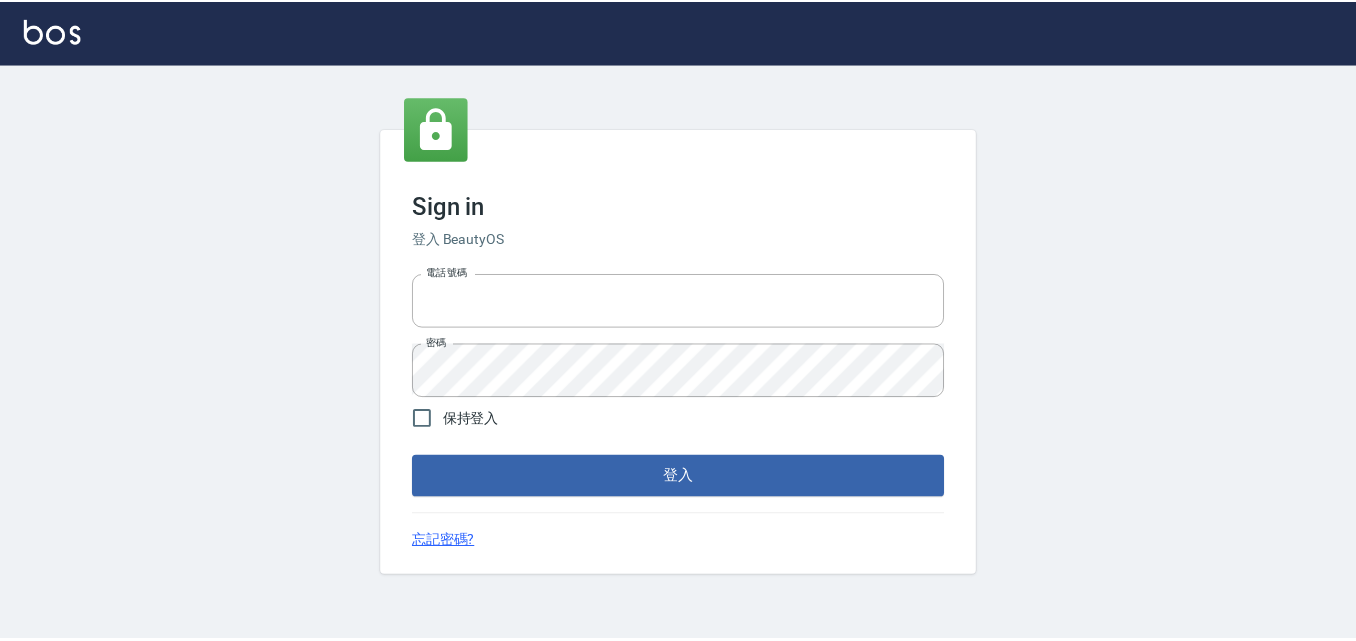 scroll, scrollTop: 0, scrollLeft: 0, axis: both 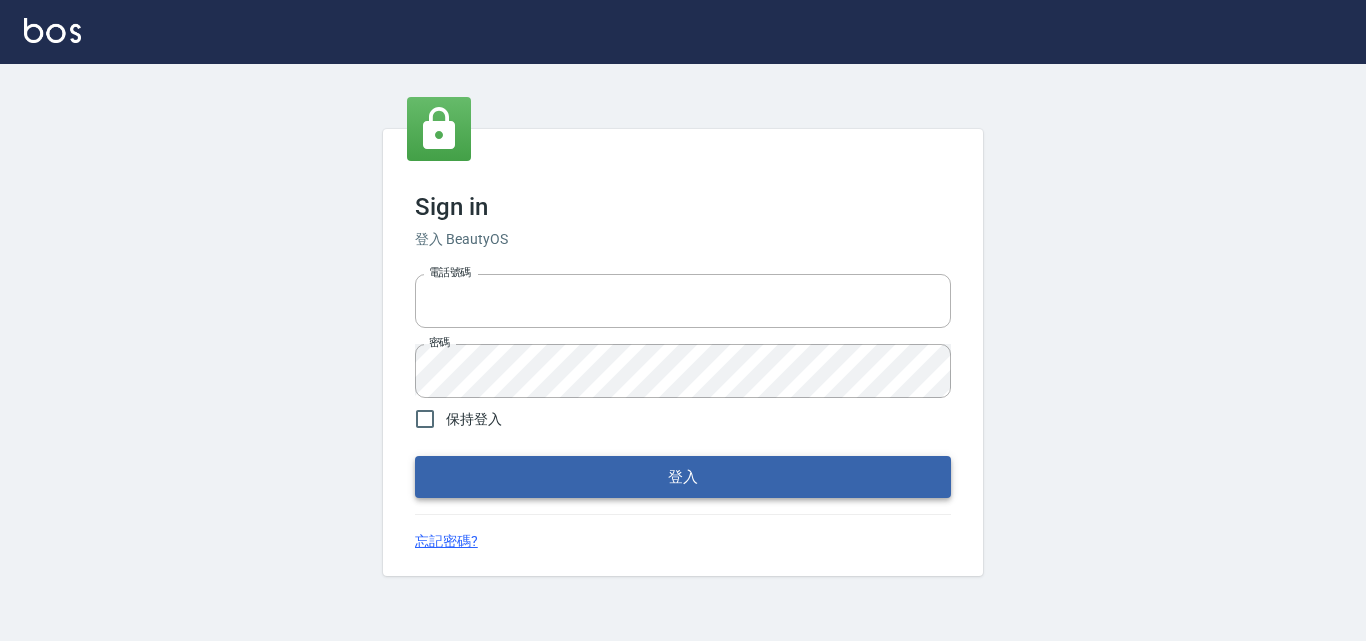 type on "0422211177" 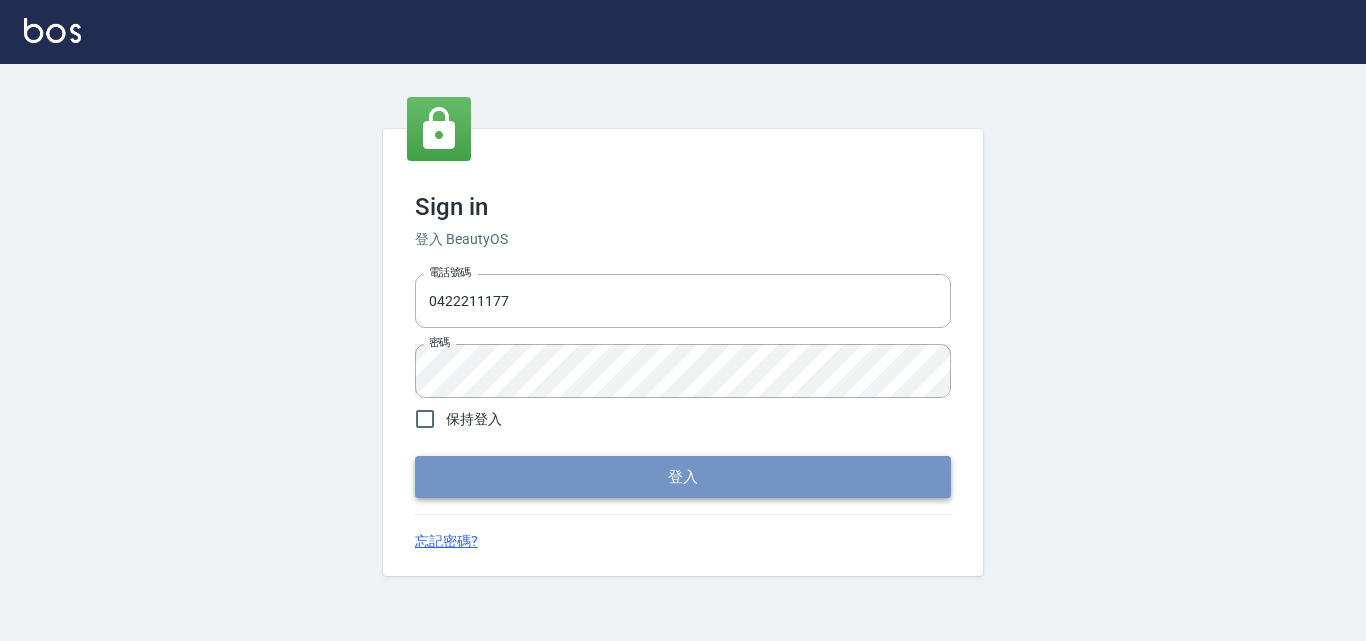 click on "登入" at bounding box center (683, 477) 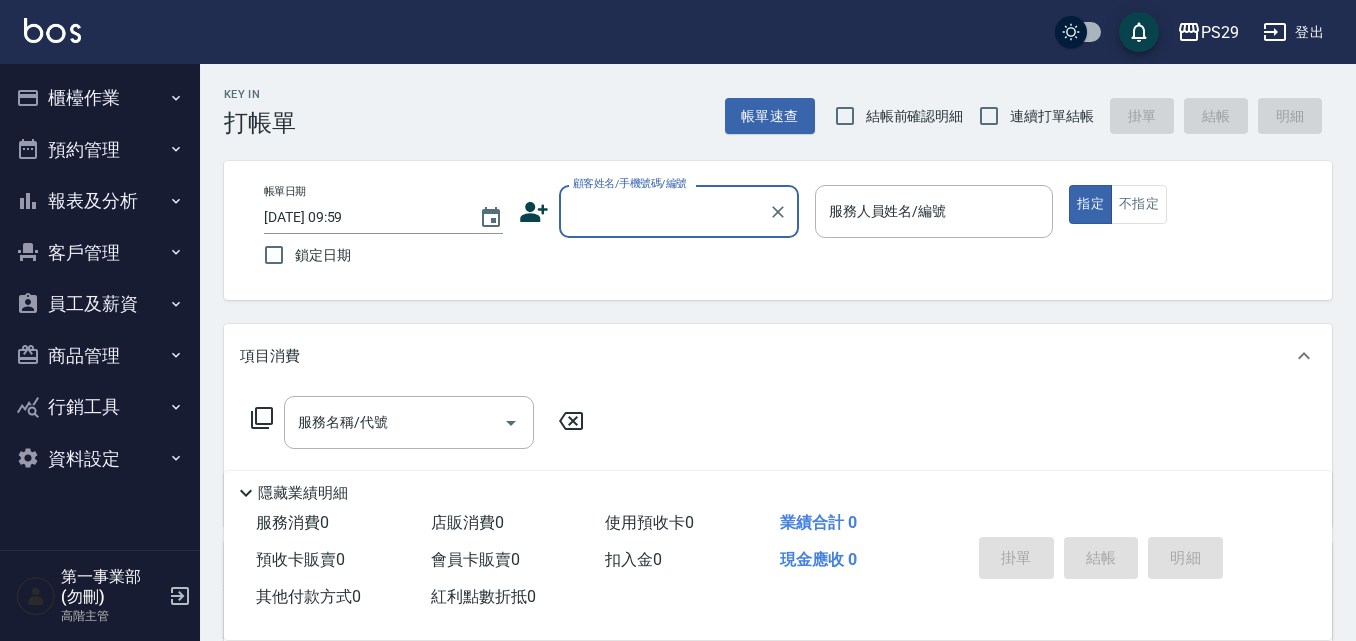 click on "客戶管理" at bounding box center [100, 253] 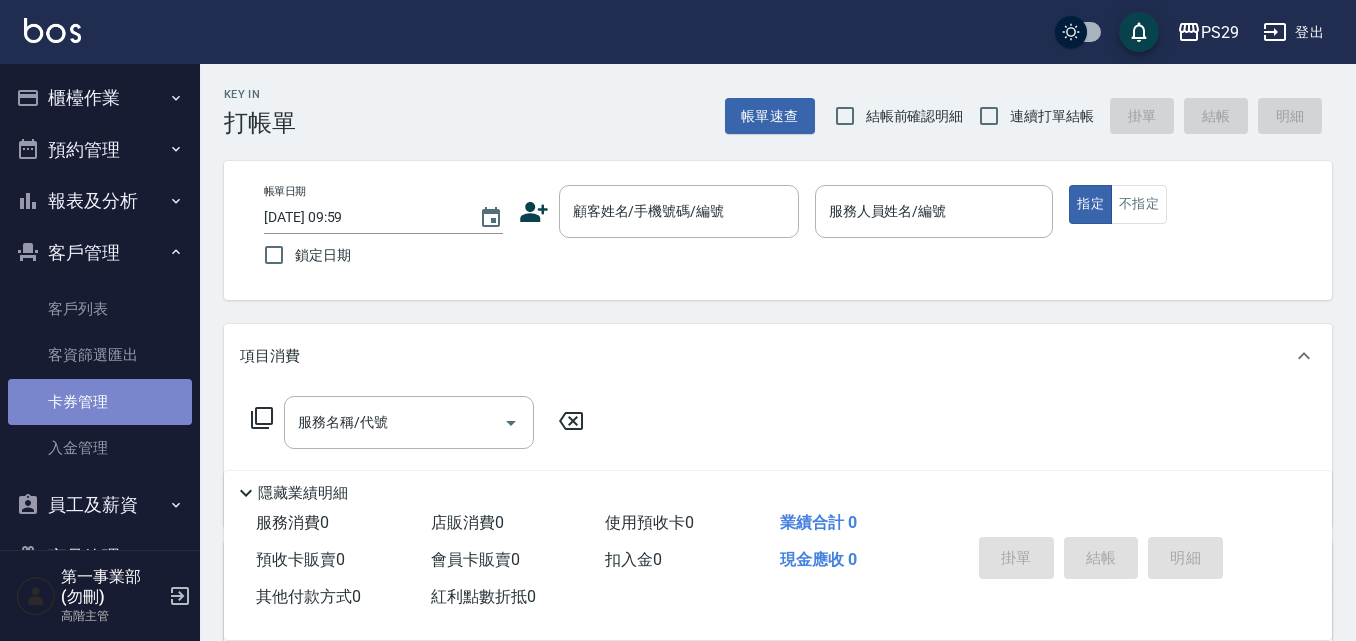 click on "卡券管理" at bounding box center [100, 402] 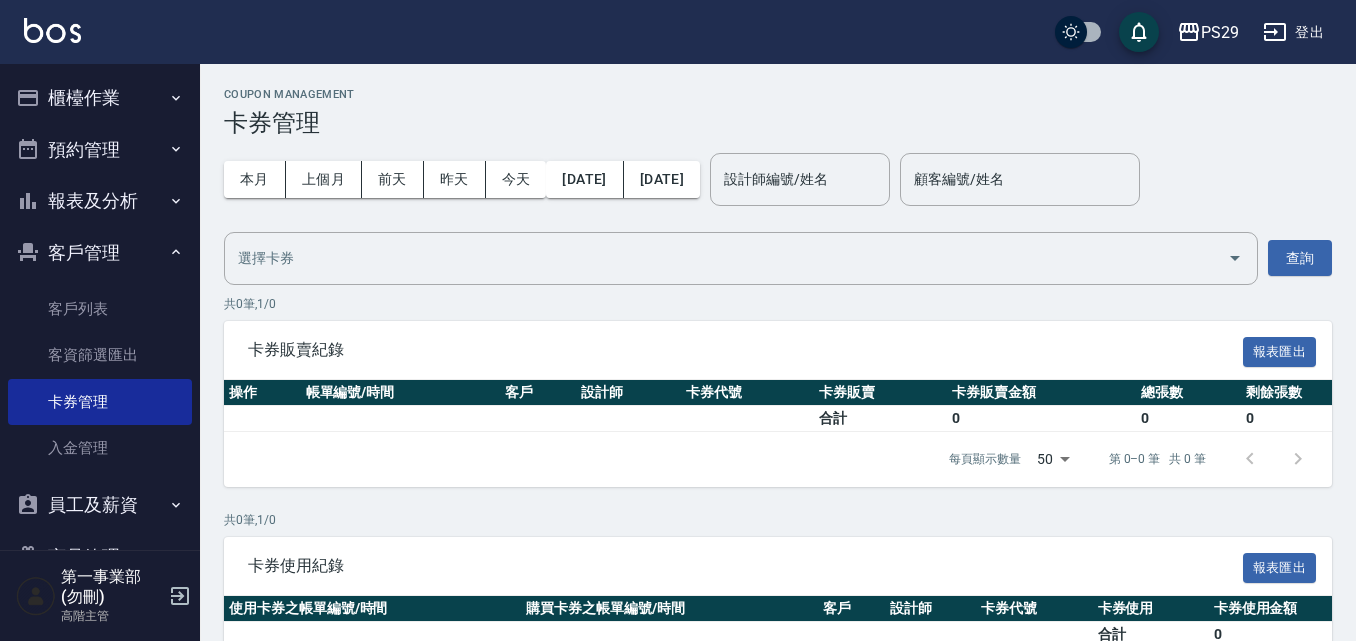 scroll, scrollTop: 85, scrollLeft: 0, axis: vertical 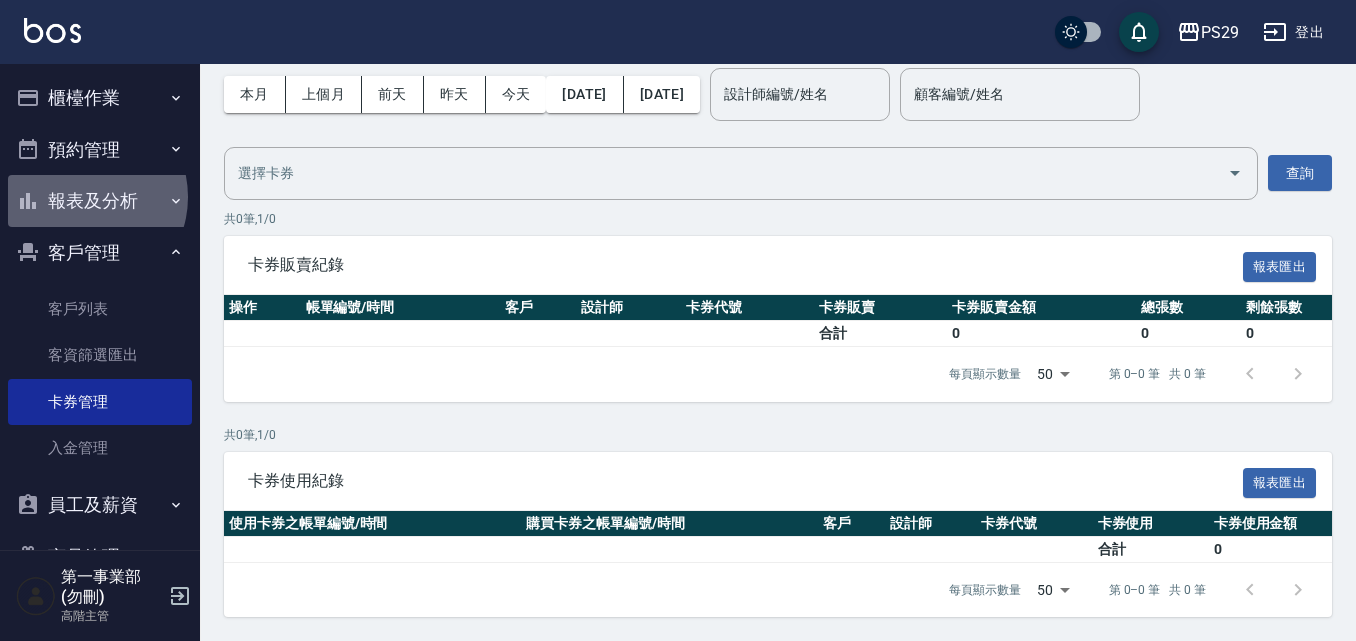 click on "報表及分析" at bounding box center (100, 201) 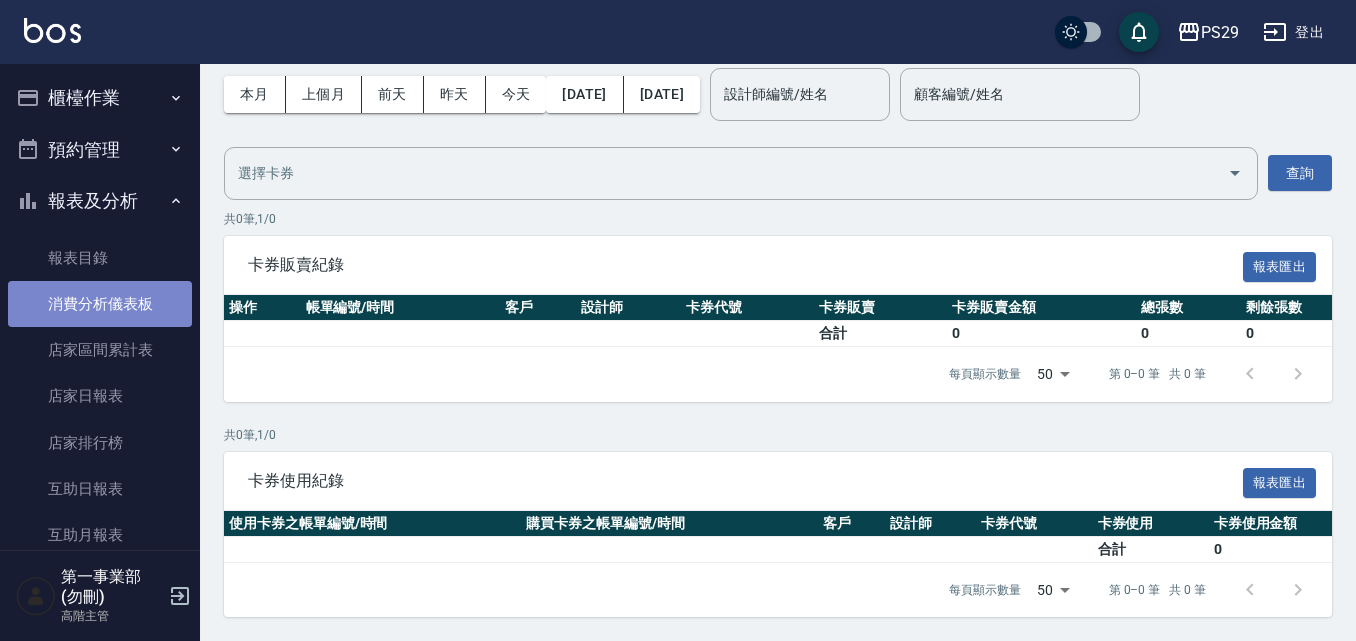 click on "消費分析儀表板" at bounding box center (100, 304) 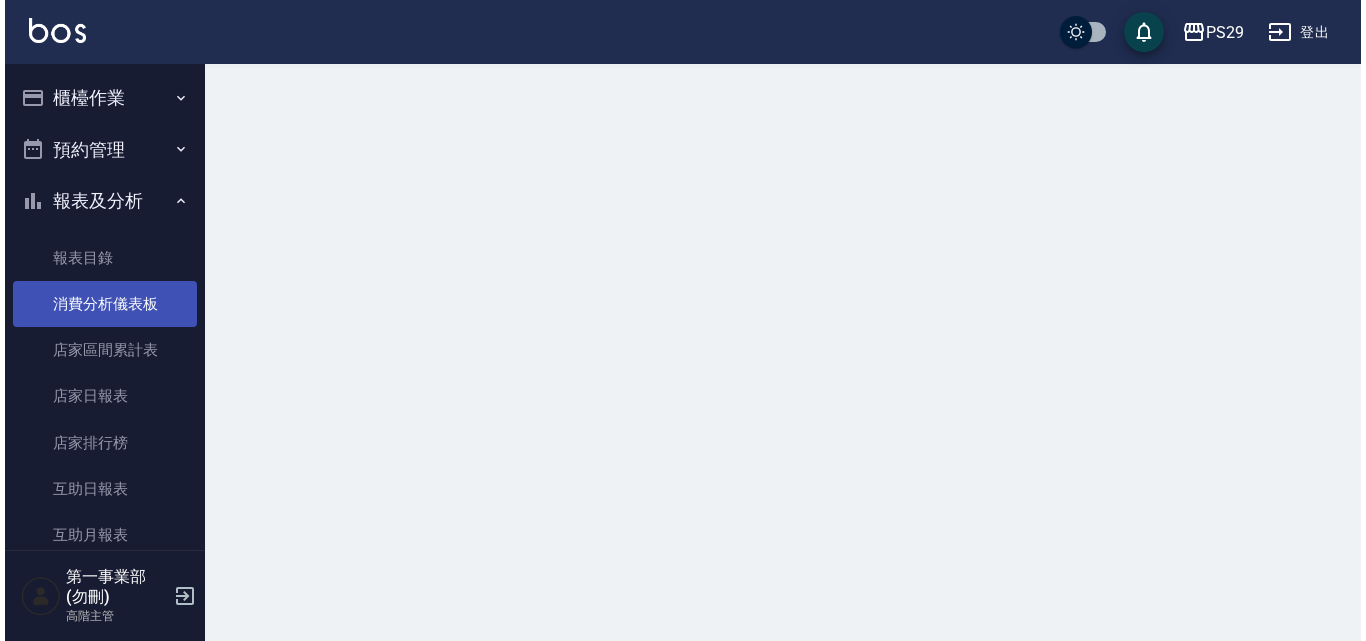 scroll, scrollTop: 0, scrollLeft: 0, axis: both 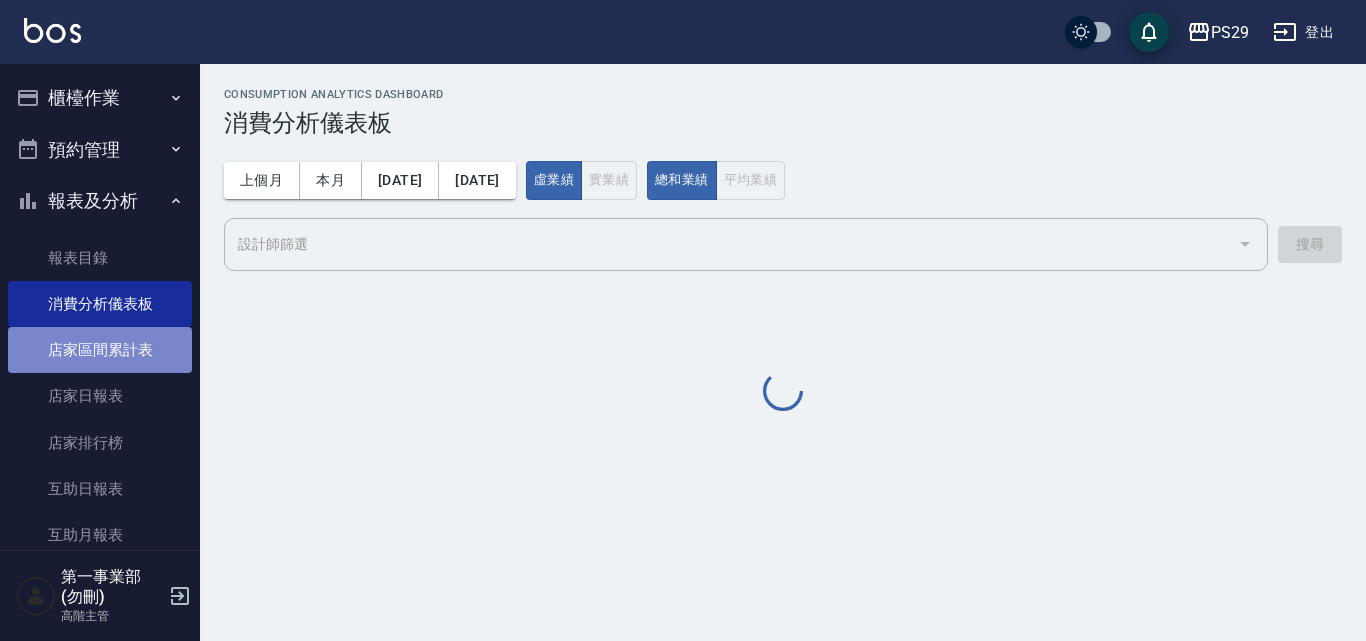 click on "店家區間累計表" at bounding box center [100, 350] 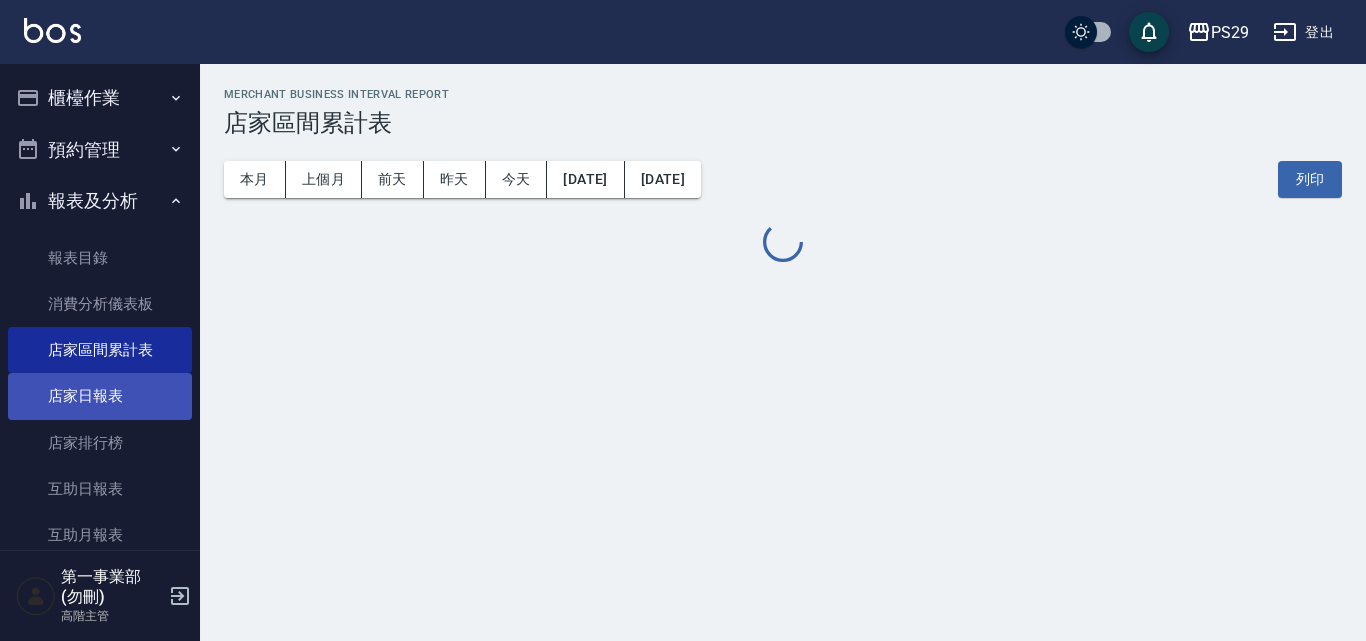 click on "店家日報表" at bounding box center (100, 396) 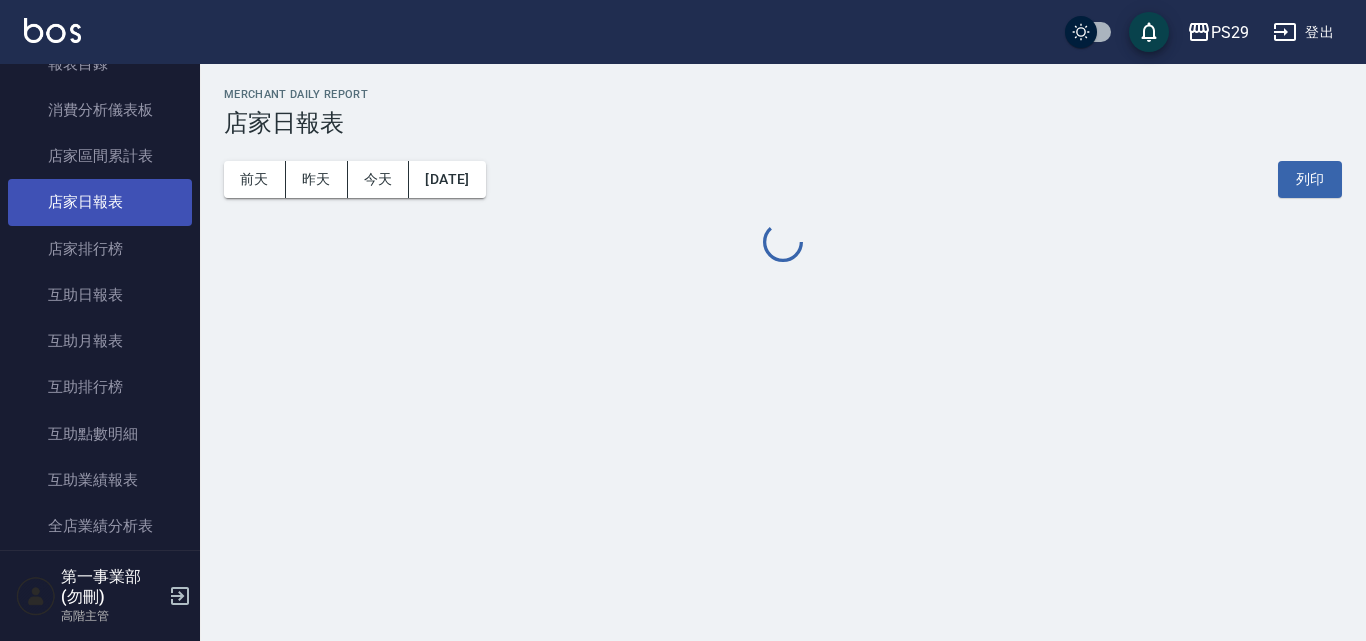 scroll, scrollTop: 200, scrollLeft: 0, axis: vertical 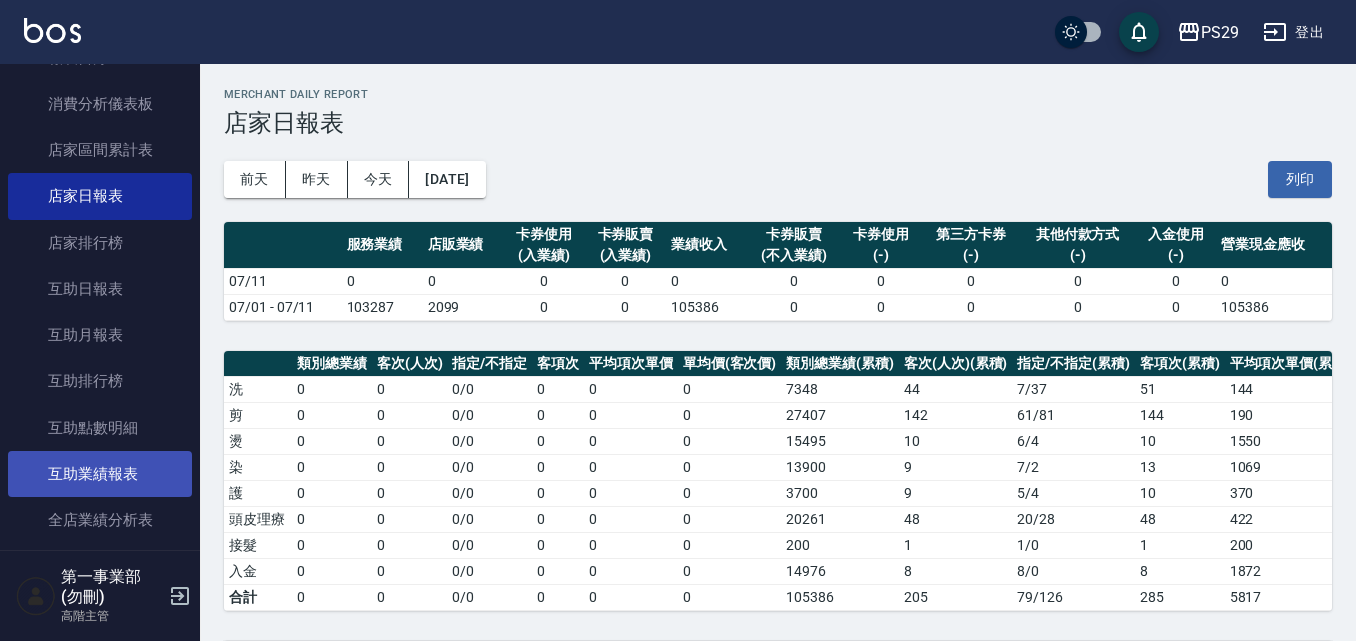 click on "互助業績報表" at bounding box center (100, 474) 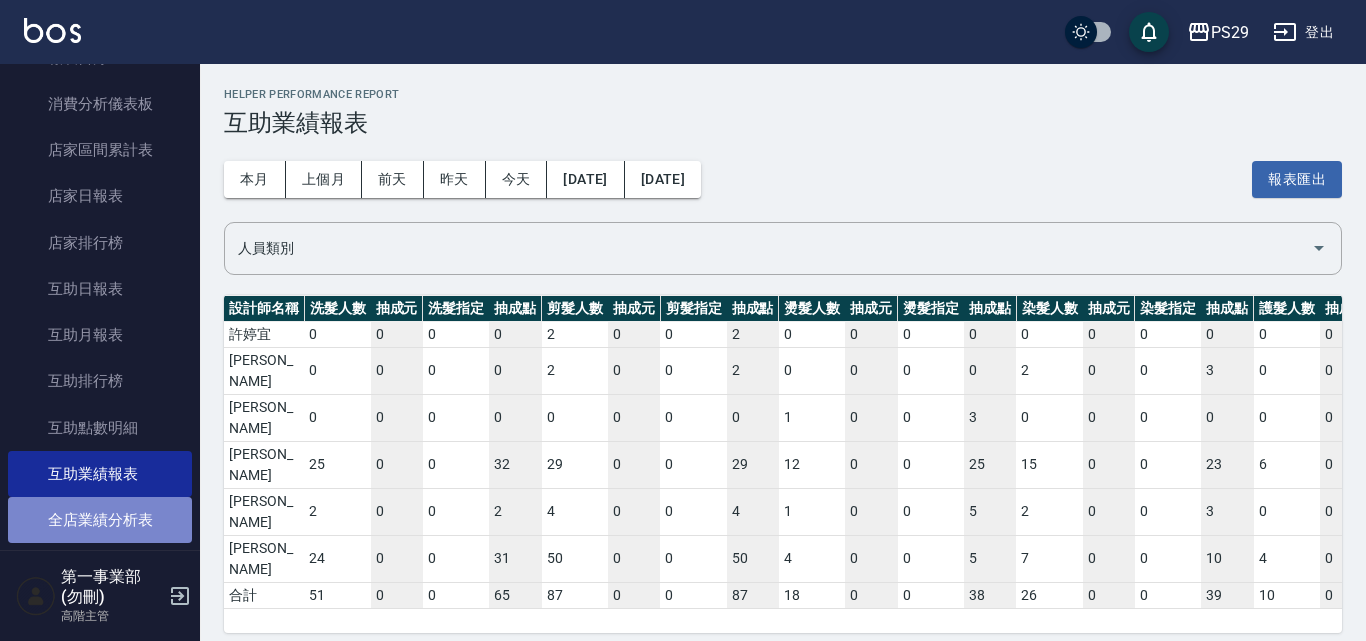 click on "全店業績分析表" at bounding box center [100, 520] 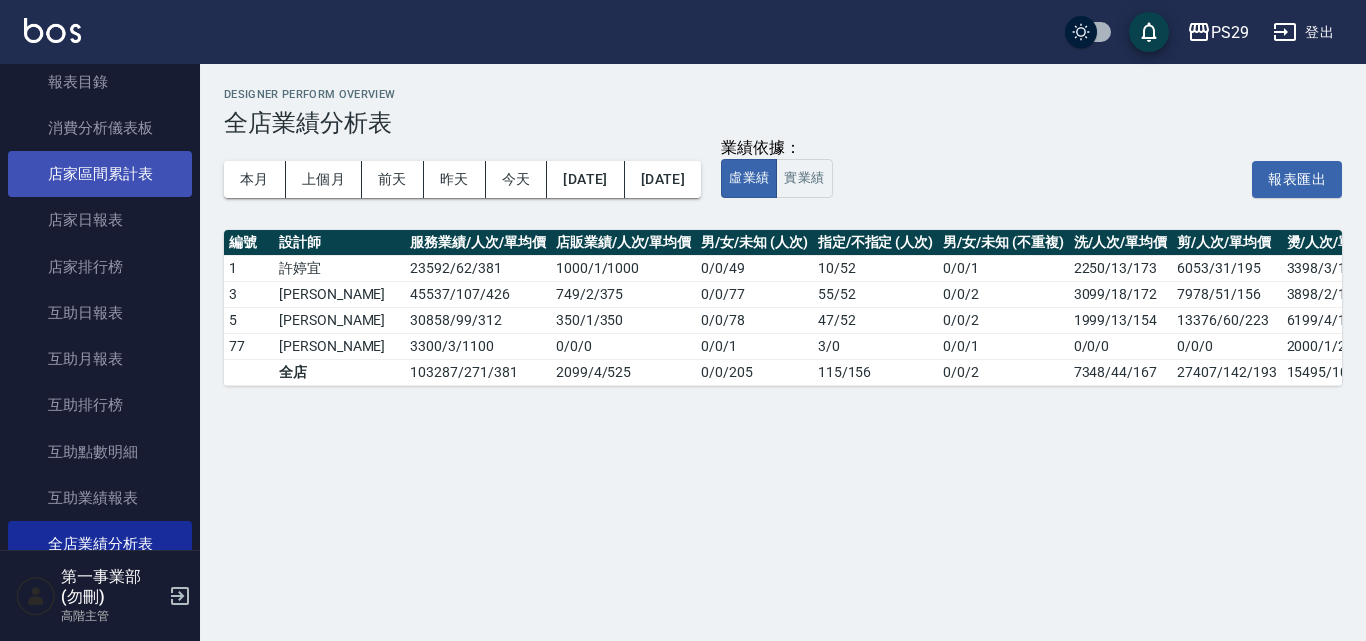 scroll, scrollTop: 200, scrollLeft: 0, axis: vertical 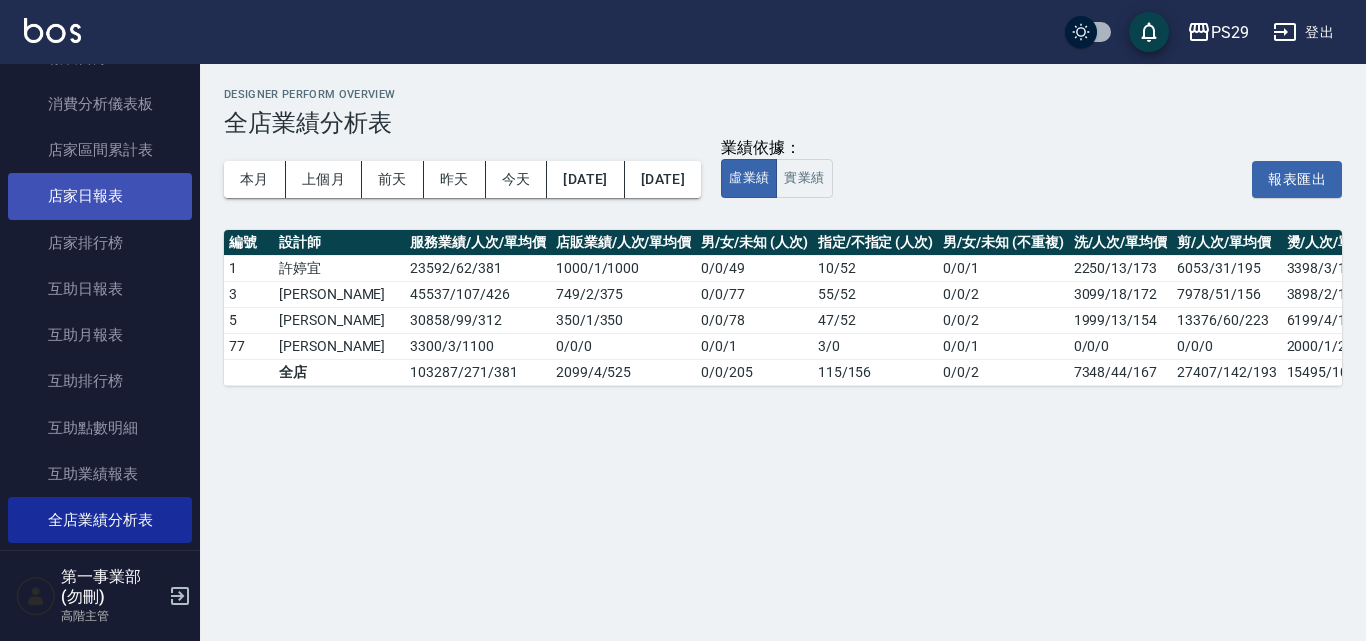 click on "店家日報表" at bounding box center [100, 196] 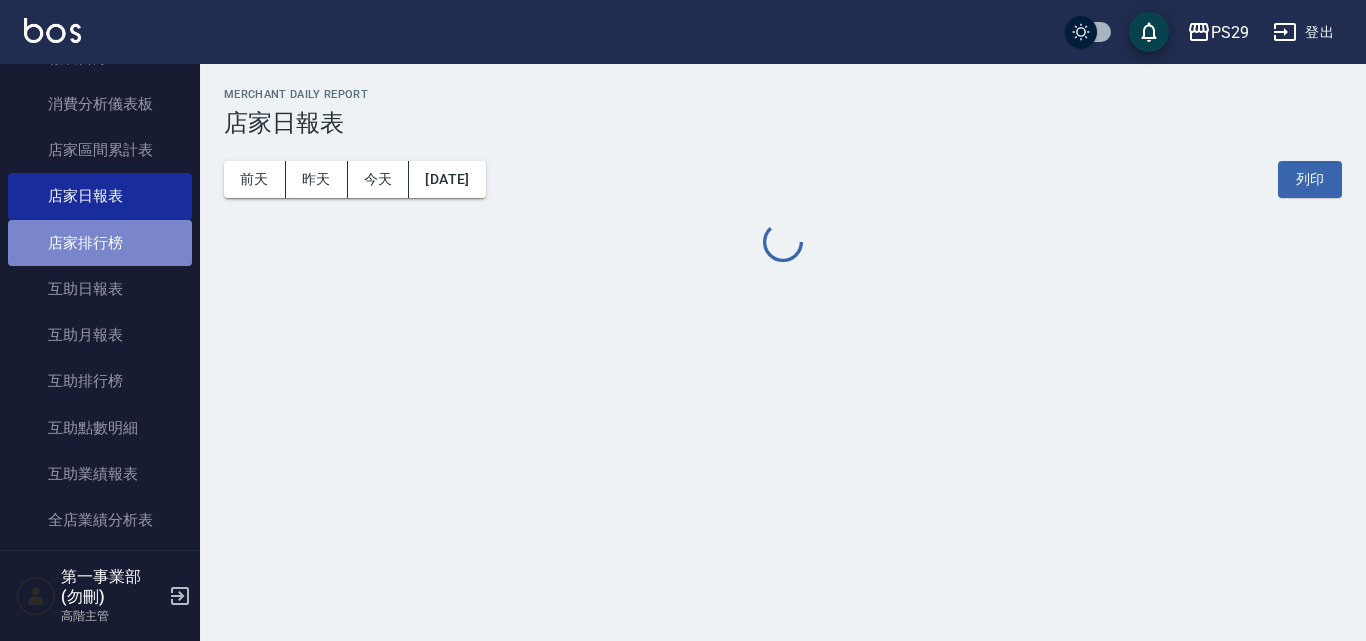 click on "店家排行榜" at bounding box center (100, 243) 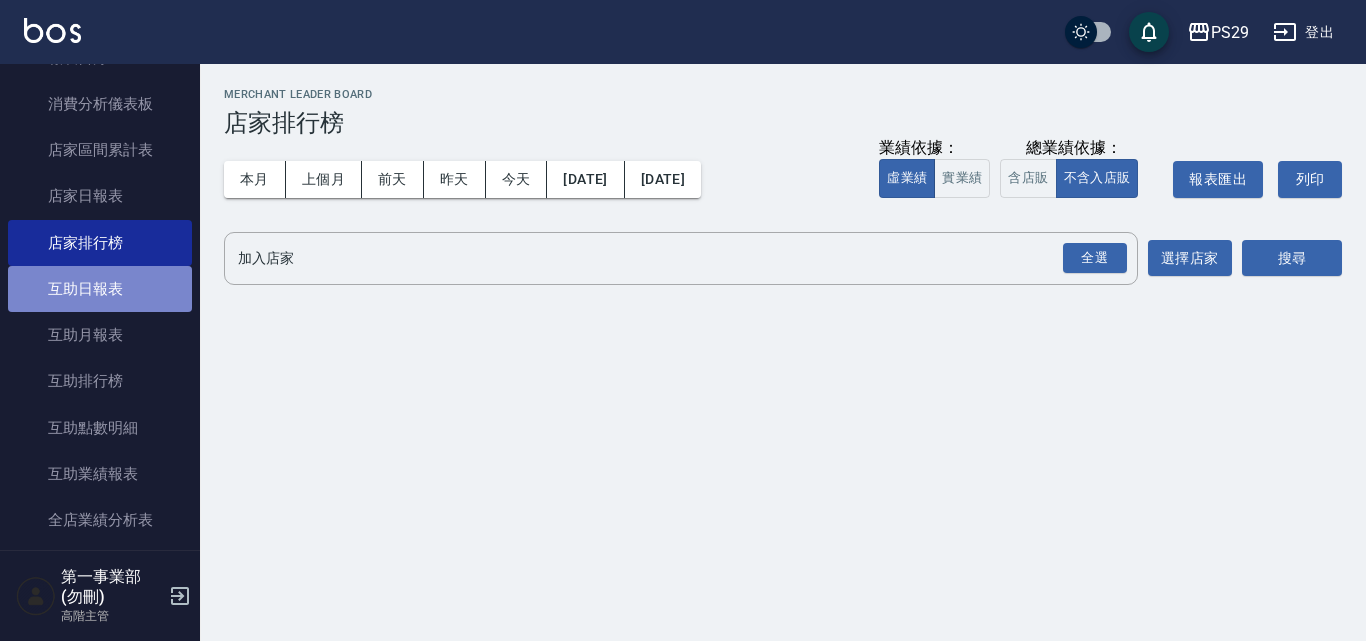 click on "互助日報表" at bounding box center (100, 289) 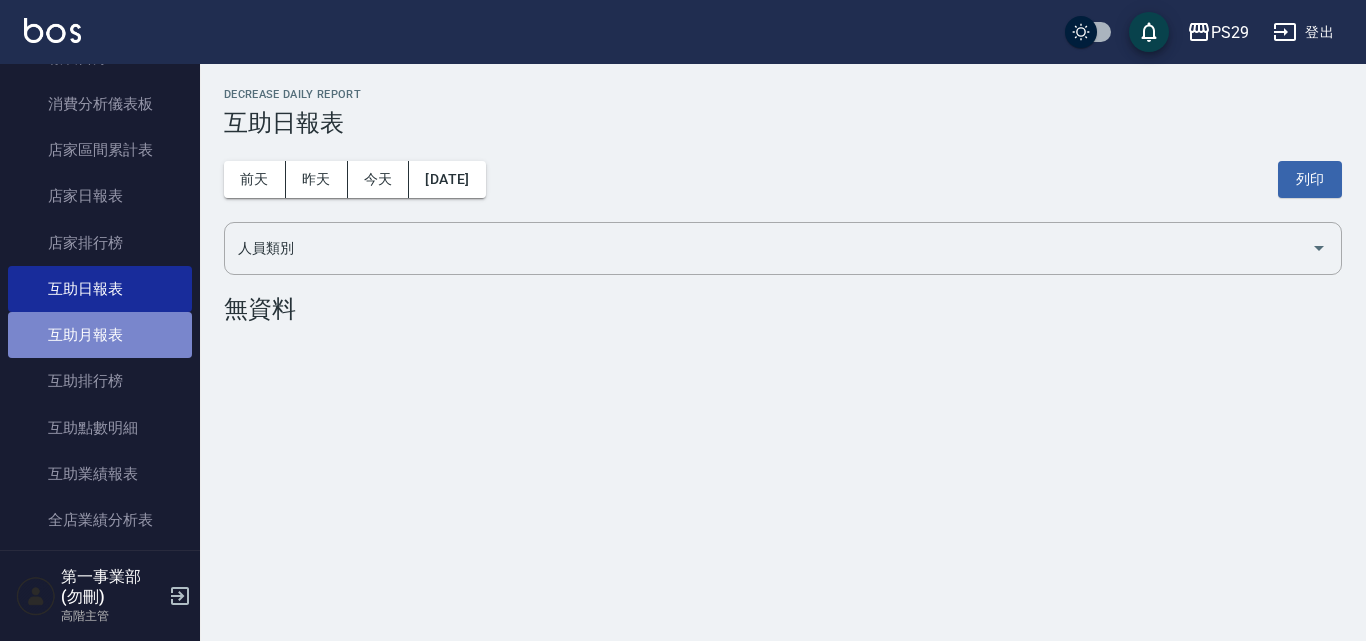 click on "互助月報表" at bounding box center (100, 335) 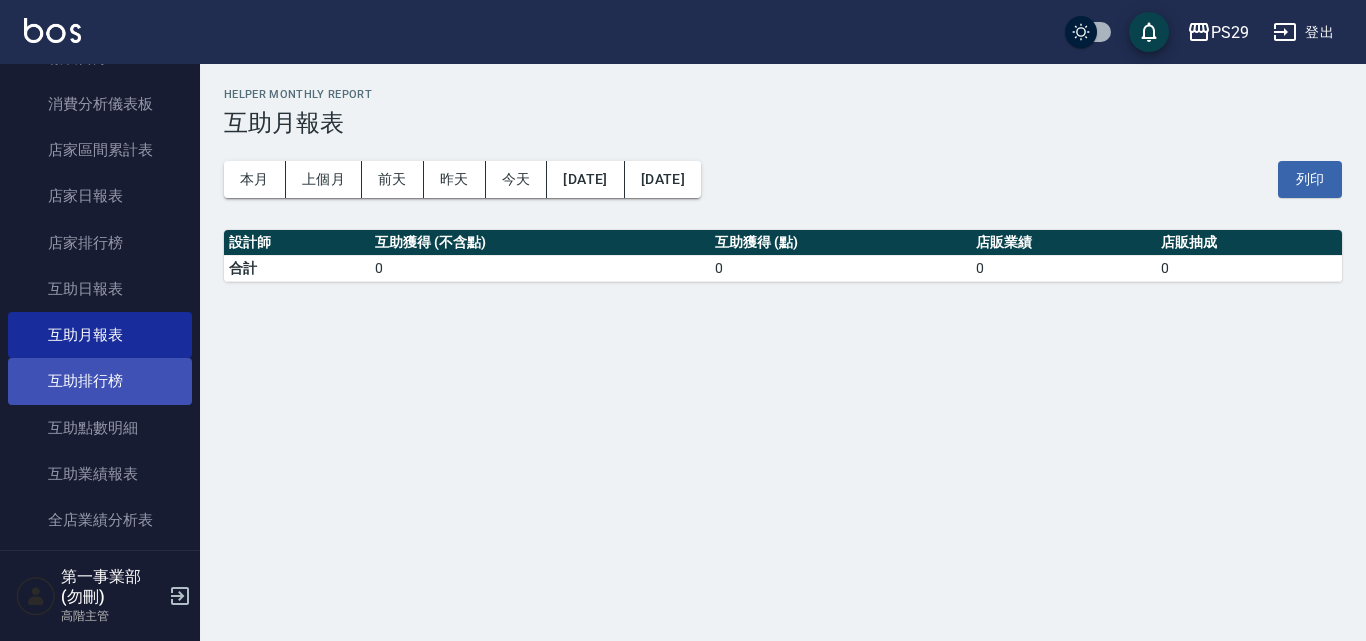 click on "互助排行榜" at bounding box center (100, 381) 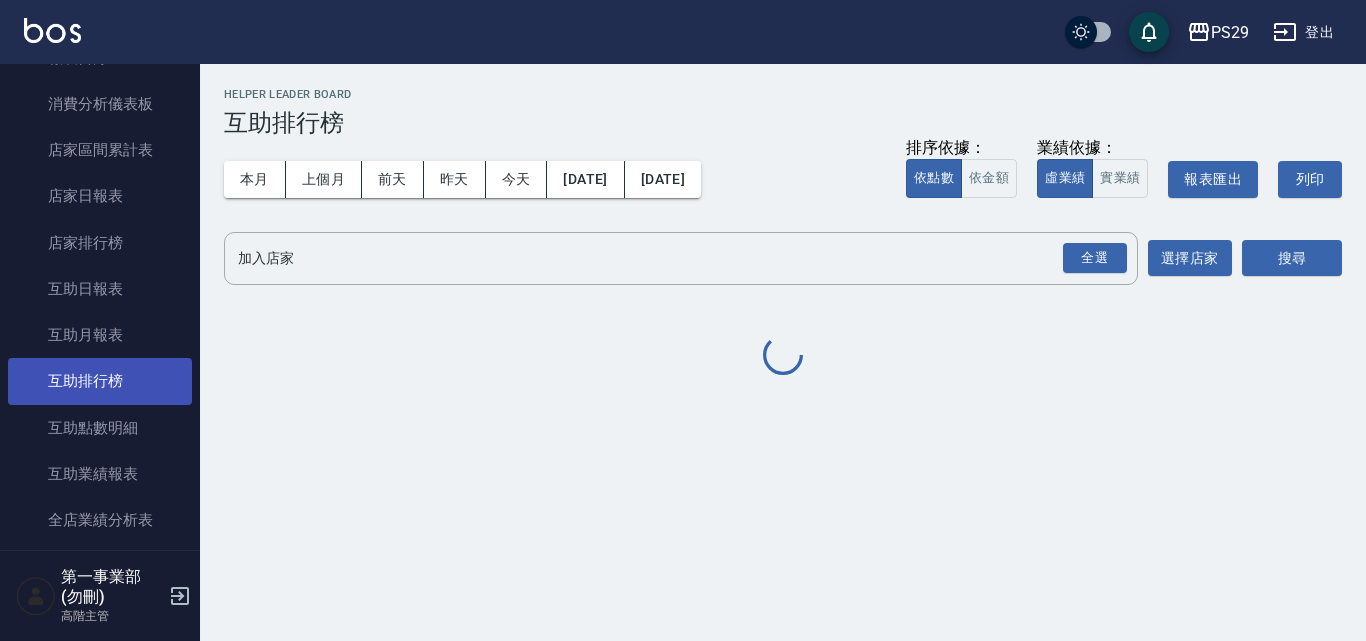 scroll, scrollTop: 300, scrollLeft: 0, axis: vertical 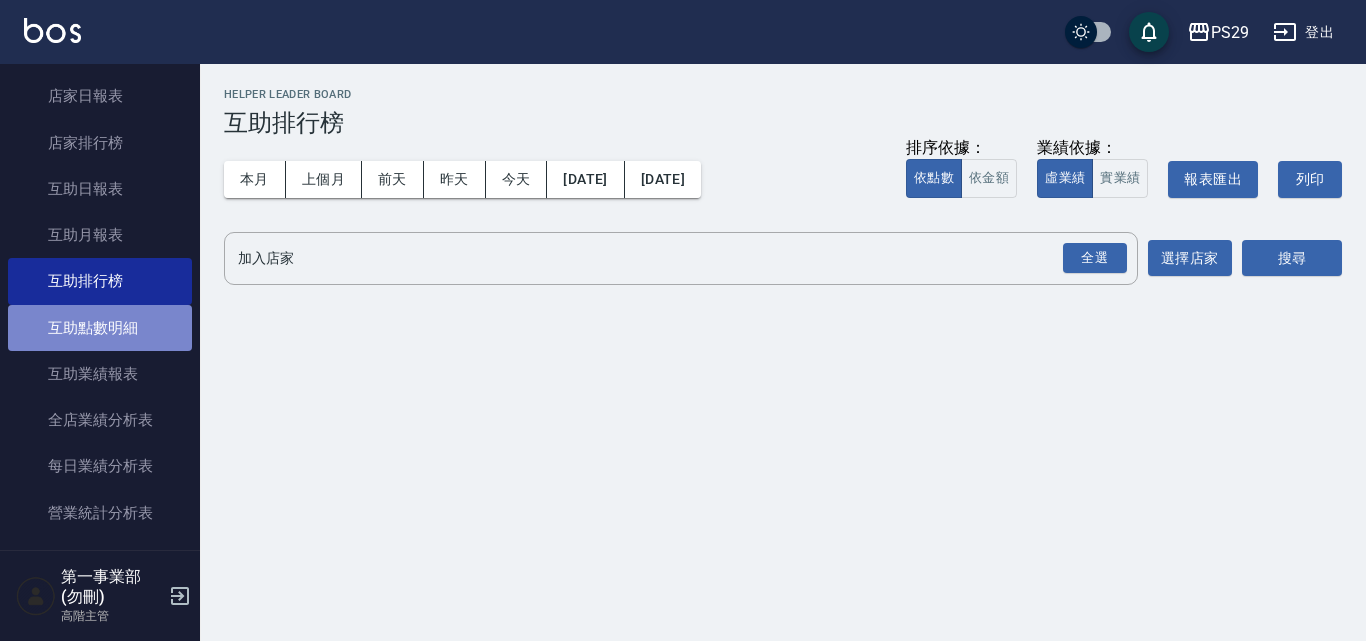 click on "互助點數明細" at bounding box center [100, 328] 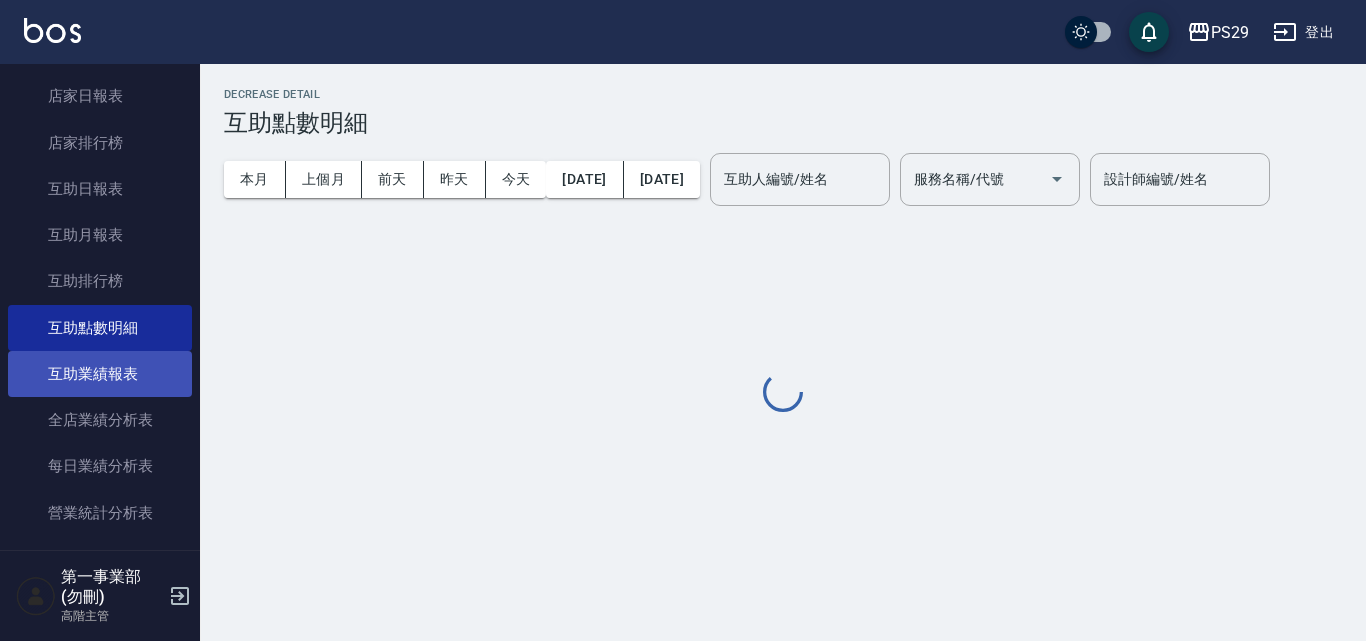 click on "互助業績報表" at bounding box center (100, 374) 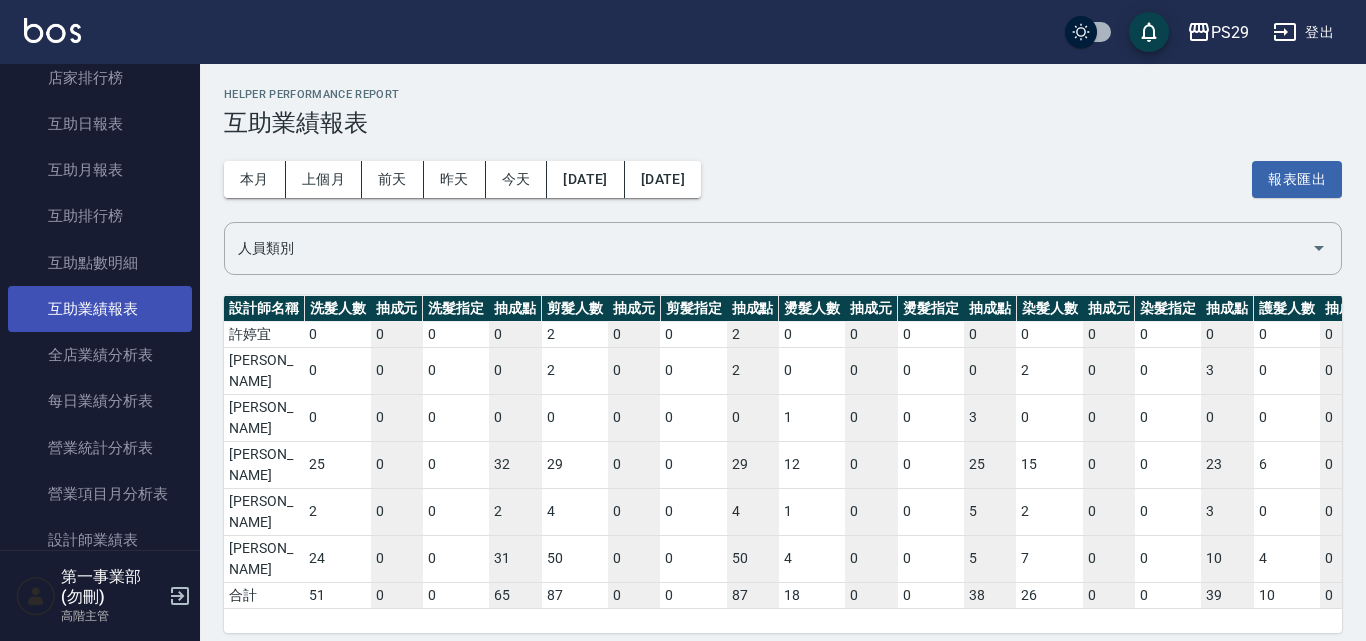 scroll, scrollTop: 400, scrollLeft: 0, axis: vertical 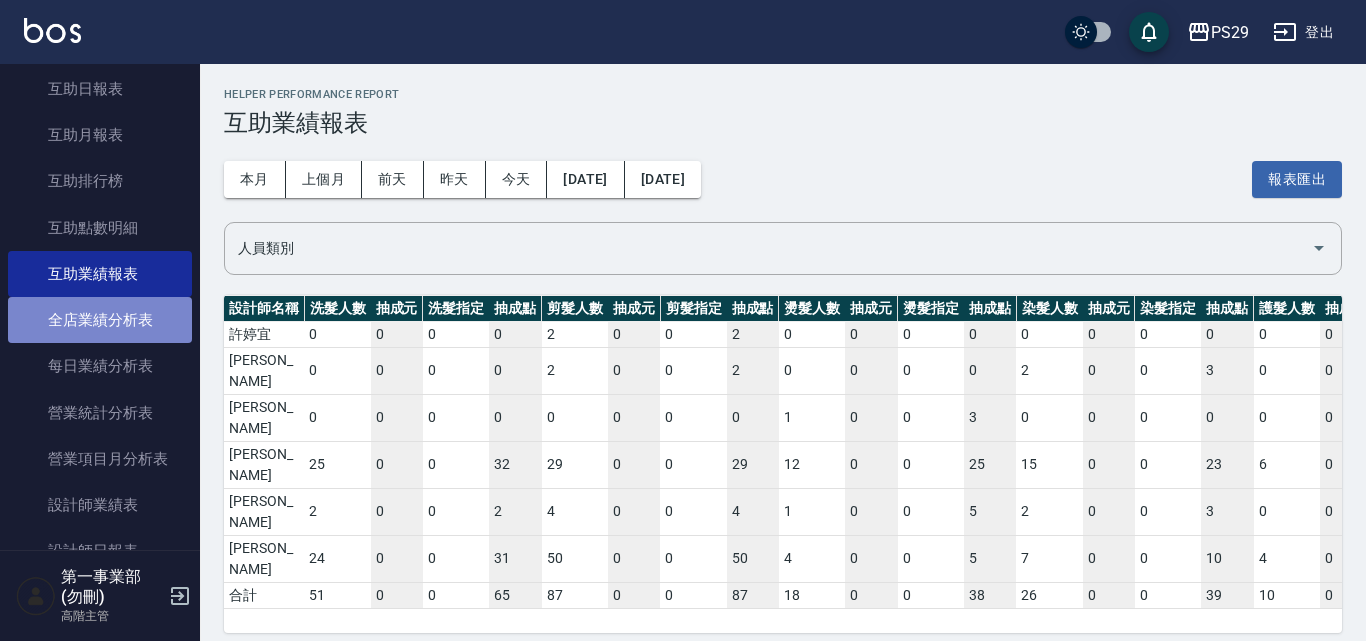 click on "全店業績分析表" at bounding box center [100, 320] 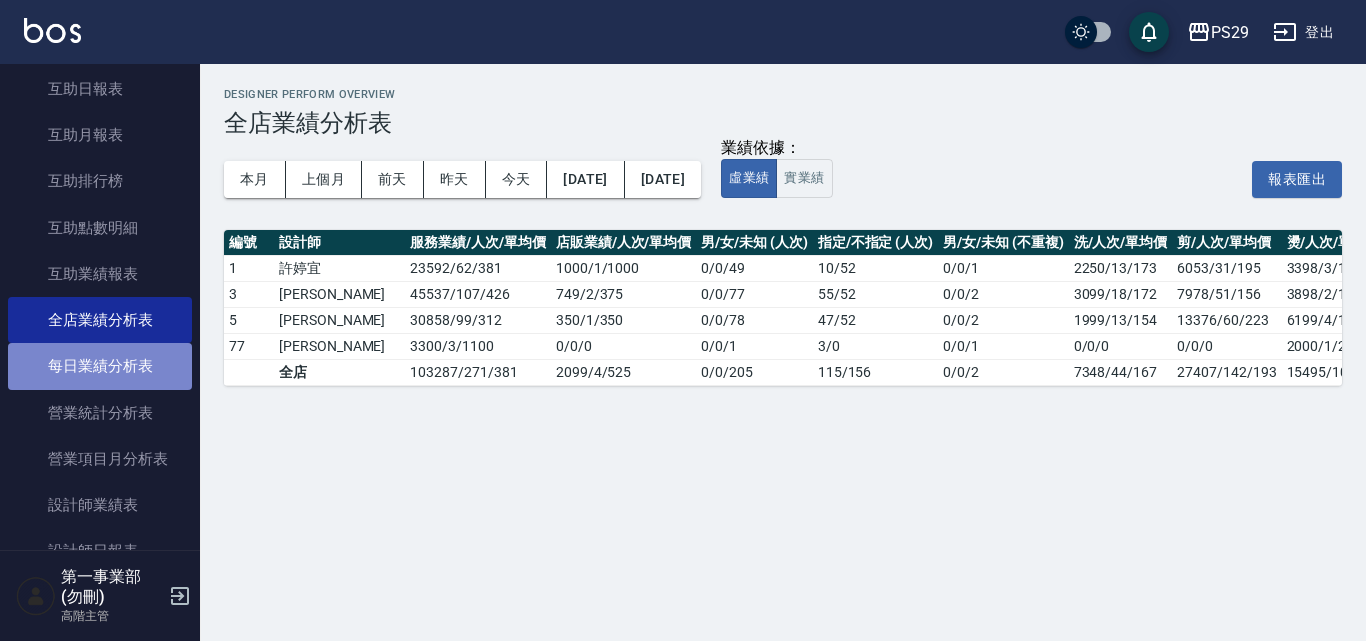 click on "每日業績分析表" at bounding box center [100, 366] 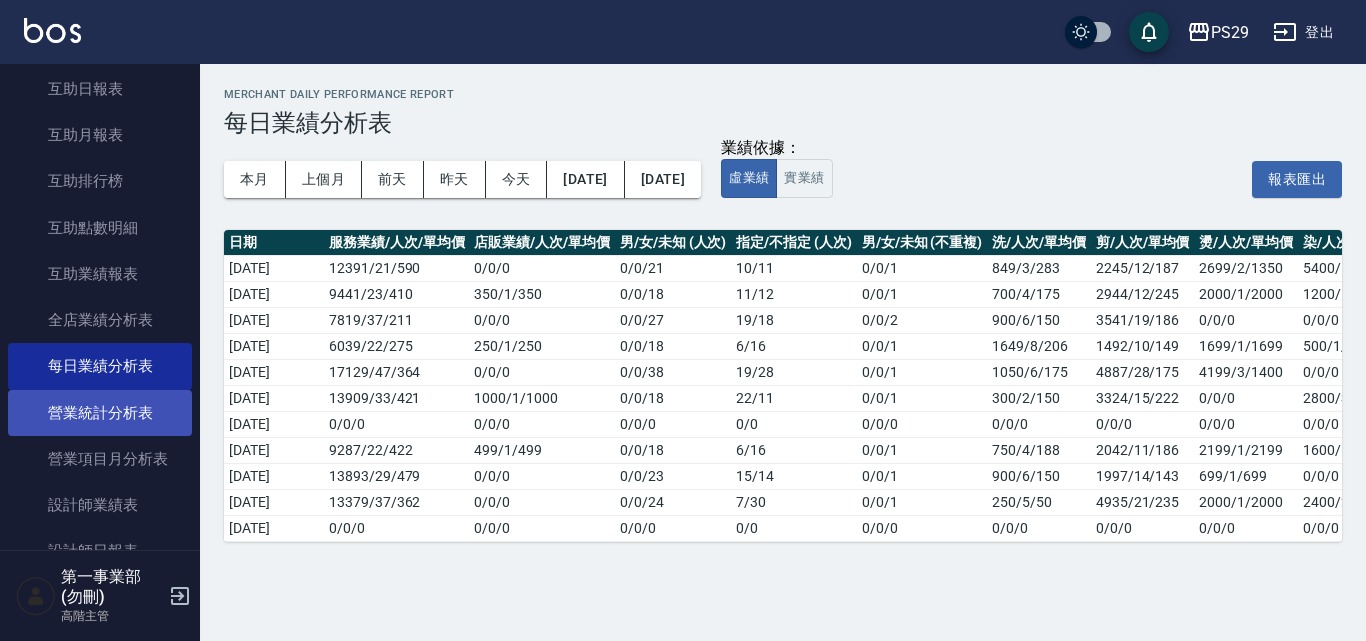 click on "營業統計分析表" at bounding box center [100, 413] 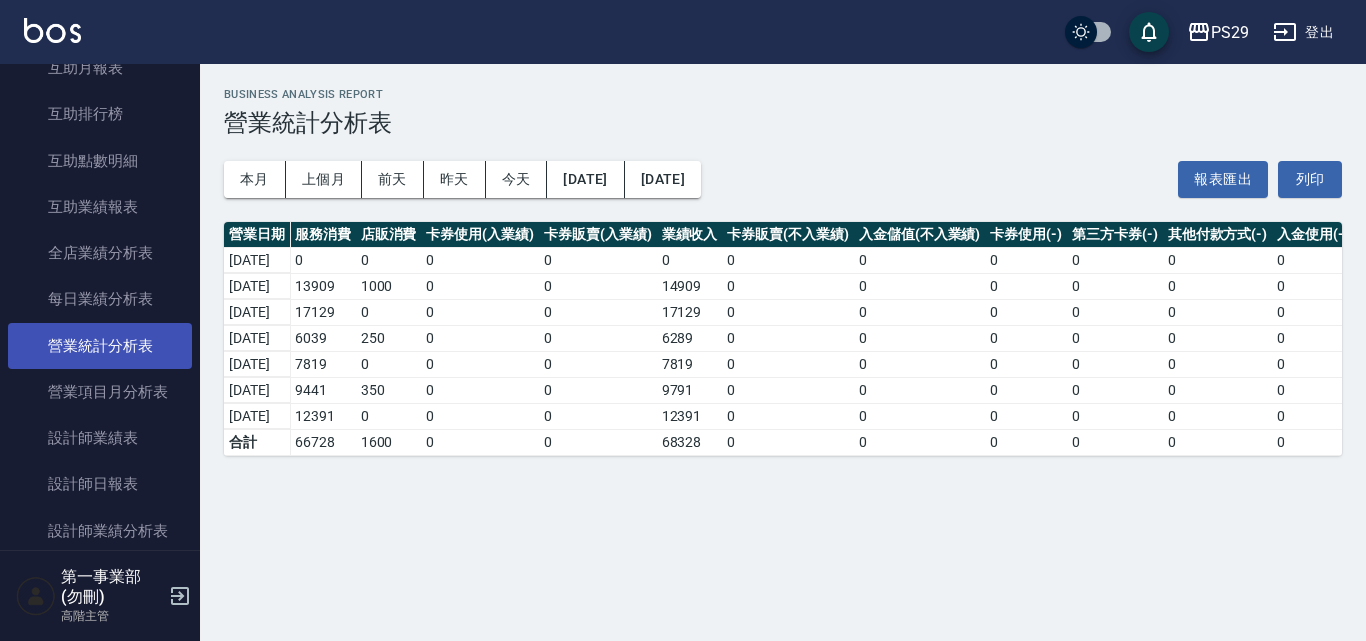 scroll, scrollTop: 500, scrollLeft: 0, axis: vertical 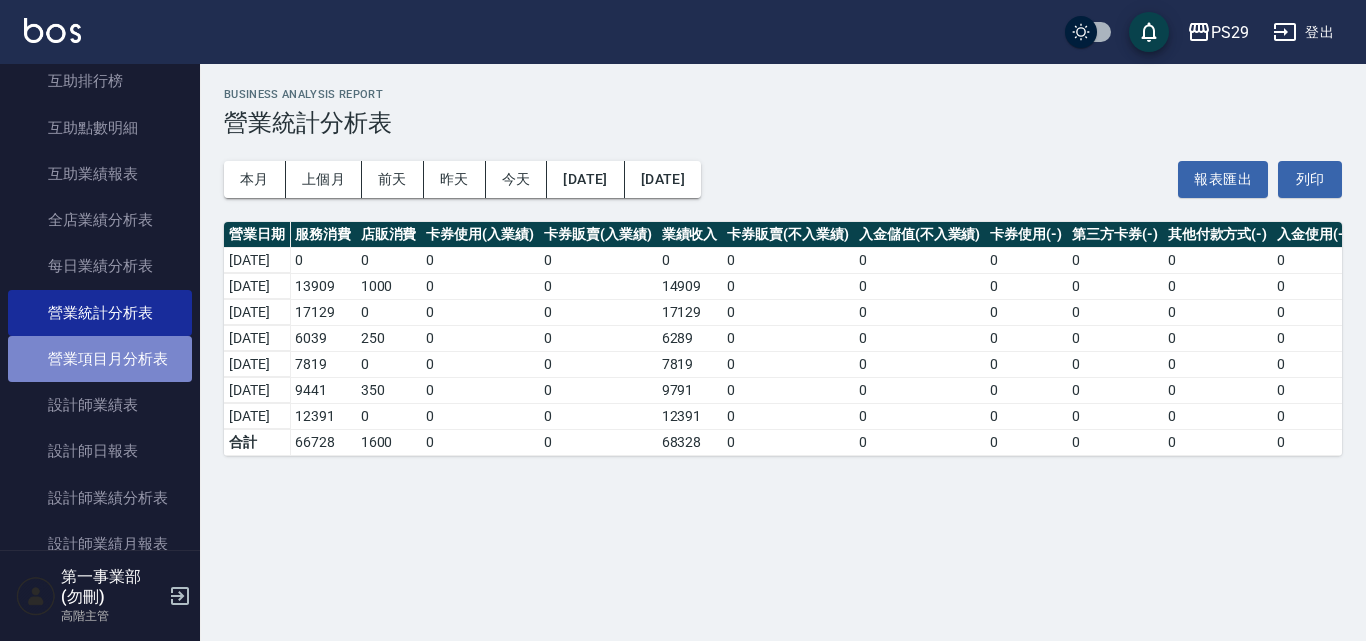 click on "營業項目月分析表" at bounding box center (100, 359) 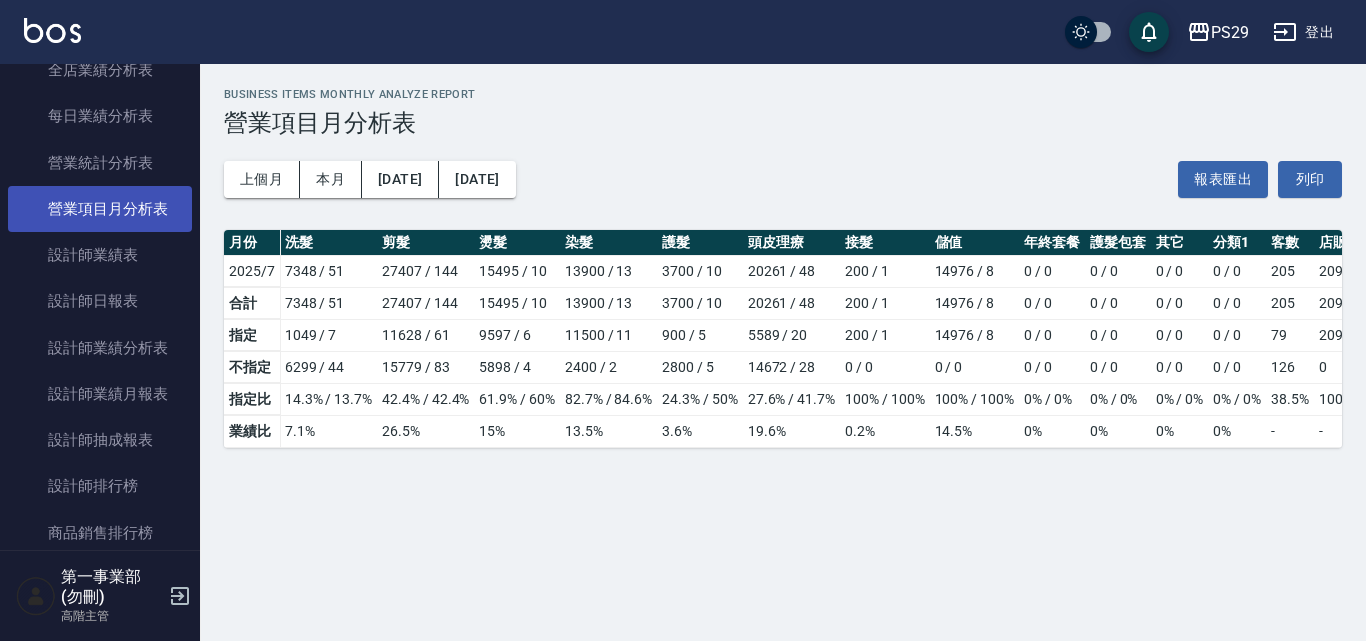 scroll, scrollTop: 700, scrollLeft: 0, axis: vertical 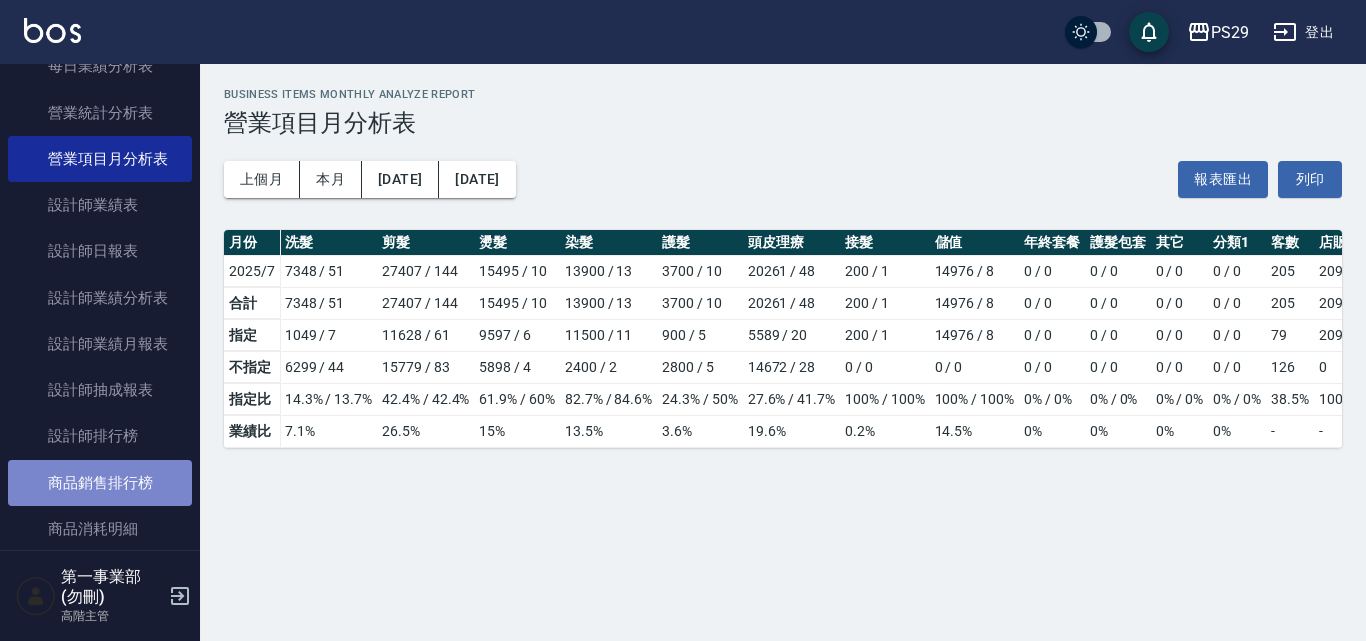 click on "商品銷售排行榜" at bounding box center (100, 483) 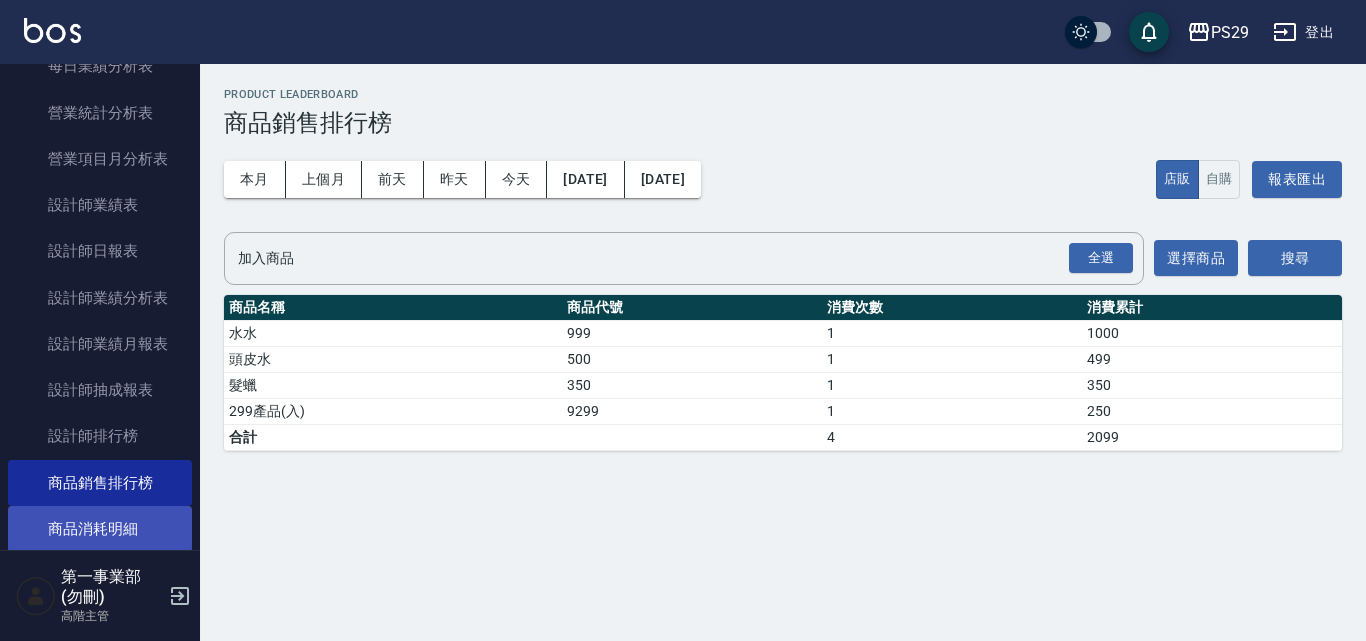 click on "商品消耗明細" at bounding box center [100, 529] 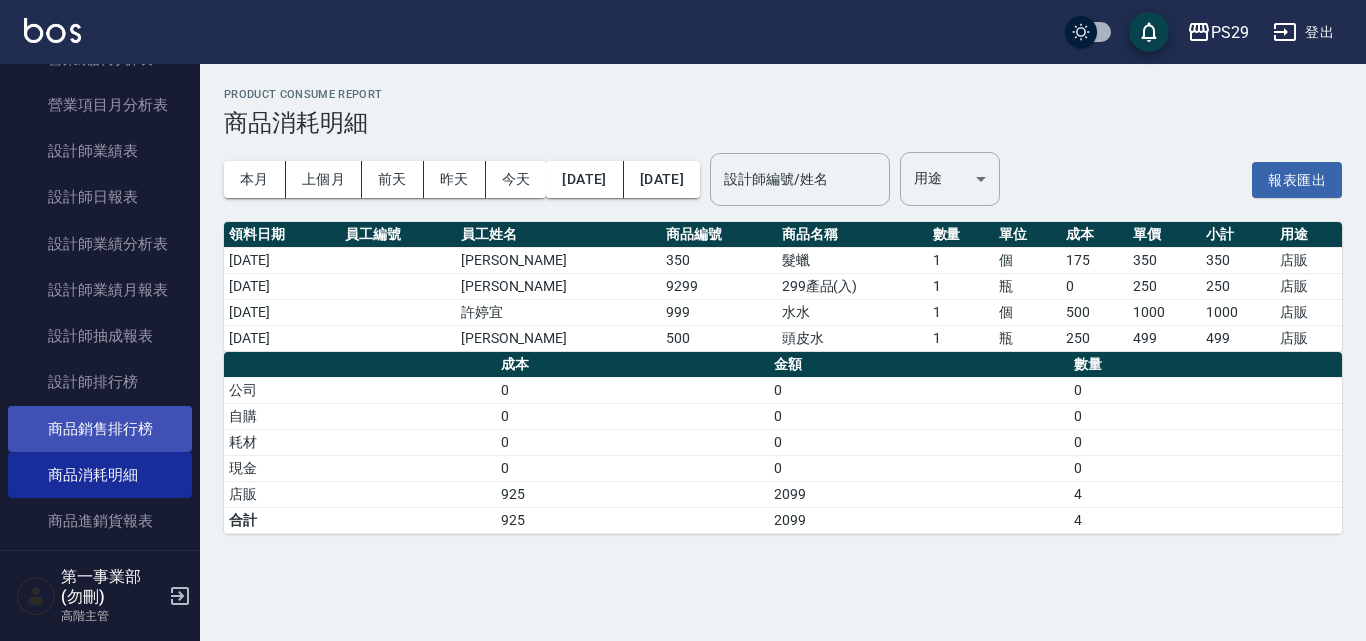 scroll, scrollTop: 800, scrollLeft: 0, axis: vertical 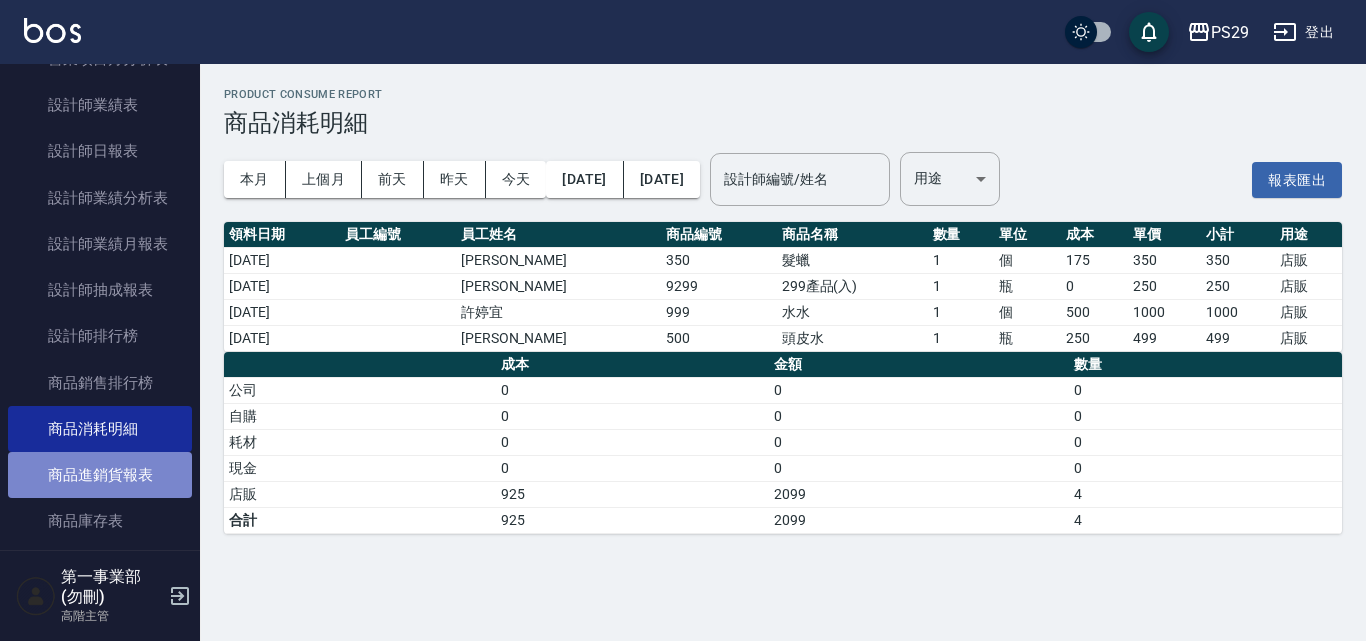 click on "商品進銷貨報表" at bounding box center (100, 475) 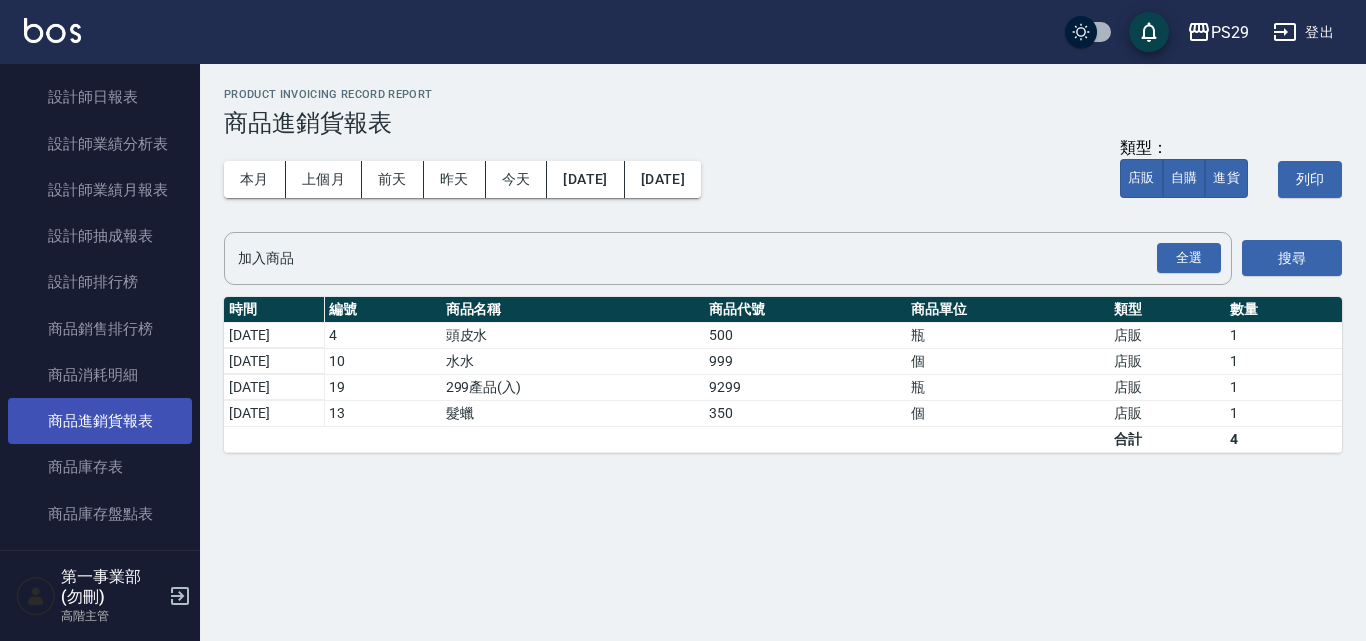 scroll, scrollTop: 900, scrollLeft: 0, axis: vertical 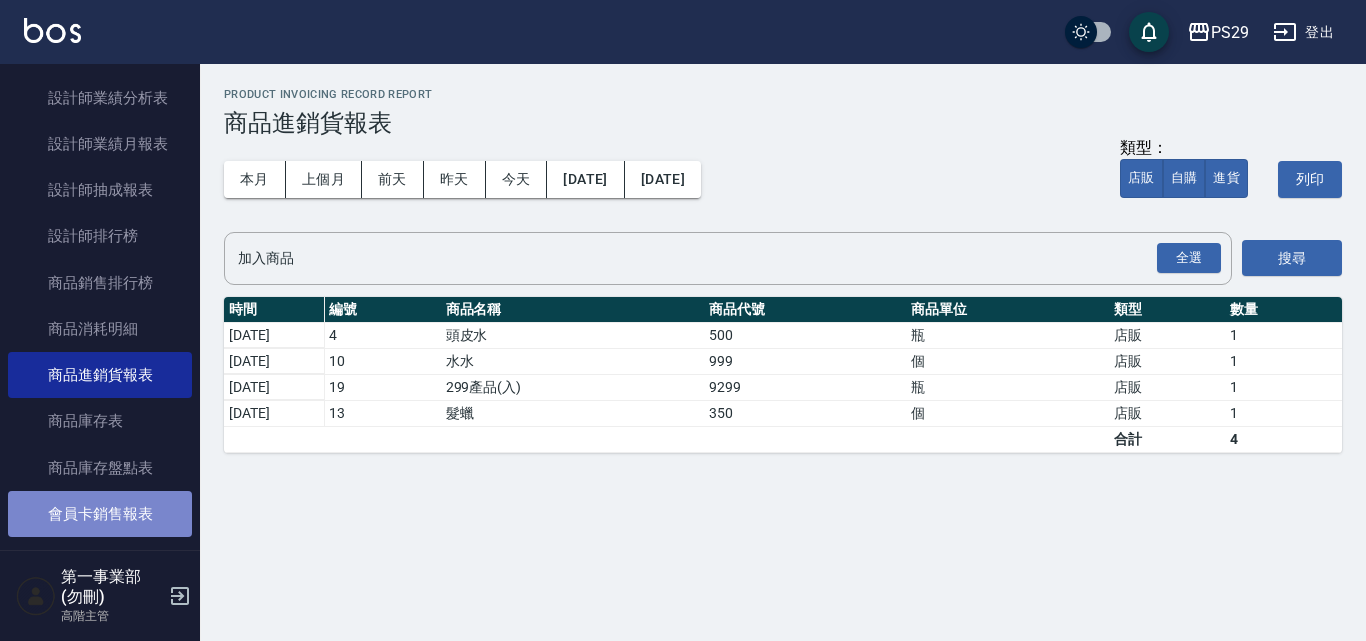 click on "會員卡銷售報表" at bounding box center [100, 514] 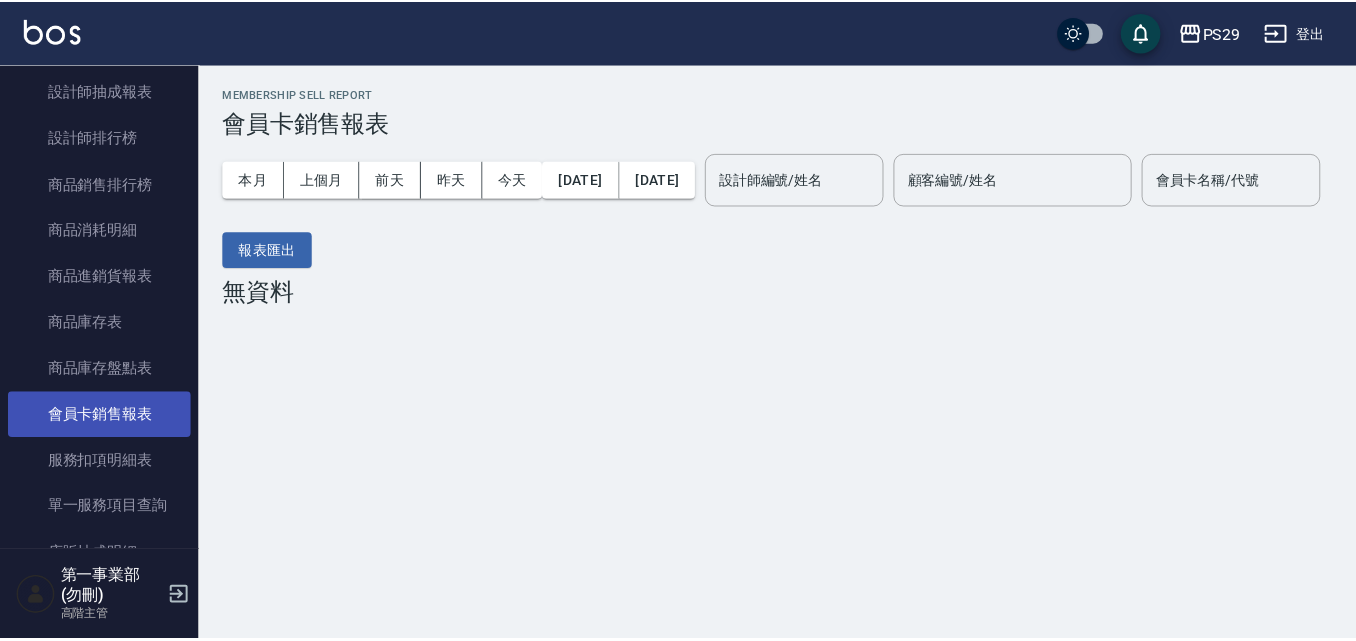 scroll, scrollTop: 1100, scrollLeft: 0, axis: vertical 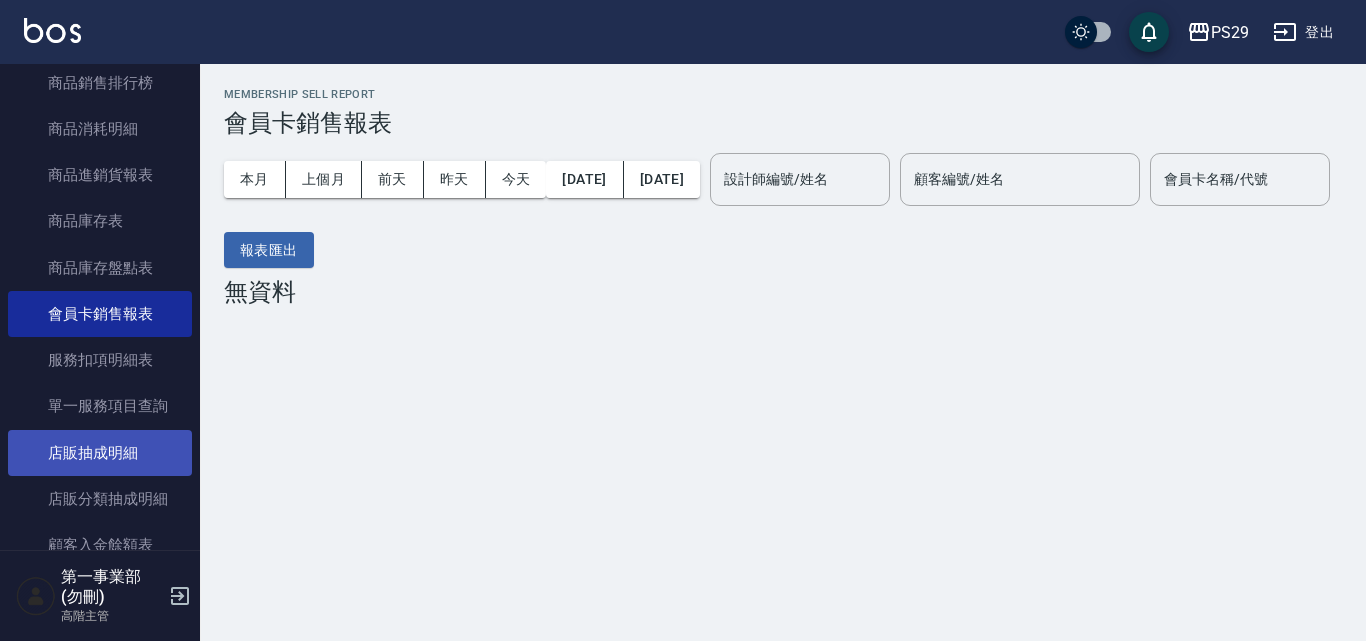 click on "店販抽成明細" at bounding box center (100, 453) 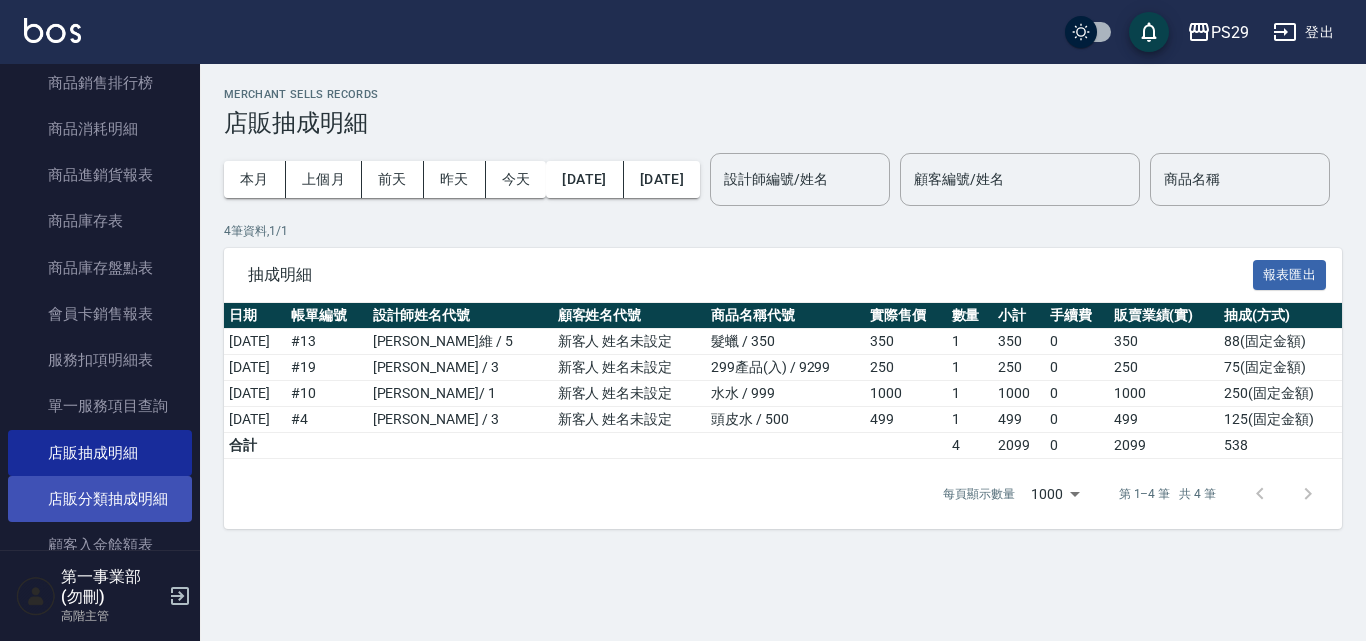 click on "店販分類抽成明細" at bounding box center [100, 499] 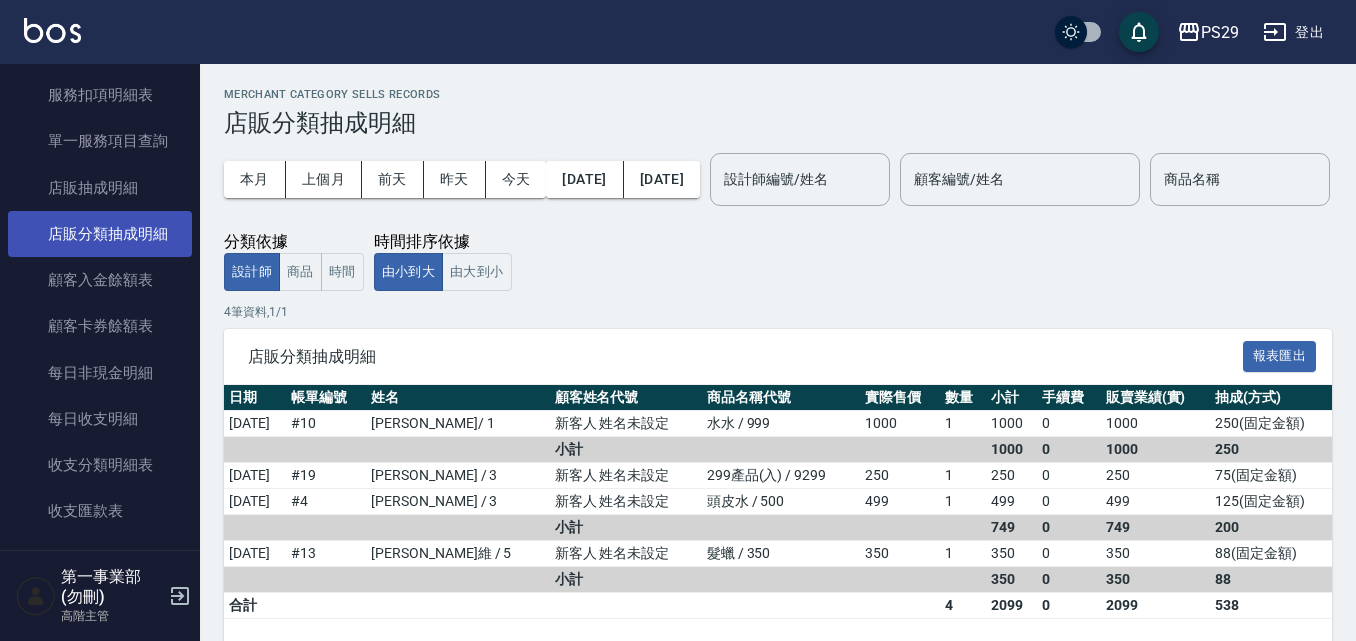 scroll, scrollTop: 1400, scrollLeft: 0, axis: vertical 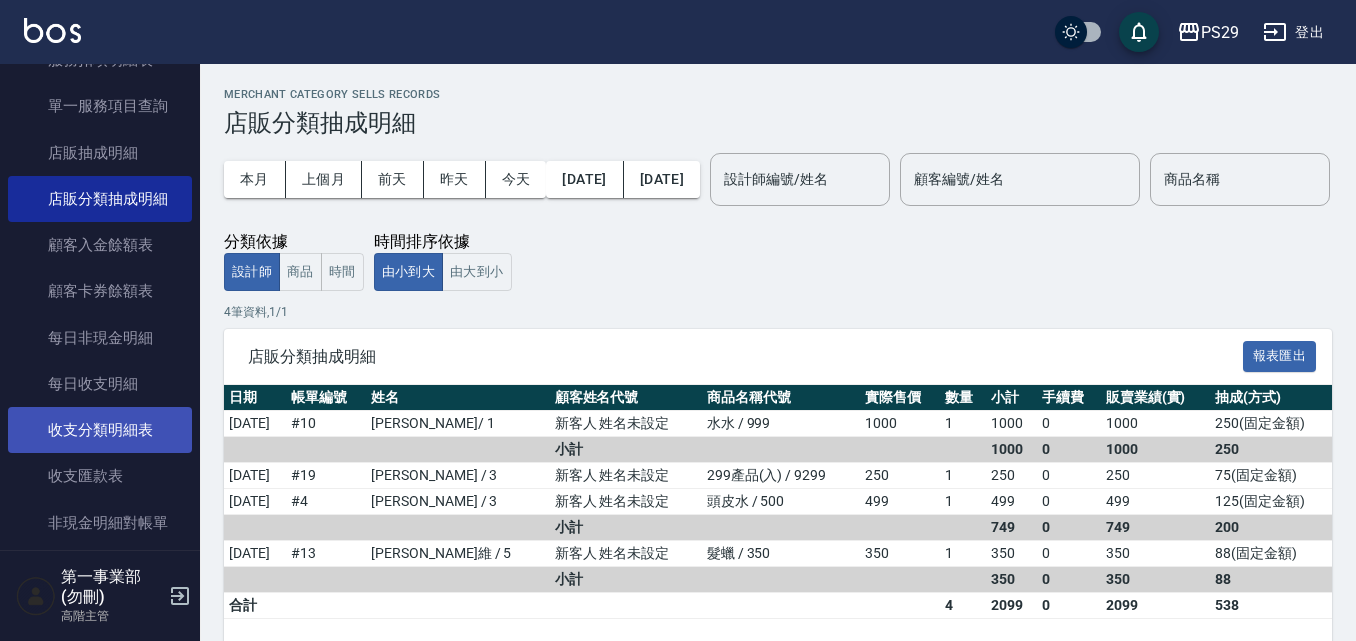 click on "收支分類明細表" at bounding box center (100, 430) 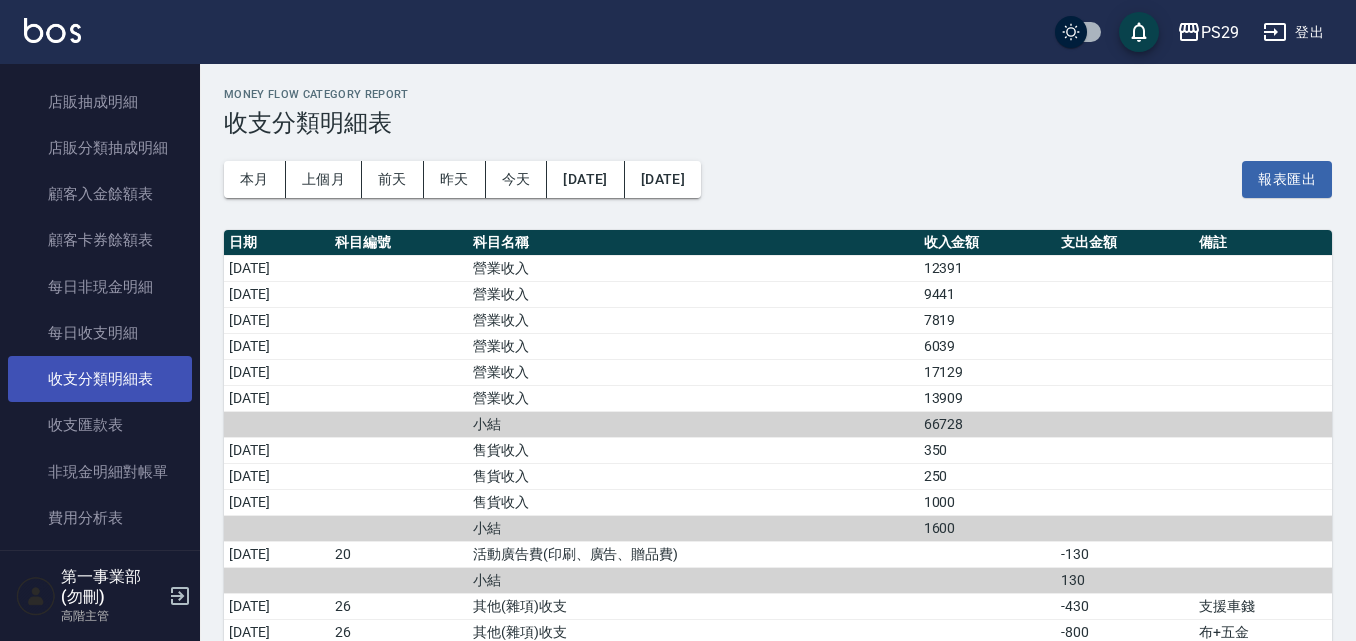 scroll, scrollTop: 1500, scrollLeft: 0, axis: vertical 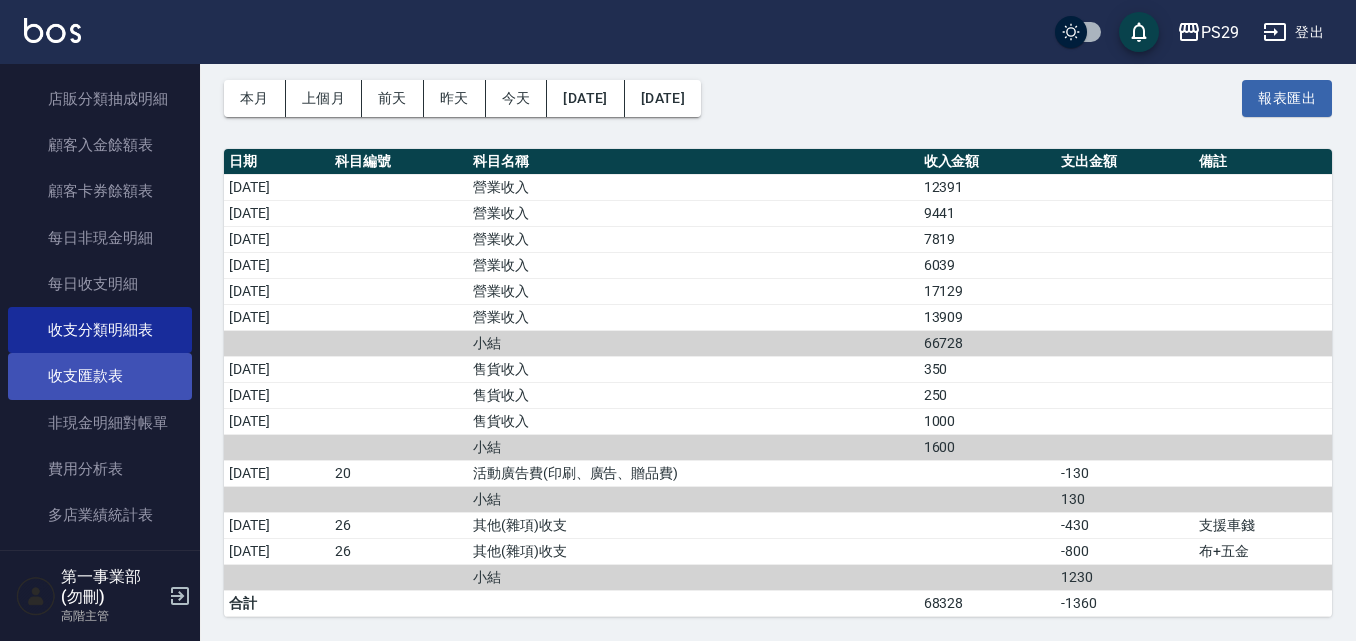 click on "收支匯款表" at bounding box center (100, 376) 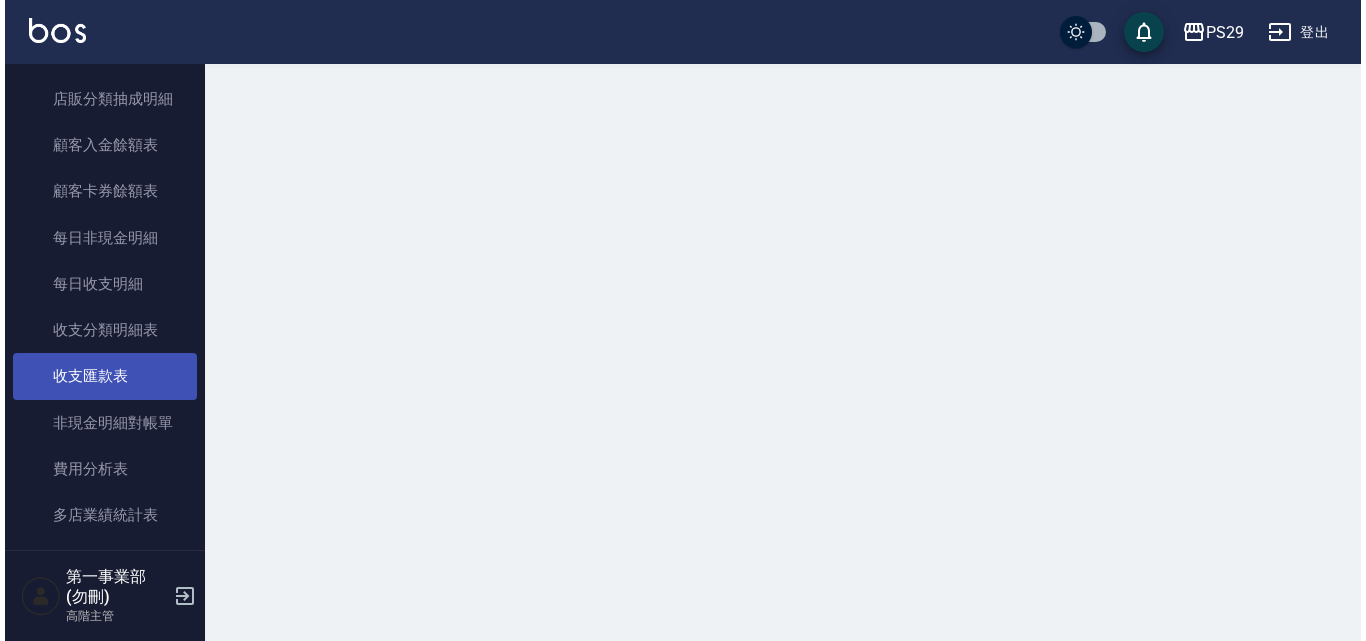 scroll, scrollTop: 0, scrollLeft: 0, axis: both 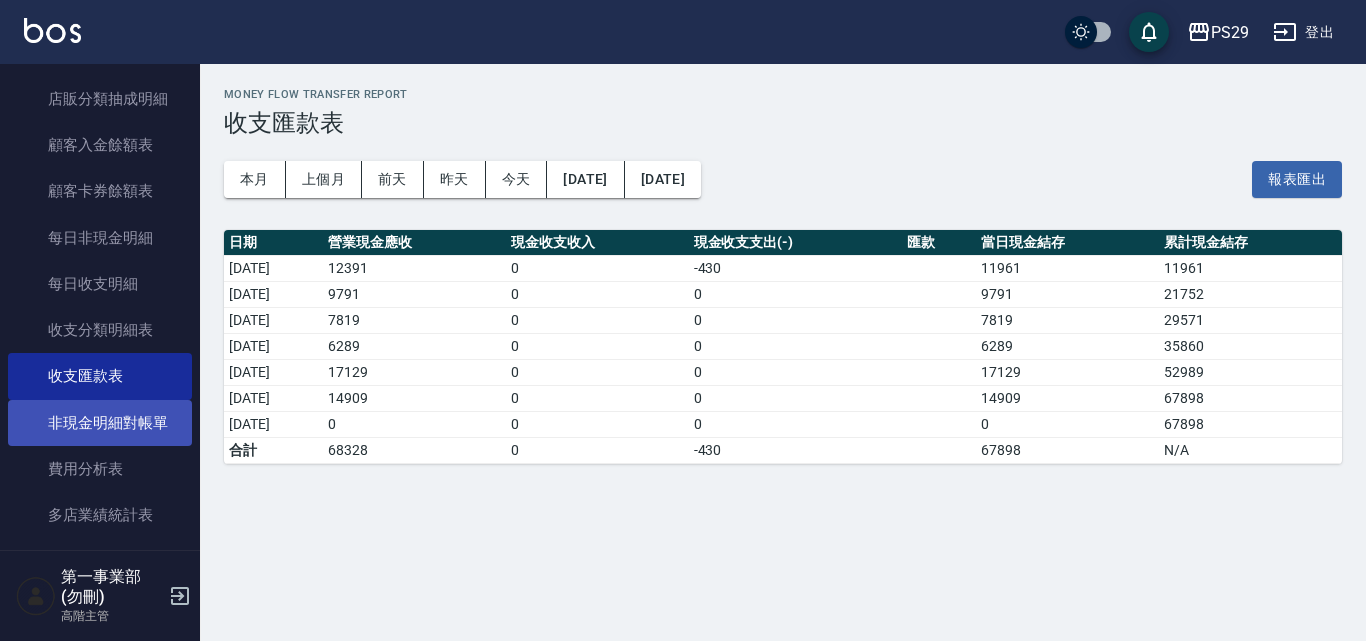 click on "非現金明細對帳單" at bounding box center [100, 423] 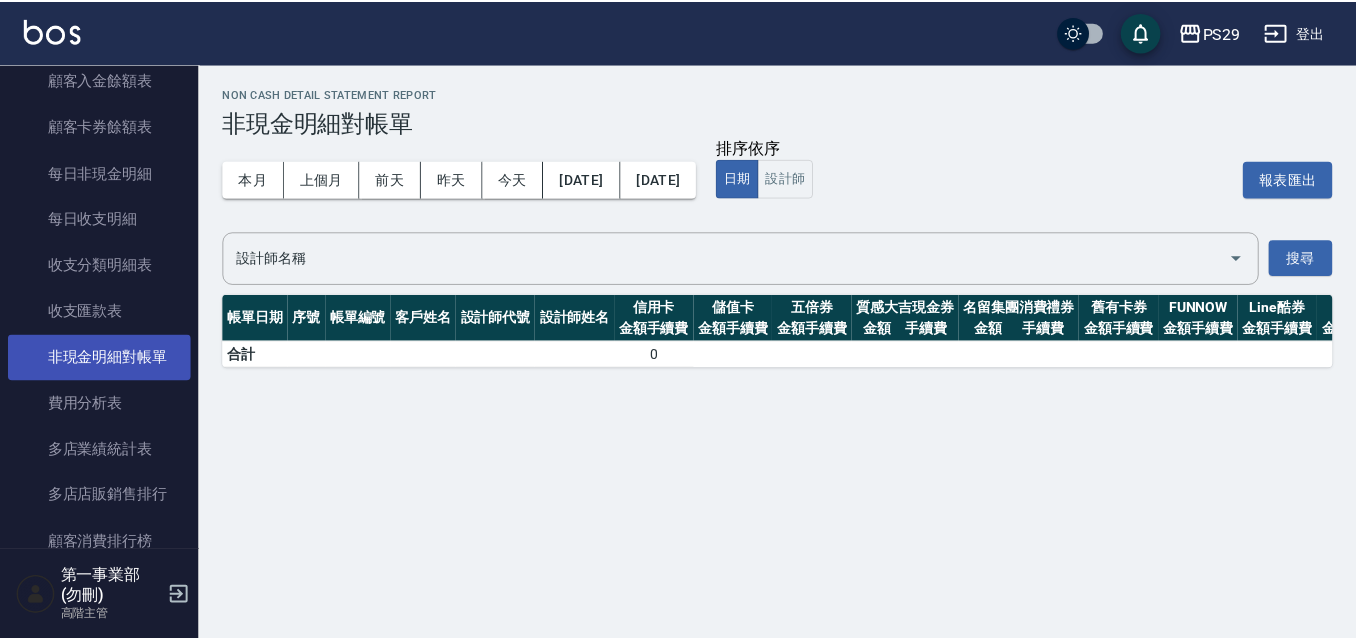 scroll, scrollTop: 1600, scrollLeft: 0, axis: vertical 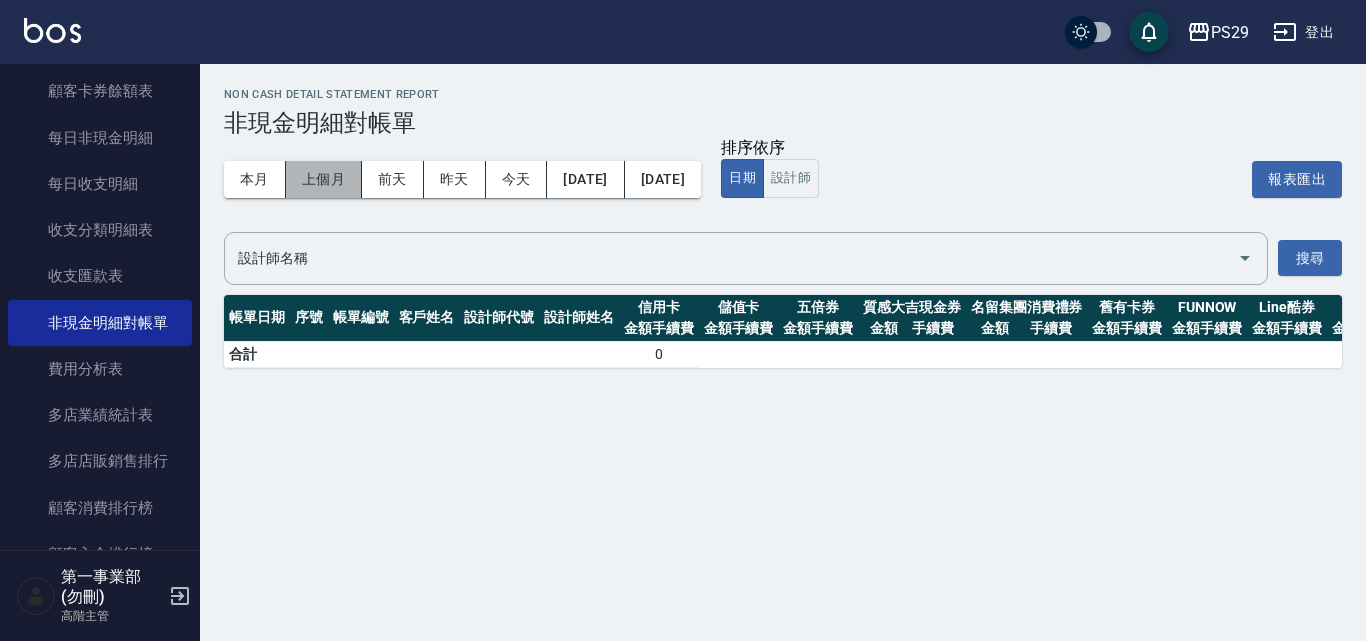 click on "上個月" at bounding box center [324, 179] 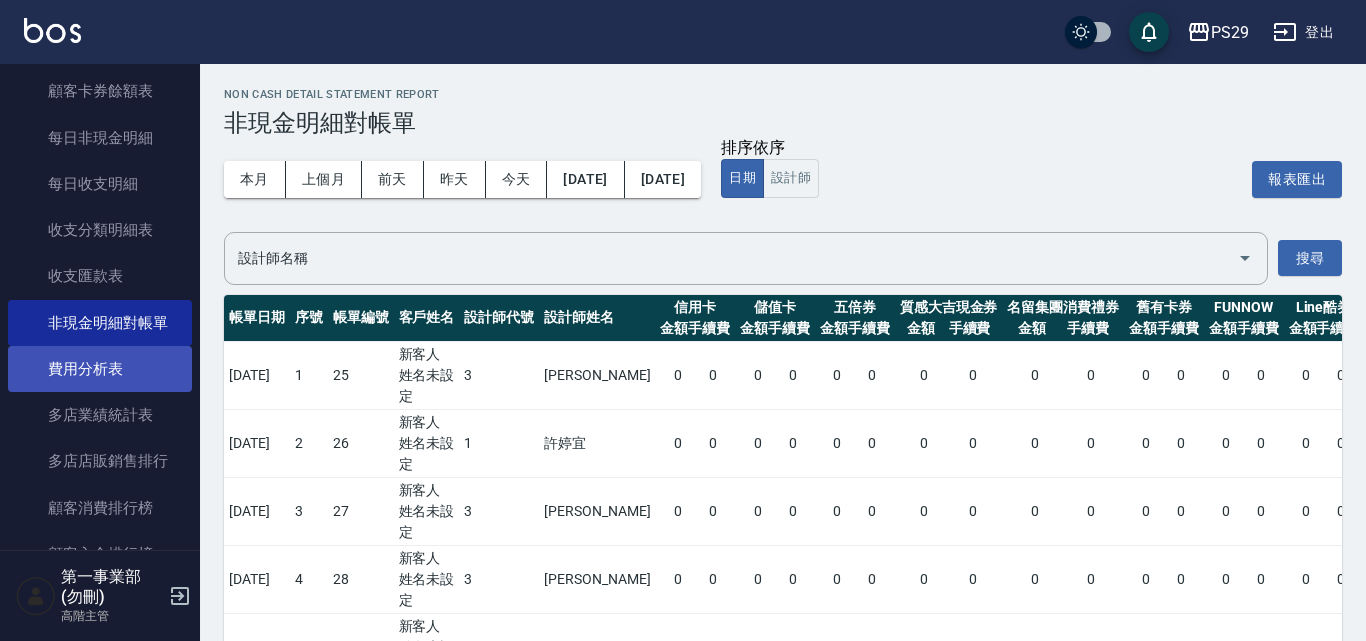 click on "費用分析表" at bounding box center [100, 369] 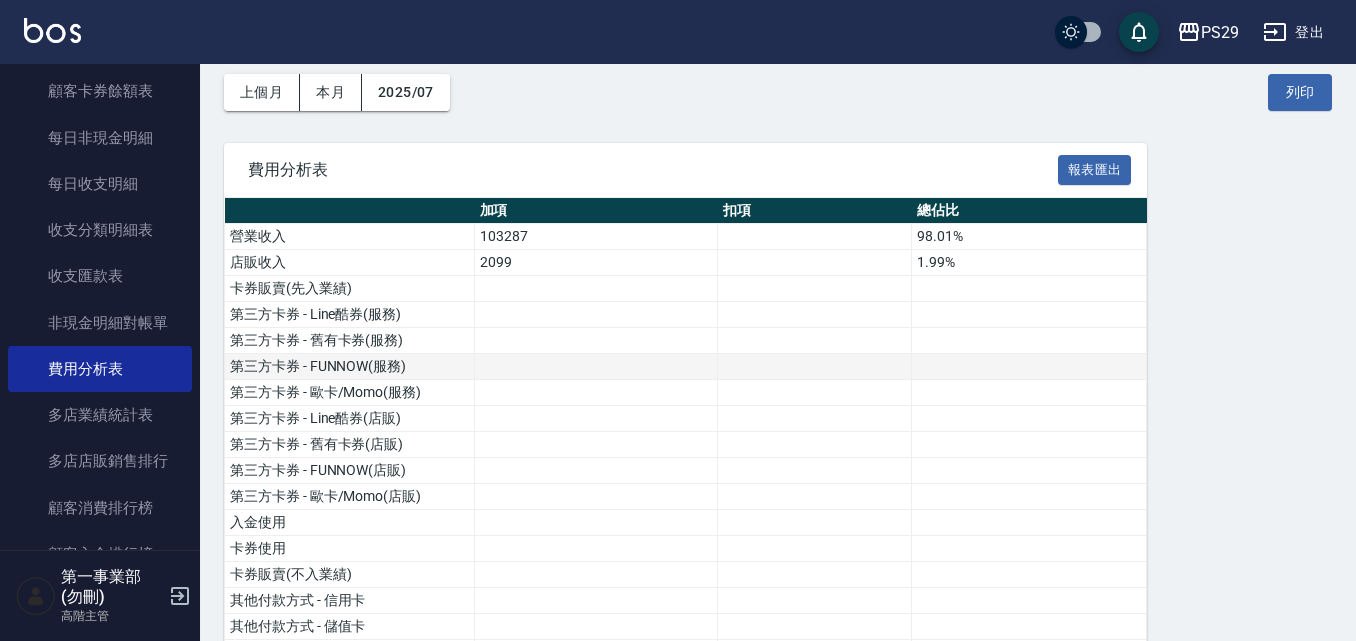 scroll, scrollTop: 0, scrollLeft: 0, axis: both 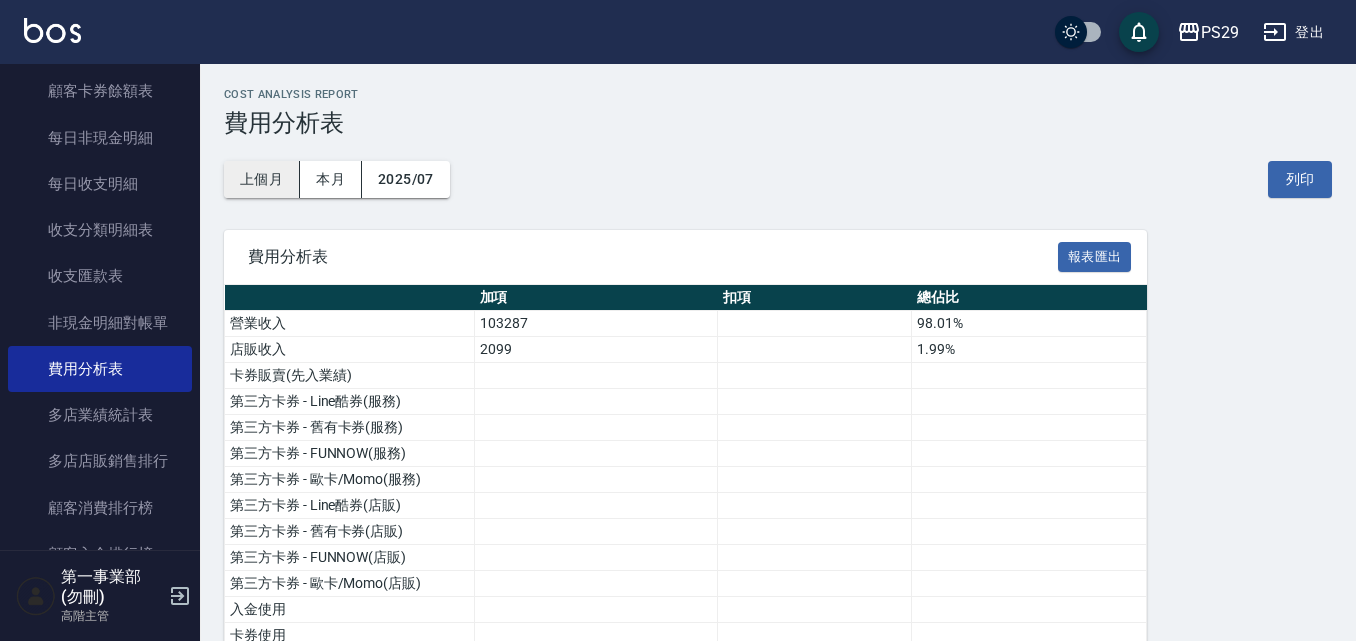 click on "上個月" at bounding box center [262, 179] 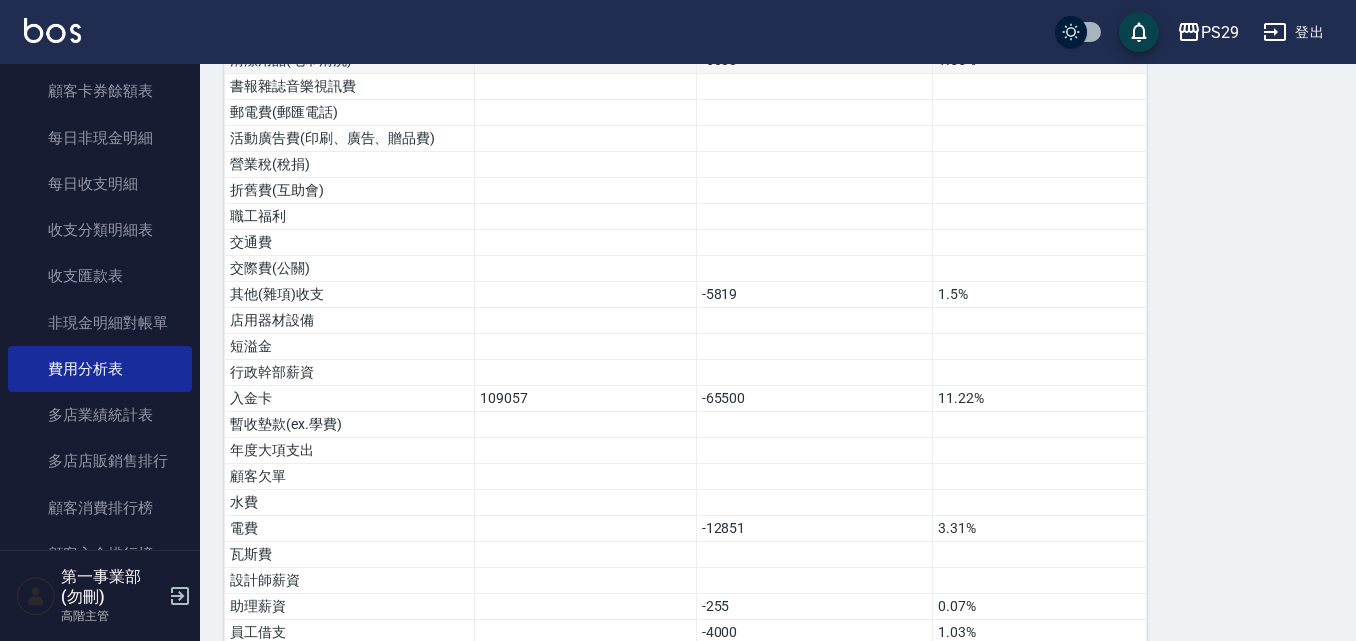scroll, scrollTop: 1100, scrollLeft: 0, axis: vertical 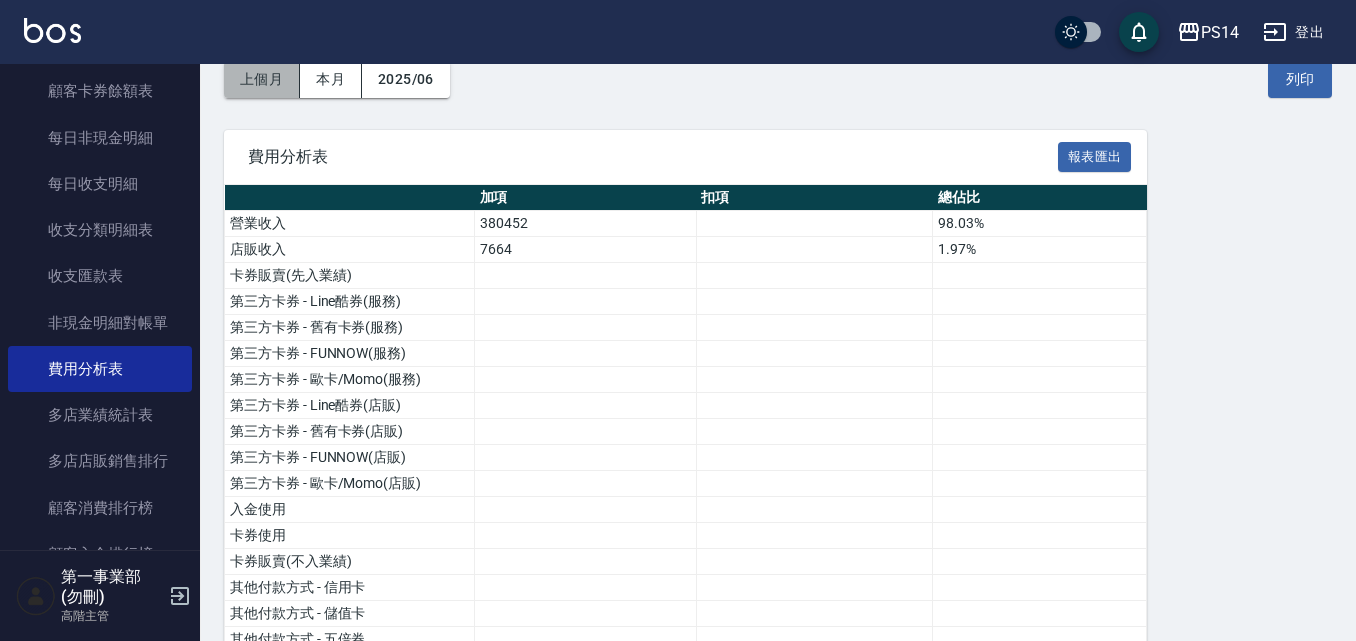 click on "上個月" at bounding box center [262, 79] 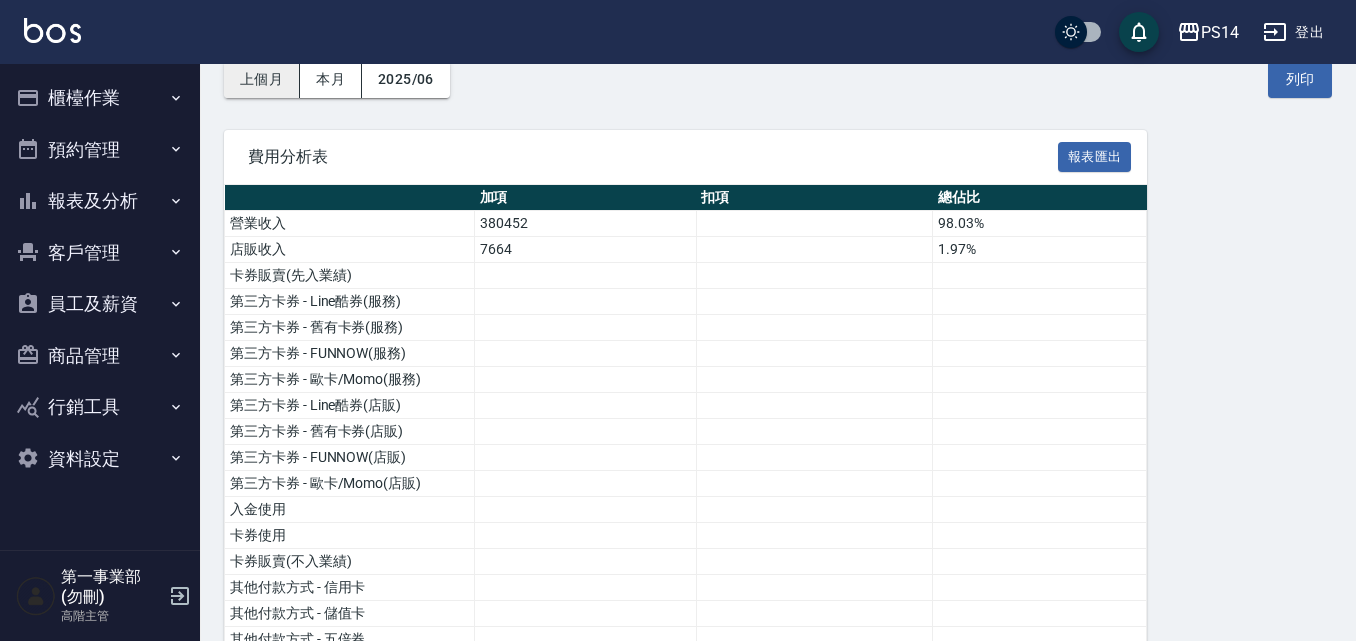 scroll, scrollTop: 0, scrollLeft: 0, axis: both 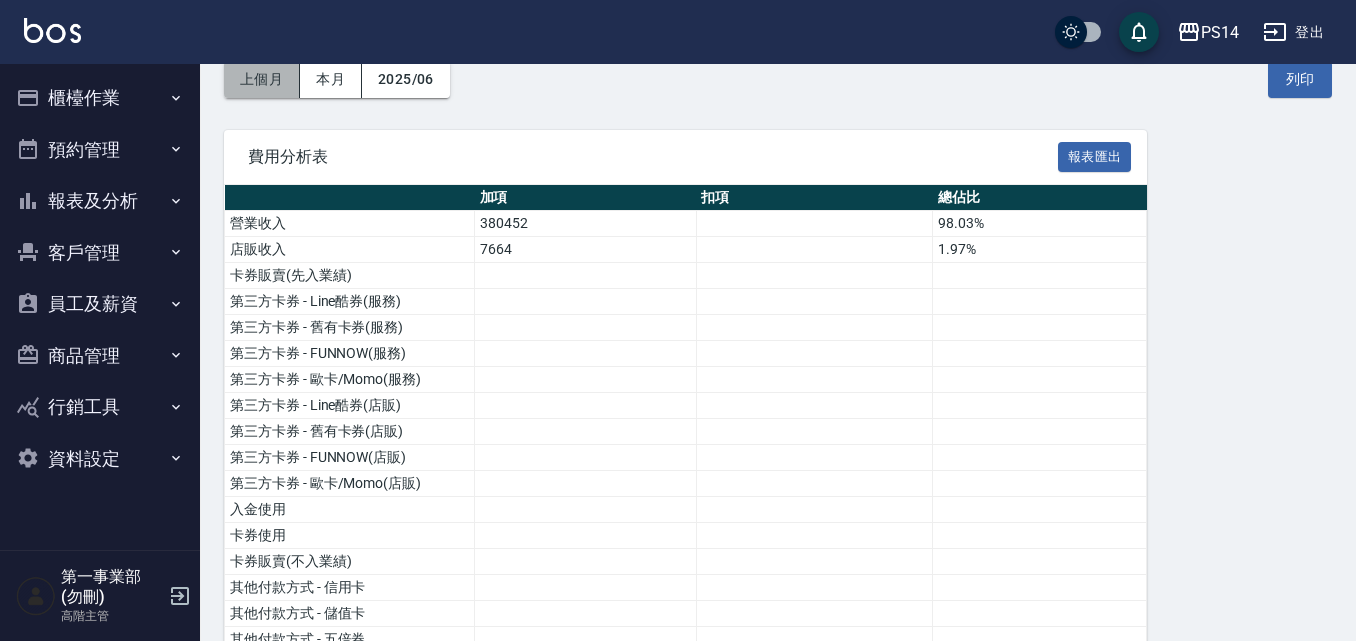 click on "上個月" at bounding box center [262, 79] 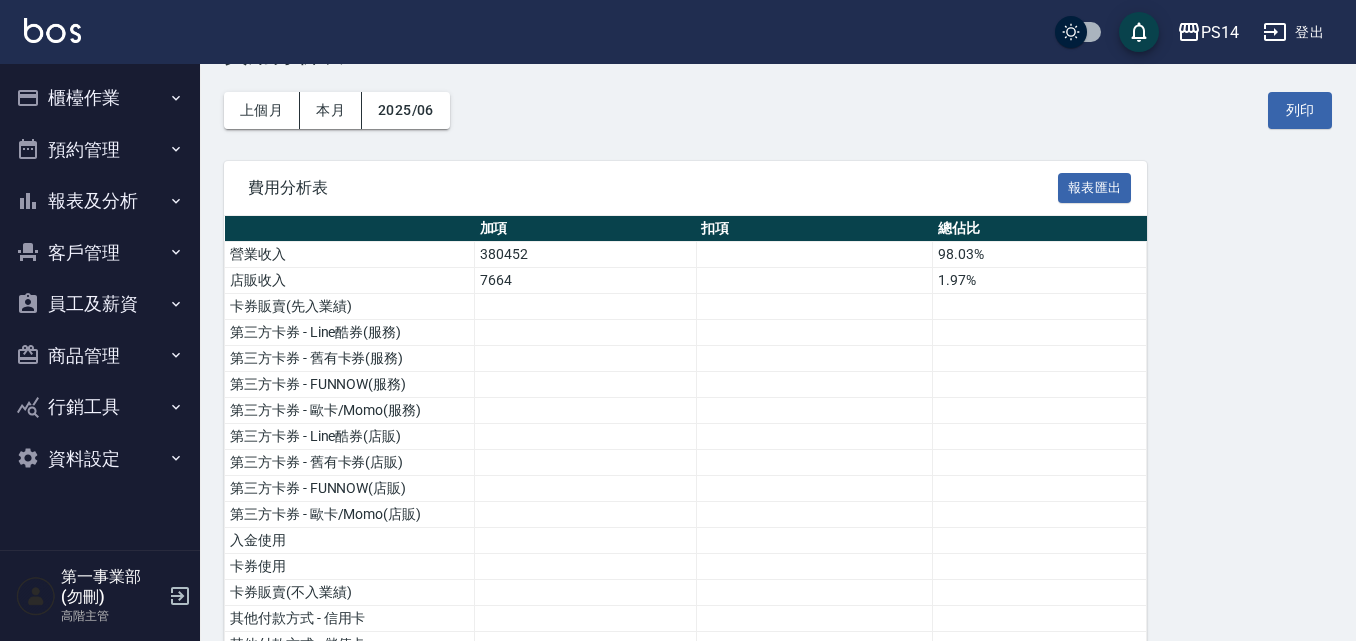 scroll, scrollTop: 100, scrollLeft: 0, axis: vertical 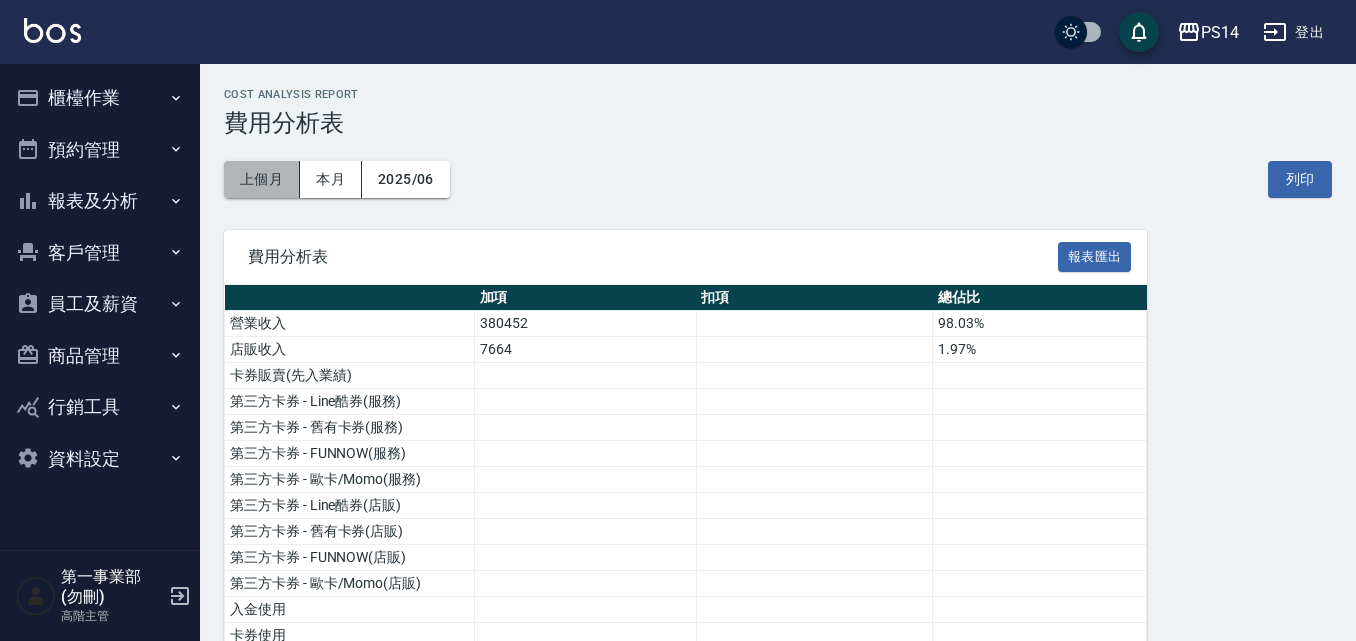 click on "上個月" at bounding box center (262, 179) 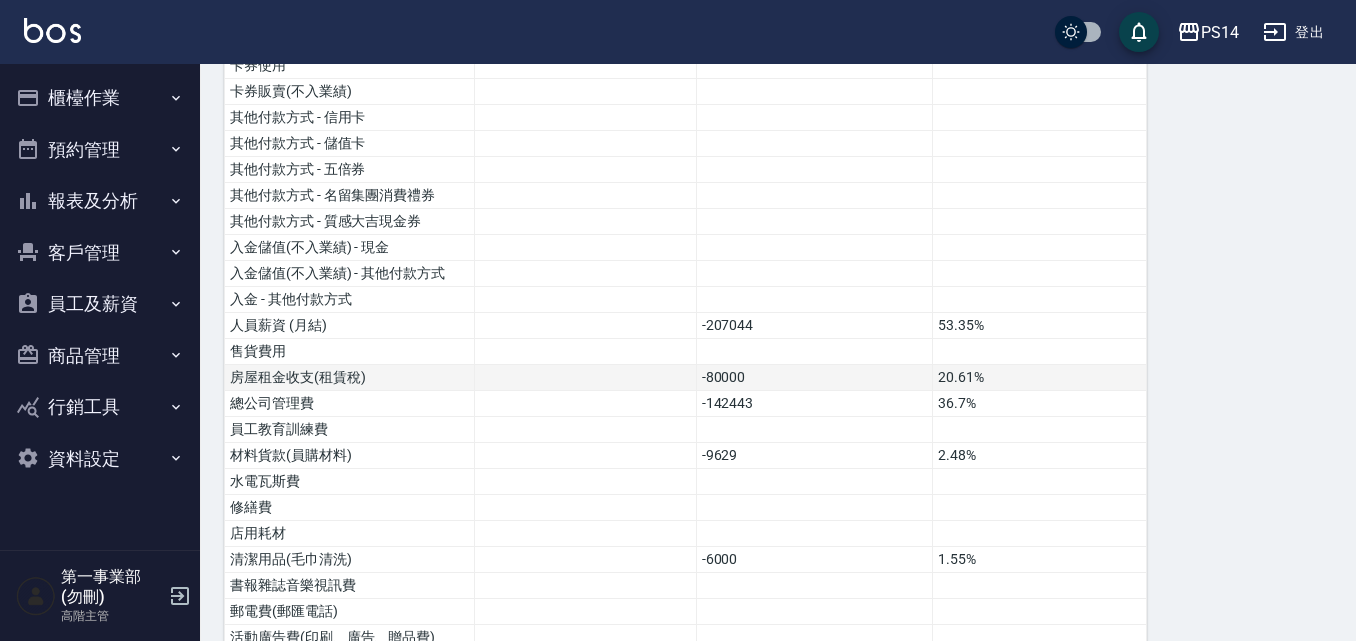 scroll, scrollTop: 600, scrollLeft: 0, axis: vertical 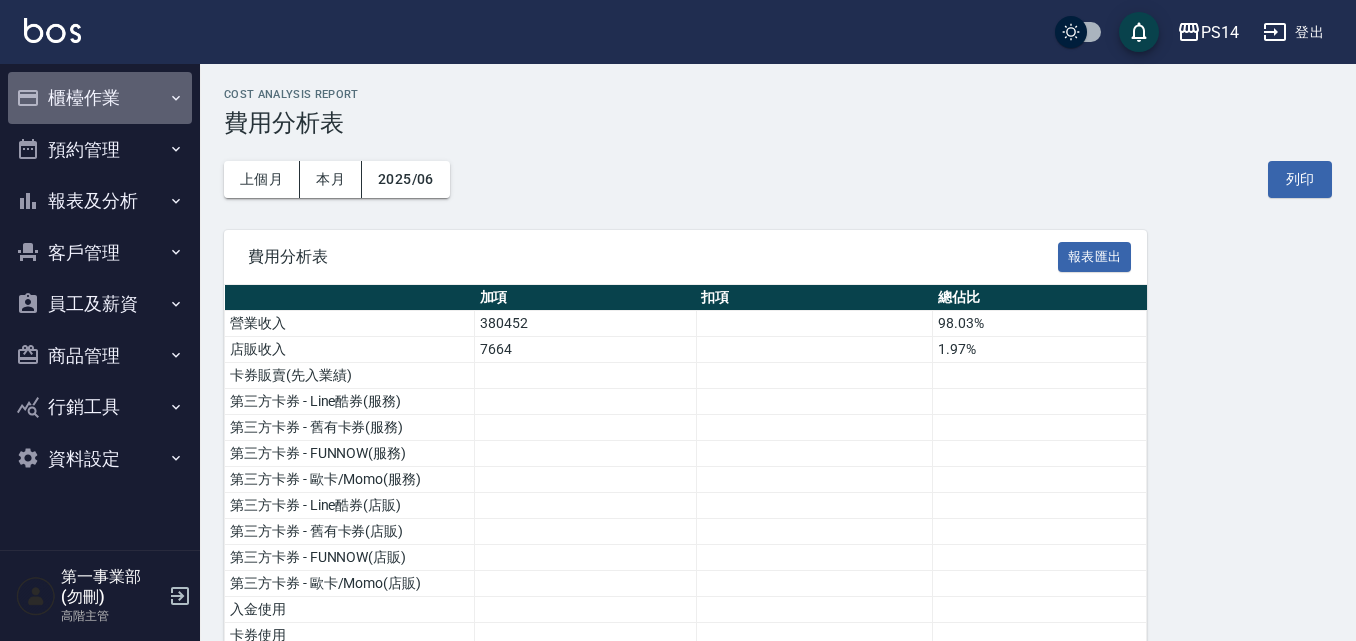 click on "櫃檯作業" at bounding box center (100, 98) 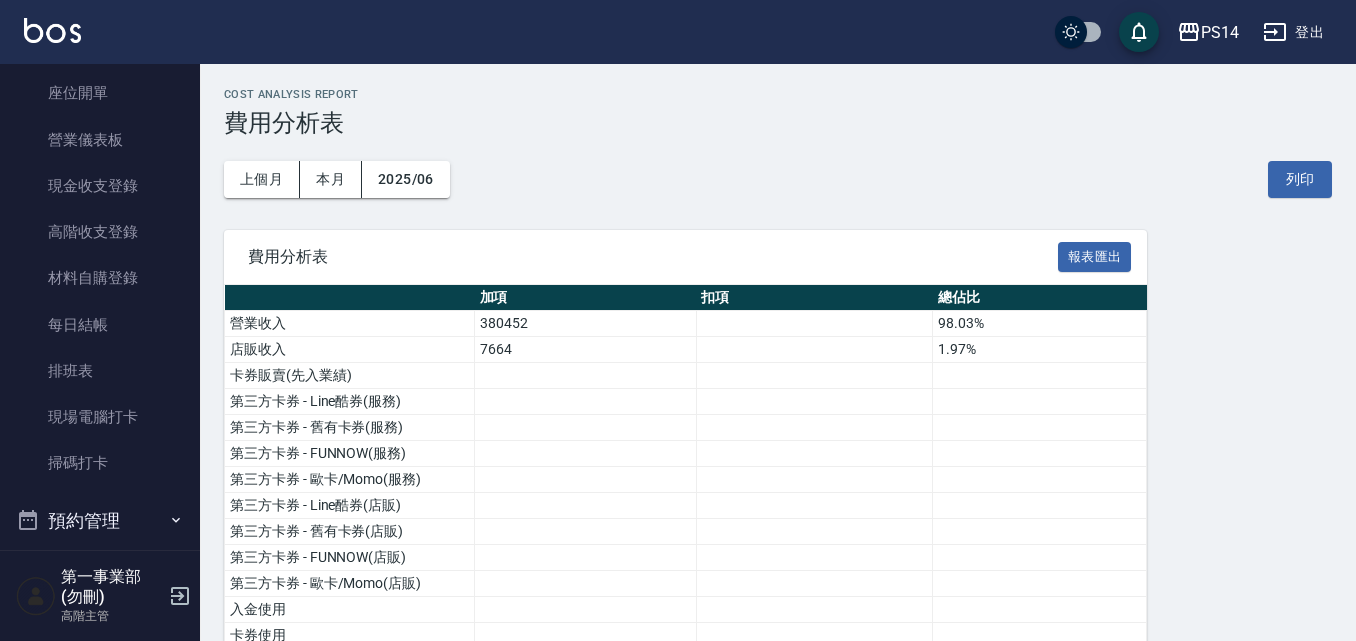 scroll, scrollTop: 300, scrollLeft: 0, axis: vertical 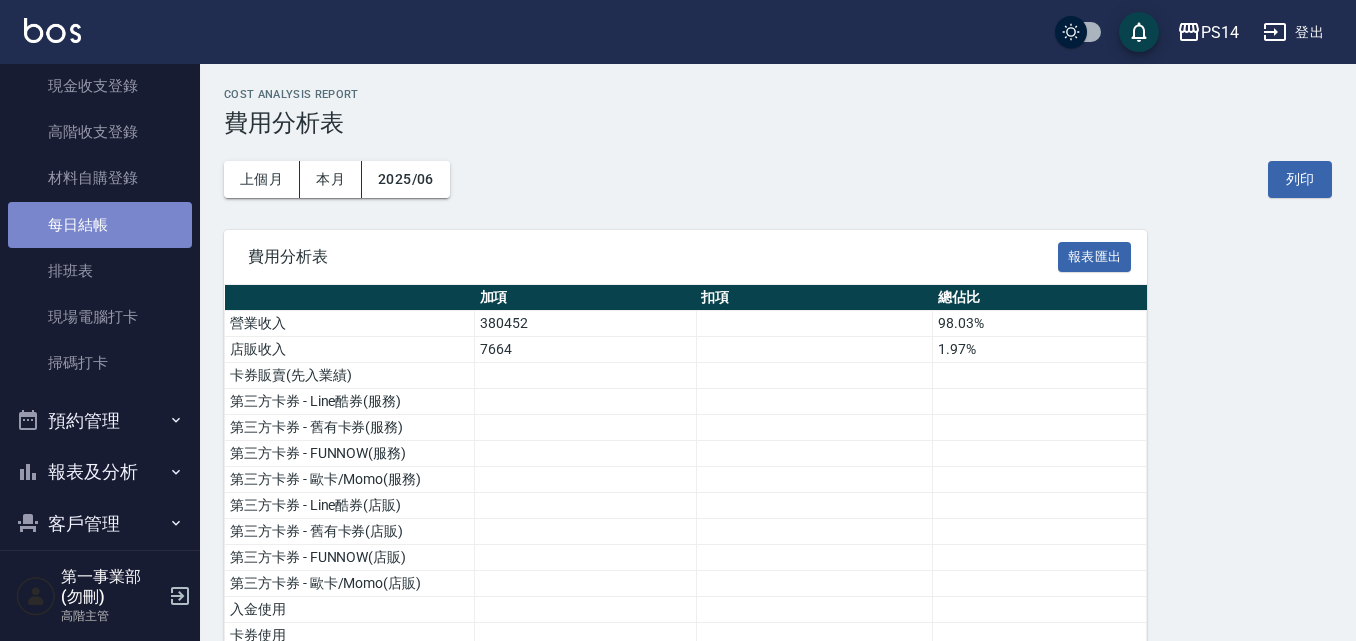 click on "每日結帳" at bounding box center (100, 225) 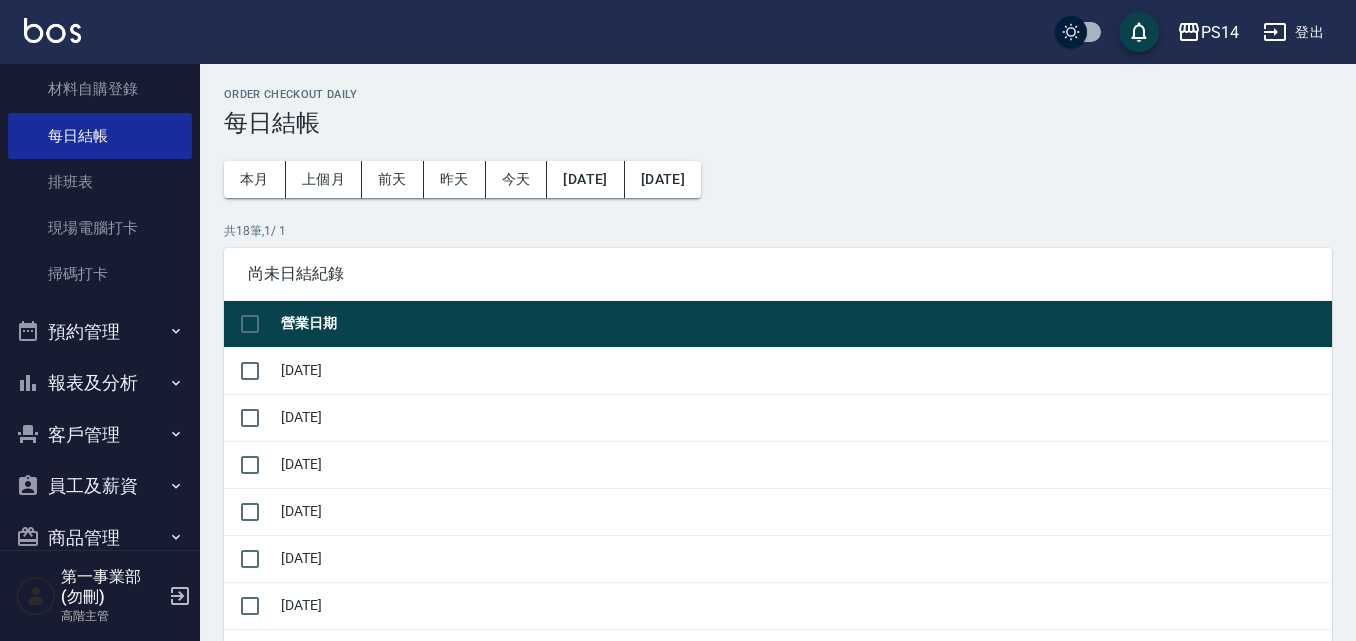 scroll, scrollTop: 400, scrollLeft: 0, axis: vertical 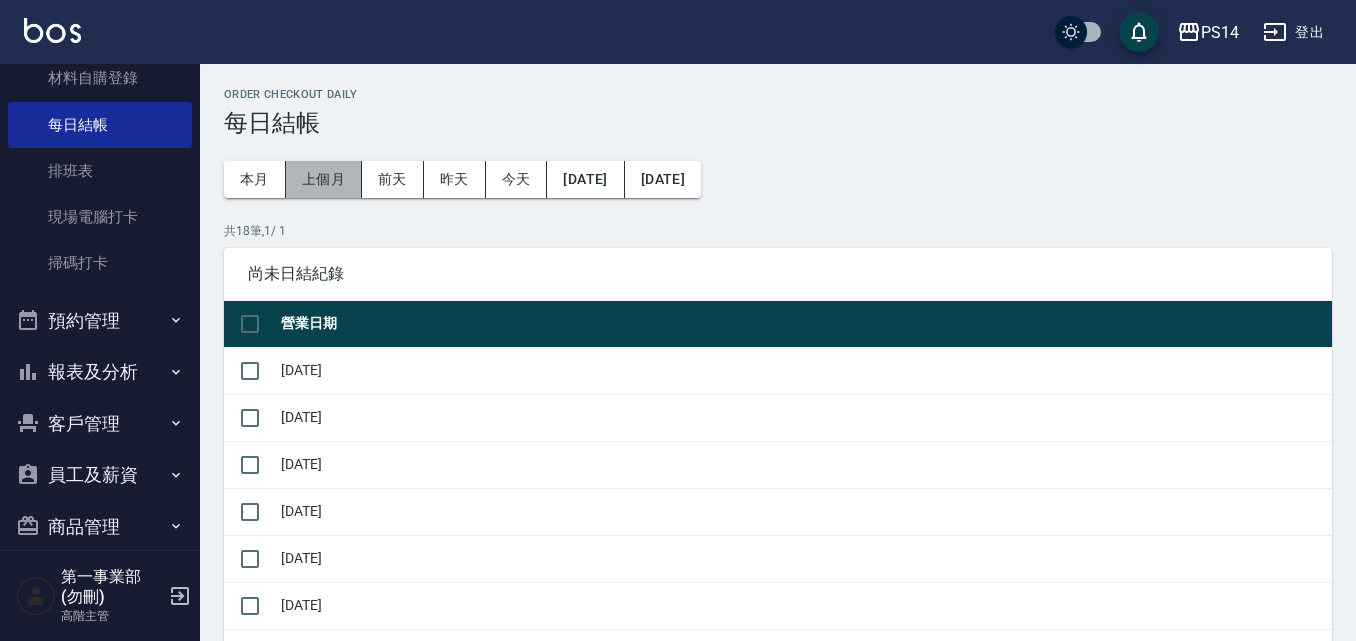 click on "上個月" at bounding box center (324, 179) 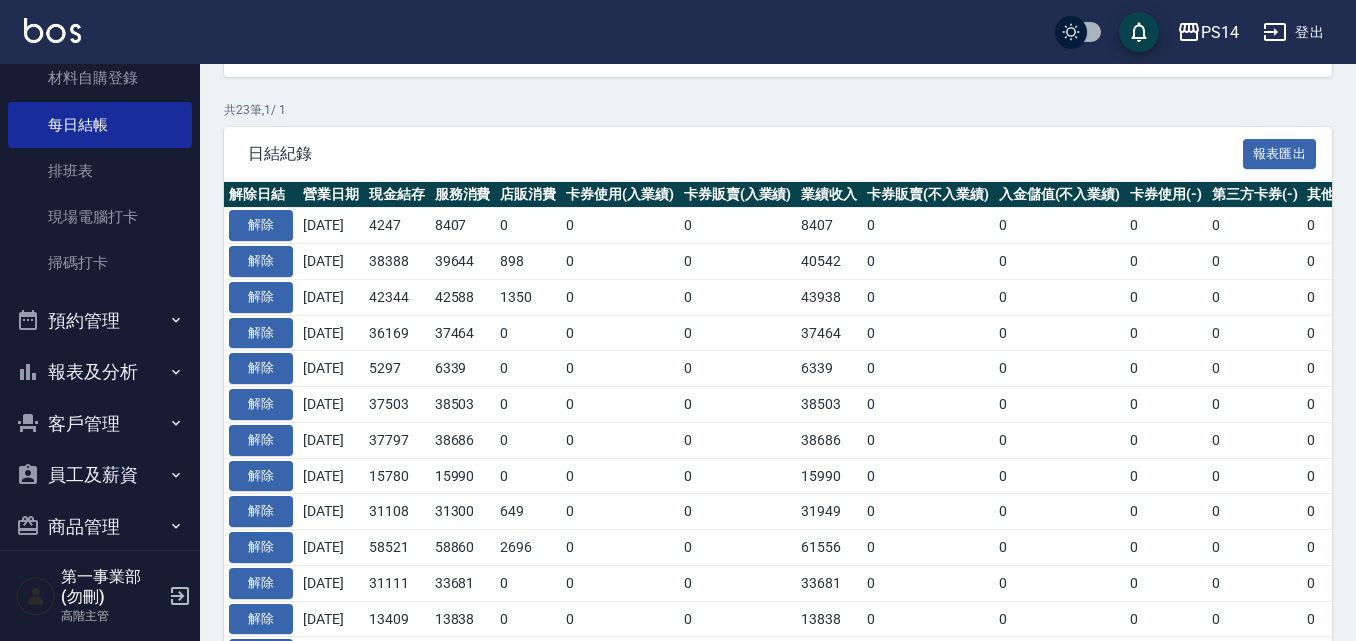 scroll, scrollTop: 700, scrollLeft: 0, axis: vertical 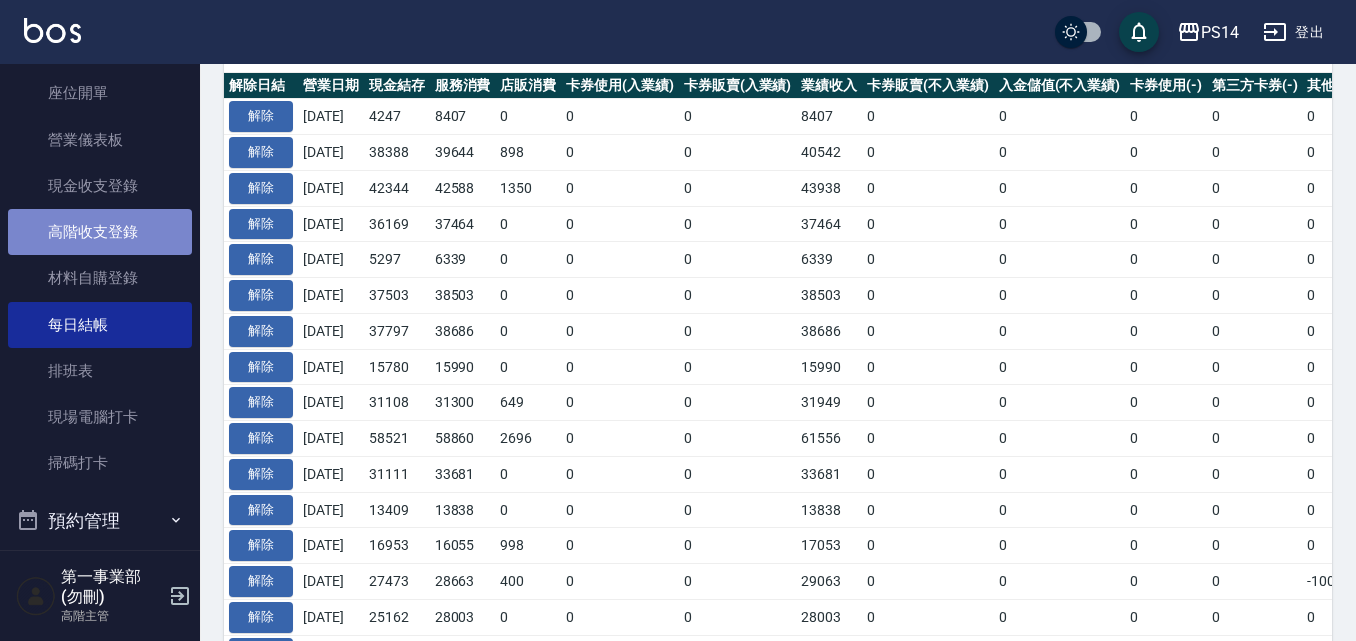 click on "高階收支登錄" at bounding box center [100, 232] 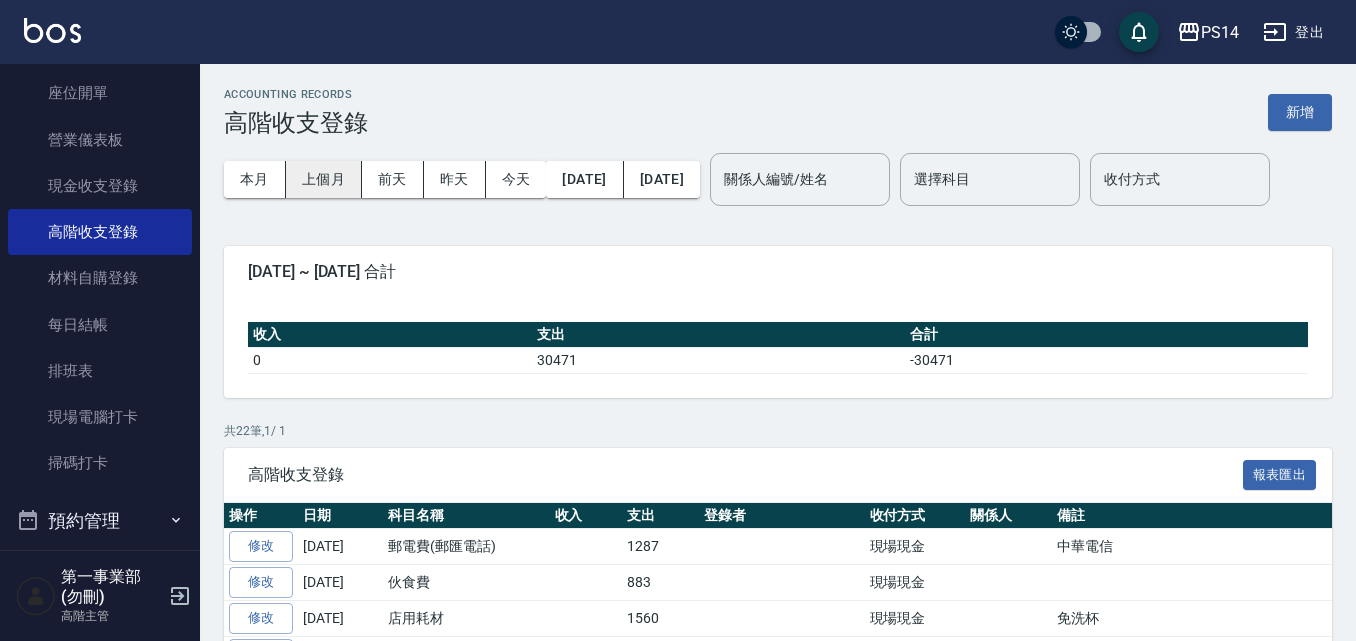 click on "上個月" at bounding box center (324, 179) 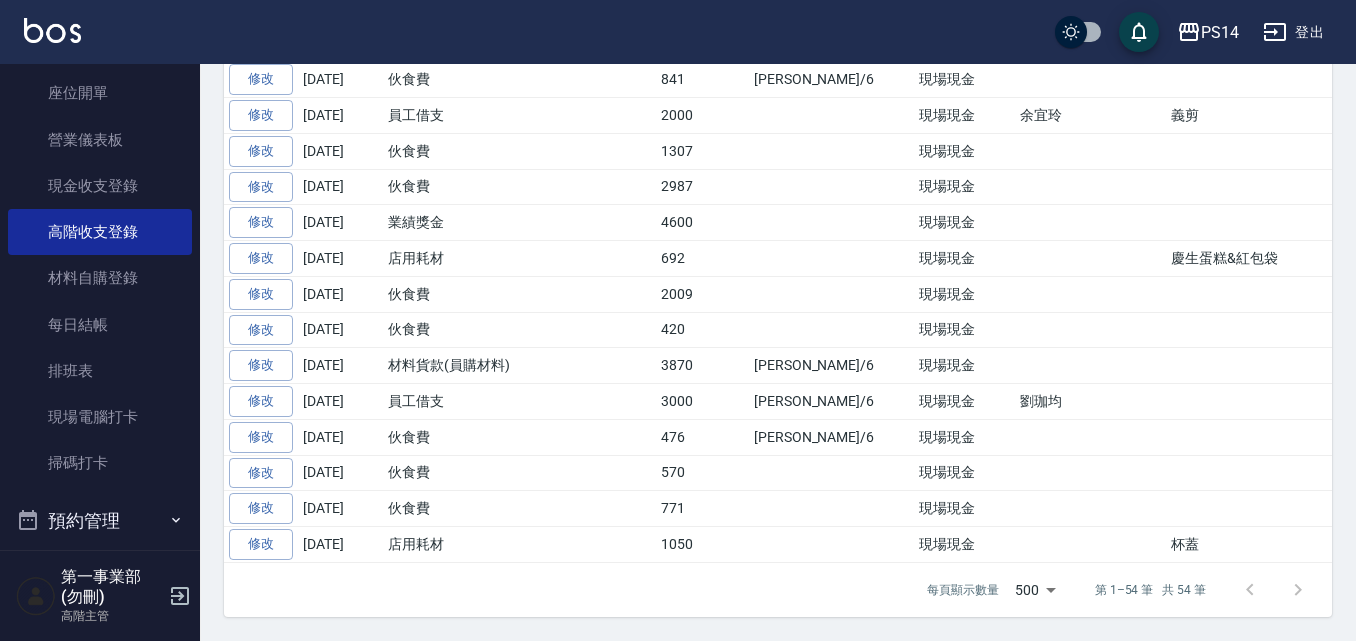 scroll, scrollTop: 1960, scrollLeft: 0, axis: vertical 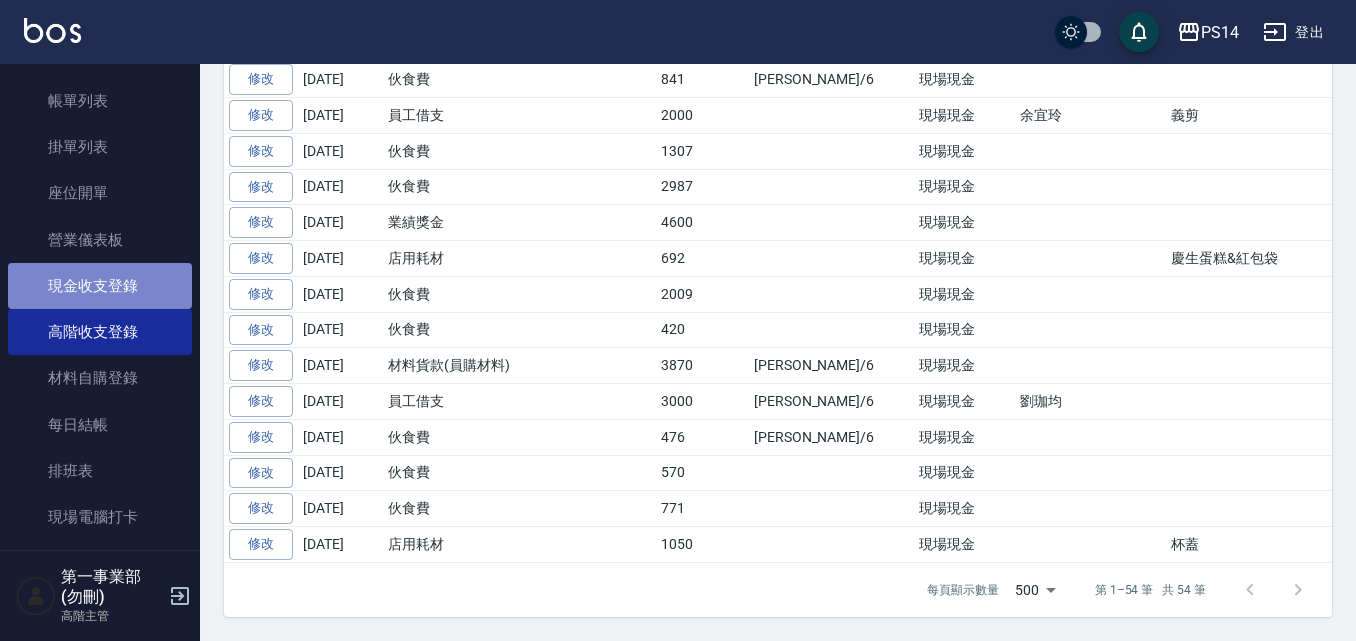 click on "現金收支登錄" at bounding box center (100, 286) 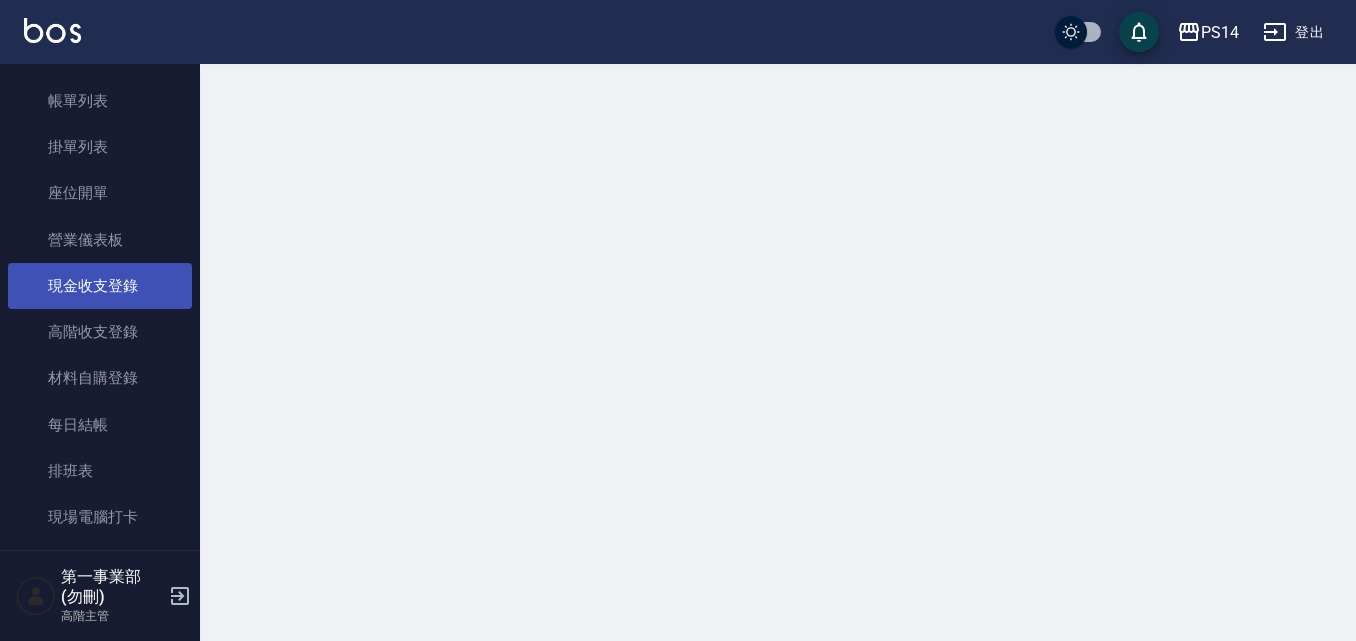 scroll, scrollTop: 0, scrollLeft: 0, axis: both 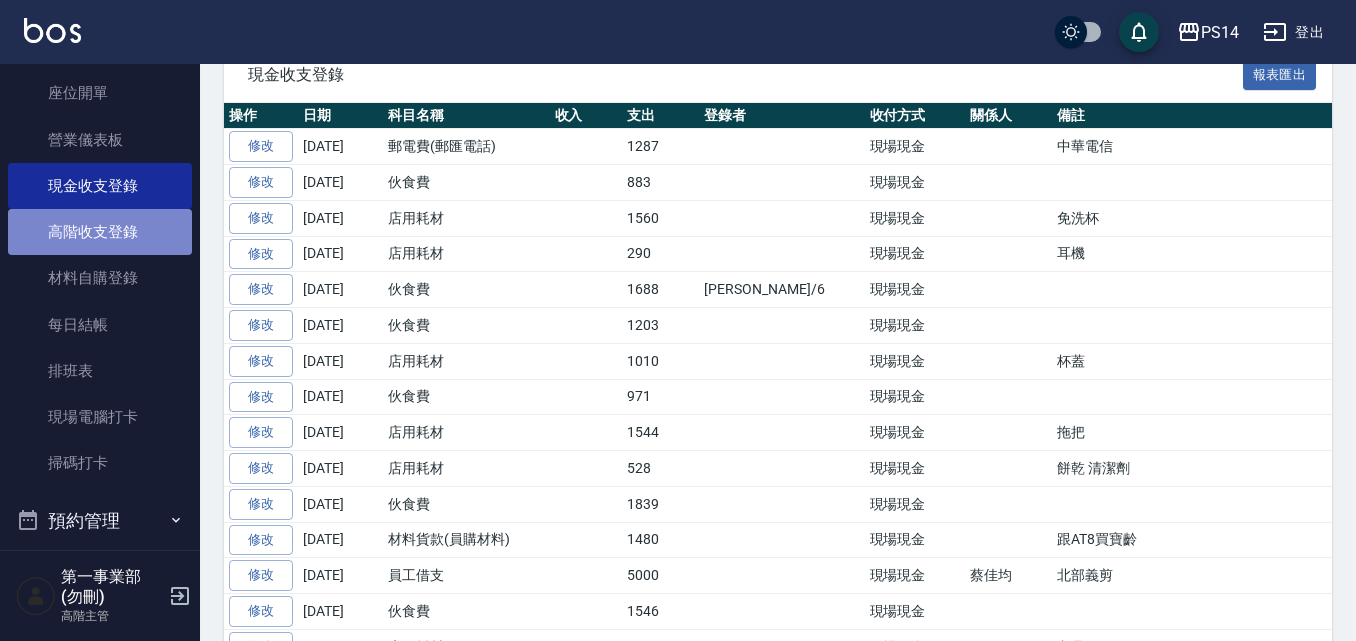 click on "高階收支登錄" at bounding box center [100, 232] 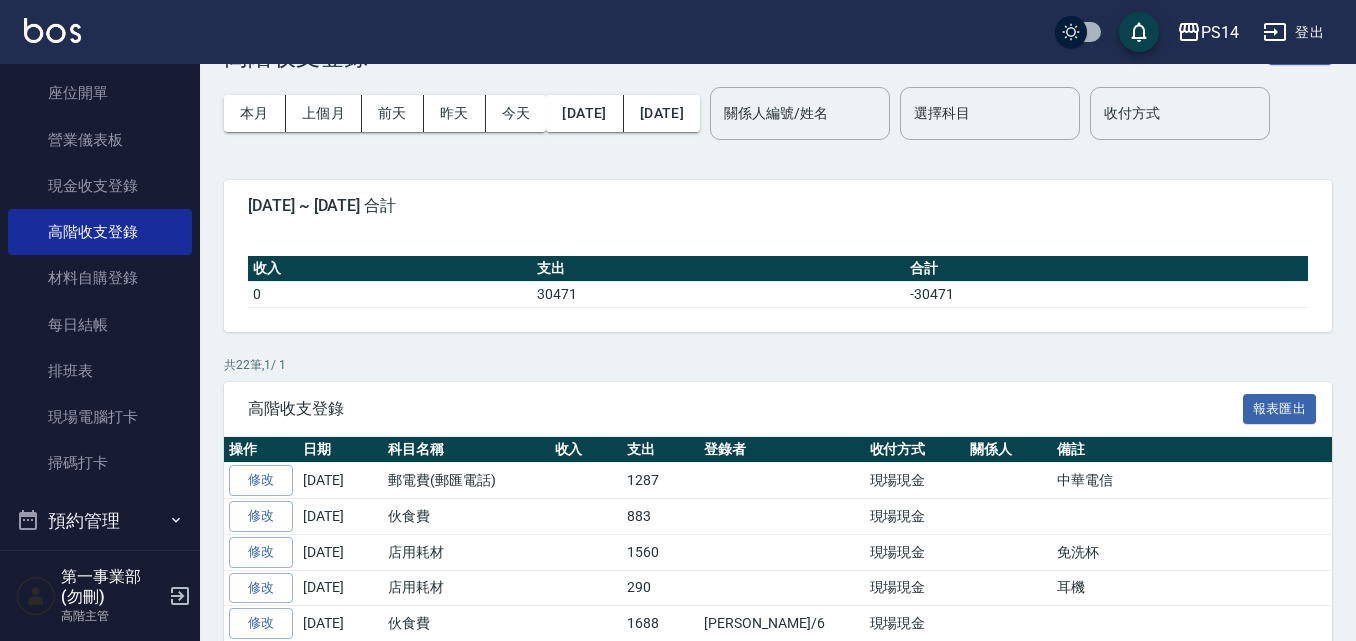 scroll, scrollTop: 100, scrollLeft: 0, axis: vertical 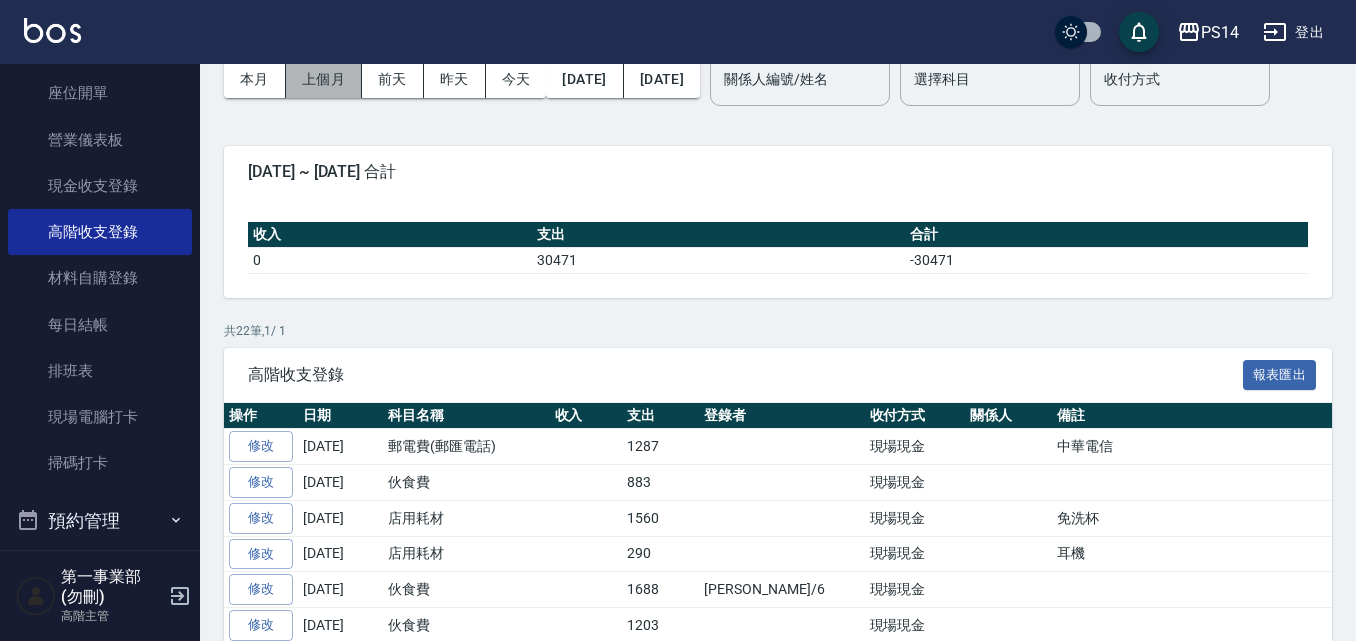 click on "上個月" at bounding box center [324, 79] 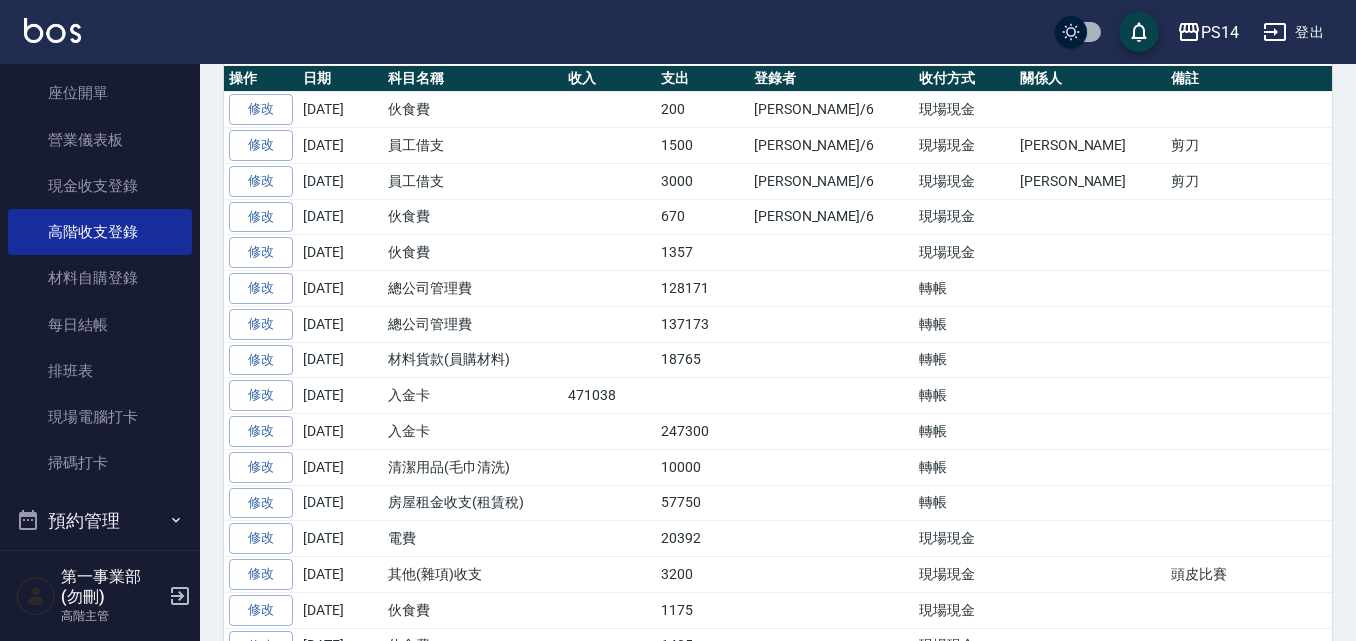 scroll, scrollTop: 500, scrollLeft: 0, axis: vertical 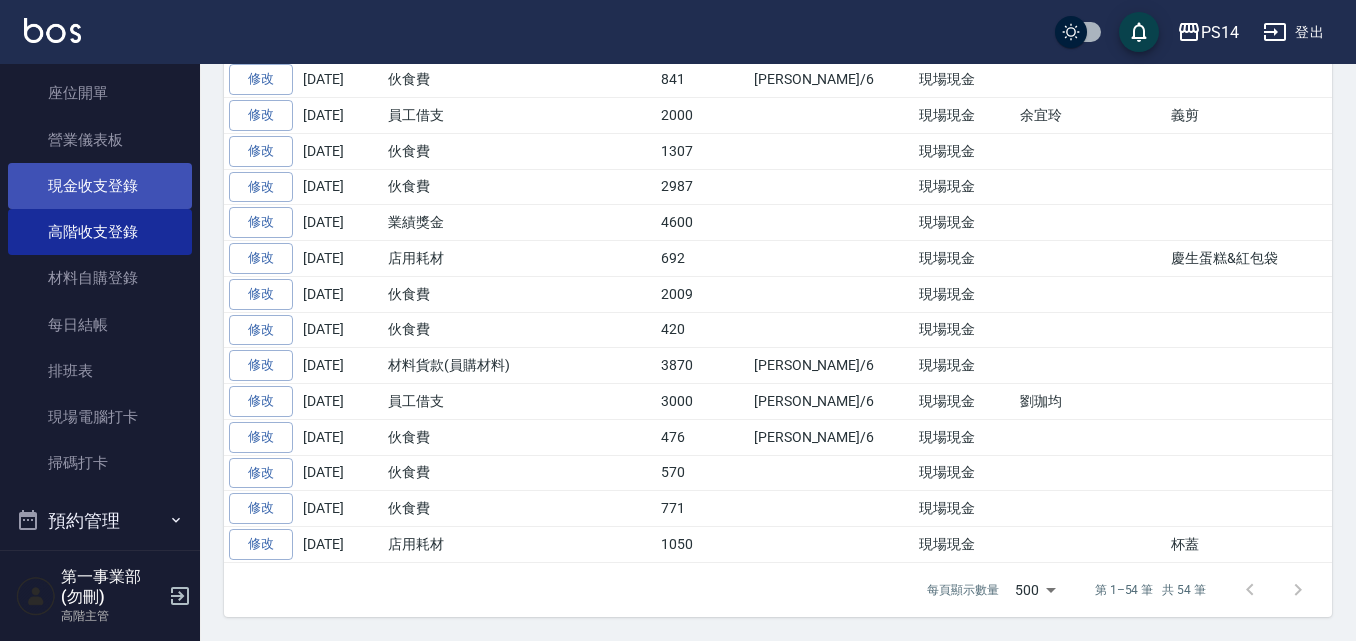 click on "現金收支登錄" at bounding box center [100, 186] 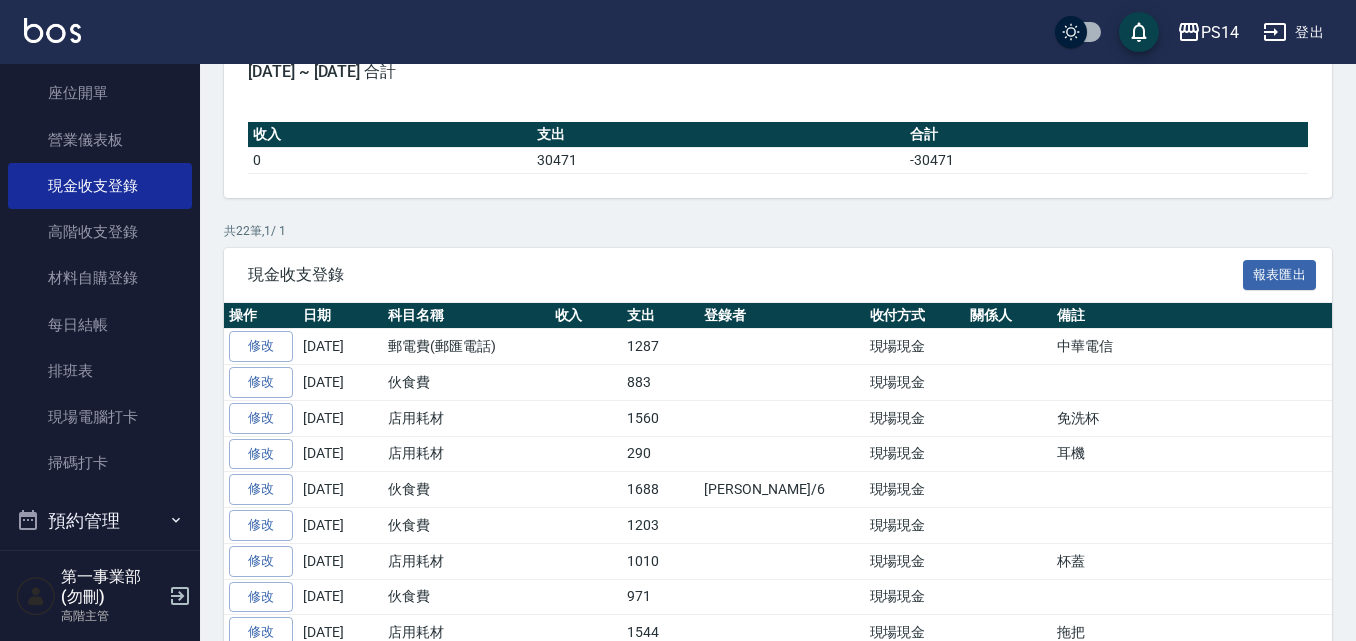 scroll, scrollTop: 100, scrollLeft: 0, axis: vertical 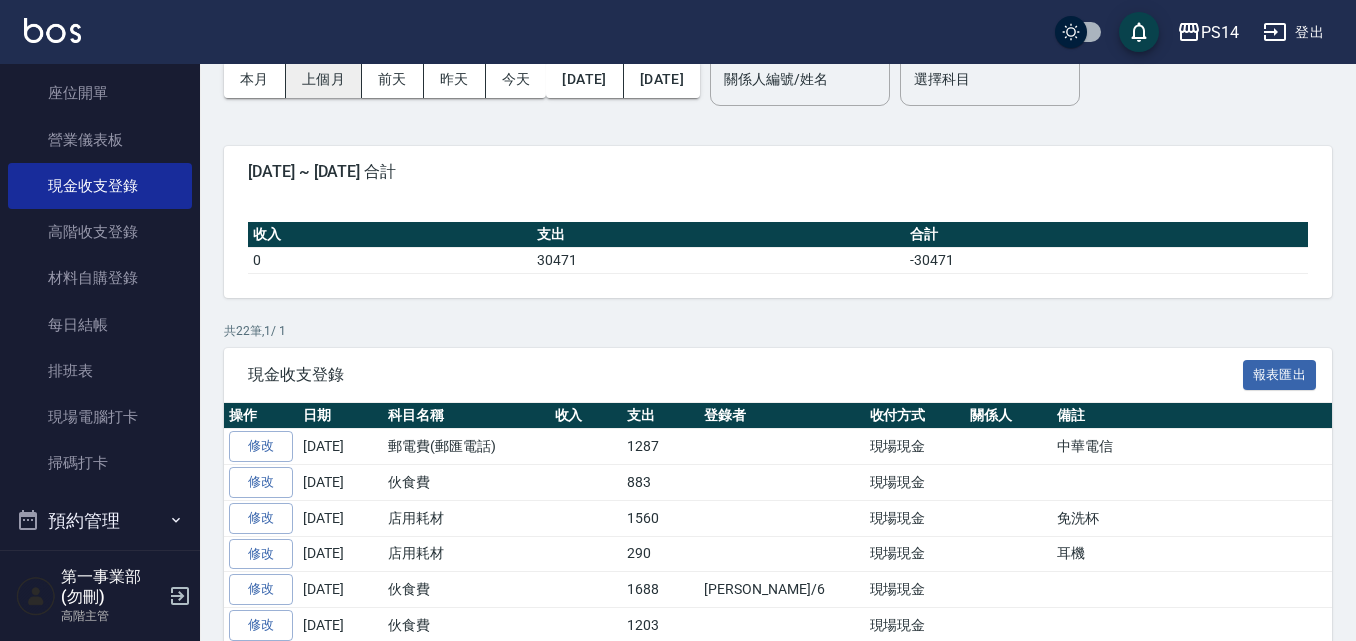 click on "上個月" at bounding box center (324, 79) 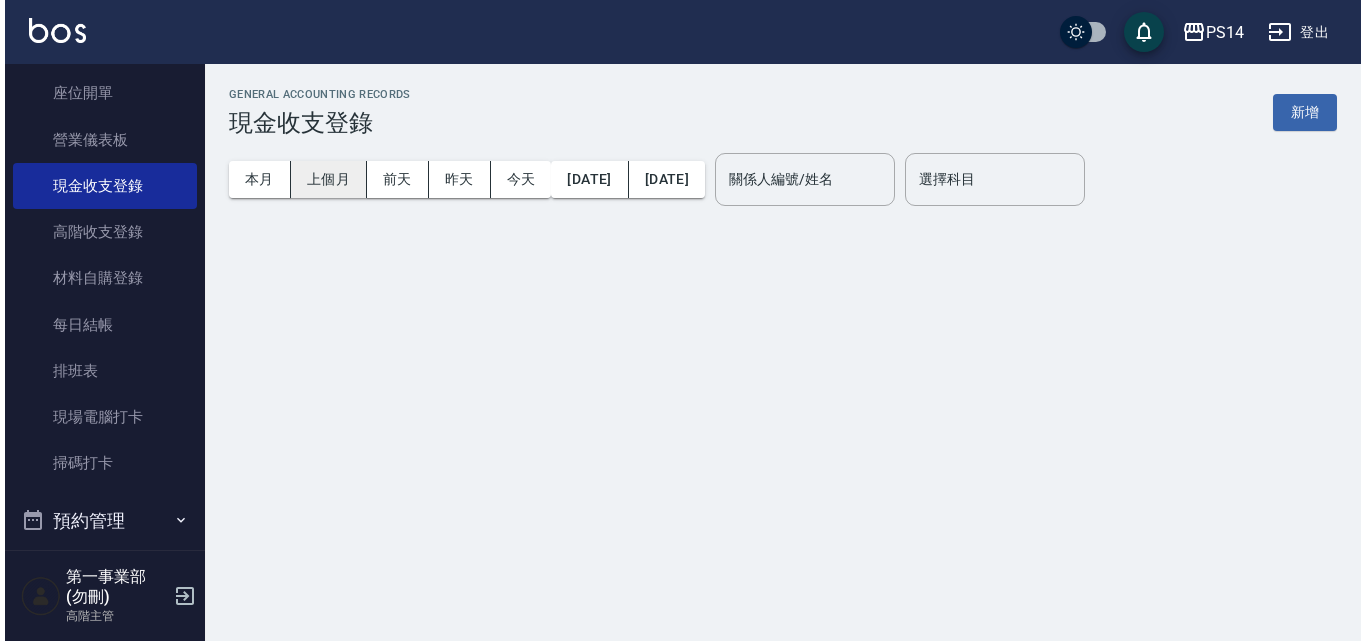 scroll, scrollTop: 0, scrollLeft: 0, axis: both 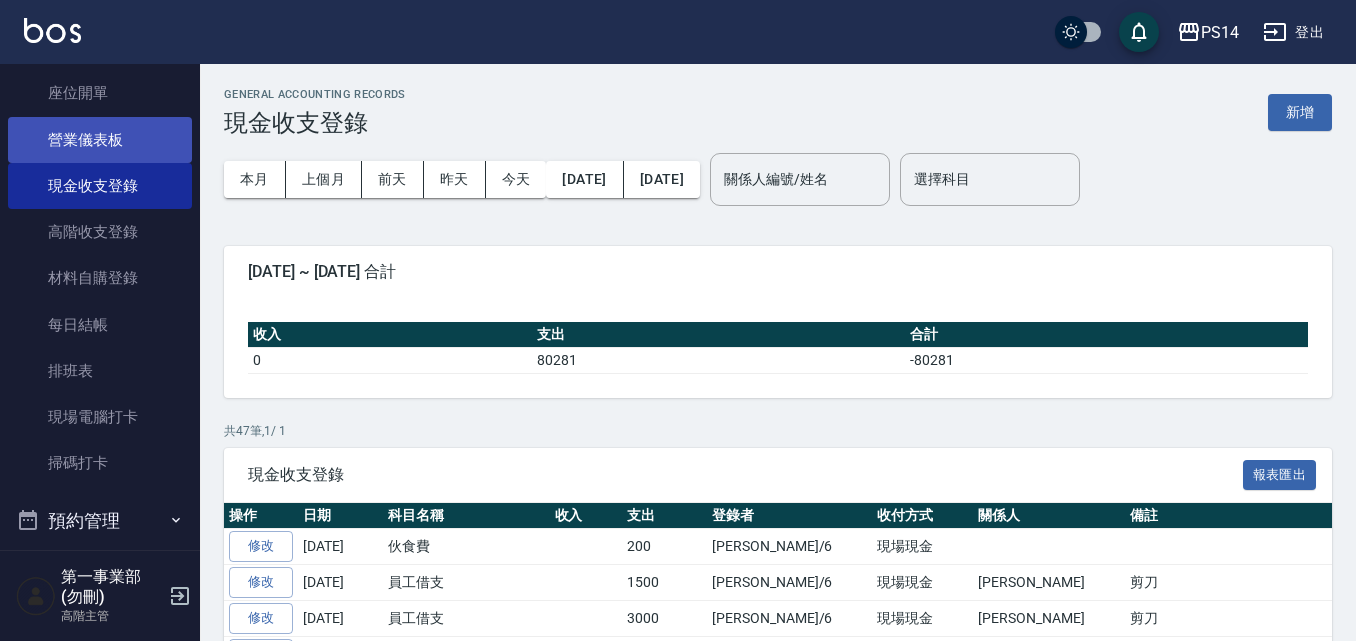 click on "營業儀表板" at bounding box center [100, 140] 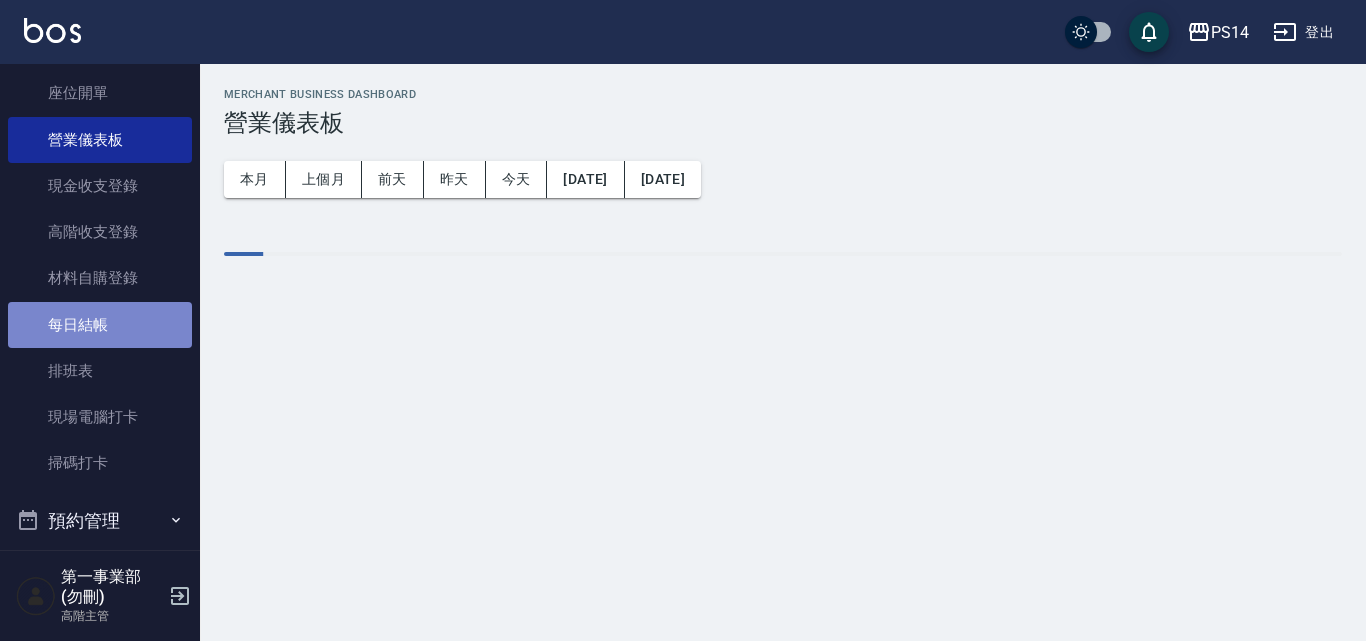 click on "每日結帳" at bounding box center [100, 325] 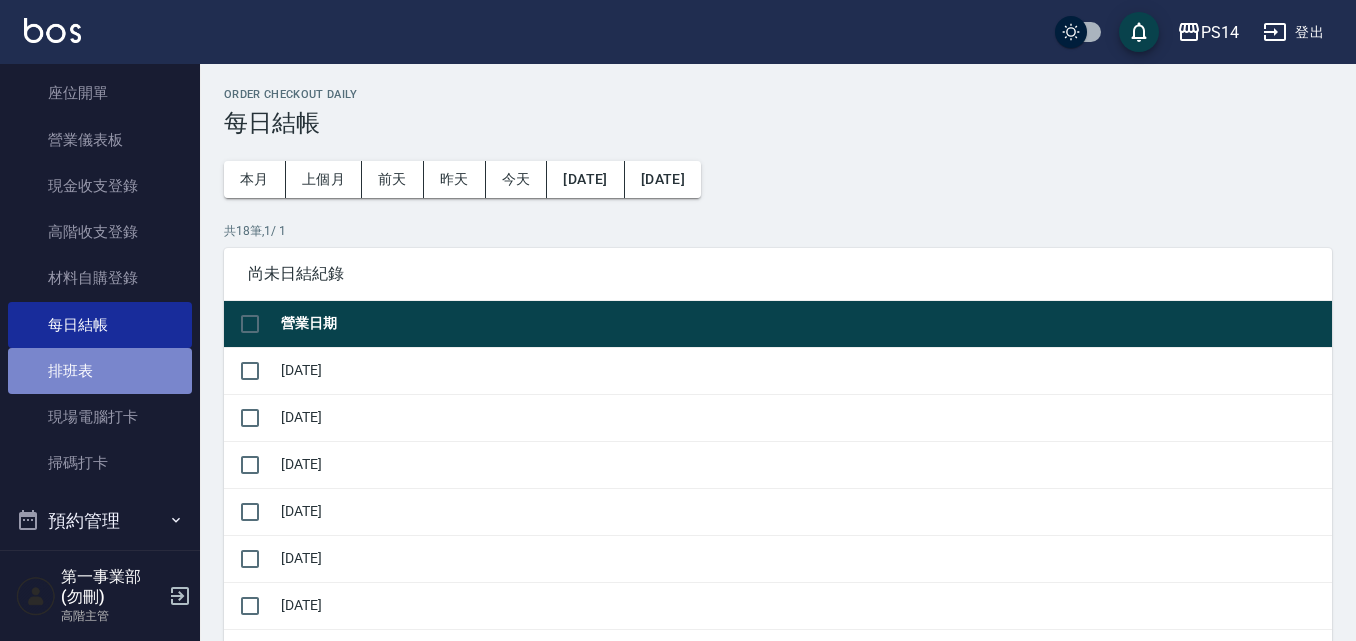 click on "排班表" at bounding box center (100, 371) 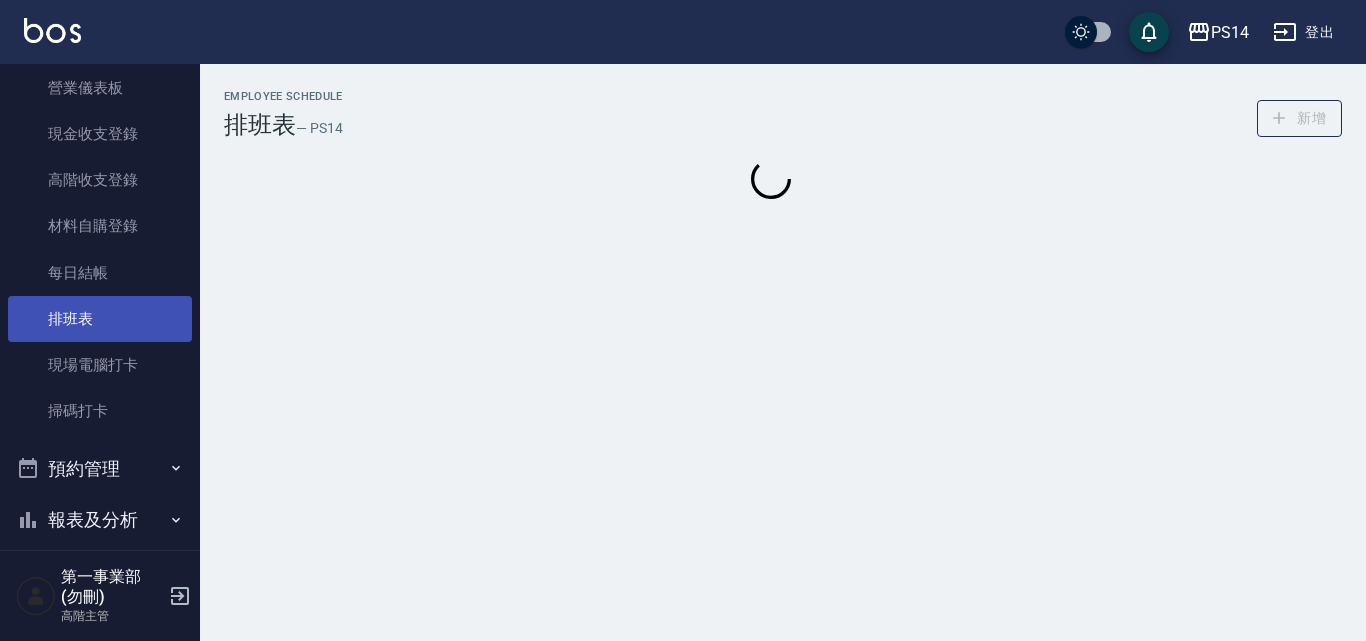 scroll, scrollTop: 300, scrollLeft: 0, axis: vertical 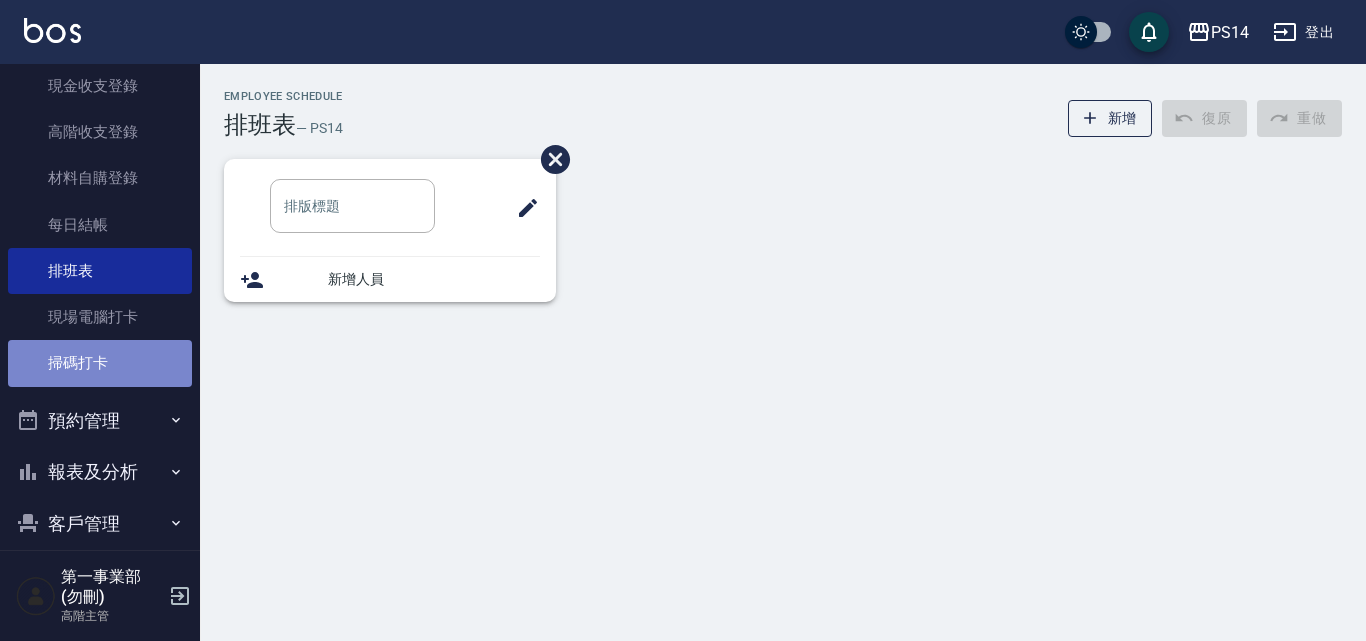 click on "掃碼打卡" at bounding box center (100, 363) 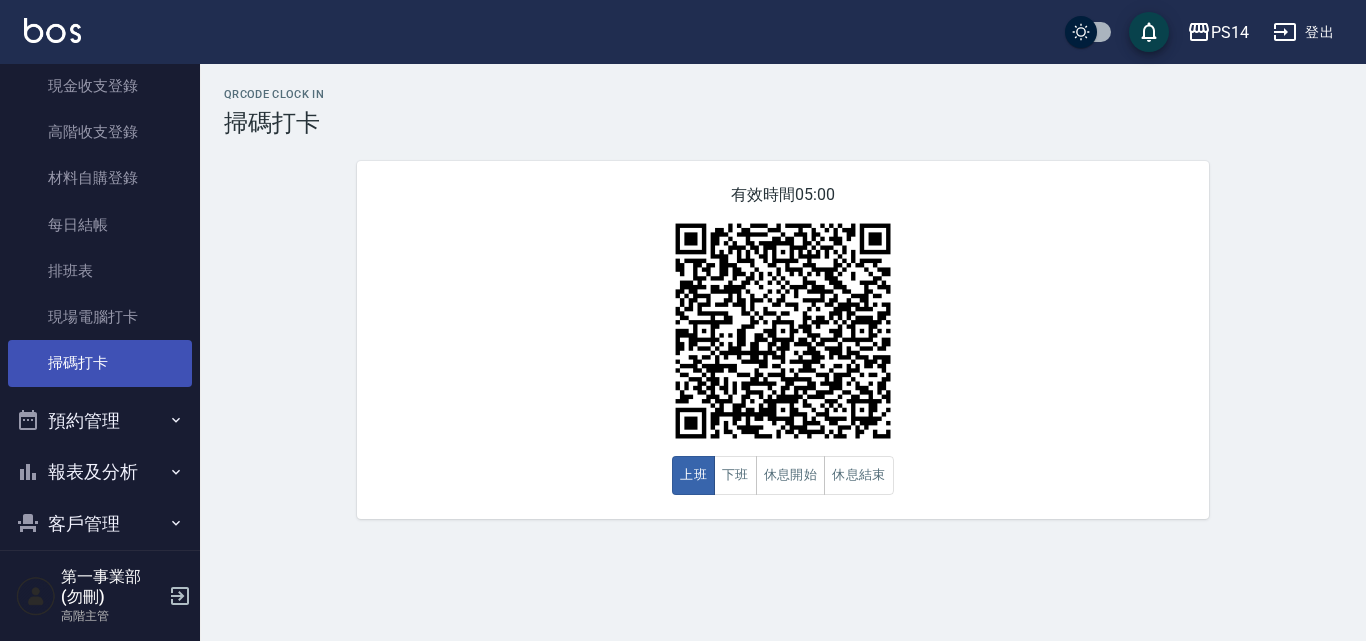 scroll, scrollTop: 400, scrollLeft: 0, axis: vertical 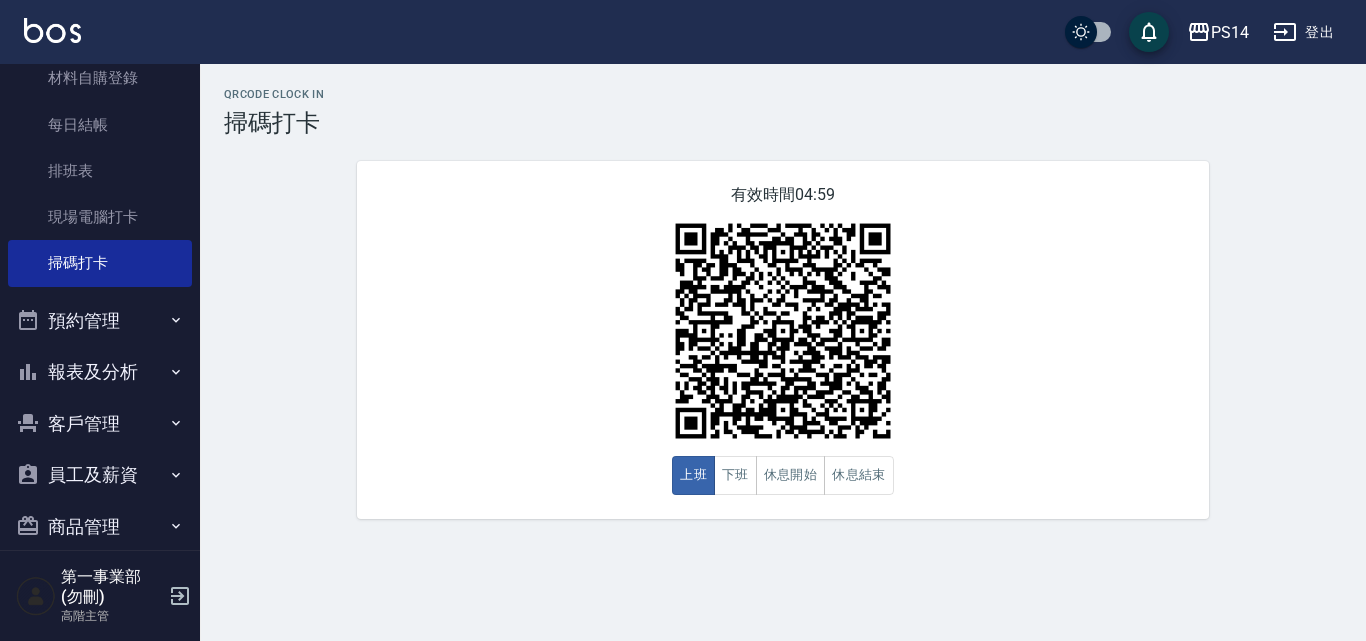 click on "預約管理" at bounding box center [100, 321] 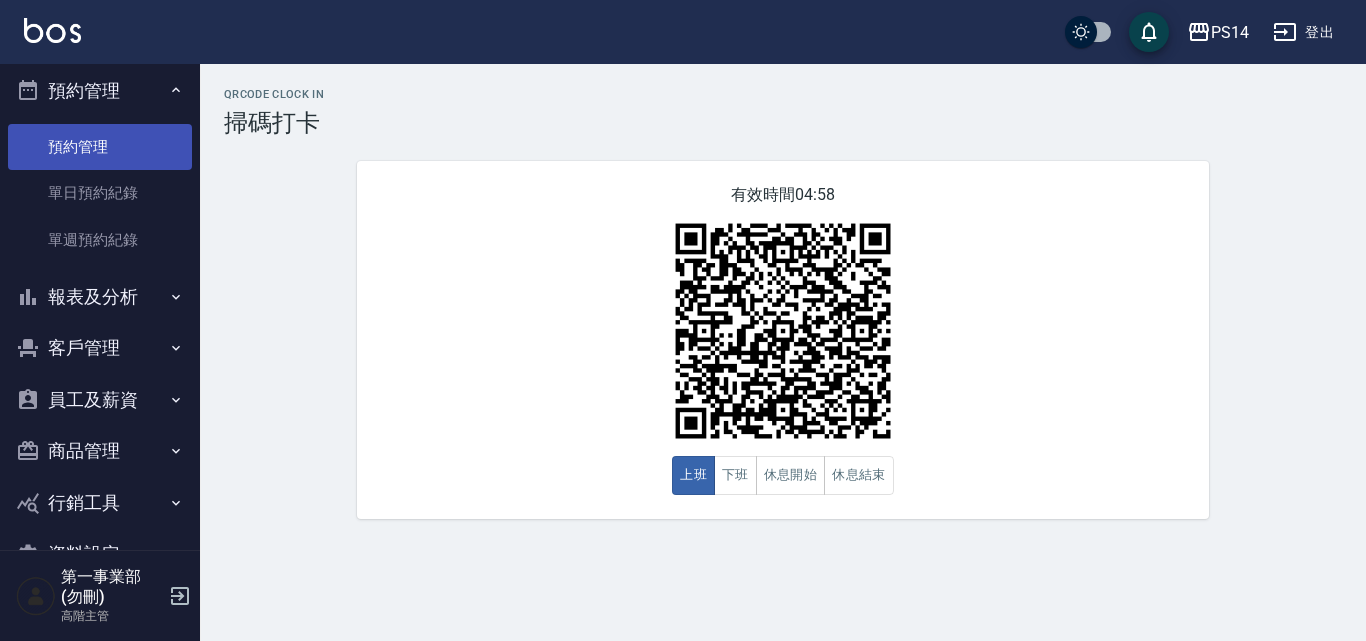 scroll, scrollTop: 684, scrollLeft: 0, axis: vertical 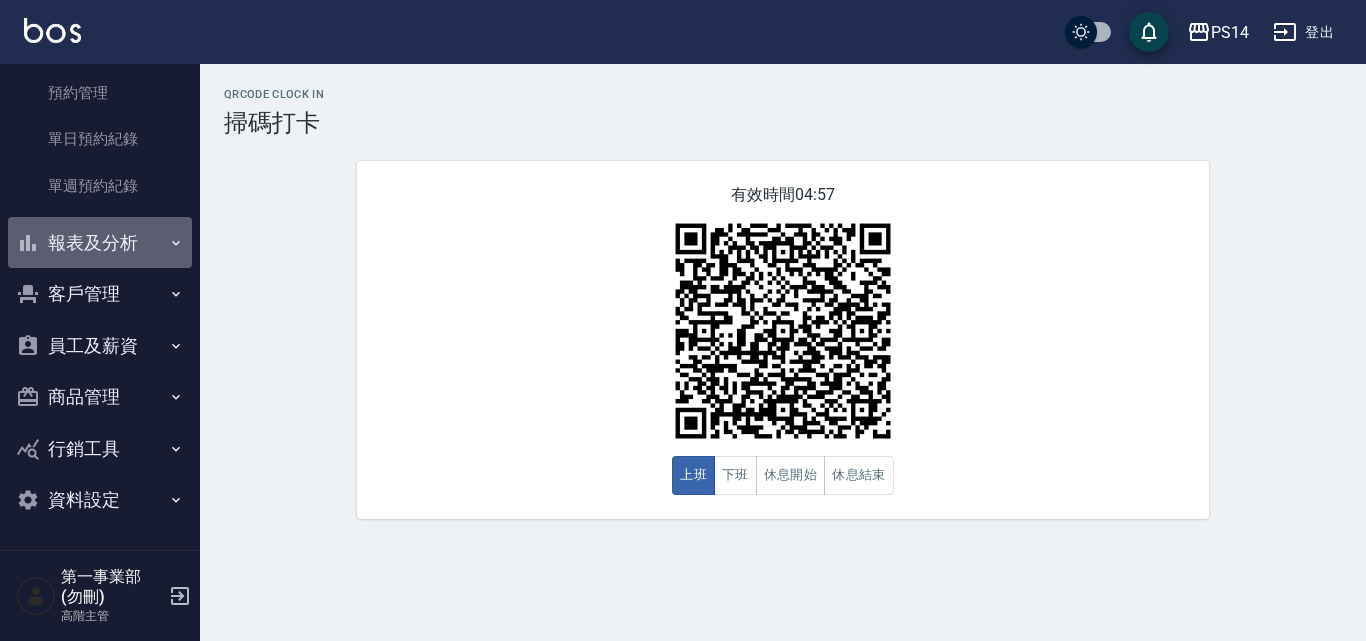 click on "報表及分析" at bounding box center (100, 243) 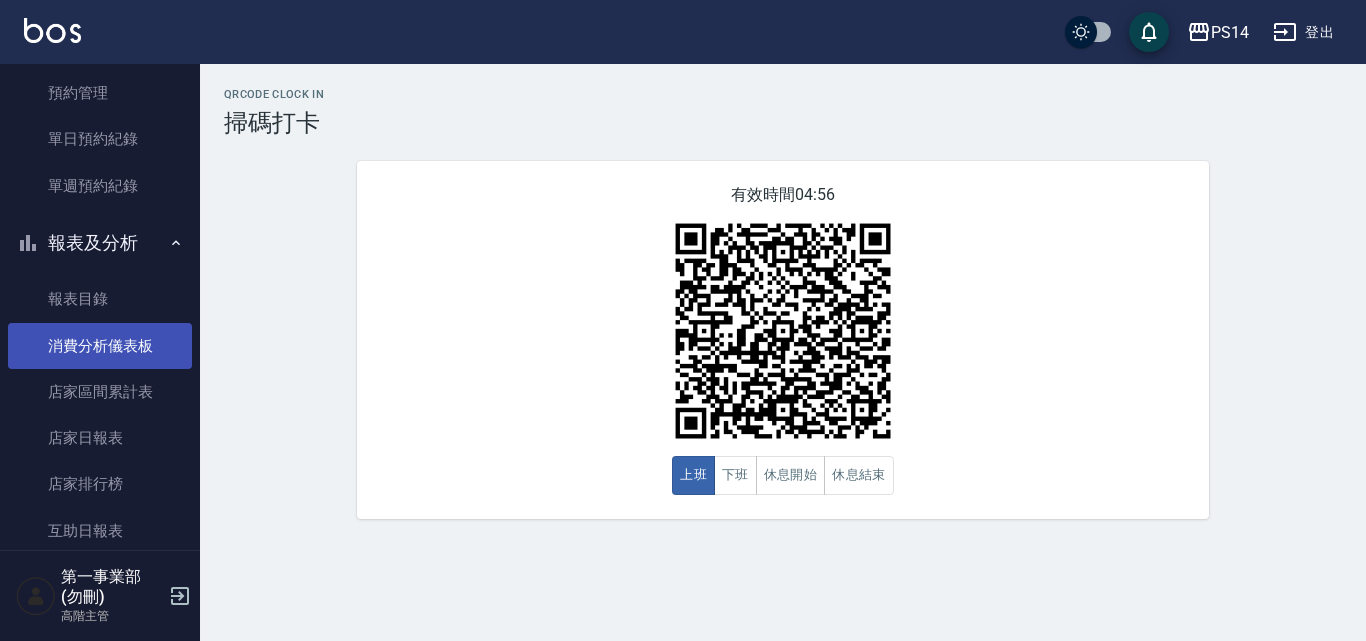 click on "消費分析儀表板" at bounding box center (100, 346) 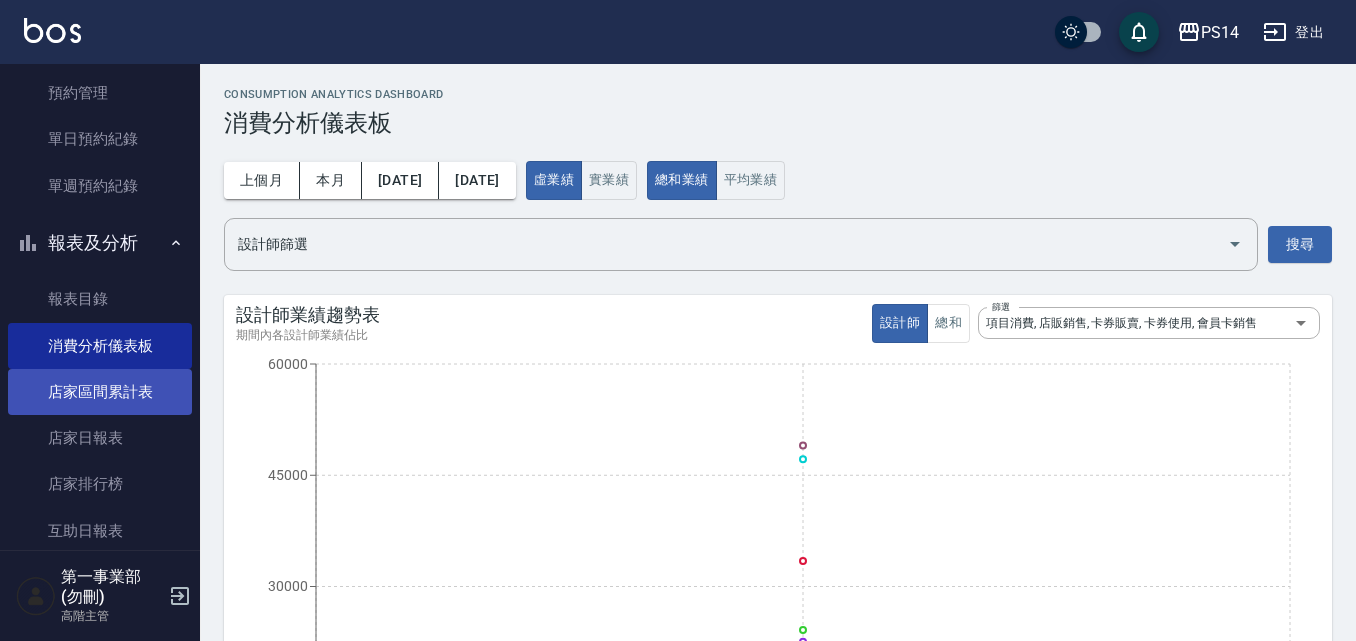 click on "店家區間累計表" at bounding box center [100, 392] 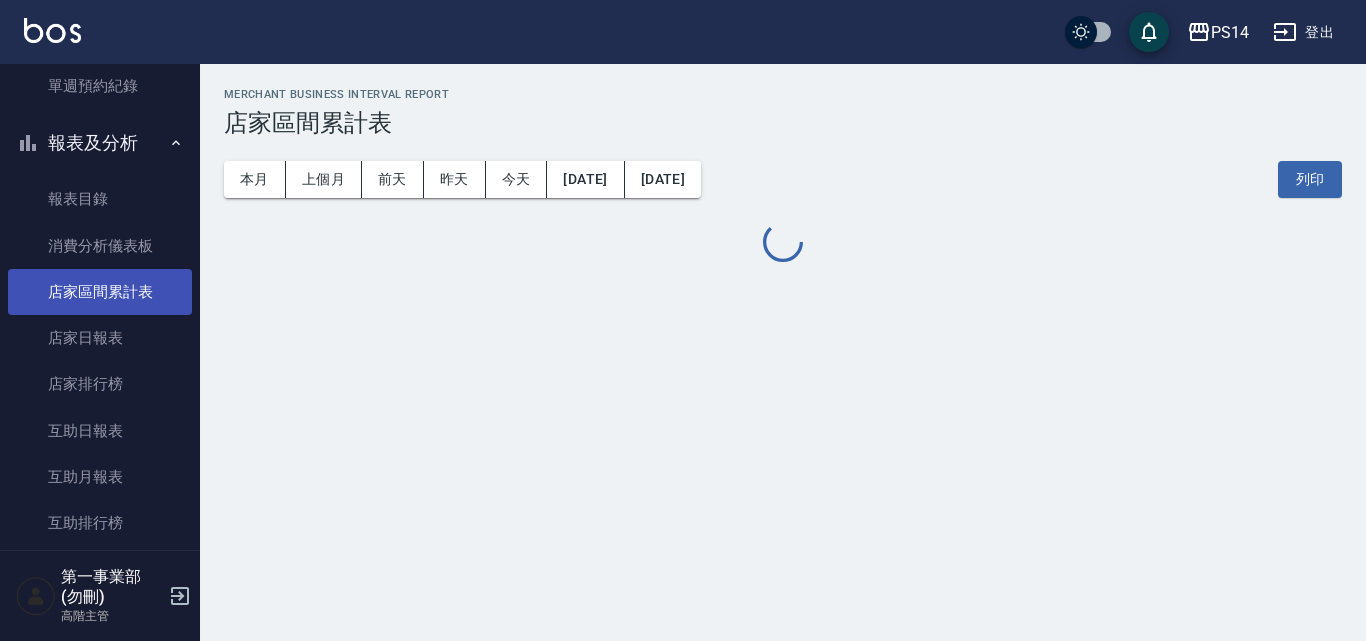 scroll, scrollTop: 884, scrollLeft: 0, axis: vertical 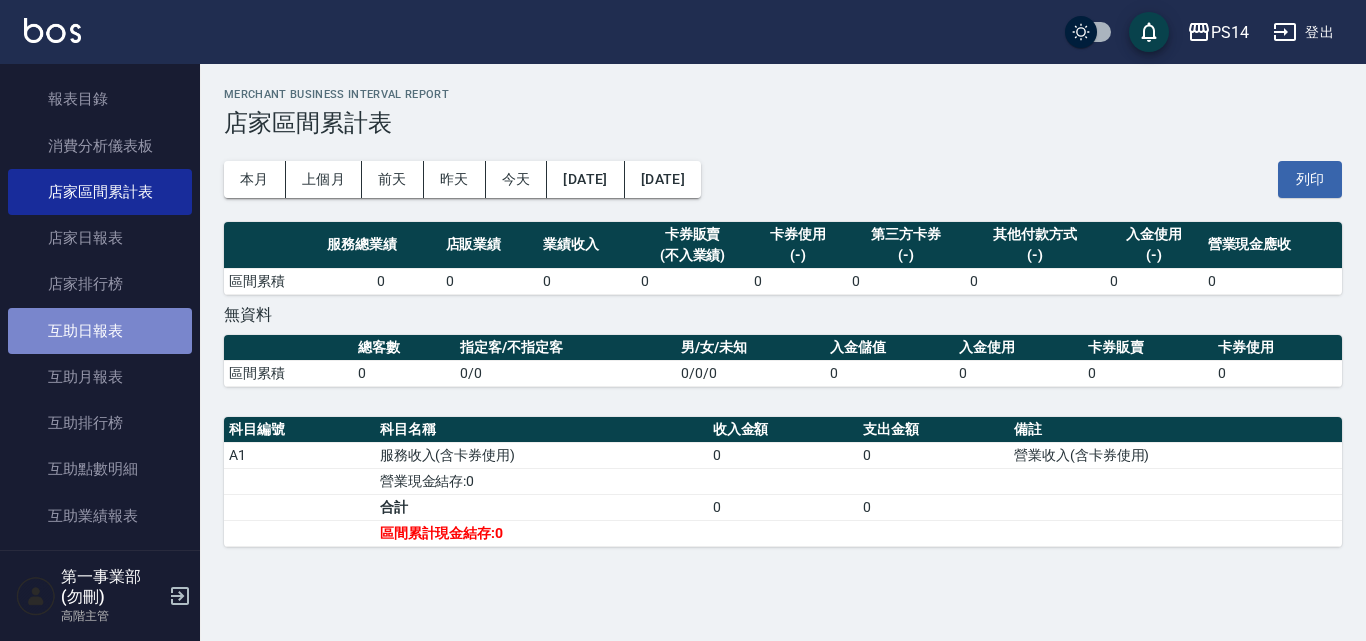 click on "互助日報表" at bounding box center [100, 331] 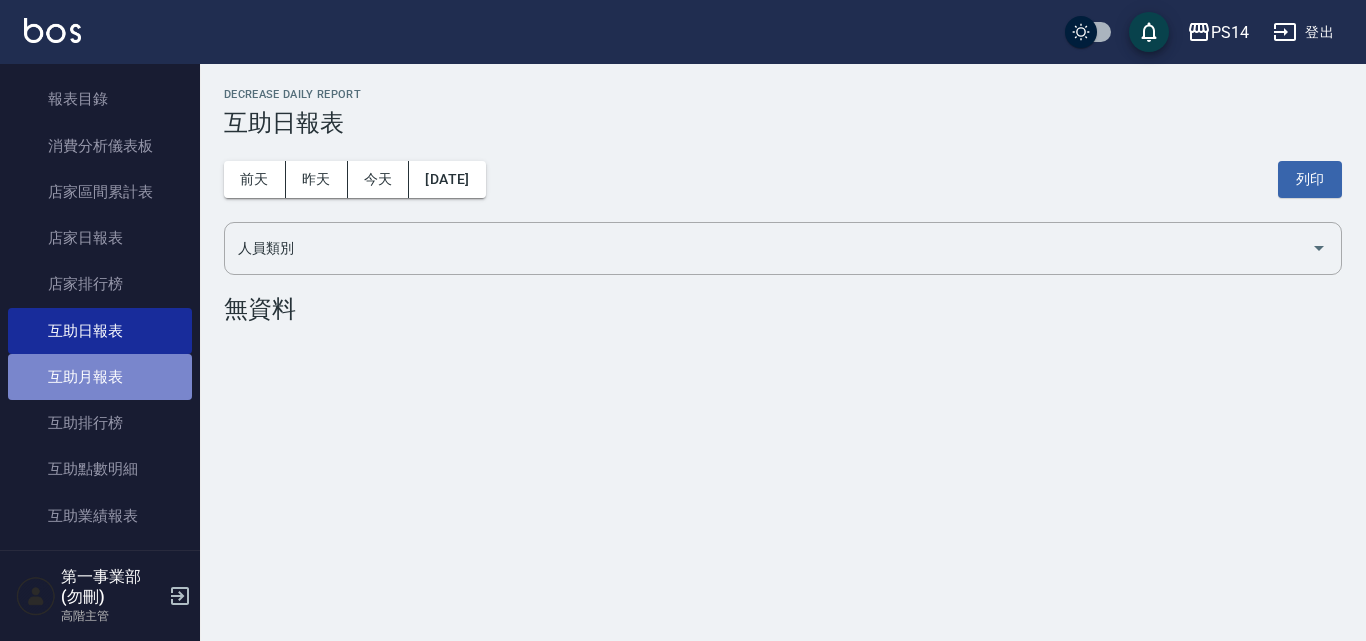 click on "互助月報表" at bounding box center [100, 377] 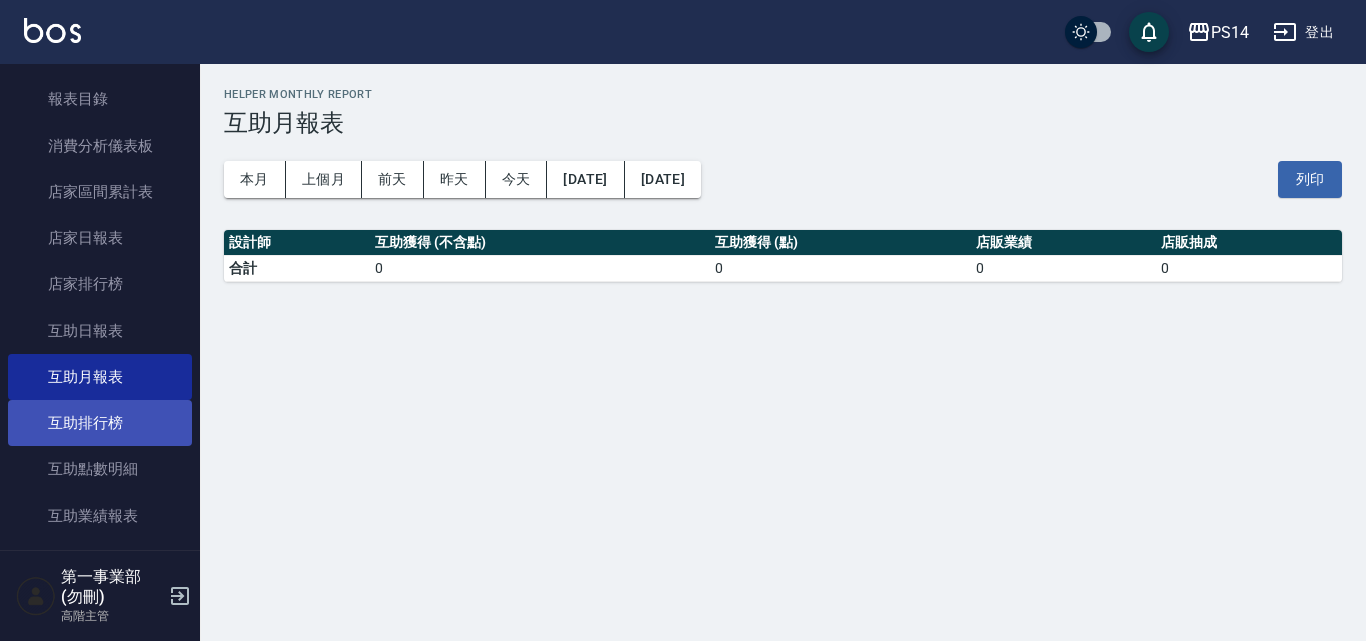 click on "互助排行榜" at bounding box center [100, 423] 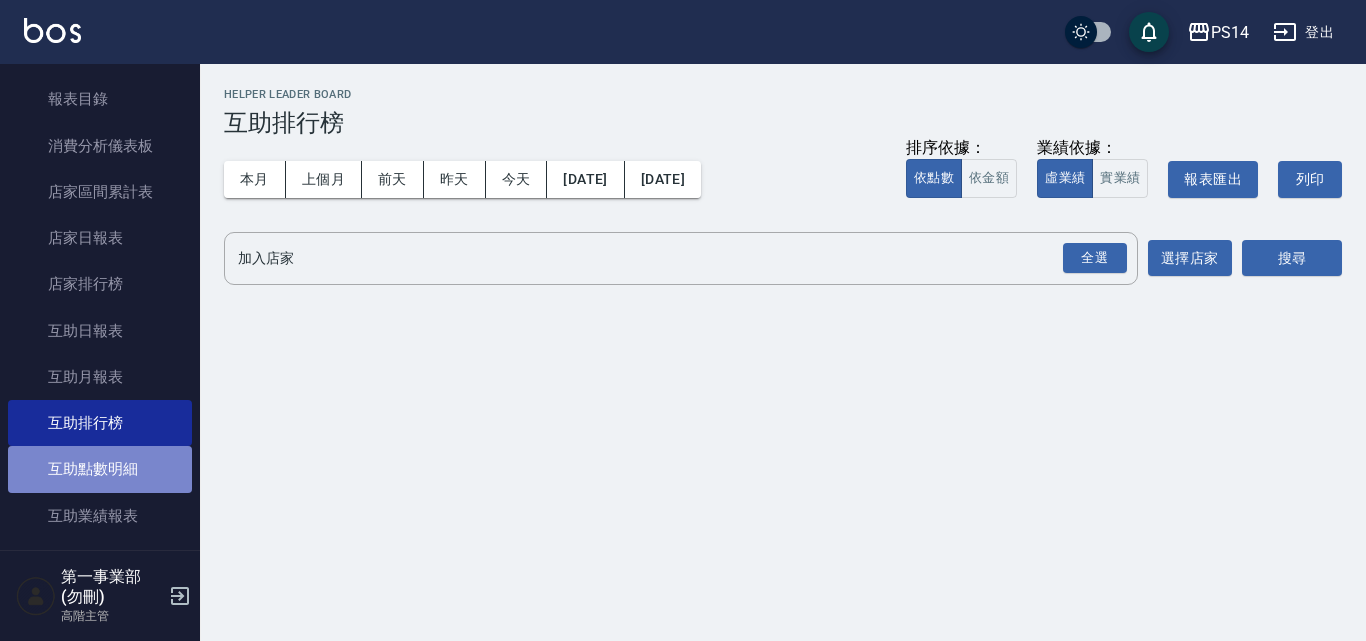 click on "互助點數明細" at bounding box center (100, 469) 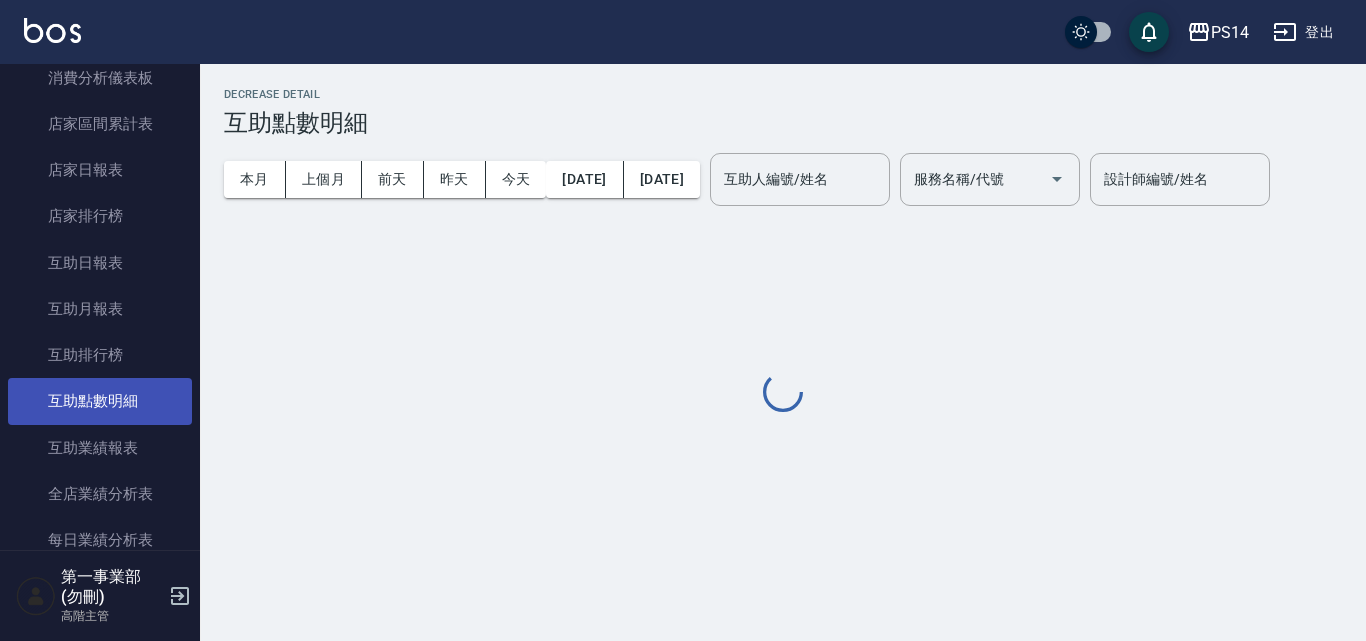 scroll, scrollTop: 984, scrollLeft: 0, axis: vertical 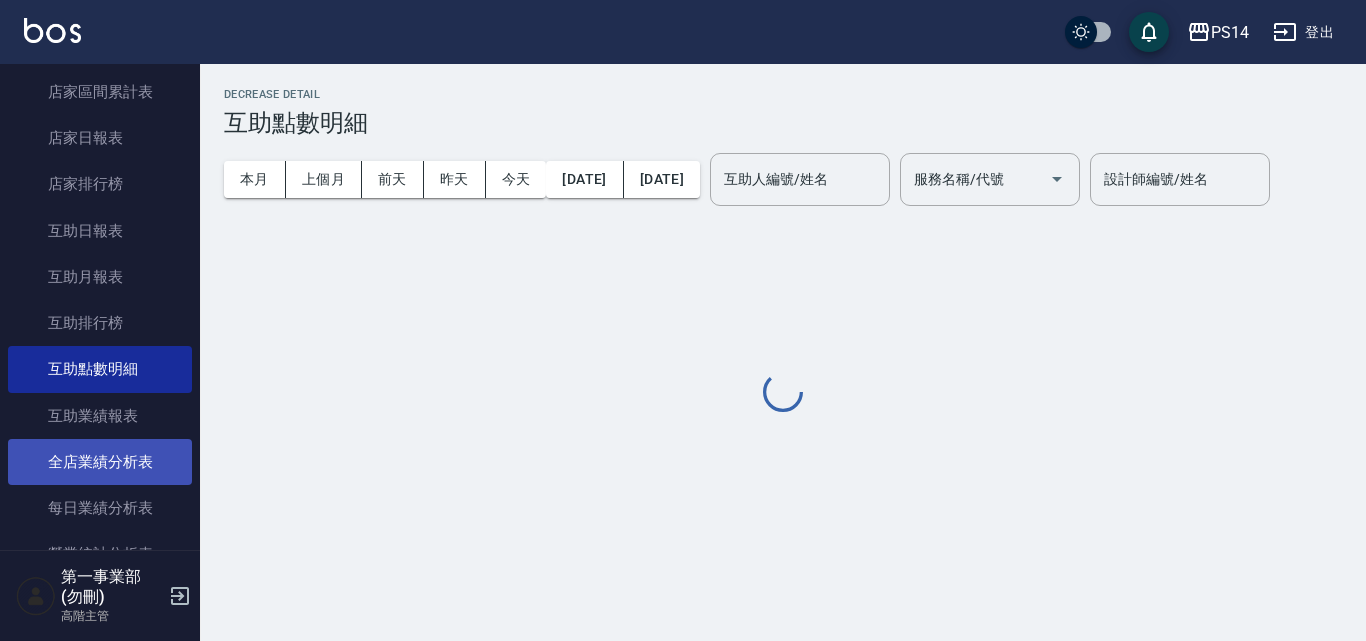 click on "全店業績分析表" at bounding box center (100, 462) 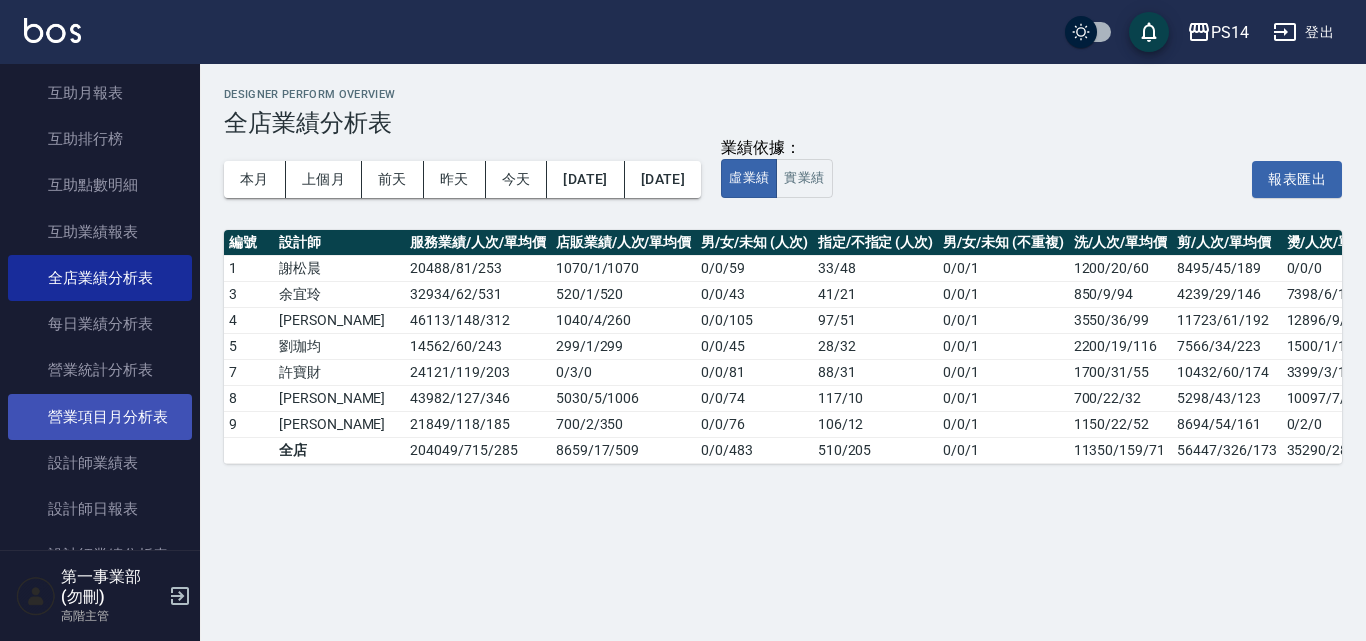 scroll, scrollTop: 1184, scrollLeft: 0, axis: vertical 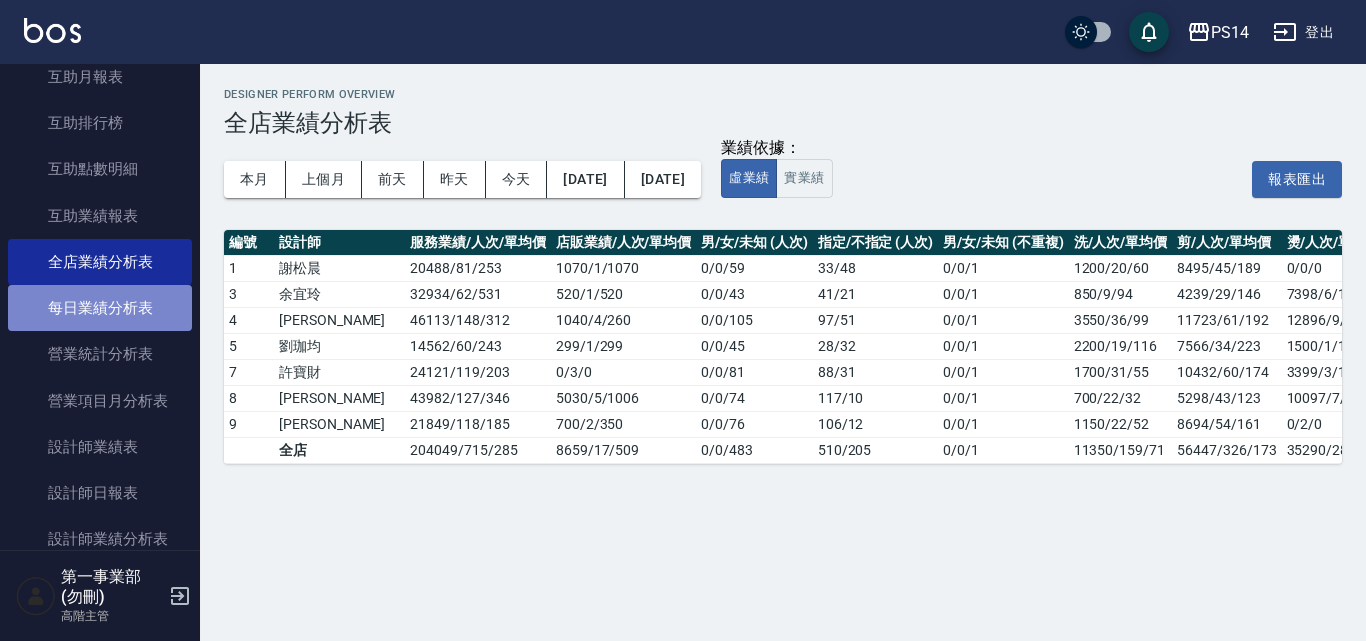 click on "每日業績分析表" at bounding box center (100, 308) 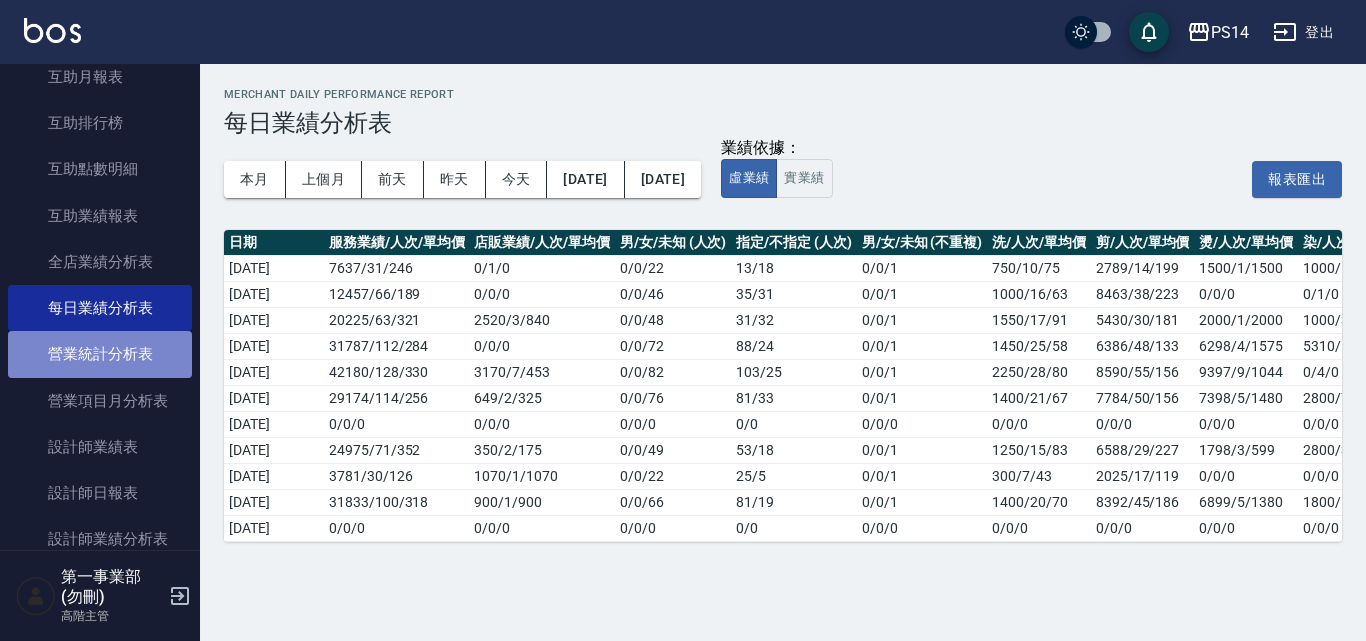 click on "營業統計分析表" at bounding box center [100, 354] 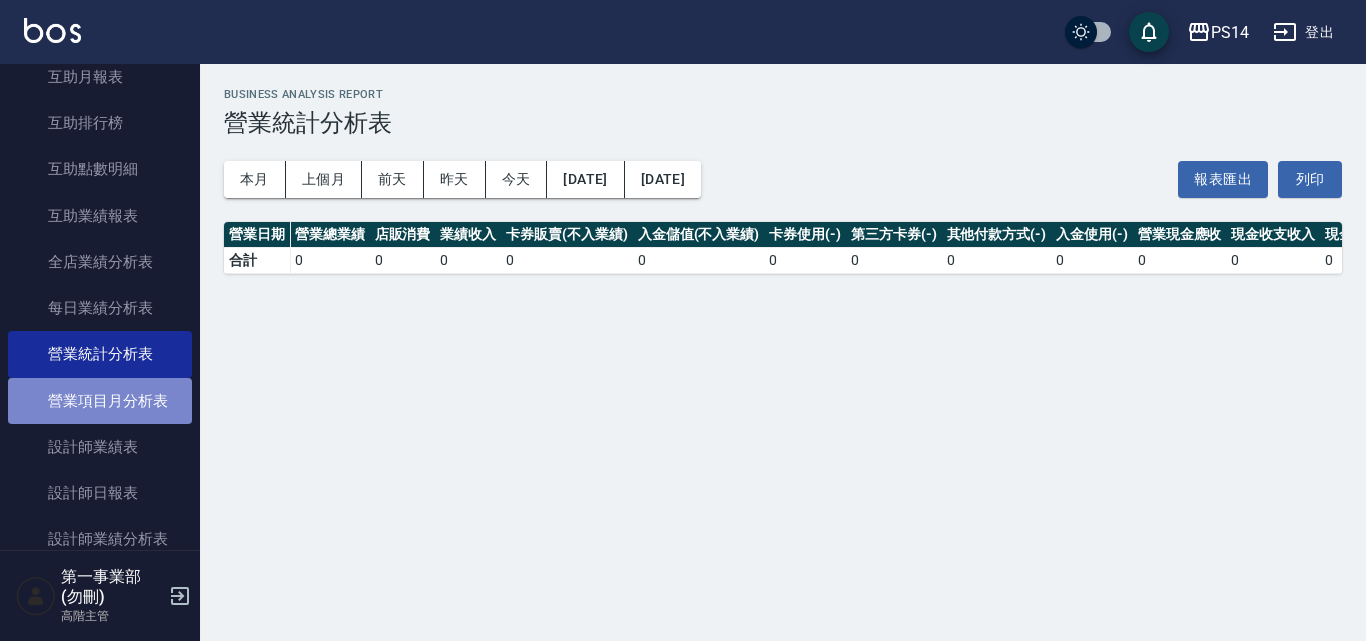 click on "營業項目月分析表" at bounding box center [100, 401] 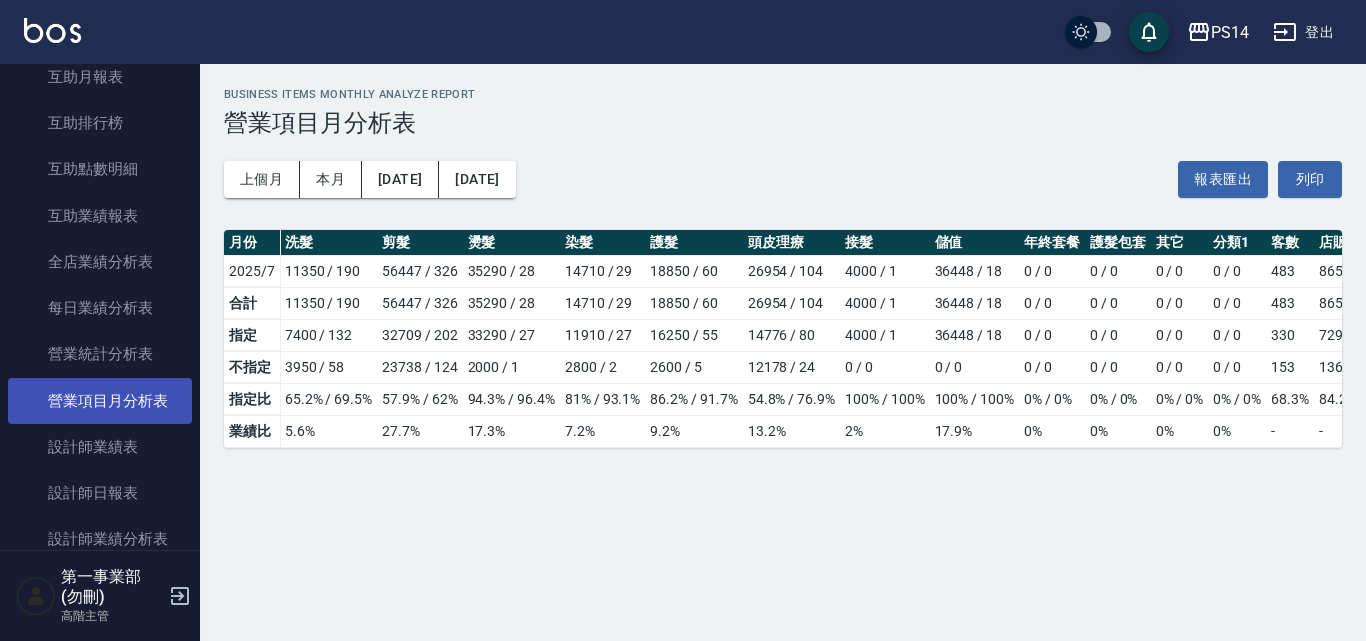 scroll, scrollTop: 1284, scrollLeft: 0, axis: vertical 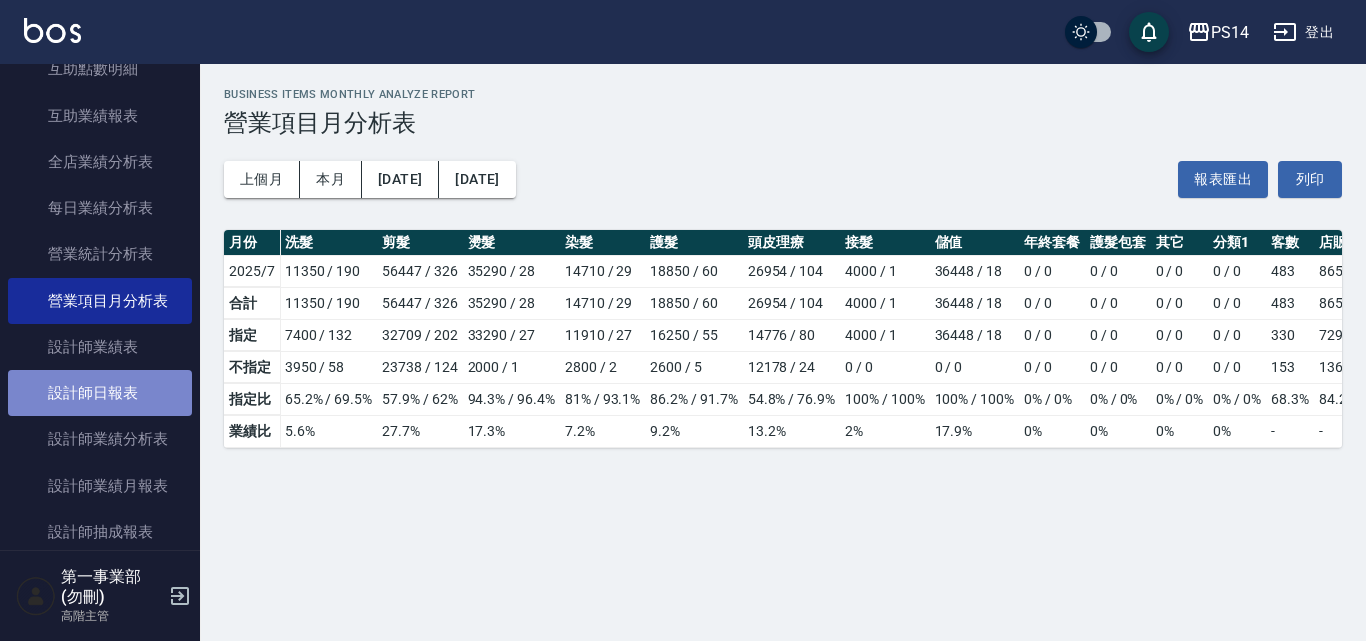 click on "設計師日報表" at bounding box center [100, 393] 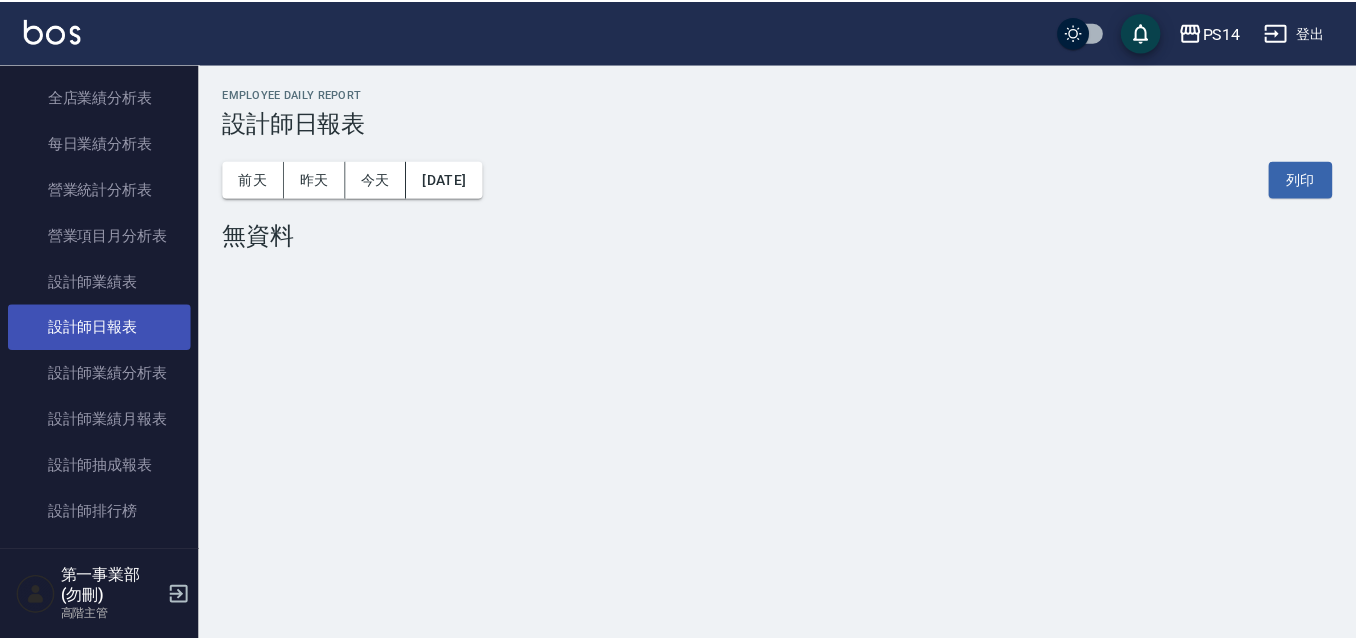 scroll, scrollTop: 1384, scrollLeft: 0, axis: vertical 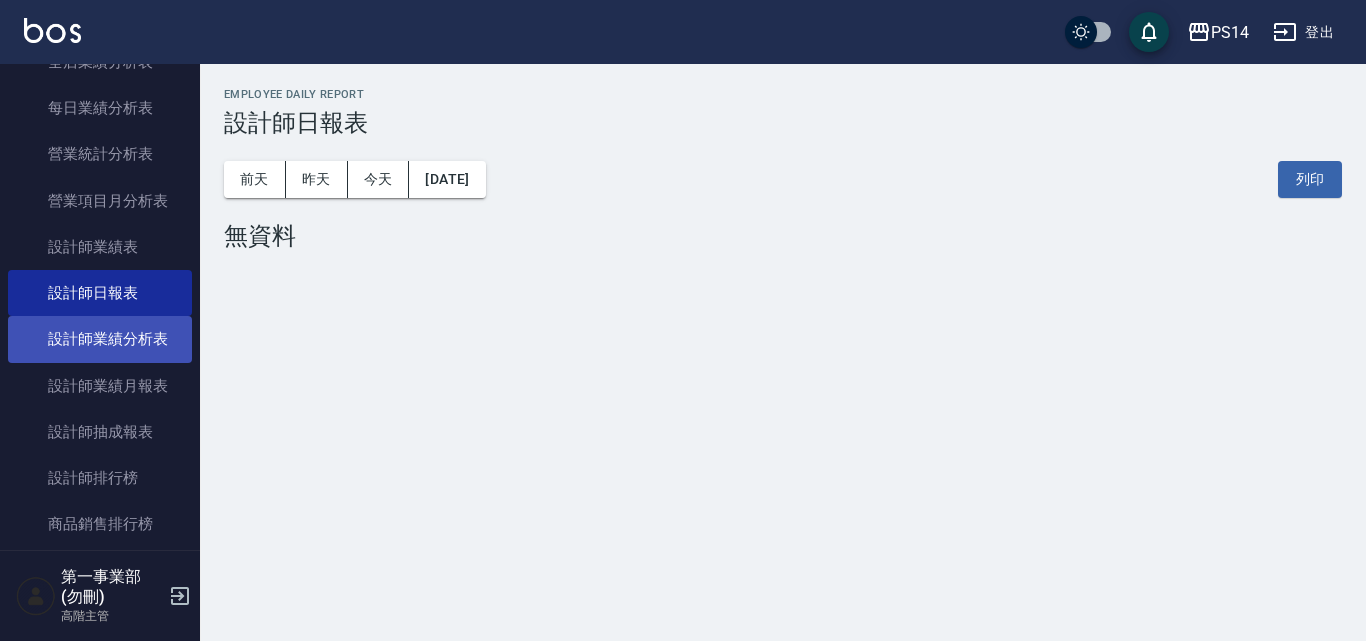 click on "設計師業績分析表" at bounding box center (100, 339) 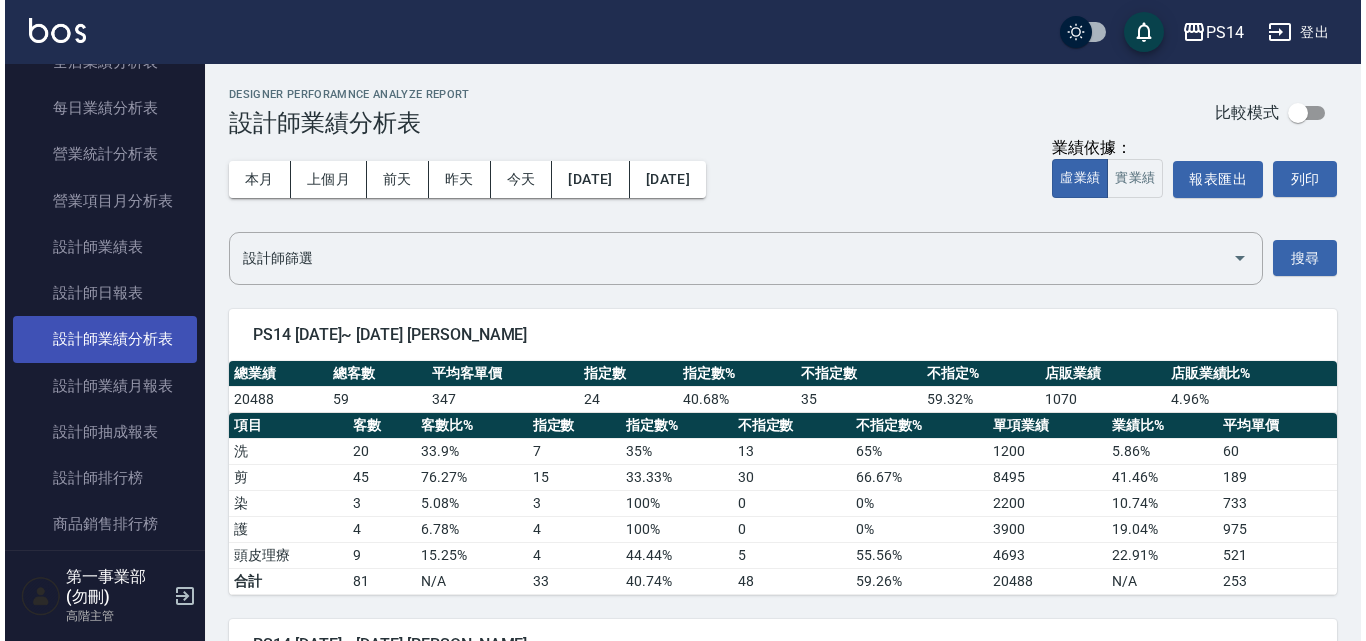 scroll, scrollTop: 1484, scrollLeft: 0, axis: vertical 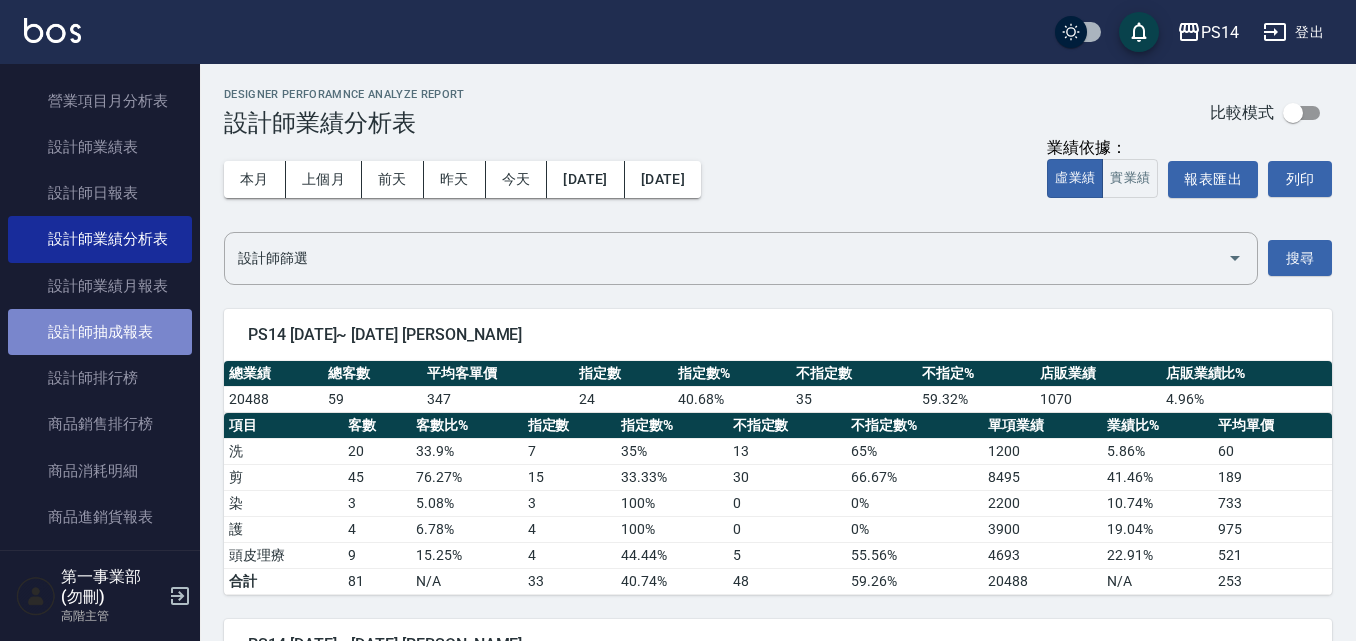 click on "設計師抽成報表" at bounding box center (100, 332) 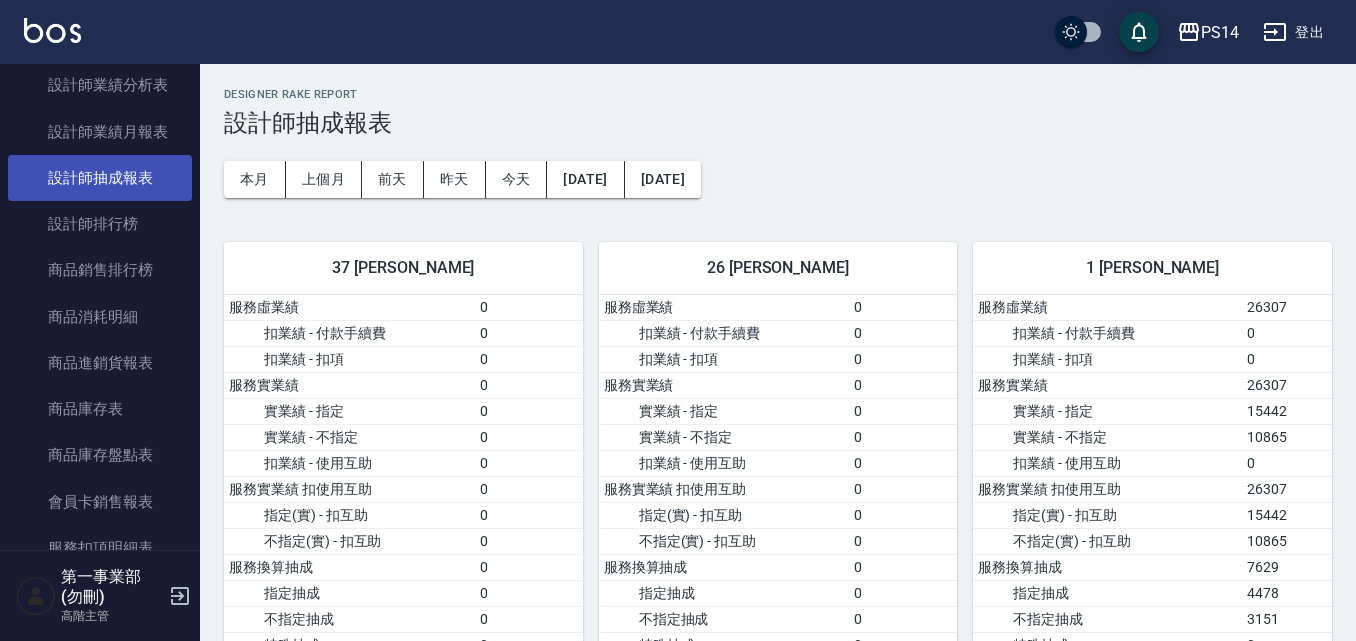 scroll, scrollTop: 1684, scrollLeft: 0, axis: vertical 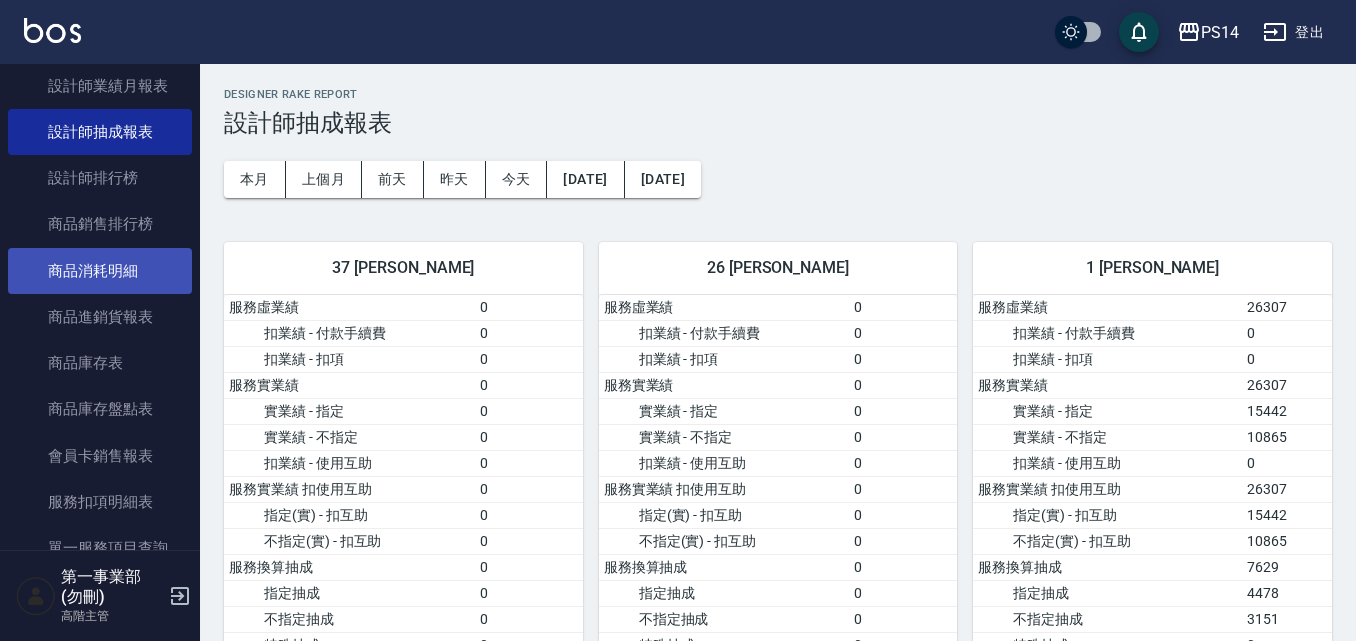 click on "商品消耗明細" at bounding box center (100, 271) 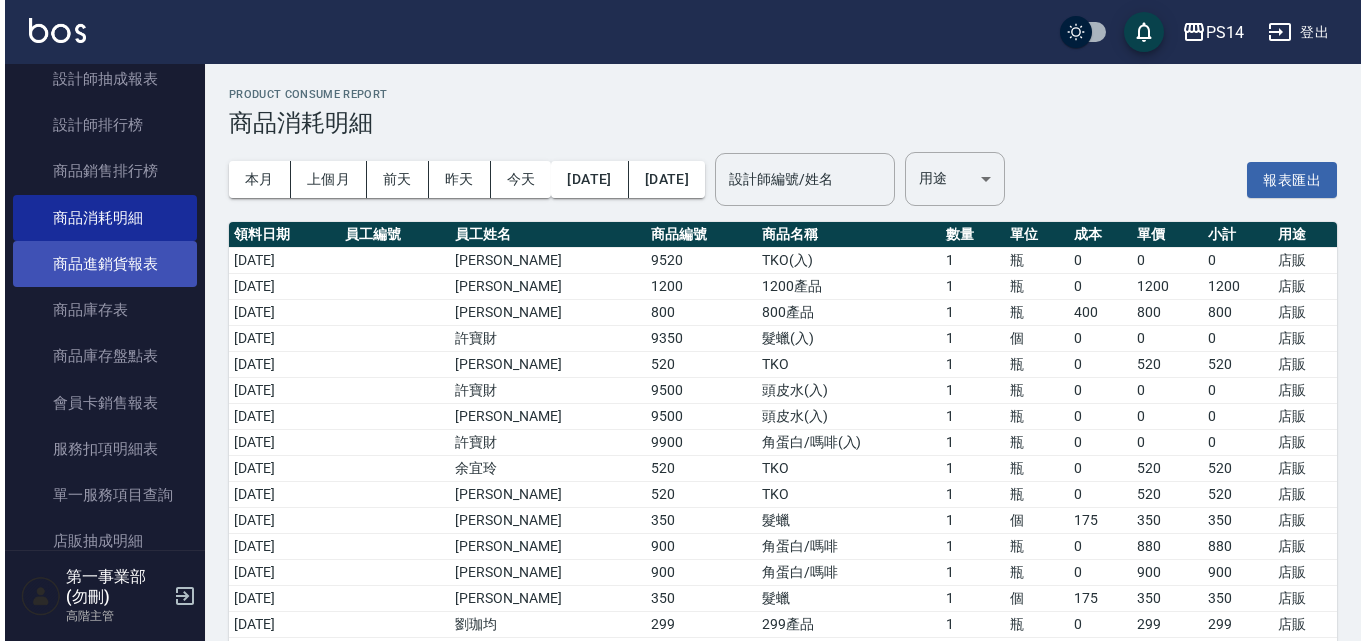 scroll, scrollTop: 1784, scrollLeft: 0, axis: vertical 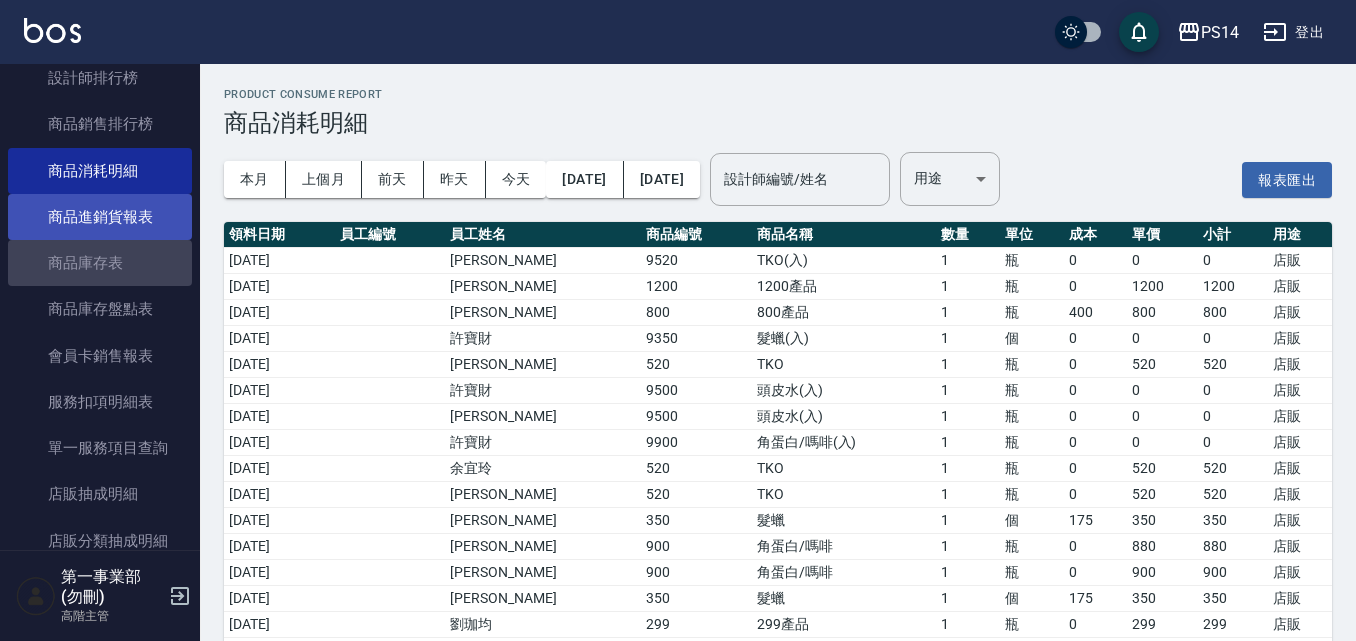 click on "商品庫存表" at bounding box center (100, 263) 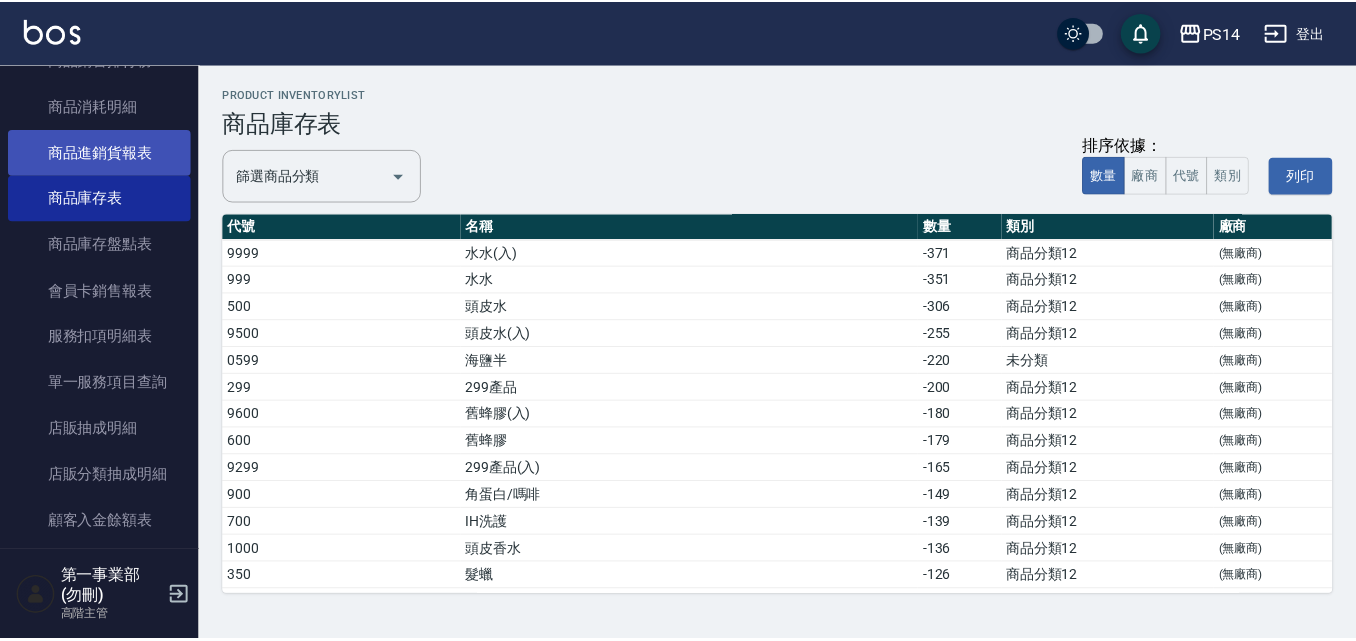 scroll, scrollTop: 1884, scrollLeft: 0, axis: vertical 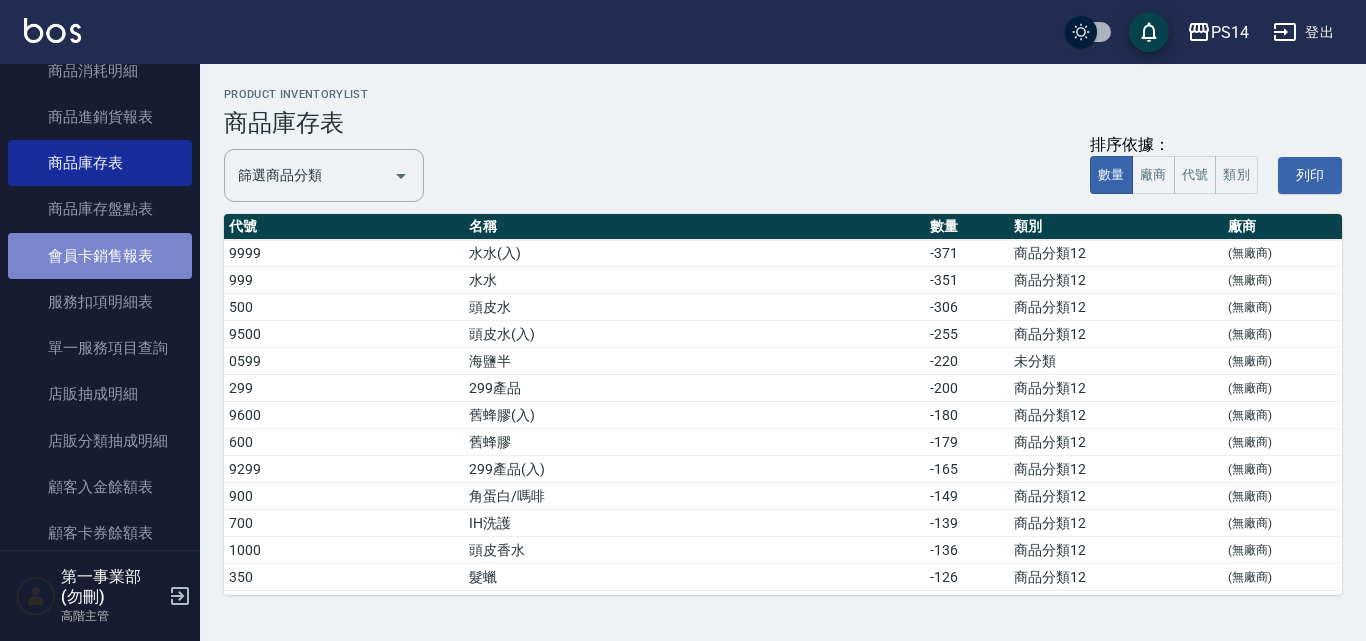 click on "會員卡銷售報表" at bounding box center [100, 256] 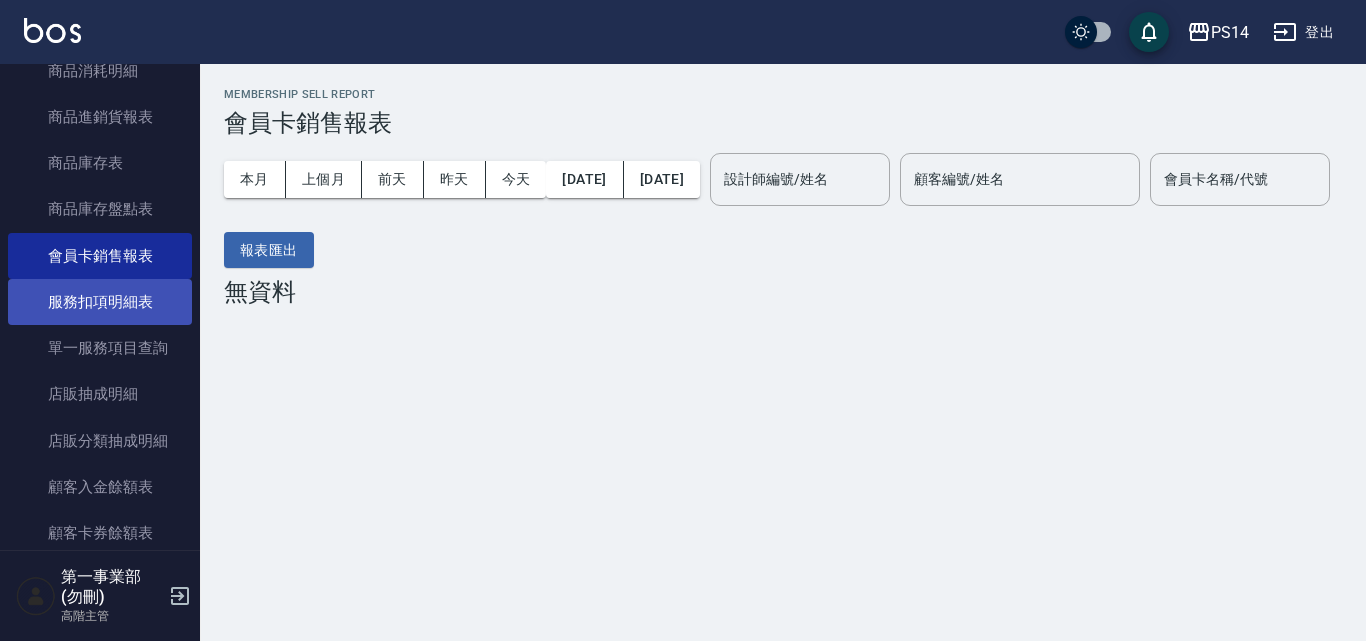 click on "服務扣項明細表" at bounding box center (100, 302) 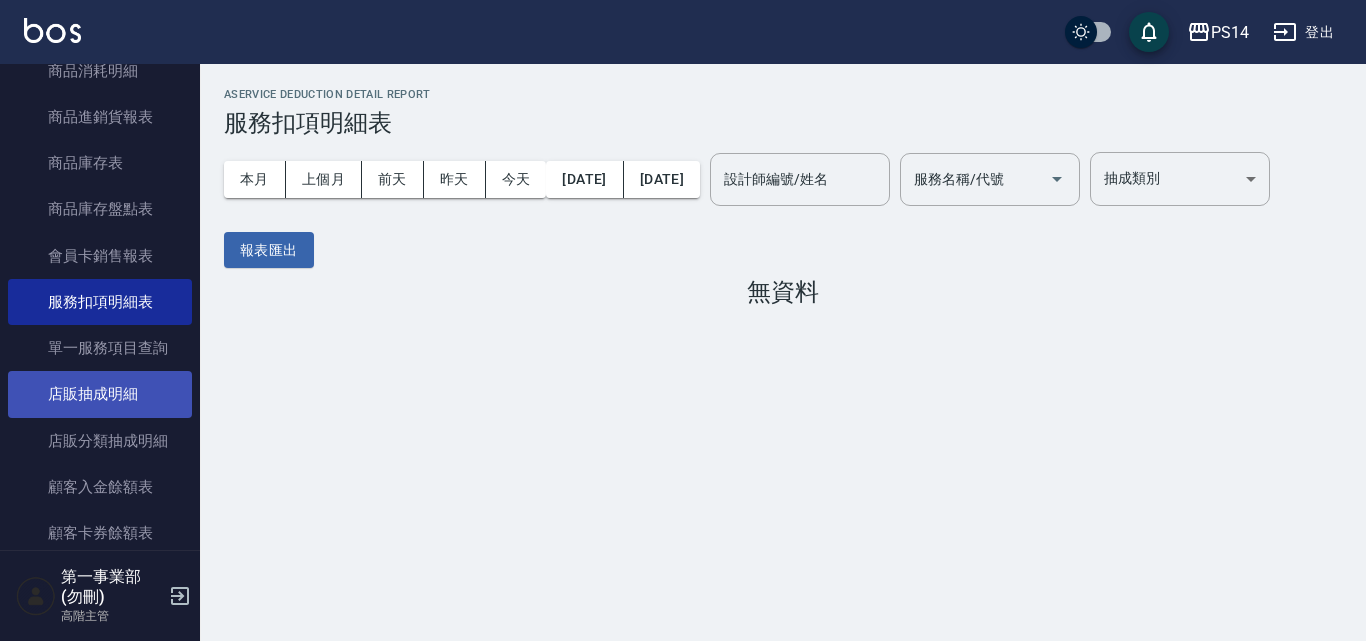 click on "店販抽成明細" at bounding box center [100, 394] 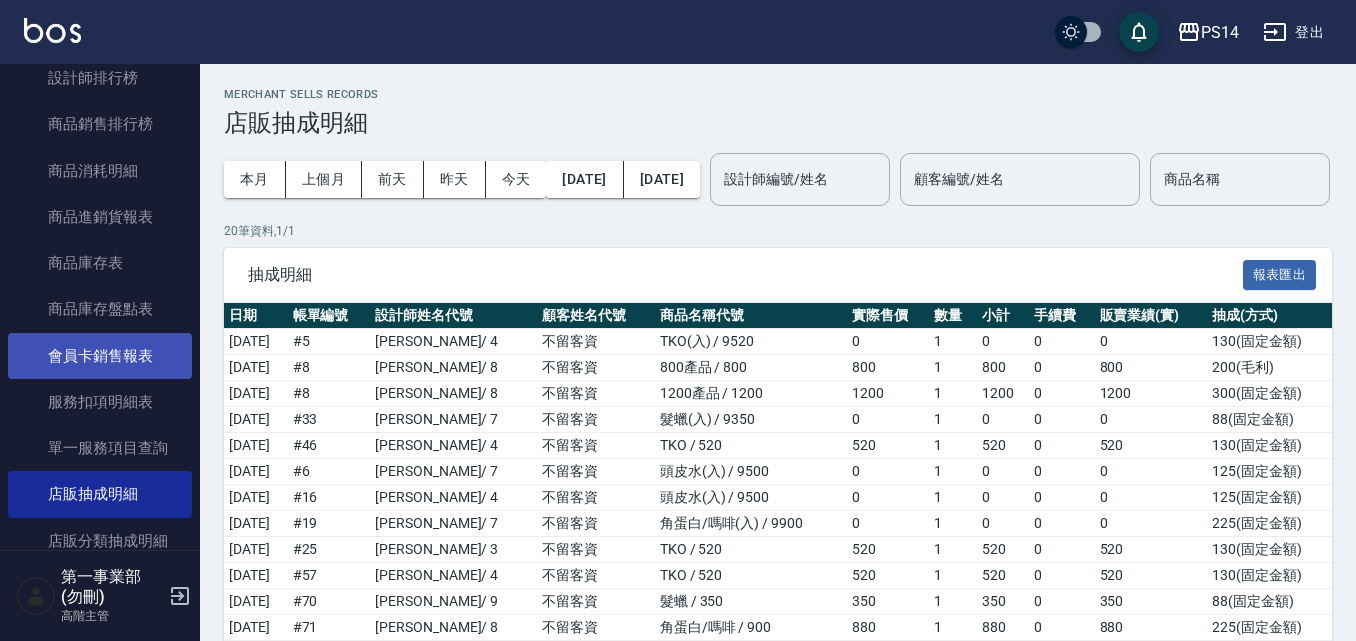scroll, scrollTop: 1684, scrollLeft: 0, axis: vertical 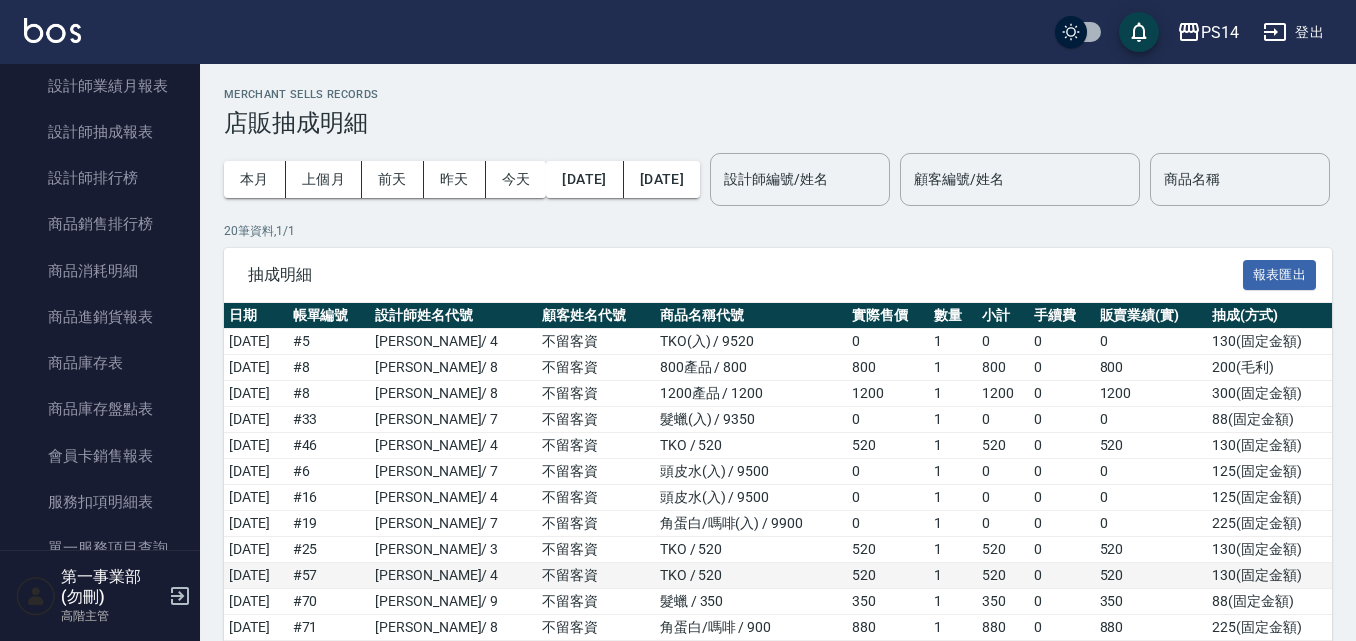 click on "蔡宜蓁 / 4" at bounding box center [453, 576] 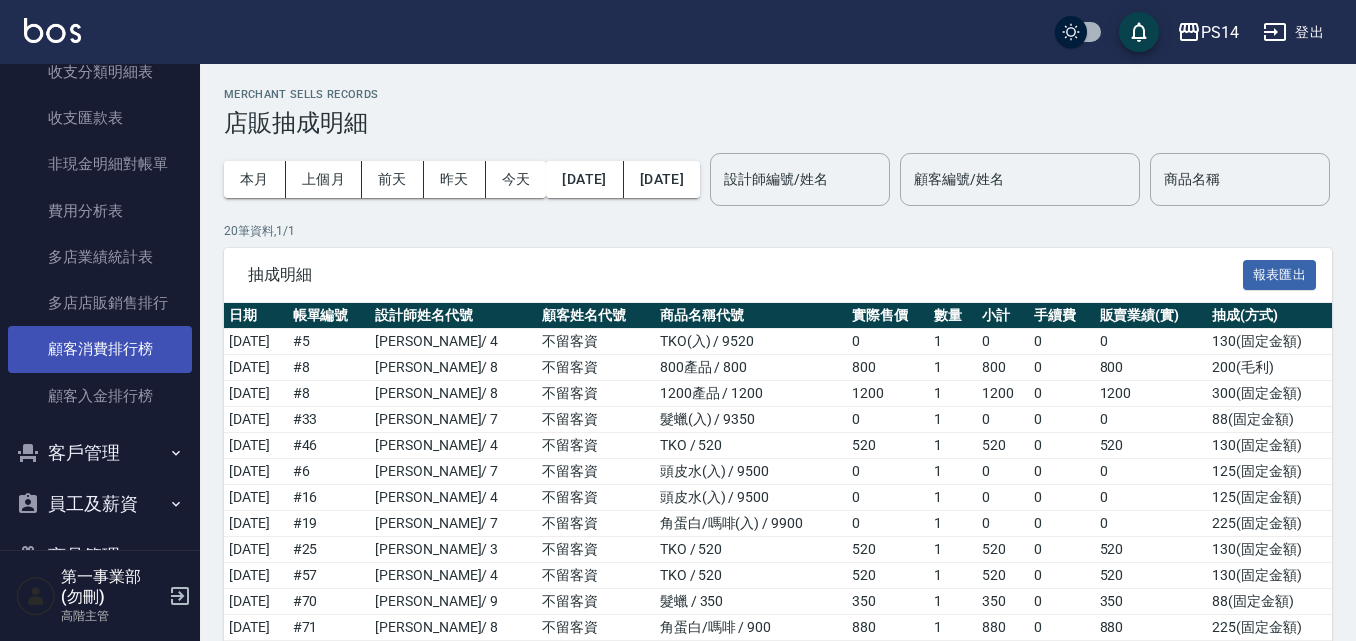 scroll, scrollTop: 2584, scrollLeft: 0, axis: vertical 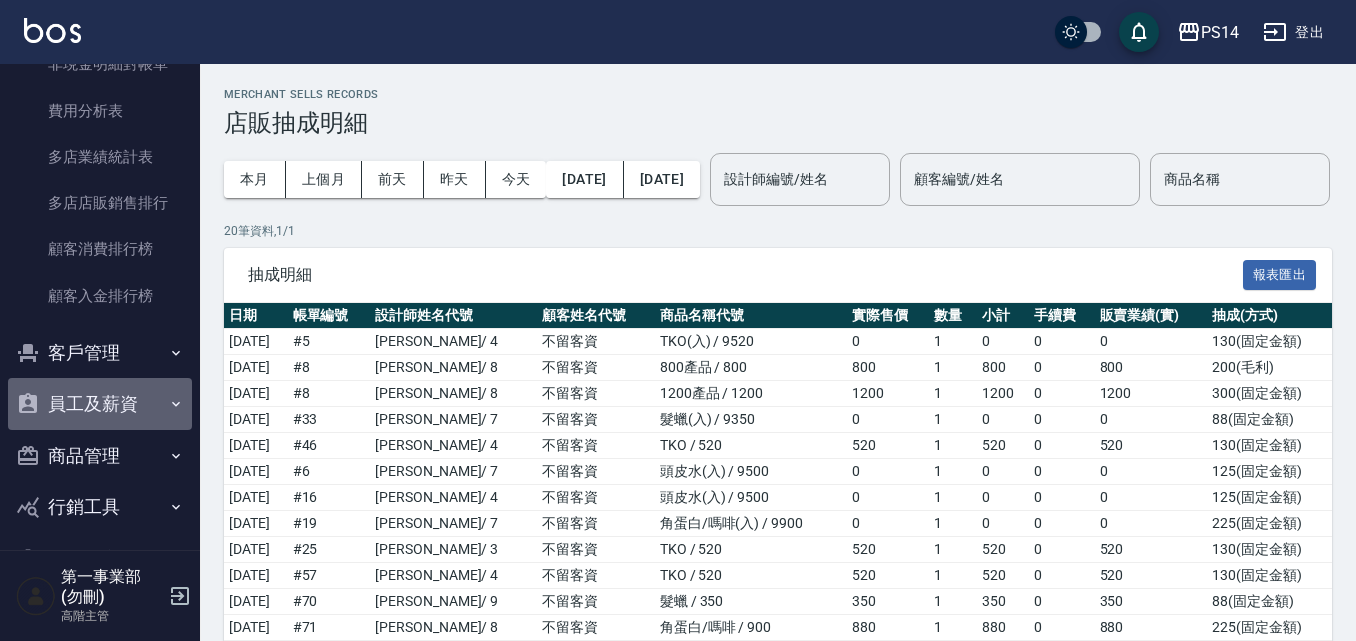 click on "員工及薪資" at bounding box center [100, 404] 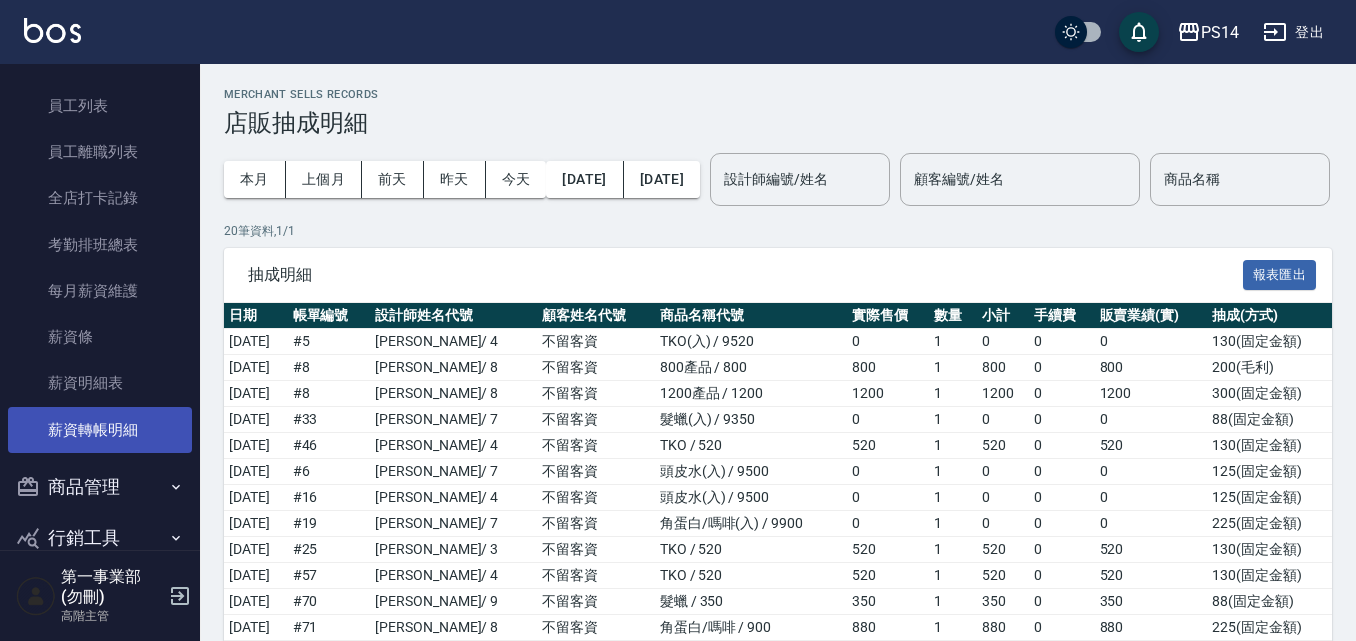 scroll, scrollTop: 2984, scrollLeft: 0, axis: vertical 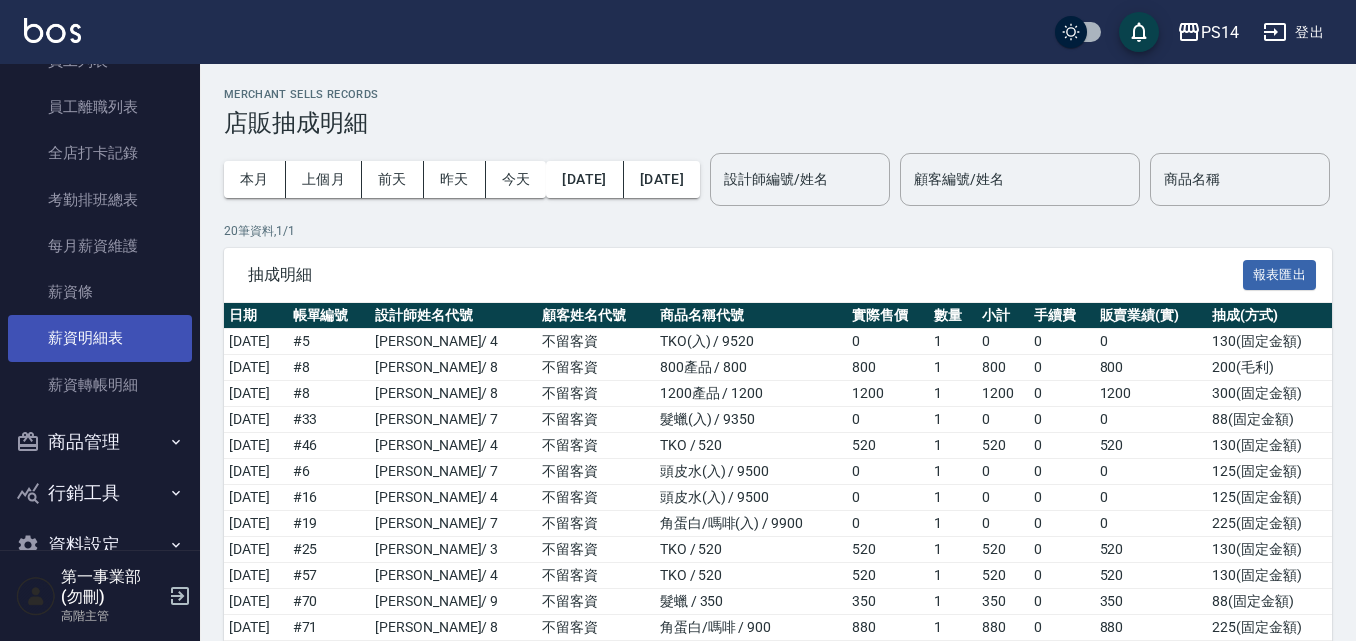 click on "薪資明細表" at bounding box center [100, 338] 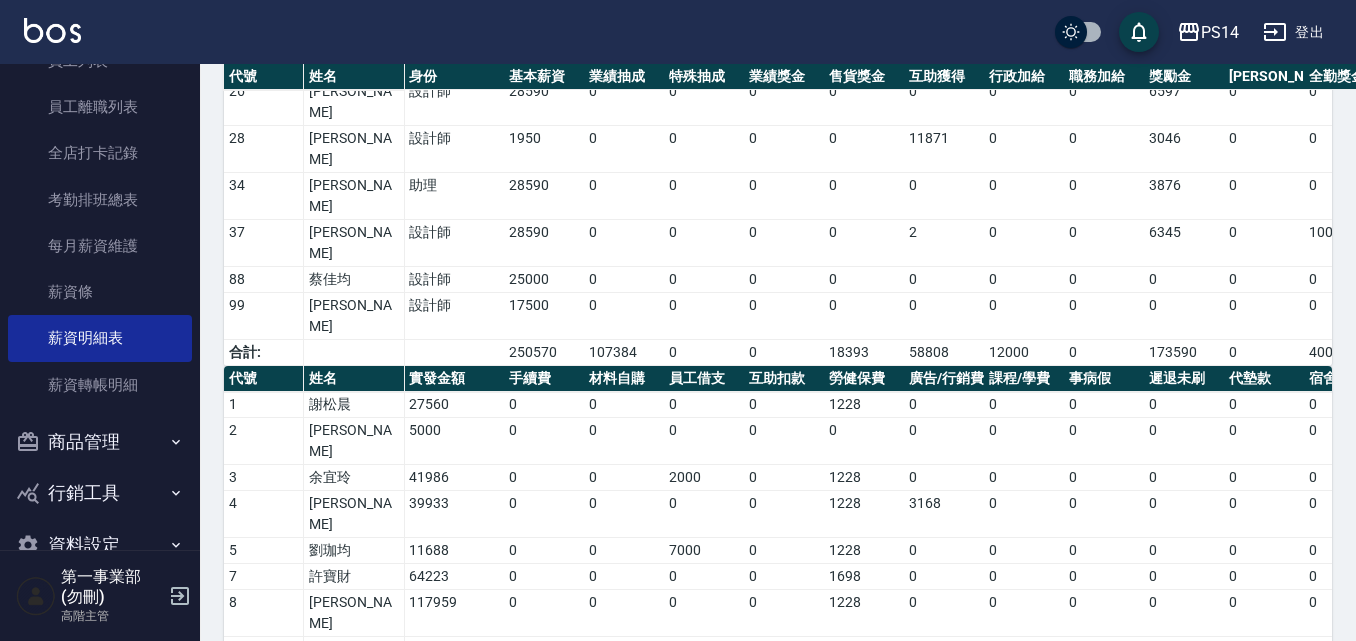 scroll, scrollTop: 600, scrollLeft: 0, axis: vertical 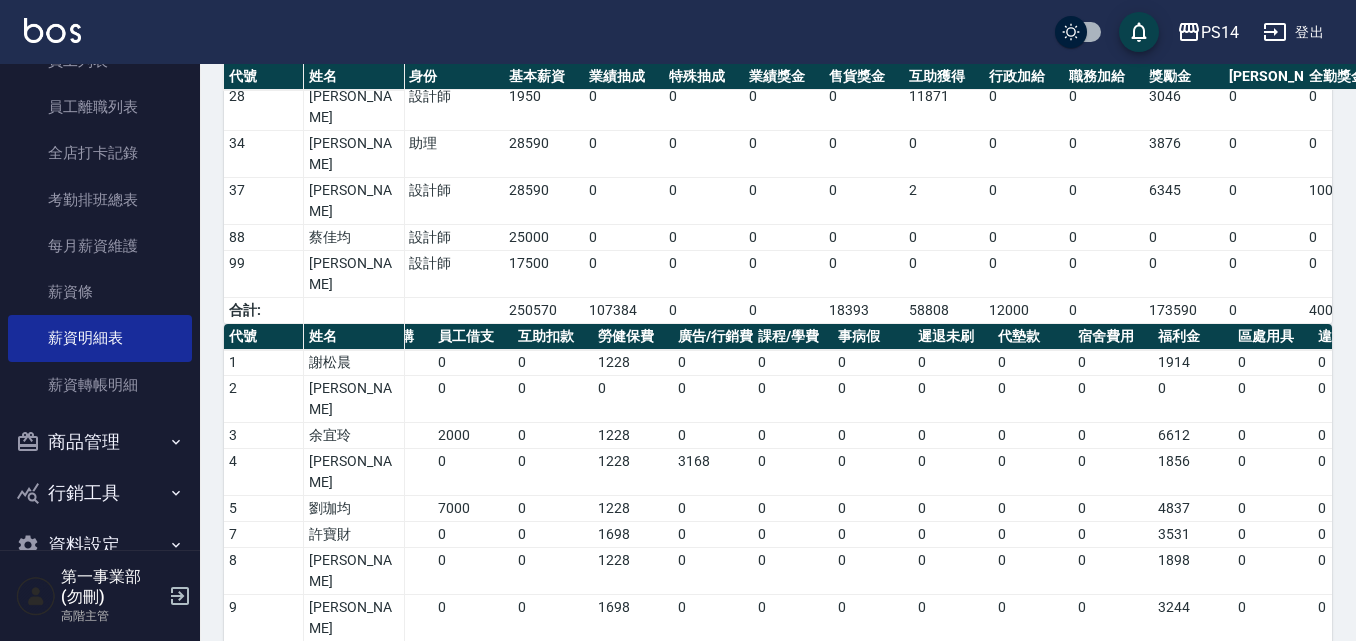 drag, startPoint x: 697, startPoint y: 617, endPoint x: 799, endPoint y: 618, distance: 102.0049 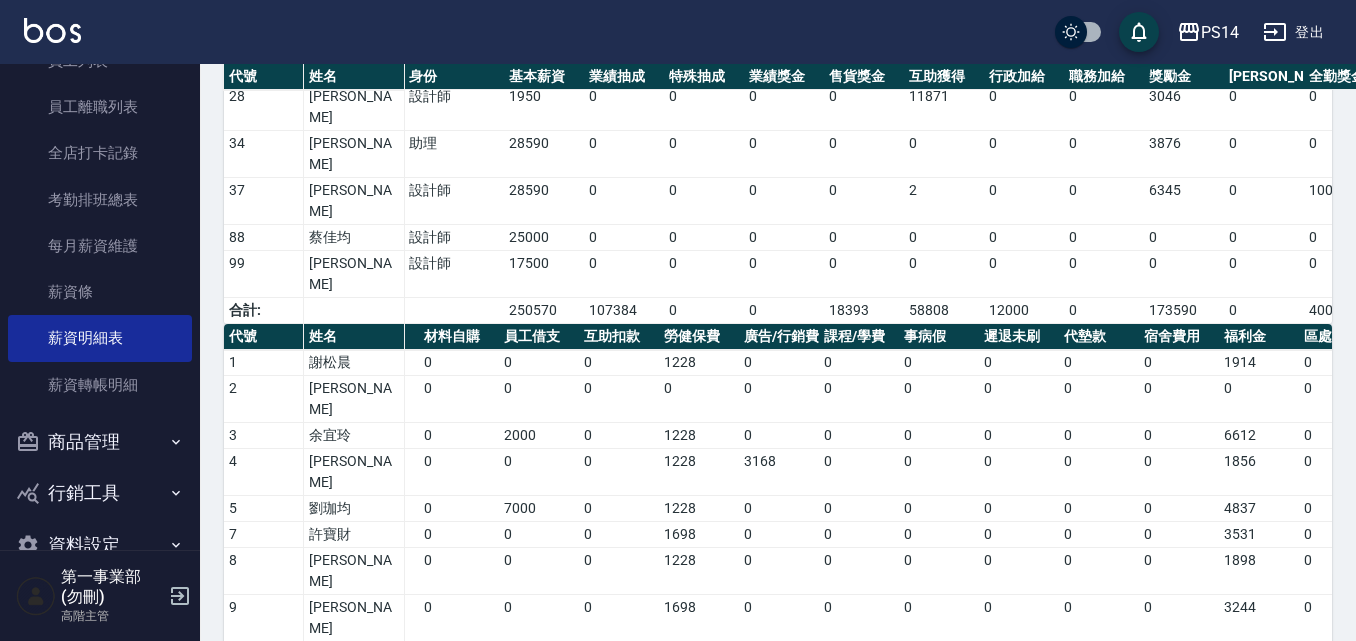 scroll, scrollTop: 0, scrollLeft: 0, axis: both 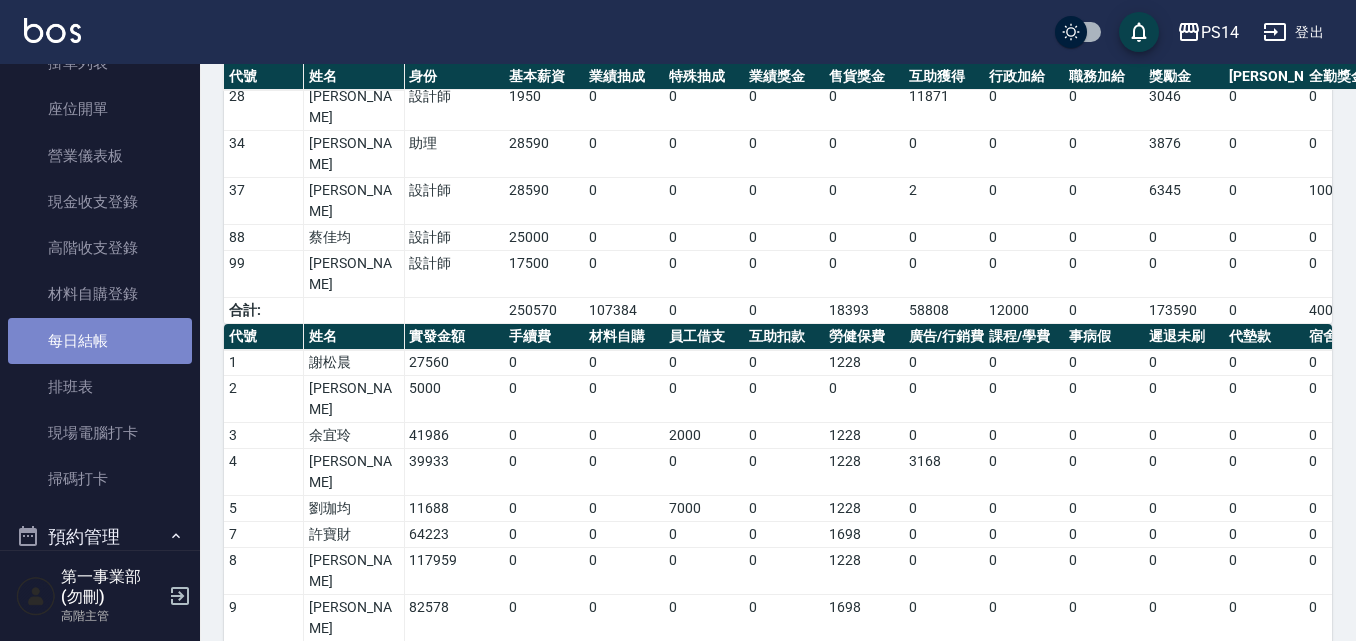 click on "每日結帳" at bounding box center (100, 341) 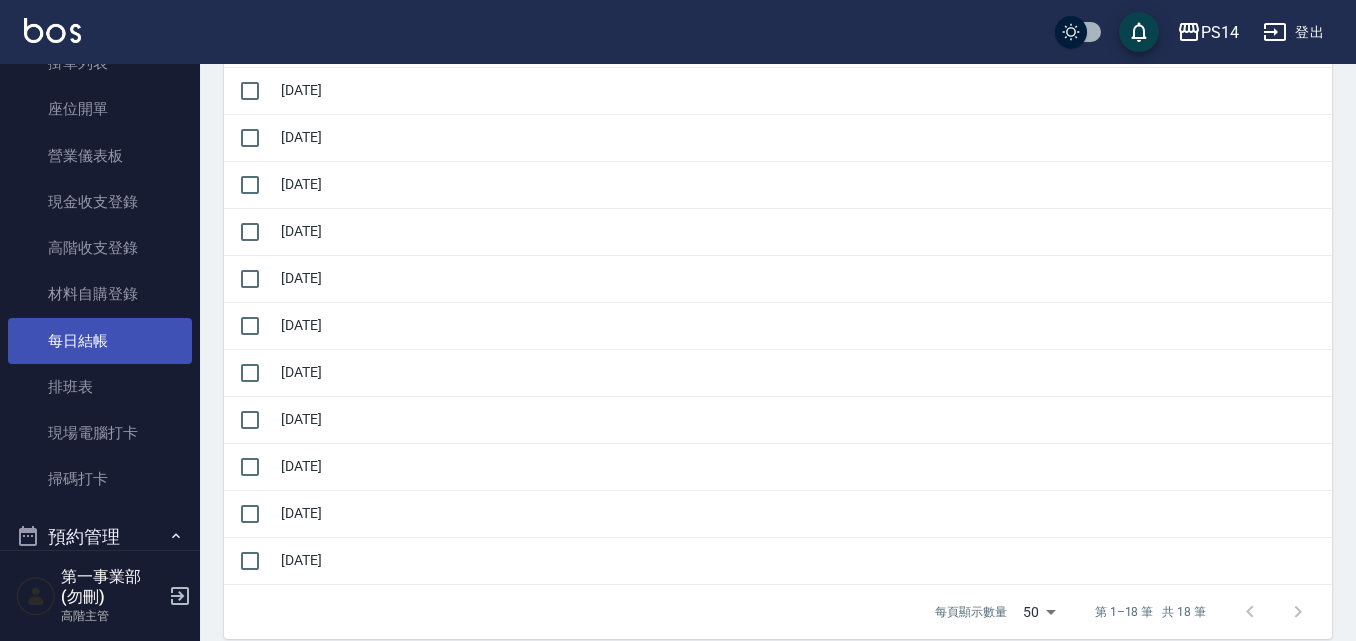 scroll, scrollTop: 0, scrollLeft: 0, axis: both 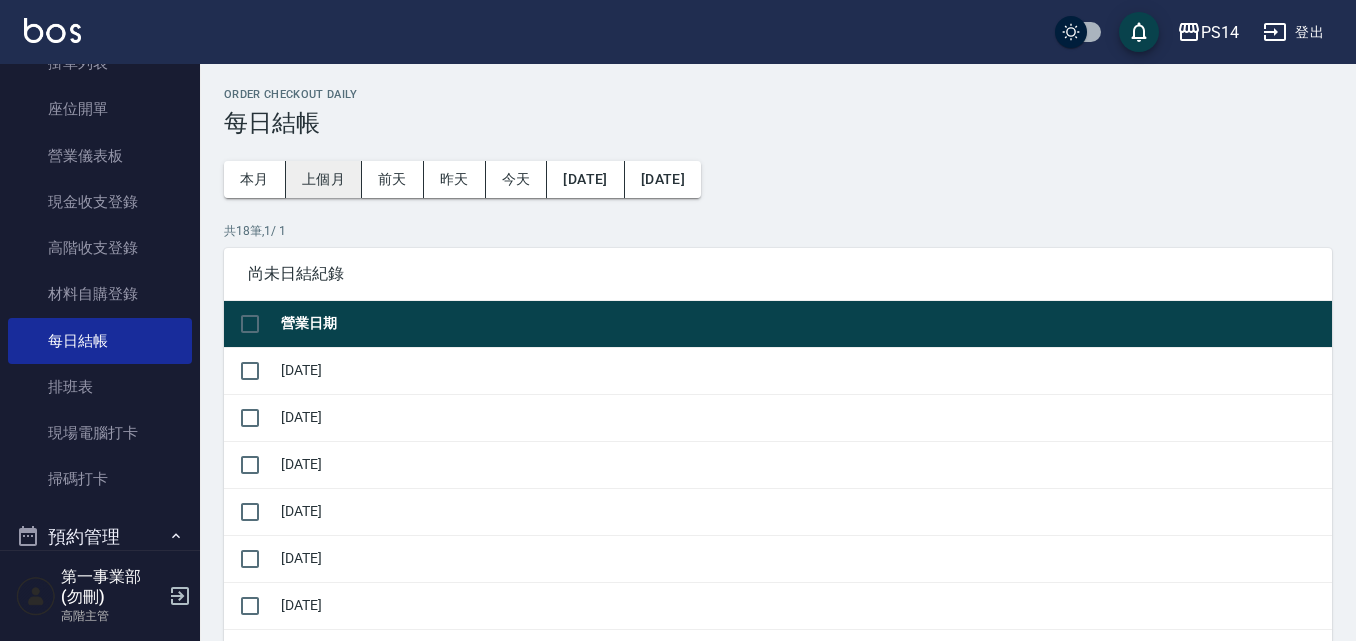 click on "上個月" at bounding box center [324, 179] 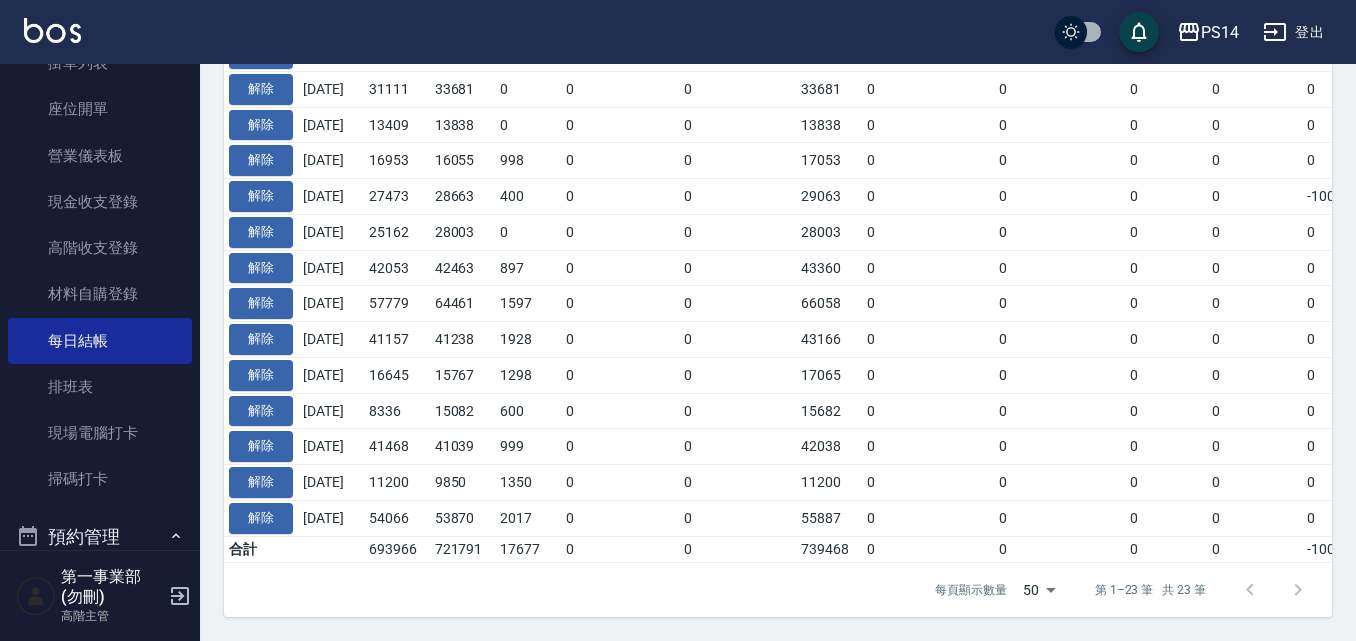 scroll, scrollTop: 1163, scrollLeft: 0, axis: vertical 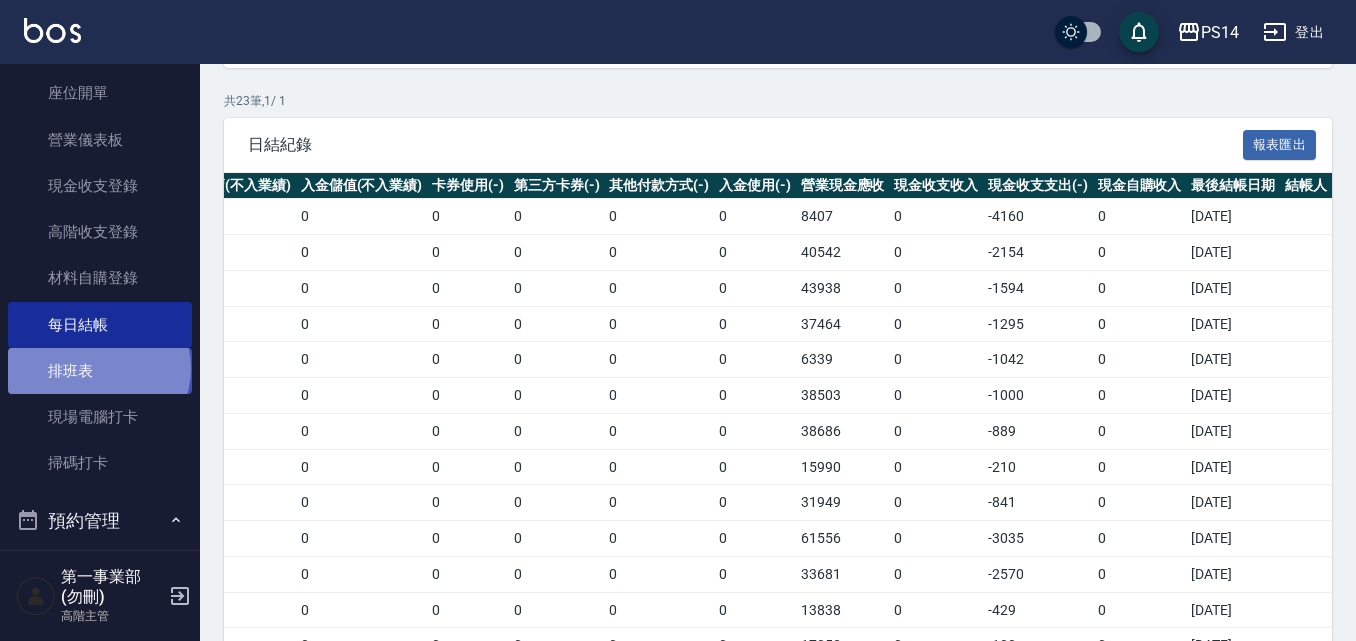 click on "排班表" at bounding box center [100, 371] 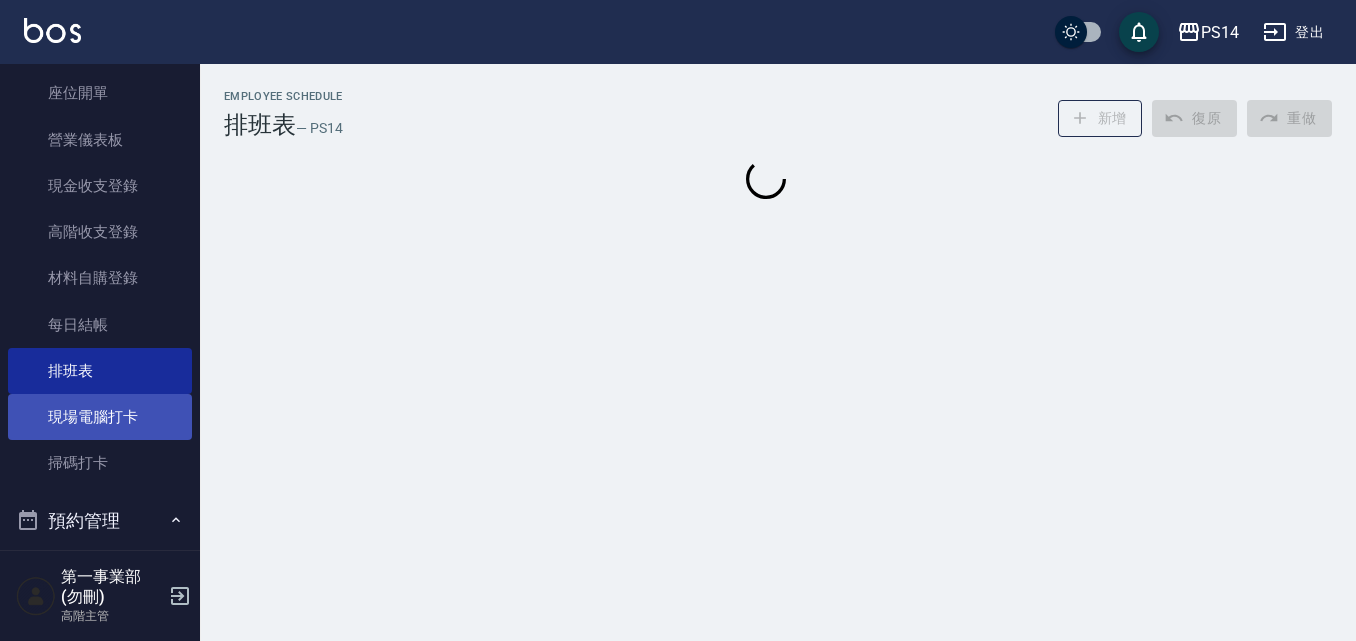 scroll, scrollTop: 0, scrollLeft: 0, axis: both 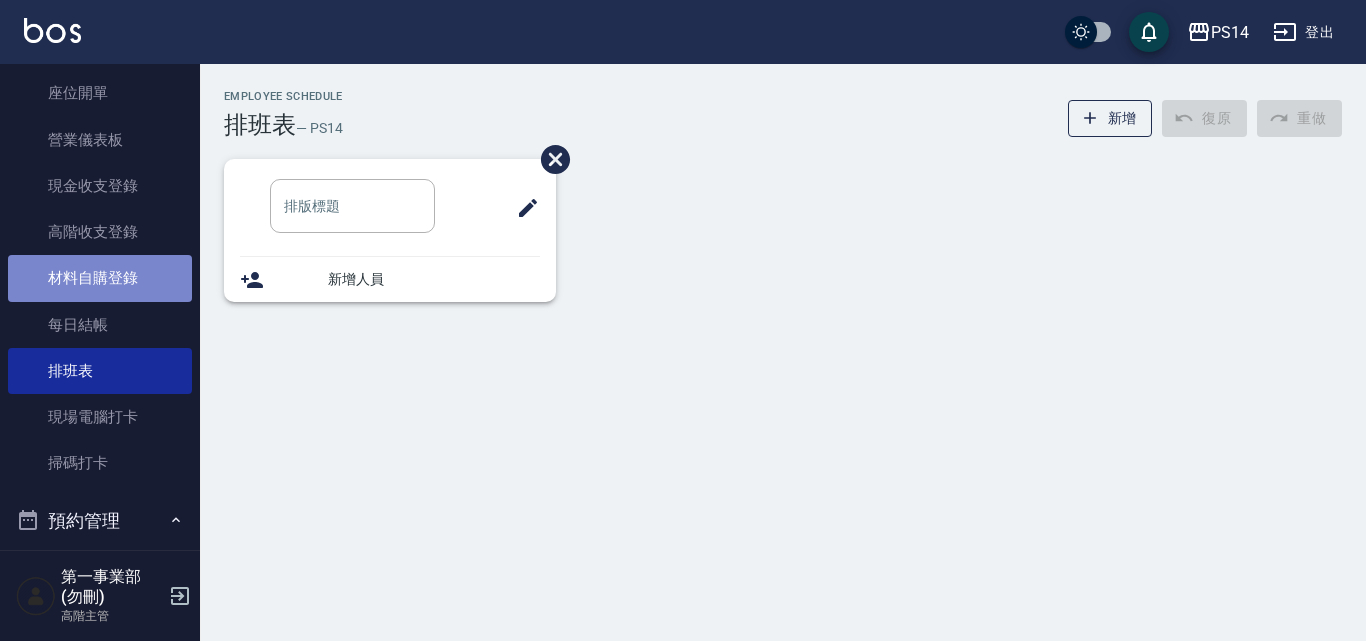 click on "材料自購登錄" at bounding box center (100, 278) 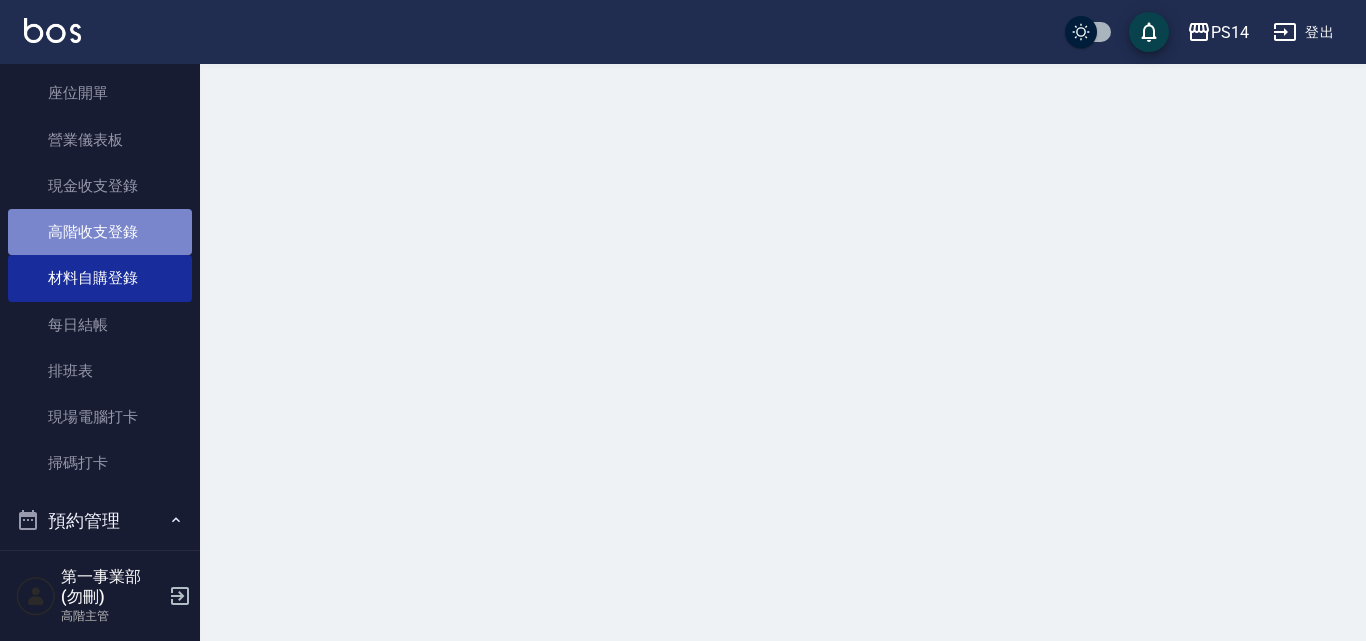 click on "高階收支登錄" at bounding box center [100, 232] 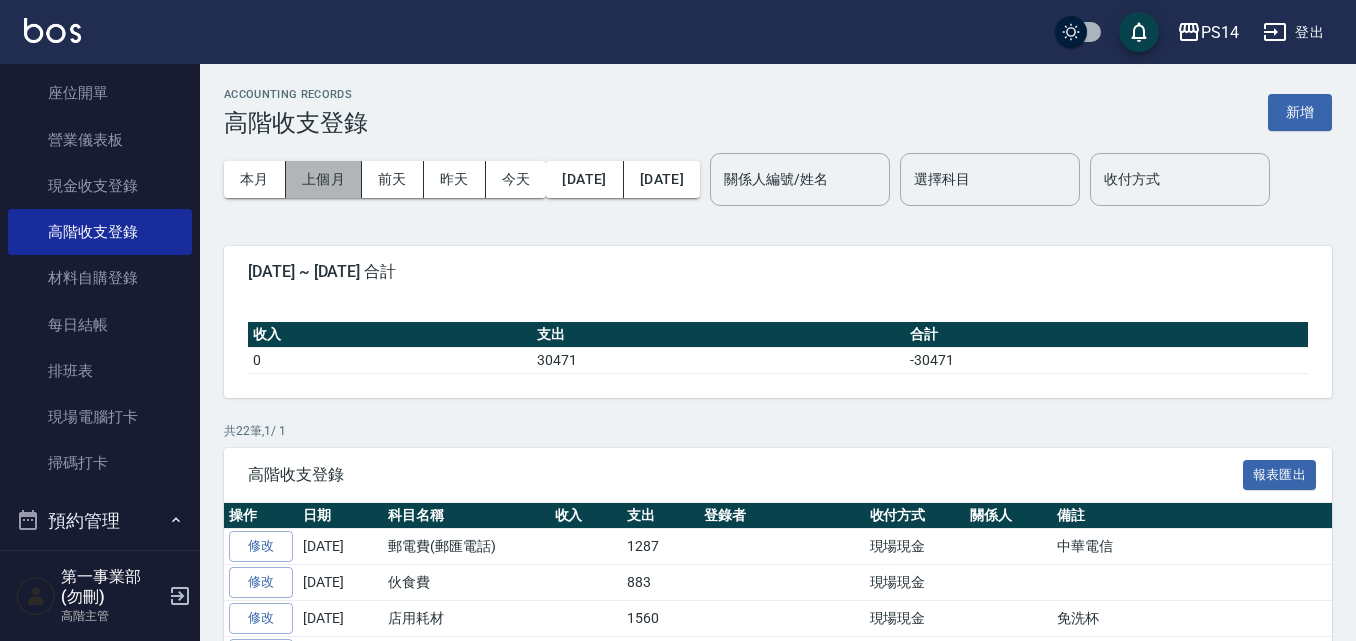click on "上個月" at bounding box center (324, 179) 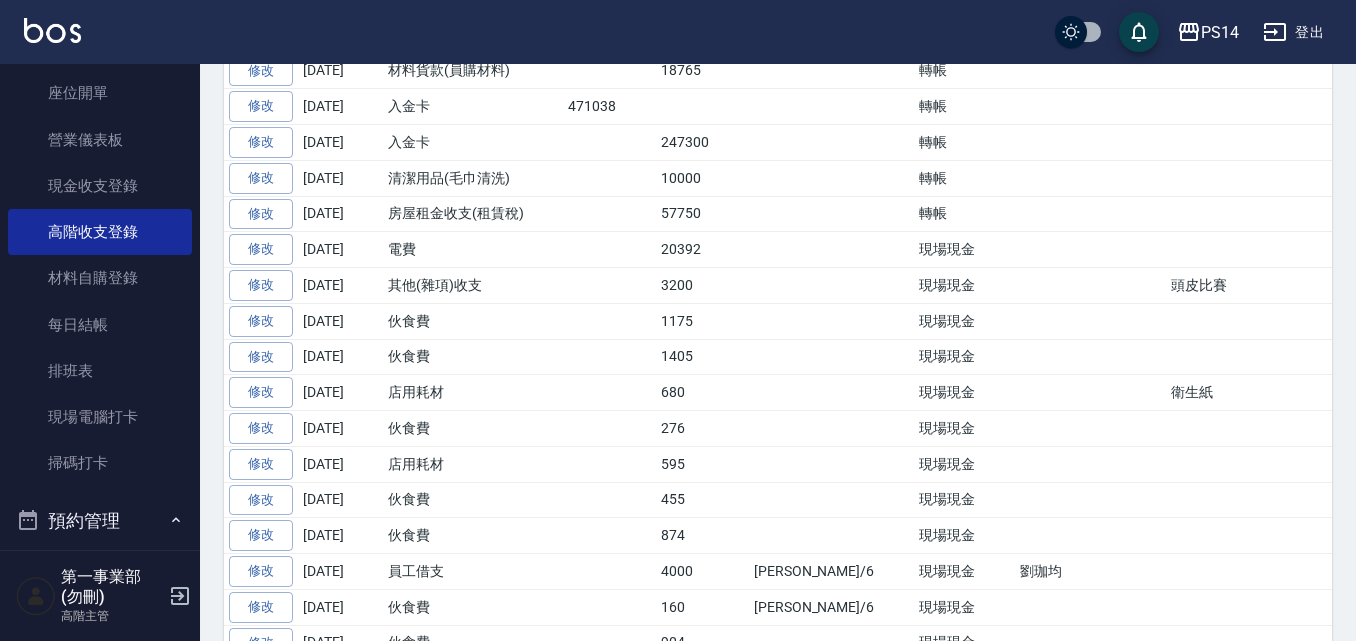 scroll, scrollTop: 700, scrollLeft: 0, axis: vertical 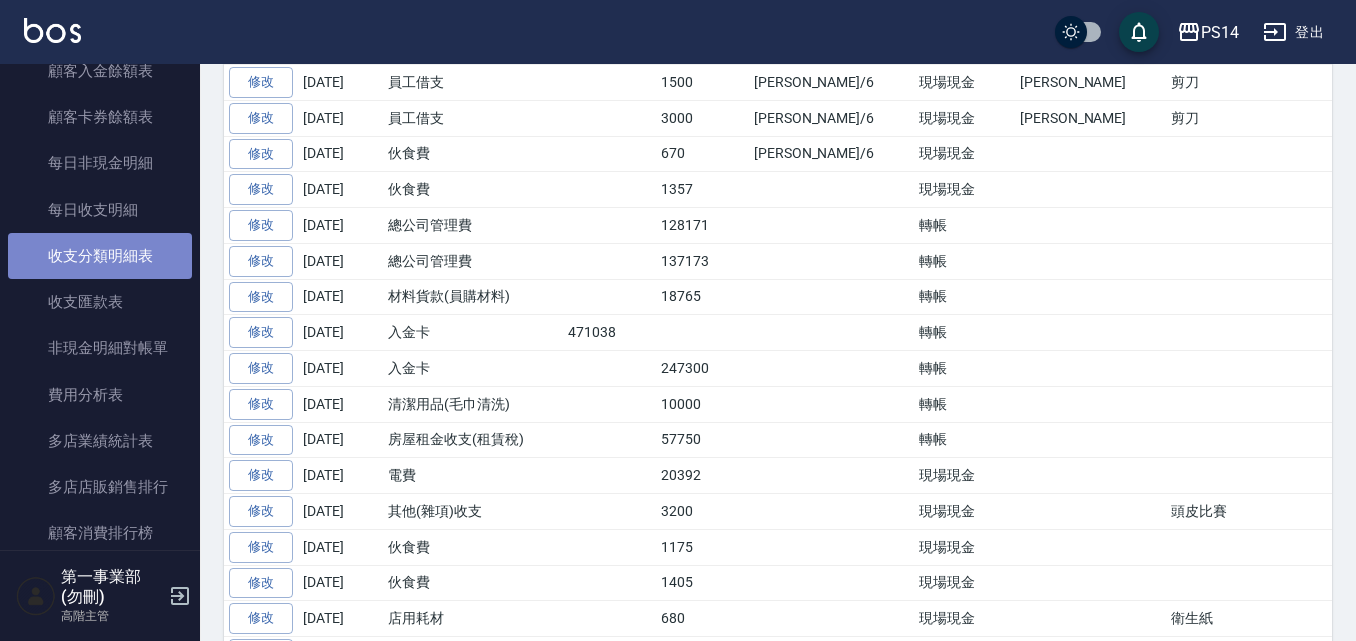 click on "收支分類明細表" at bounding box center (100, 256) 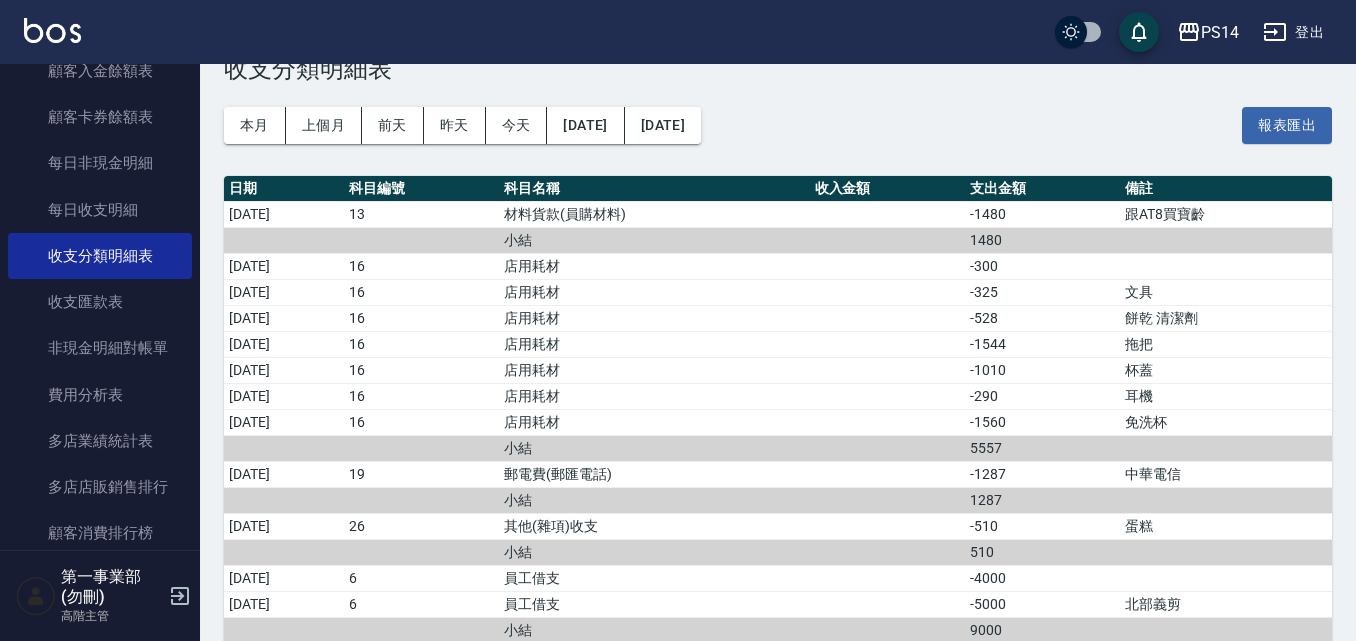 scroll, scrollTop: 100, scrollLeft: 0, axis: vertical 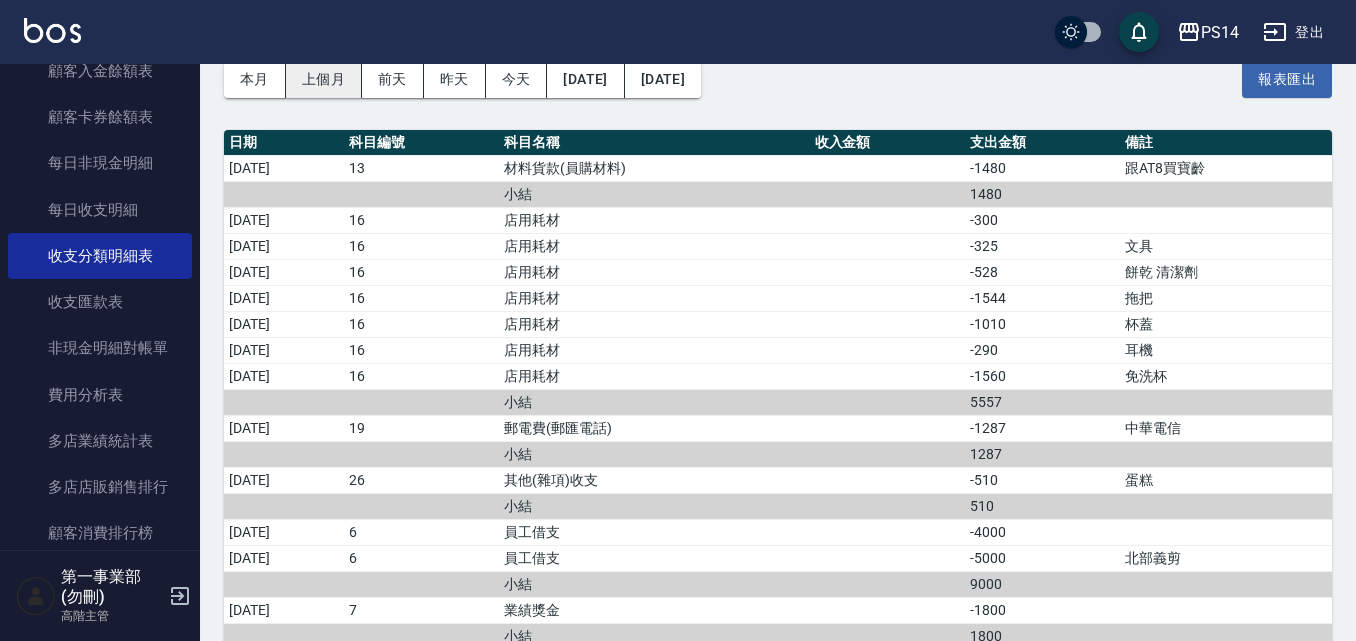 click on "上個月" at bounding box center (324, 79) 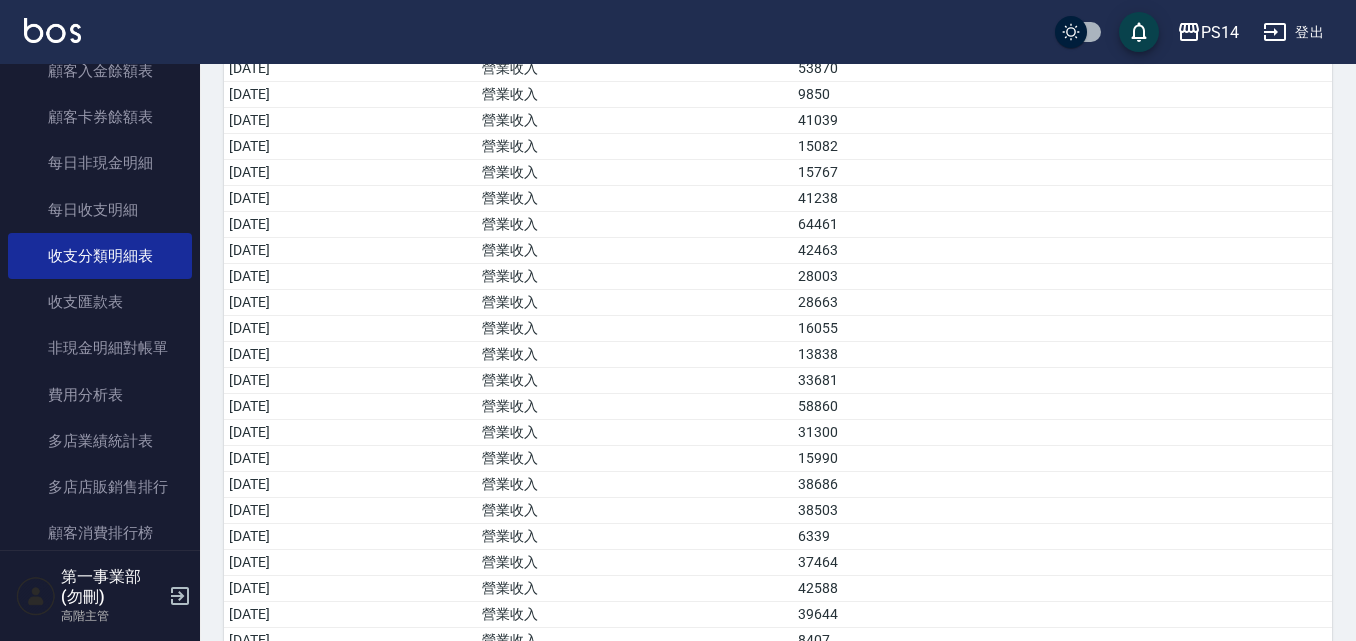 scroll, scrollTop: 300, scrollLeft: 0, axis: vertical 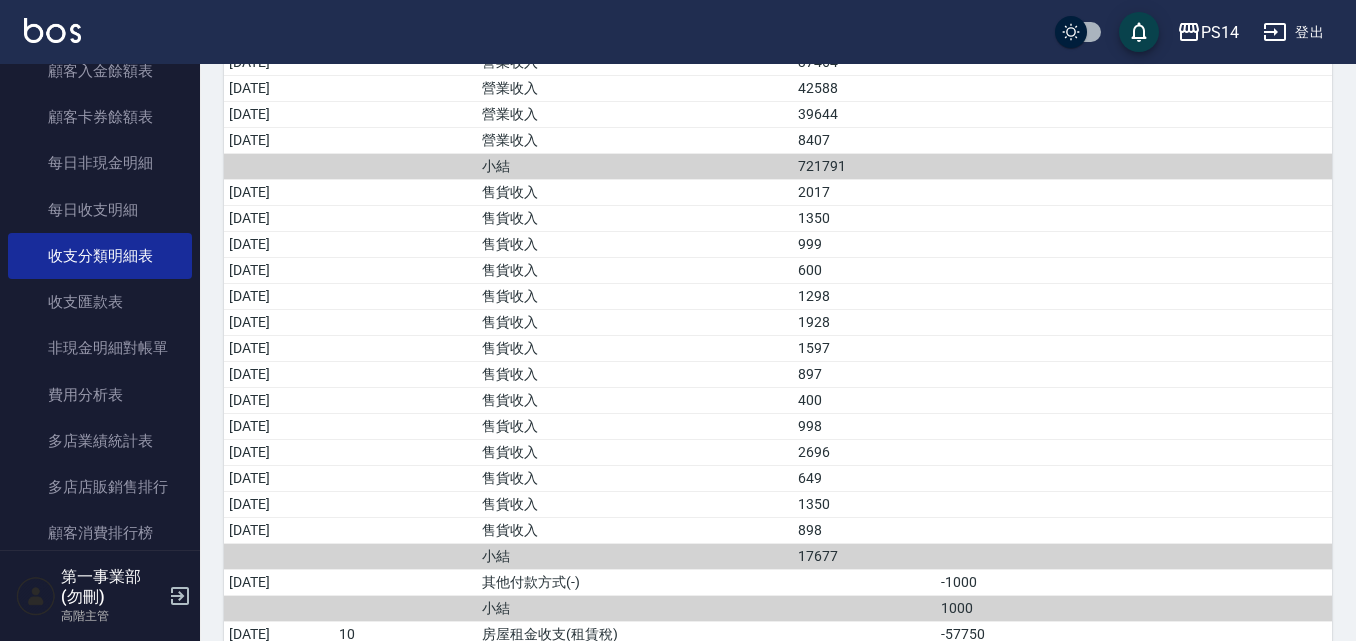 drag, startPoint x: 671, startPoint y: 530, endPoint x: 655, endPoint y: 526, distance: 16.492422 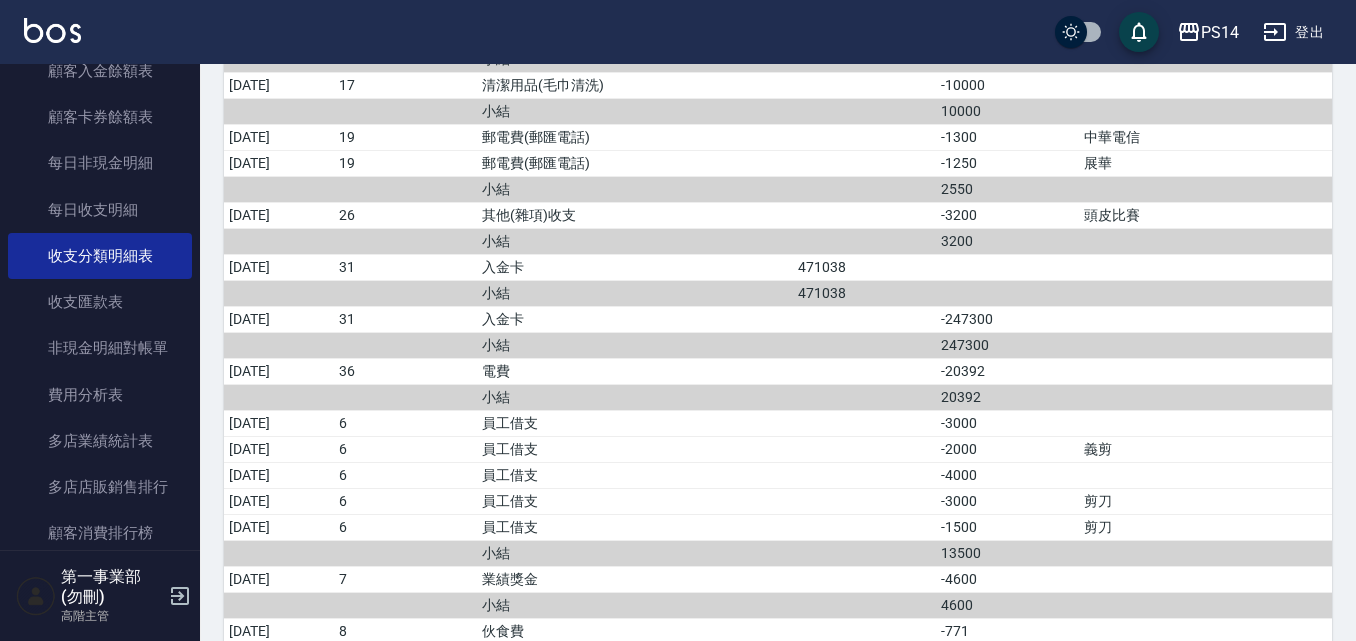 scroll, scrollTop: 1700, scrollLeft: 0, axis: vertical 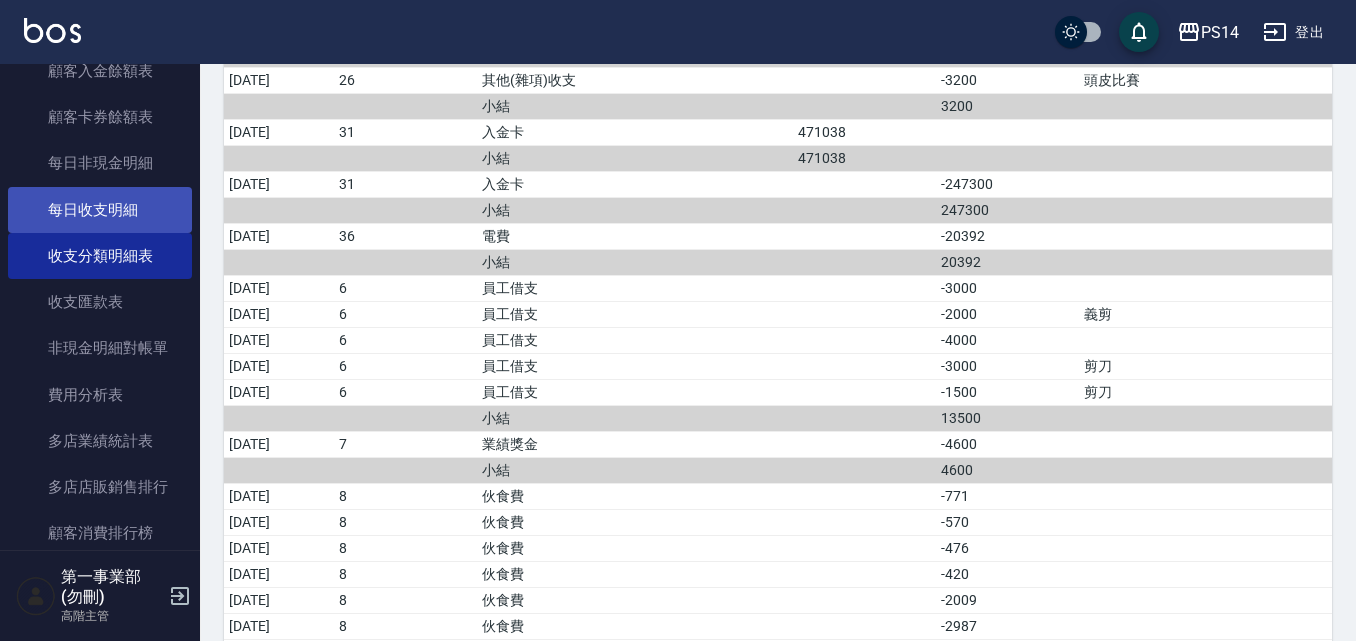 click on "每日收支明細" at bounding box center [100, 210] 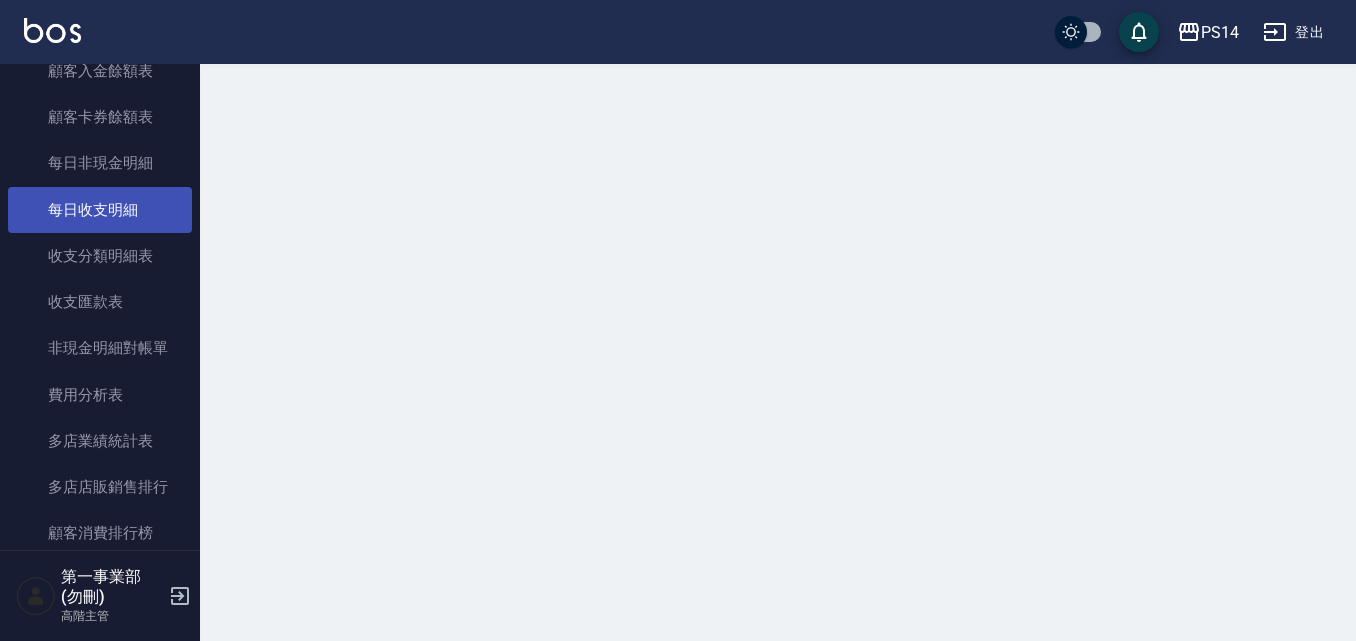 scroll, scrollTop: 0, scrollLeft: 0, axis: both 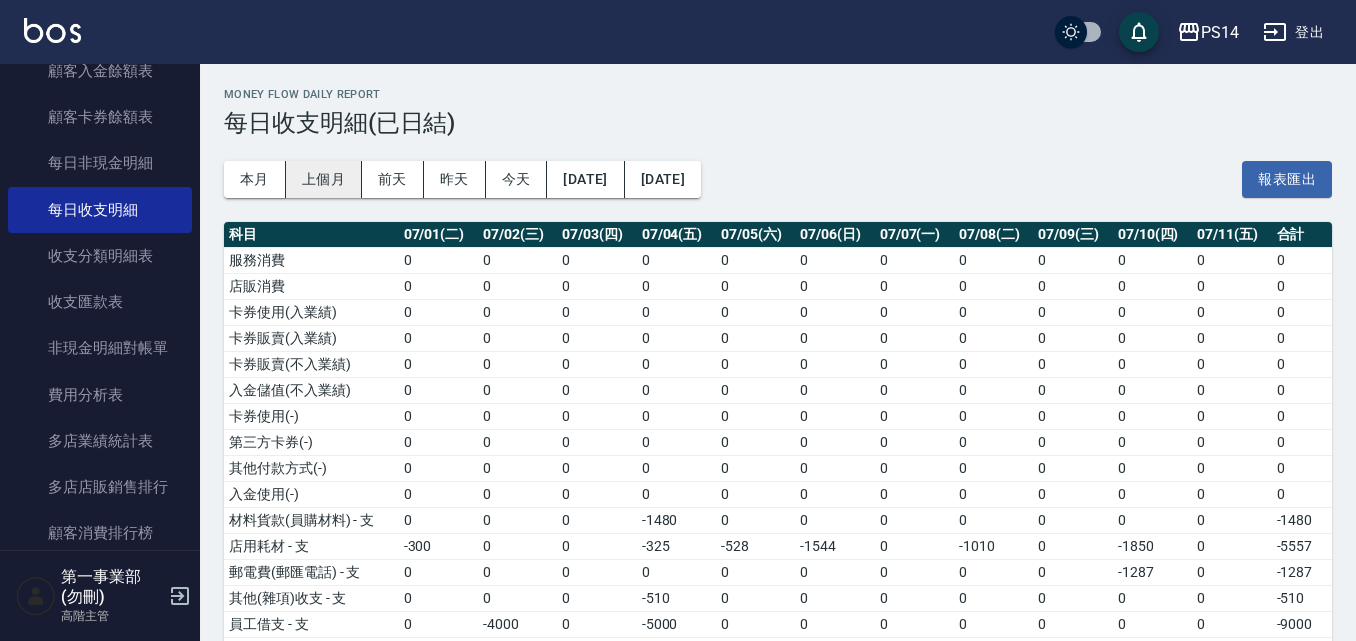 click on "上個月" at bounding box center (324, 179) 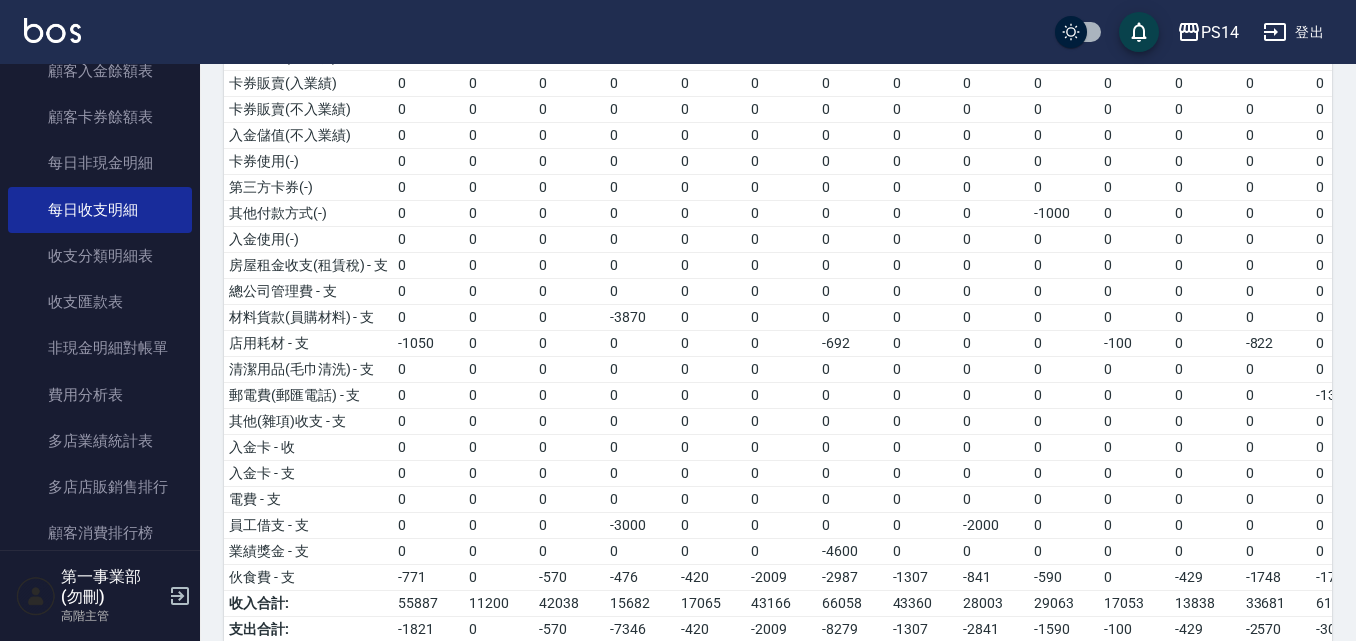 scroll, scrollTop: 300, scrollLeft: 0, axis: vertical 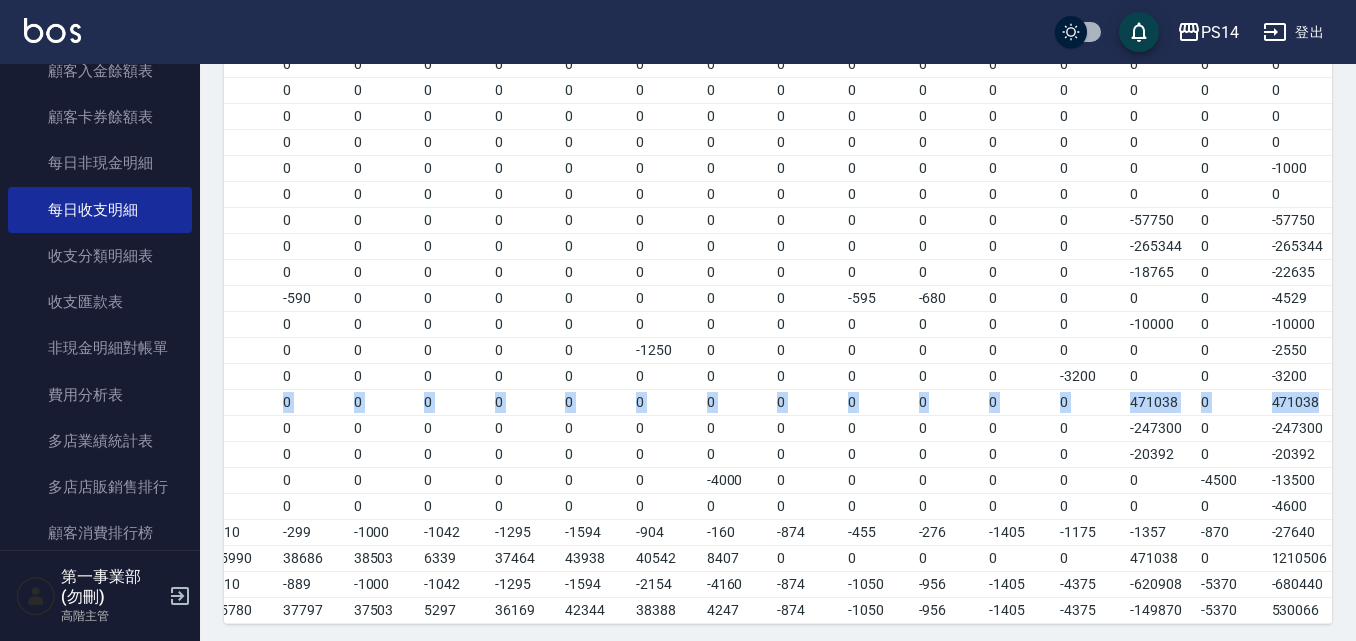 drag, startPoint x: 231, startPoint y: 401, endPoint x: 1323, endPoint y: 398, distance: 1092.0042 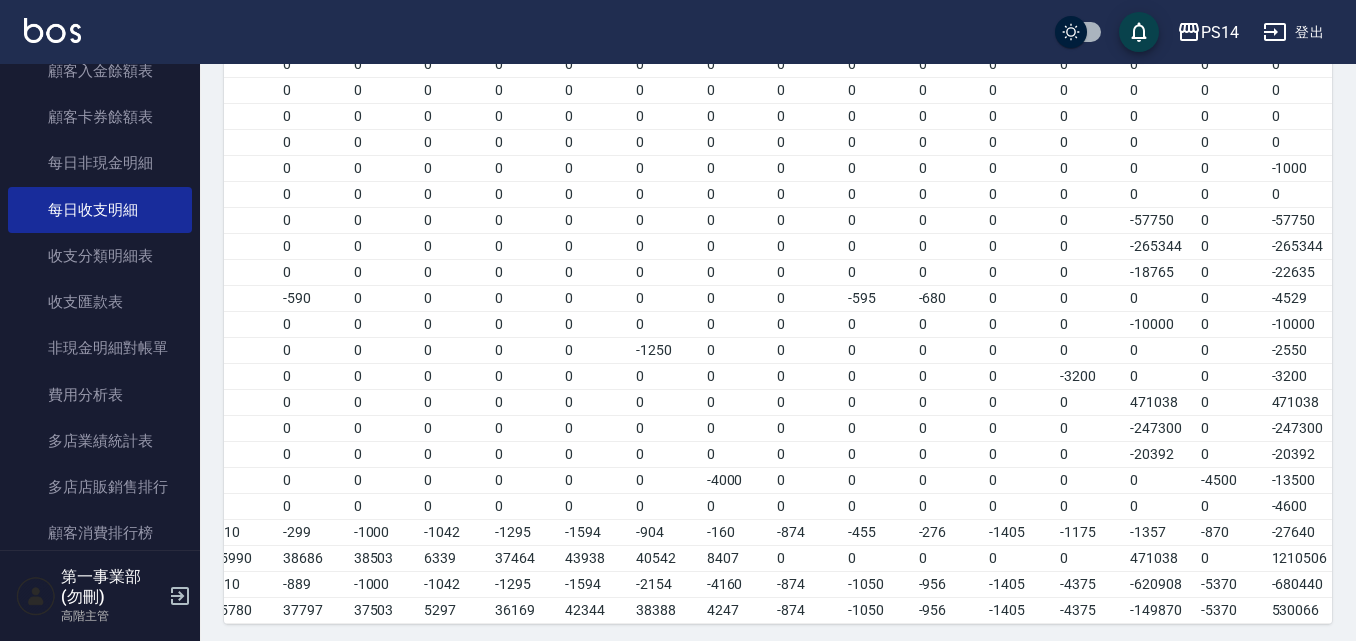 click on "0" at bounding box center (949, 428) 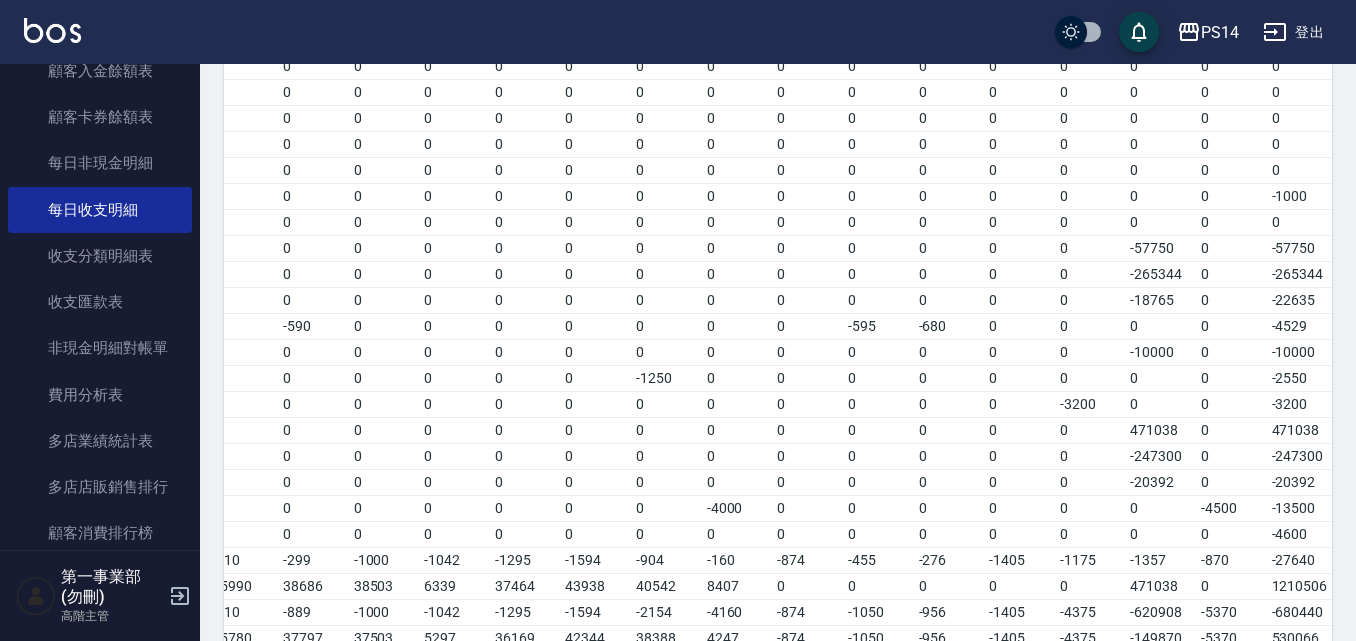 scroll, scrollTop: 300, scrollLeft: 0, axis: vertical 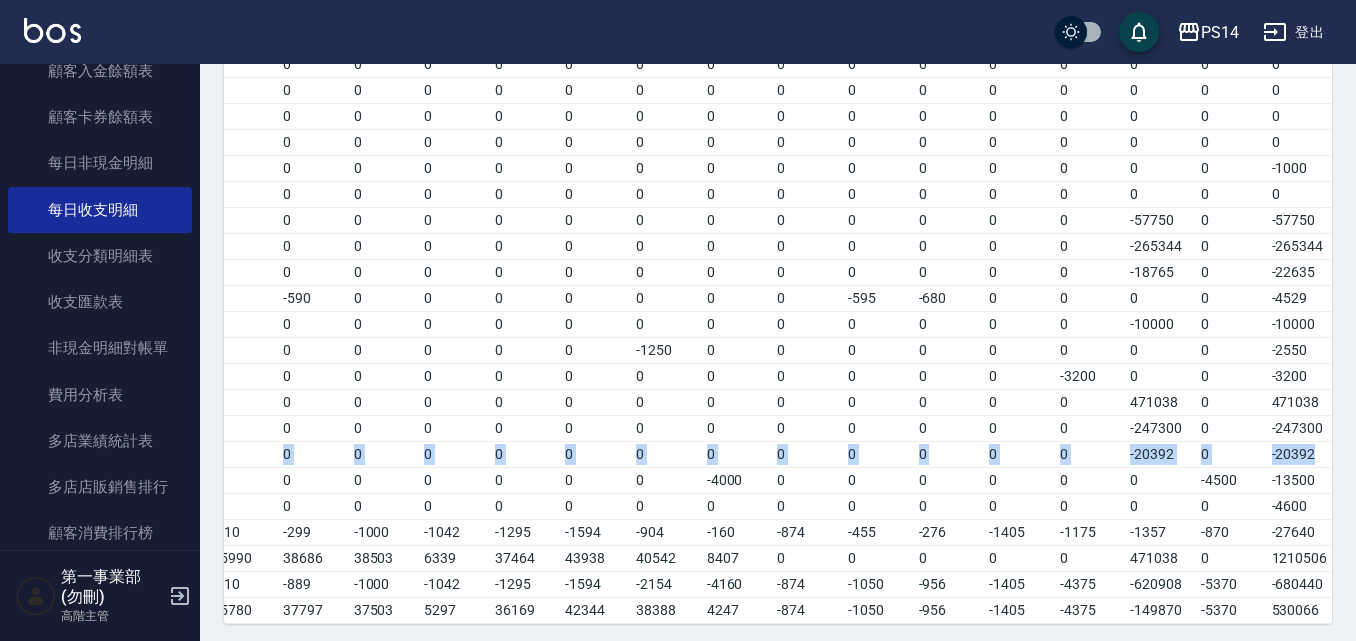drag, startPoint x: 229, startPoint y: 453, endPoint x: 1317, endPoint y: 442, distance: 1088.0557 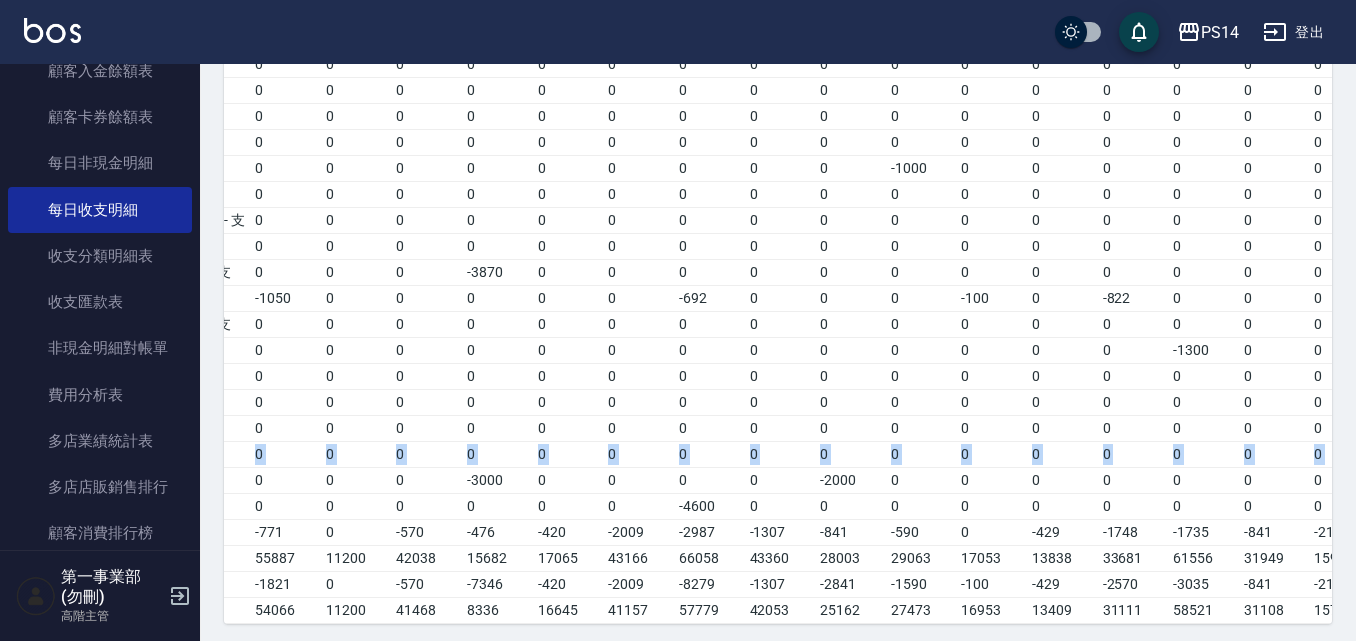 scroll, scrollTop: 0, scrollLeft: 0, axis: both 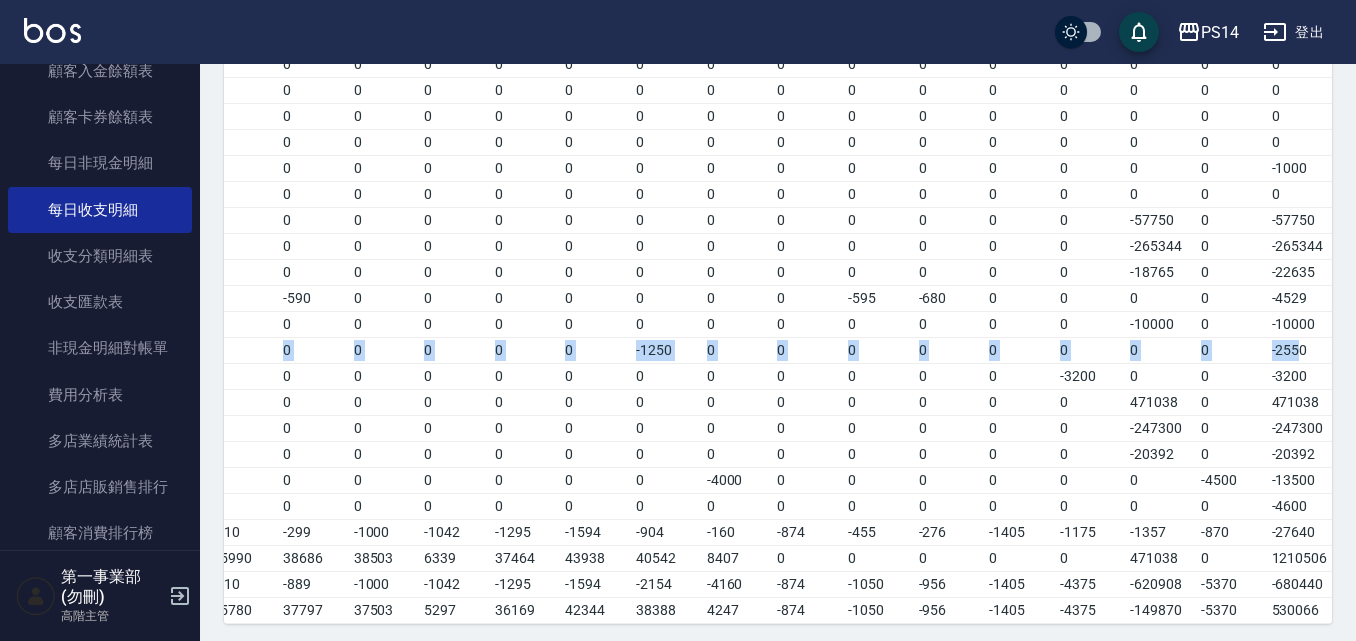 drag, startPoint x: 232, startPoint y: 346, endPoint x: 1298, endPoint y: 341, distance: 1066.0117 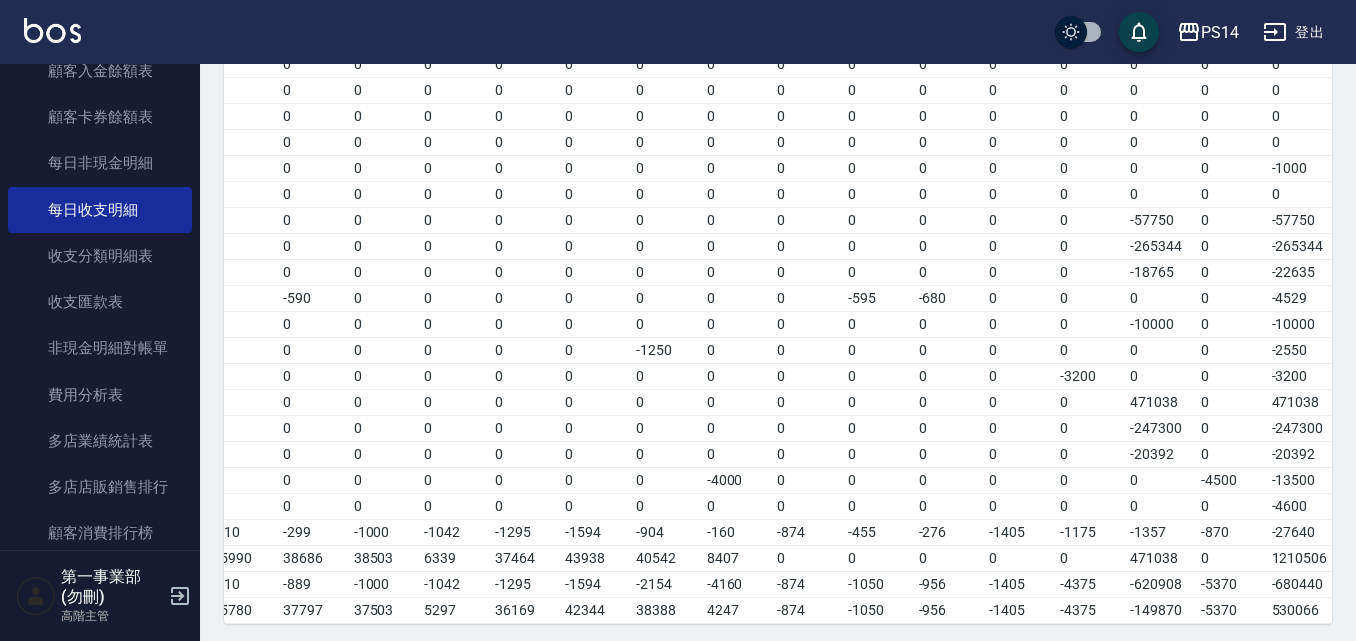 click on "0" at bounding box center [666, 506] 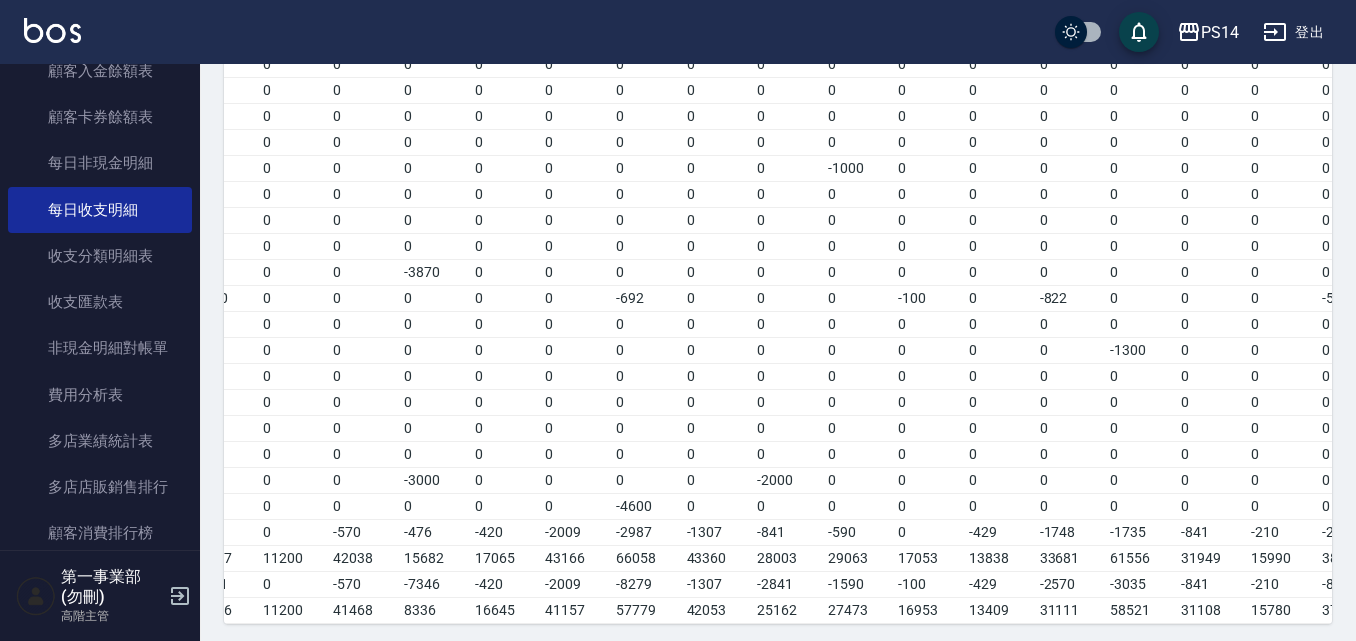scroll, scrollTop: 0, scrollLeft: 0, axis: both 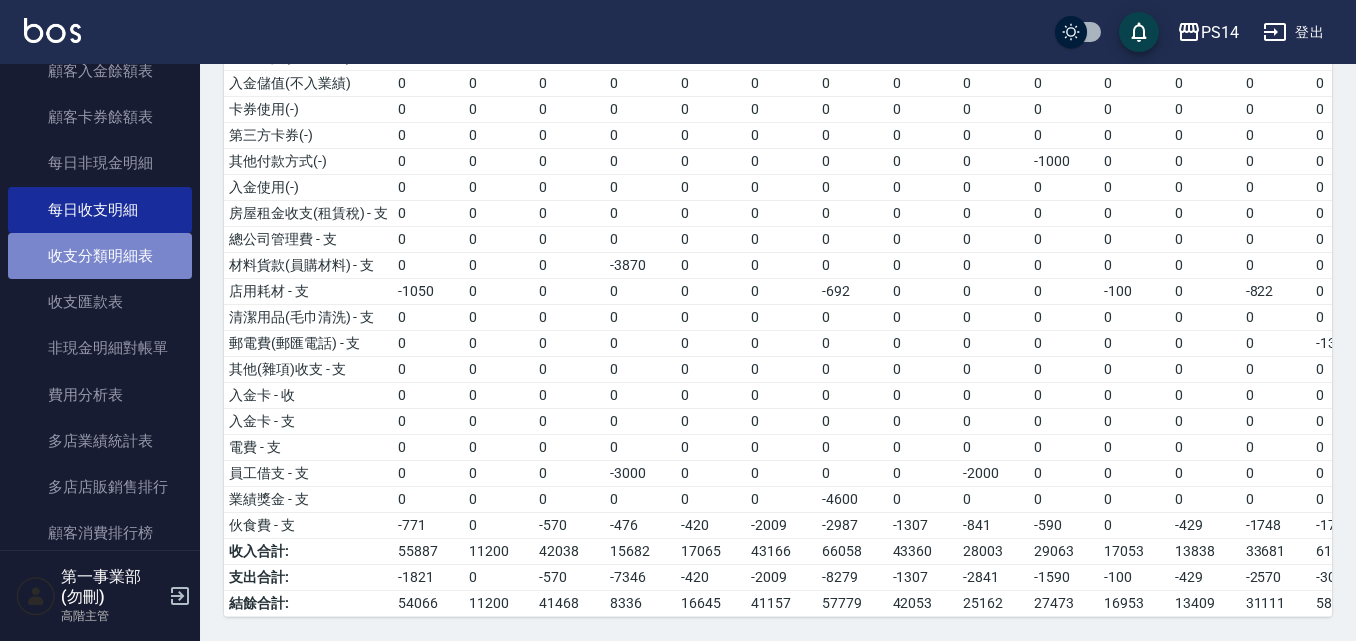 click on "收支分類明細表" at bounding box center (100, 256) 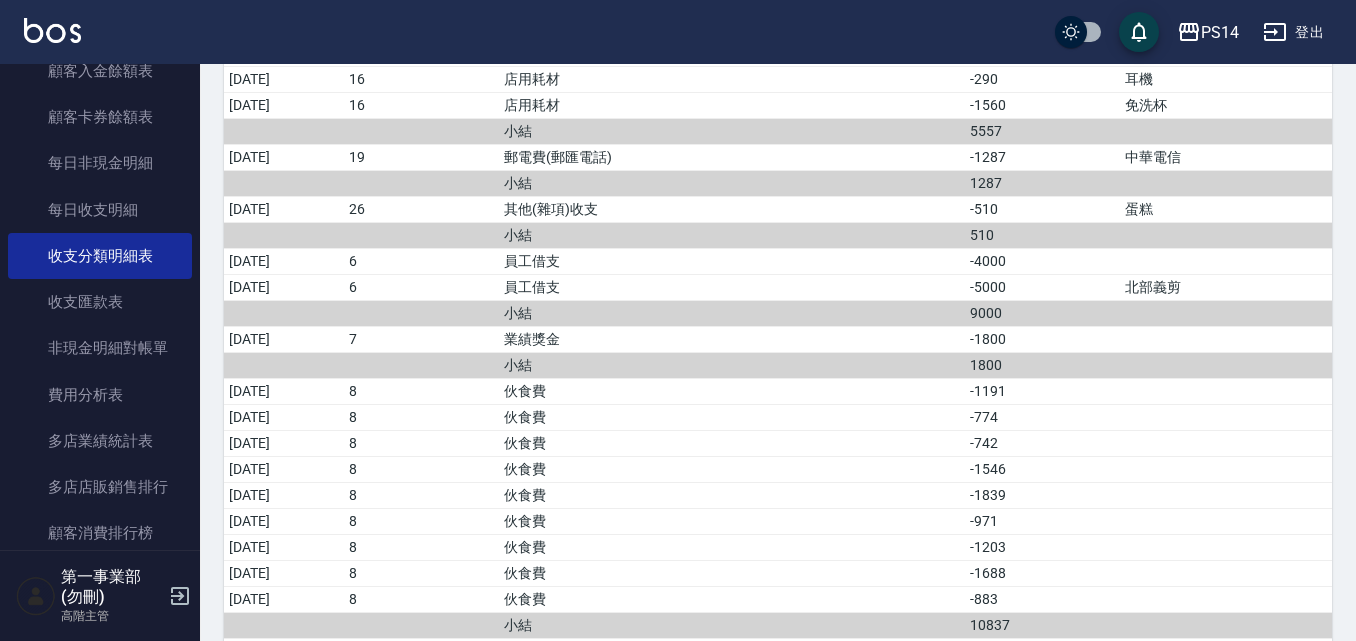scroll, scrollTop: 419, scrollLeft: 0, axis: vertical 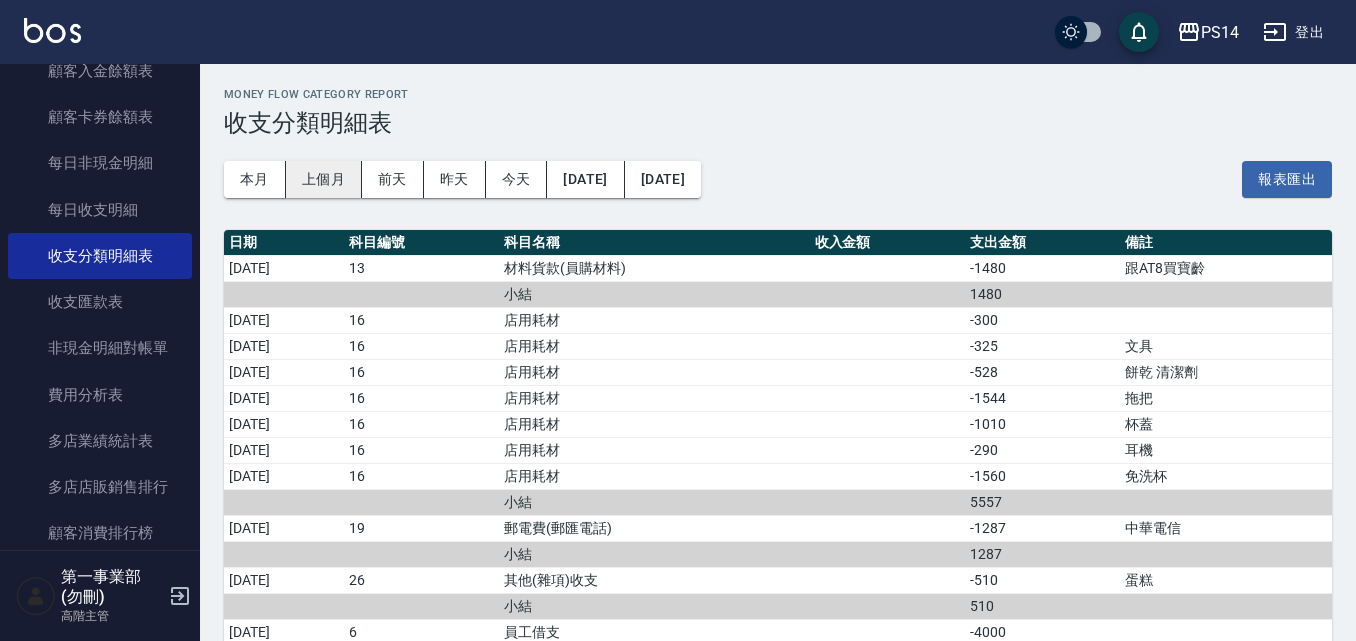 click on "上個月" at bounding box center (324, 179) 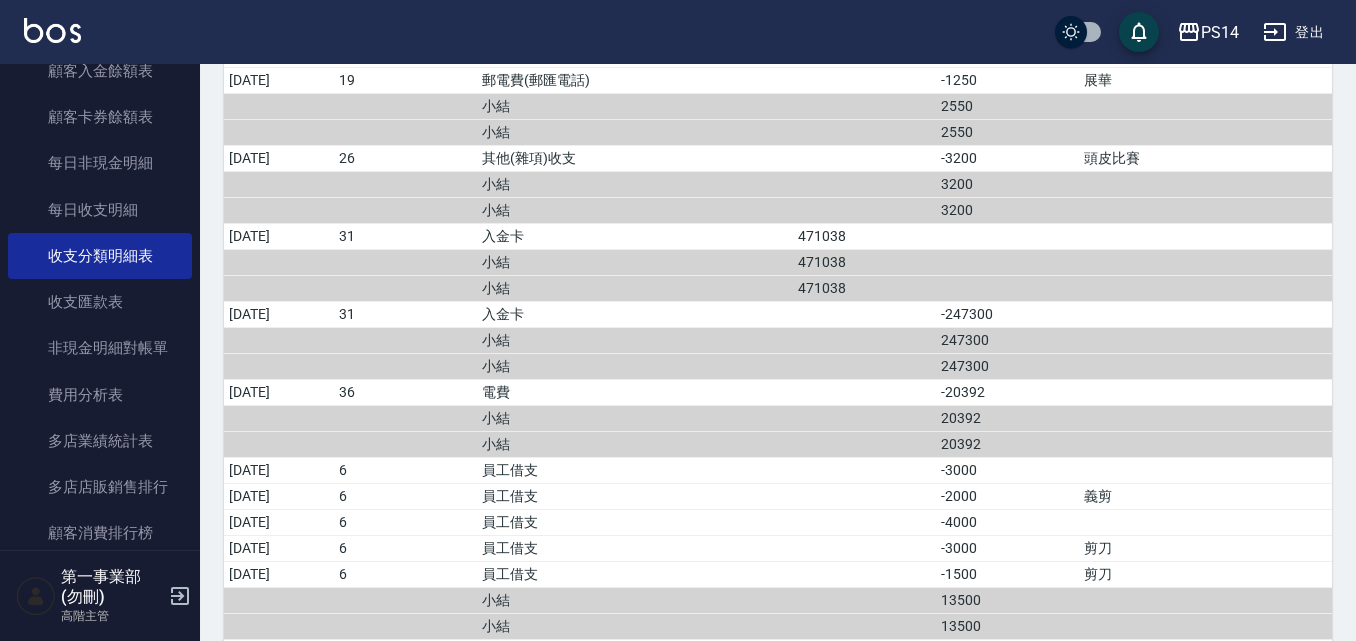 scroll, scrollTop: 2000, scrollLeft: 0, axis: vertical 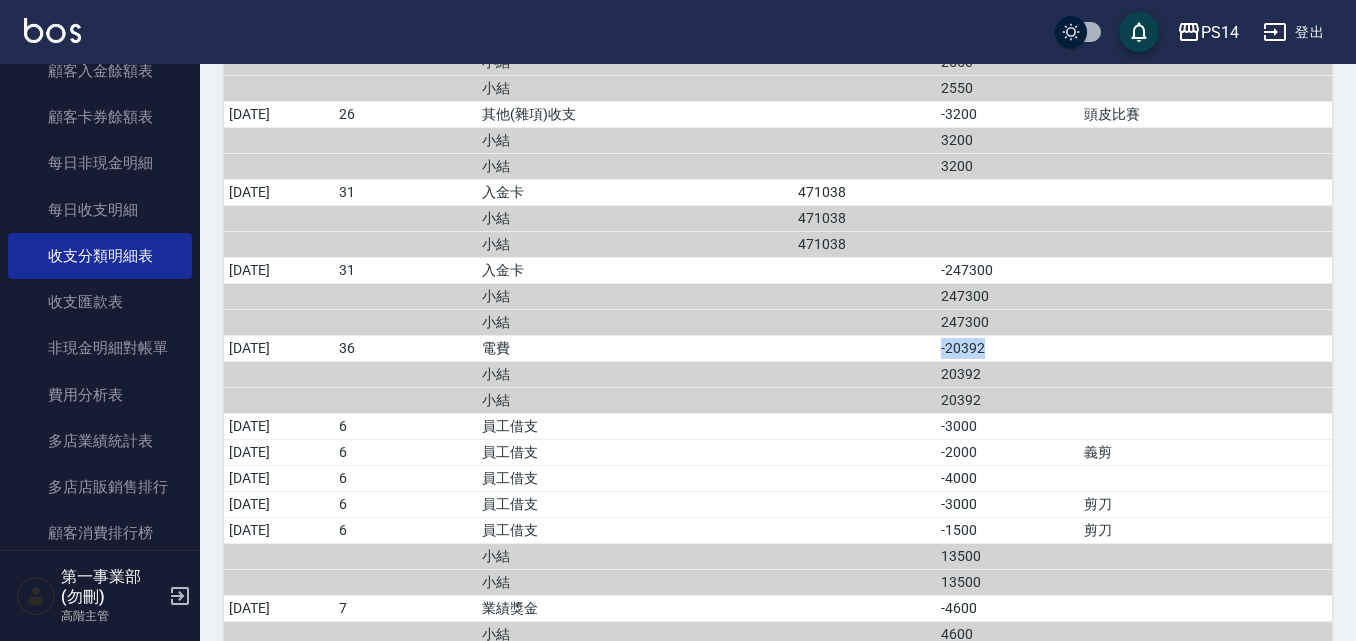 drag, startPoint x: 1033, startPoint y: 343, endPoint x: 951, endPoint y: 351, distance: 82.38932 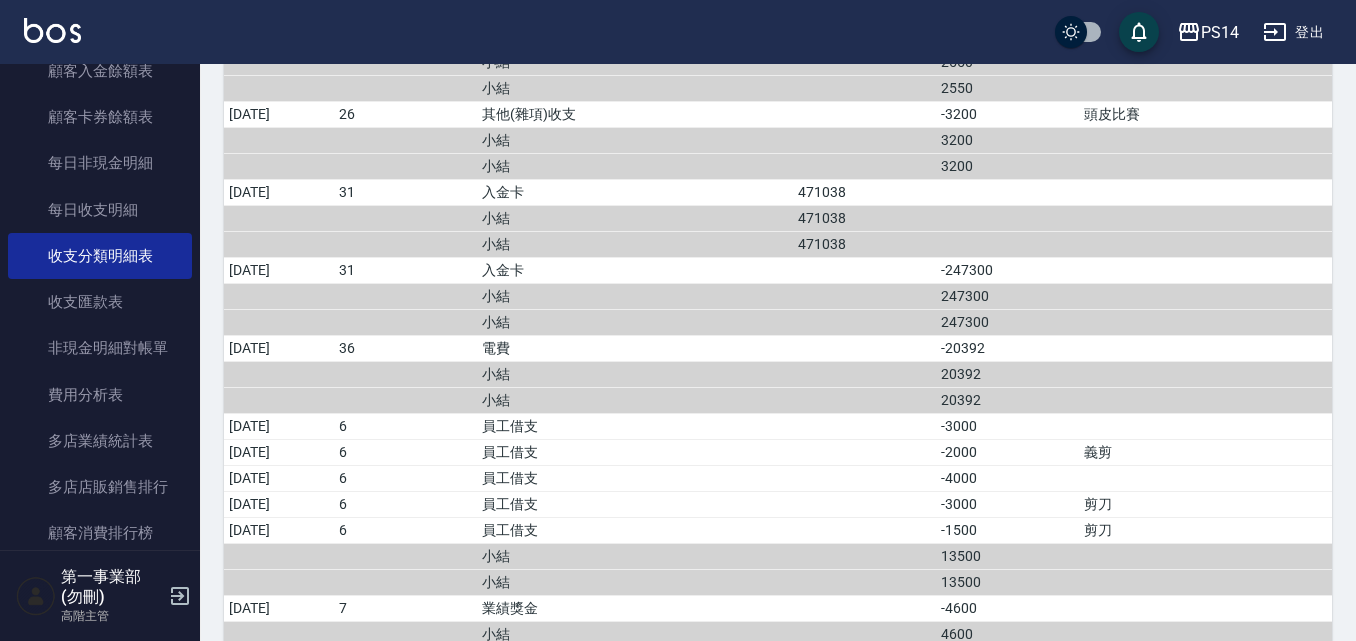 click on "小結" at bounding box center [635, 374] 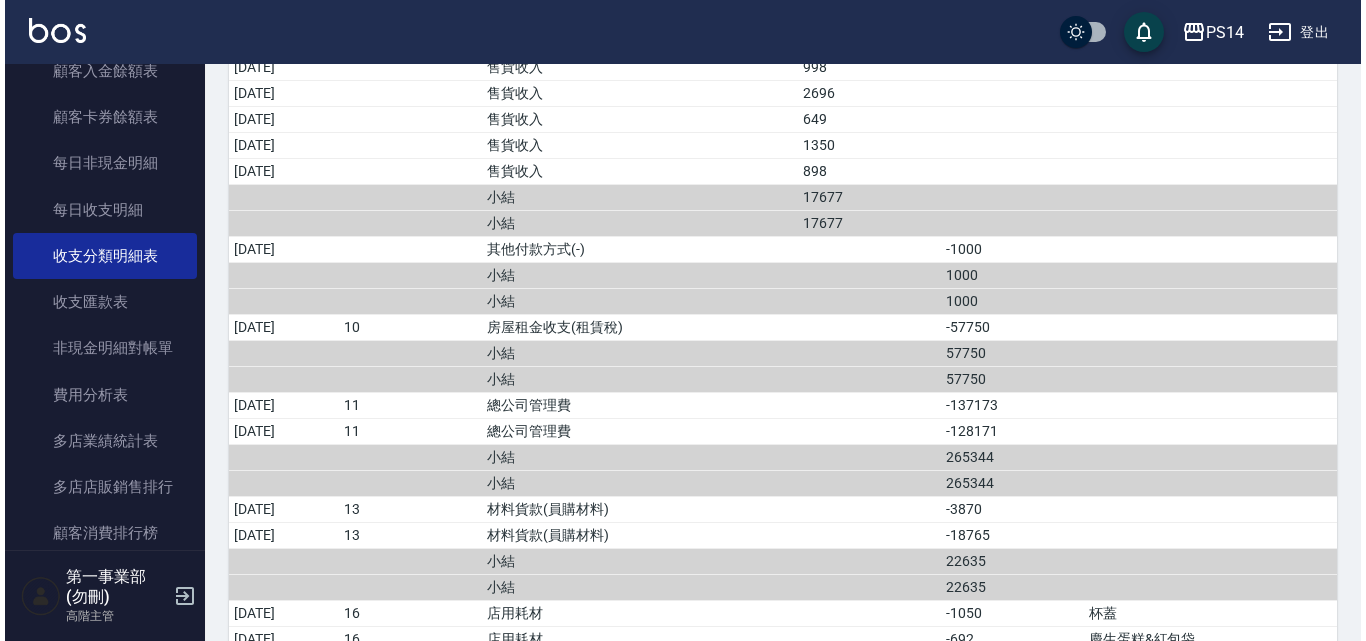 scroll, scrollTop: 1100, scrollLeft: 0, axis: vertical 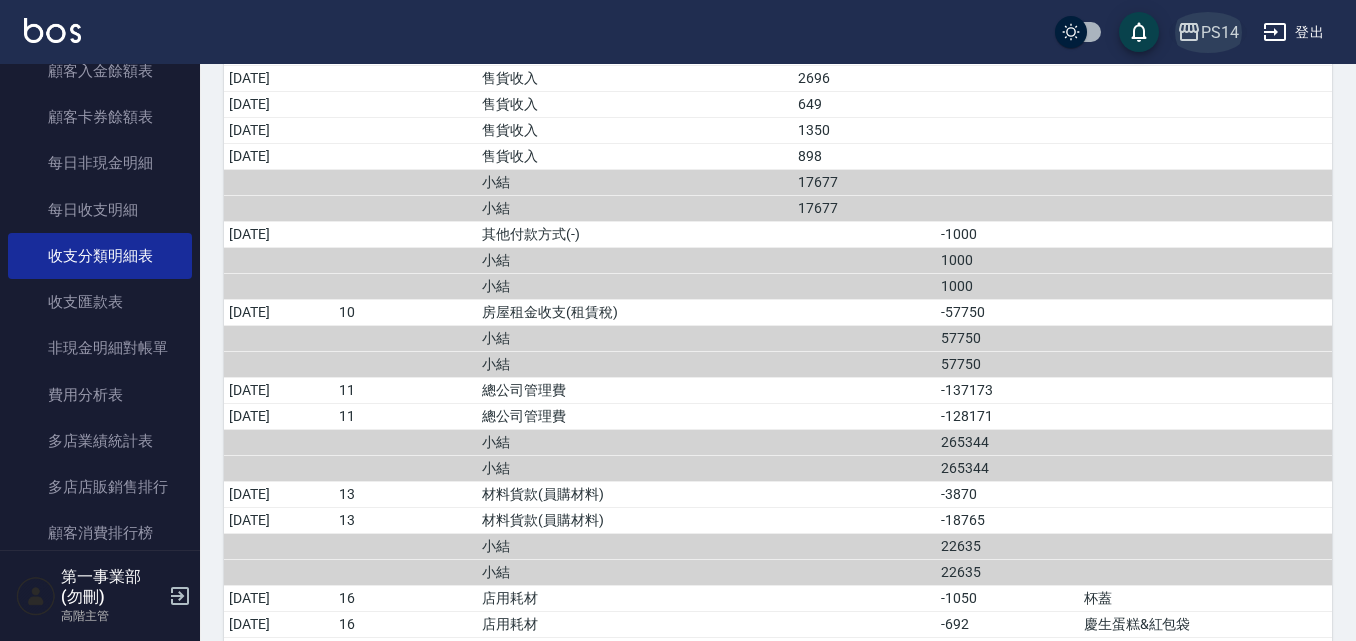 click on "PS14" at bounding box center (1220, 32) 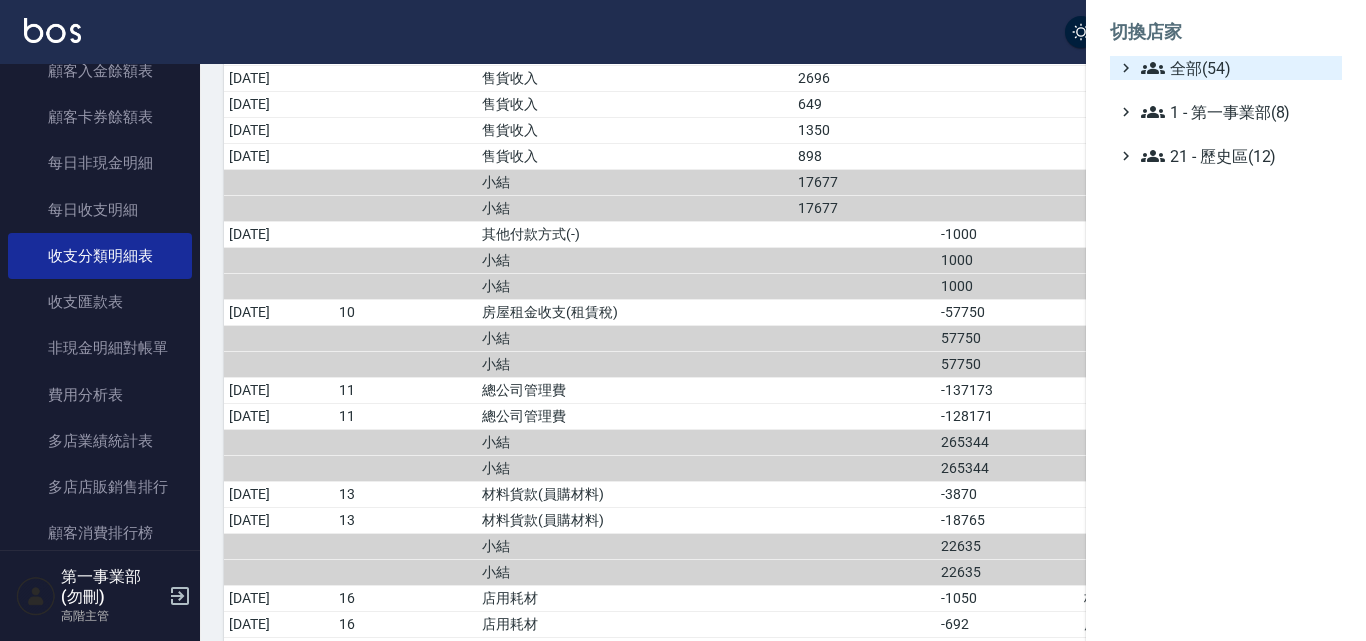 click on "全部(54)" at bounding box center (1237, 68) 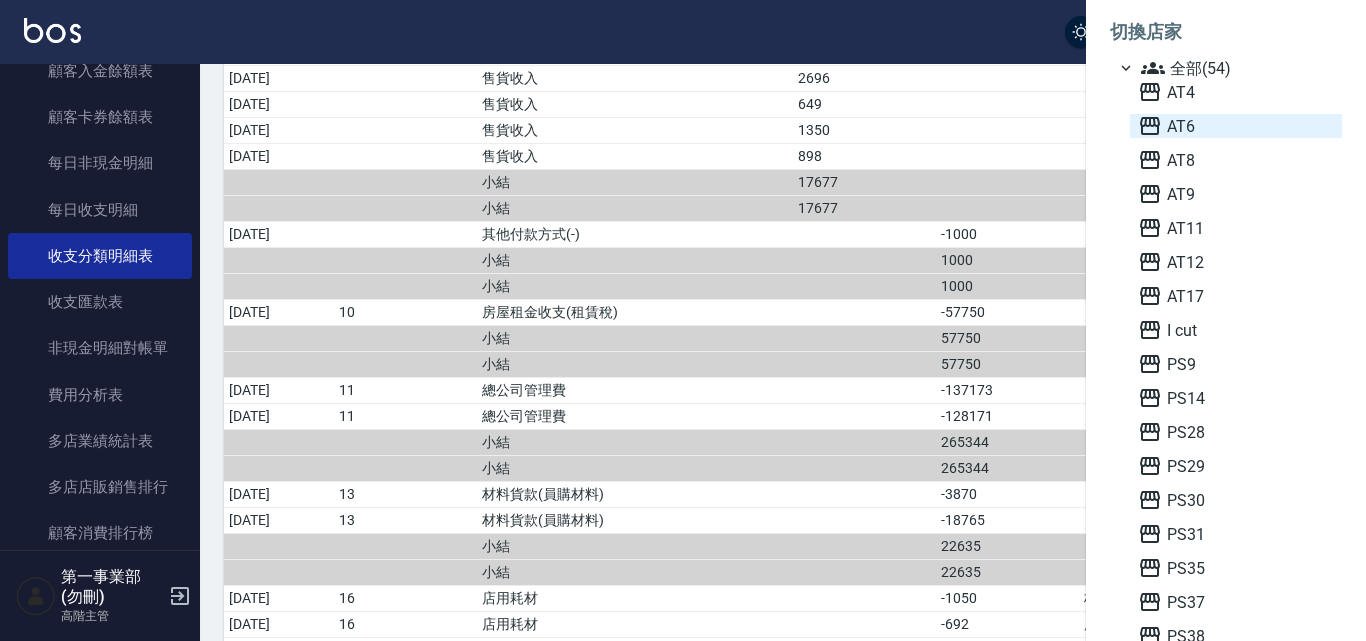 click on "AT6" at bounding box center [1236, 126] 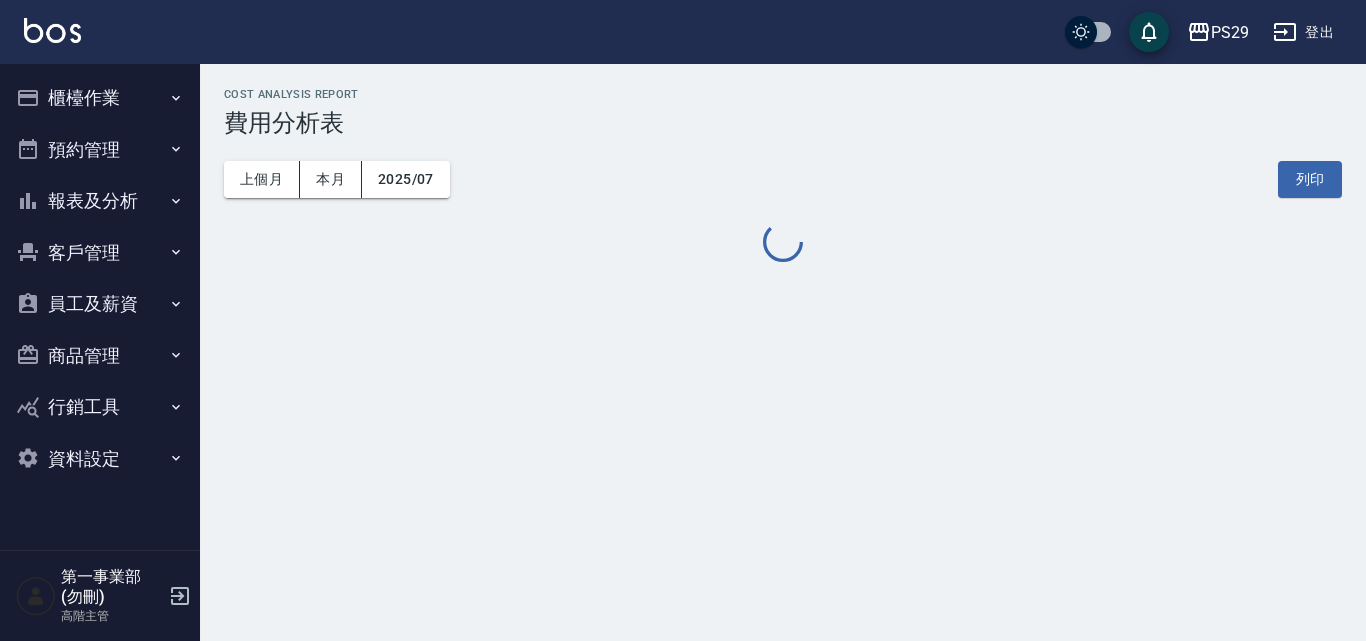 scroll, scrollTop: 0, scrollLeft: 0, axis: both 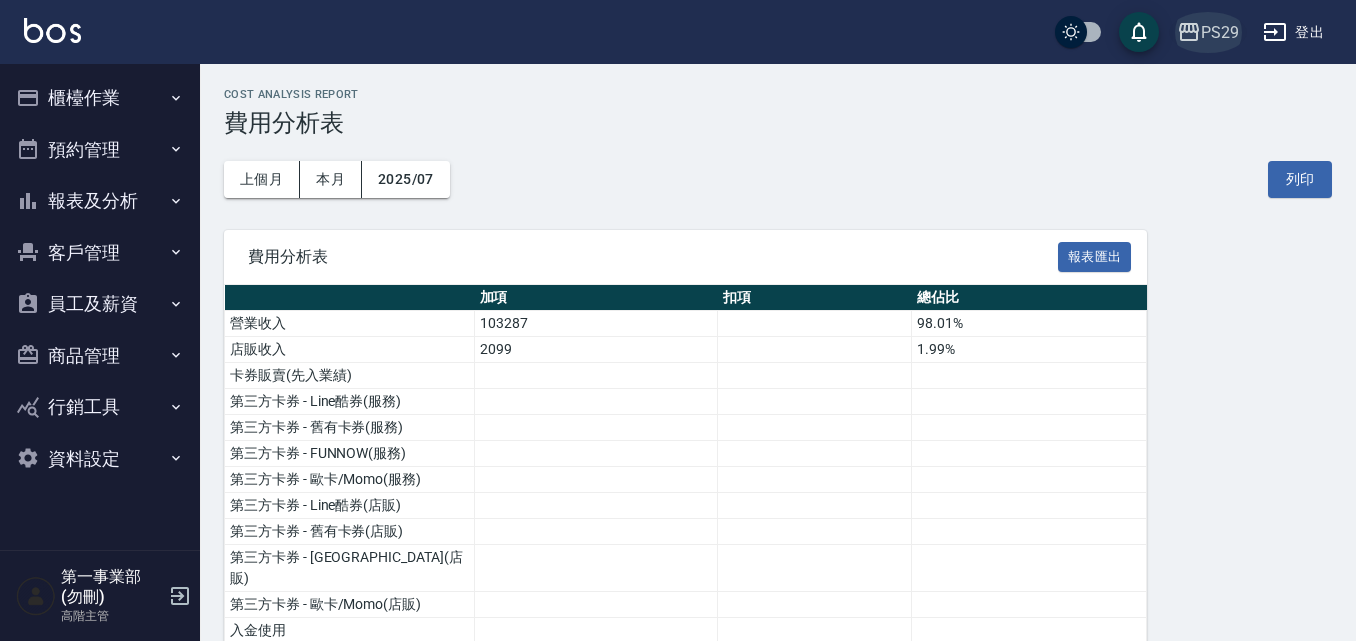 click on "PS29" at bounding box center (1220, 32) 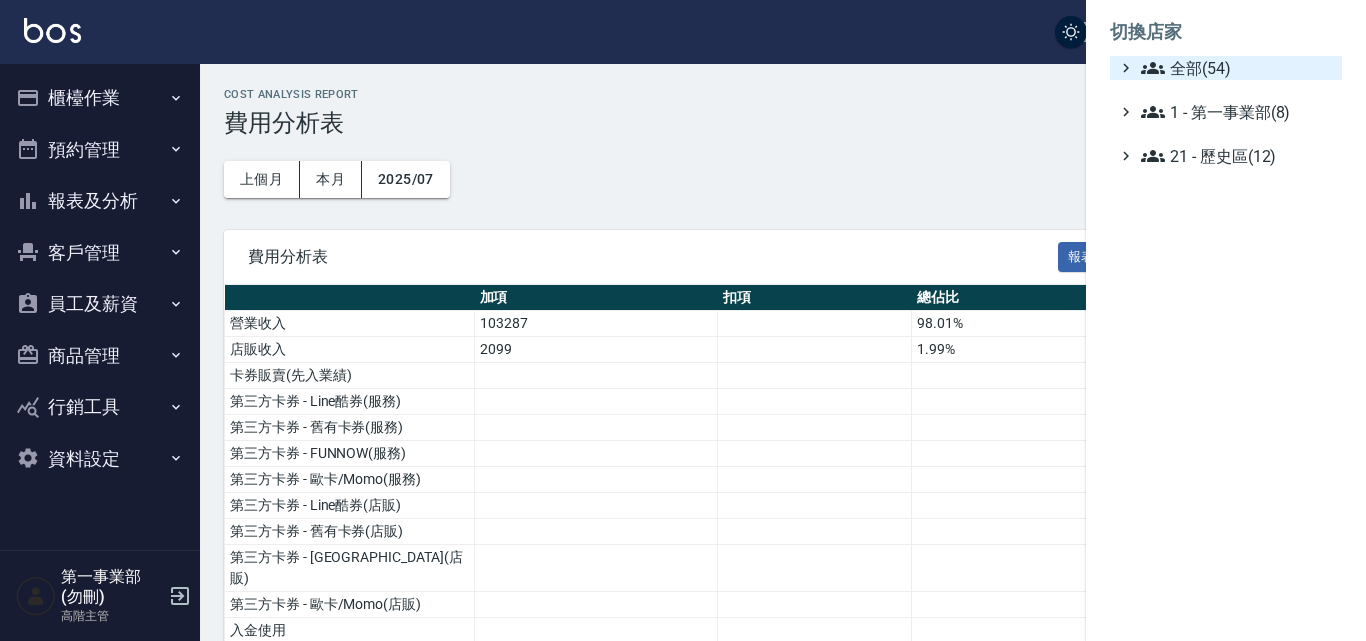 click on "全部(54)" at bounding box center (1237, 68) 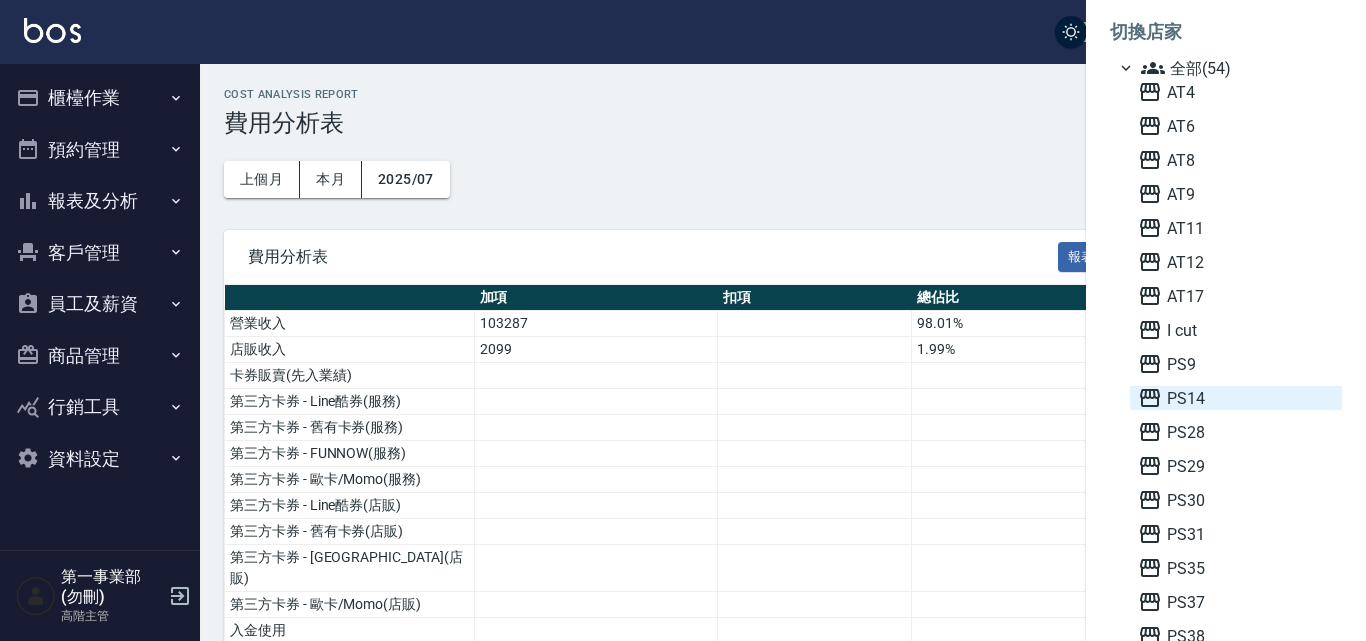 click on "PS14" at bounding box center [1236, 398] 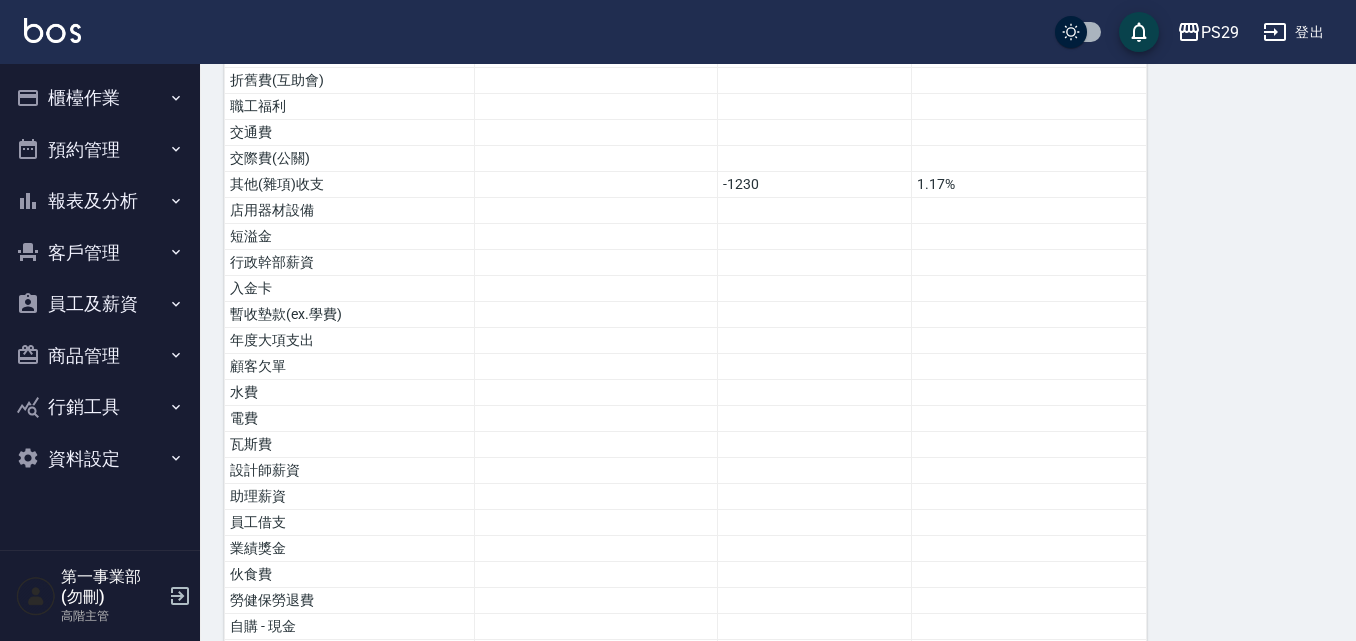 scroll, scrollTop: 1278, scrollLeft: 0, axis: vertical 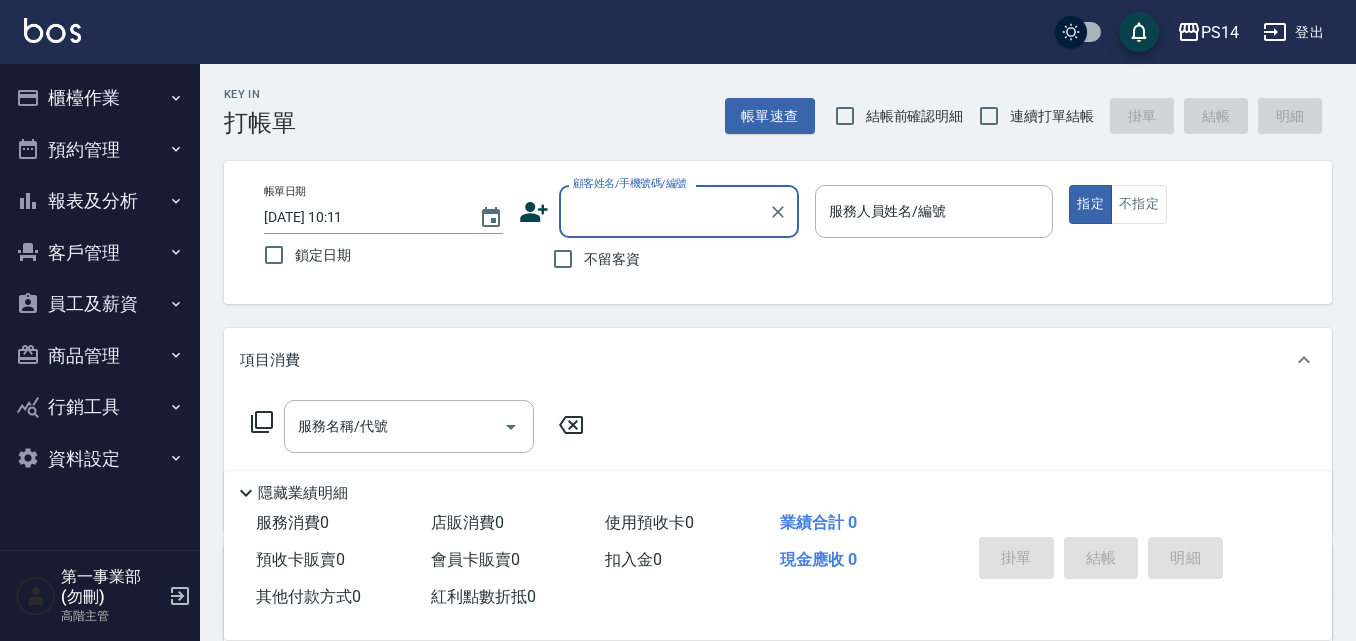 click on "報表及分析" at bounding box center (100, 201) 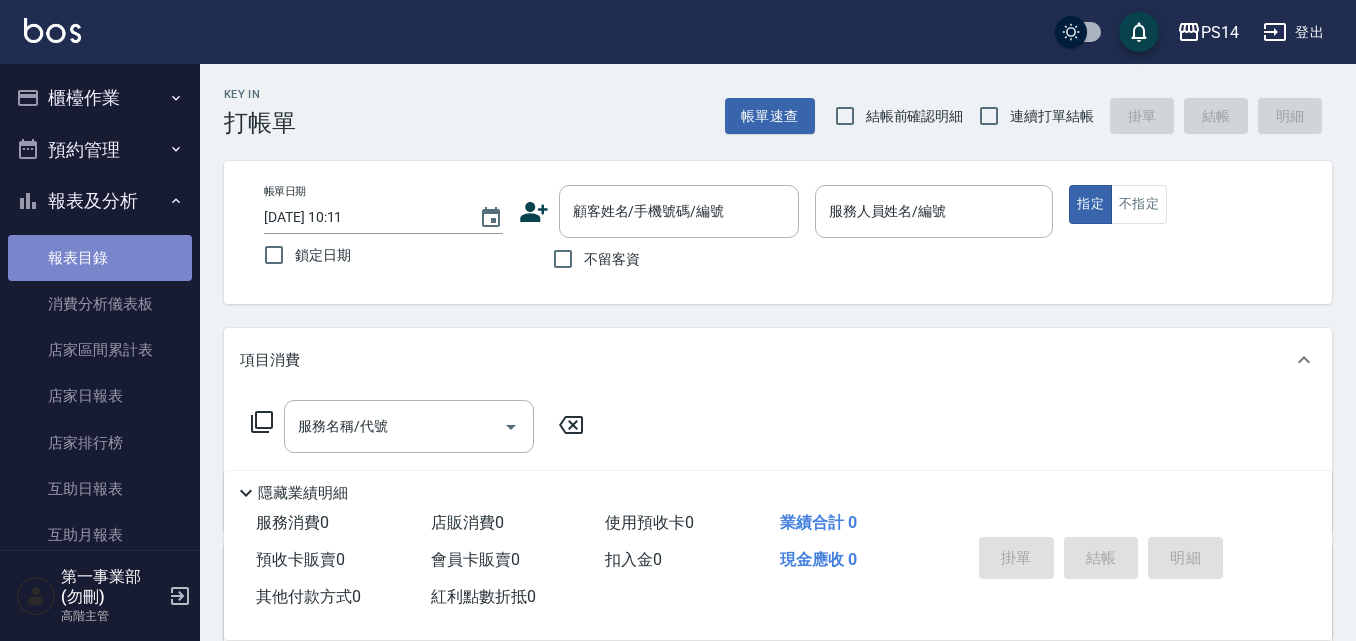 click on "報表目錄" at bounding box center (100, 258) 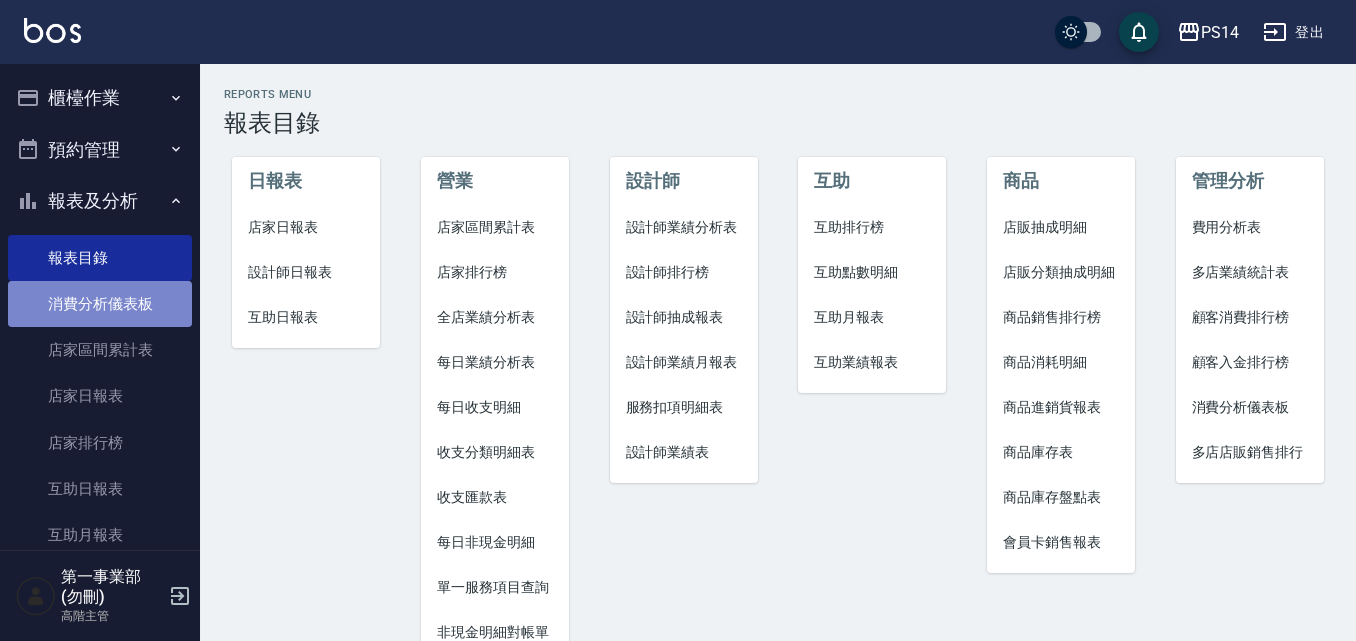click on "消費分析儀表板" at bounding box center (100, 304) 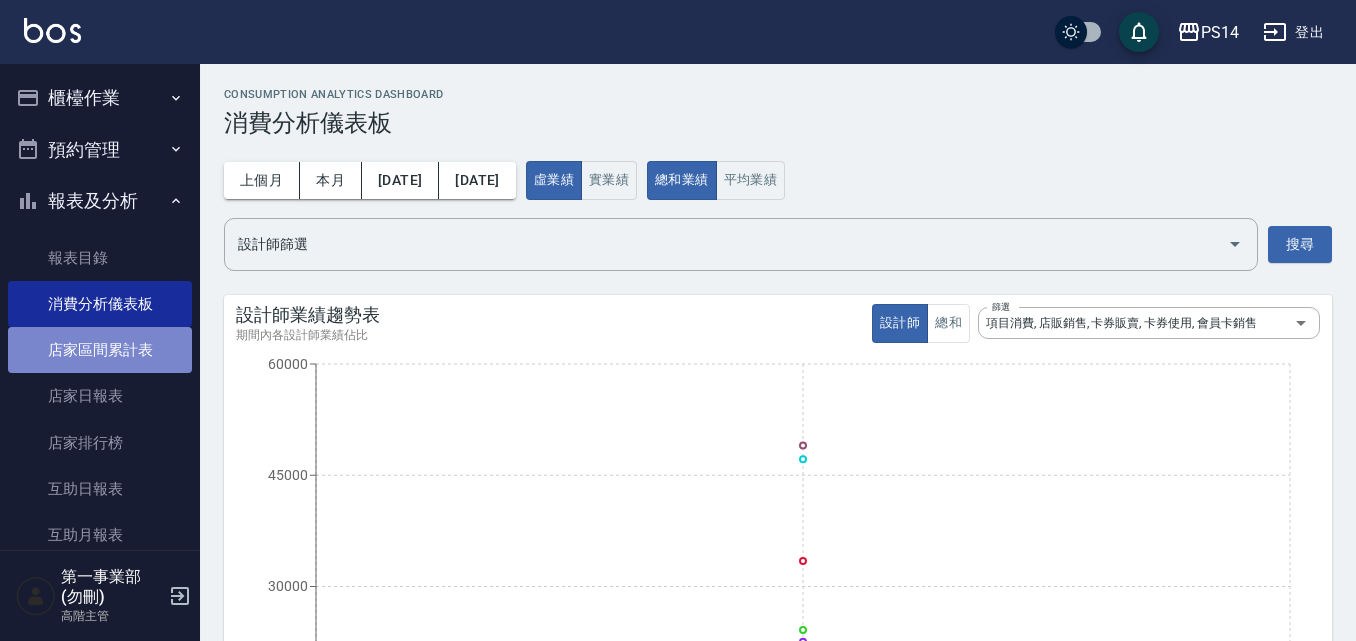 click on "店家區間累計表" at bounding box center [100, 350] 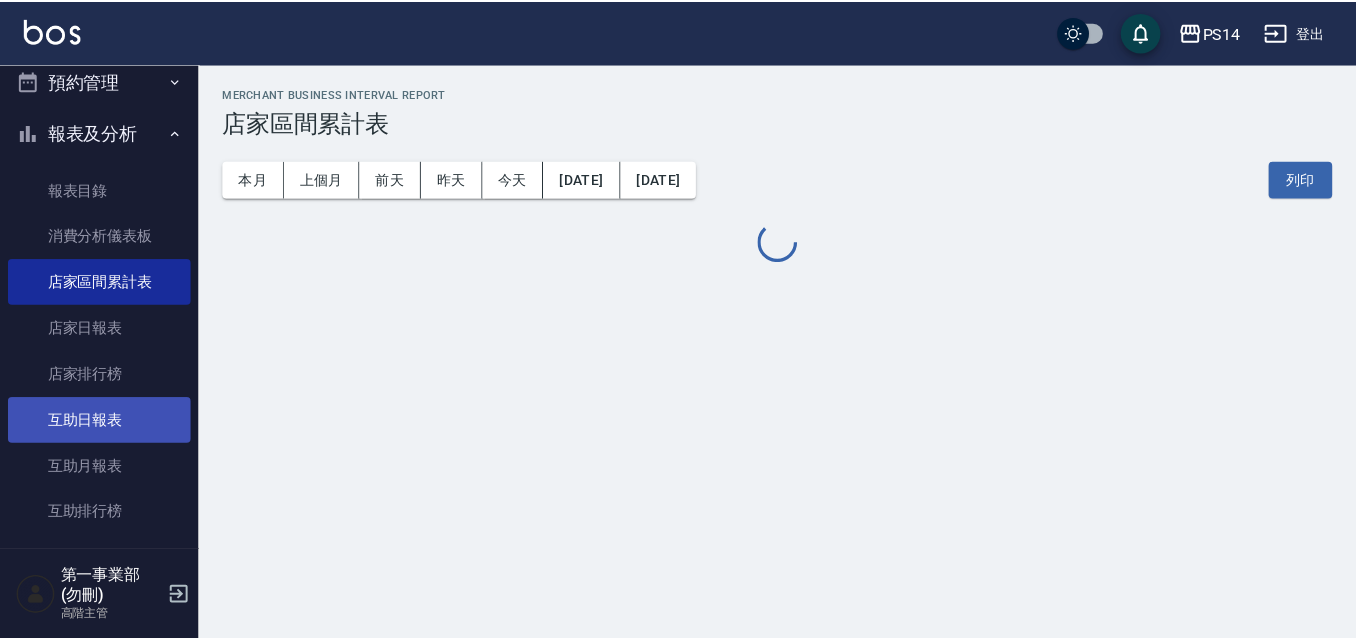 scroll, scrollTop: 100, scrollLeft: 0, axis: vertical 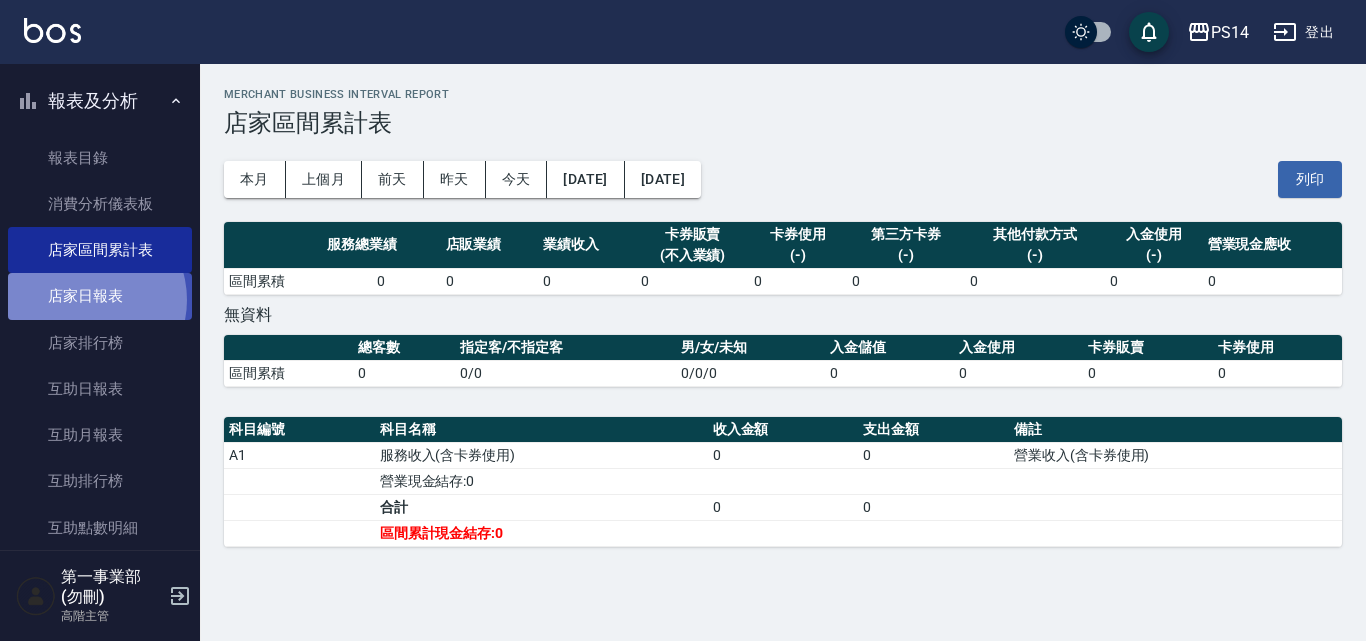 click on "店家日報表" at bounding box center (100, 296) 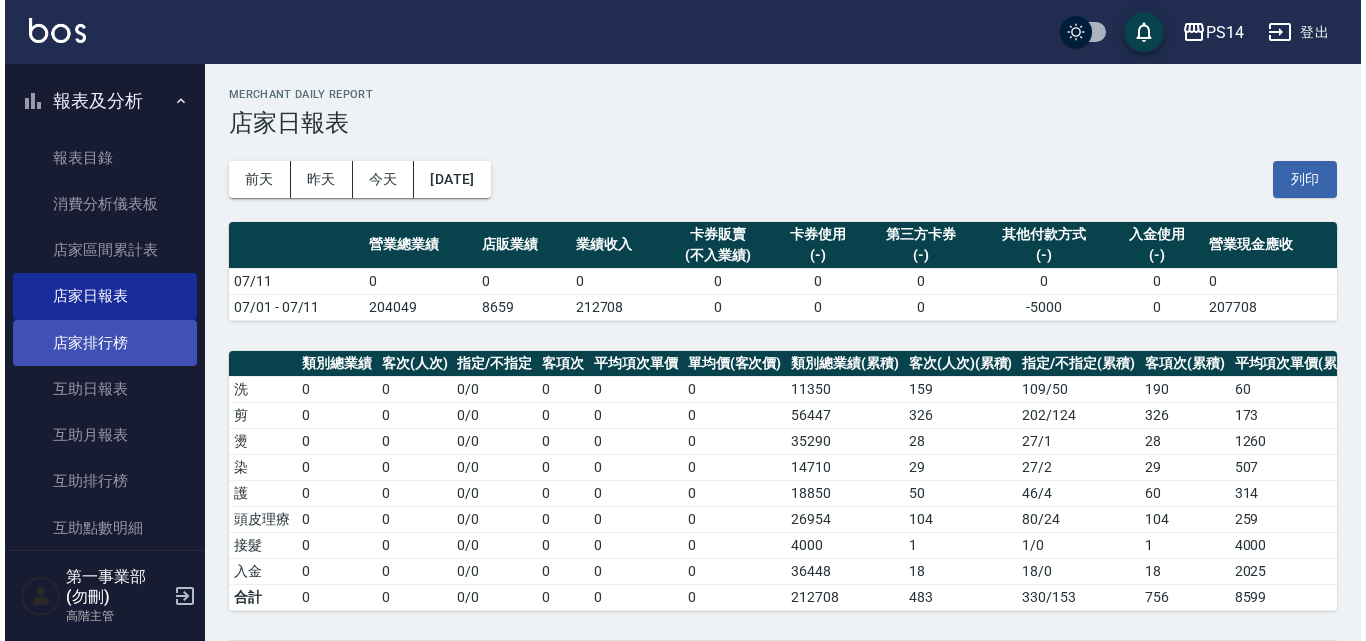 scroll, scrollTop: 200, scrollLeft: 0, axis: vertical 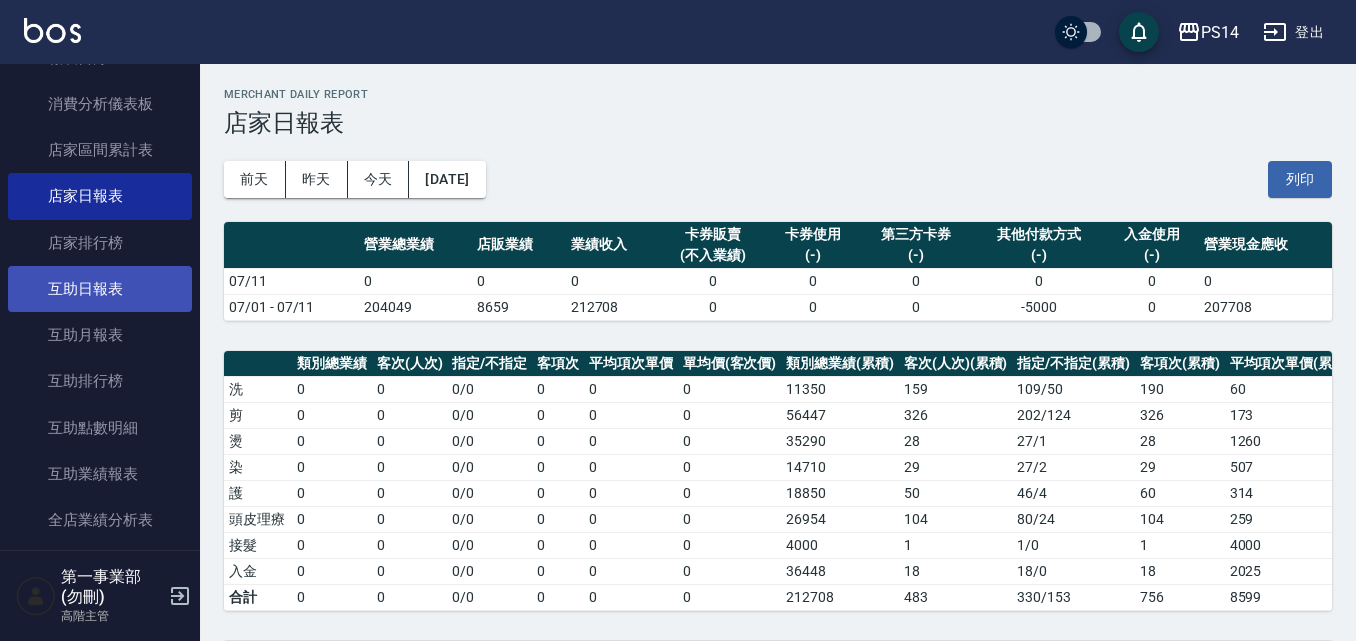 click on "互助日報表" at bounding box center [100, 289] 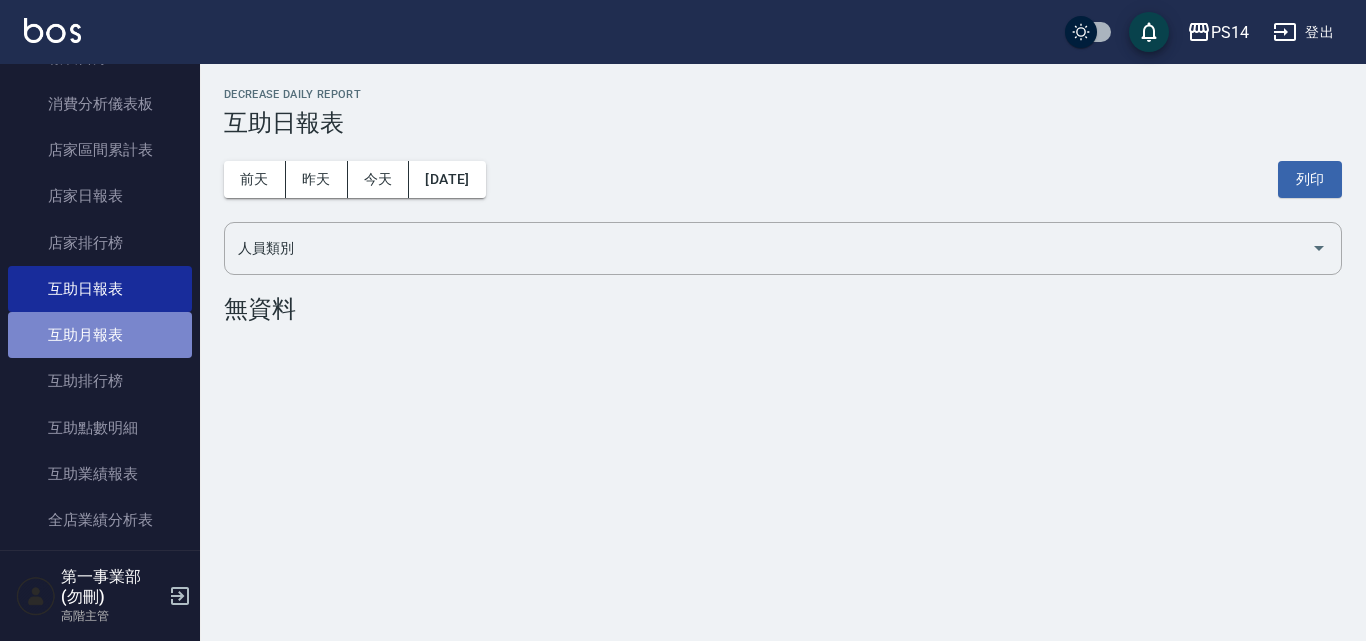 click on "互助月報表" at bounding box center (100, 335) 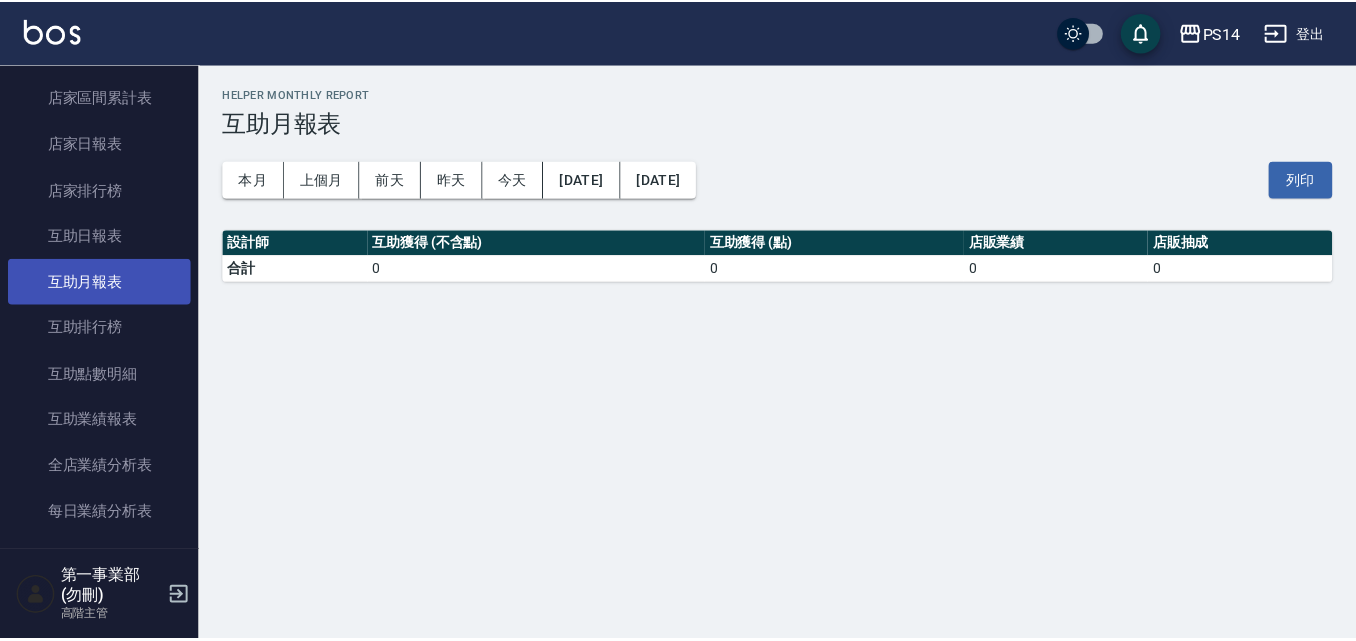 scroll, scrollTop: 300, scrollLeft: 0, axis: vertical 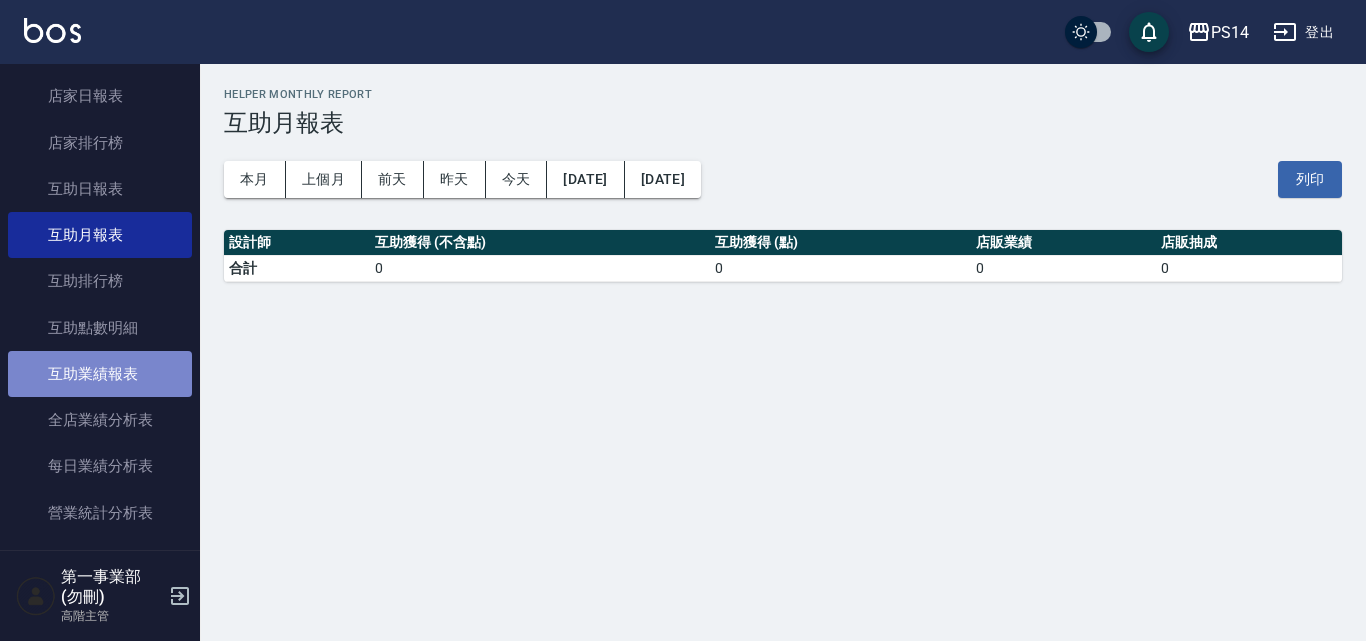 click on "互助業績報表" at bounding box center [100, 374] 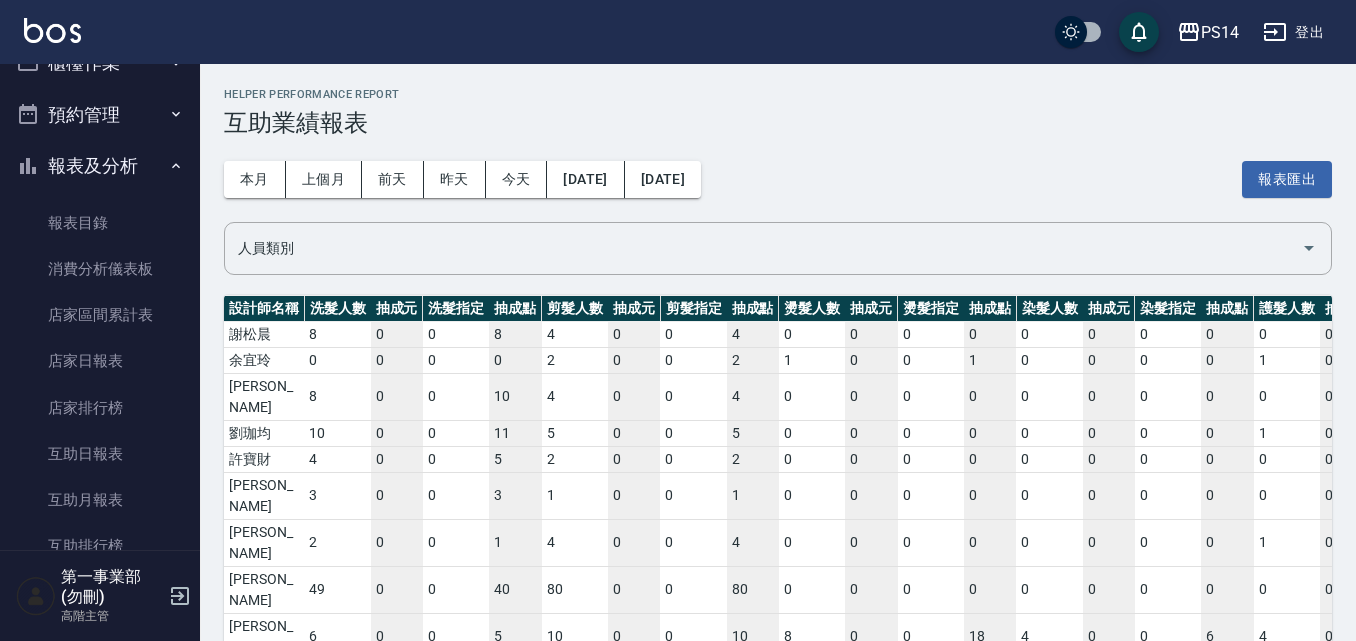 scroll, scrollTop: 0, scrollLeft: 0, axis: both 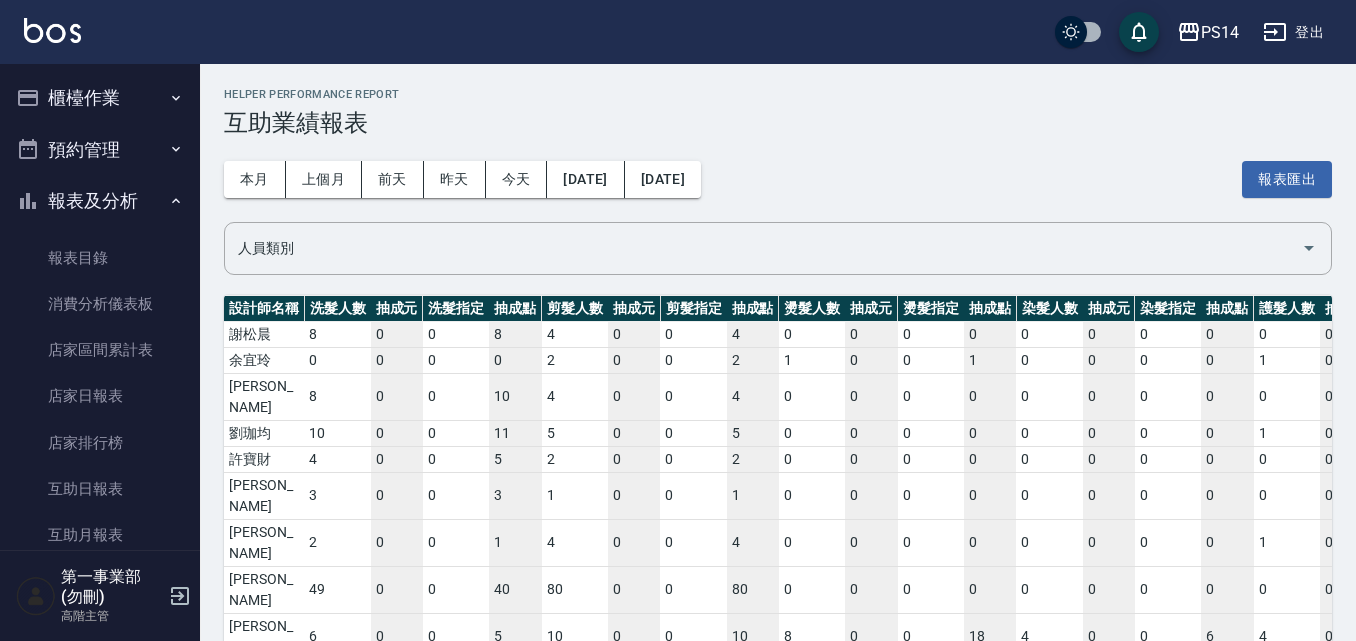 click on "預約管理" at bounding box center (100, 150) 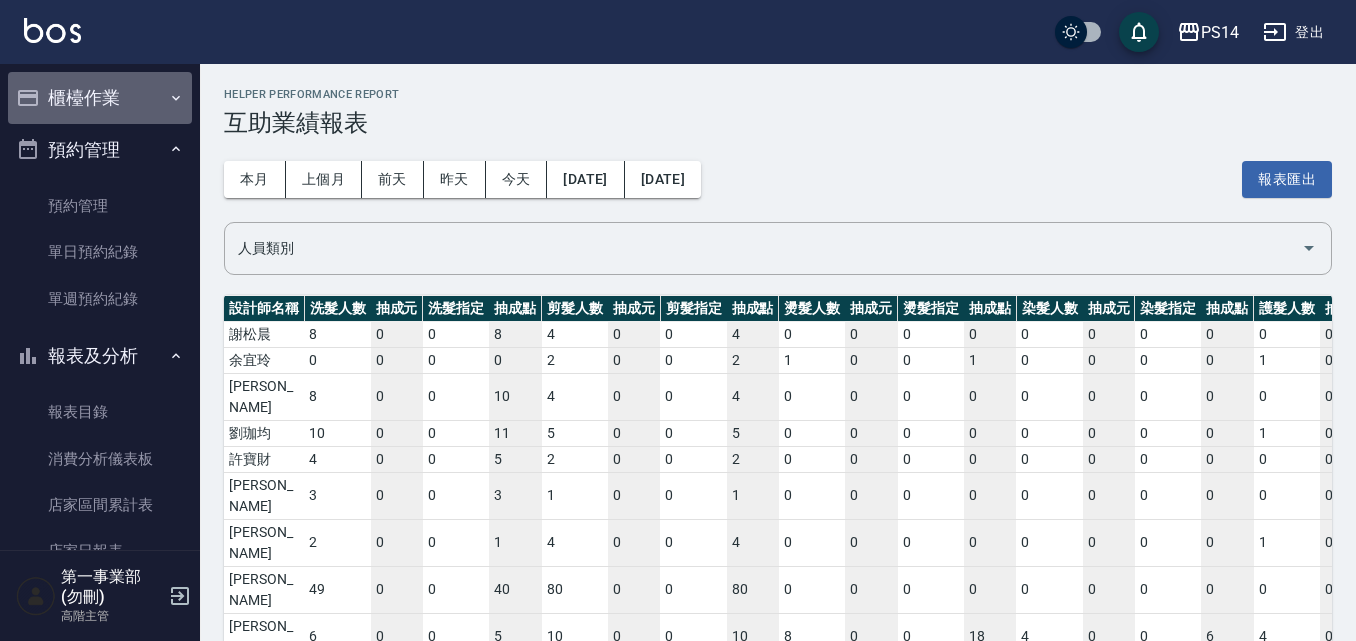 click on "櫃檯作業" at bounding box center [100, 98] 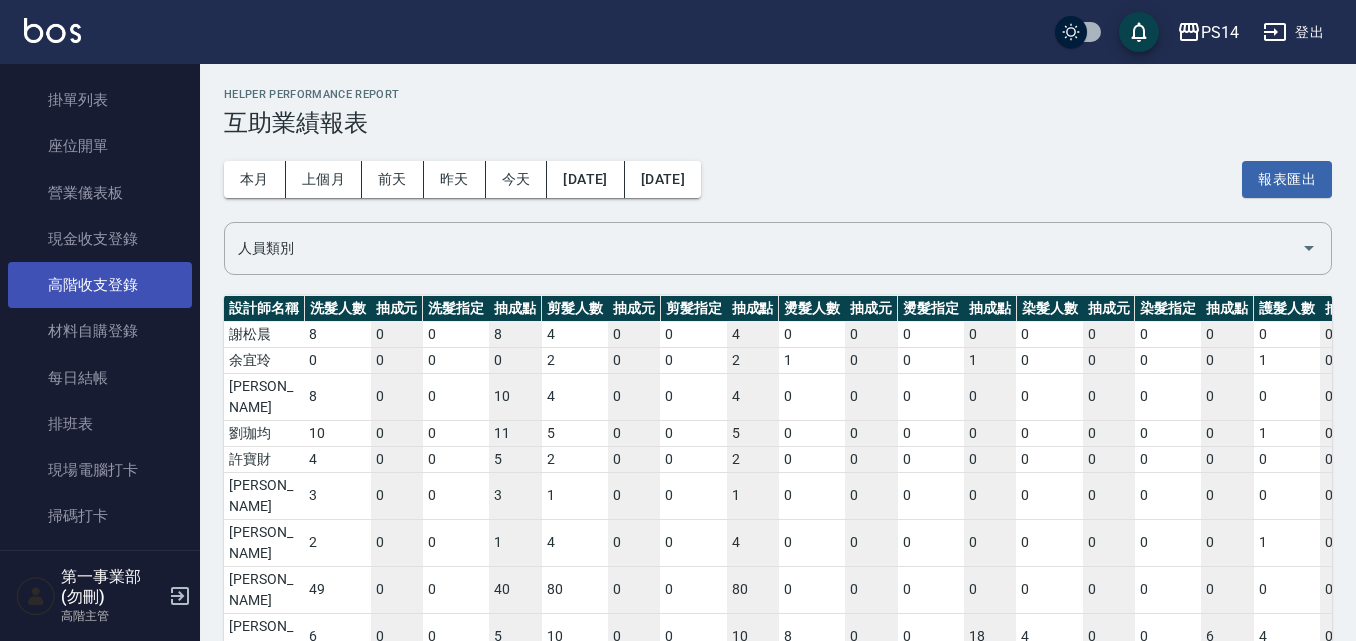 scroll, scrollTop: 200, scrollLeft: 0, axis: vertical 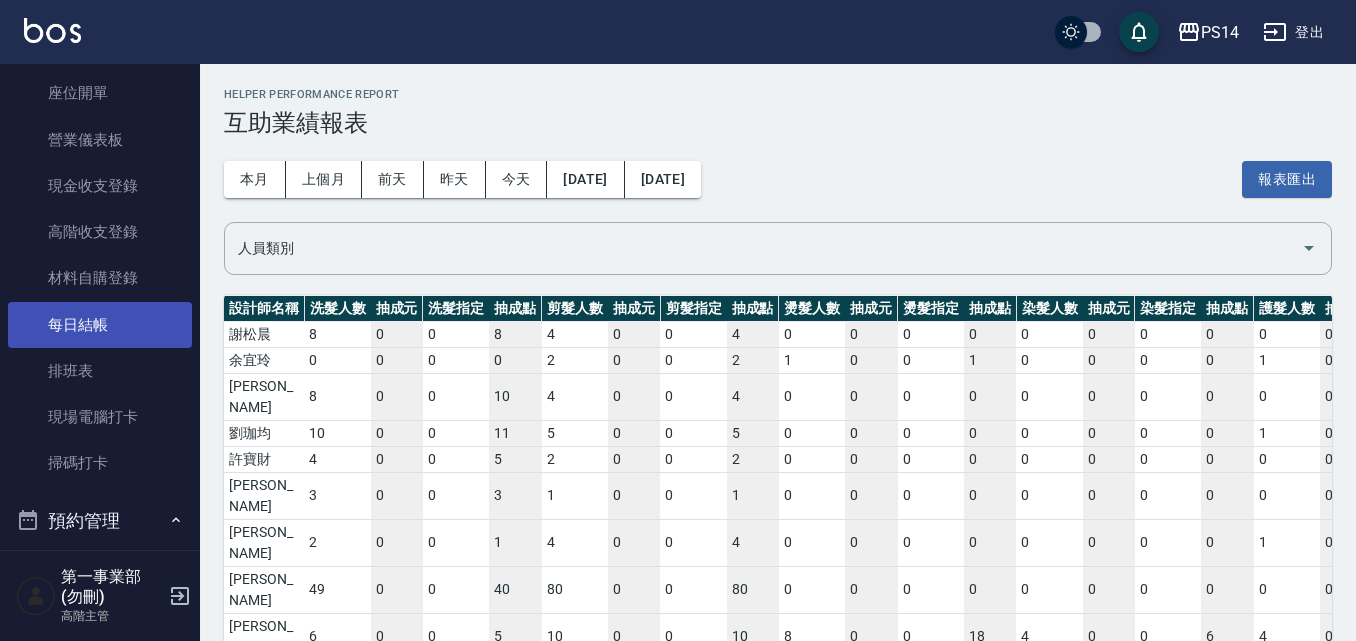 click on "每日結帳" at bounding box center [100, 325] 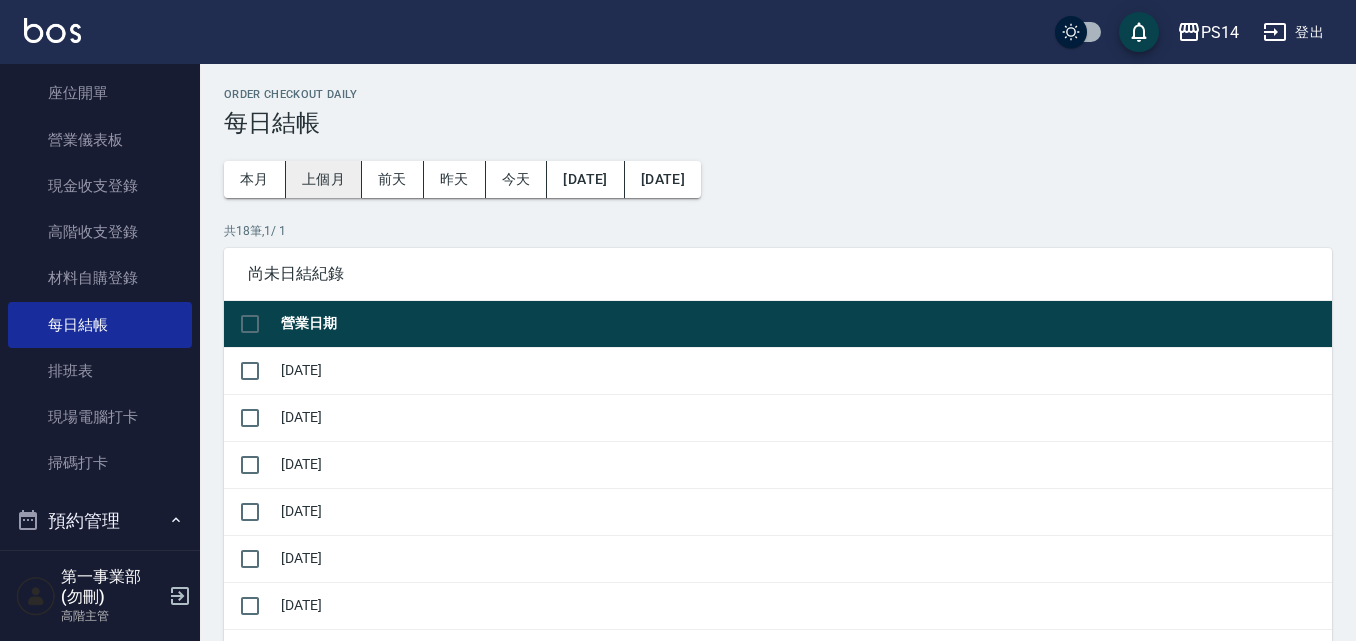 click on "上個月" at bounding box center (324, 179) 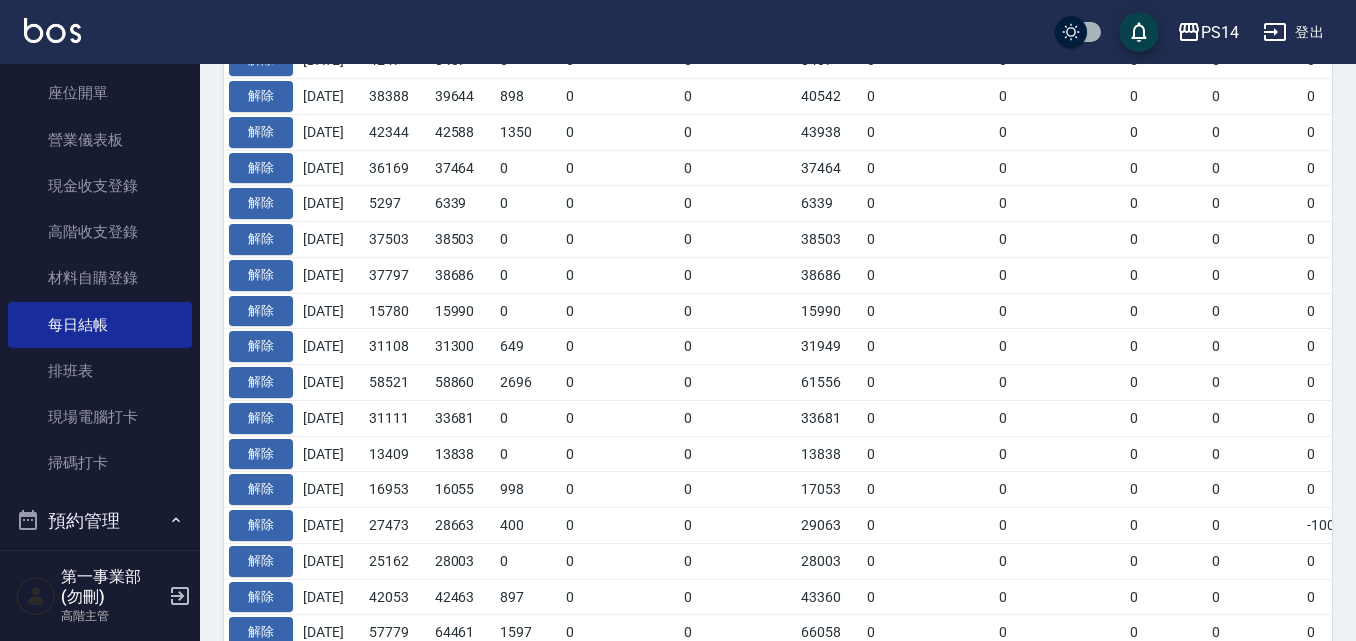 scroll, scrollTop: 863, scrollLeft: 0, axis: vertical 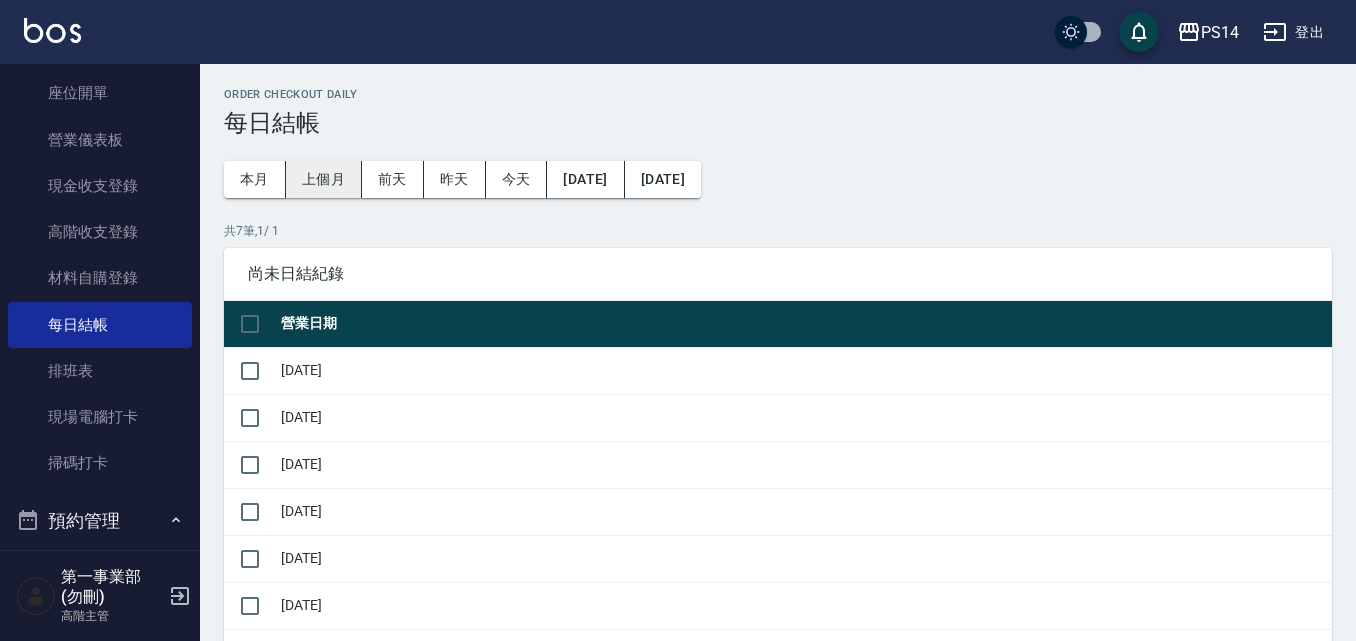 click on "上個月" at bounding box center (324, 179) 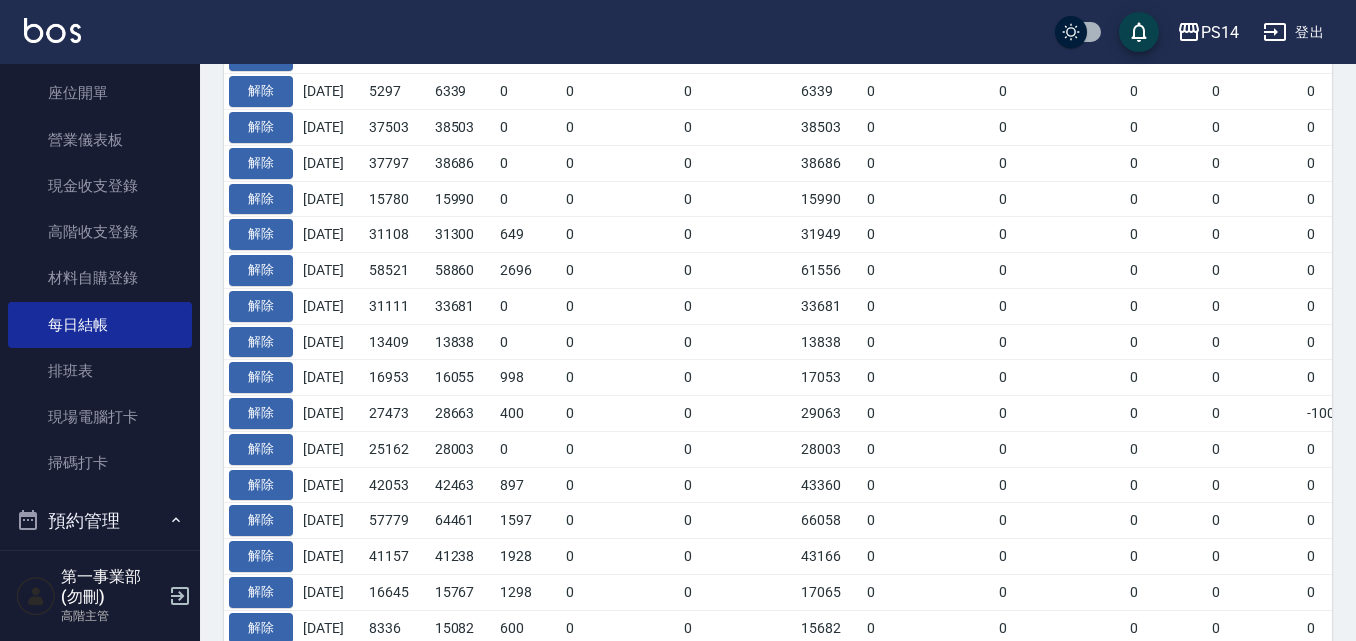 scroll, scrollTop: 1163, scrollLeft: 0, axis: vertical 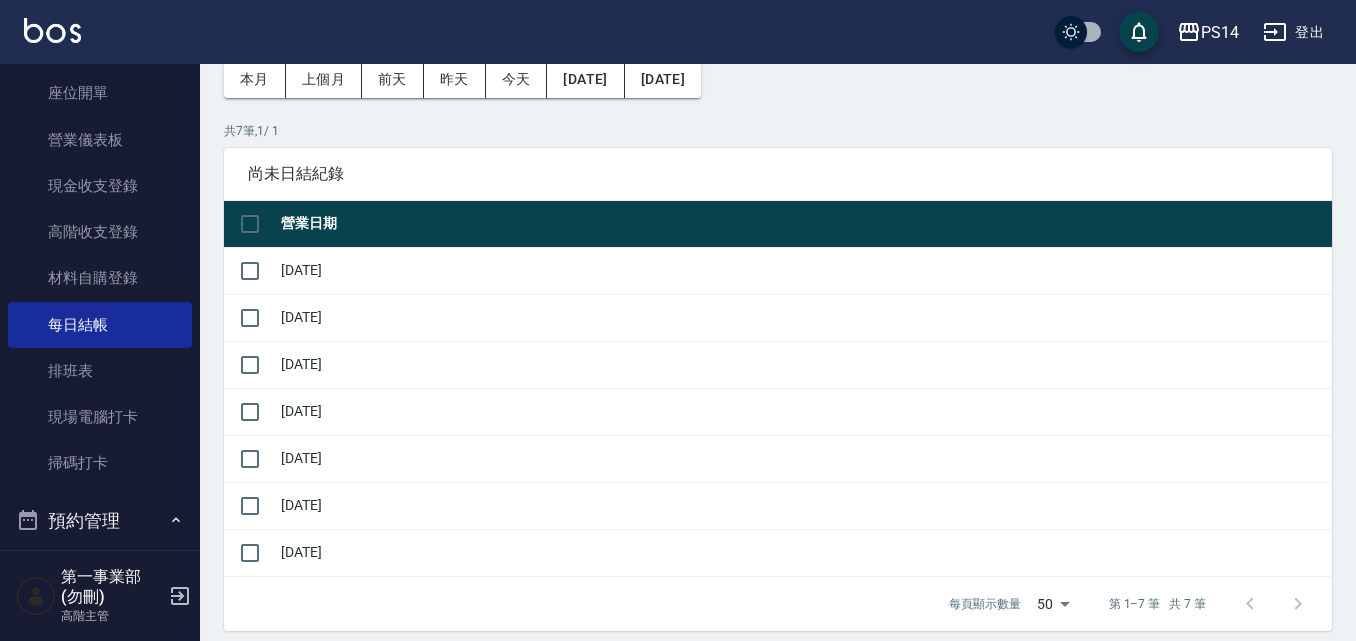 click on "PS14 登出" at bounding box center [678, 32] 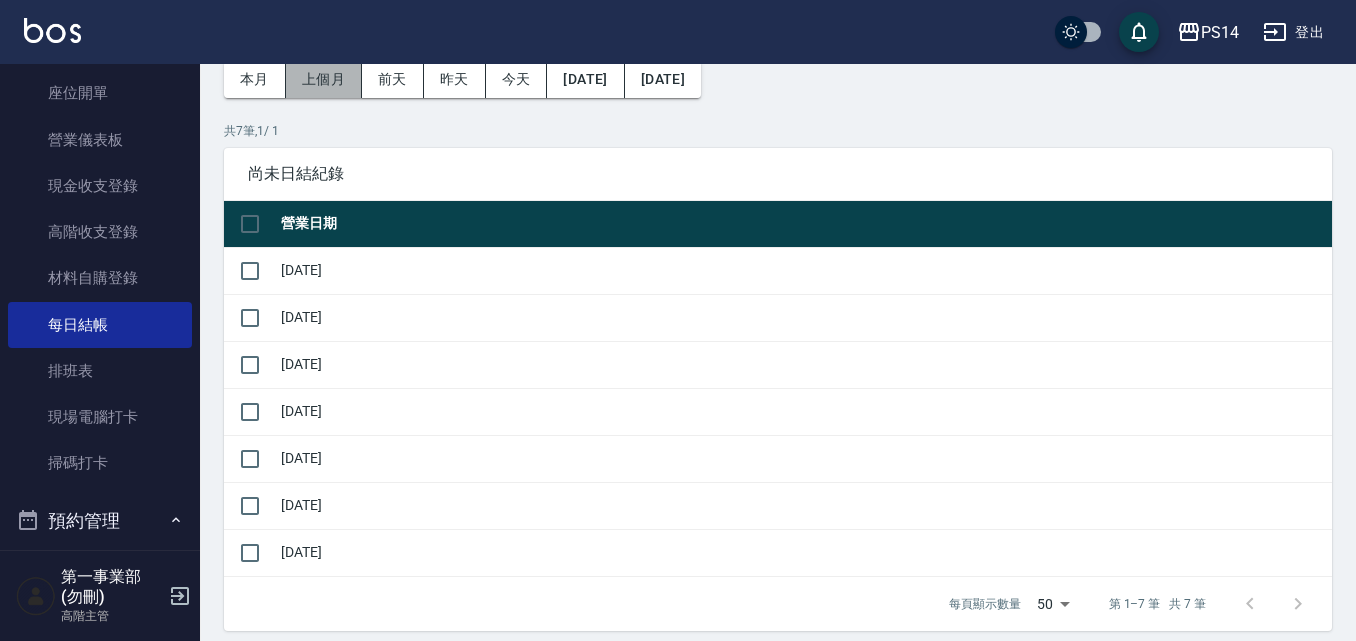 click on "上個月" at bounding box center (324, 79) 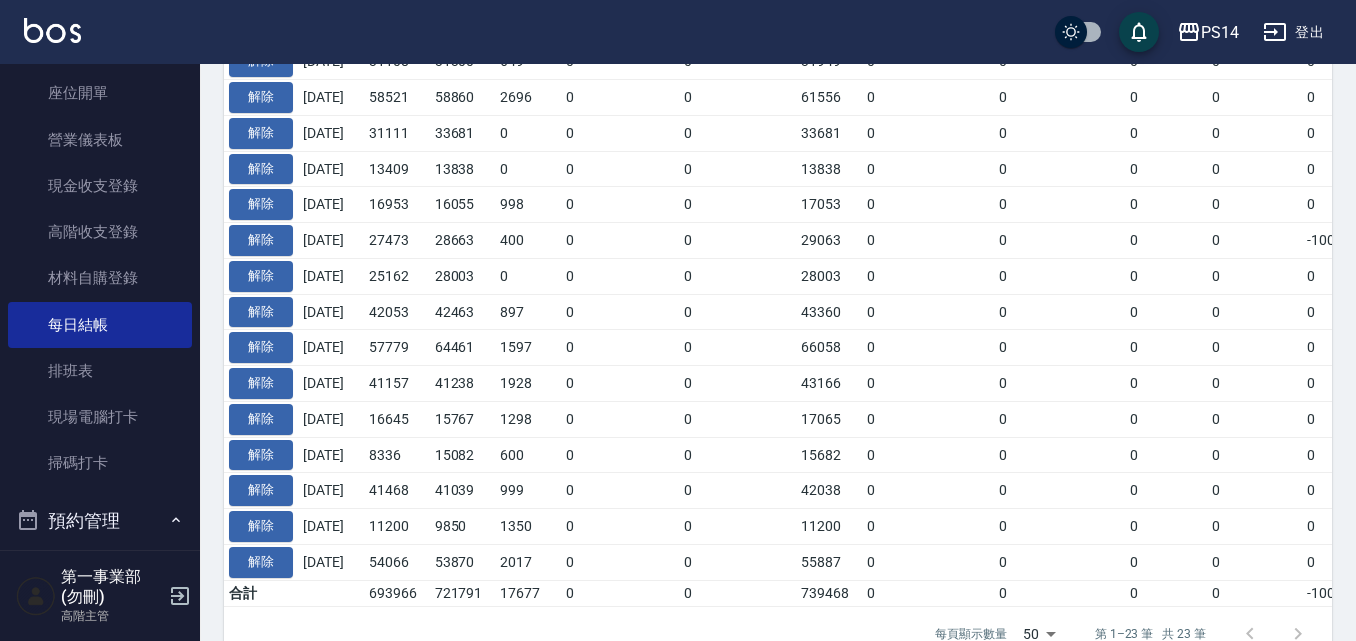scroll, scrollTop: 1163, scrollLeft: 0, axis: vertical 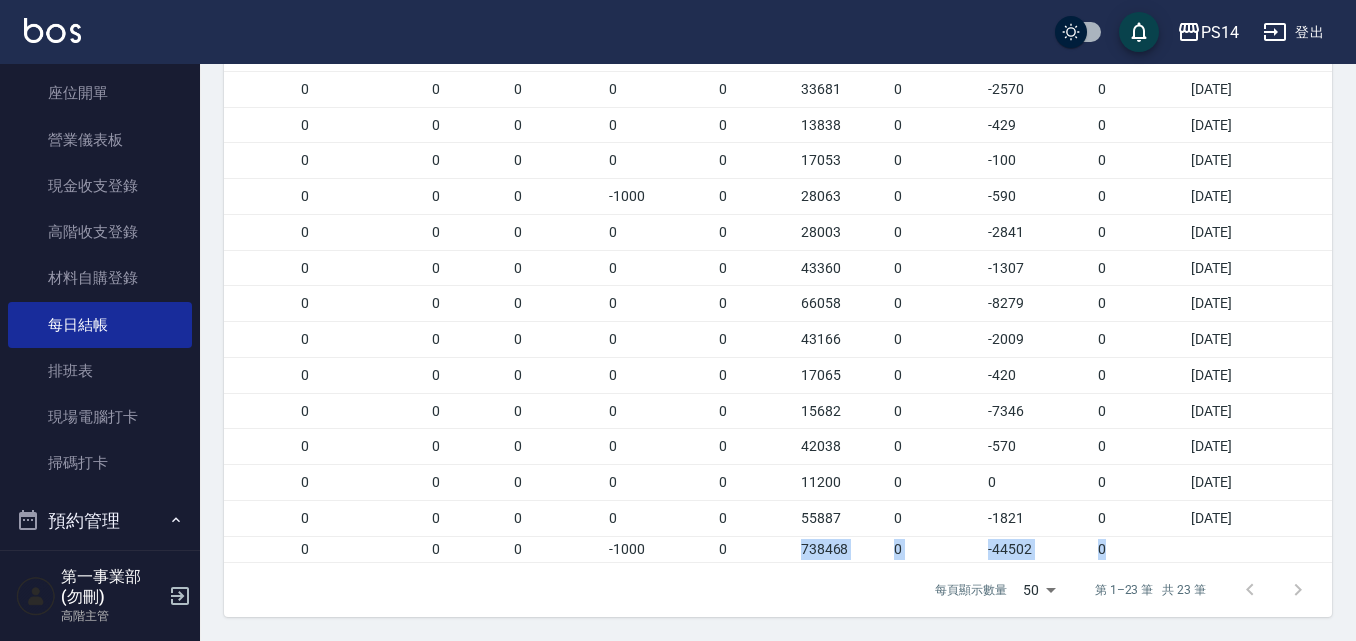 drag, startPoint x: 1129, startPoint y: 545, endPoint x: 751, endPoint y: 544, distance: 378.0013 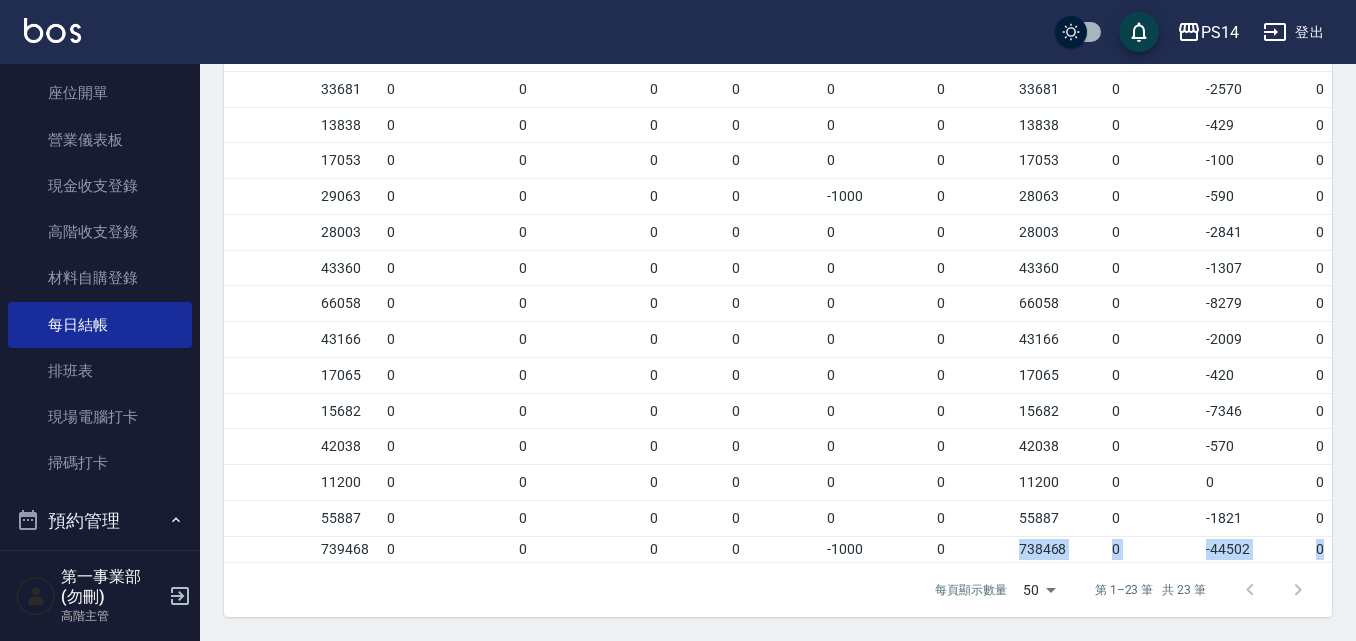 scroll, scrollTop: 0, scrollLeft: 0, axis: both 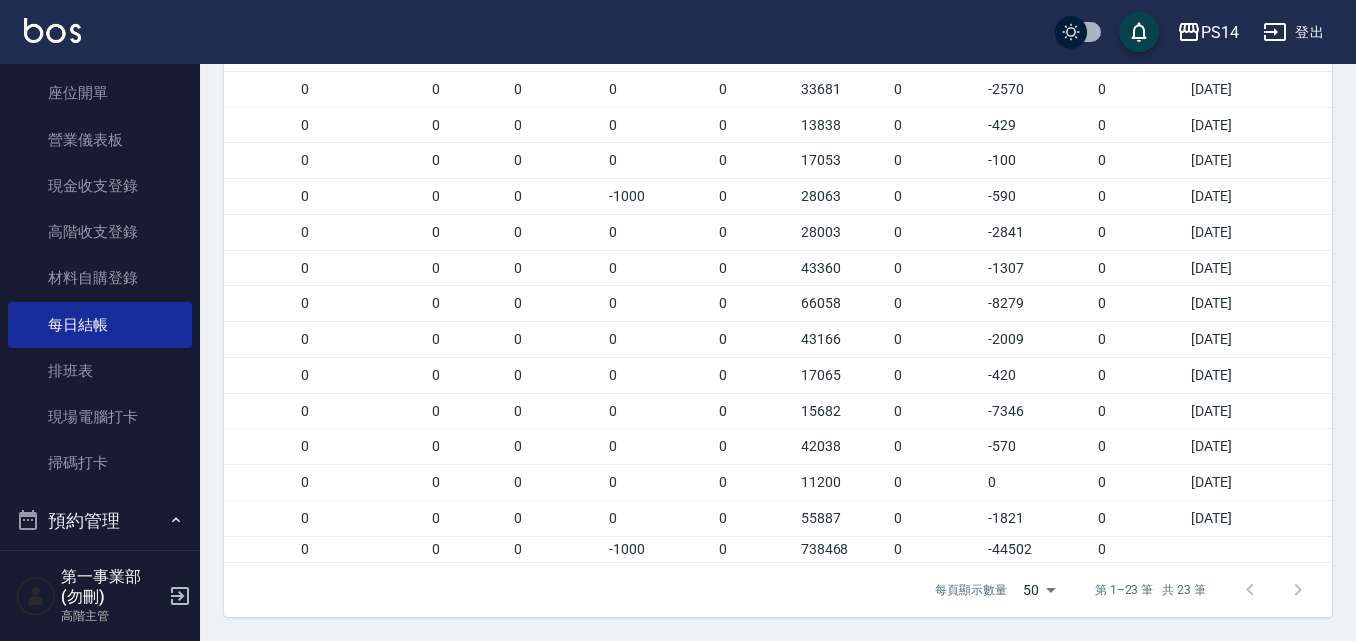 click on "每頁顯示數量 50 50 第 1–23 筆   共 23 筆" at bounding box center [778, 590] 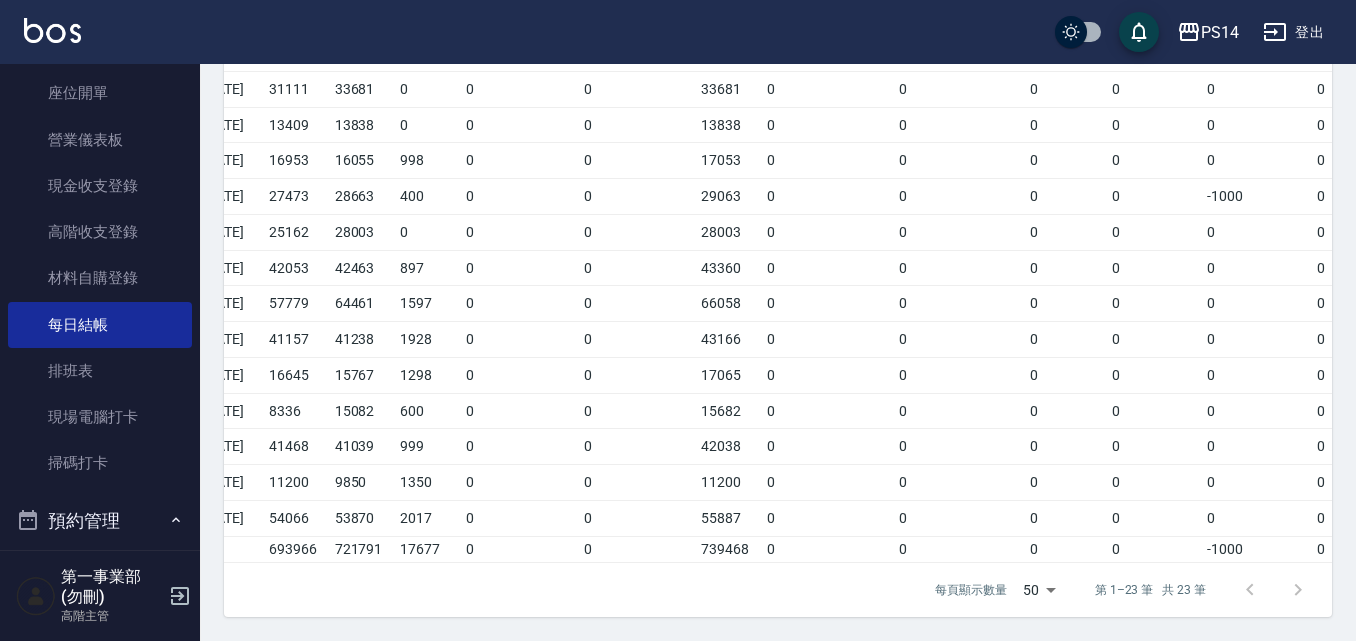 scroll, scrollTop: 0, scrollLeft: 0, axis: both 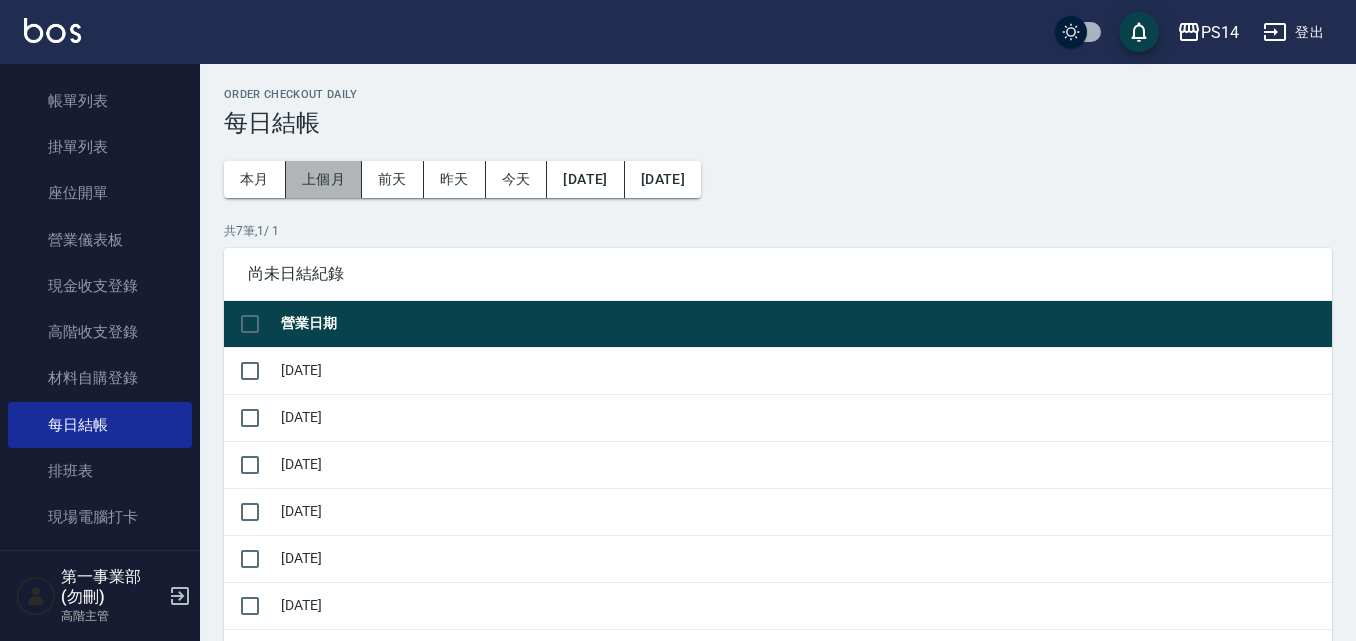 click on "上個月" at bounding box center [324, 179] 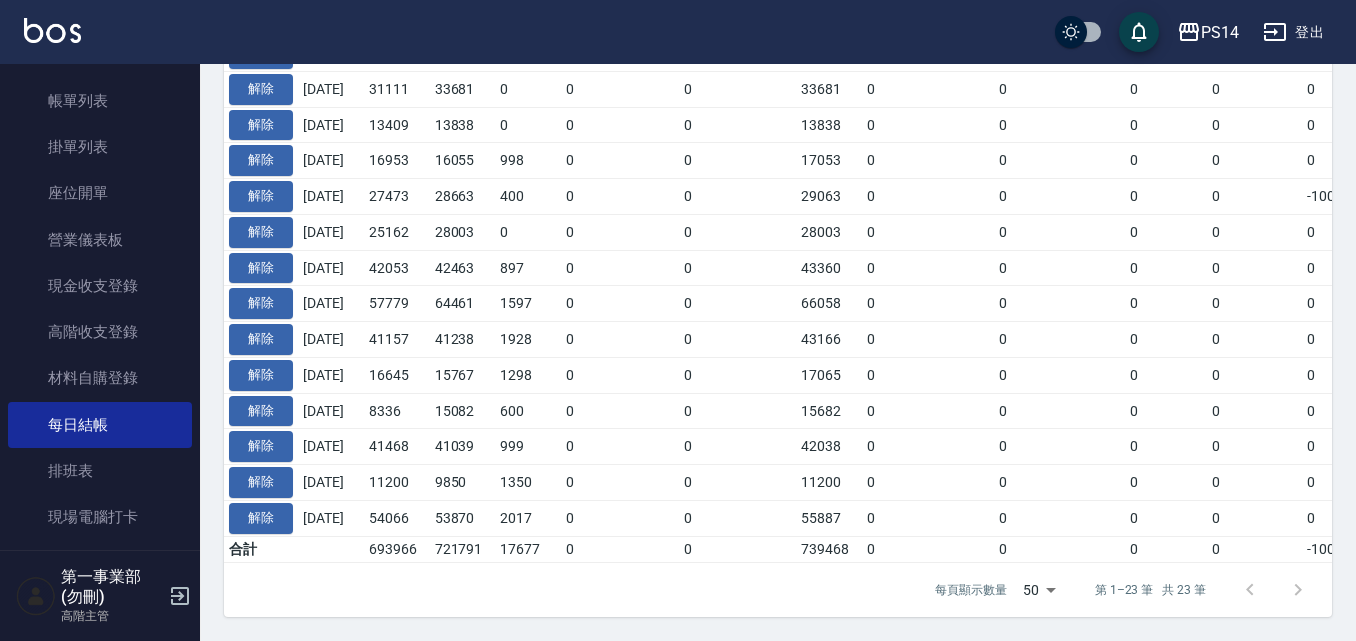 scroll, scrollTop: 1163, scrollLeft: 0, axis: vertical 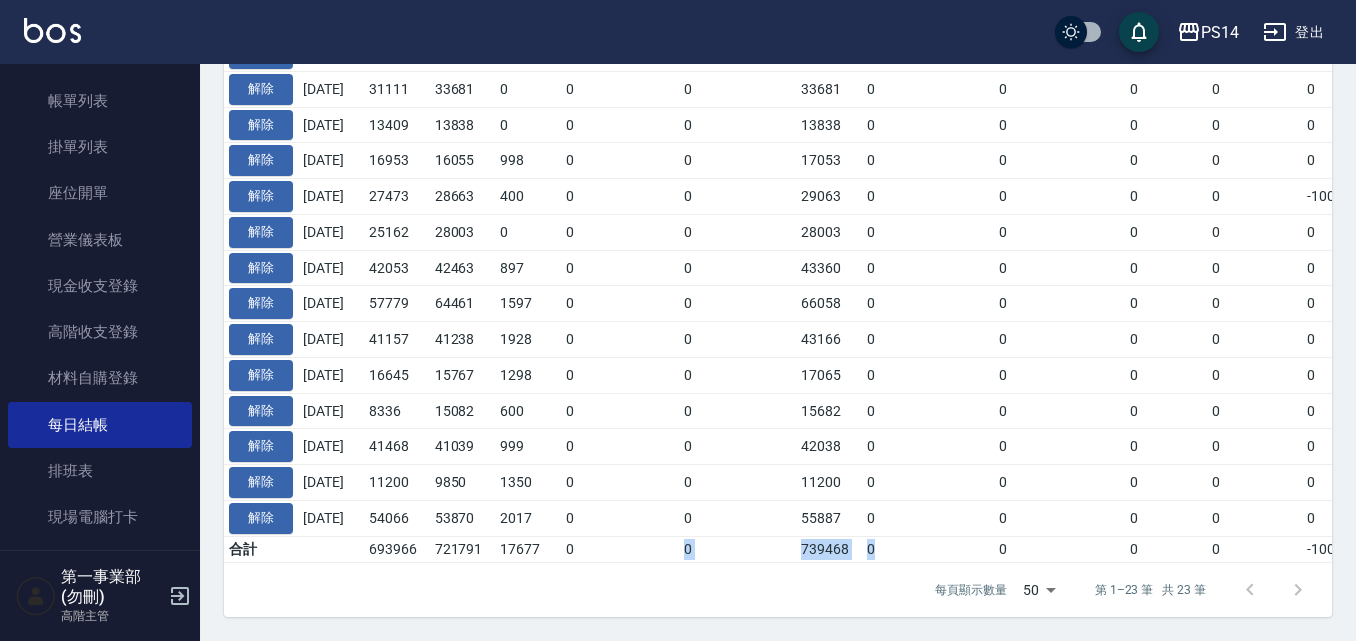 drag, startPoint x: 624, startPoint y: 546, endPoint x: 918, endPoint y: 537, distance: 294.13773 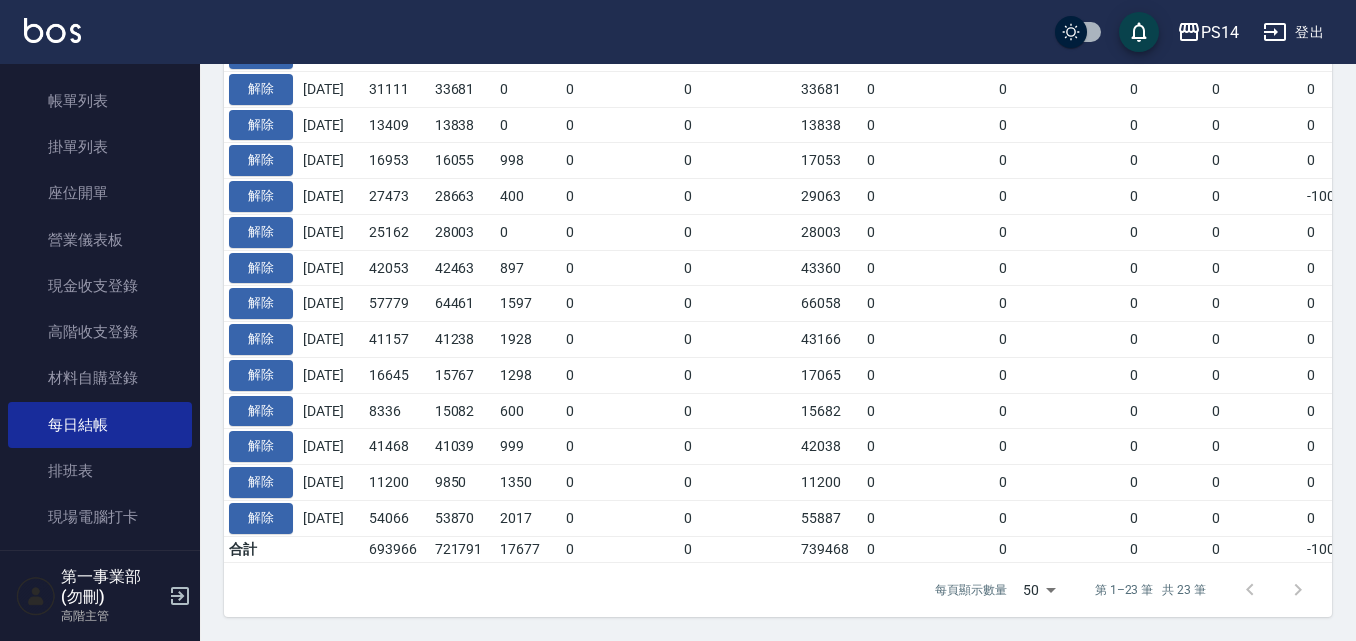 click on "每頁顯示數量 50 50 第 1–23 筆   共 23 筆" at bounding box center [1117, 590] 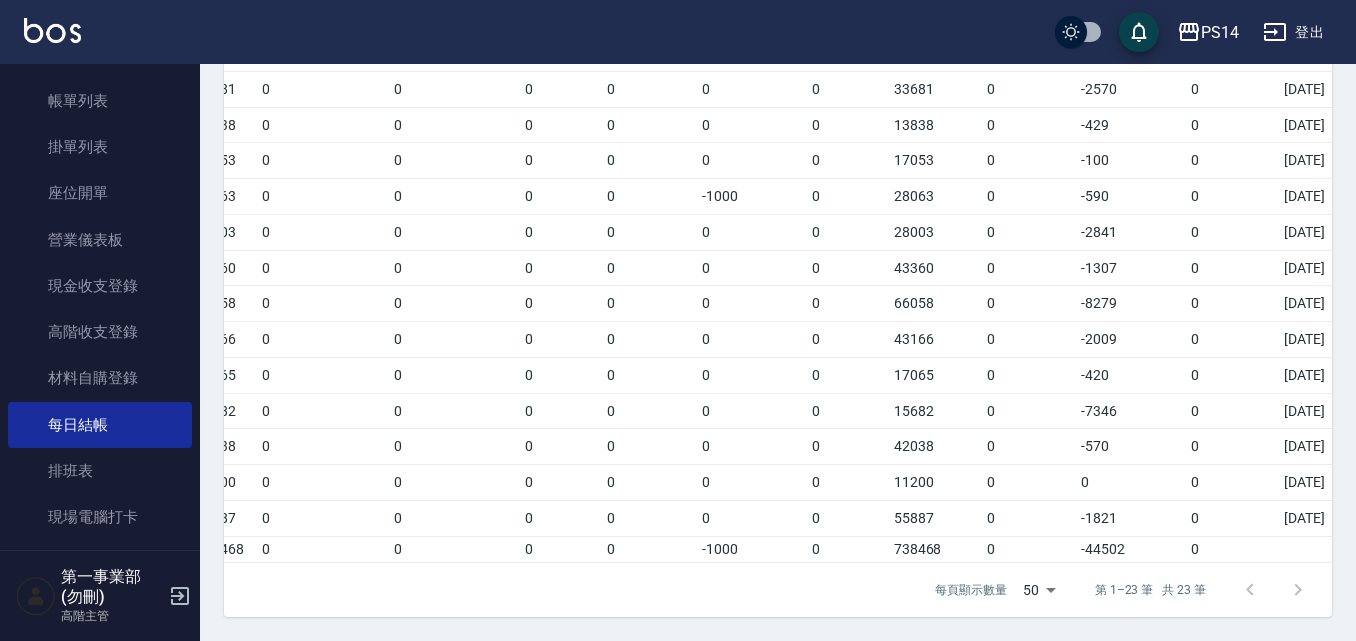 scroll, scrollTop: 0, scrollLeft: 712, axis: horizontal 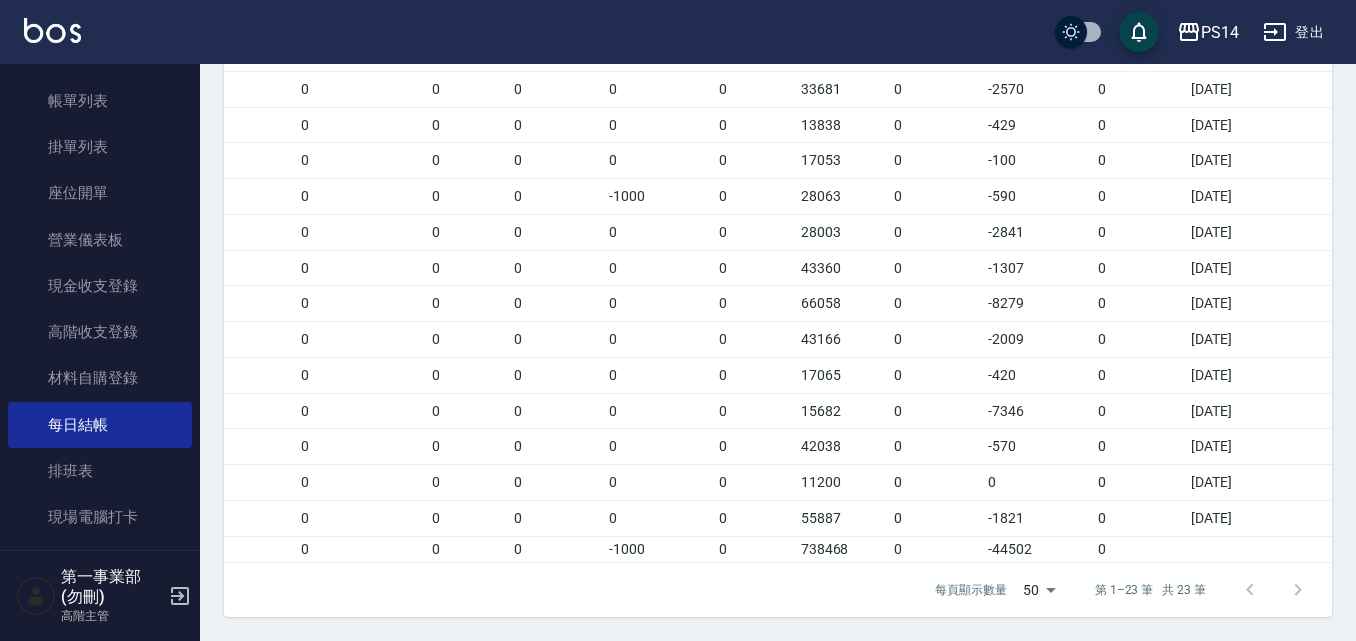 click on "738468" at bounding box center (843, 549) 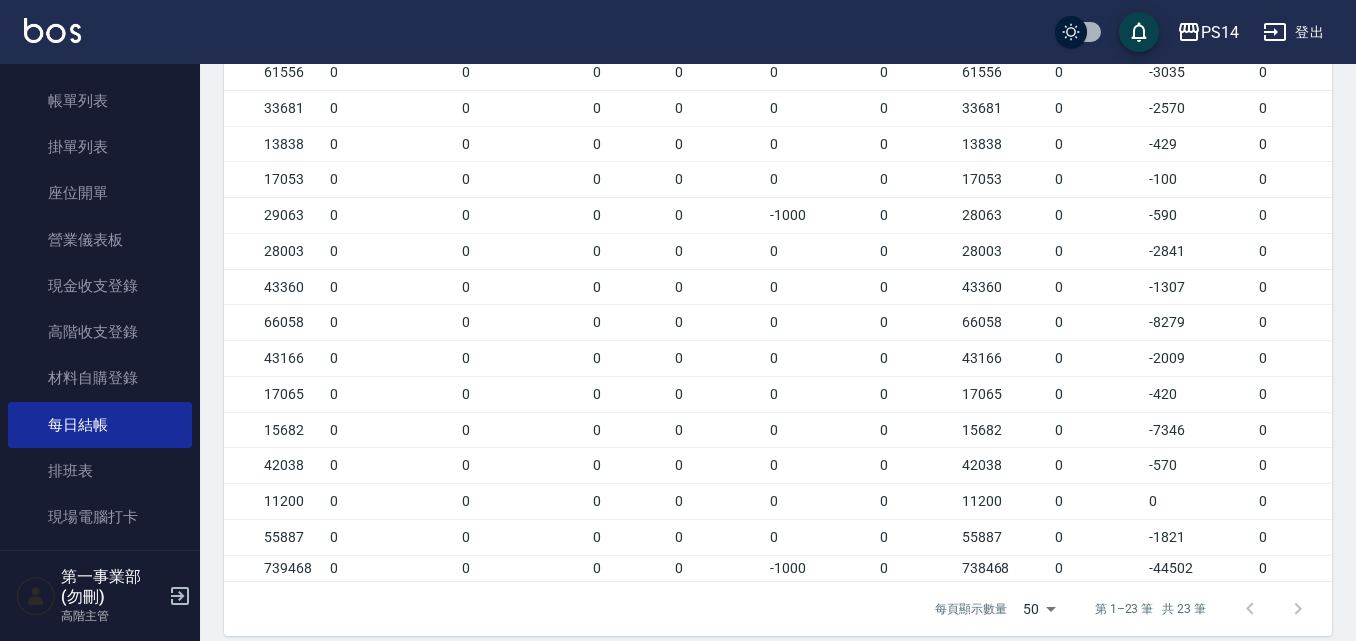 scroll, scrollTop: 1163, scrollLeft: 0, axis: vertical 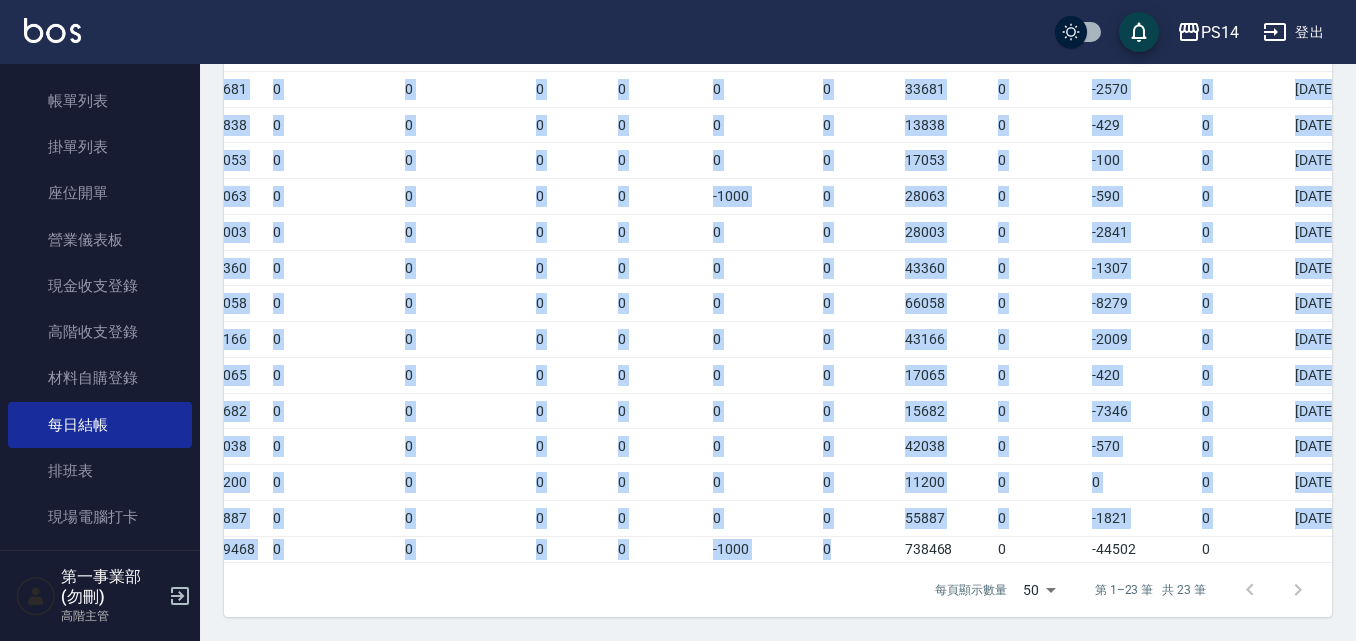 drag, startPoint x: 883, startPoint y: 546, endPoint x: 854, endPoint y: 553, distance: 29.832869 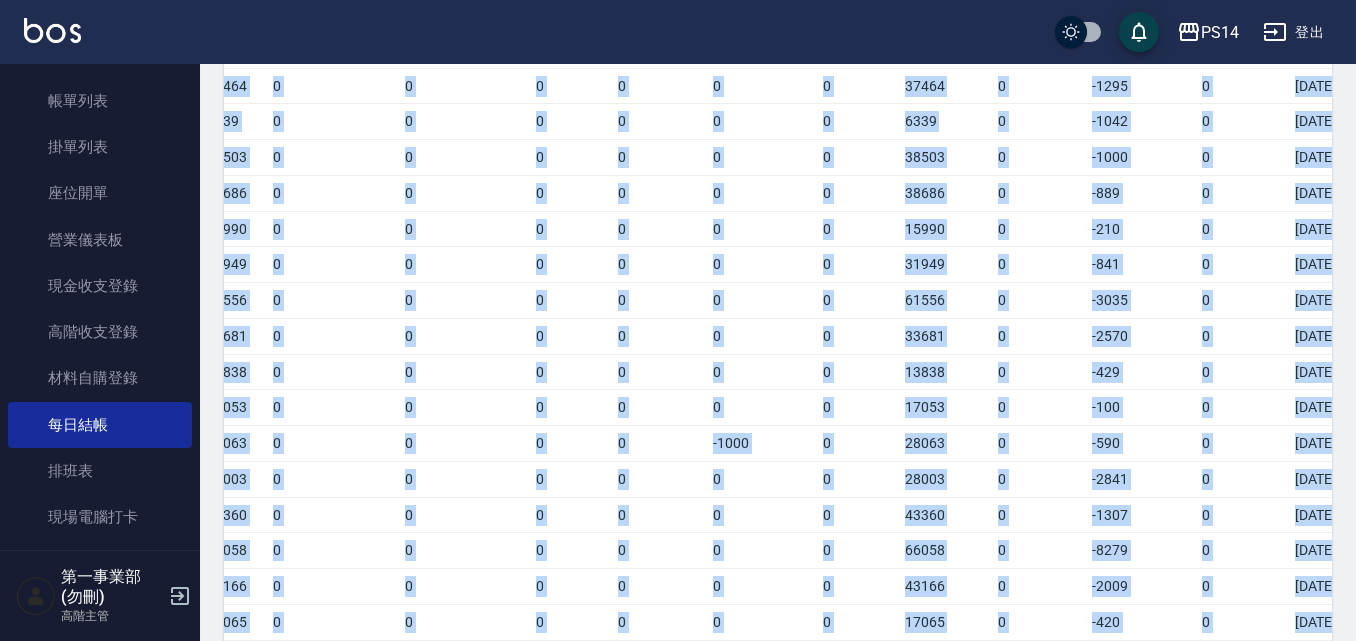 scroll, scrollTop: 963, scrollLeft: 0, axis: vertical 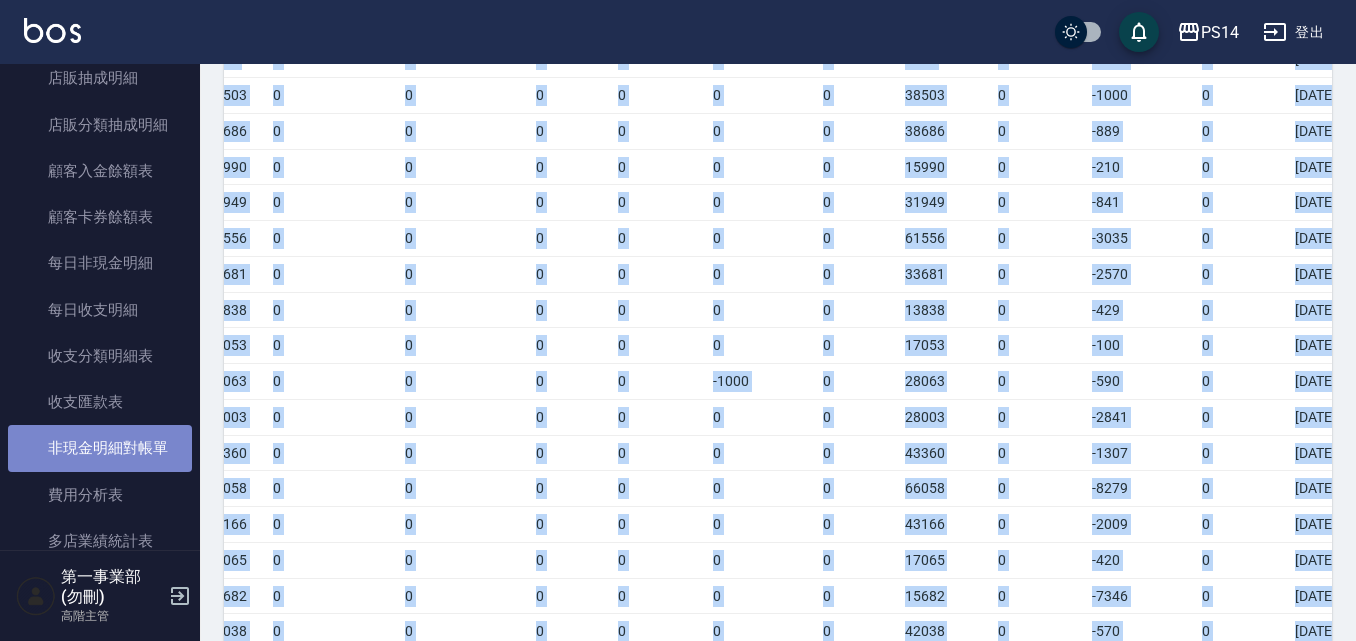 click on "非現金明細對帳單" at bounding box center (100, 448) 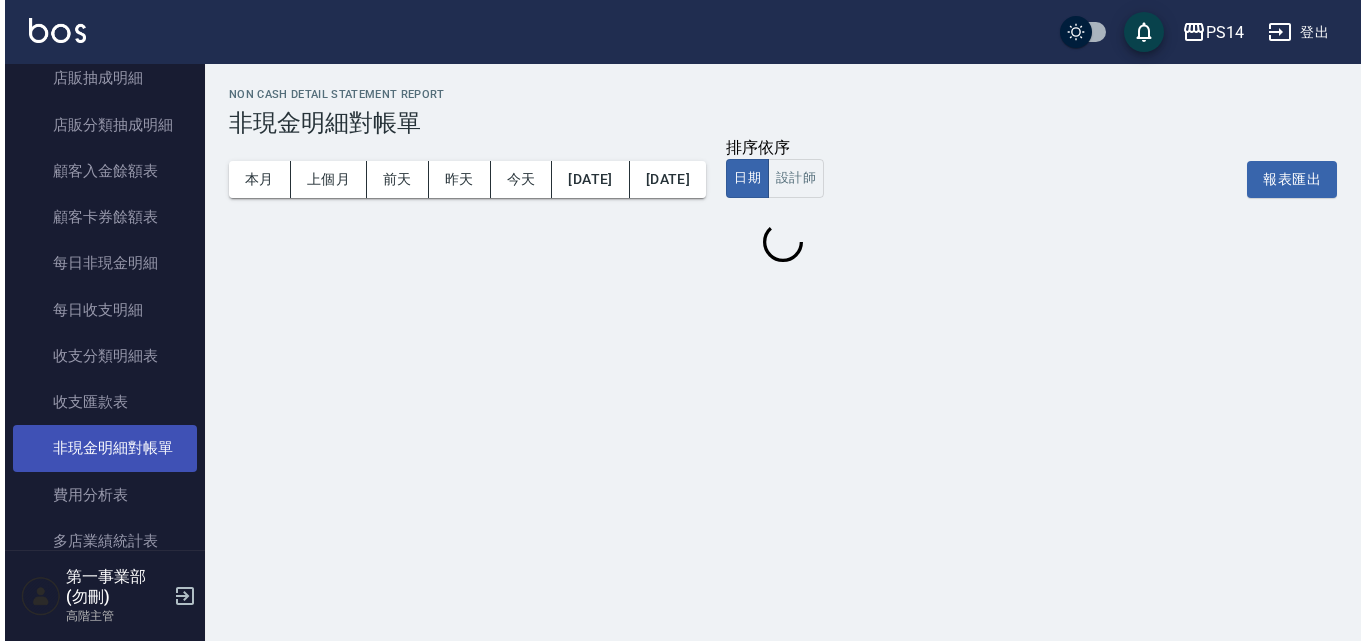 scroll, scrollTop: 0, scrollLeft: 0, axis: both 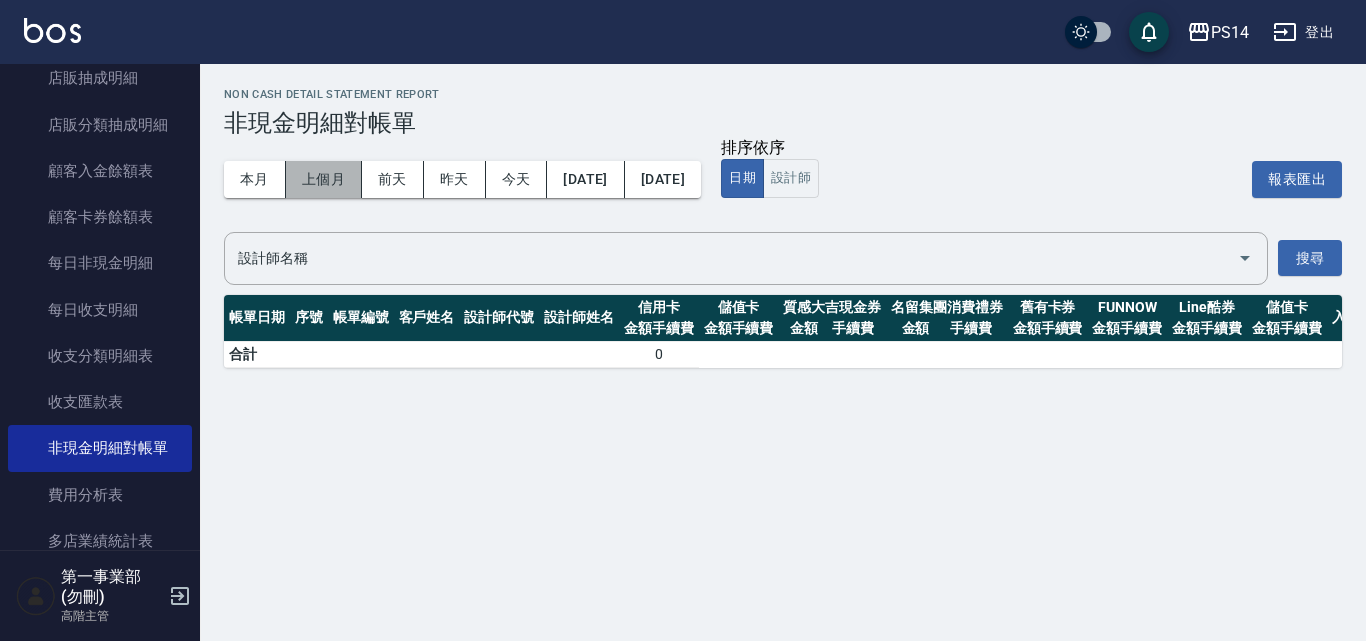 click on "上個月" at bounding box center [324, 179] 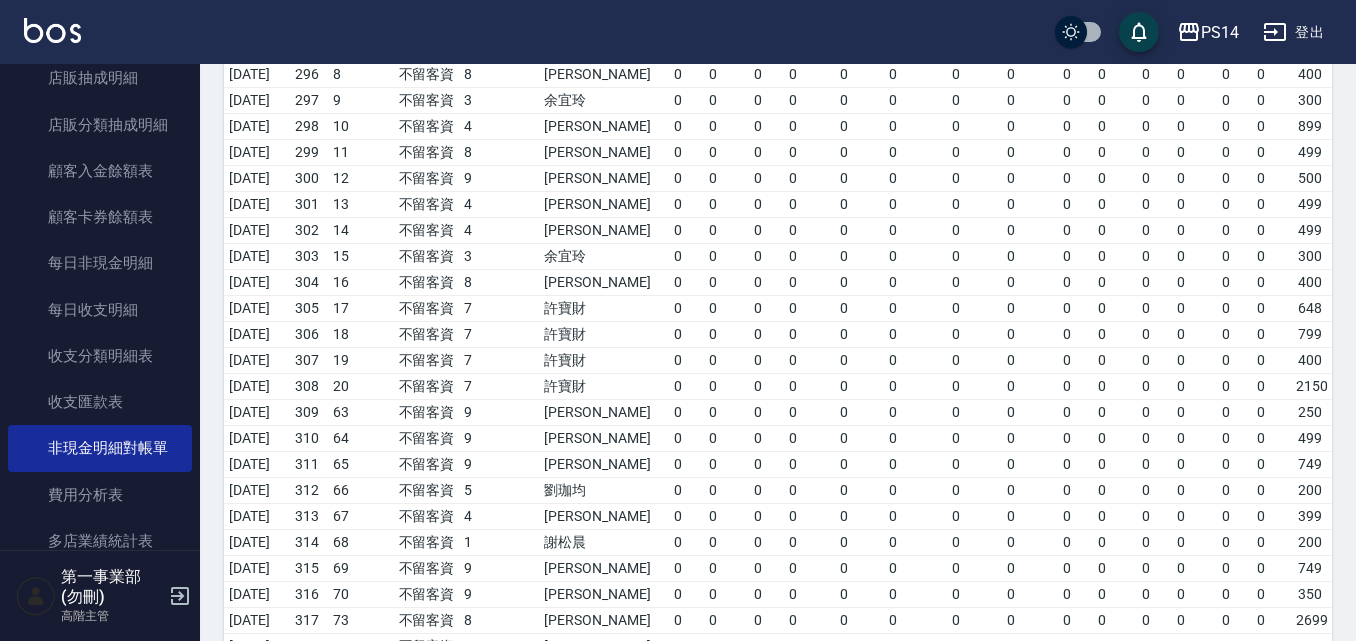 scroll, scrollTop: 8200, scrollLeft: 0, axis: vertical 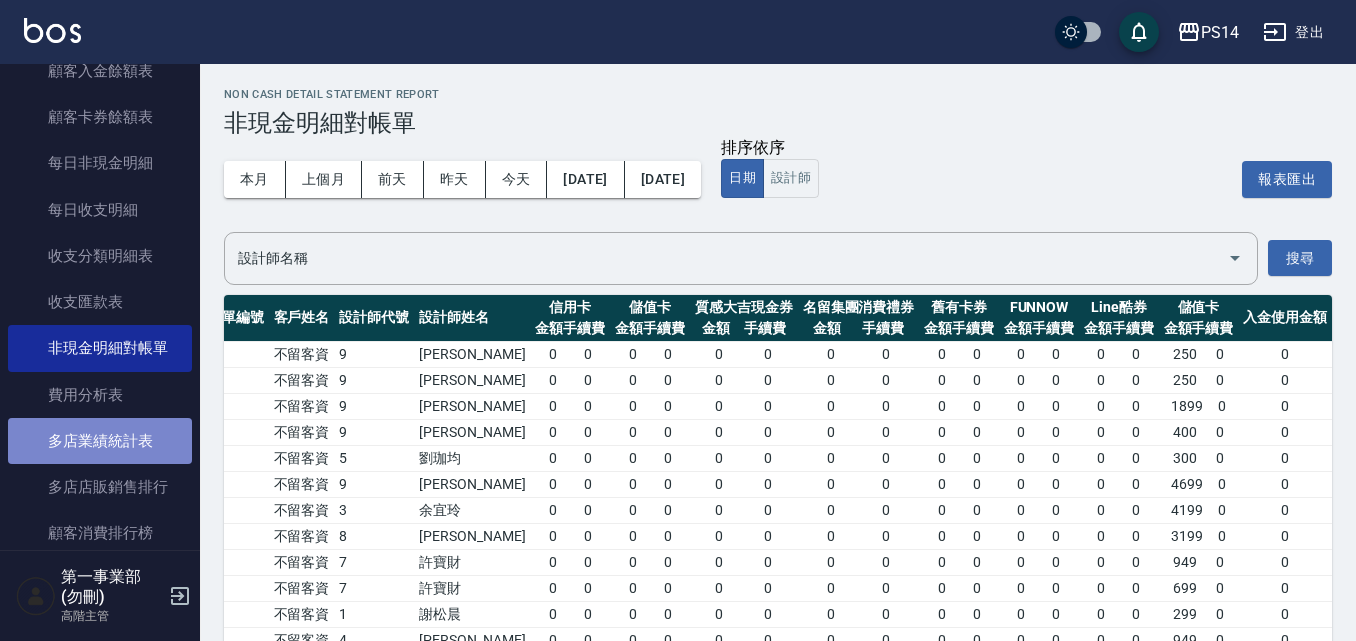 click on "多店業績統計表" at bounding box center (100, 441) 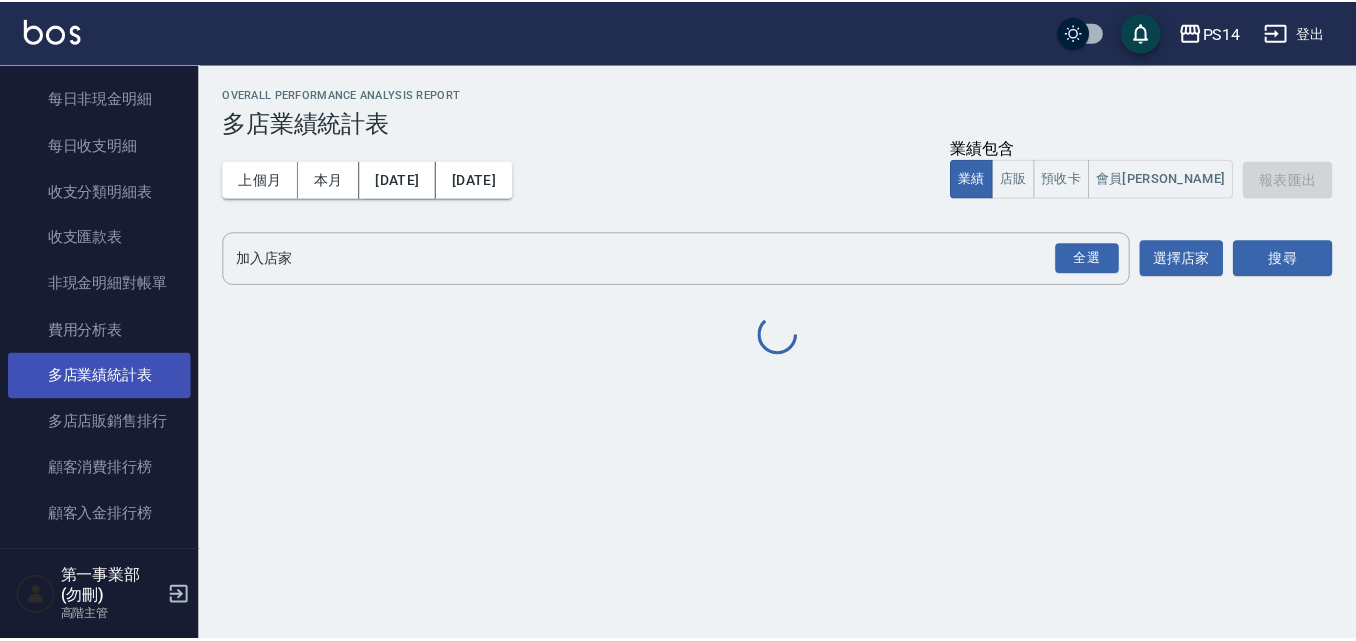 scroll, scrollTop: 2400, scrollLeft: 0, axis: vertical 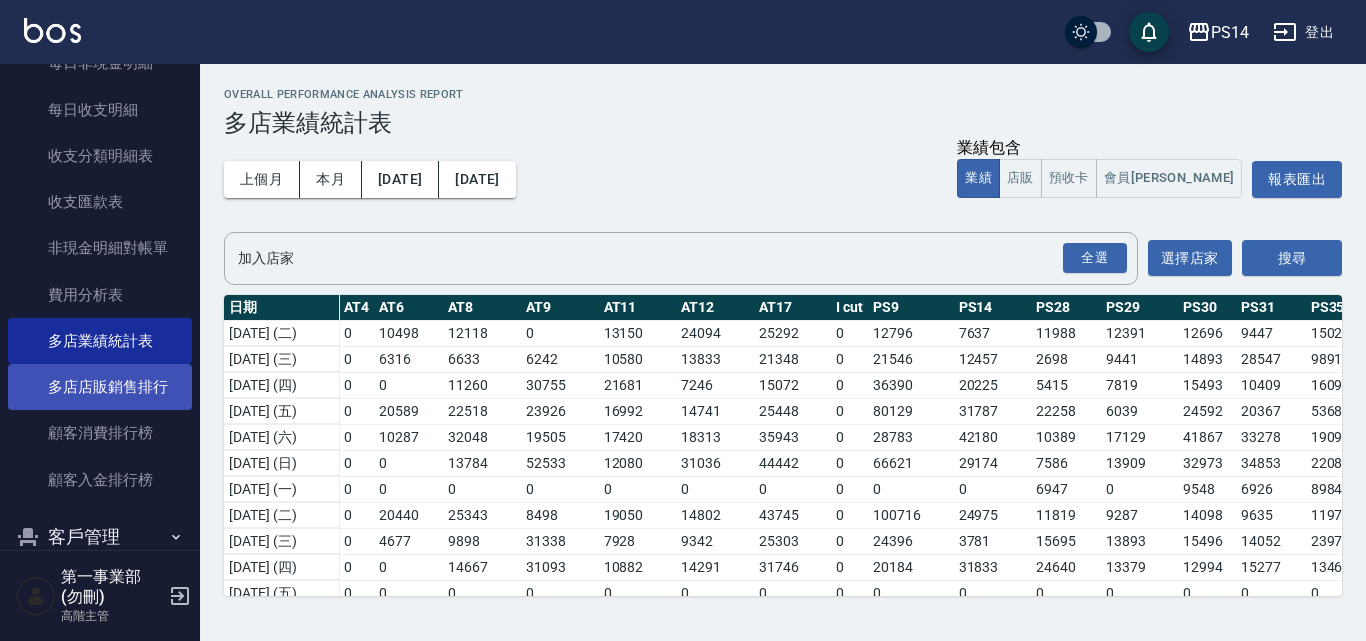 click on "多店店販銷售排行" at bounding box center (100, 387) 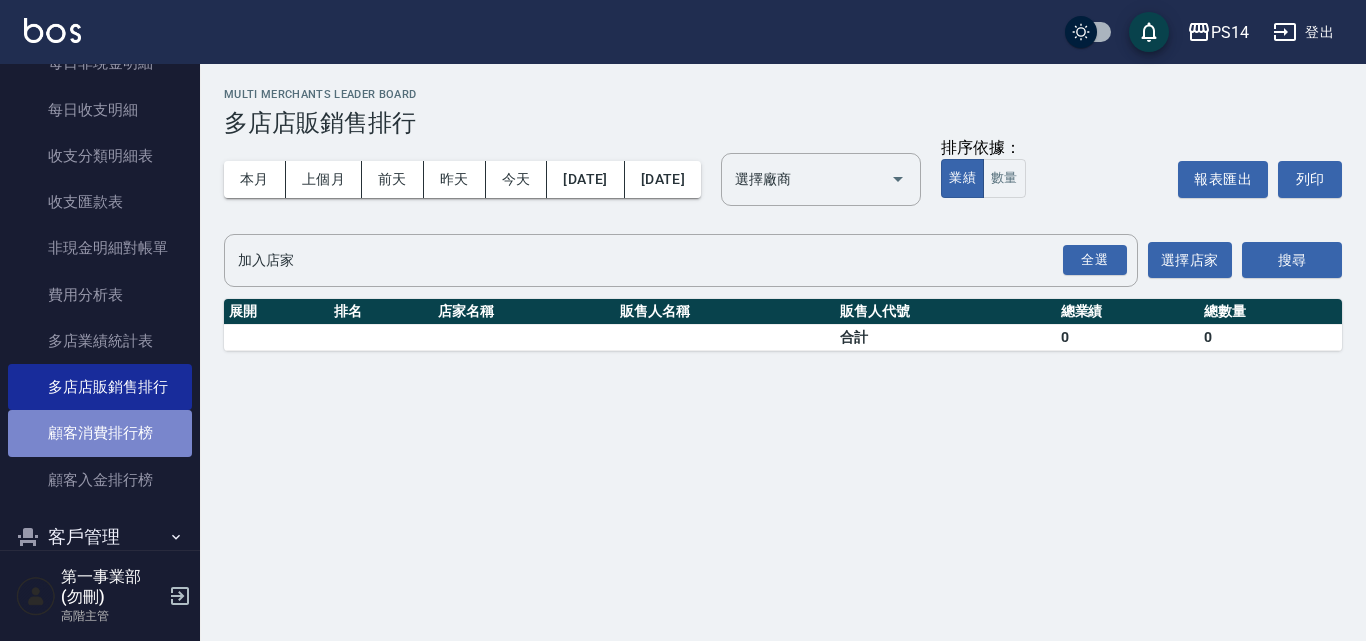 click on "顧客消費排行榜" at bounding box center [100, 433] 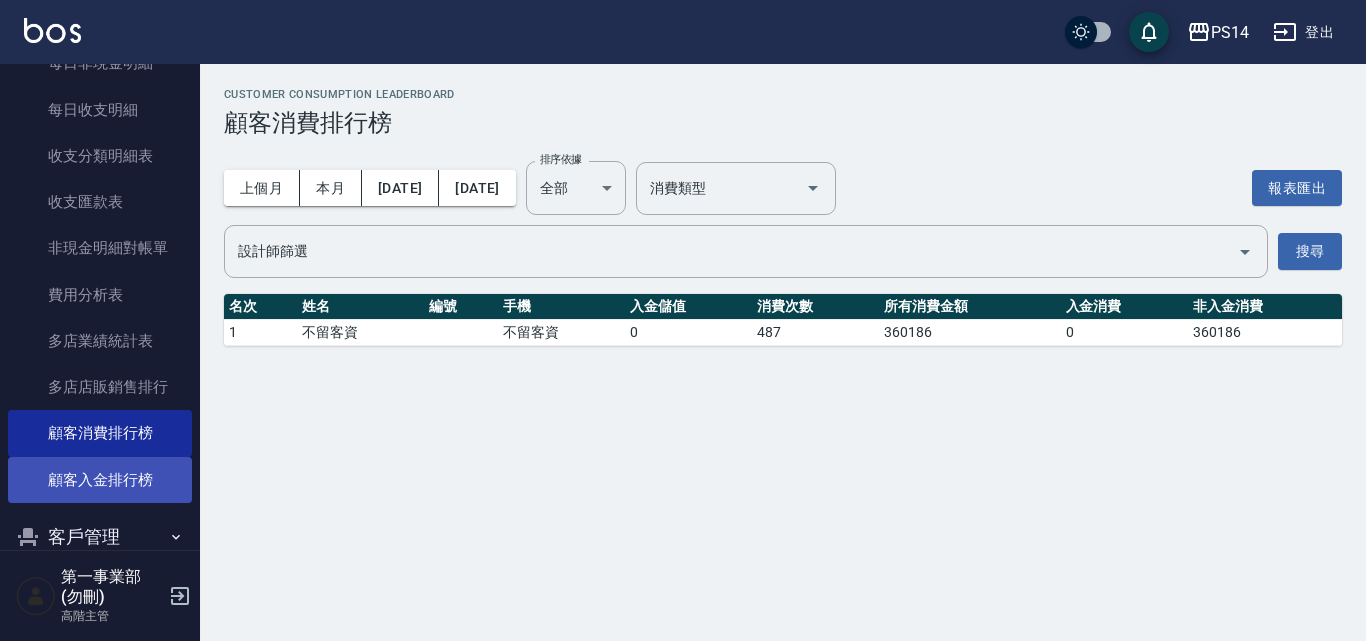 click on "顧客入金排行榜" at bounding box center (100, 480) 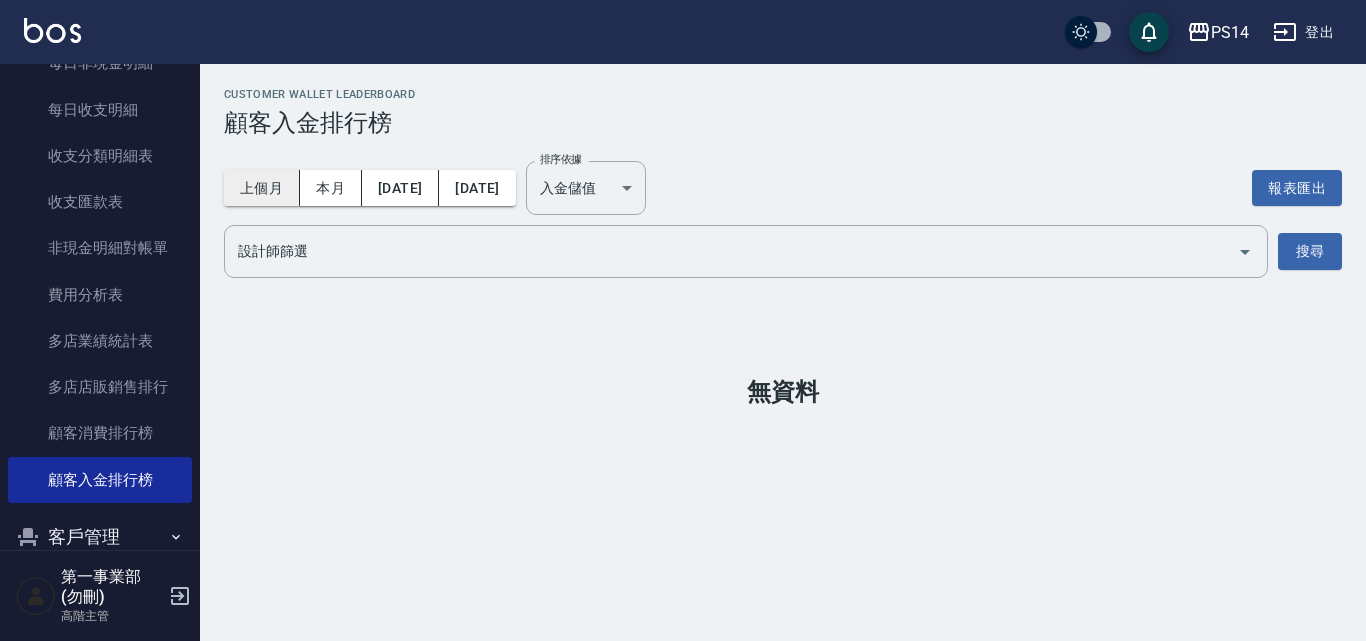 click on "上個月" at bounding box center (262, 188) 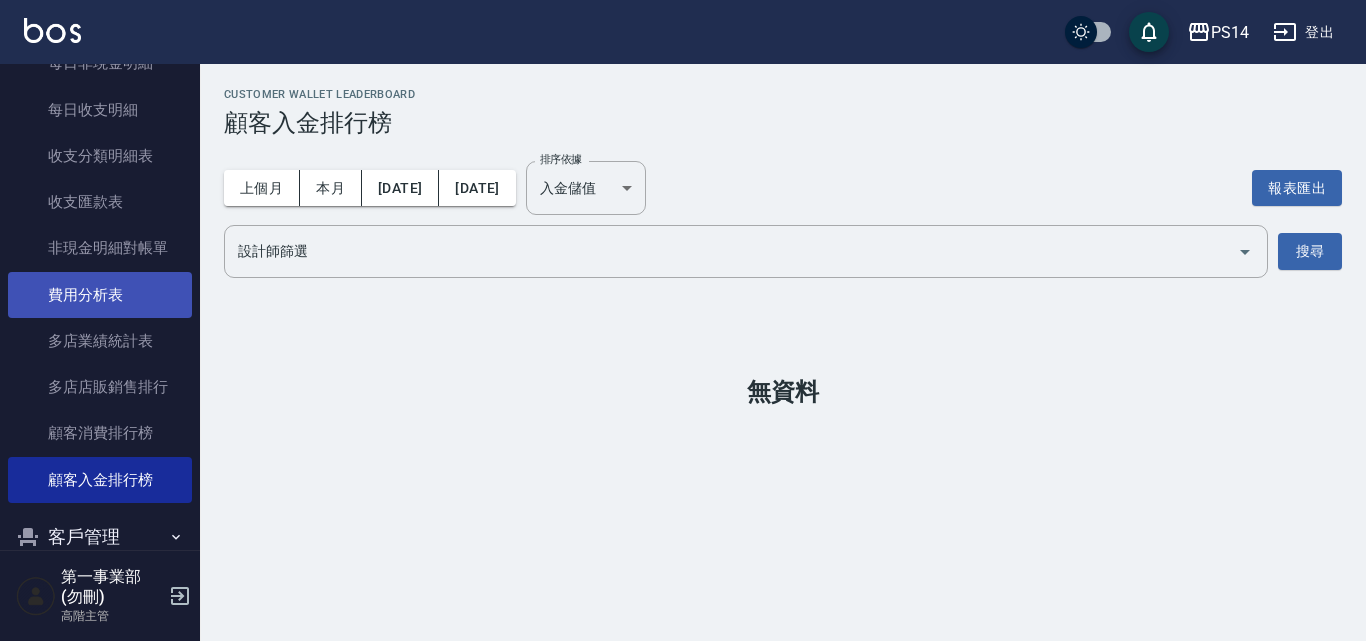 click on "費用分析表" at bounding box center [100, 295] 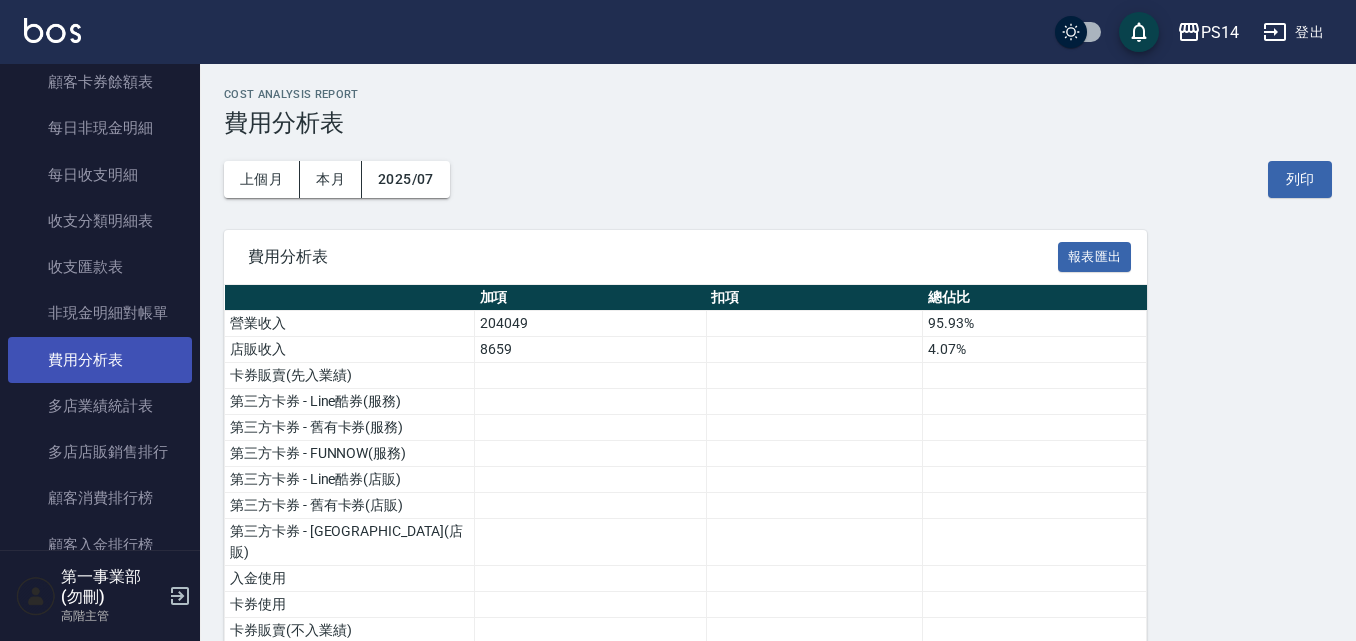 scroll, scrollTop: 2300, scrollLeft: 0, axis: vertical 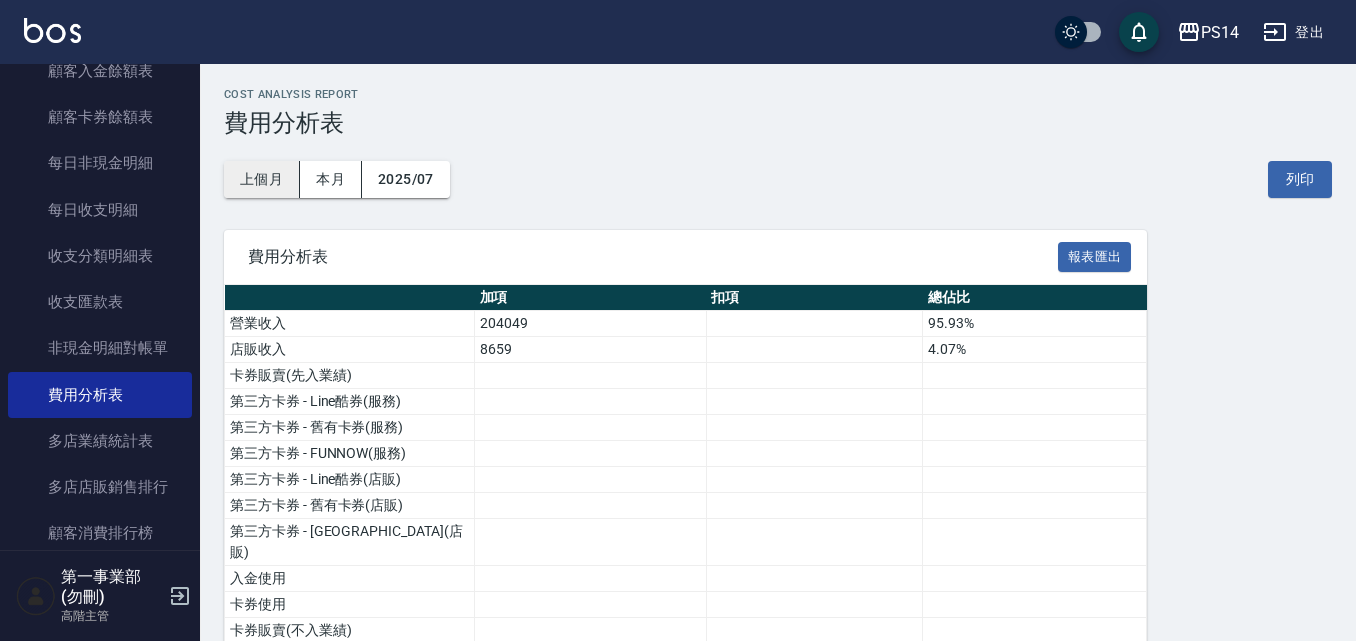 click on "上個月" at bounding box center [262, 179] 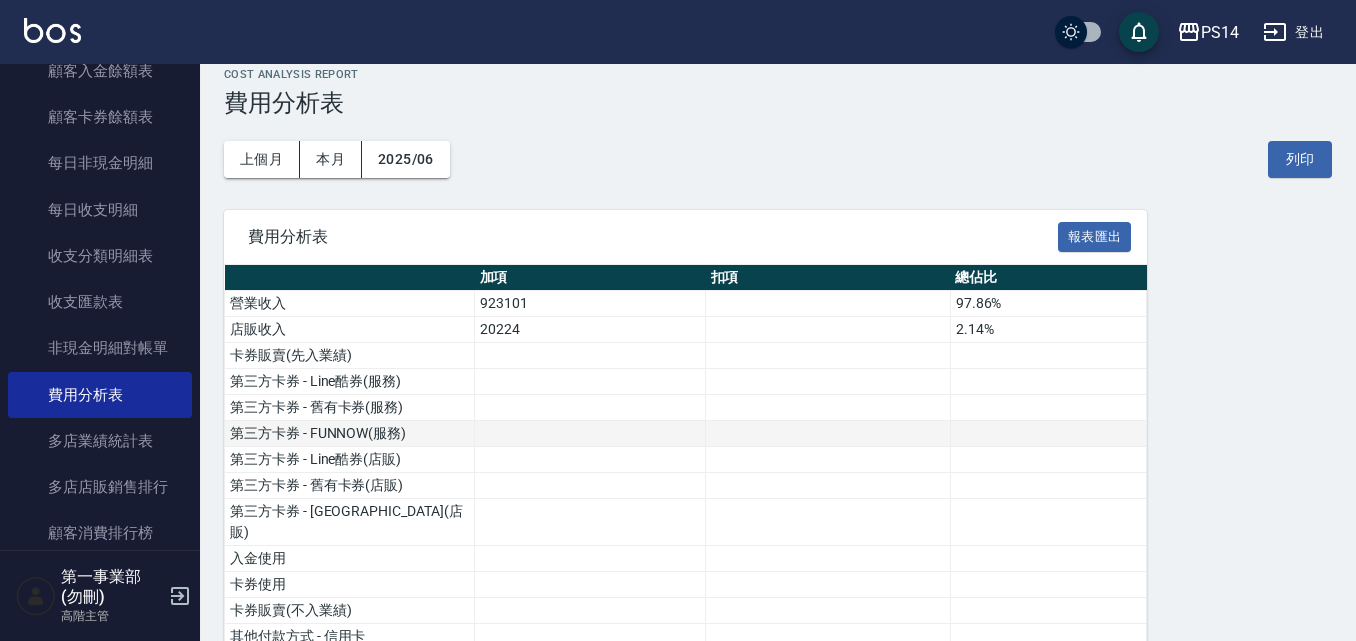 scroll, scrollTop: 0, scrollLeft: 0, axis: both 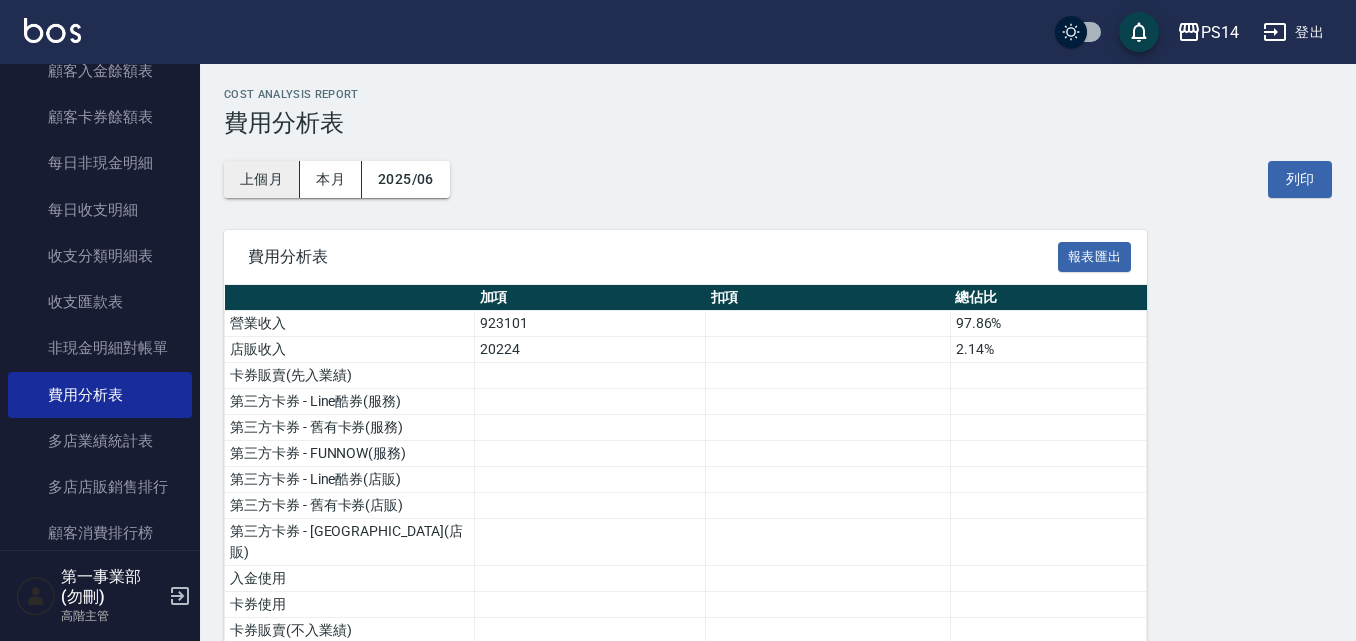 click on "上個月" at bounding box center [262, 179] 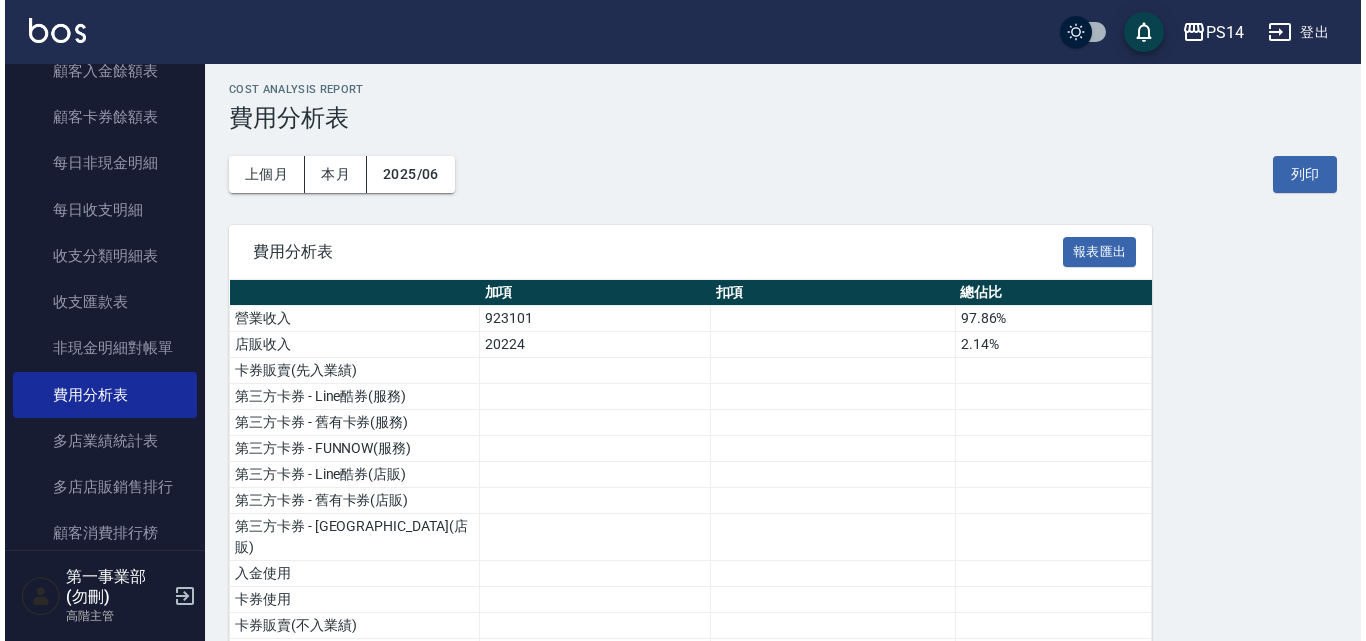 scroll, scrollTop: 0, scrollLeft: 0, axis: both 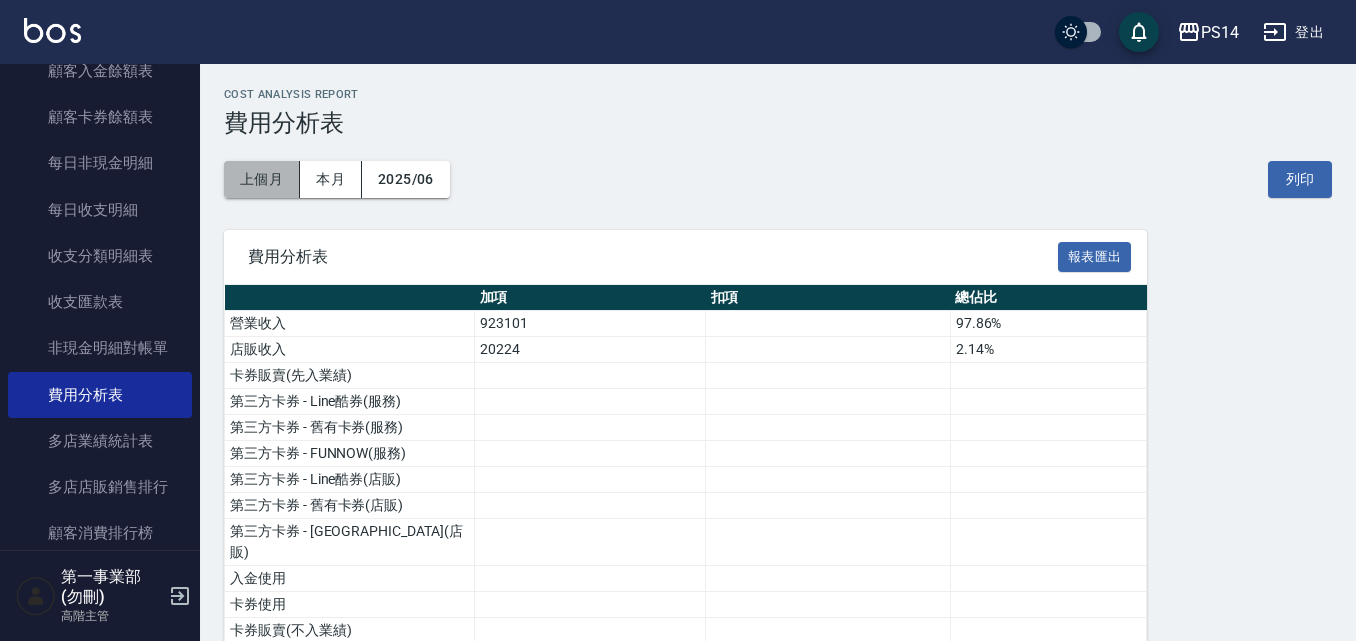 click on "上個月" at bounding box center (262, 179) 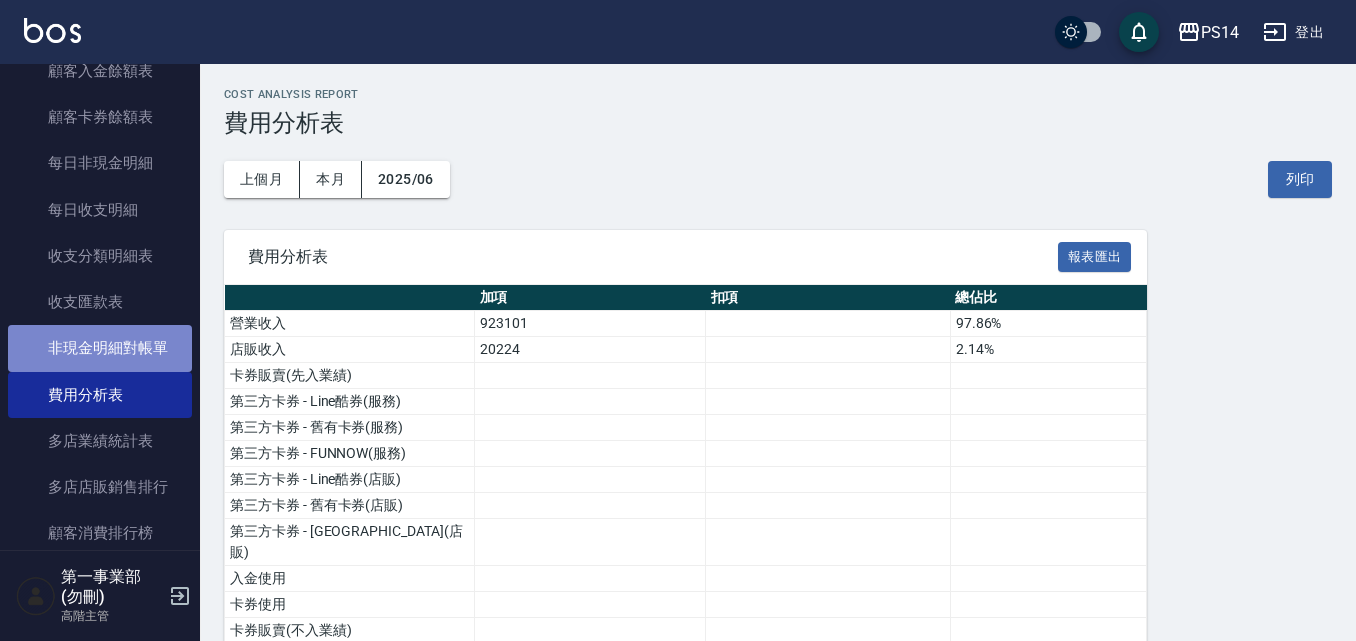 click on "非現金明細對帳單" at bounding box center [100, 348] 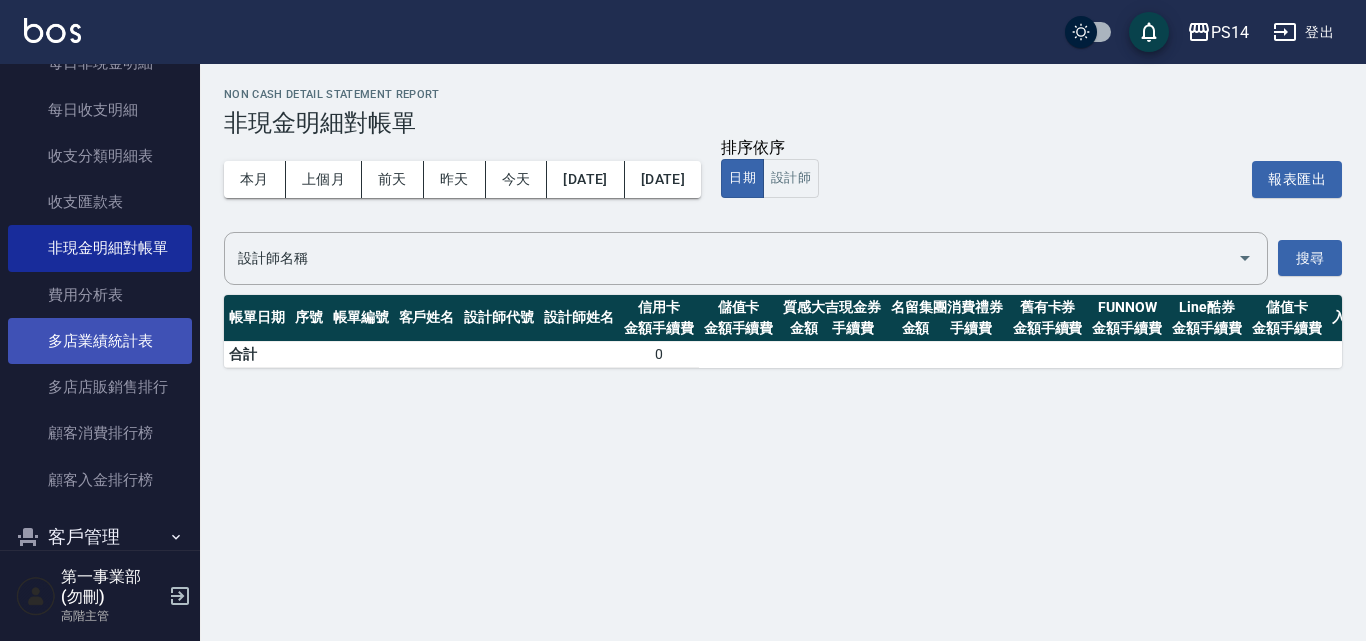 scroll, scrollTop: 2300, scrollLeft: 0, axis: vertical 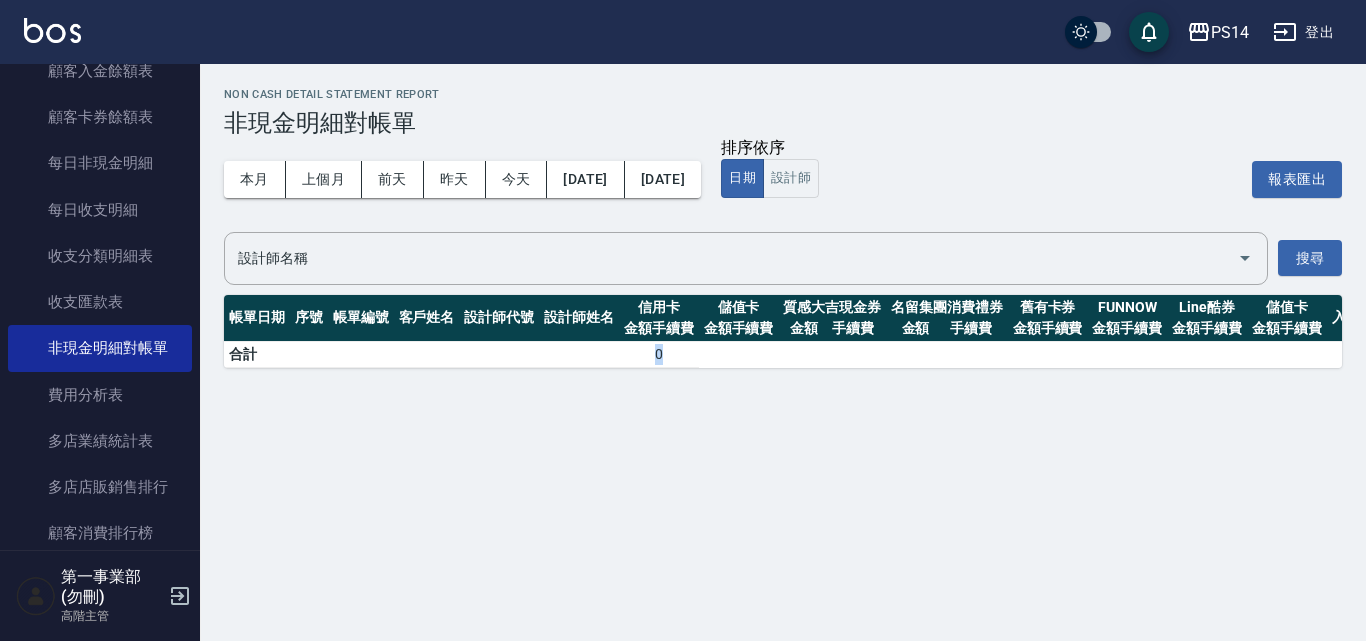 drag, startPoint x: 298, startPoint y: 365, endPoint x: 695, endPoint y: 352, distance: 397.2128 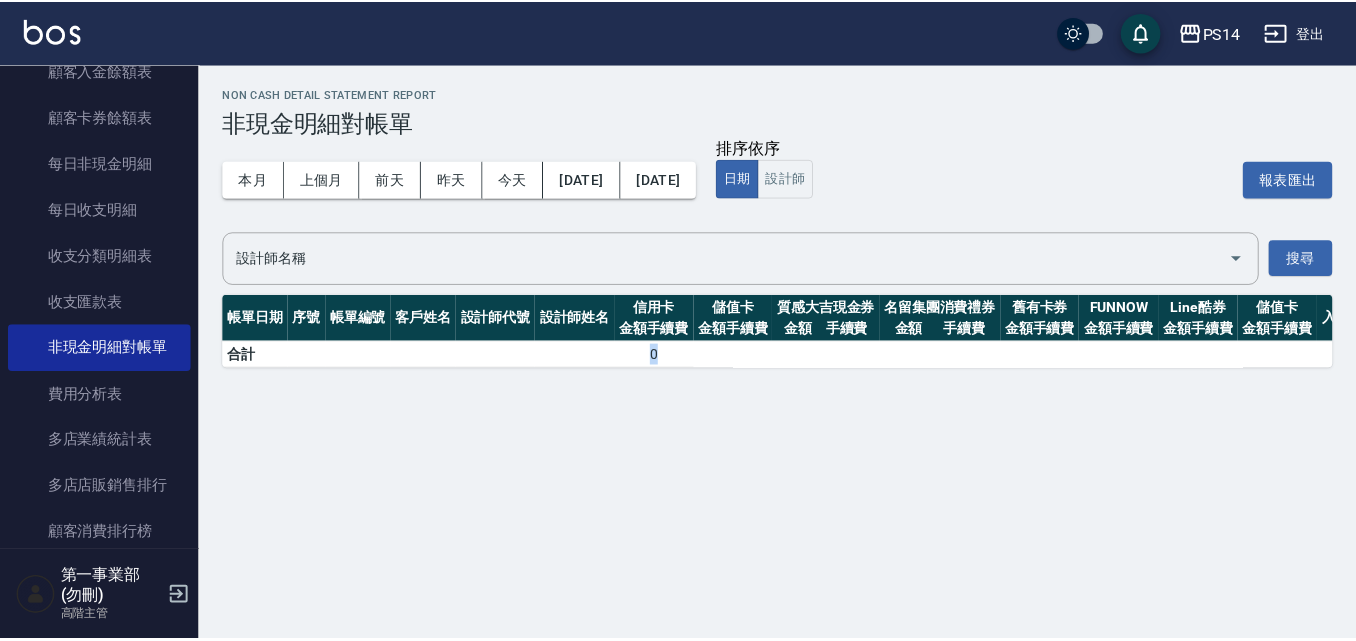 scroll, scrollTop: 0, scrollLeft: 150, axis: horizontal 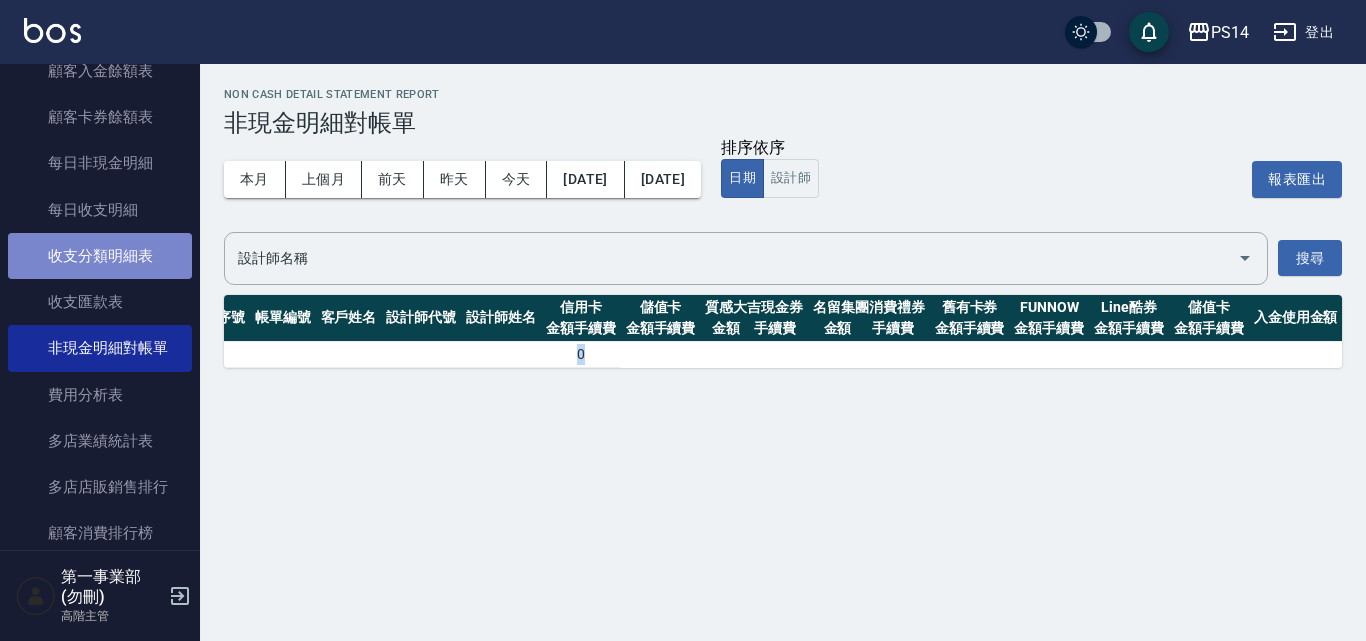 click on "收支分類明細表" at bounding box center (100, 256) 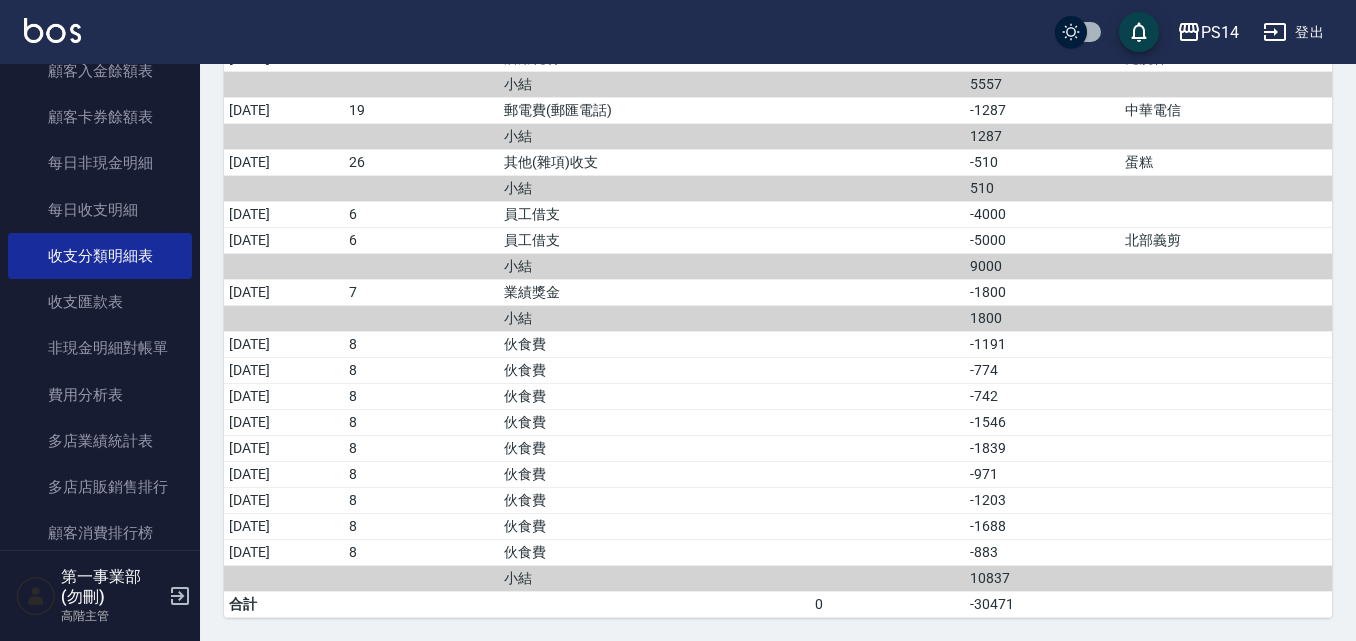 scroll, scrollTop: 419, scrollLeft: 0, axis: vertical 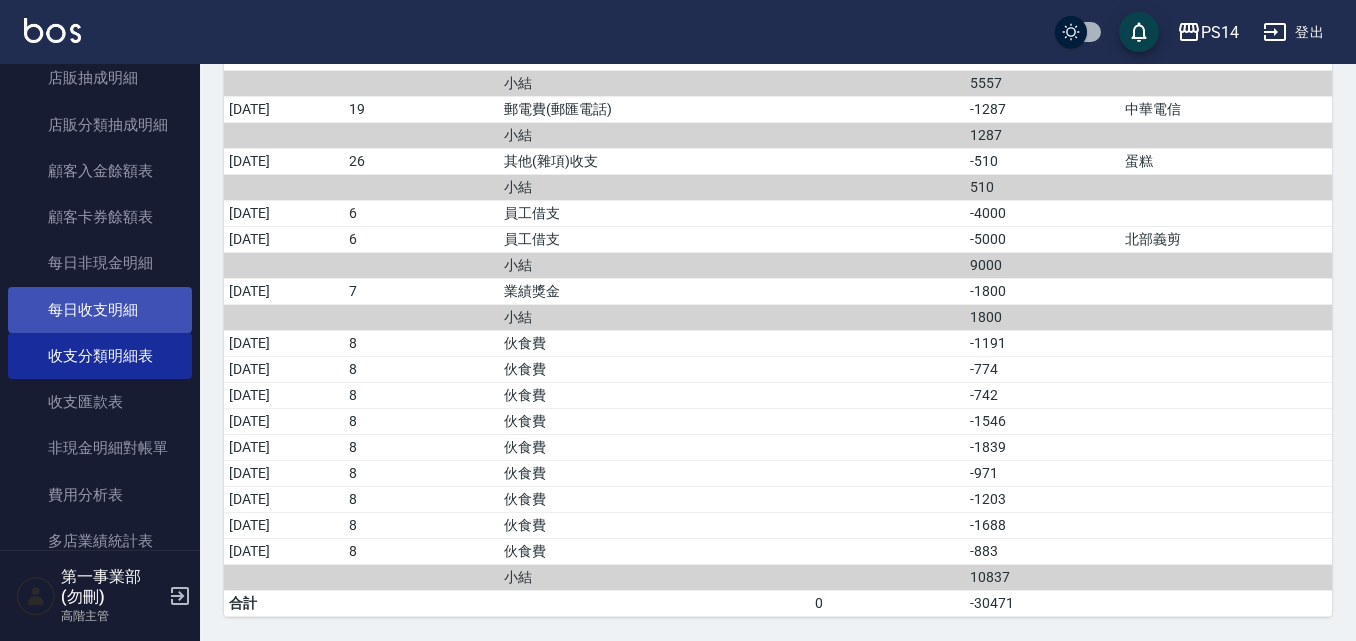 click on "每日收支明細" at bounding box center (100, 310) 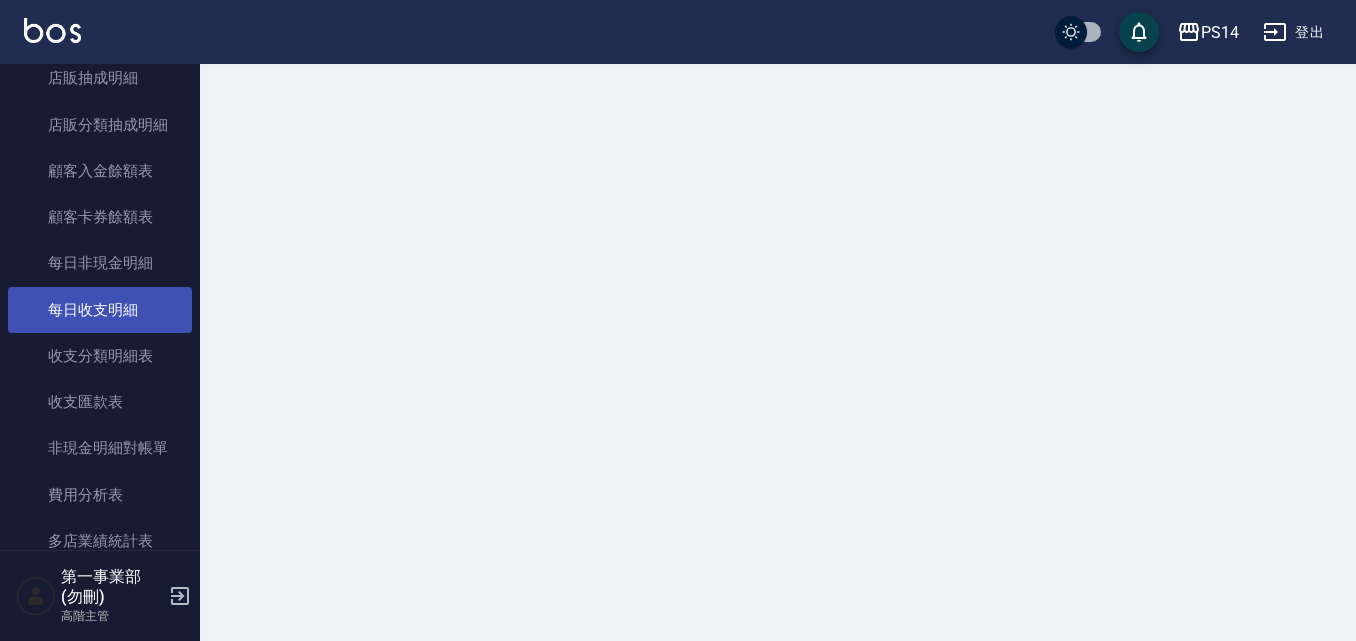 scroll, scrollTop: 0, scrollLeft: 0, axis: both 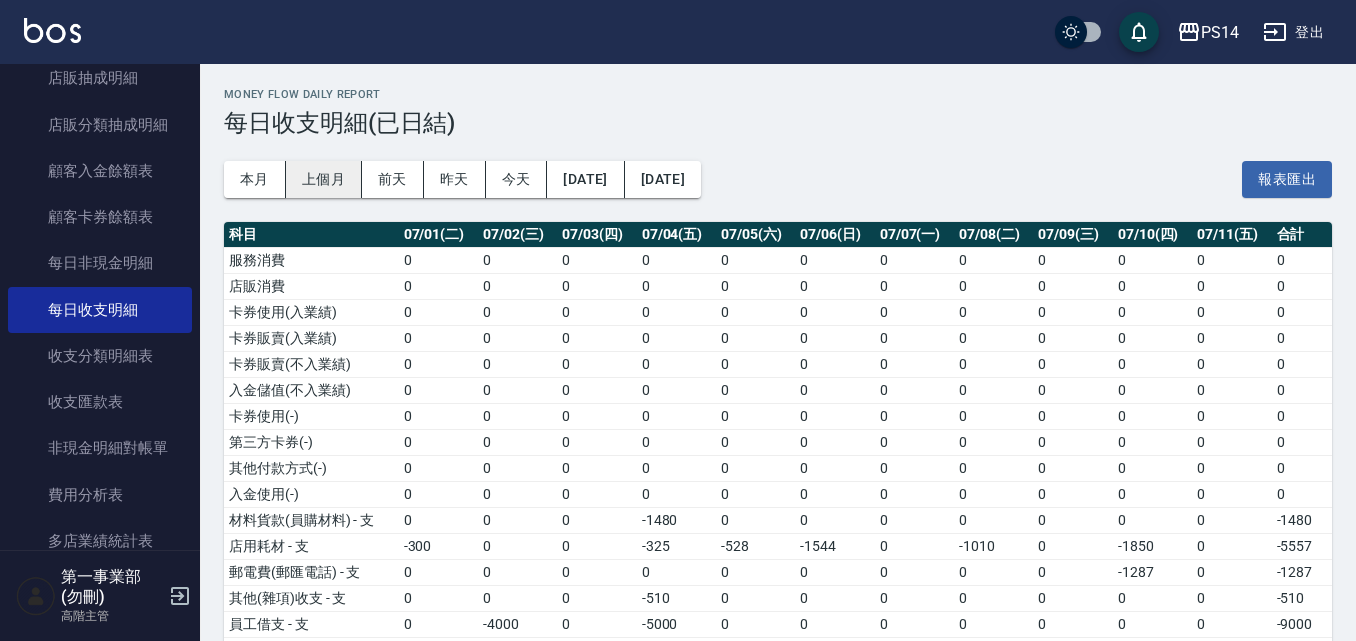 click on "上個月" at bounding box center [324, 179] 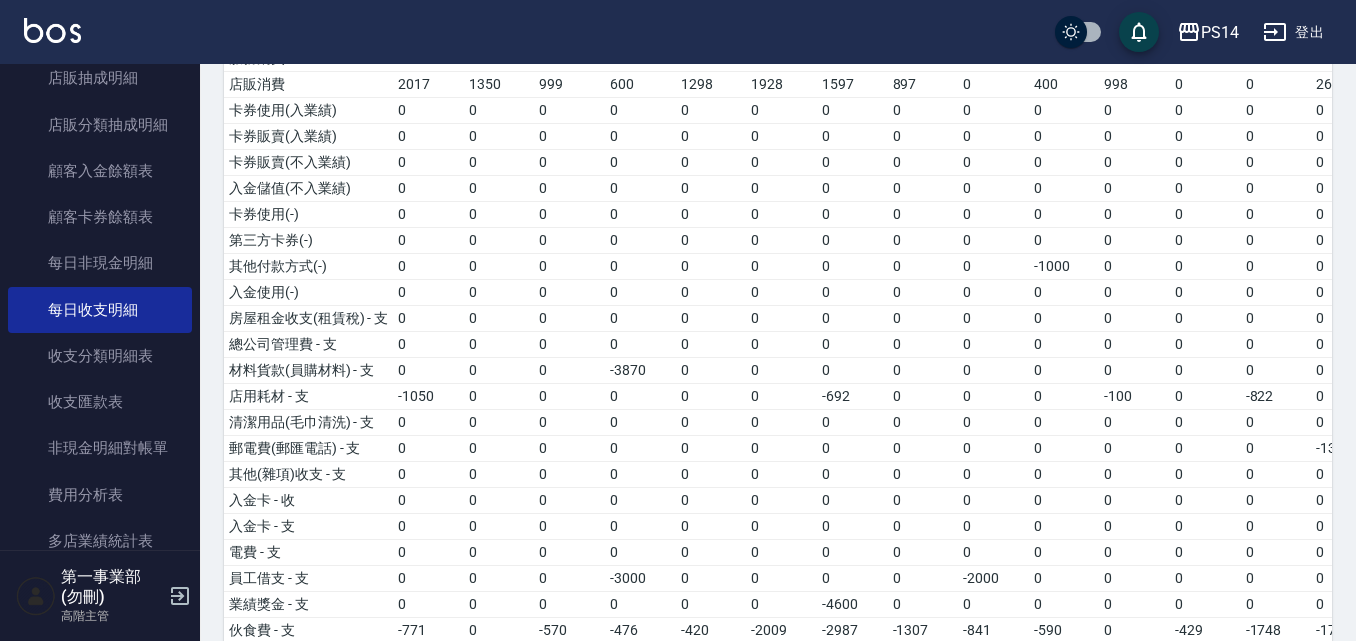 scroll, scrollTop: 322, scrollLeft: 0, axis: vertical 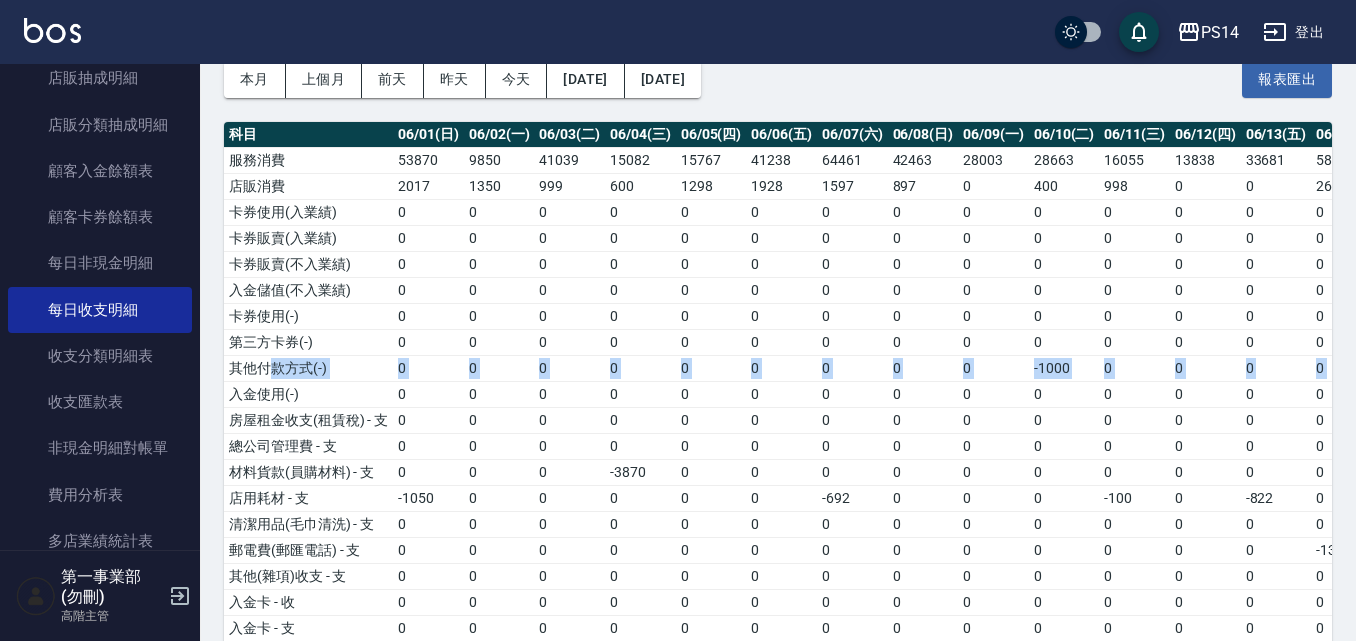 drag, startPoint x: 1319, startPoint y: 362, endPoint x: 264, endPoint y: 377, distance: 1055.1067 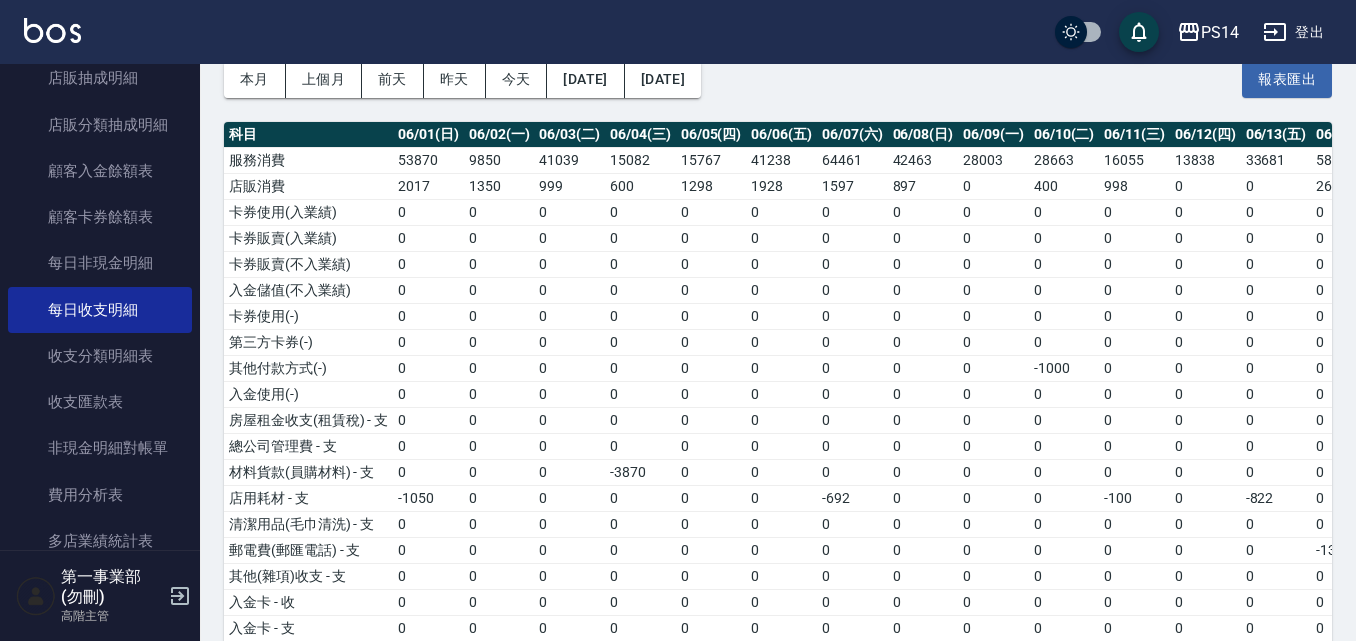 click on "0" at bounding box center (640, 420) 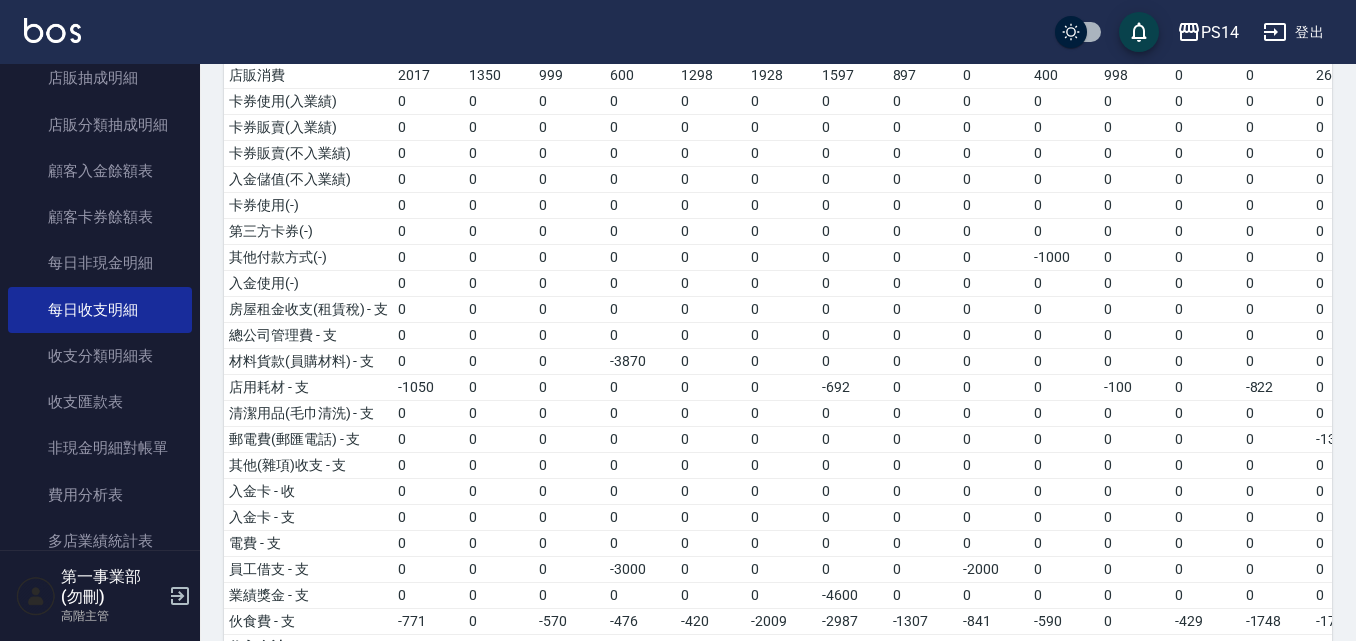 scroll, scrollTop: 322, scrollLeft: 0, axis: vertical 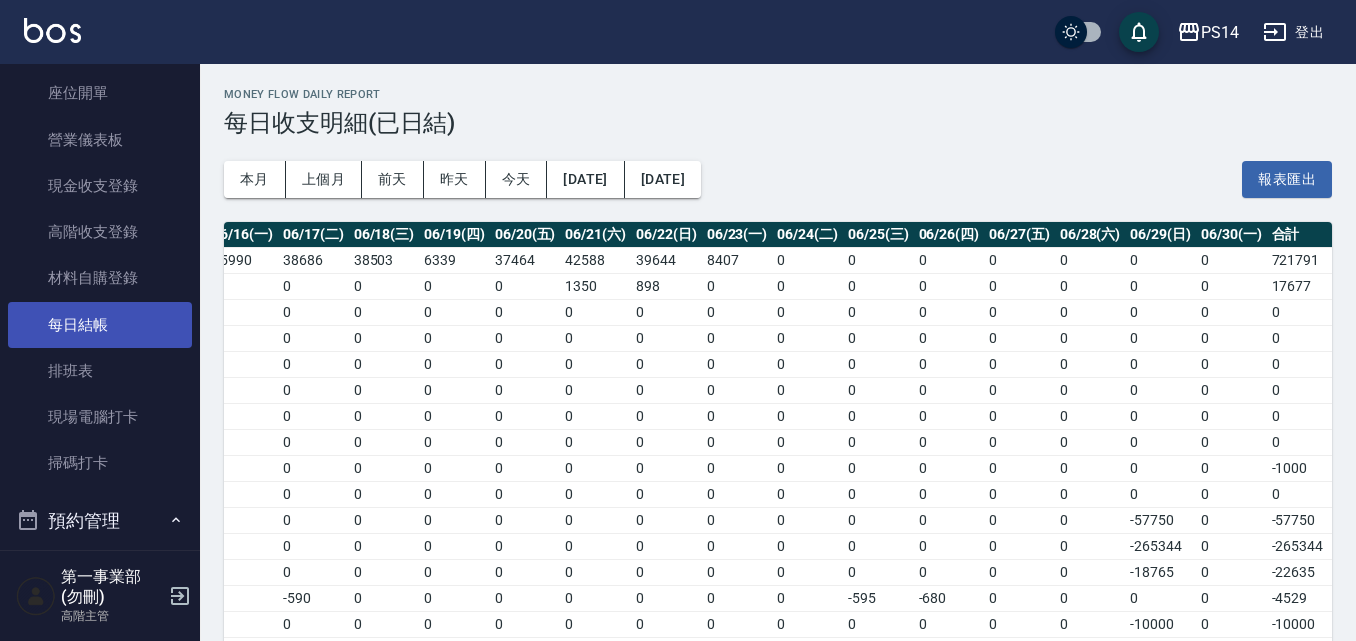 click on "每日結帳" at bounding box center [100, 325] 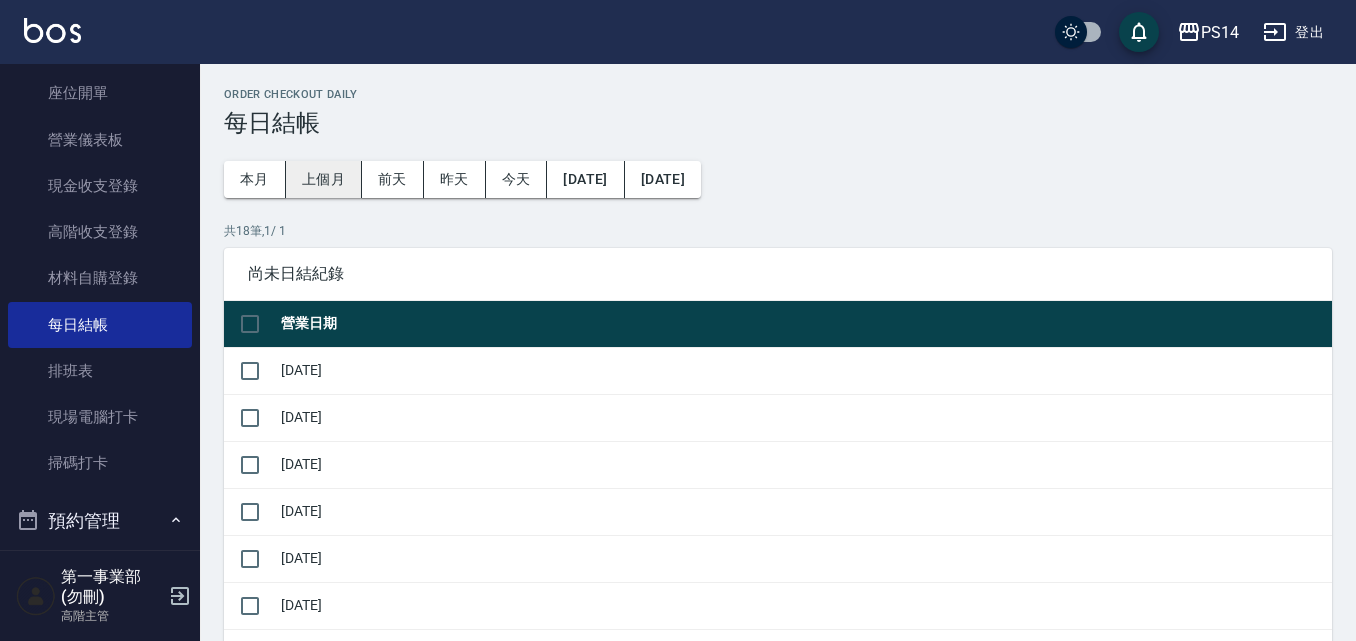 click on "上個月" at bounding box center [324, 179] 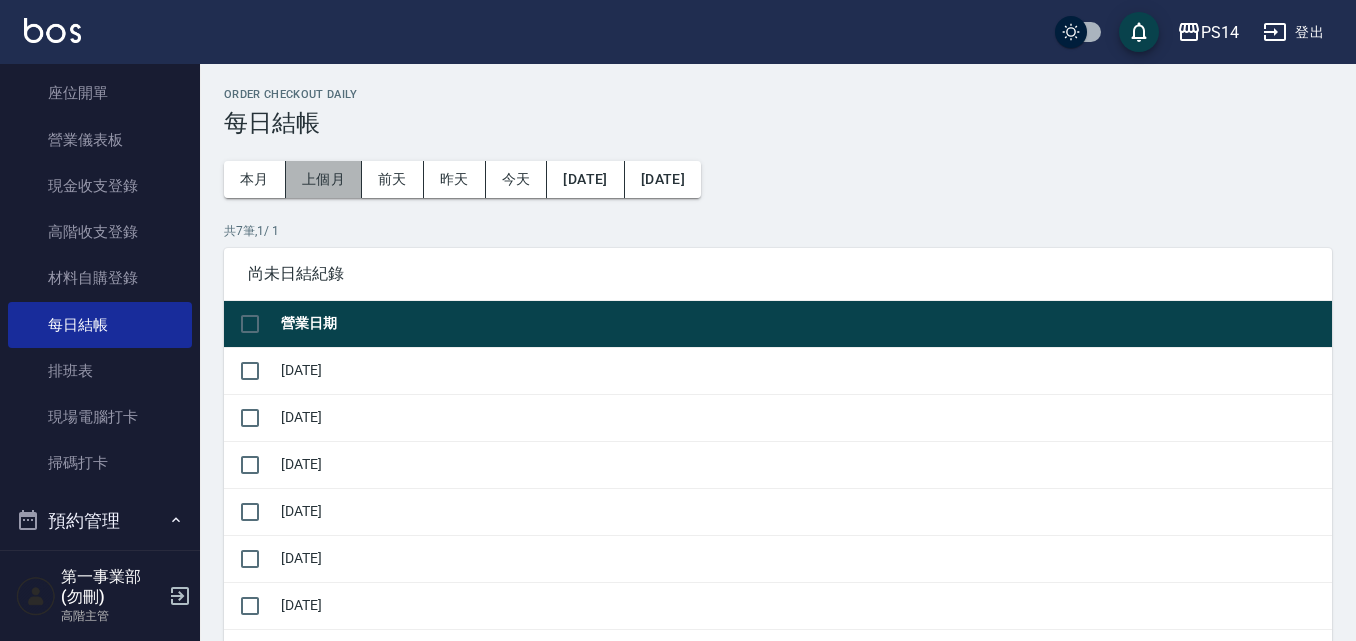 click on "上個月" at bounding box center [324, 179] 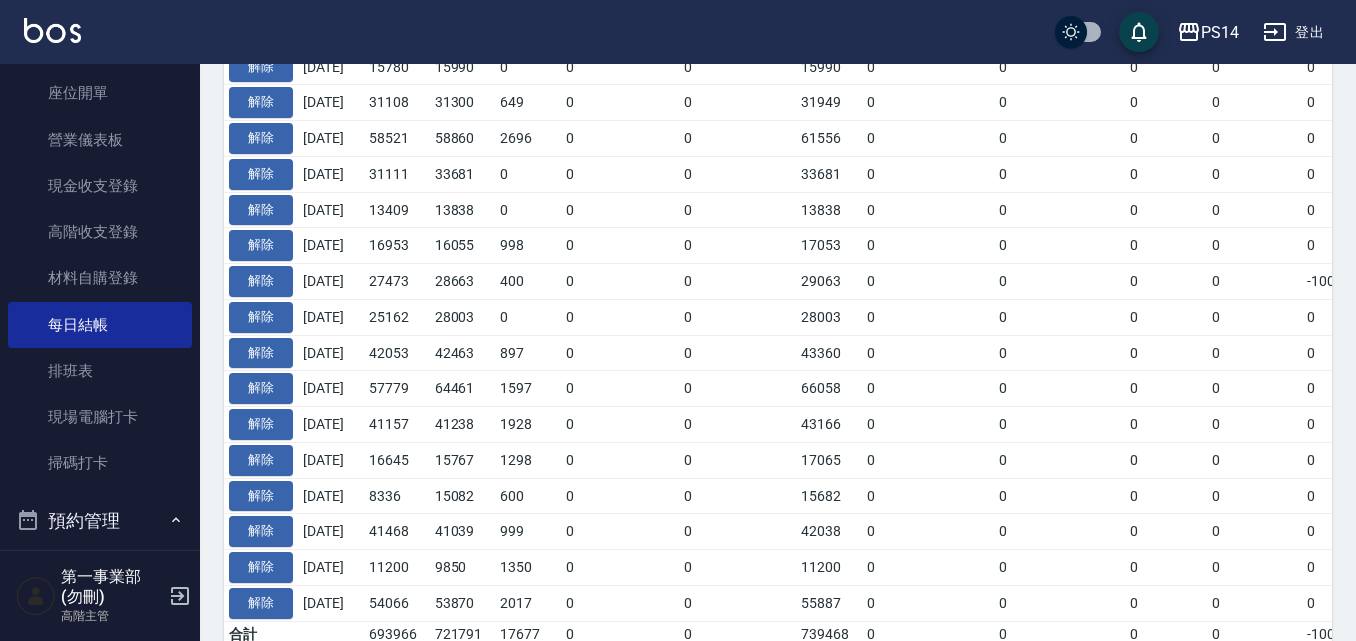 scroll, scrollTop: 1163, scrollLeft: 0, axis: vertical 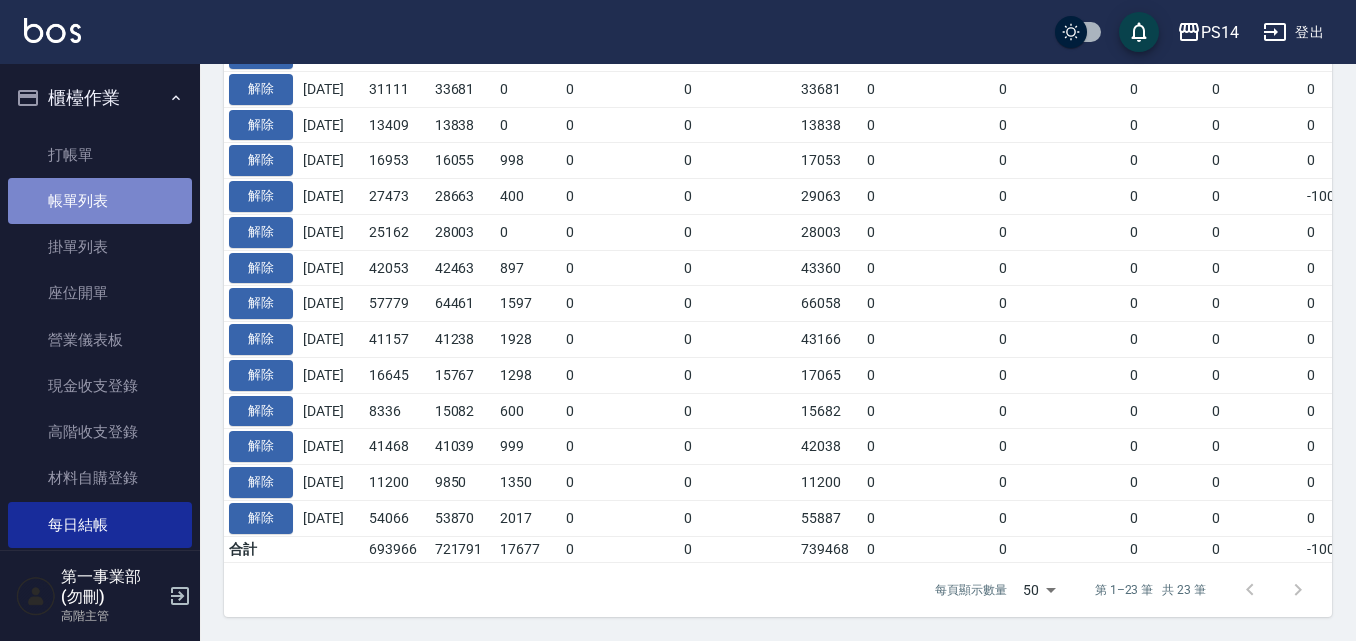 click on "帳單列表" at bounding box center (100, 201) 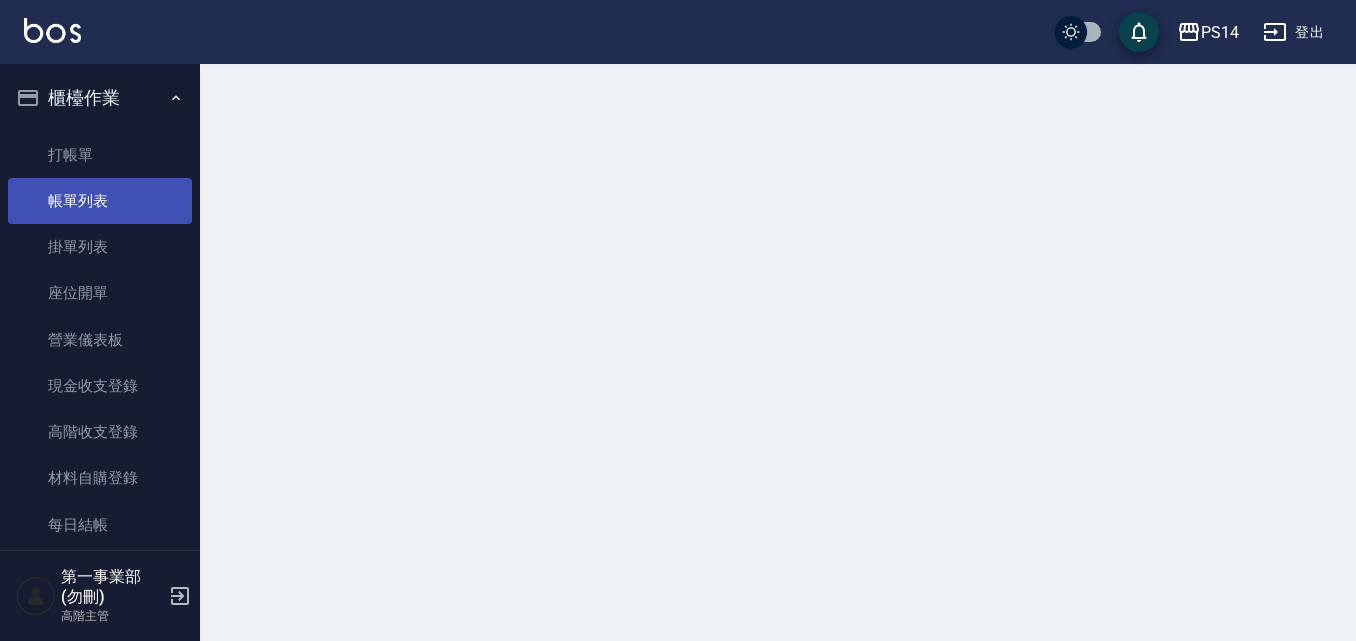 scroll, scrollTop: 0, scrollLeft: 0, axis: both 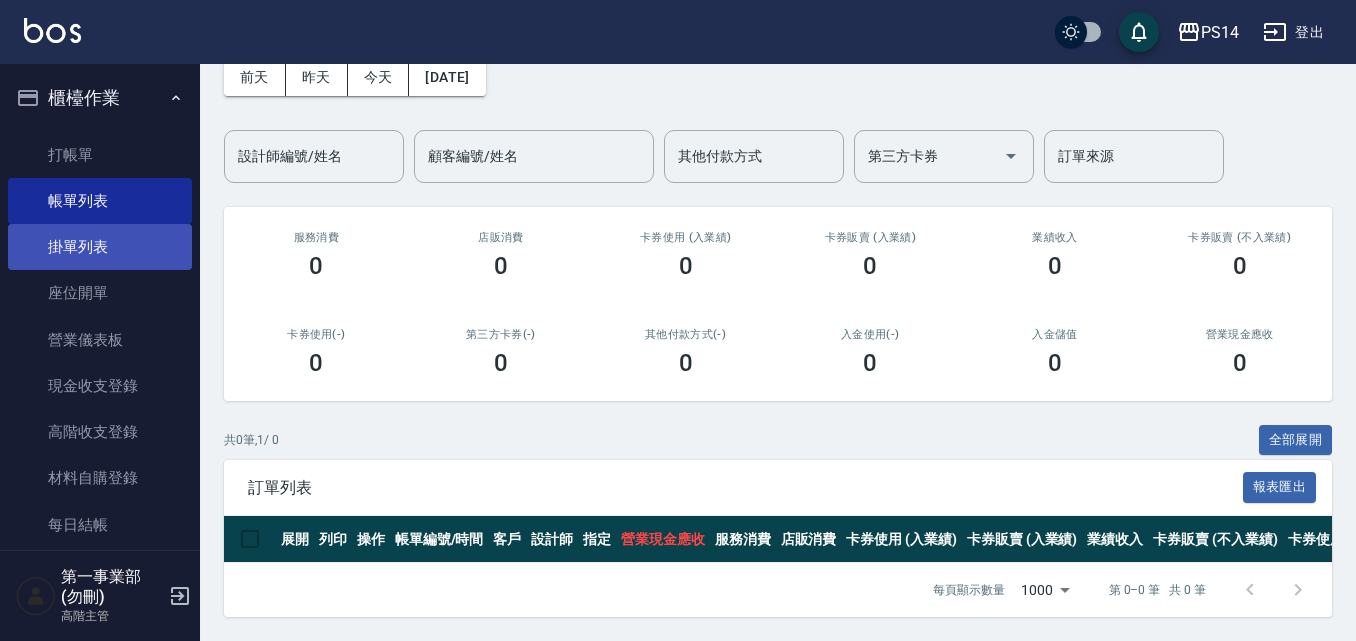 click on "掛單列表" at bounding box center (100, 247) 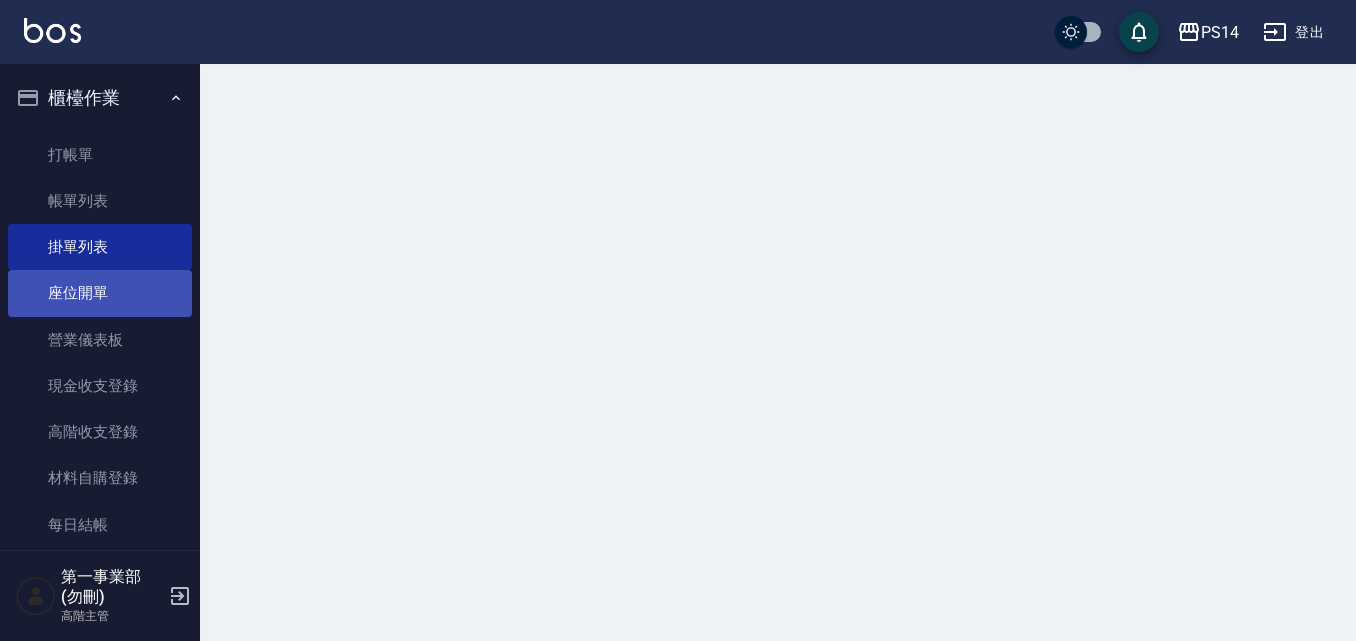 scroll, scrollTop: 0, scrollLeft: 0, axis: both 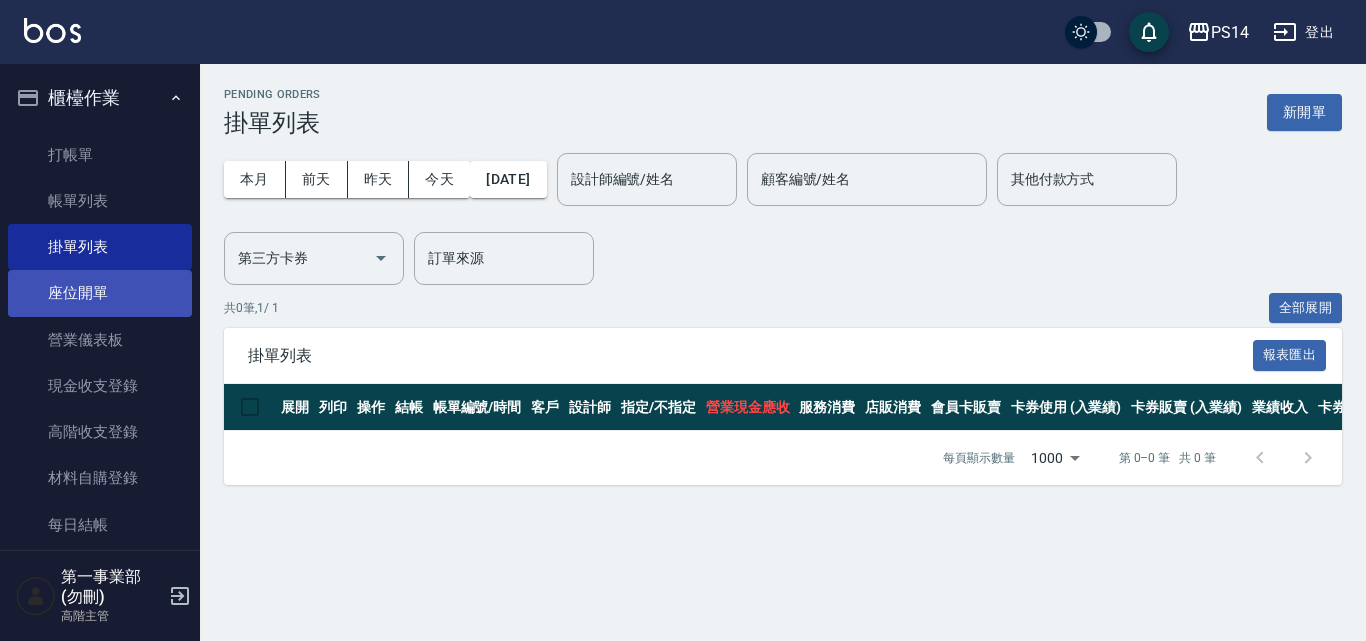 click on "座位開單" at bounding box center [100, 293] 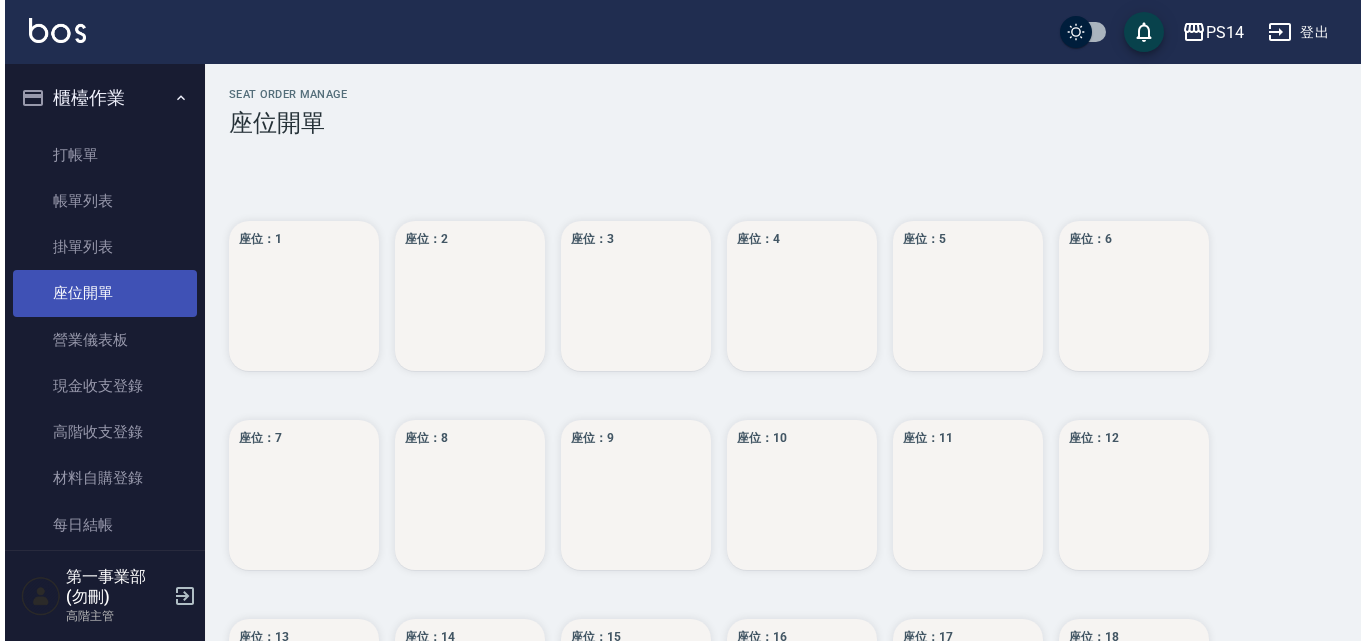 scroll, scrollTop: 100, scrollLeft: 0, axis: vertical 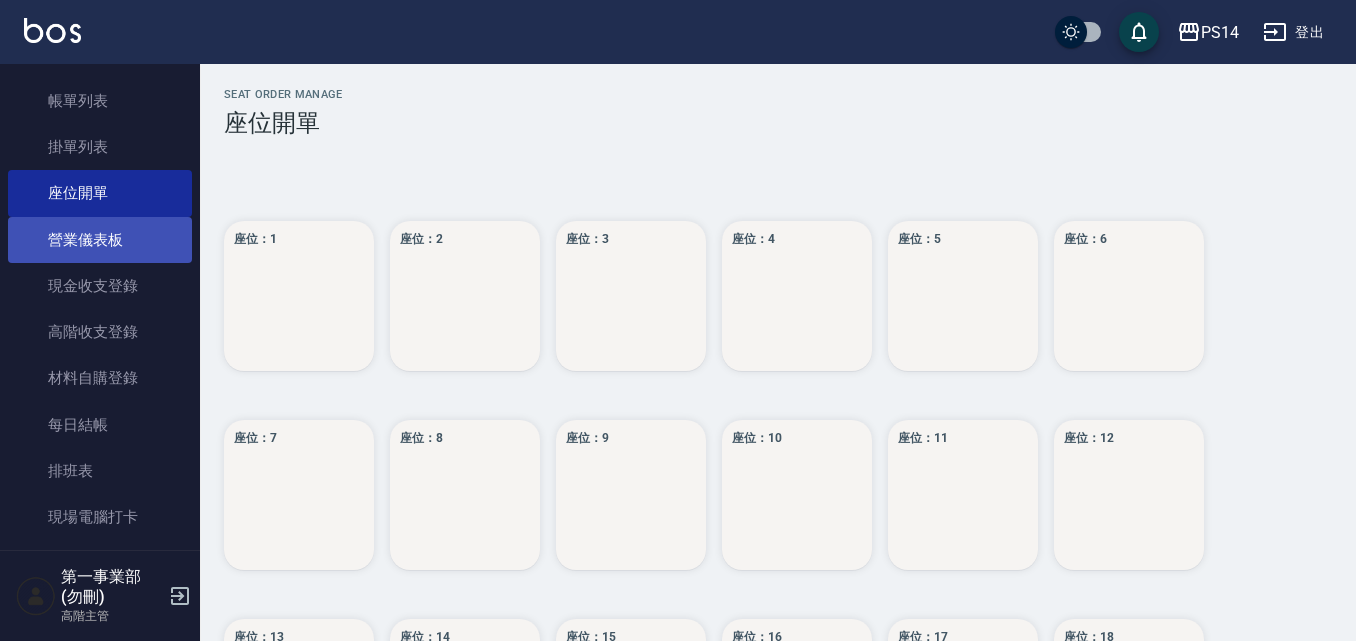 click on "營業儀表板" at bounding box center (100, 240) 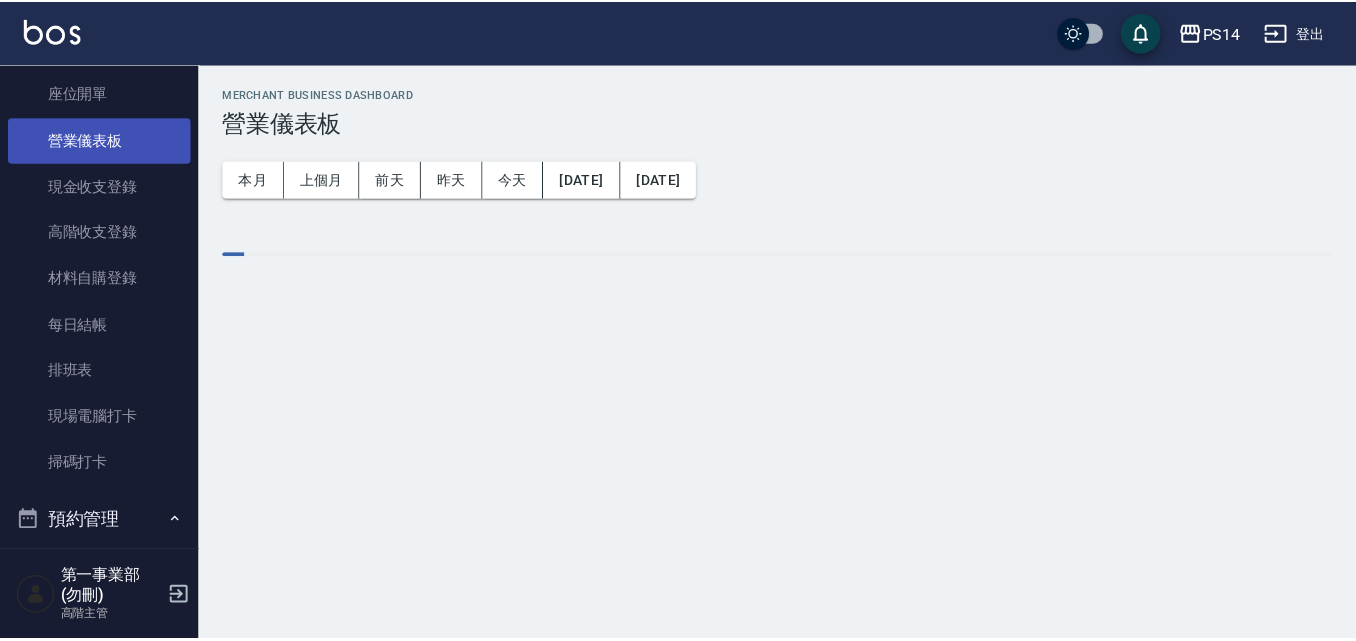 scroll, scrollTop: 300, scrollLeft: 0, axis: vertical 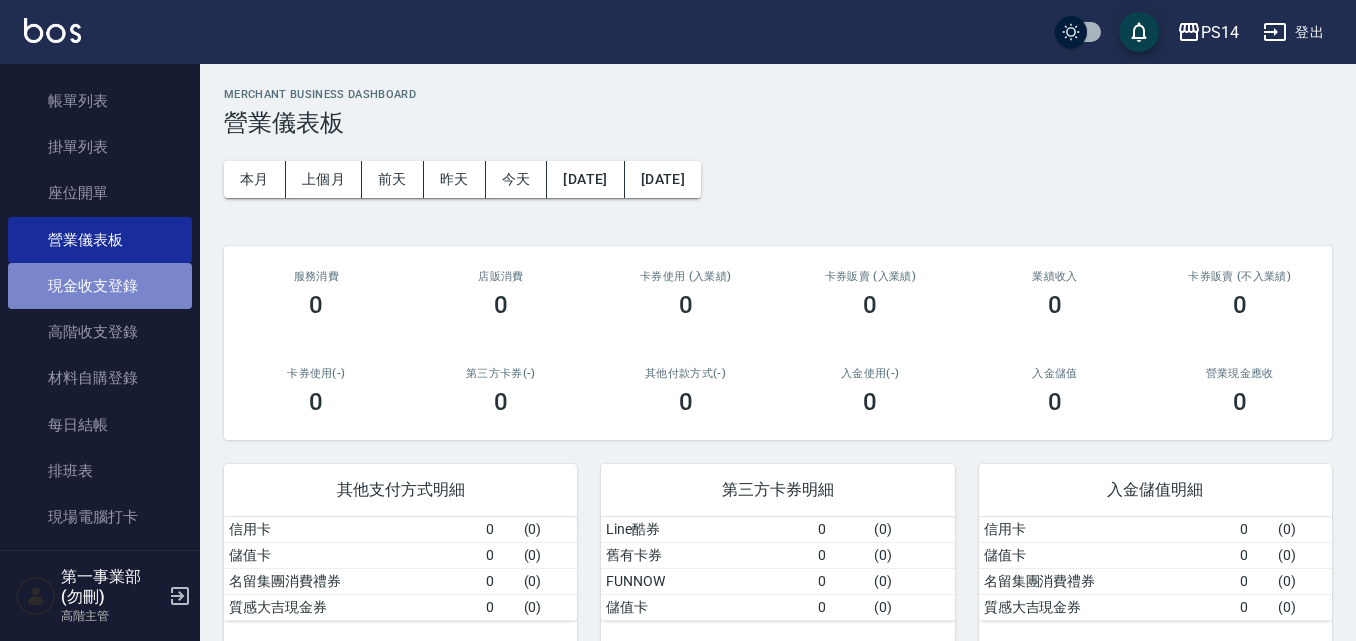 click on "現金收支登錄" at bounding box center (100, 286) 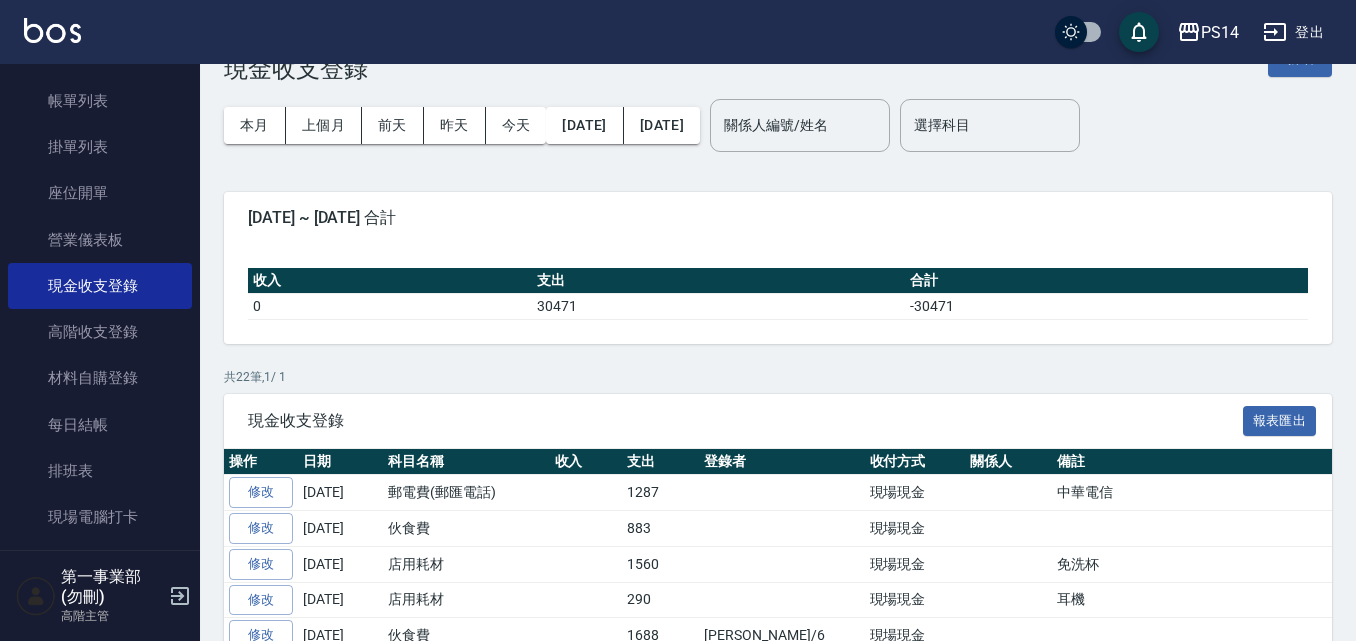 scroll, scrollTop: 53, scrollLeft: 0, axis: vertical 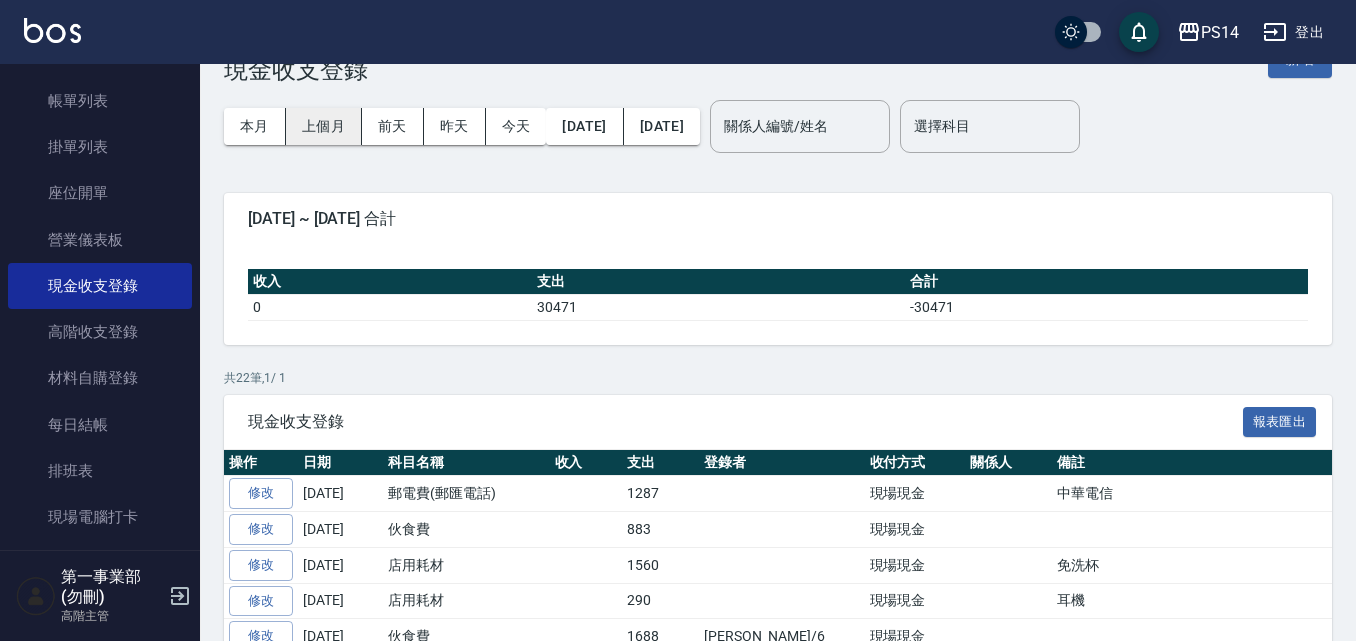 click on "上個月" at bounding box center [324, 126] 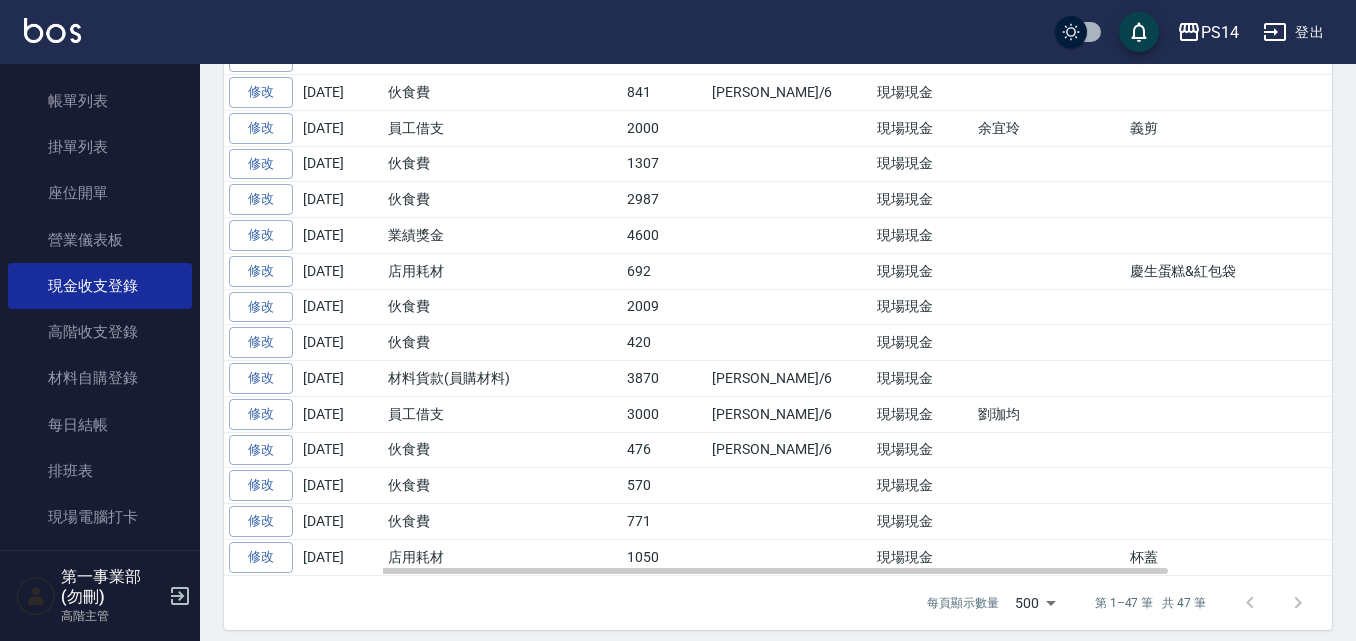 scroll, scrollTop: 1647, scrollLeft: 0, axis: vertical 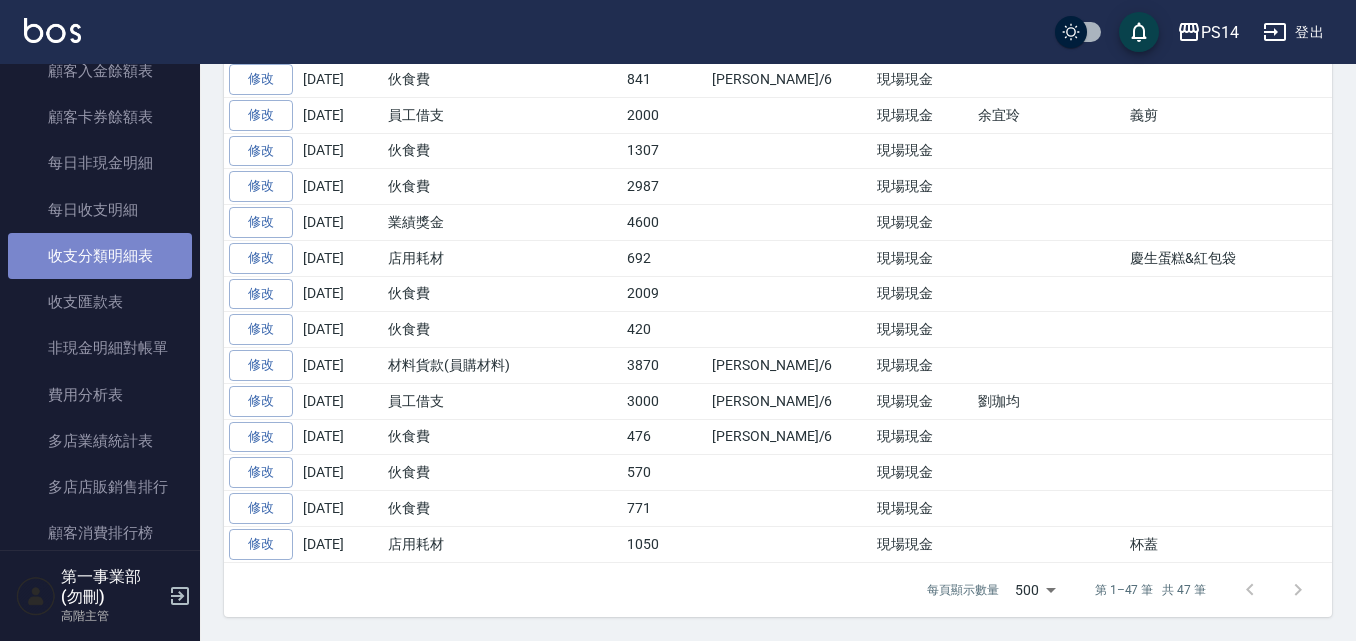 click on "收支分類明細表" at bounding box center [100, 256] 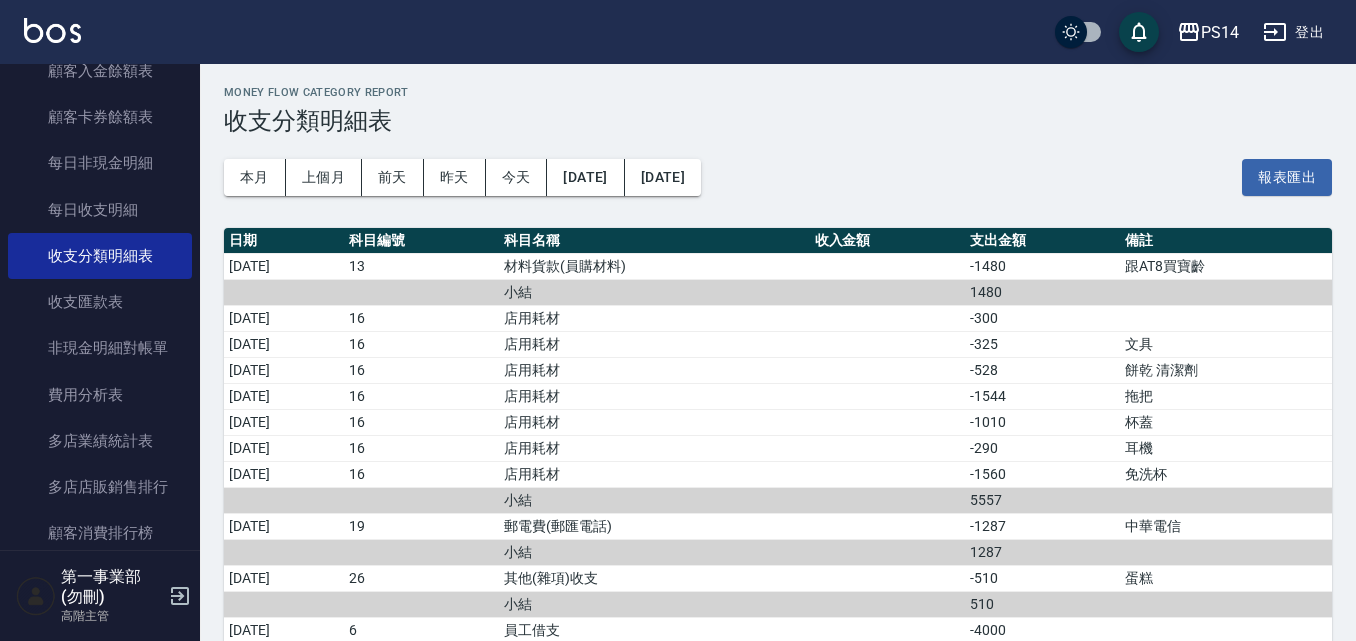 scroll, scrollTop: 0, scrollLeft: 0, axis: both 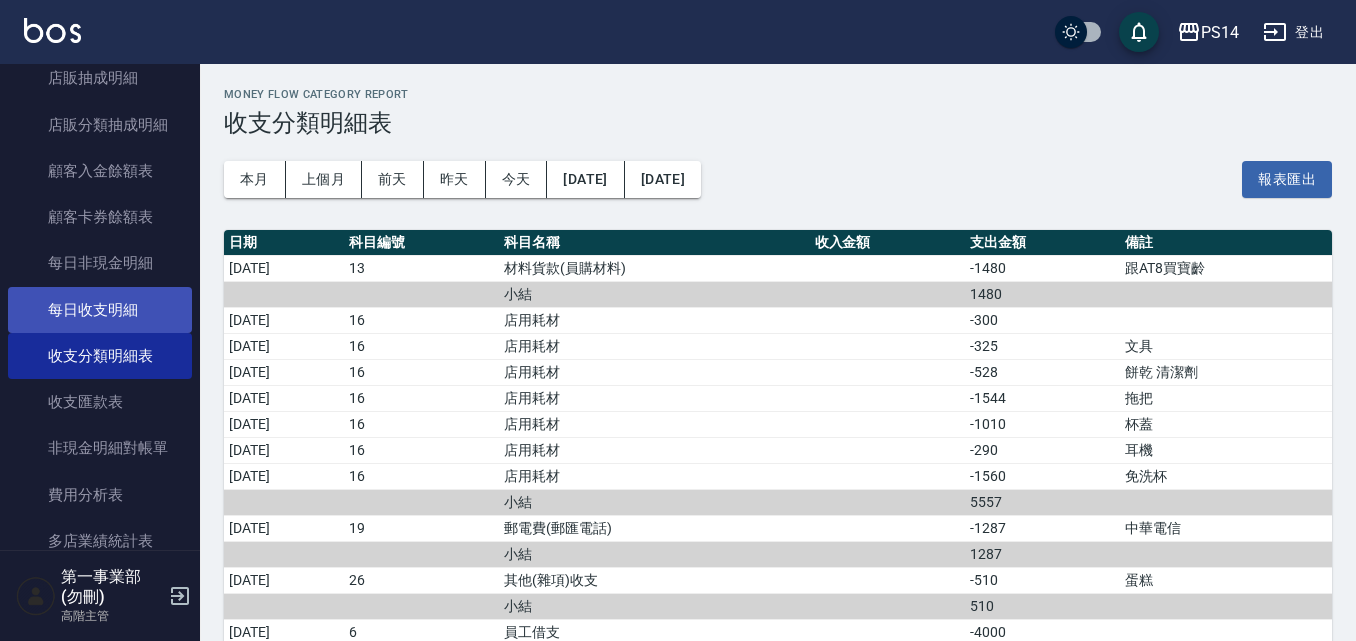 click on "每日收支明細" at bounding box center [100, 310] 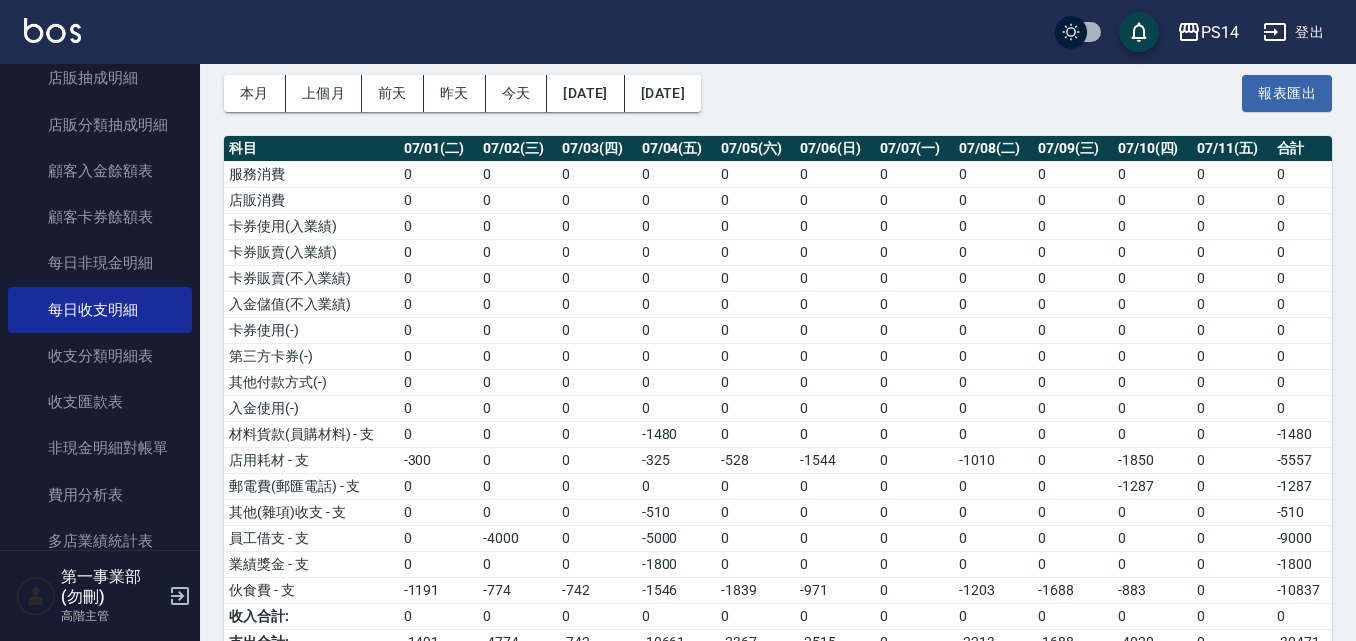 scroll, scrollTop: 0, scrollLeft: 0, axis: both 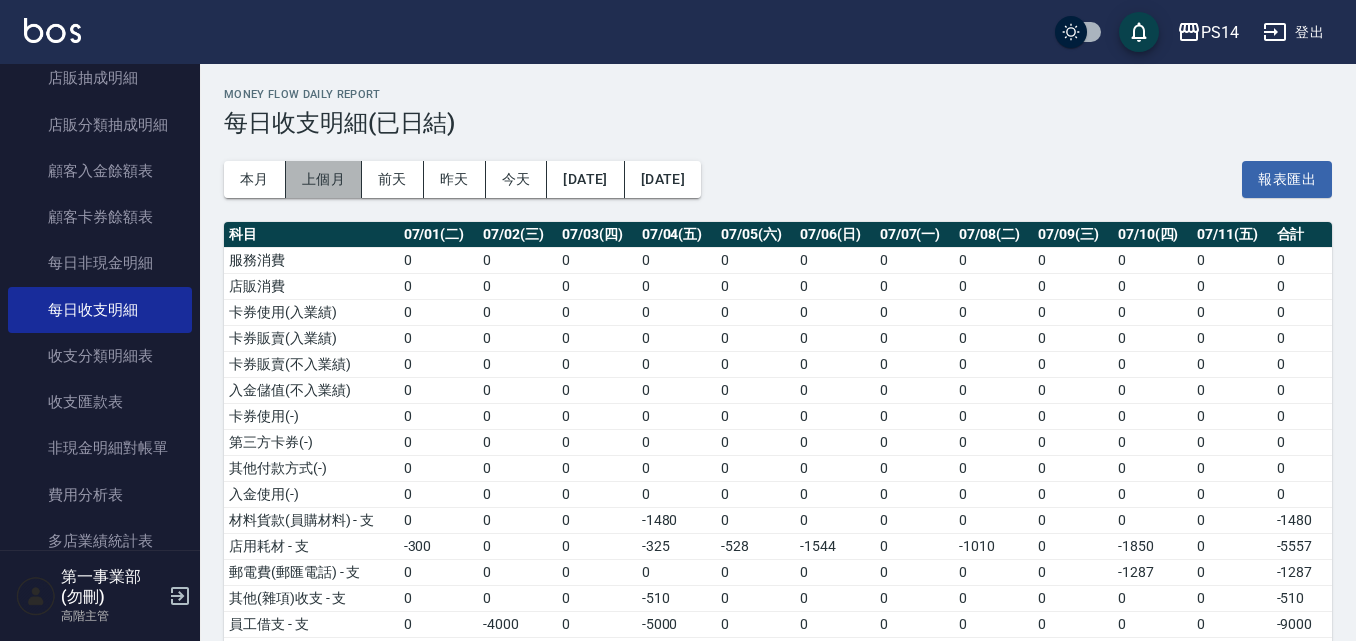 click on "上個月" at bounding box center [324, 179] 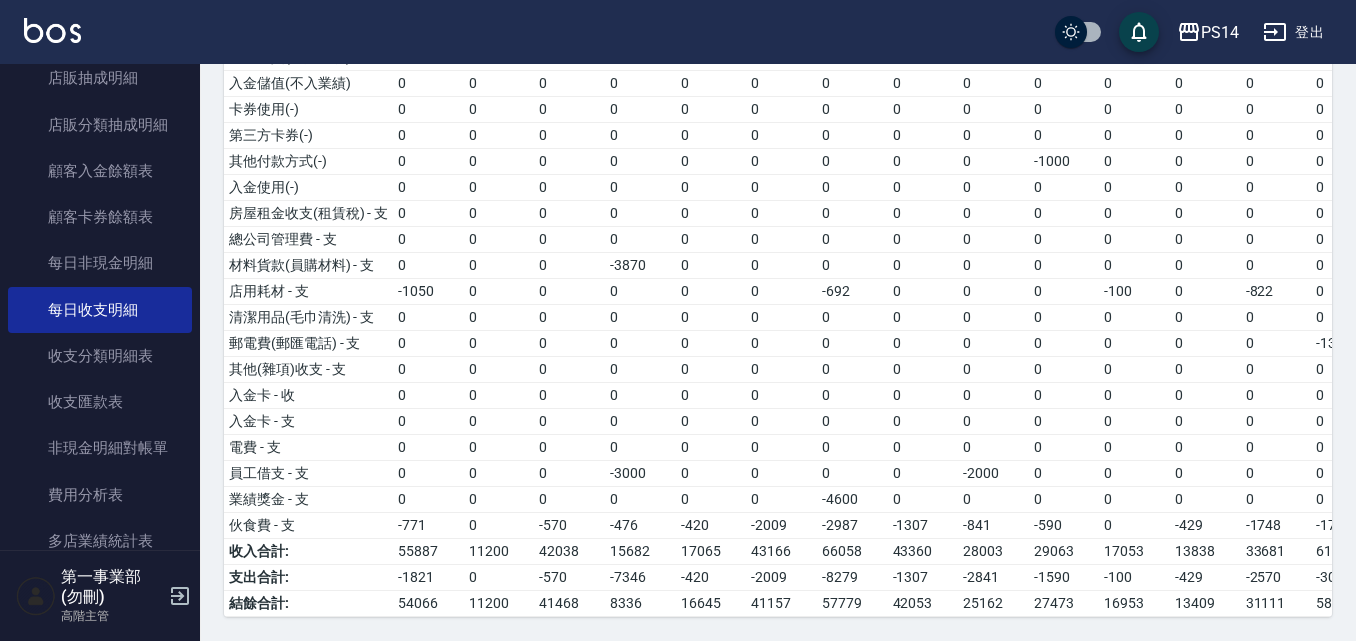 scroll, scrollTop: 322, scrollLeft: 0, axis: vertical 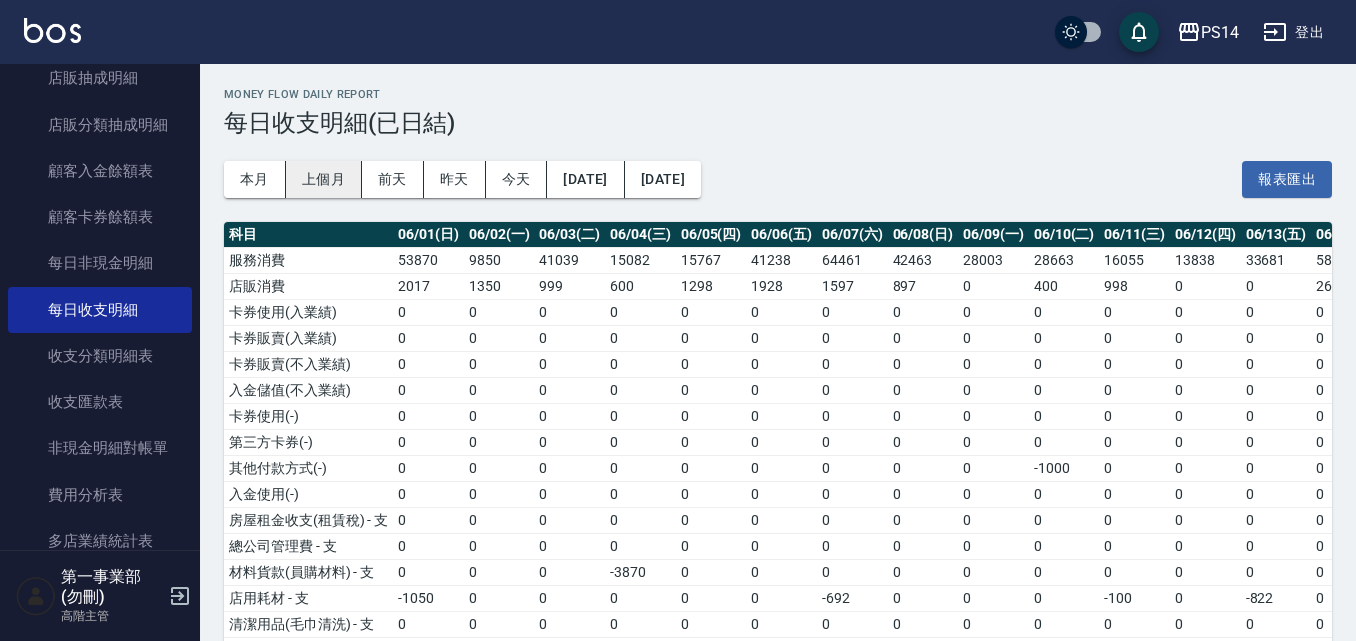click on "上個月" at bounding box center [324, 179] 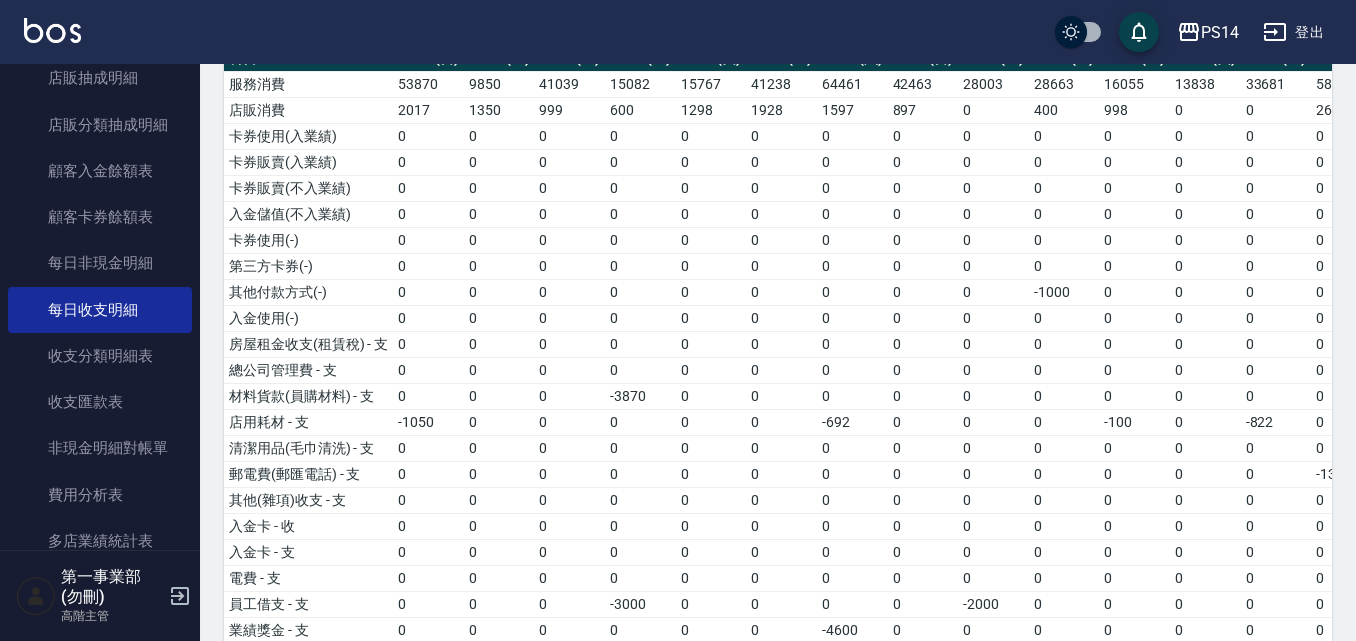 scroll, scrollTop: 322, scrollLeft: 0, axis: vertical 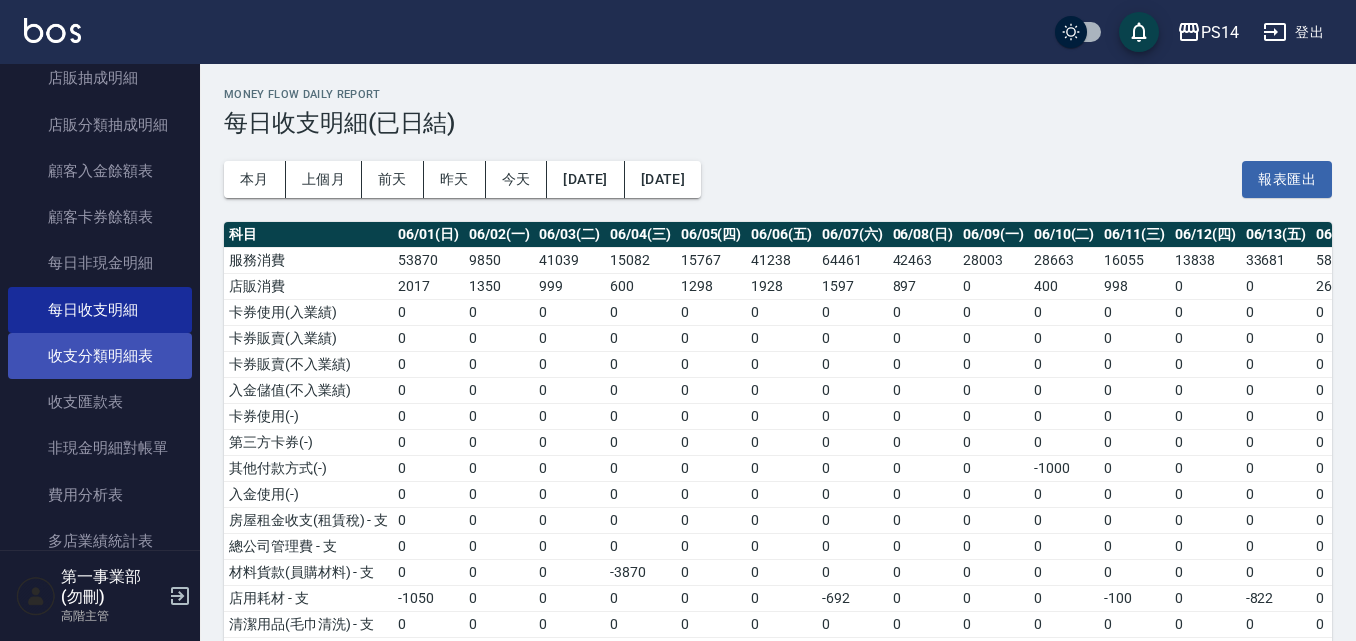 click on "收支分類明細表" at bounding box center (100, 356) 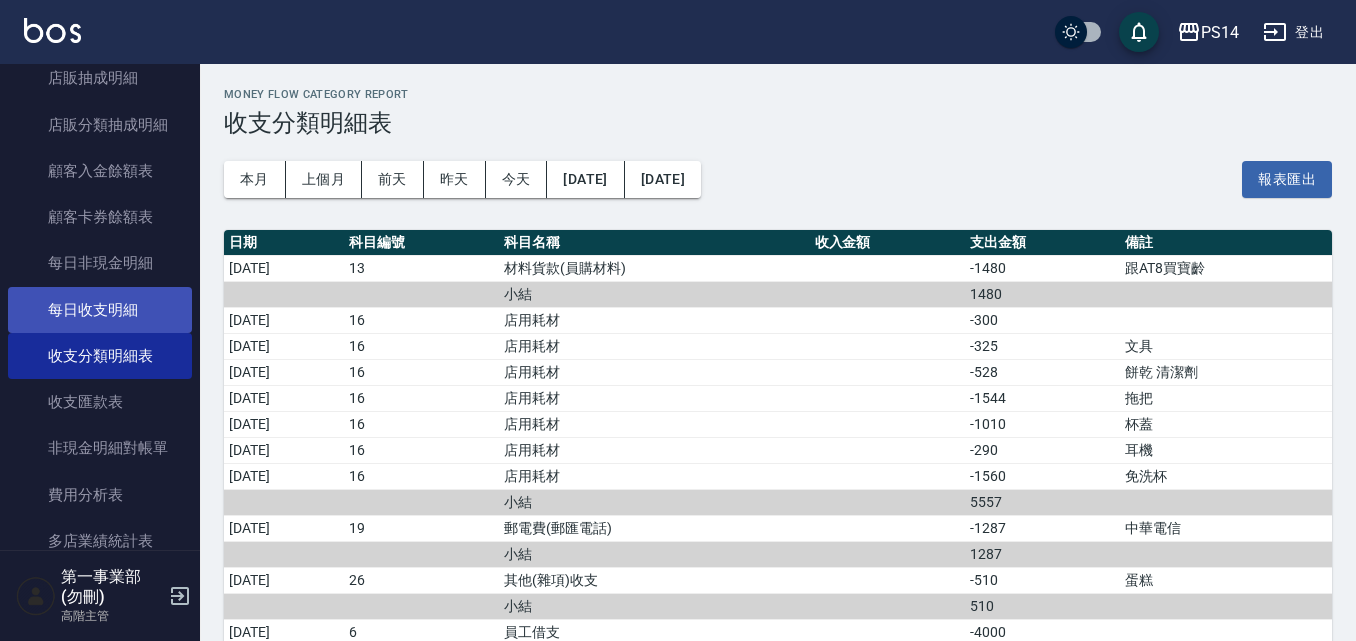 click on "每日收支明細" at bounding box center [100, 310] 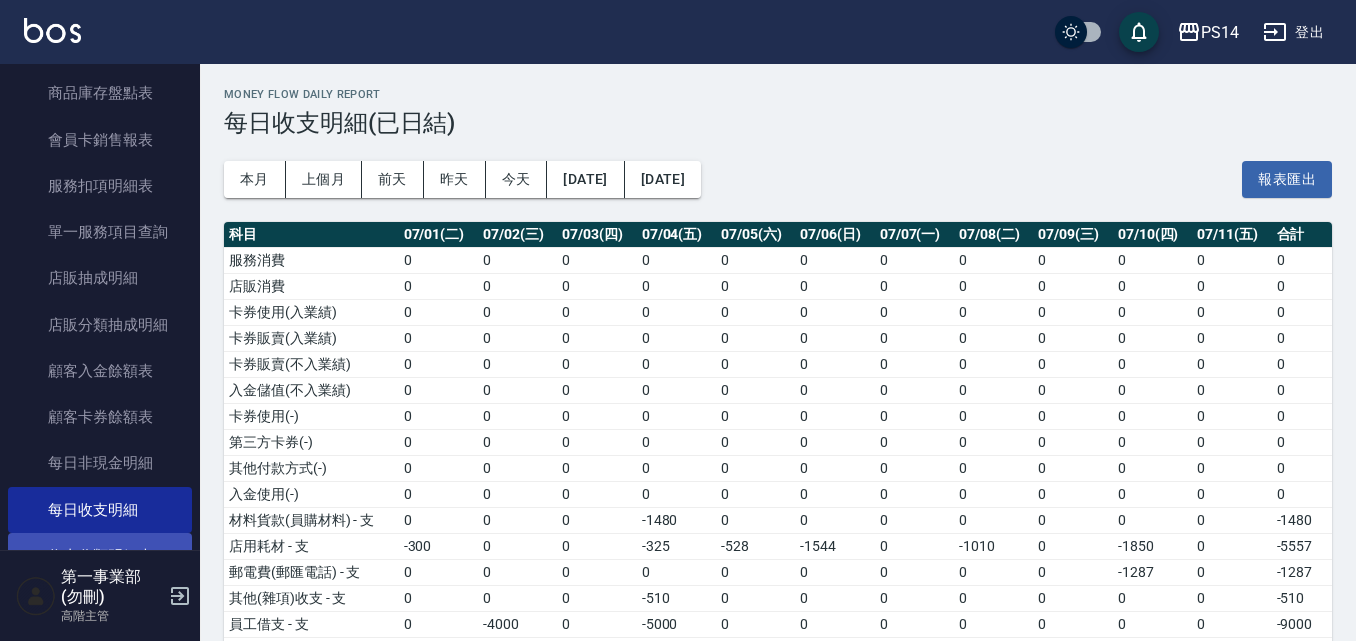 scroll, scrollTop: 2200, scrollLeft: 0, axis: vertical 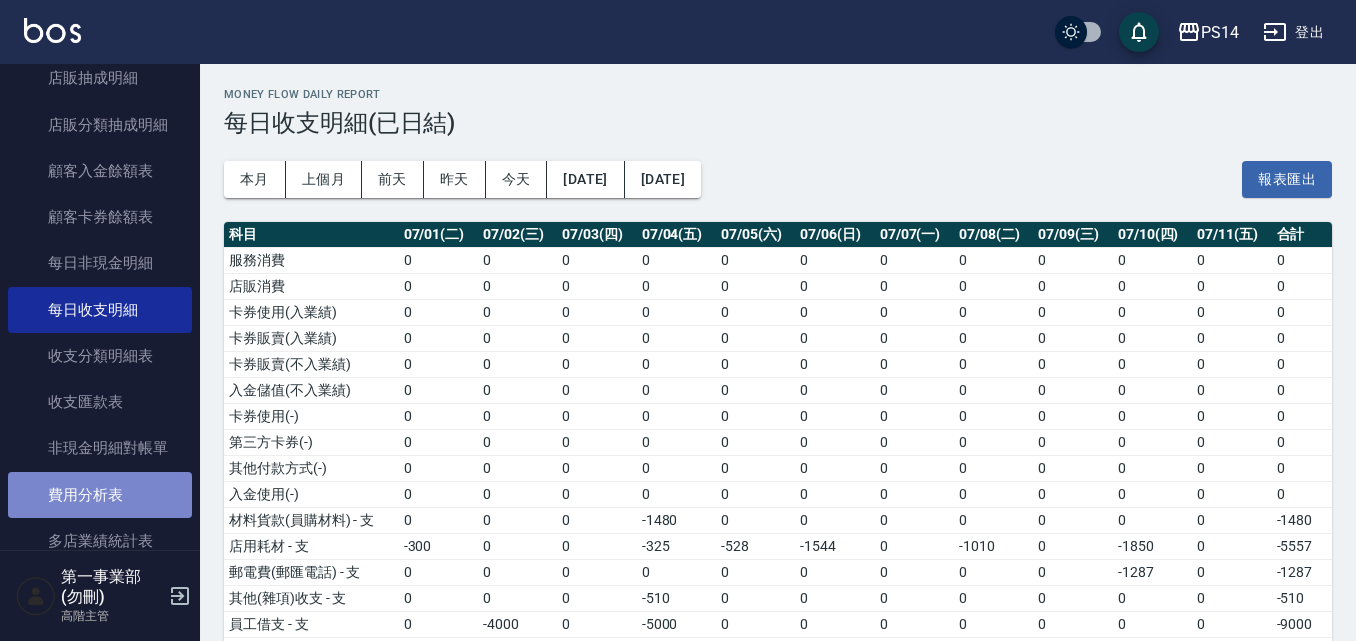 click on "費用分析表" at bounding box center [100, 495] 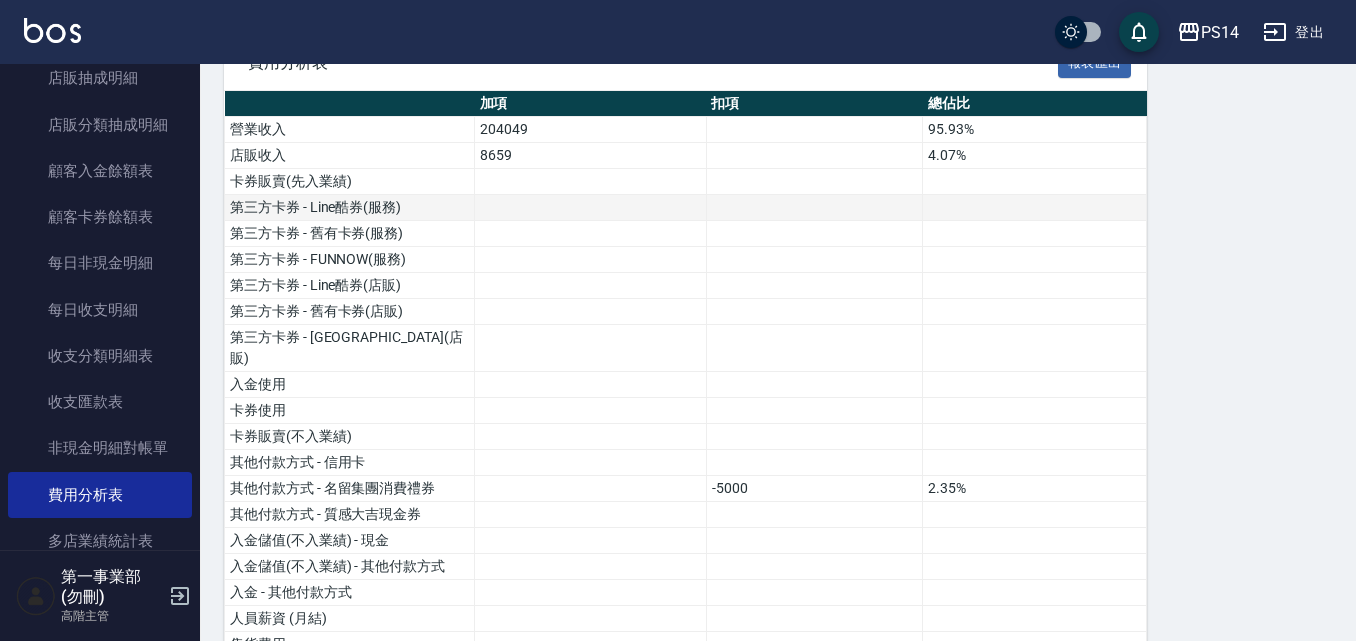 scroll, scrollTop: 100, scrollLeft: 0, axis: vertical 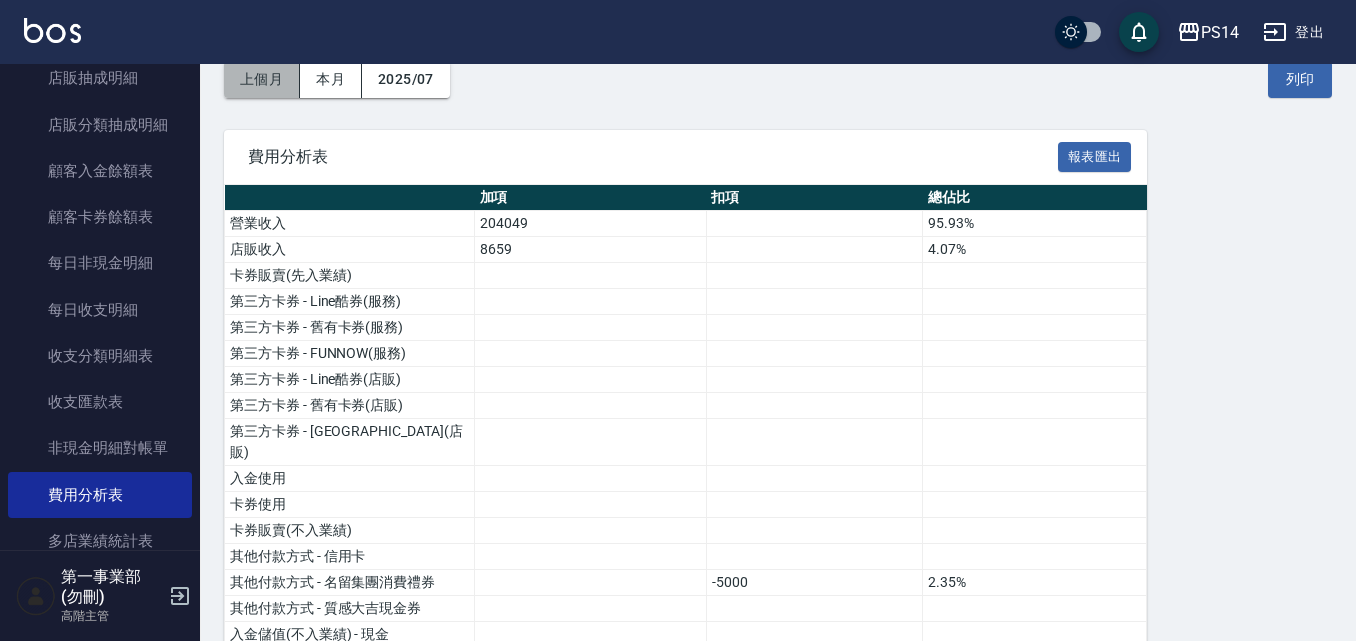 click on "上個月" at bounding box center (262, 79) 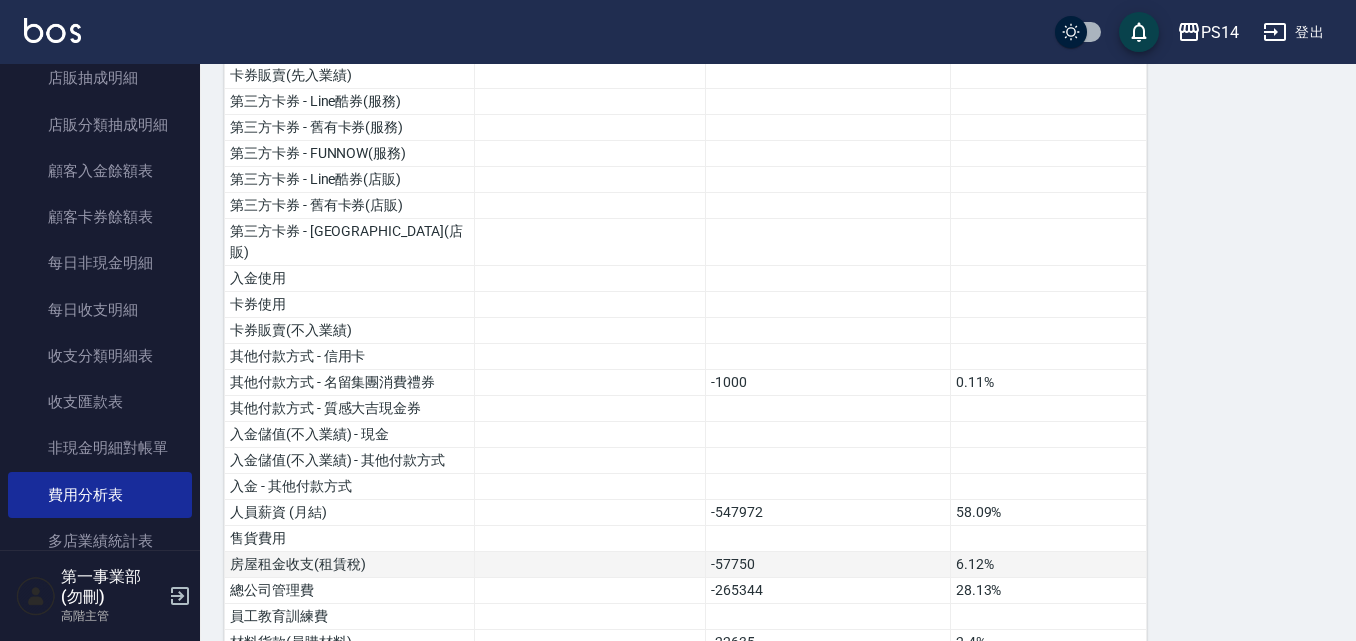 scroll, scrollTop: 400, scrollLeft: 0, axis: vertical 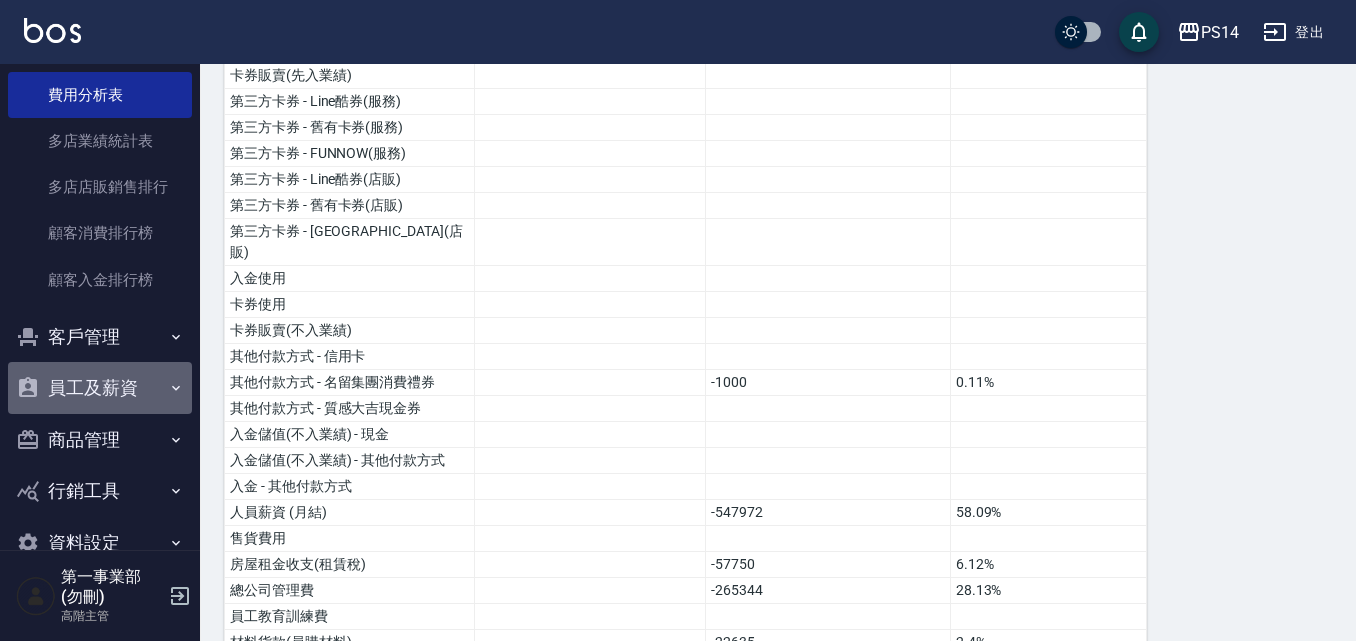 click on "員工及薪資" at bounding box center (100, 388) 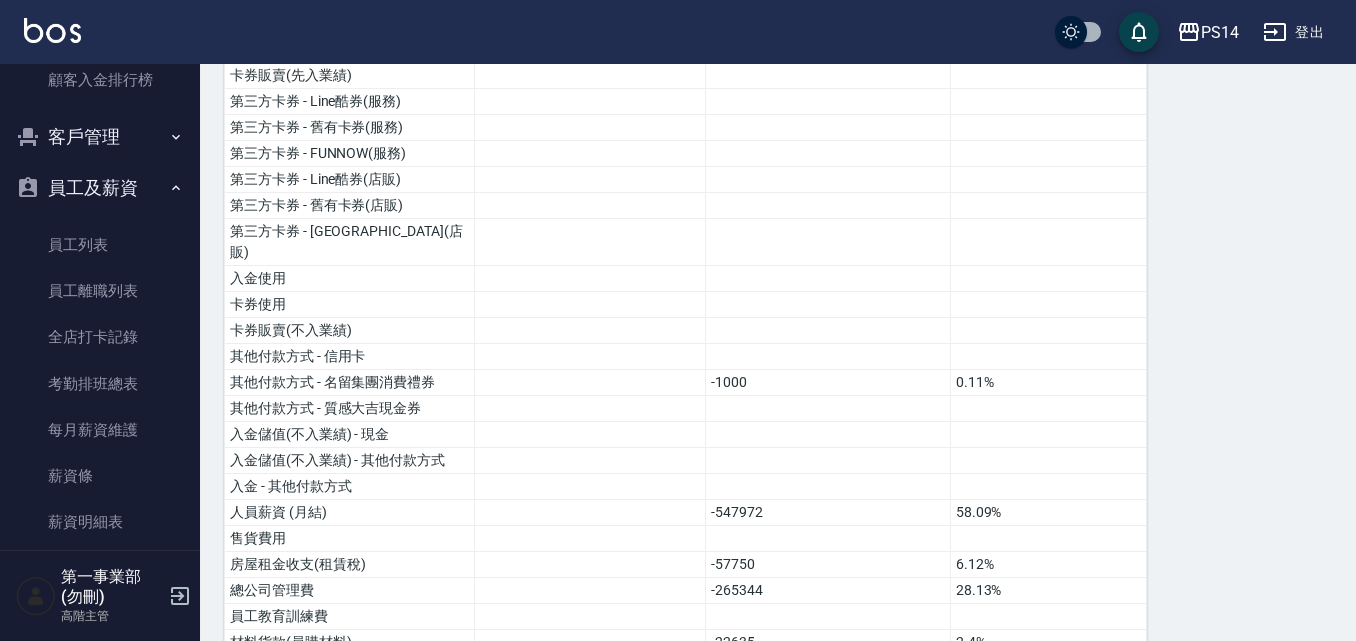 scroll, scrollTop: 2900, scrollLeft: 0, axis: vertical 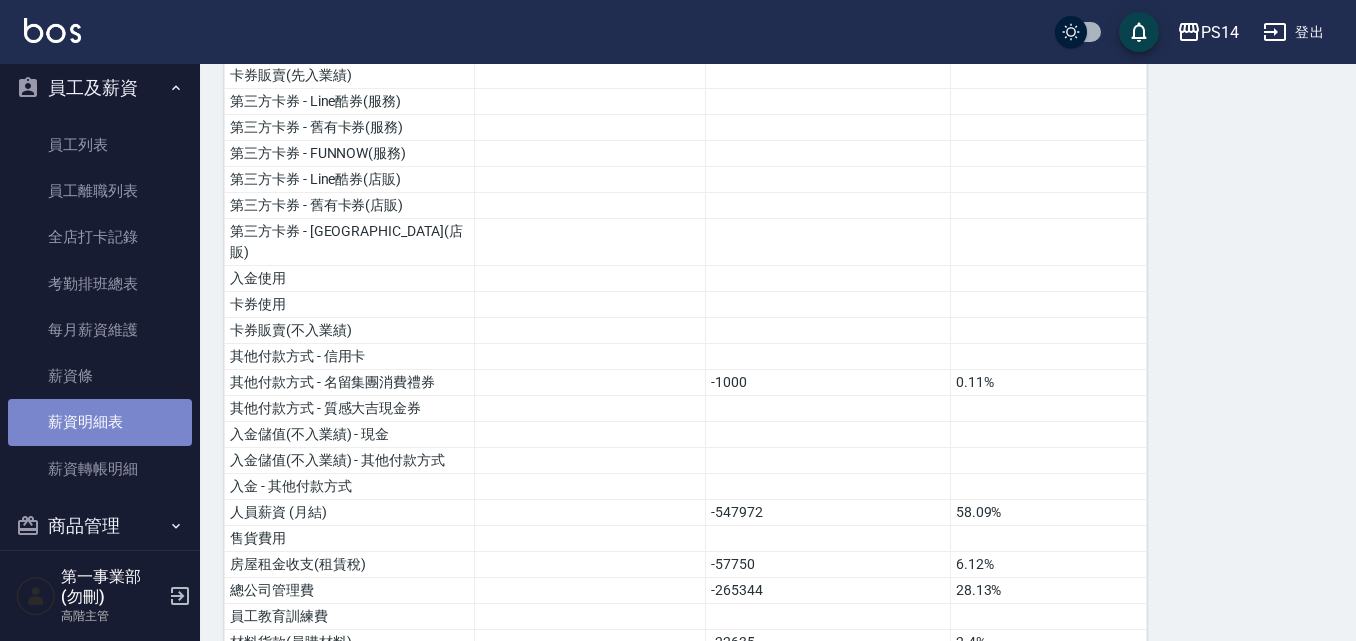 click on "薪資明細表" at bounding box center [100, 422] 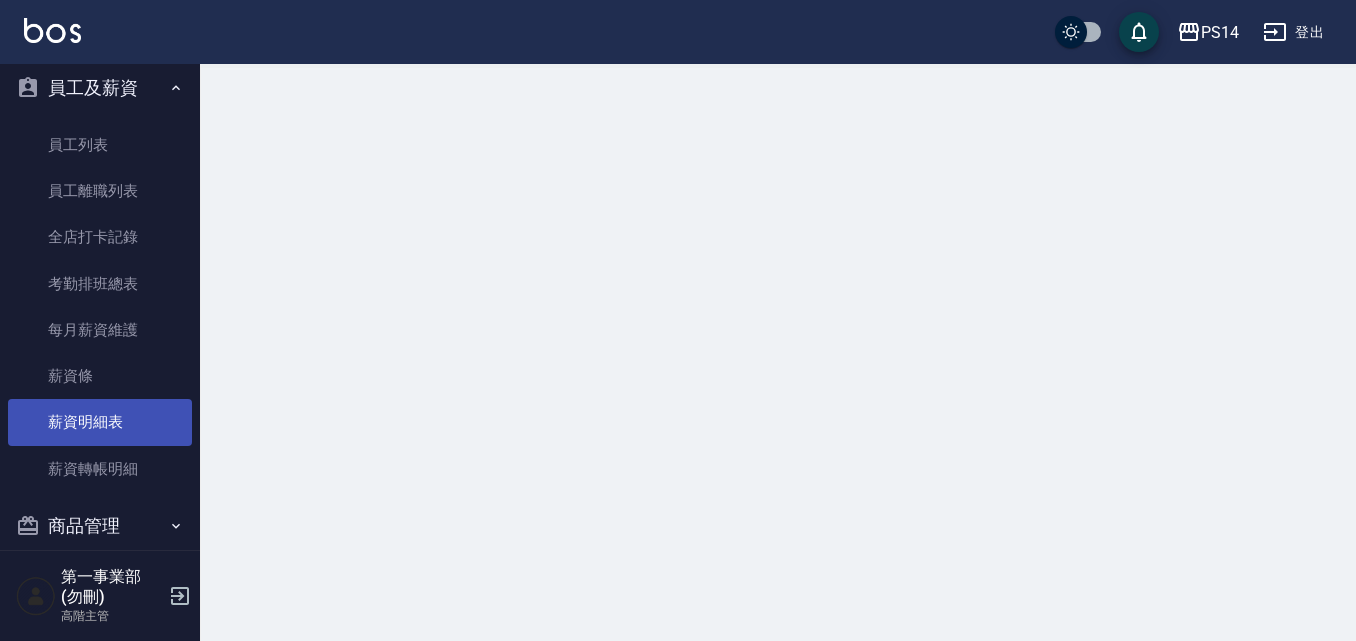scroll, scrollTop: 0, scrollLeft: 0, axis: both 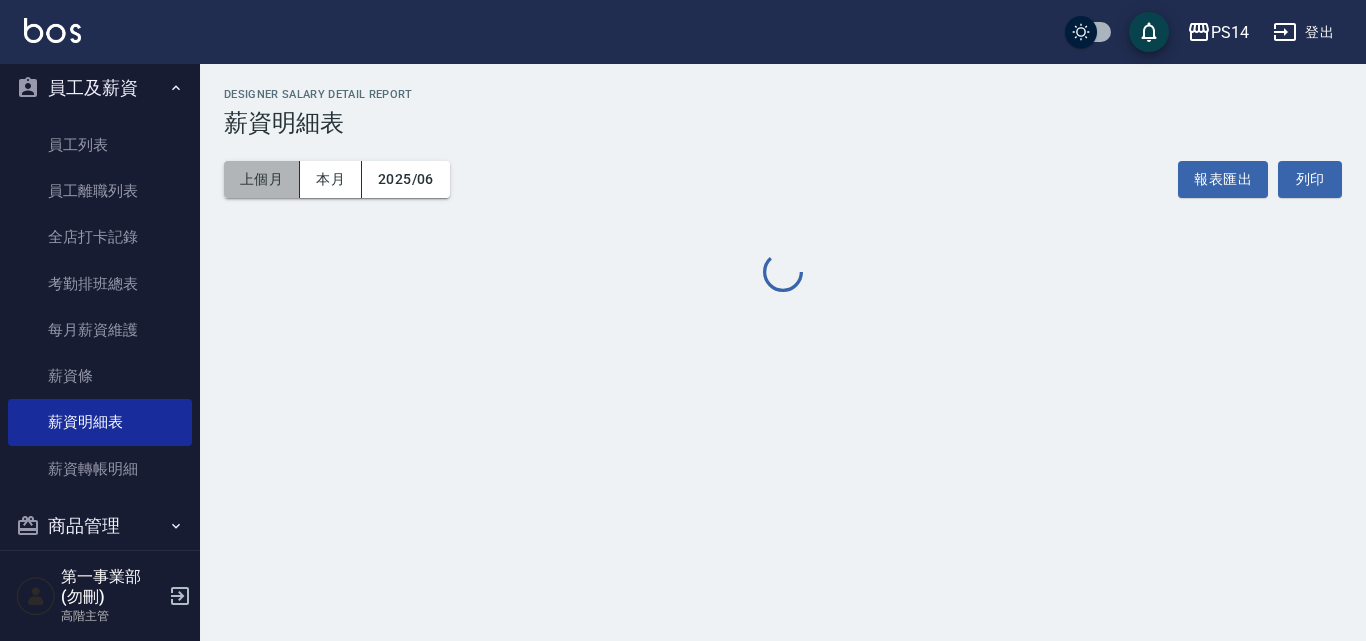 click on "上個月" at bounding box center (262, 179) 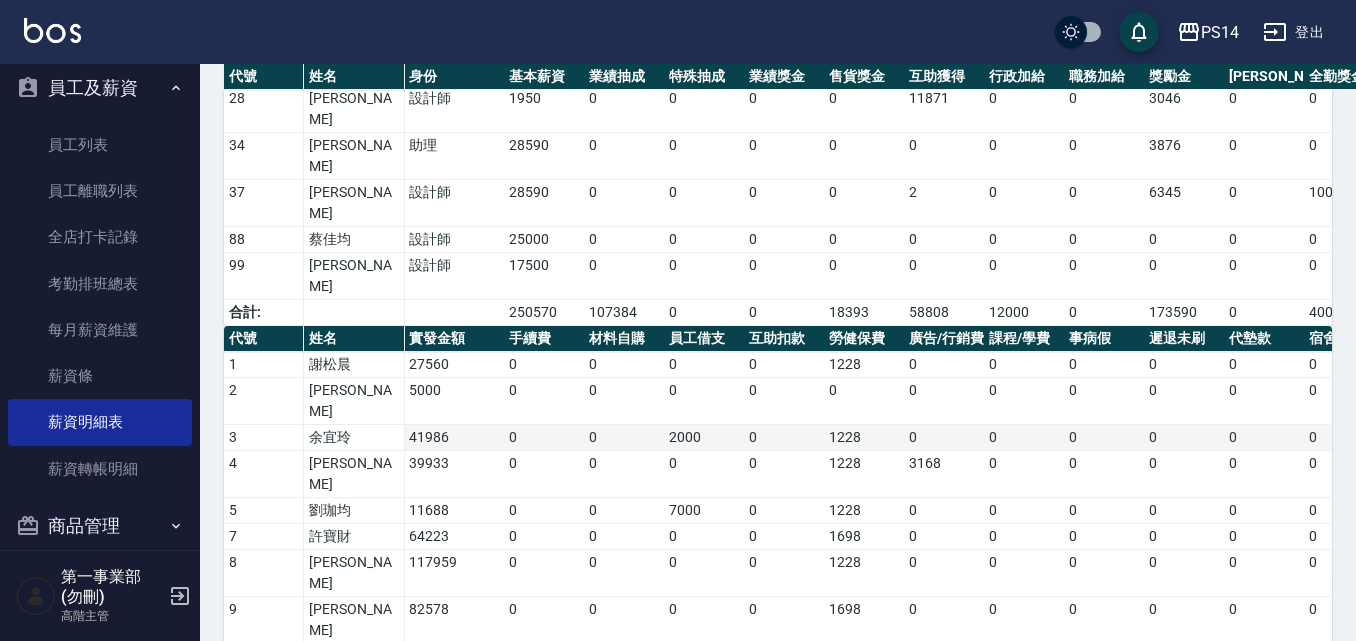 scroll, scrollTop: 609, scrollLeft: 0, axis: vertical 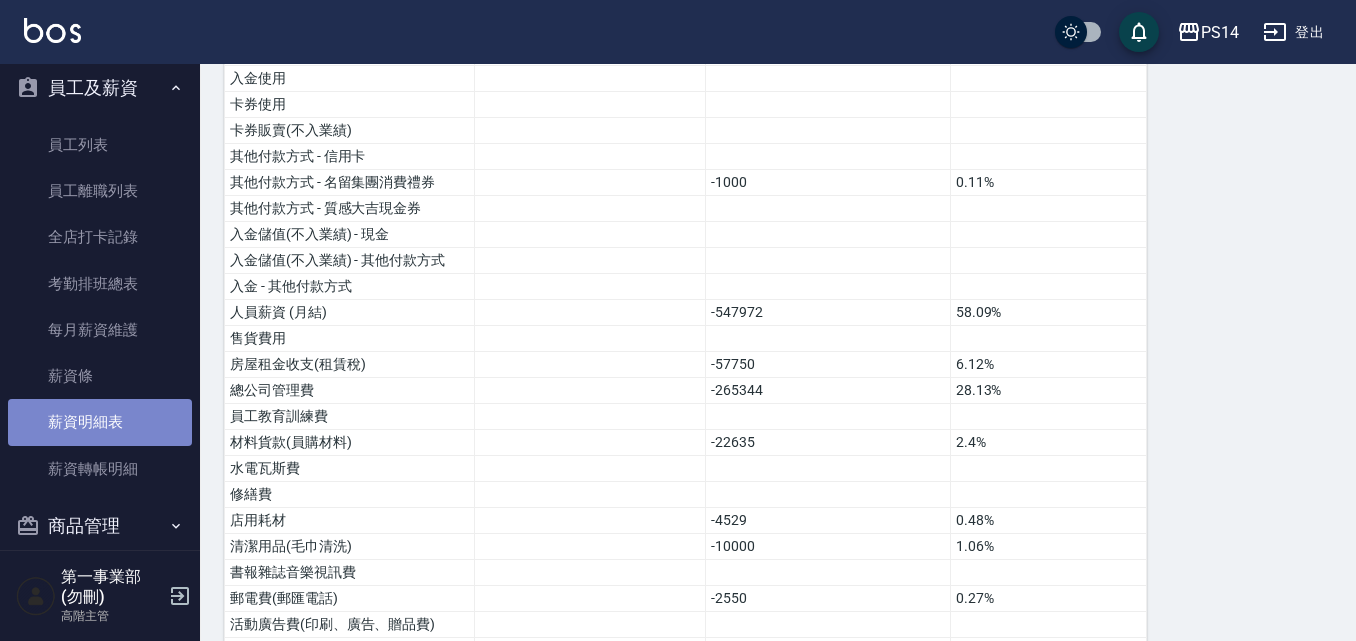 click on "薪資明細表" at bounding box center (100, 422) 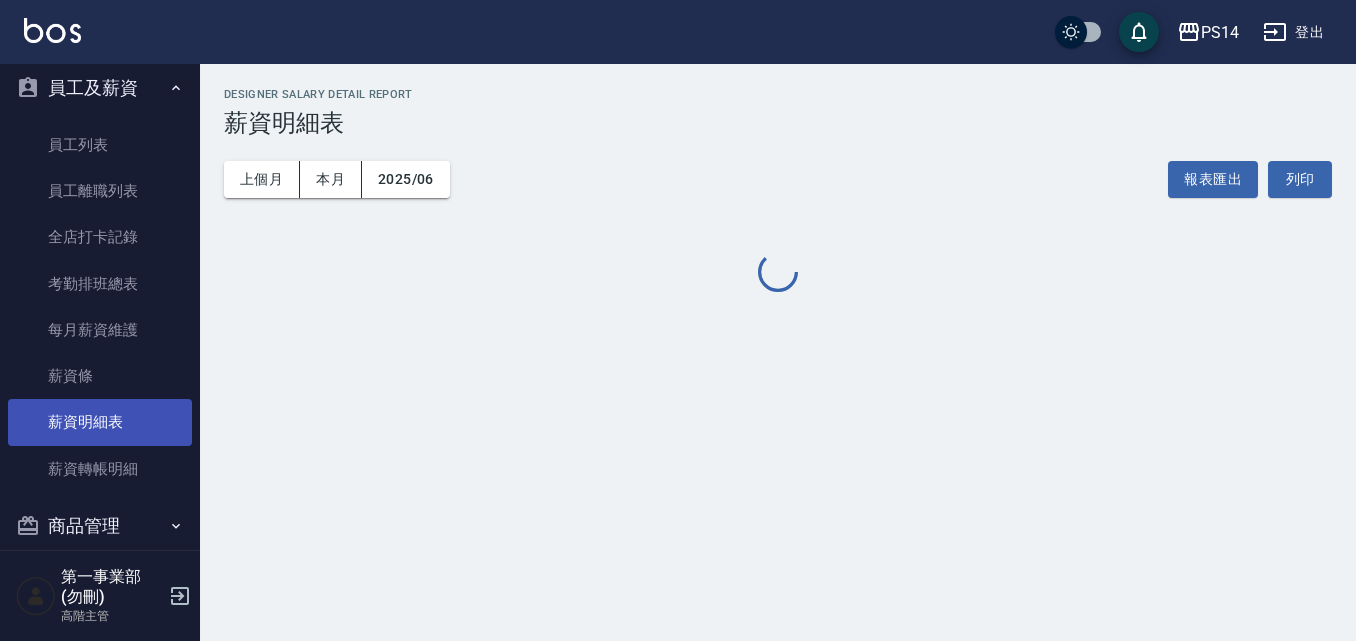 scroll, scrollTop: 0, scrollLeft: 0, axis: both 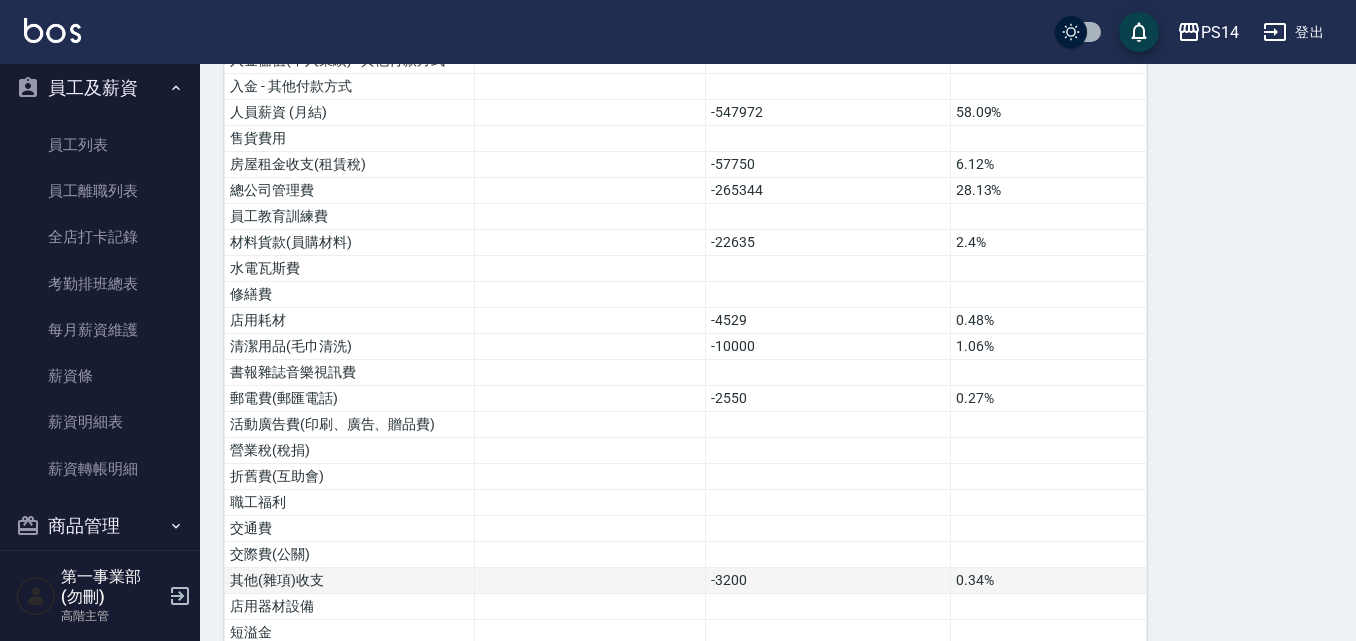 click on "-3200" at bounding box center [828, 581] 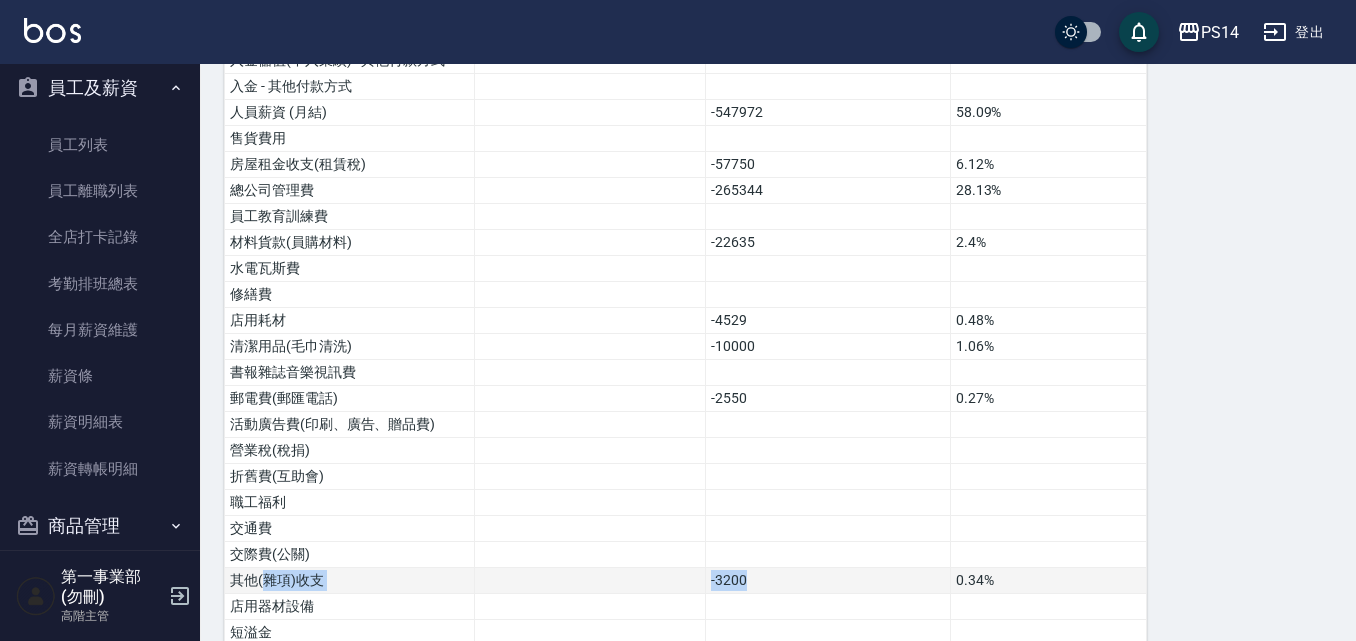 drag, startPoint x: 786, startPoint y: 549, endPoint x: 268, endPoint y: 548, distance: 518.001 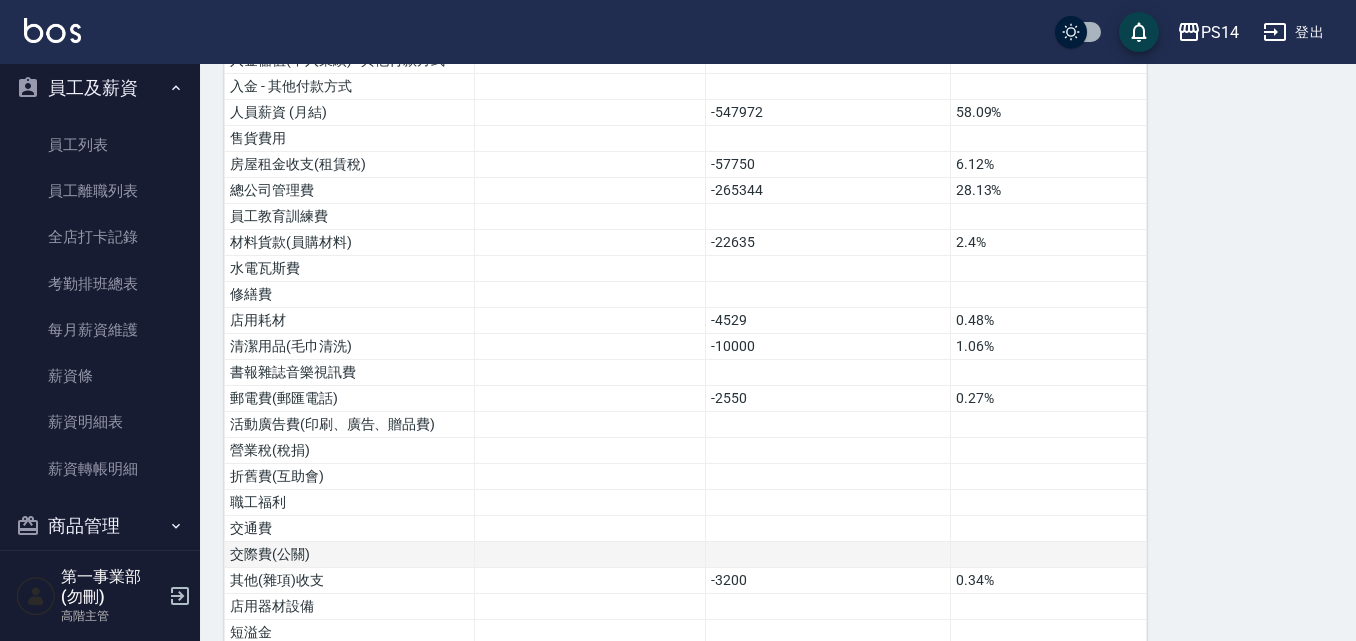 click at bounding box center (590, 555) 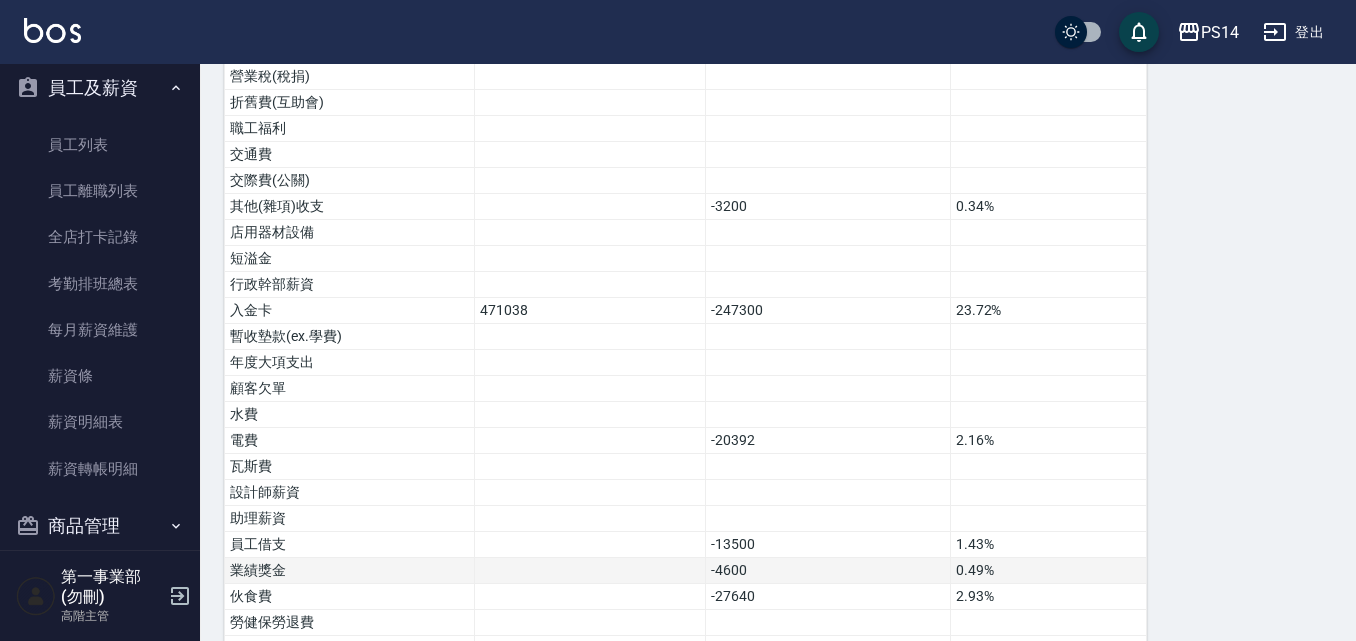 scroll, scrollTop: 1174, scrollLeft: 0, axis: vertical 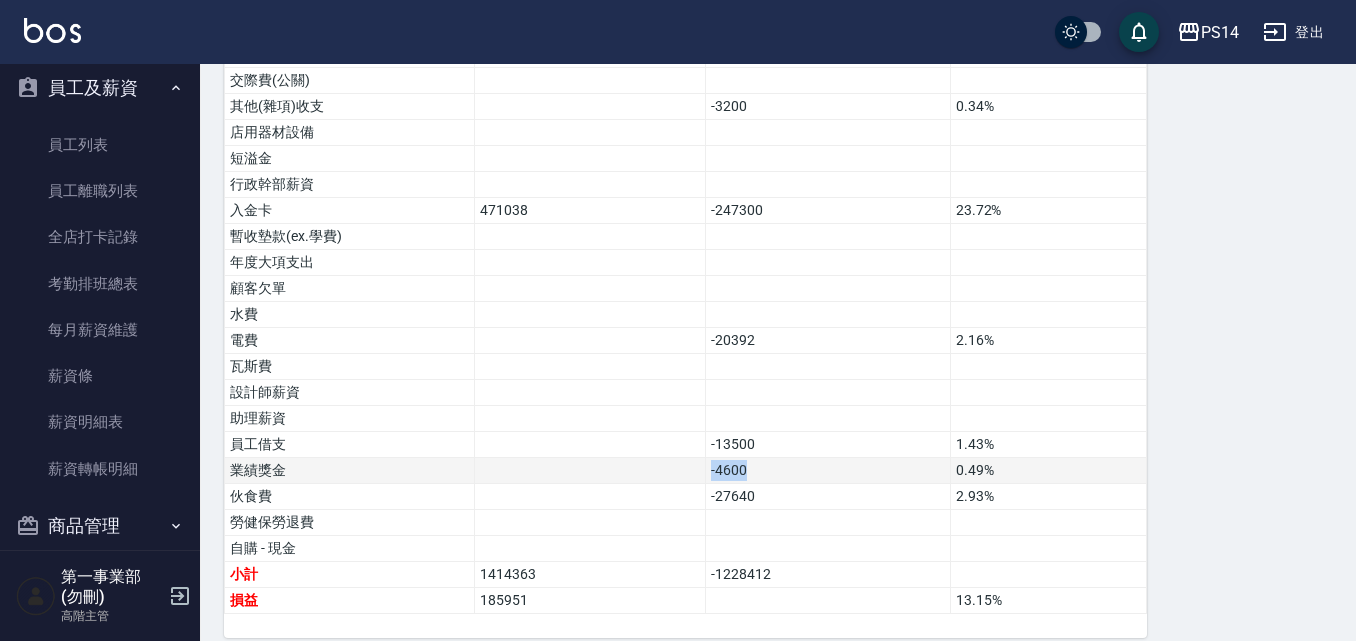 drag, startPoint x: 758, startPoint y: 453, endPoint x: 304, endPoint y: 440, distance: 454.1861 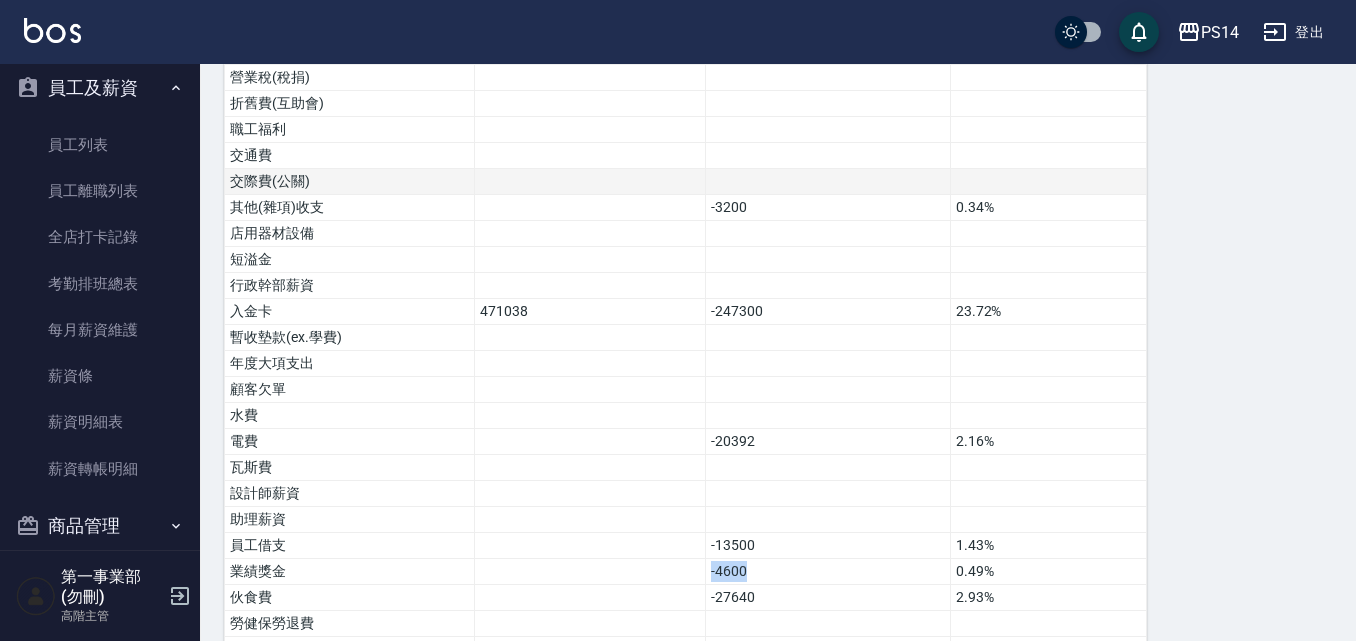 scroll, scrollTop: 1074, scrollLeft: 0, axis: vertical 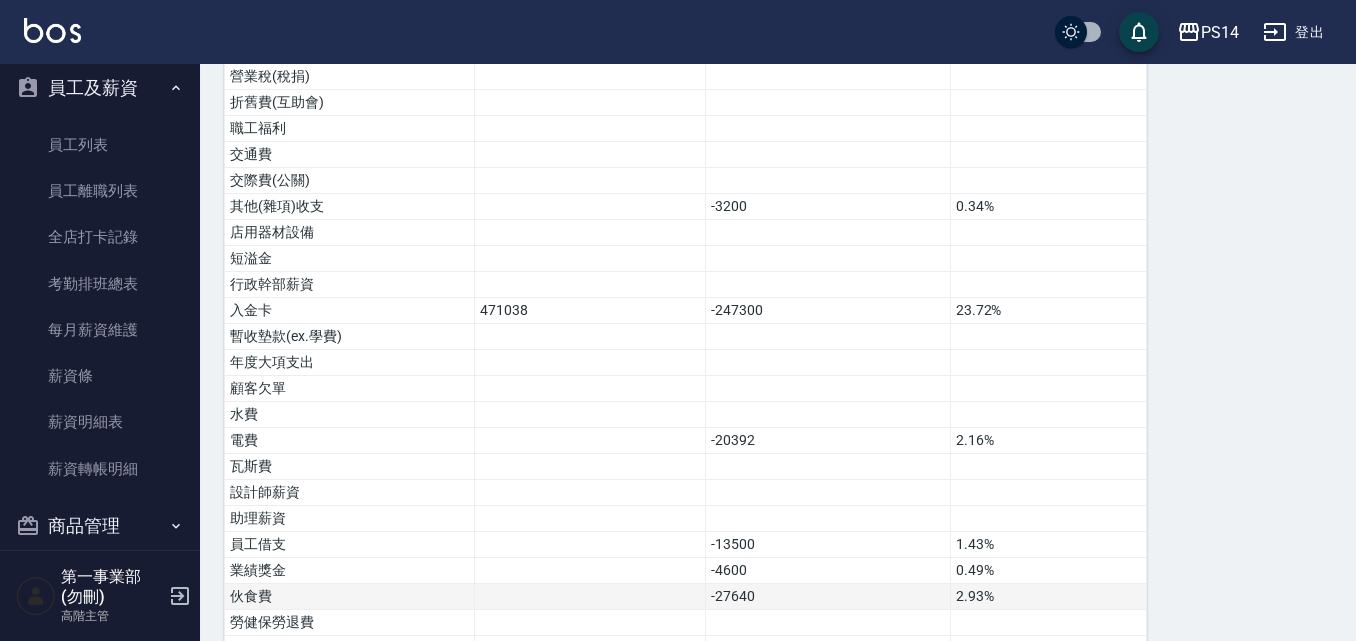 click on "-27640" at bounding box center [828, 597] 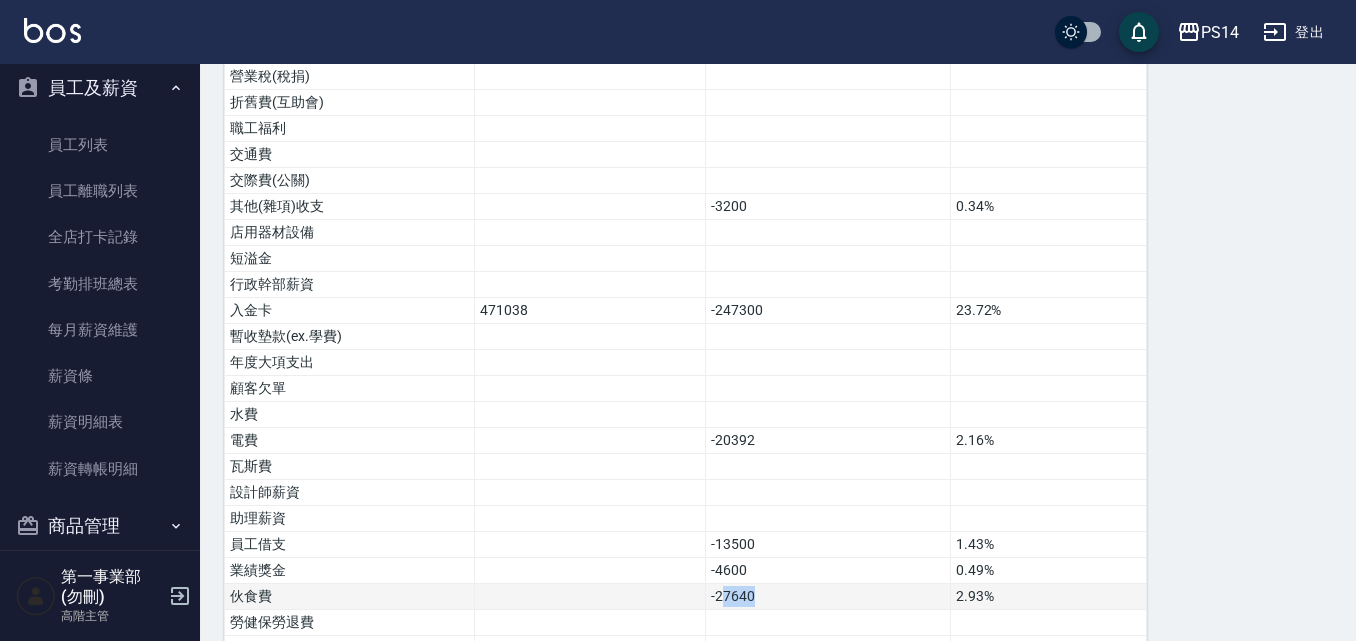 drag, startPoint x: 719, startPoint y: 576, endPoint x: 780, endPoint y: 576, distance: 61 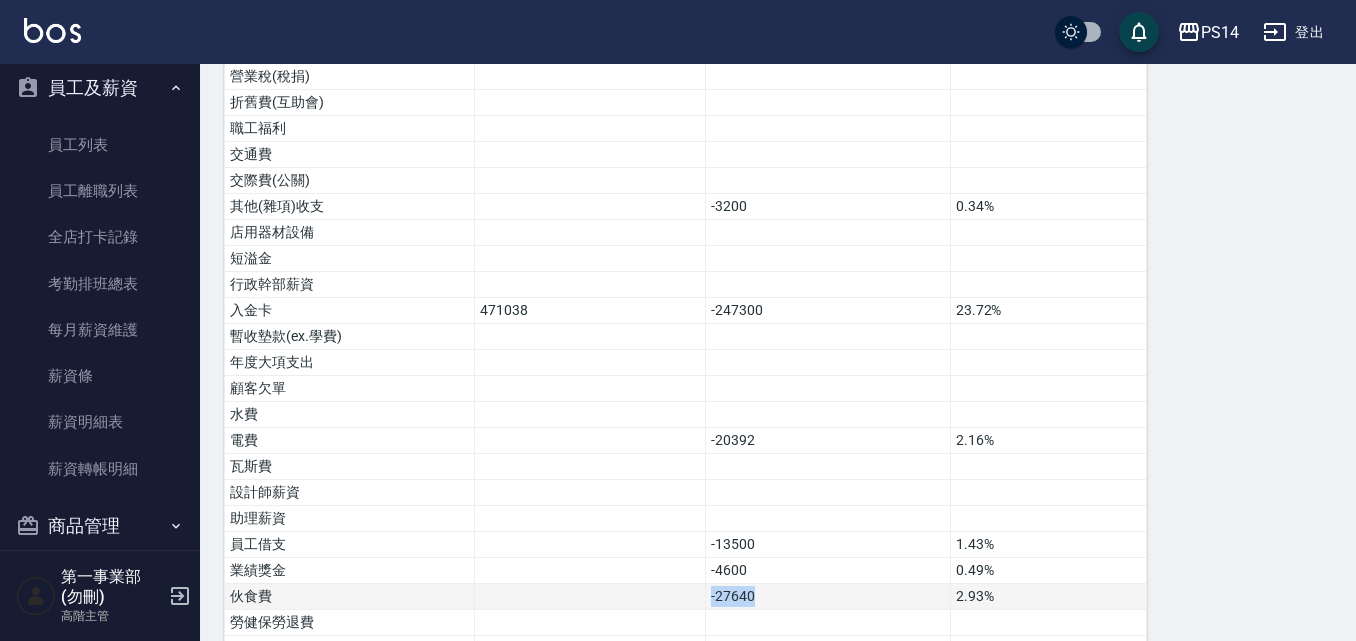 drag, startPoint x: 764, startPoint y: 567, endPoint x: 320, endPoint y: 569, distance: 444.00452 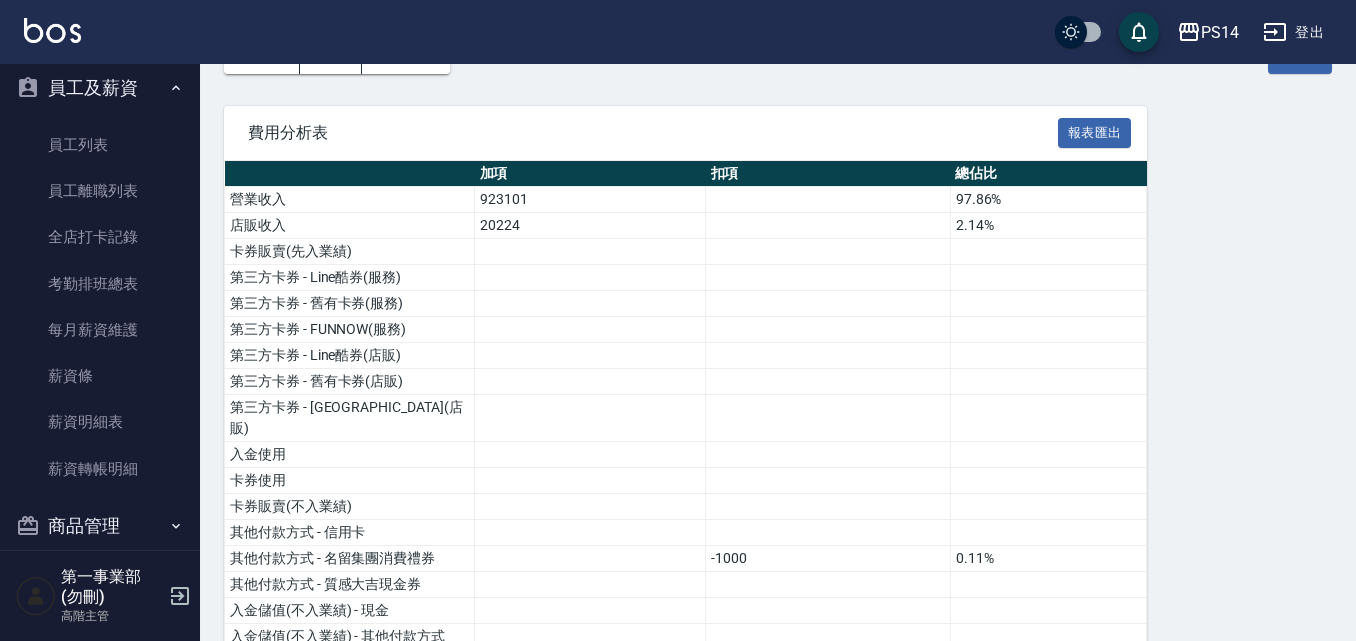 scroll, scrollTop: 0, scrollLeft: 0, axis: both 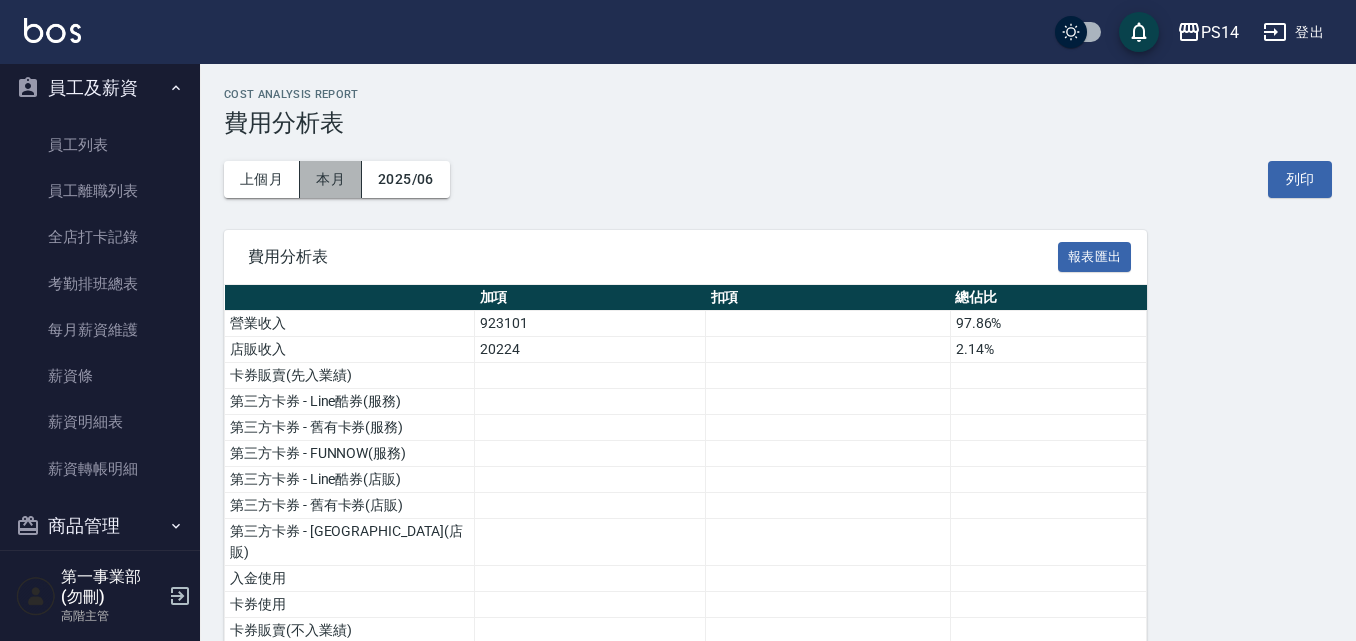 click on "本月" at bounding box center [331, 179] 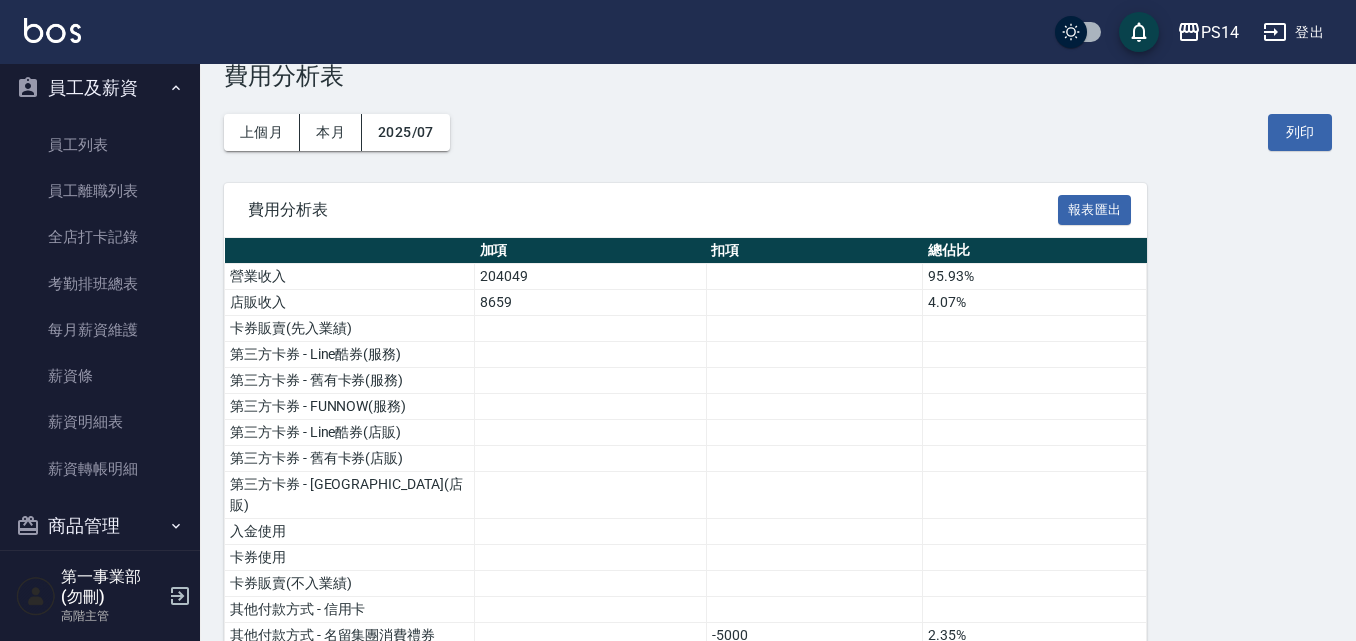 scroll, scrollTop: 0, scrollLeft: 0, axis: both 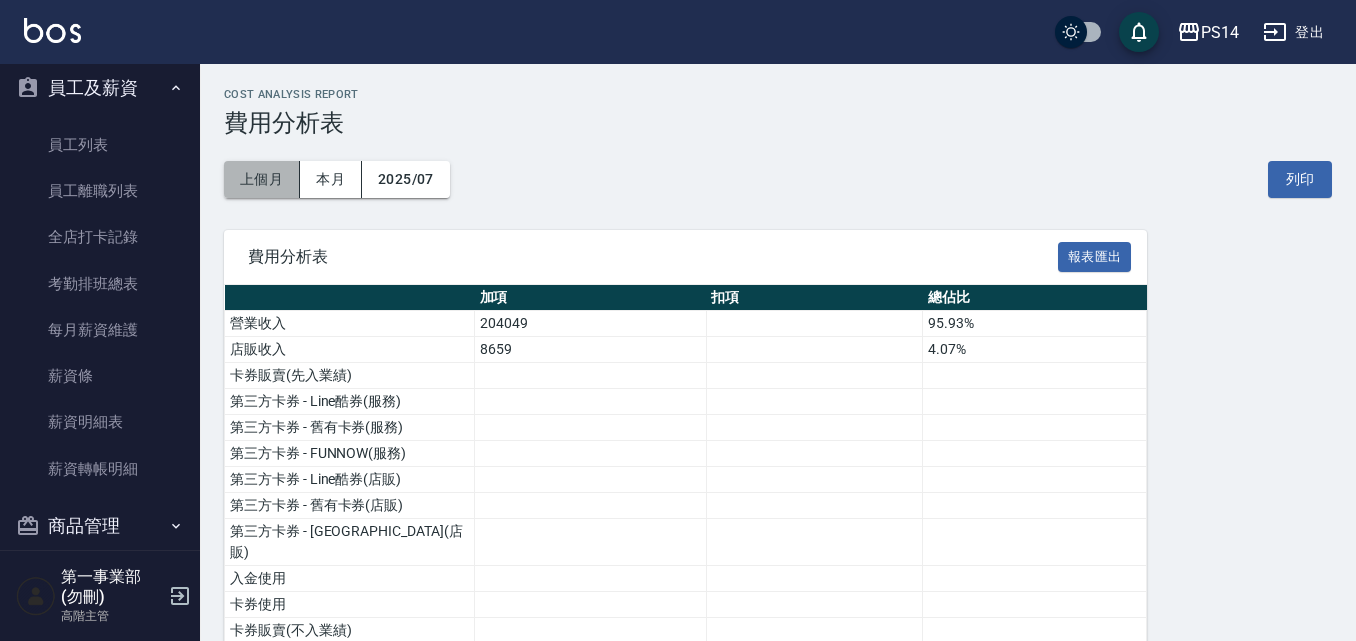 click on "上個月" at bounding box center (262, 179) 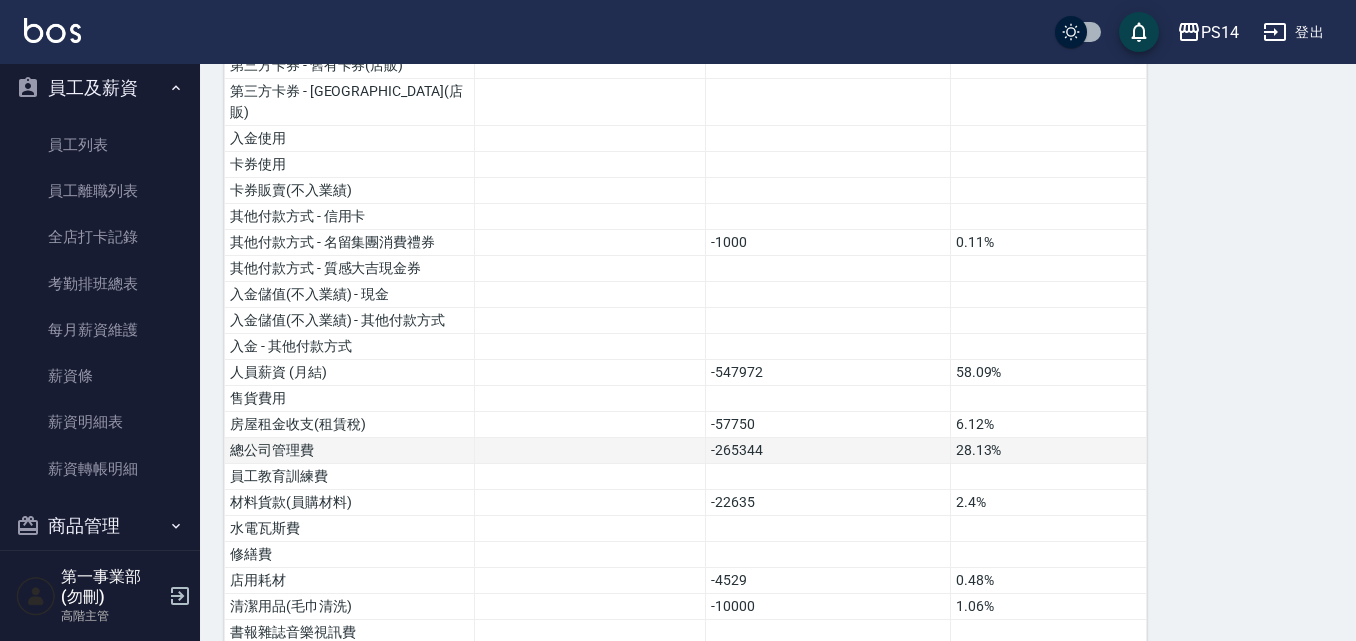 scroll, scrollTop: 474, scrollLeft: 0, axis: vertical 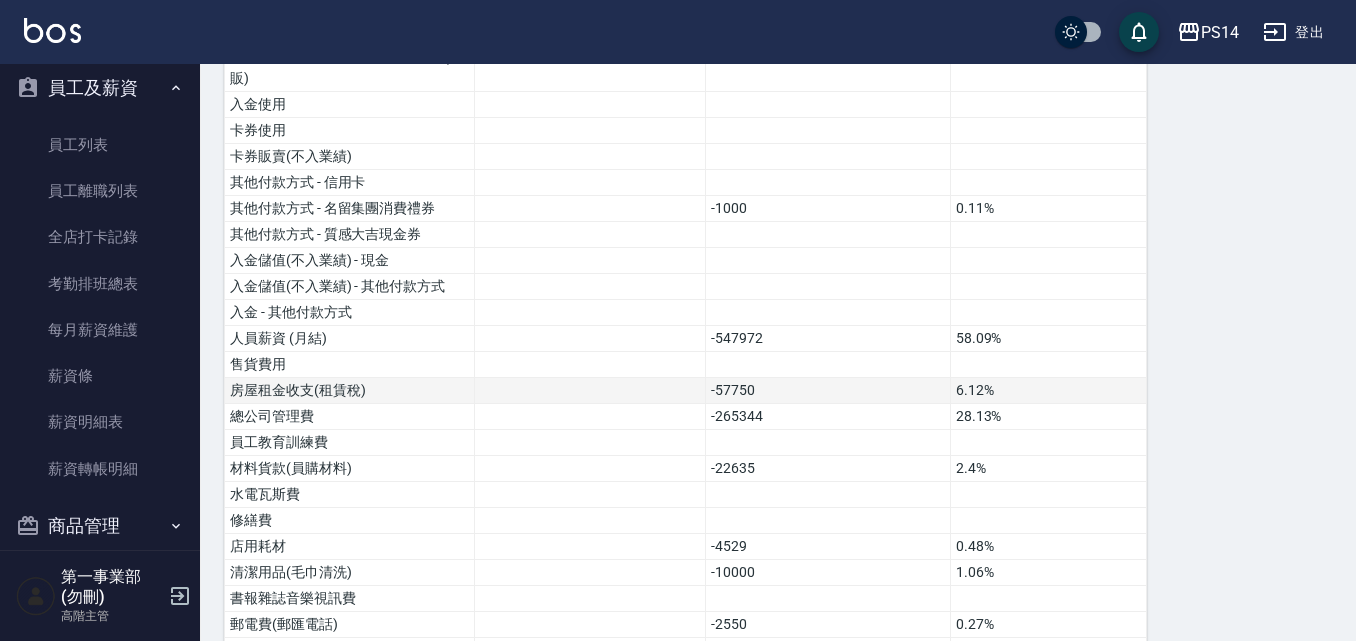 click at bounding box center (590, 391) 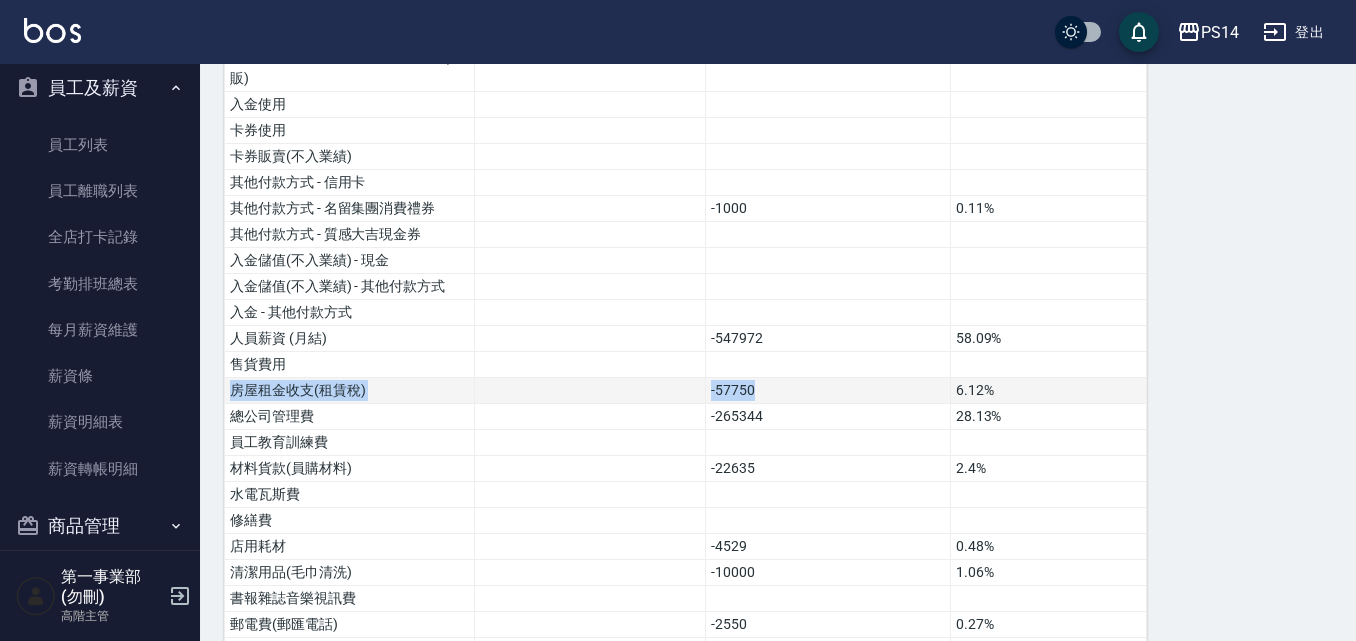 drag, startPoint x: 703, startPoint y: 366, endPoint x: 227, endPoint y: 370, distance: 476.0168 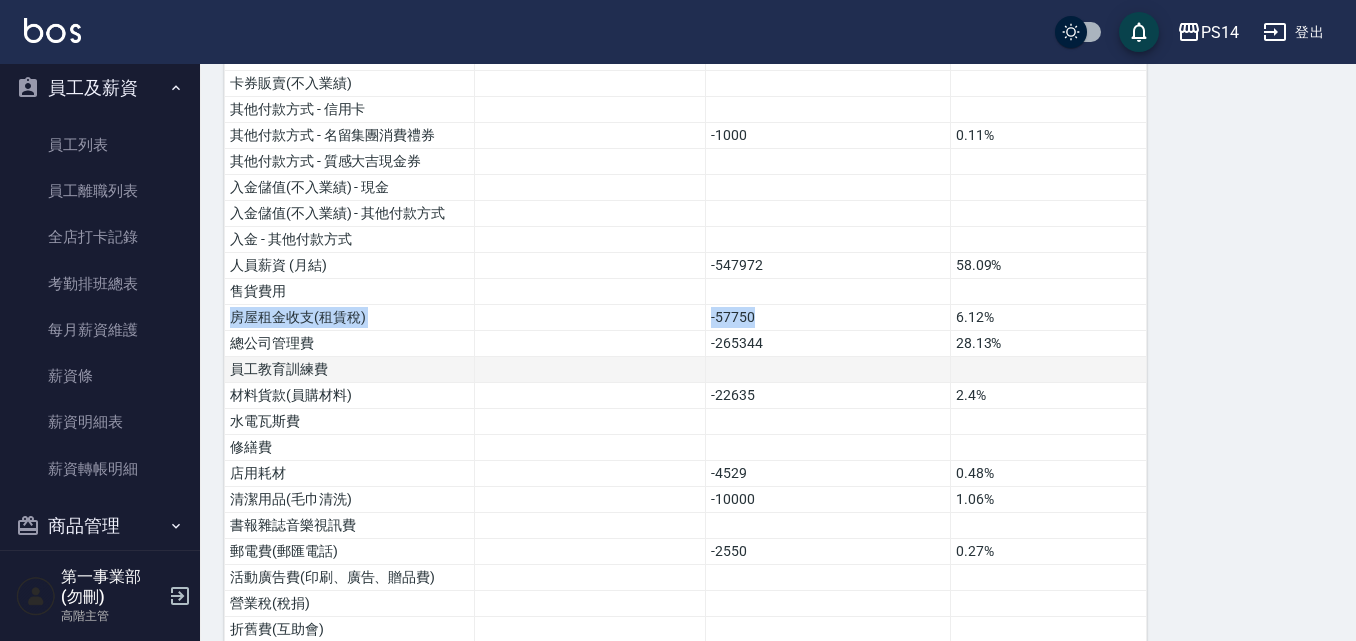 scroll, scrollTop: 574, scrollLeft: 0, axis: vertical 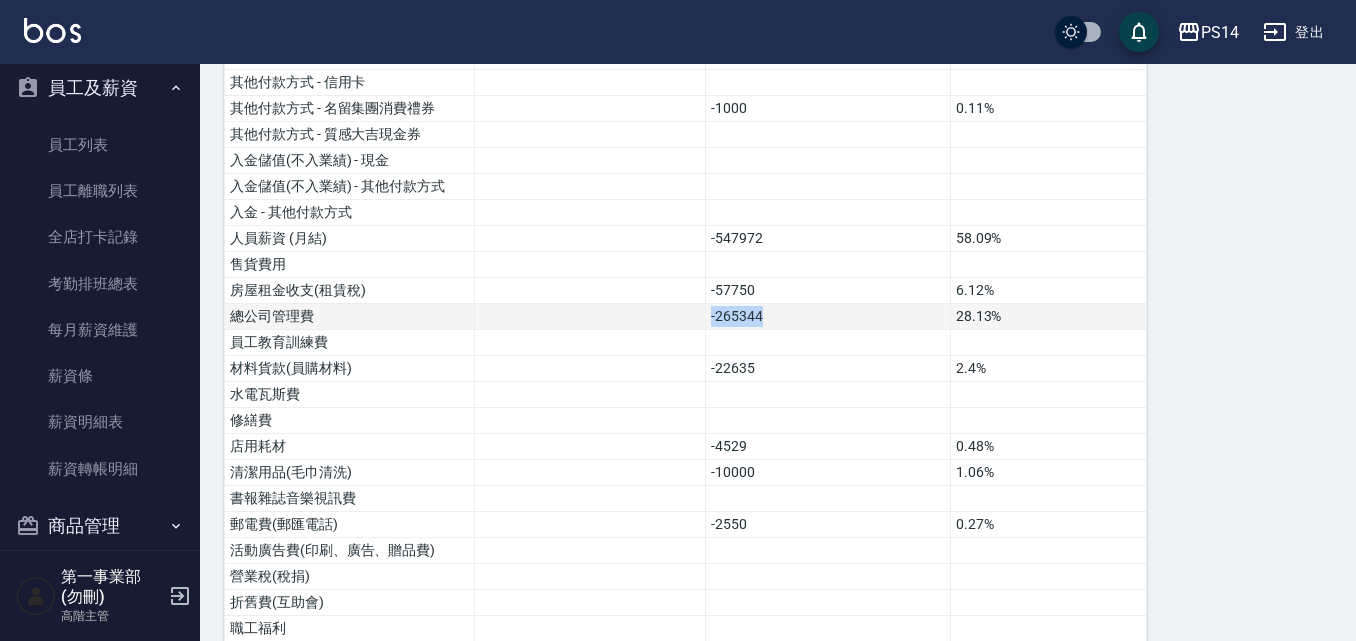 drag, startPoint x: 779, startPoint y: 288, endPoint x: 672, endPoint y: 305, distance: 108.34205 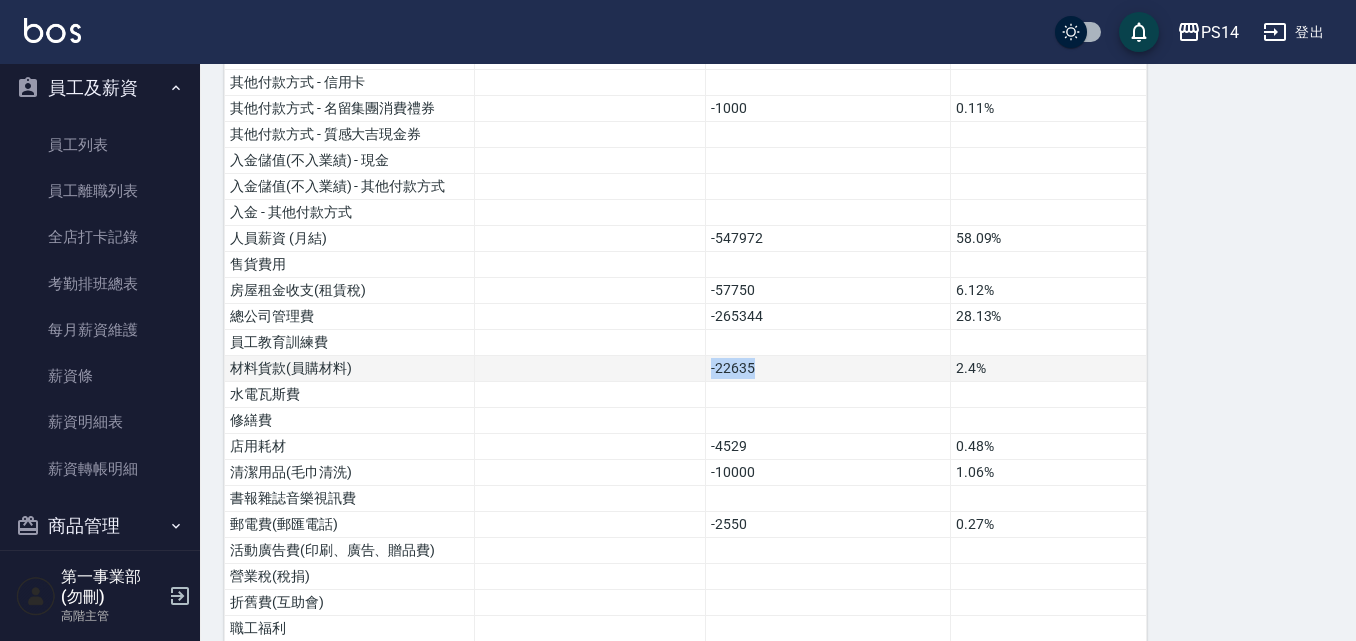 drag, startPoint x: 774, startPoint y: 342, endPoint x: 665, endPoint y: 345, distance: 109.041275 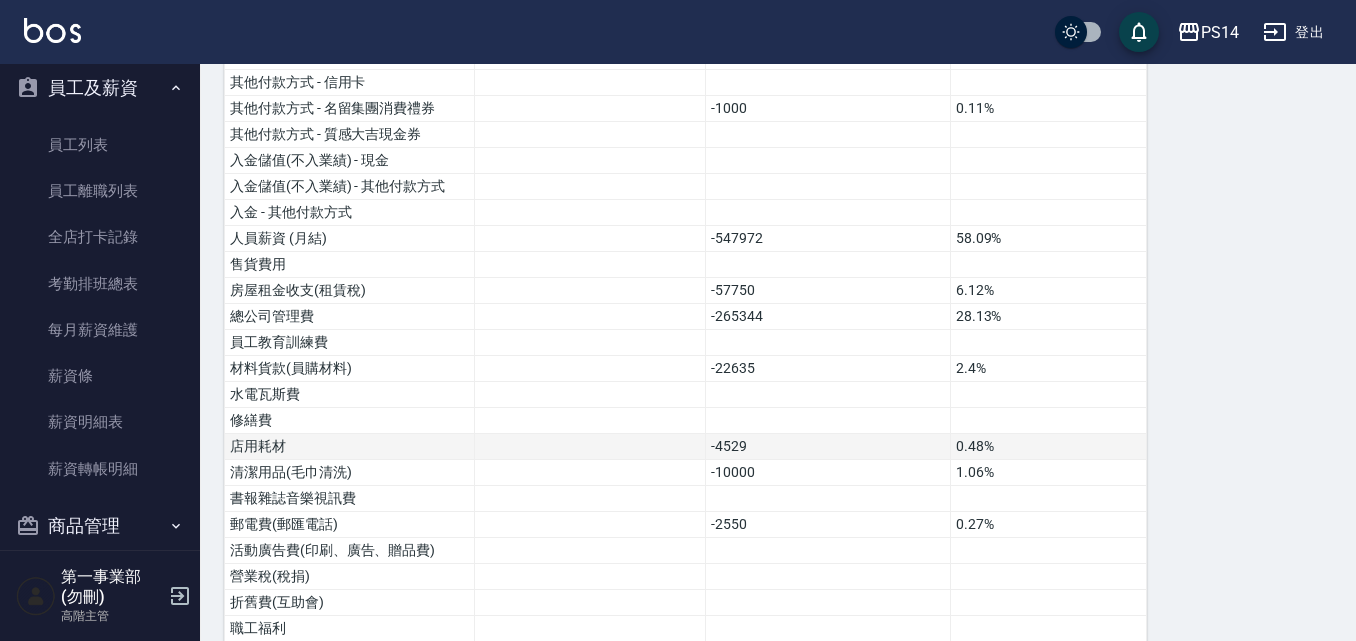 click on "-4529" at bounding box center (828, 447) 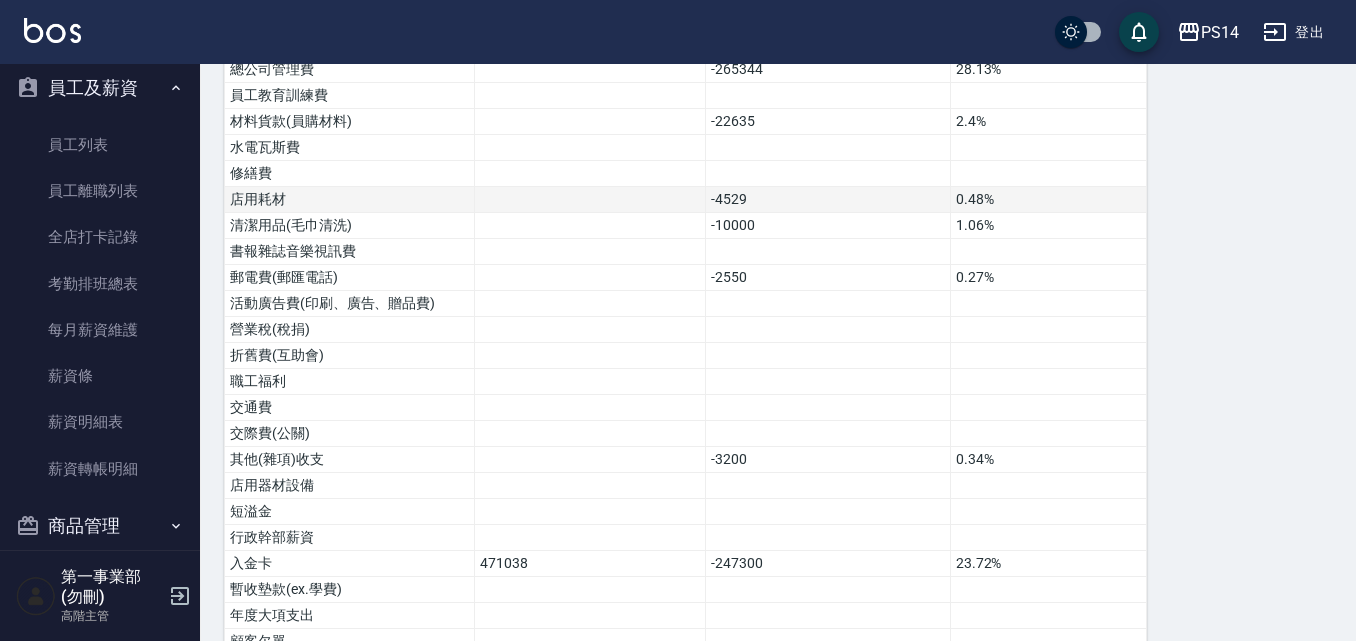 scroll, scrollTop: 874, scrollLeft: 0, axis: vertical 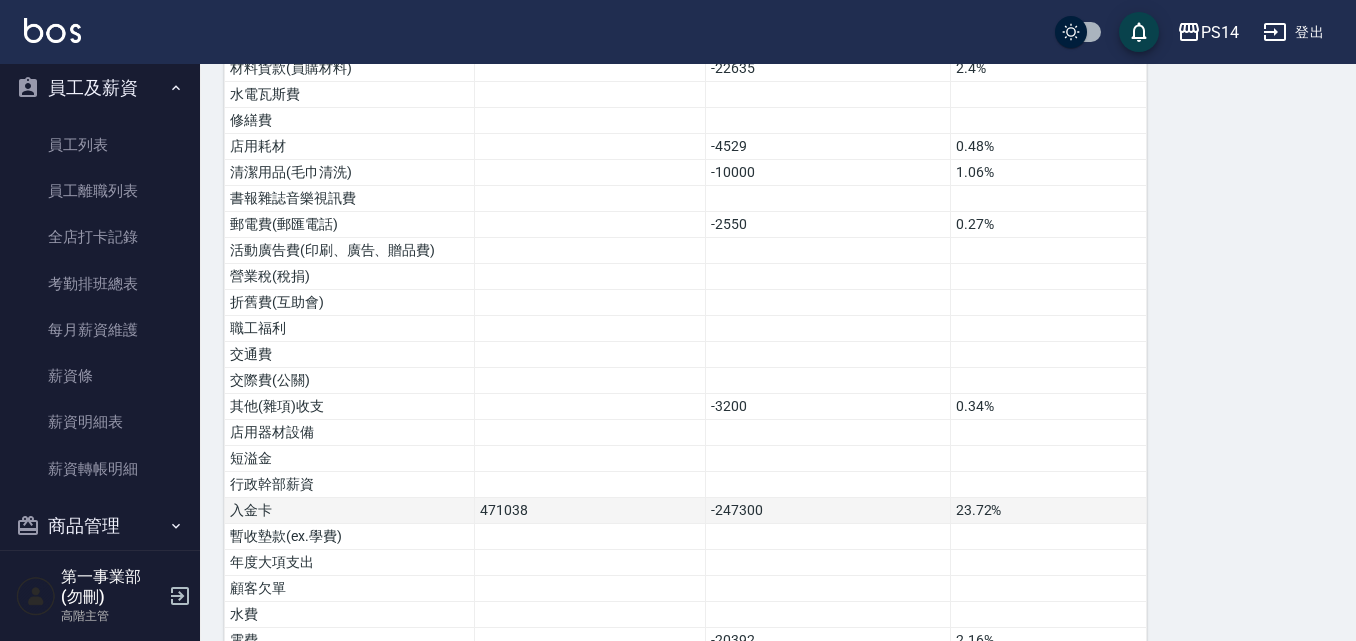click on "入金卡" at bounding box center (350, 511) 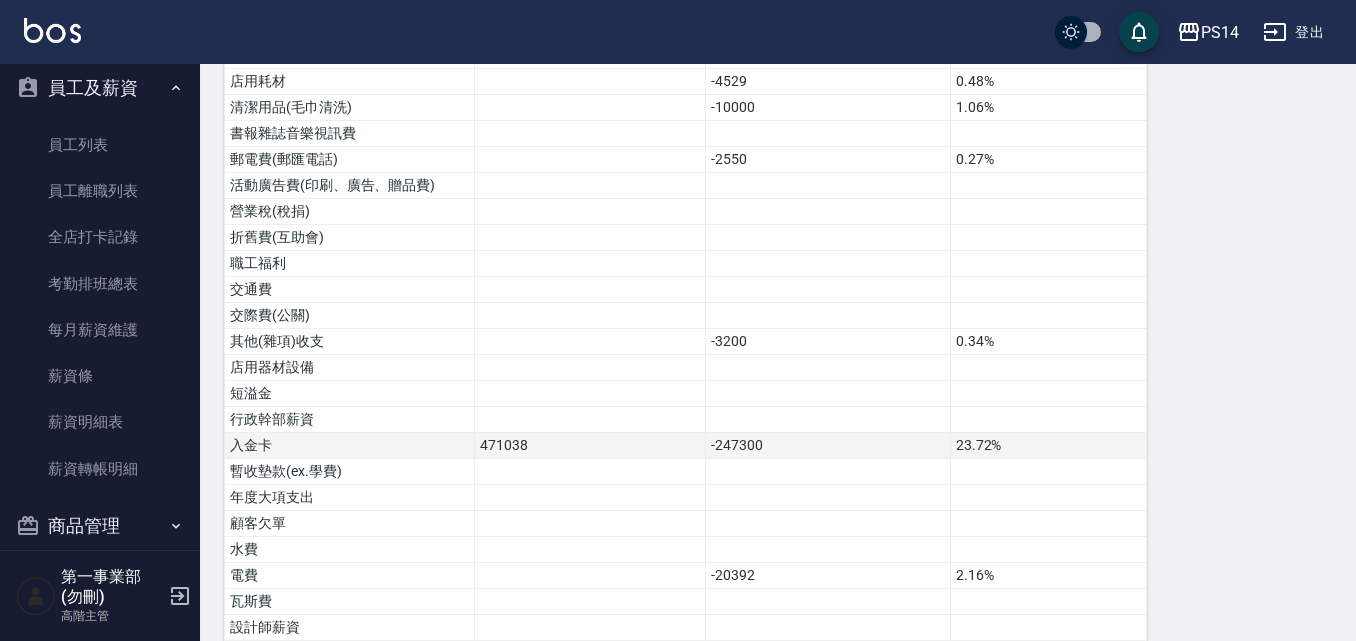 scroll, scrollTop: 974, scrollLeft: 0, axis: vertical 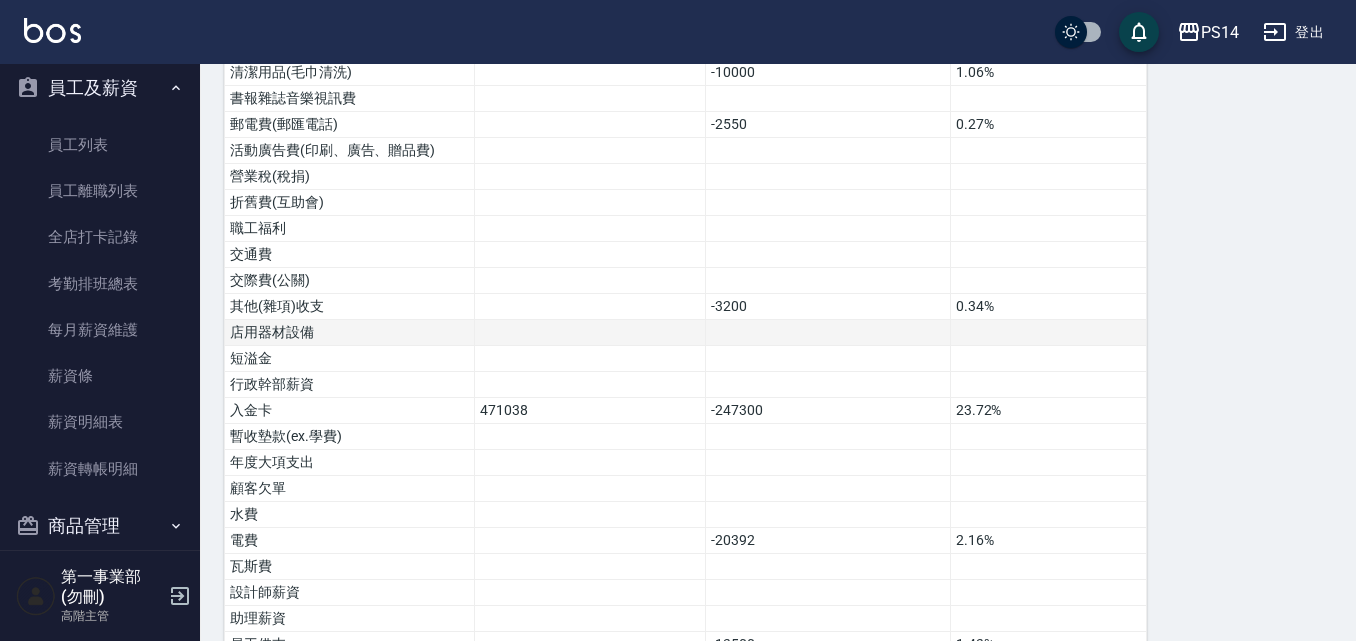 click at bounding box center [828, 333] 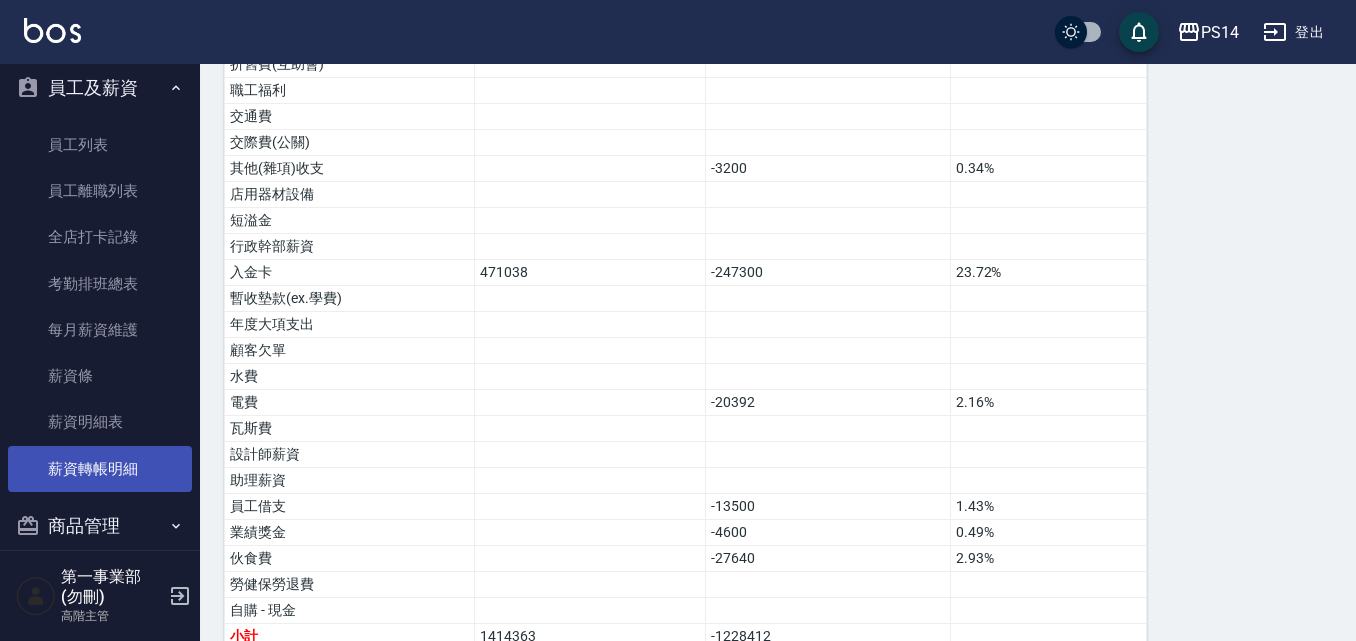 scroll, scrollTop: 1174, scrollLeft: 0, axis: vertical 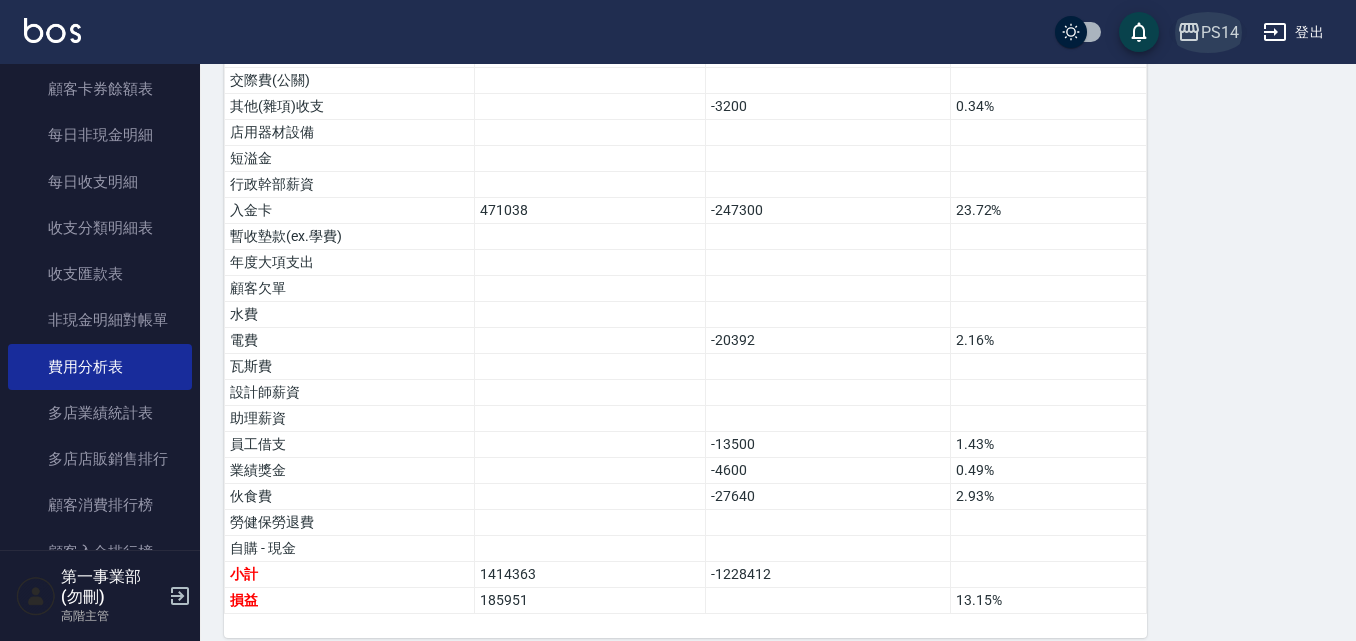 click on "PS14" at bounding box center [1220, 32] 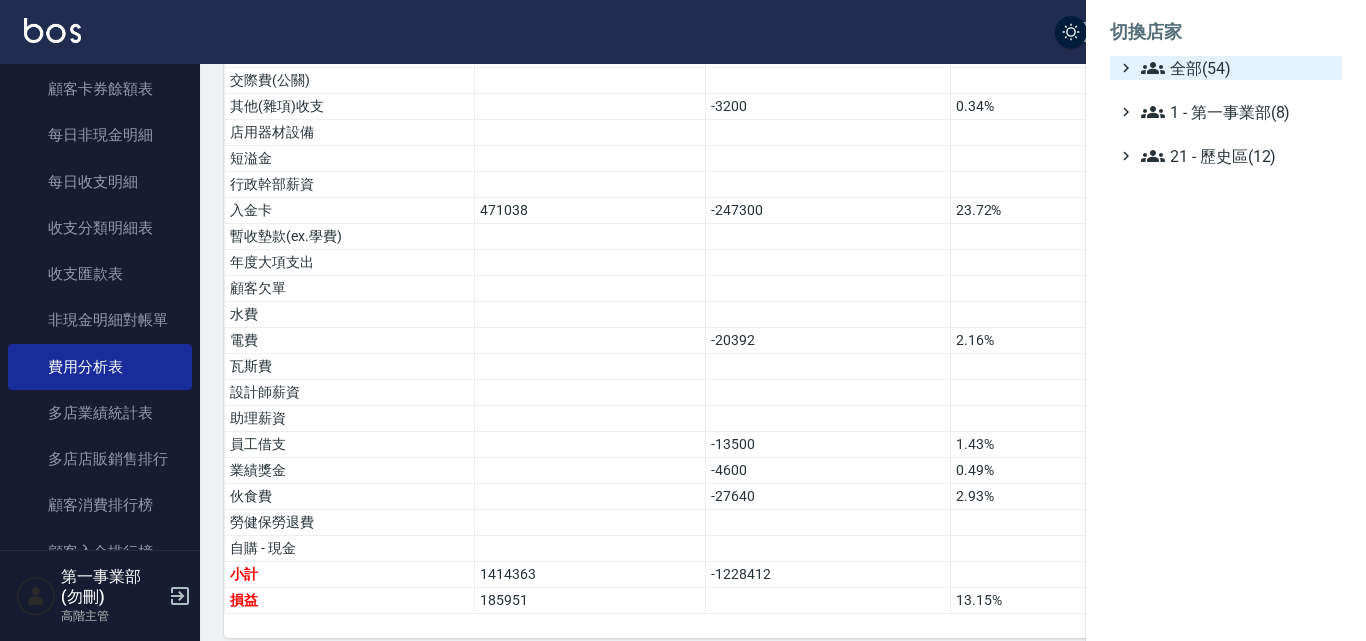 click on "全部(54)" at bounding box center (1237, 68) 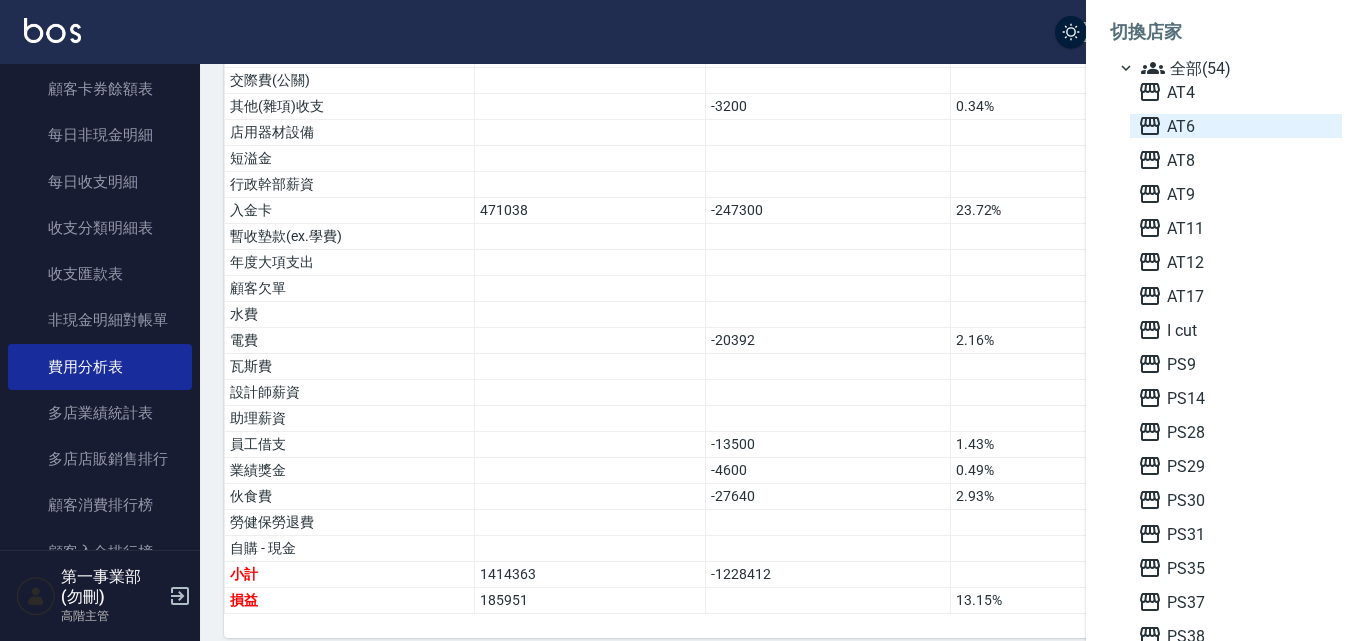 click on "AT6" at bounding box center [1236, 126] 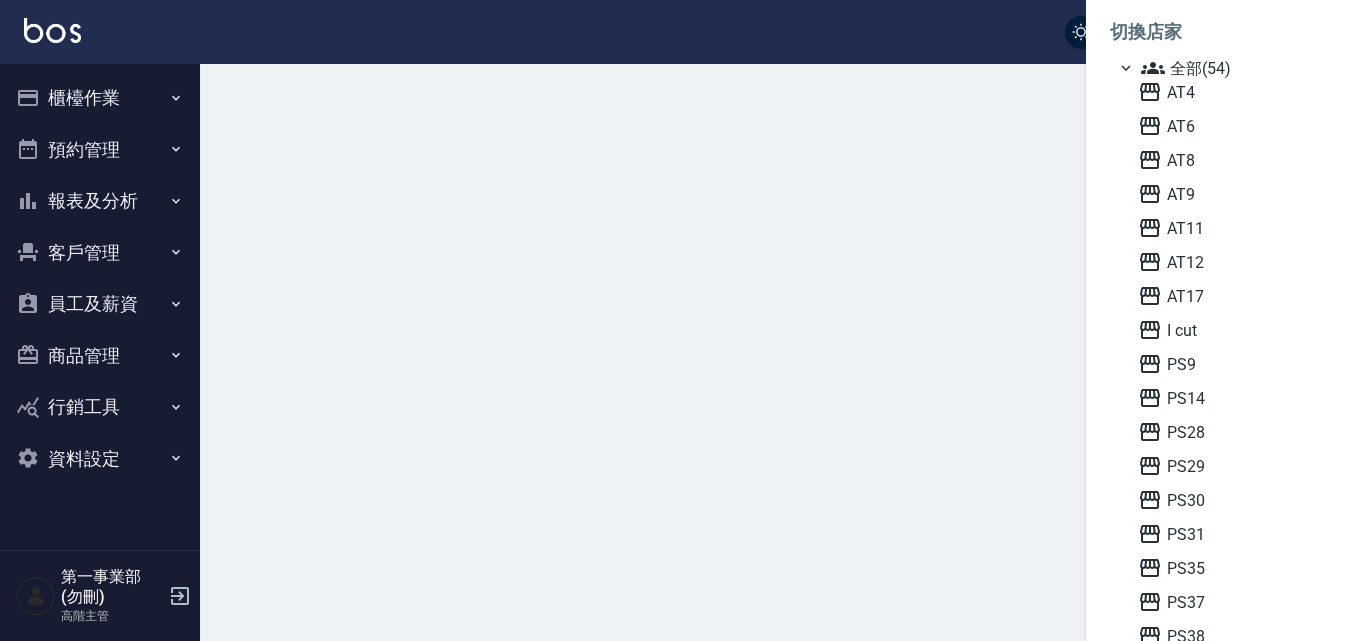 scroll, scrollTop: 0, scrollLeft: 0, axis: both 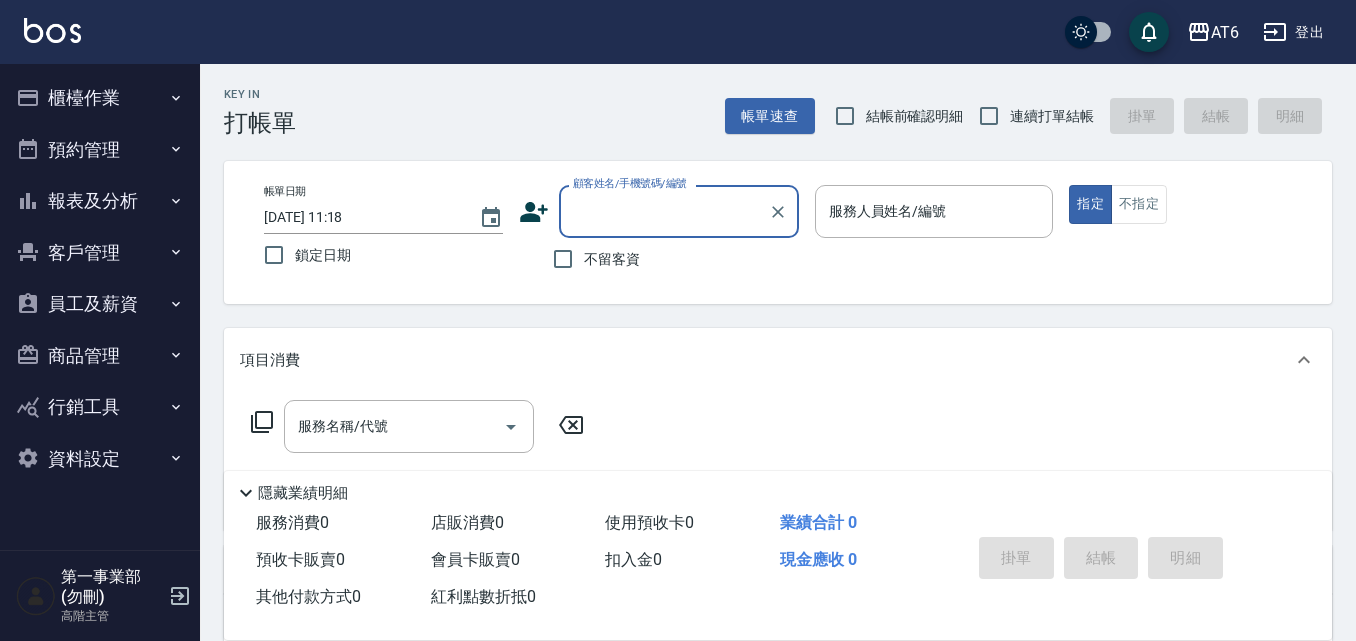 click on "客戶管理" at bounding box center [100, 253] 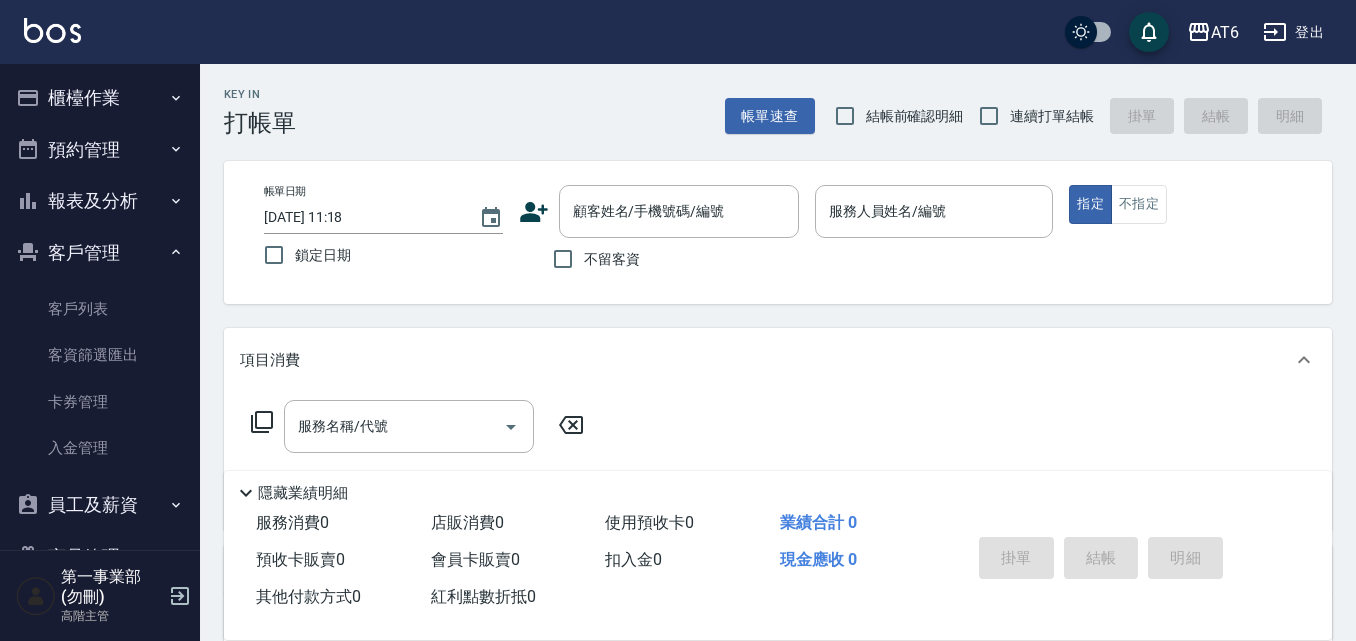 click on "報表及分析" at bounding box center (100, 201) 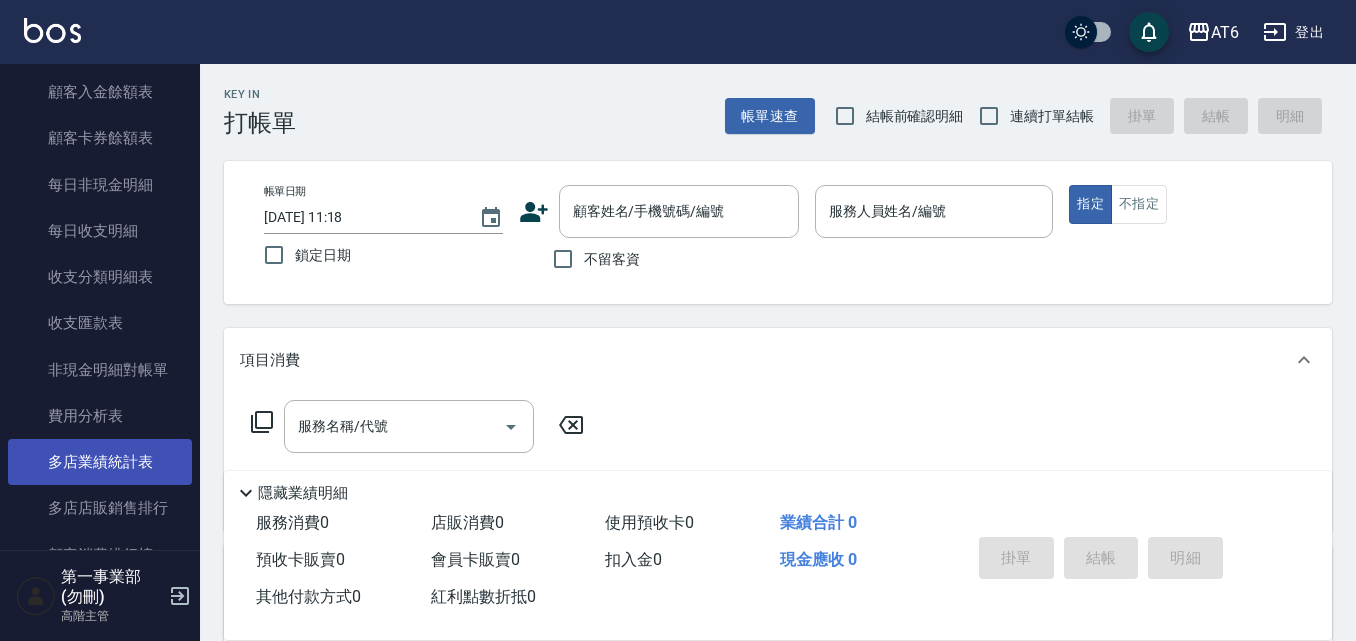 scroll, scrollTop: 1600, scrollLeft: 0, axis: vertical 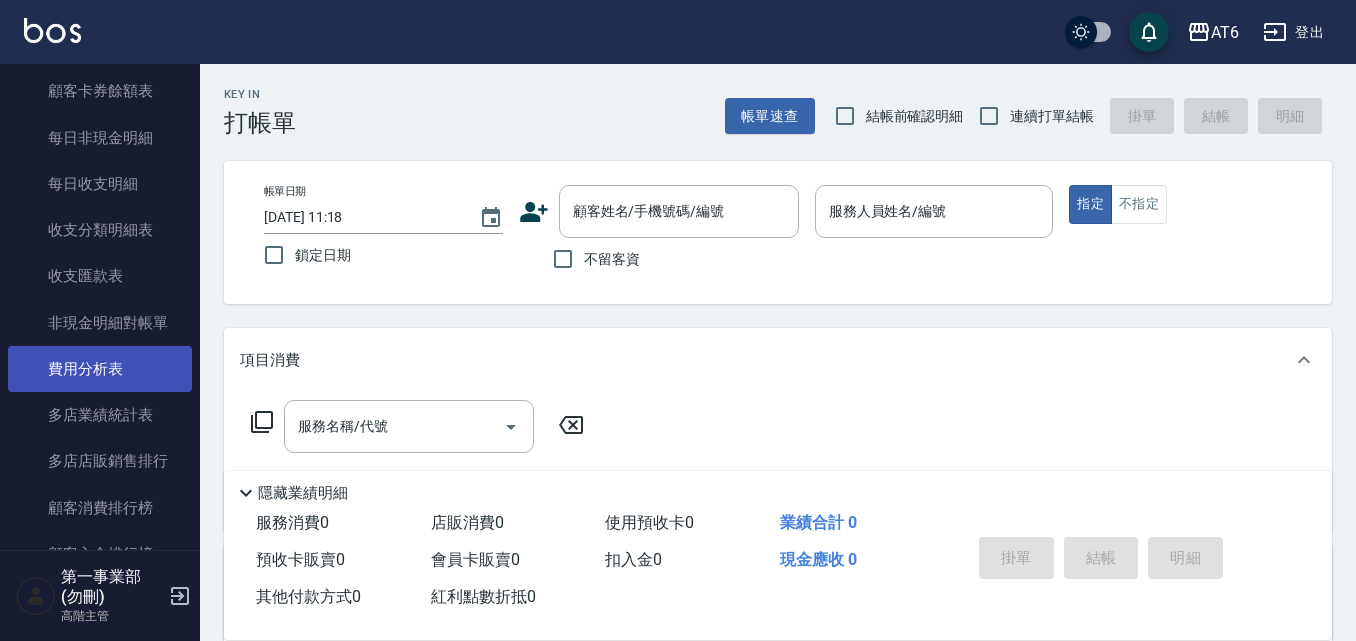 click on "費用分析表" at bounding box center [100, 369] 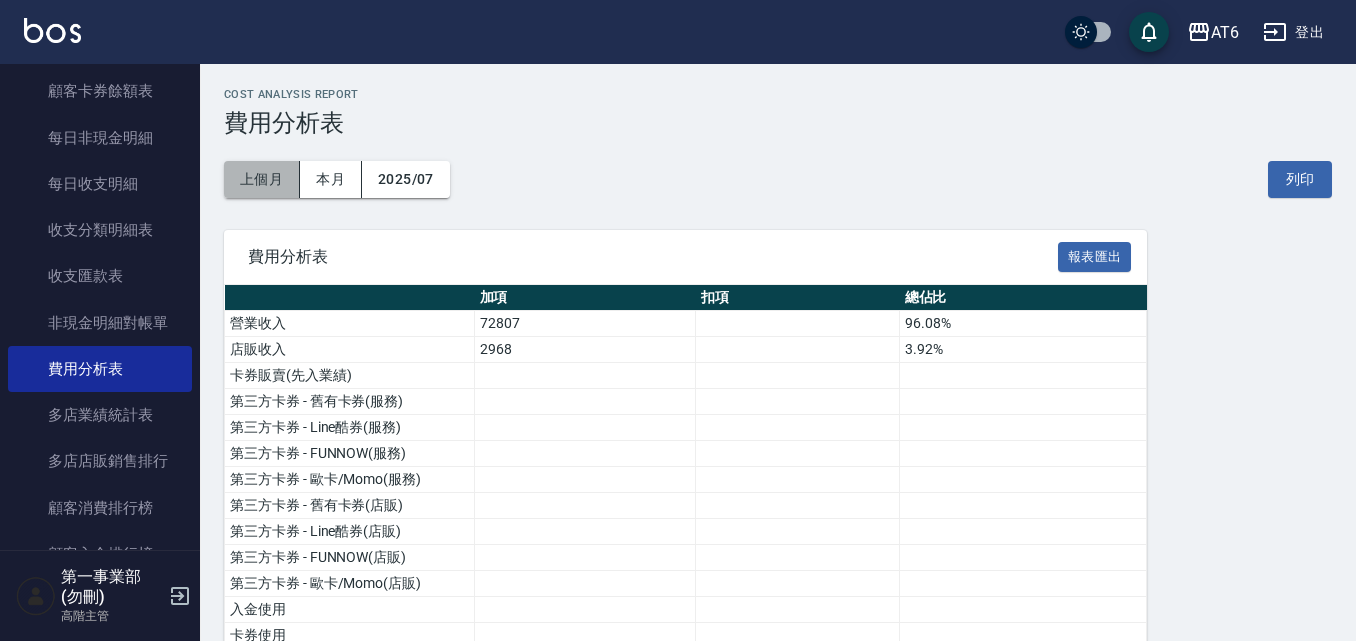 click on "上個月" at bounding box center (262, 179) 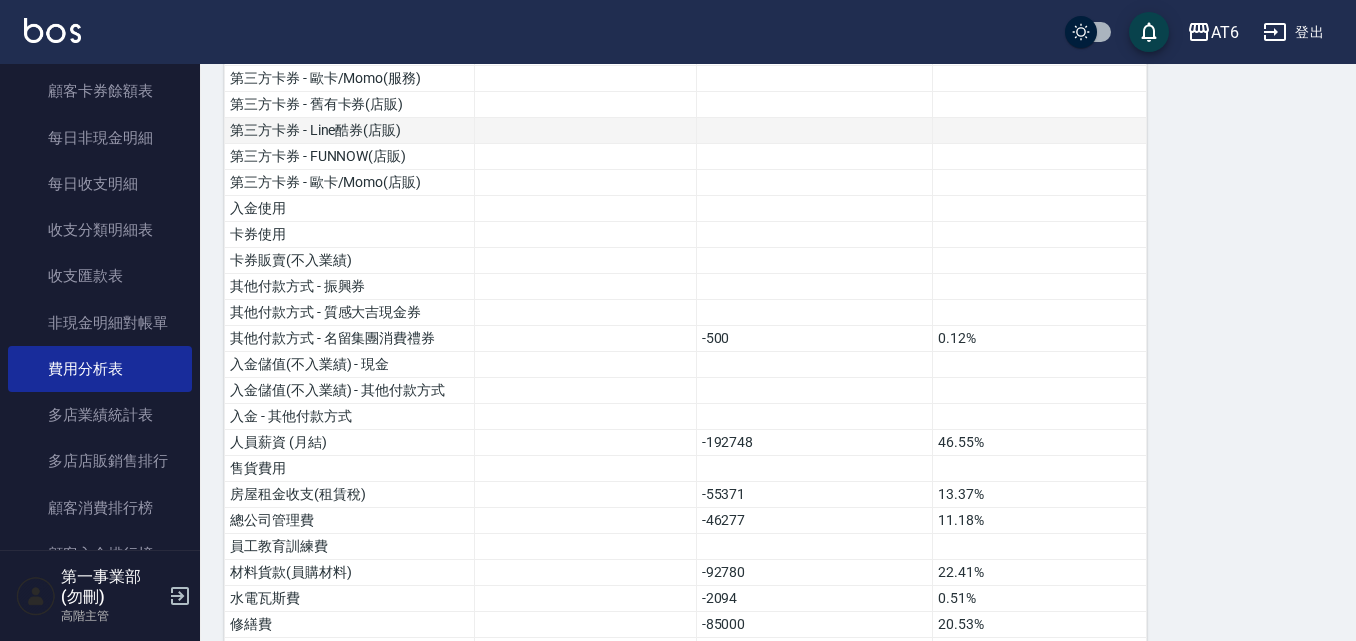scroll, scrollTop: 500, scrollLeft: 0, axis: vertical 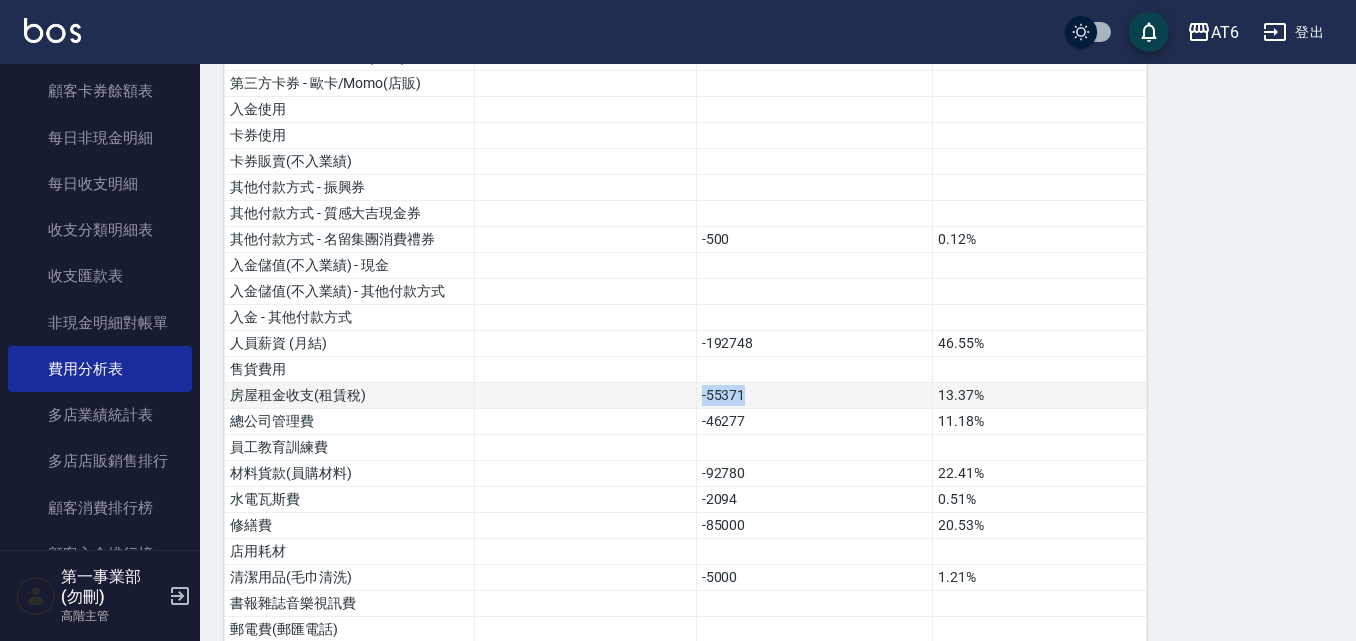 drag, startPoint x: 778, startPoint y: 390, endPoint x: 658, endPoint y: 386, distance: 120.06665 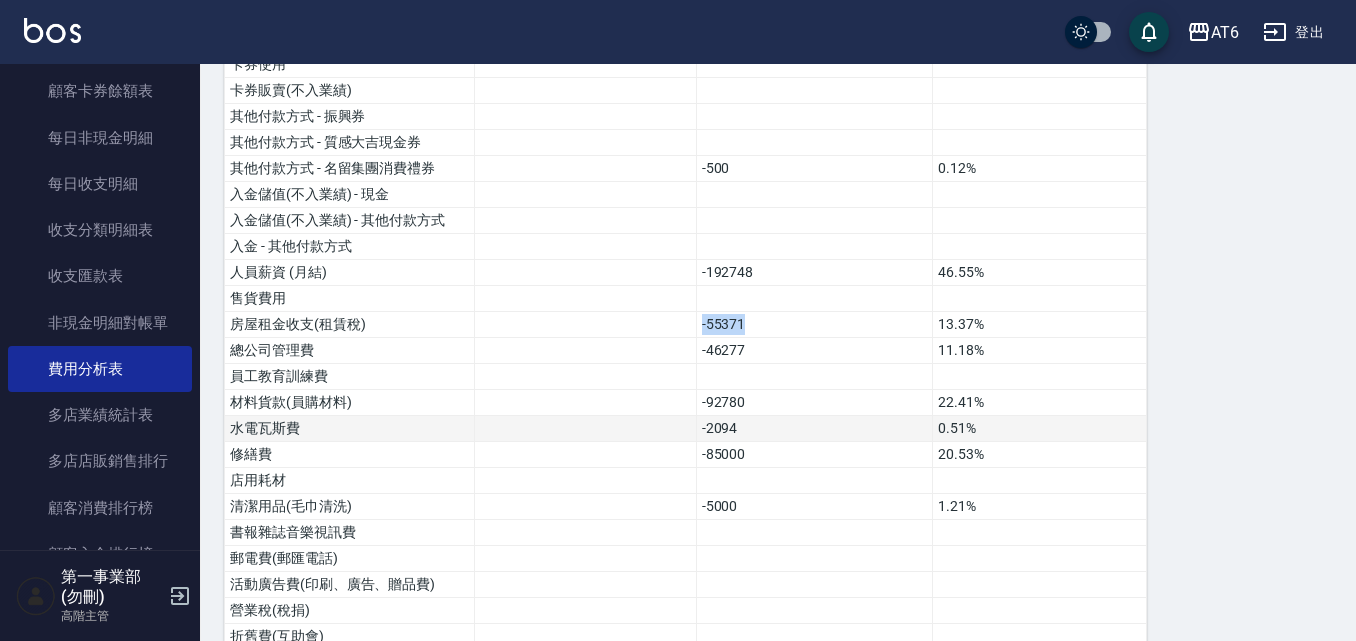 scroll, scrollTop: 600, scrollLeft: 0, axis: vertical 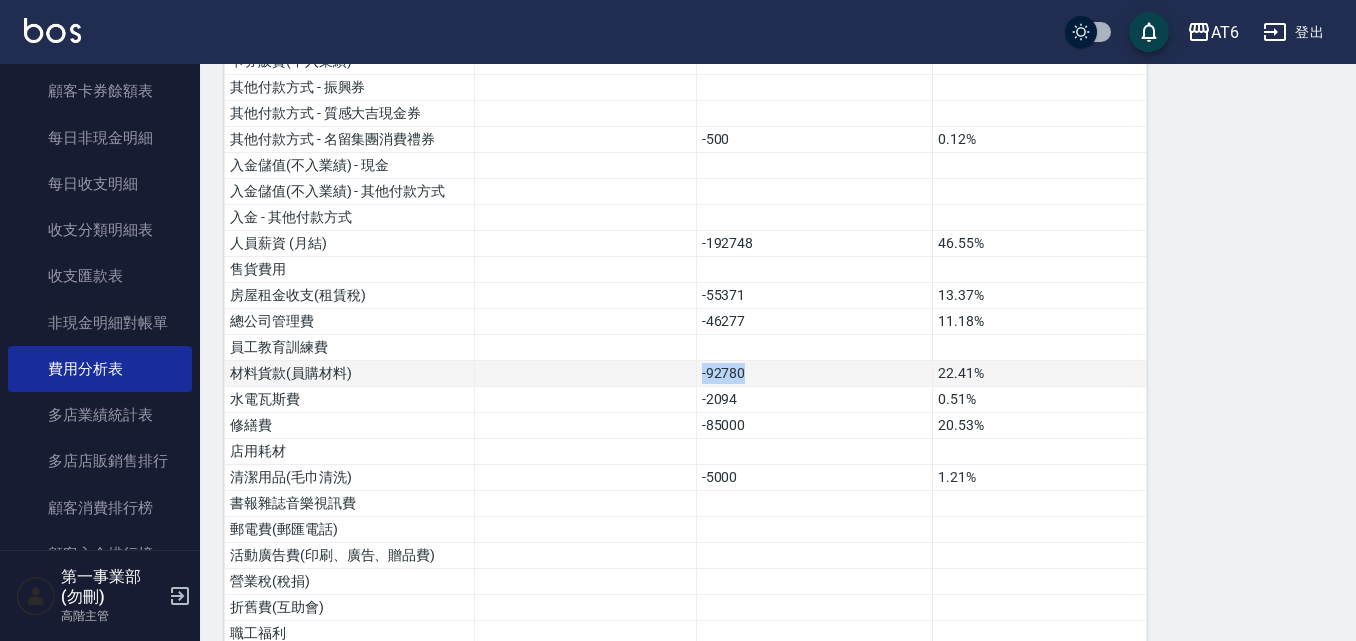drag, startPoint x: 748, startPoint y: 372, endPoint x: 667, endPoint y: 373, distance: 81.00617 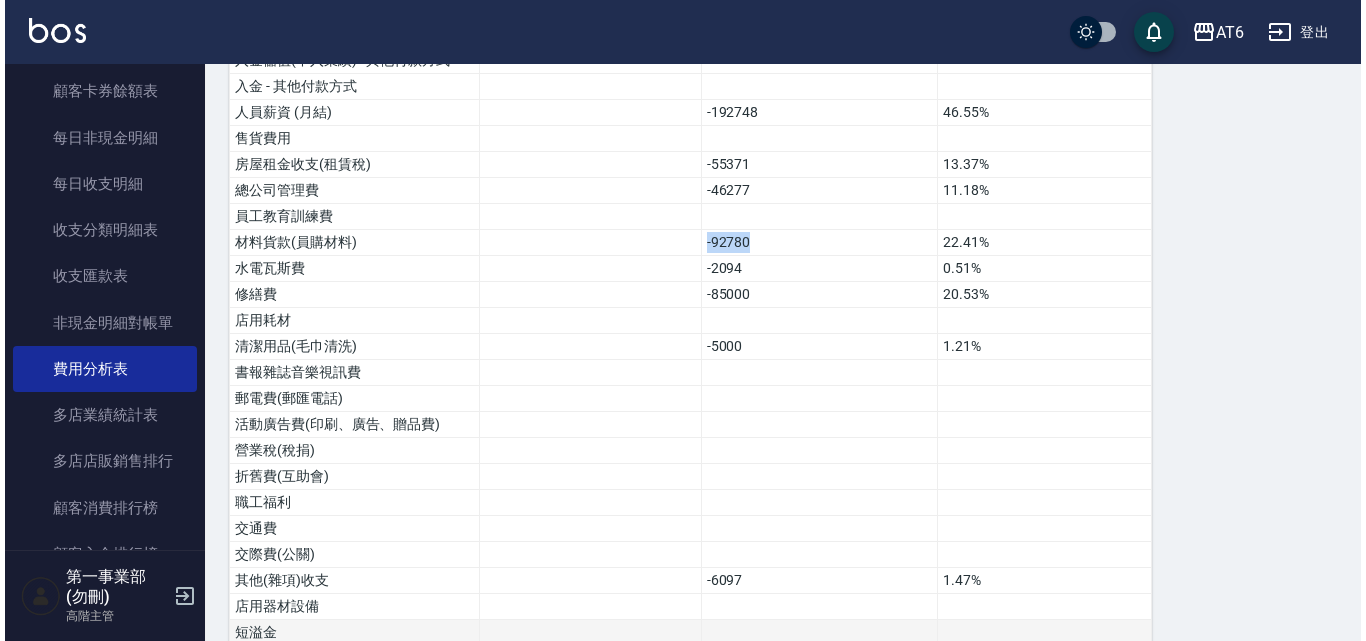 scroll, scrollTop: 700, scrollLeft: 0, axis: vertical 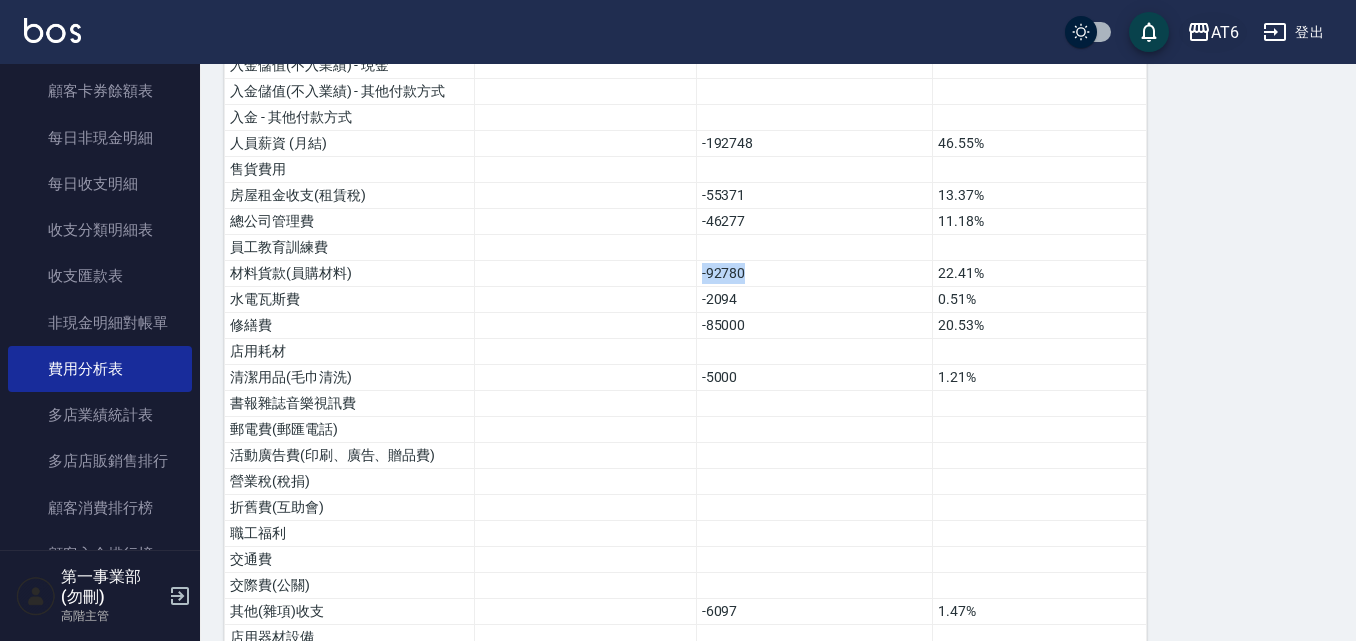 click on "AT6" at bounding box center [1225, 32] 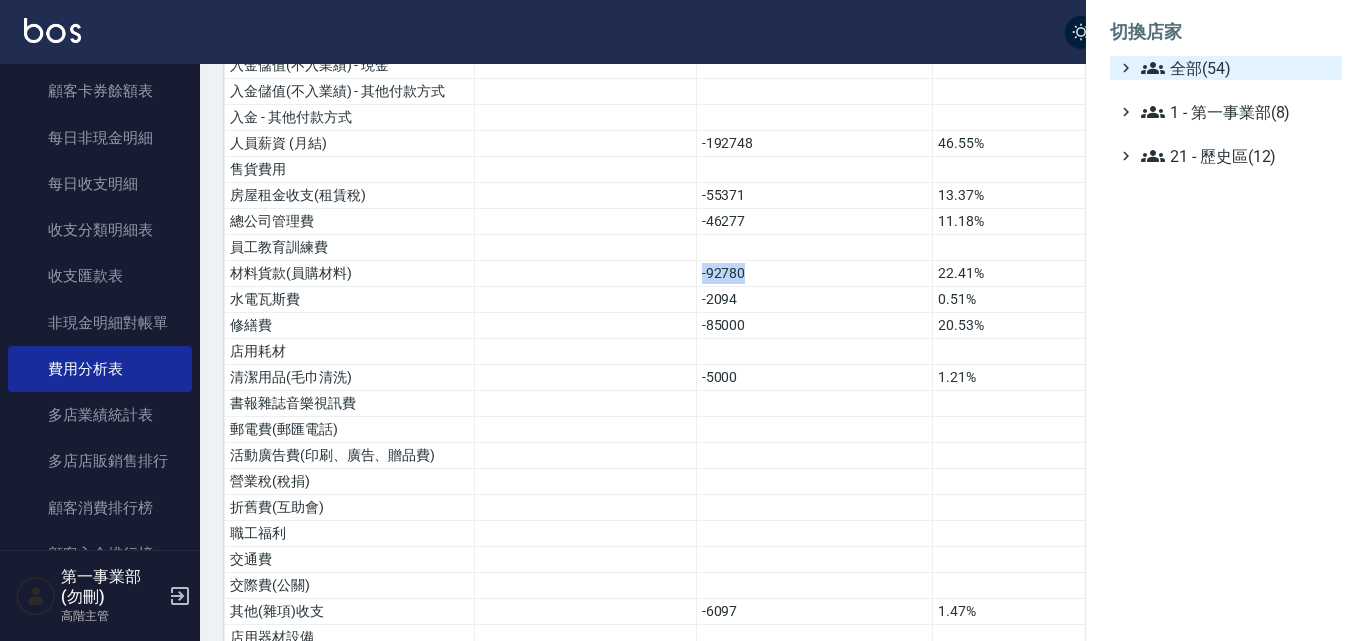 click on "全部(54)" at bounding box center [1237, 68] 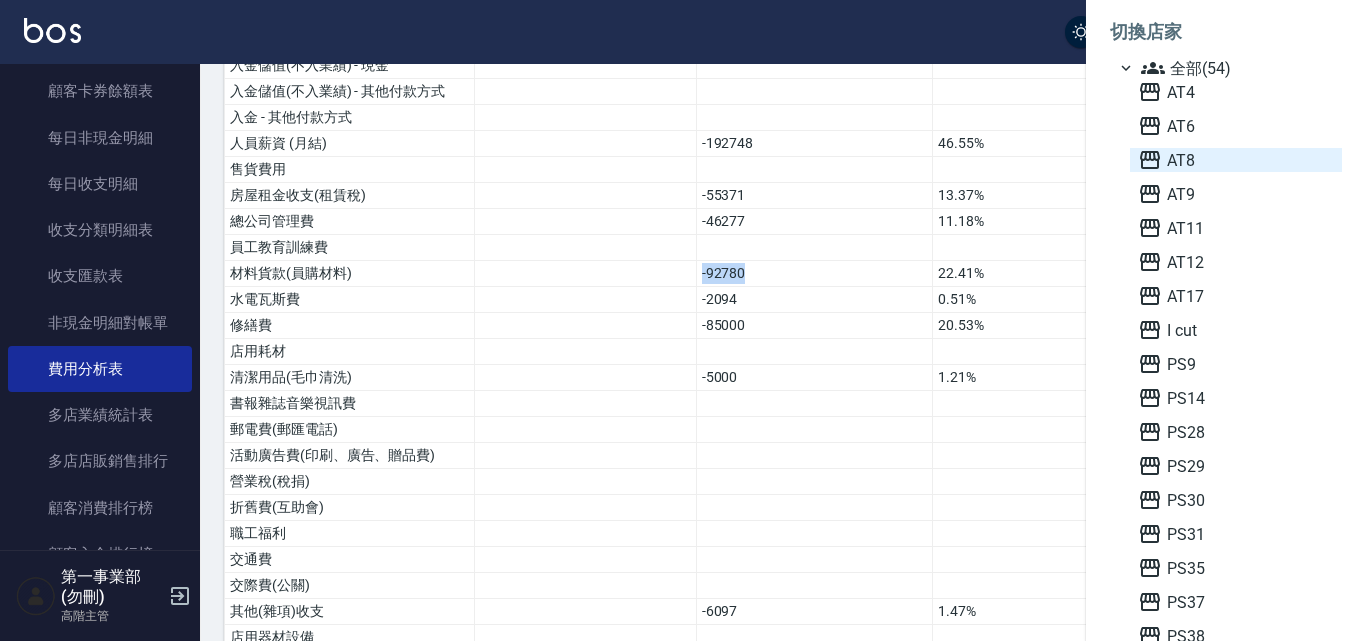 click on "AT8" at bounding box center [1236, 160] 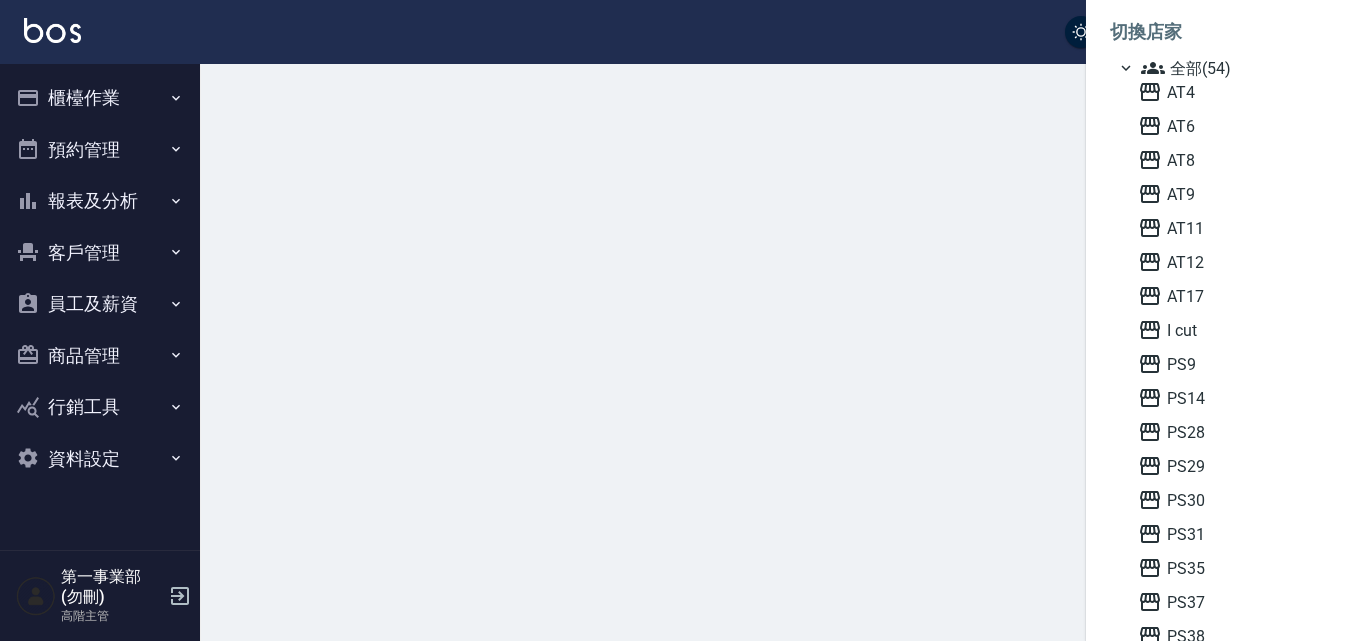scroll, scrollTop: 0, scrollLeft: 0, axis: both 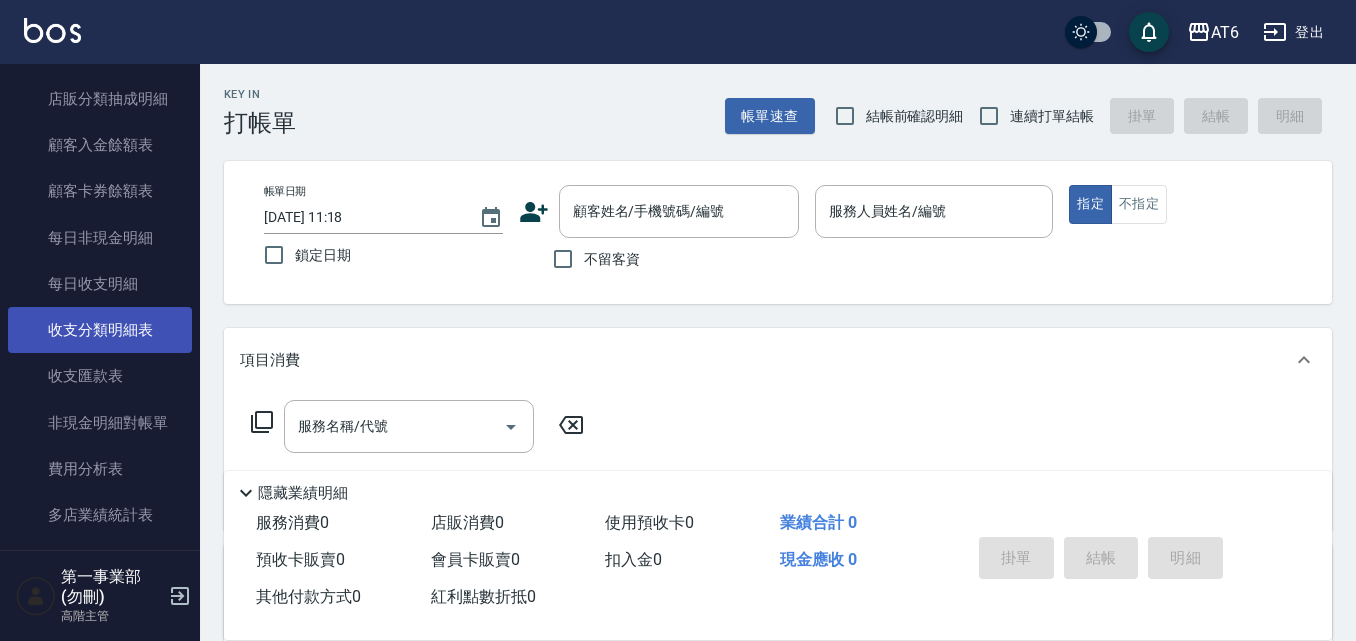 click on "收支分類明細表" at bounding box center (100, 330) 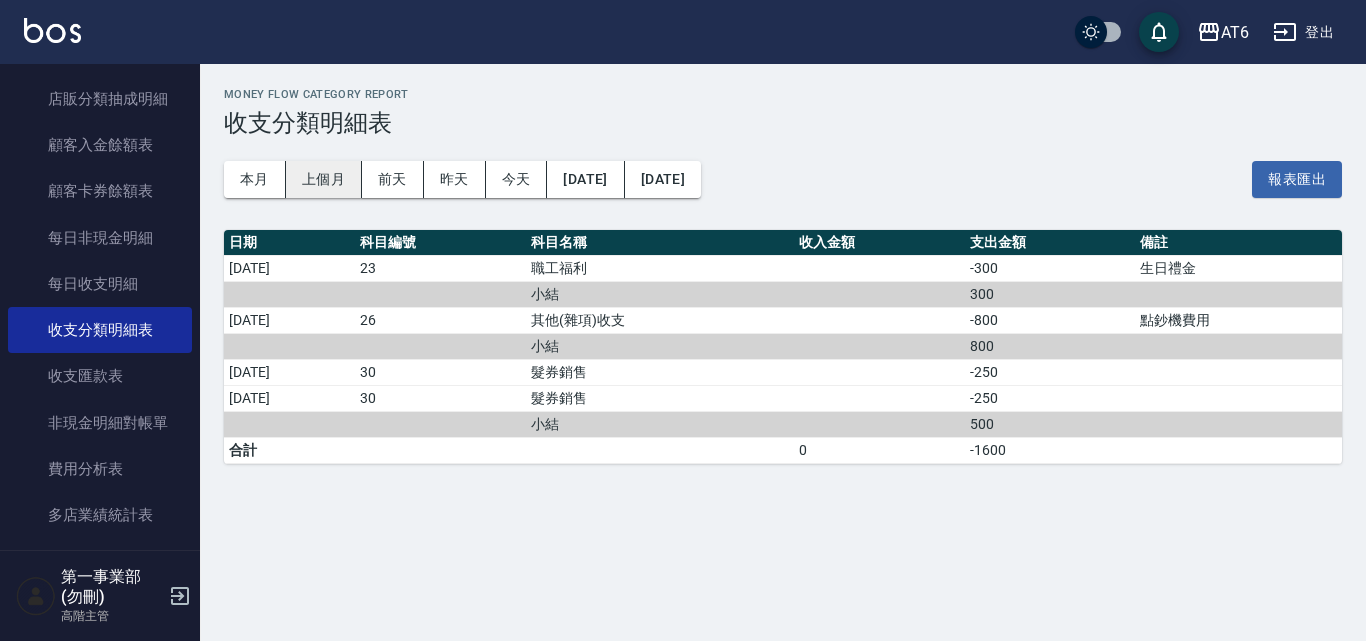 click on "上個月" at bounding box center (324, 179) 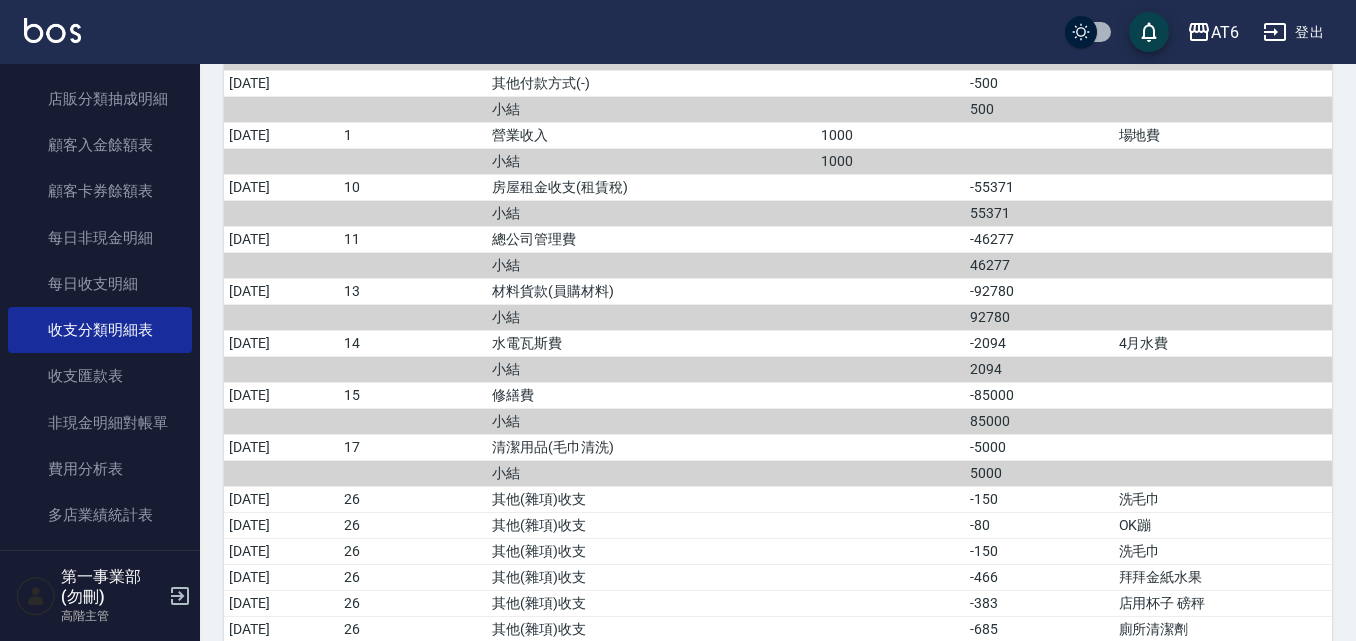 scroll, scrollTop: 1000, scrollLeft: 0, axis: vertical 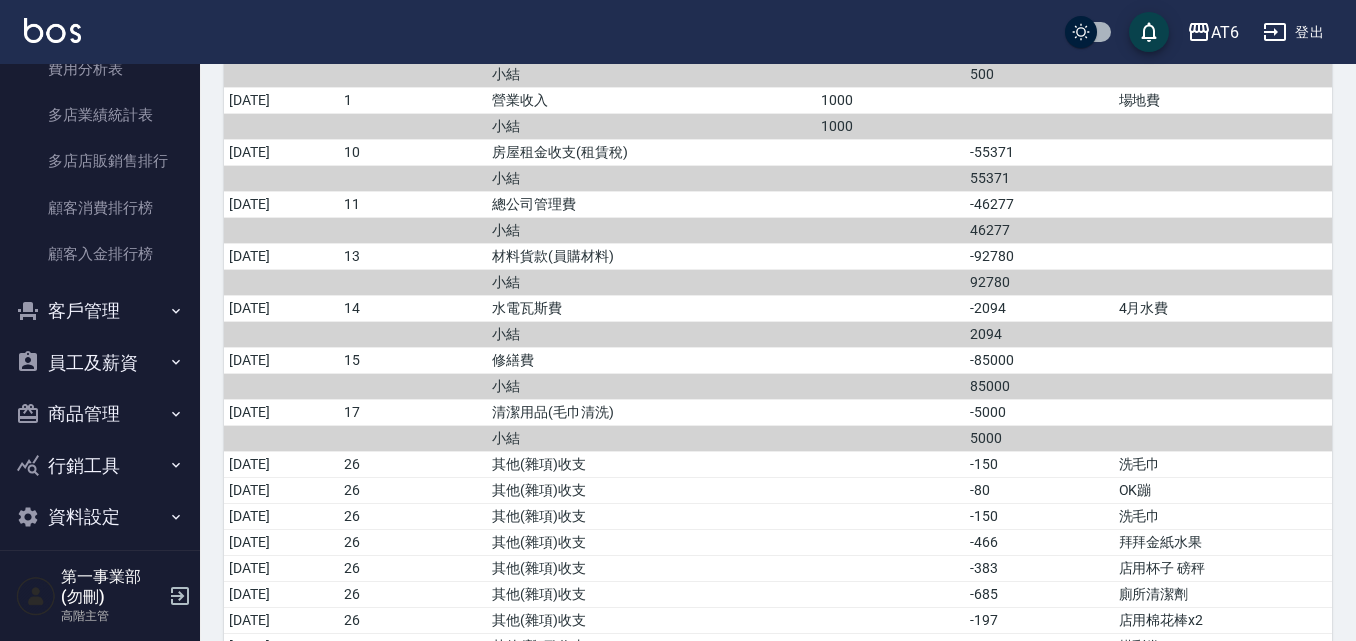 click on "員工及薪資" at bounding box center (100, 363) 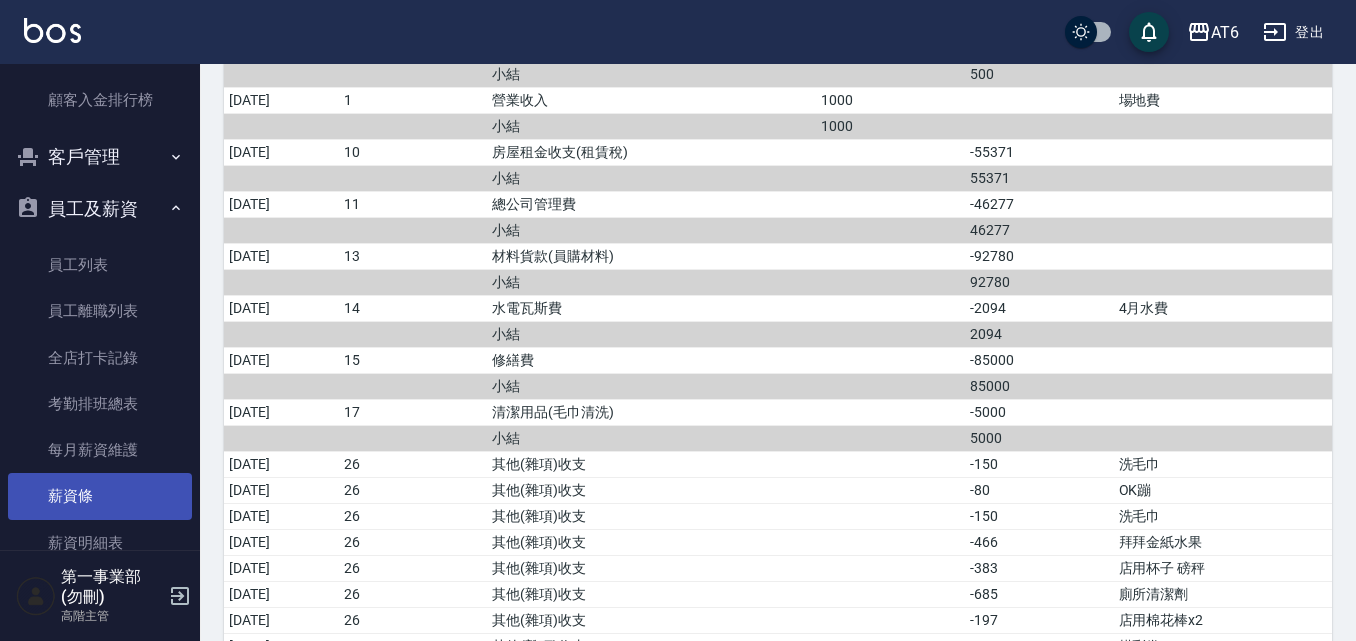 scroll, scrollTop: 2100, scrollLeft: 0, axis: vertical 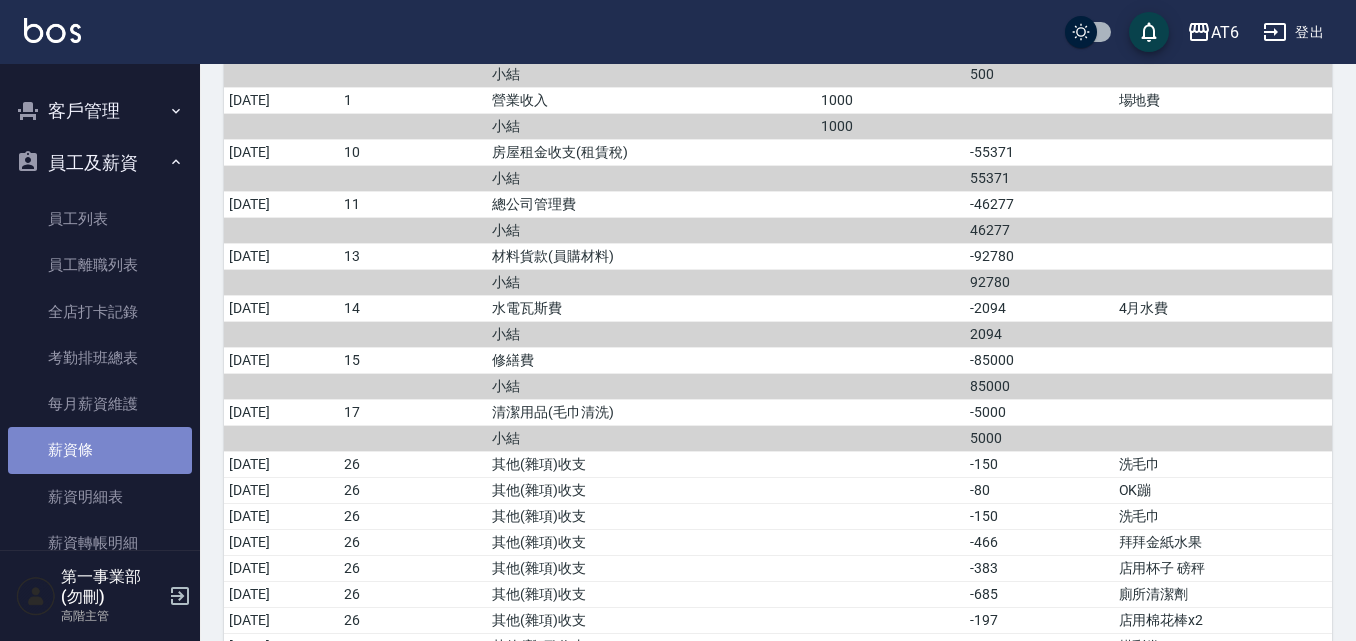 click on "薪資條" at bounding box center [100, 450] 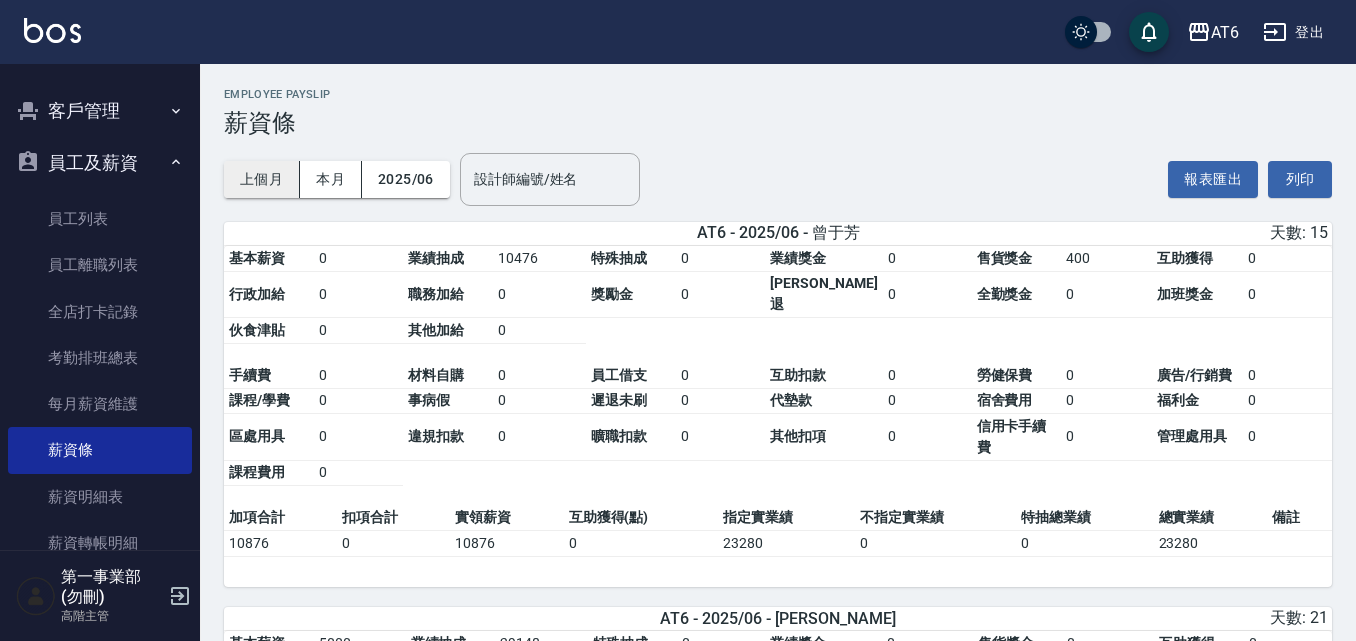 click on "上個月" at bounding box center [262, 179] 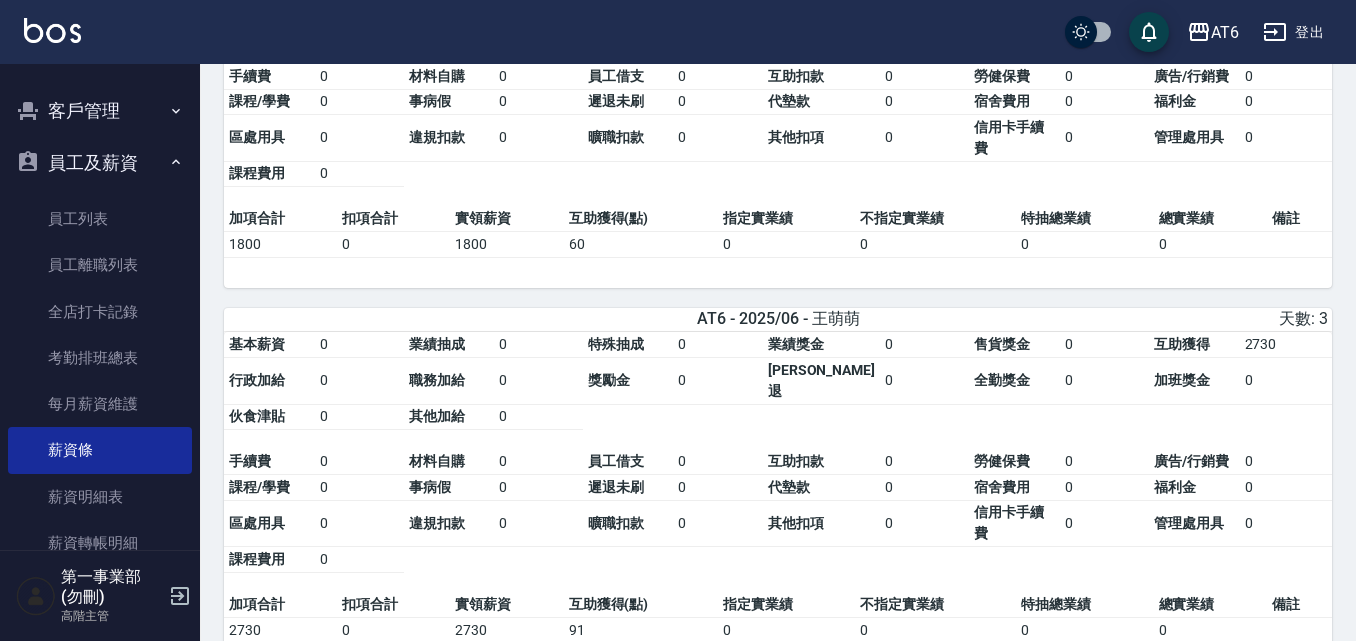 scroll, scrollTop: 2312, scrollLeft: 0, axis: vertical 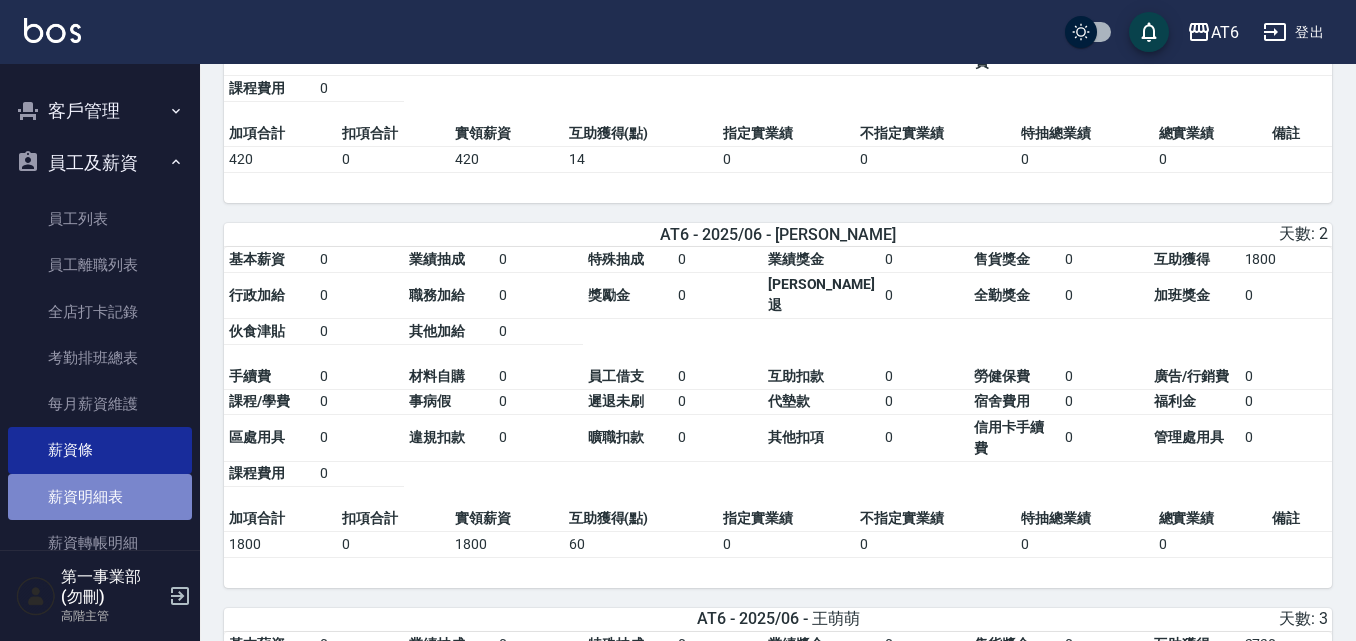 click on "薪資明細表" at bounding box center (100, 497) 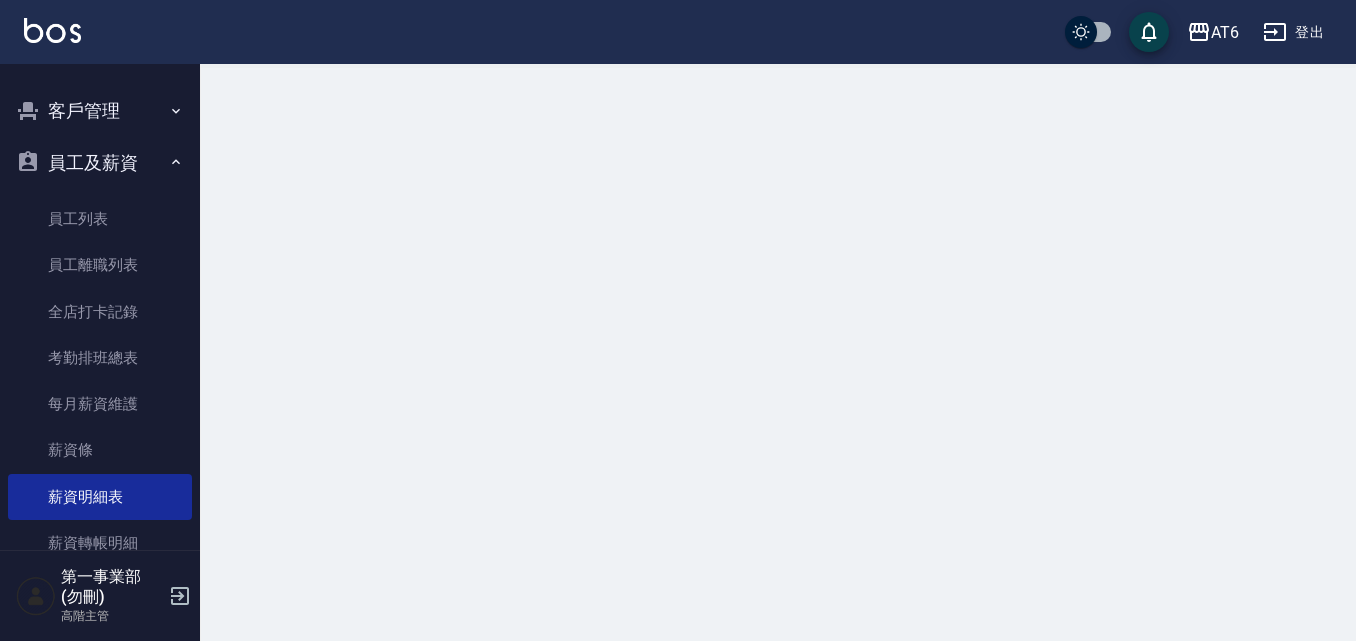 scroll, scrollTop: 0, scrollLeft: 0, axis: both 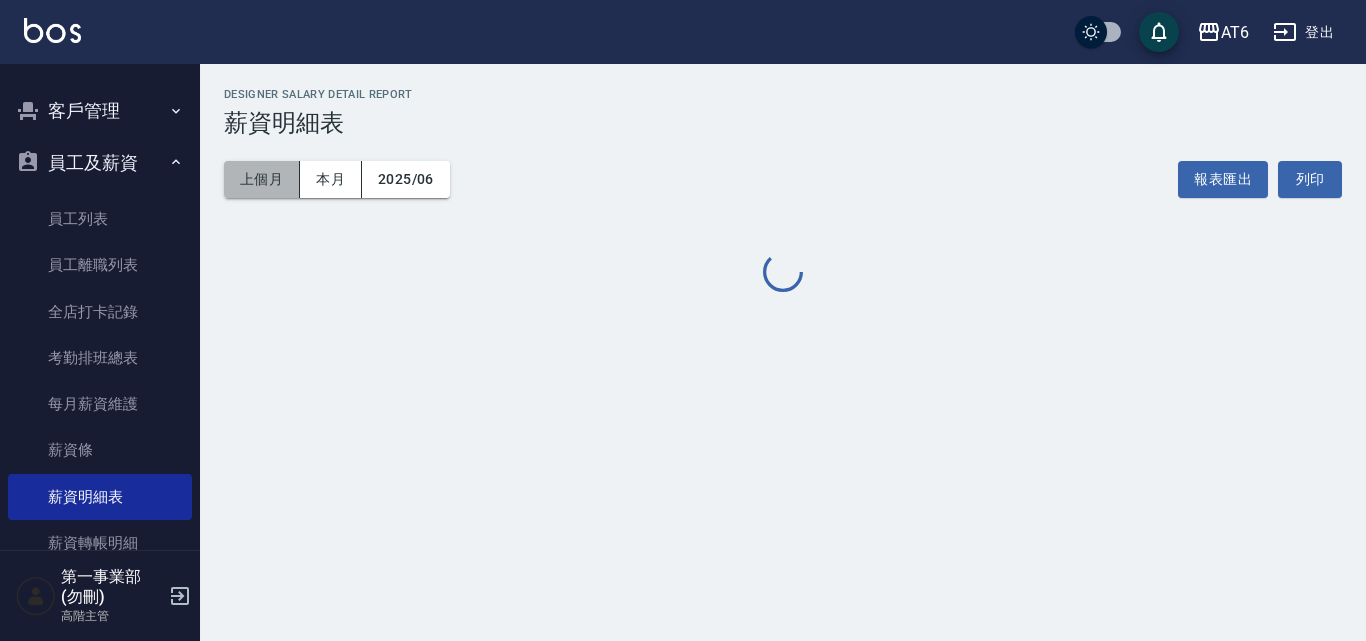 click on "上個月" at bounding box center [262, 179] 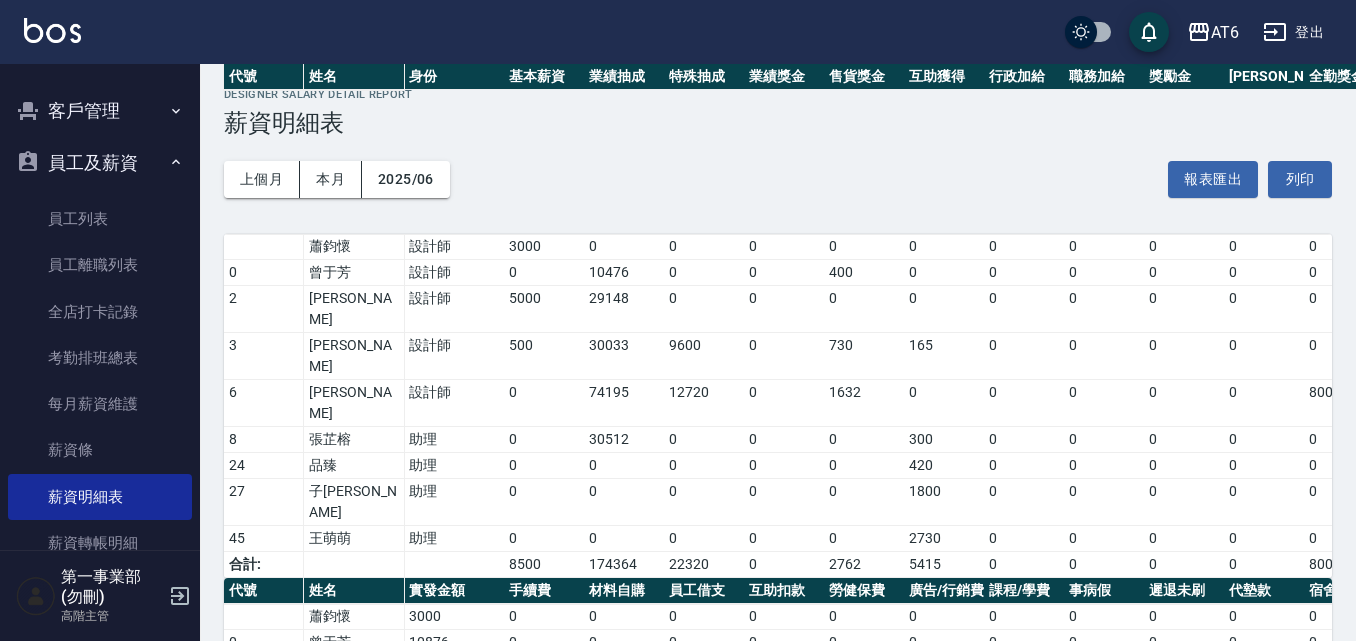 scroll, scrollTop: 193, scrollLeft: 0, axis: vertical 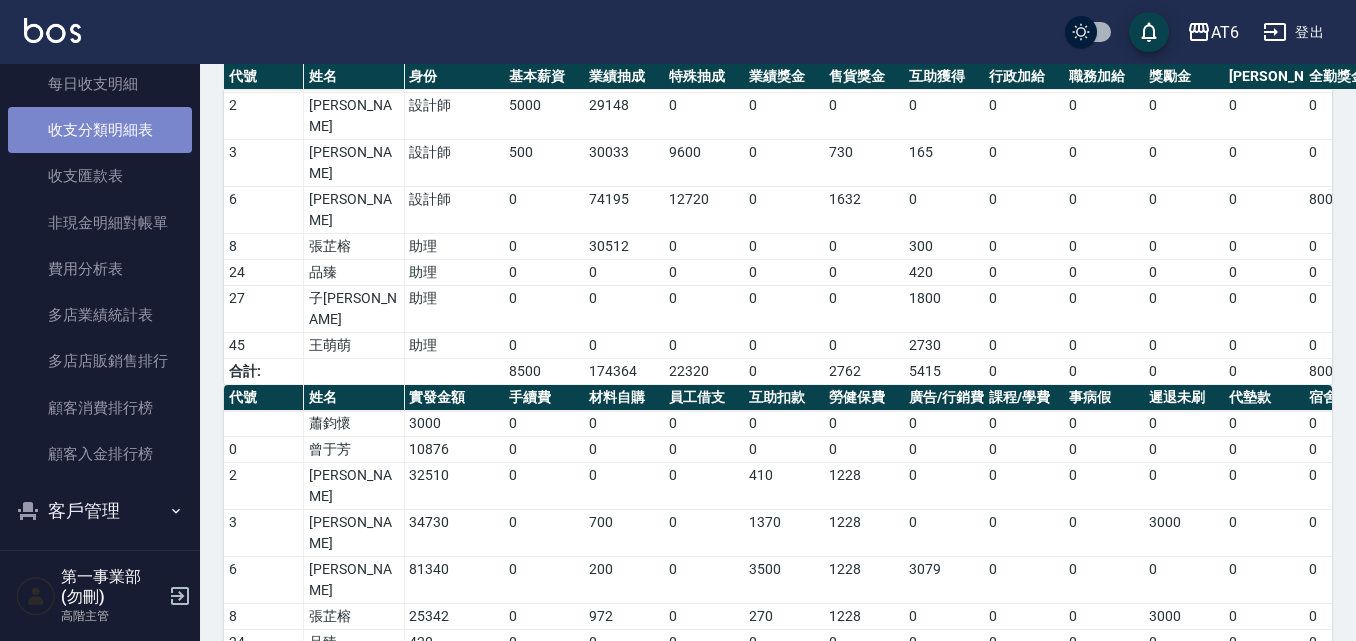 click on "收支分類明細表" at bounding box center (100, 130) 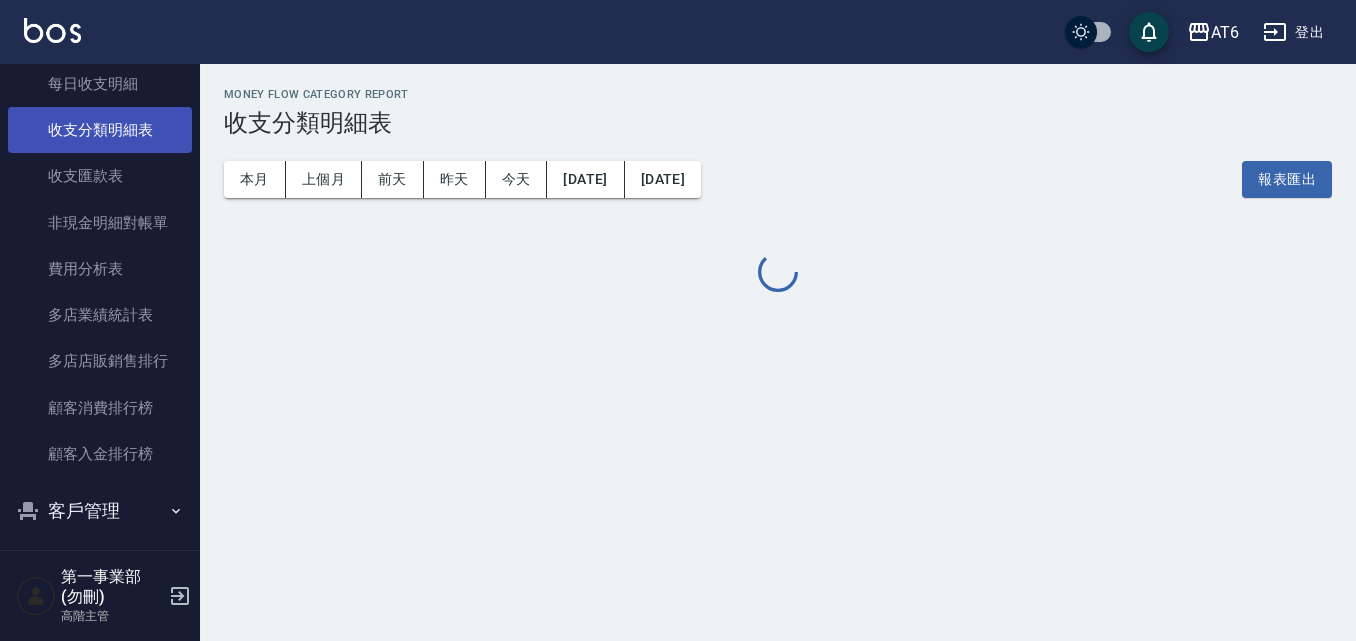 scroll, scrollTop: 0, scrollLeft: 0, axis: both 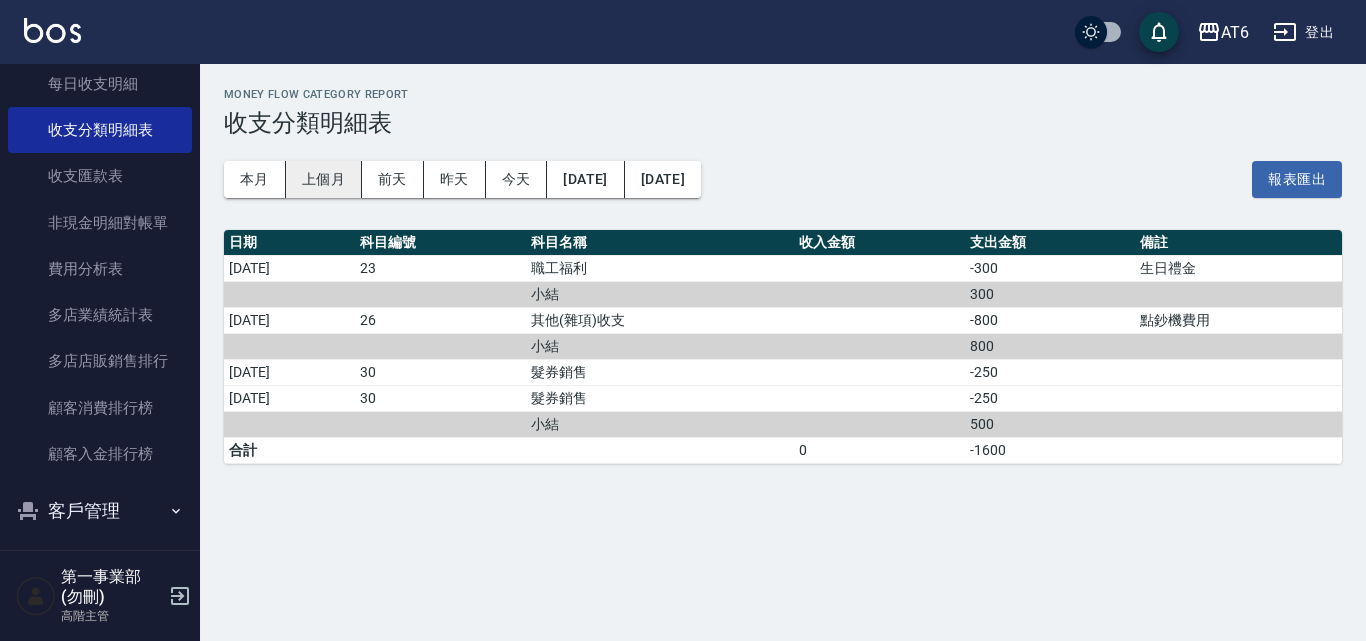 click on "上個月" at bounding box center [324, 179] 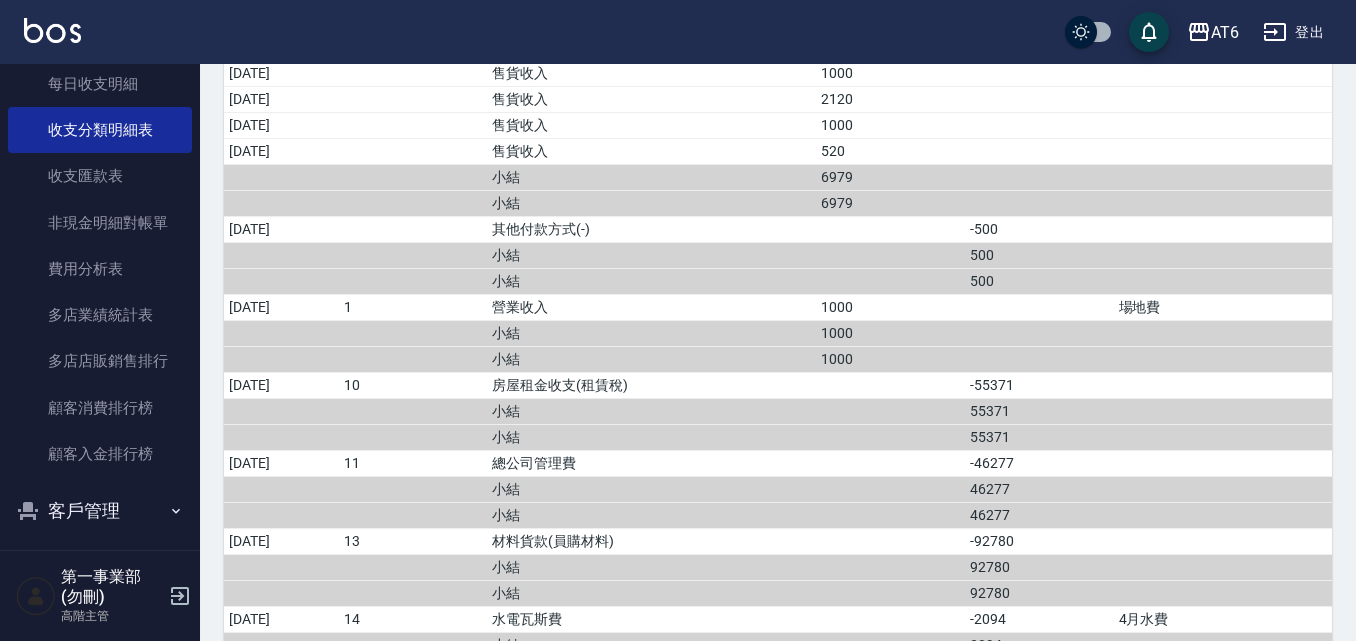 scroll, scrollTop: 900, scrollLeft: 0, axis: vertical 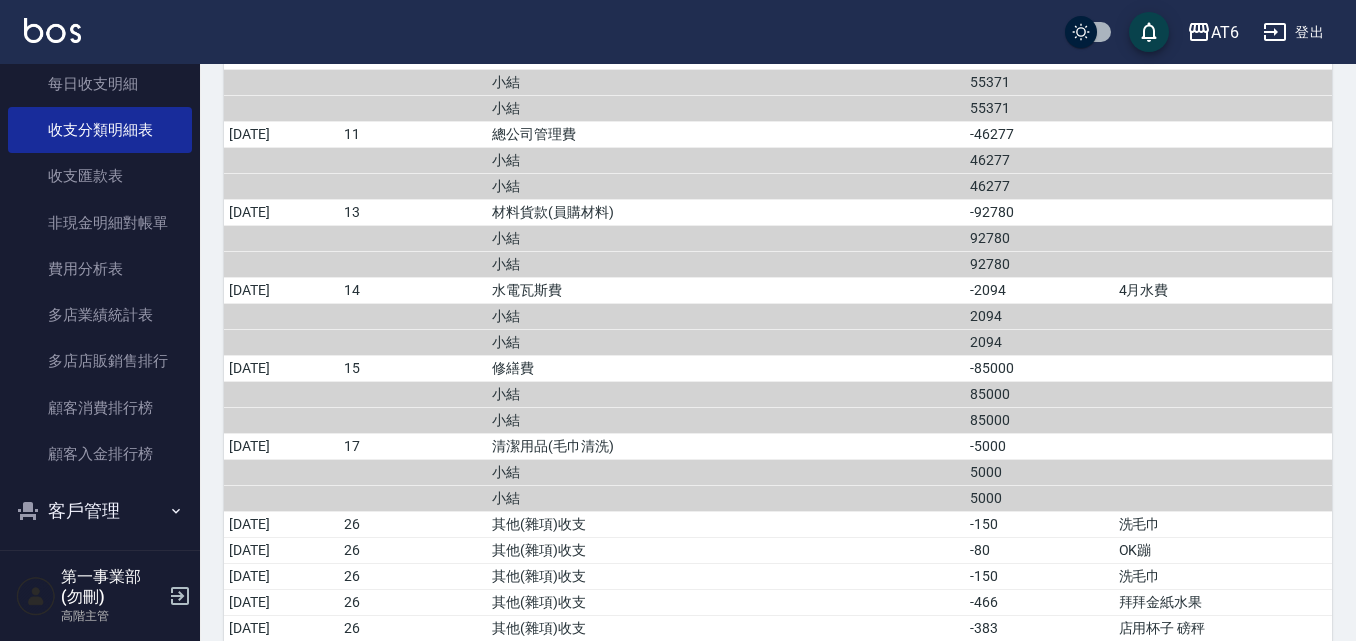 click on "26" at bounding box center [413, 628] 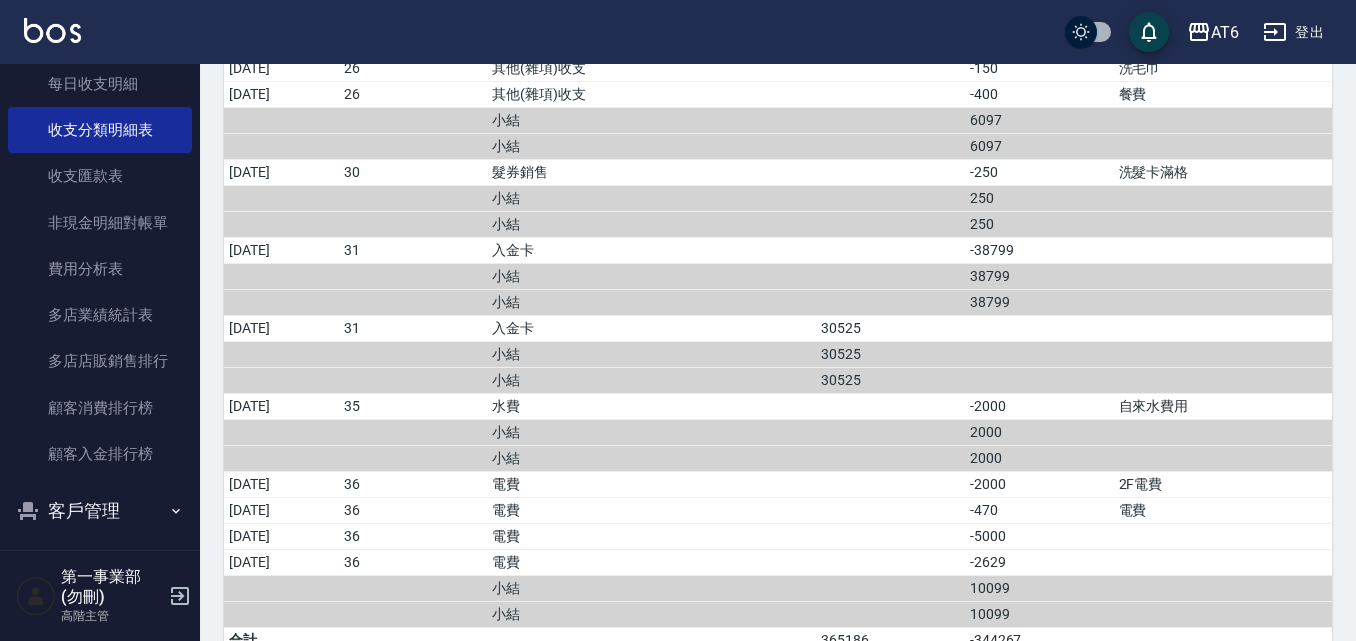 scroll, scrollTop: 1979, scrollLeft: 0, axis: vertical 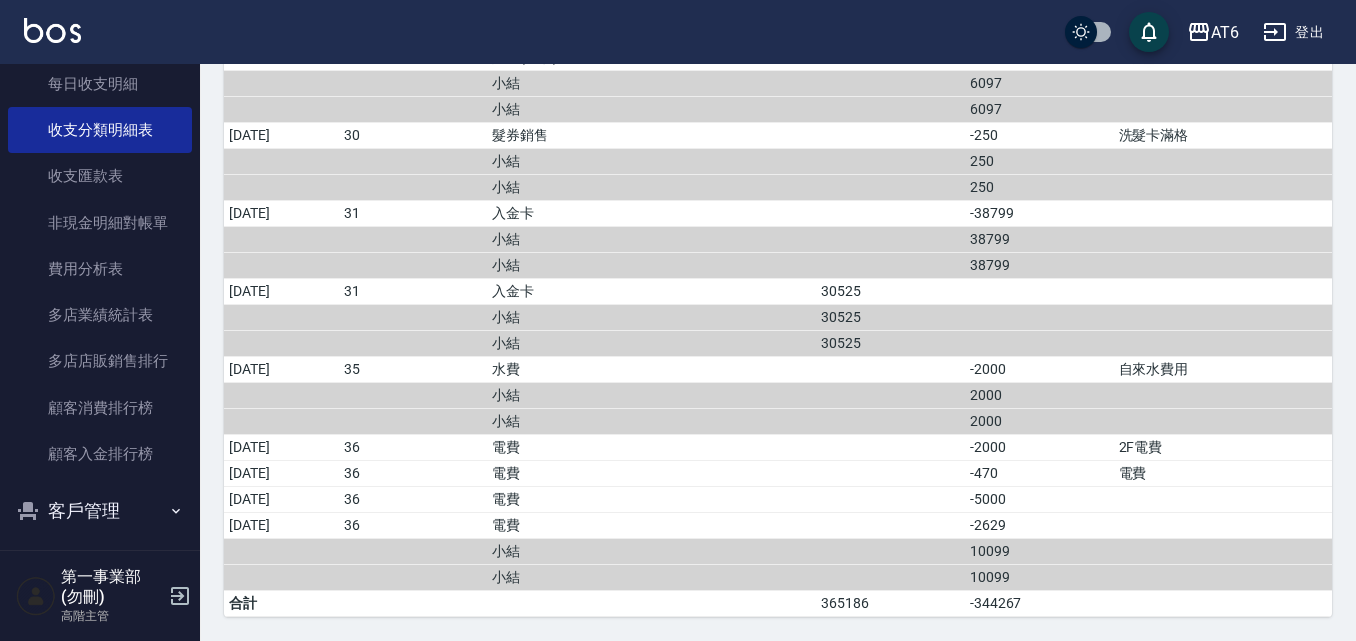 click at bounding box center [413, 603] 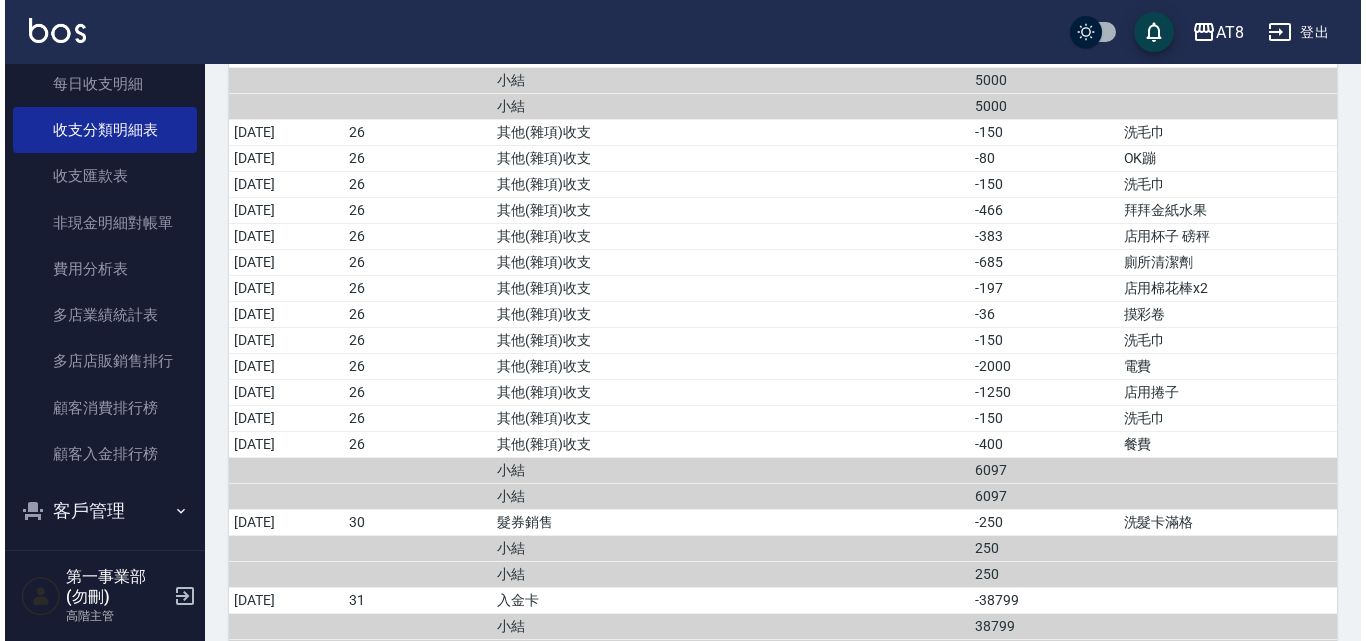 scroll, scrollTop: 1579, scrollLeft: 0, axis: vertical 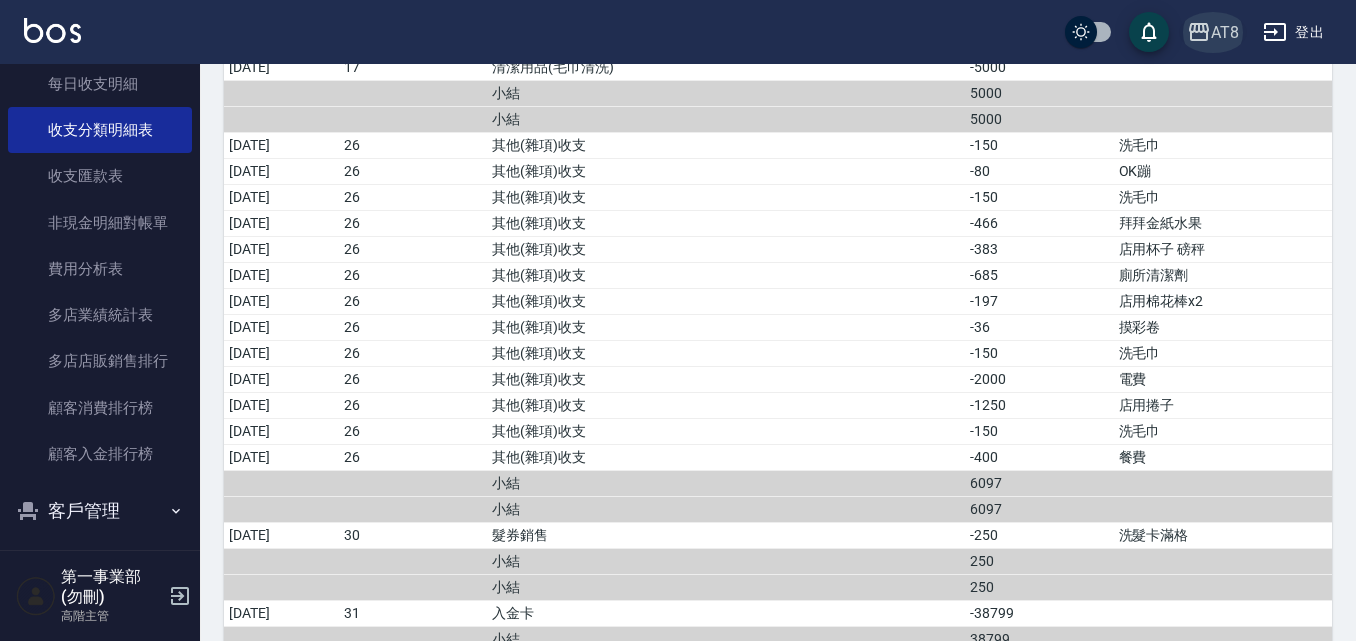 click on "AT8" at bounding box center (1225, 32) 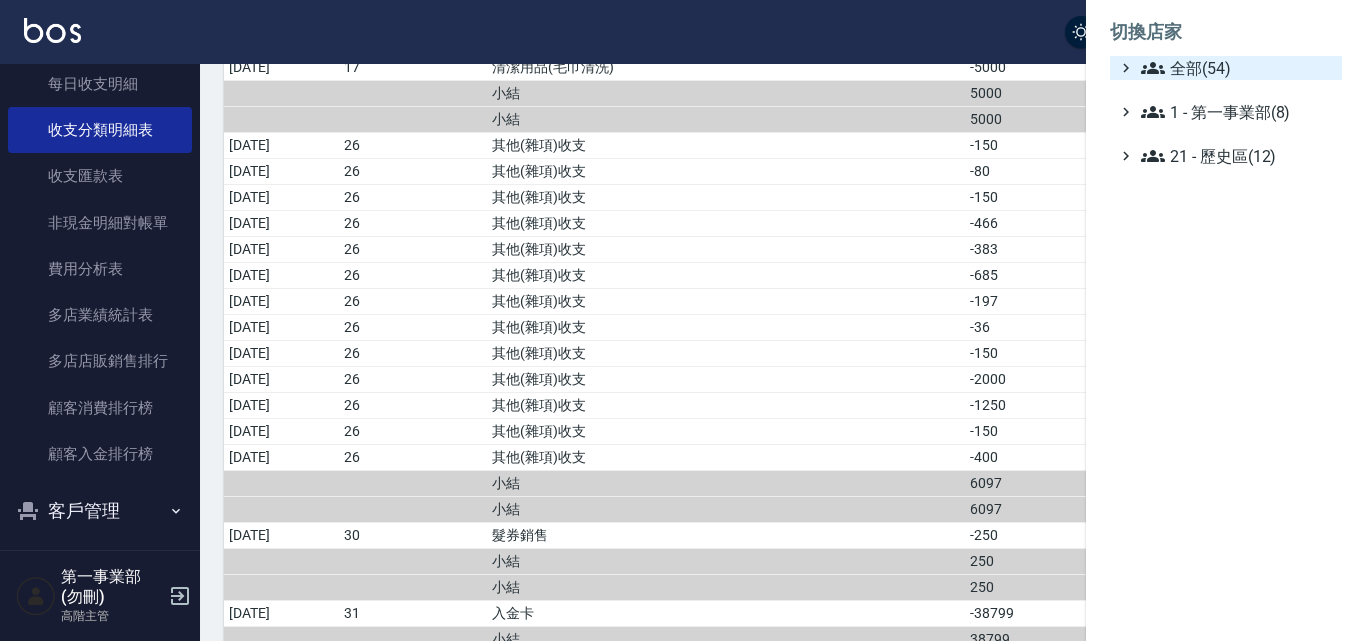 click on "全部(54)" at bounding box center [1237, 68] 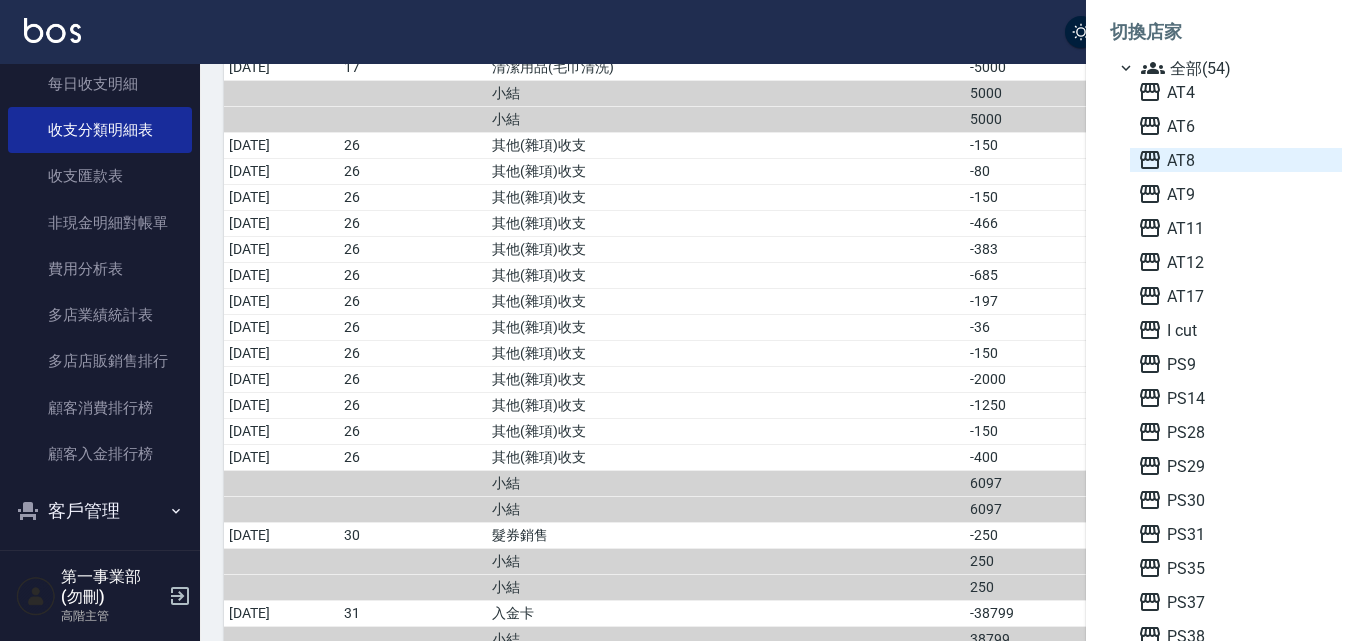 click on "AT8" at bounding box center [1236, 160] 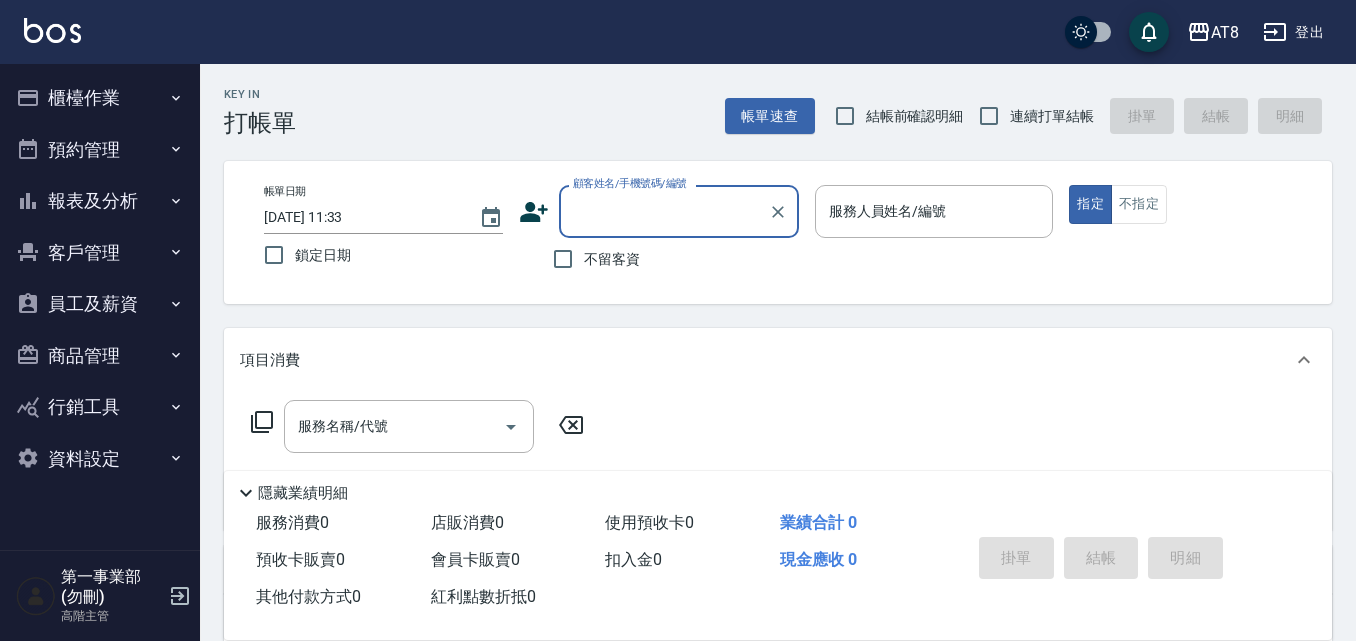 scroll, scrollTop: 0, scrollLeft: 0, axis: both 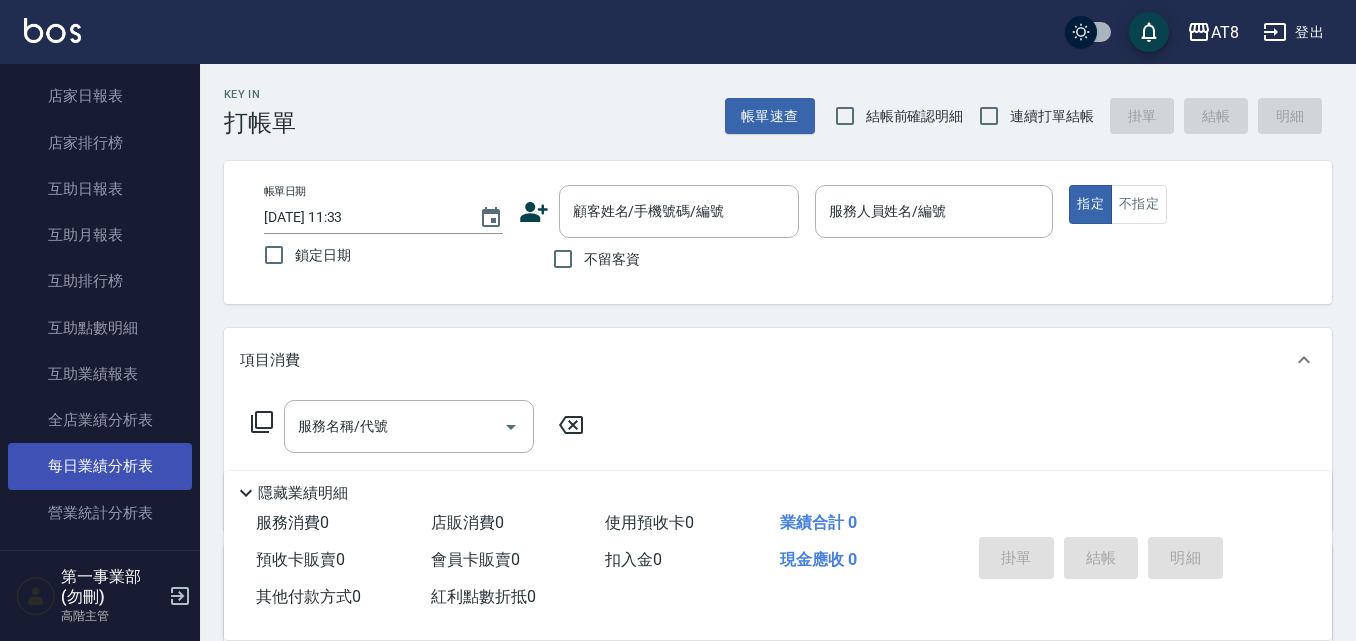 click on "每日業績分析表" at bounding box center [100, 466] 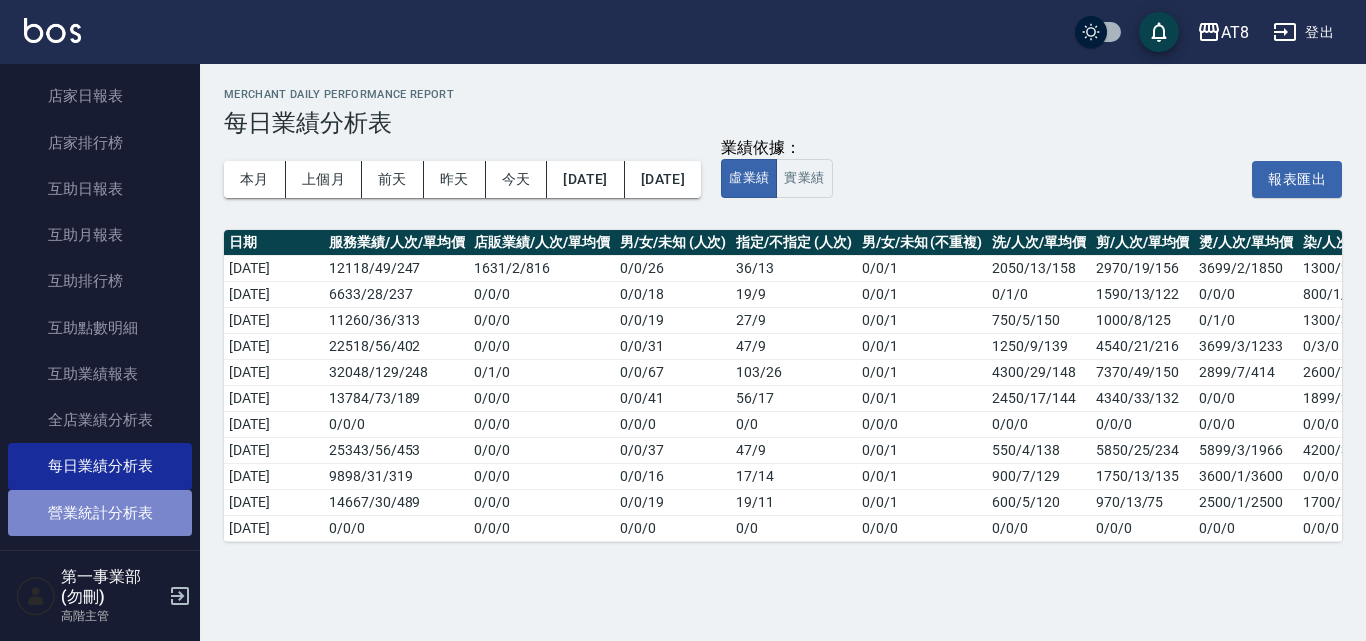 click on "營業統計分析表" at bounding box center (100, 513) 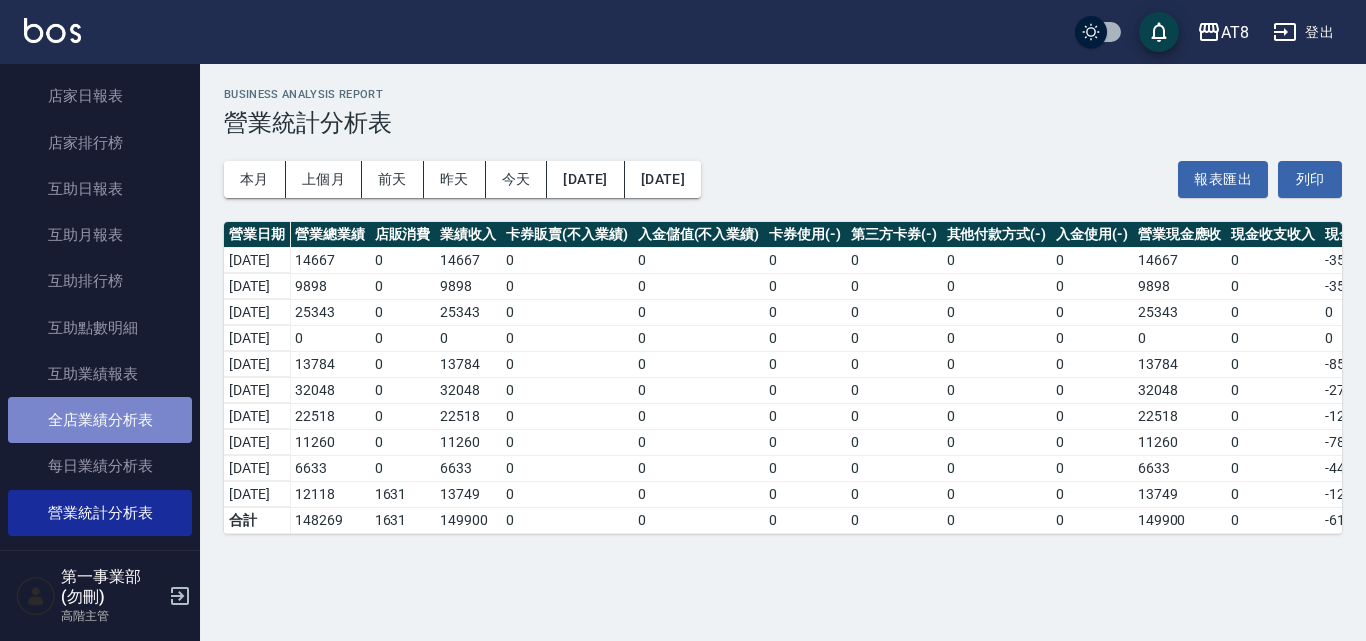 click on "全店業績分析表" at bounding box center (100, 420) 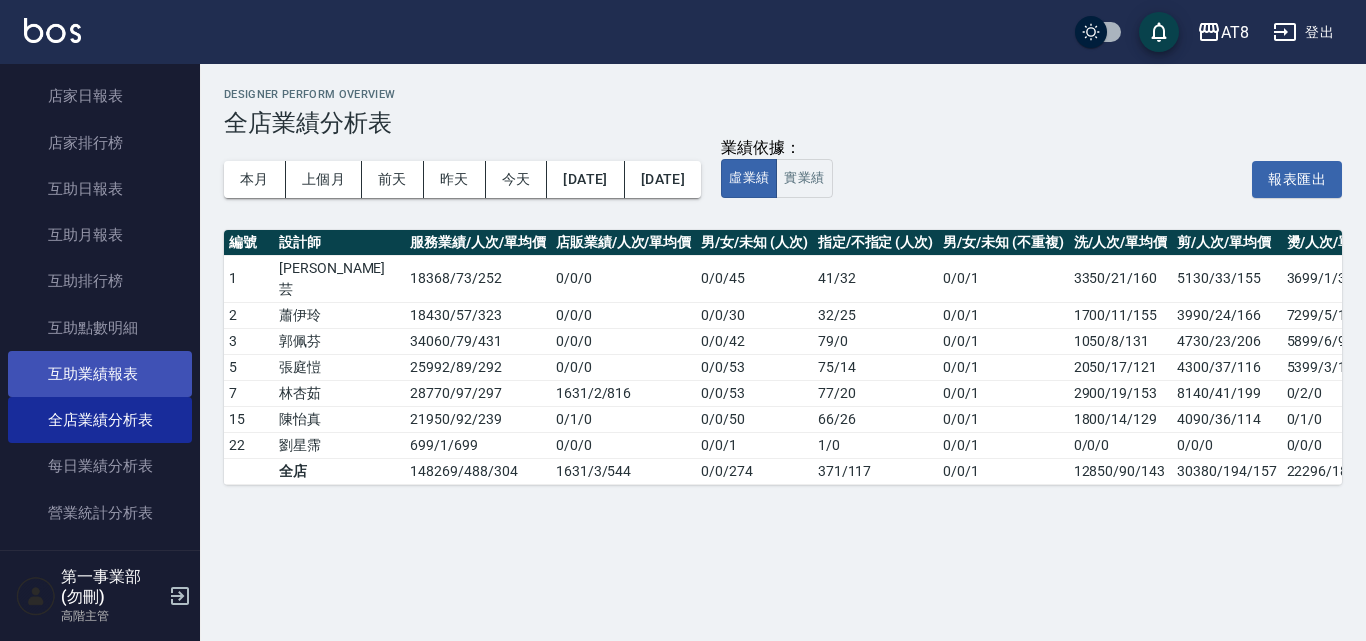 click on "互助業績報表" at bounding box center (100, 374) 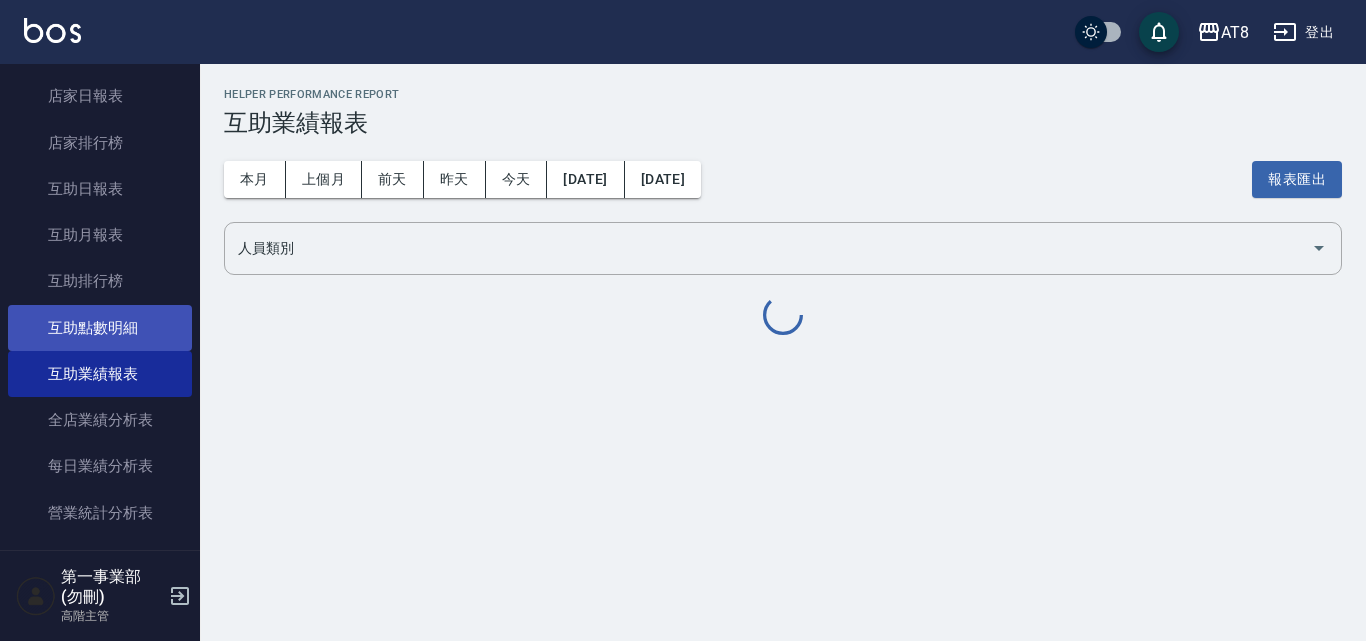click on "互助點數明細" at bounding box center [100, 328] 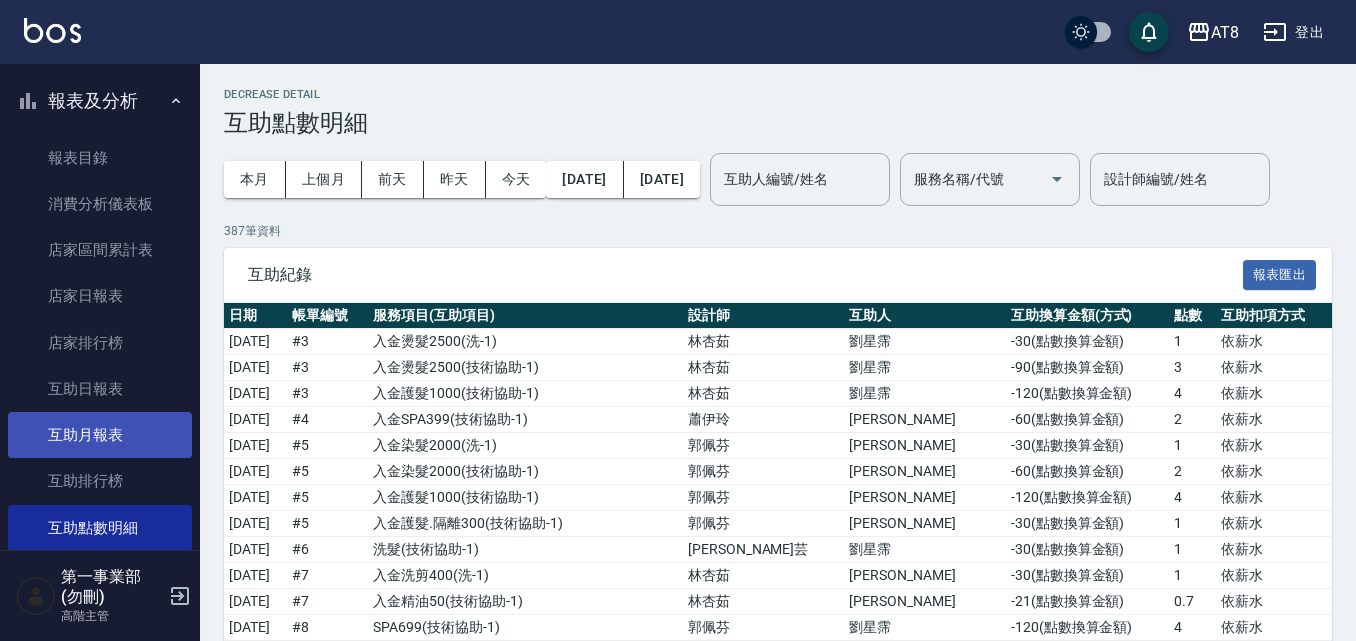 scroll, scrollTop: 0, scrollLeft: 0, axis: both 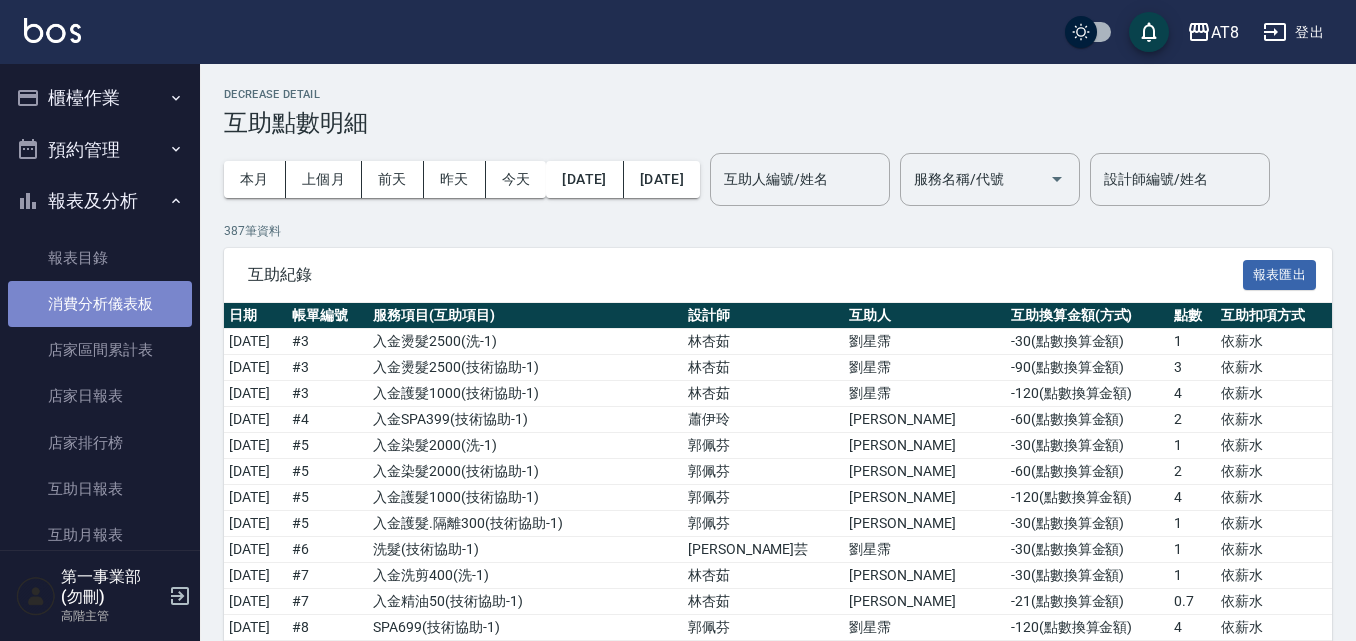 click on "消費分析儀表板" at bounding box center (100, 304) 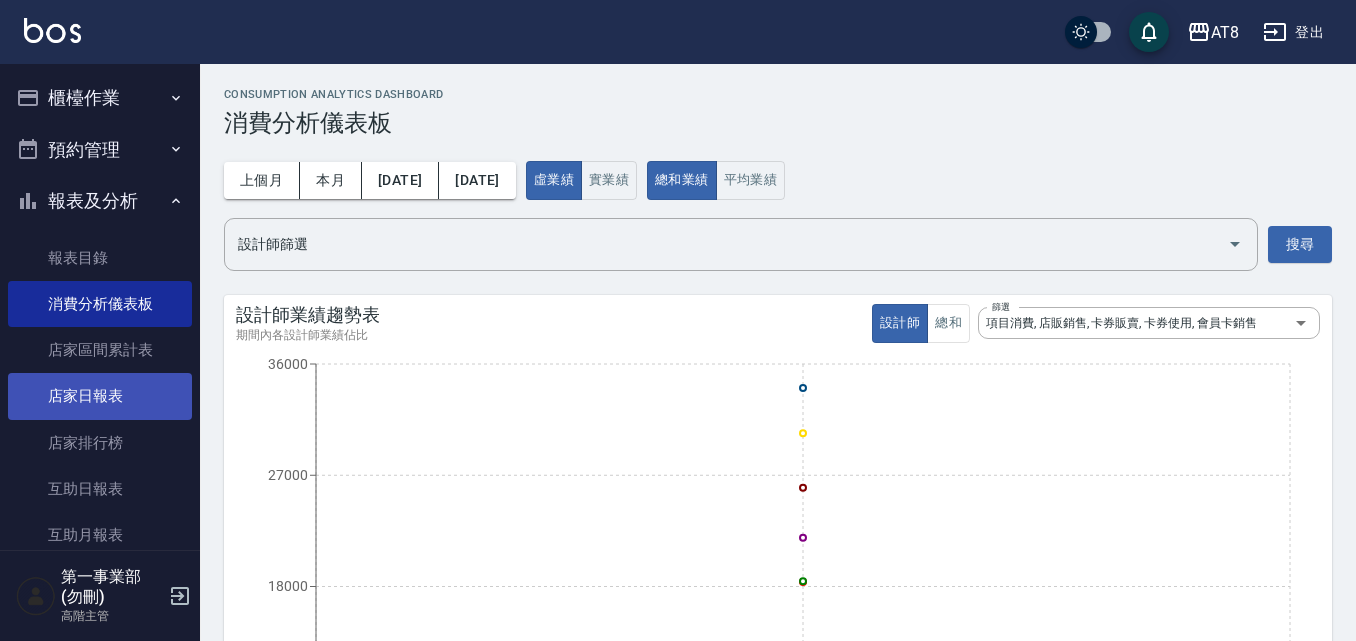 click on "店家日報表" at bounding box center [100, 396] 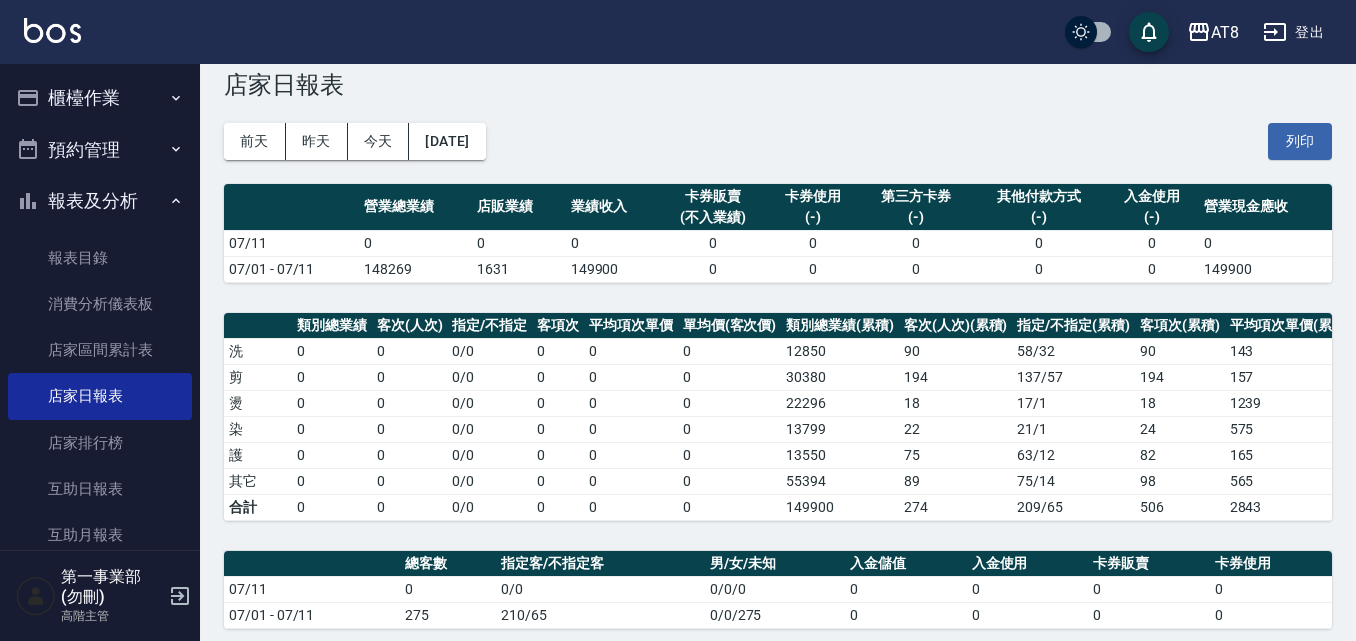 scroll, scrollTop: 0, scrollLeft: 0, axis: both 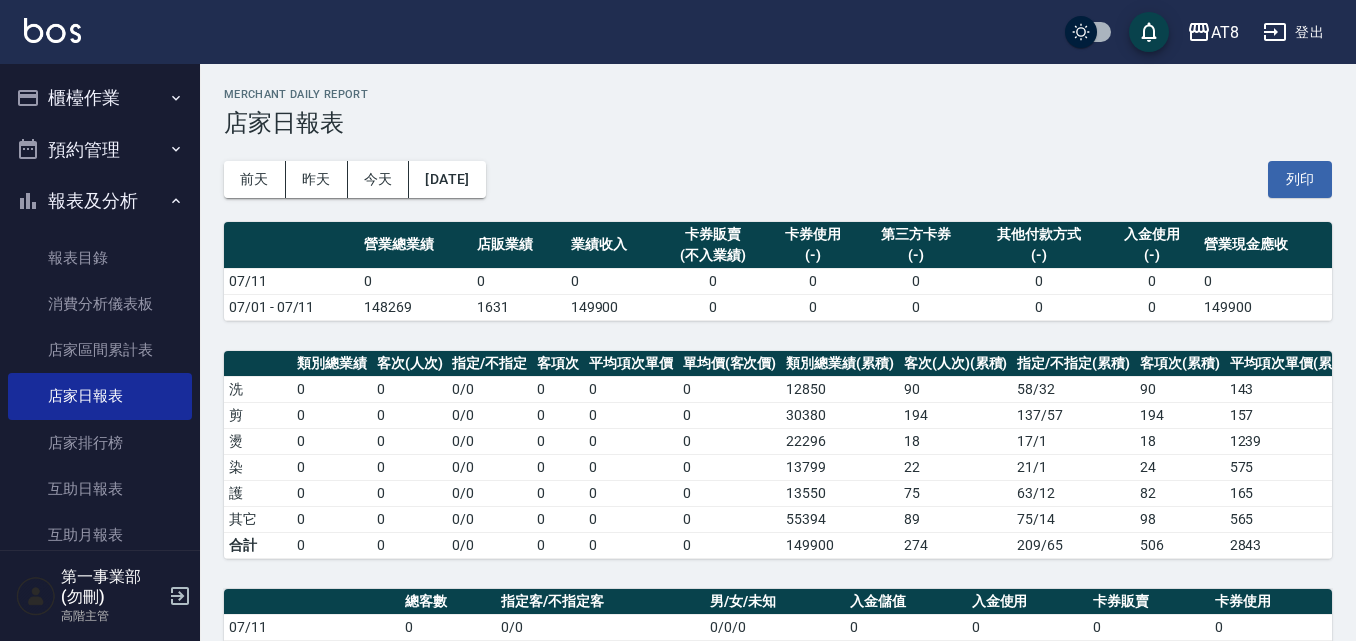 click on "櫃檯作業" at bounding box center [100, 98] 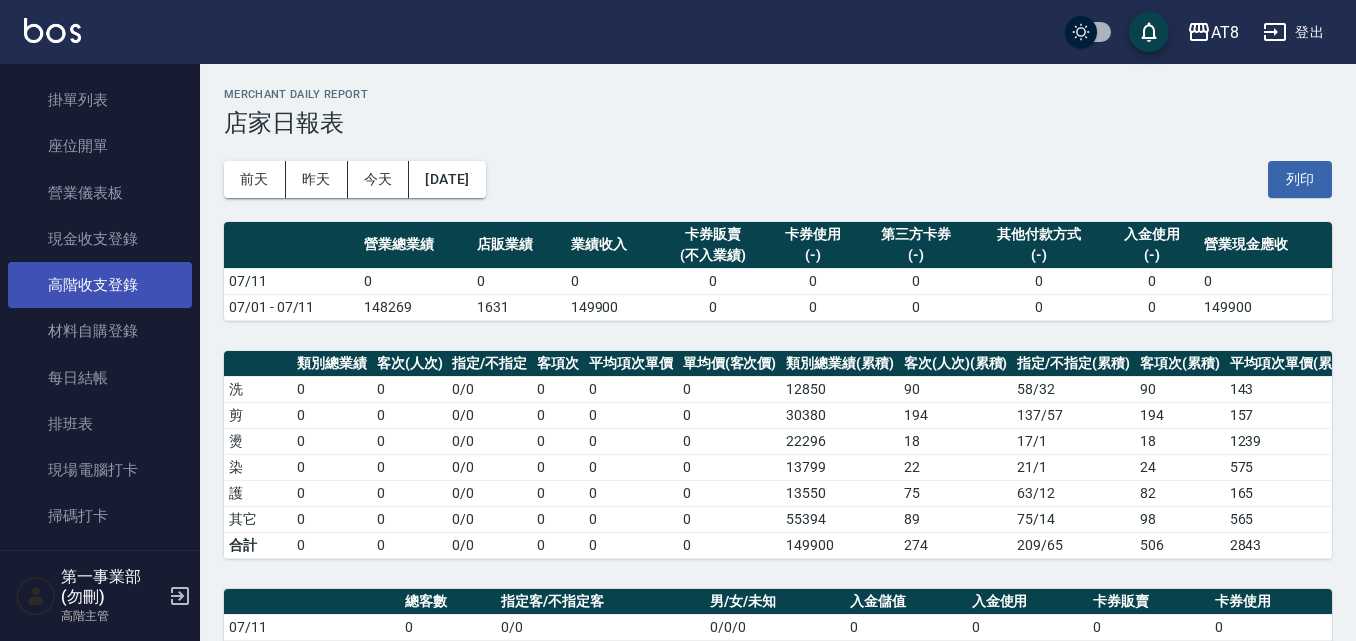 scroll, scrollTop: 200, scrollLeft: 0, axis: vertical 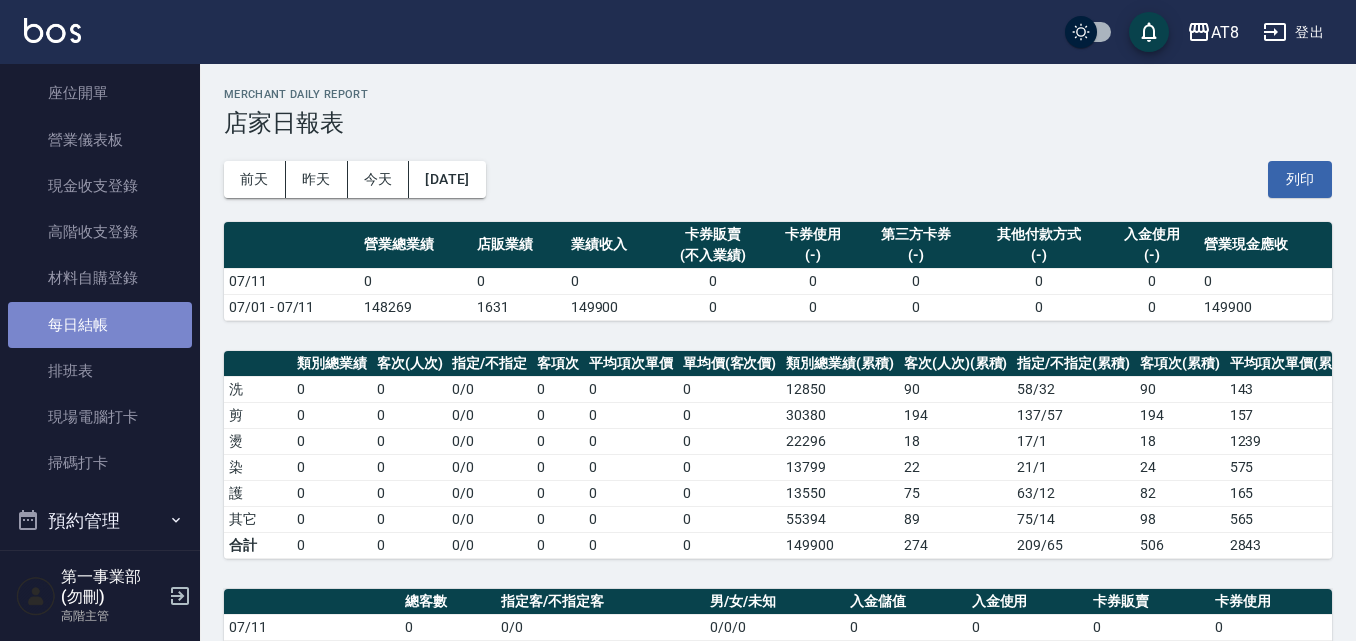 click on "每日結帳" at bounding box center (100, 325) 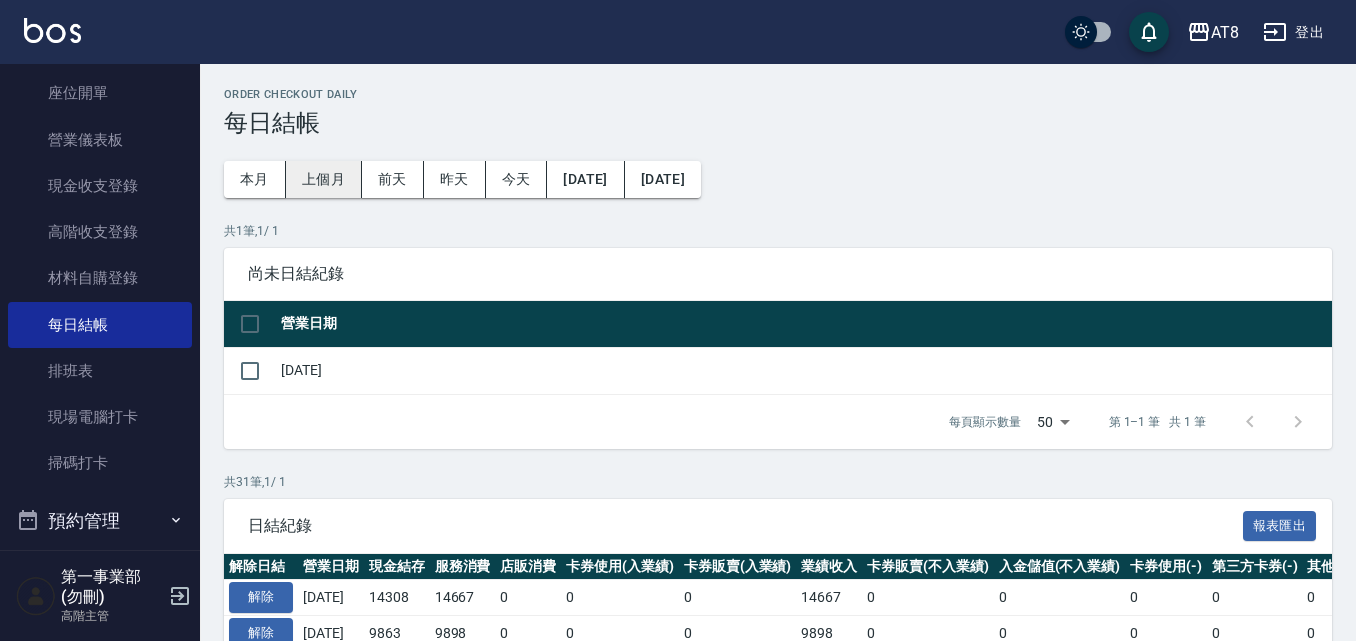 click on "上個月" at bounding box center [324, 179] 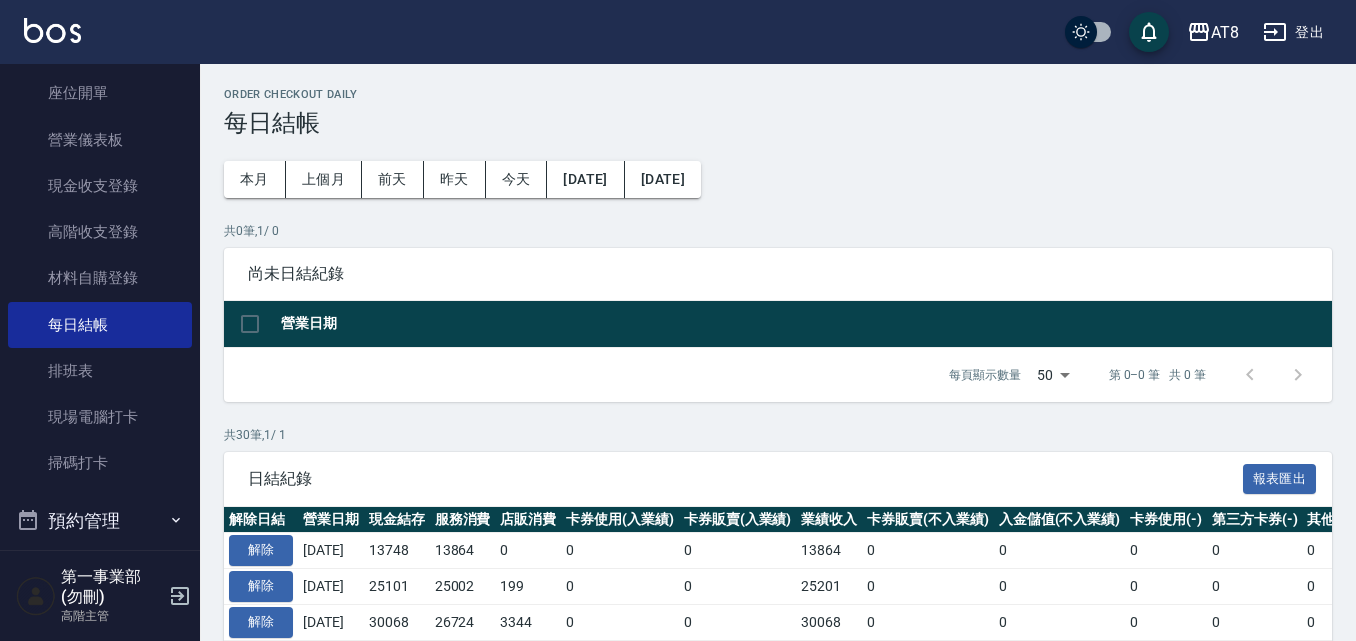 scroll, scrollTop: 100, scrollLeft: 0, axis: vertical 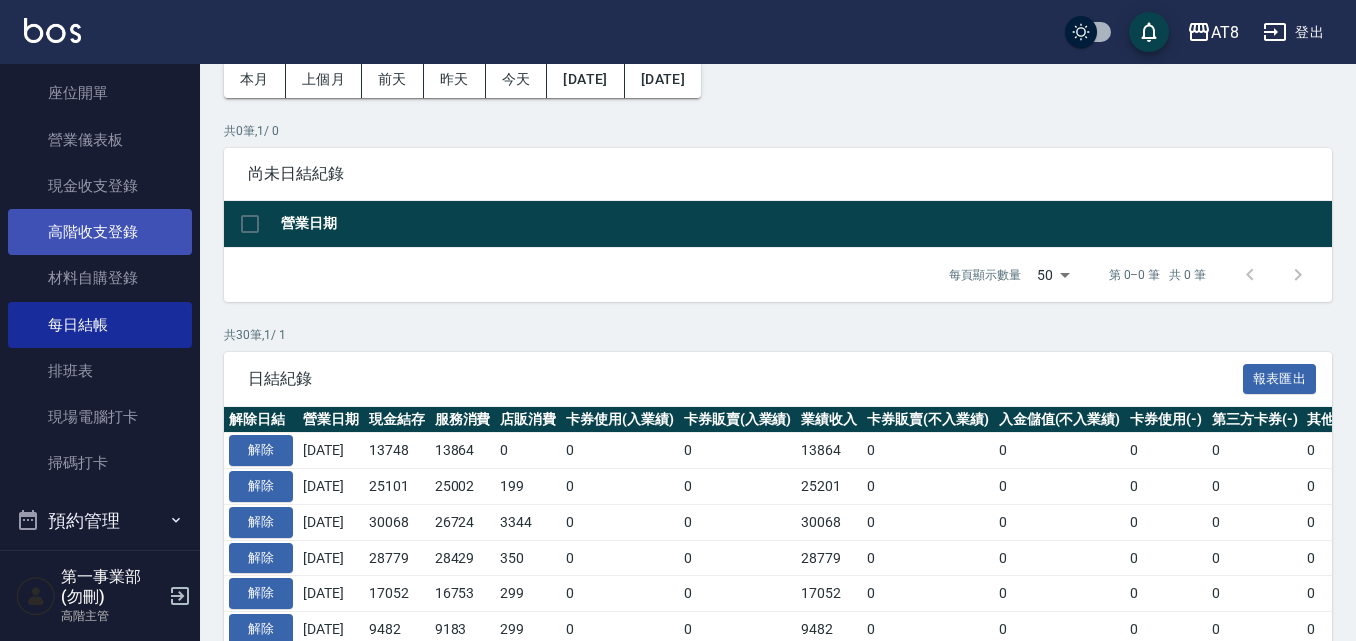 click on "高階收支登錄" at bounding box center [100, 232] 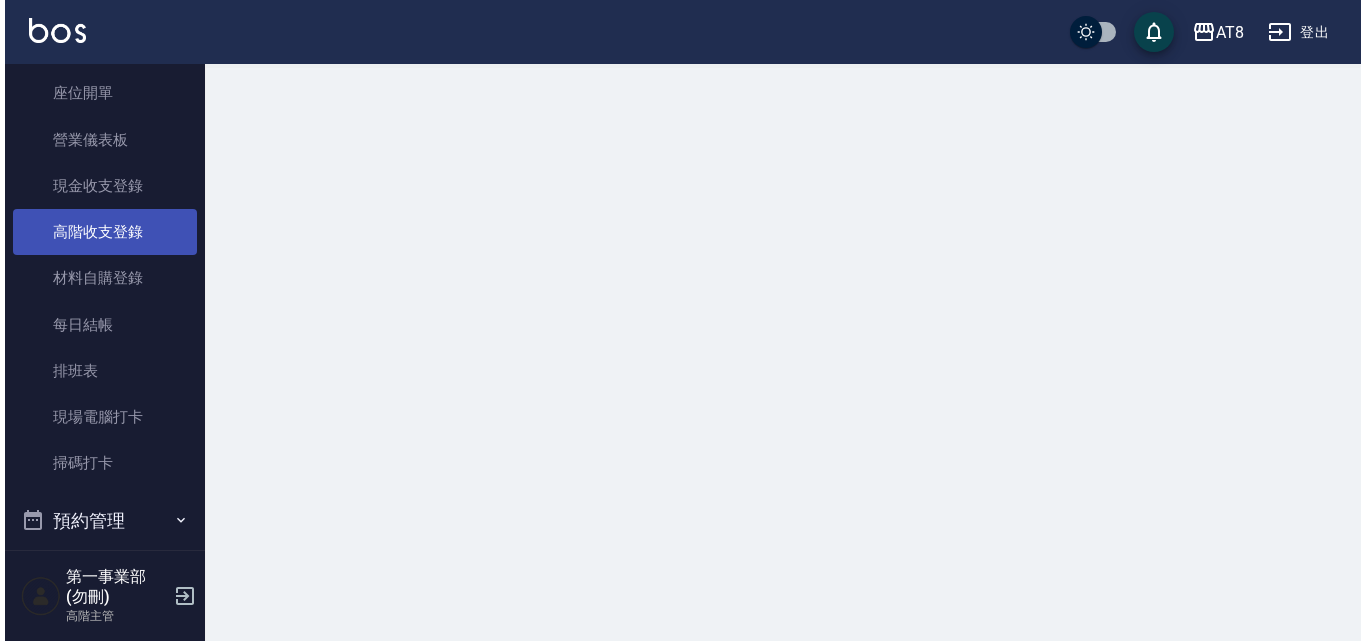 scroll, scrollTop: 0, scrollLeft: 0, axis: both 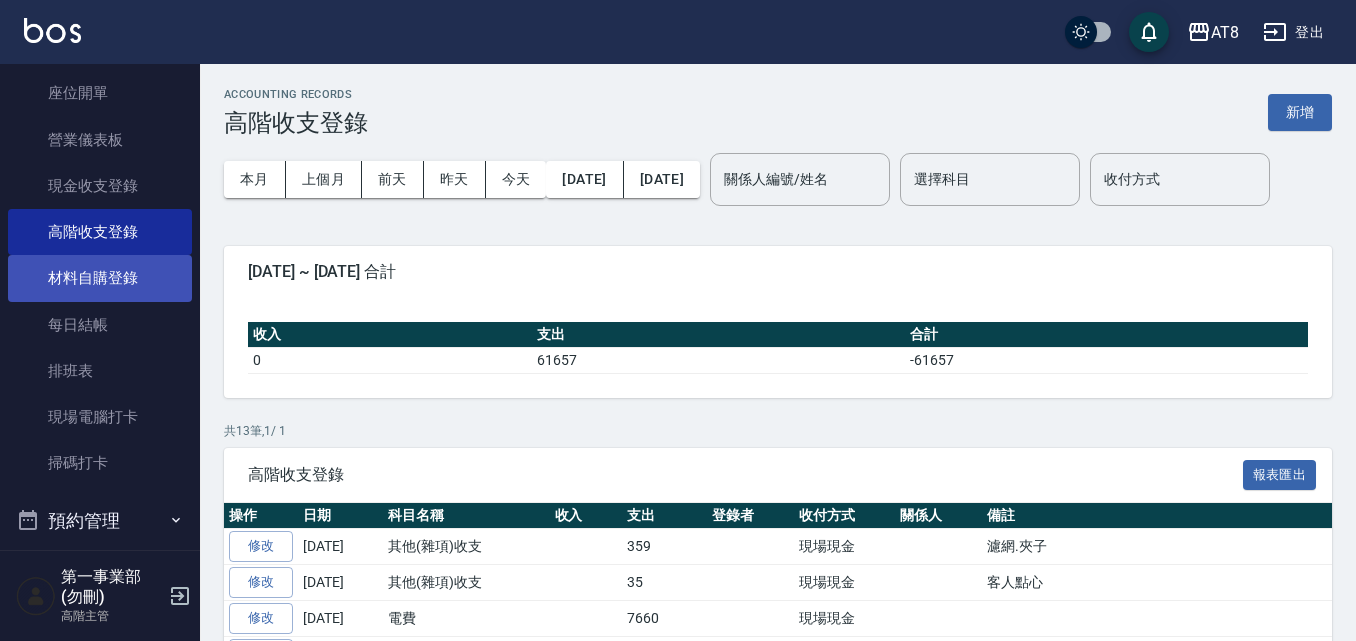 click on "材料自購登錄" at bounding box center [100, 278] 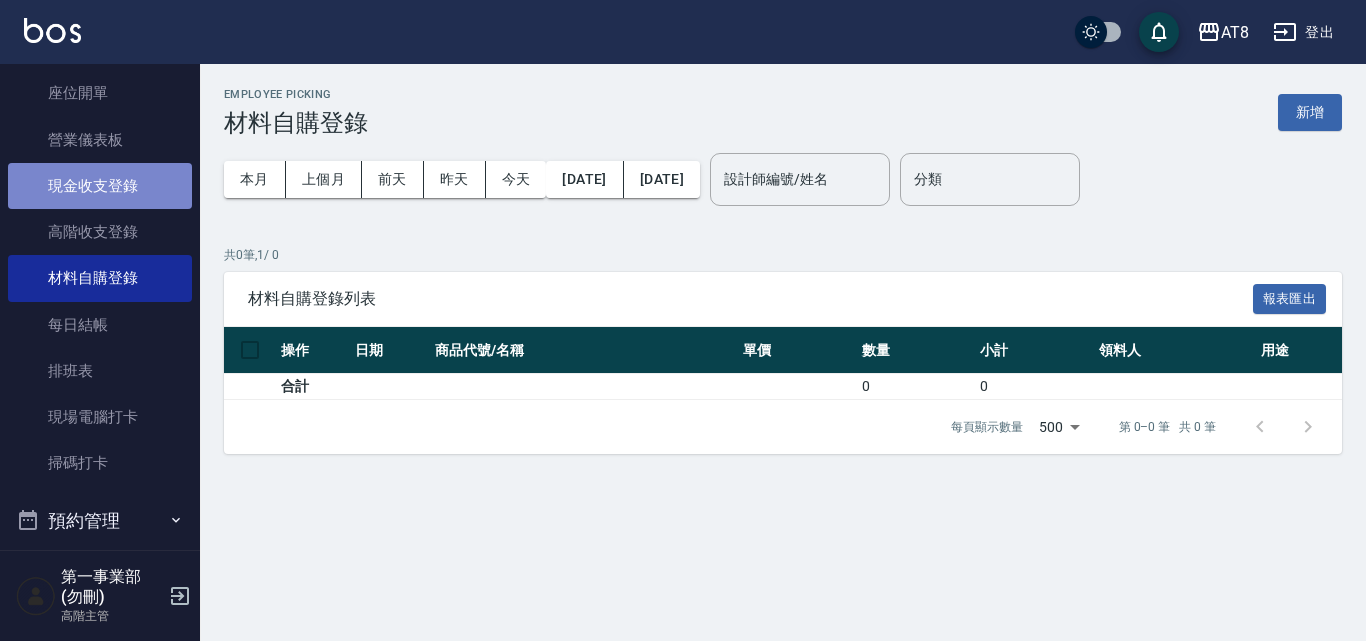 click on "現金收支登錄" at bounding box center (100, 186) 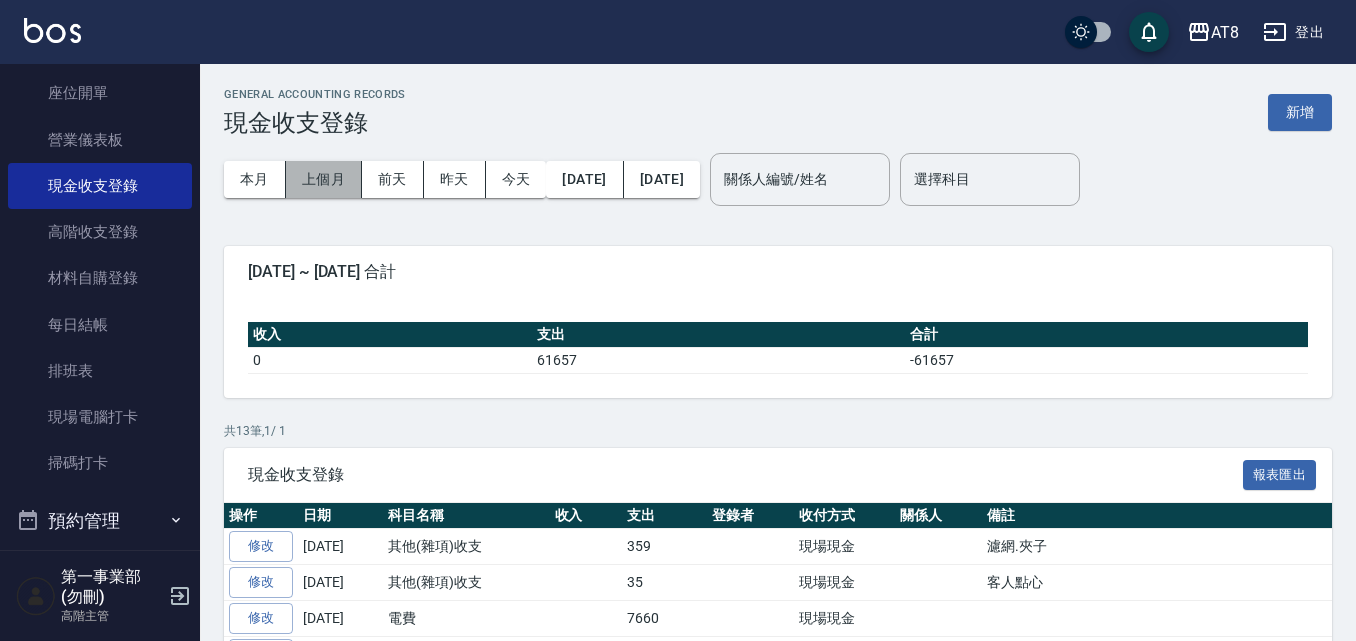 click on "上個月" at bounding box center (324, 179) 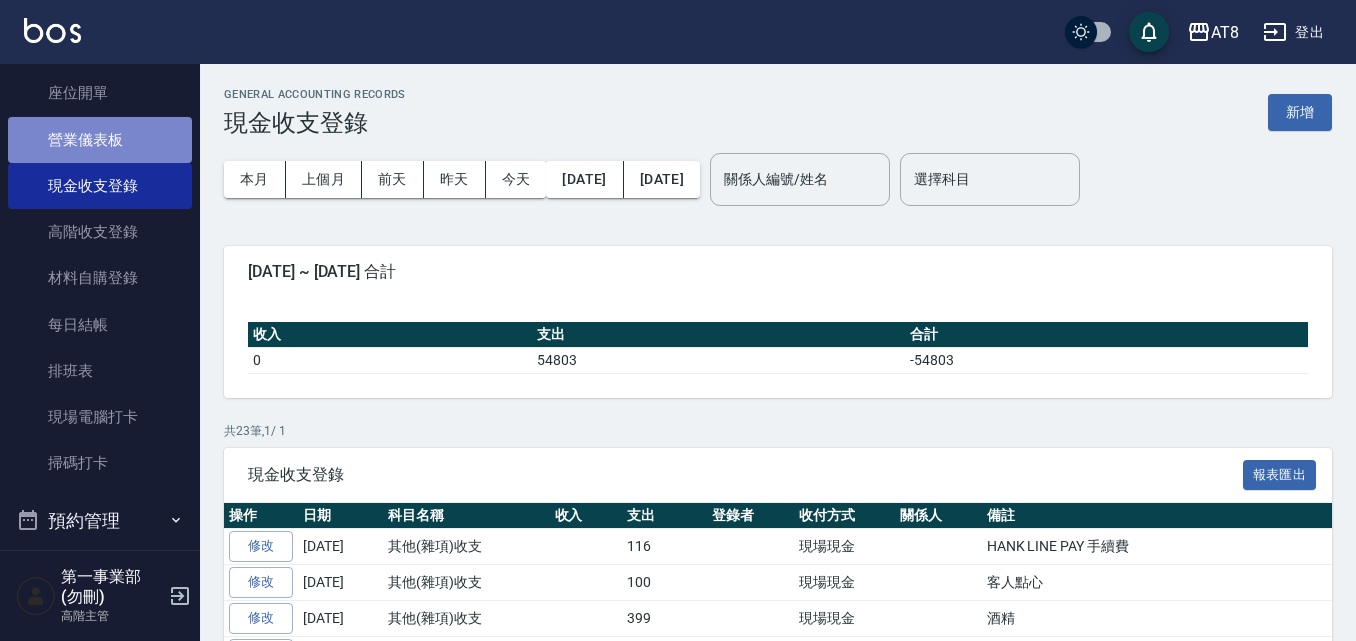 click on "營業儀表板" at bounding box center (100, 140) 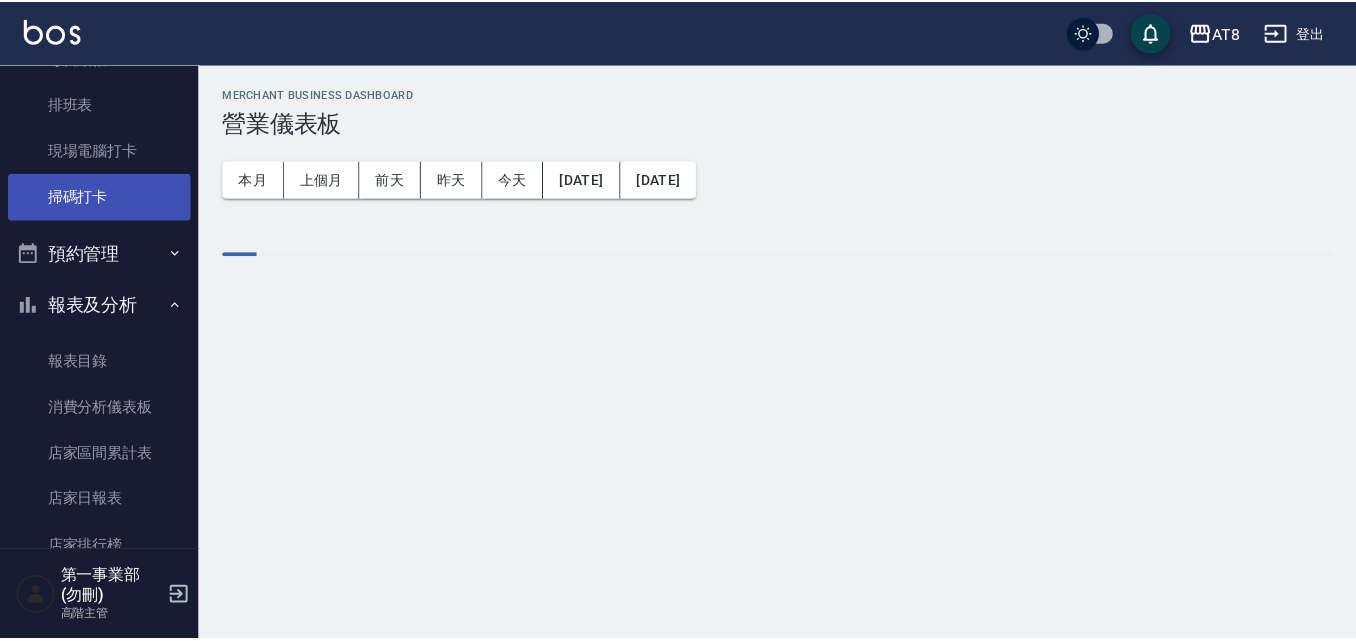 scroll, scrollTop: 500, scrollLeft: 0, axis: vertical 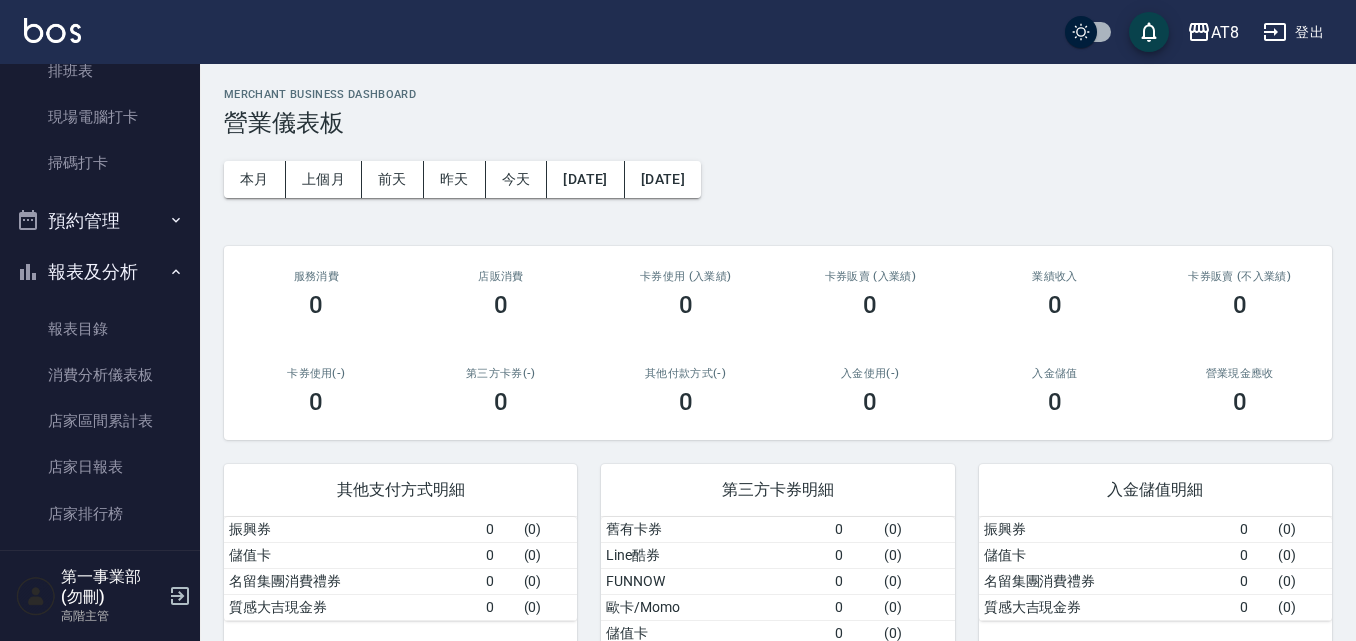 click on "預約管理" at bounding box center [100, 221] 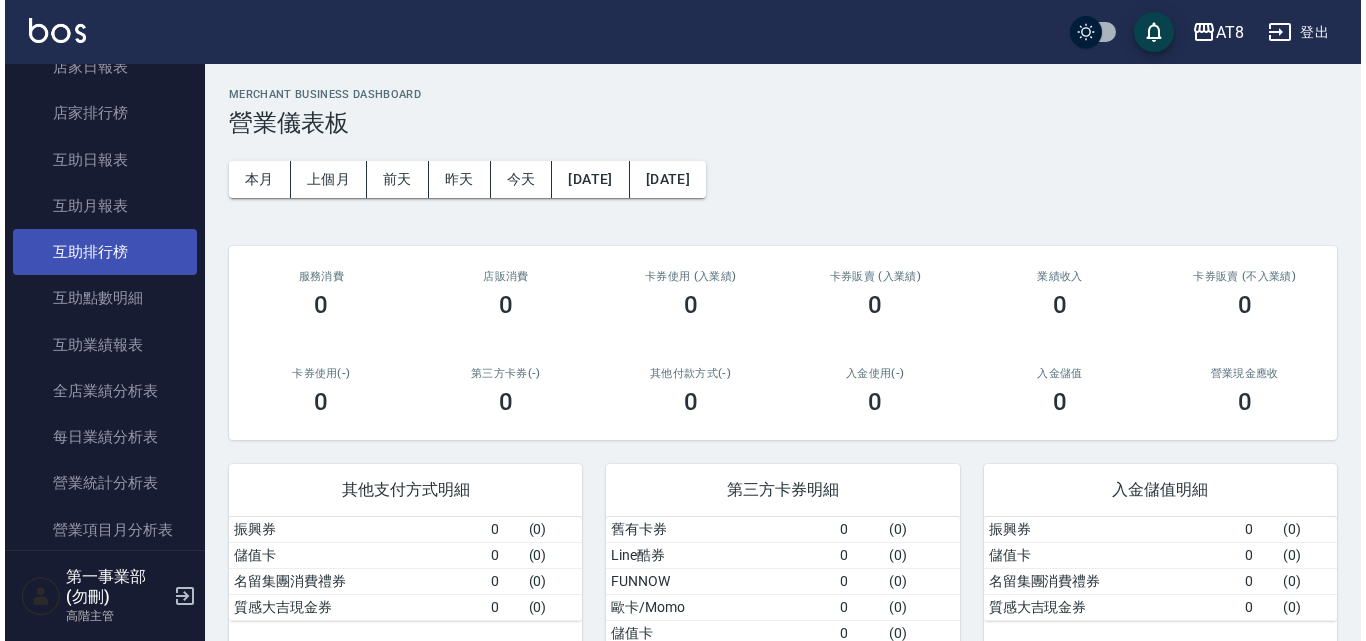 scroll, scrollTop: 1100, scrollLeft: 0, axis: vertical 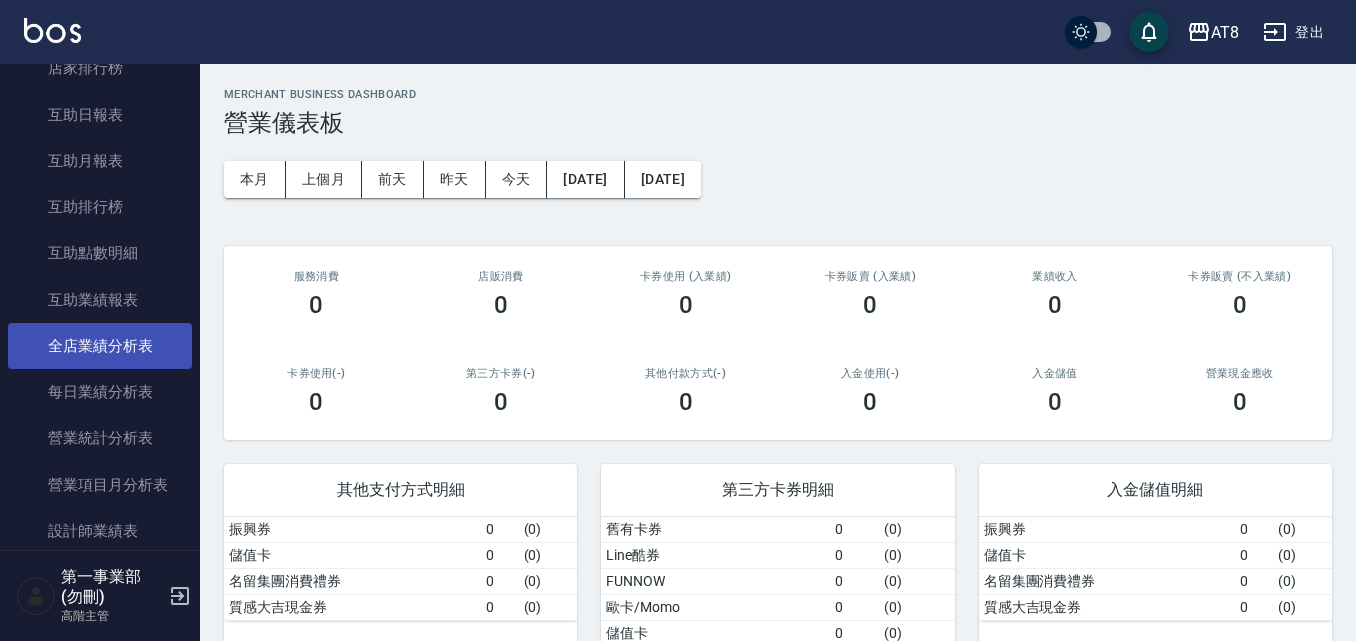 click on "全店業績分析表" at bounding box center (100, 346) 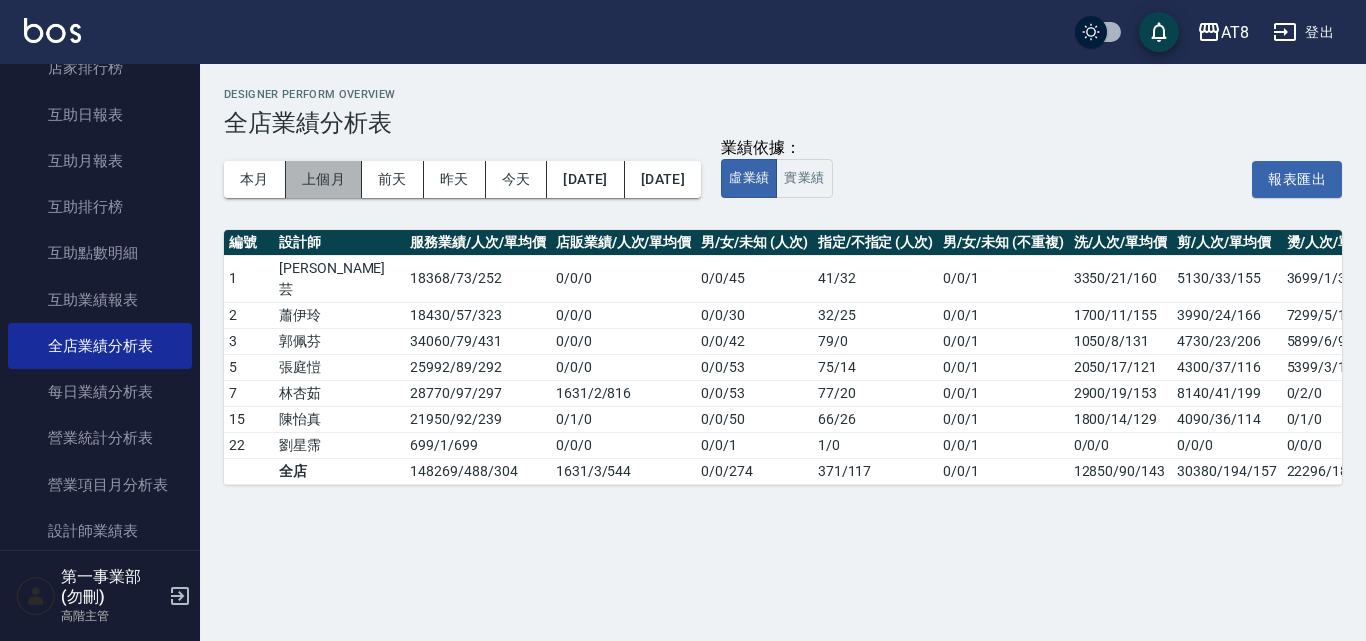 click on "上個月" at bounding box center [324, 179] 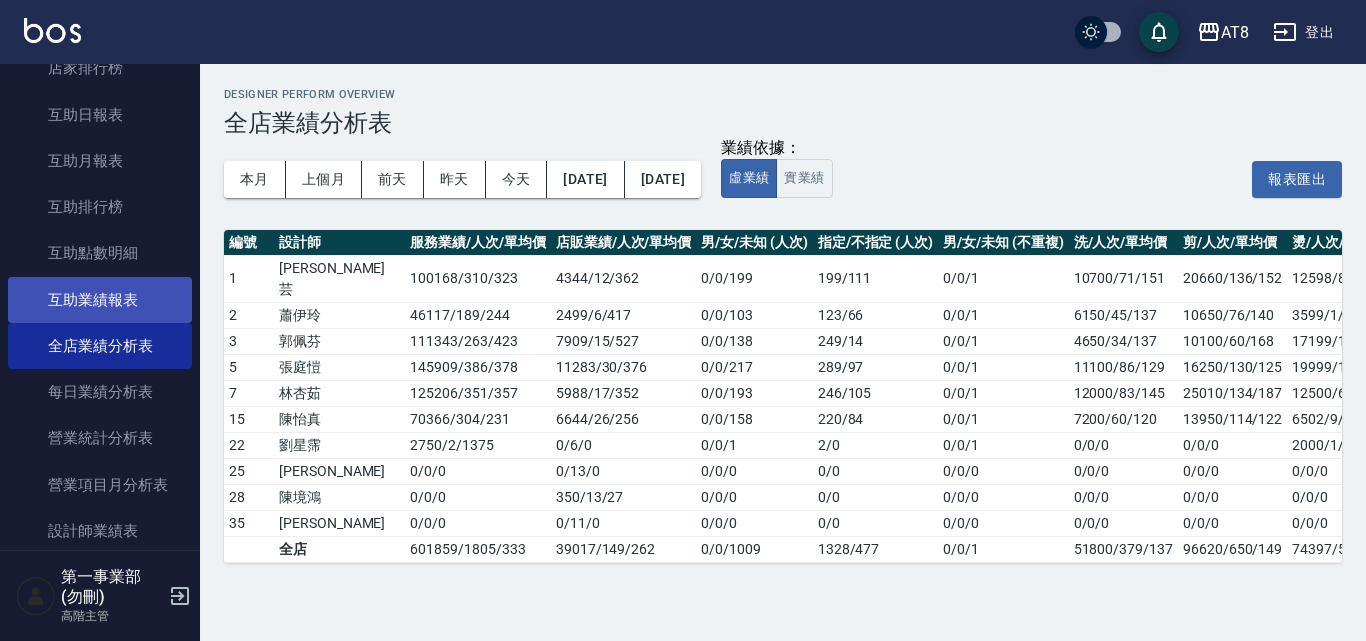 click on "互助業績報表" at bounding box center (100, 300) 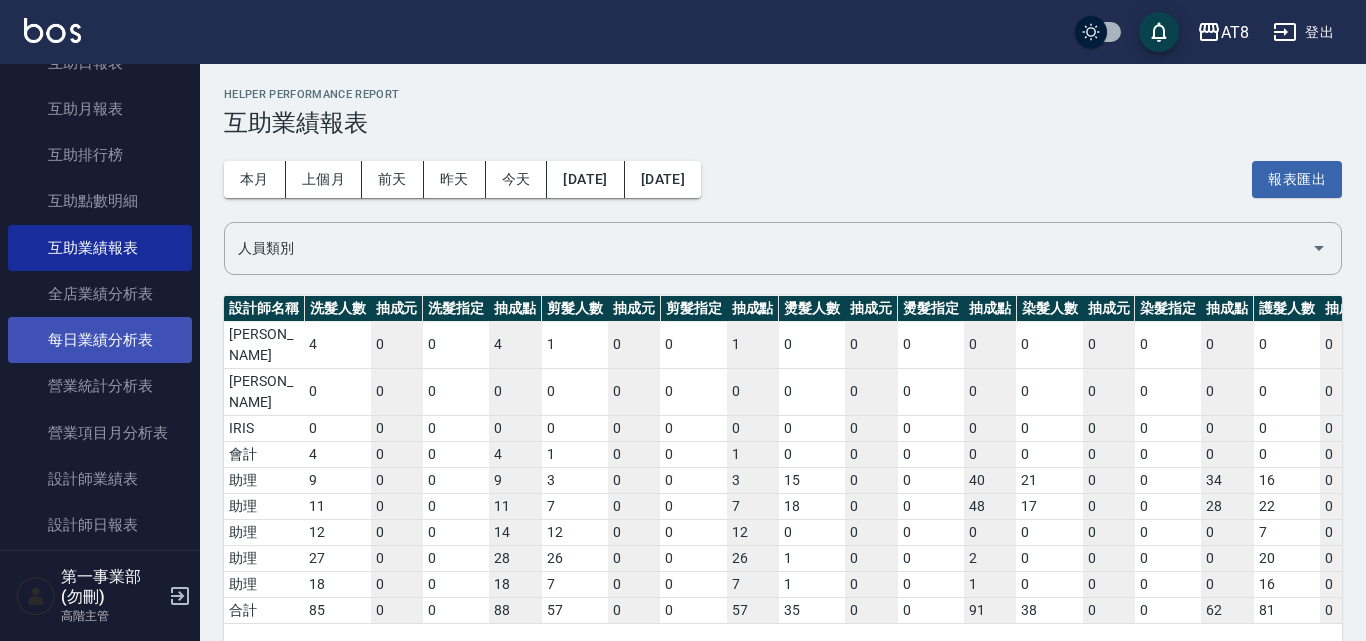 scroll, scrollTop: 1200, scrollLeft: 0, axis: vertical 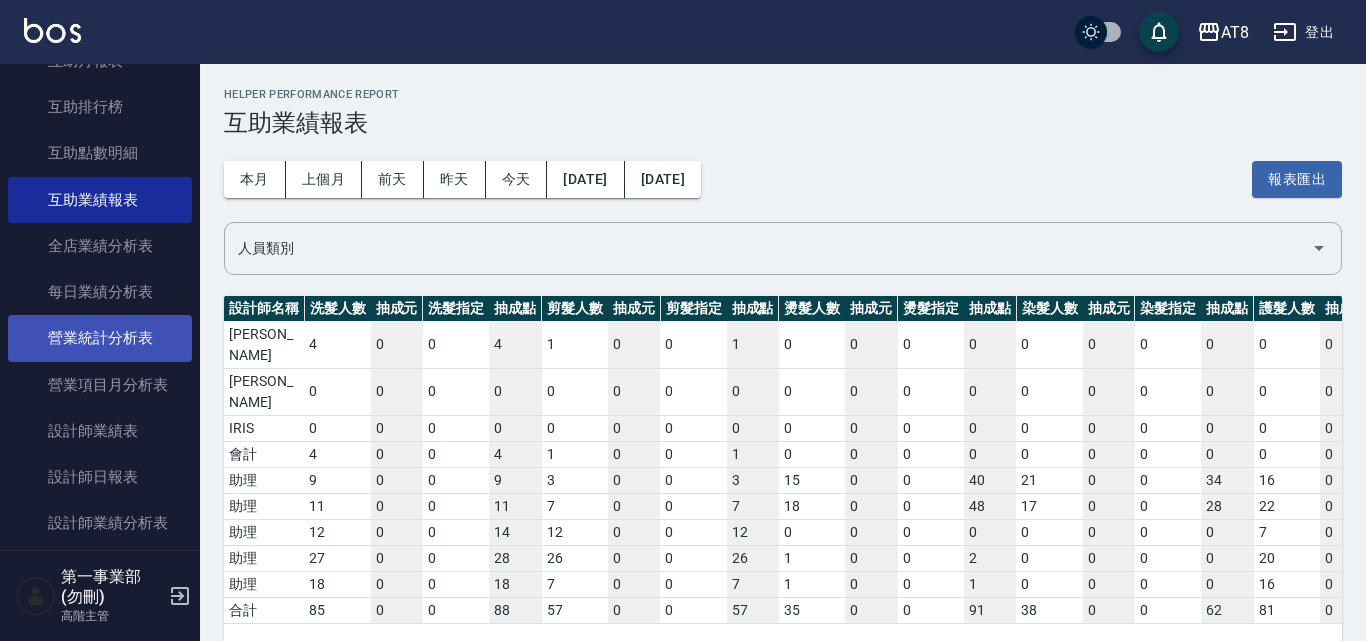 click on "營業統計分析表" at bounding box center [100, 338] 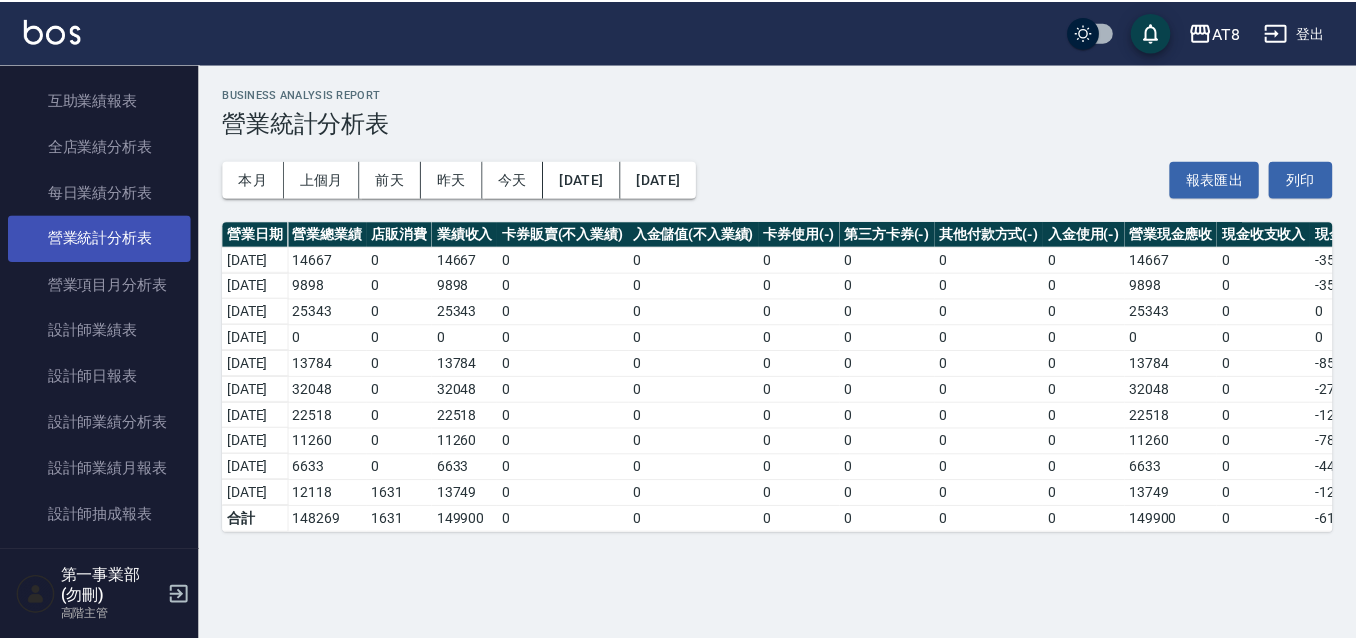 scroll, scrollTop: 1400, scrollLeft: 0, axis: vertical 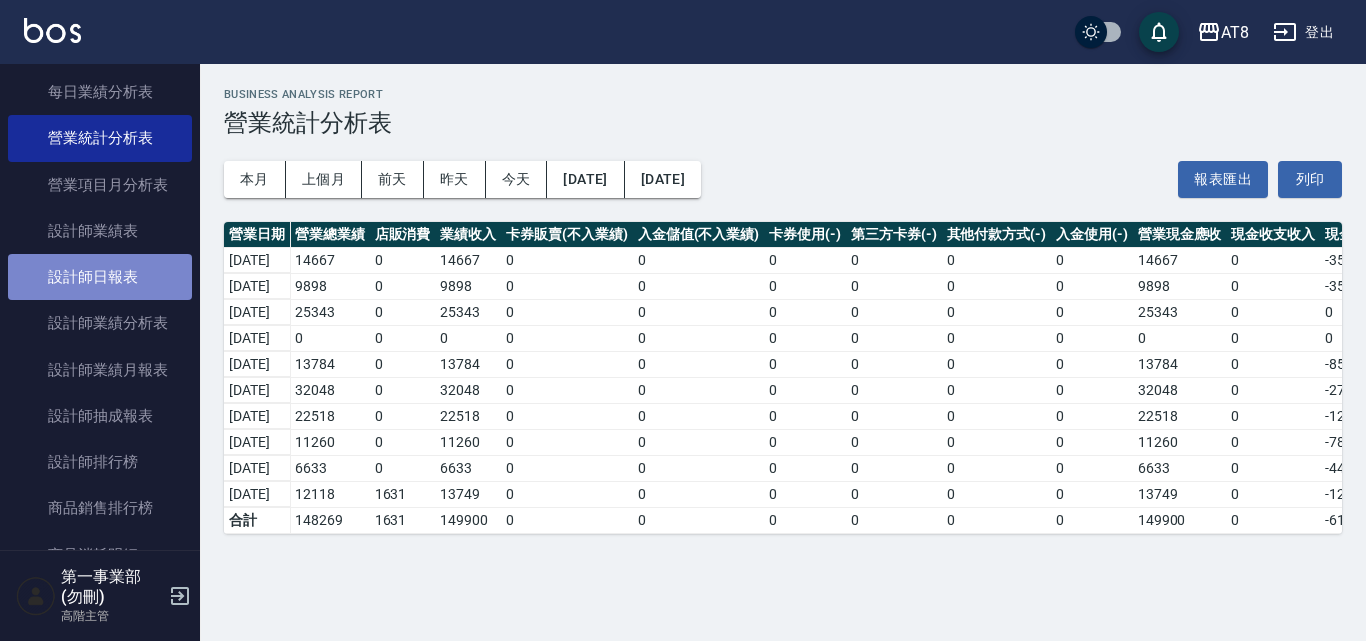 click on "設計師日報表" at bounding box center [100, 277] 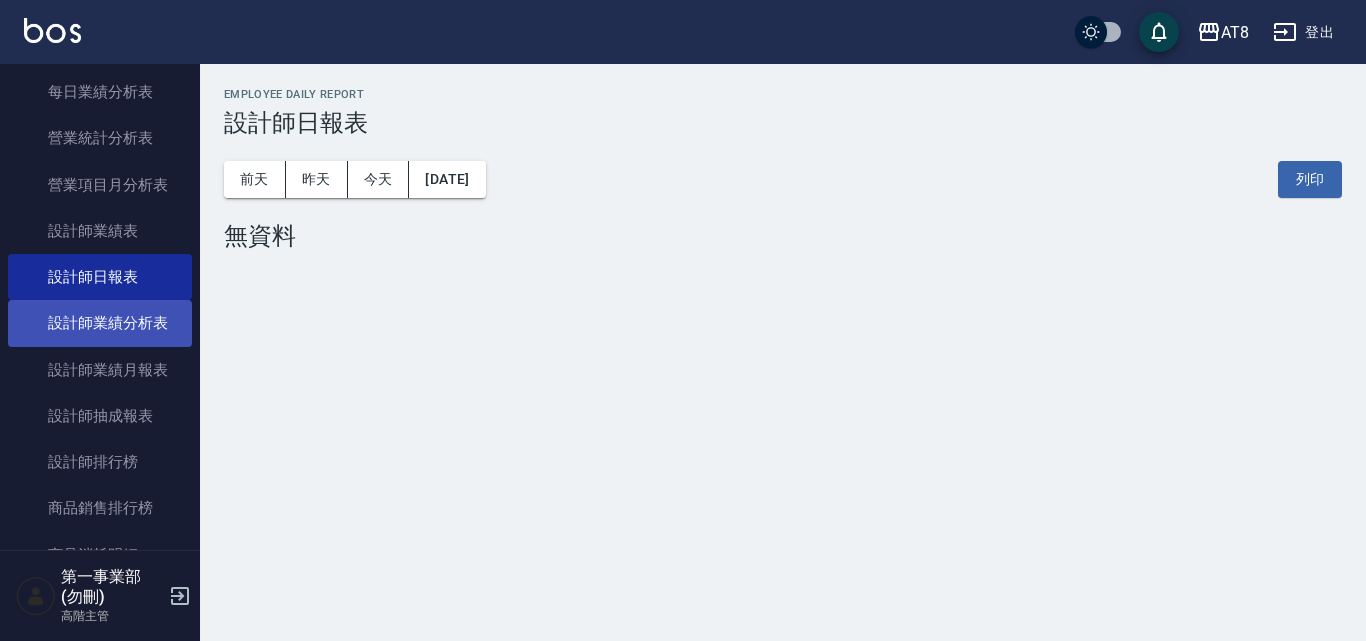 click on "設計師業績分析表" at bounding box center (100, 323) 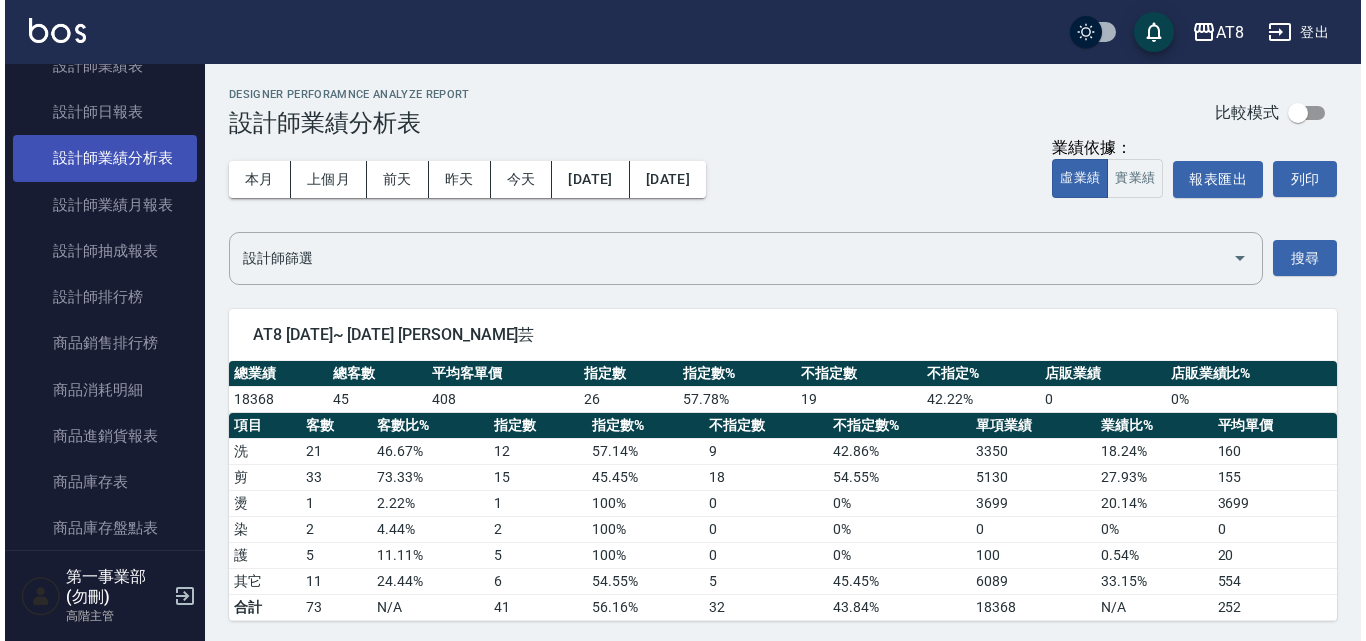 scroll, scrollTop: 1600, scrollLeft: 0, axis: vertical 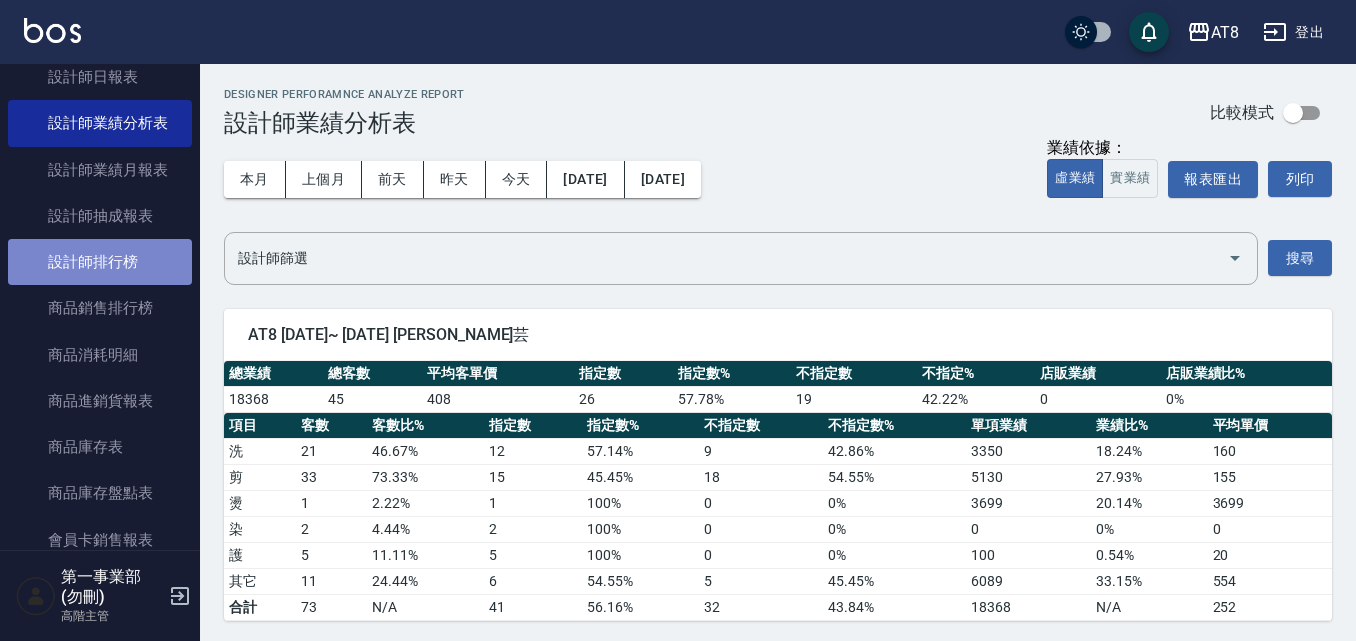 click on "設計師排行榜" at bounding box center [100, 262] 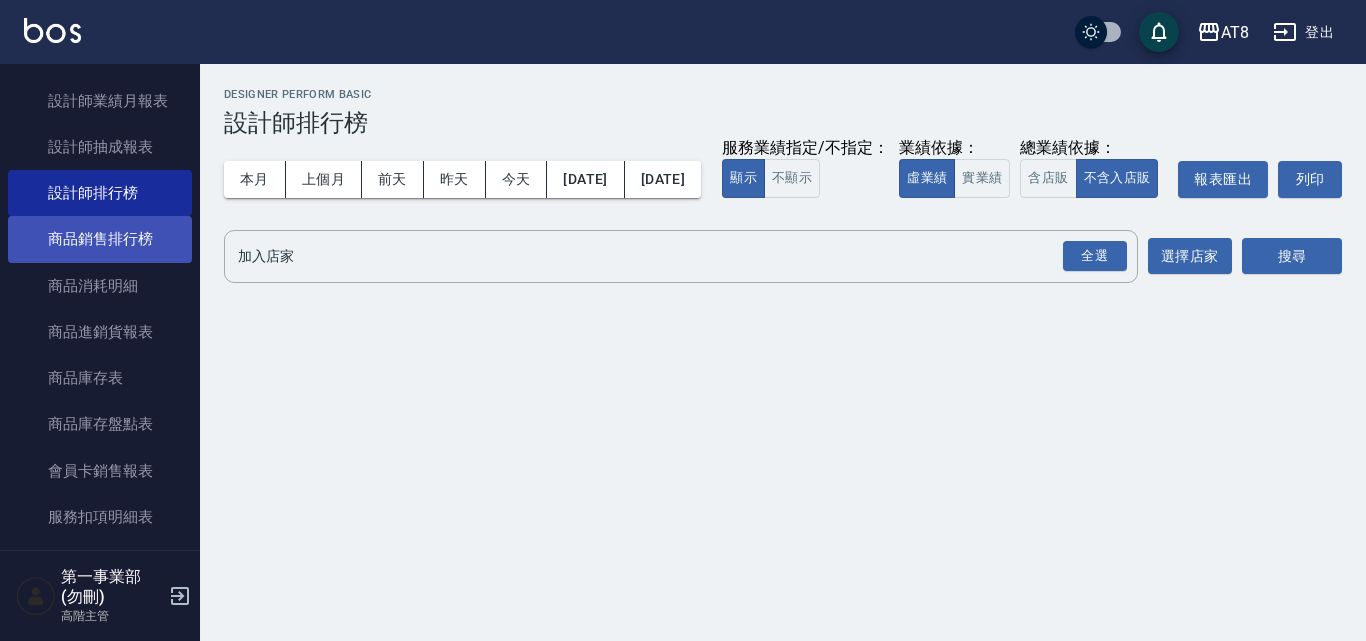 scroll, scrollTop: 1700, scrollLeft: 0, axis: vertical 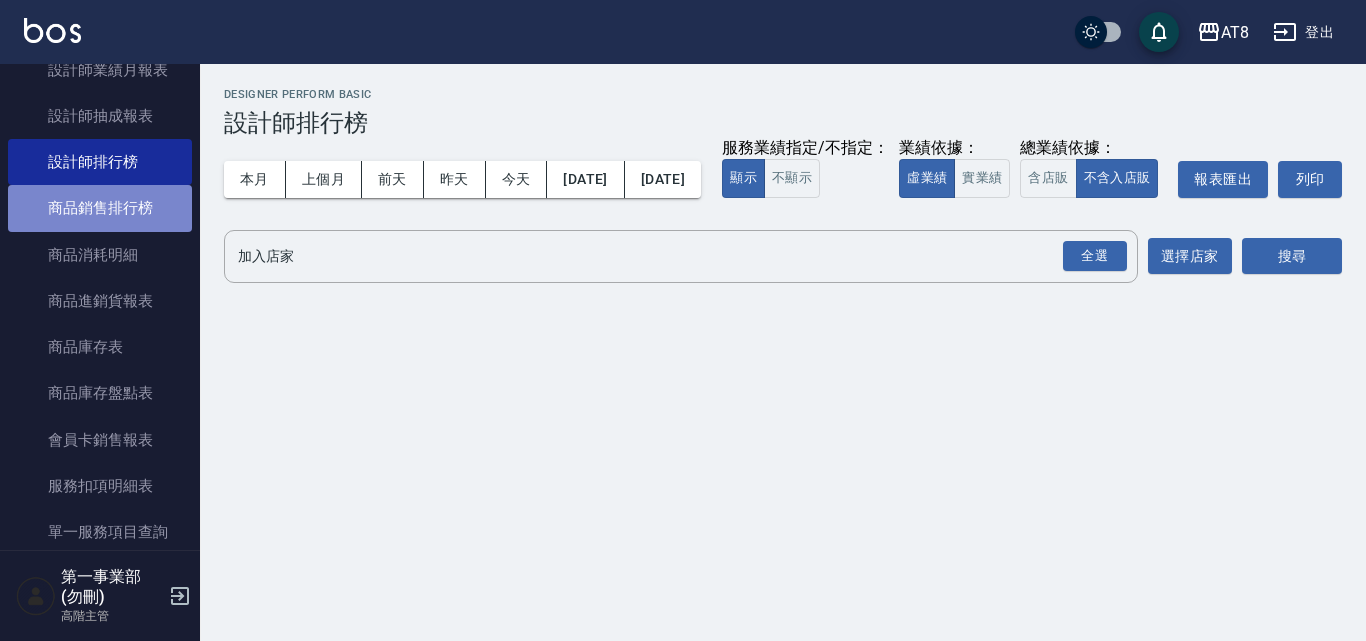click on "商品銷售排行榜" at bounding box center (100, 208) 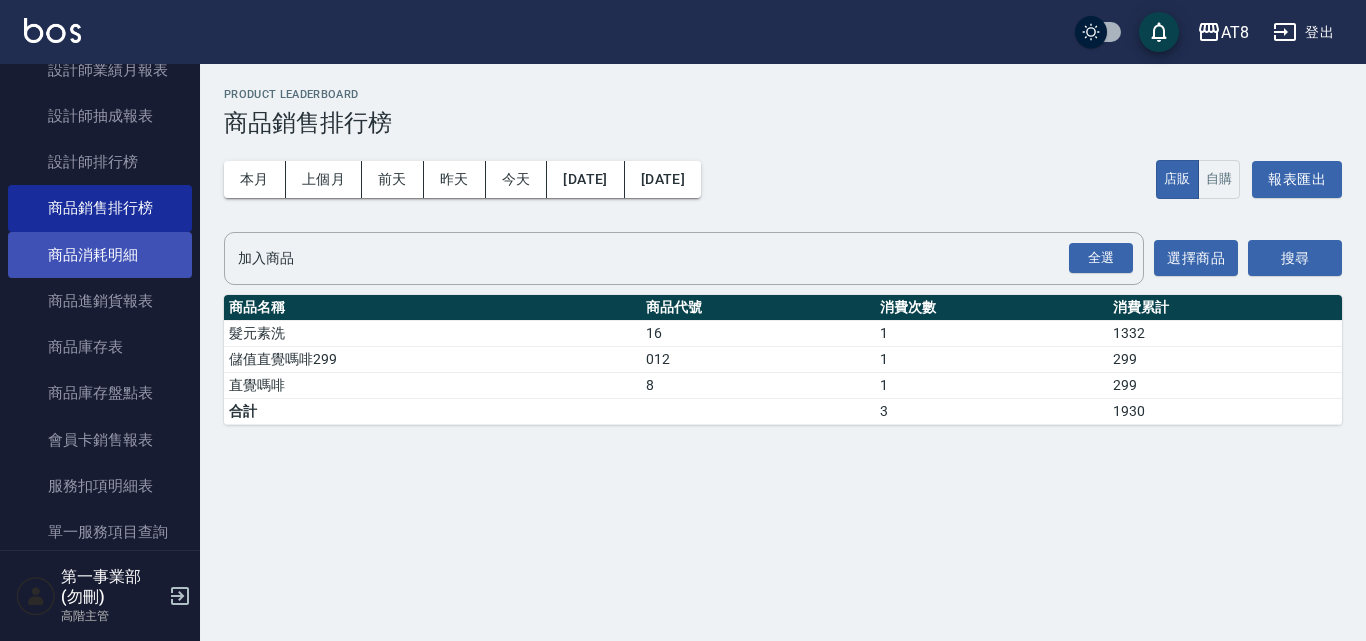 click on "商品消耗明細" at bounding box center (100, 255) 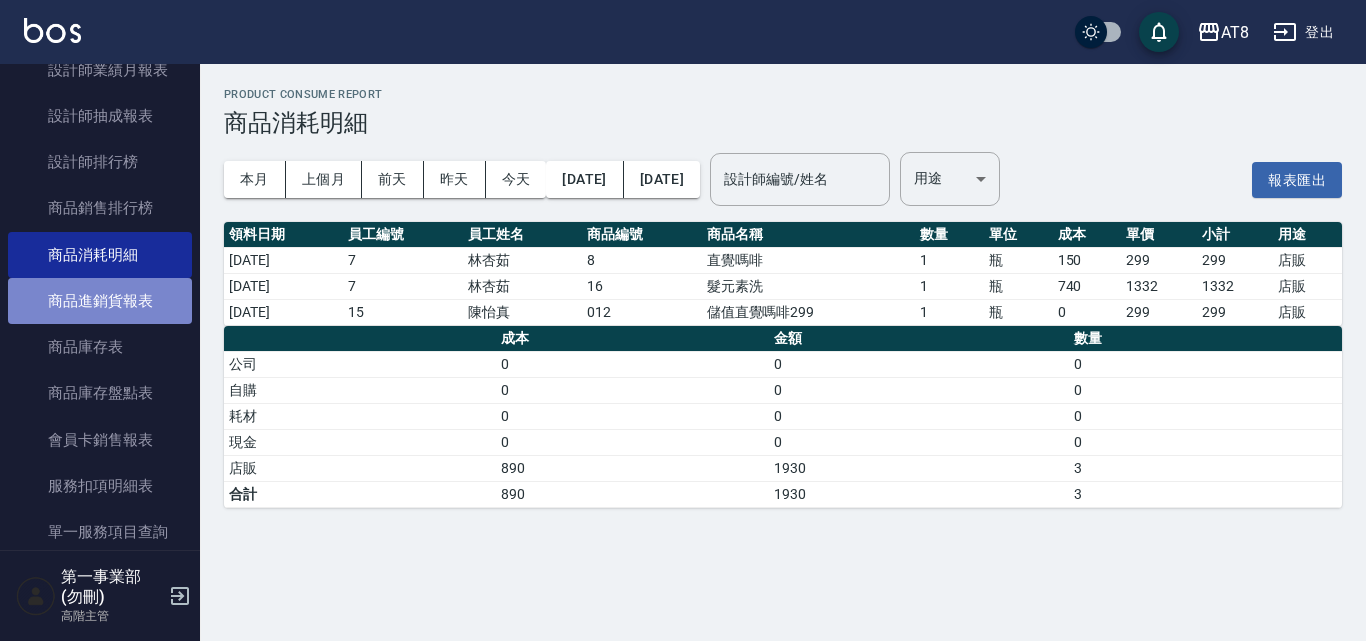 click on "商品進銷貨報表" at bounding box center (100, 301) 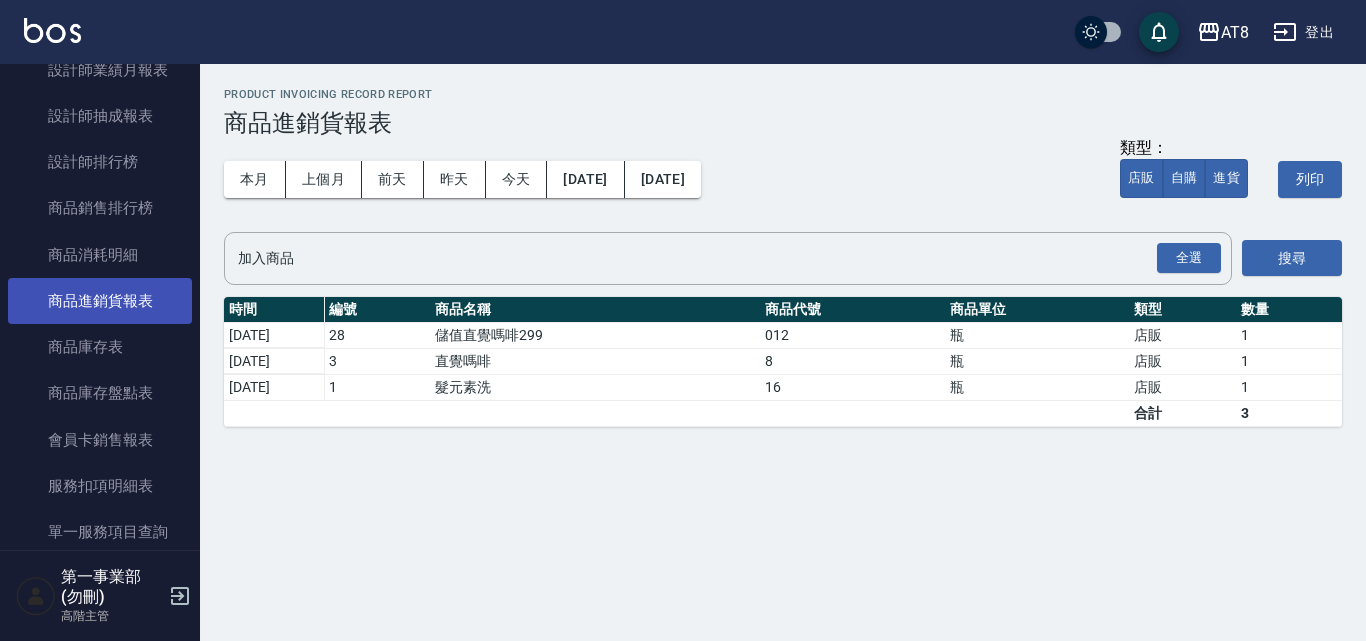 scroll, scrollTop: 1800, scrollLeft: 0, axis: vertical 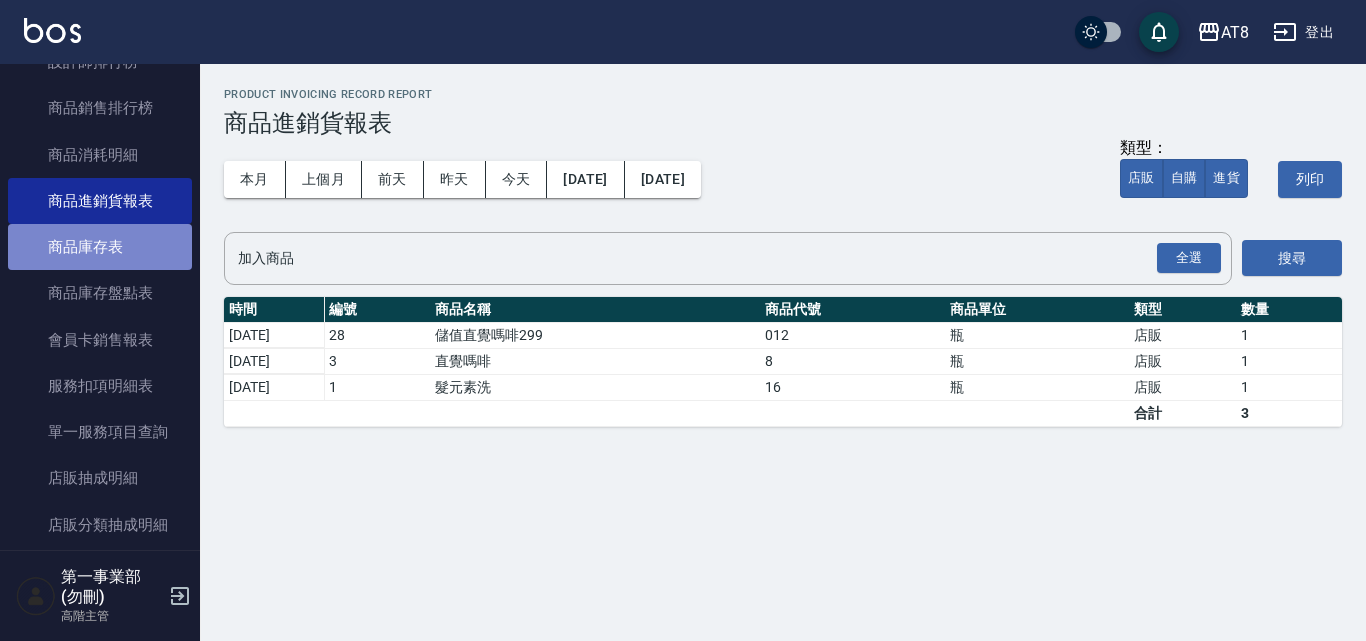 click on "商品庫存表" at bounding box center (100, 247) 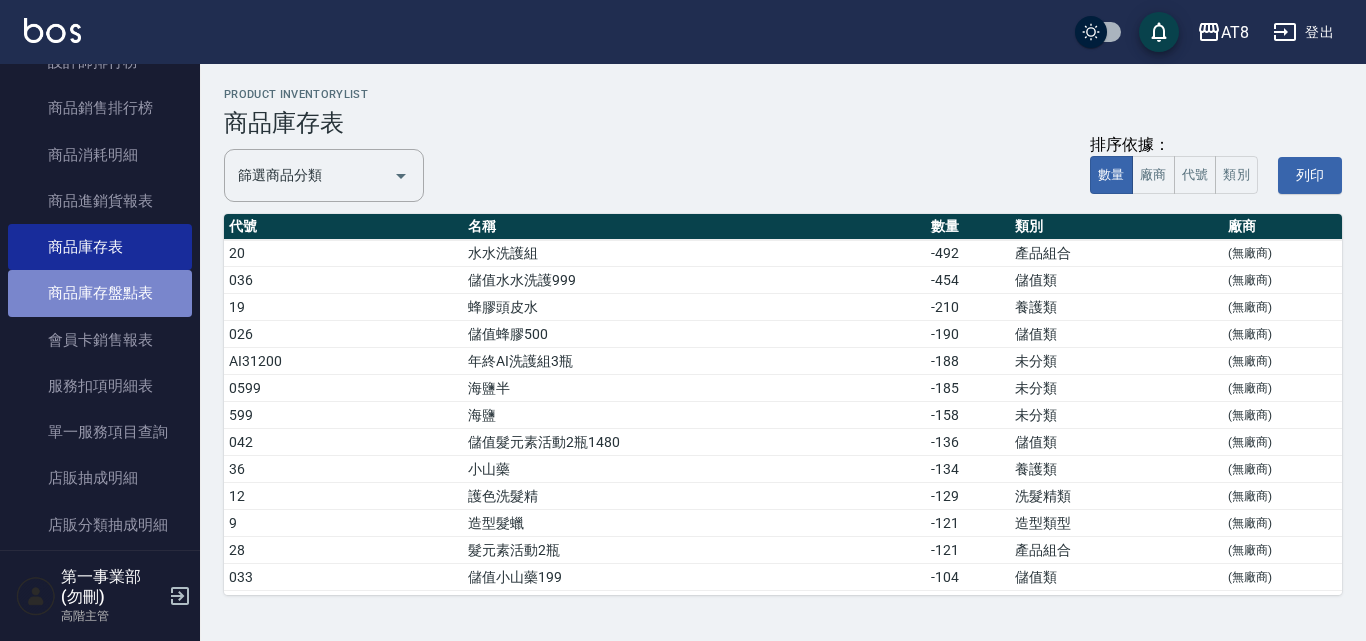 click on "商品庫存盤點表" at bounding box center (100, 293) 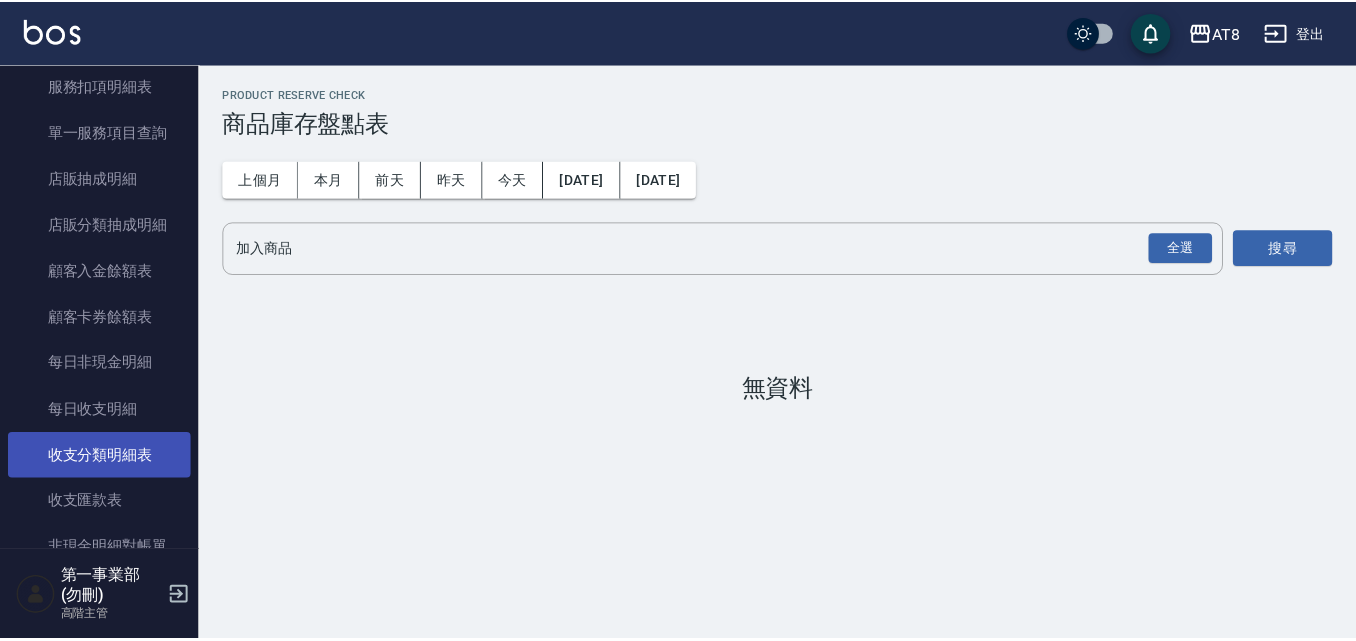 scroll, scrollTop: 2200, scrollLeft: 0, axis: vertical 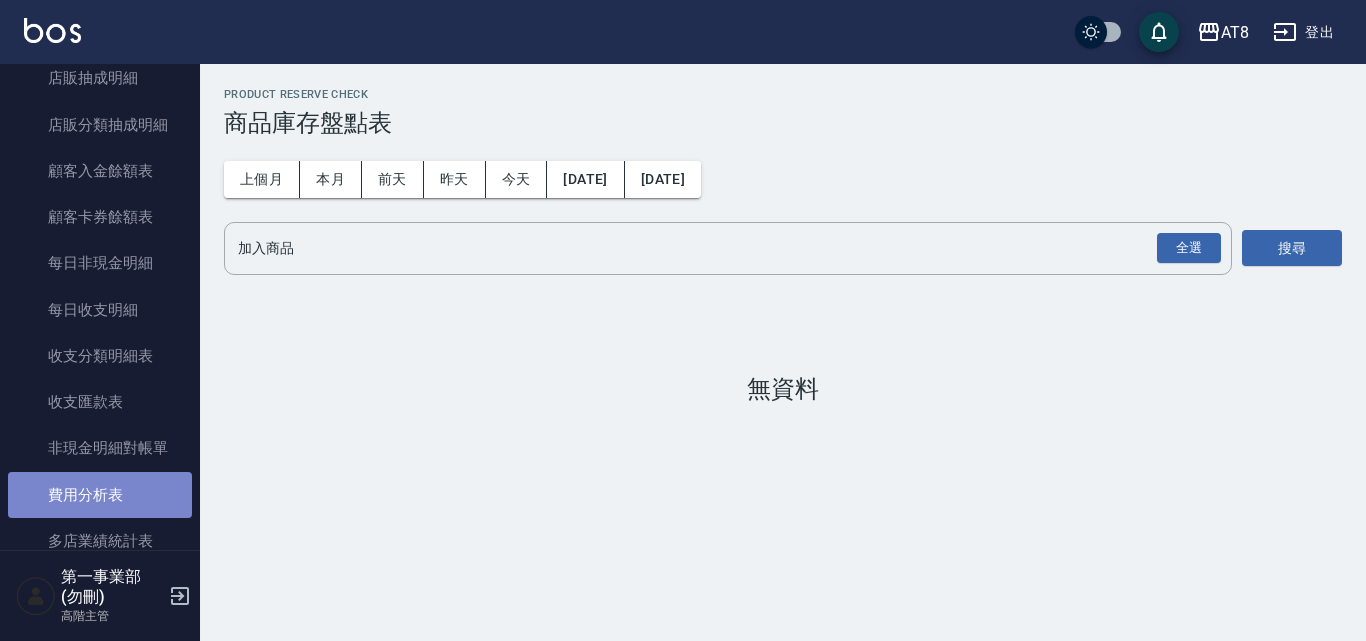 click on "費用分析表" at bounding box center [100, 495] 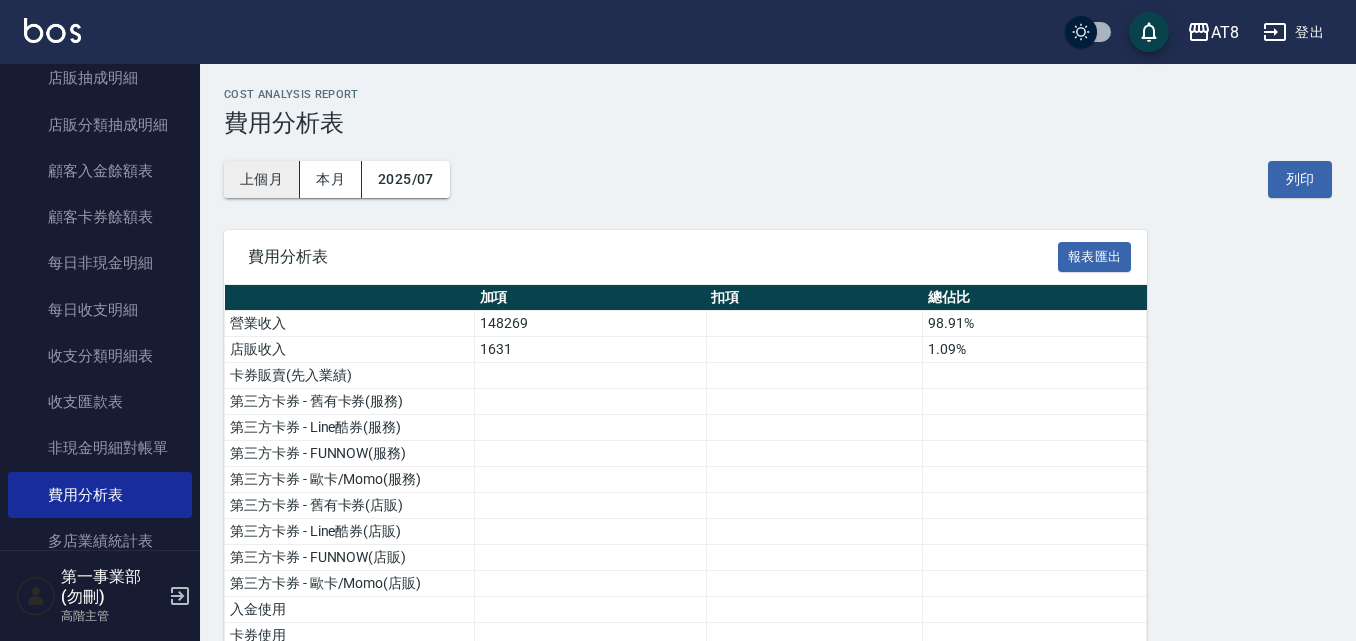 click on "上個月" at bounding box center (262, 179) 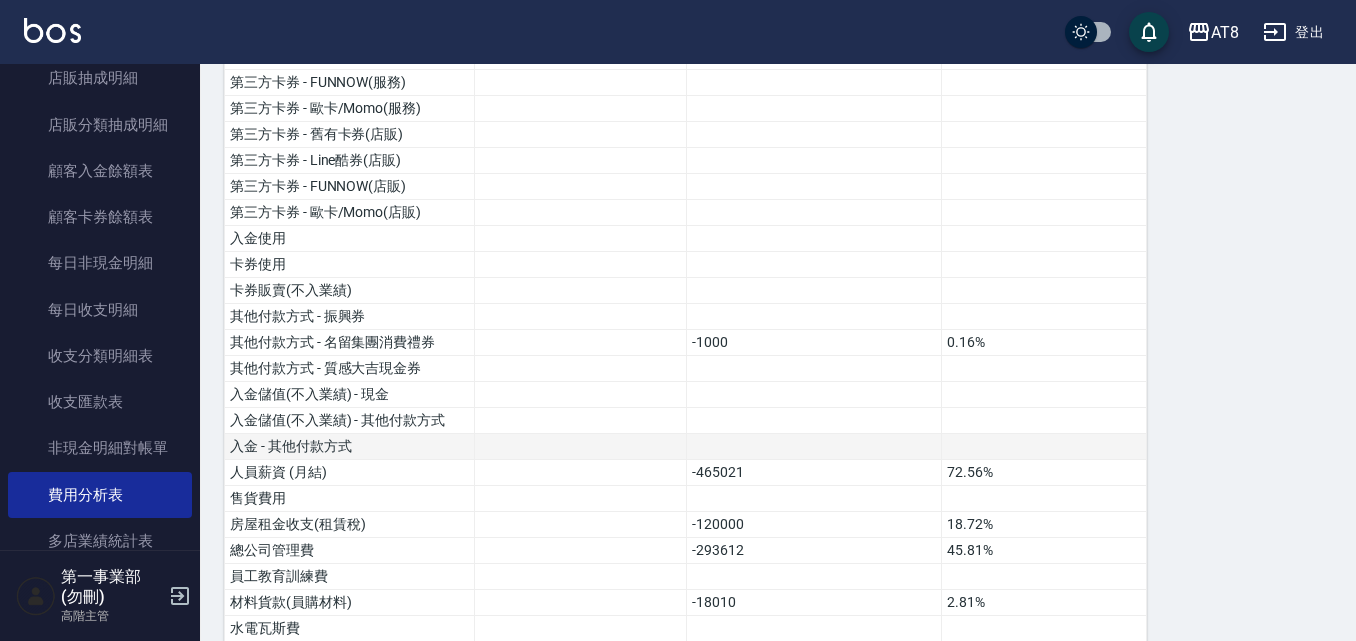 scroll, scrollTop: 400, scrollLeft: 0, axis: vertical 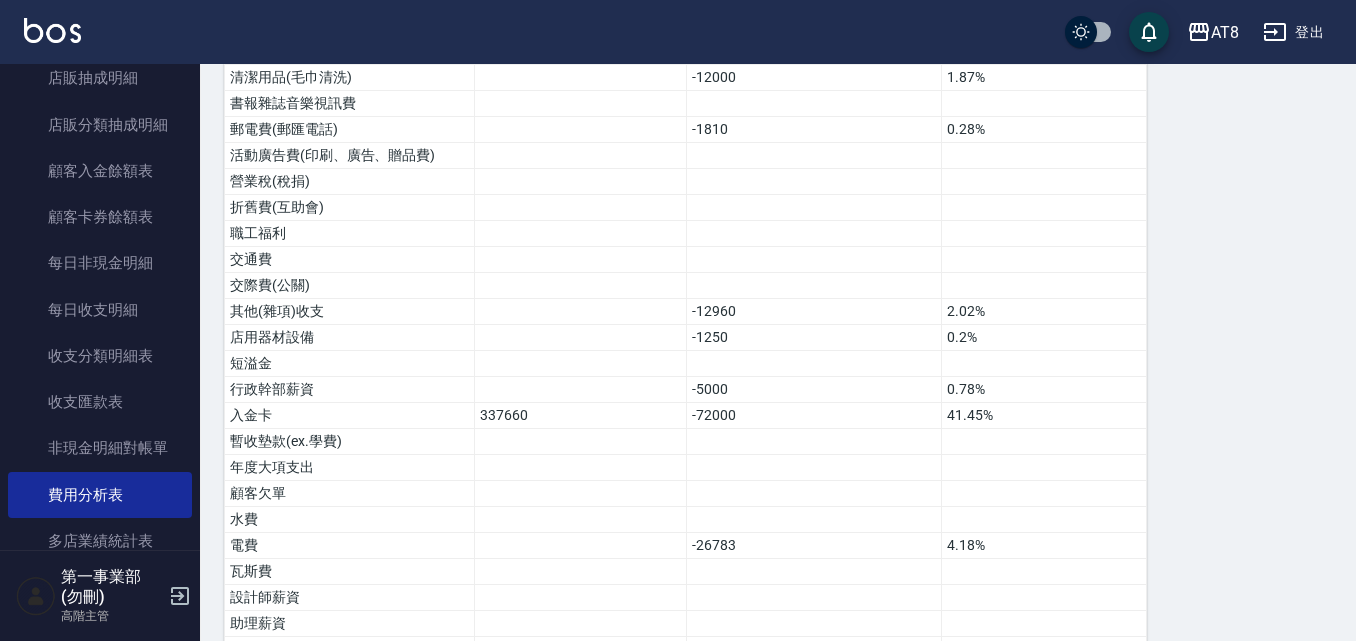 click on "費用分析表 報表匯出 加項 扣項 總佔比 營業收入 601859 93.91% 店販收入 39017 6.09% 卡券販賣(先入業績) 第三方卡券 - 舊有卡券(服務) 第三方卡券 - Line酷券(服務) 第三方卡券 - FUNNOW(服務) 第三方卡券 - 歐卡/Momo(服務) 第三方卡券 - 舊有卡券(店販) 第三方卡券 - Line酷券(店販) 第三方卡券 - FUNNOW(店販) 第三方卡券 - 歐卡/Momo(店販) 入金使用 卡券使用 卡券販賣(不入業績) 其他付款方式 - 振興券 其他付款方式 - 名留集團消費禮券 -1000 0.16% 其他付款方式 - 質感大吉現金券 入金儲值(不入業績) - 現金 入金儲值(不入業績) - 其他付款方式 入金 - 其他付款方式 人員薪資 (月結) -465021 72.56% 售貨費用 房屋租金收支(租賃稅) -120000 18.72% 總公司管理費 -293612 45.81% 員工教育訓練費 材料貨款(員購材料) -18010 2.81% 水電瓦斯費 修繕費 店用耗材 清潔用品(毛巾清洗) -12000 1.87% 書報雜誌音樂視訊費 %" at bounding box center [778, 37] 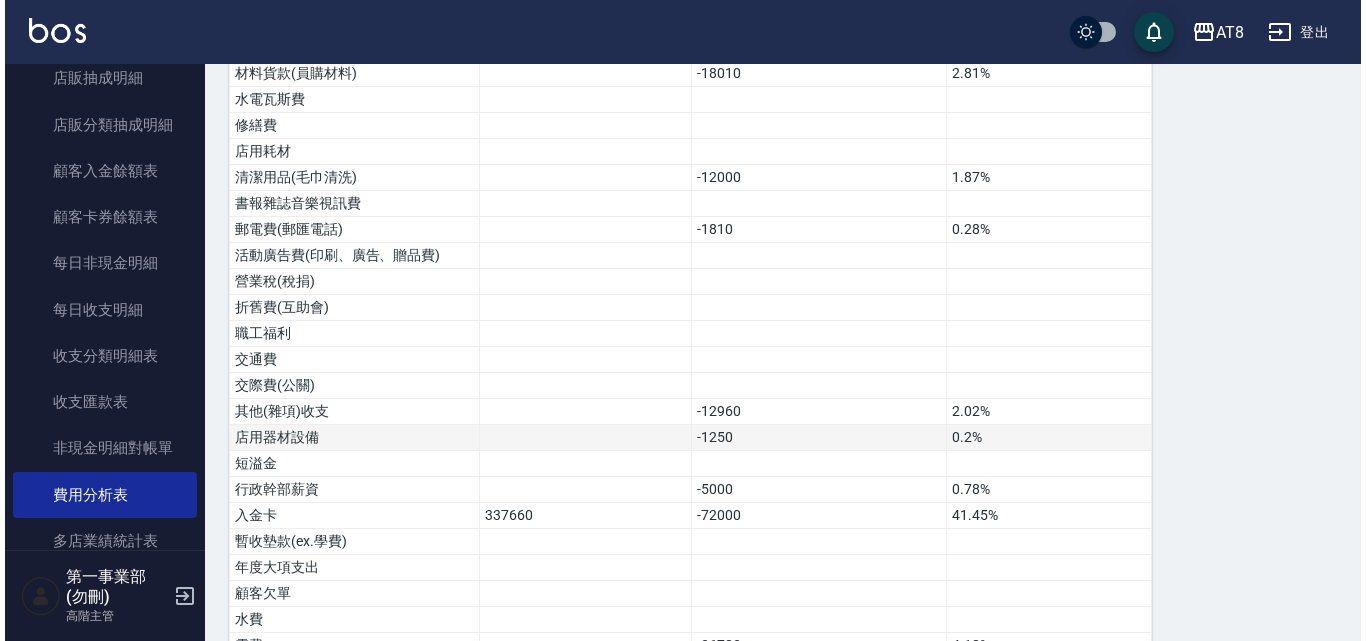 scroll, scrollTop: 1000, scrollLeft: 0, axis: vertical 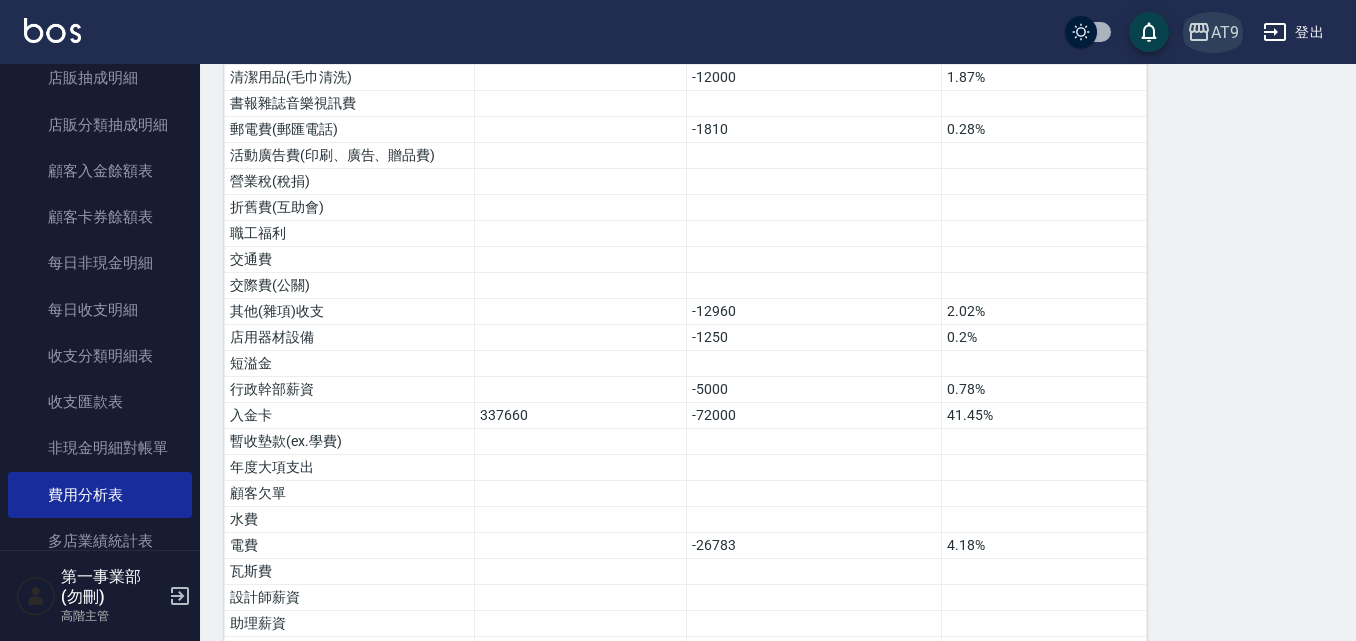 click on "AT9" at bounding box center [1225, 32] 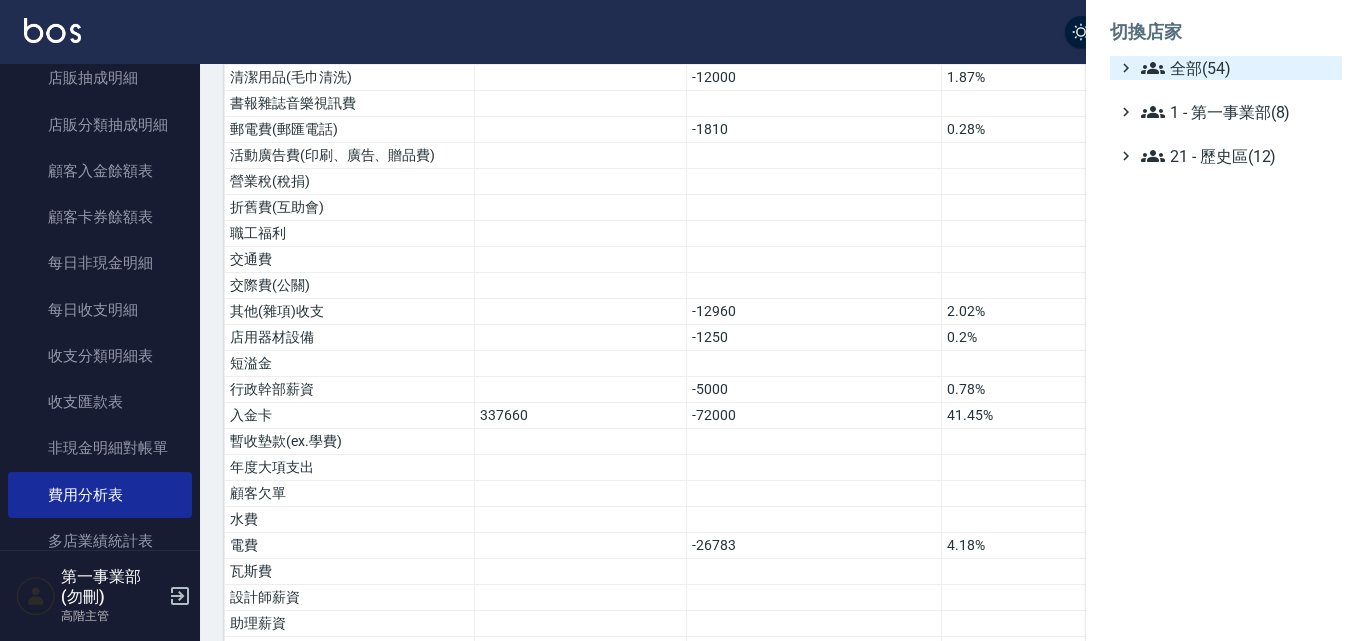 click on "全部(54)" at bounding box center [1237, 68] 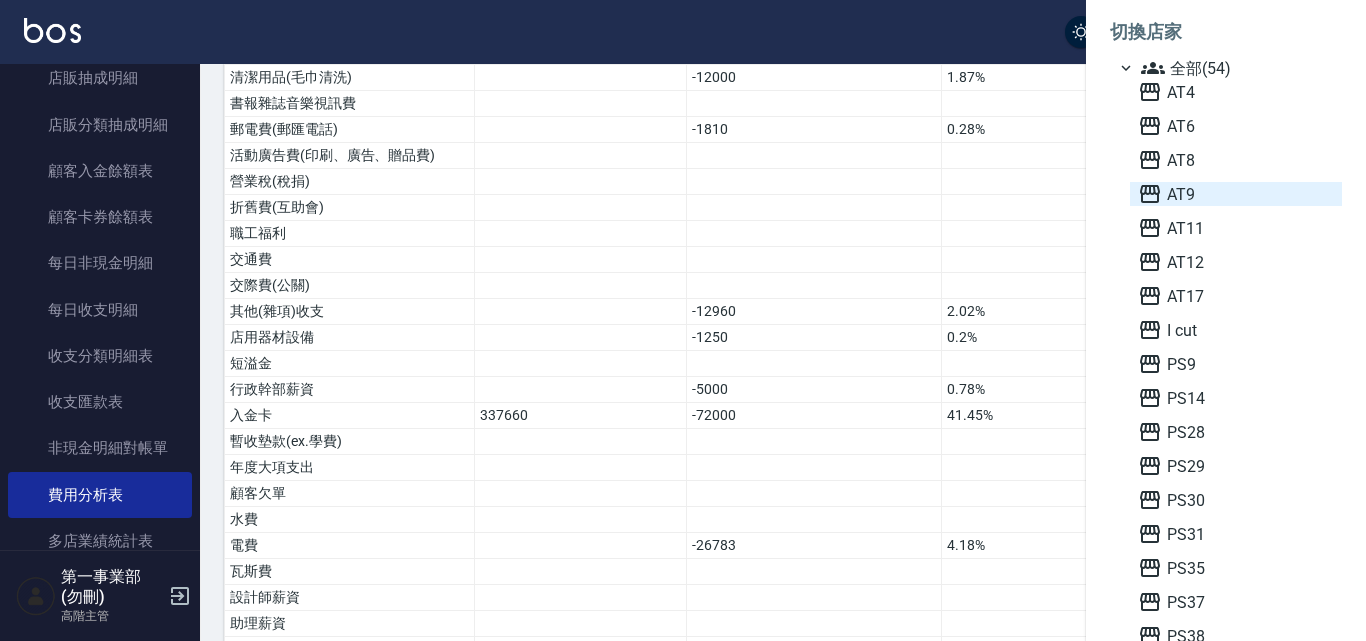 click on "AT9" at bounding box center (1236, 194) 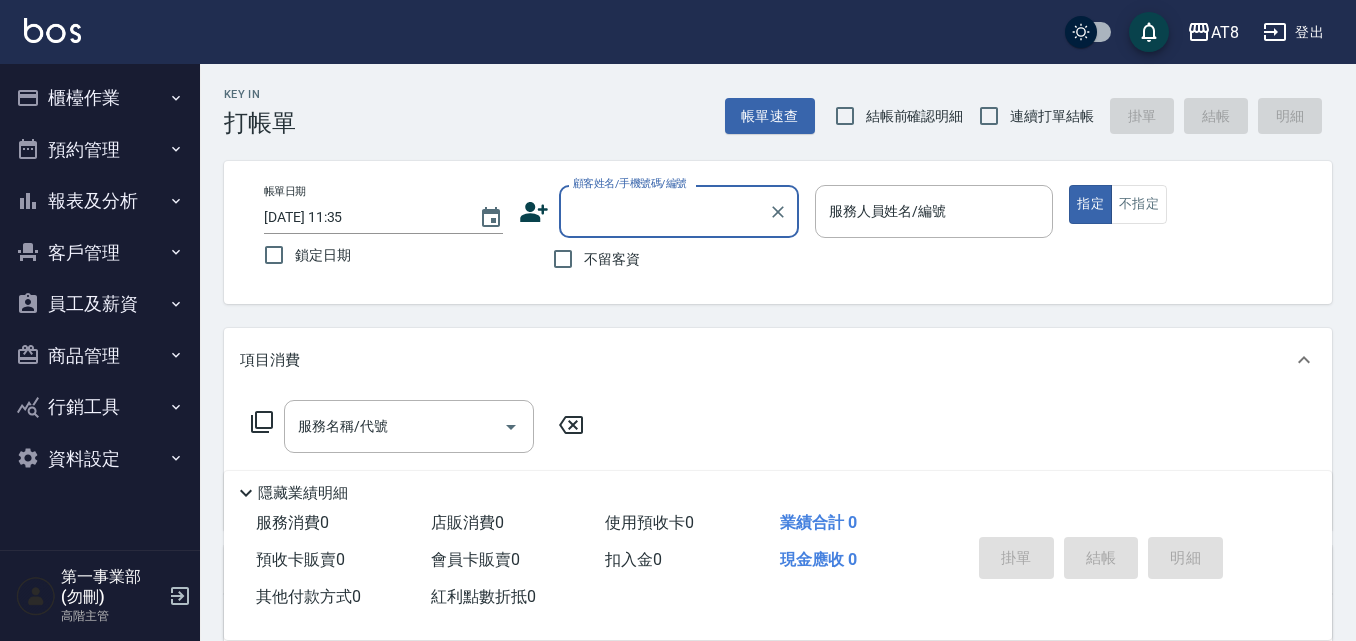 scroll, scrollTop: 0, scrollLeft: 0, axis: both 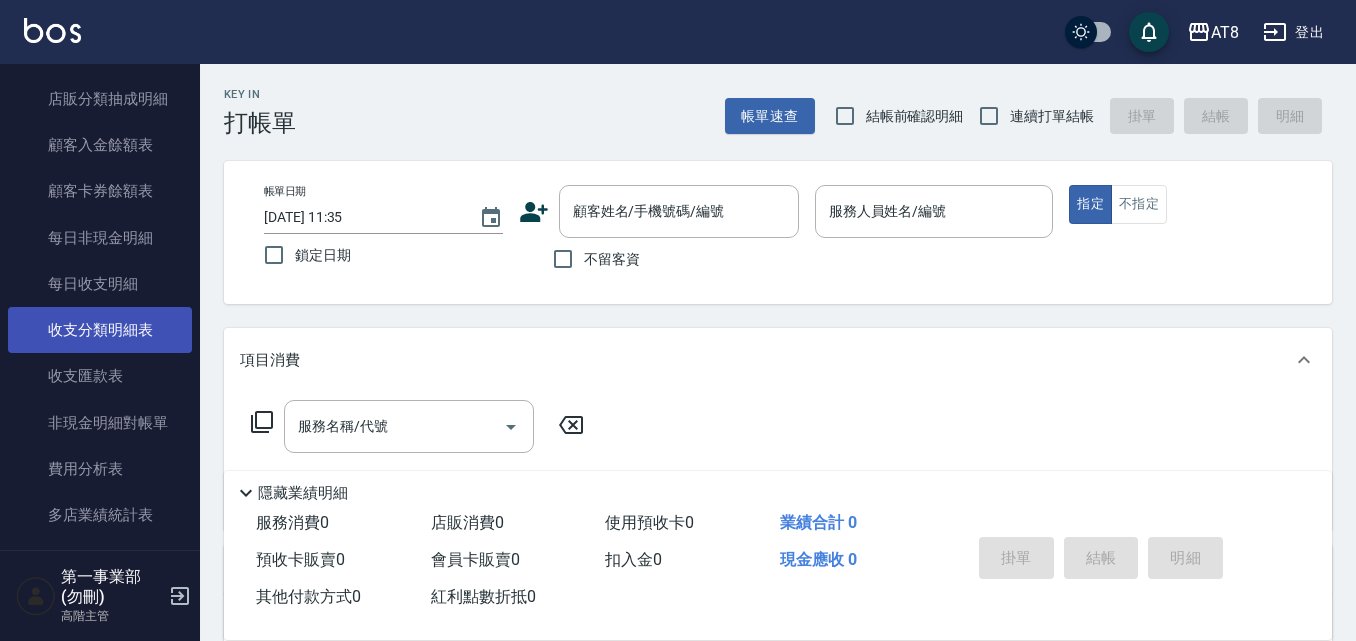 click on "收支分類明細表" at bounding box center (100, 330) 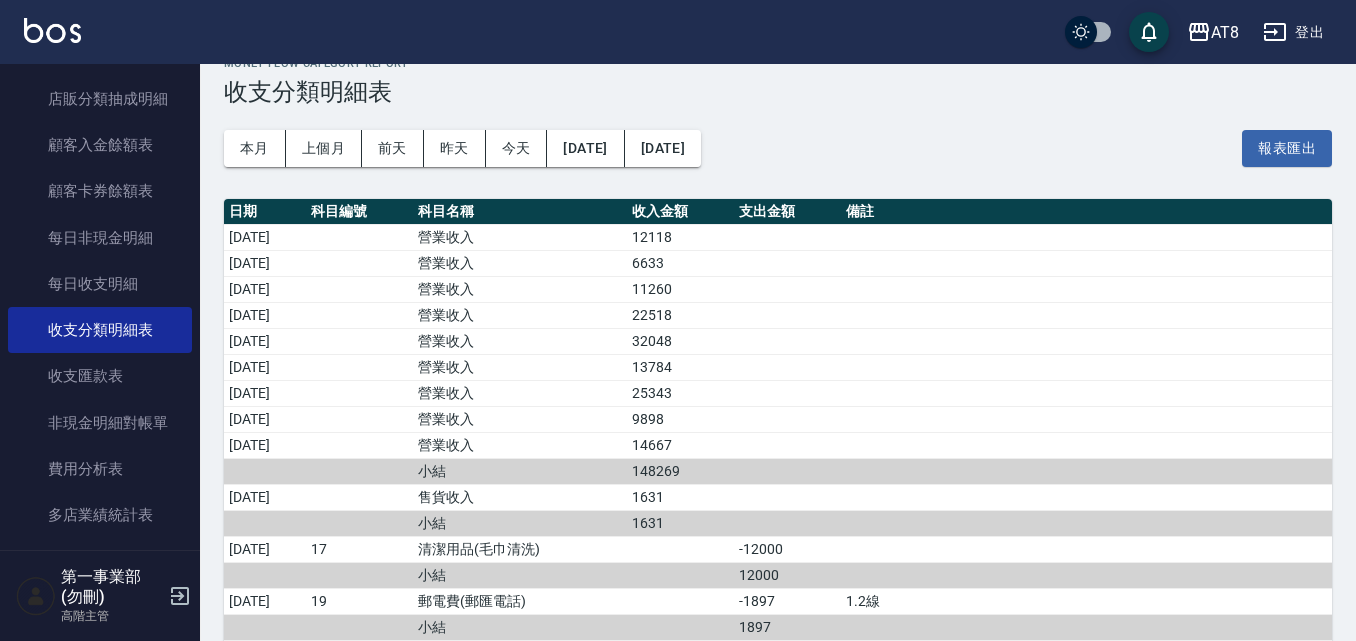 scroll, scrollTop: 23, scrollLeft: 0, axis: vertical 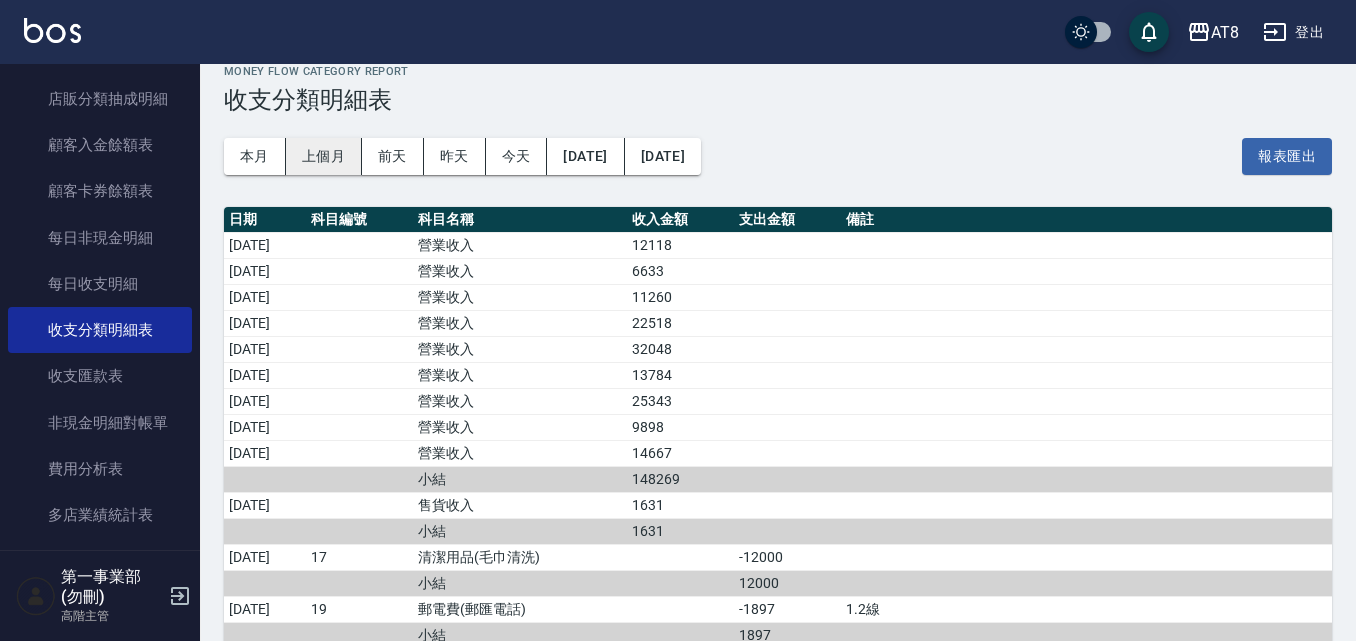 click on "上個月" at bounding box center (324, 156) 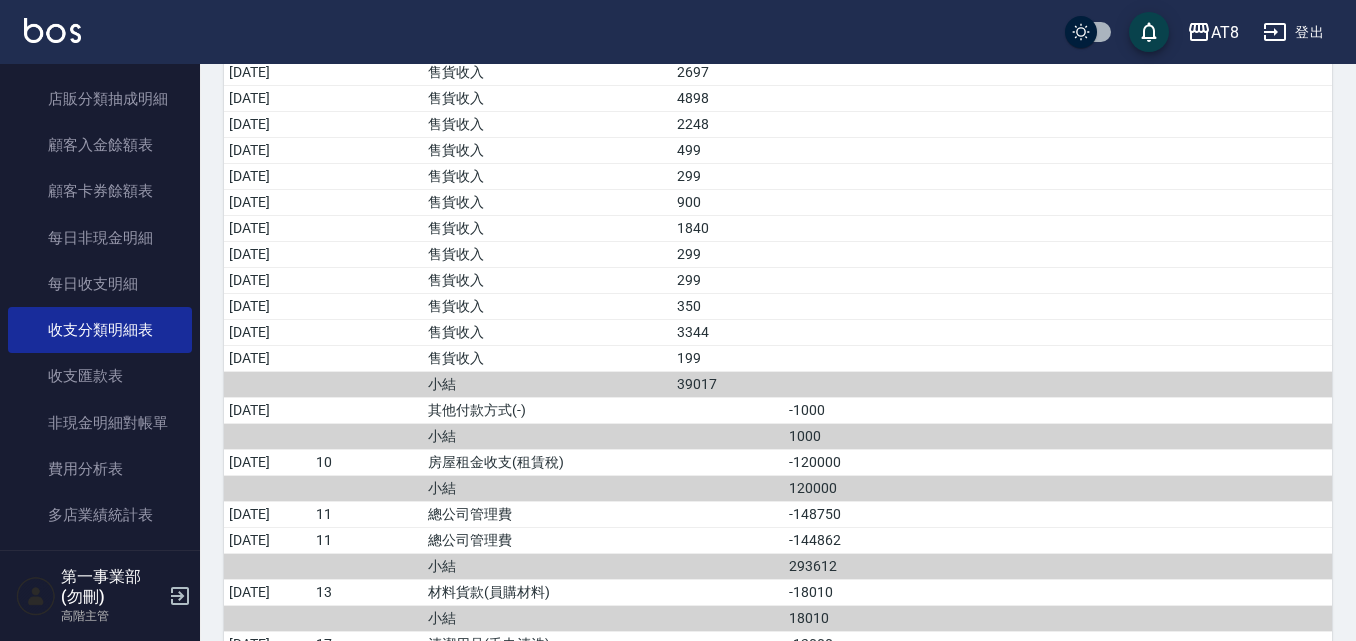 scroll, scrollTop: 1300, scrollLeft: 0, axis: vertical 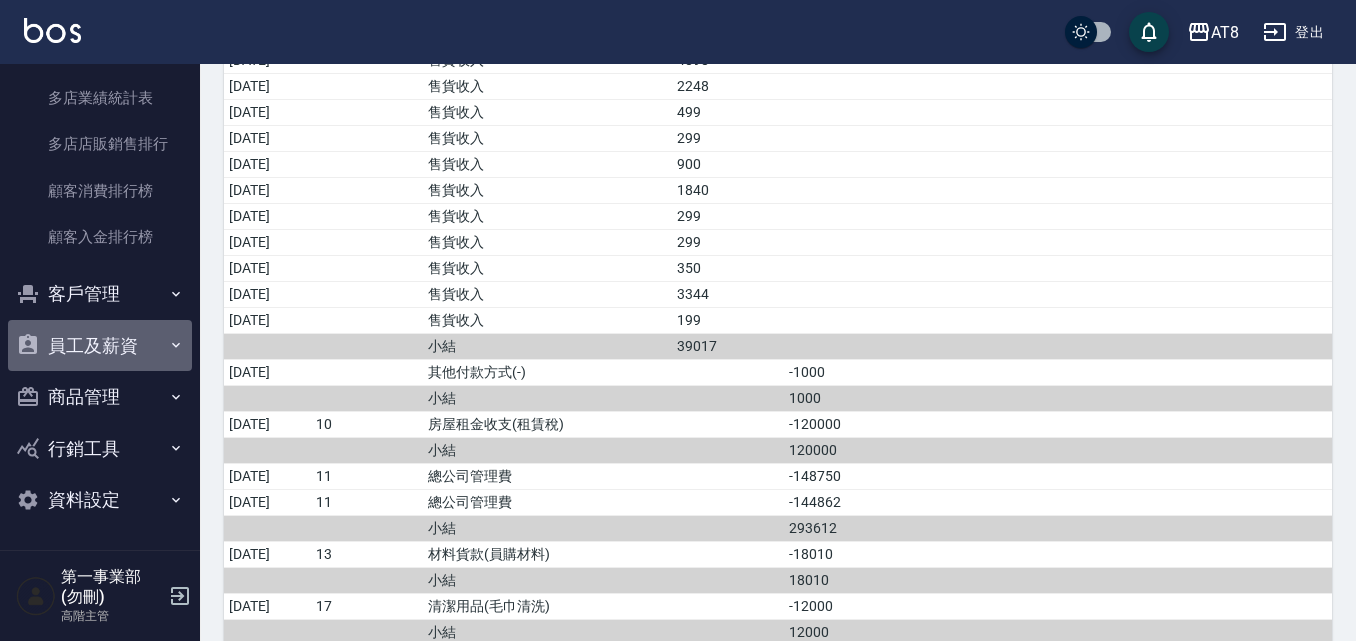 click on "員工及薪資" at bounding box center (100, 346) 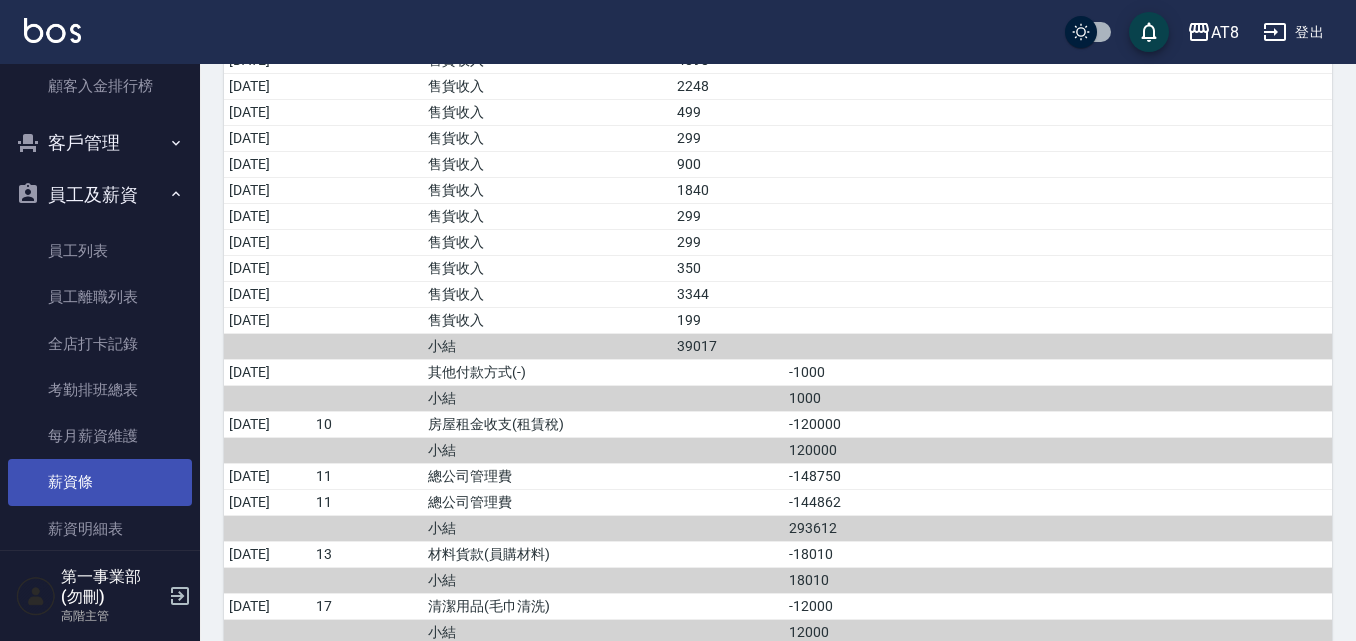 scroll, scrollTop: 2117, scrollLeft: 0, axis: vertical 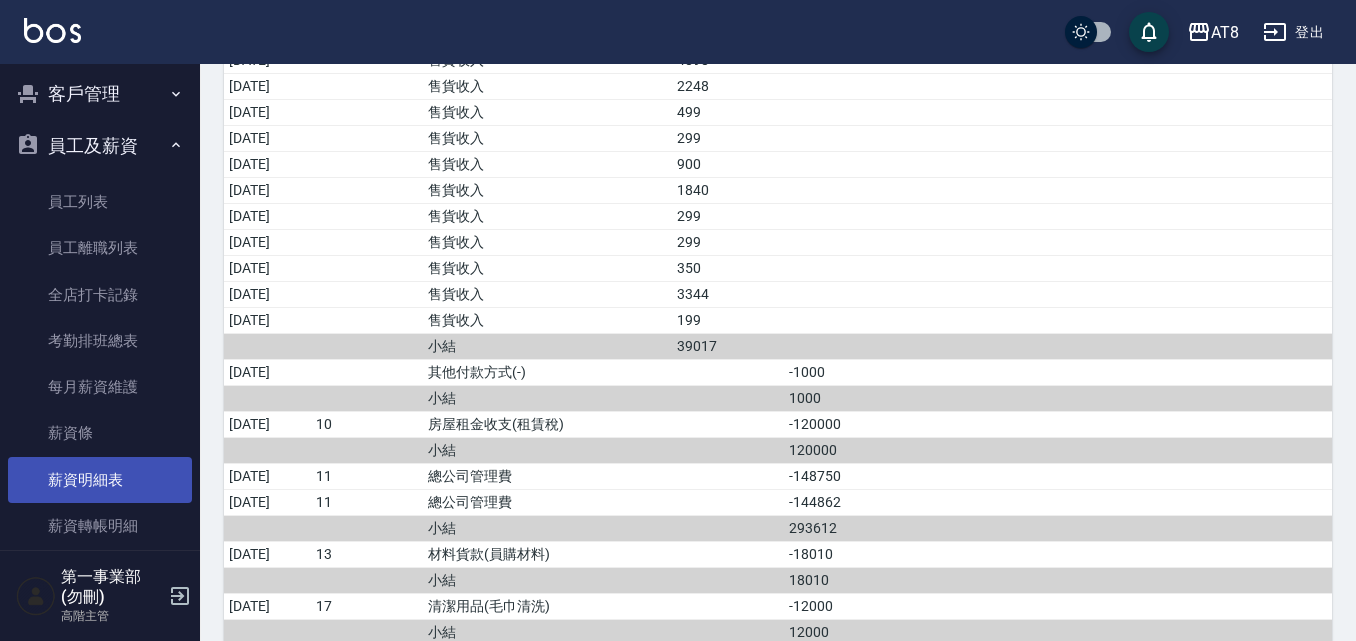 click on "薪資明細表" at bounding box center [100, 480] 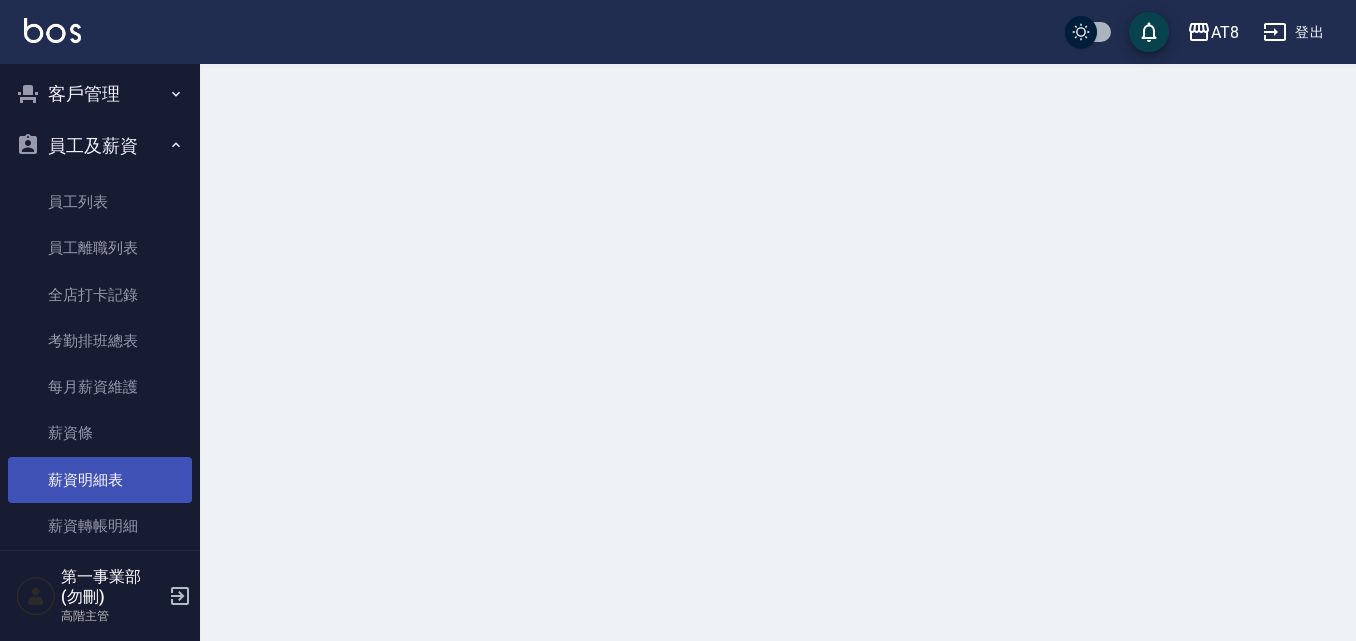 scroll, scrollTop: 0, scrollLeft: 0, axis: both 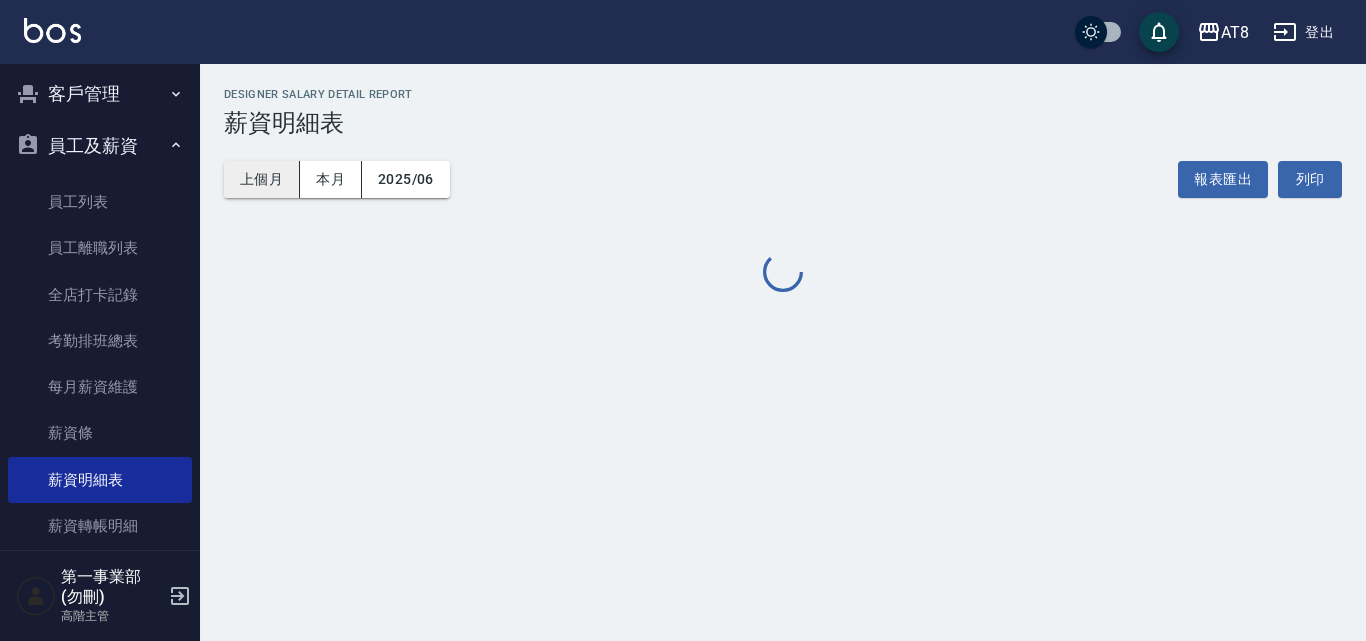 click on "上個月" at bounding box center (262, 179) 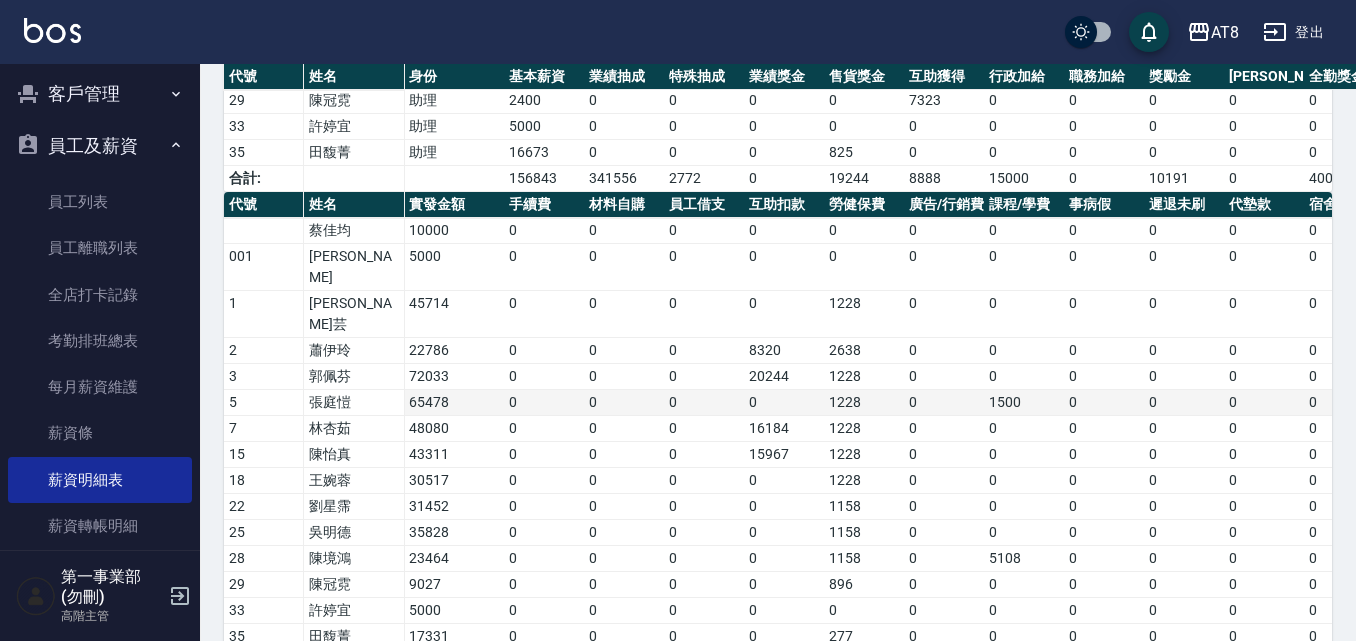 scroll, scrollTop: 505, scrollLeft: 0, axis: vertical 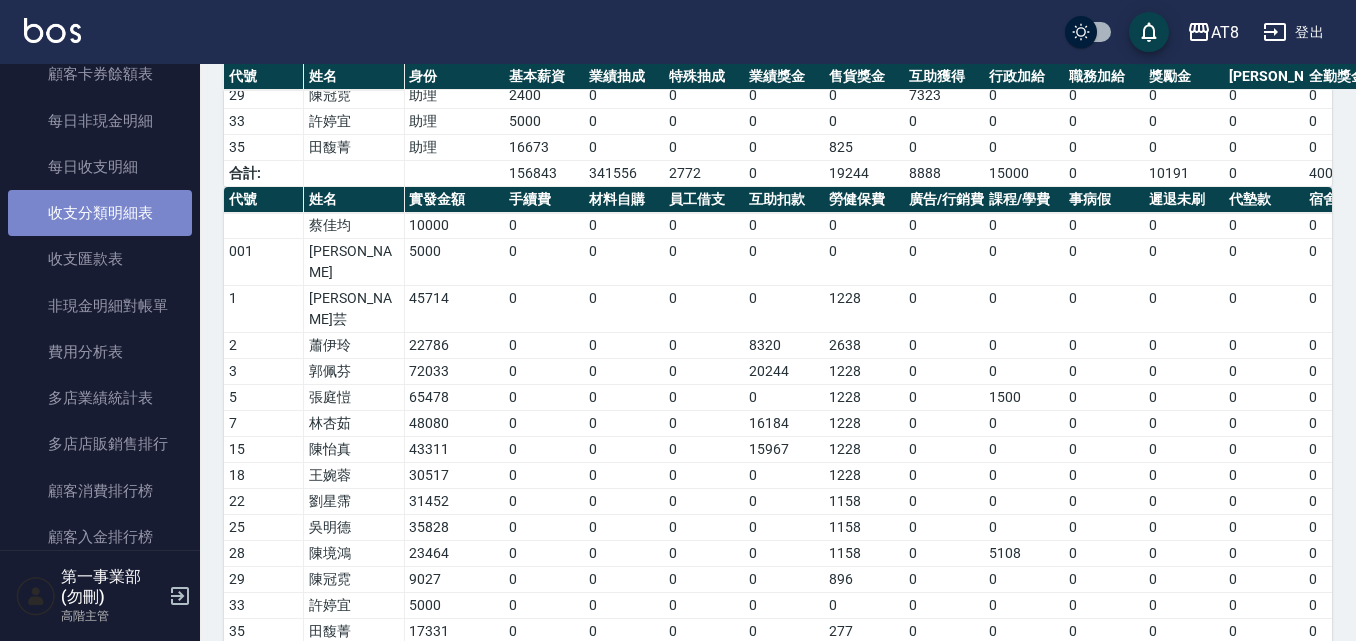 click on "收支分類明細表" at bounding box center [100, 213] 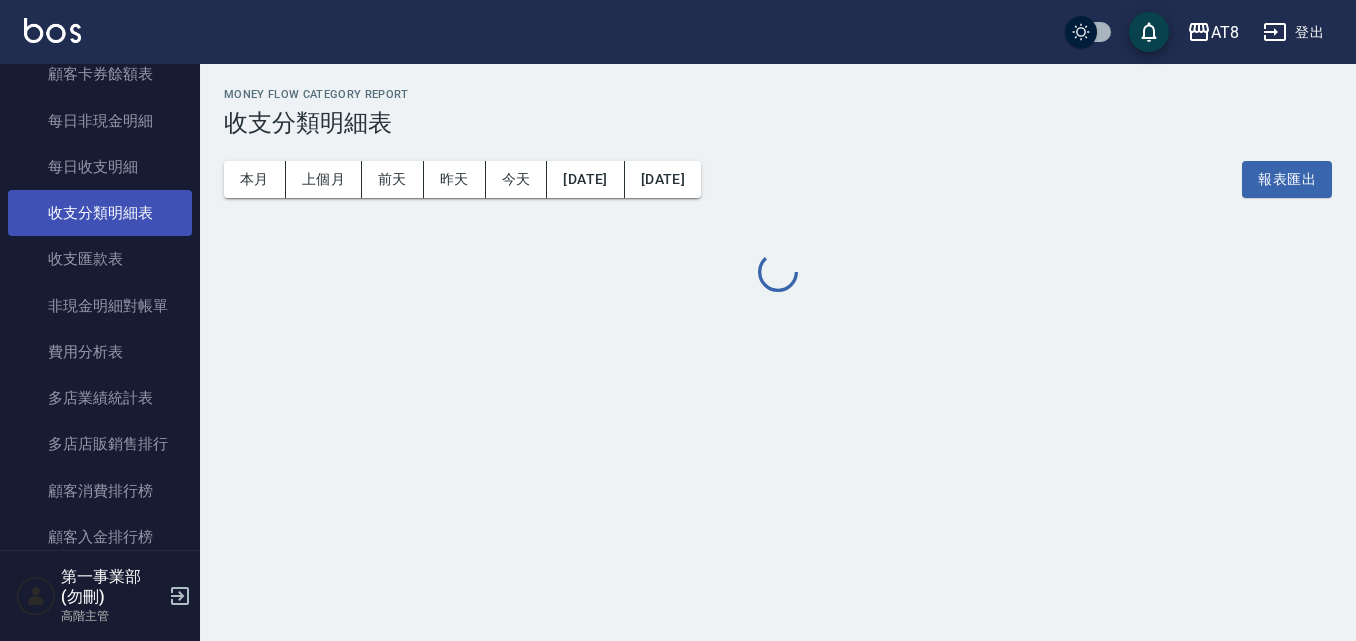 scroll, scrollTop: 0, scrollLeft: 0, axis: both 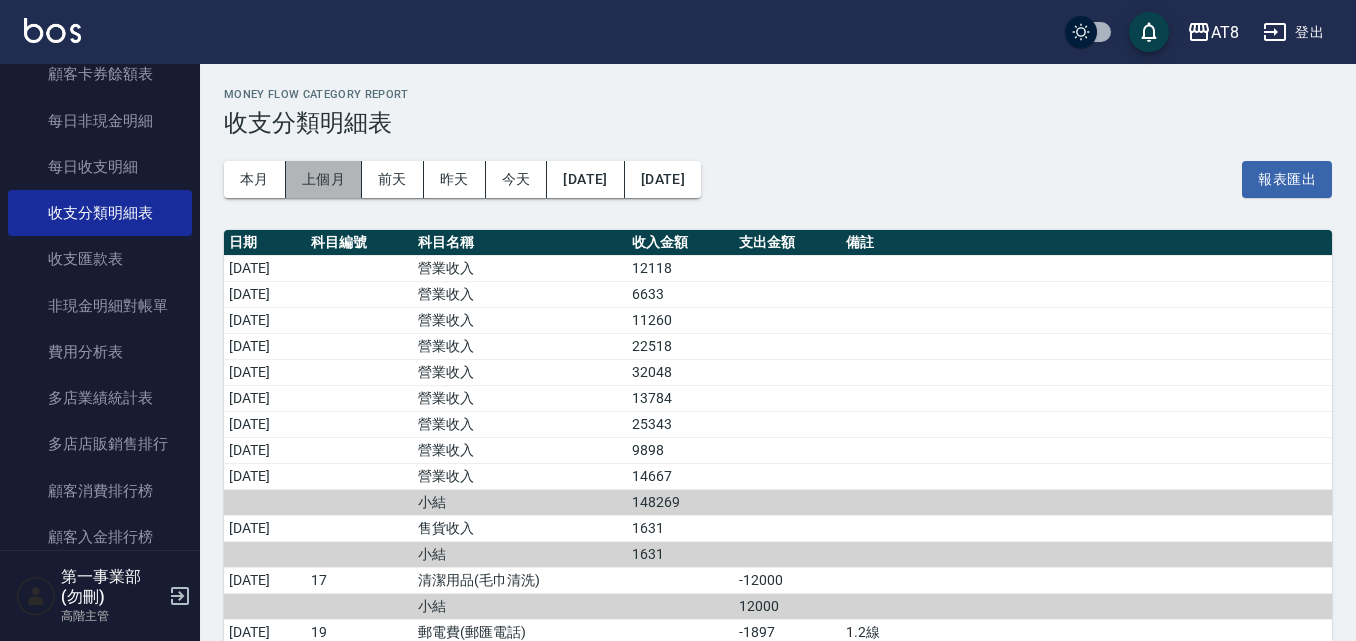 click on "上個月" at bounding box center (324, 179) 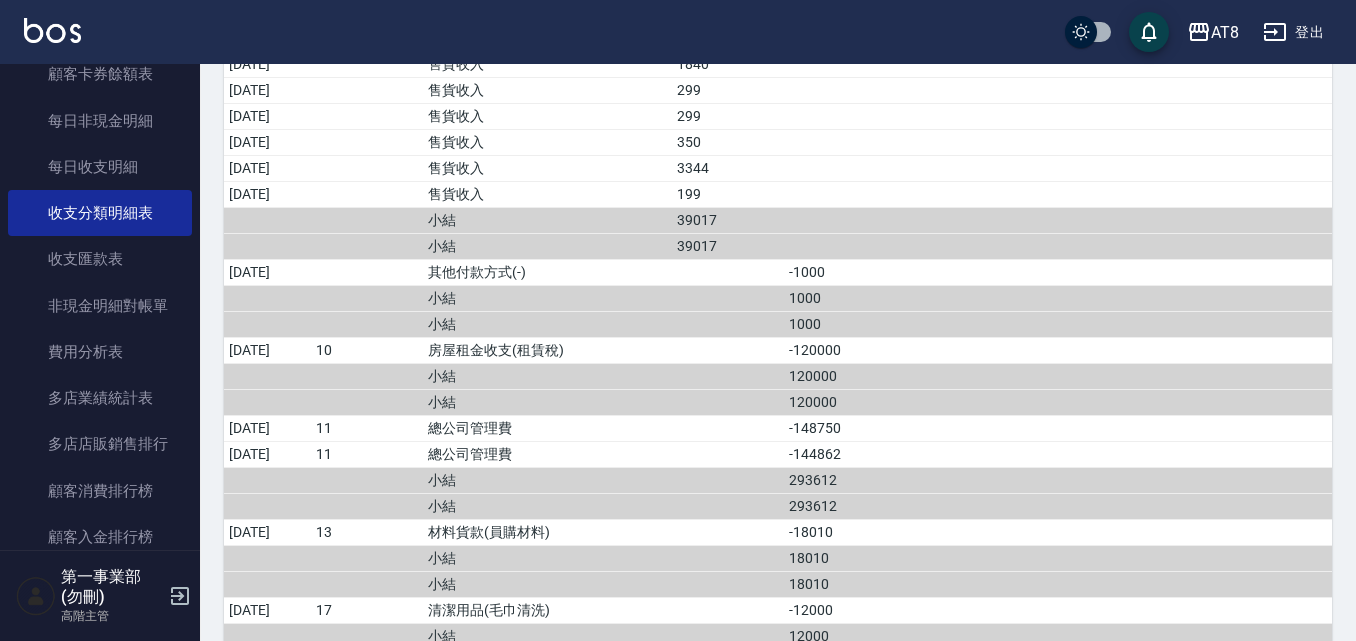scroll, scrollTop: 1500, scrollLeft: 0, axis: vertical 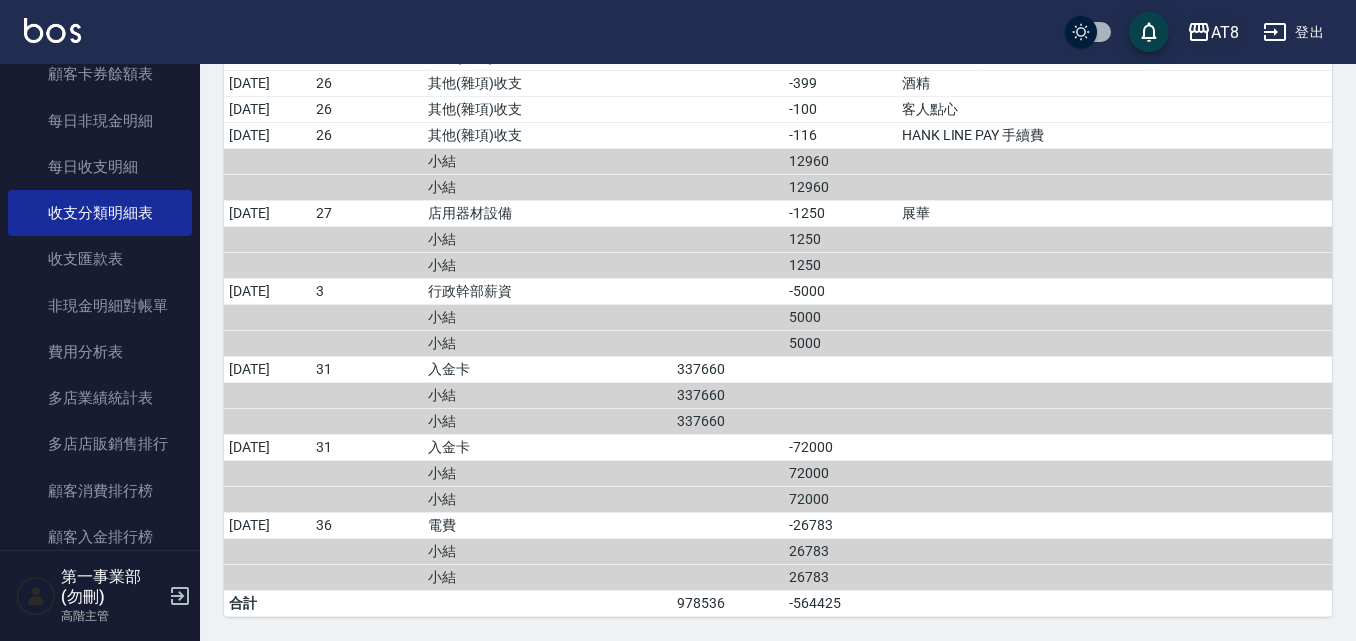 click on "AT8" at bounding box center [1225, 32] 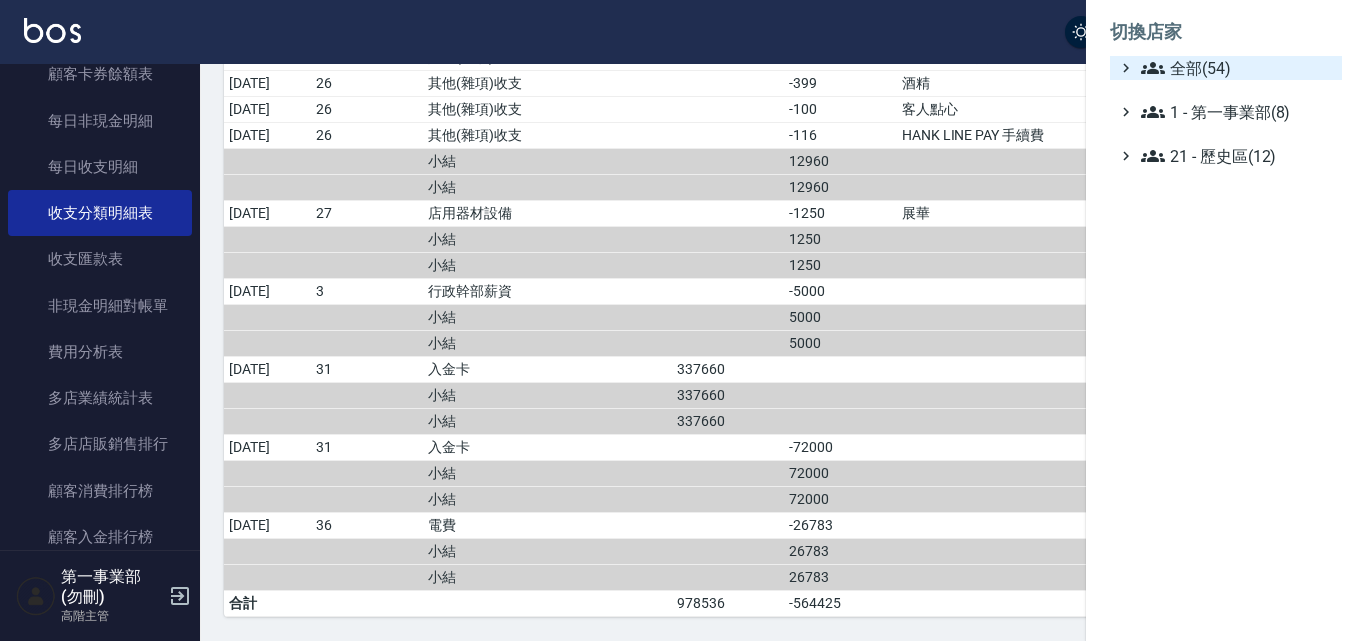 click on "全部(54)" at bounding box center [1237, 68] 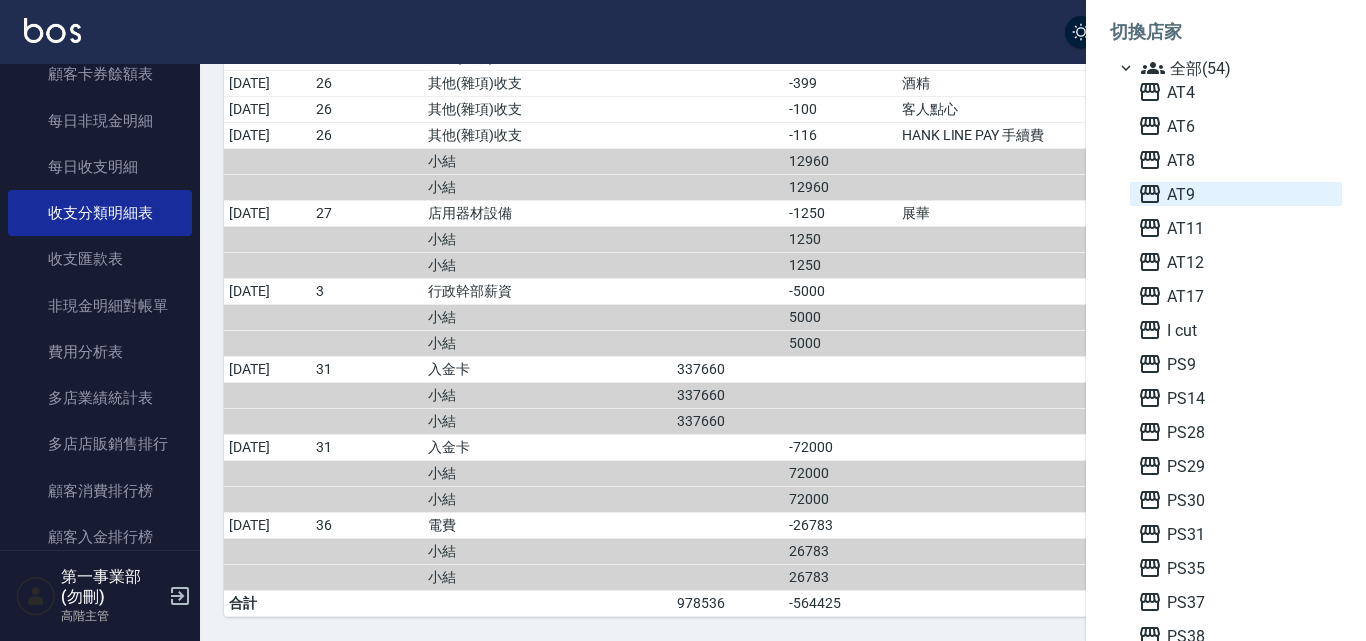 click on "AT9" at bounding box center [1236, 194] 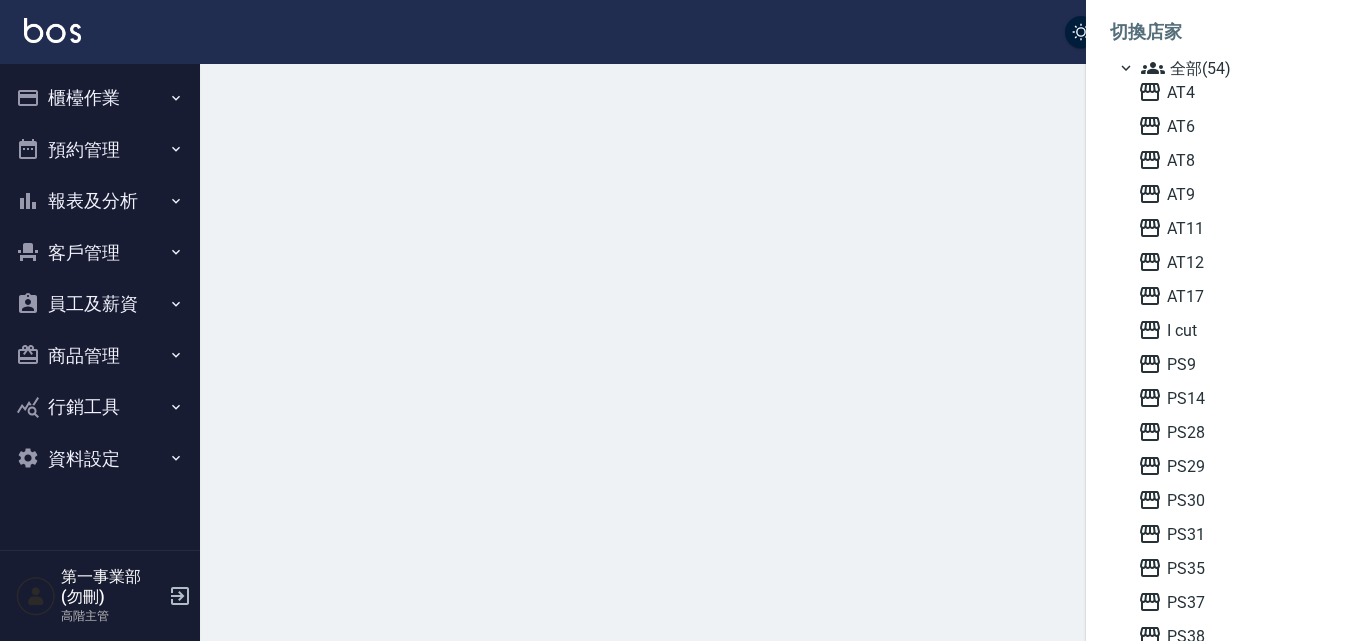scroll, scrollTop: 0, scrollLeft: 0, axis: both 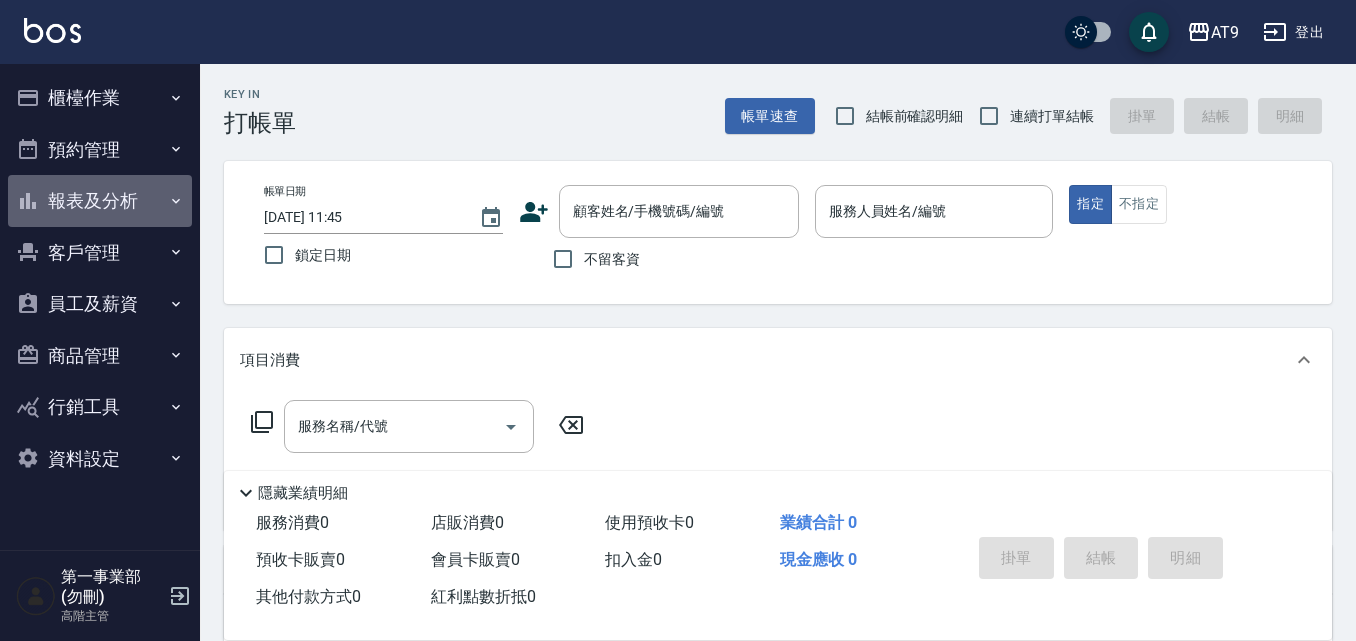 click on "報表及分析" at bounding box center (100, 201) 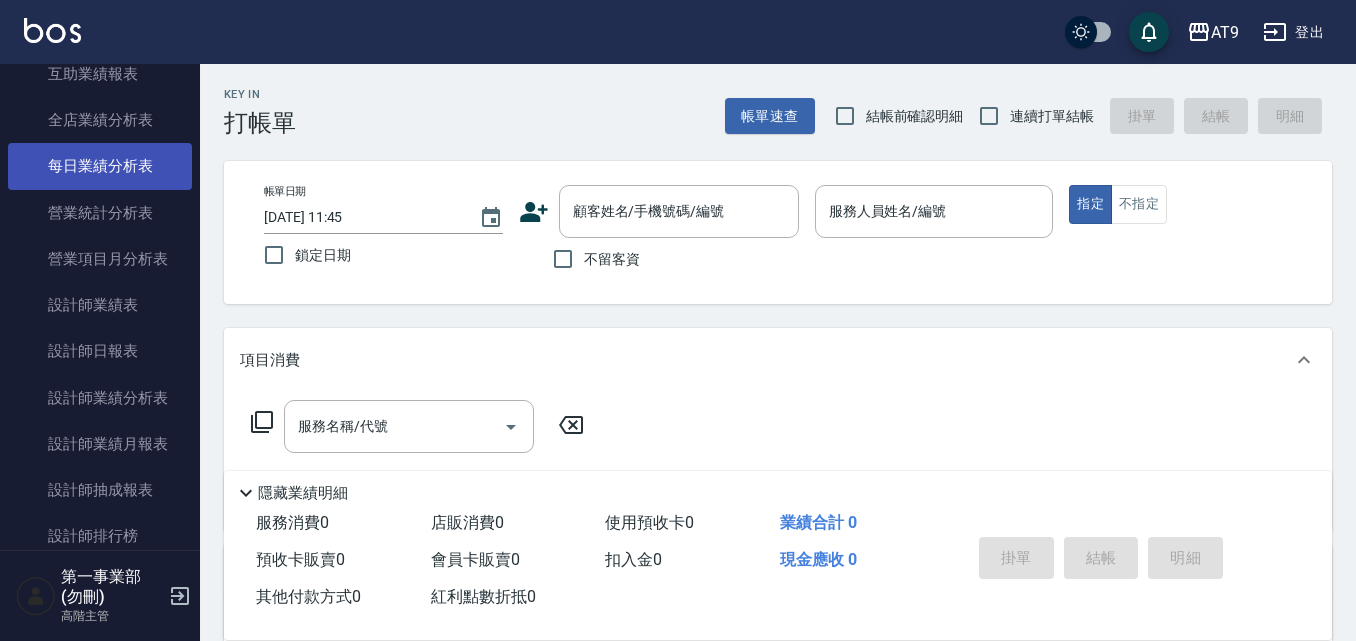 scroll, scrollTop: 700, scrollLeft: 0, axis: vertical 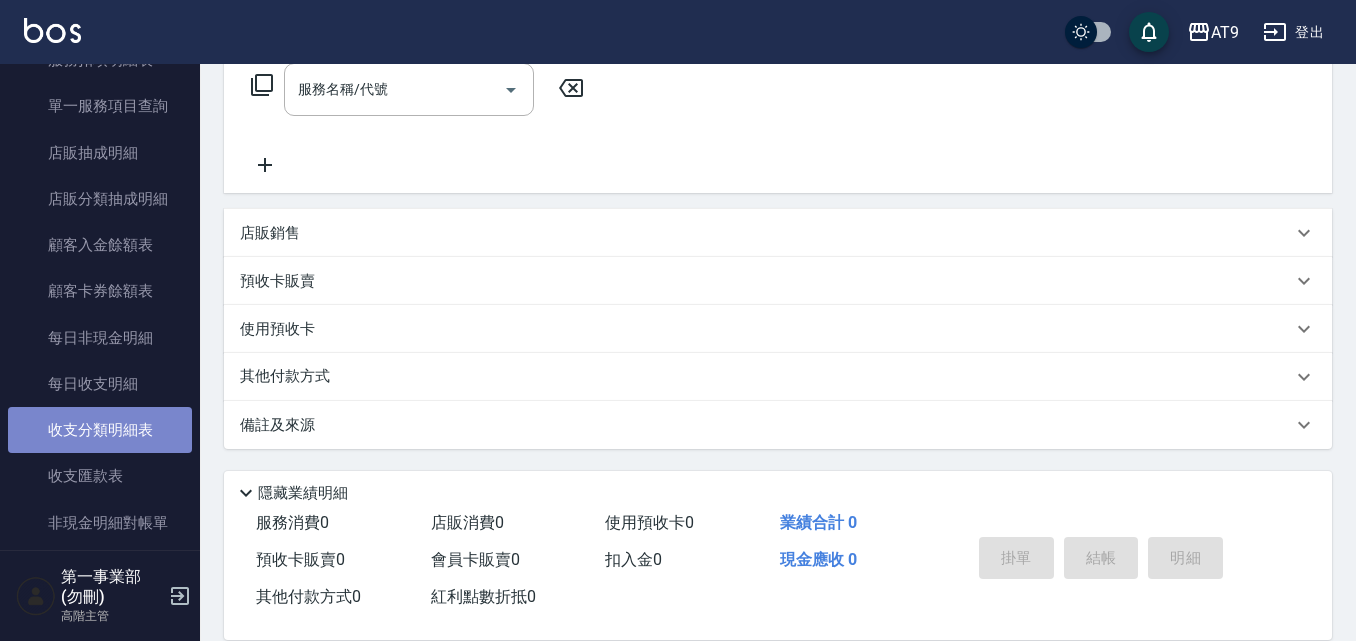 click on "收支分類明細表" at bounding box center [100, 430] 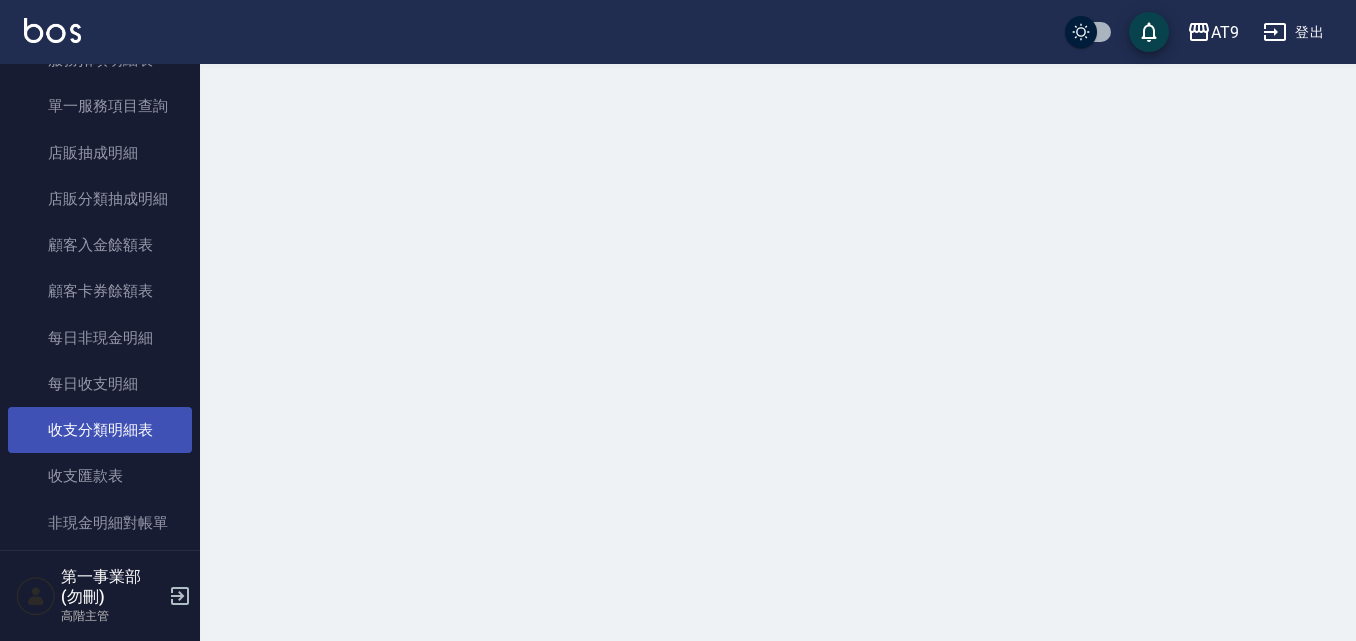 scroll, scrollTop: 0, scrollLeft: 0, axis: both 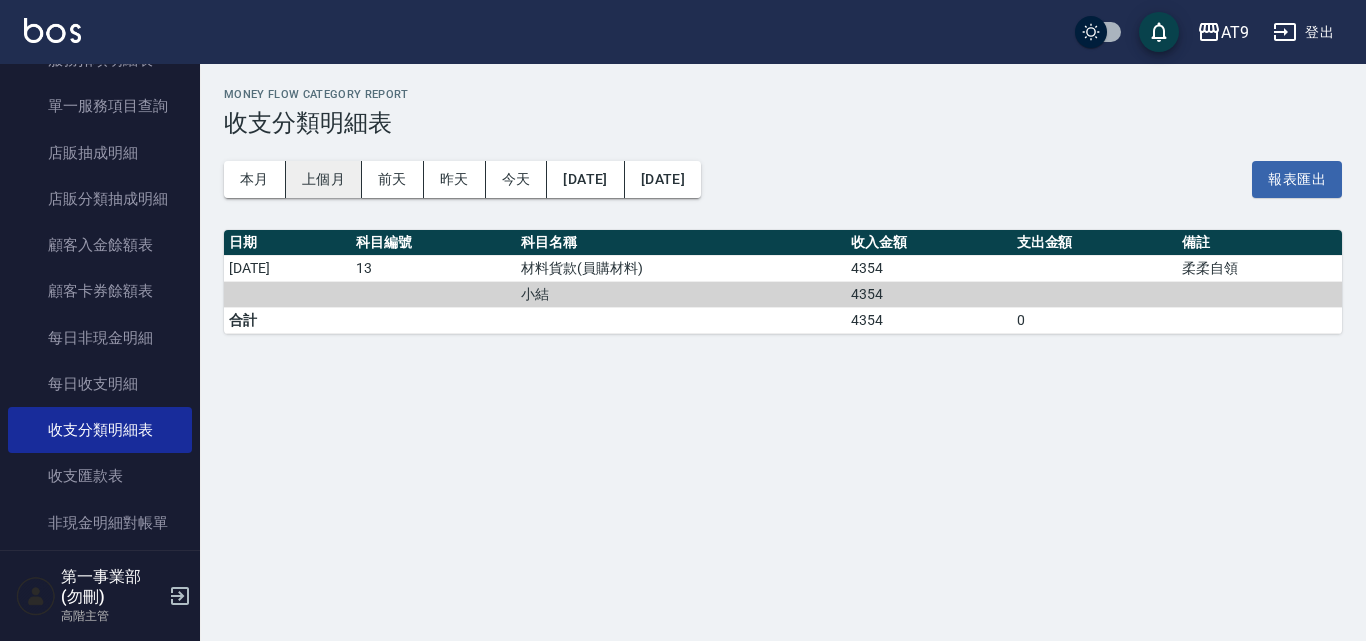 click on "上個月" at bounding box center (324, 179) 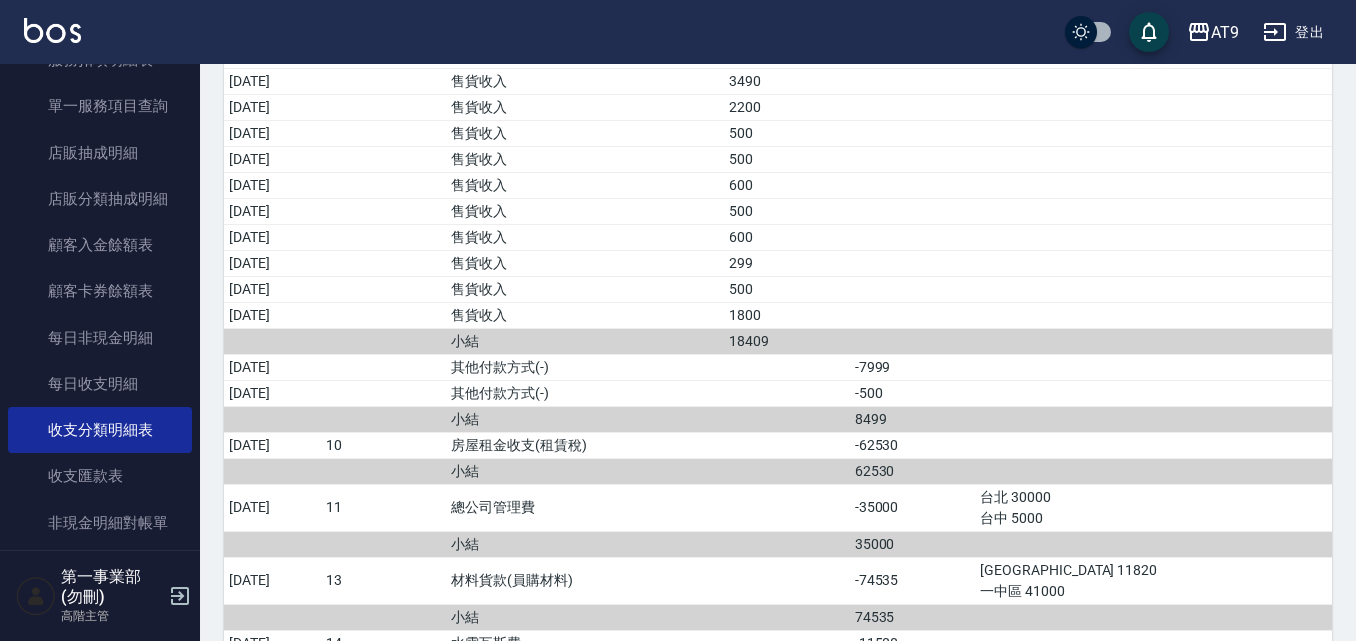 scroll, scrollTop: 900, scrollLeft: 0, axis: vertical 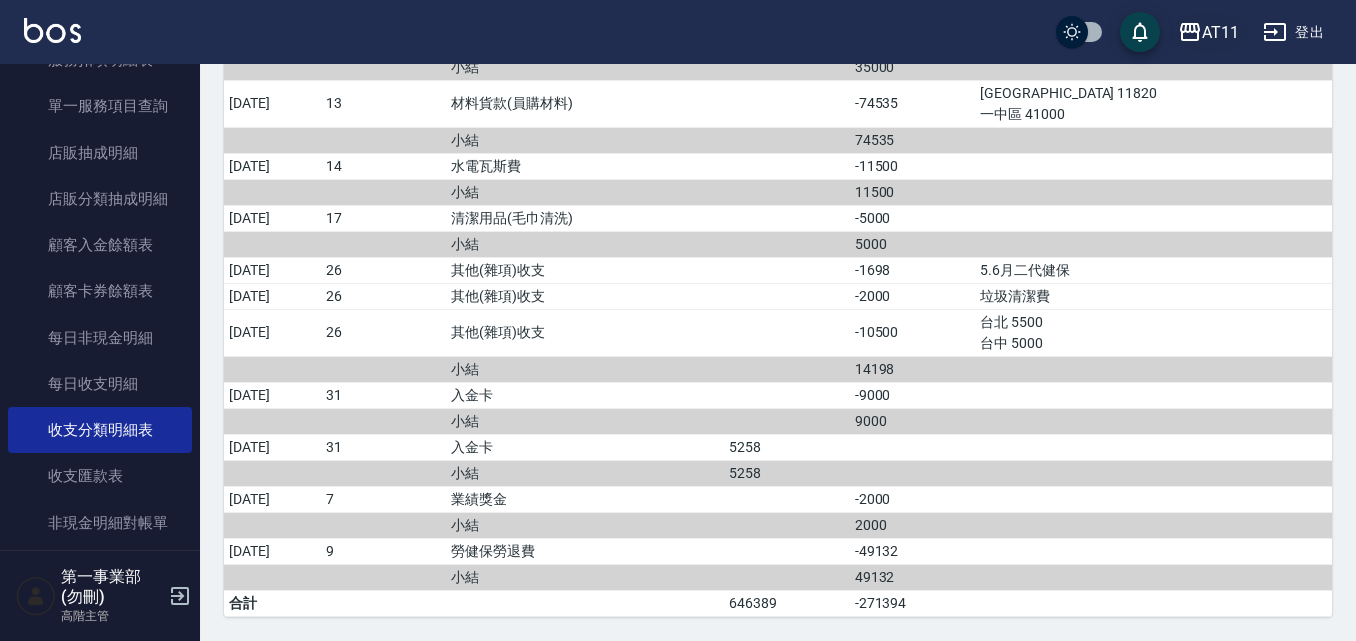 click on "AT11" at bounding box center (1220, 32) 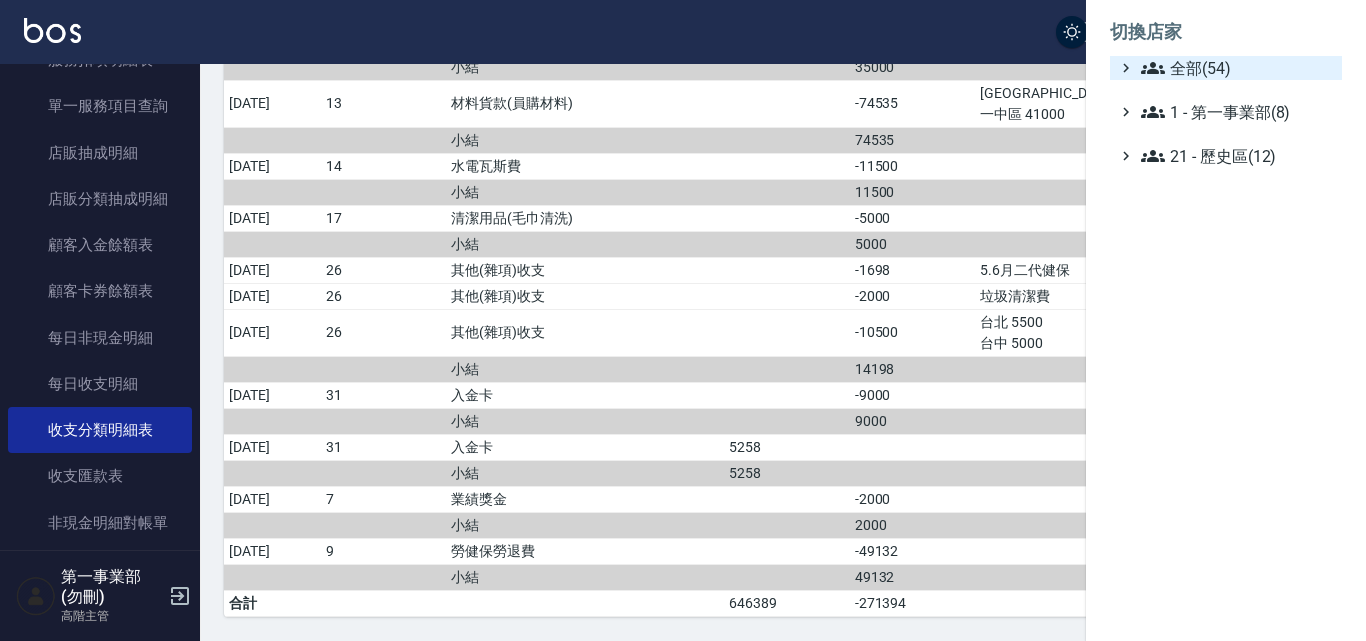click on "全部(54)" at bounding box center [1237, 68] 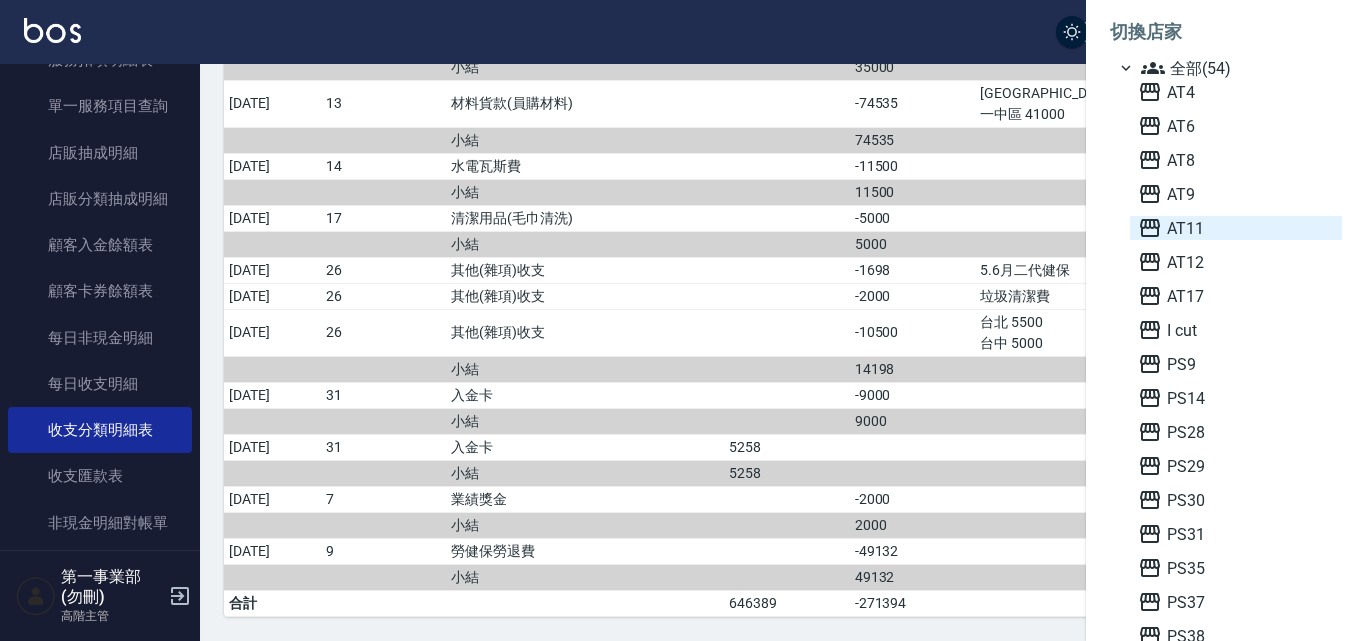 click on "AT11" at bounding box center (1236, 228) 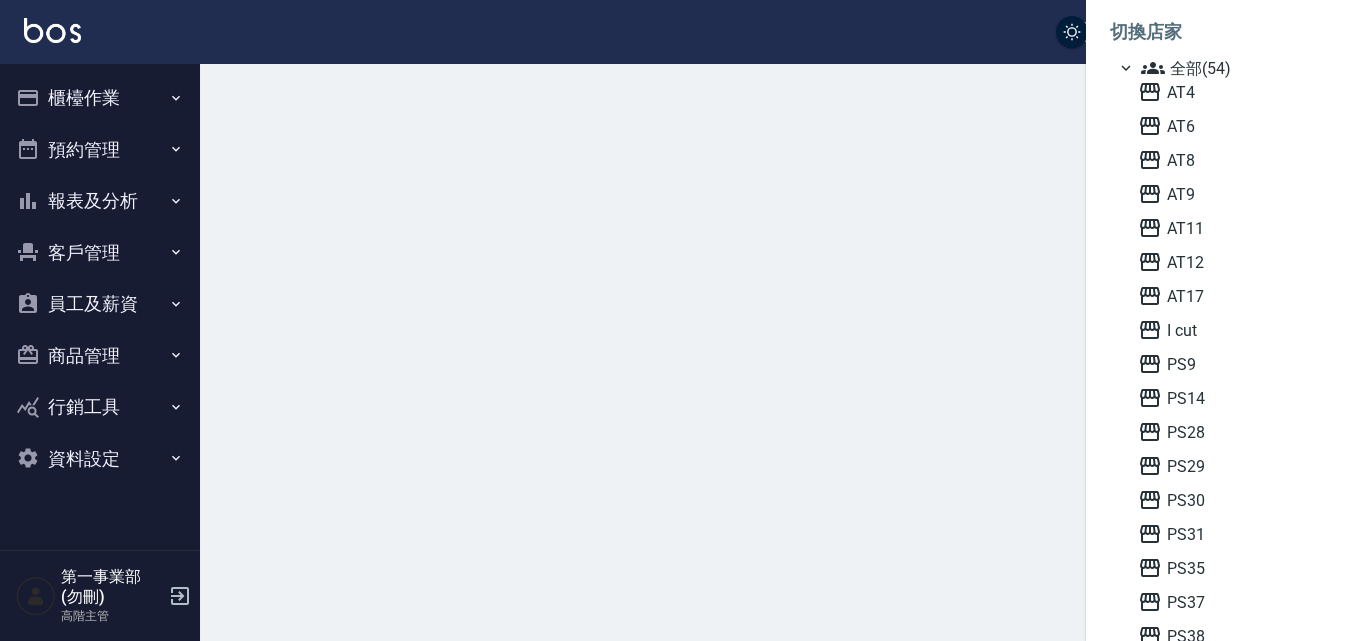 scroll, scrollTop: 0, scrollLeft: 0, axis: both 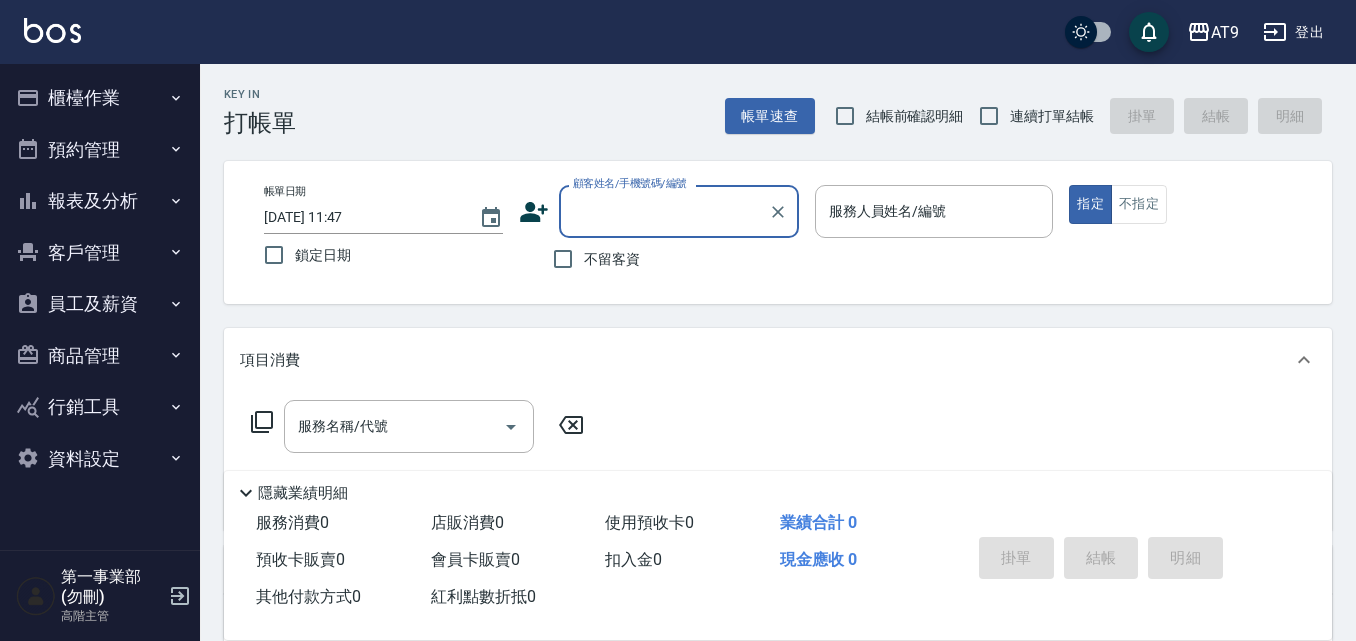 click on "員工及薪資" at bounding box center [100, 304] 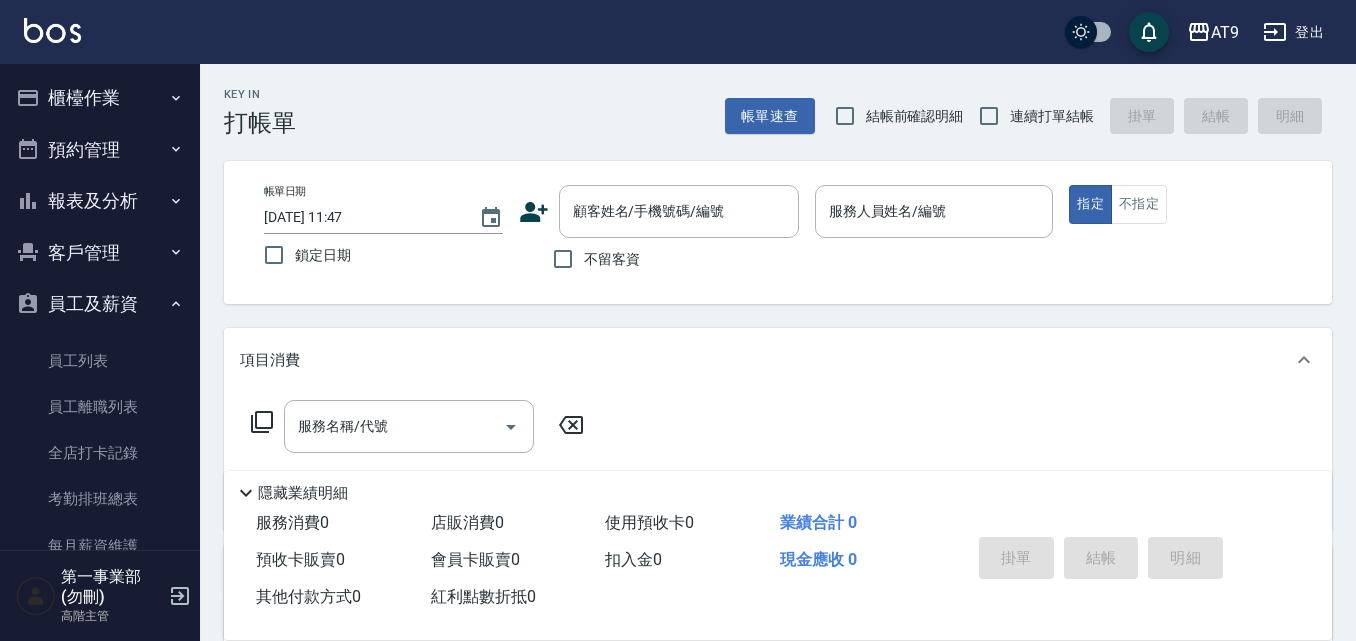 click on "報表及分析" at bounding box center (100, 201) 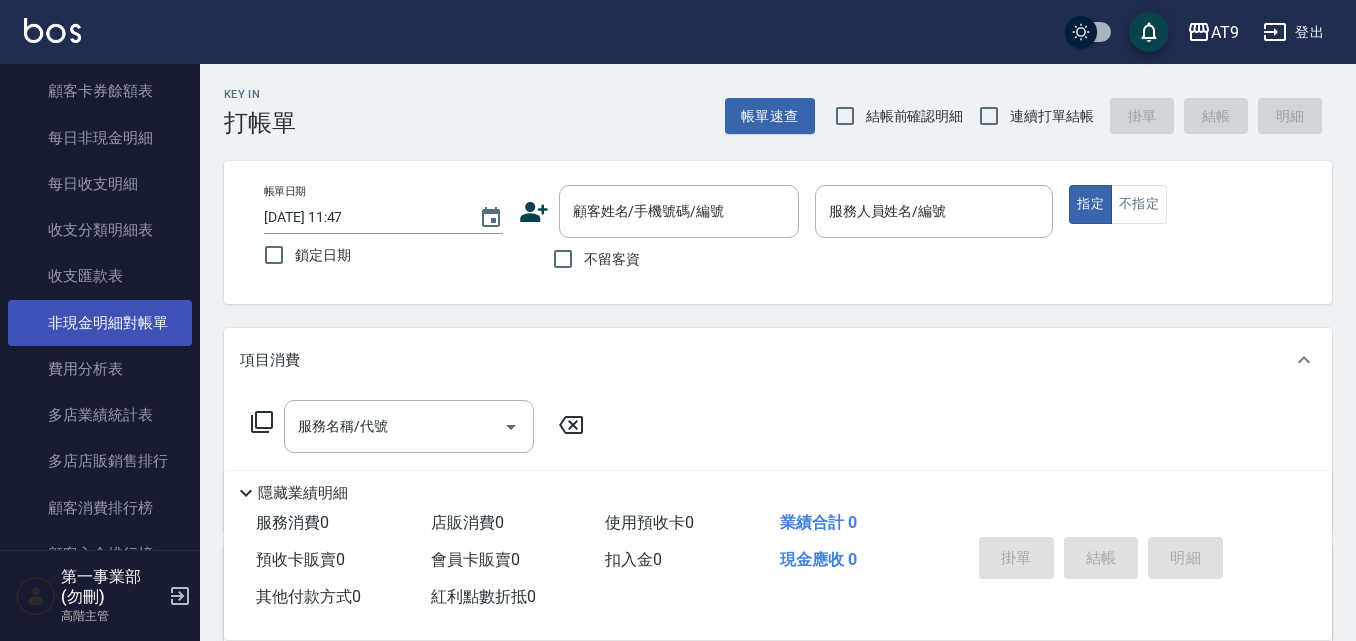 scroll, scrollTop: 1700, scrollLeft: 0, axis: vertical 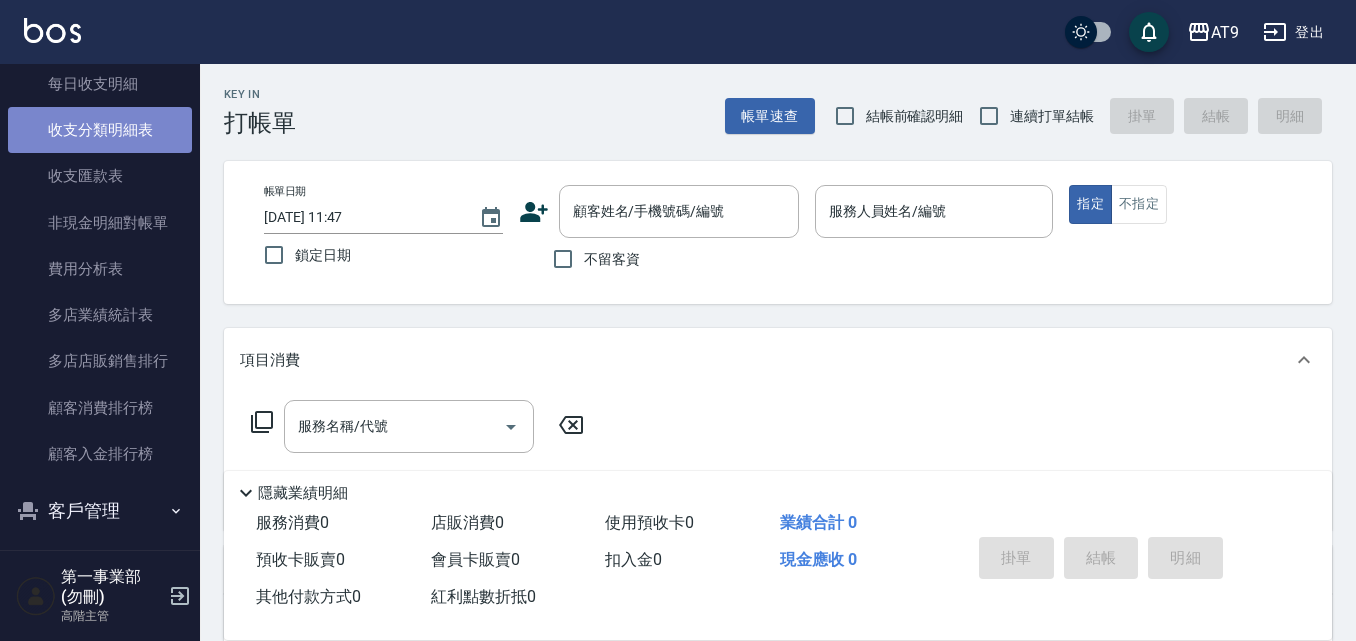 click on "收支分類明細表" at bounding box center [100, 130] 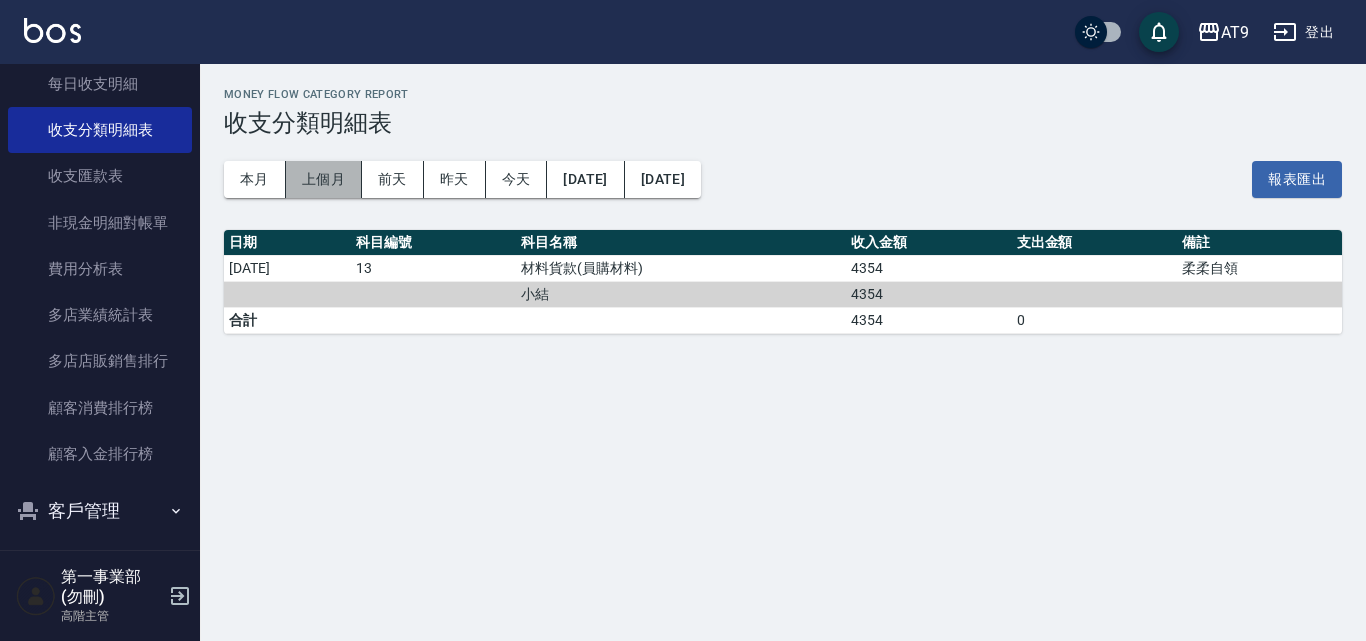 click on "上個月" at bounding box center (324, 179) 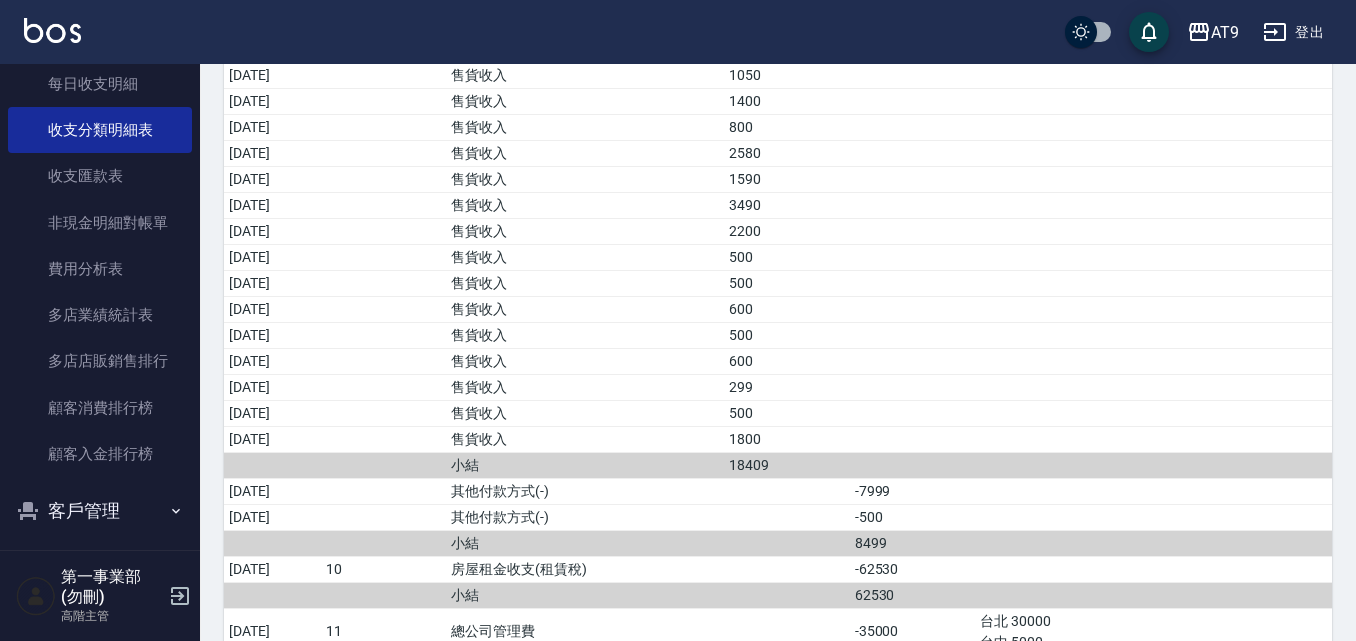 scroll, scrollTop: 800, scrollLeft: 0, axis: vertical 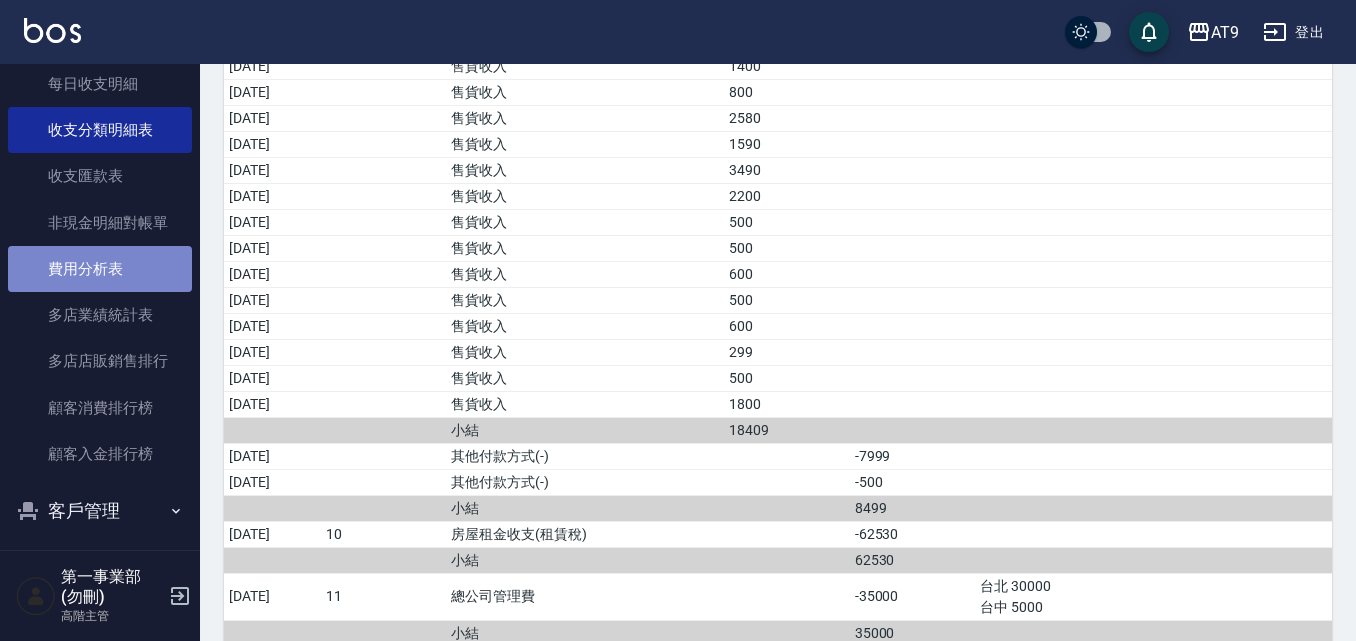 click on "費用分析表" at bounding box center (100, 269) 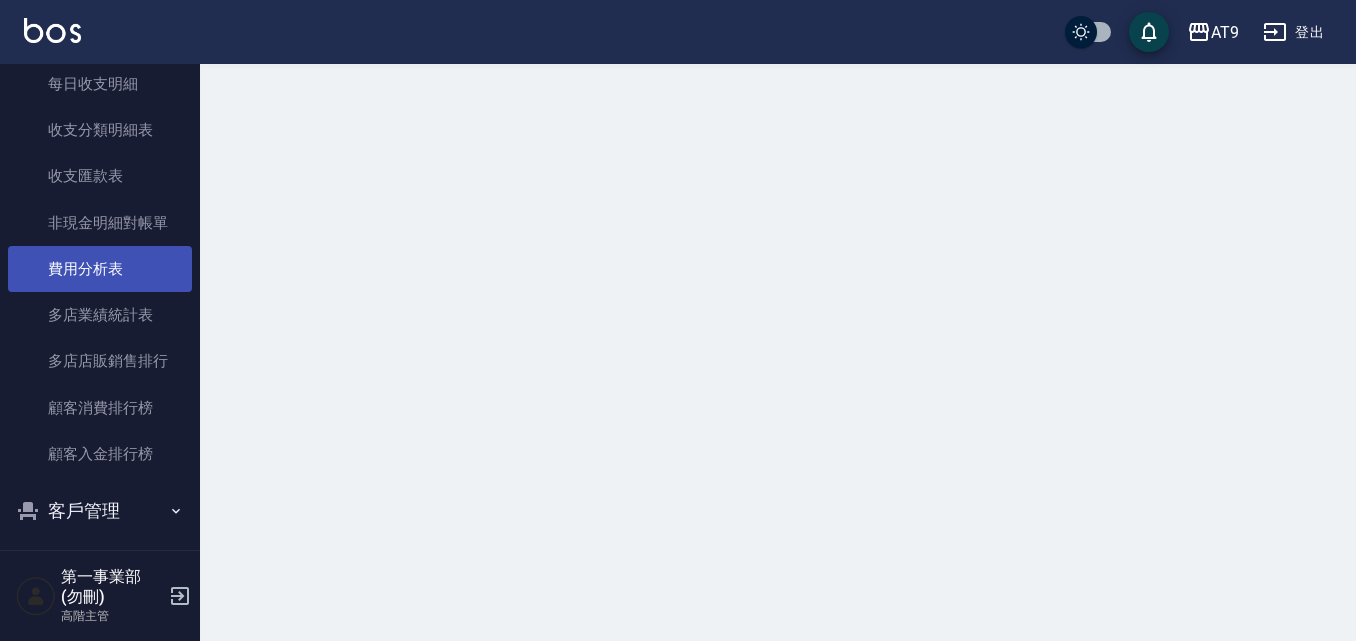 scroll, scrollTop: 0, scrollLeft: 0, axis: both 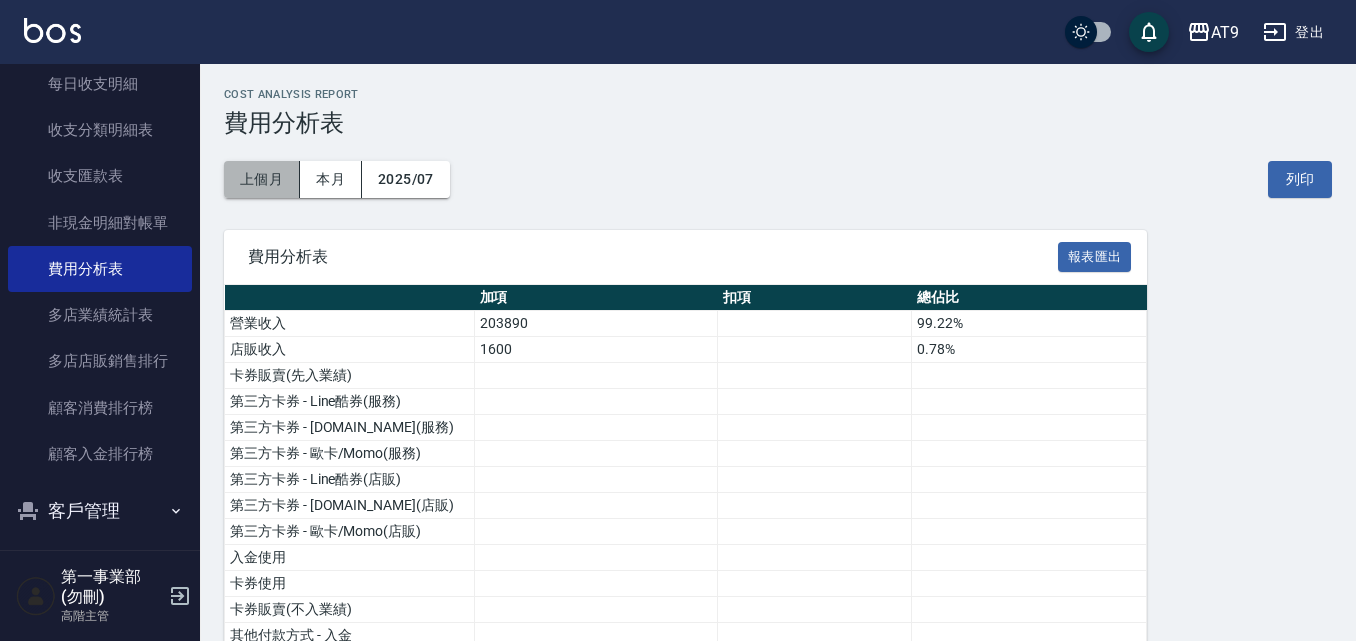 click on "上個月" at bounding box center (262, 179) 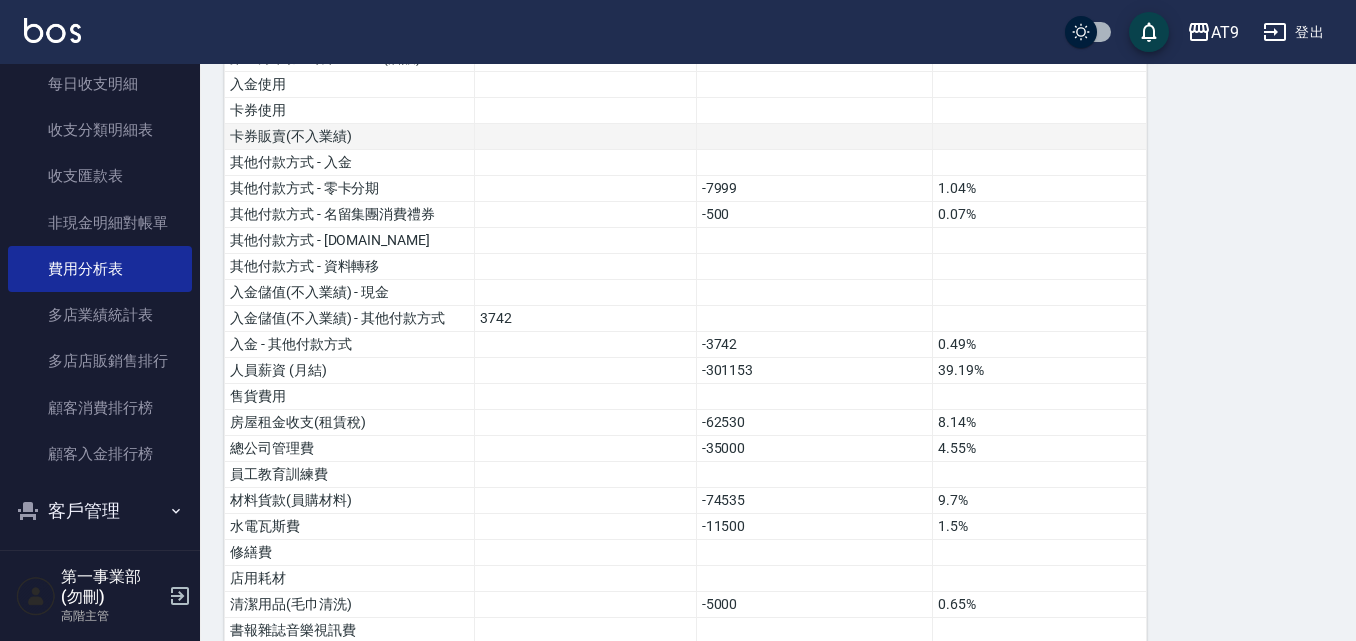 scroll, scrollTop: 500, scrollLeft: 0, axis: vertical 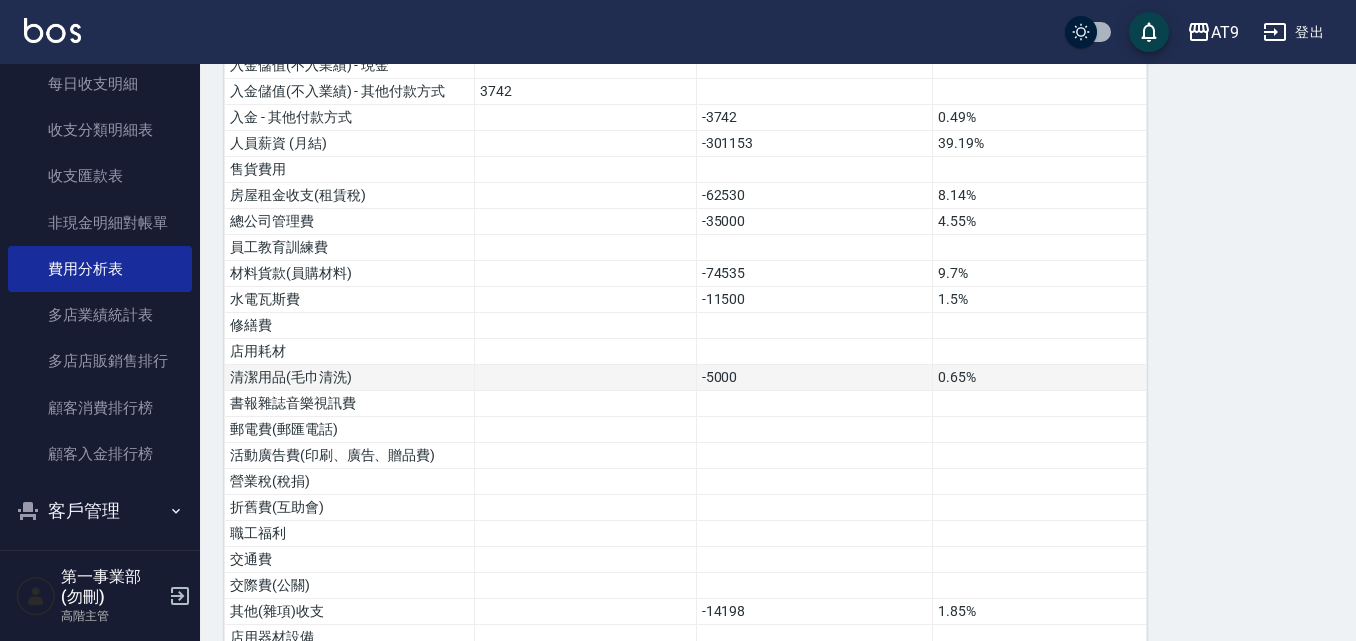 click on "-5000" at bounding box center [814, 378] 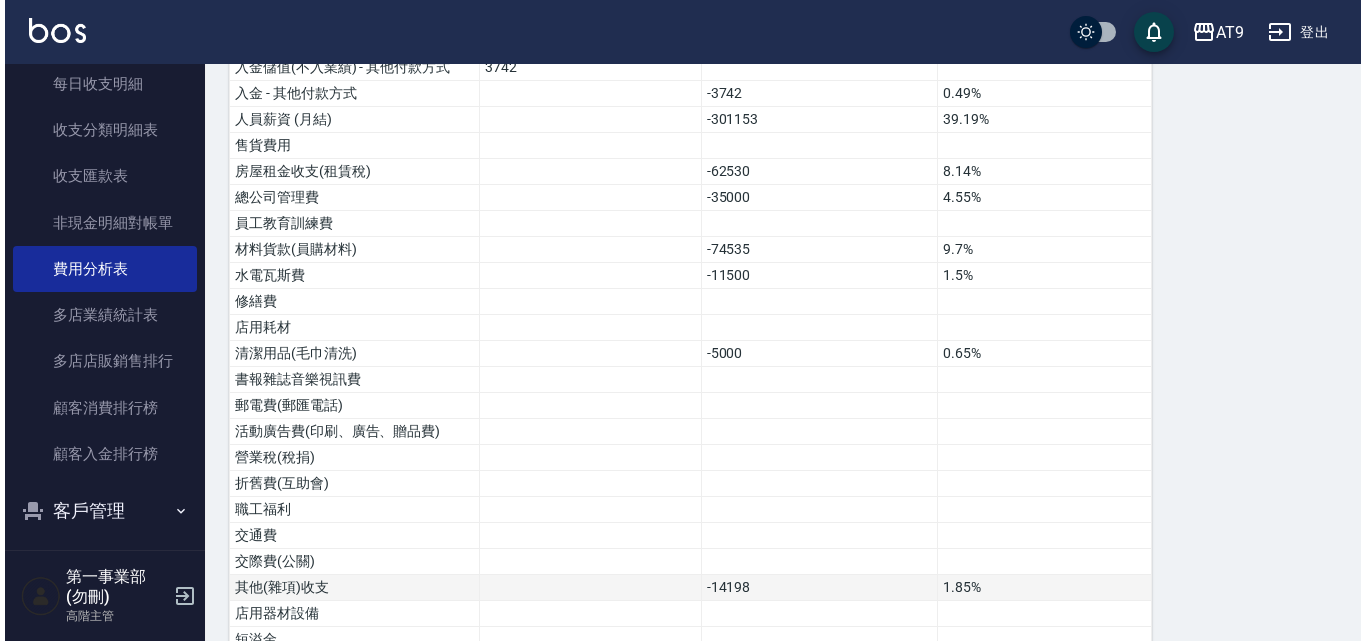 scroll, scrollTop: 752, scrollLeft: 0, axis: vertical 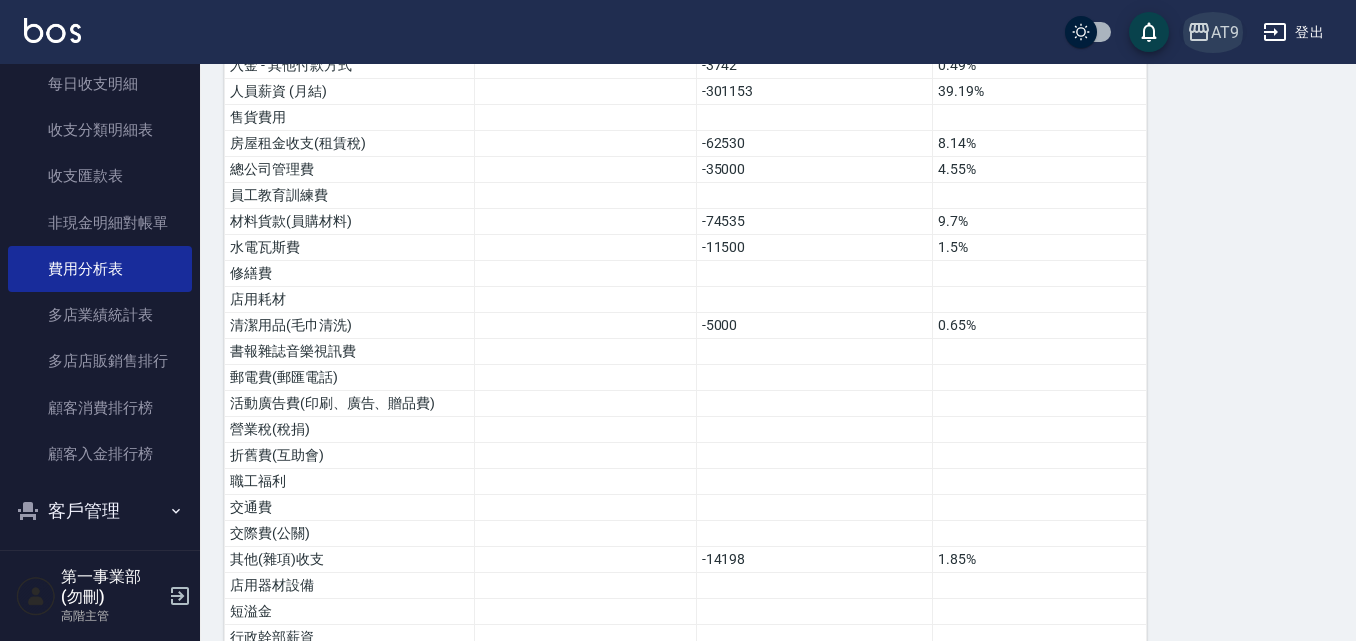 click on "AT9" at bounding box center (1213, 32) 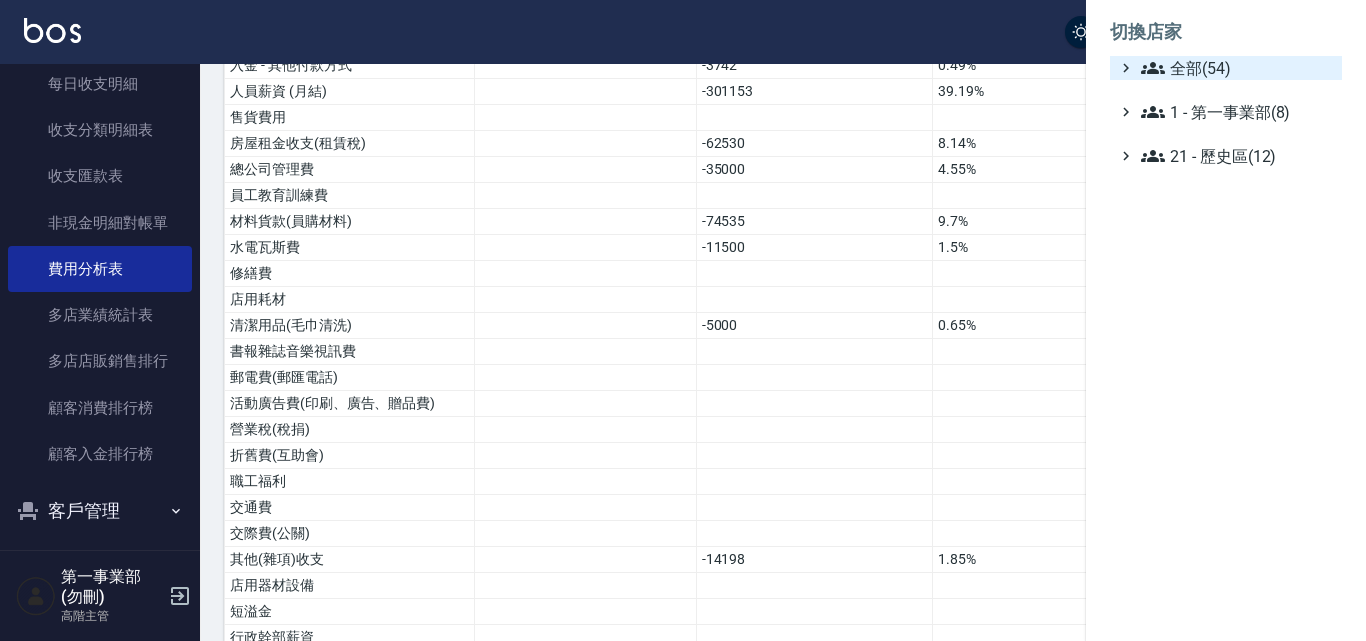 click on "全部(54)" at bounding box center (1237, 68) 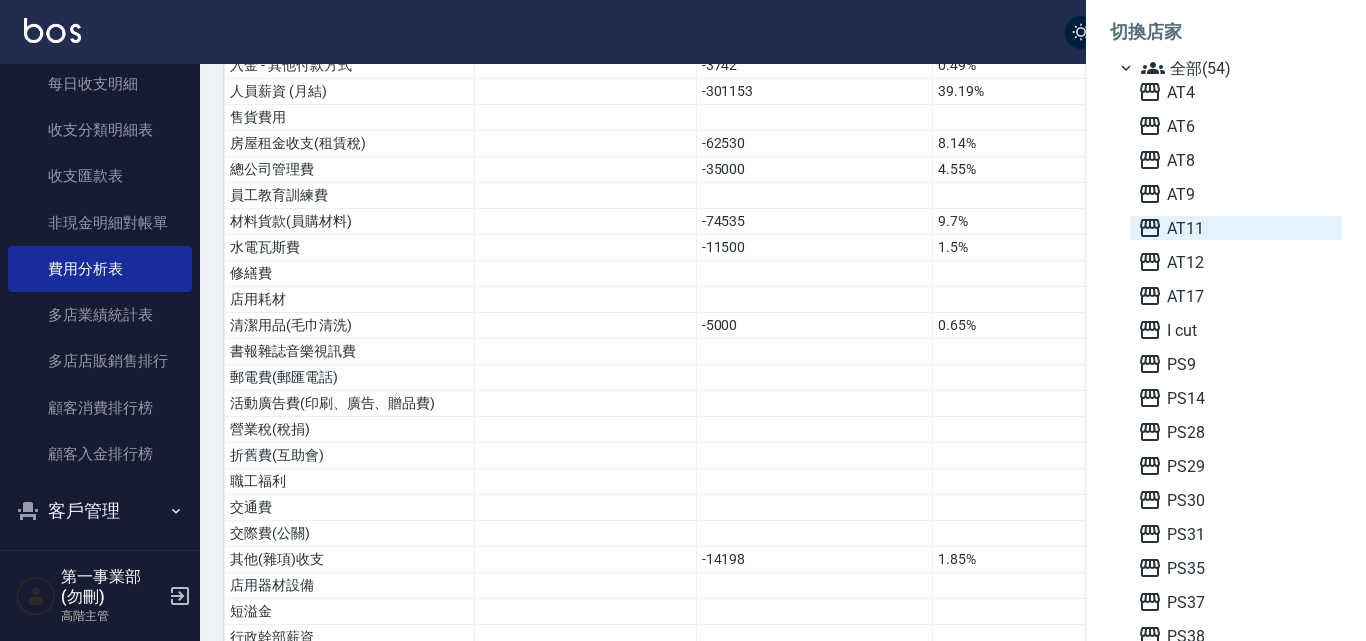 click on "AT11" at bounding box center (1236, 228) 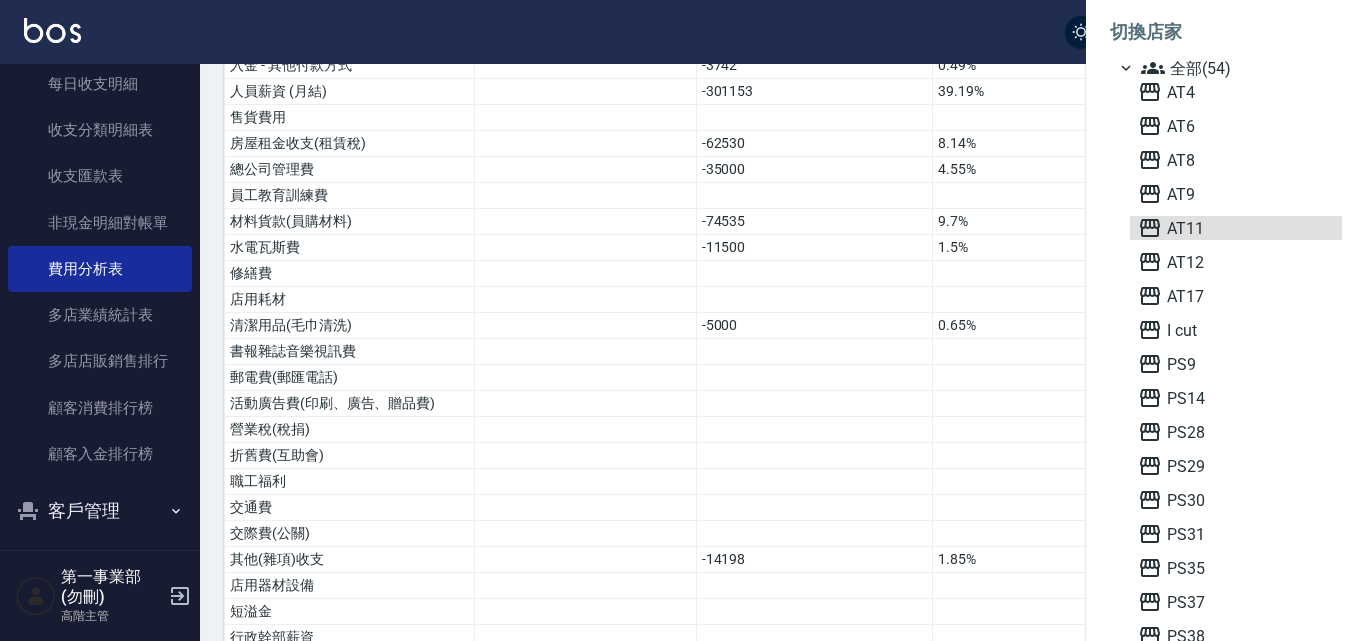 scroll, scrollTop: 0, scrollLeft: 0, axis: both 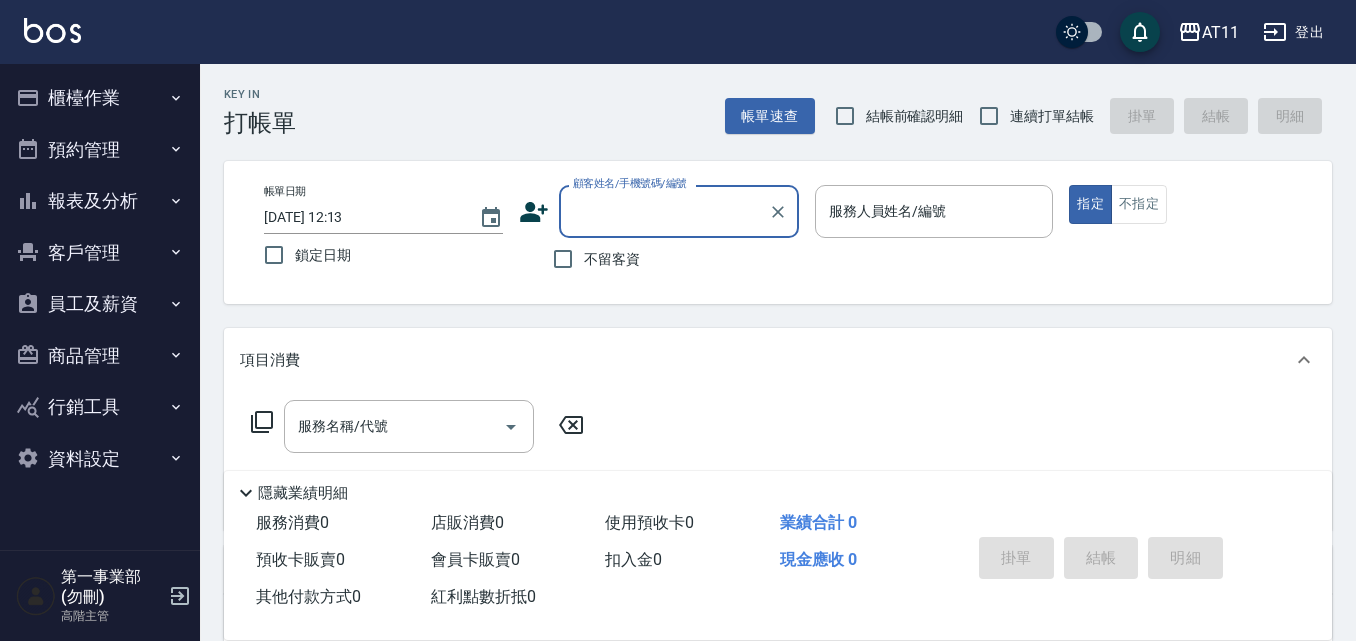 click on "報表及分析" at bounding box center (100, 201) 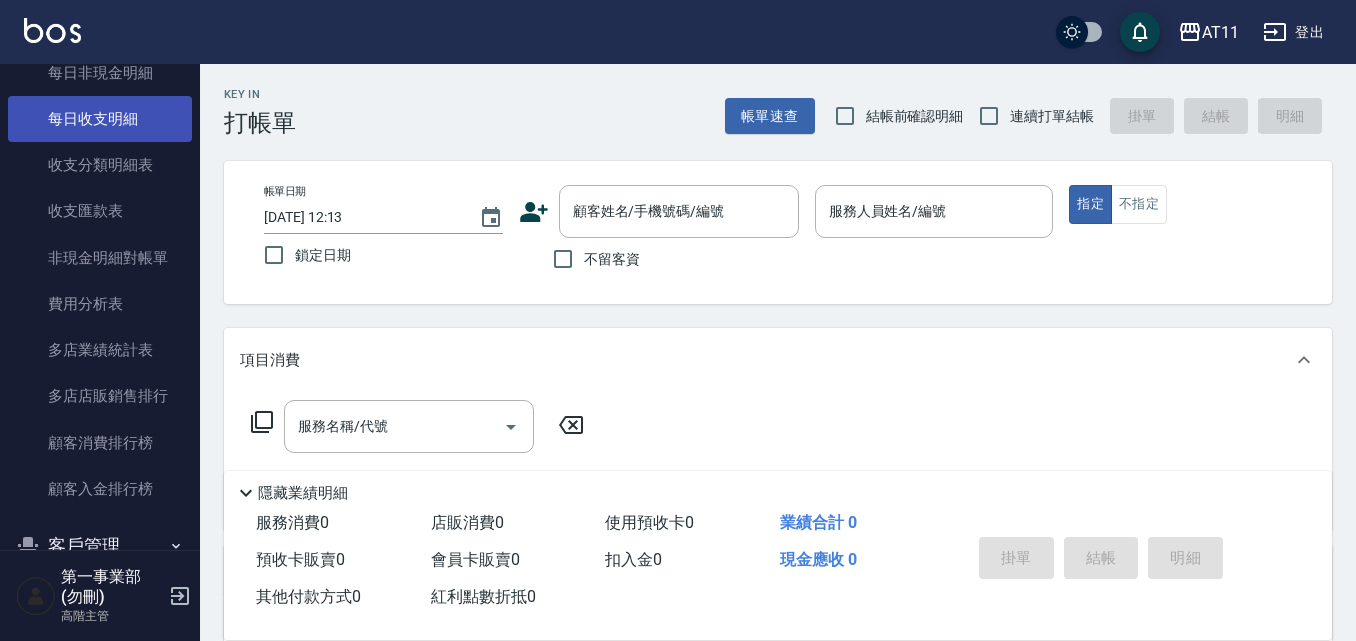 scroll, scrollTop: 1700, scrollLeft: 0, axis: vertical 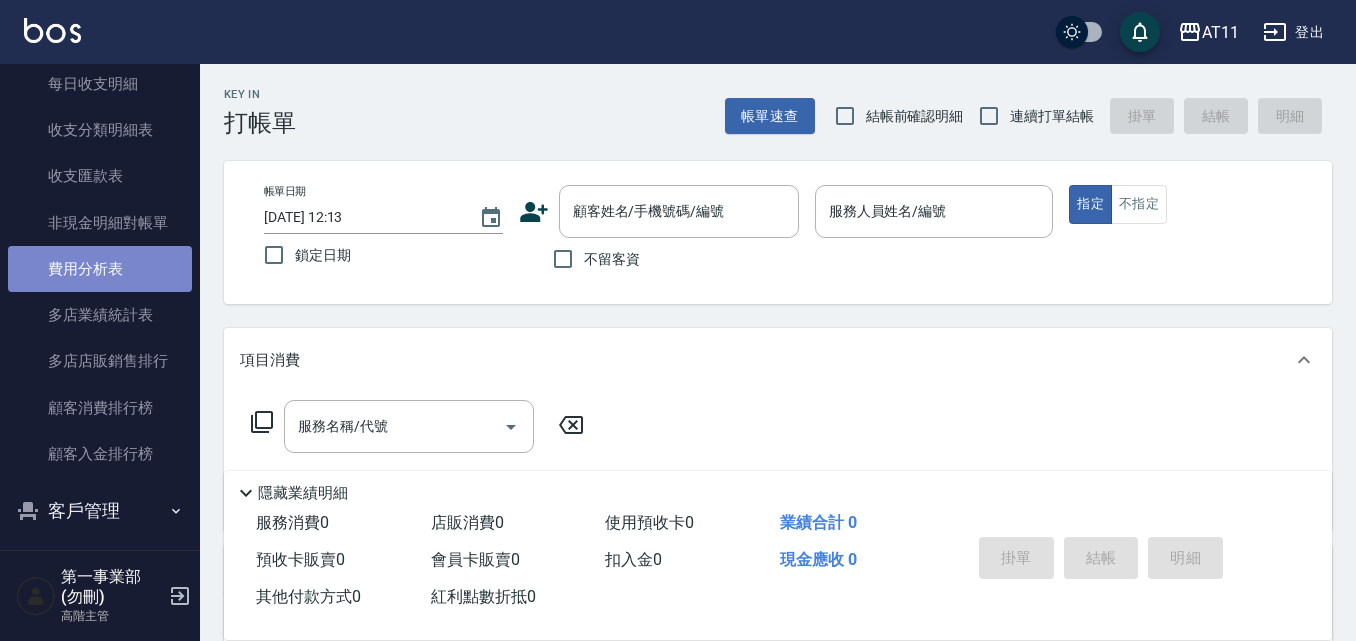 click on "費用分析表" at bounding box center (100, 269) 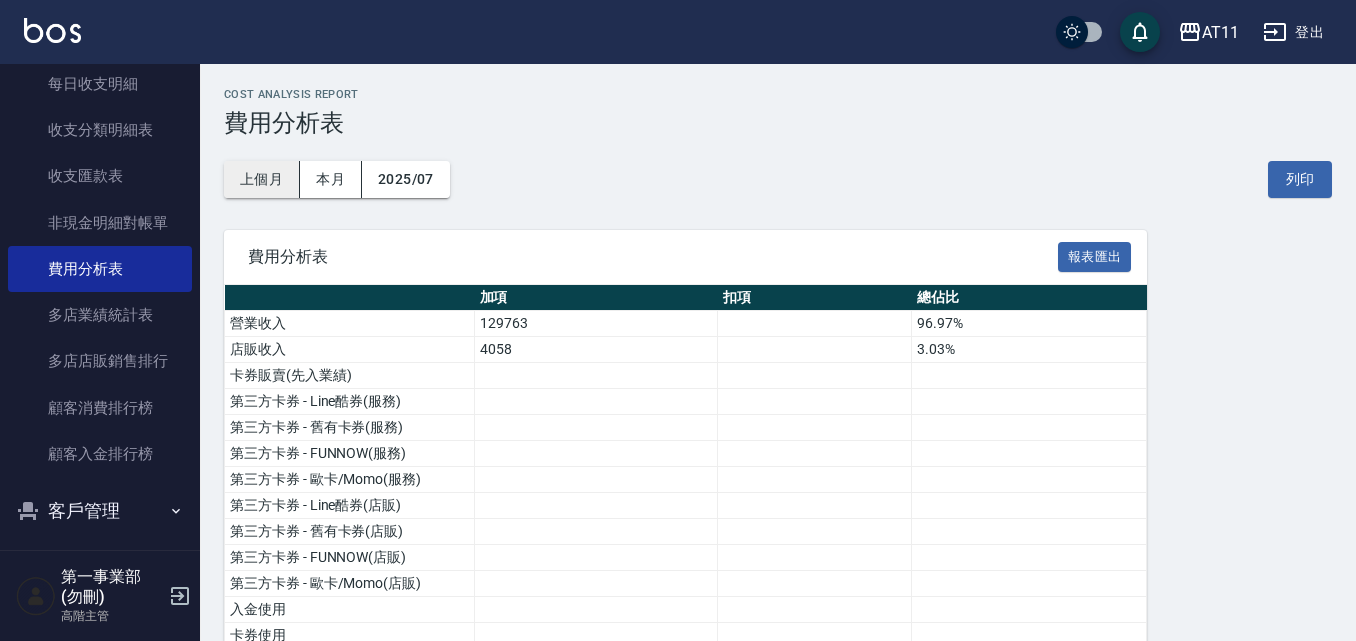 click on "上個月" at bounding box center (262, 179) 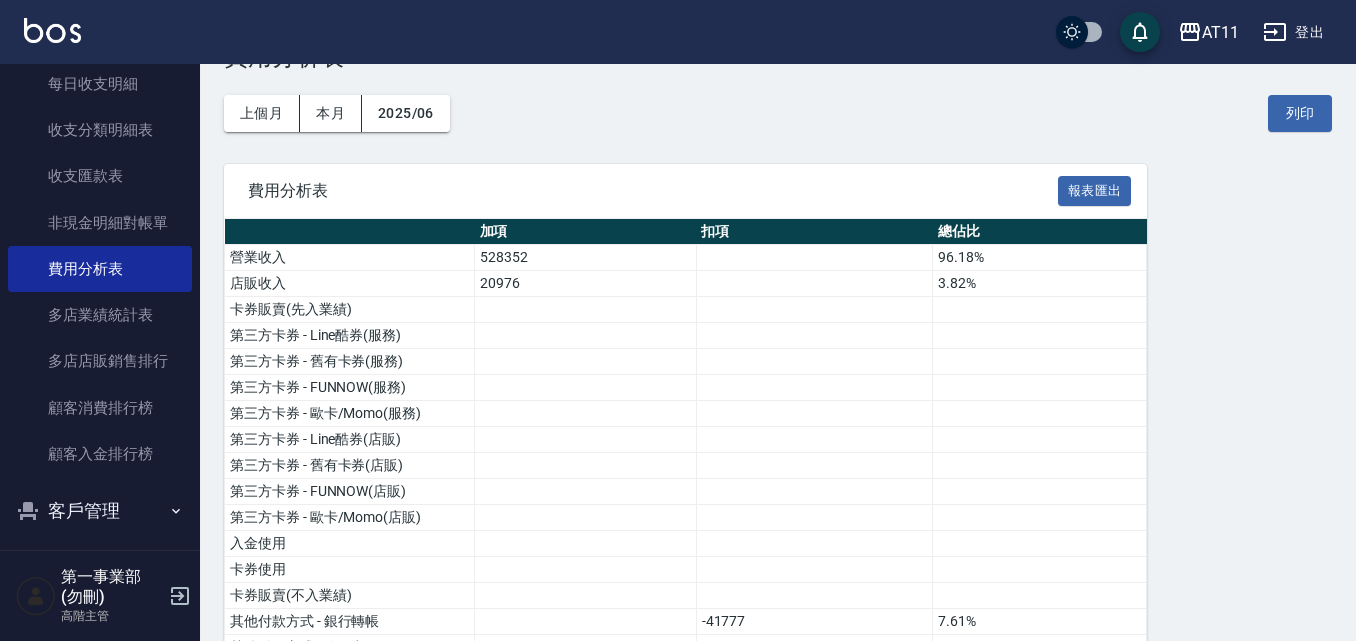 scroll, scrollTop: 100, scrollLeft: 0, axis: vertical 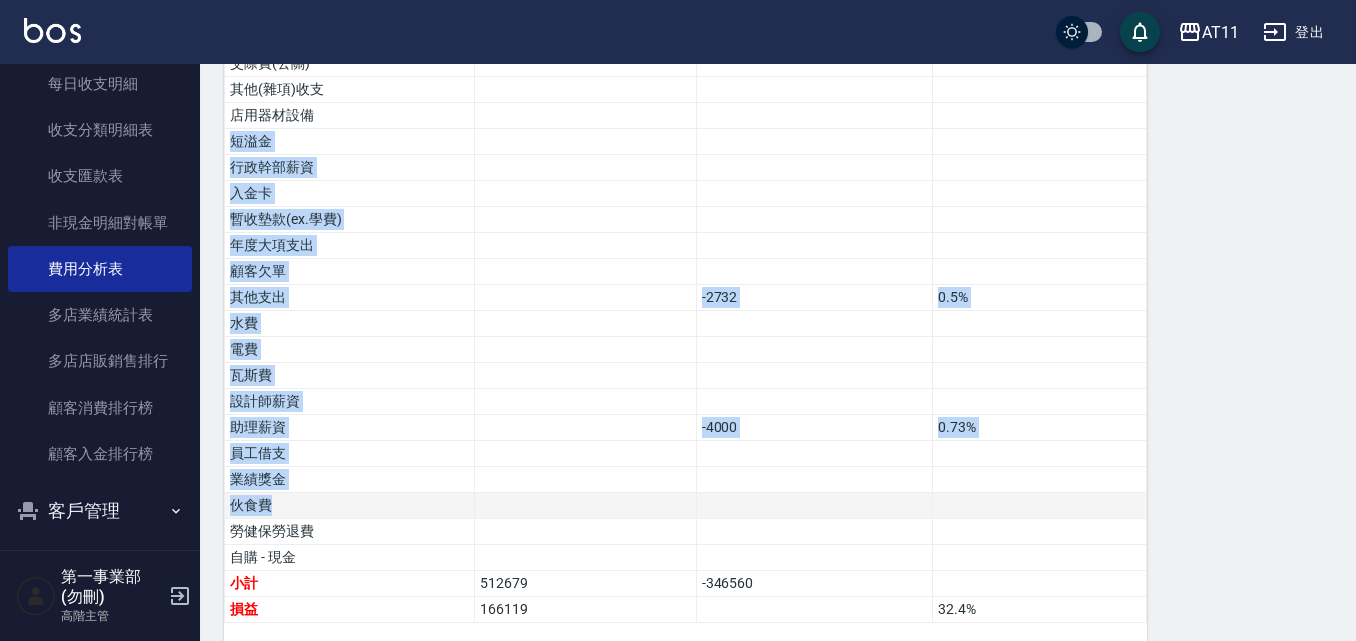 drag, startPoint x: 379, startPoint y: 109, endPoint x: 362, endPoint y: 505, distance: 396.36475 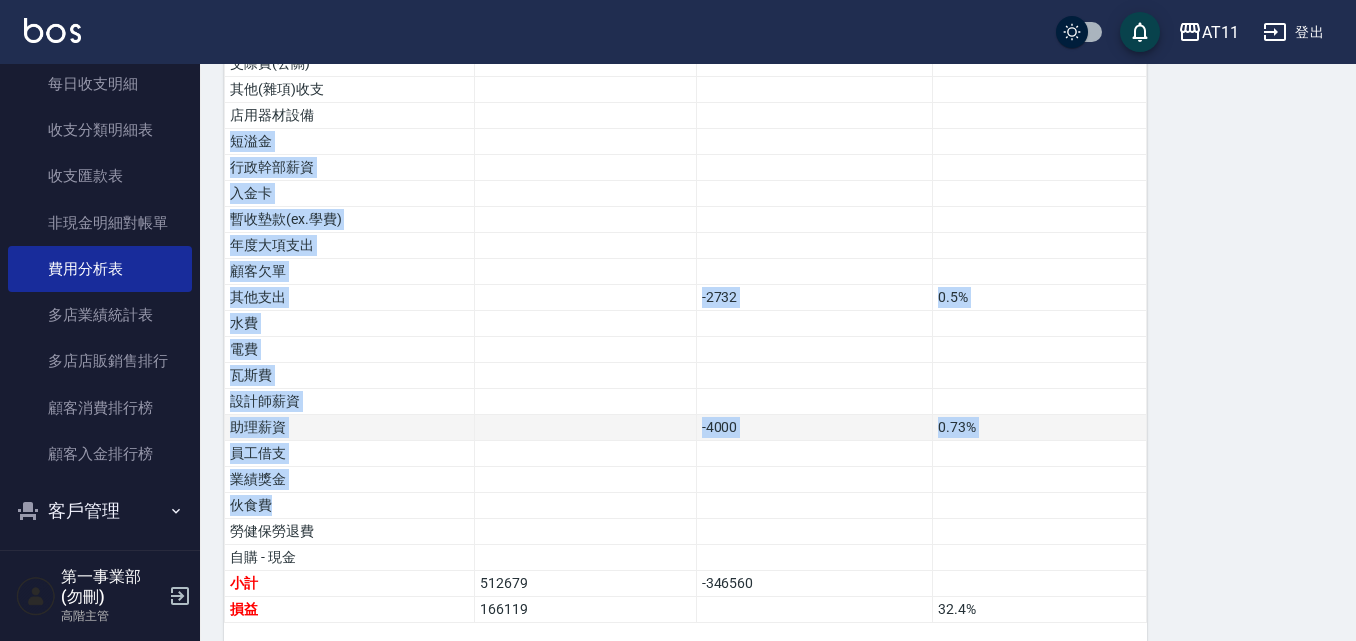 click on "助理薪資" at bounding box center [350, 428] 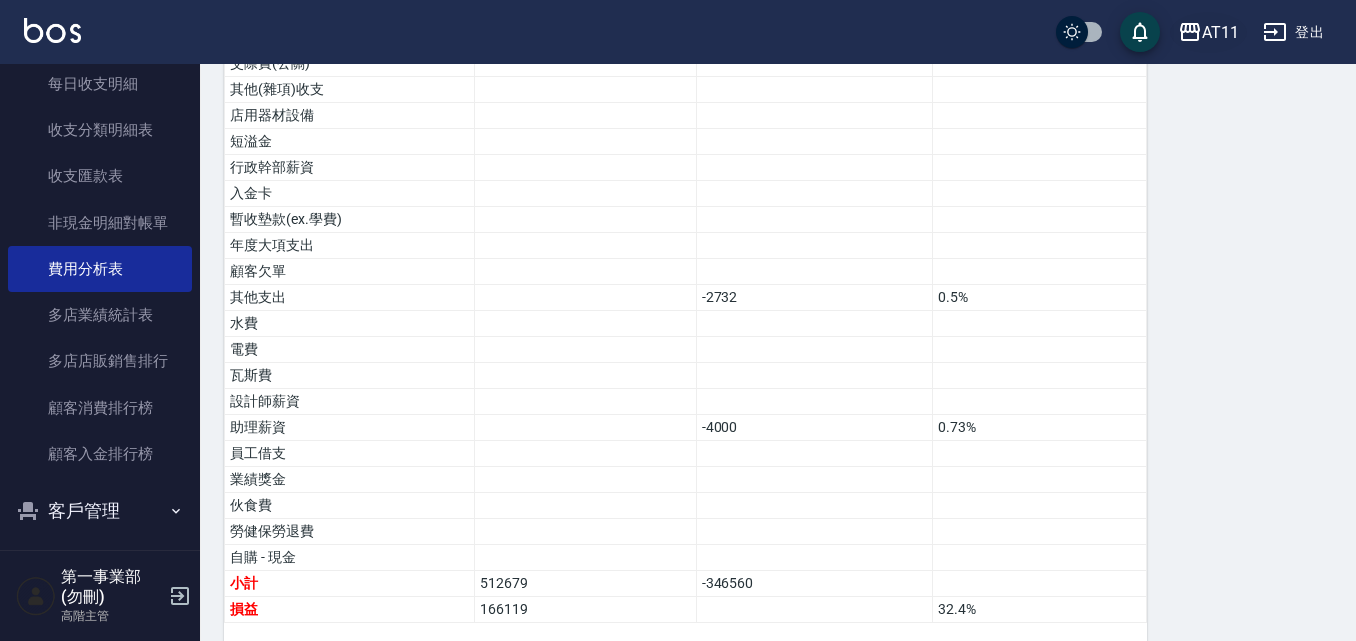 click on "AT11" at bounding box center [1220, 32] 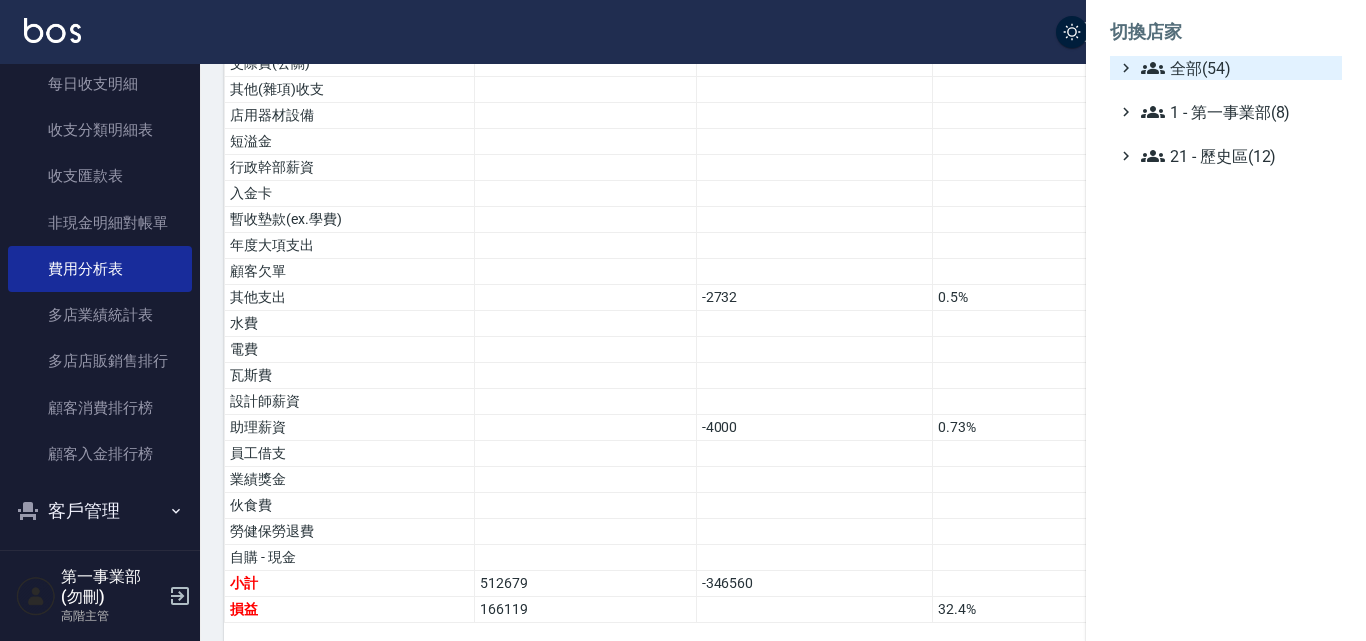 click on "全部(54)" at bounding box center [1237, 68] 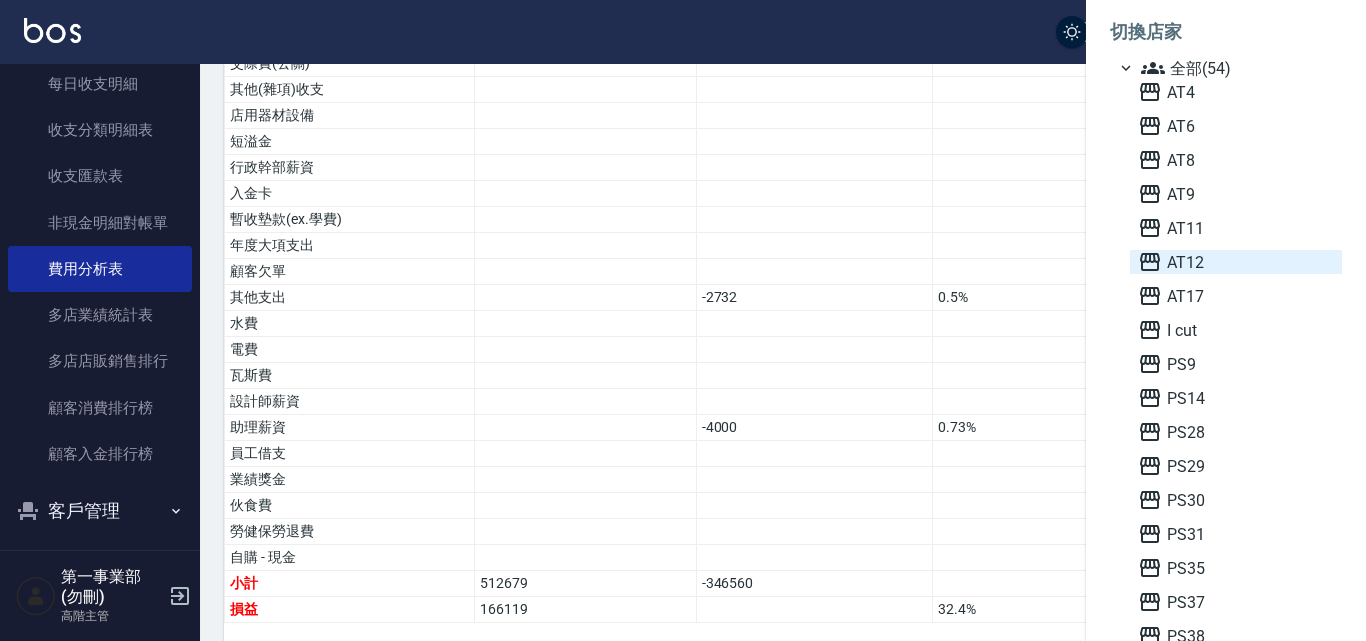 click on "AT12" at bounding box center (1236, 262) 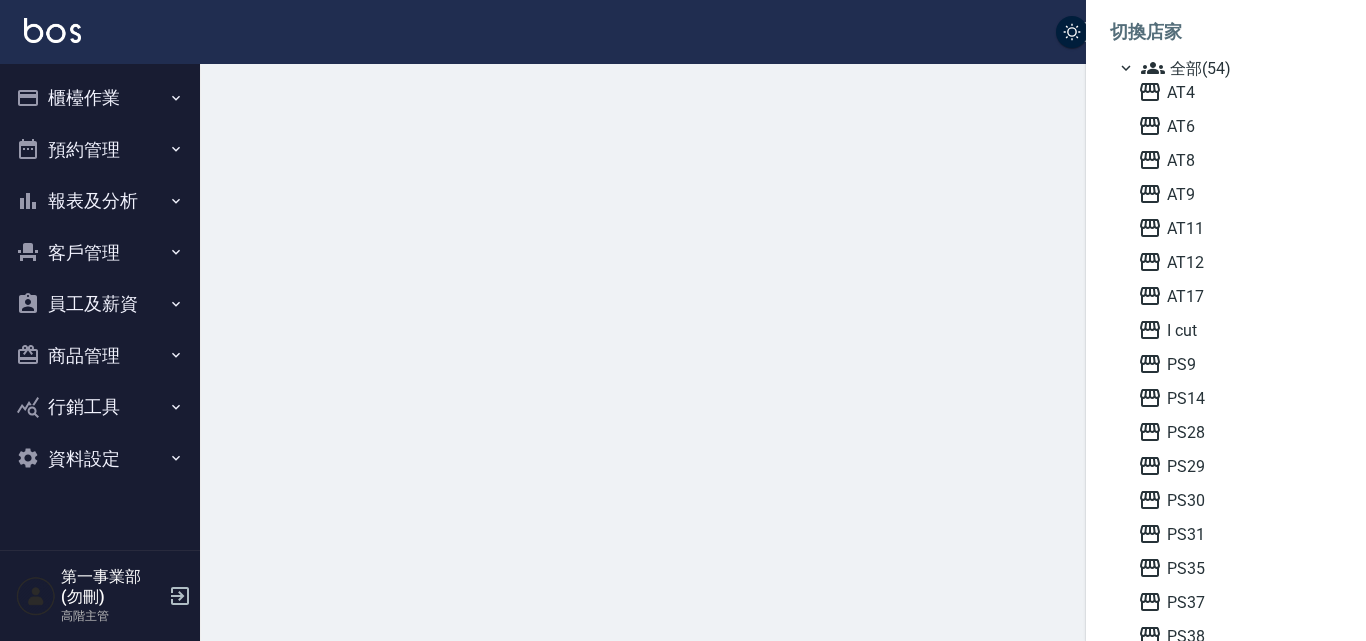 scroll, scrollTop: 0, scrollLeft: 0, axis: both 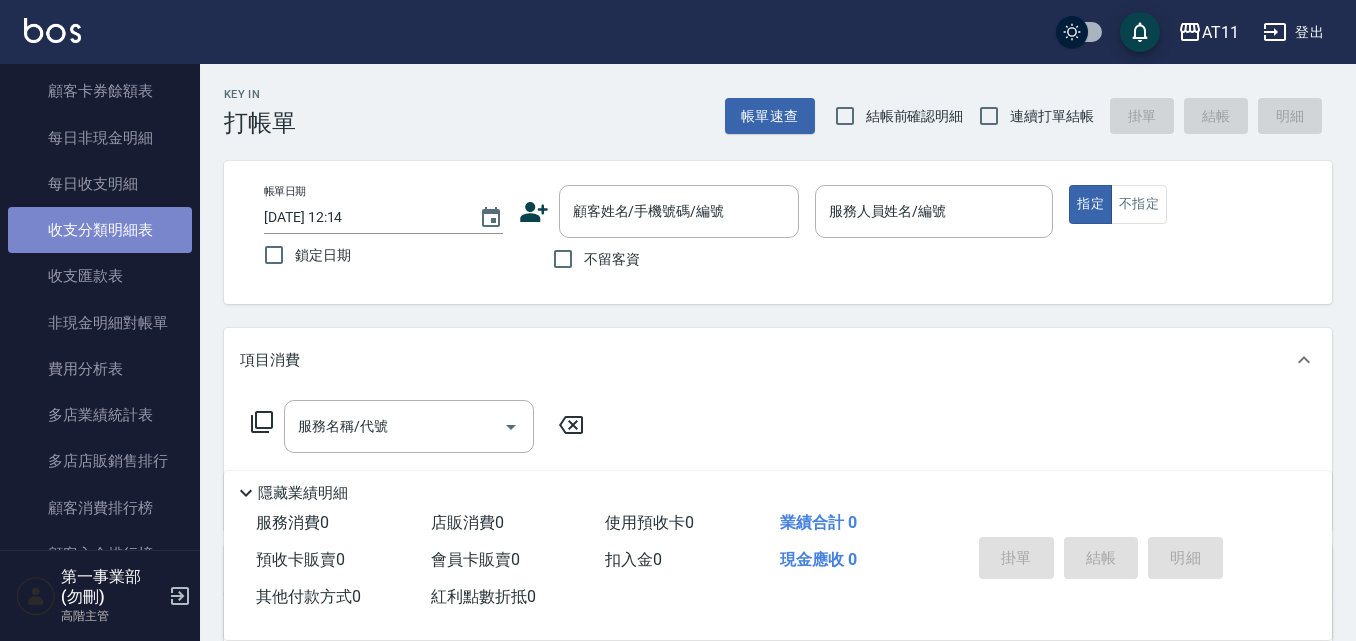 click on "收支分類明細表" at bounding box center (100, 230) 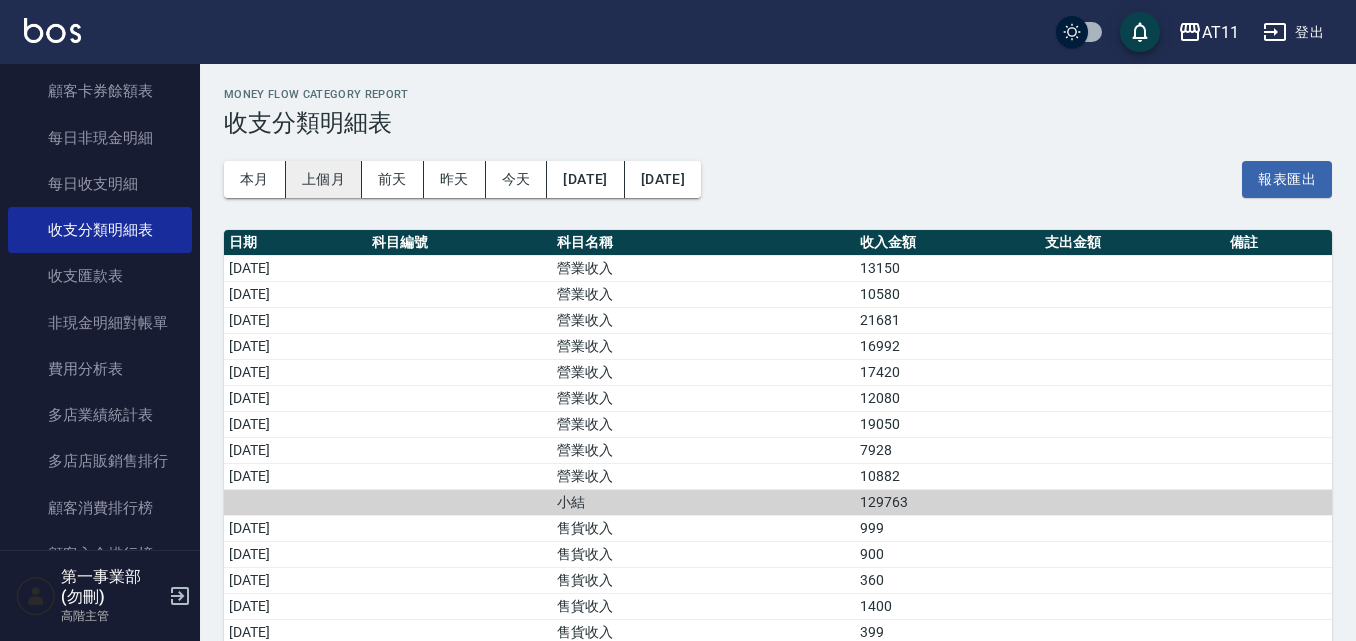 click on "上個月" at bounding box center [324, 179] 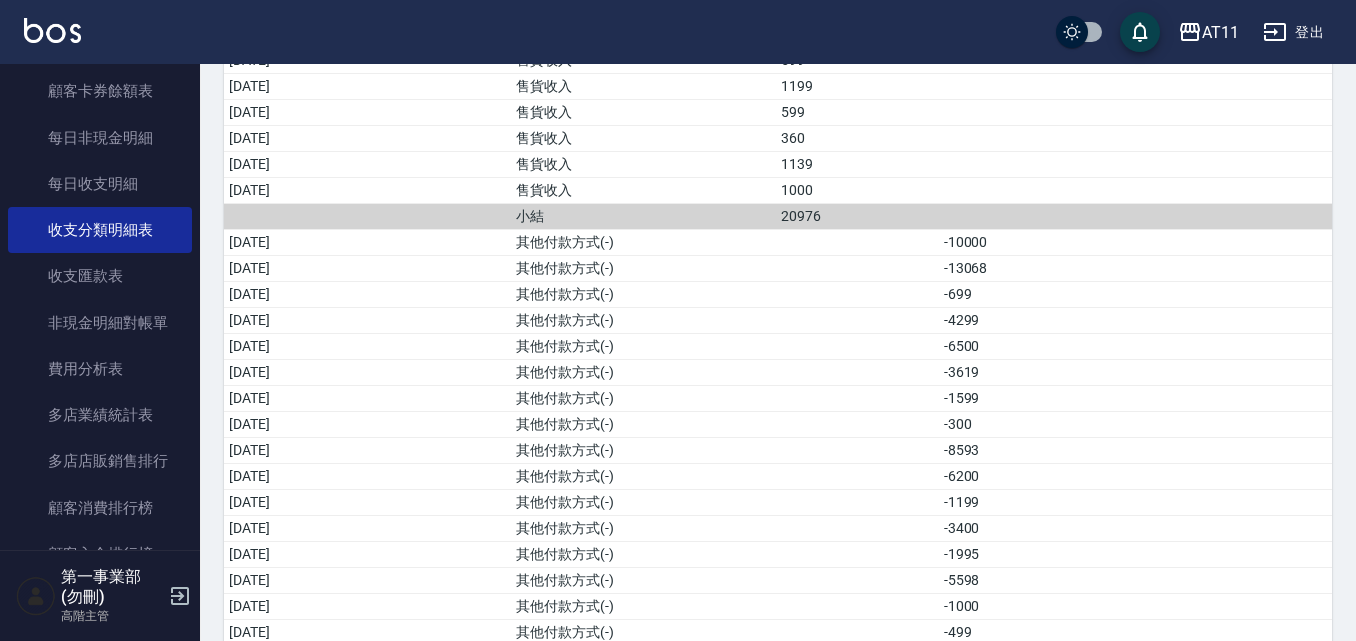 scroll, scrollTop: 1400, scrollLeft: 0, axis: vertical 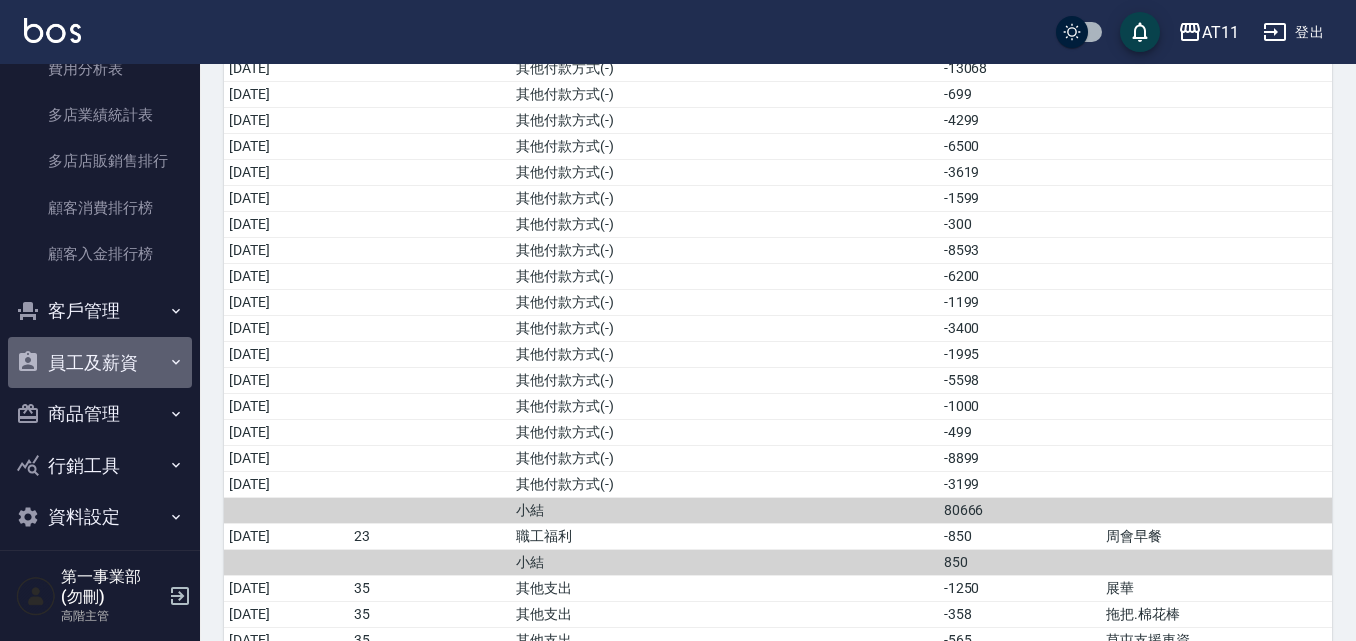 click on "員工及薪資" at bounding box center (100, 363) 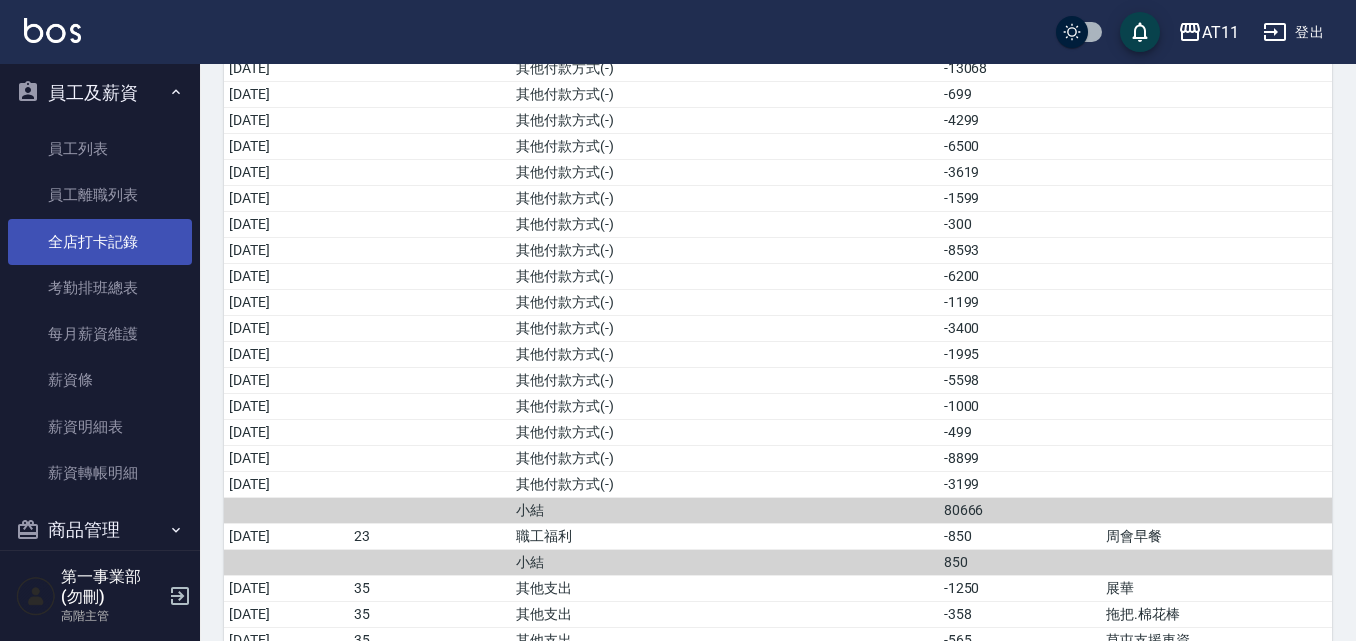 scroll, scrollTop: 2200, scrollLeft: 0, axis: vertical 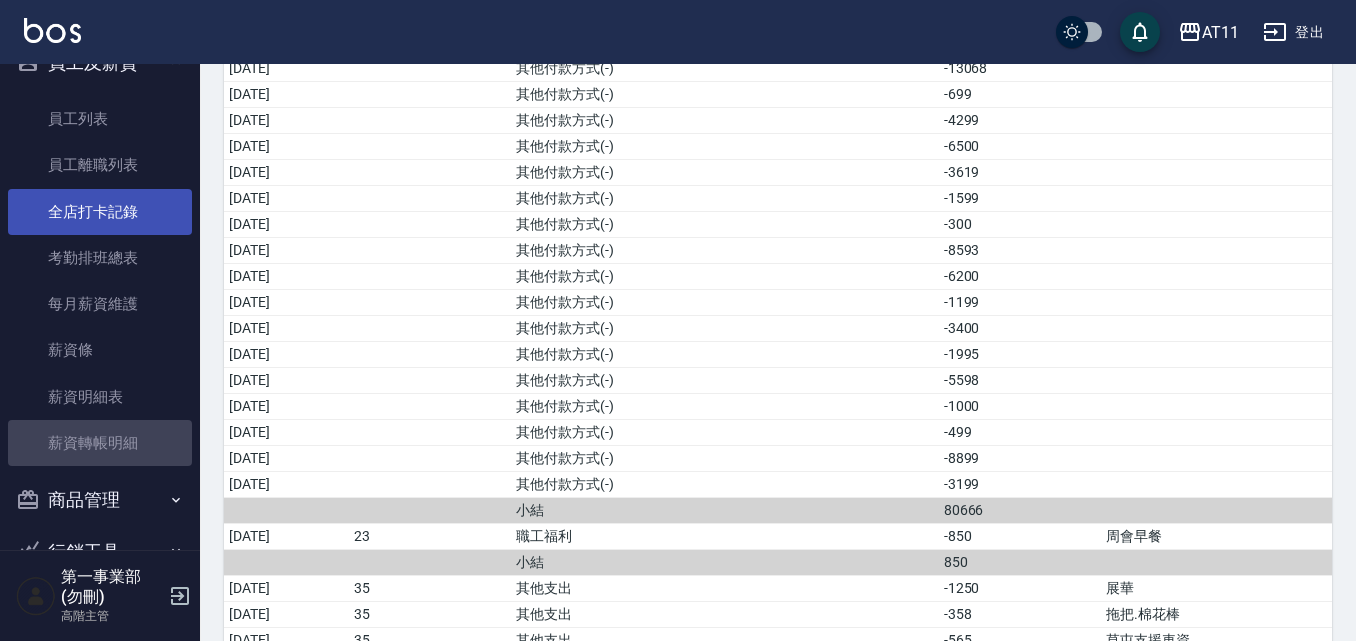 click on "薪資轉帳明細" at bounding box center [100, 443] 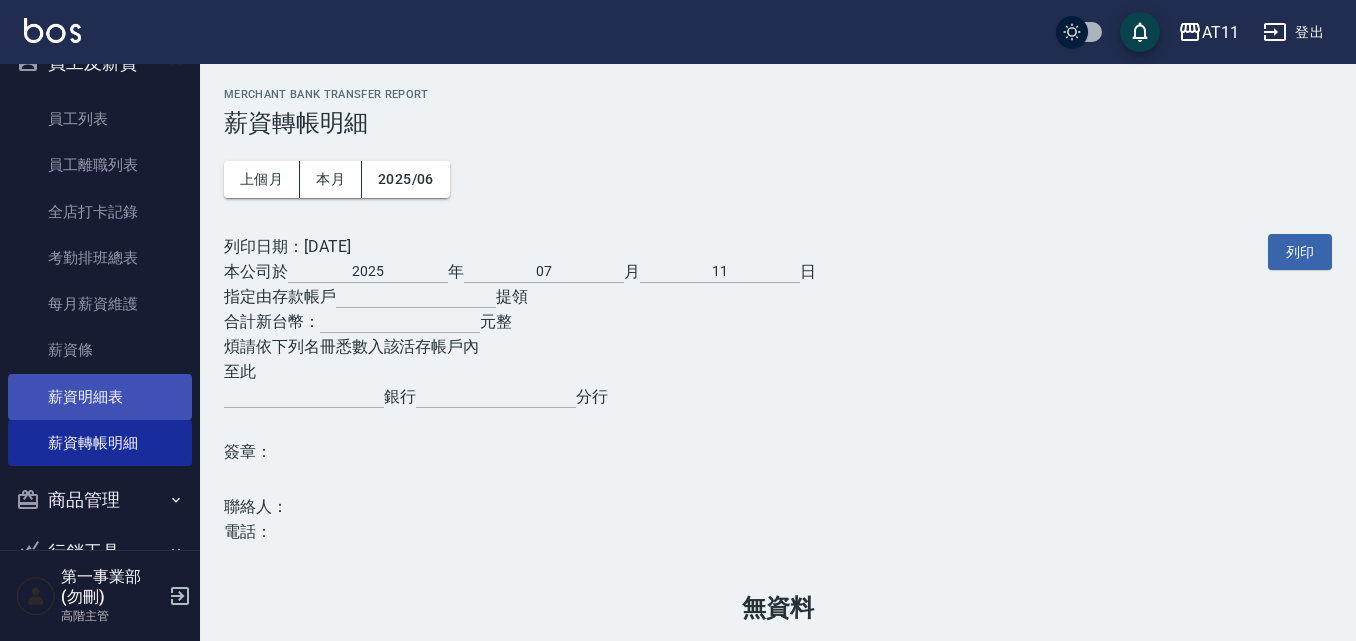 click on "薪資明細表" at bounding box center (100, 397) 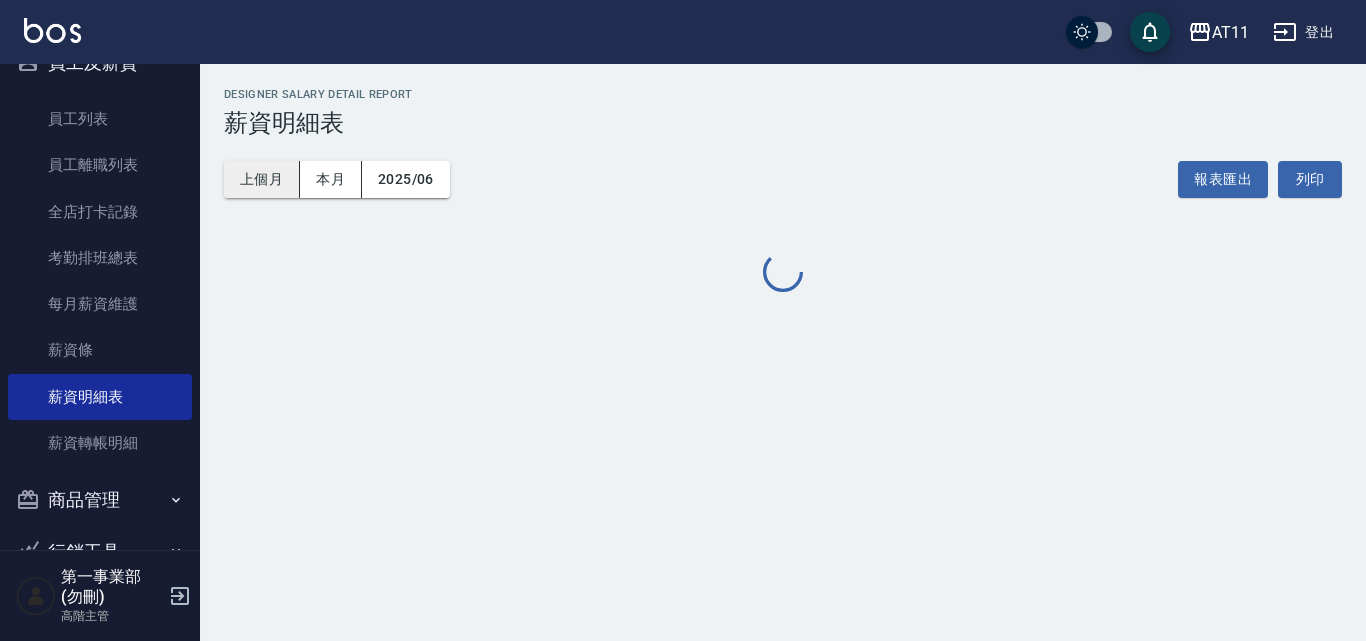 click on "上個月" at bounding box center [262, 179] 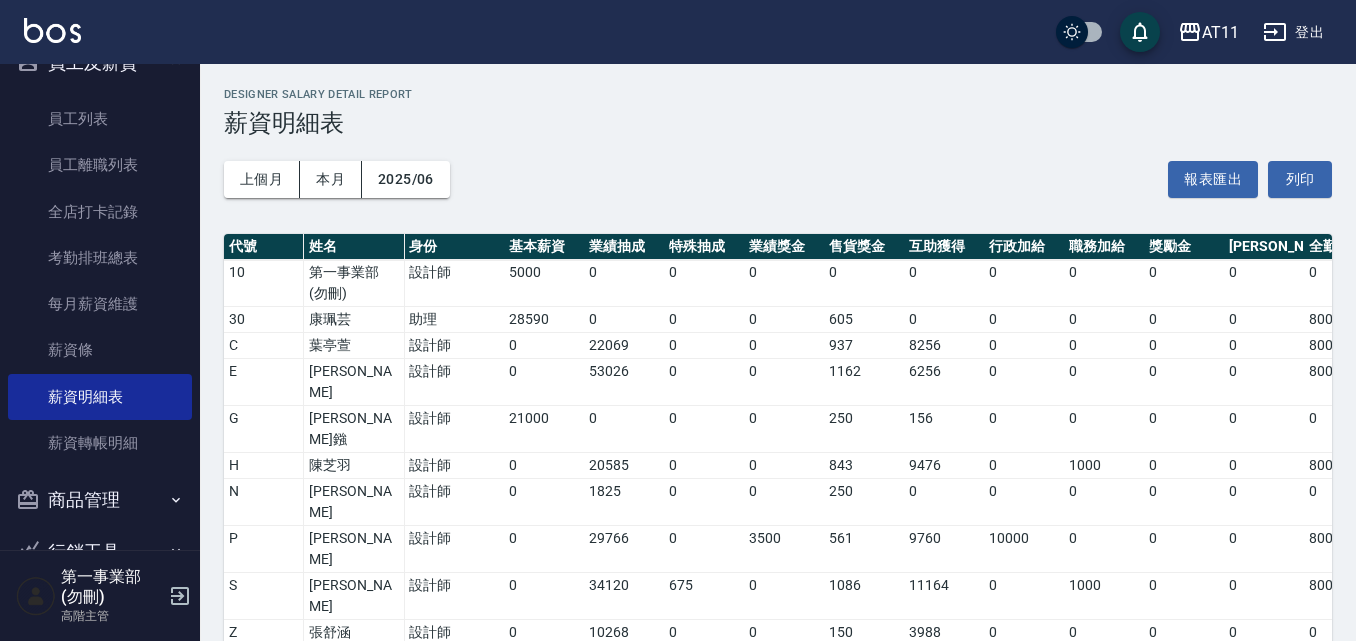 scroll, scrollTop: 339, scrollLeft: 0, axis: vertical 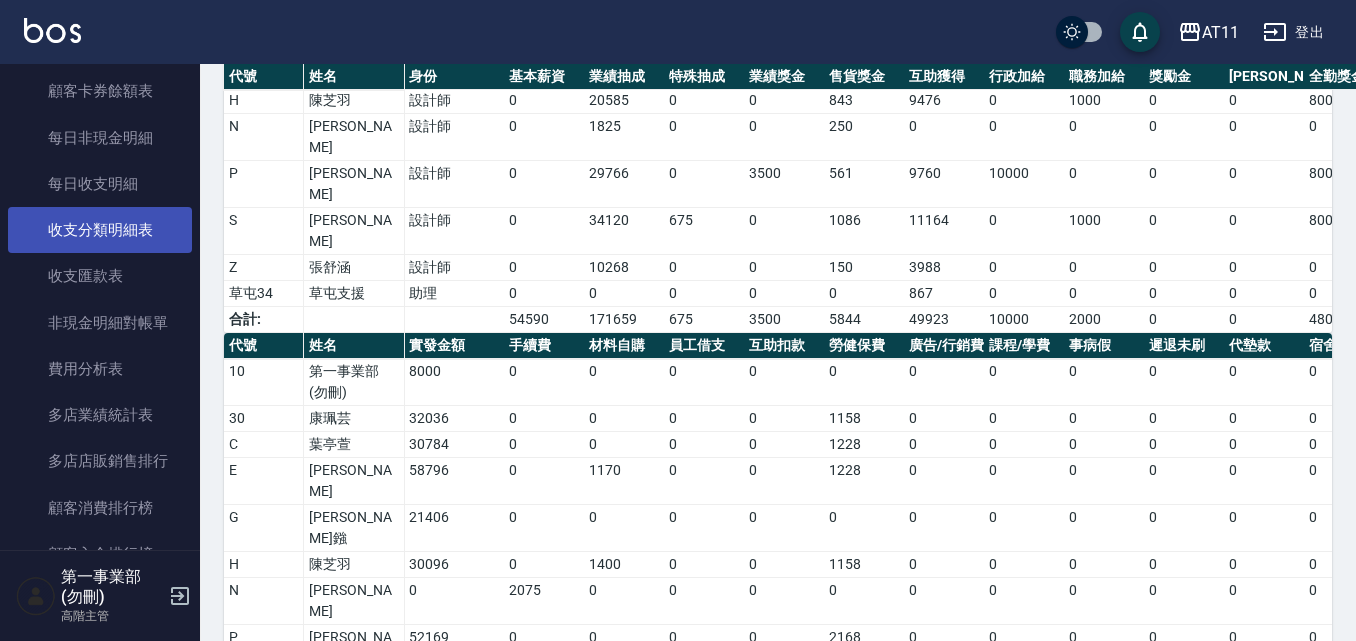 click on "收支分類明細表" at bounding box center [100, 230] 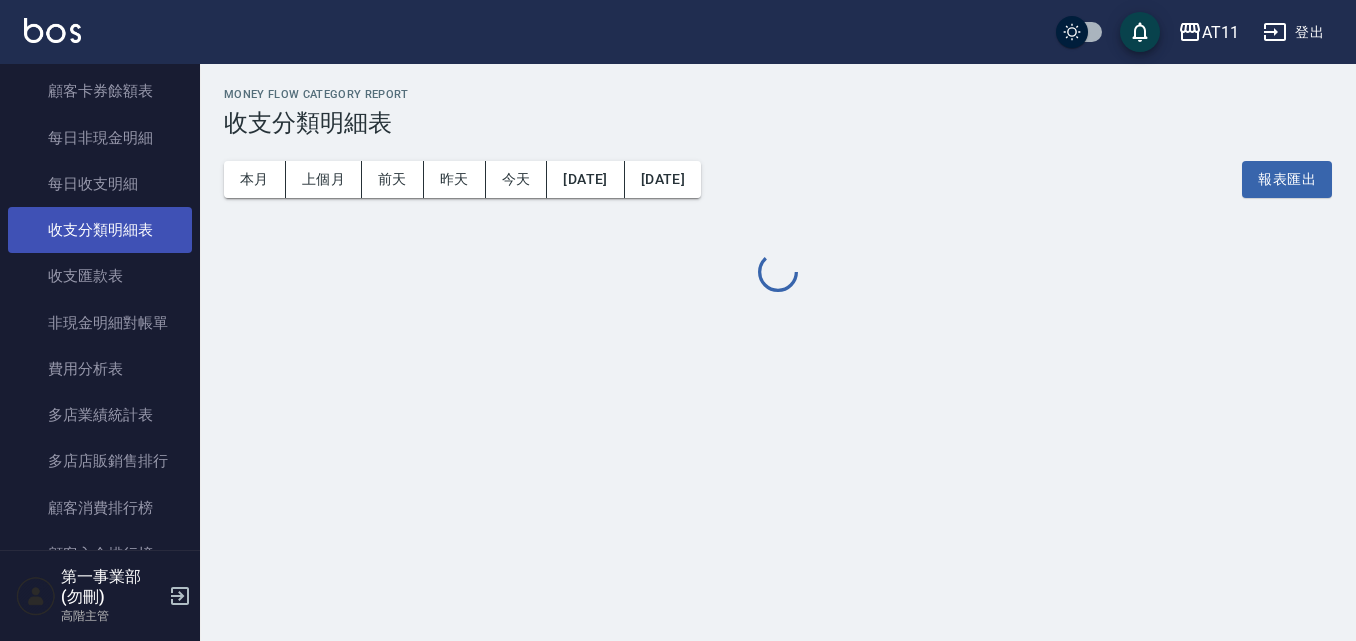 scroll, scrollTop: 0, scrollLeft: 0, axis: both 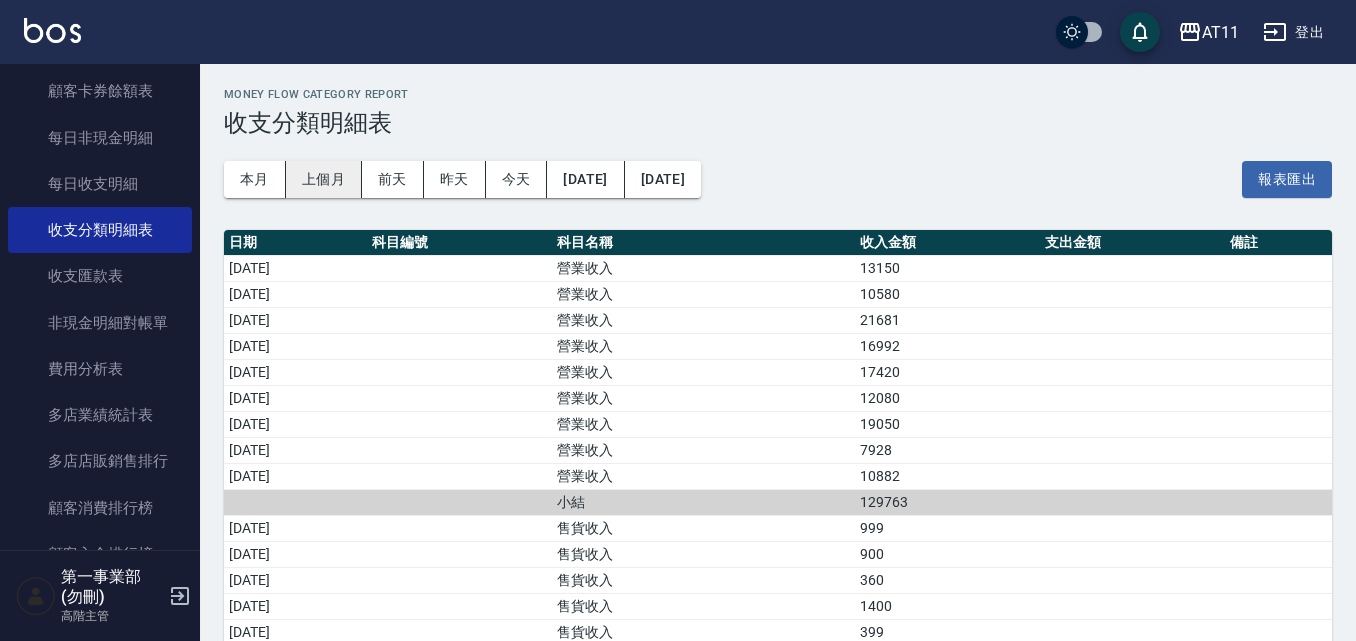 click on "上個月" at bounding box center (324, 179) 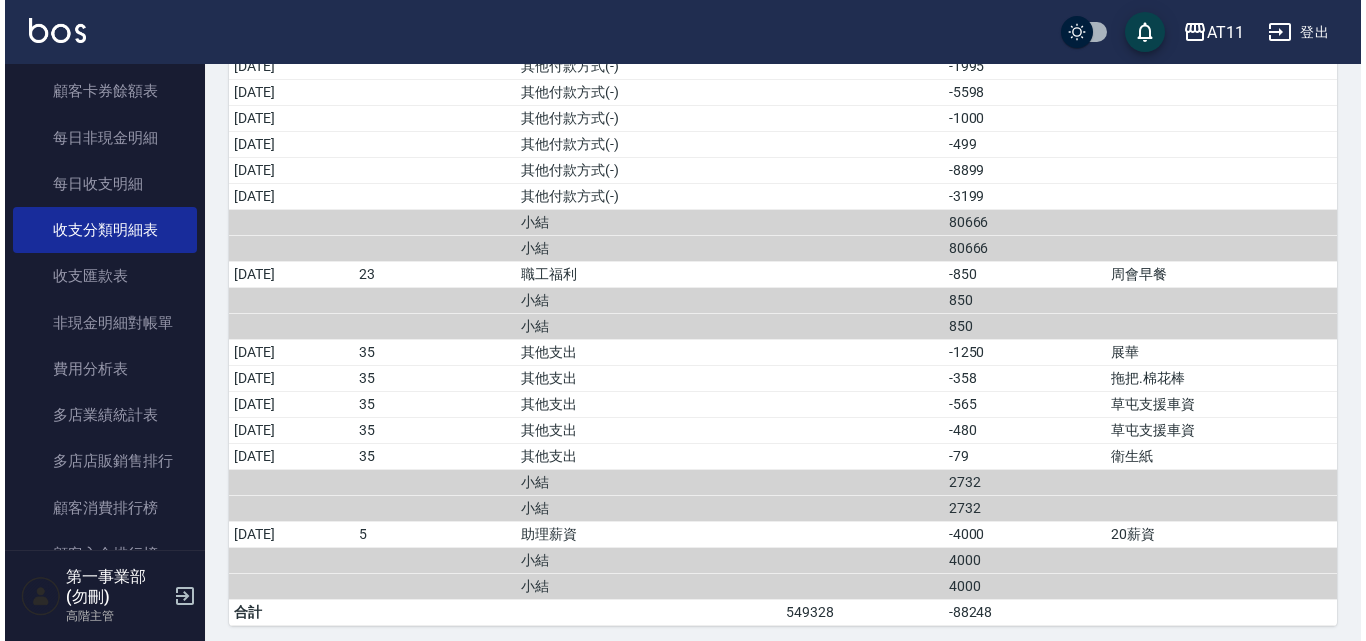 scroll, scrollTop: 1849, scrollLeft: 0, axis: vertical 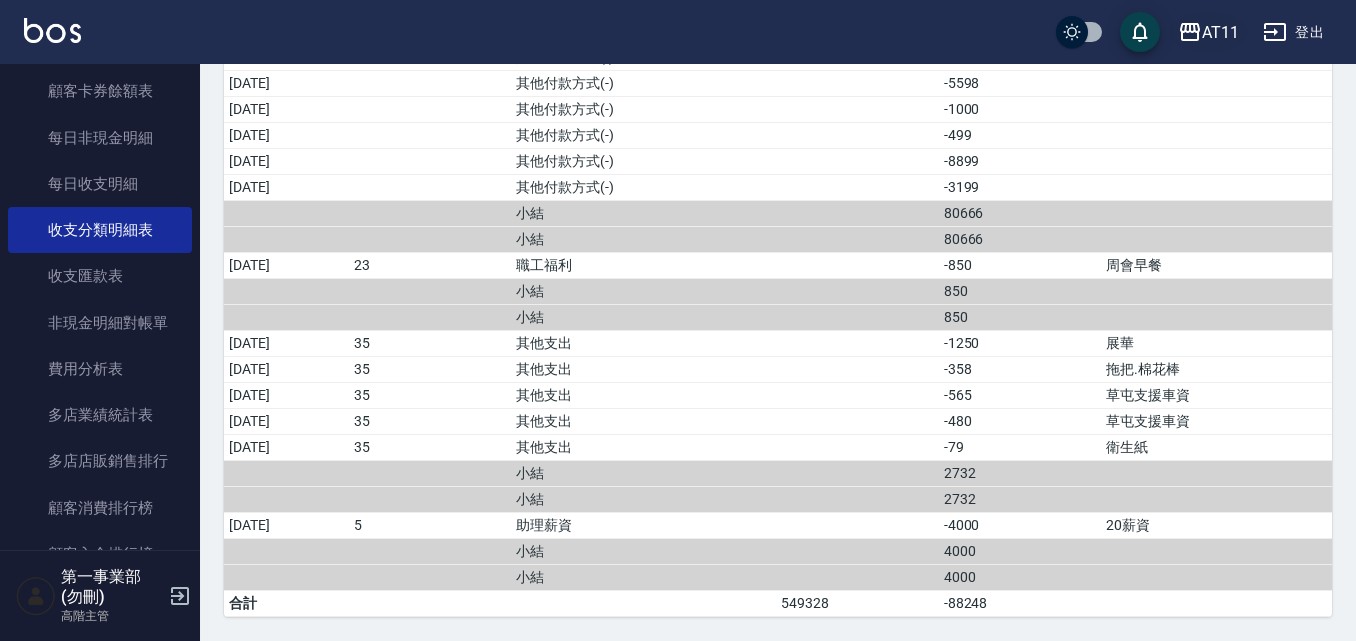 click on "AT11" at bounding box center [1220, 32] 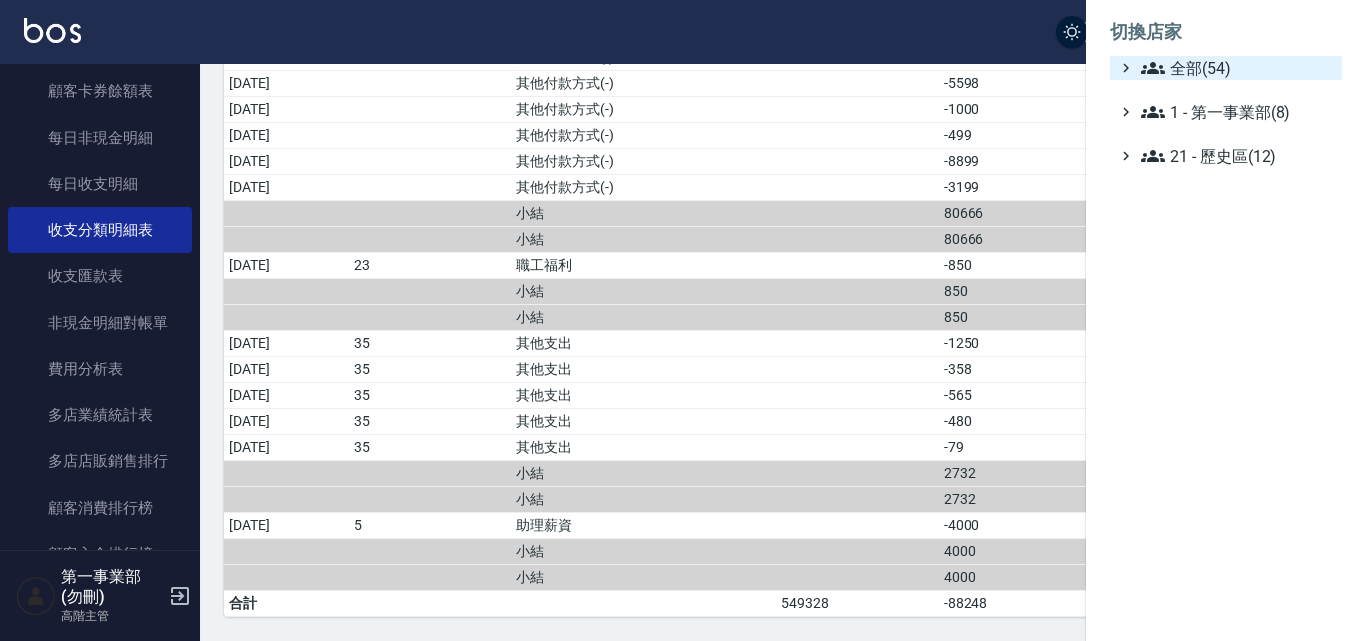 click on "全部(54)" at bounding box center [1237, 68] 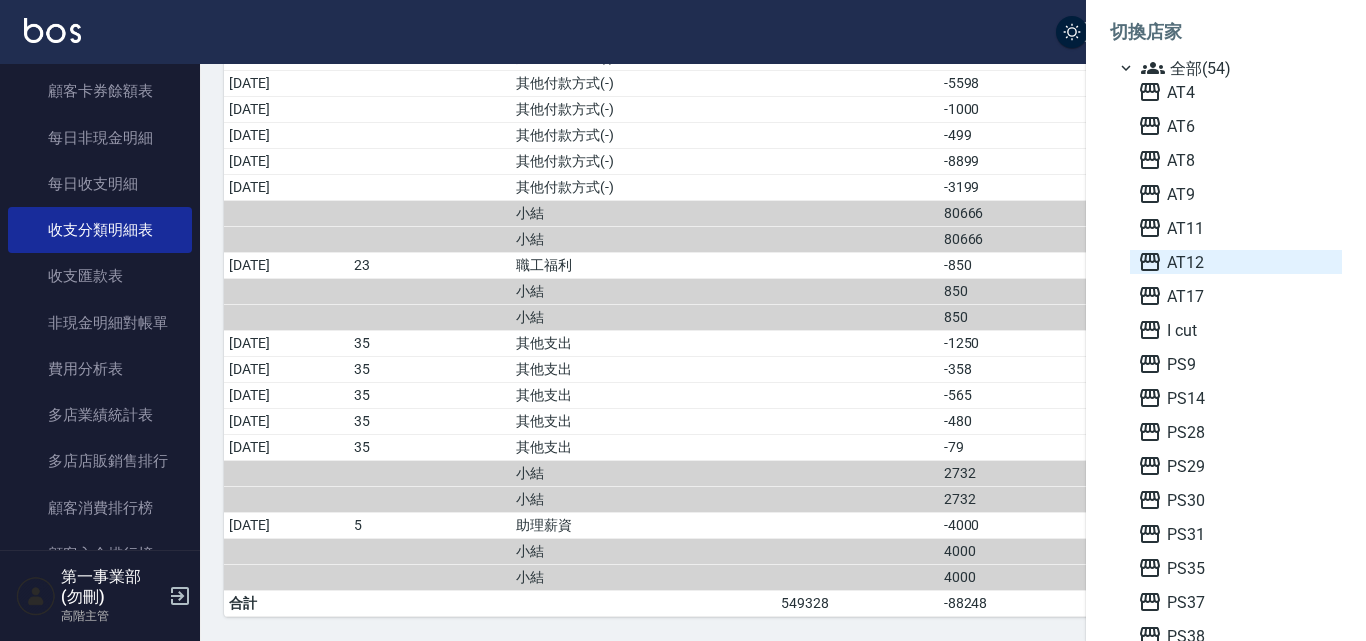 click on "AT12" at bounding box center [1236, 262] 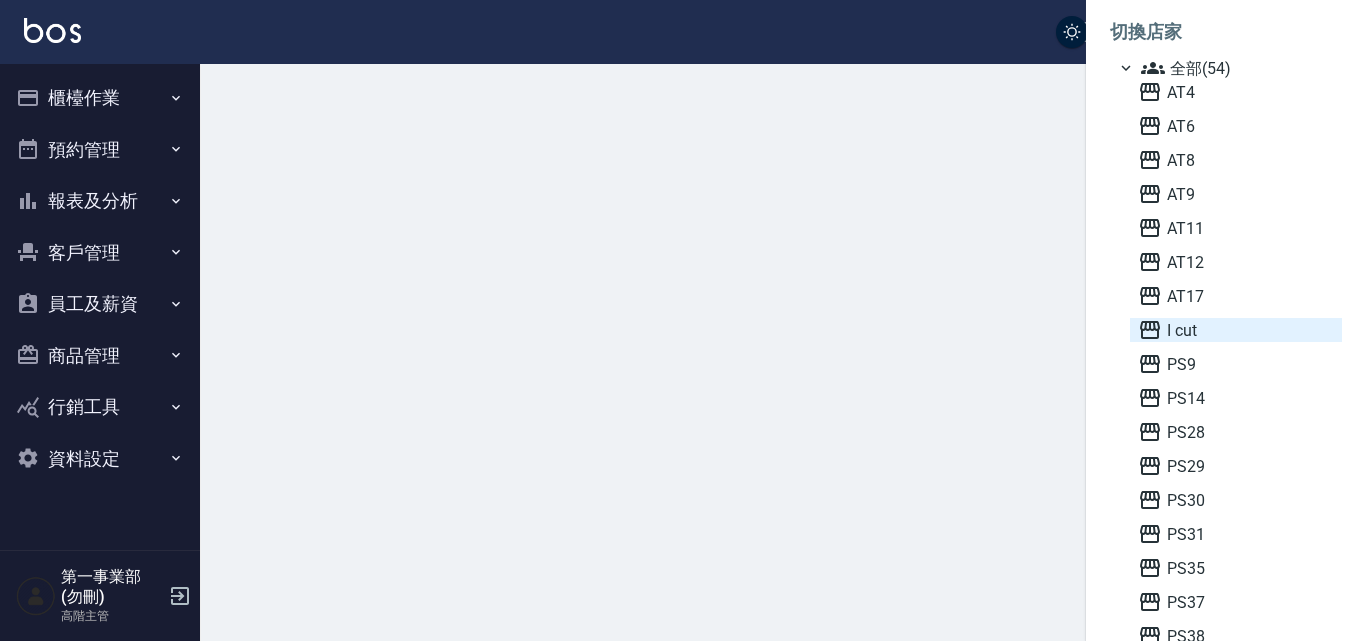 scroll, scrollTop: 0, scrollLeft: 0, axis: both 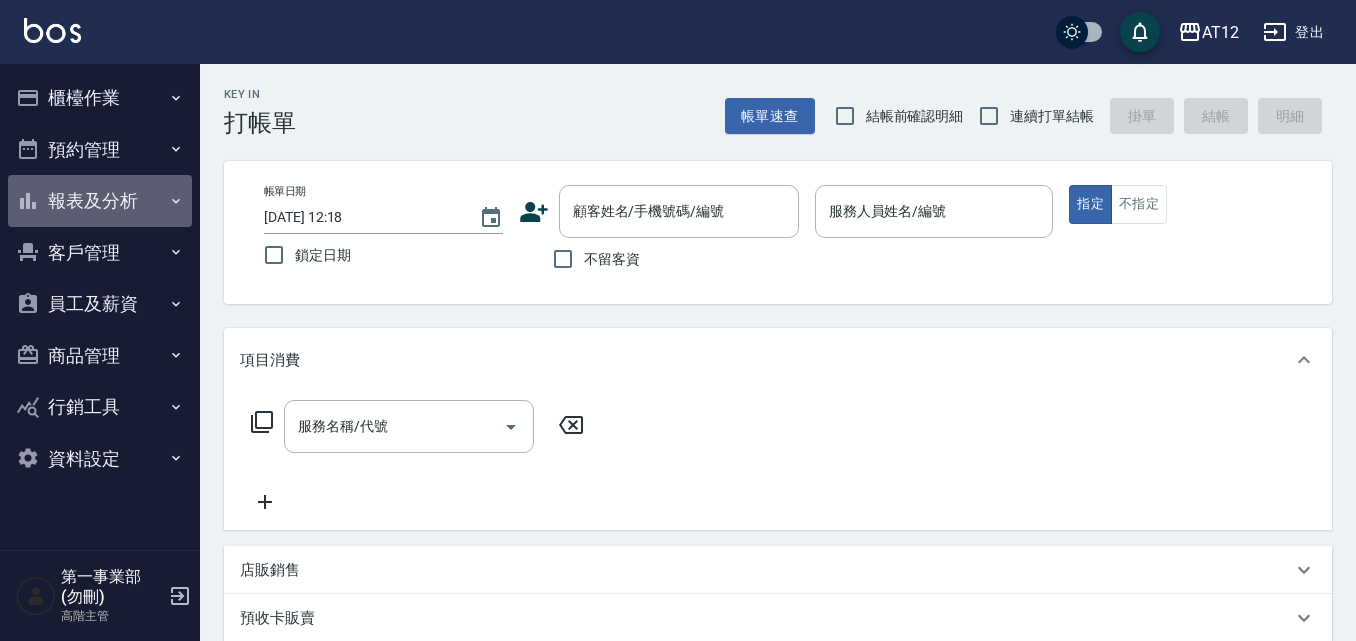 click on "報表及分析" at bounding box center [100, 201] 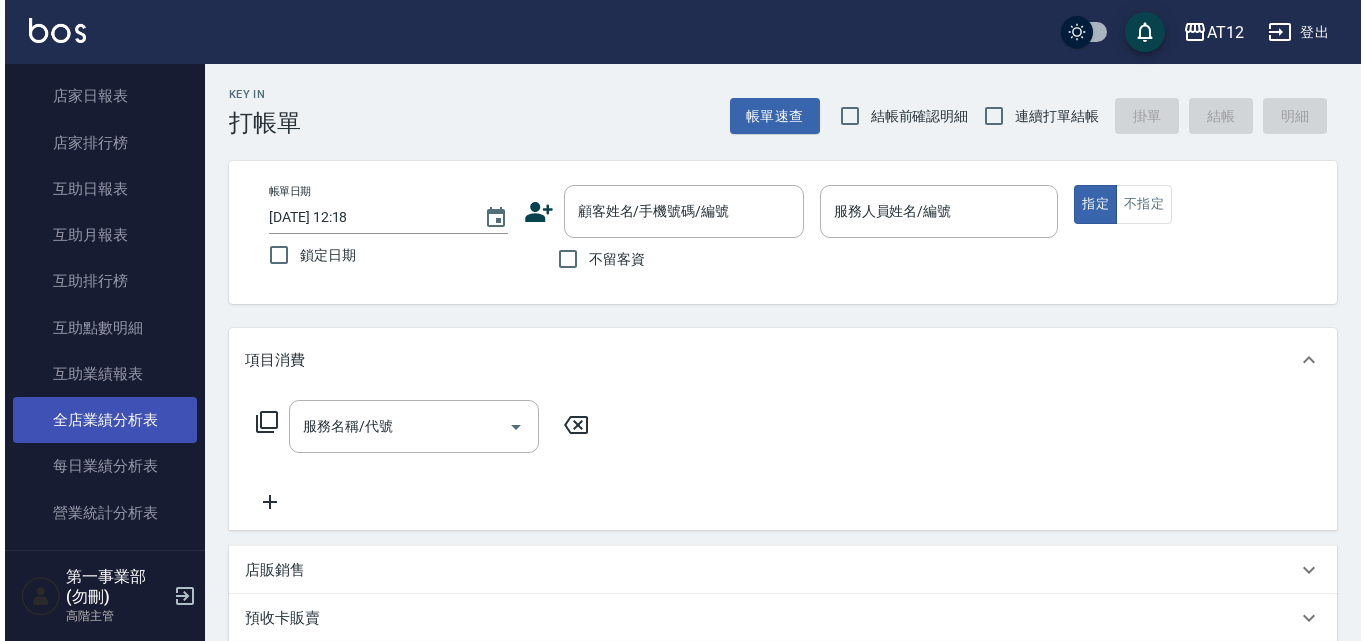 scroll, scrollTop: 400, scrollLeft: 0, axis: vertical 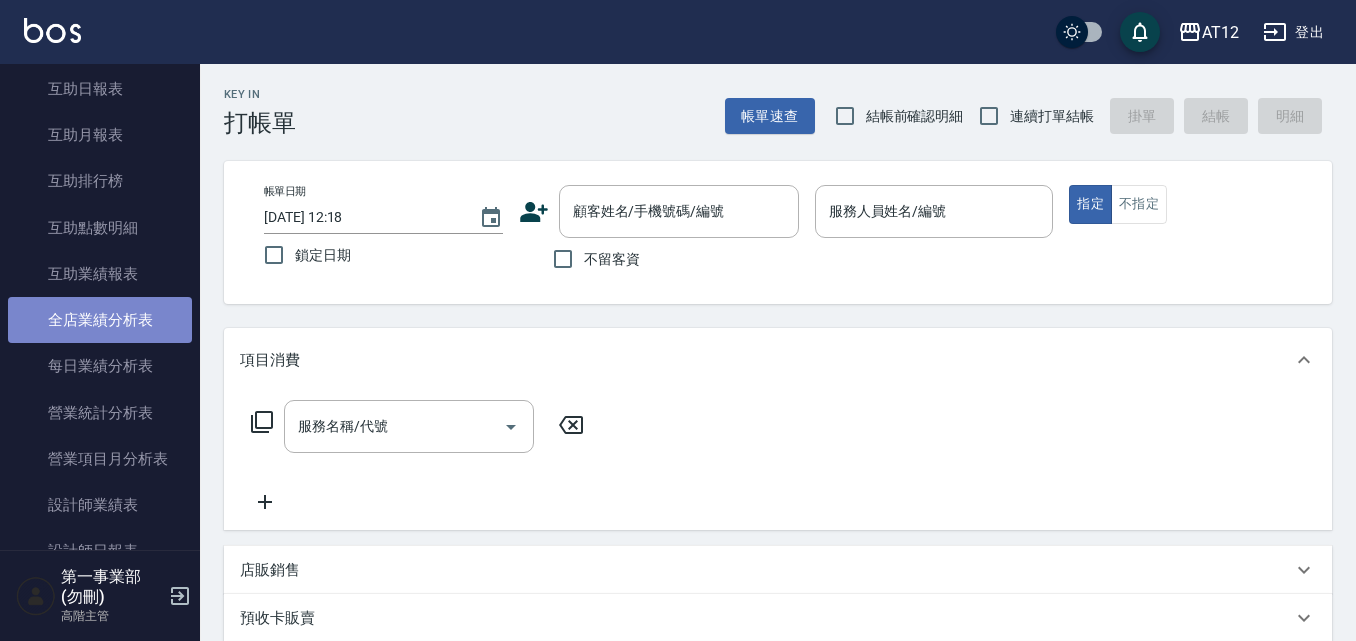 click on "全店業績分析表" at bounding box center [100, 320] 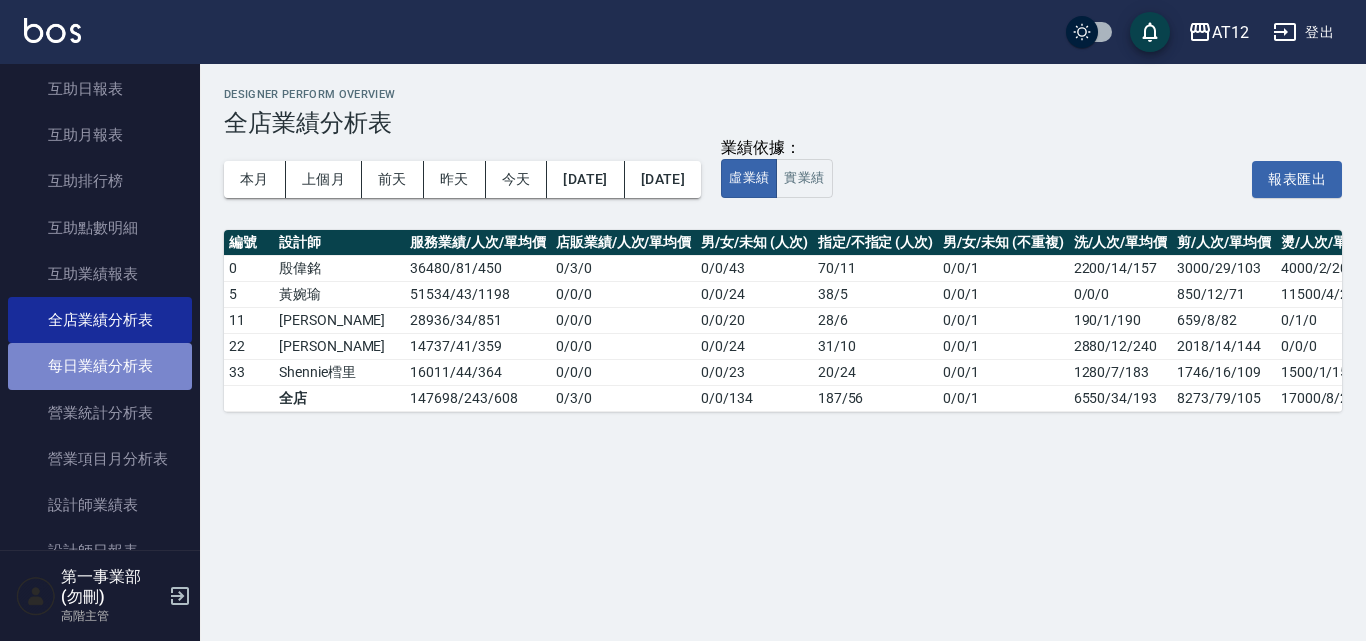 click on "每日業績分析表" at bounding box center [100, 366] 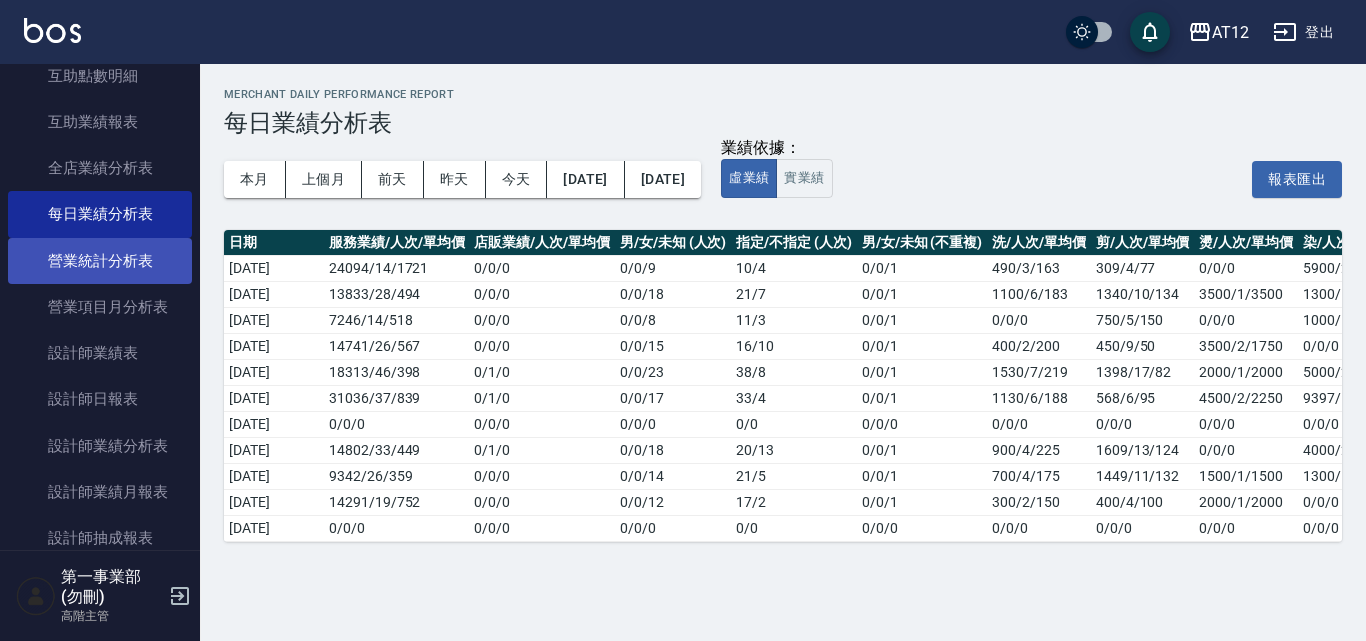 scroll, scrollTop: 600, scrollLeft: 0, axis: vertical 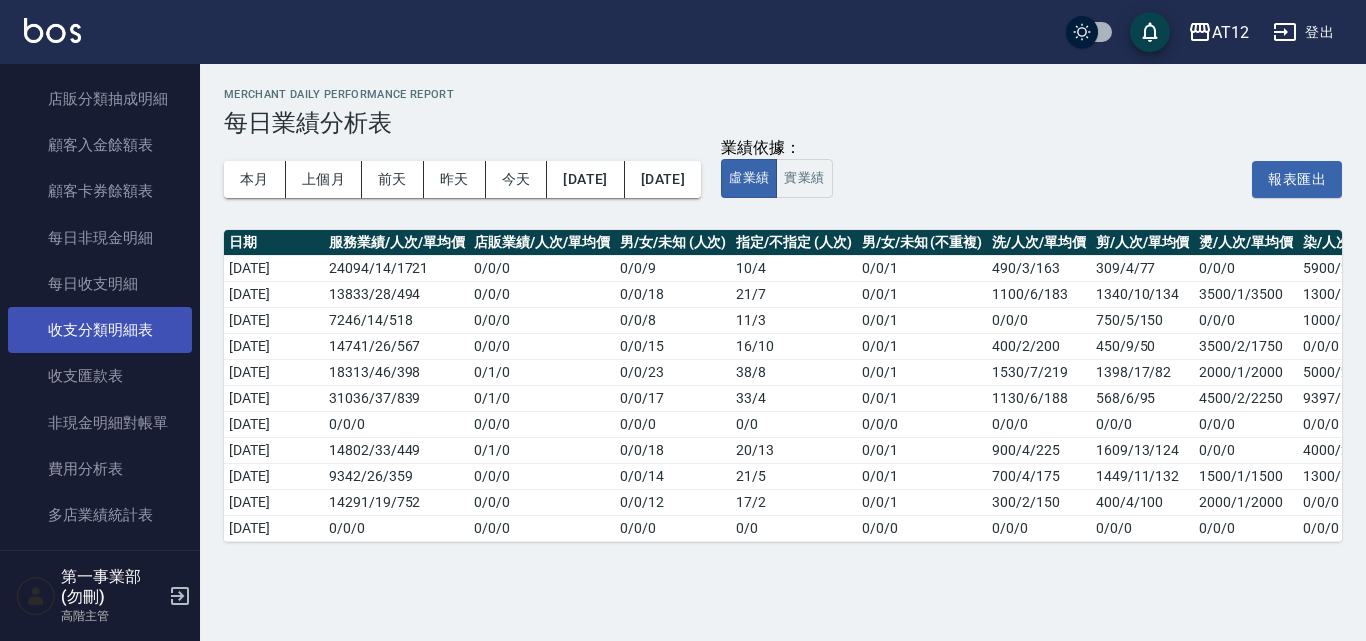 click on "收支分類明細表" at bounding box center [100, 330] 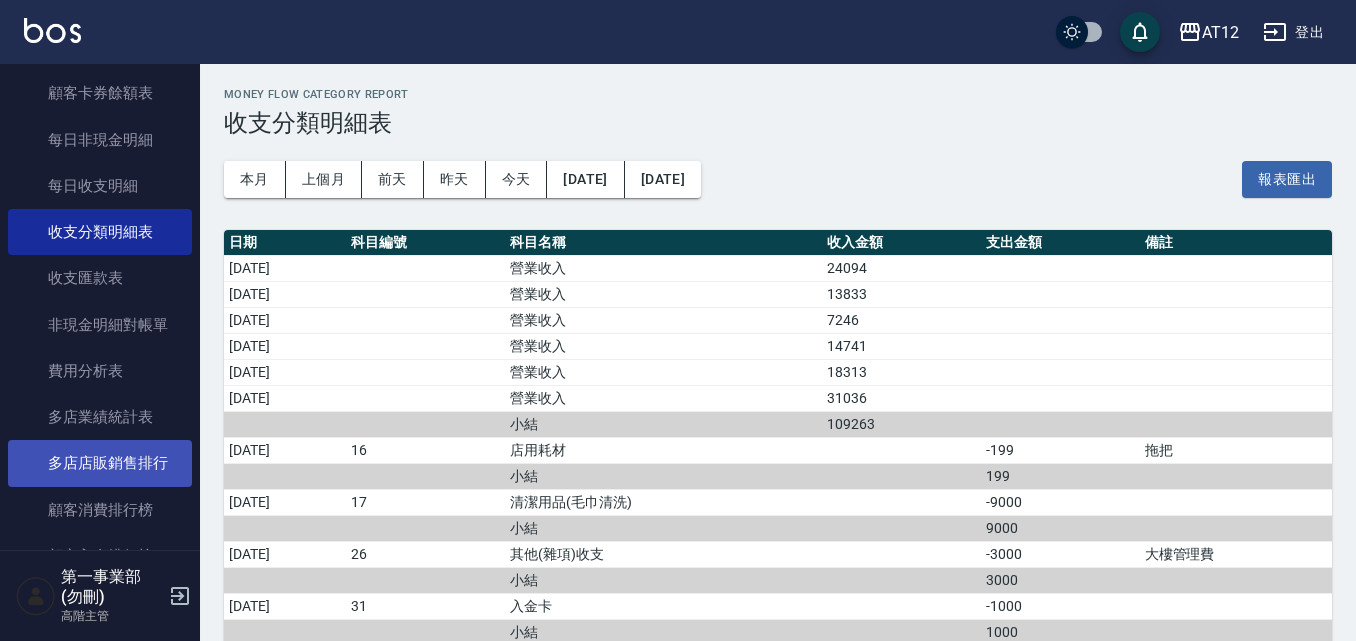 scroll, scrollTop: 1500, scrollLeft: 0, axis: vertical 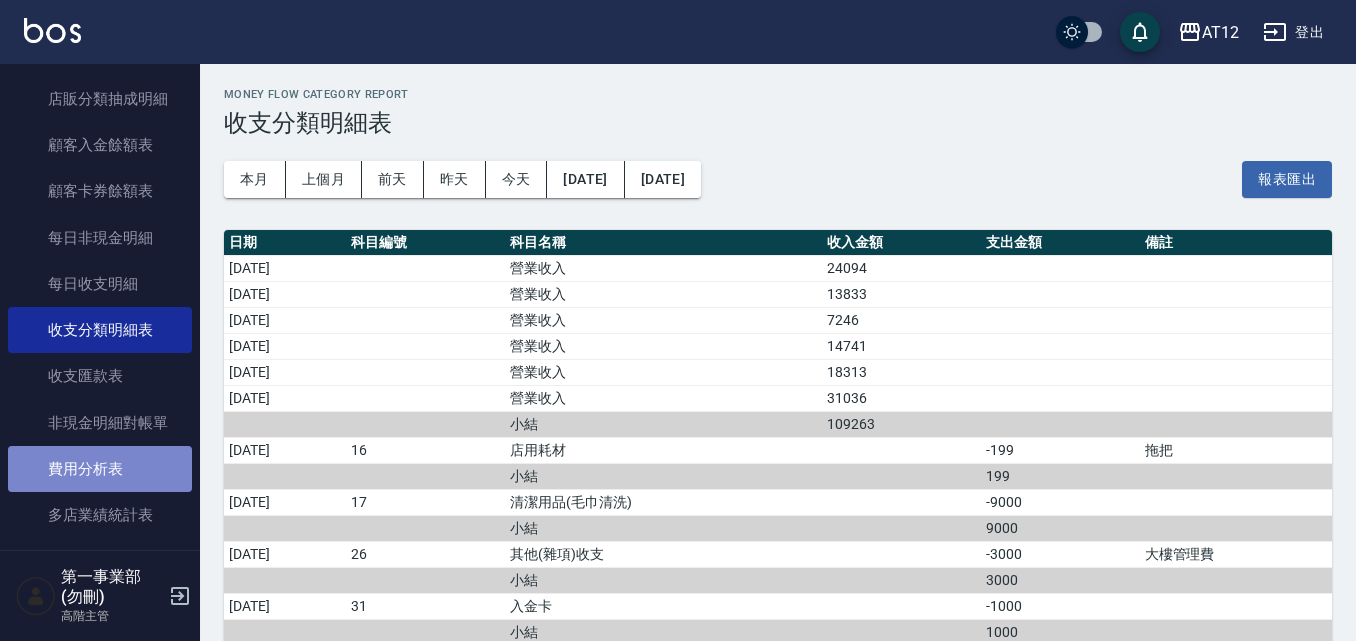 click on "費用分析表" at bounding box center [100, 469] 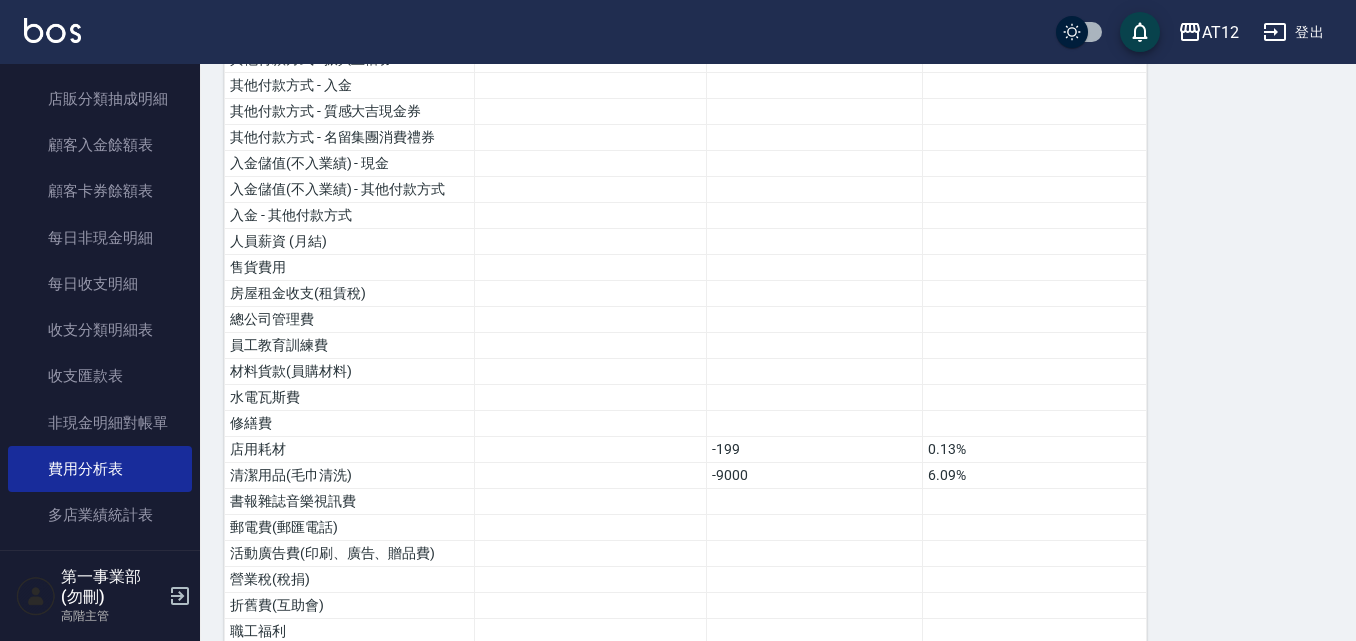 scroll, scrollTop: 700, scrollLeft: 0, axis: vertical 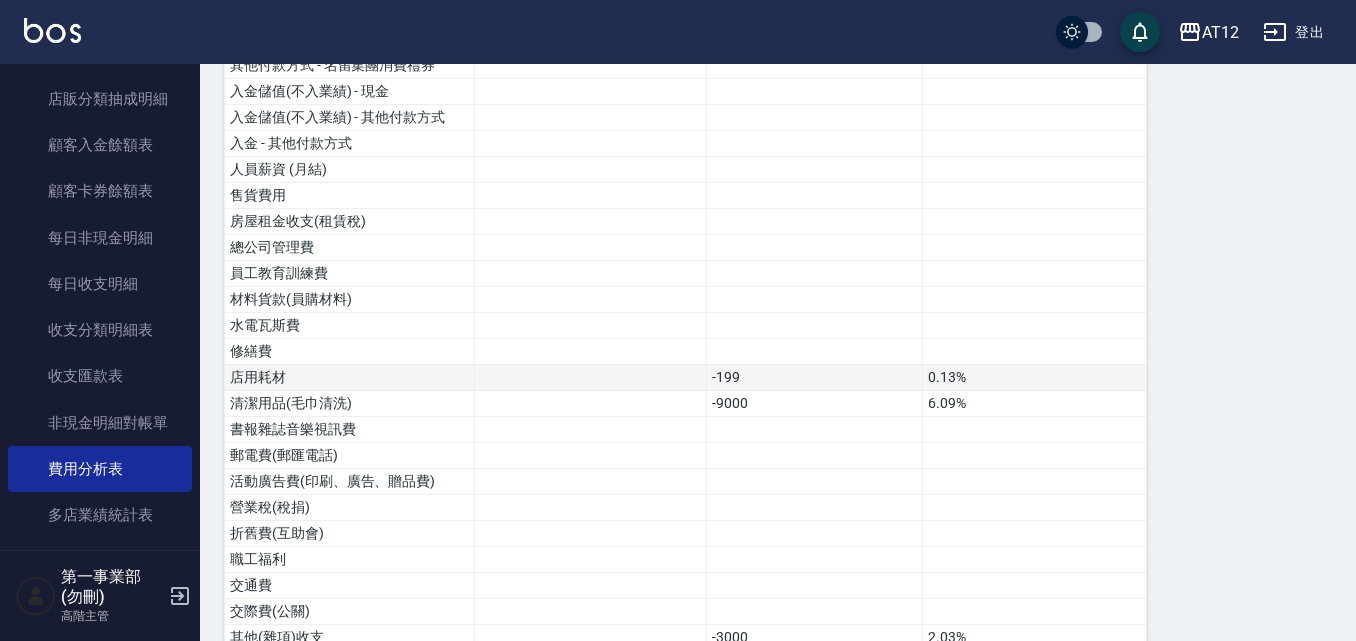 click at bounding box center (591, 378) 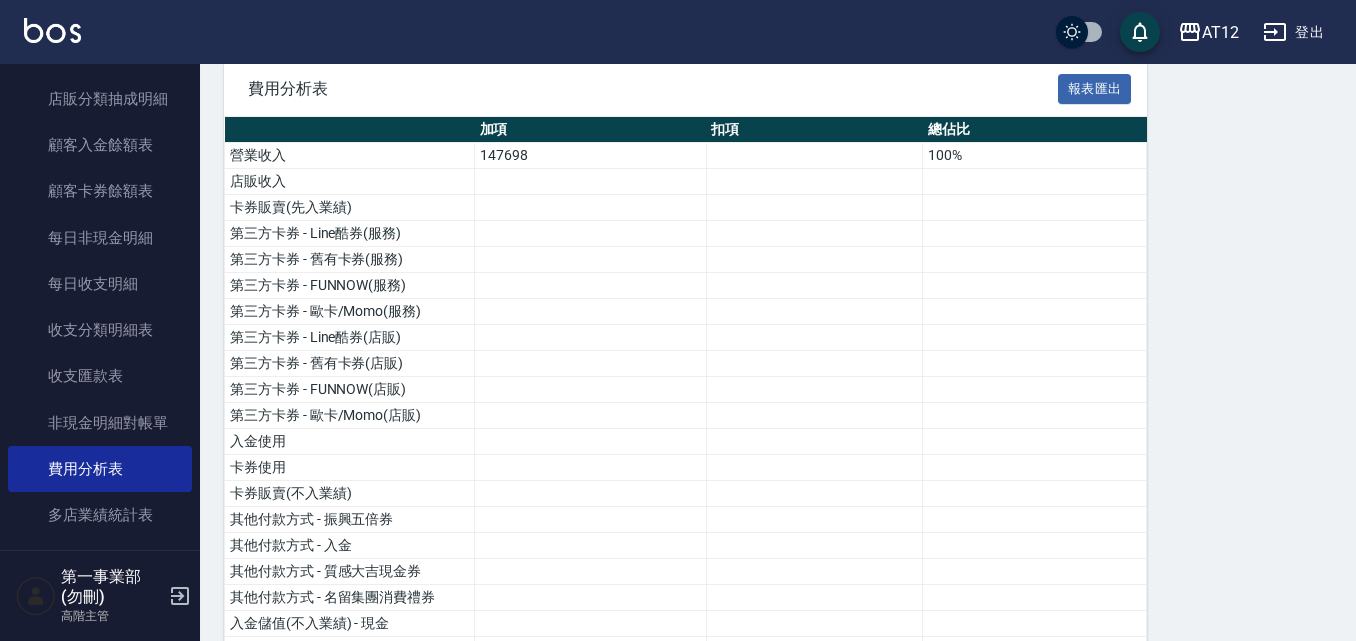 scroll, scrollTop: 0, scrollLeft: 0, axis: both 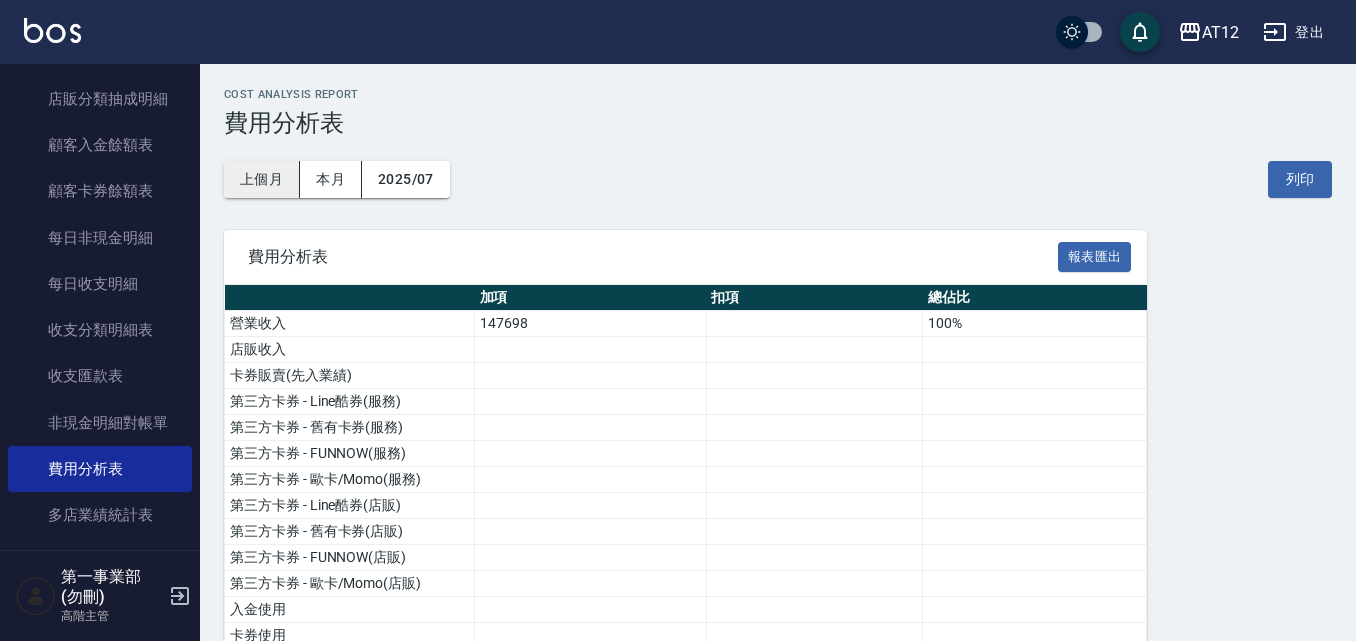 click on "上個月" at bounding box center [262, 179] 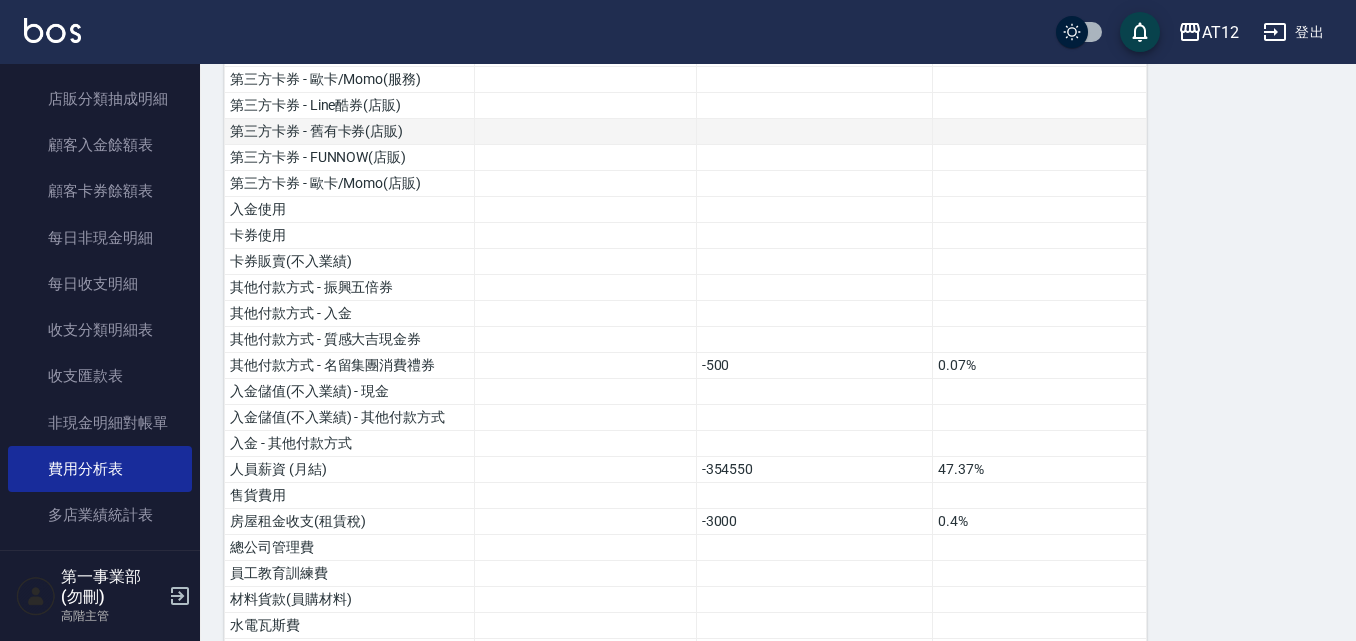 scroll, scrollTop: 500, scrollLeft: 0, axis: vertical 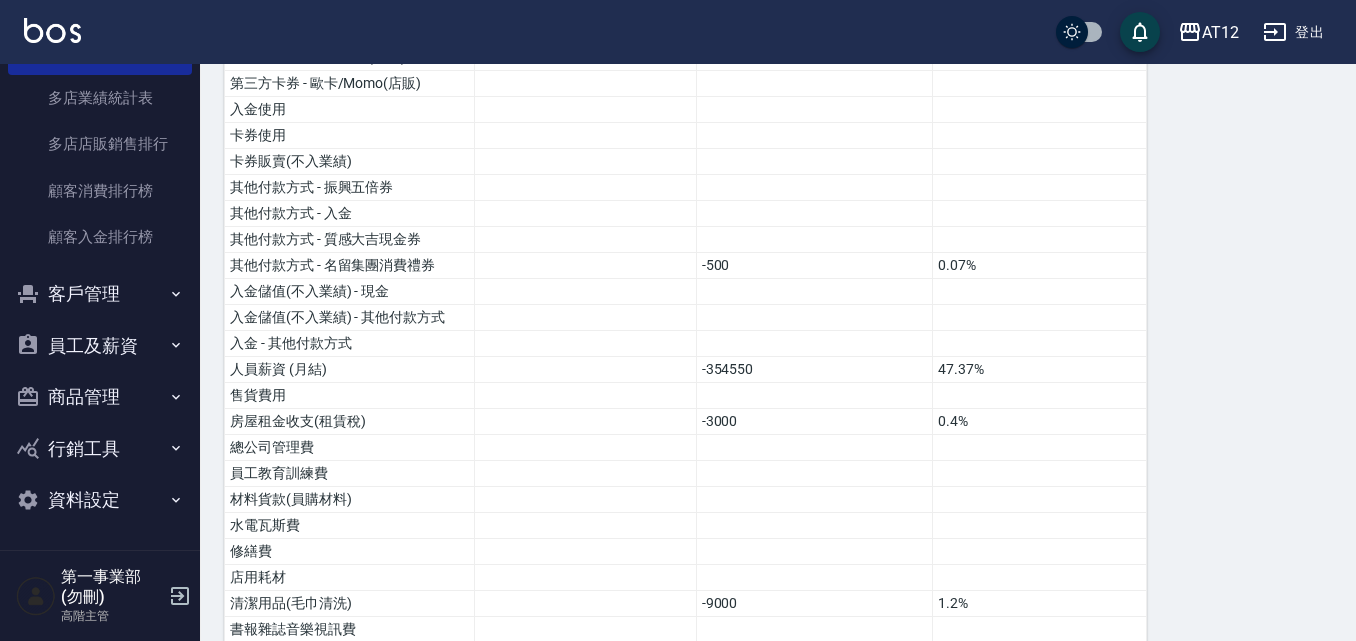 click on "員工及薪資" at bounding box center (100, 346) 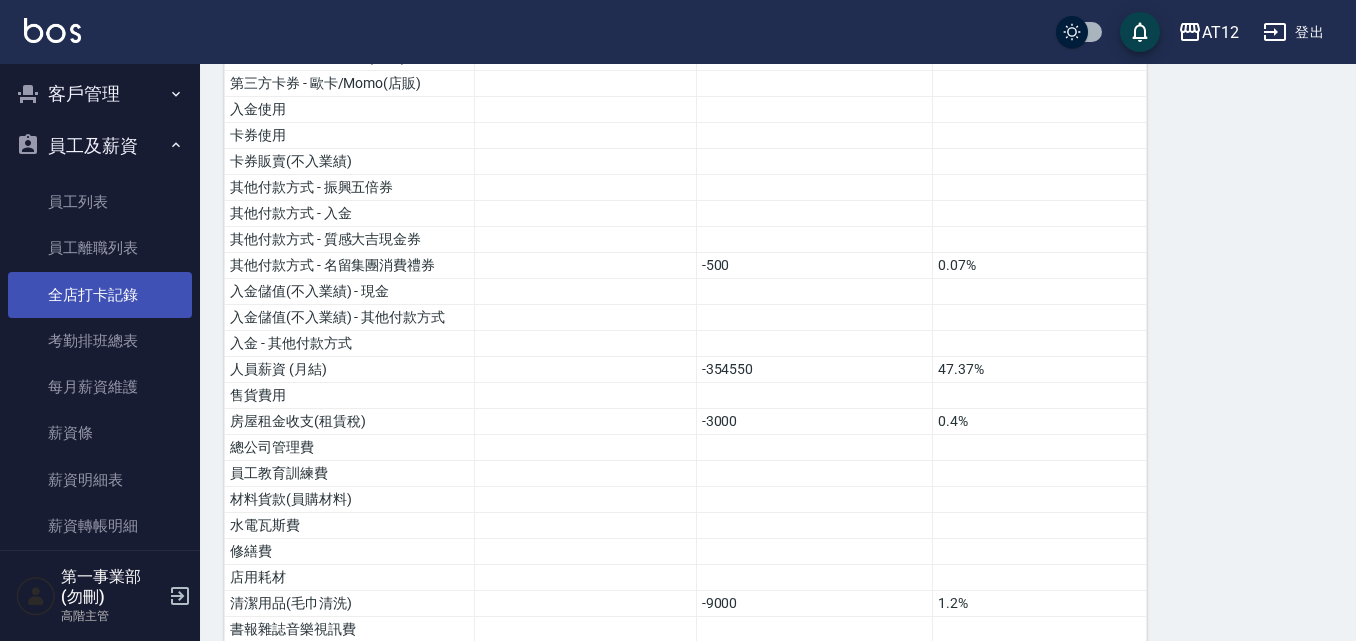 scroll, scrollTop: 2217, scrollLeft: 0, axis: vertical 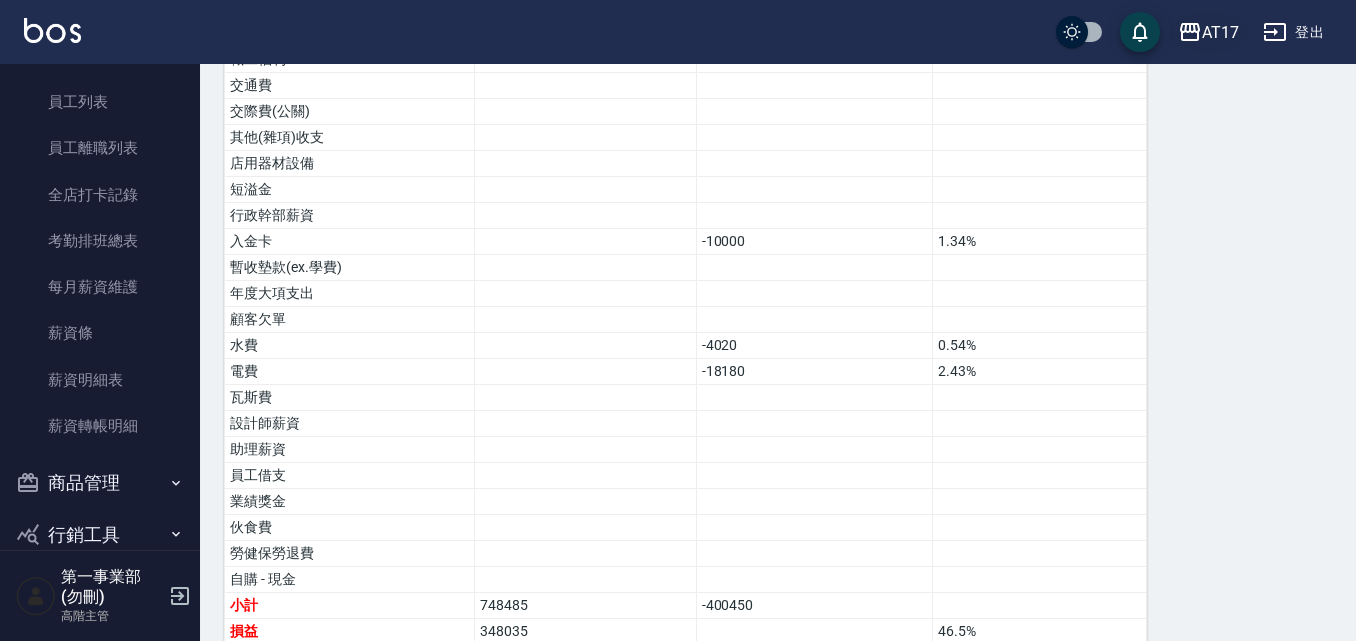 click on "AT17" at bounding box center [1220, 32] 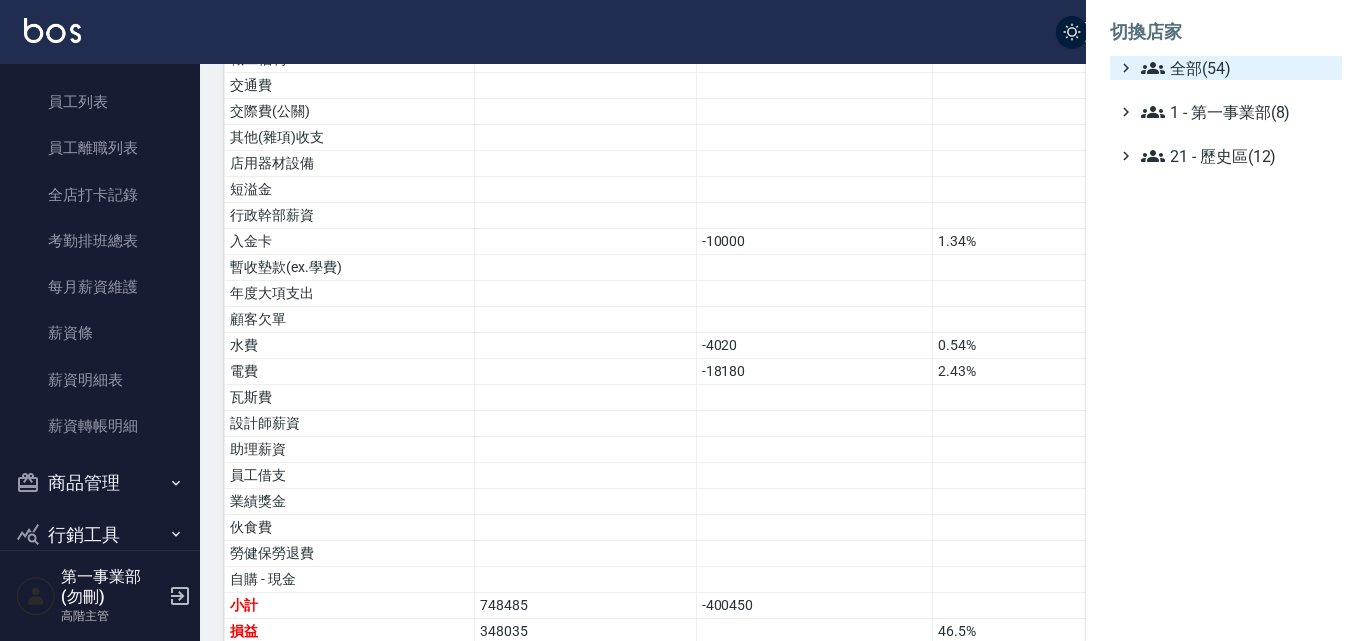 click on "全部(54)" at bounding box center (1237, 68) 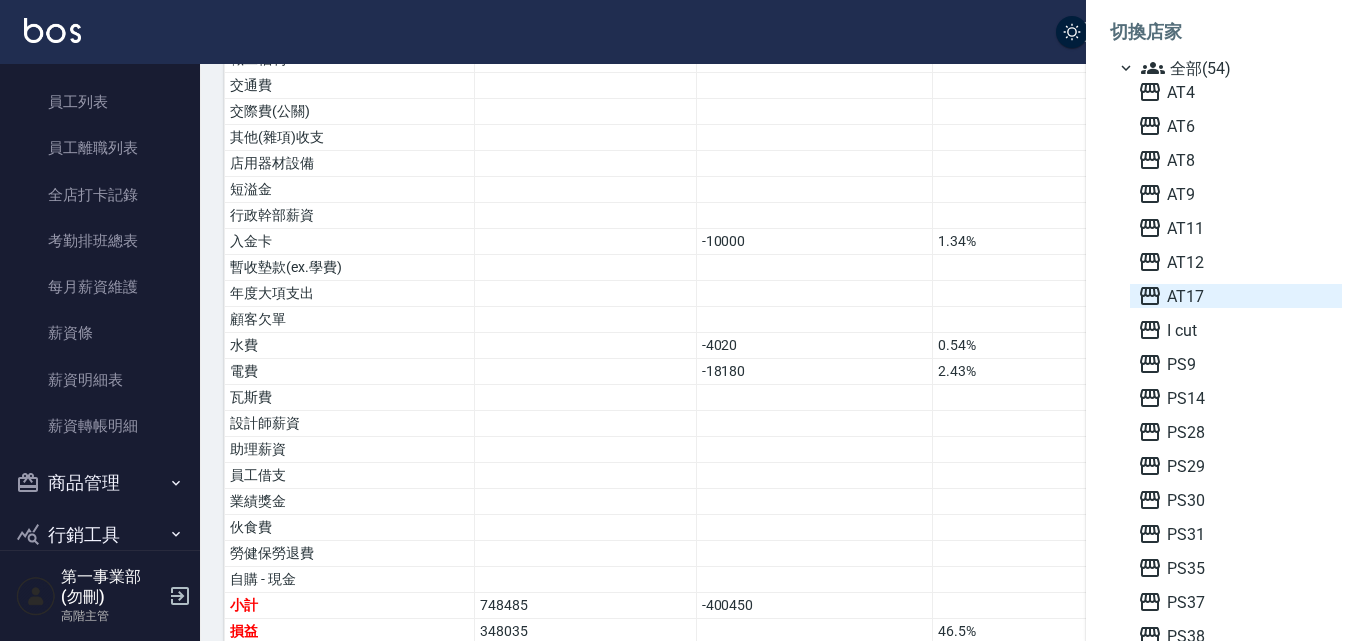 click on "AT17" at bounding box center (1236, 296) 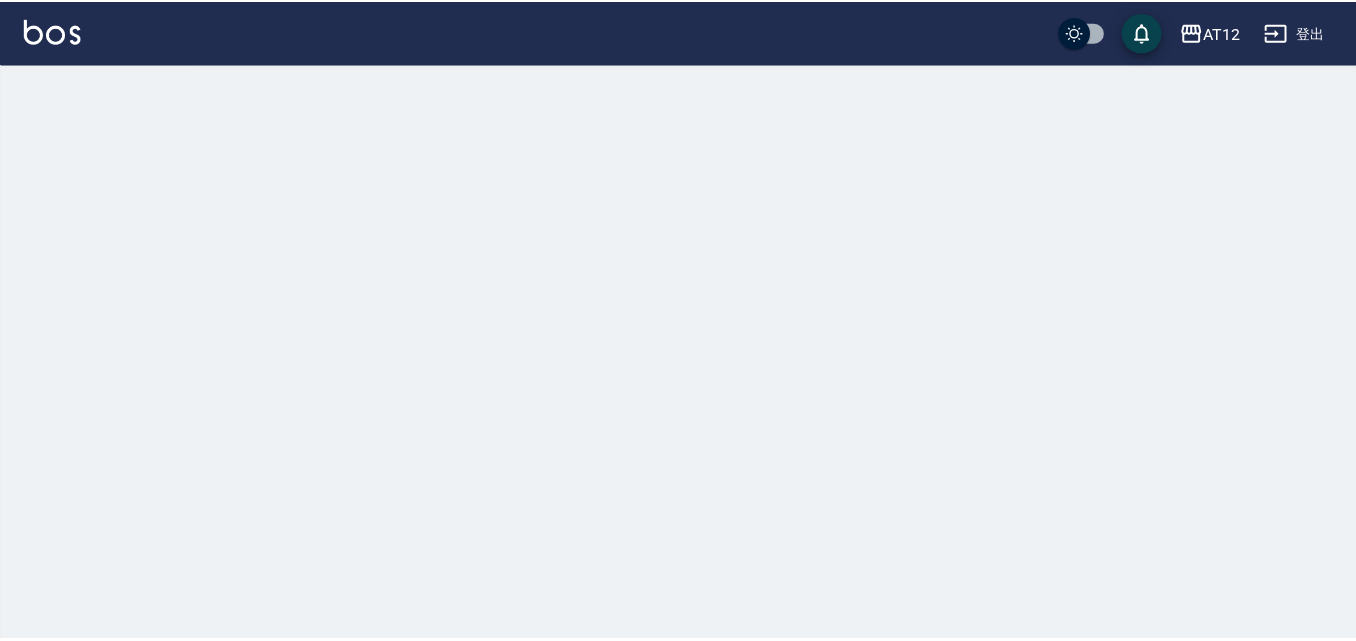 scroll, scrollTop: 0, scrollLeft: 0, axis: both 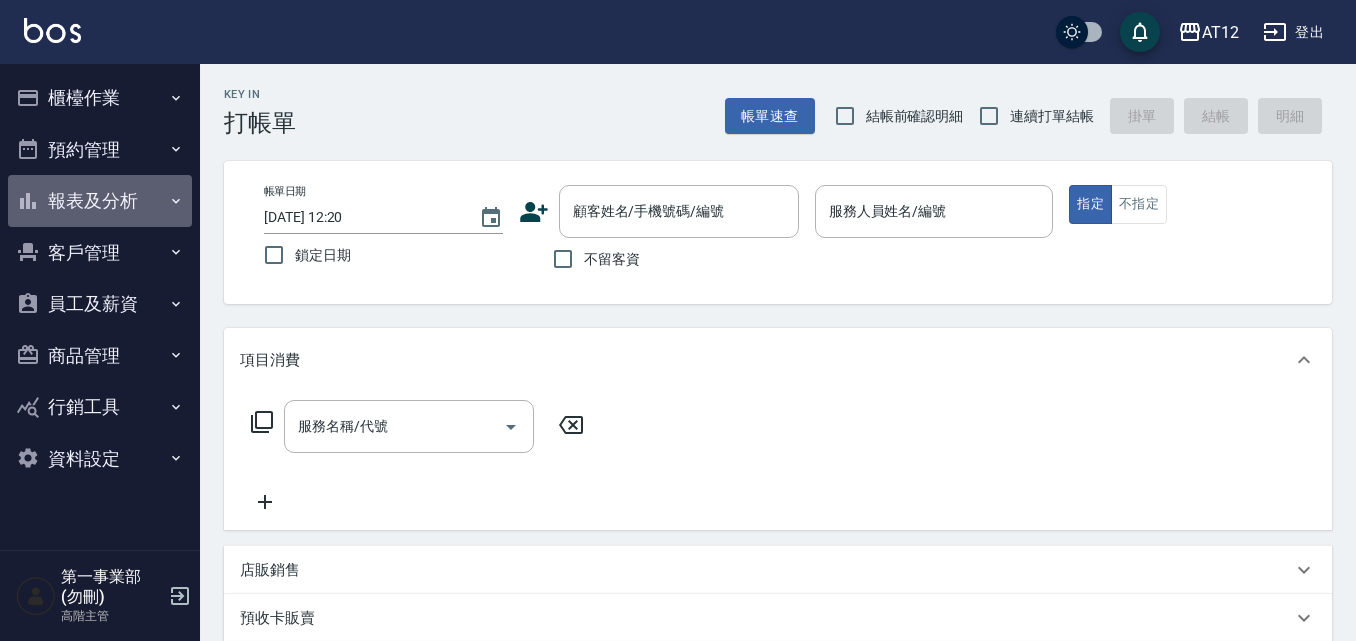 click on "報表及分析" at bounding box center (100, 201) 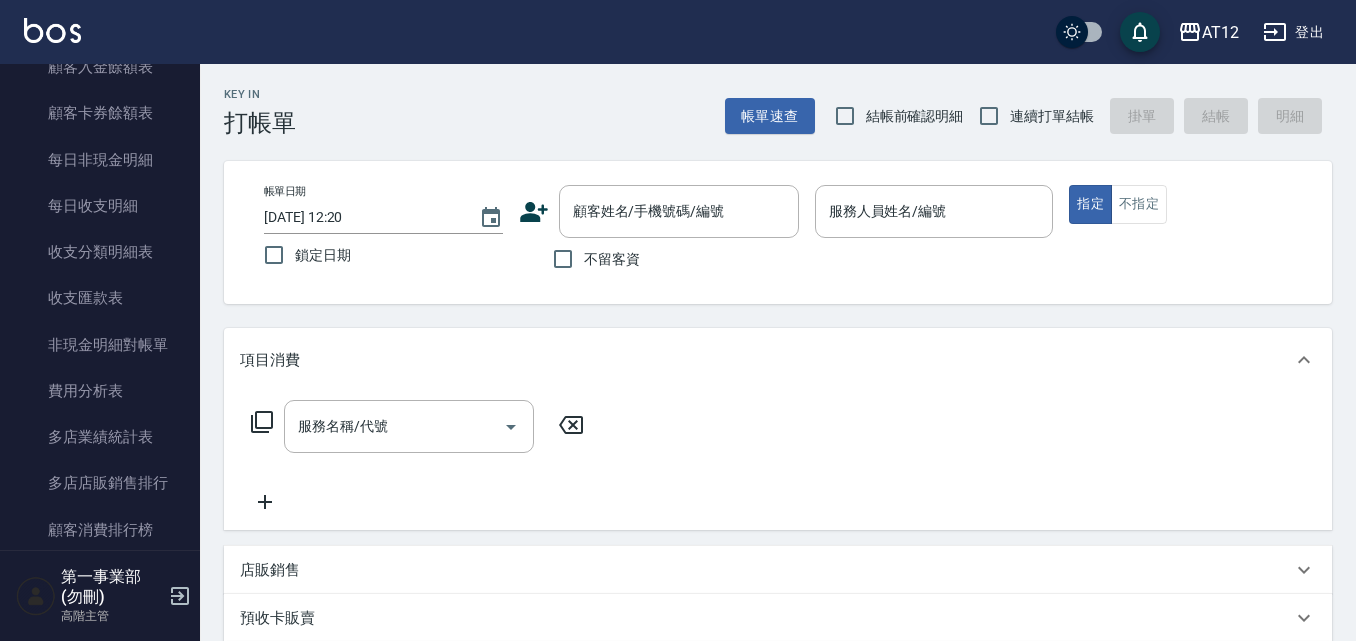 scroll, scrollTop: 1600, scrollLeft: 0, axis: vertical 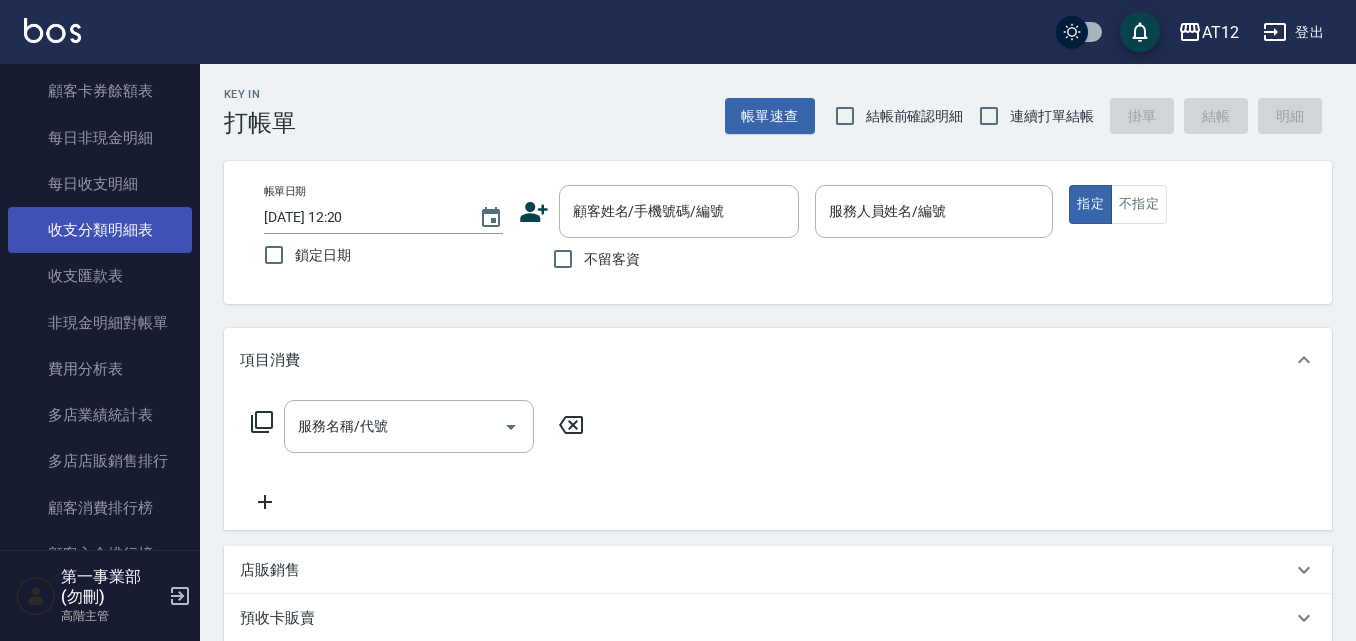 click on "收支分類明細表" at bounding box center (100, 230) 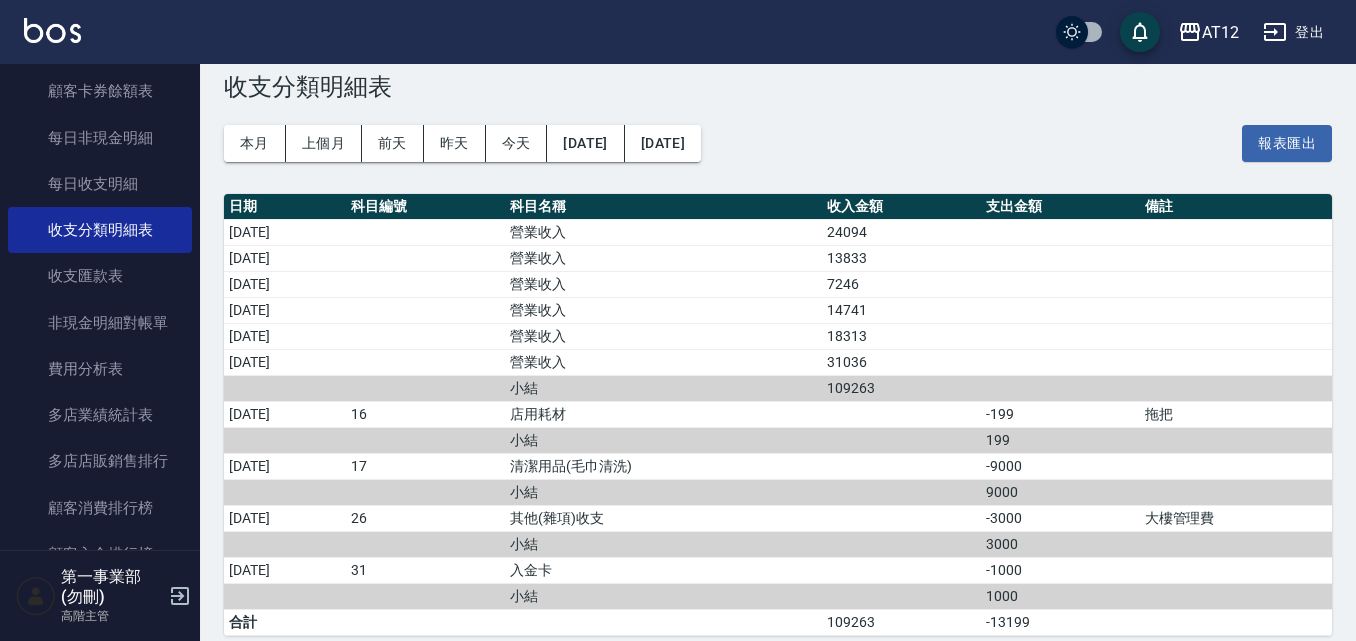 scroll, scrollTop: 55, scrollLeft: 0, axis: vertical 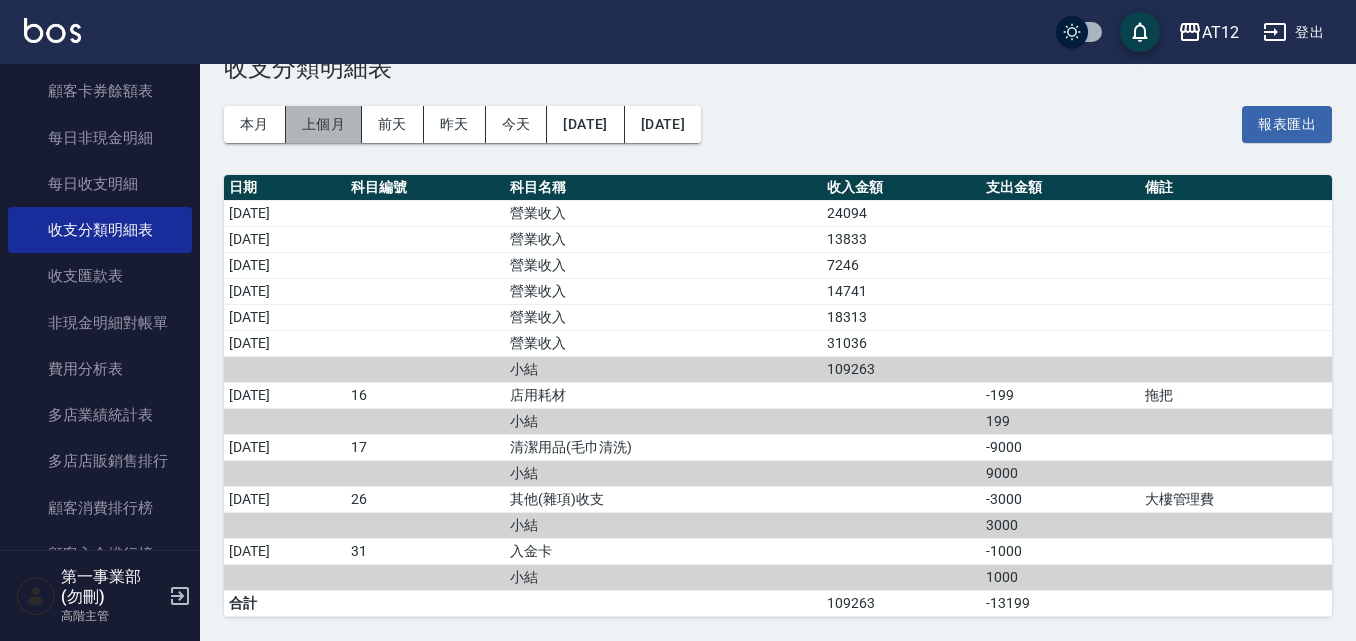 click on "上個月" at bounding box center [324, 124] 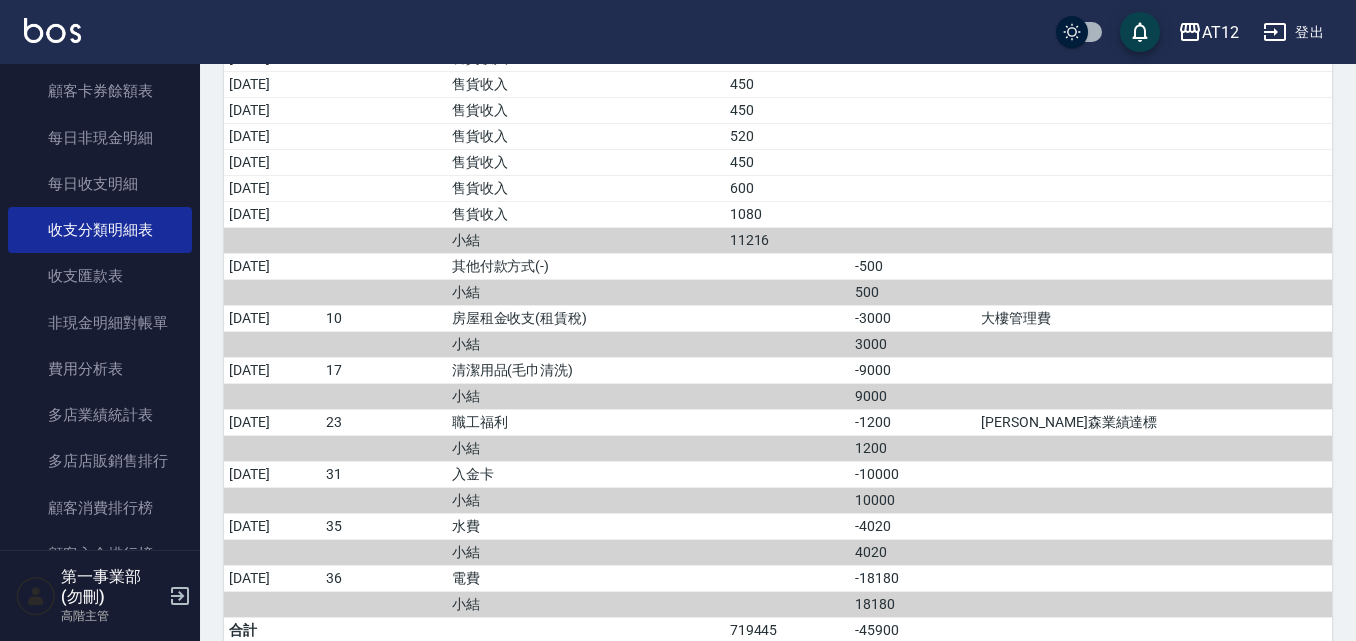 scroll, scrollTop: 1200, scrollLeft: 0, axis: vertical 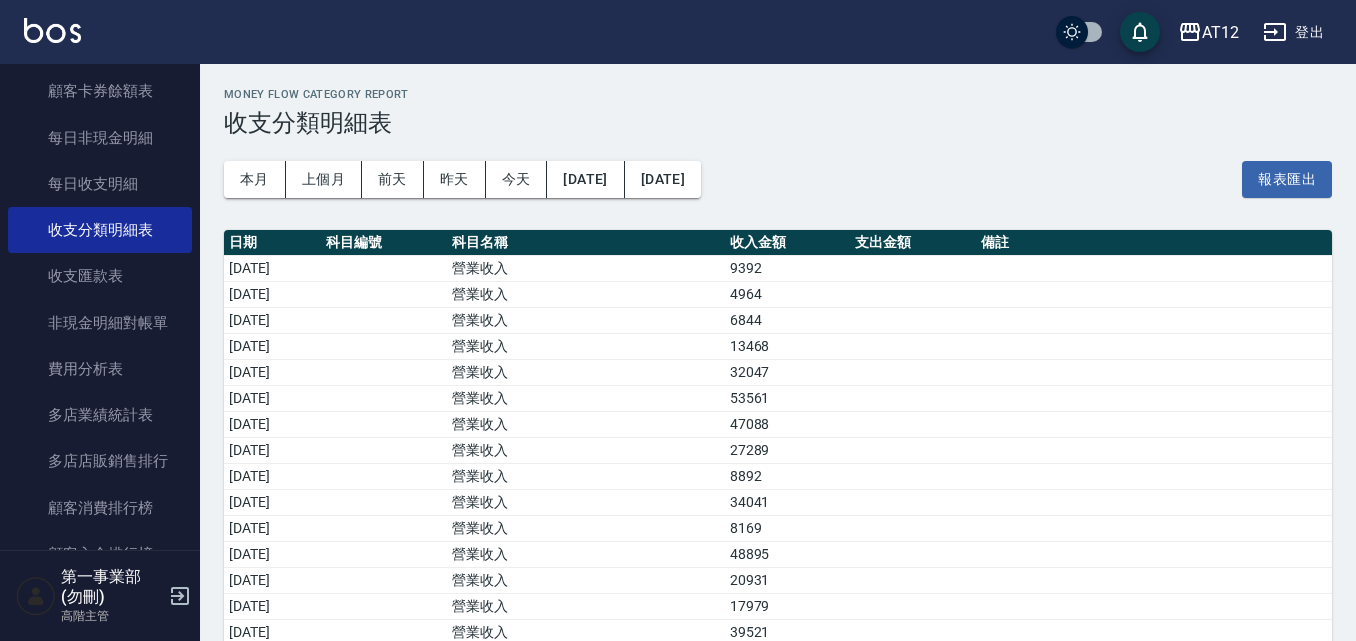 click on "本月 上個月 前天 昨天 今天 2025/06/01 2025/06/30 報表匯出" at bounding box center [778, 179] 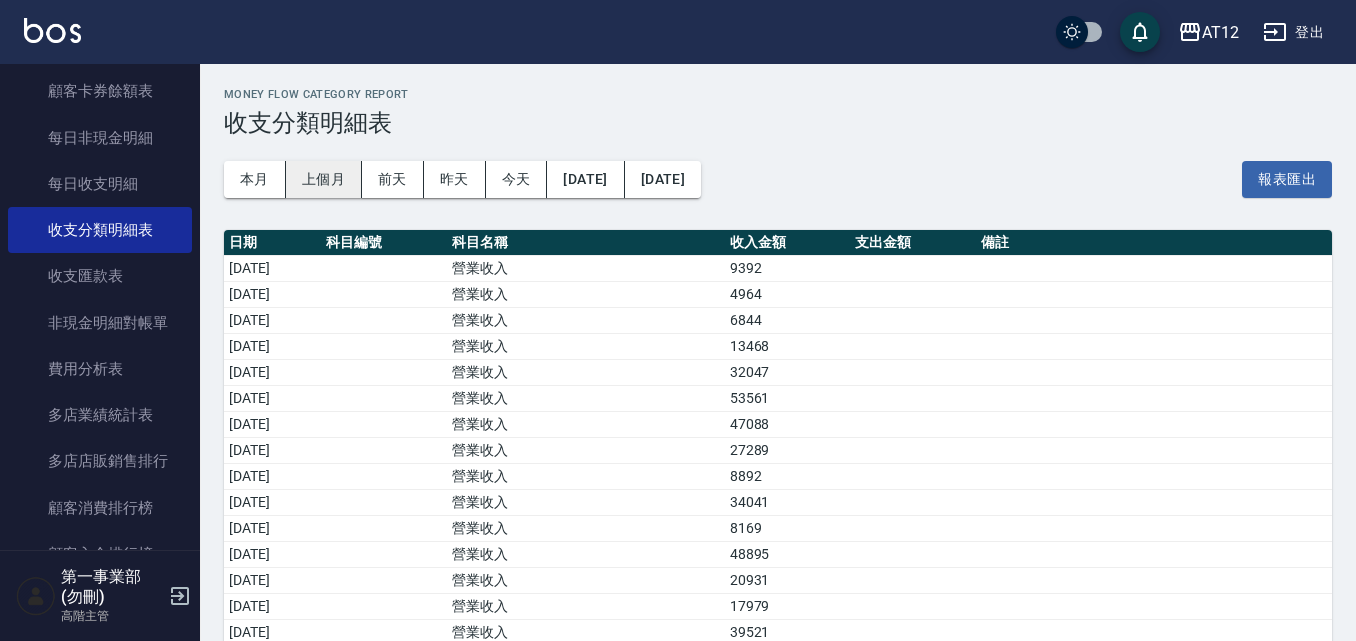 click on "上個月" at bounding box center [324, 179] 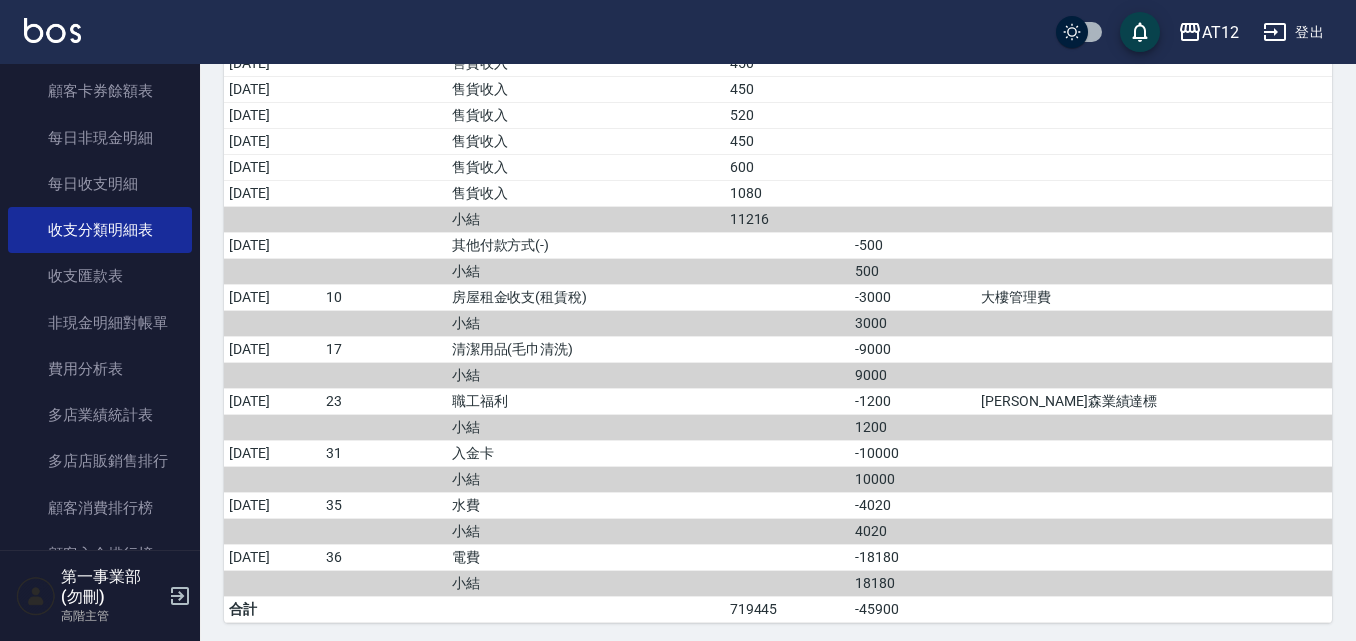 scroll, scrollTop: 1225, scrollLeft: 0, axis: vertical 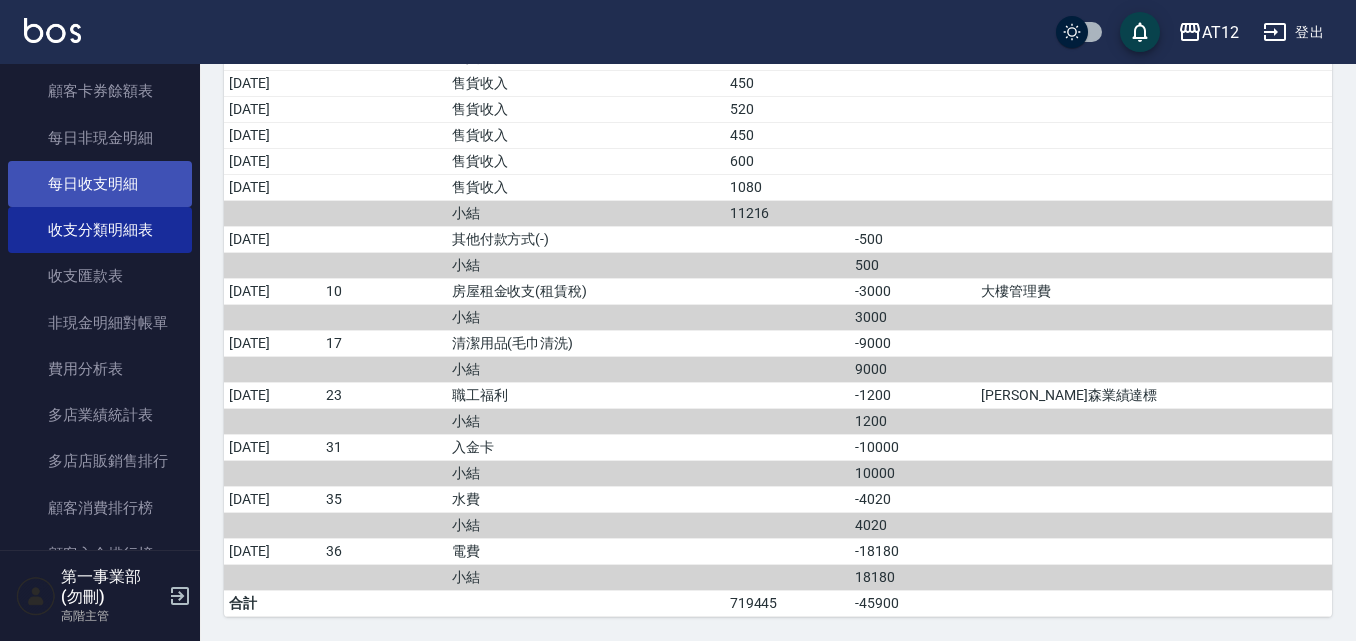 click on "每日收支明細" at bounding box center (100, 184) 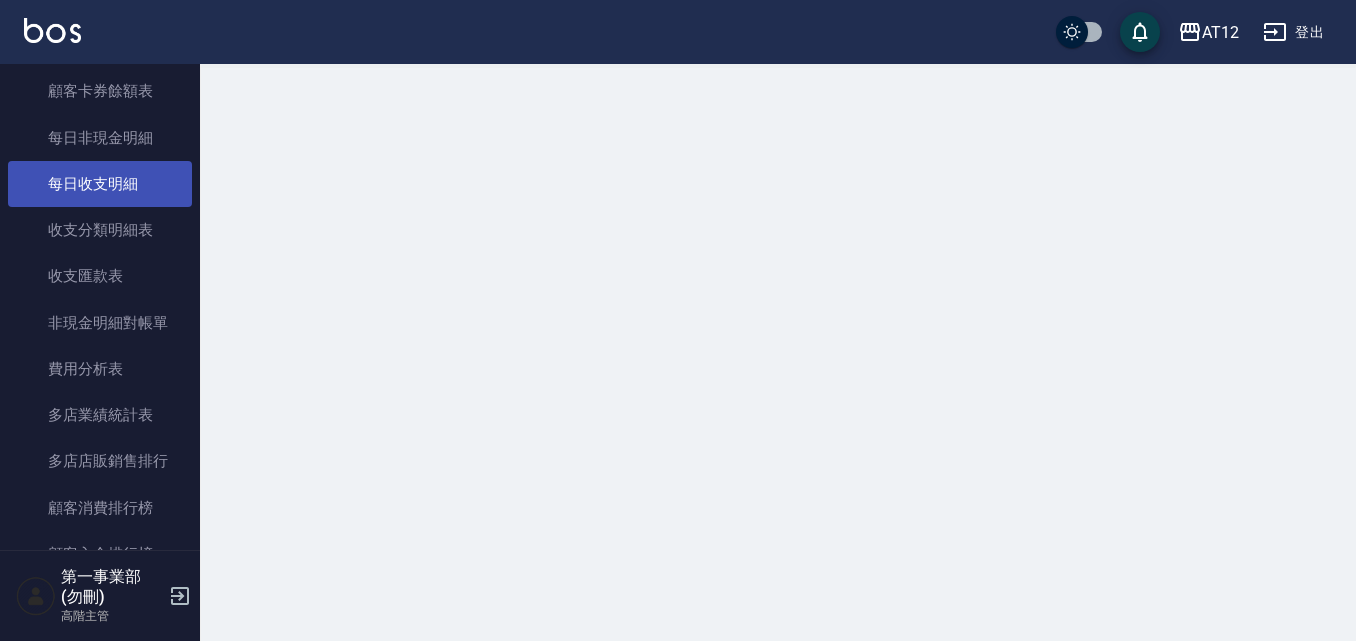 scroll, scrollTop: 0, scrollLeft: 0, axis: both 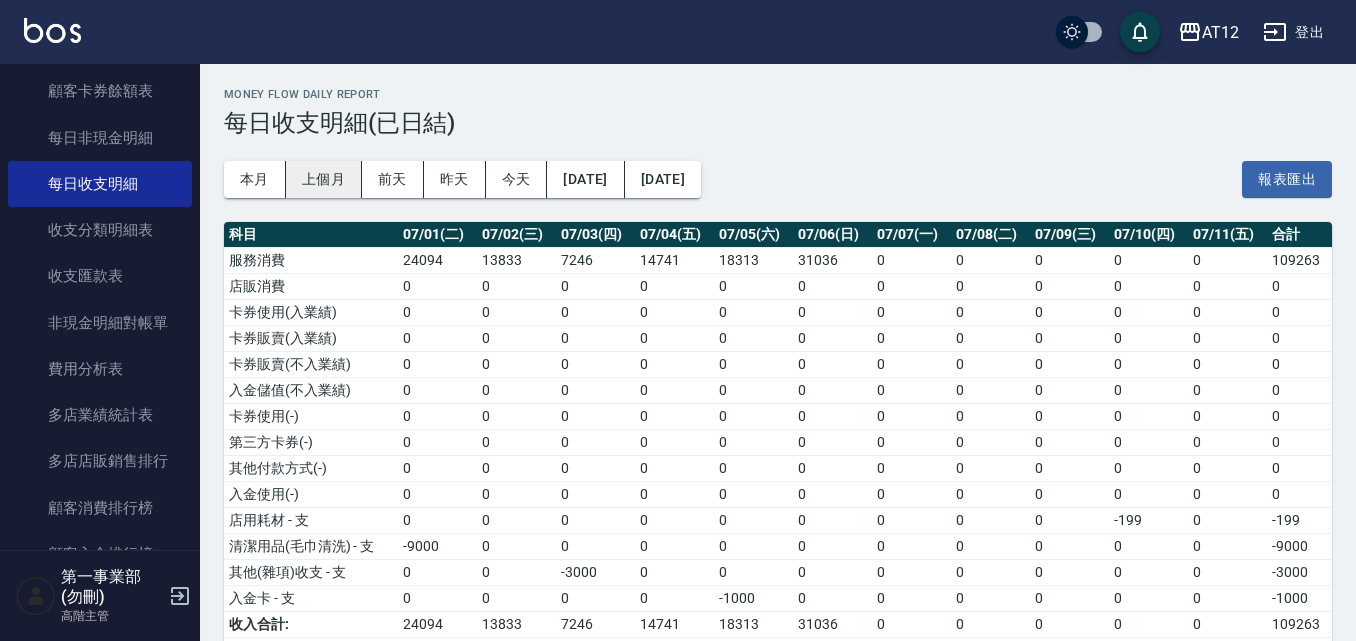 click on "上個月" at bounding box center [324, 179] 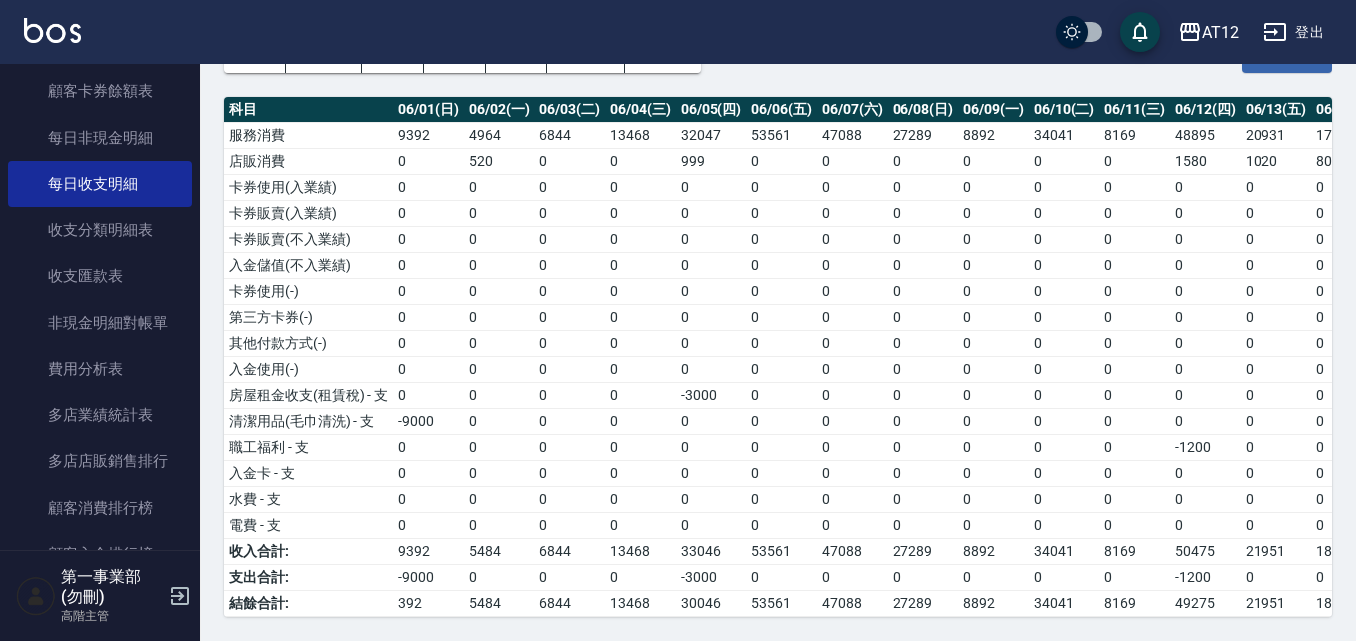 scroll, scrollTop: 140, scrollLeft: 0, axis: vertical 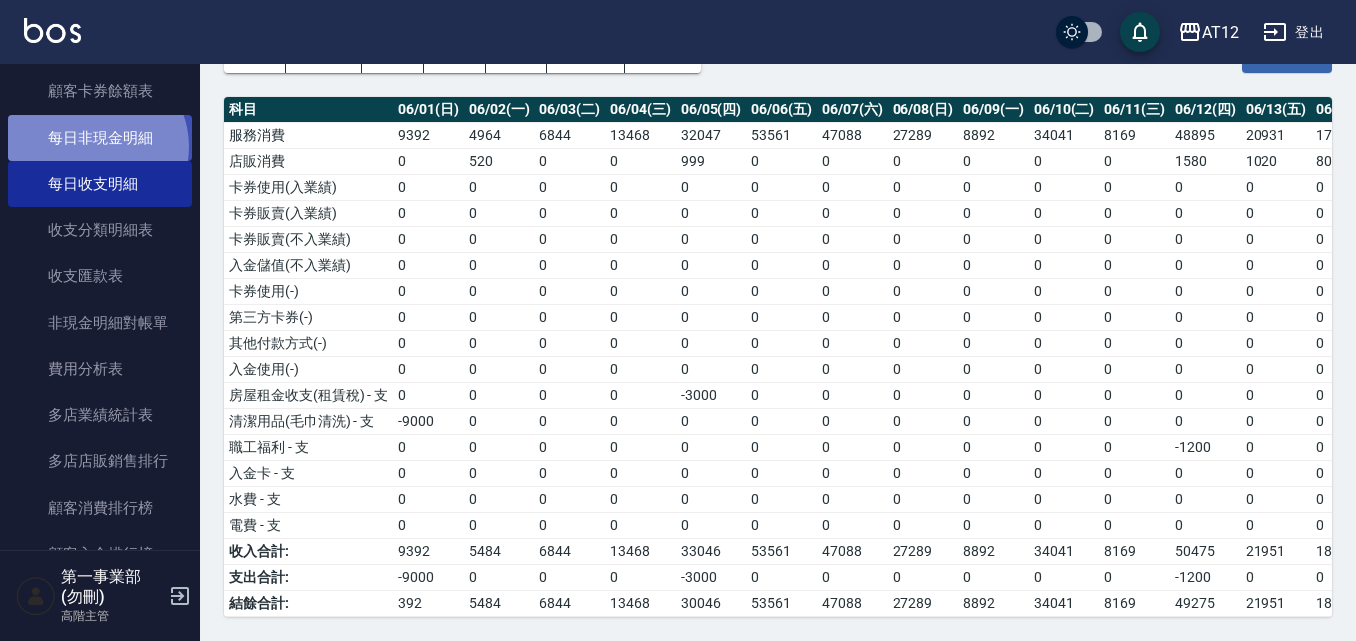 click on "每日非現金明細" at bounding box center (100, 138) 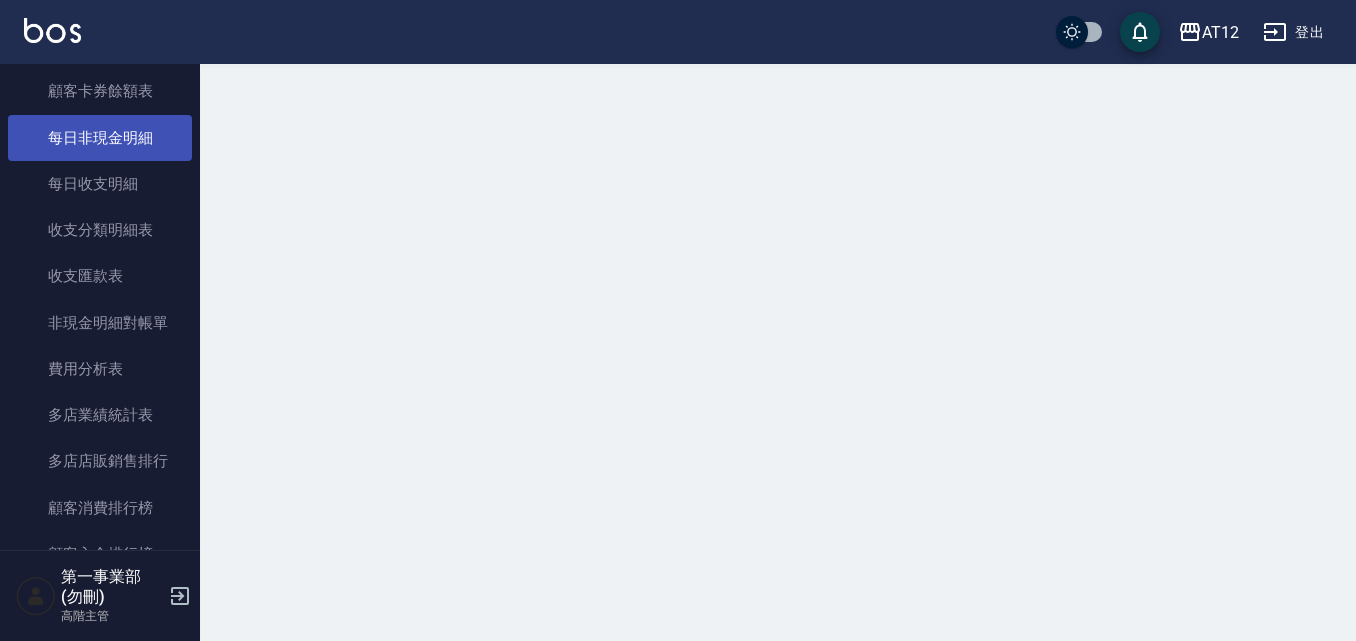 scroll, scrollTop: 0, scrollLeft: 0, axis: both 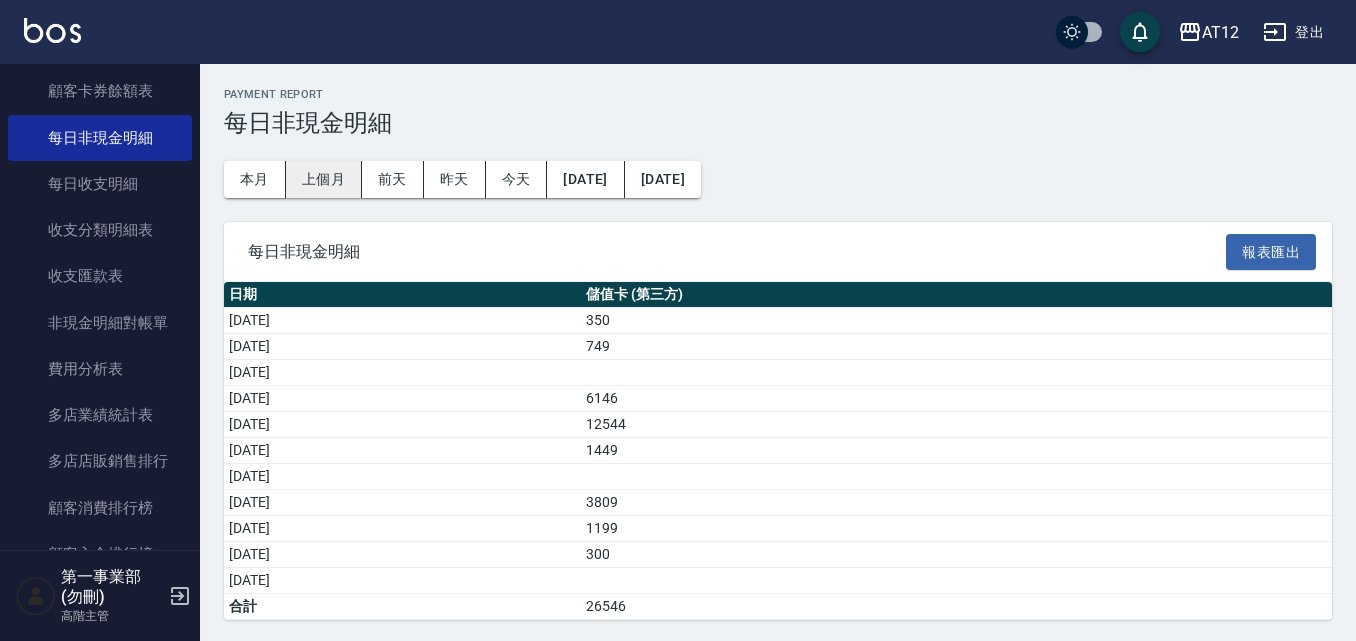 click on "上個月" at bounding box center [324, 179] 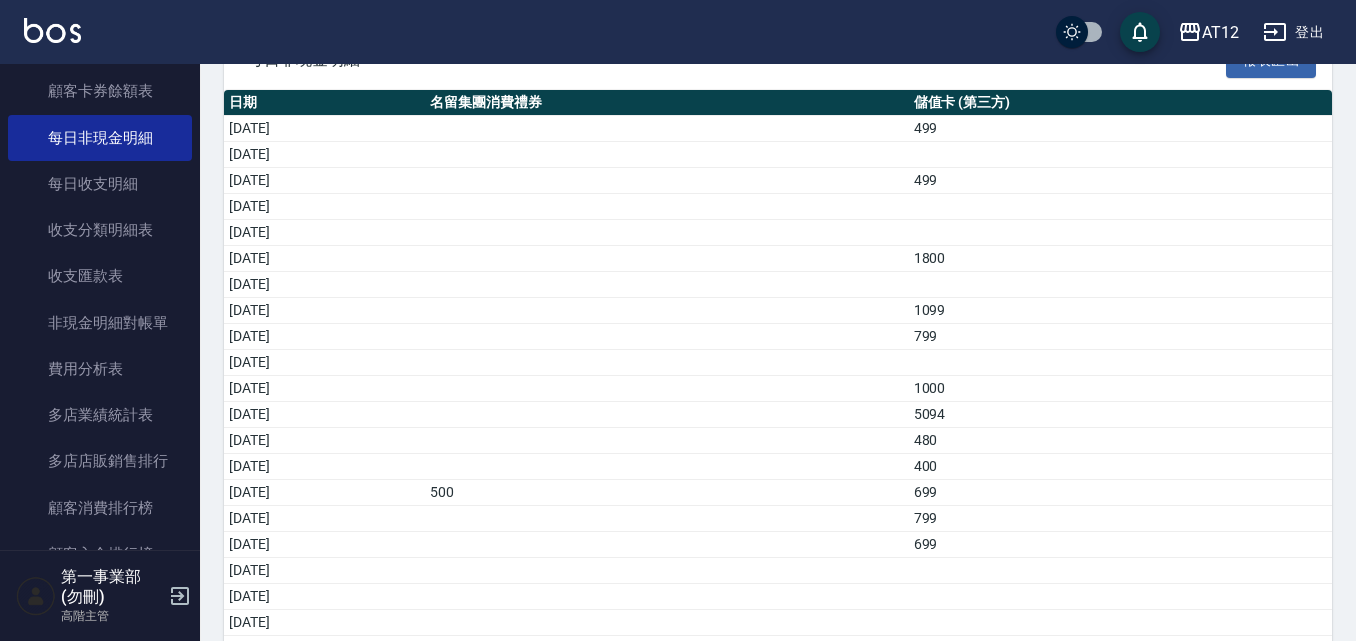 scroll, scrollTop: 97, scrollLeft: 0, axis: vertical 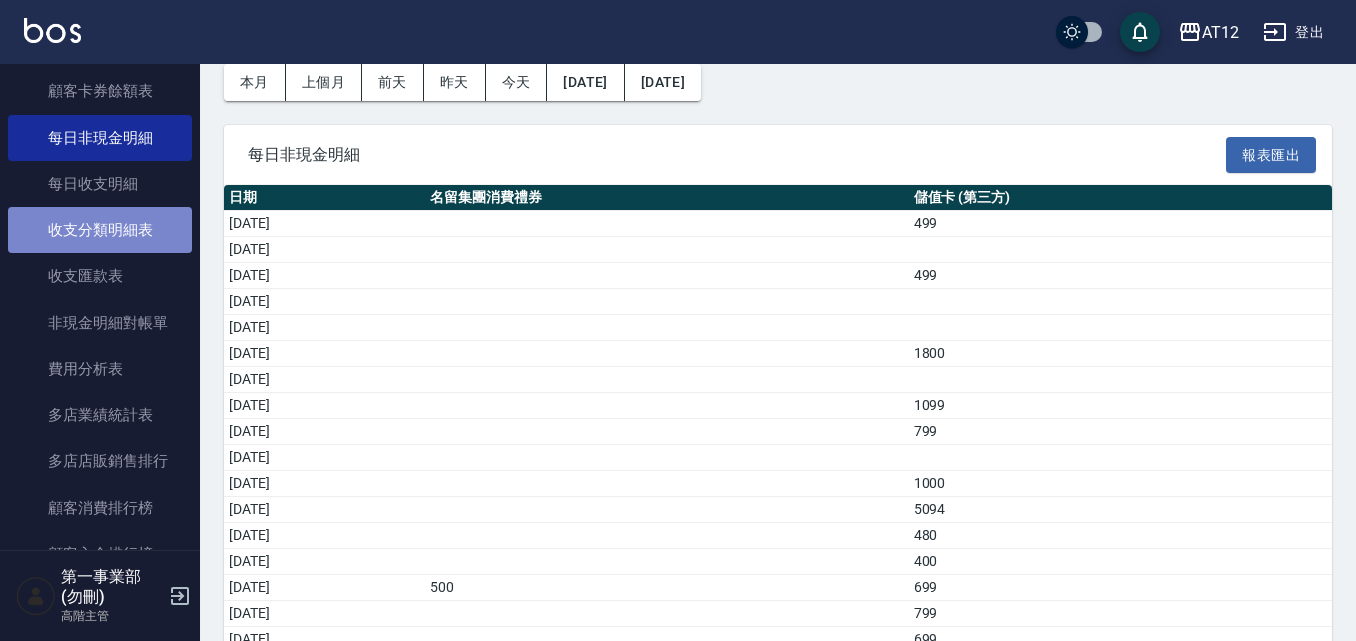 click on "收支分類明細表" at bounding box center (100, 230) 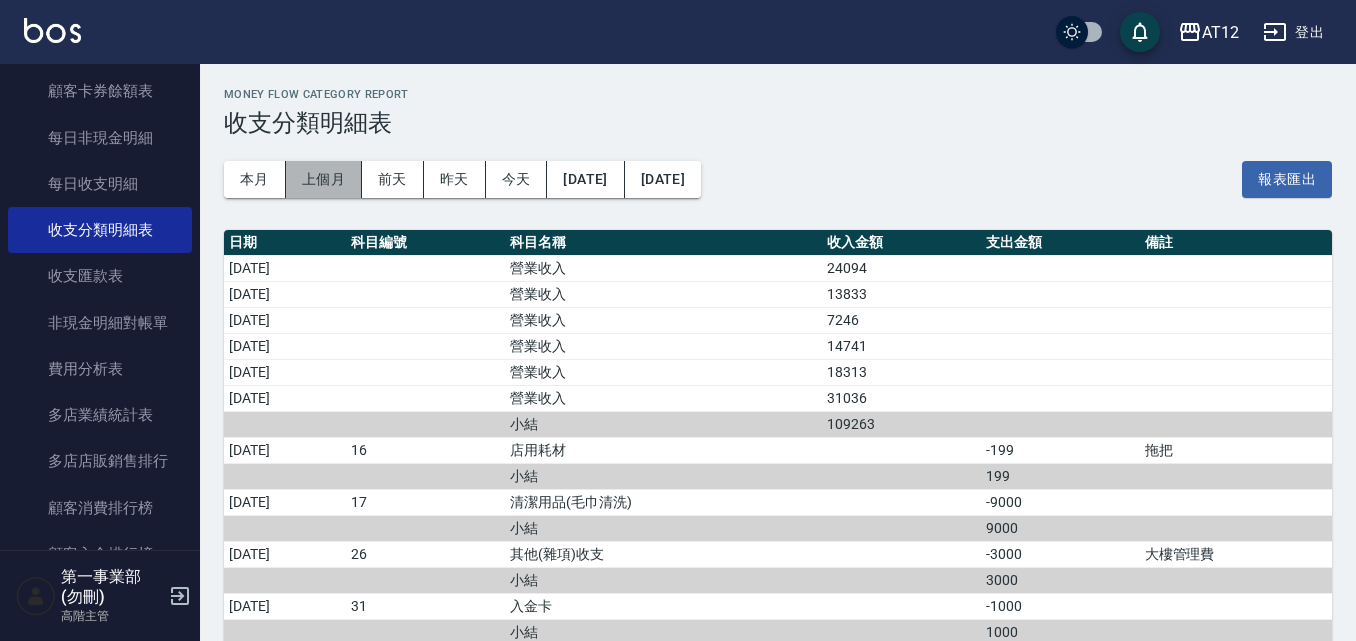 click on "上個月" at bounding box center [324, 179] 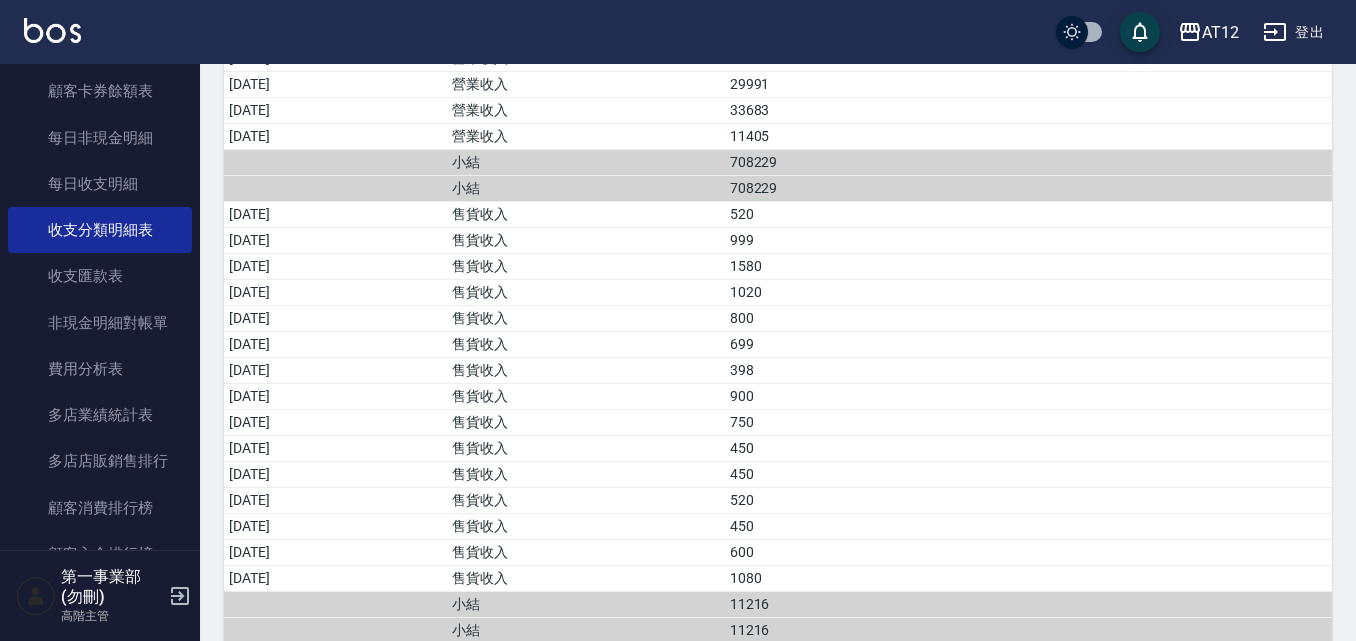 scroll, scrollTop: 859, scrollLeft: 0, axis: vertical 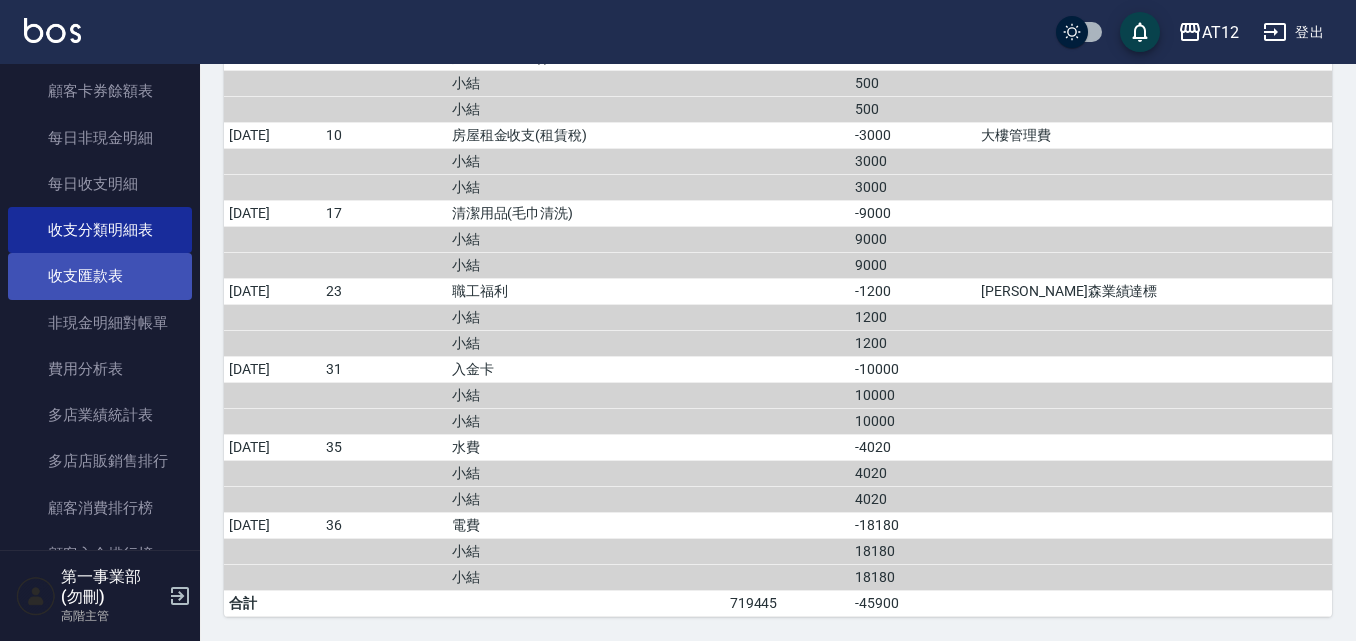 click on "收支匯款表" at bounding box center (100, 276) 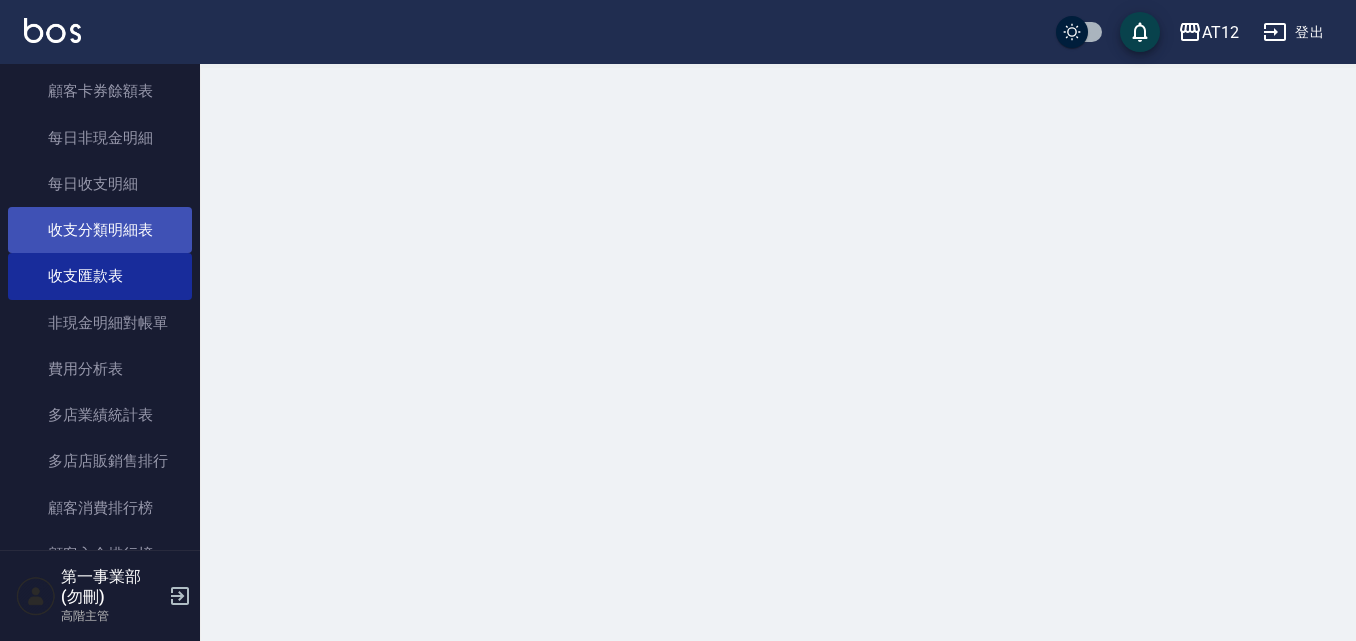 scroll, scrollTop: 0, scrollLeft: 0, axis: both 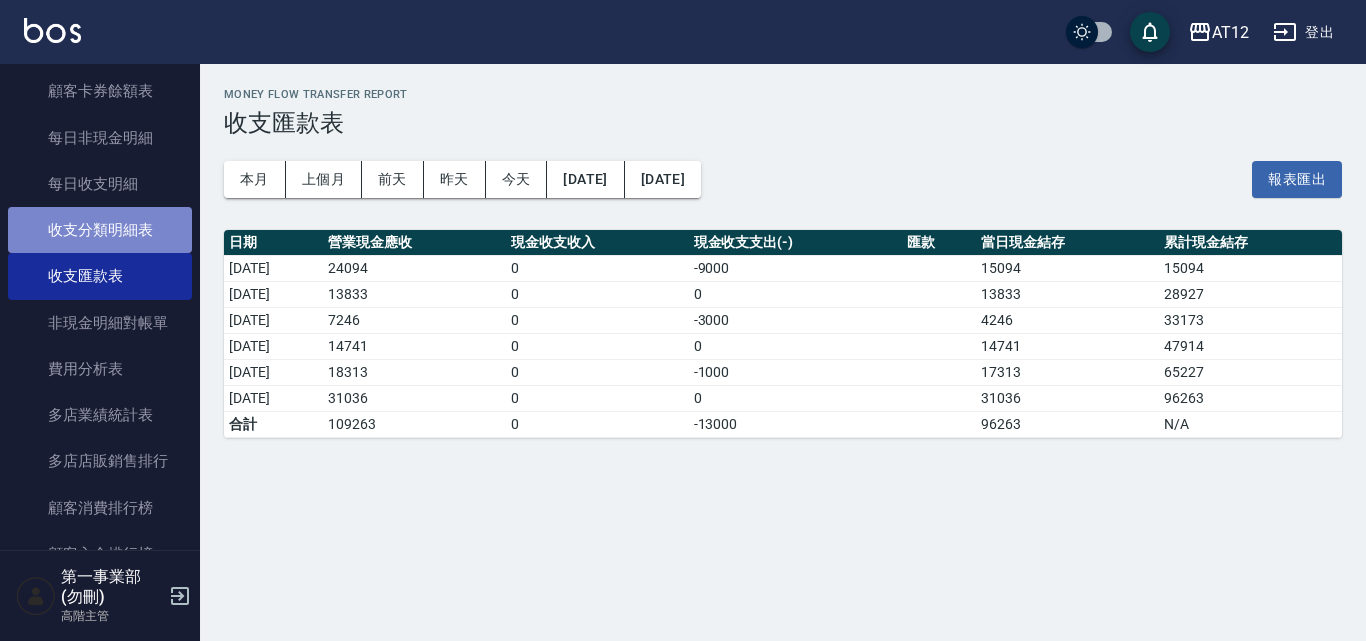 click on "收支分類明細表" at bounding box center [100, 230] 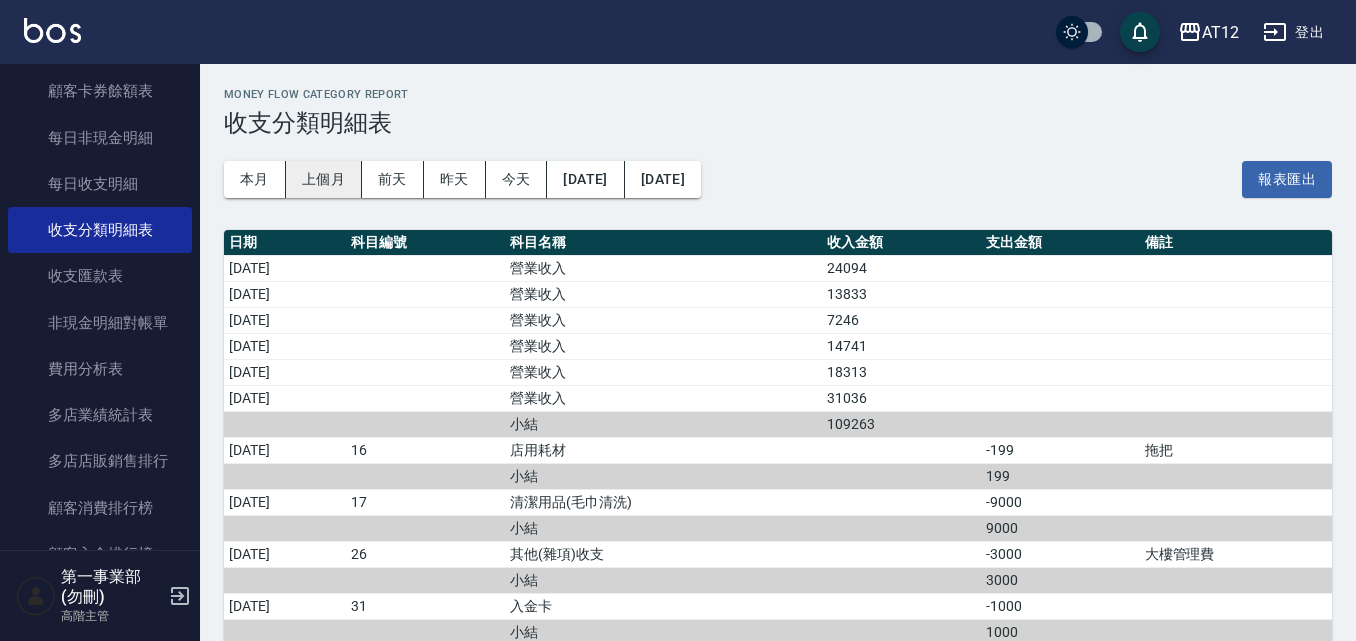click on "上個月" at bounding box center (324, 179) 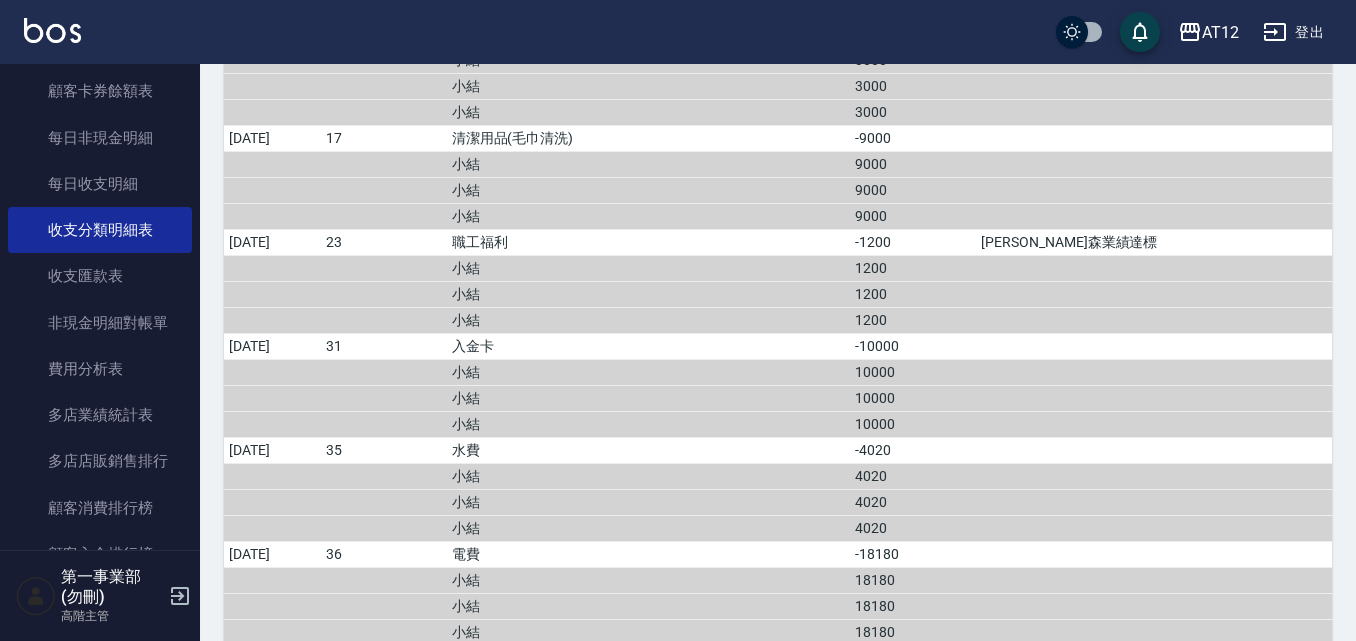 scroll, scrollTop: 1593, scrollLeft: 0, axis: vertical 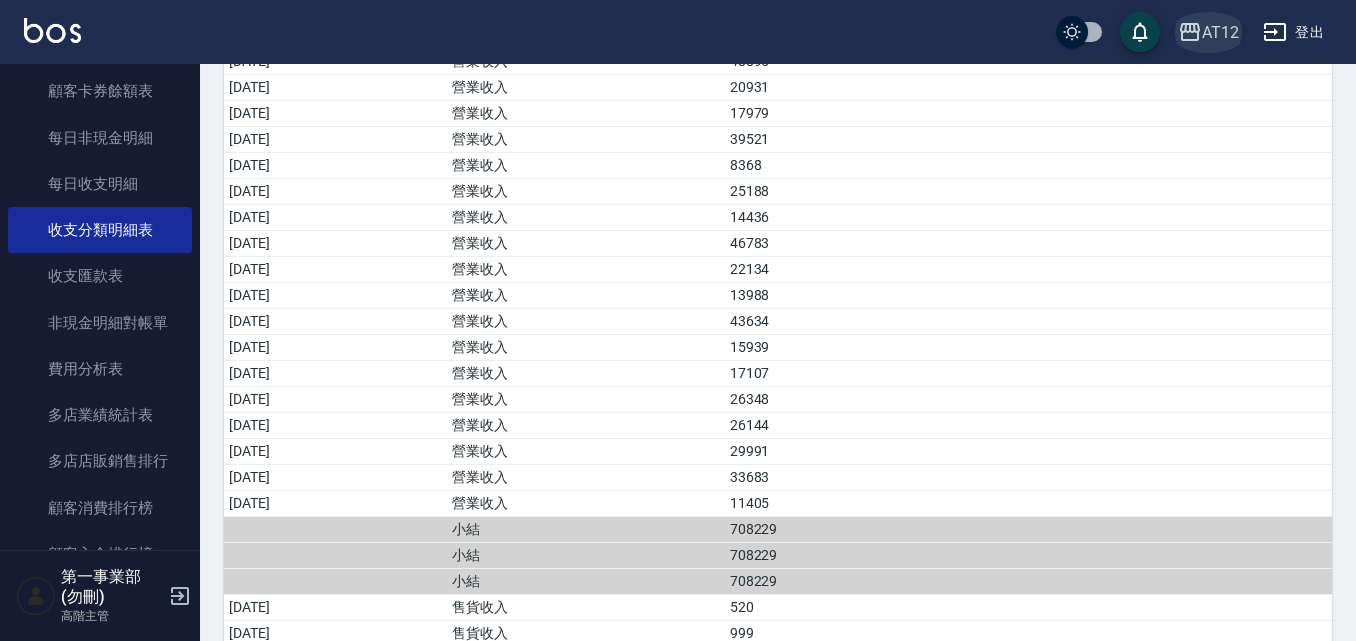 click on "AT12" at bounding box center [1220, 32] 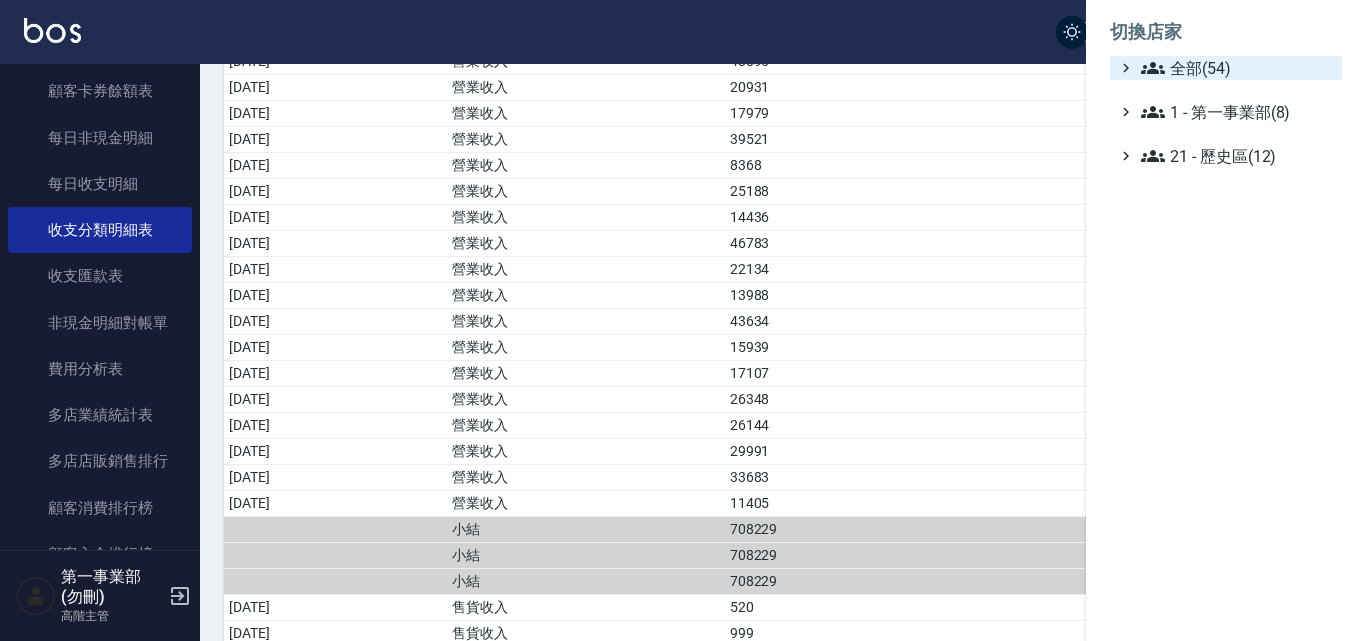 click on "全部(54)" at bounding box center (1237, 68) 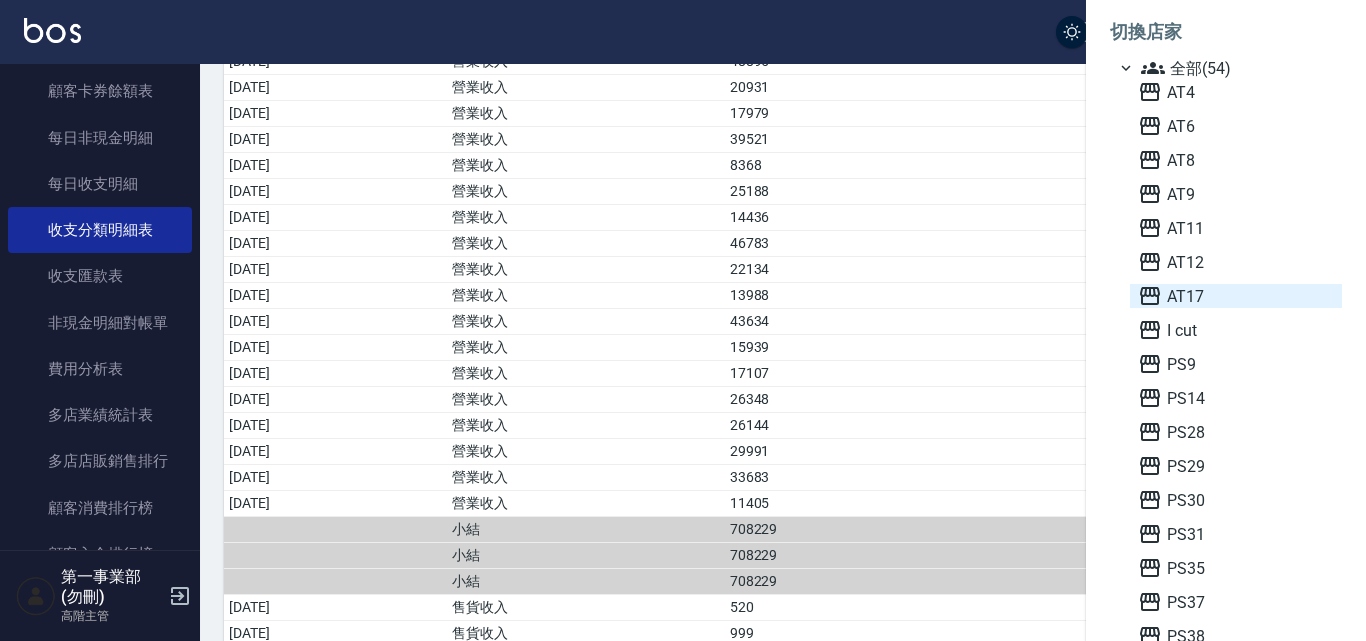 click on "AT17" at bounding box center [1236, 296] 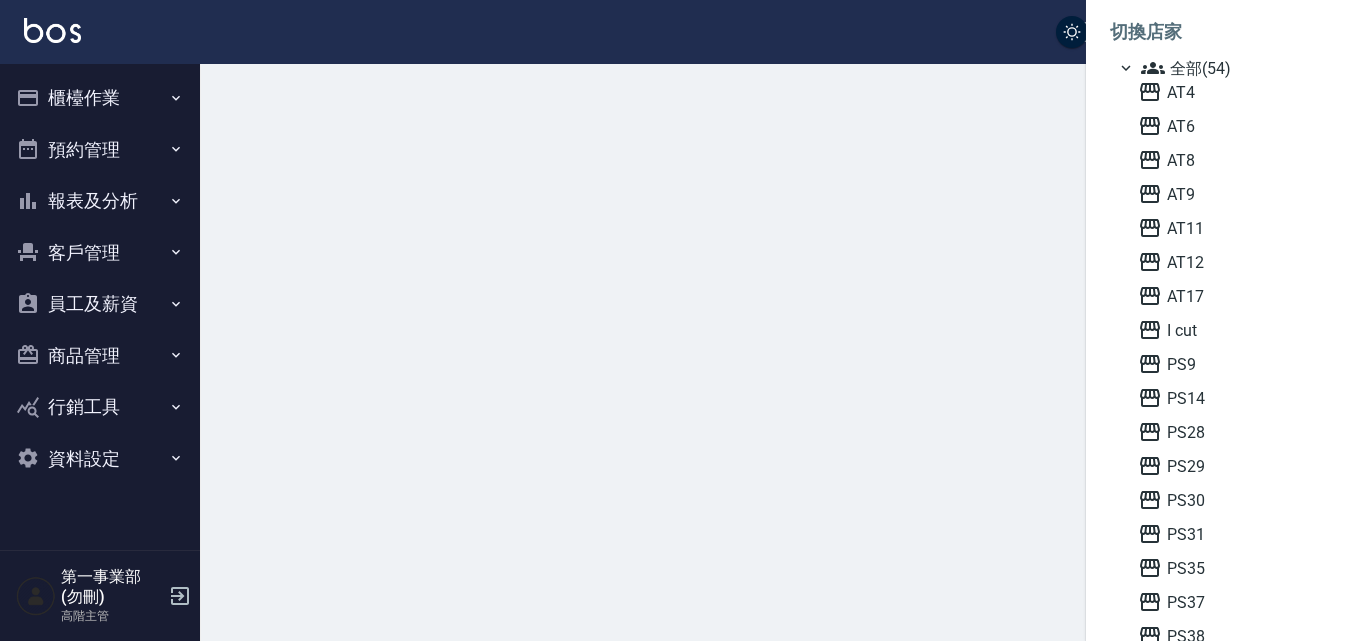 scroll, scrollTop: 0, scrollLeft: 0, axis: both 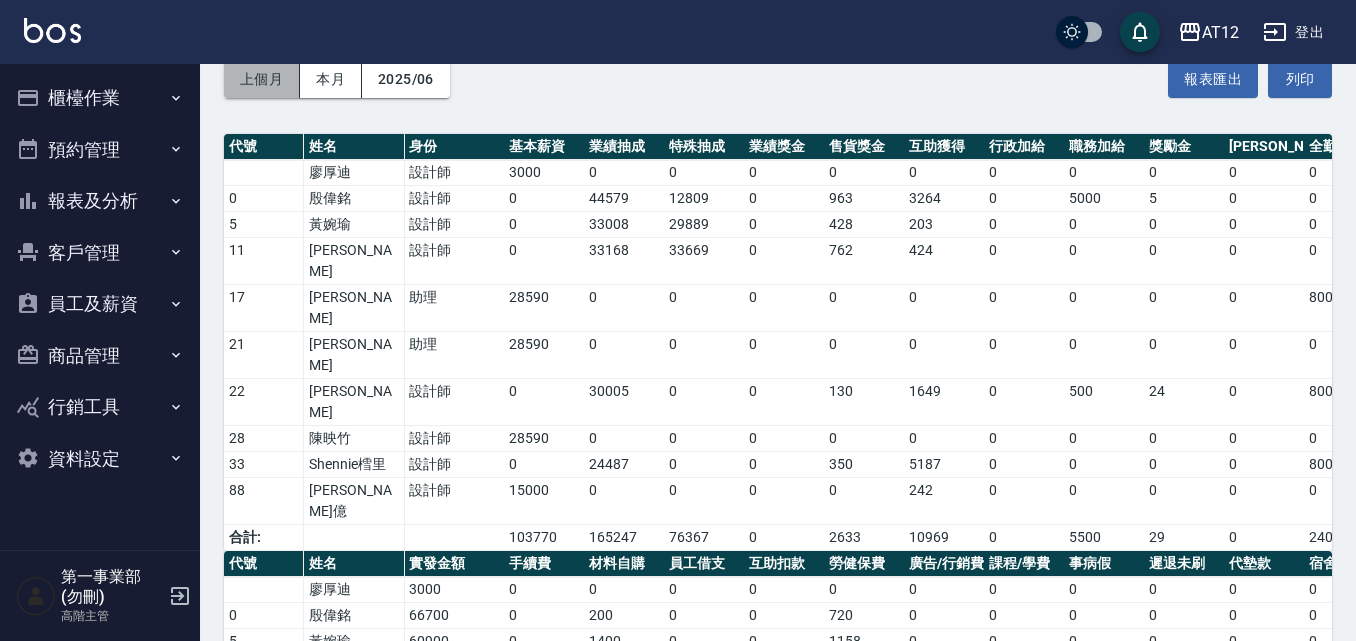 click on "上個月" at bounding box center [262, 79] 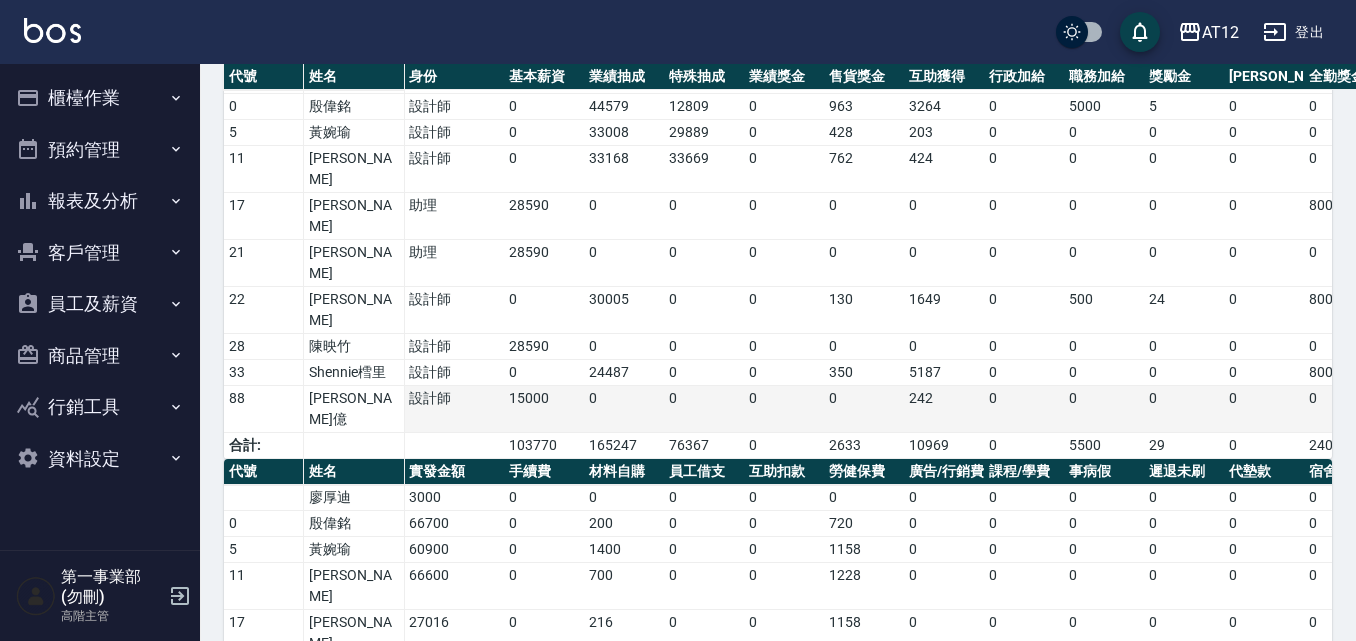 scroll, scrollTop: 245, scrollLeft: 0, axis: vertical 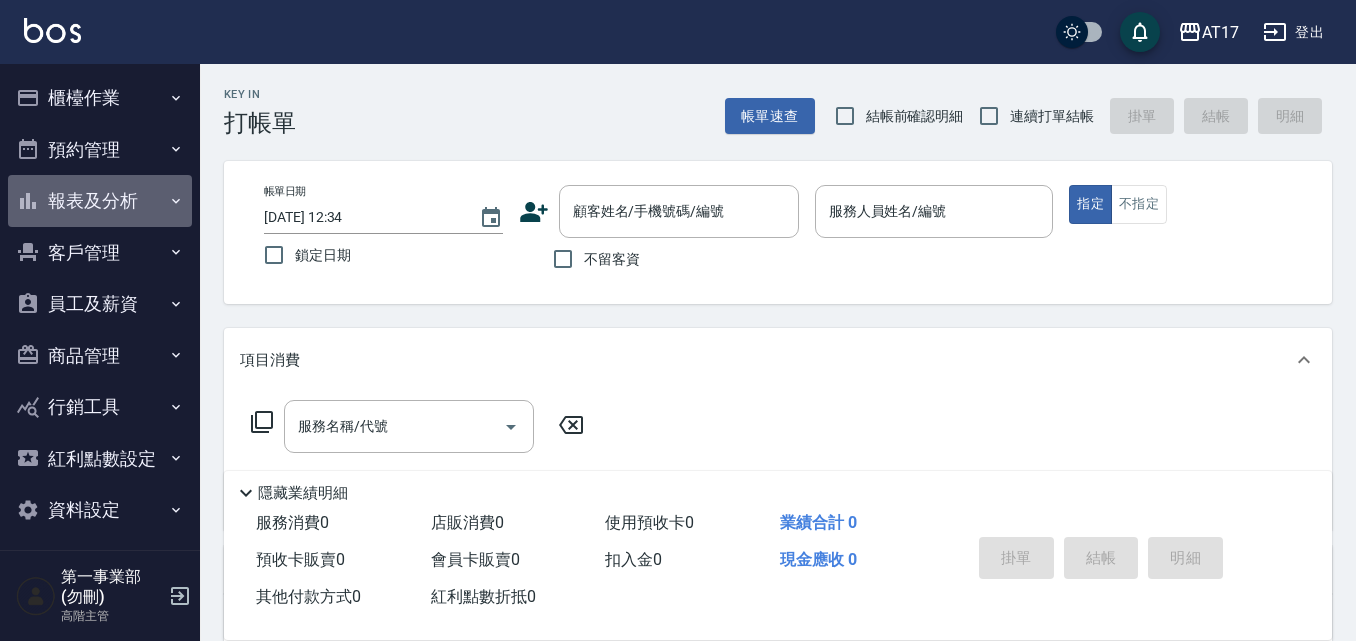 click on "報表及分析" at bounding box center (100, 201) 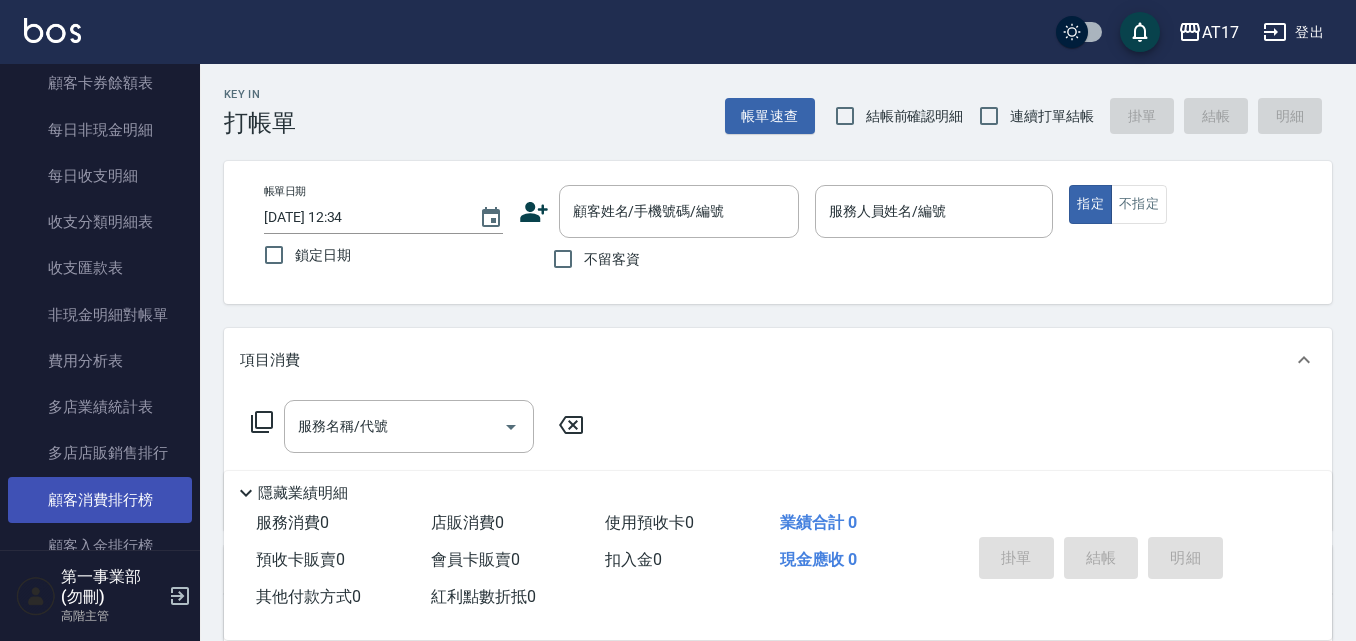 scroll, scrollTop: 1600, scrollLeft: 0, axis: vertical 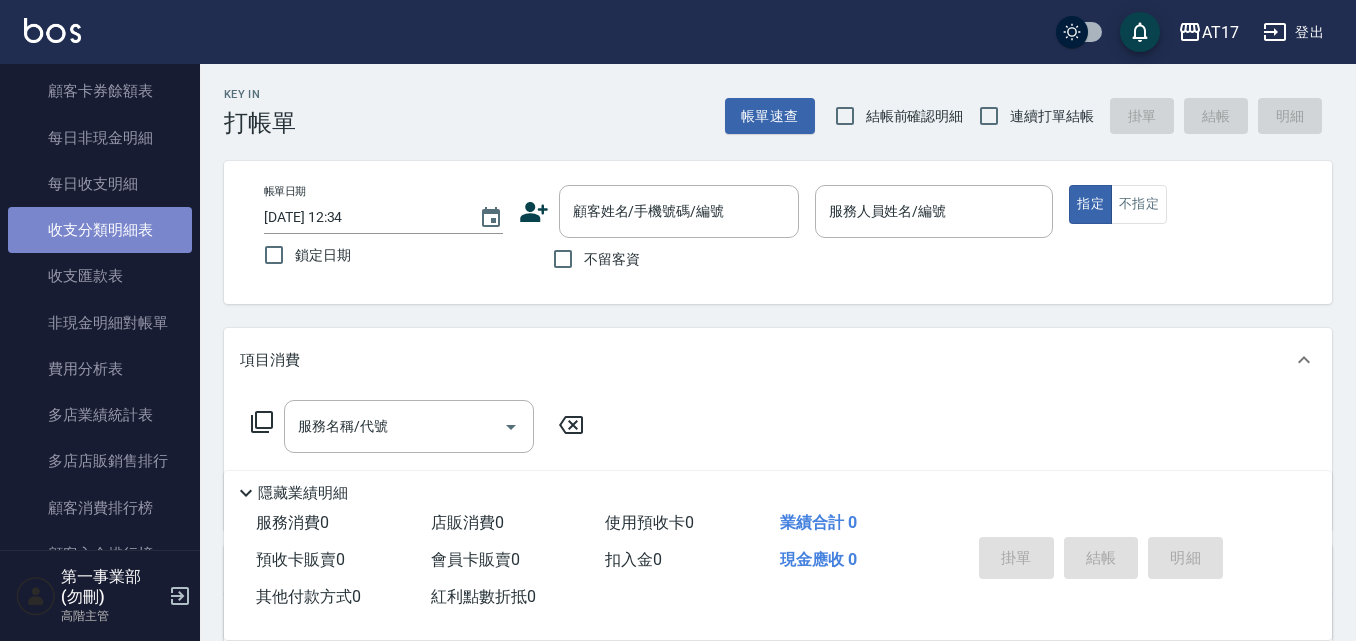 click on "收支分類明細表" at bounding box center (100, 230) 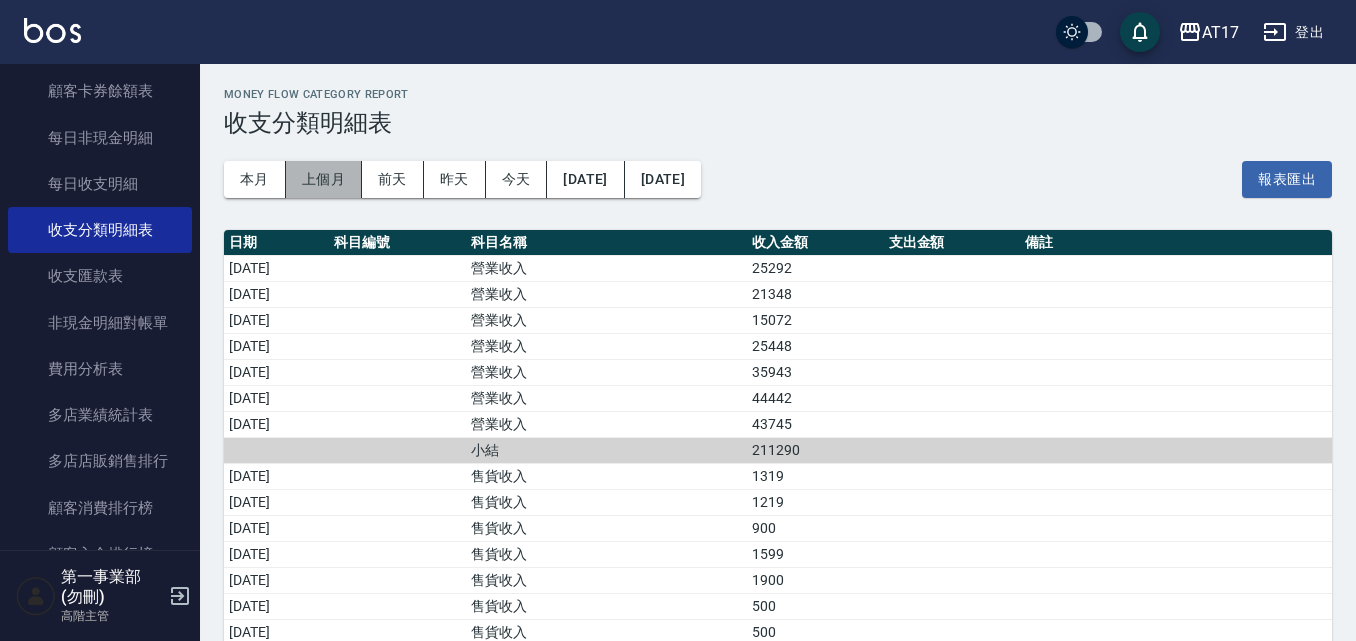 click on "上個月" at bounding box center [324, 179] 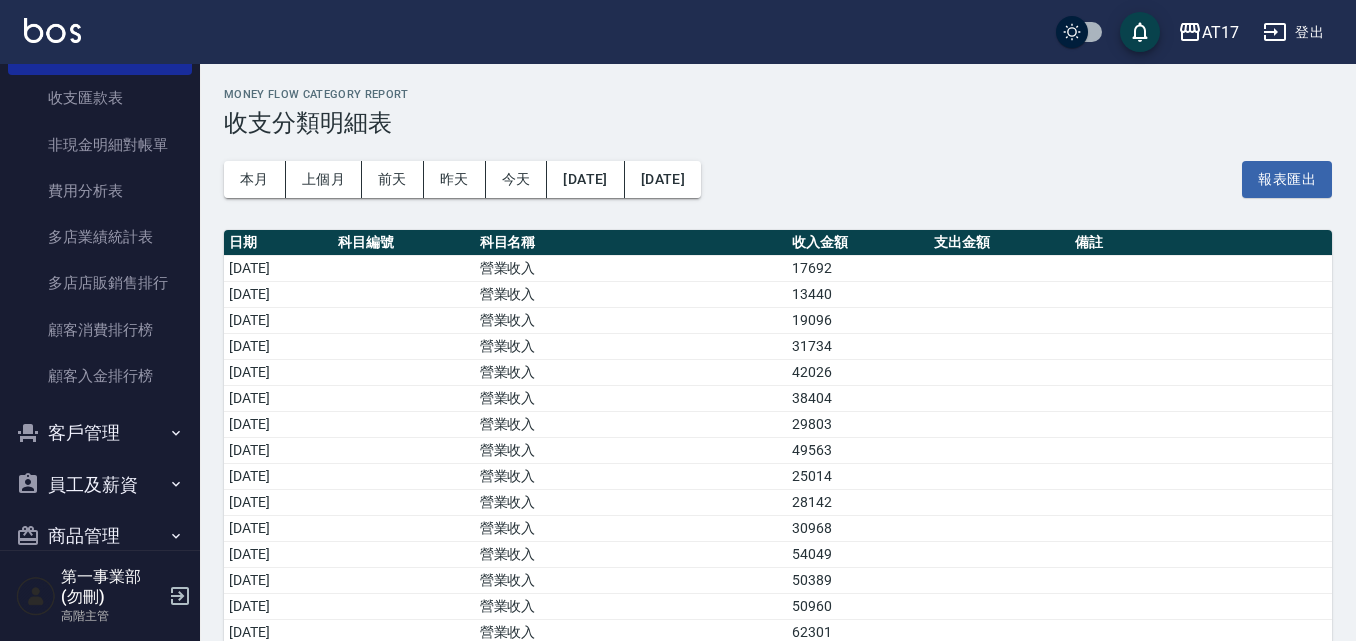 scroll, scrollTop: 1800, scrollLeft: 0, axis: vertical 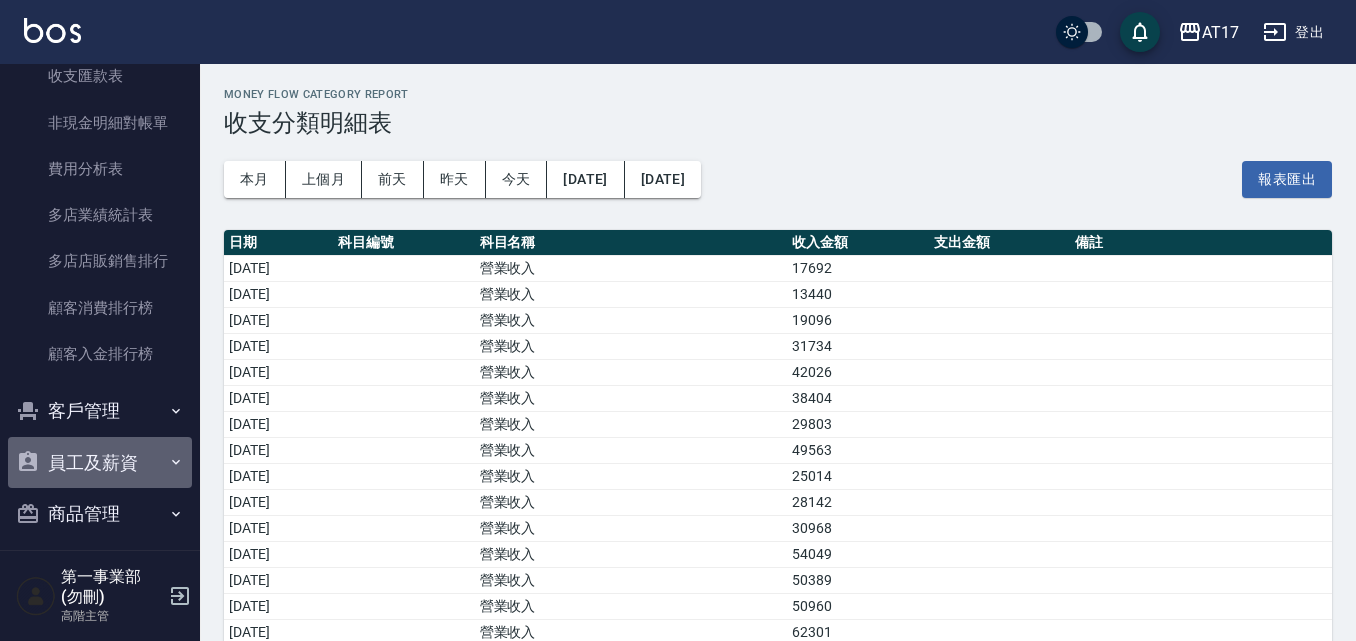 click on "員工及薪資" at bounding box center (100, 463) 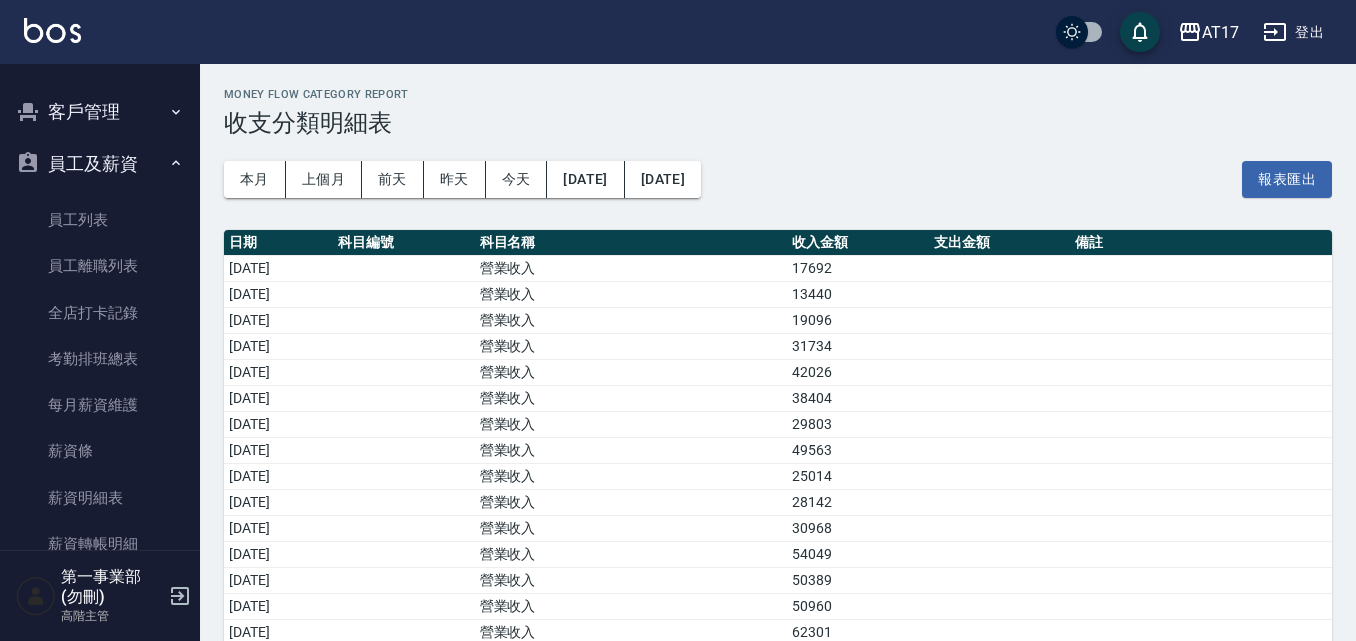 scroll, scrollTop: 2100, scrollLeft: 0, axis: vertical 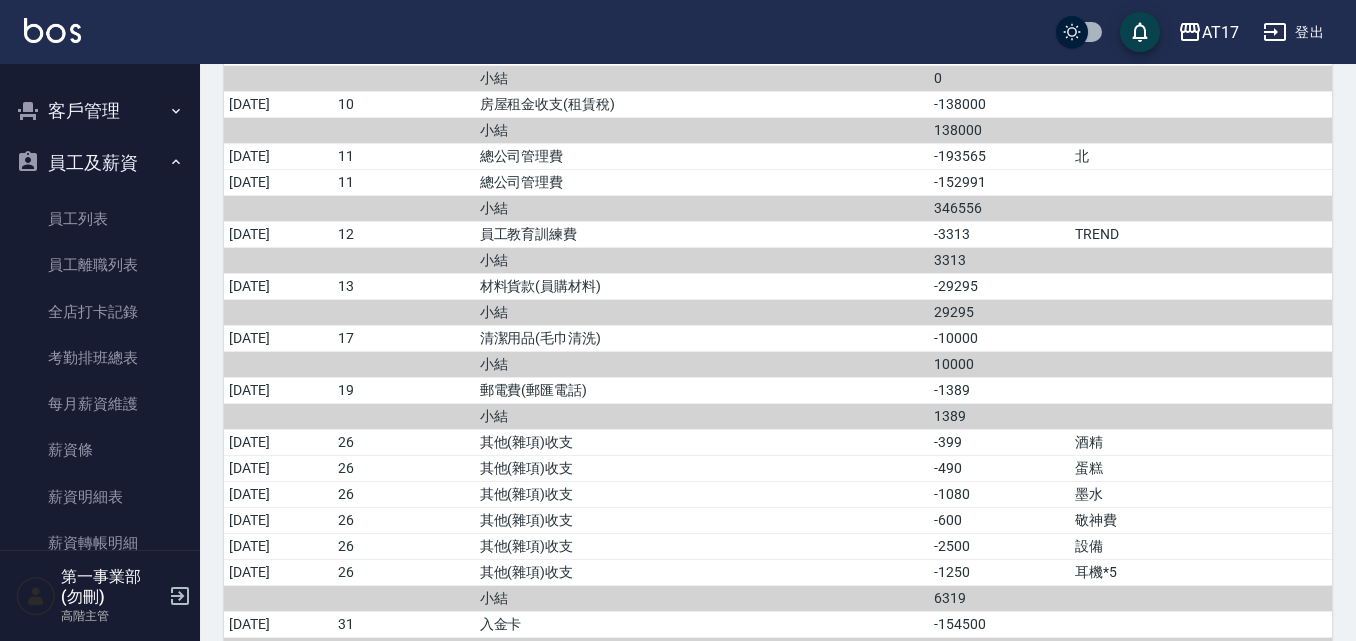 click on "小結" at bounding box center [631, 650] 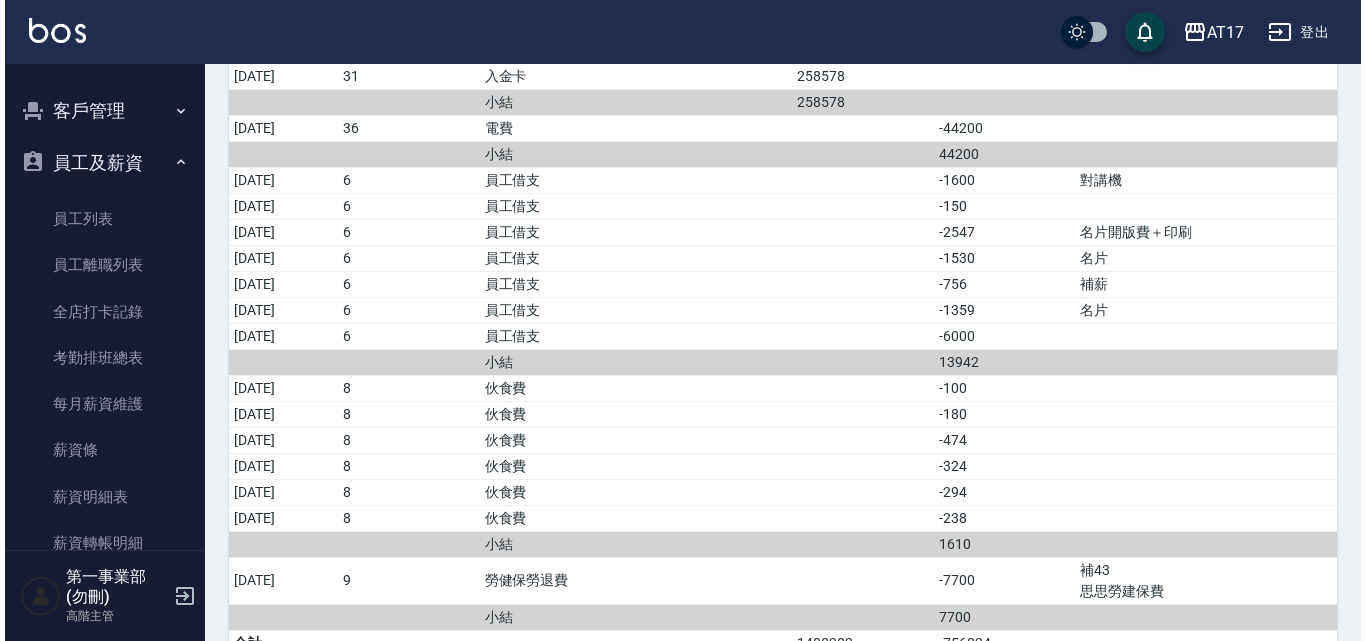 scroll, scrollTop: 3040, scrollLeft: 0, axis: vertical 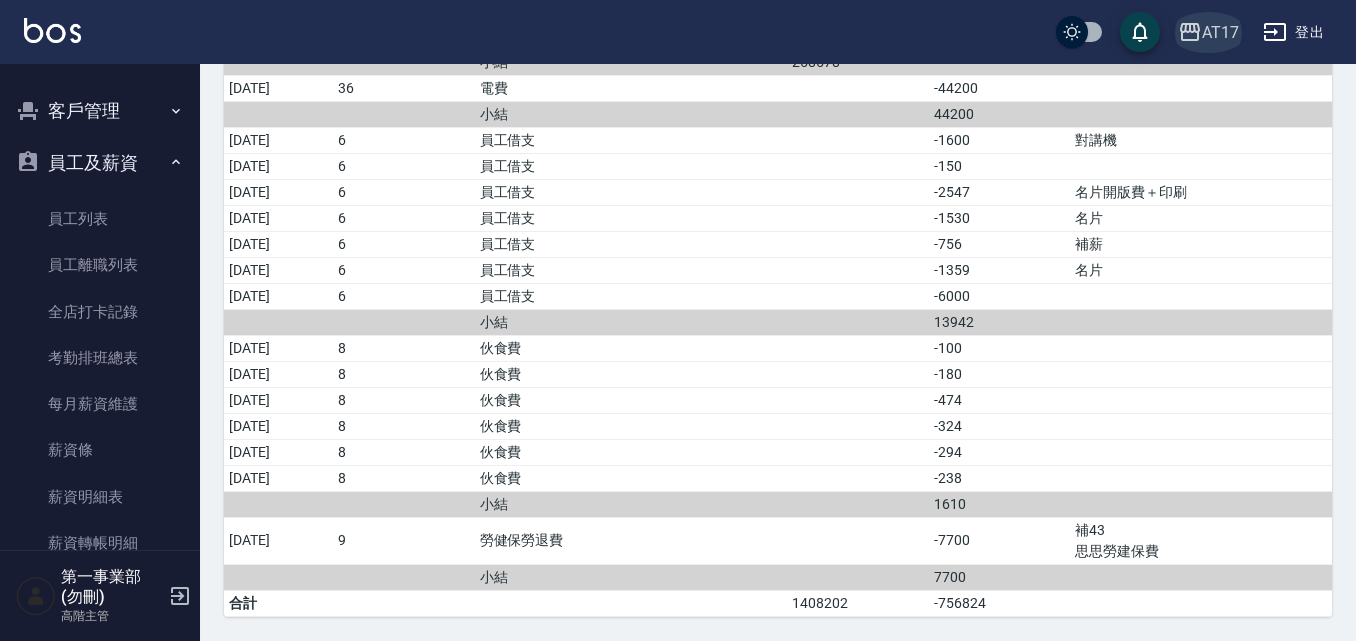 click on "AT17" at bounding box center [1220, 32] 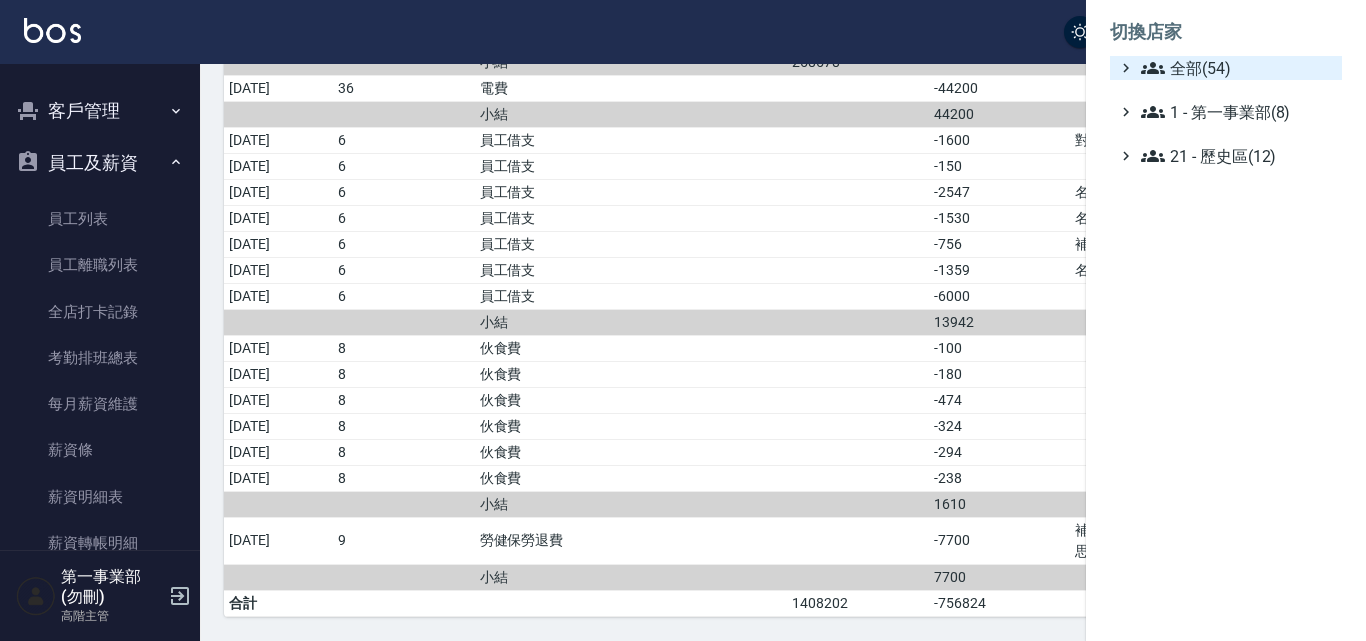 click on "全部(54)" at bounding box center (1237, 68) 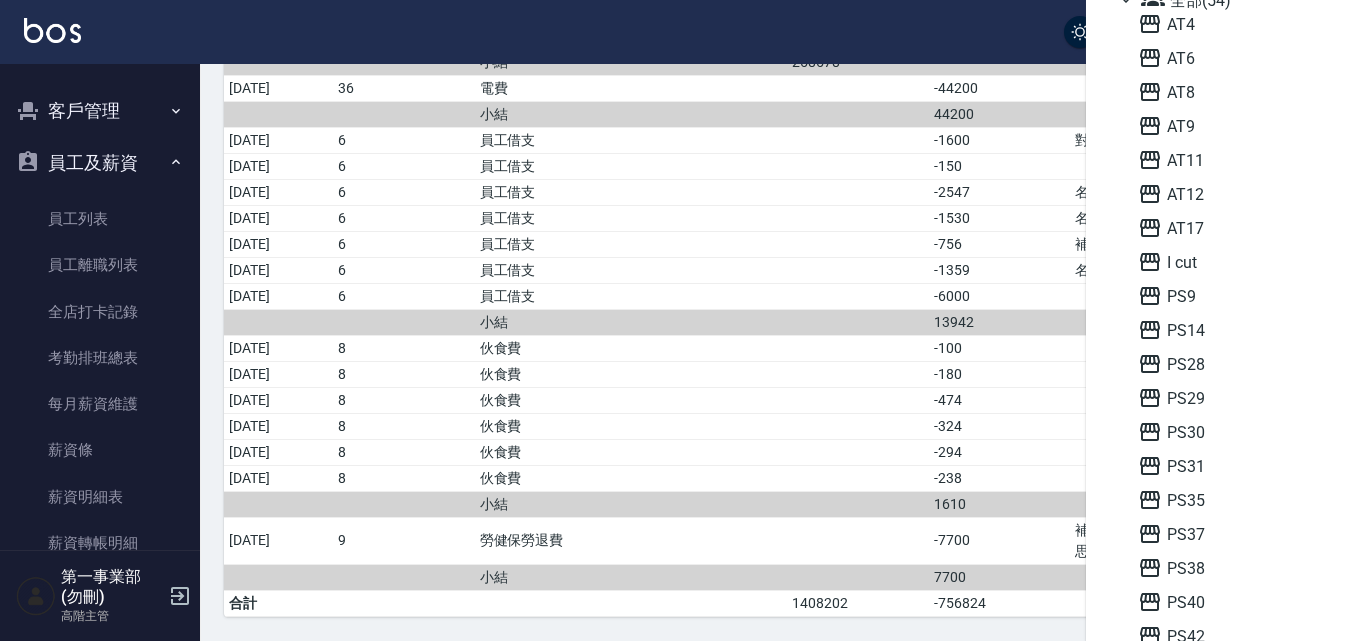 scroll, scrollTop: 100, scrollLeft: 0, axis: vertical 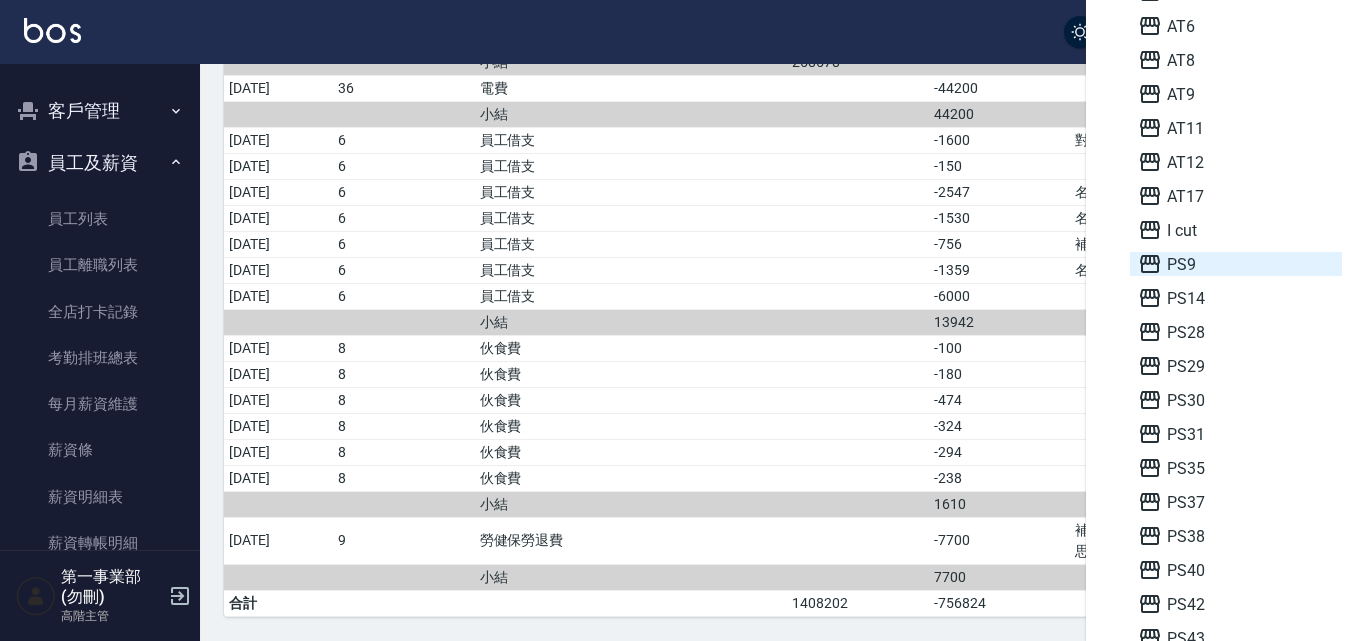 click on "PS9" at bounding box center [1236, 264] 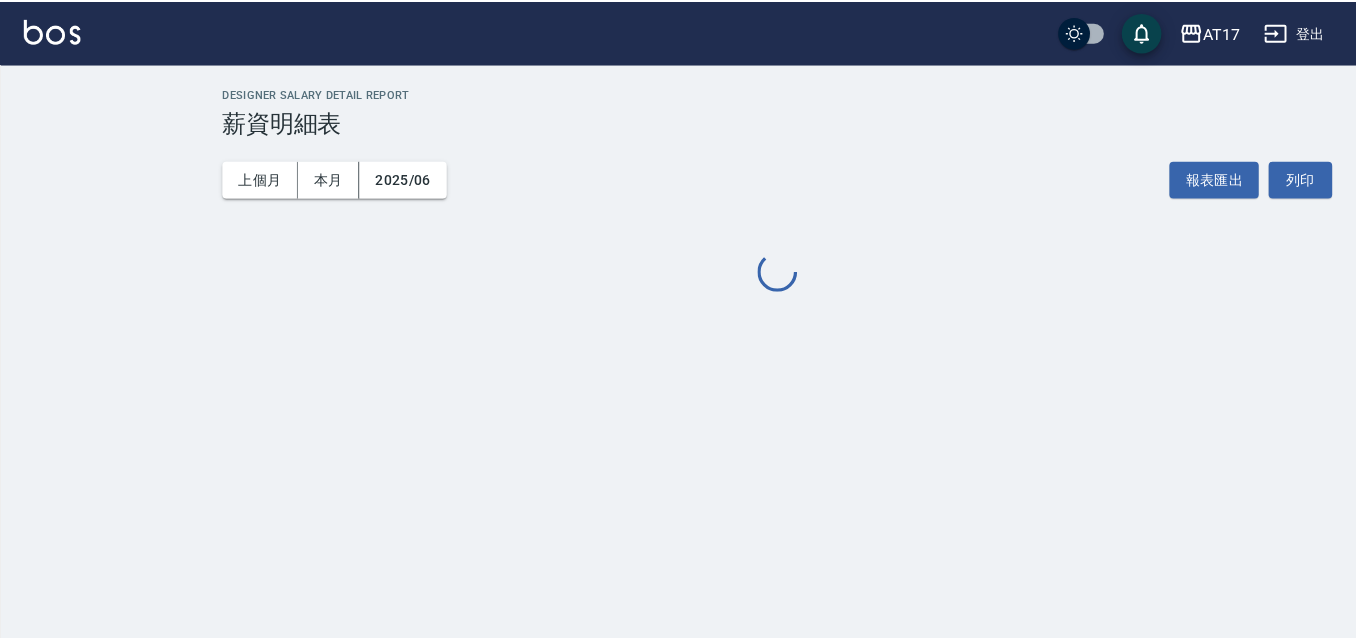 scroll, scrollTop: 0, scrollLeft: 0, axis: both 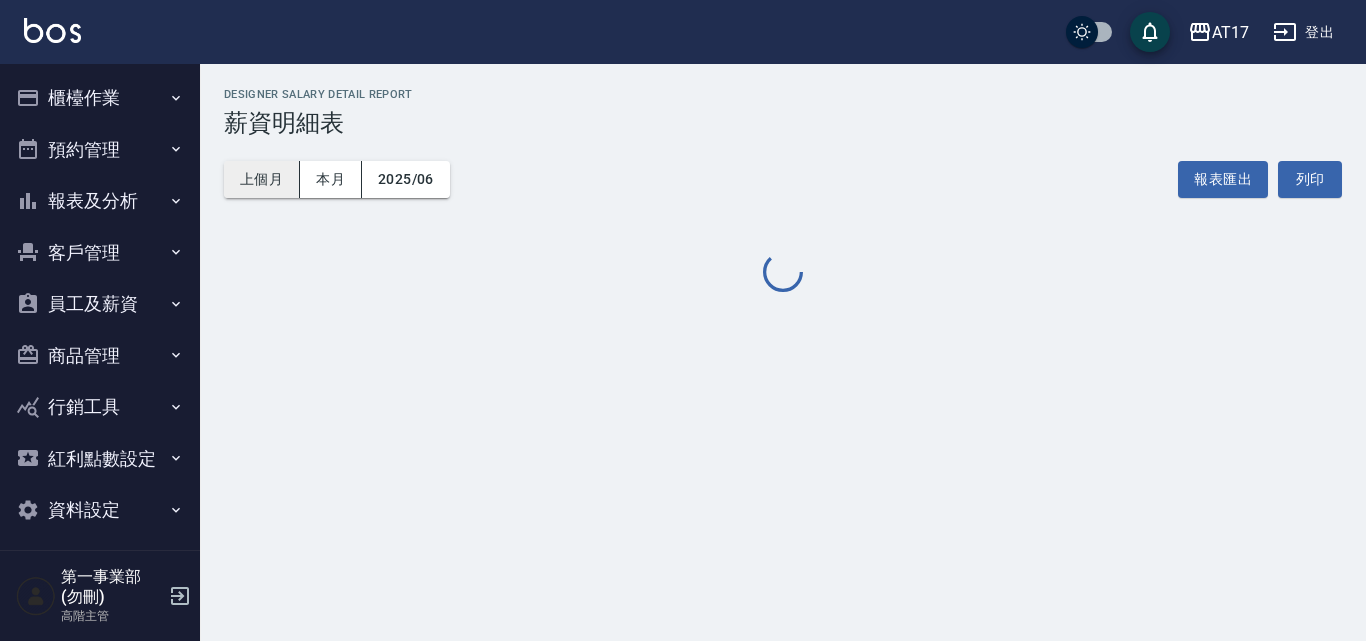 click on "上個月" at bounding box center [262, 179] 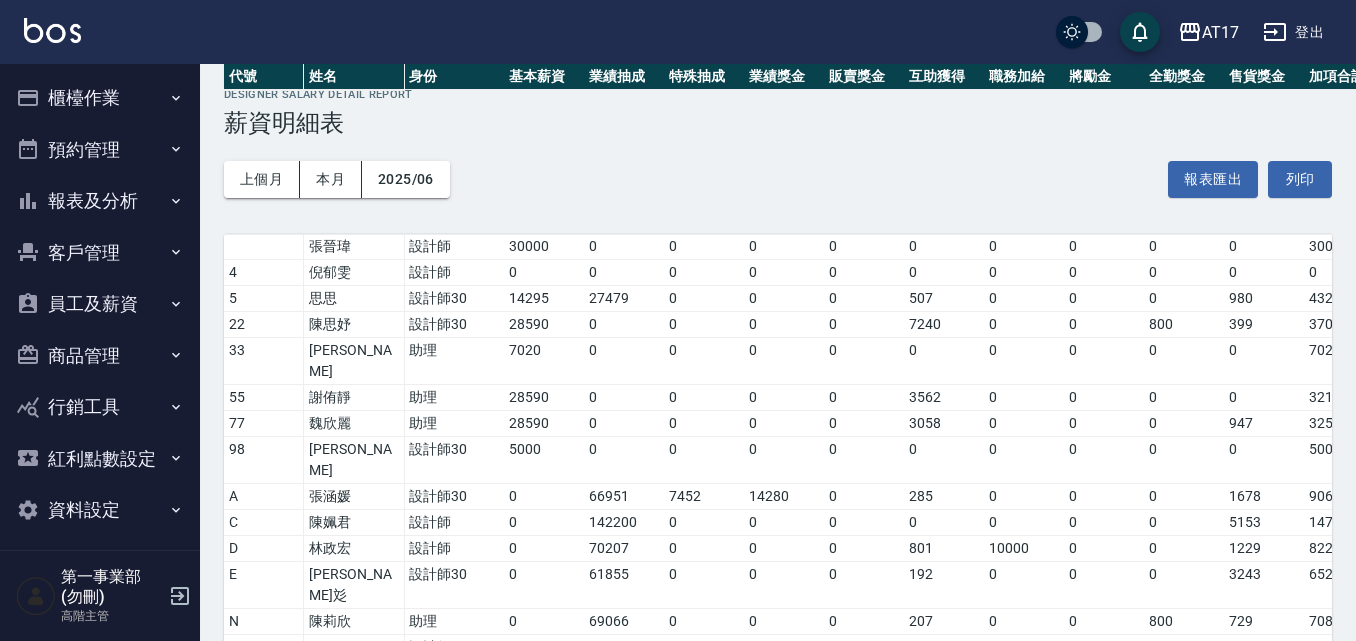 scroll, scrollTop: 557, scrollLeft: 0, axis: vertical 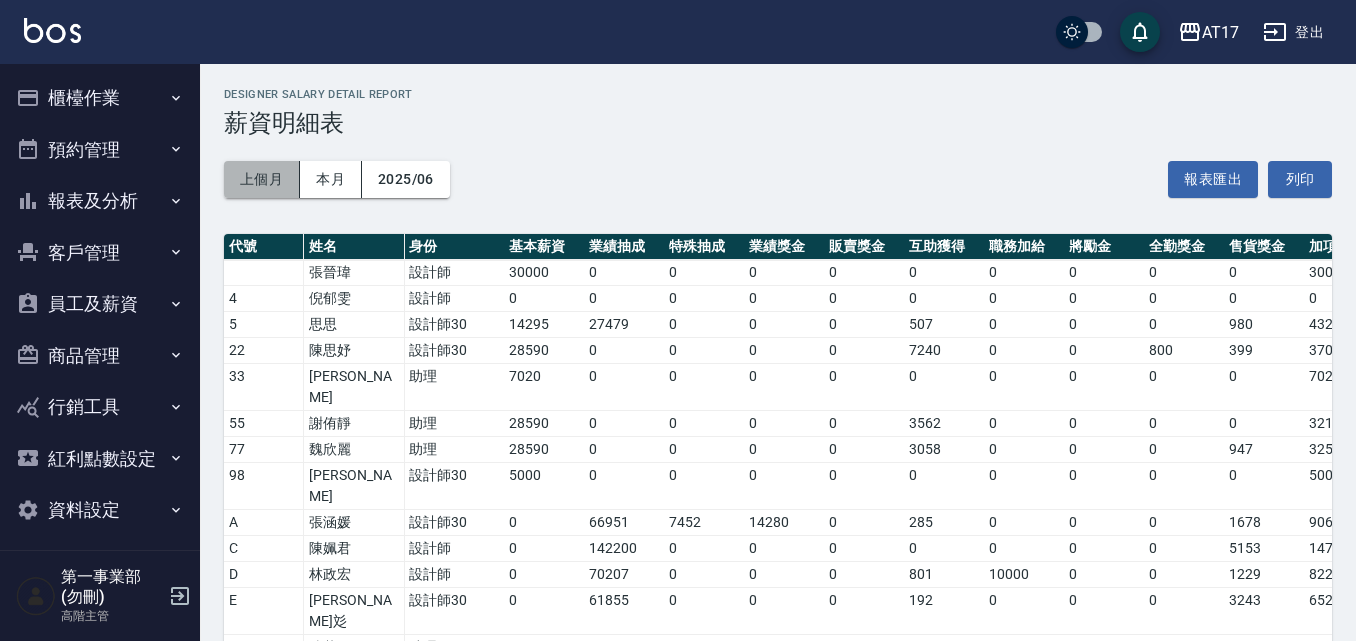 click on "上個月" at bounding box center [262, 179] 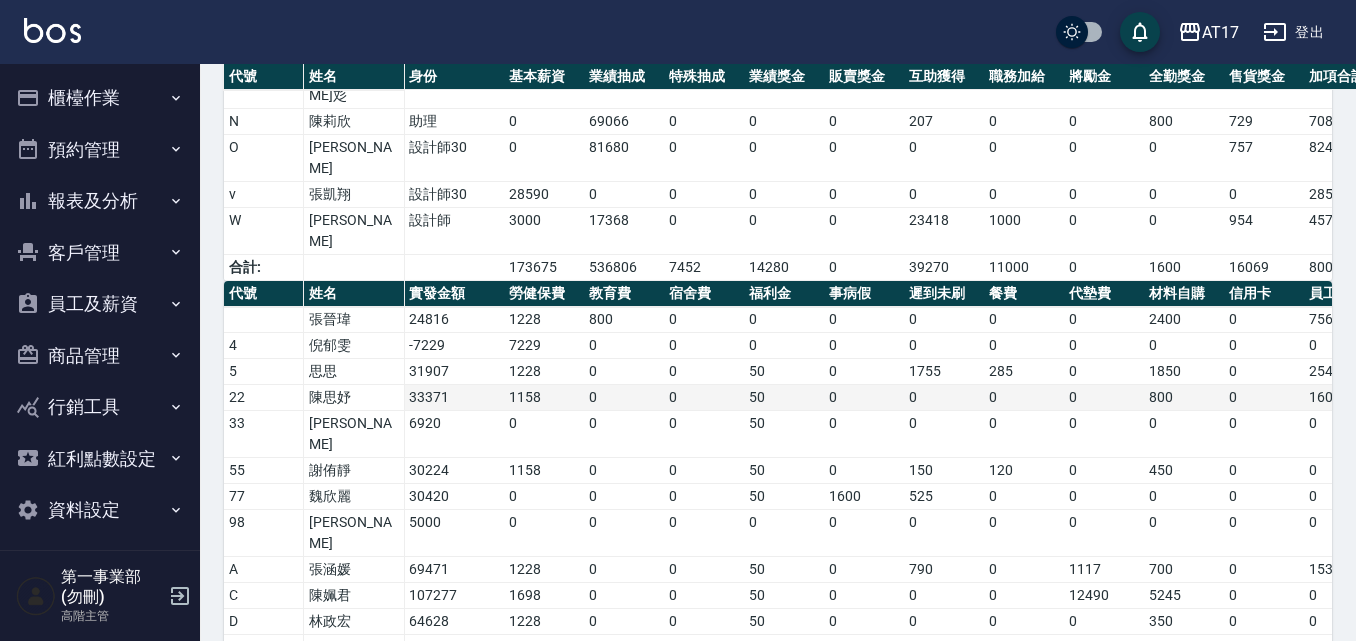 scroll, scrollTop: 557, scrollLeft: 0, axis: vertical 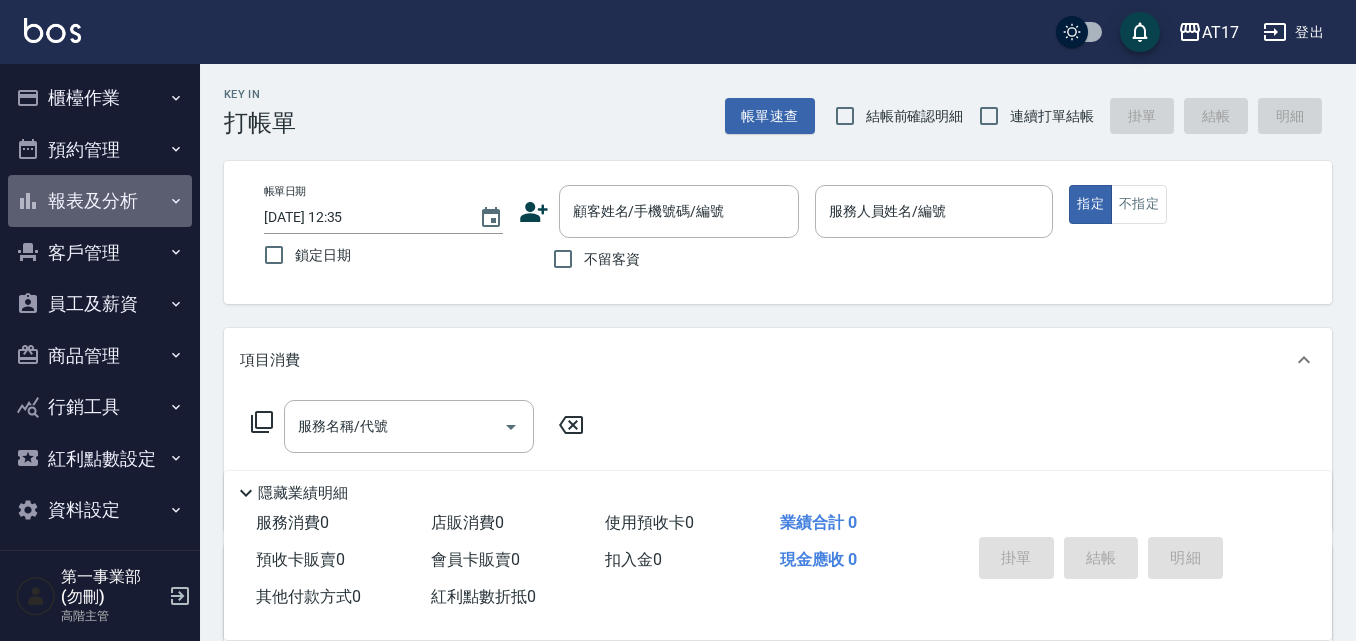 click 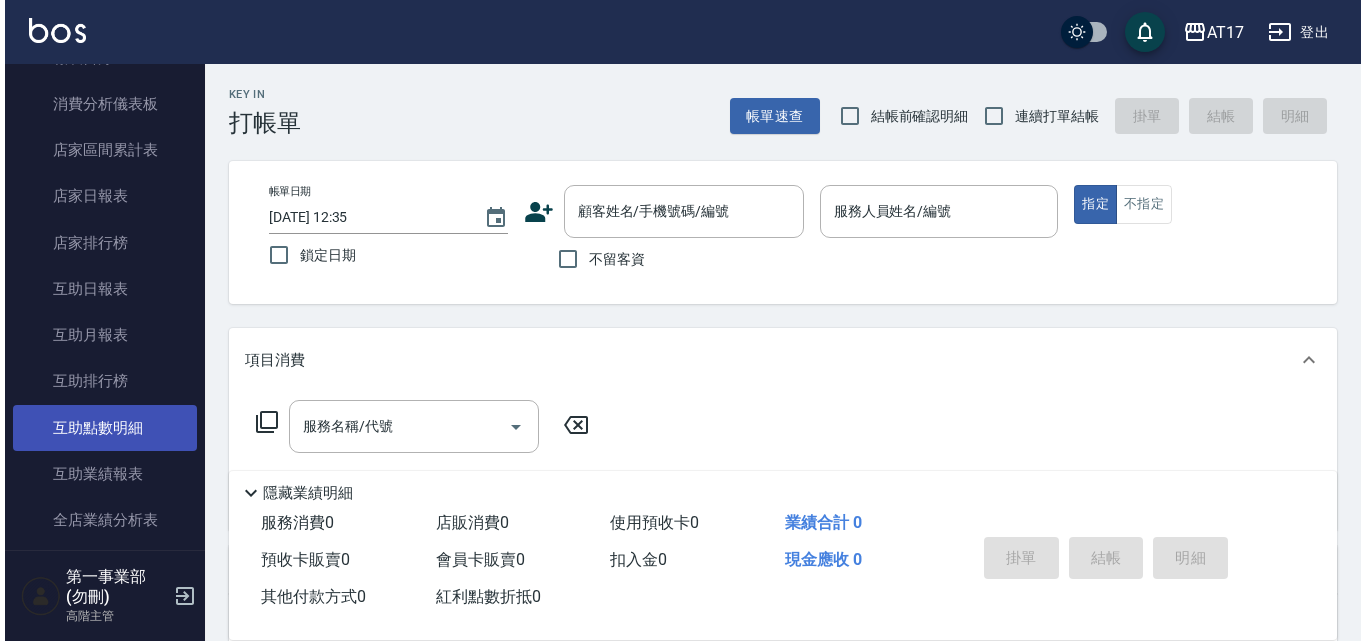 scroll, scrollTop: 300, scrollLeft: 0, axis: vertical 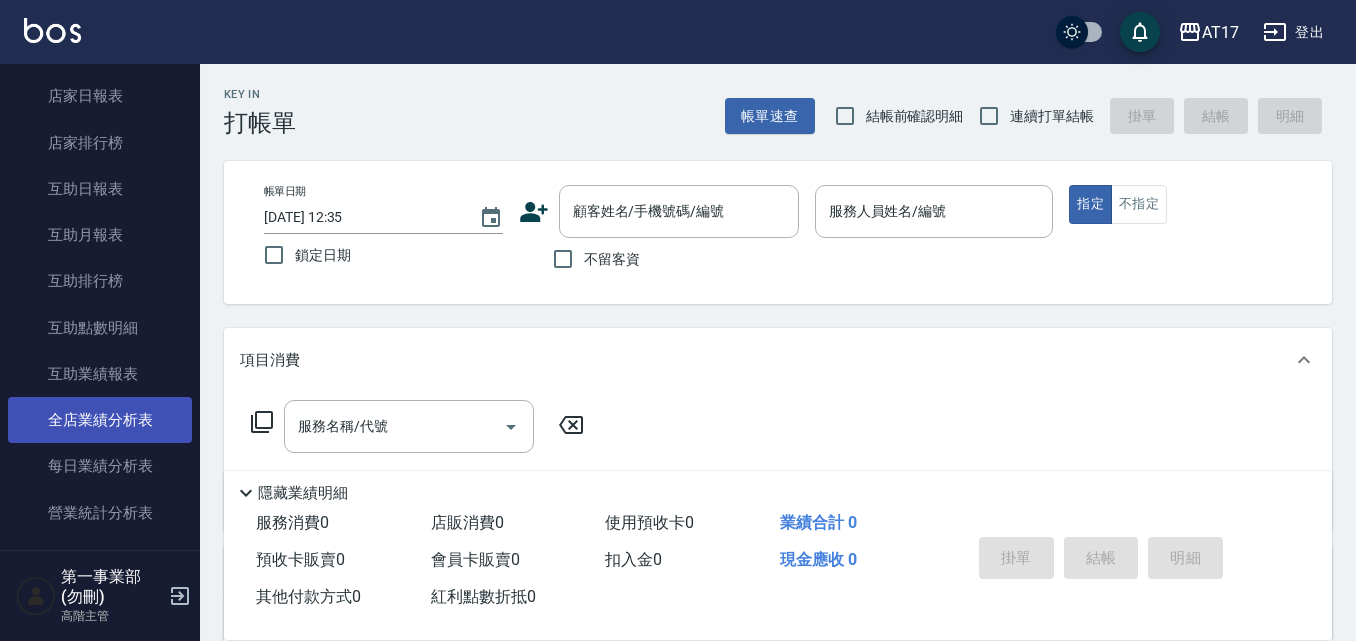 click on "全店業績分析表" at bounding box center [100, 420] 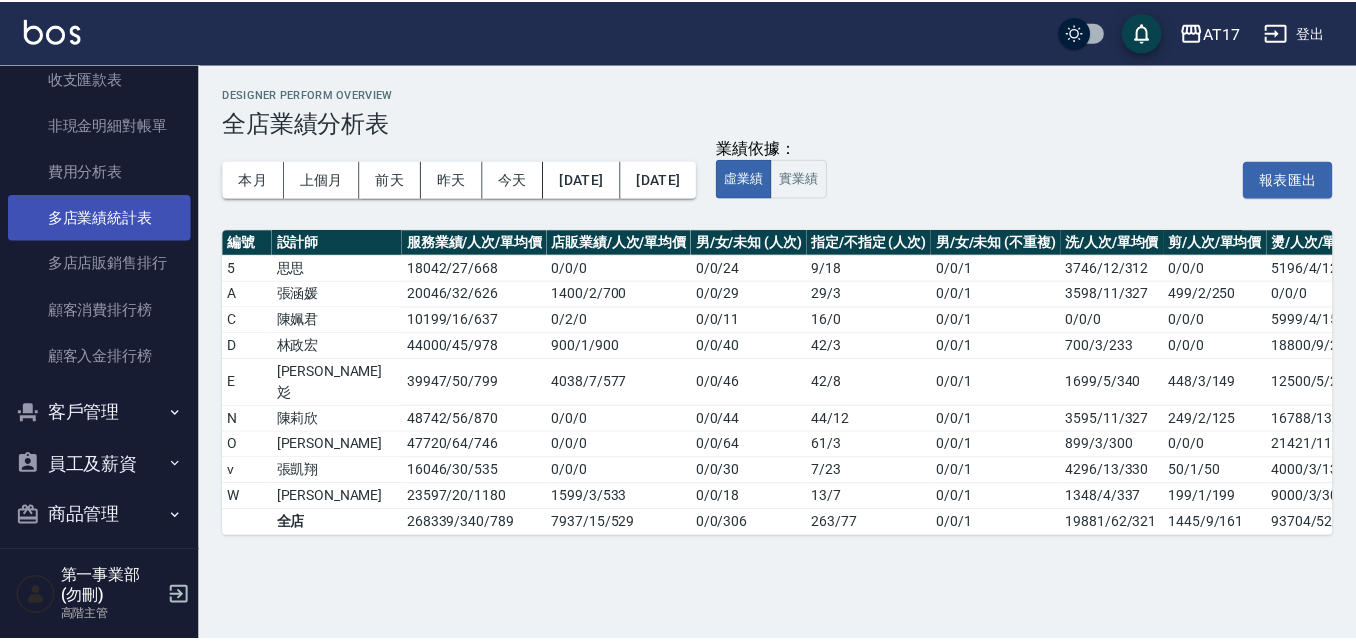 scroll, scrollTop: 1800, scrollLeft: 0, axis: vertical 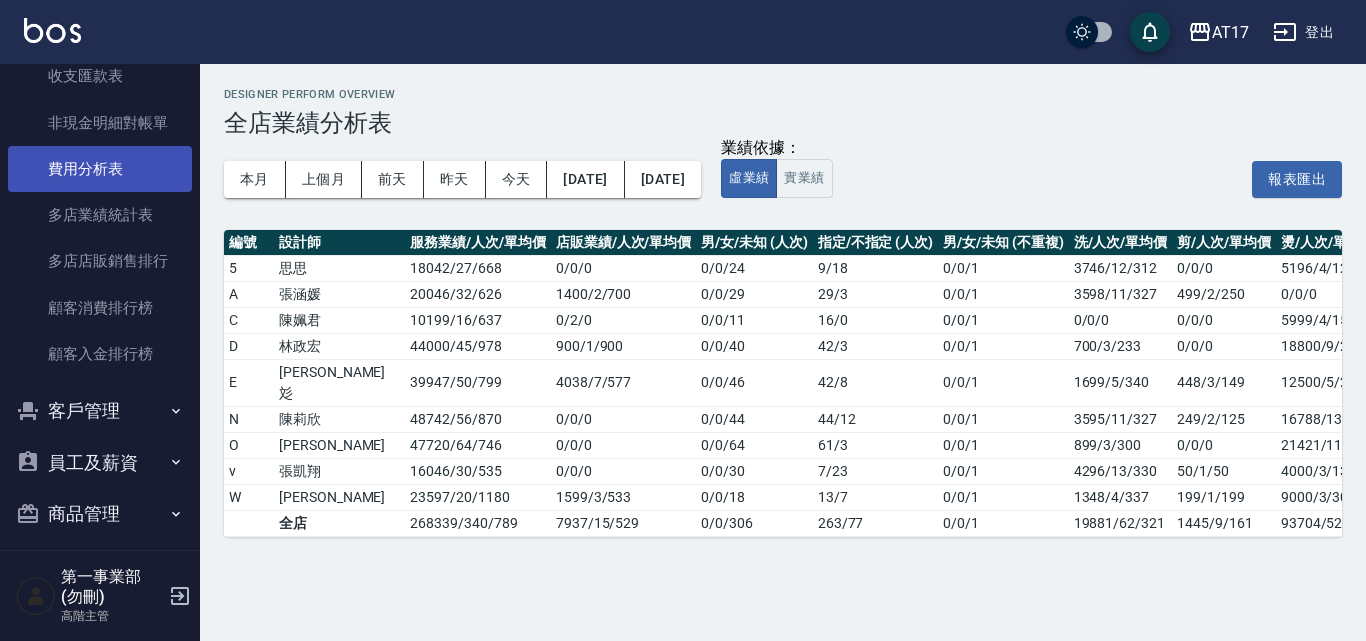 click on "費用分析表" at bounding box center [100, 169] 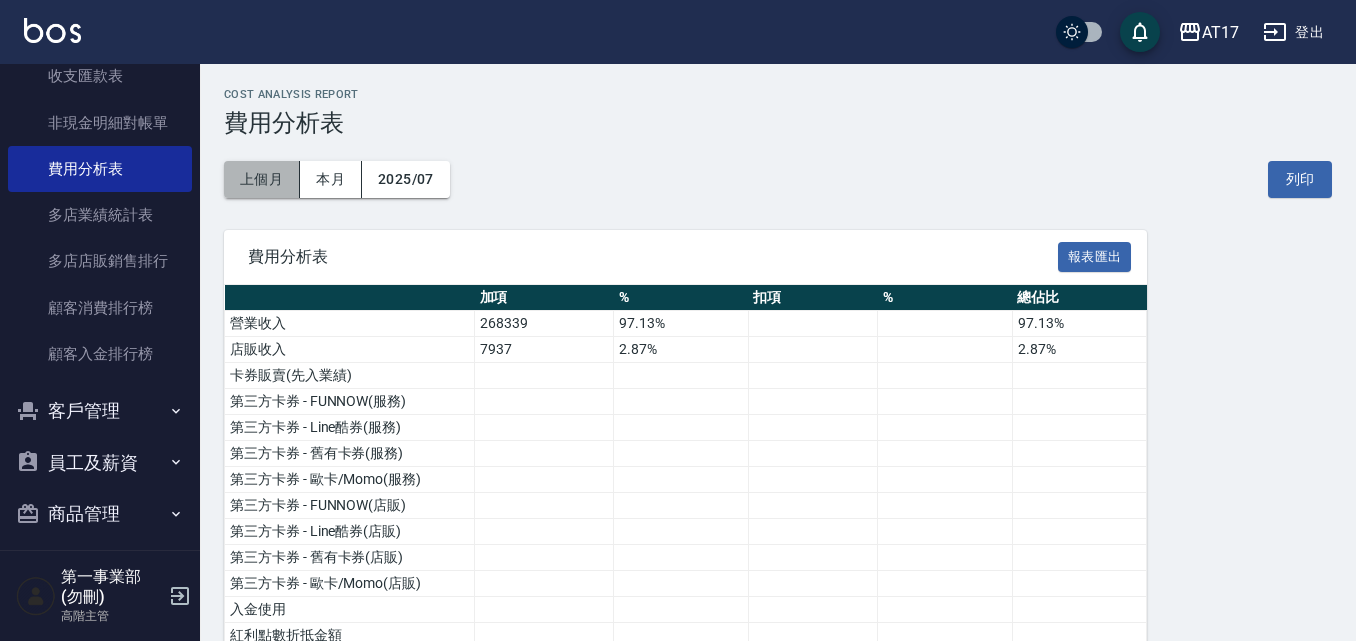 click on "上個月" at bounding box center (262, 179) 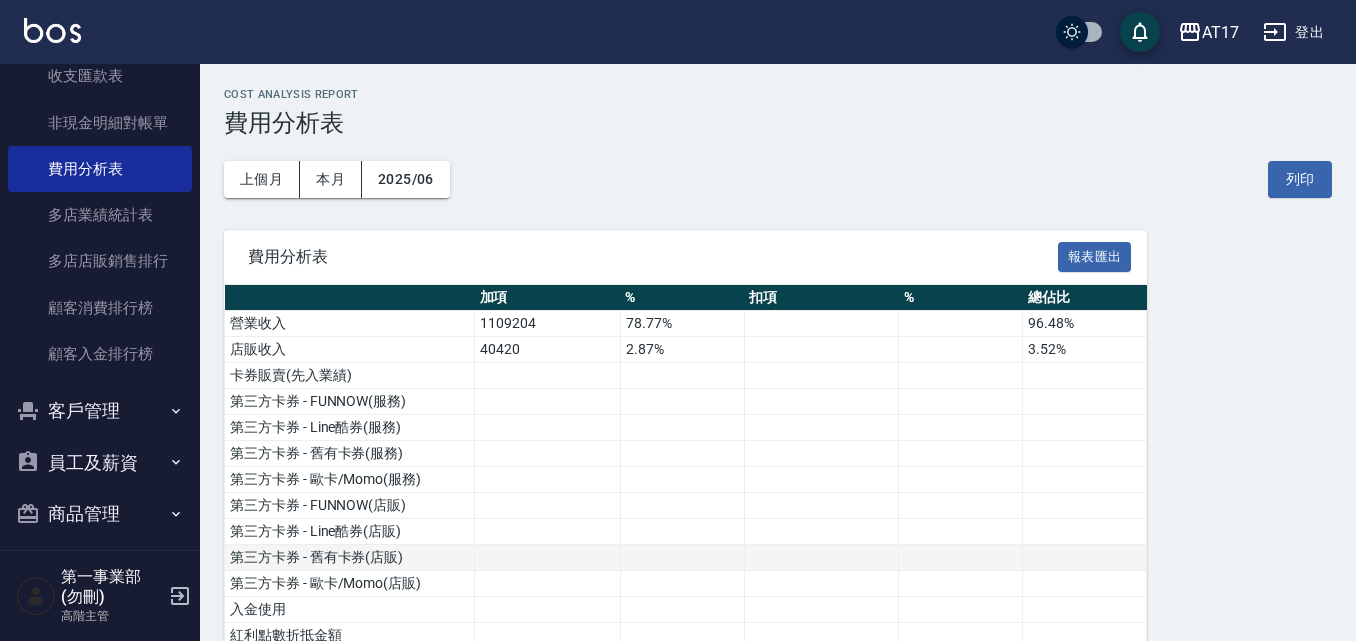 click at bounding box center (682, 558) 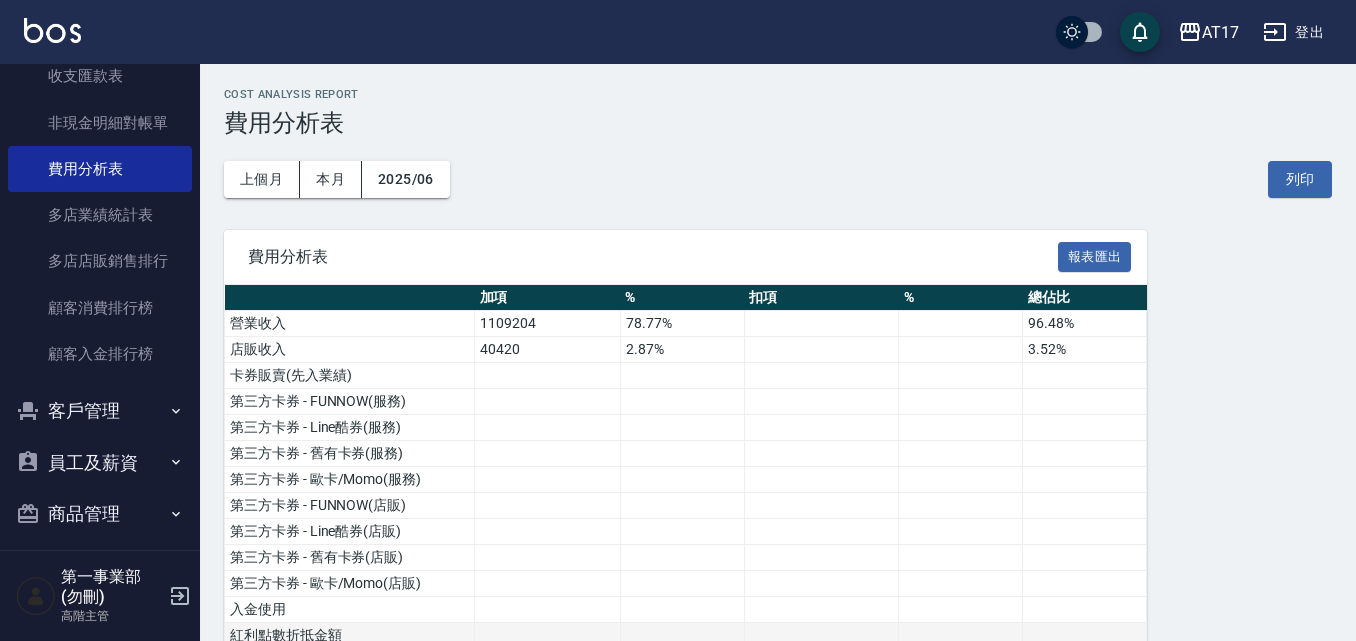 click at bounding box center [548, 636] 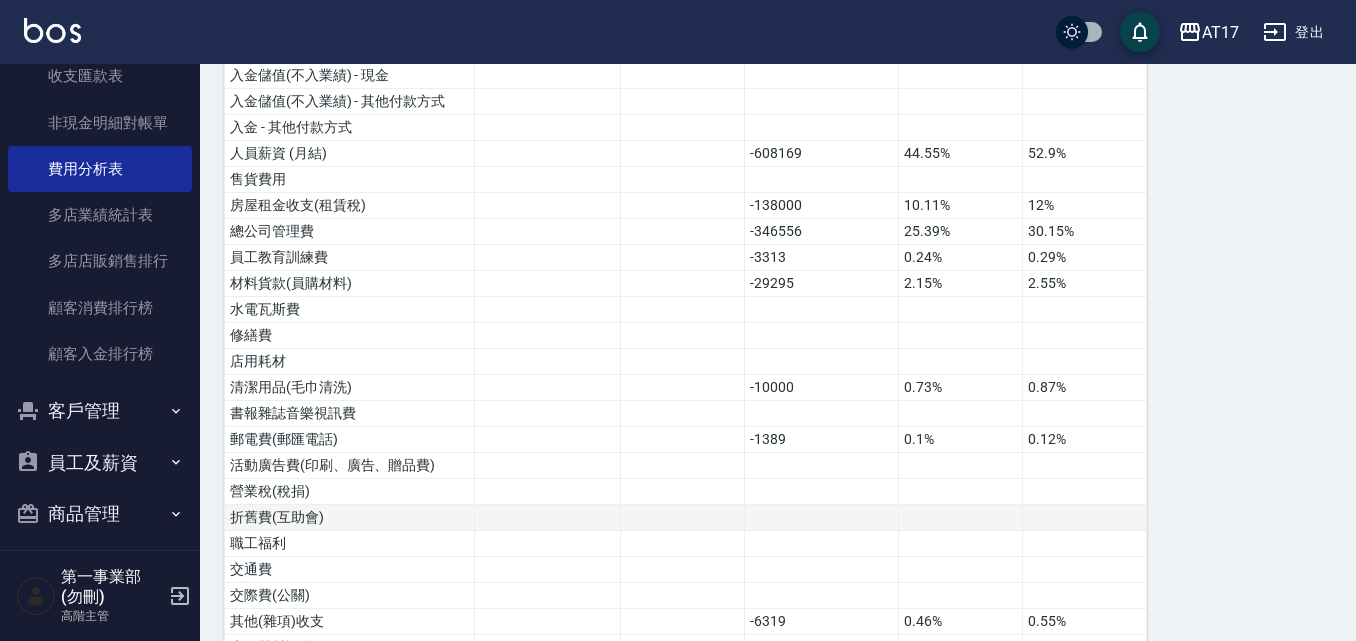 scroll, scrollTop: 800, scrollLeft: 0, axis: vertical 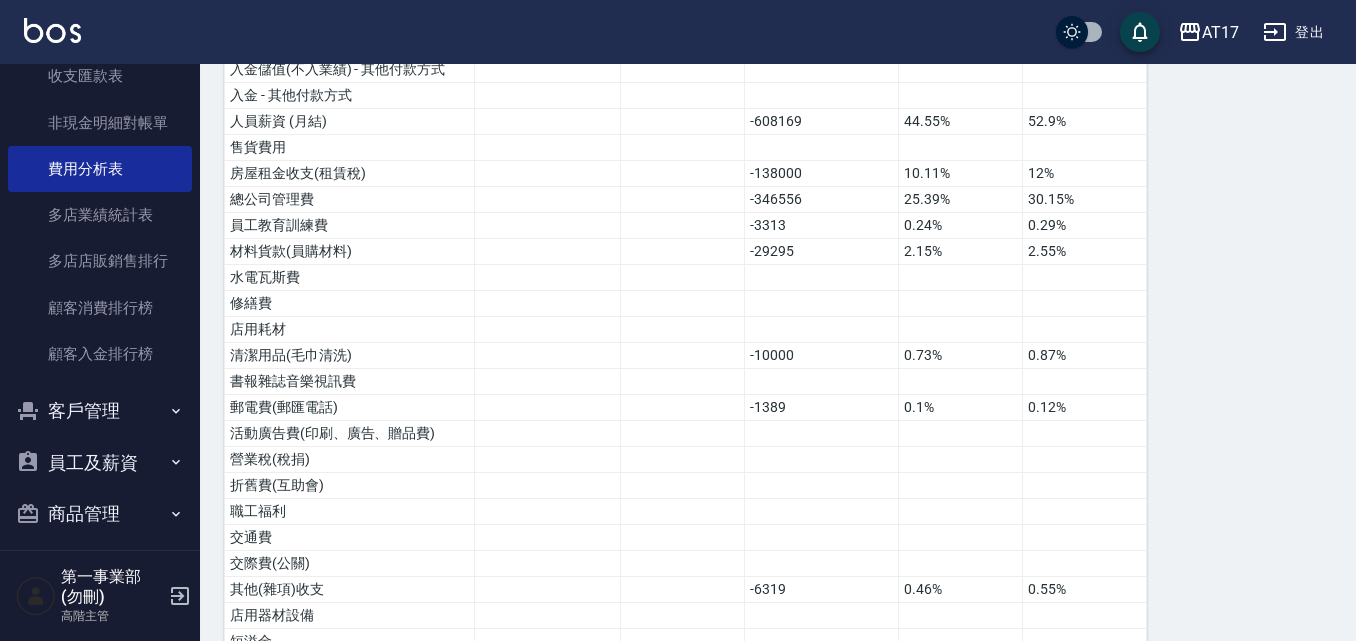 click on "費用分析表 報表匯出 加項 % 扣項 % 總佔比 營業收入 1109204 78.77% 96.48% 店販收入 40420 2.87% 3.52% 卡券販賣(先入業績) 第三方卡券 - FUNNOW(服務) 第三方卡券 - Line酷券(服務) 第三方卡券 - 舊有卡券(服務) 第三方卡券 - 歐卡/Momo(服務) 第三方卡券 - FUNNOW(店販) 第三方卡券 - Line酷券(店販) 第三方卡券 - 舊有卡券(店販) 第三方卡券 - 歐卡/Momo(店販) 入金使用 紅利點數折抵金額 卡券使用 卡券販賣(不入業績) 其他付款方式 - 現金 其他付款方式 - 信用卡 其他付款方式 - 振興券 其他付款方式 - 質感大吉現金券 其他付款方式 - 名留集團消費禮券 入金儲值(不入業績) - 現金 入金儲值(不入業績) - 其他付款方式 入金 - 其他付款方式 人員薪資 (月結) -608169 44.55% 52.9% 售貨費用 房屋租金收支(租賃稅) -138000 10.11% 12% 總公司管理費 -346556 25.39% 30.15% 員工教育訓練費 -3313 0.24% 0.29% -29295 2.15% 2.55% -10000" at bounding box center (778, 276) 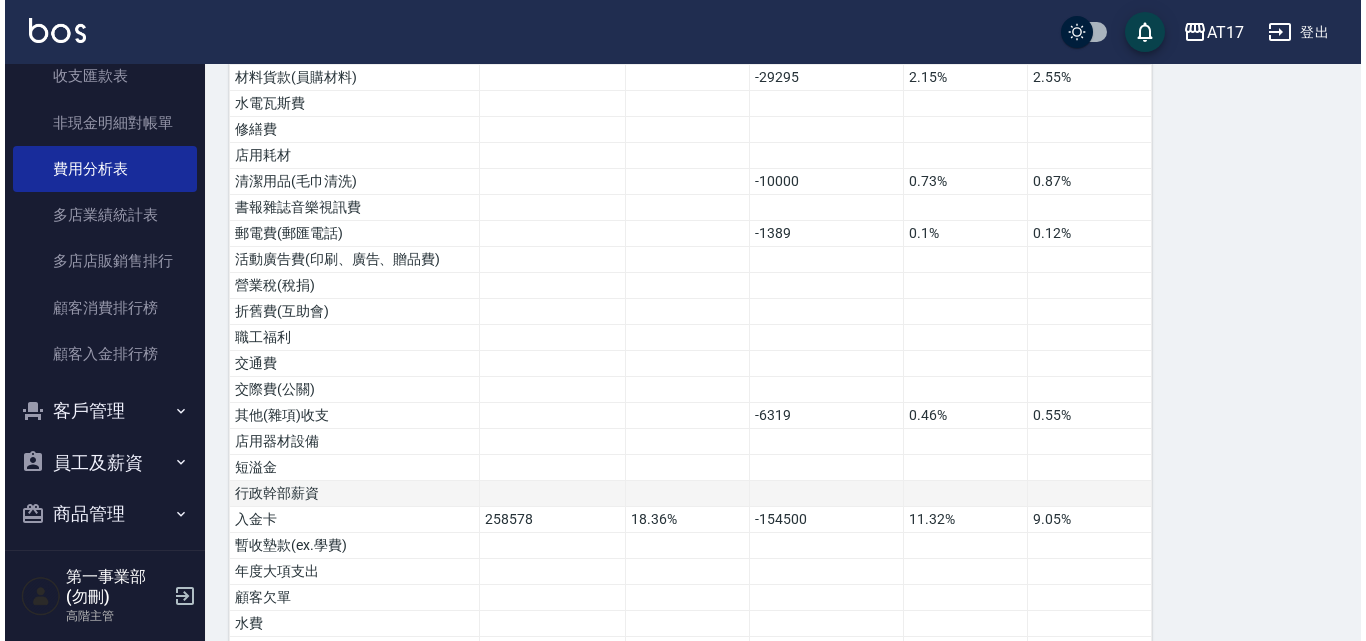 scroll, scrollTop: 1004, scrollLeft: 0, axis: vertical 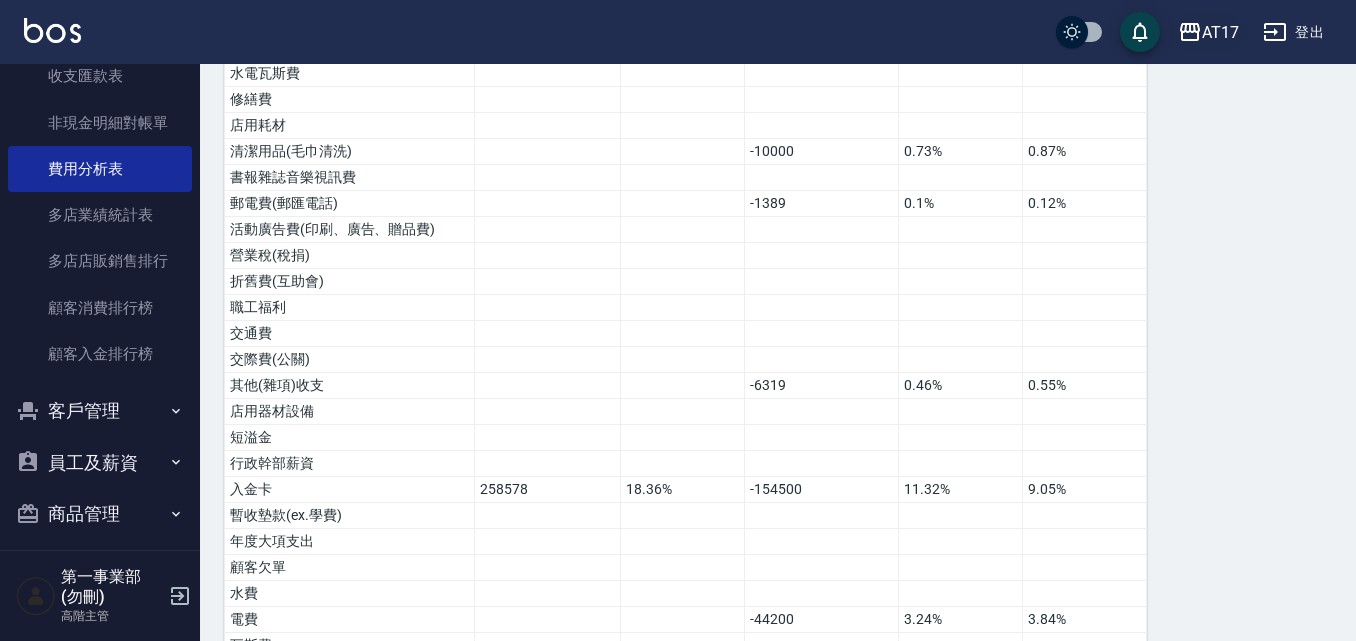 click 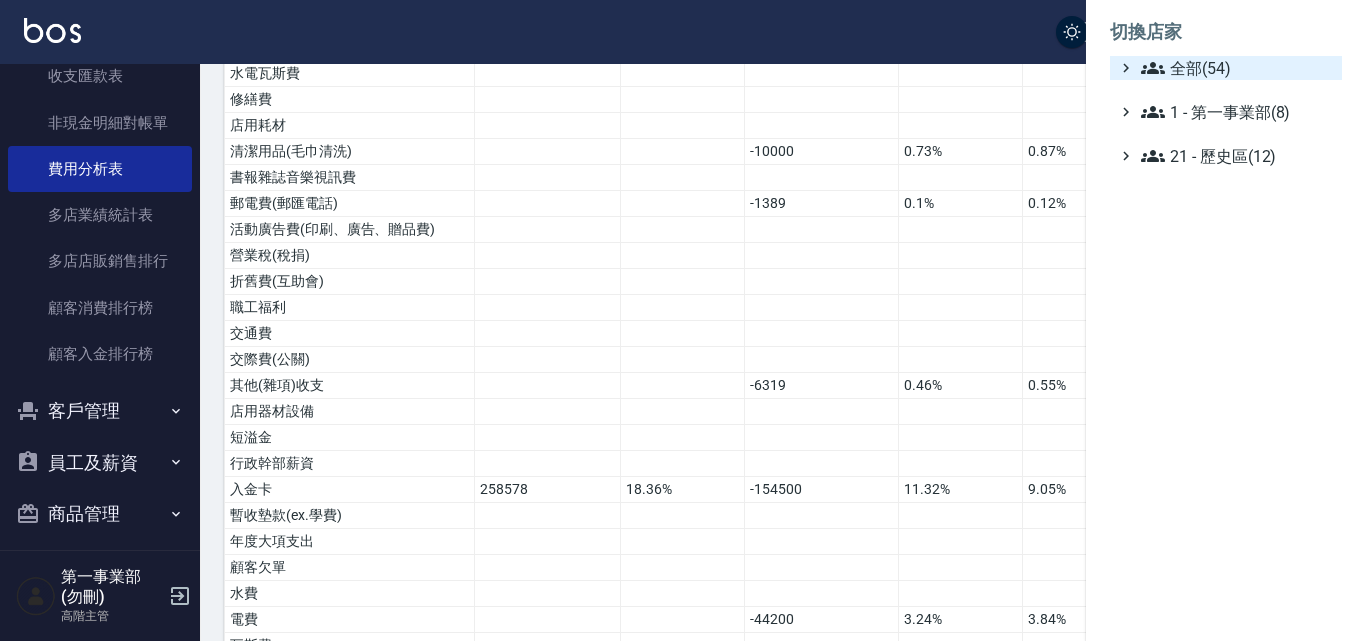 click on "全部(54)" at bounding box center (1237, 68) 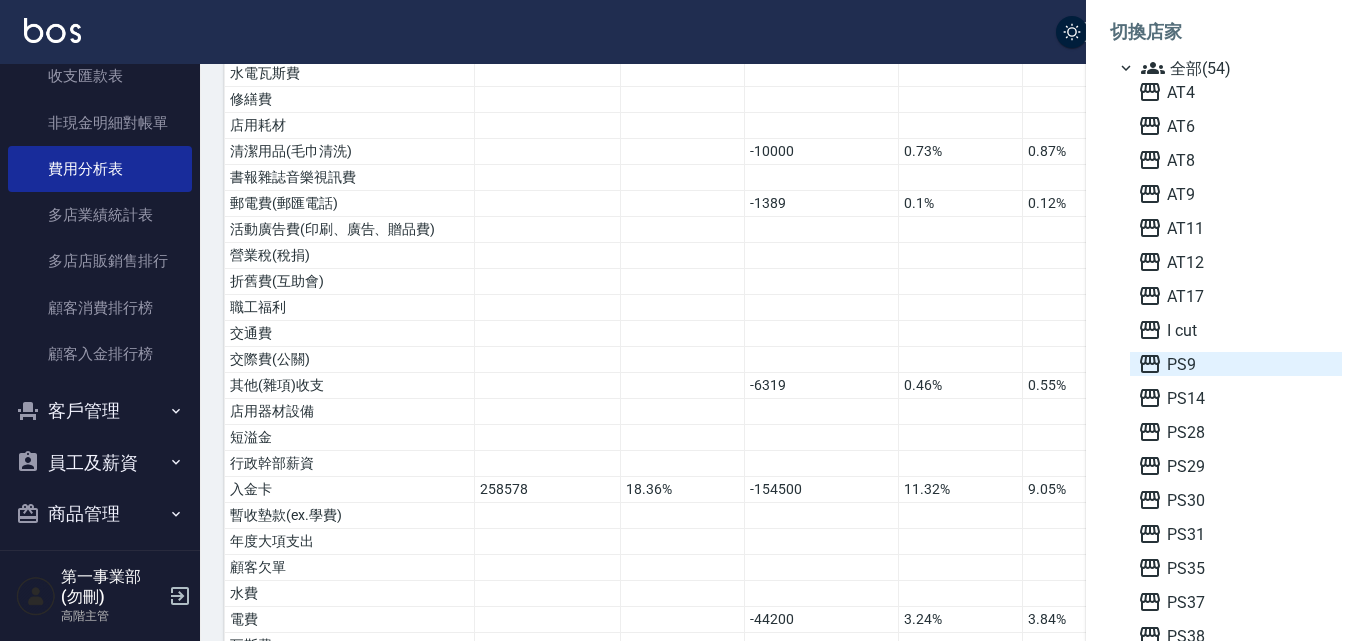 click on "PS9" at bounding box center [1236, 364] 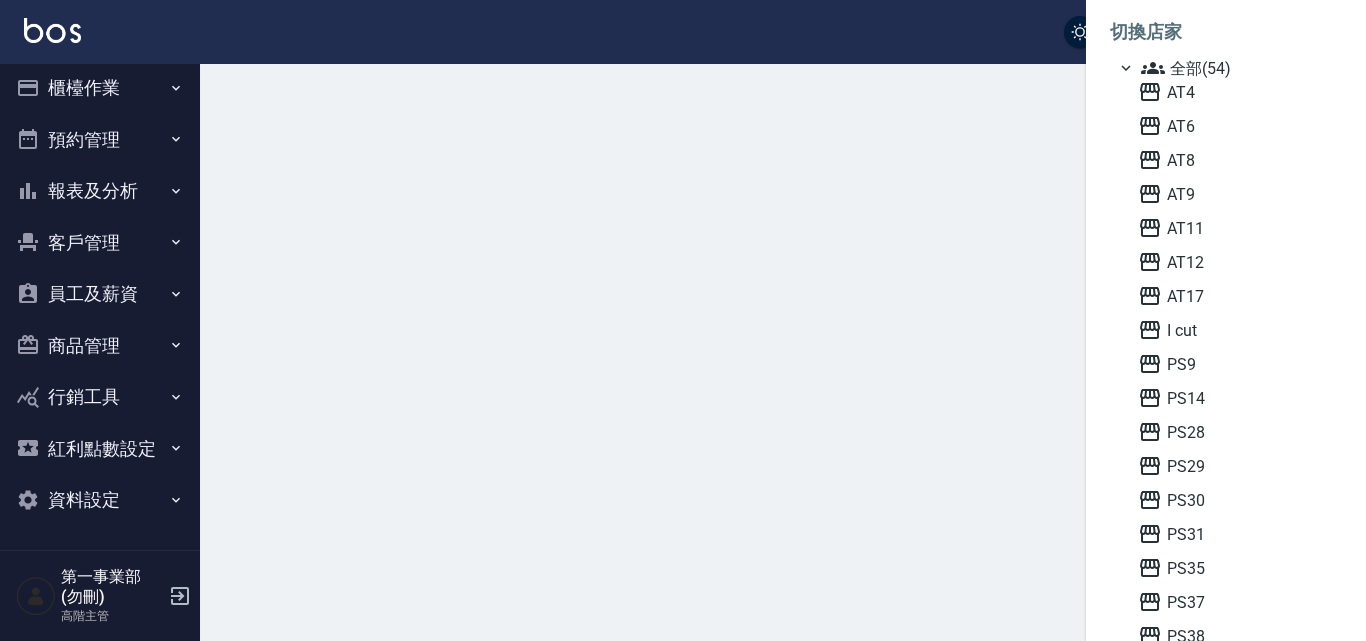 scroll, scrollTop: 10, scrollLeft: 0, axis: vertical 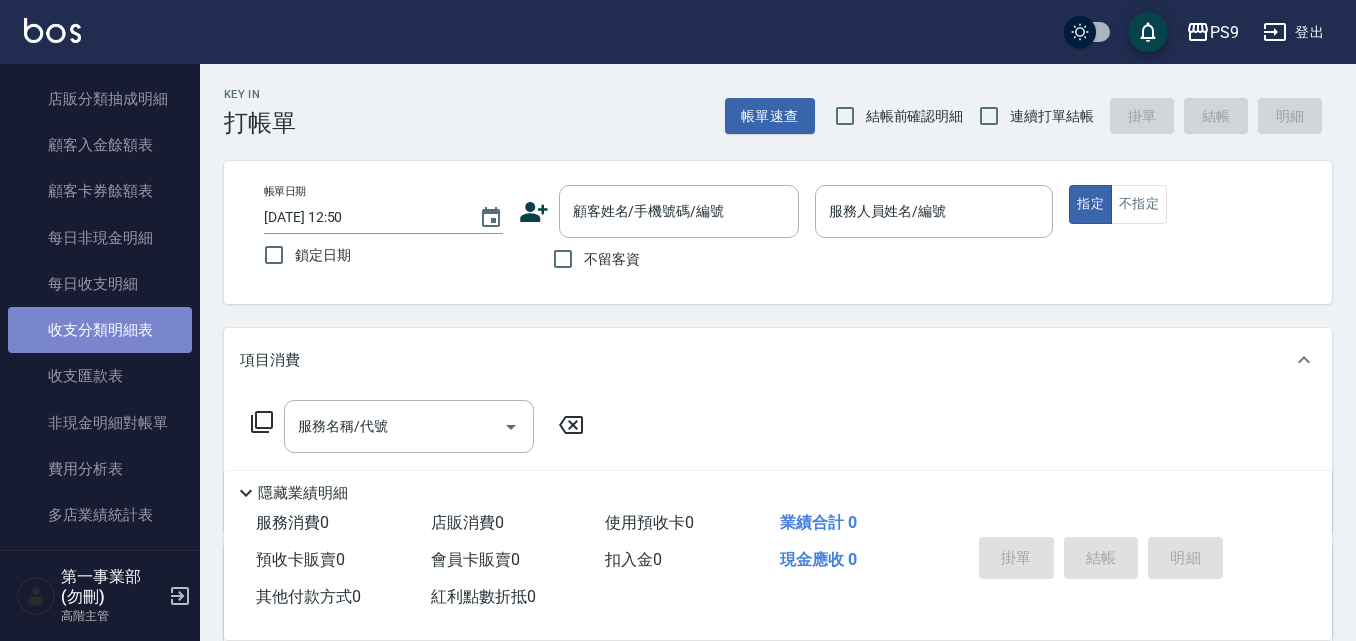 click on "收支分類明細表" at bounding box center (100, 330) 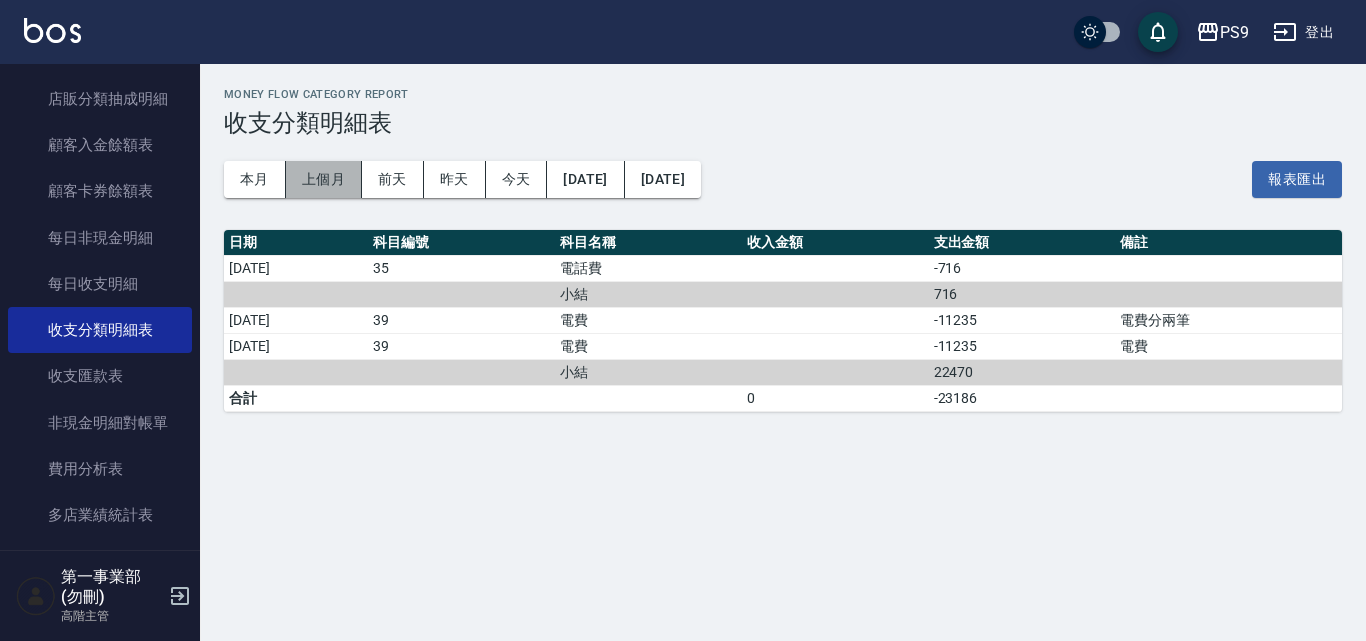 click on "上個月" at bounding box center (324, 179) 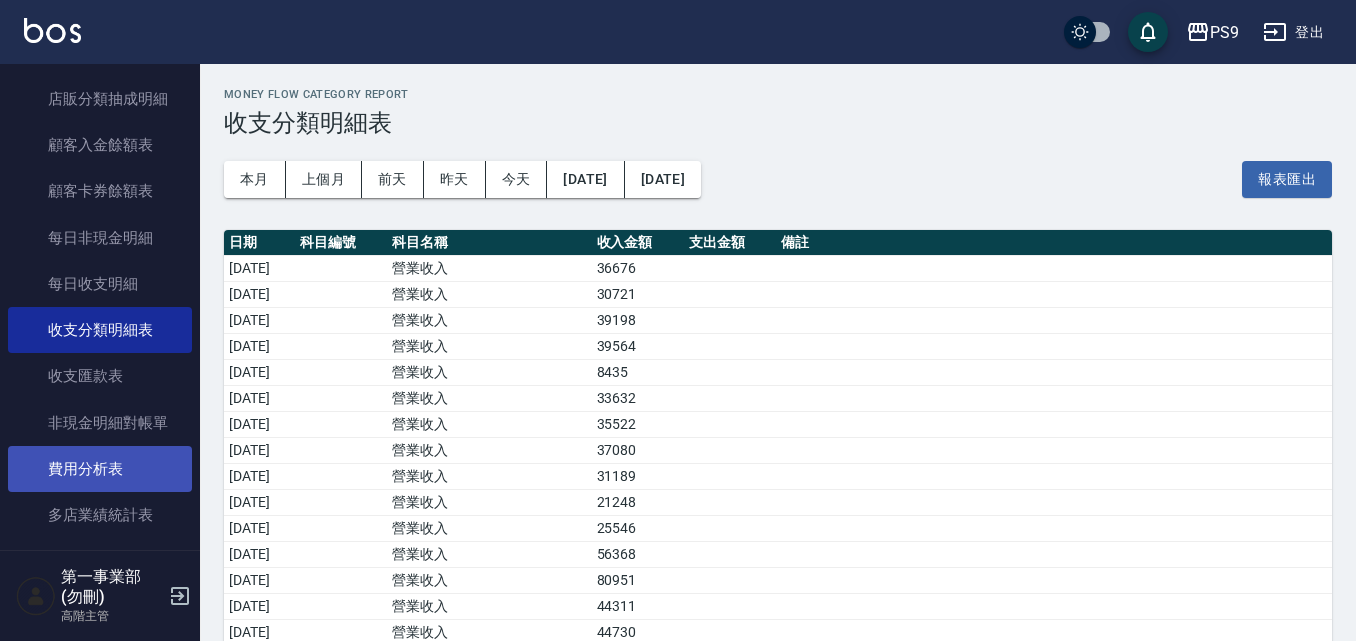 click on "費用分析表" at bounding box center [100, 469] 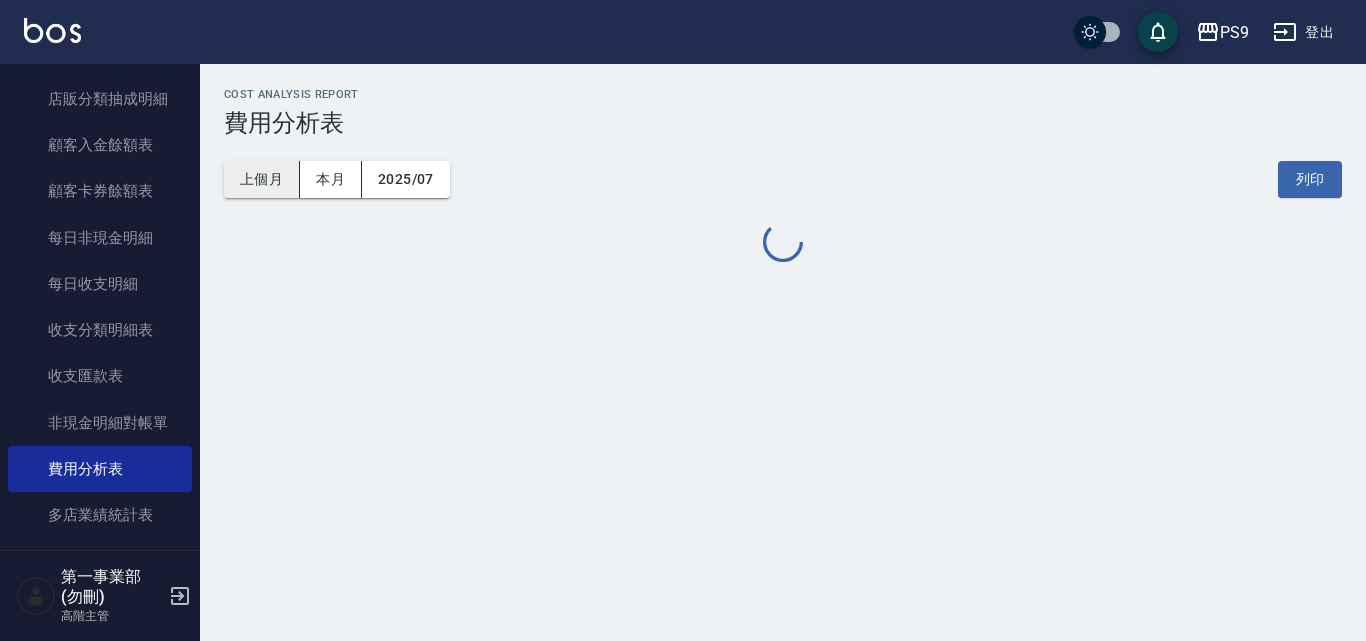 click on "上個月" at bounding box center (262, 179) 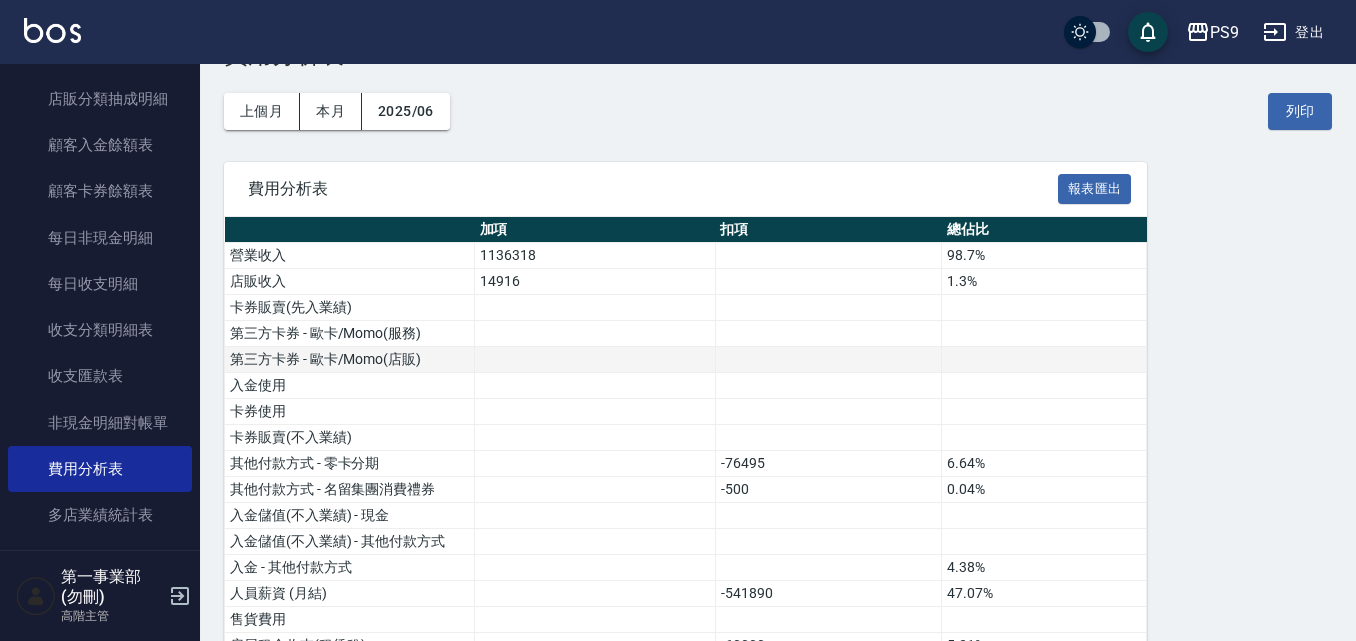 scroll, scrollTop: 100, scrollLeft: 0, axis: vertical 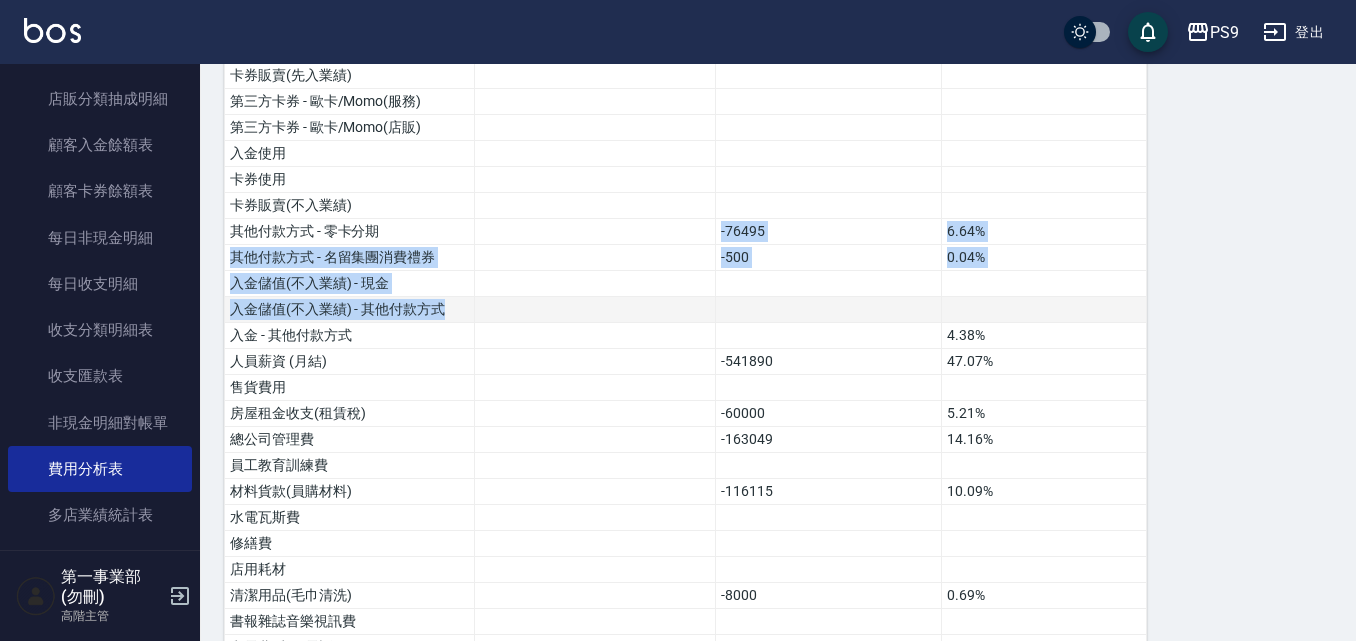 drag, startPoint x: 683, startPoint y: 221, endPoint x: 1035, endPoint y: 314, distance: 364.07828 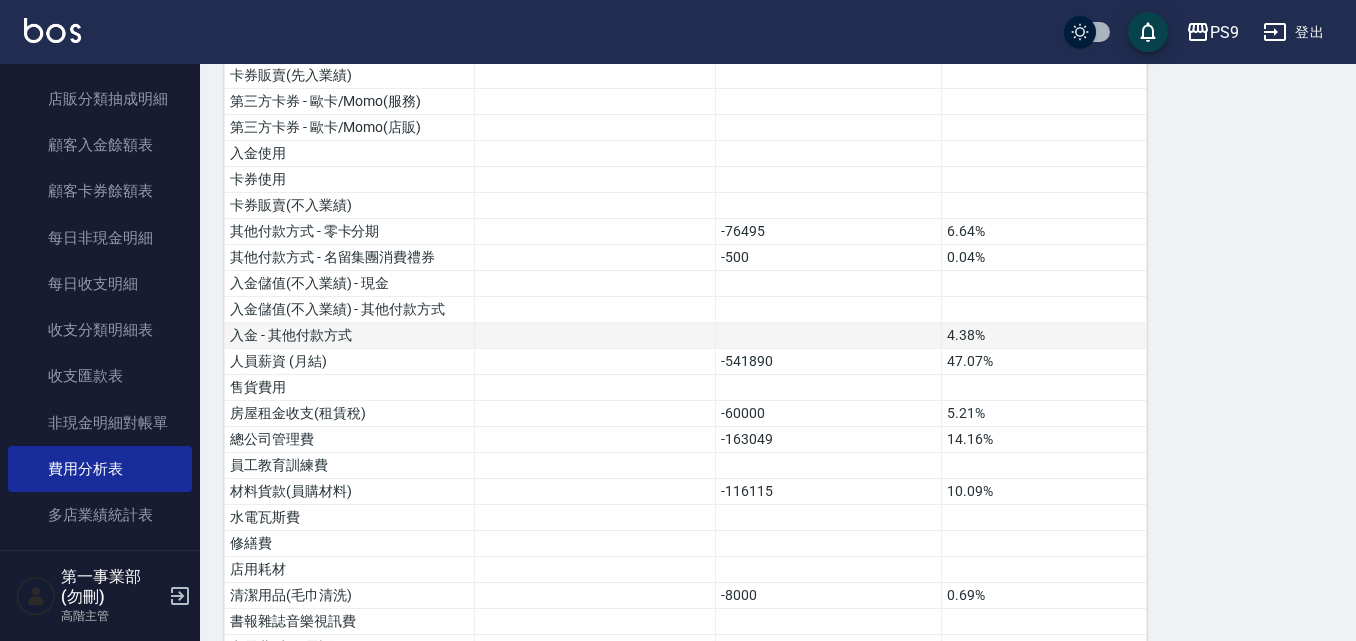 click at bounding box center (828, 336) 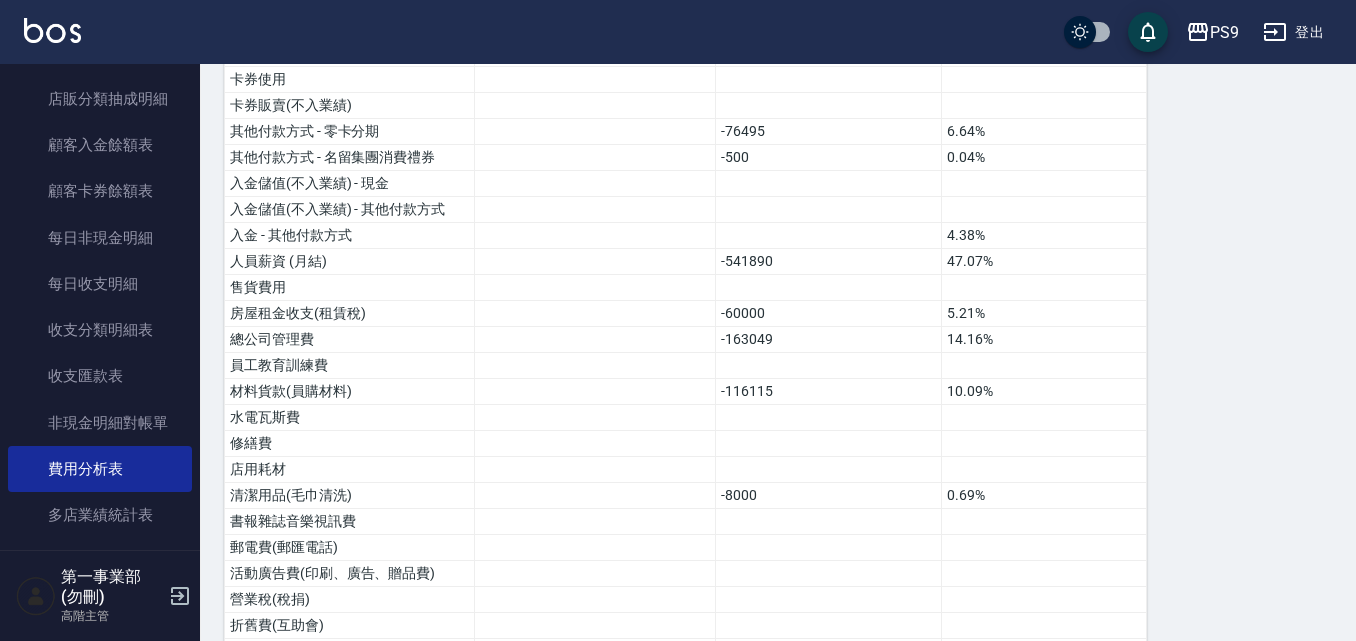 scroll, scrollTop: 300, scrollLeft: 0, axis: vertical 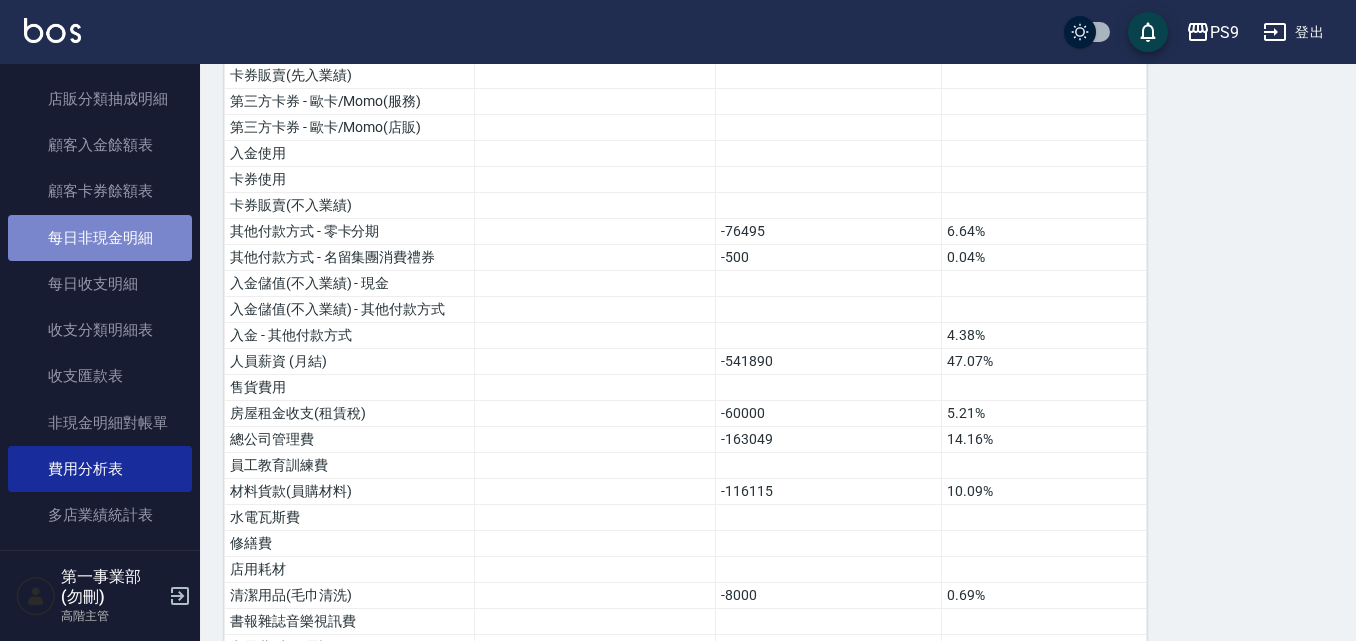click on "每日非現金明細" at bounding box center [100, 238] 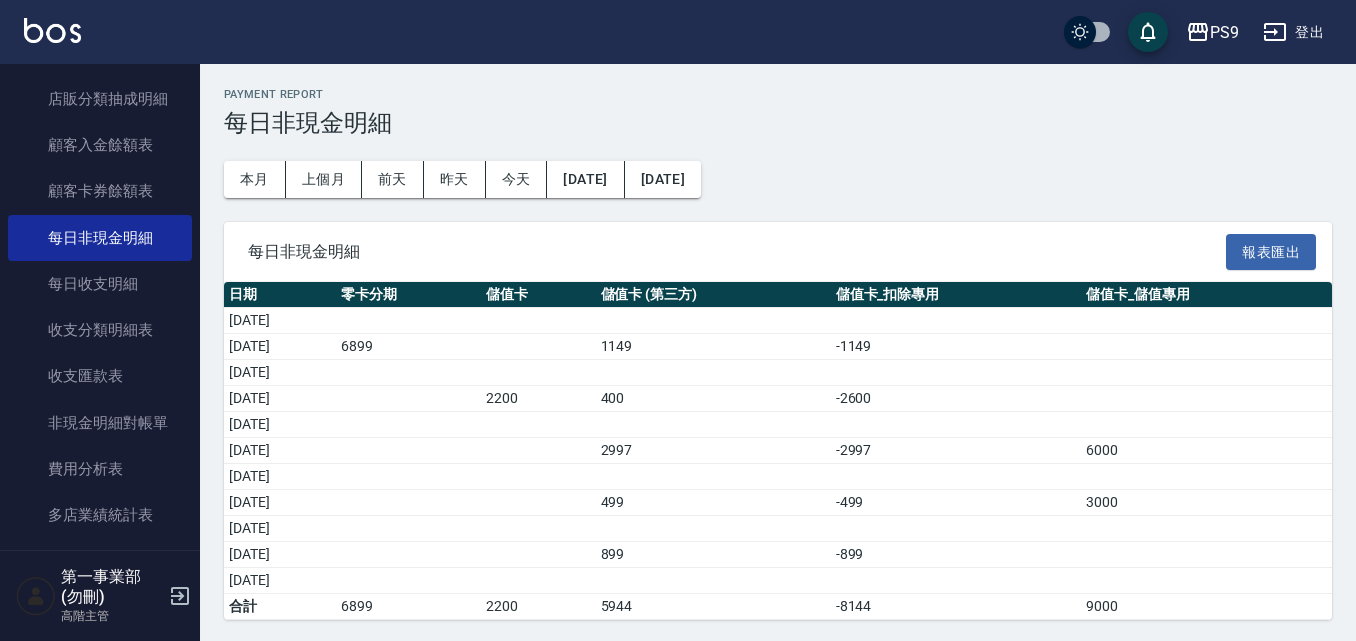 scroll, scrollTop: 3, scrollLeft: 0, axis: vertical 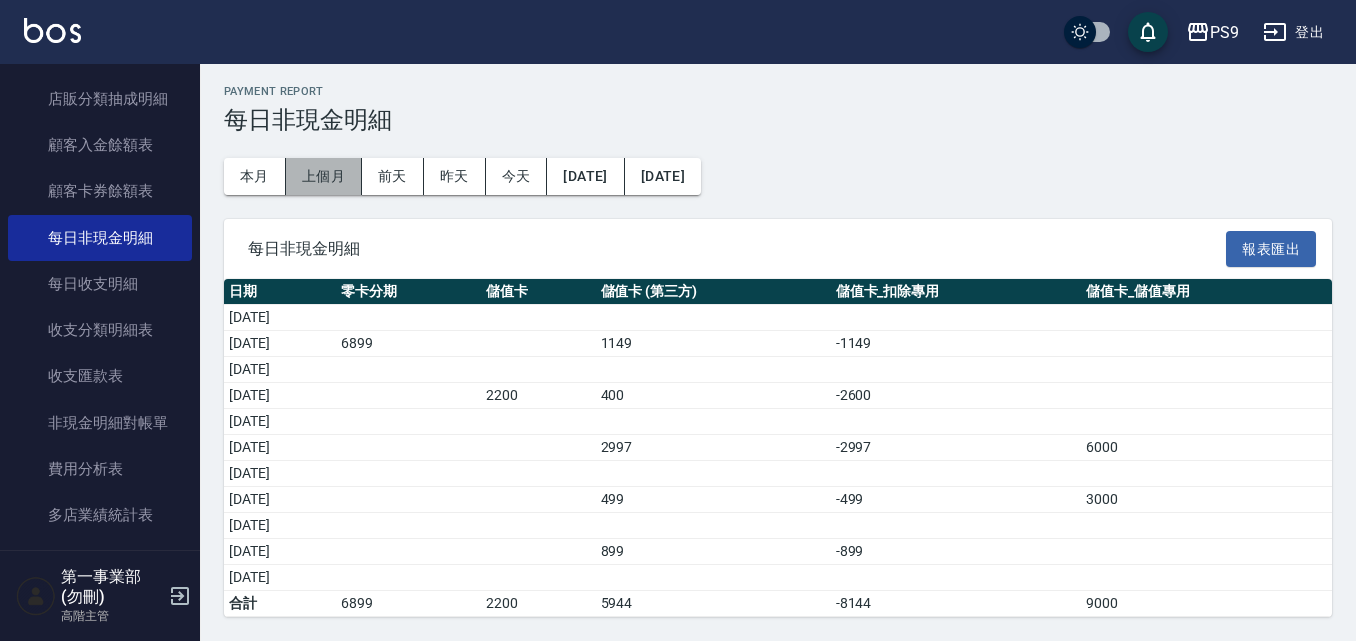 click on "上個月" at bounding box center (324, 176) 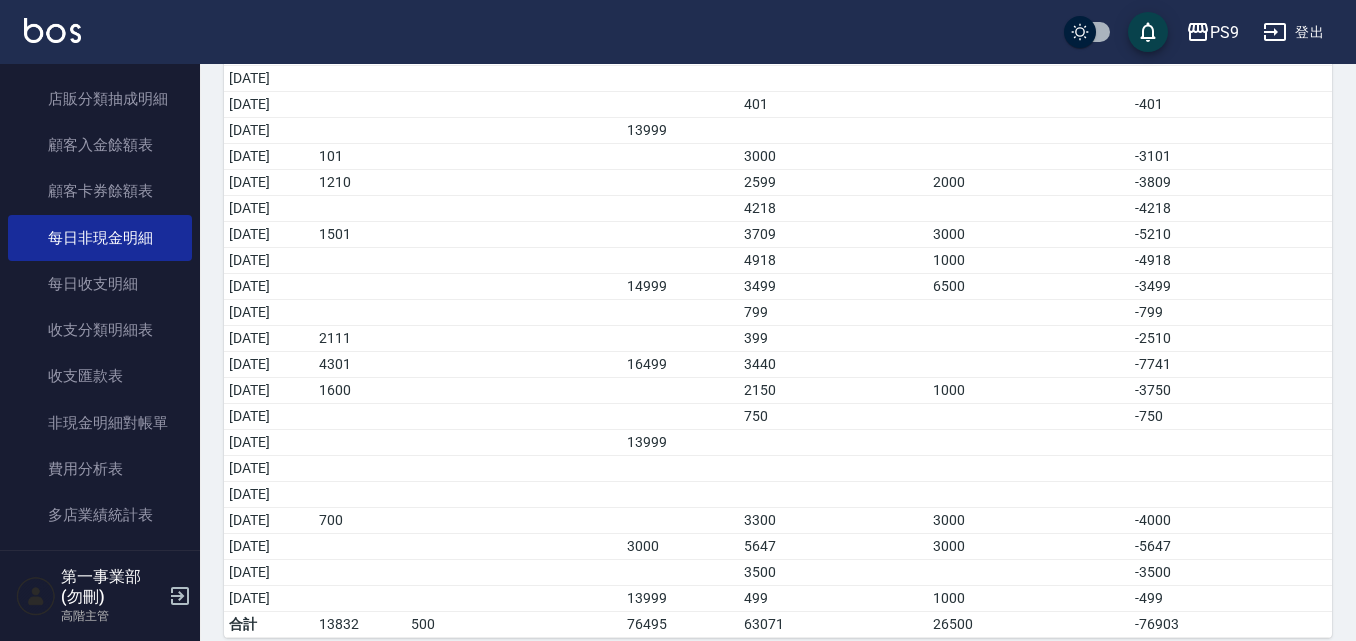 scroll, scrollTop: 497, scrollLeft: 0, axis: vertical 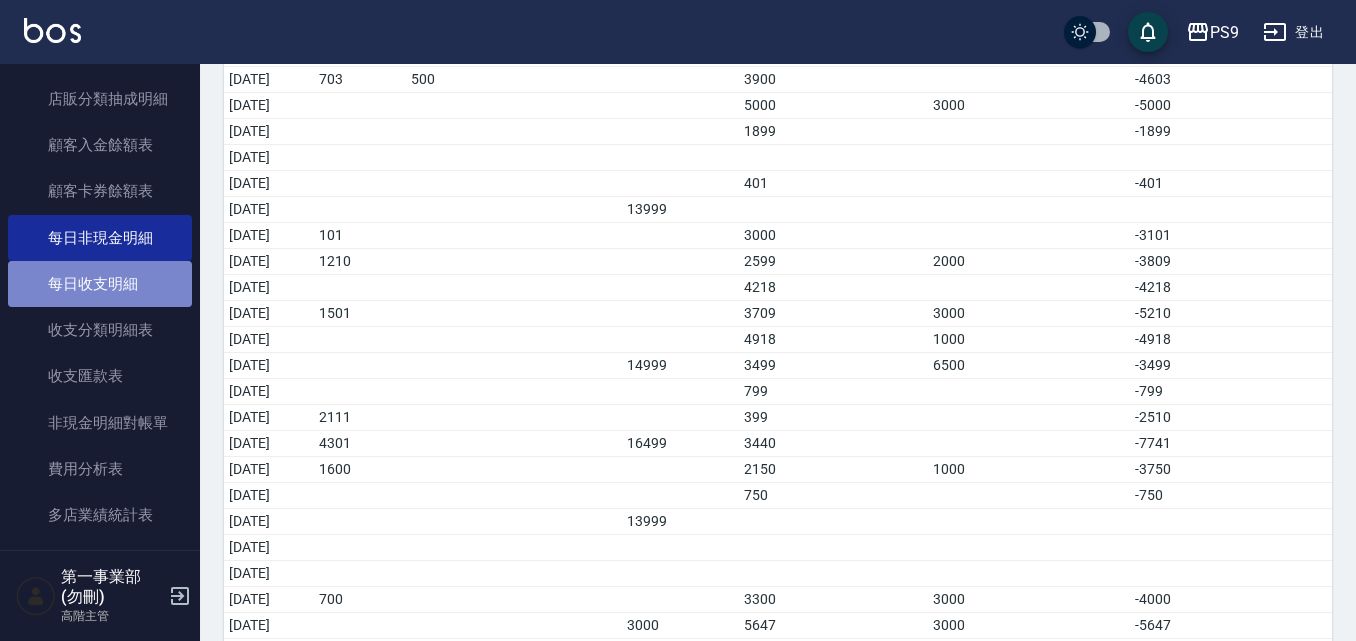click on "每日收支明細" at bounding box center (100, 284) 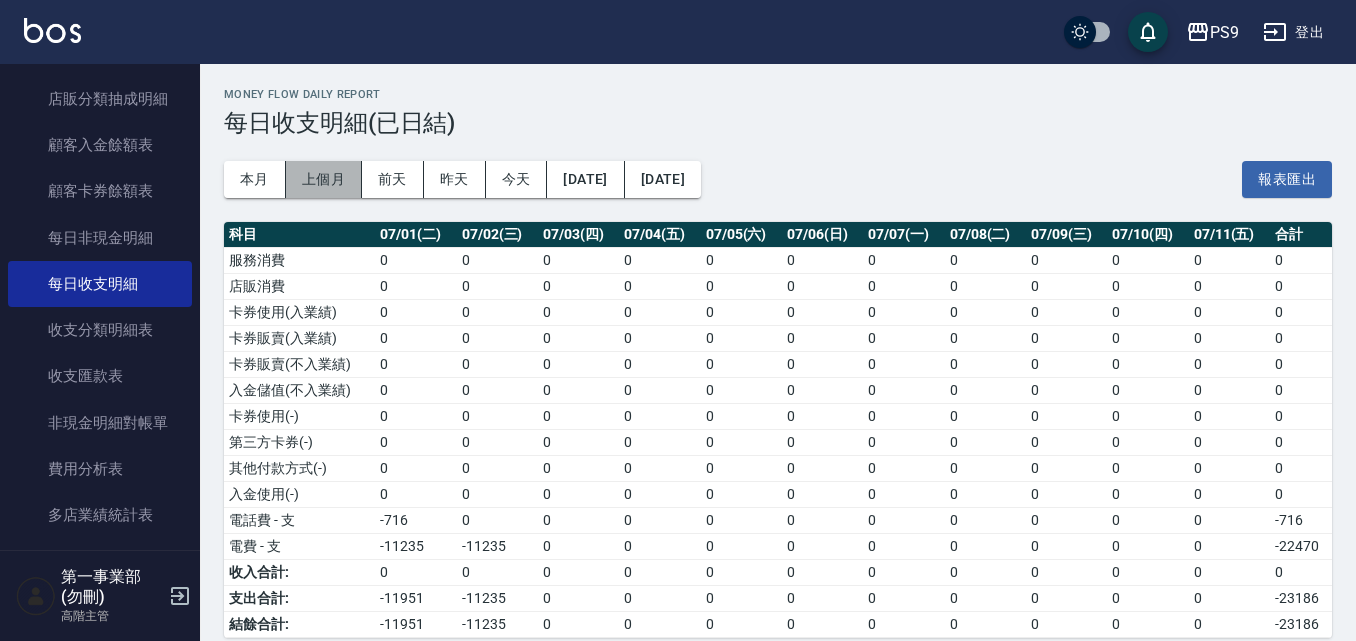 click on "上個月" at bounding box center [324, 179] 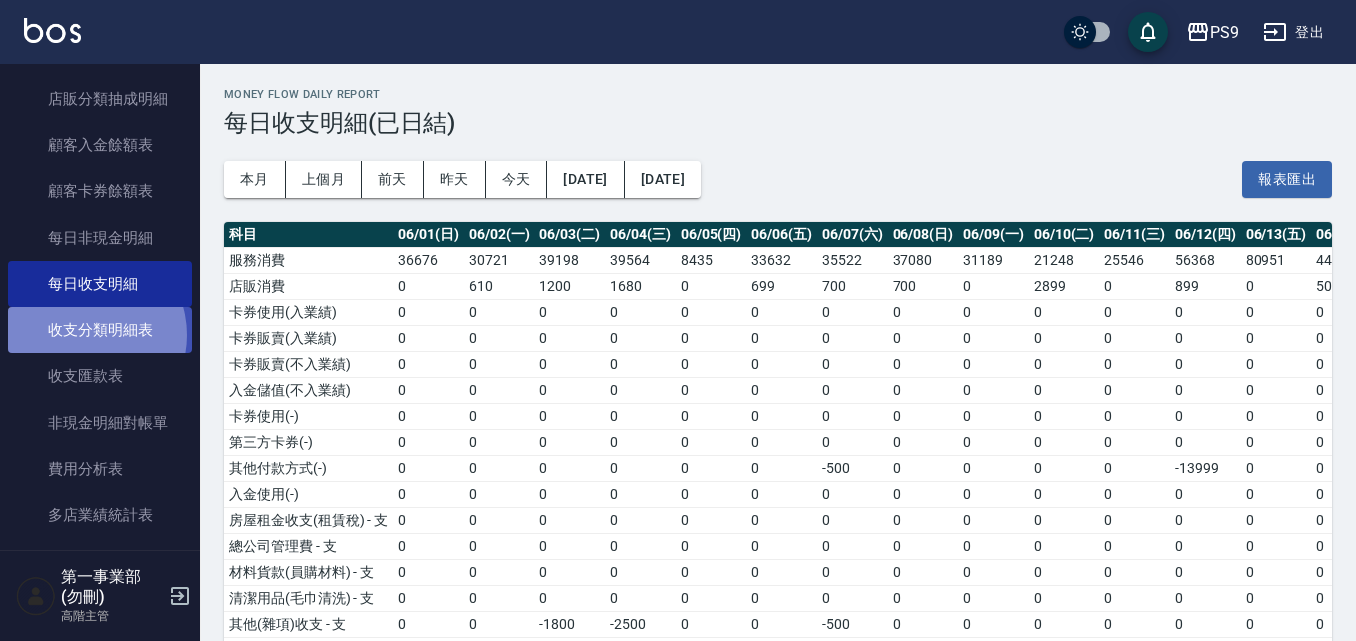 click on "收支分類明細表" at bounding box center [100, 330] 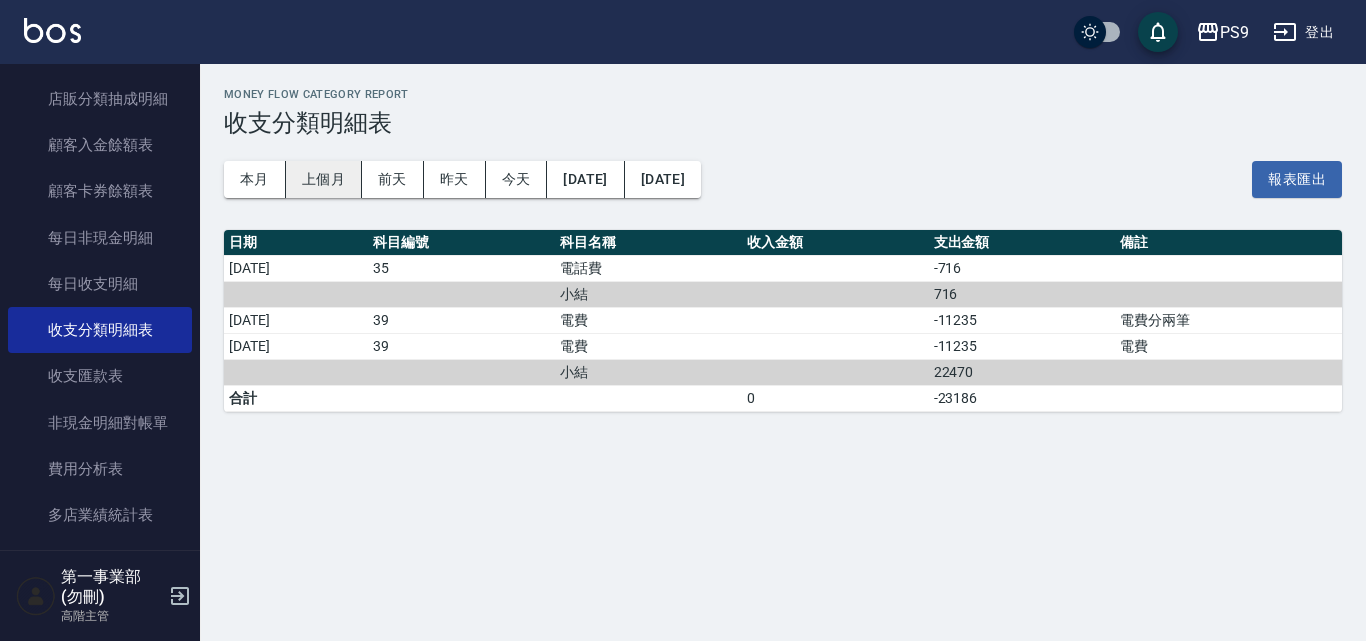 click on "上個月" at bounding box center (324, 179) 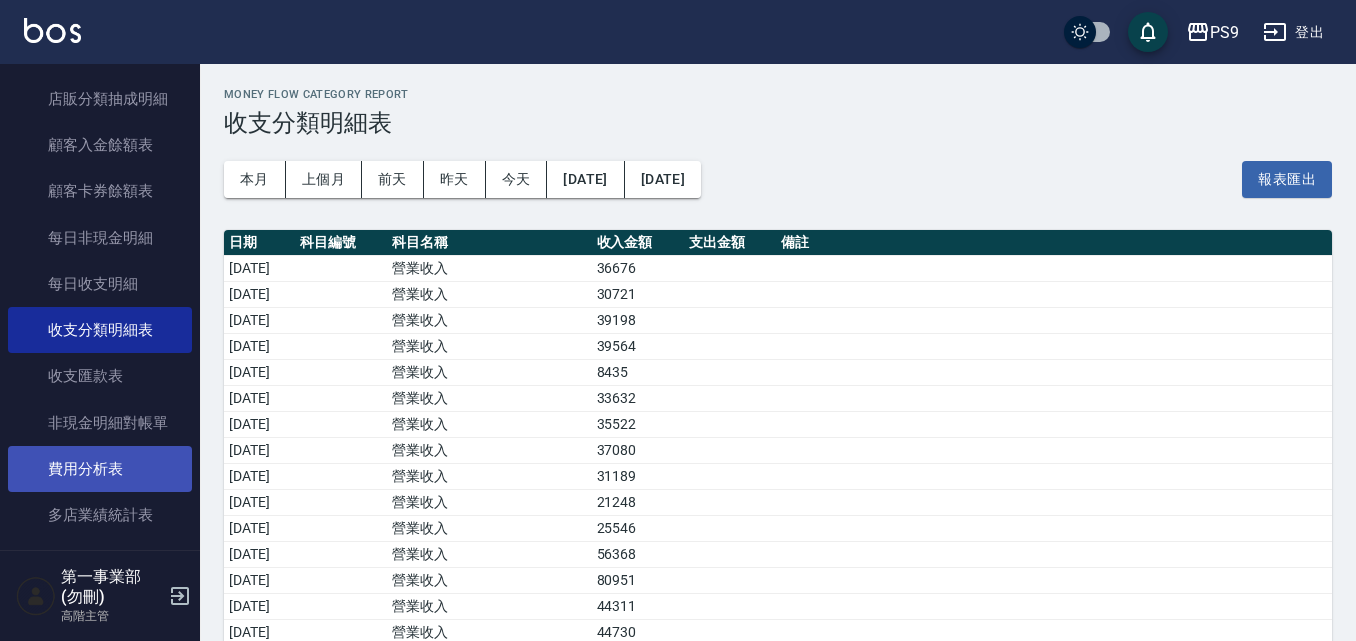 click on "費用分析表" at bounding box center [100, 469] 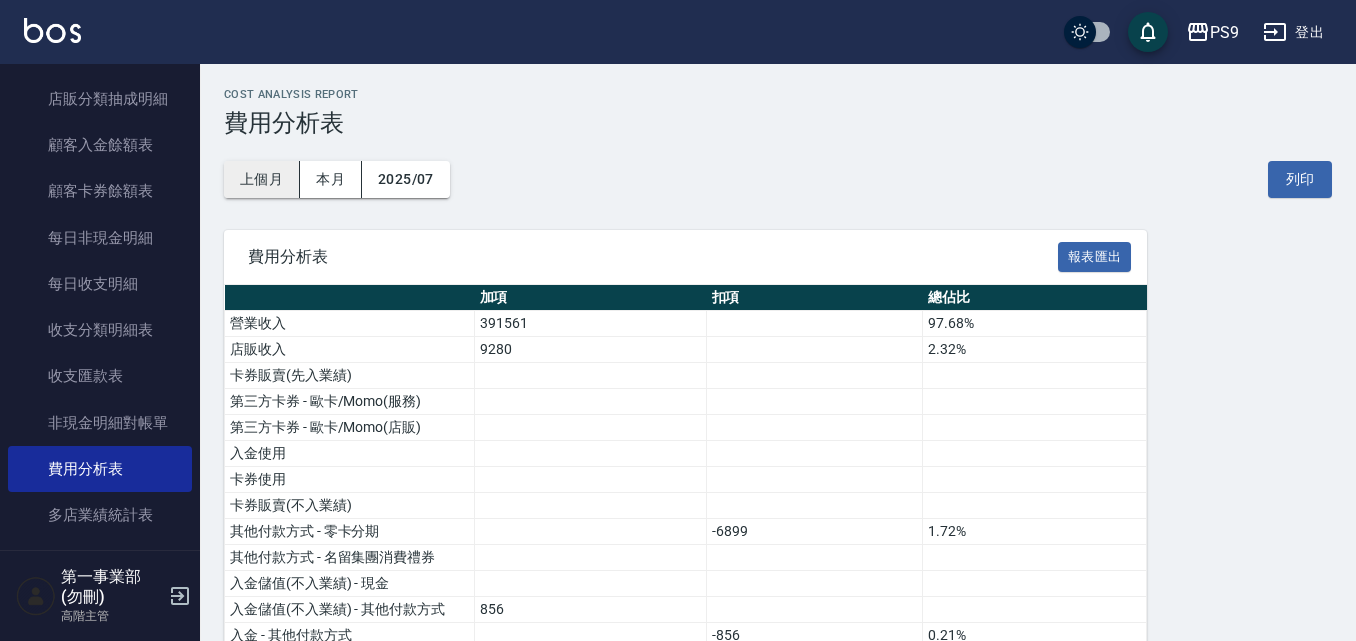click on "上個月" at bounding box center [262, 179] 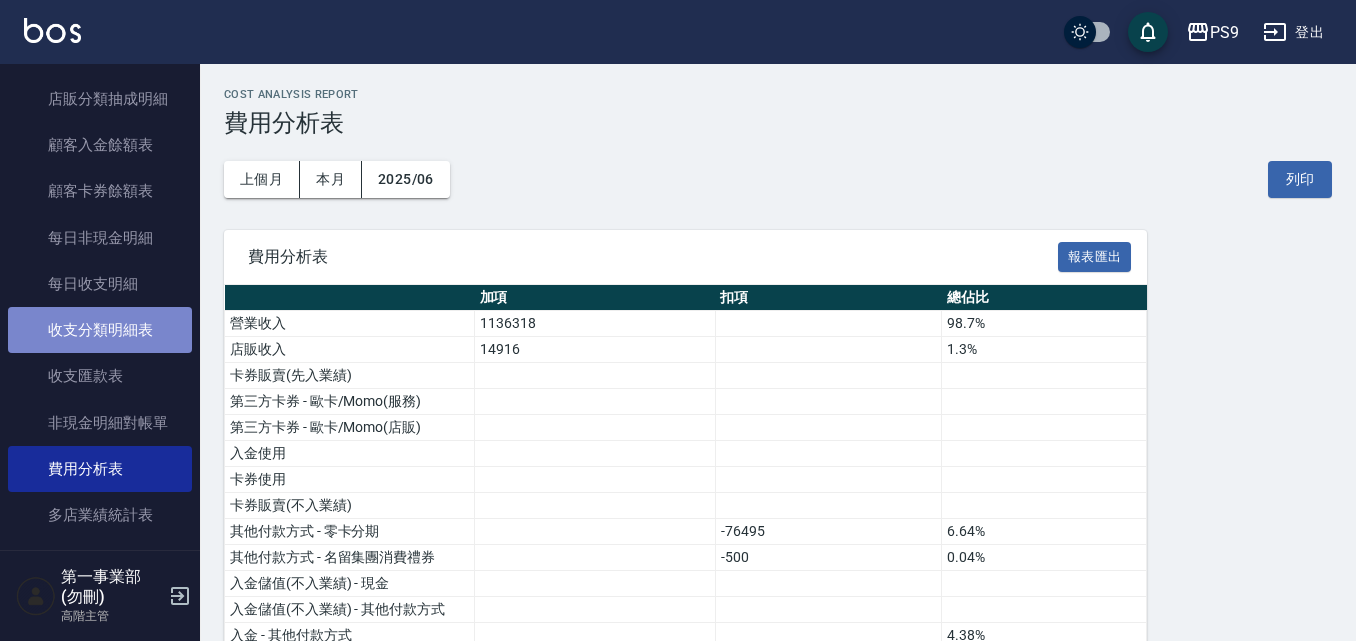 click on "收支分類明細表" at bounding box center (100, 330) 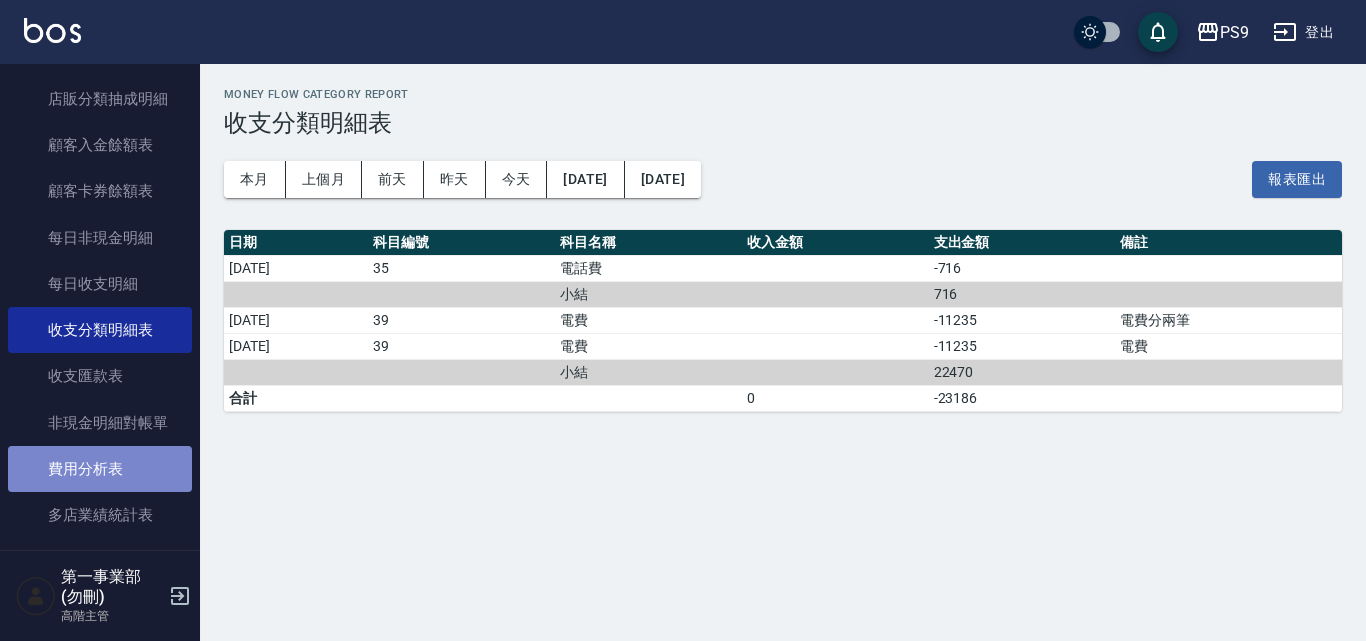 click on "費用分析表" at bounding box center [100, 469] 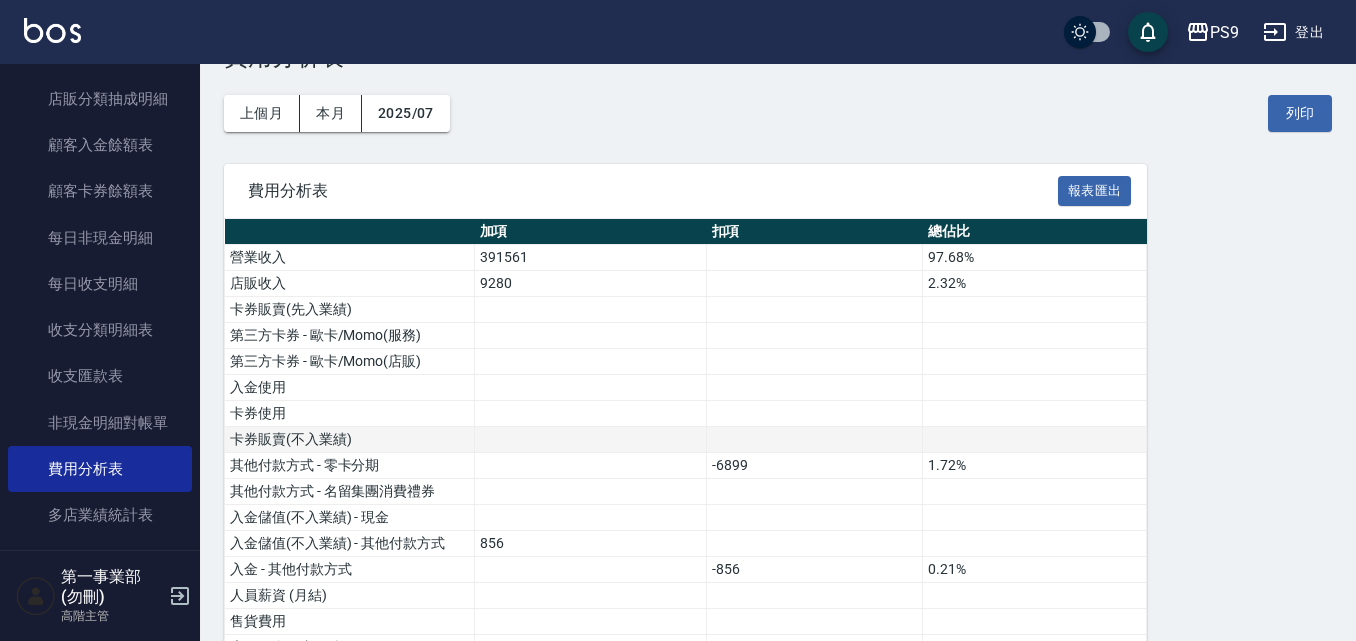 scroll, scrollTop: 100, scrollLeft: 0, axis: vertical 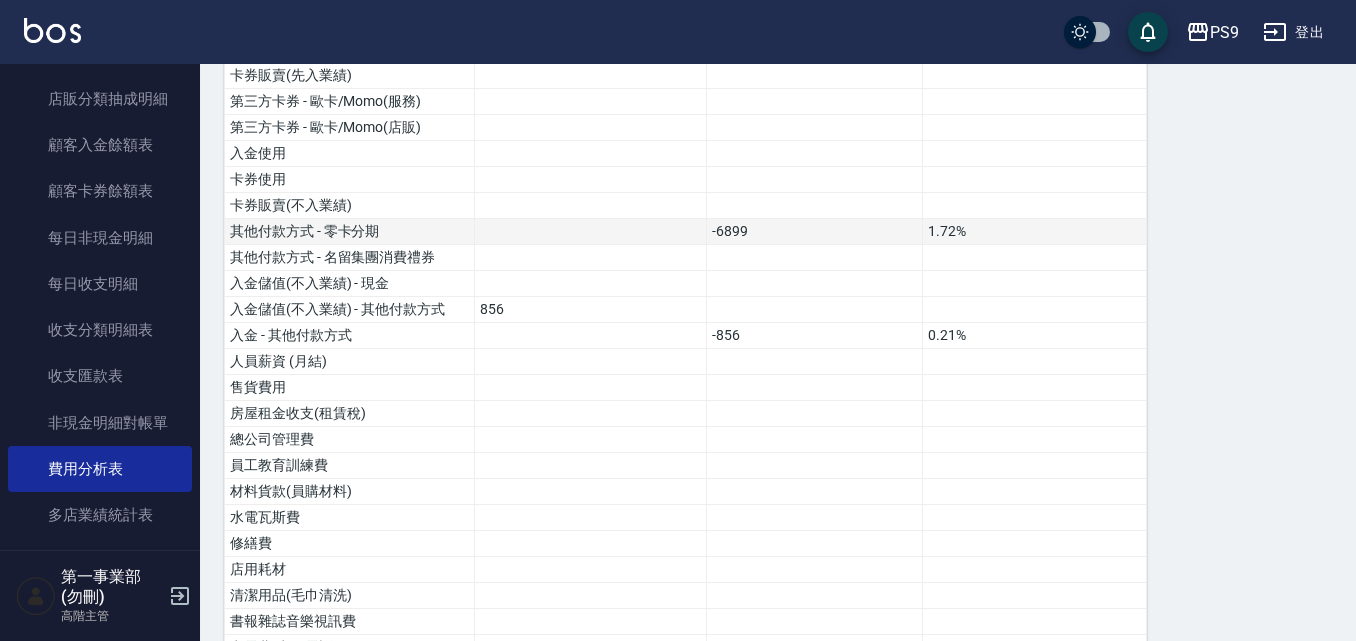 click on "-6899" at bounding box center (815, 232) 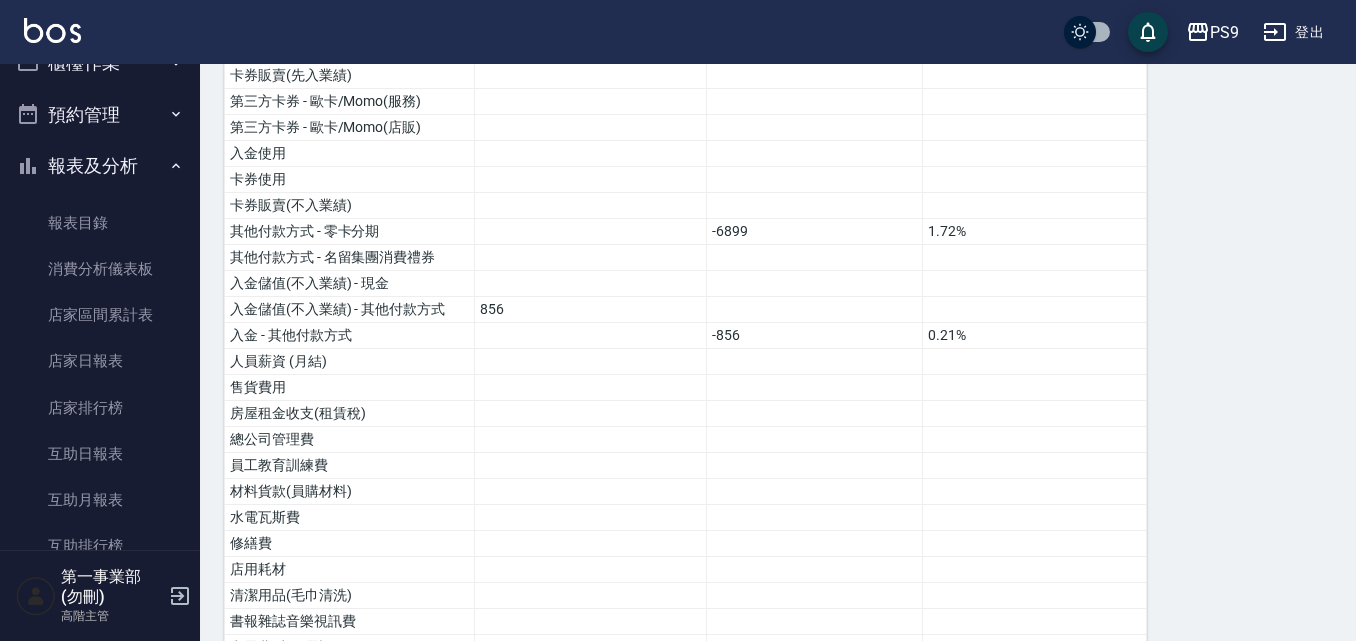 scroll, scrollTop: 0, scrollLeft: 0, axis: both 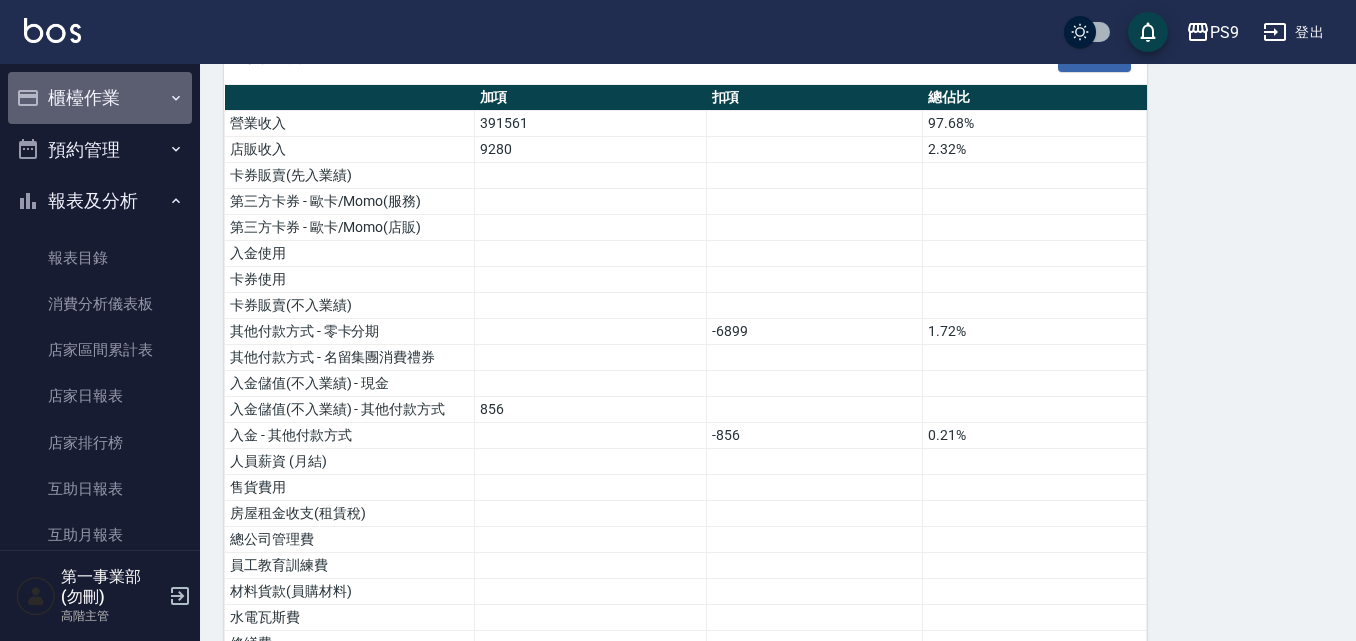 click on "櫃檯作業" at bounding box center [100, 98] 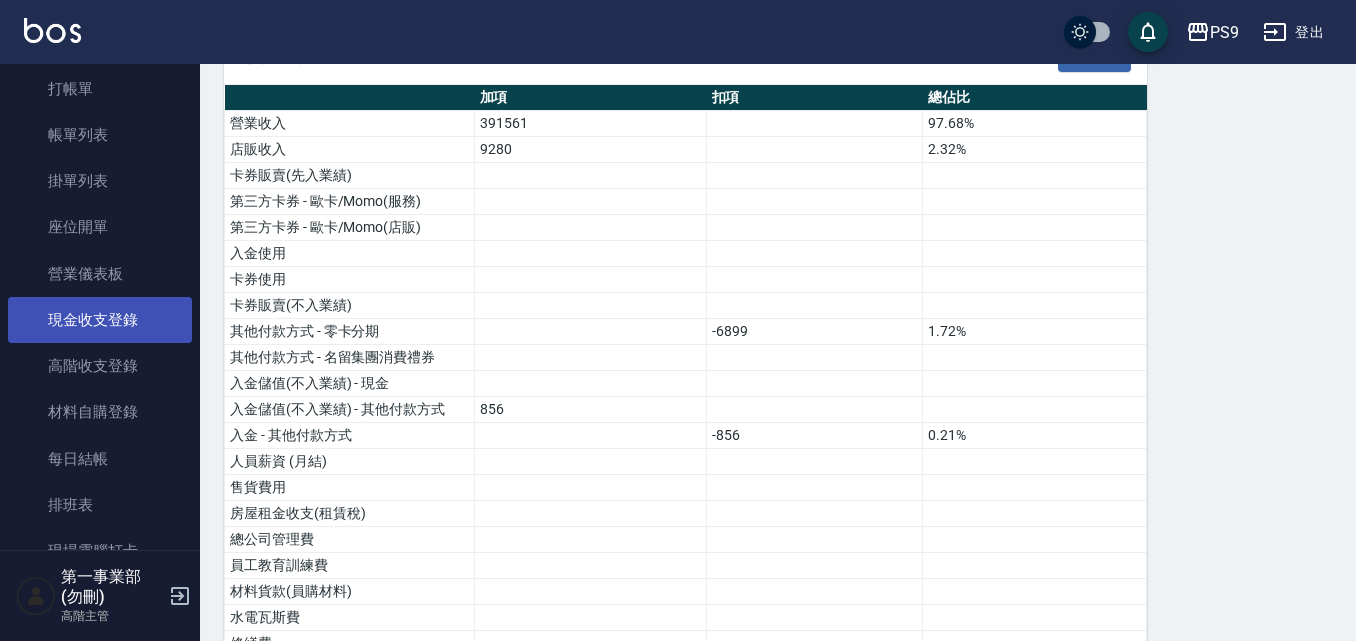 scroll, scrollTop: 100, scrollLeft: 0, axis: vertical 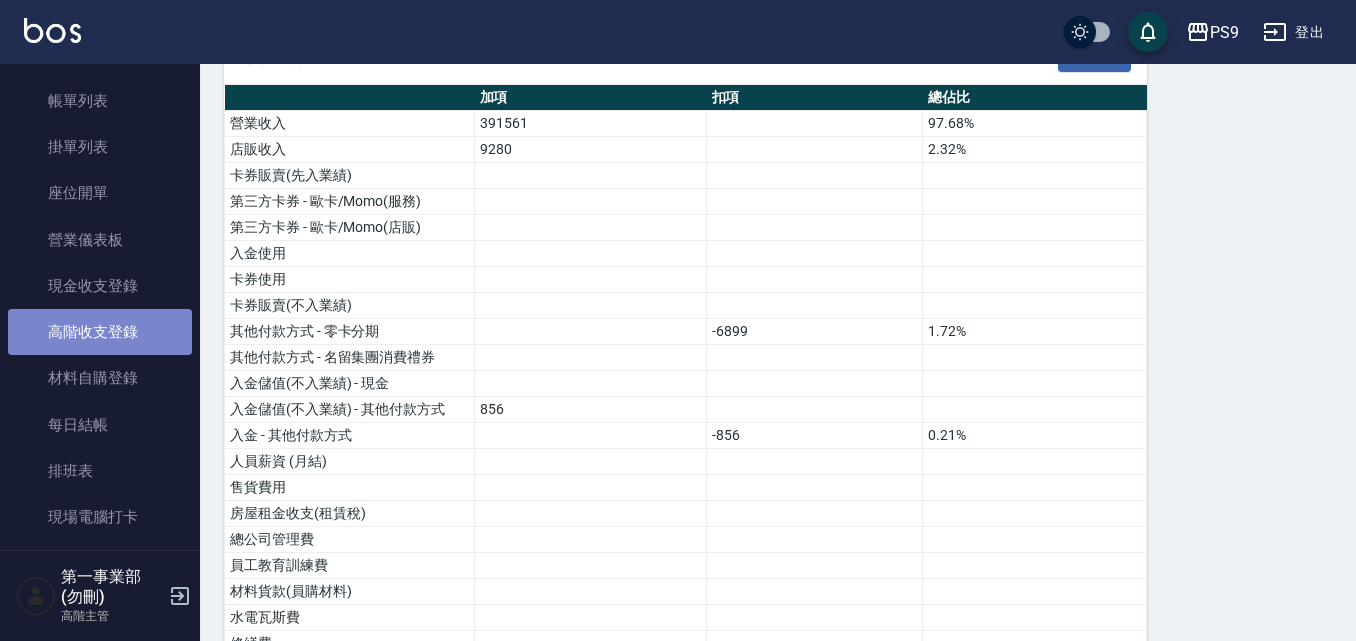 click on "高階收支登錄" at bounding box center [100, 332] 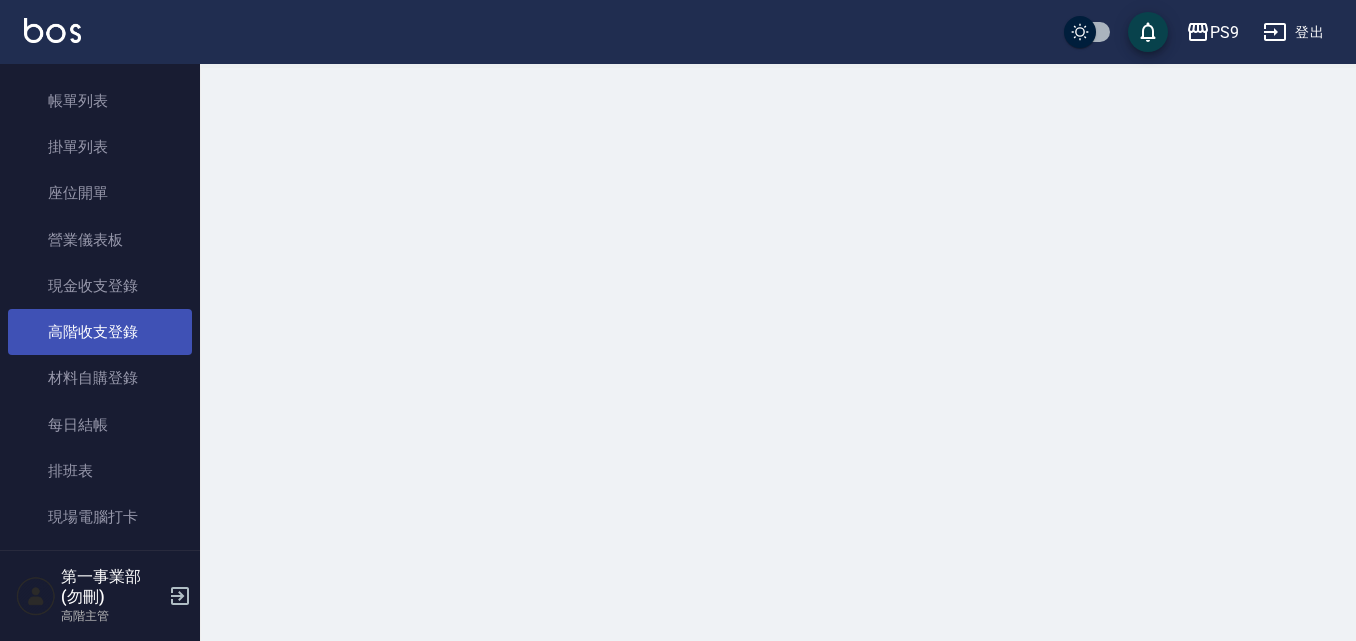 scroll, scrollTop: 0, scrollLeft: 0, axis: both 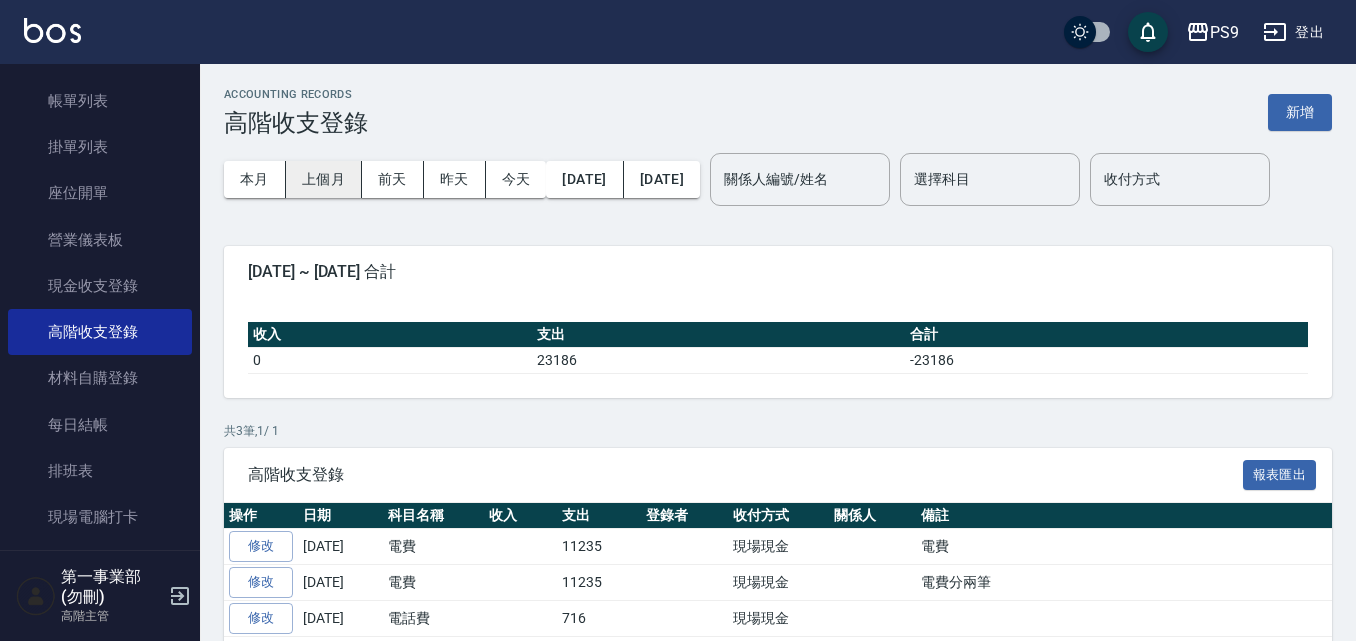 click on "上個月" at bounding box center [324, 179] 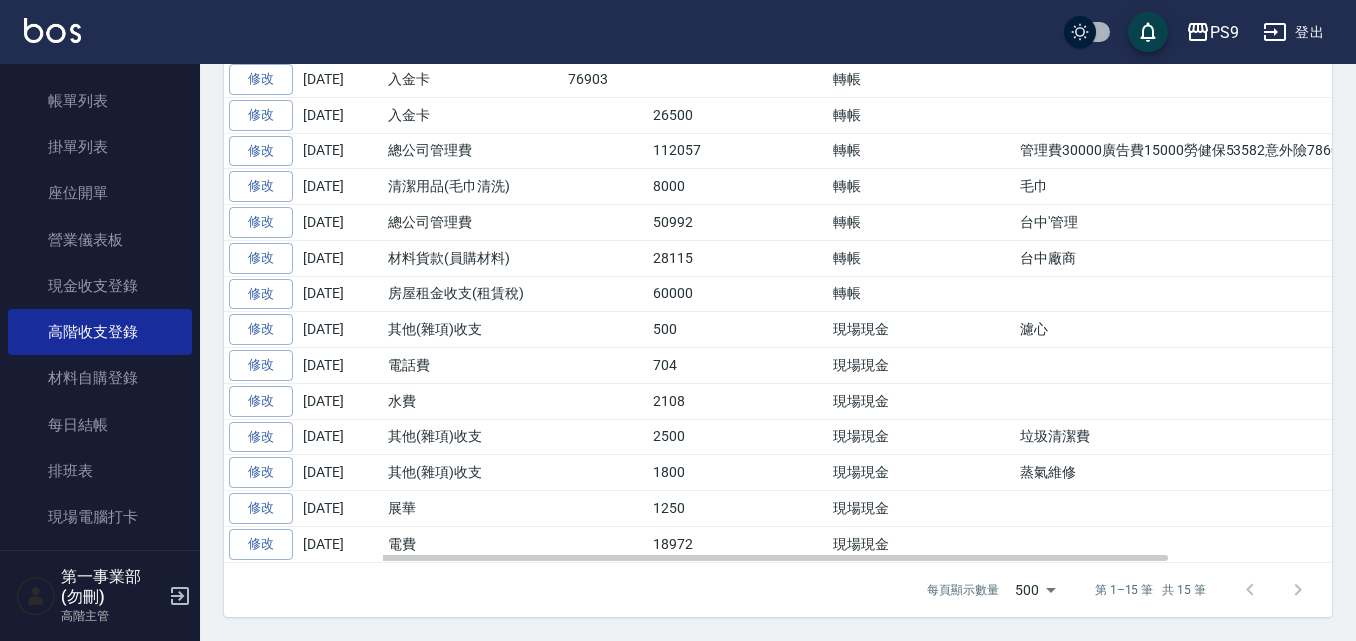 scroll, scrollTop: 566, scrollLeft: 0, axis: vertical 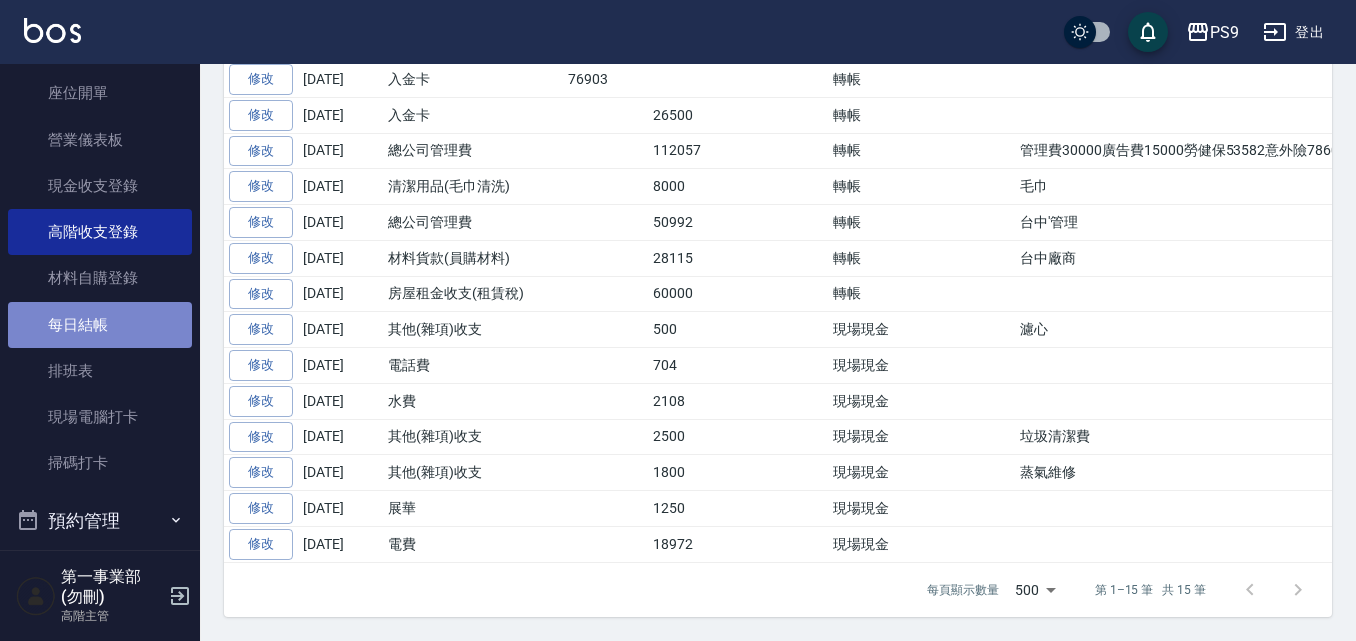 click on "每日結帳" at bounding box center (100, 325) 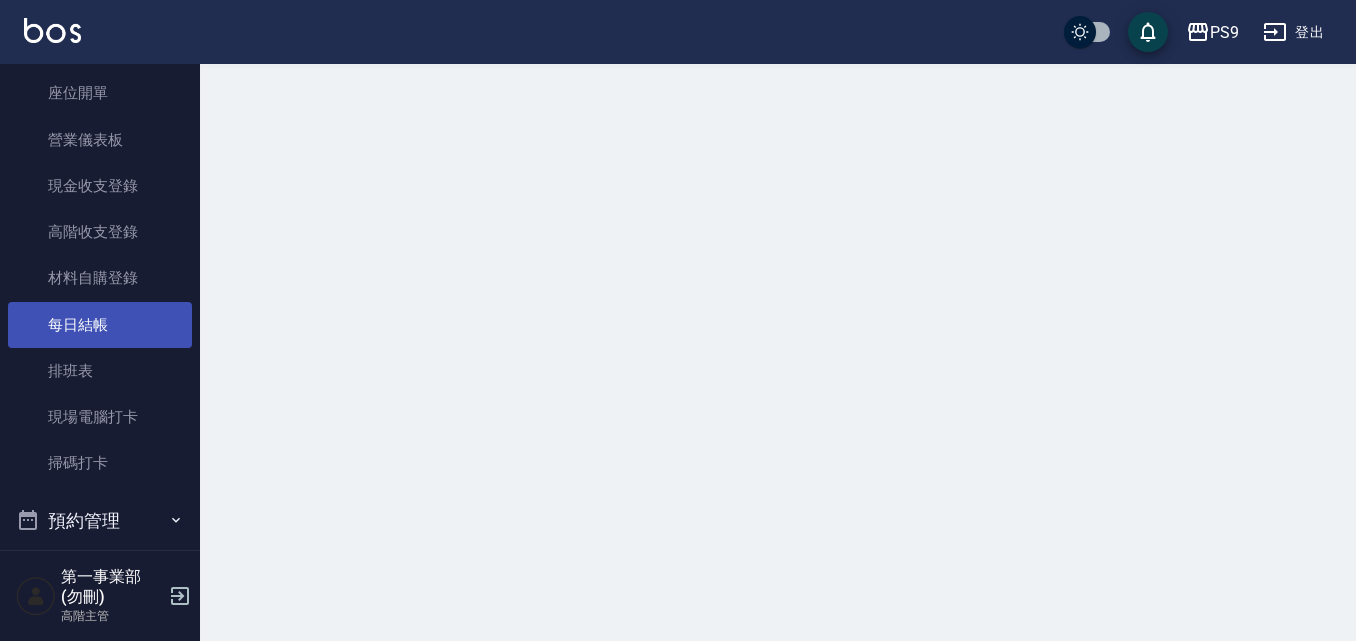 scroll, scrollTop: 0, scrollLeft: 0, axis: both 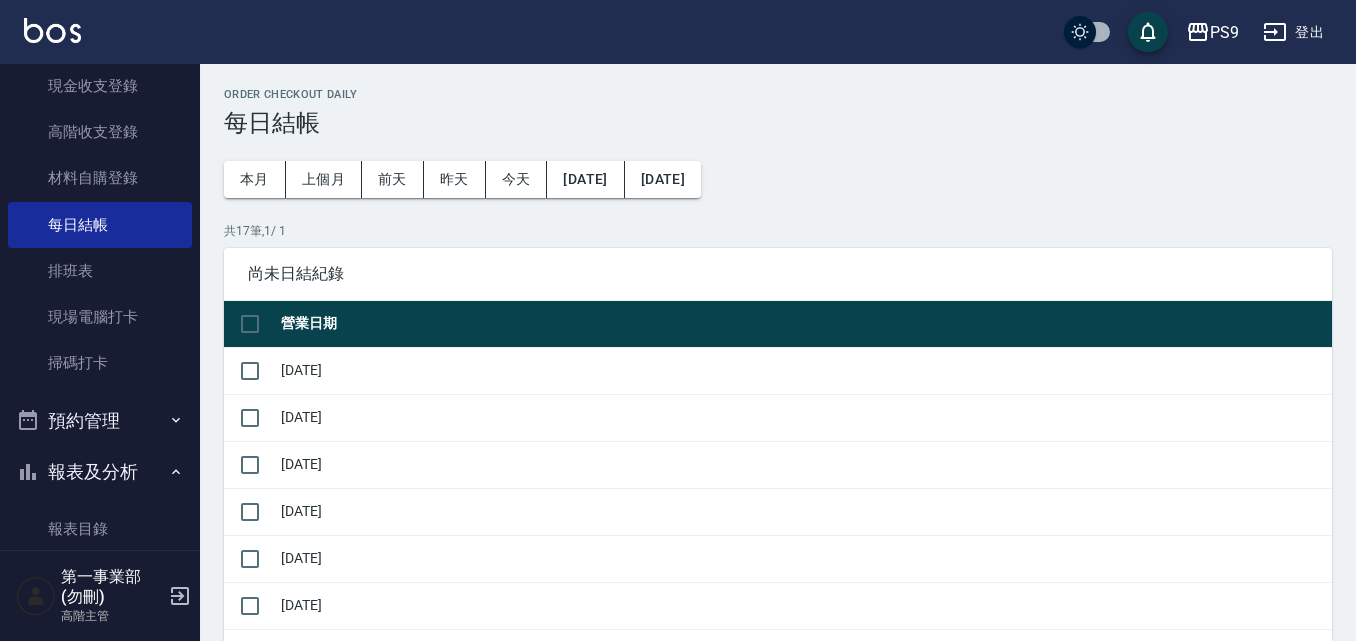 click on "Order checkout daily 每日結帳 本月 上個月 前天 昨天 今天 2025/06/10 2025/07/11 共  17  筆,  1  /   1 尚未日結紀錄 營業日期 2025/06/11 2025/06/26 2025/06/27 2025/06/28 2025/06/29 2025/06/30 2025/07/01 2025/07/02 2025/07/03 2025/07/04 2025/07/05 2025/07/06 2025/07/07 2025/07/08 2025/07/09 2025/07/10 2025/07/11 每頁顯示數量 50 50 第 1–17 筆   共 17 筆 0  selected 結帳 共  16  筆,  1  /   1 日結紀錄 報表匯出 解除日結 營業日期 現金結存 服務消費 店販消費 卡券使用(入業績) 卡券販賣(入業績) 業績收入 卡券販賣(不入業績) 入金儲值(不入業績) 卡券使用(-) 第三方卡券(-) 其他付款方式(-) 入金使用(-) 營業現金應收 現金收支收入 現金收支支出(-) 現金自購收入 最後結帳日期 結帳人 解除 2025/06/25 18231 18231 0 0 0 18231 0 0 0 0 0 0 18231 0 0 0 2025/06/27 解除 2025/06/24 13996 27145 850 0 0 27995 0 0 0 0 -13999 0 13996 0 0 0 2025/06/27 解除 2025/06/23 26141 25641 500 0 0" at bounding box center (778, 1036) 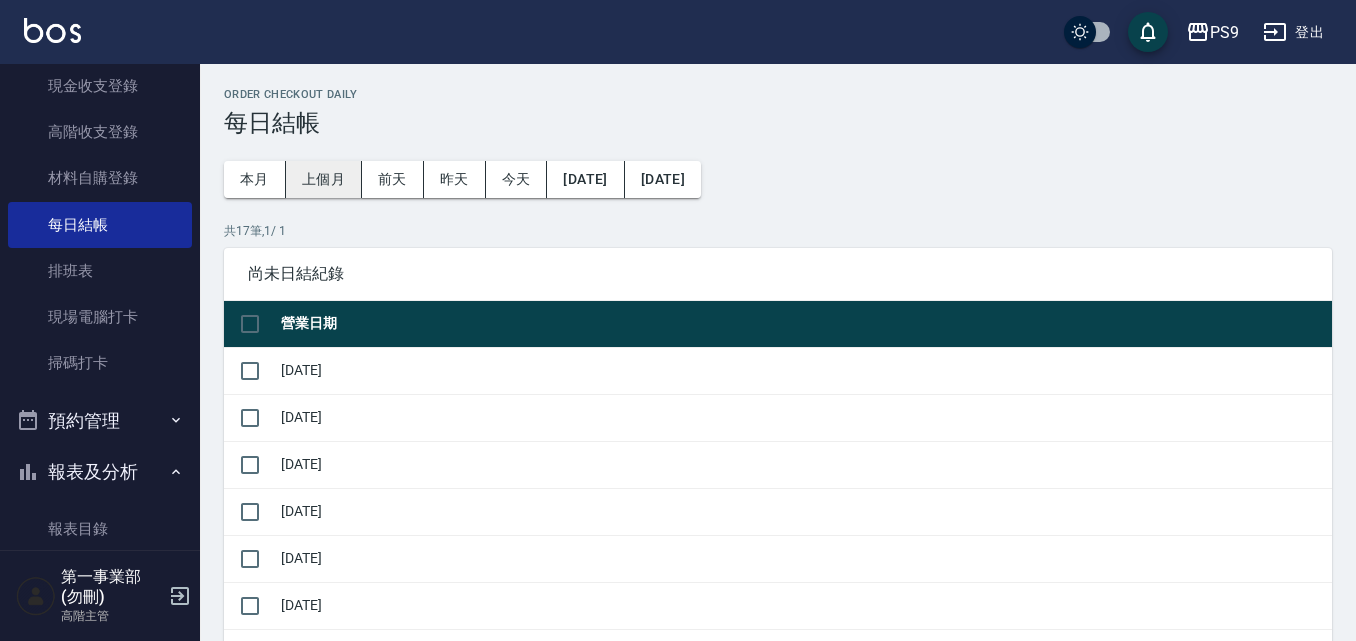 click on "上個月" at bounding box center [324, 179] 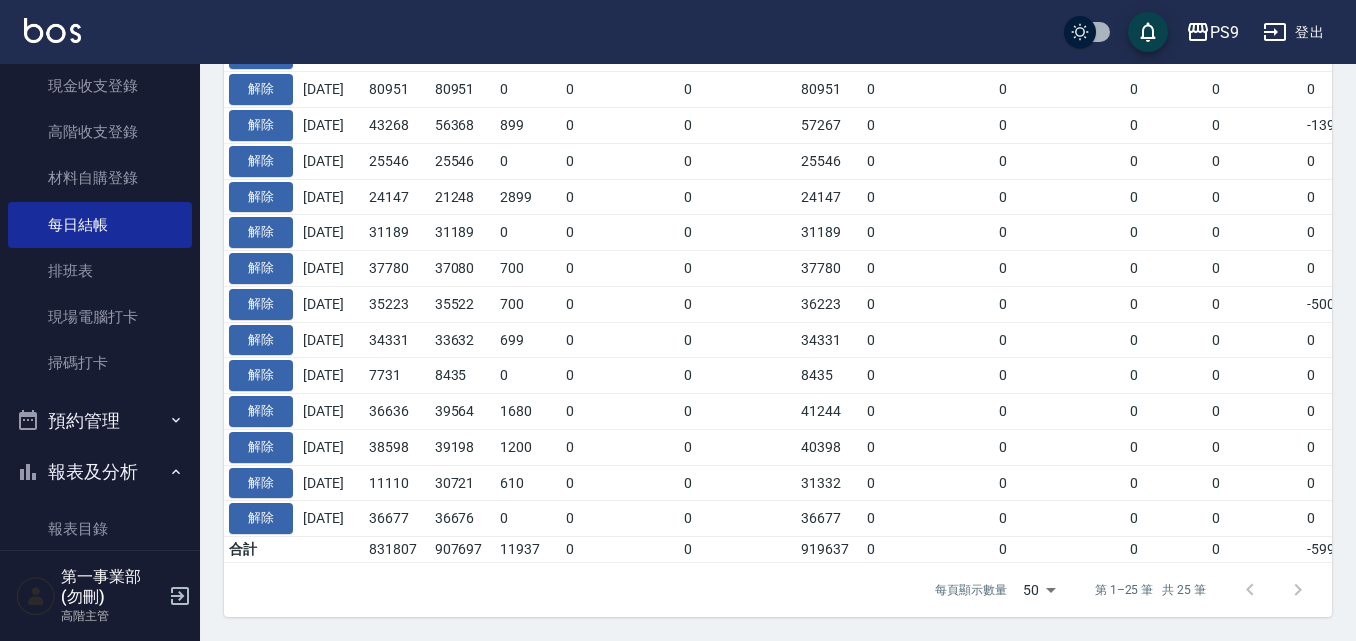 scroll, scrollTop: 1187, scrollLeft: 0, axis: vertical 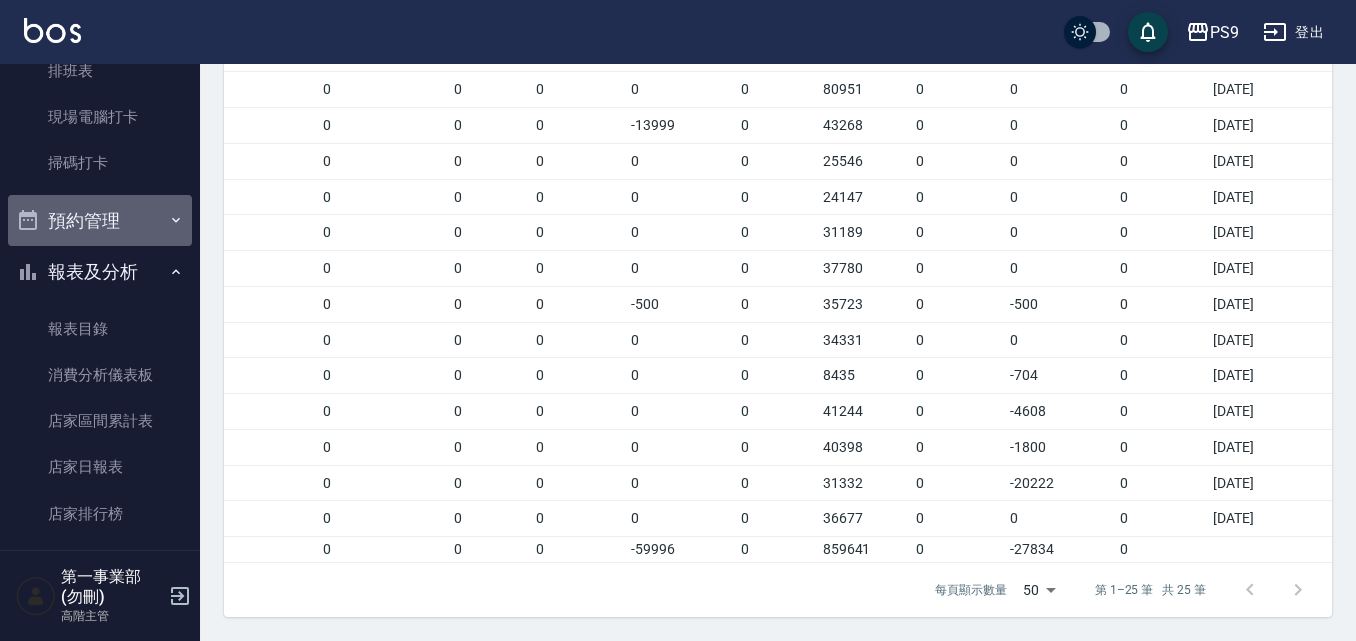 click on "預約管理" at bounding box center [100, 221] 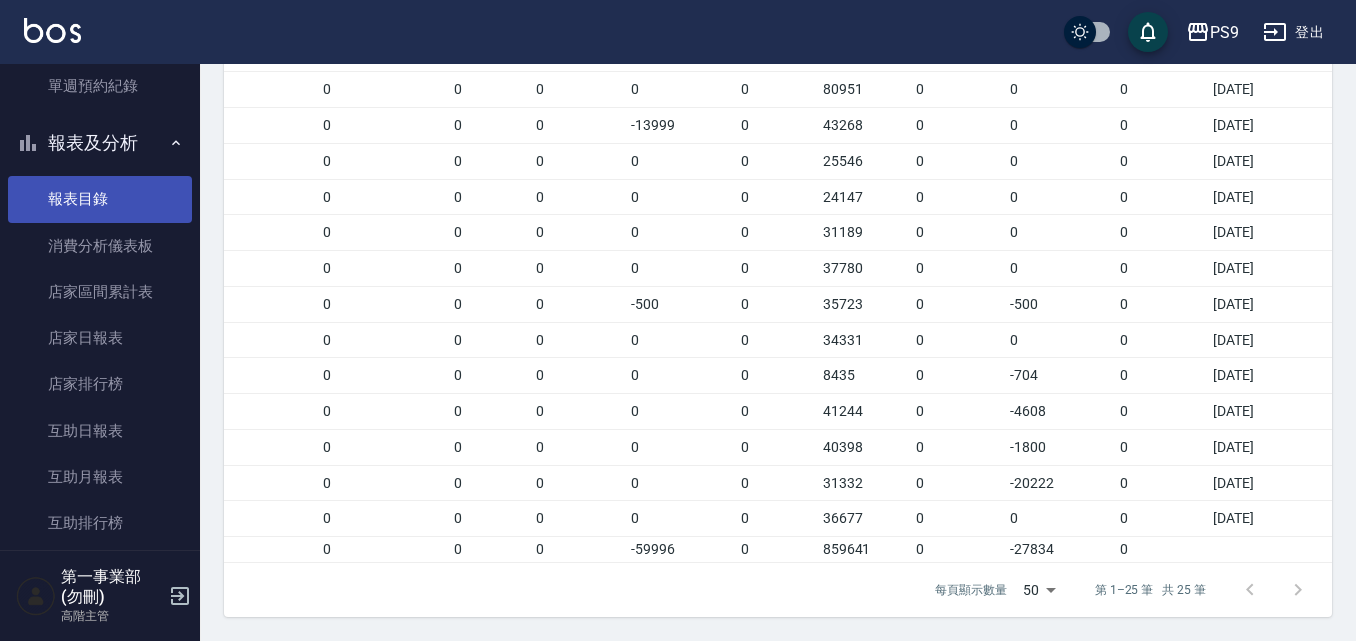 scroll, scrollTop: 800, scrollLeft: 0, axis: vertical 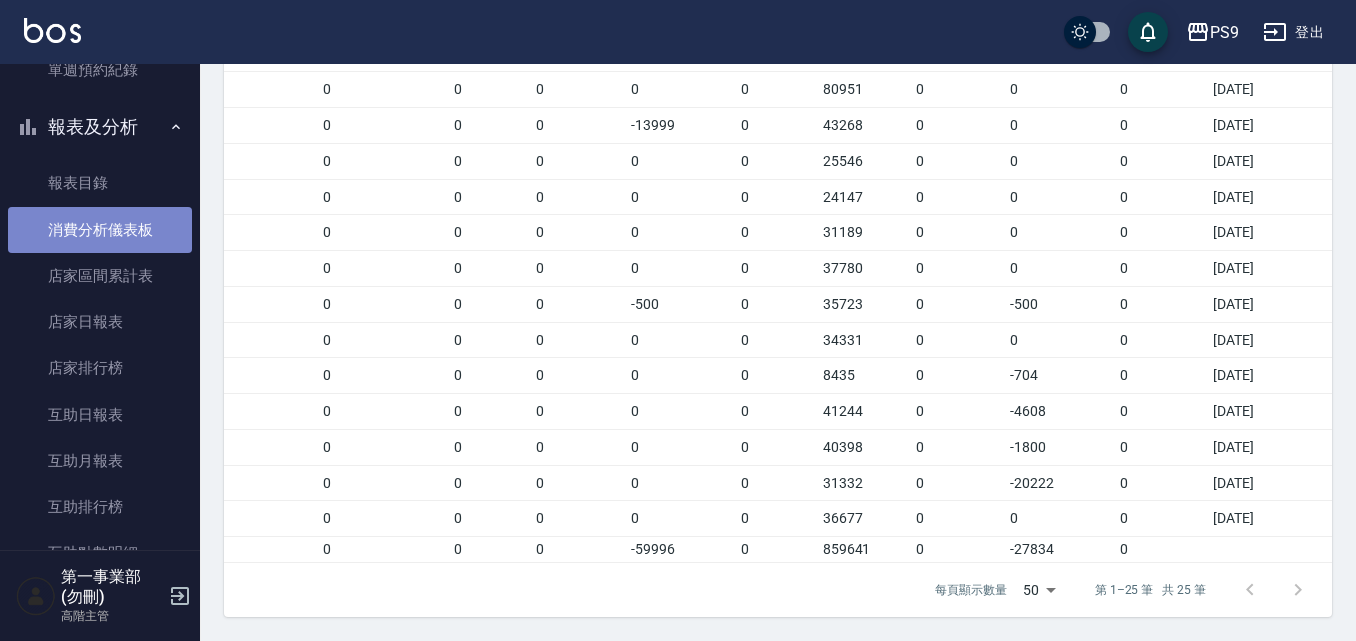 click on "消費分析儀表板" at bounding box center (100, 230) 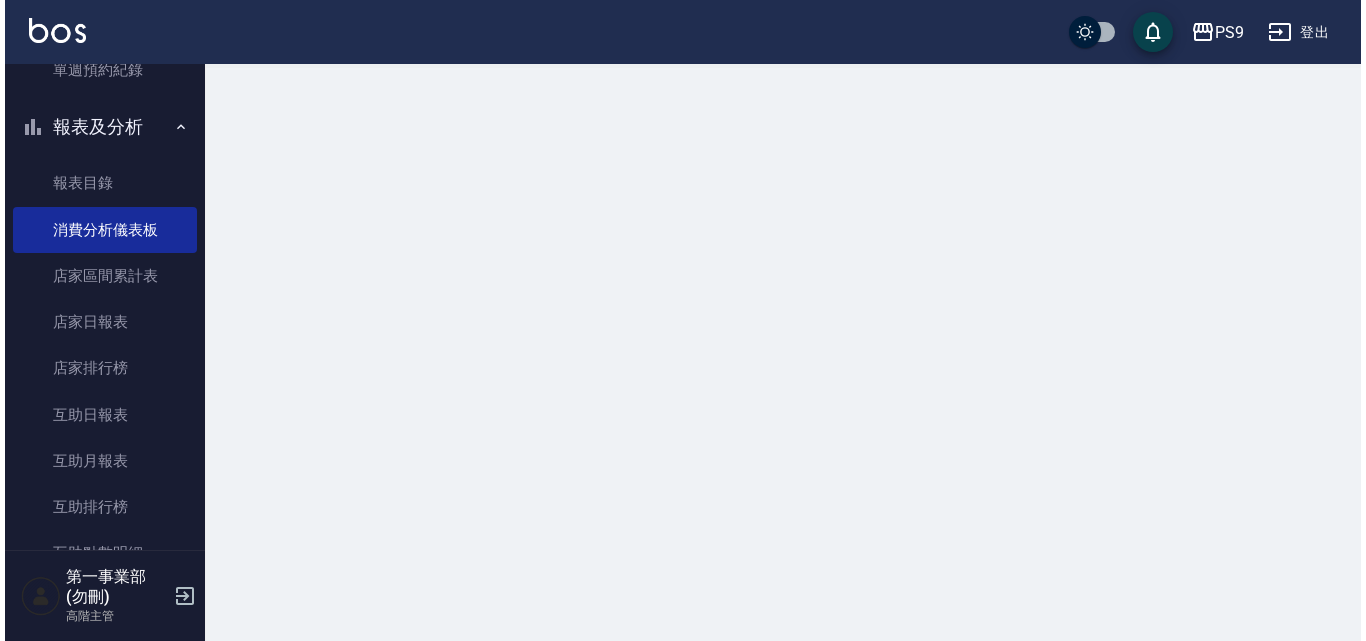 scroll, scrollTop: 0, scrollLeft: 0, axis: both 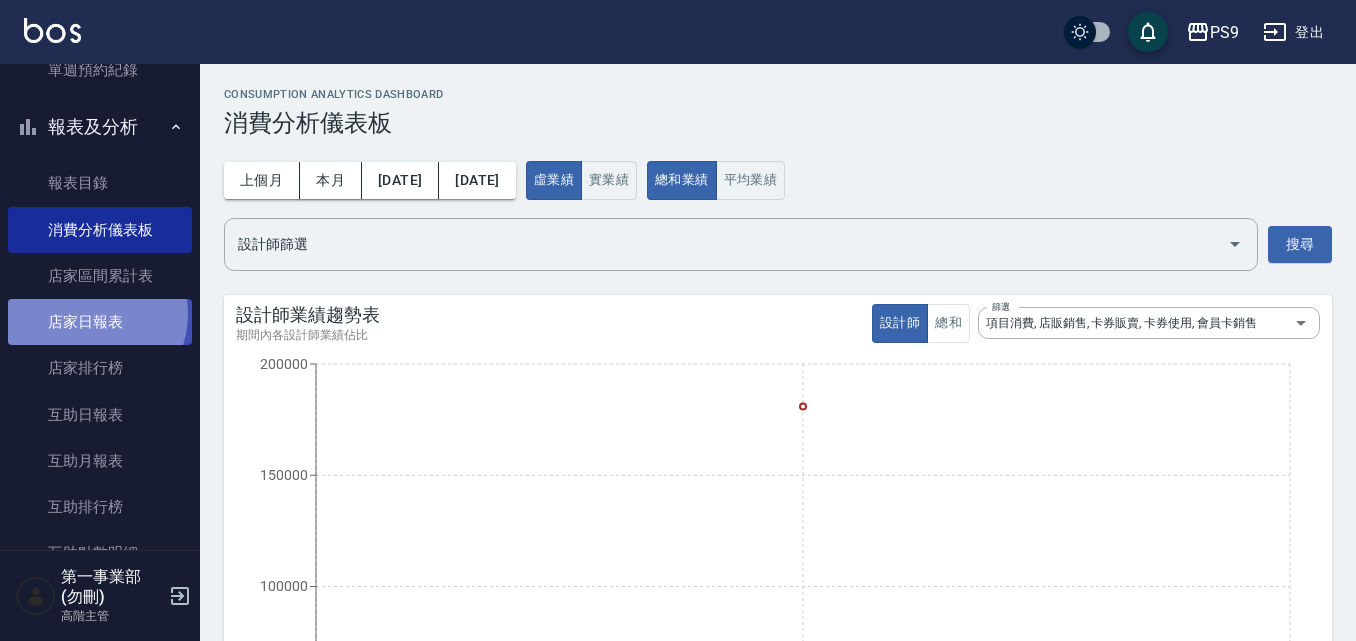 click on "店家日報表" at bounding box center (100, 322) 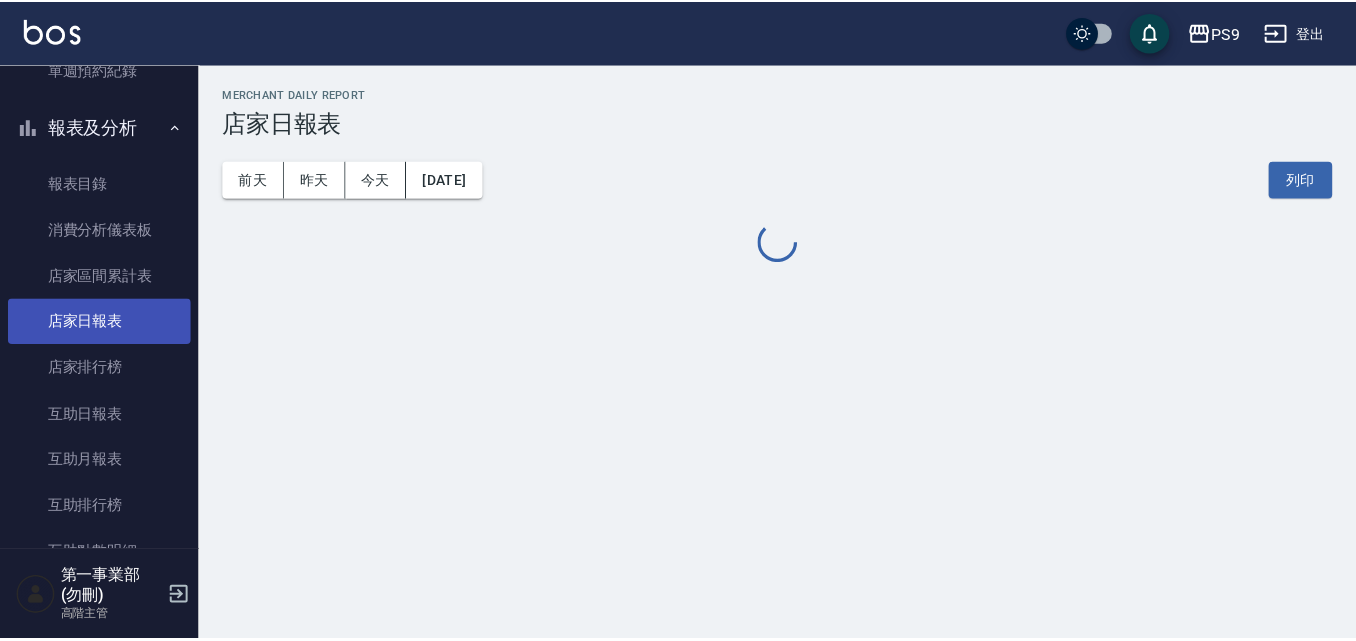 scroll, scrollTop: 900, scrollLeft: 0, axis: vertical 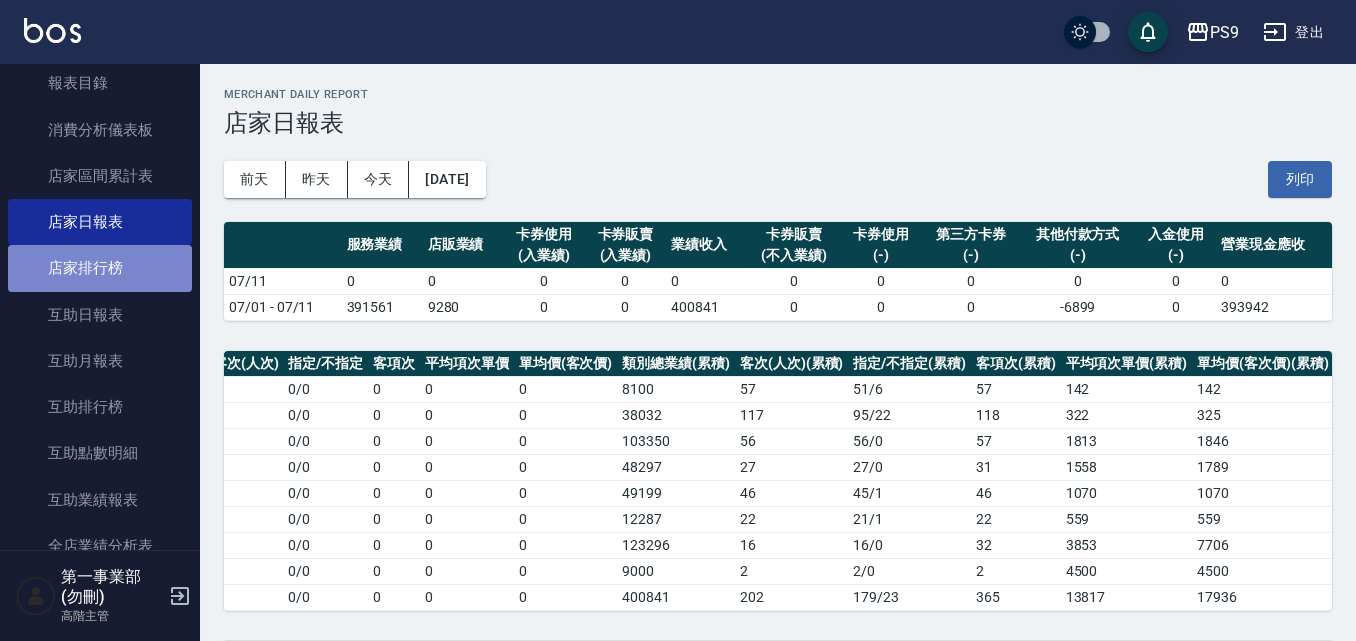 click on "店家排行榜" at bounding box center (100, 268) 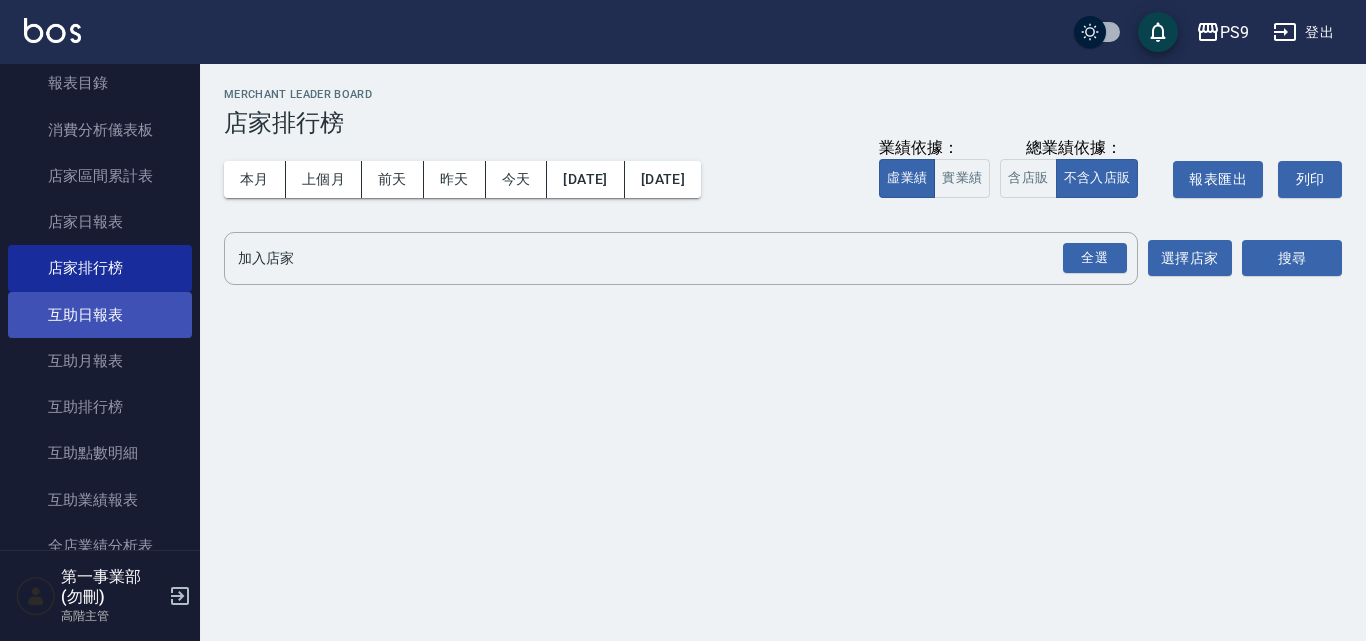 click on "互助日報表" at bounding box center (100, 315) 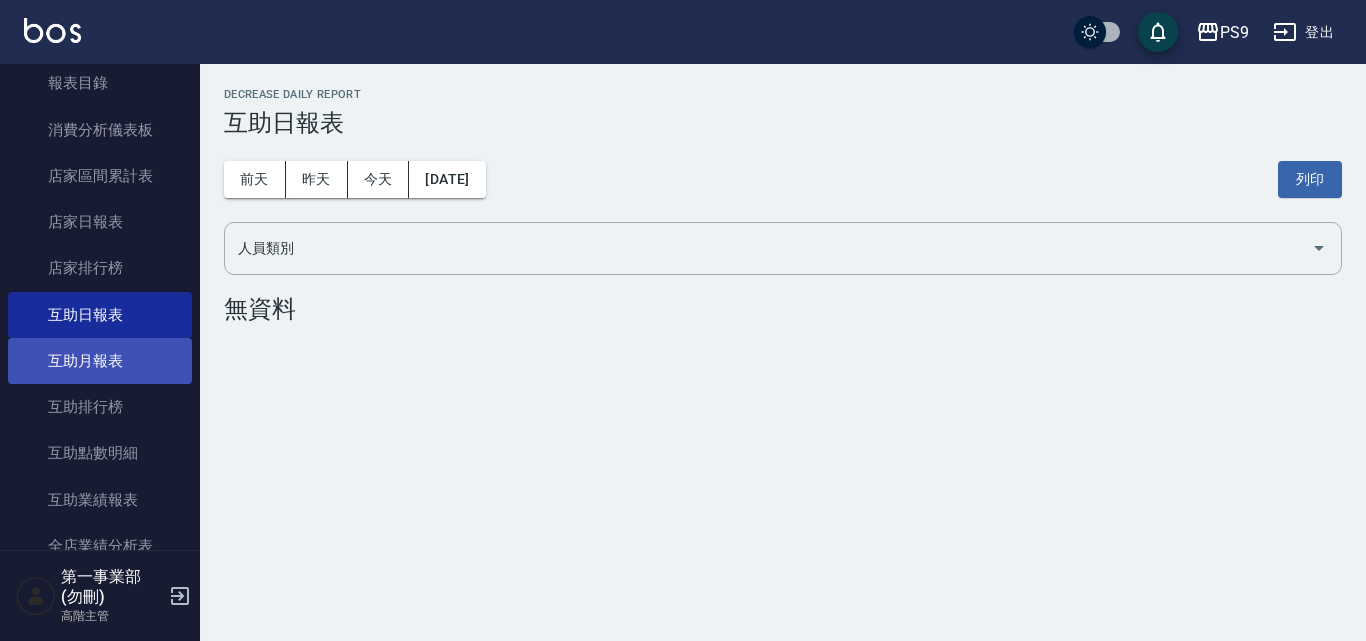 click on "互助月報表" at bounding box center (100, 361) 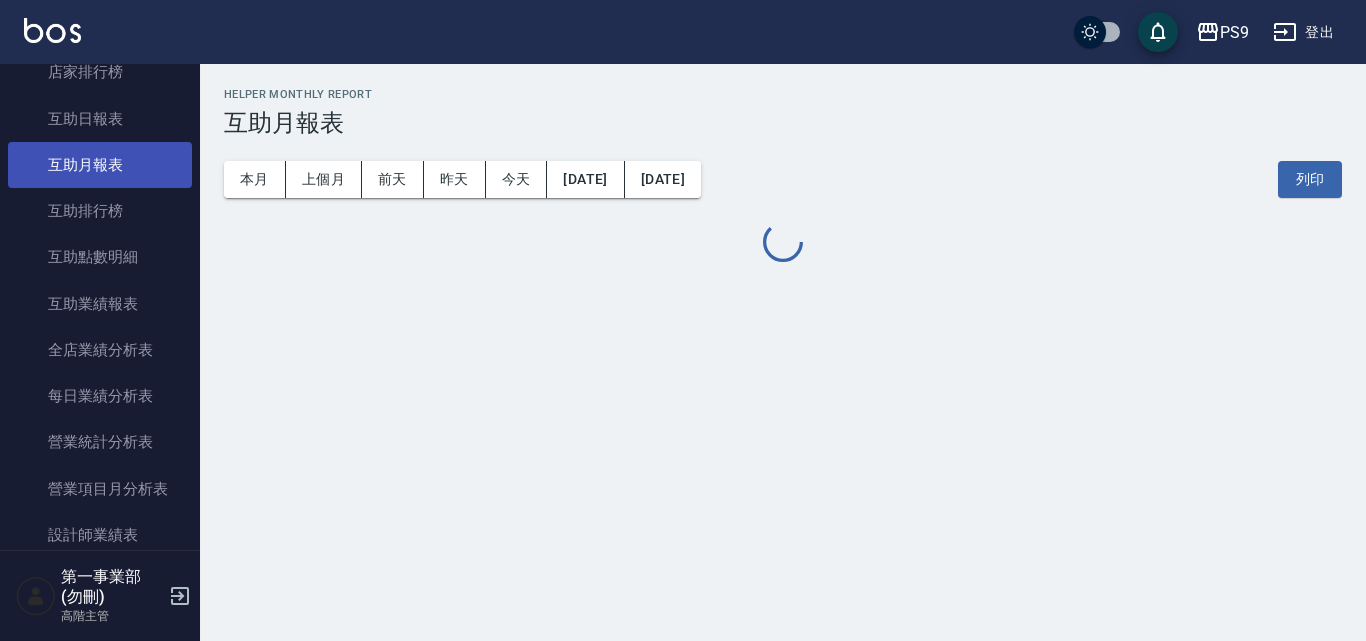 scroll, scrollTop: 1100, scrollLeft: 0, axis: vertical 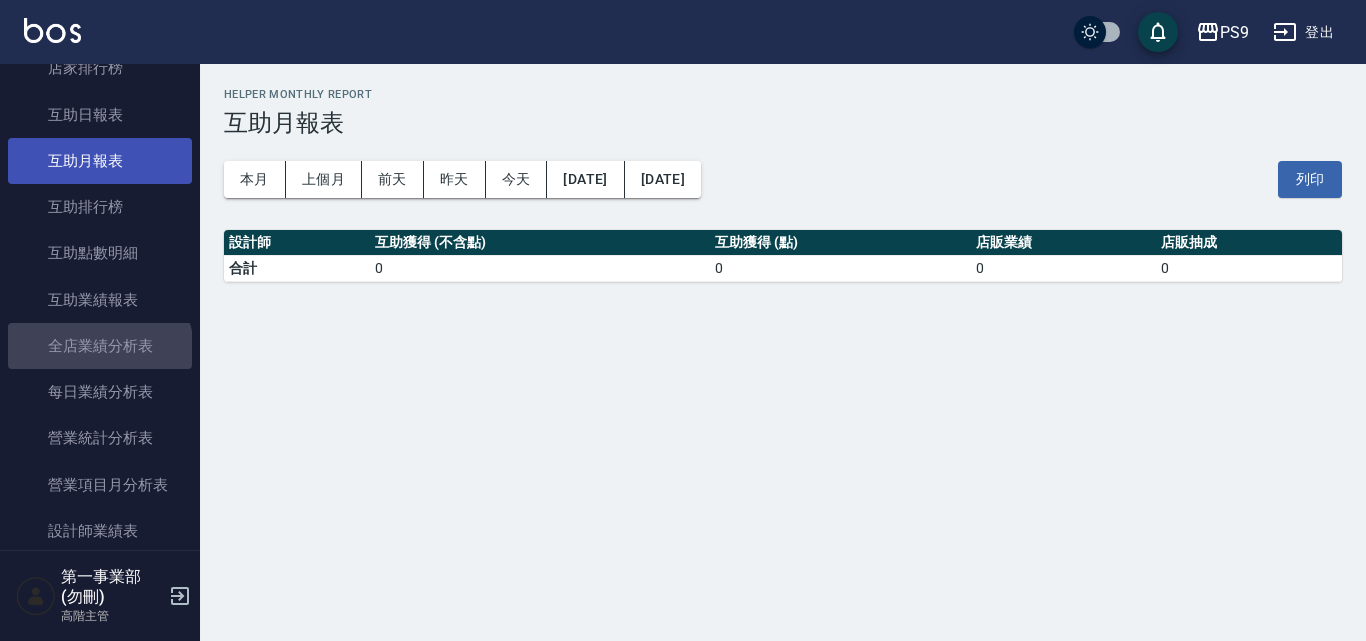 click on "全店業績分析表" at bounding box center [100, 346] 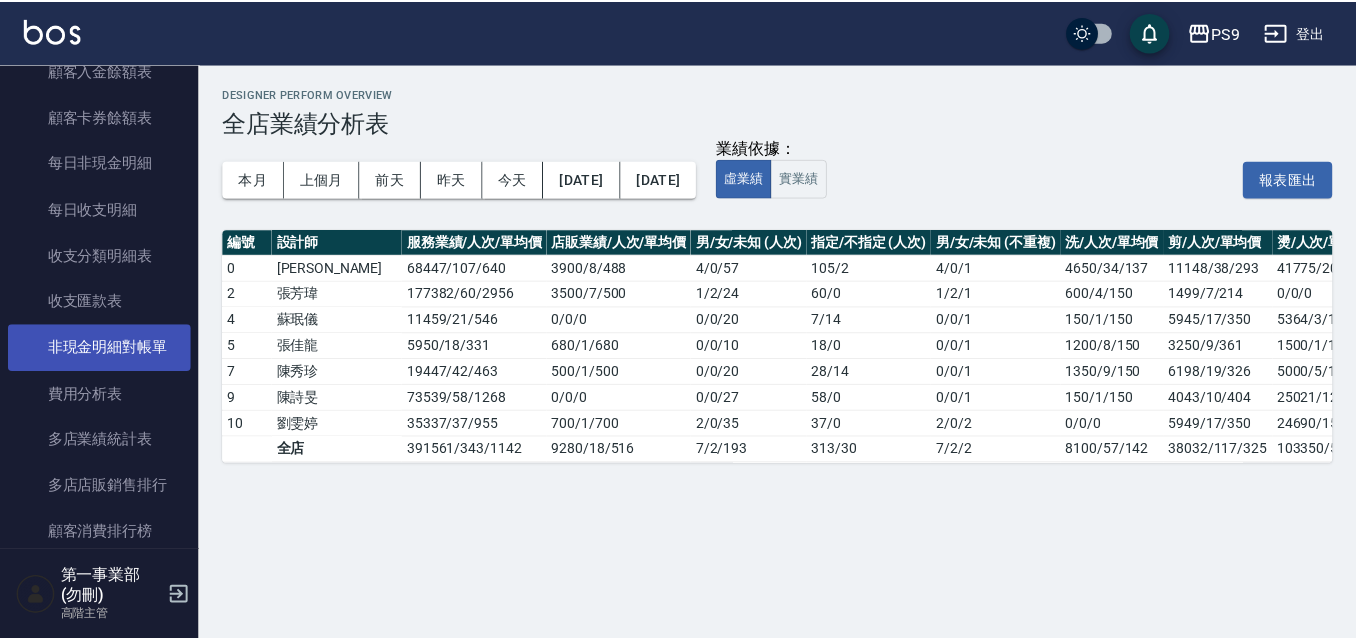 scroll, scrollTop: 2200, scrollLeft: 0, axis: vertical 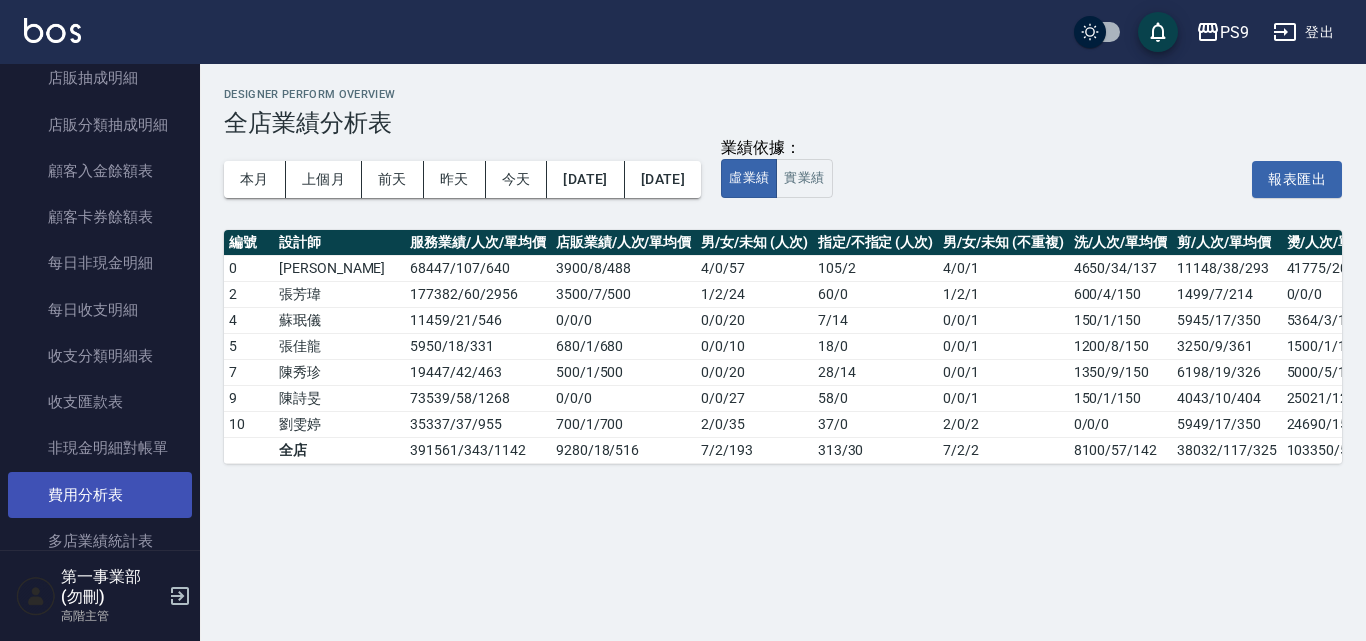 click on "費用分析表" at bounding box center (100, 495) 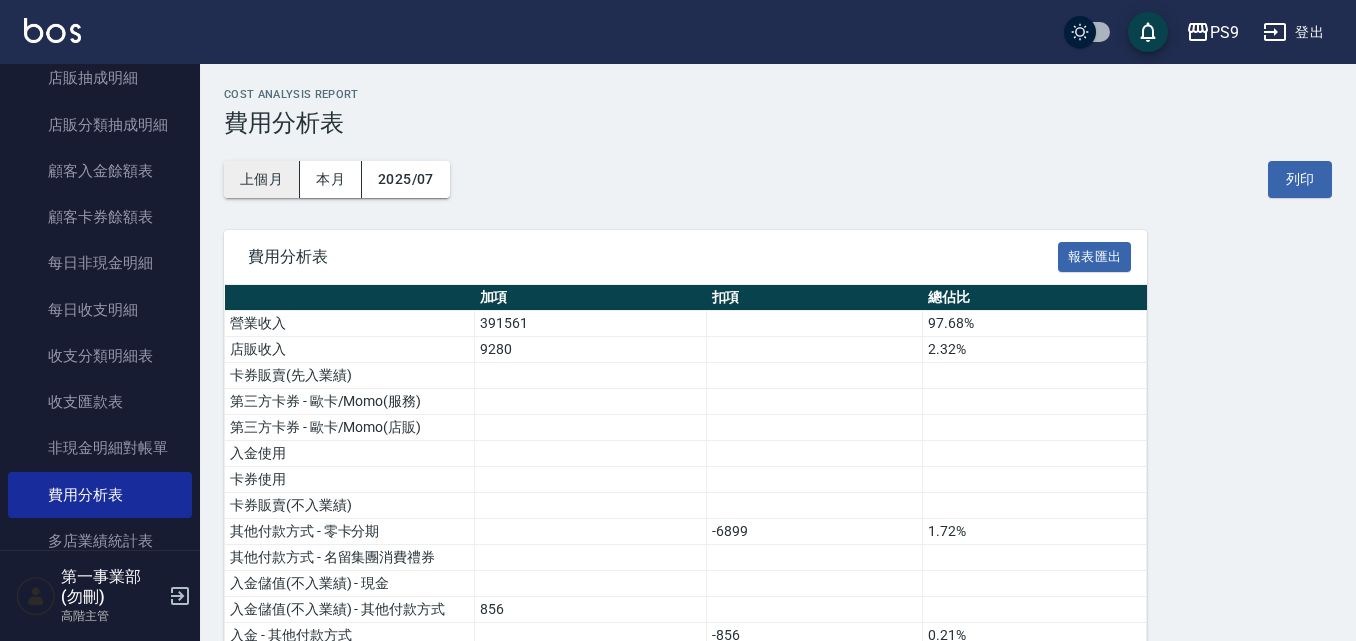click on "上個月" at bounding box center [262, 179] 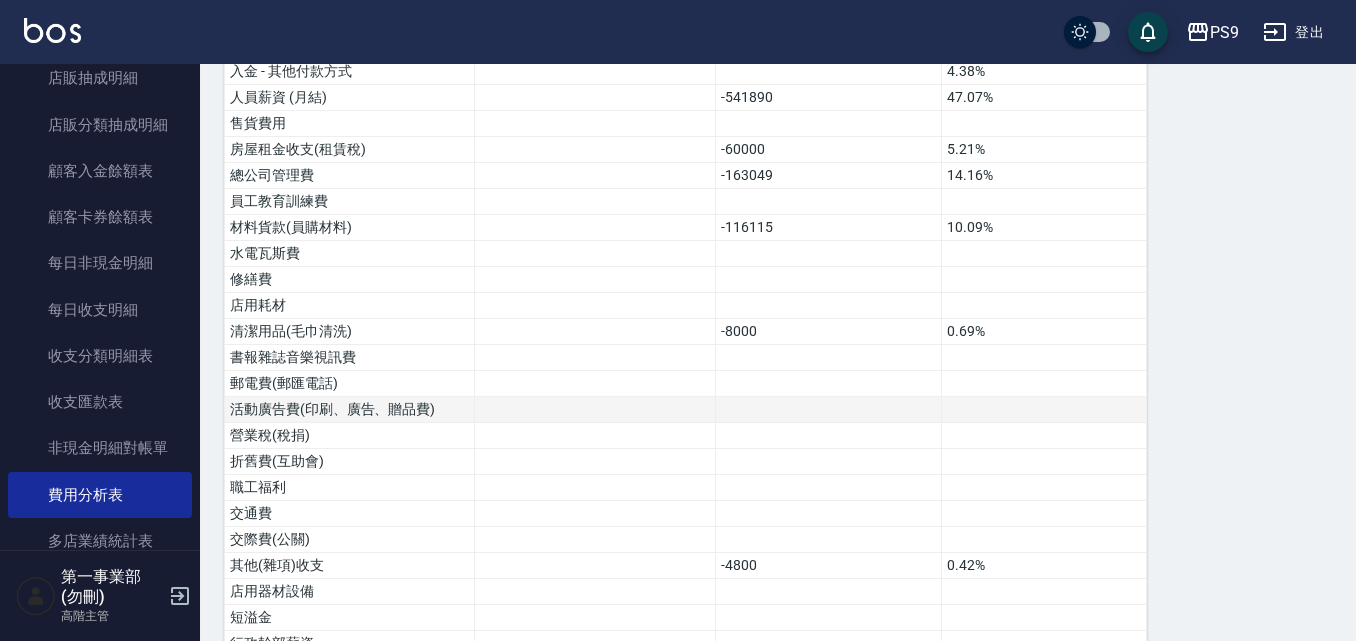 scroll, scrollTop: 600, scrollLeft: 0, axis: vertical 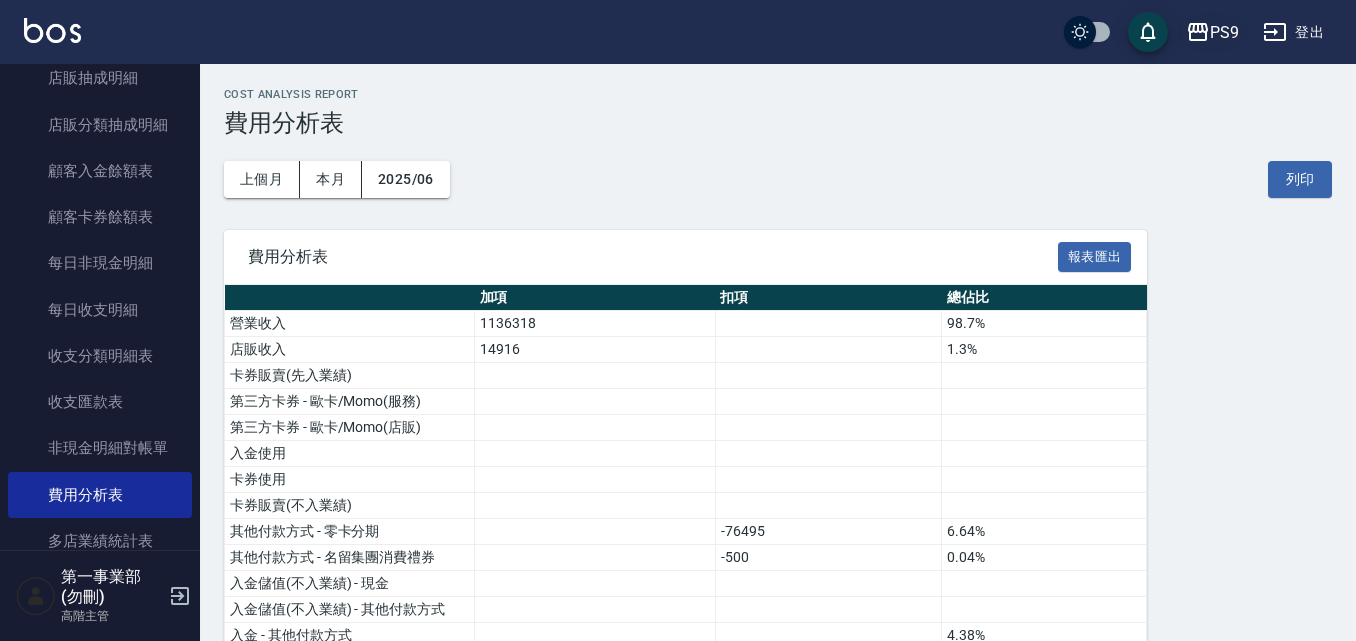 click 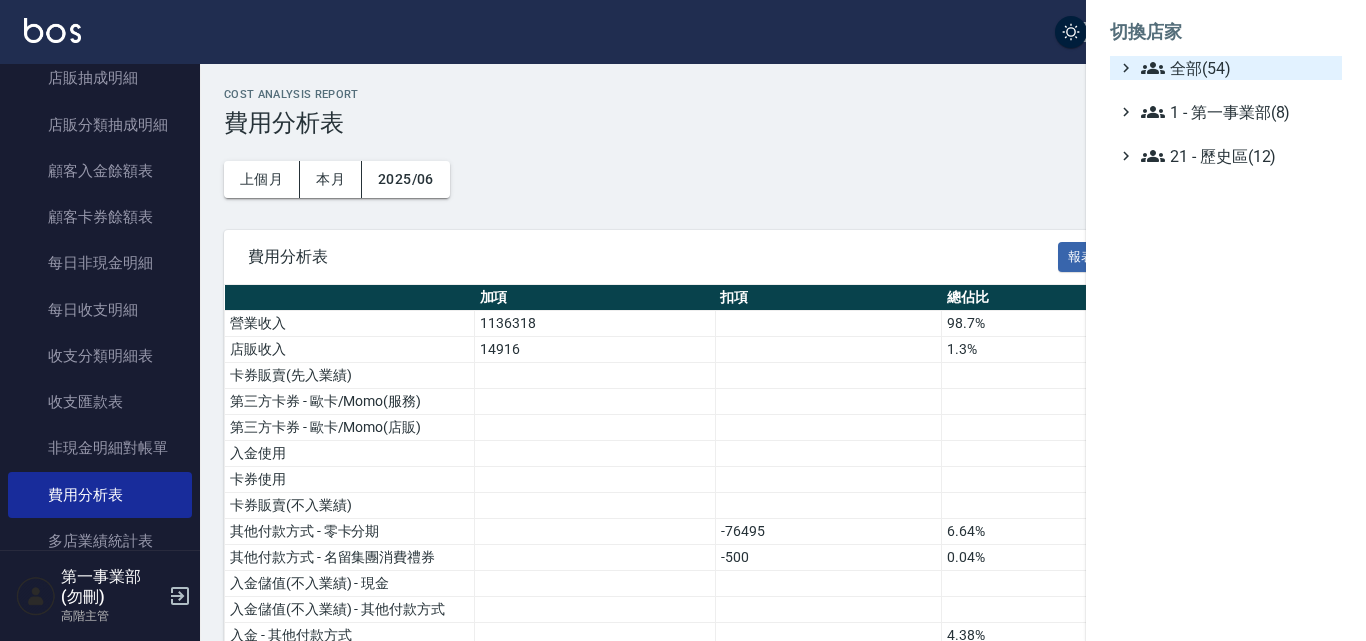 click on "全部(54)" at bounding box center (1237, 68) 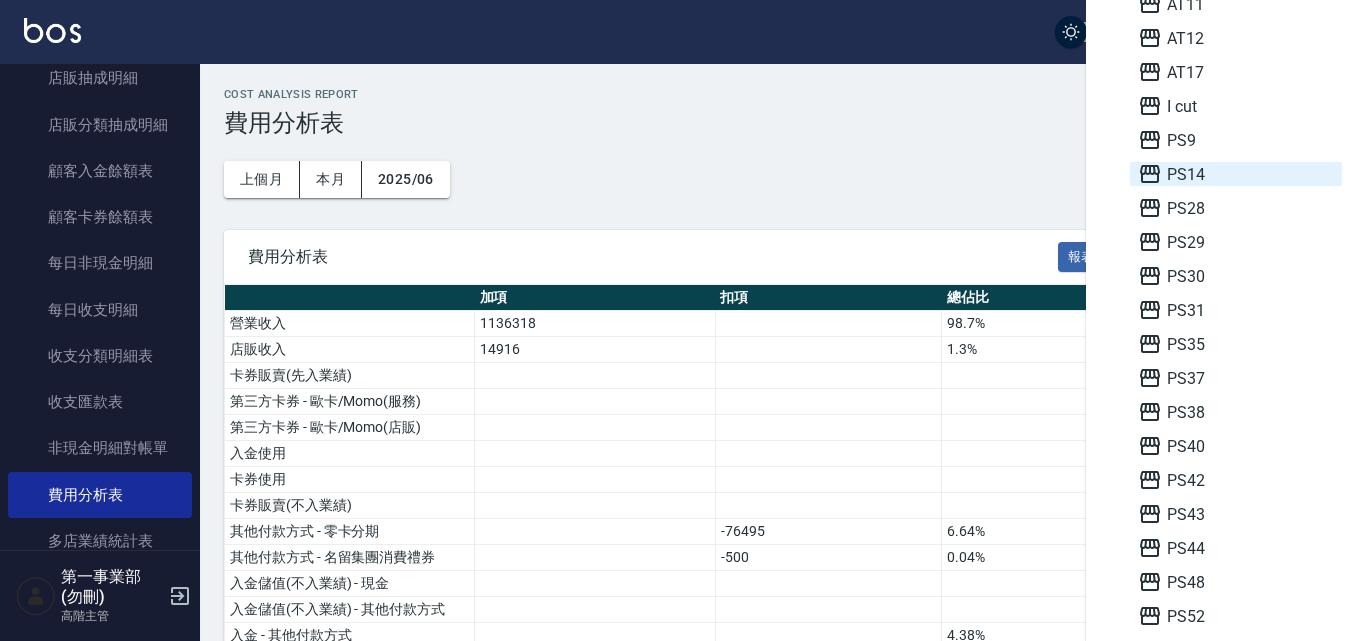 scroll, scrollTop: 200, scrollLeft: 0, axis: vertical 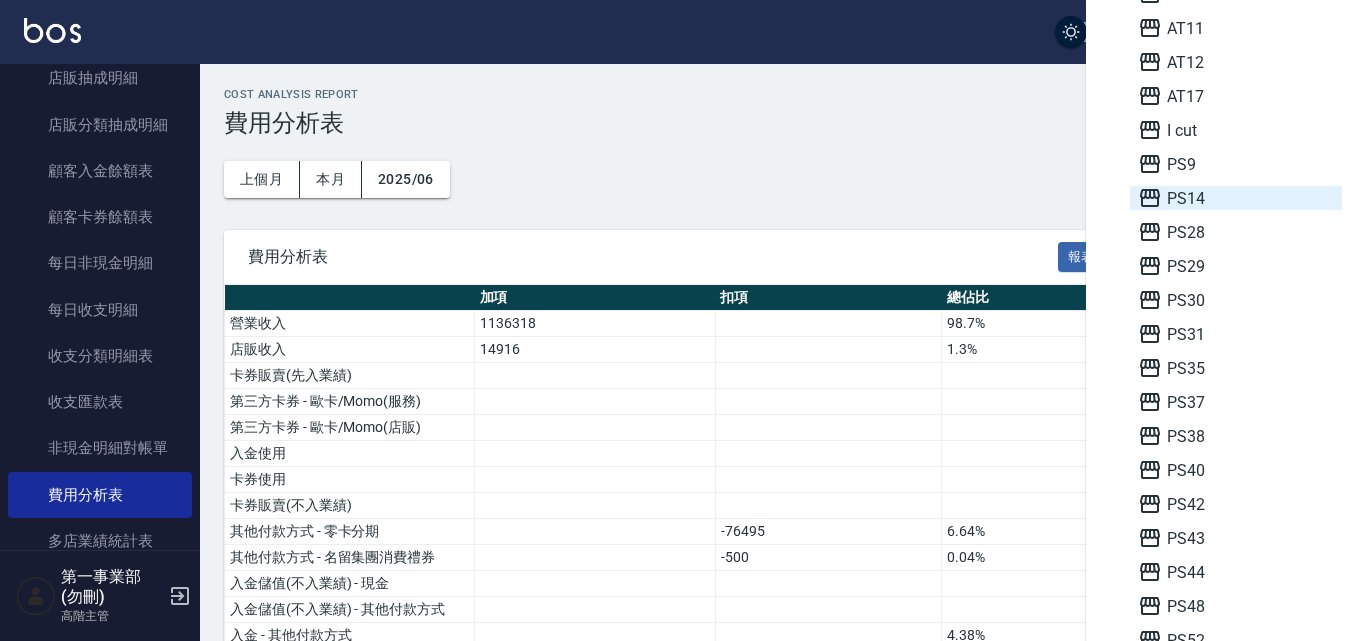 click on "PS14" at bounding box center [1236, 198] 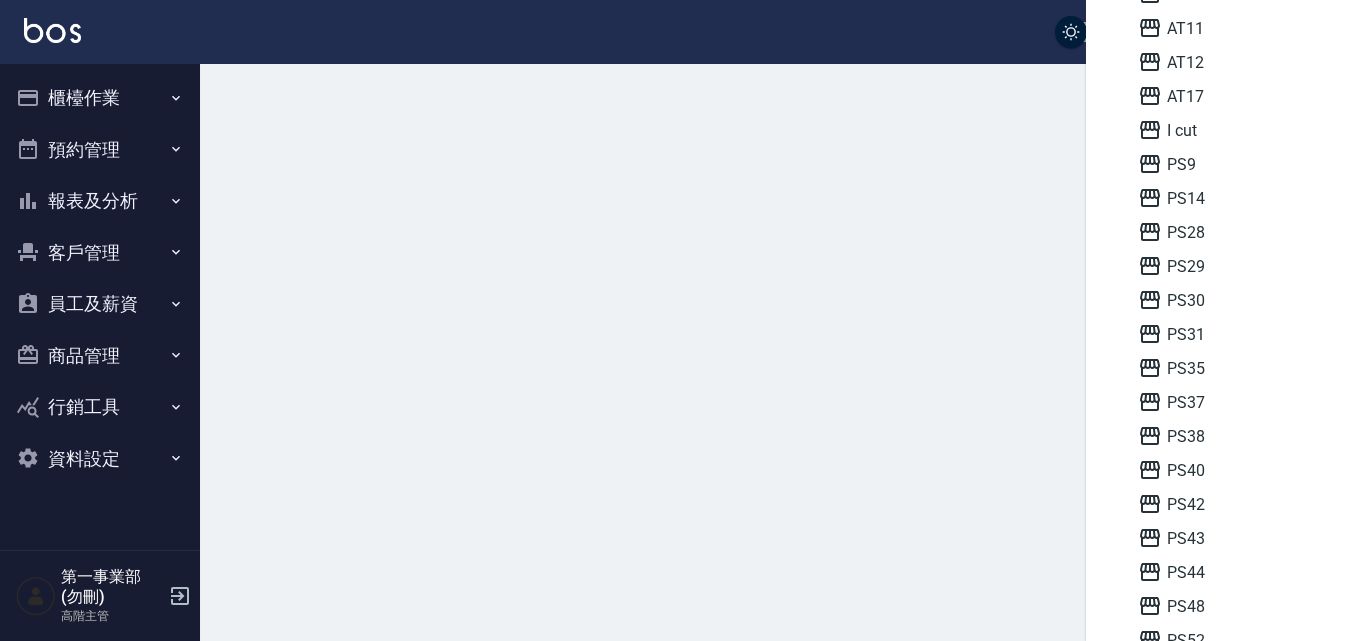scroll, scrollTop: 0, scrollLeft: 0, axis: both 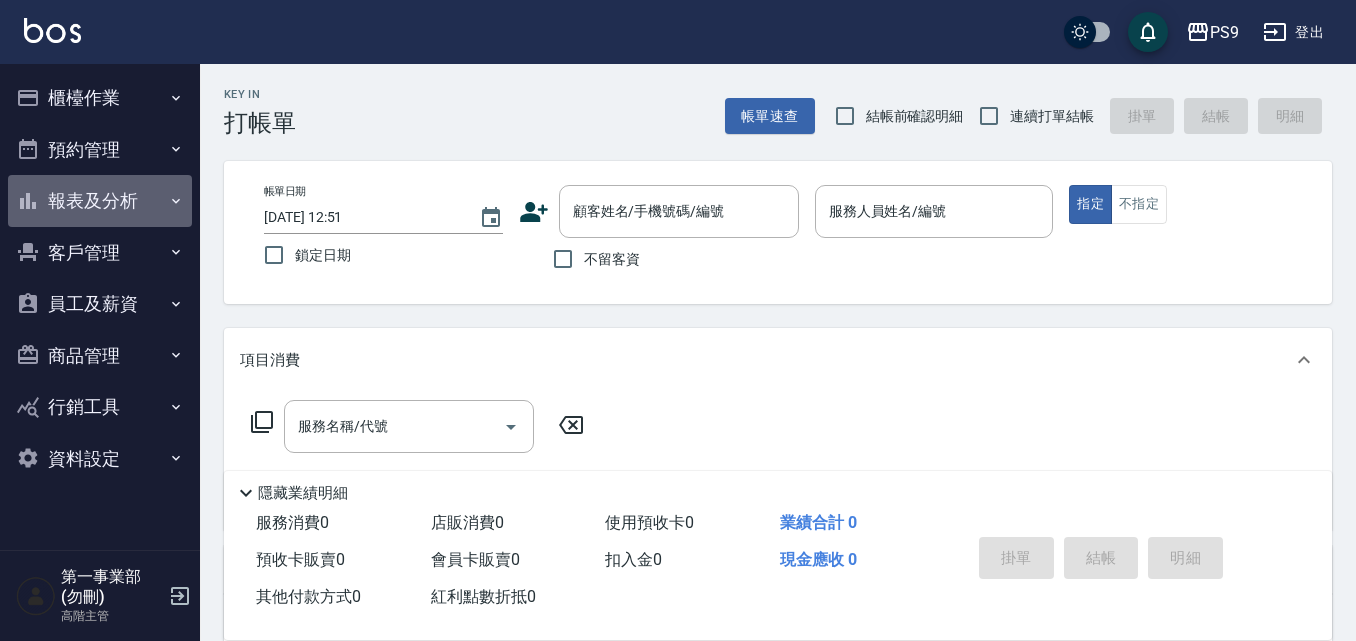 click on "報表及分析" at bounding box center [100, 201] 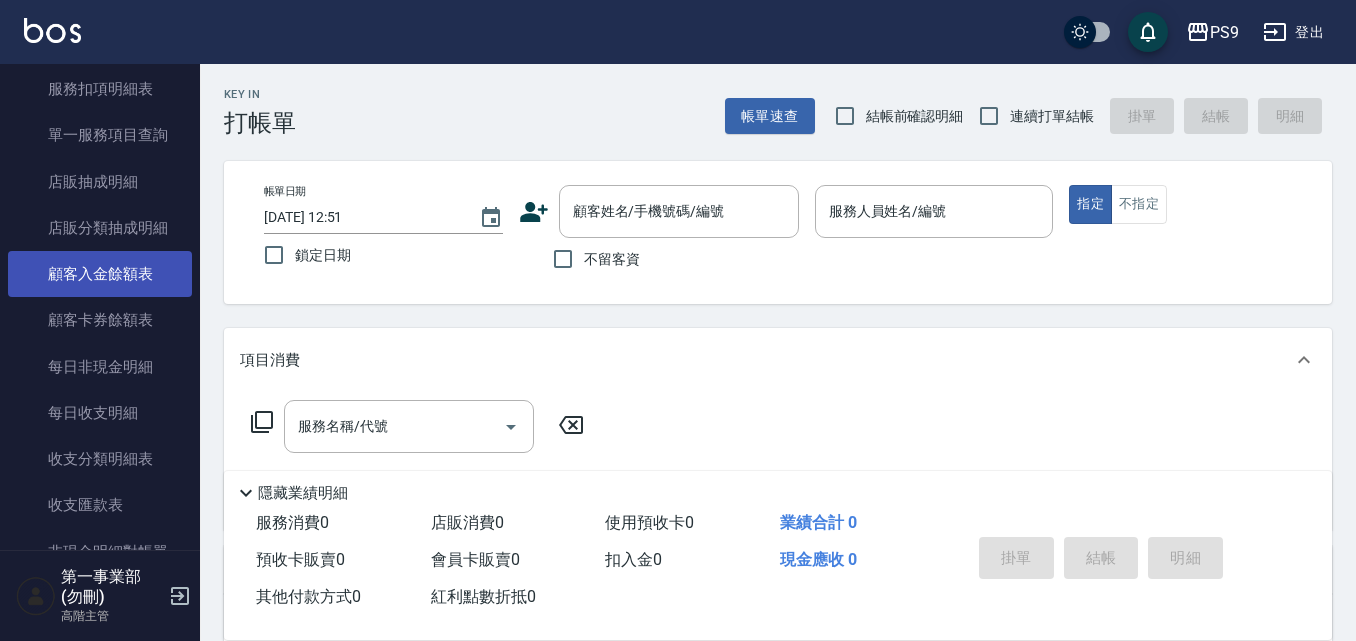 scroll, scrollTop: 1400, scrollLeft: 0, axis: vertical 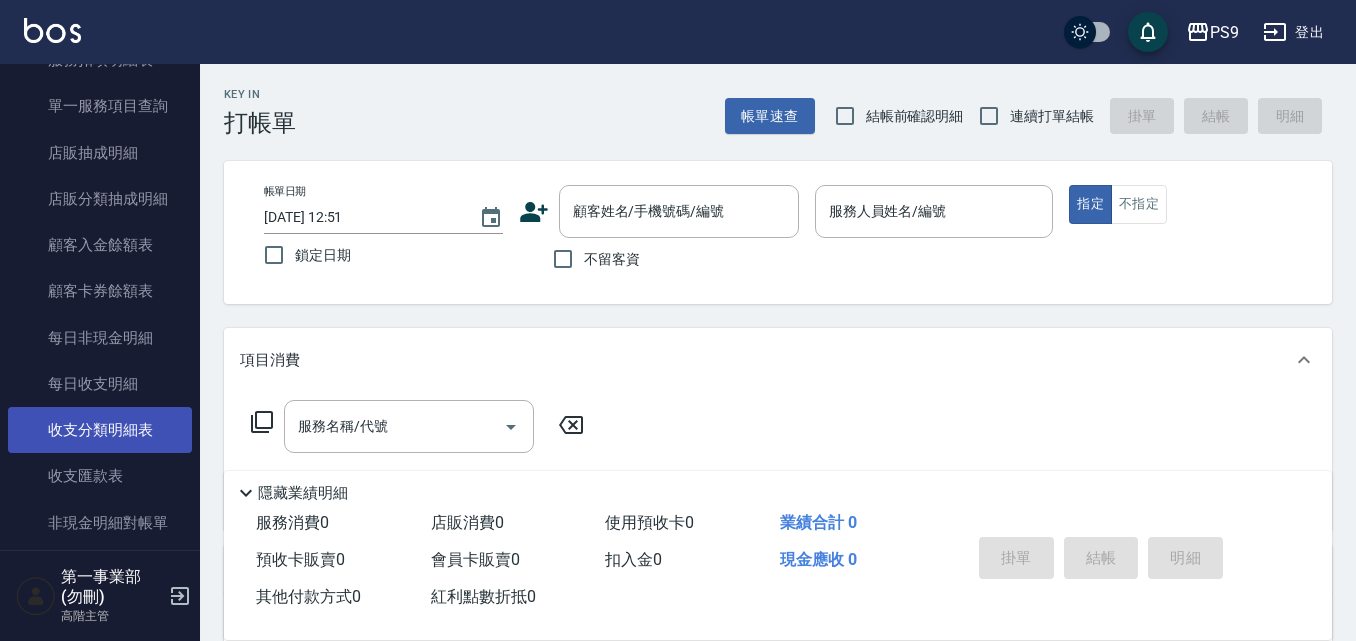 click on "收支分類明細表" at bounding box center [100, 430] 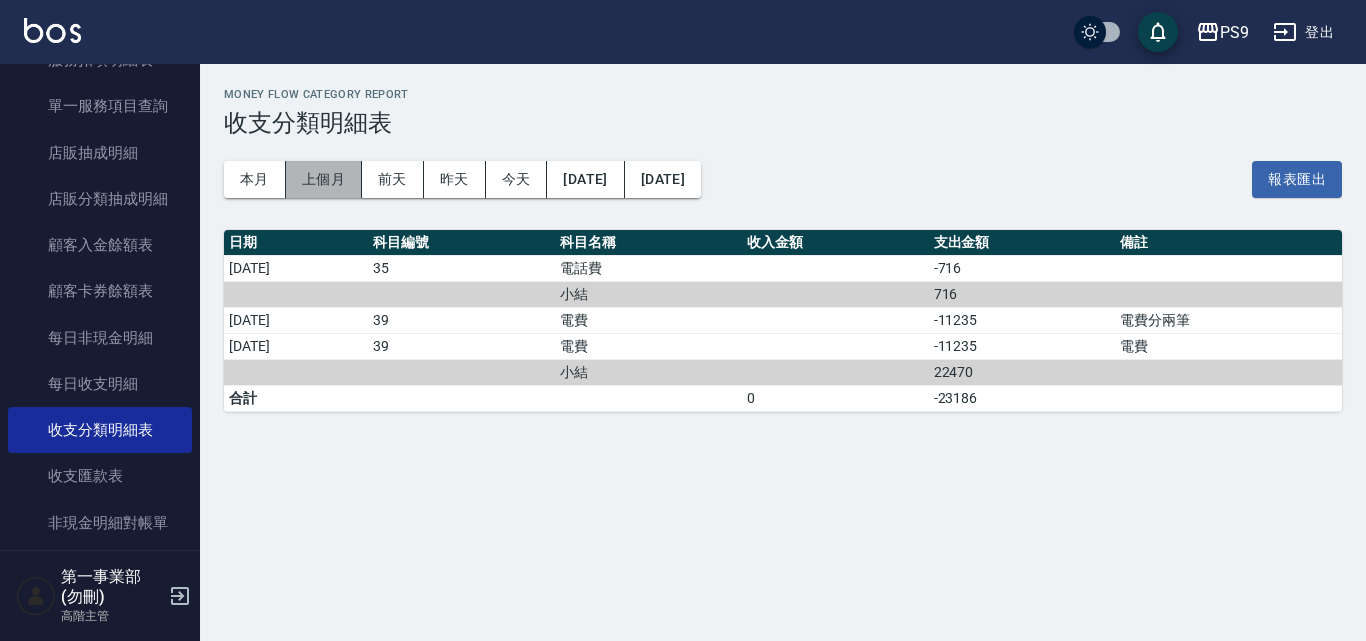 click on "上個月" at bounding box center (324, 179) 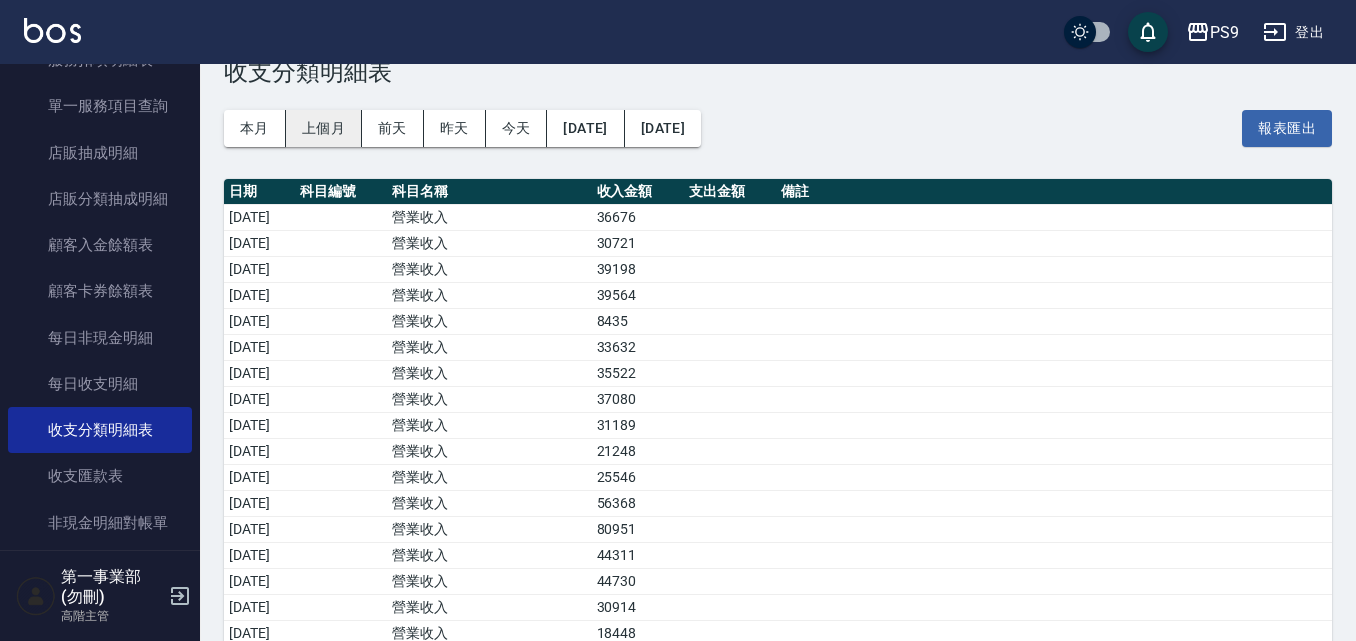 scroll, scrollTop: 100, scrollLeft: 0, axis: vertical 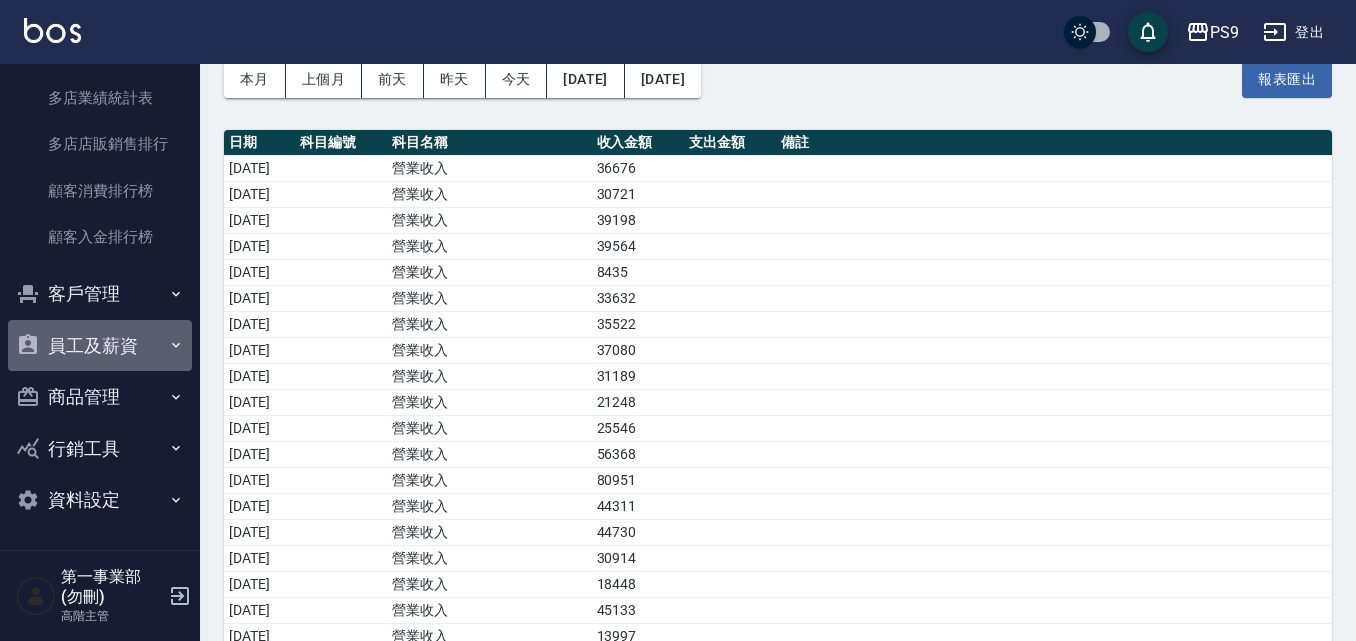 click on "員工及薪資" at bounding box center [100, 346] 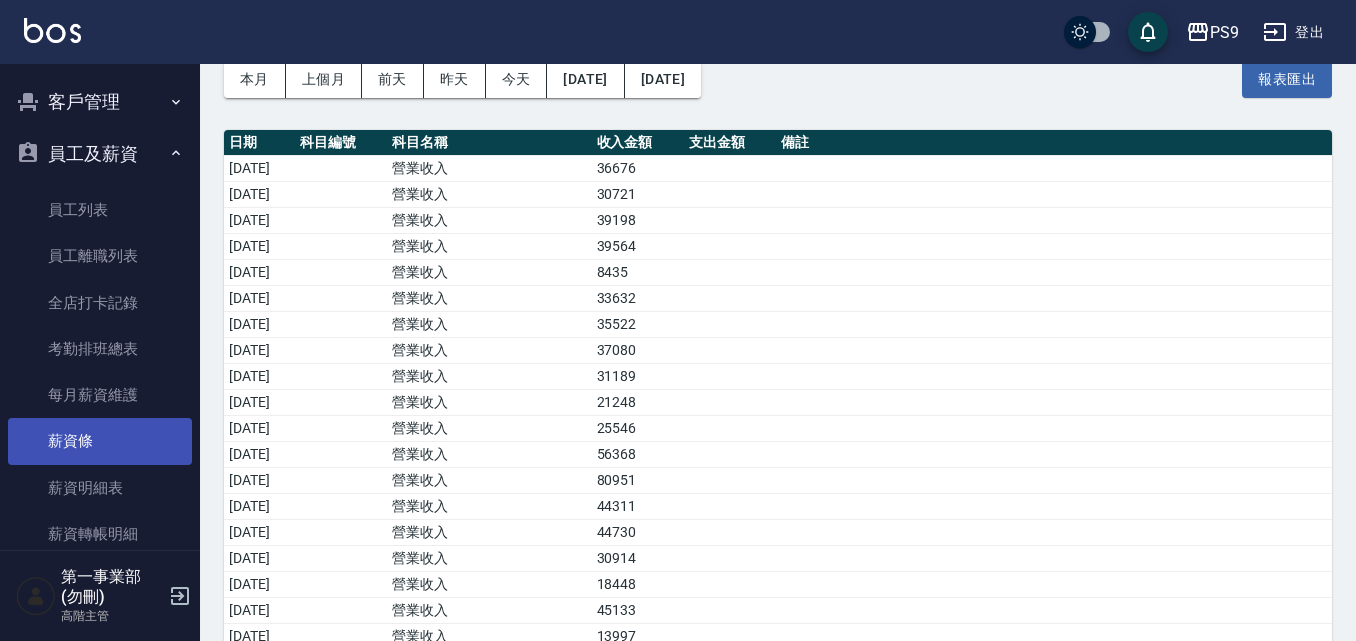 scroll, scrollTop: 2117, scrollLeft: 0, axis: vertical 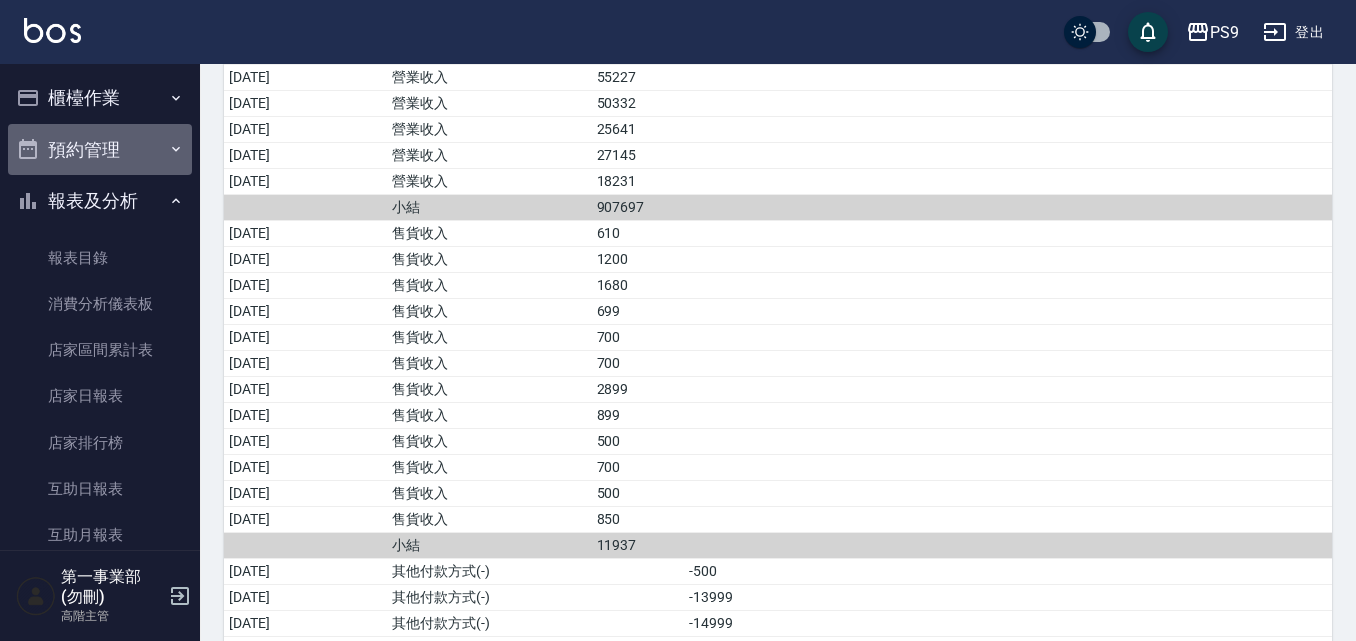 click on "預約管理" at bounding box center [100, 150] 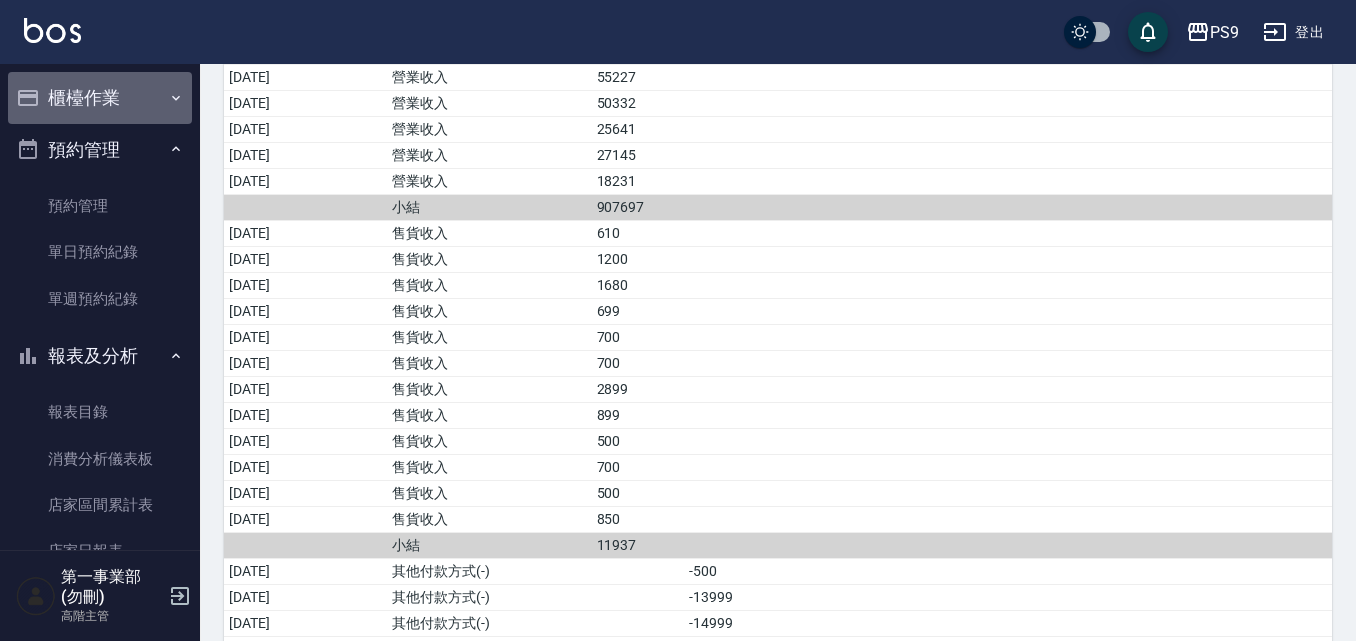 click on "櫃檯作業" at bounding box center [100, 98] 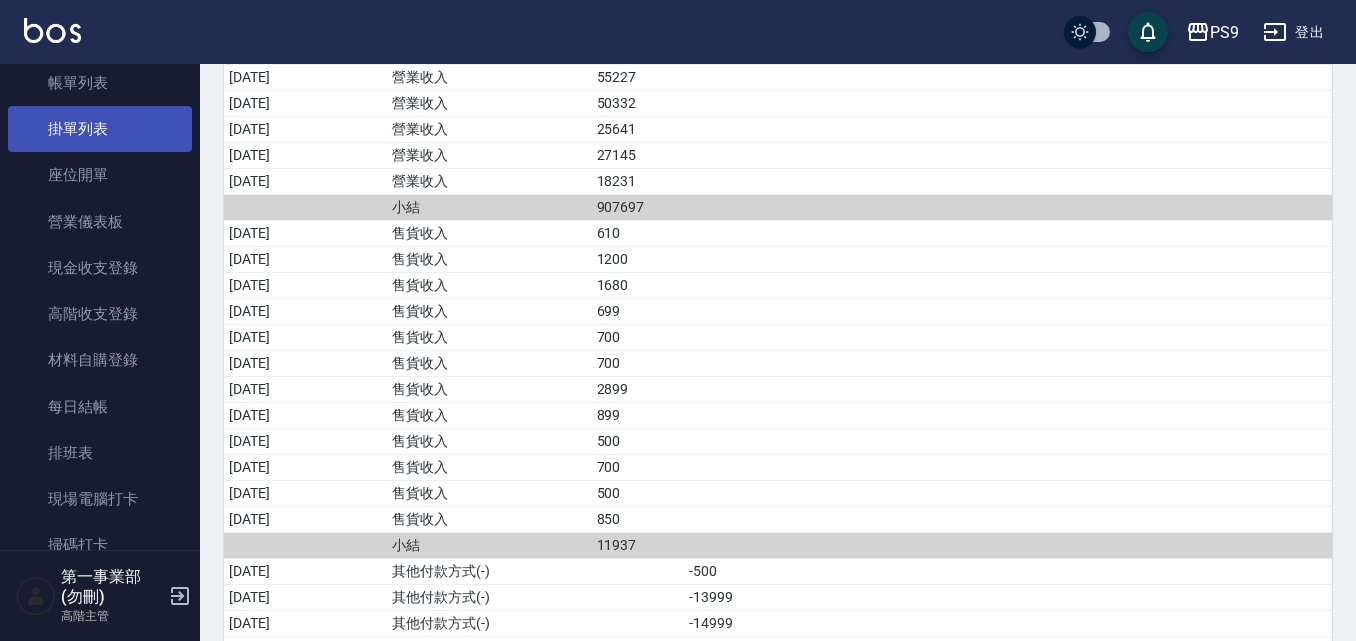scroll, scrollTop: 200, scrollLeft: 0, axis: vertical 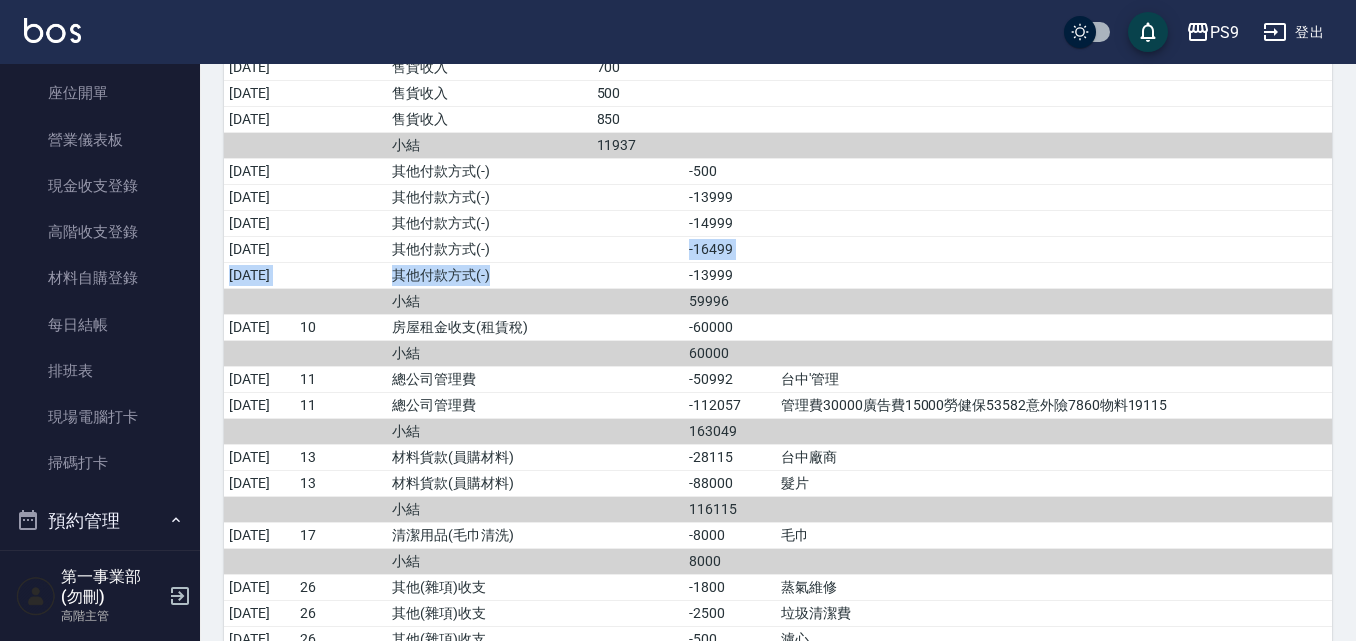 drag, startPoint x: 586, startPoint y: 251, endPoint x: 572, endPoint y: 284, distance: 35.846897 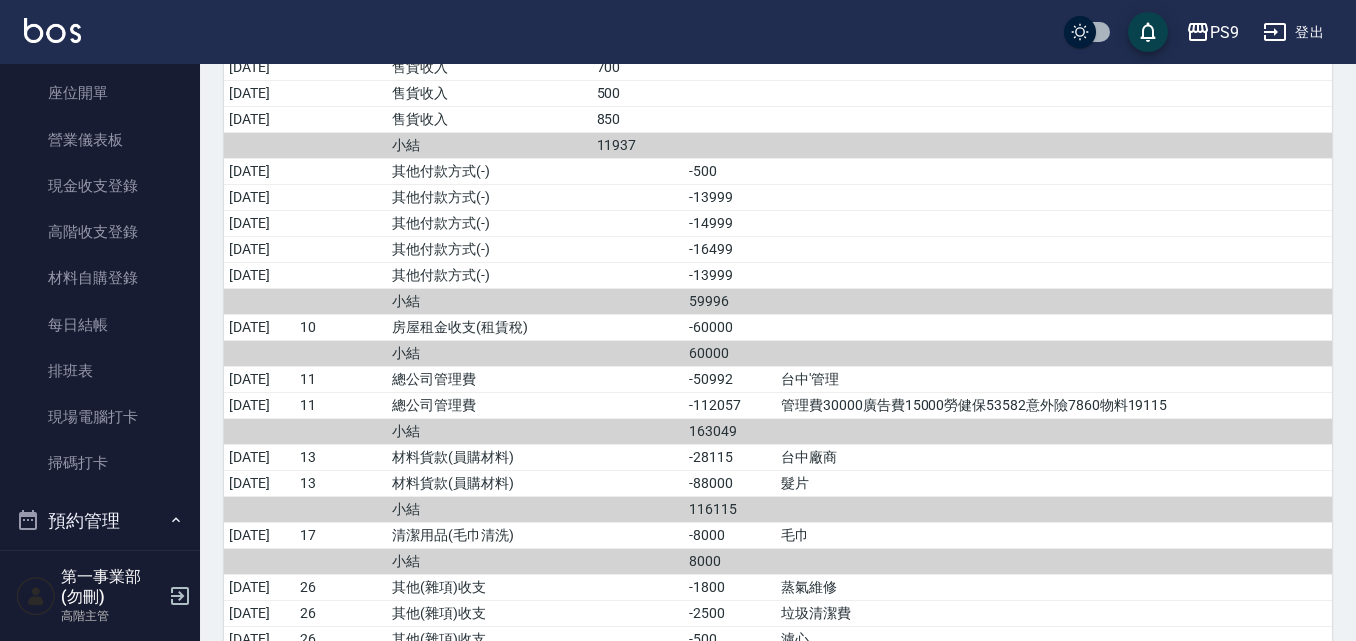 click on "總公司管理費" at bounding box center [489, 405] 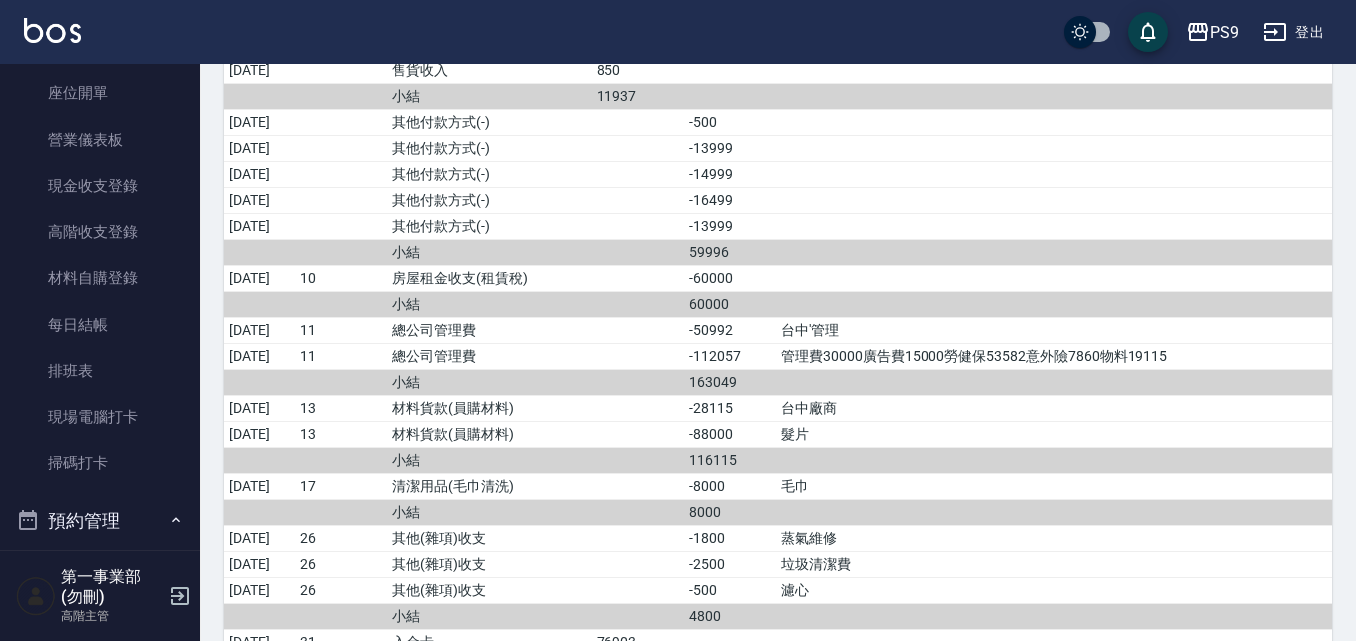 scroll, scrollTop: 1111, scrollLeft: 0, axis: vertical 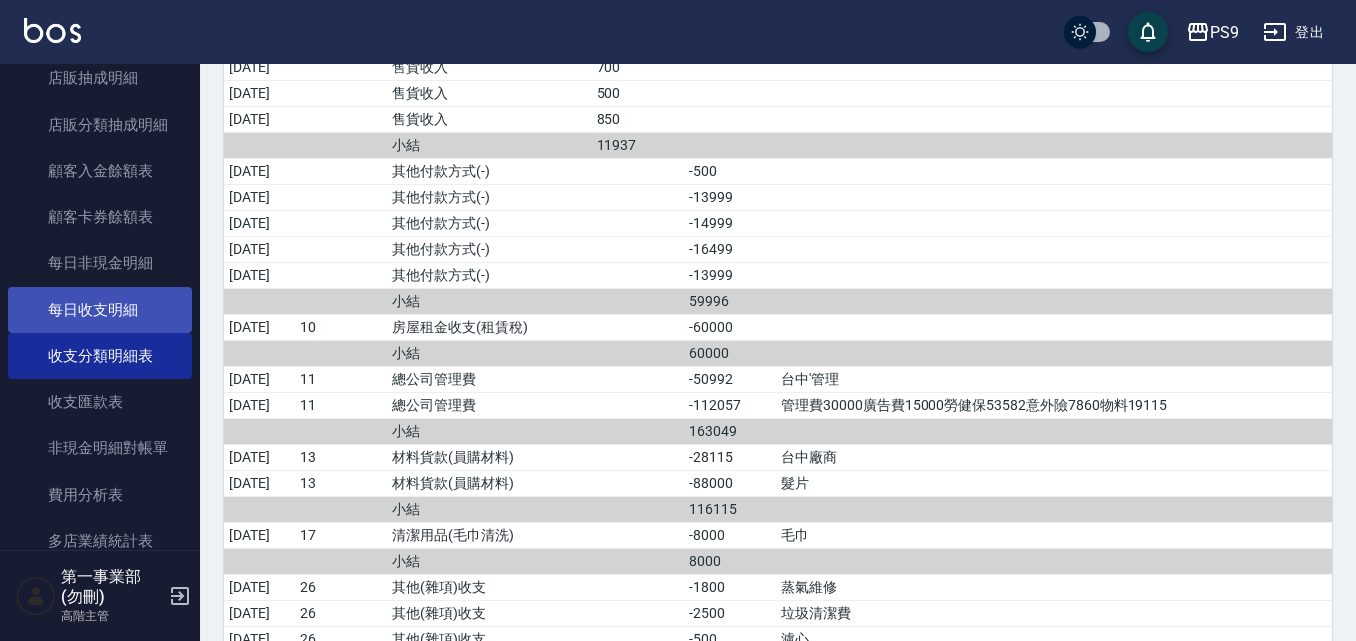 click on "每日收支明細" at bounding box center [100, 310] 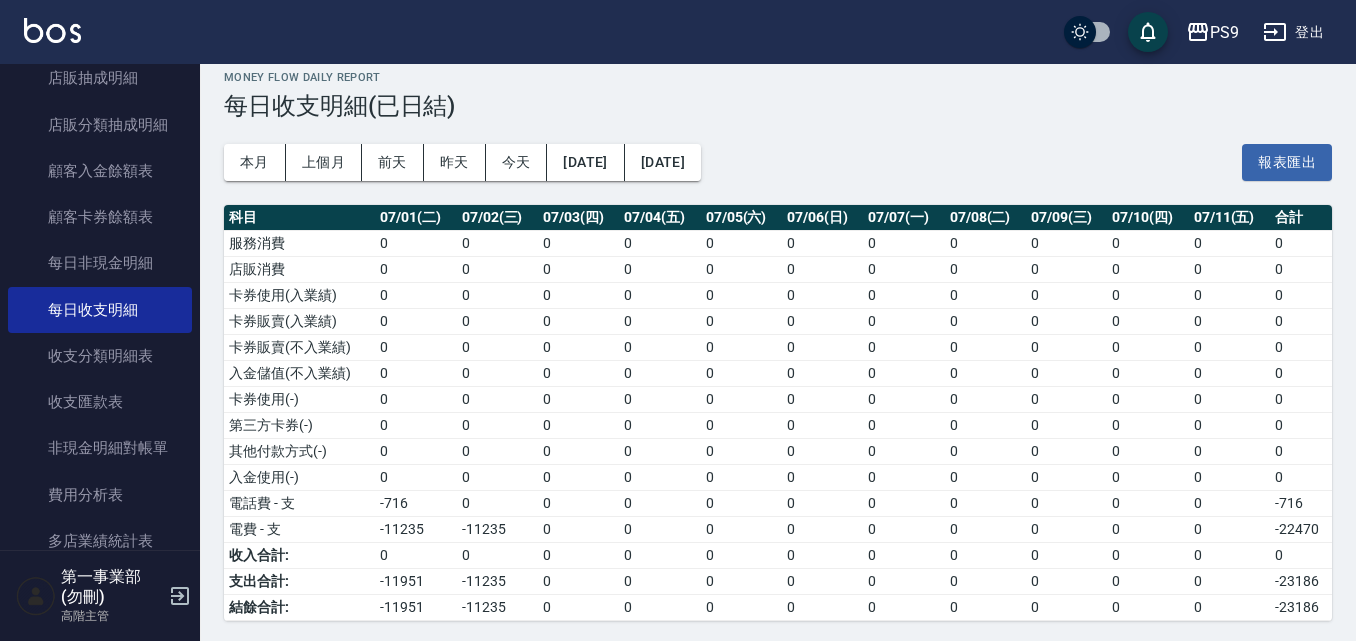 scroll, scrollTop: 21, scrollLeft: 0, axis: vertical 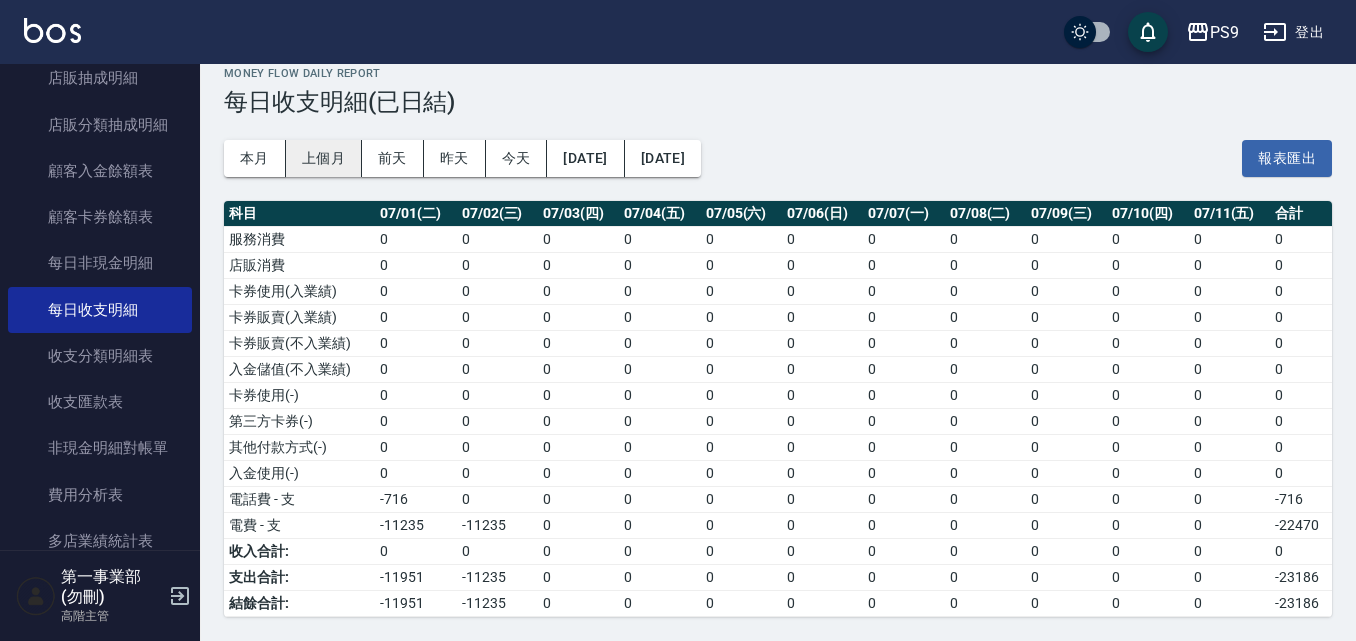 click on "上個月" at bounding box center [324, 158] 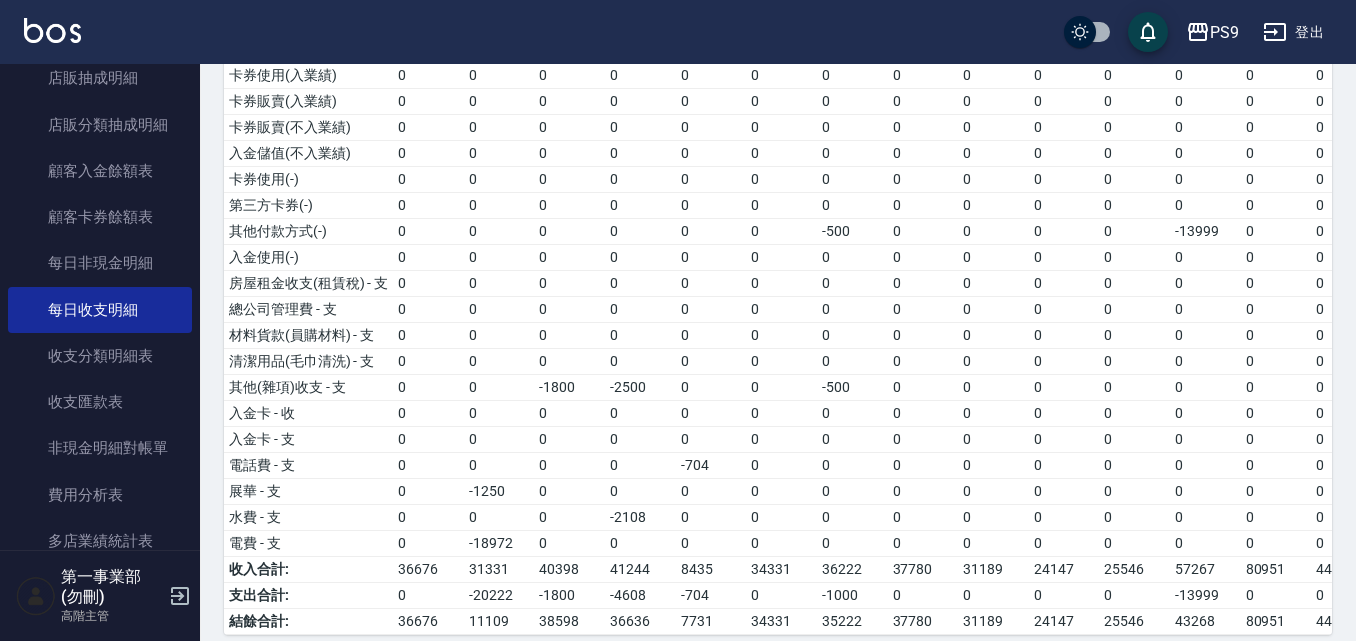 scroll, scrollTop: 270, scrollLeft: 0, axis: vertical 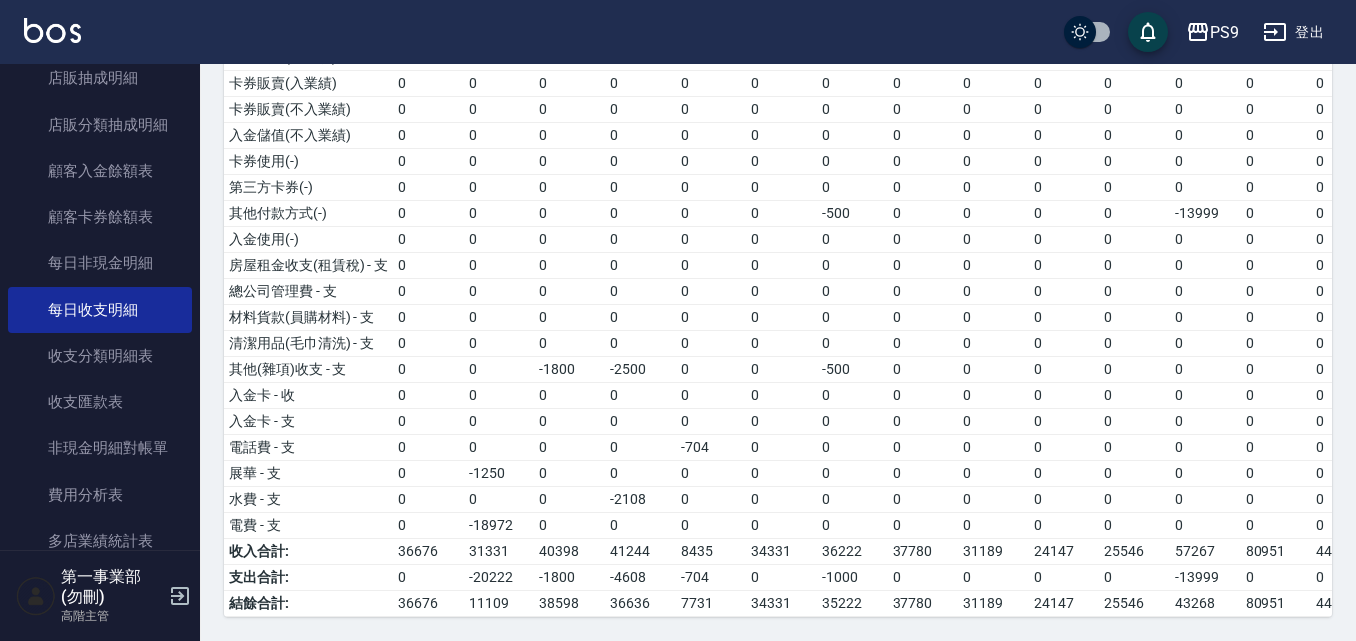 drag, startPoint x: 584, startPoint y: 623, endPoint x: 638, endPoint y: 614, distance: 54.74486 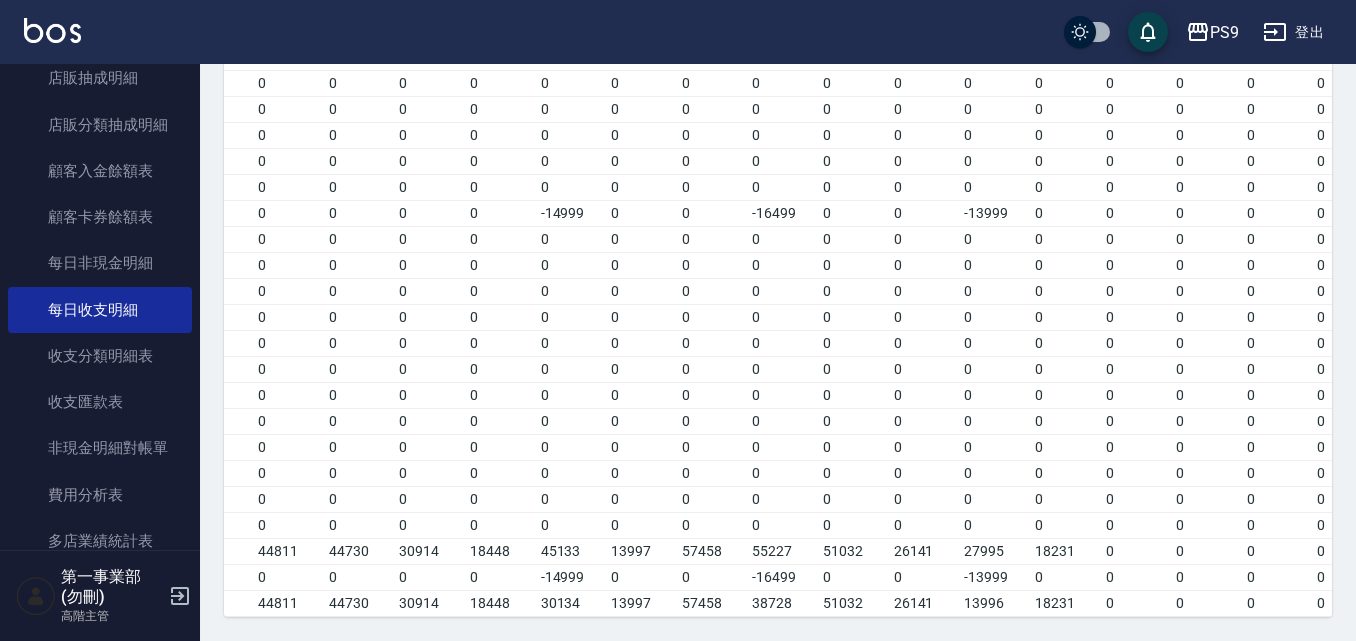 scroll, scrollTop: 0, scrollLeft: 1245, axis: horizontal 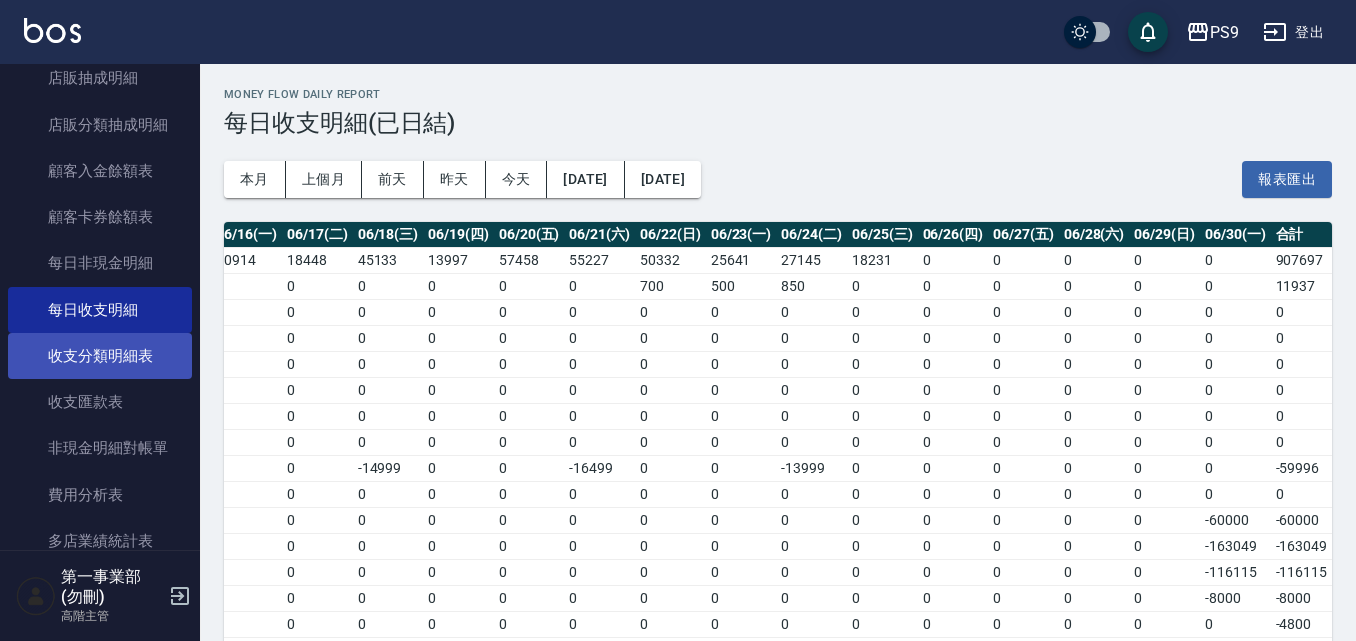 click on "收支分類明細表" at bounding box center [100, 356] 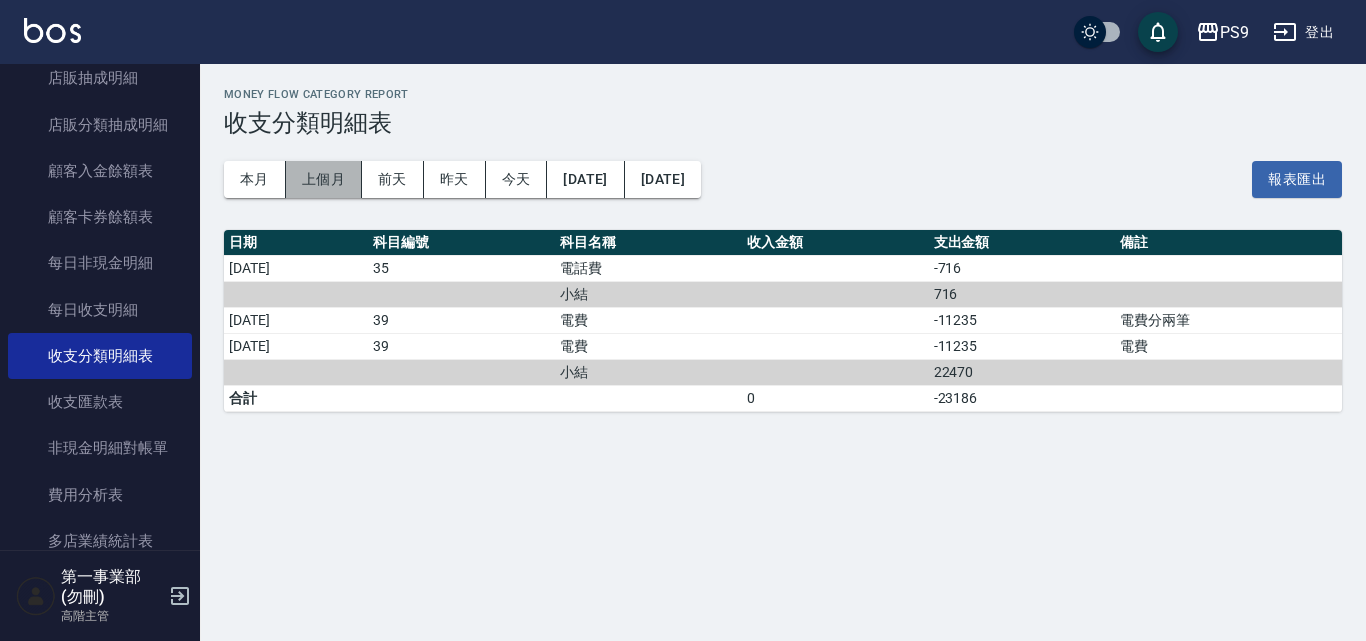 click on "上個月" at bounding box center (324, 179) 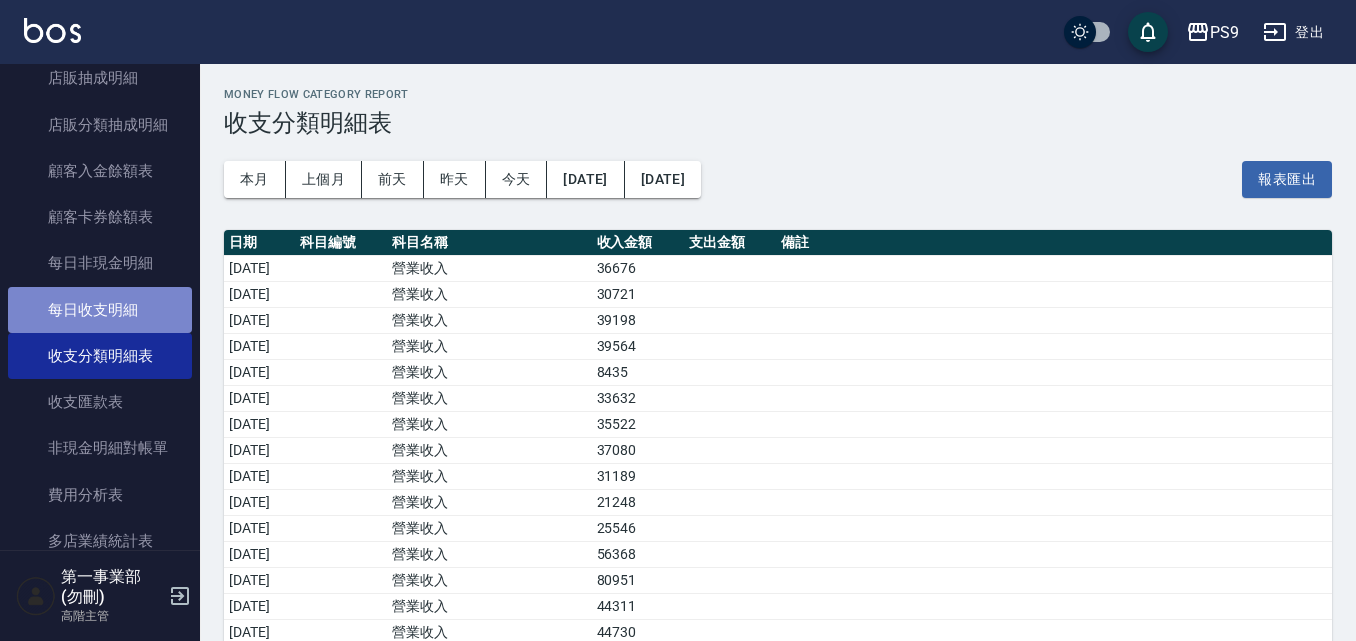 click on "每日收支明細" at bounding box center [100, 310] 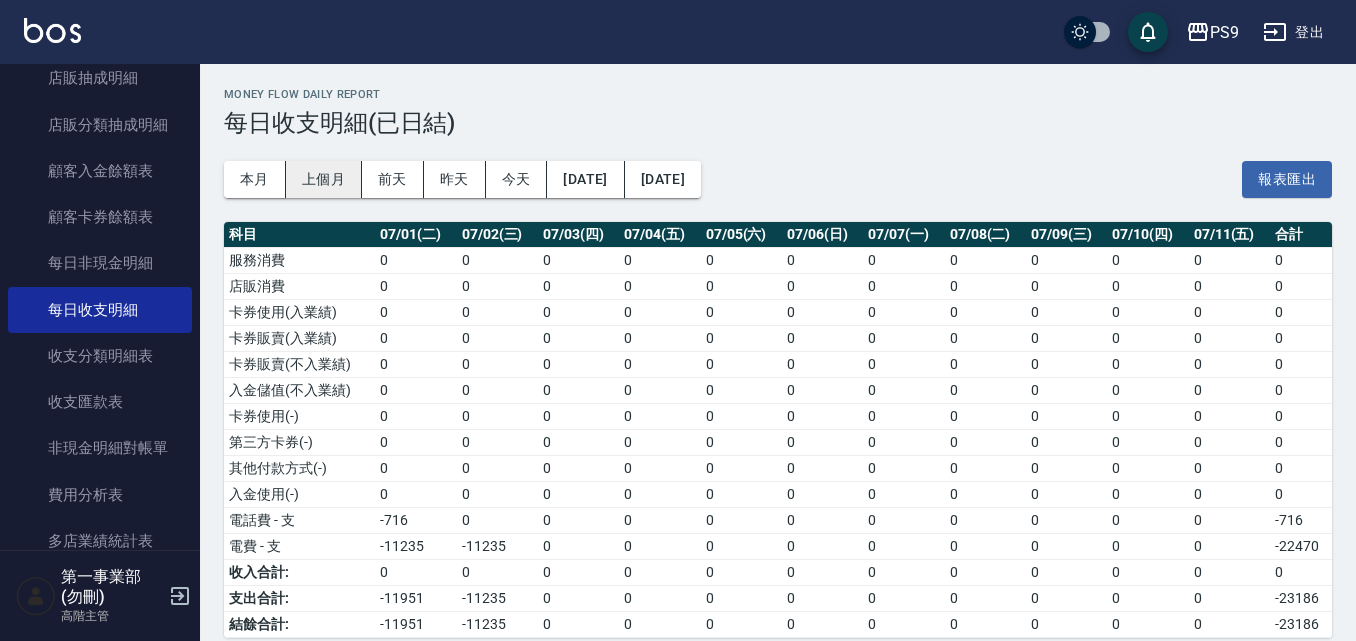 click on "上個月" at bounding box center [324, 179] 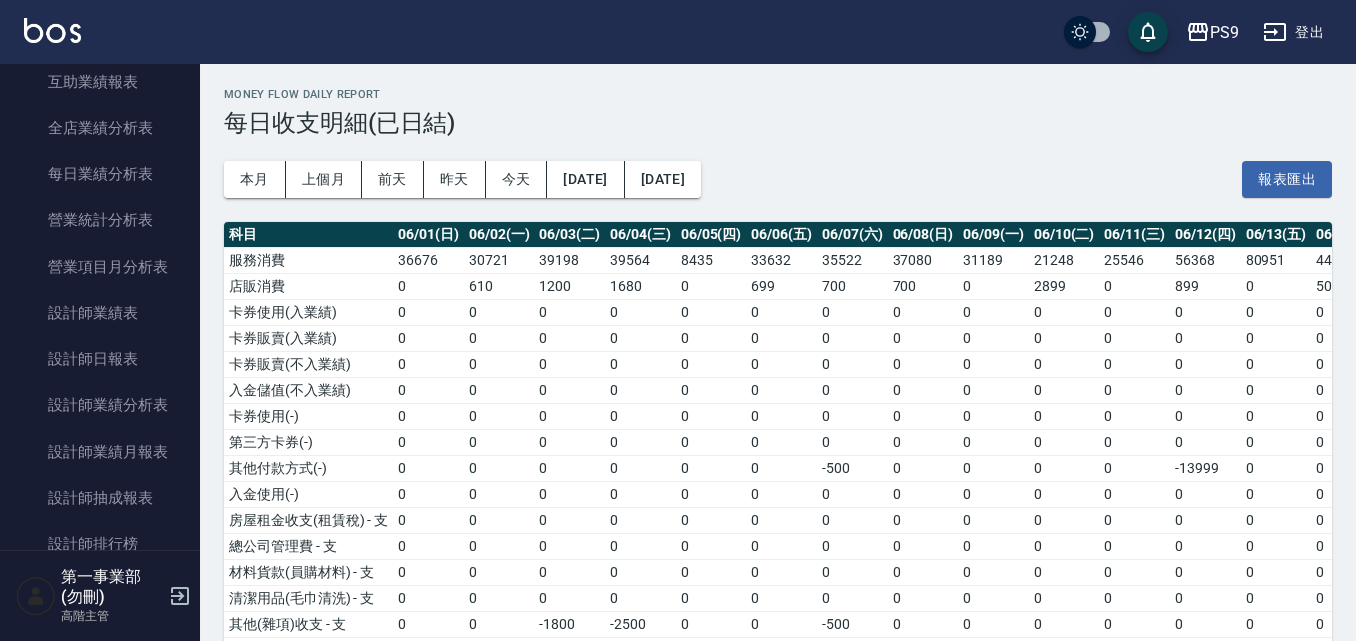 scroll, scrollTop: 1200, scrollLeft: 0, axis: vertical 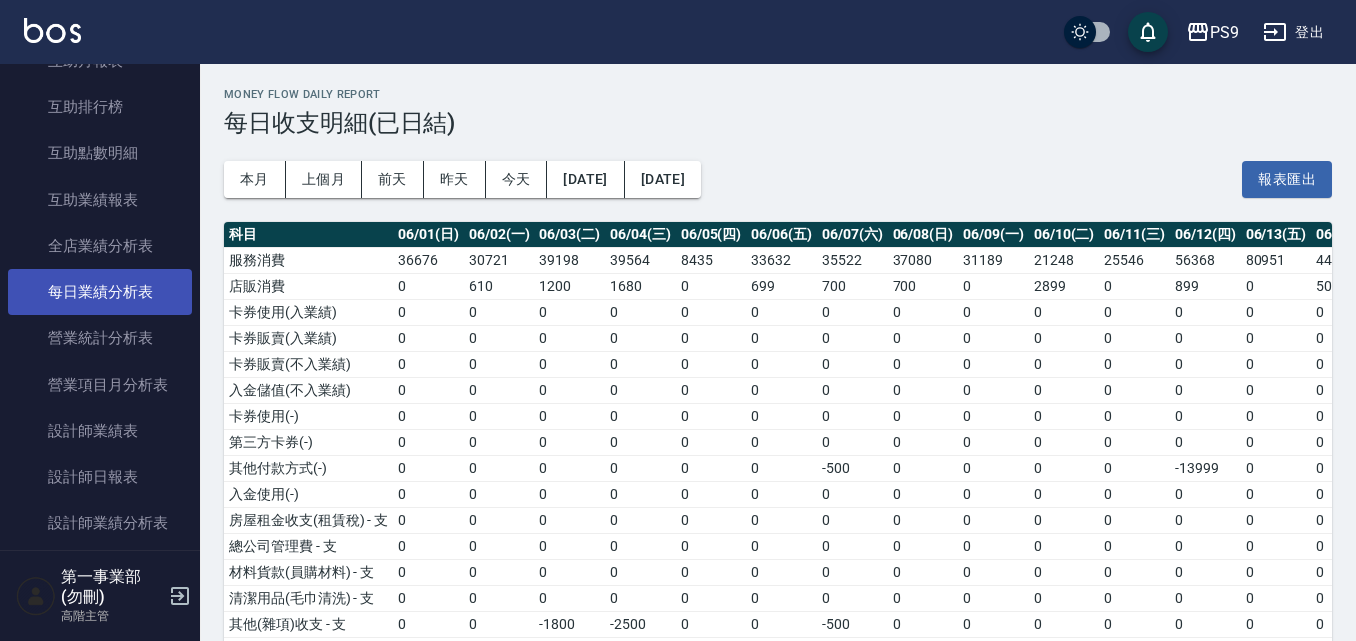 click on "每日業績分析表" at bounding box center [100, 292] 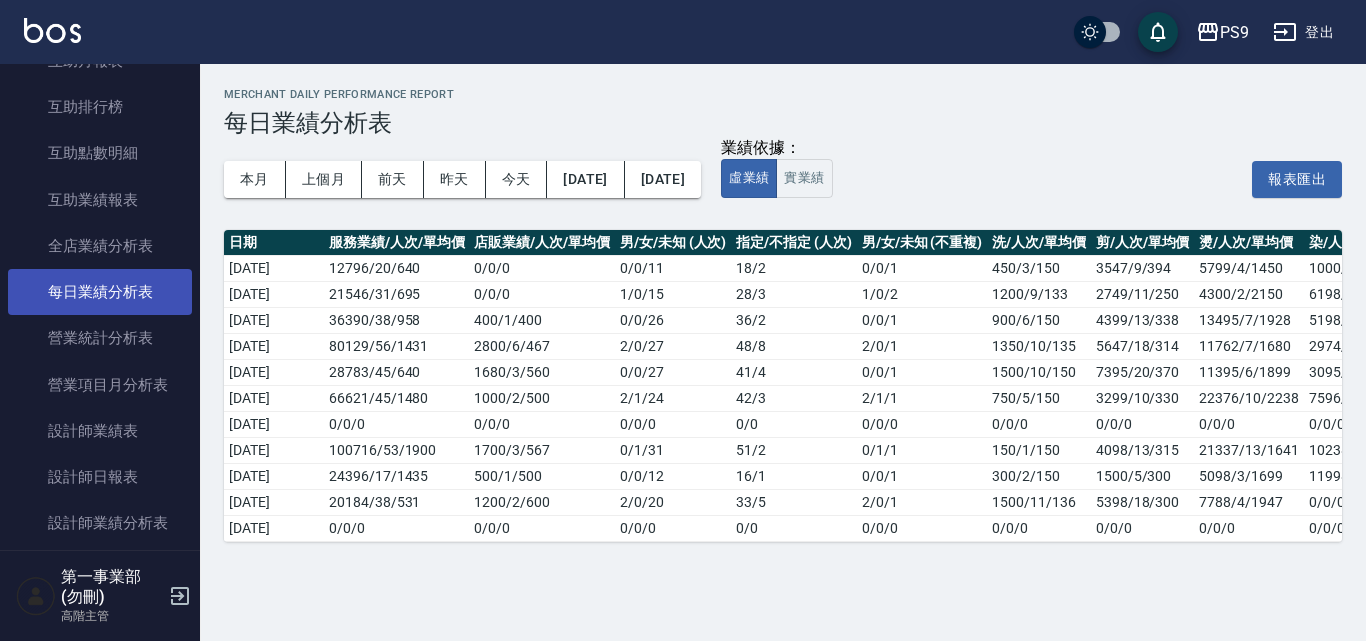 click on "每日業績分析表" at bounding box center (100, 292) 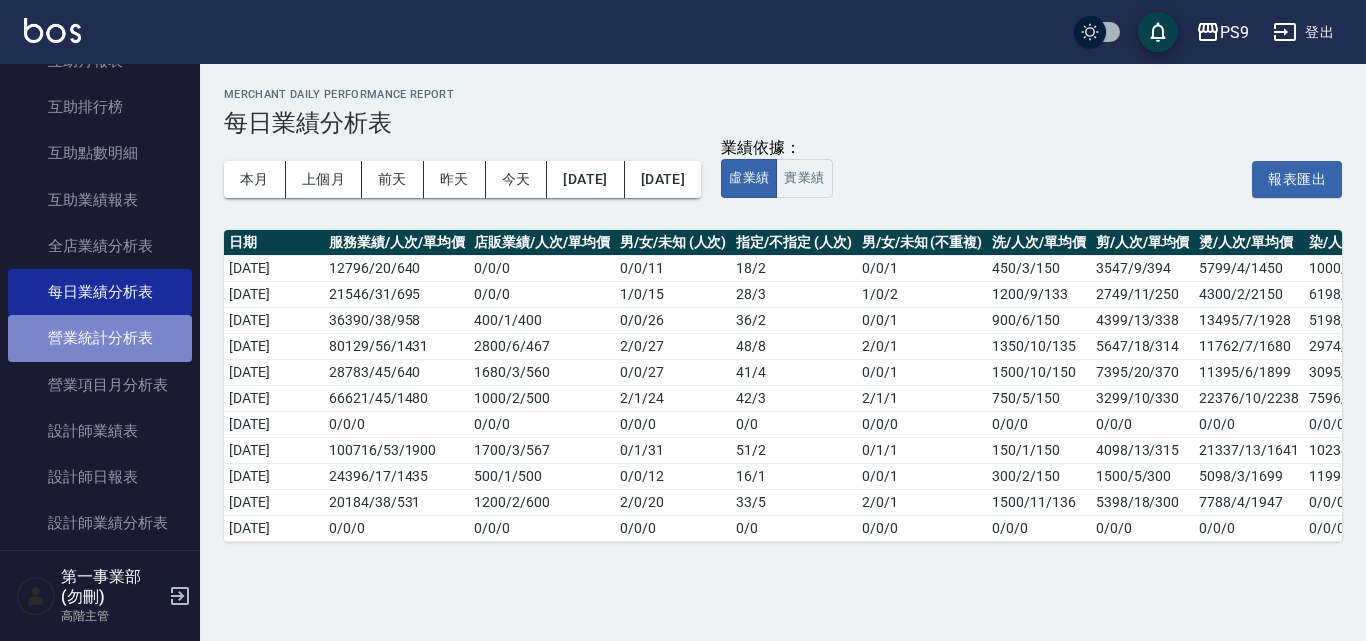 click on "營業統計分析表" at bounding box center [100, 338] 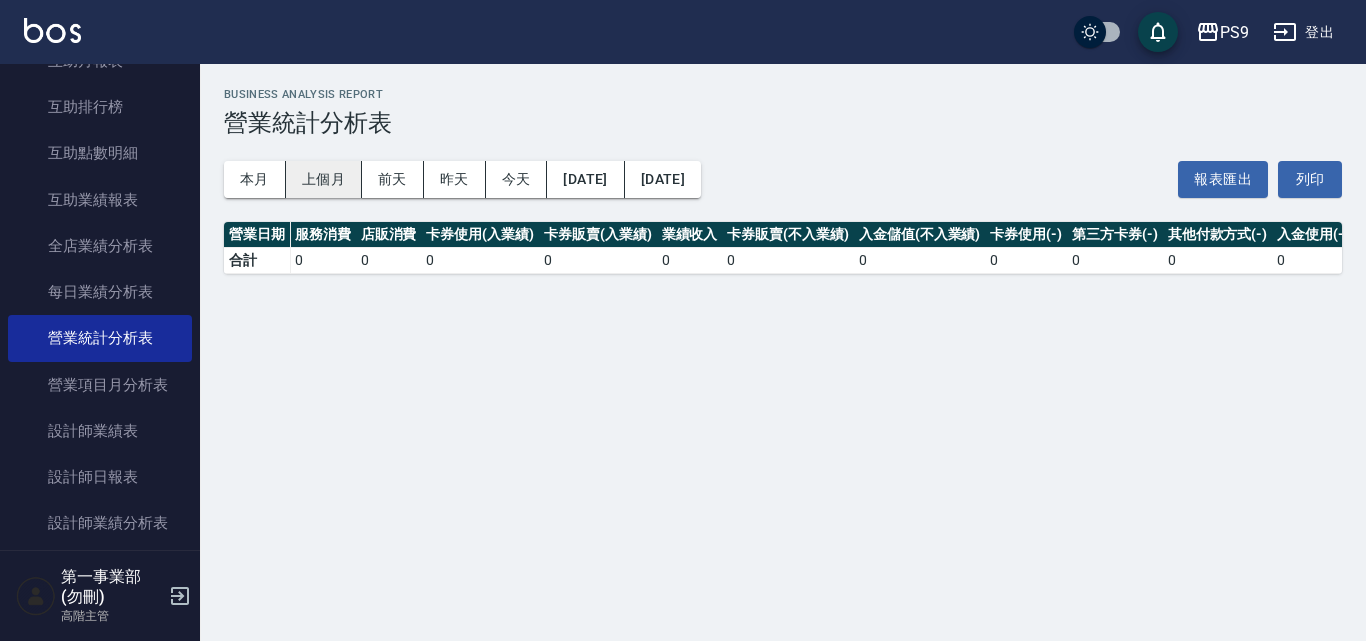 click on "上個月" at bounding box center (324, 179) 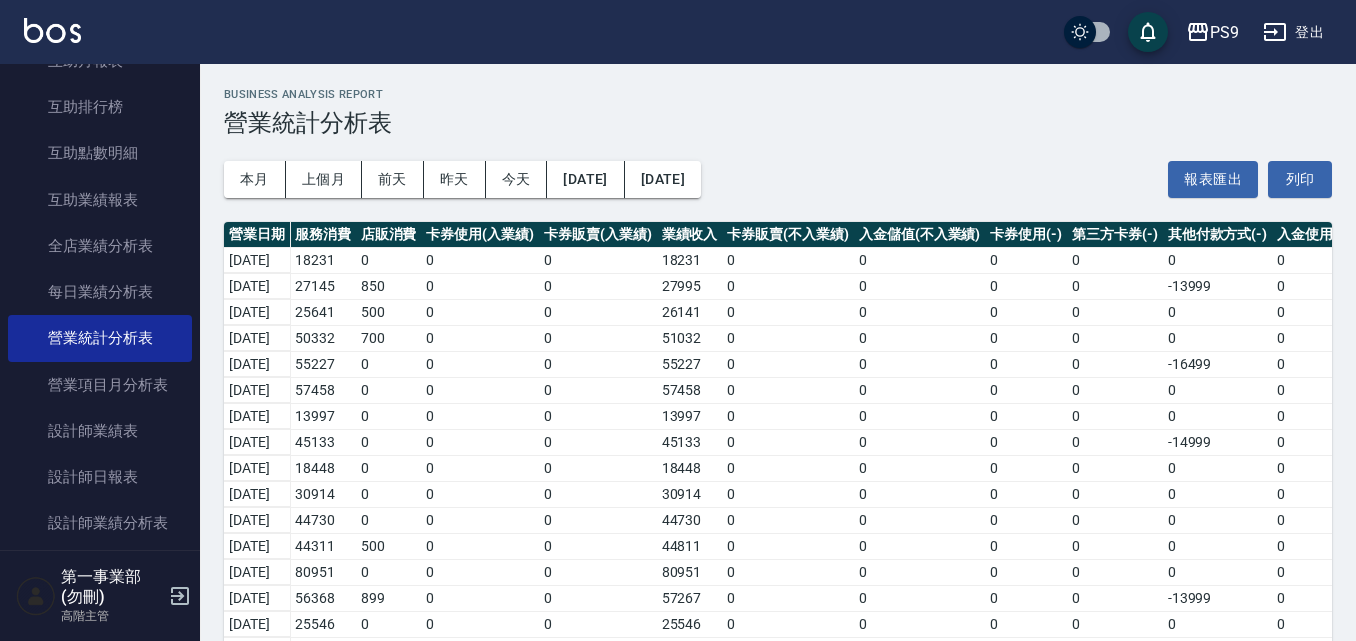 scroll, scrollTop: 100, scrollLeft: 0, axis: vertical 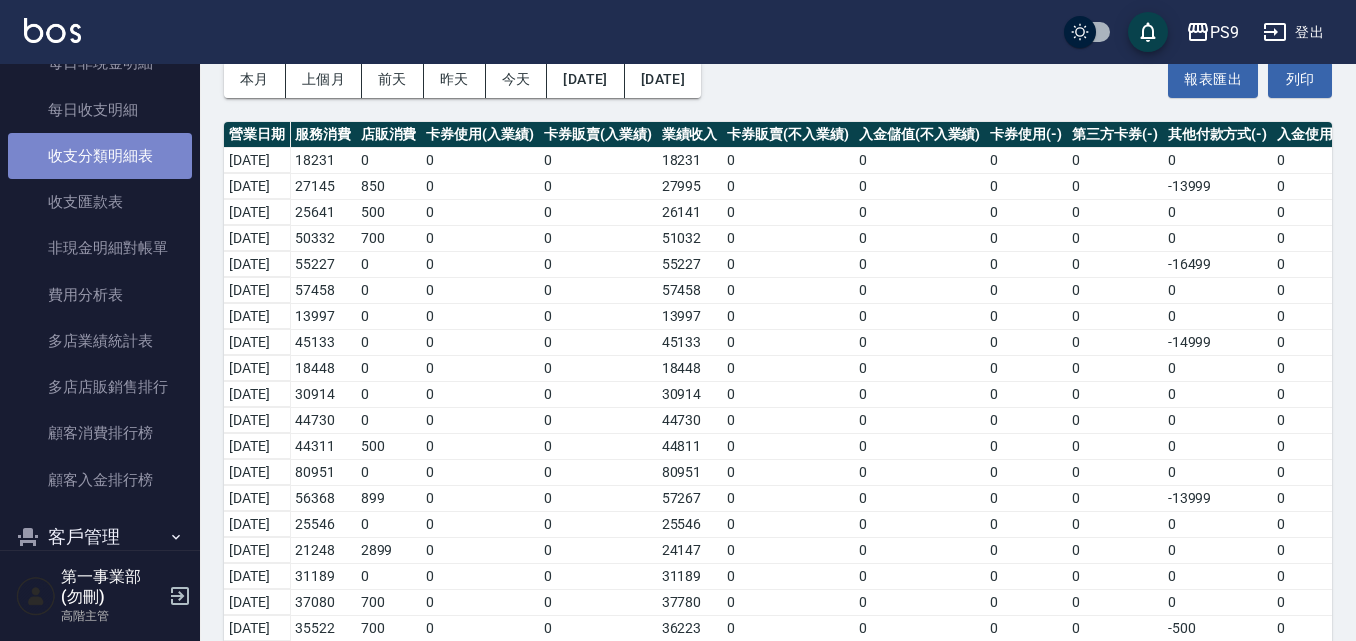 click on "收支分類明細表" at bounding box center [100, 156] 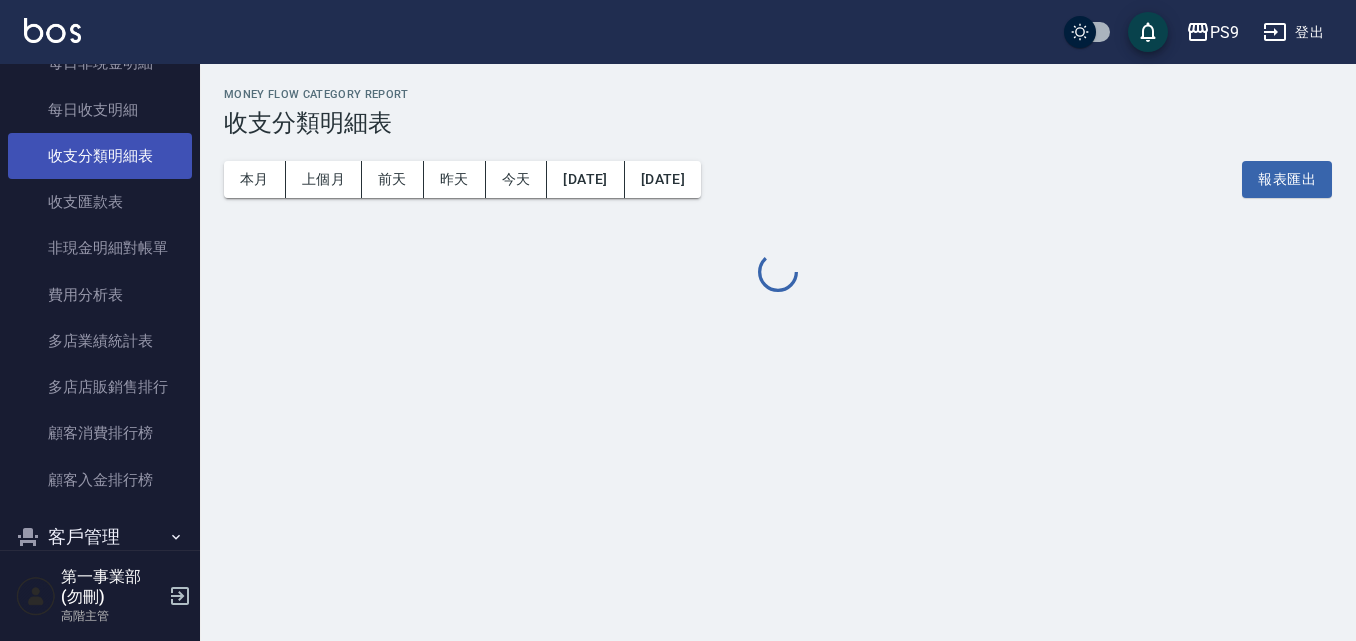 scroll, scrollTop: 0, scrollLeft: 0, axis: both 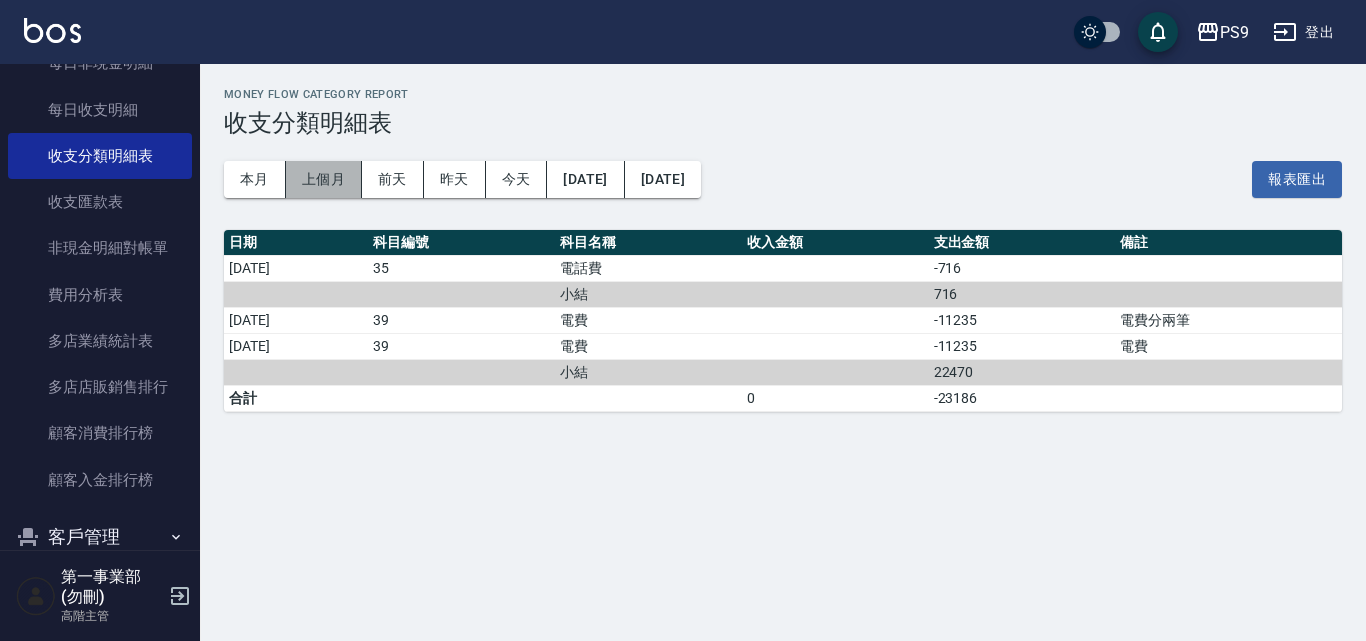 click on "上個月" at bounding box center (324, 179) 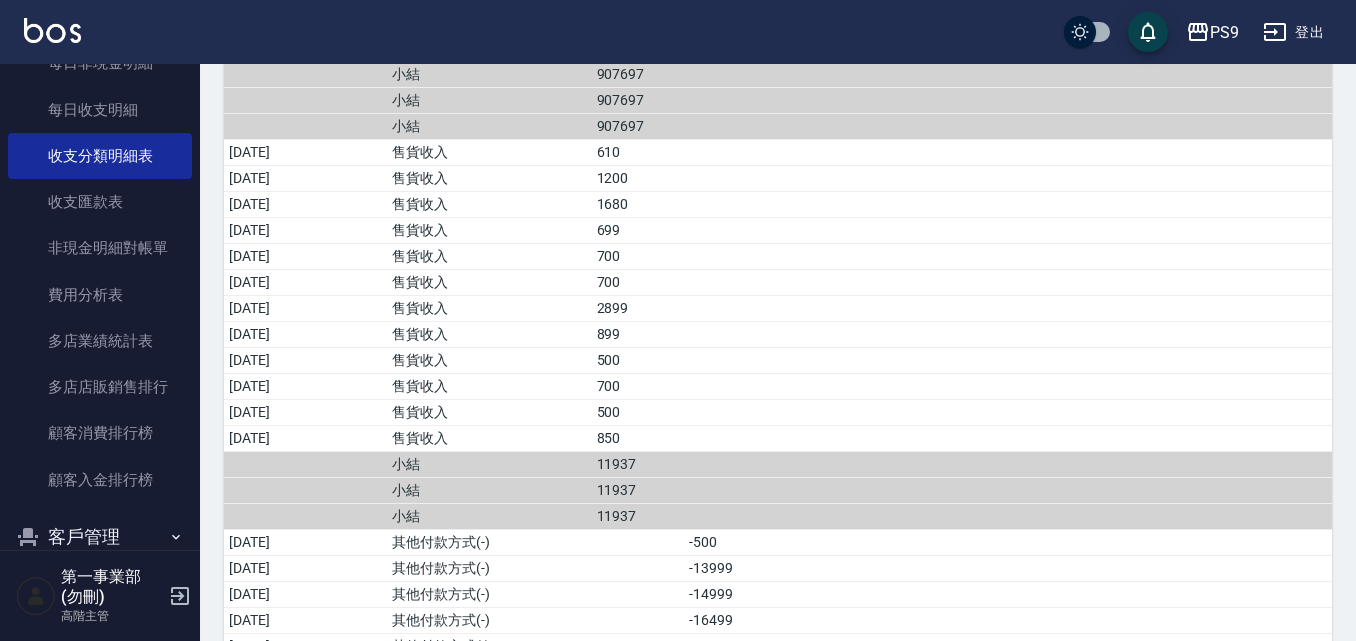 scroll, scrollTop: 800, scrollLeft: 0, axis: vertical 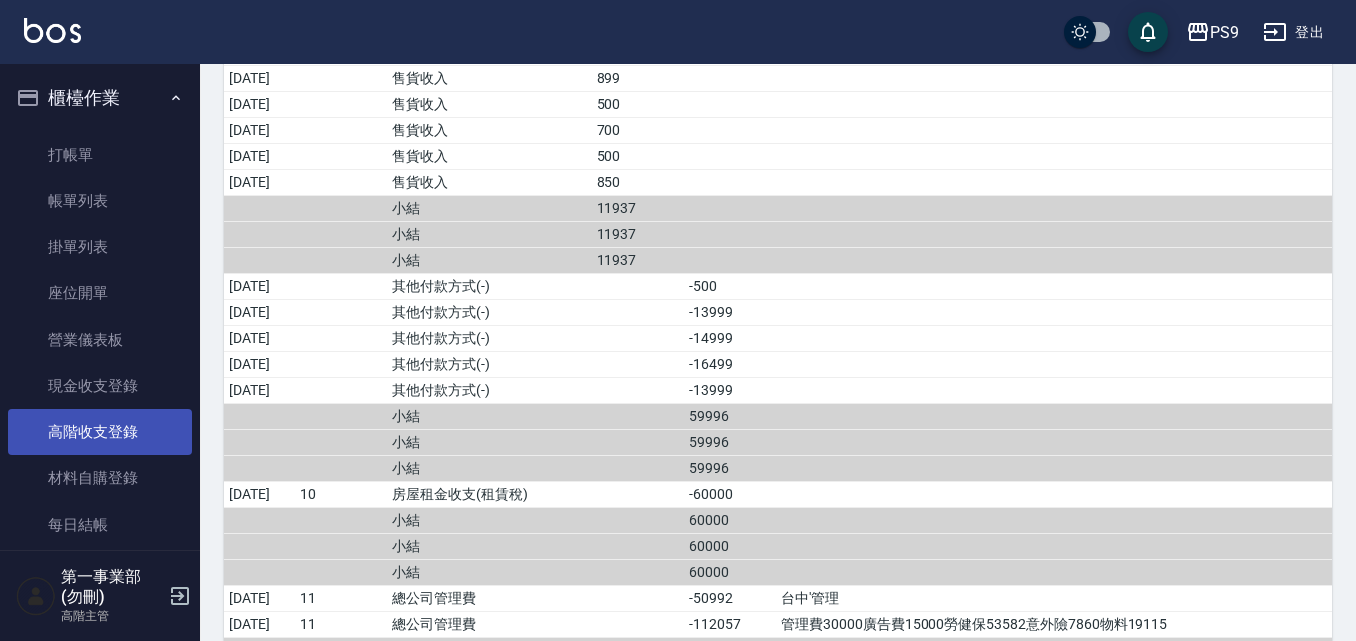 click on "高階收支登錄" at bounding box center (100, 432) 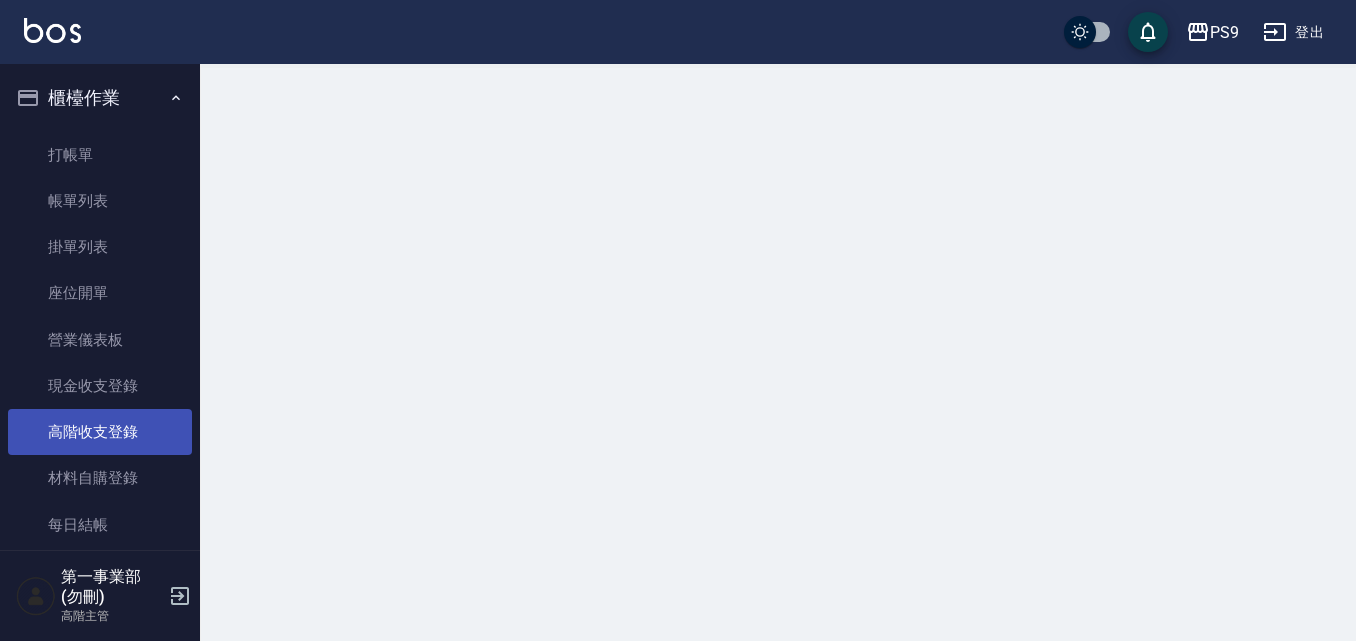 scroll, scrollTop: 0, scrollLeft: 0, axis: both 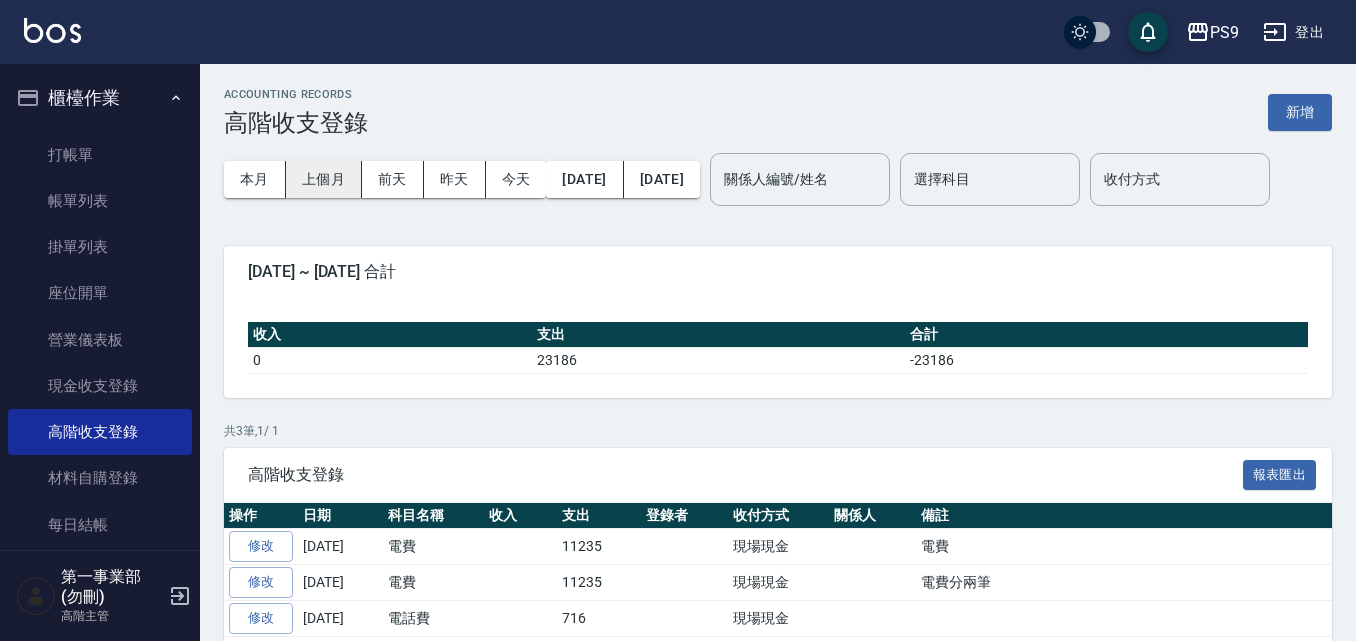 click on "上個月" at bounding box center (324, 179) 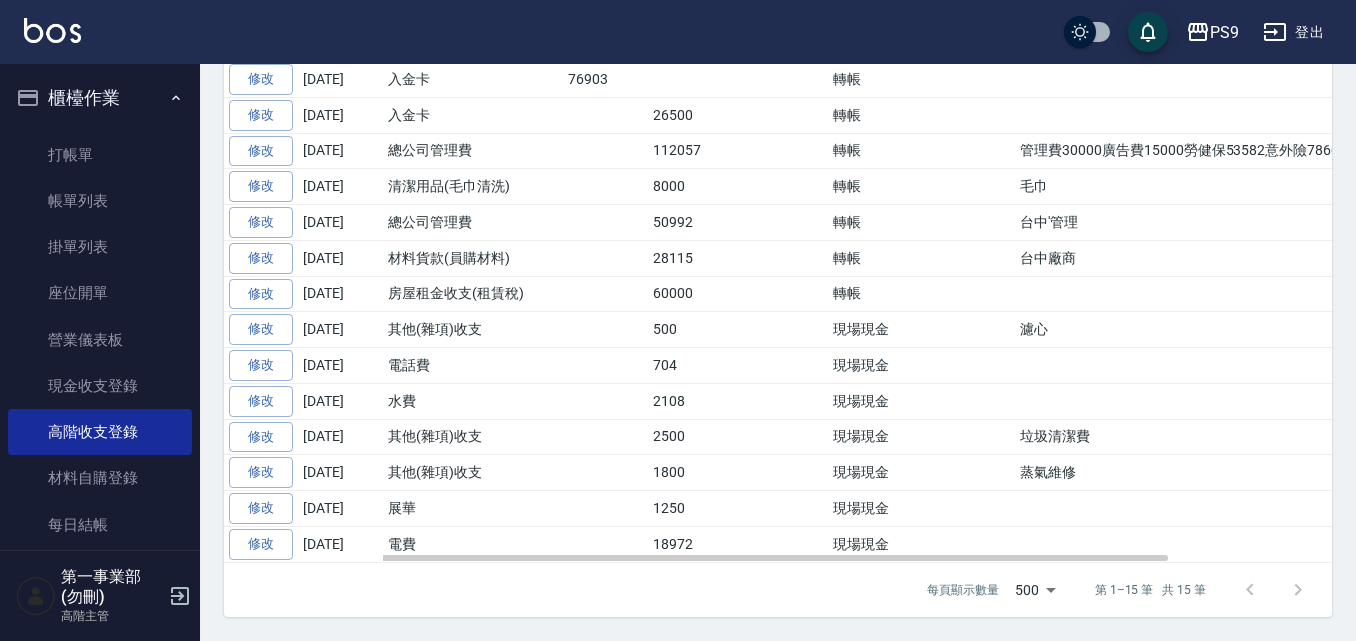 scroll, scrollTop: 566, scrollLeft: 0, axis: vertical 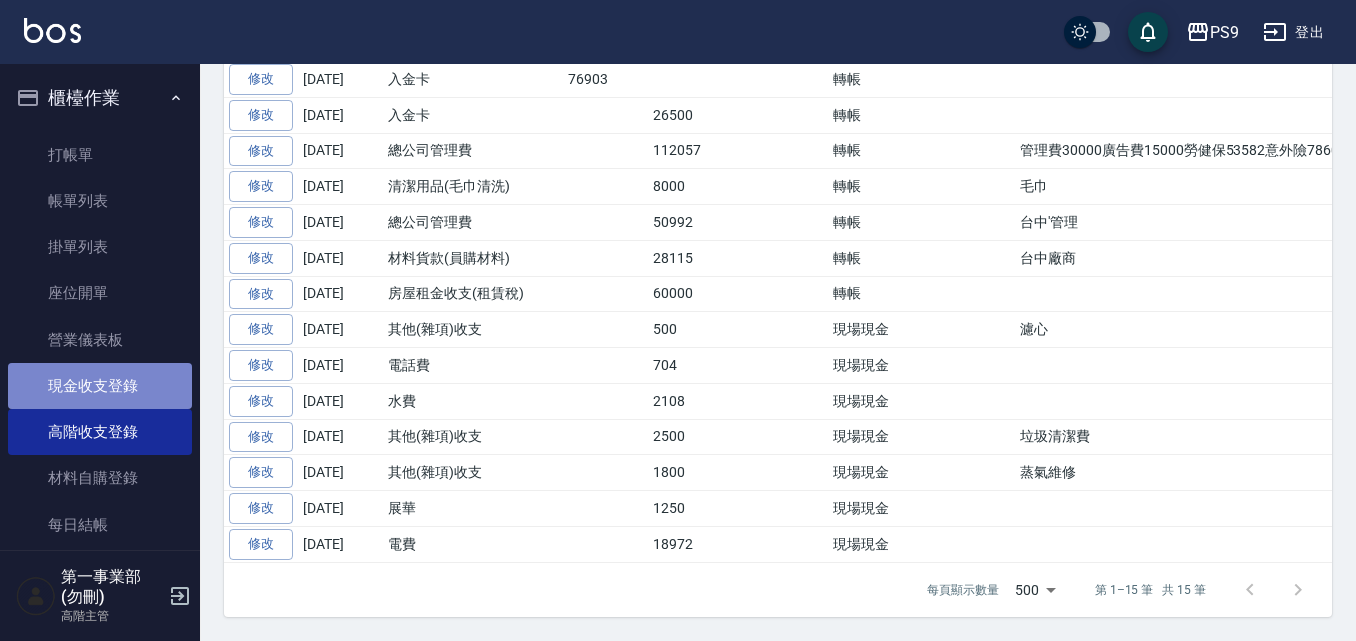 click on "現金收支登錄" at bounding box center [100, 386] 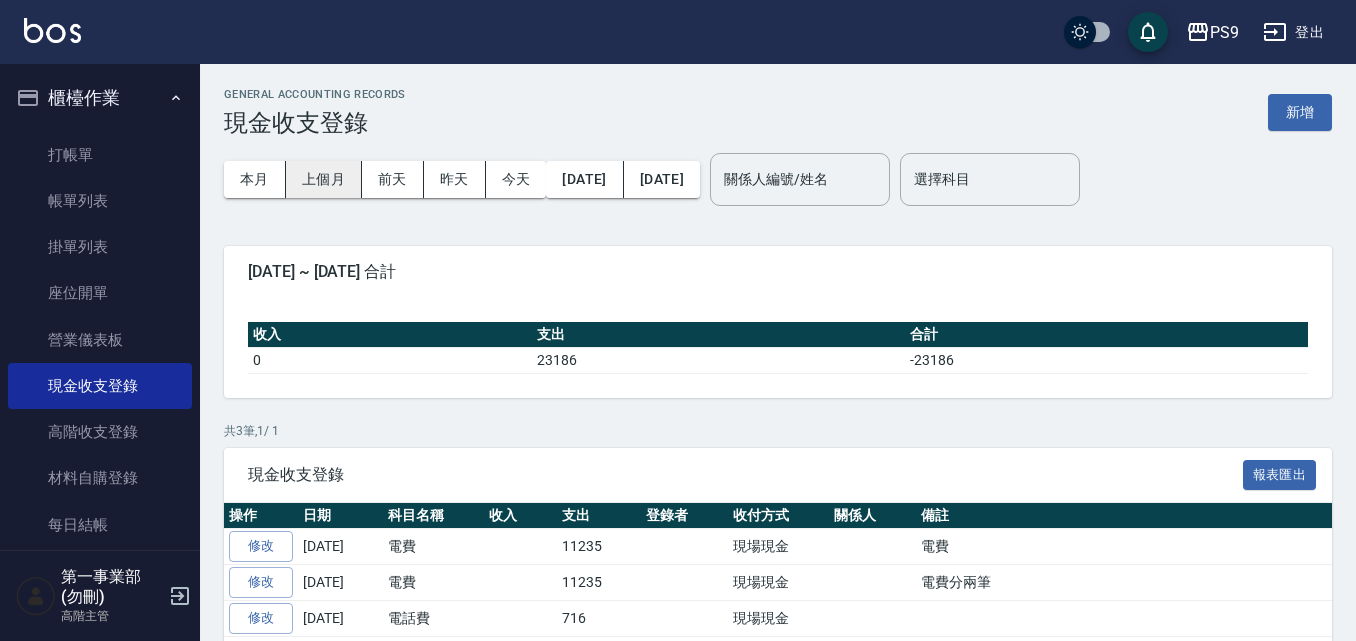click on "上個月" at bounding box center [324, 179] 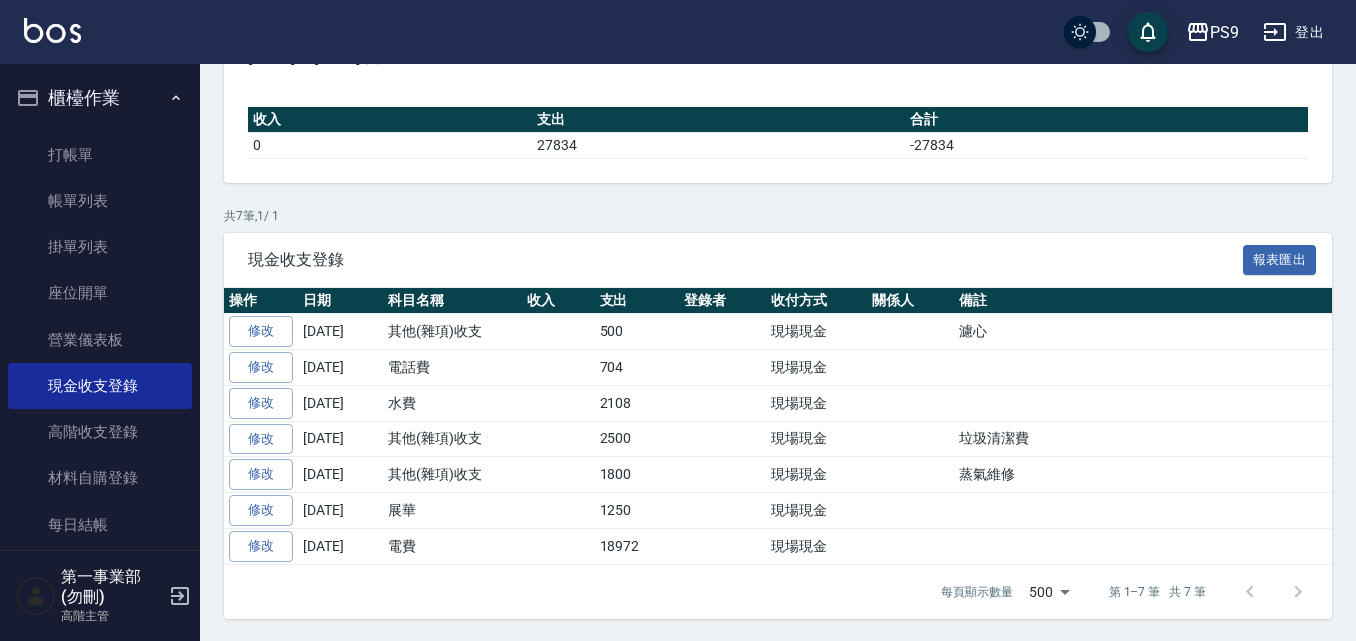 scroll, scrollTop: 217, scrollLeft: 0, axis: vertical 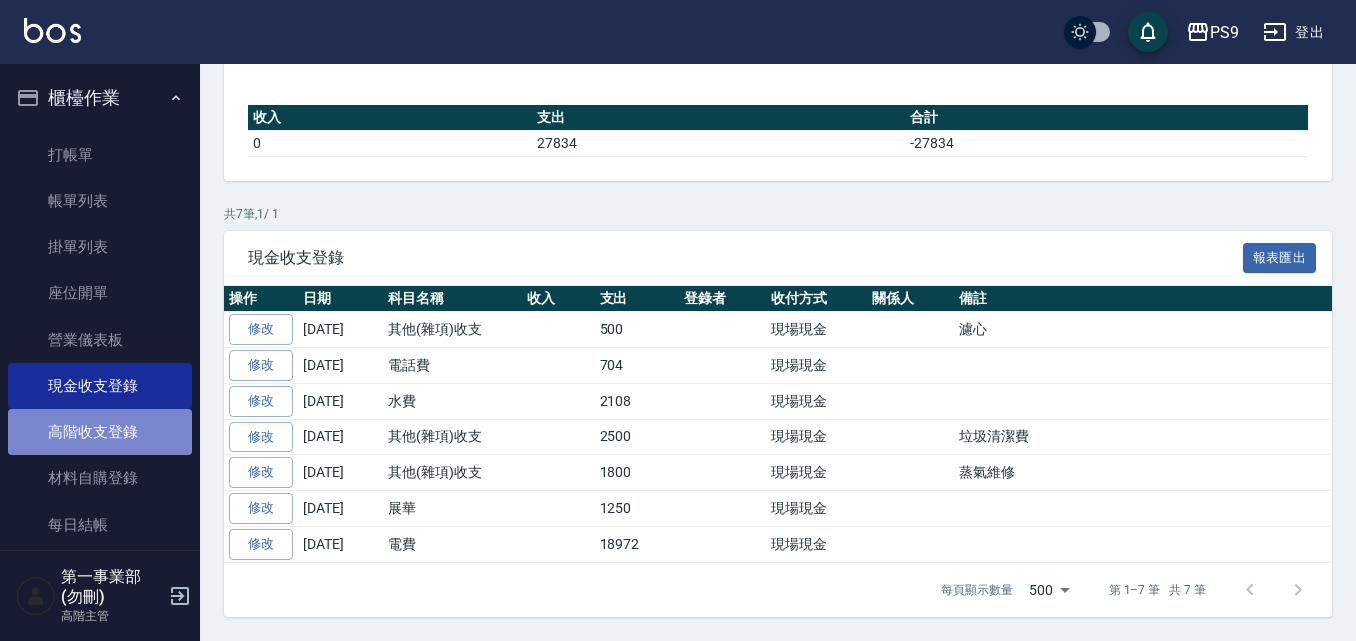 click on "高階收支登錄" at bounding box center (100, 432) 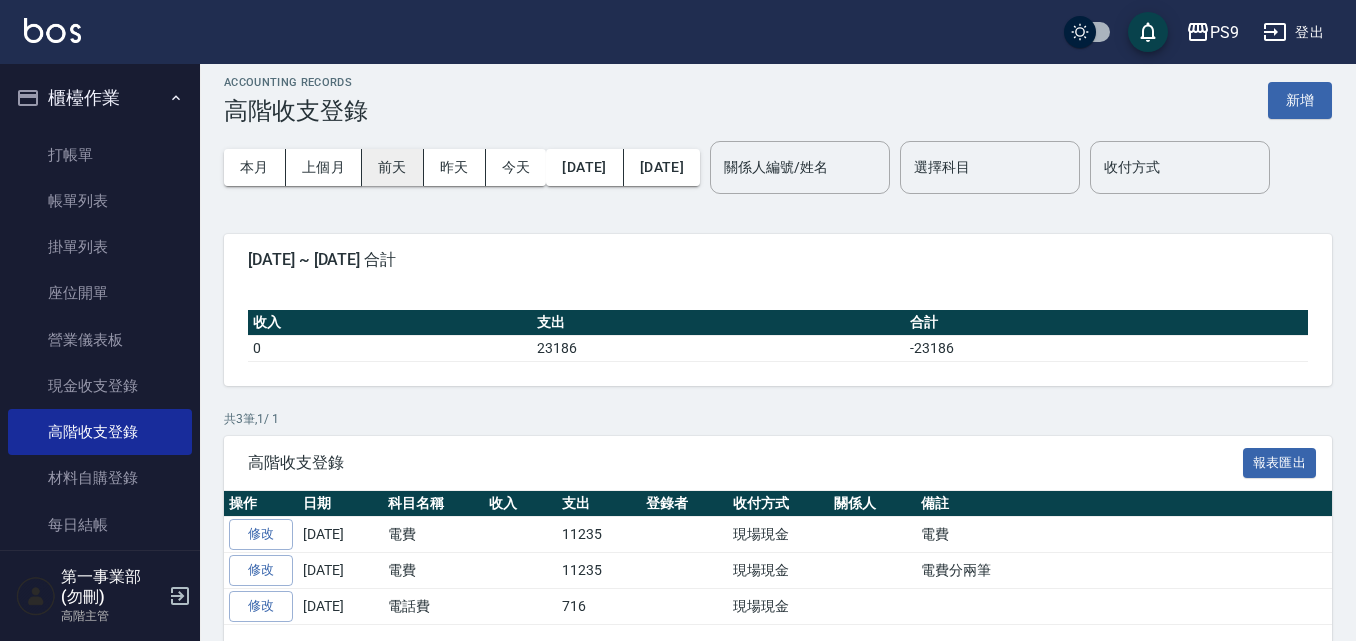 scroll, scrollTop: 0, scrollLeft: 0, axis: both 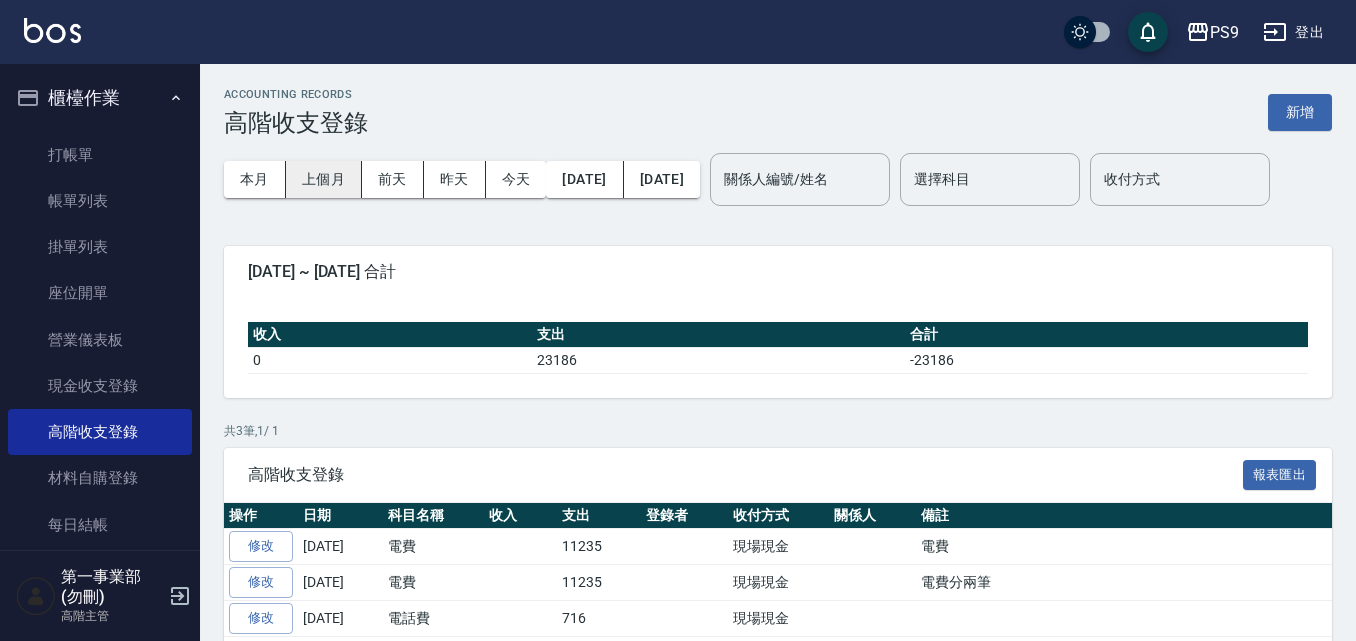 click on "上個月" at bounding box center [324, 179] 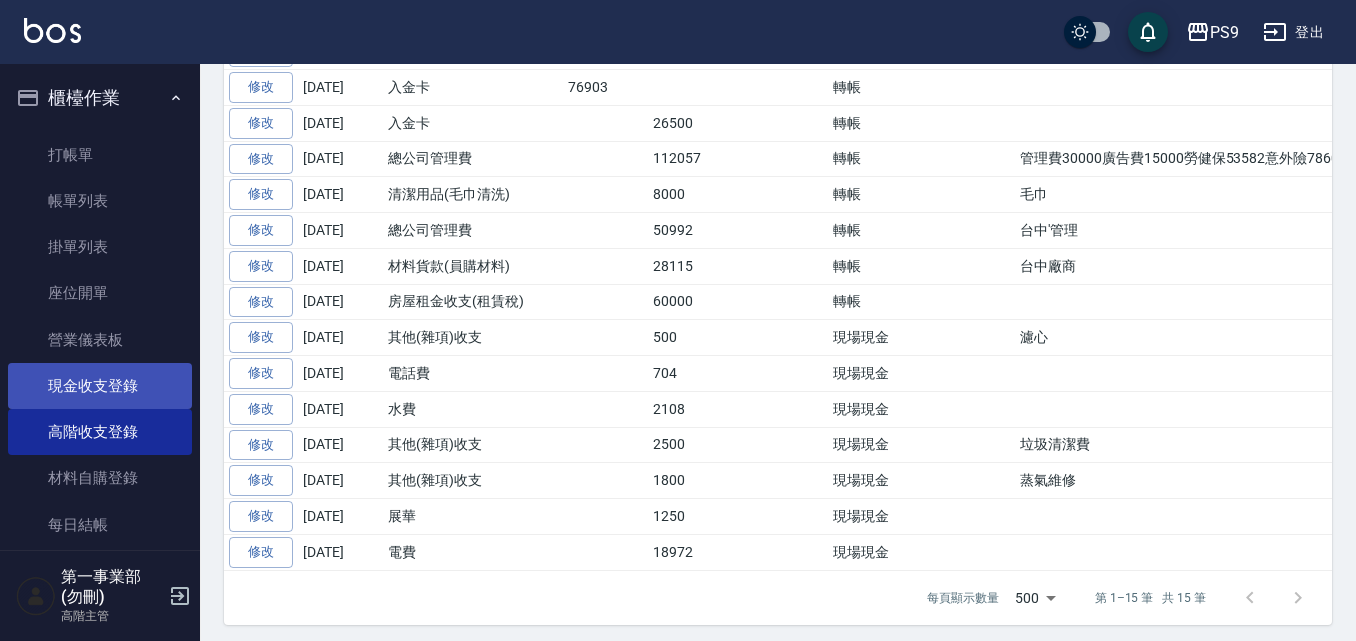 scroll, scrollTop: 466, scrollLeft: 0, axis: vertical 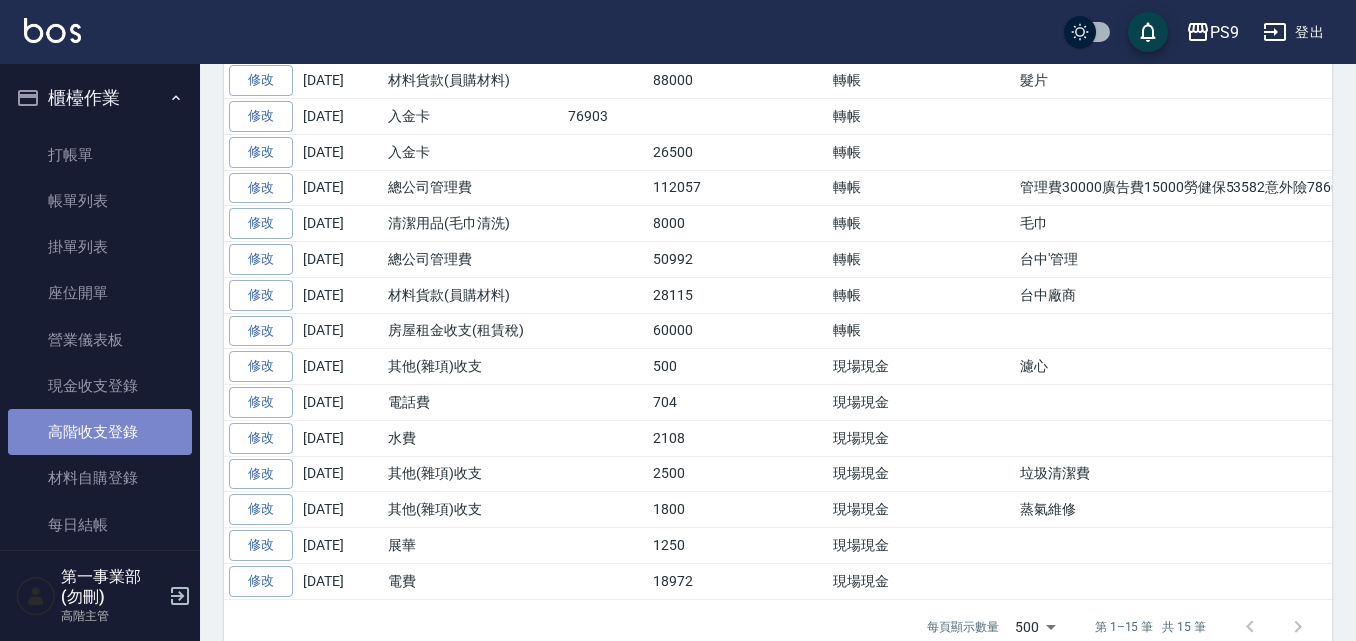 click on "高階收支登錄" at bounding box center [100, 432] 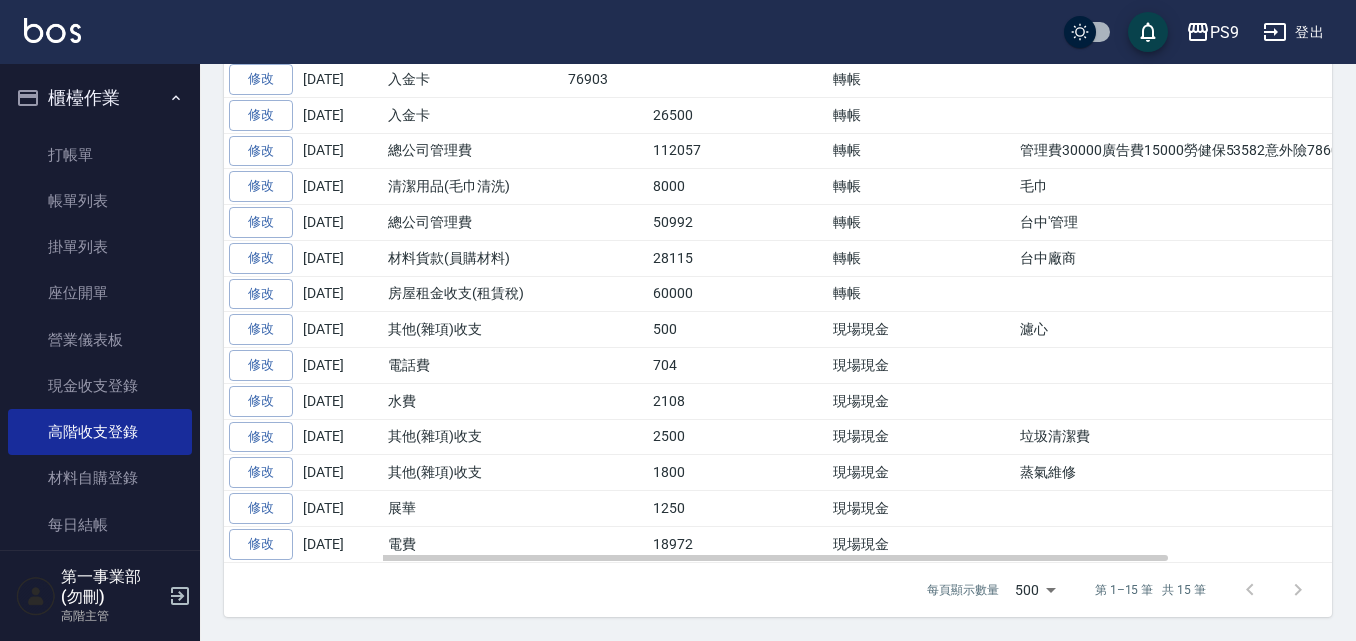 scroll, scrollTop: 566, scrollLeft: 0, axis: vertical 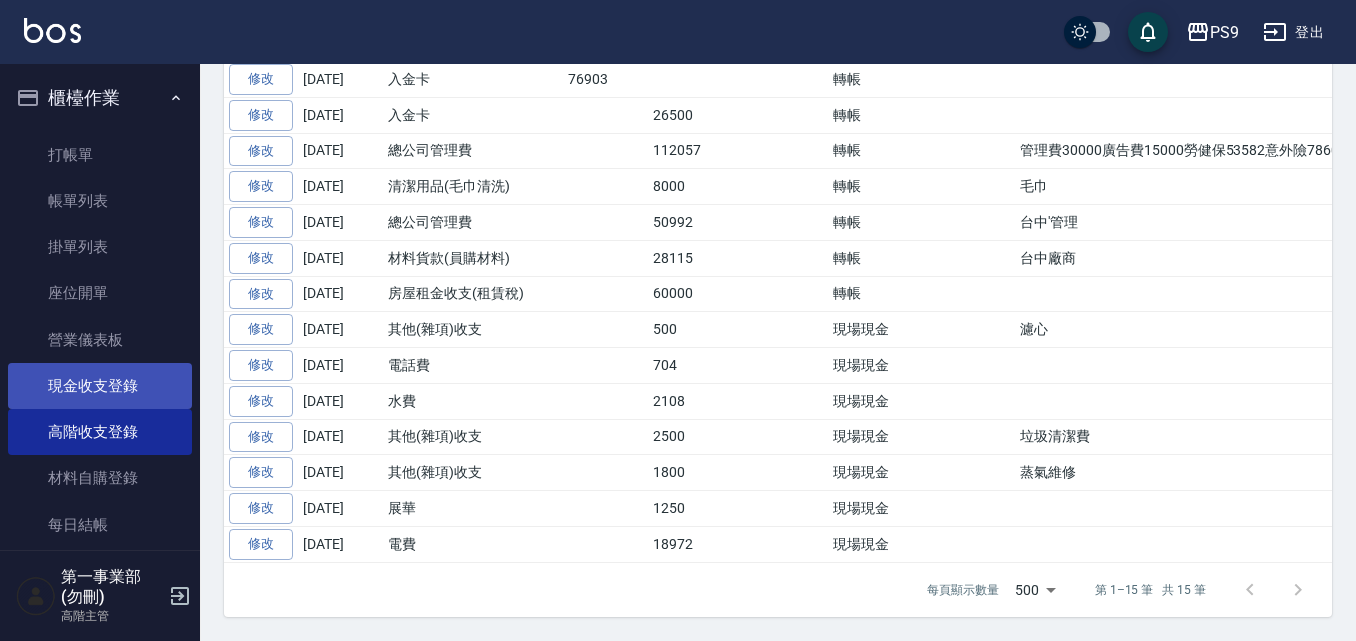 click on "現金收支登錄" at bounding box center [100, 386] 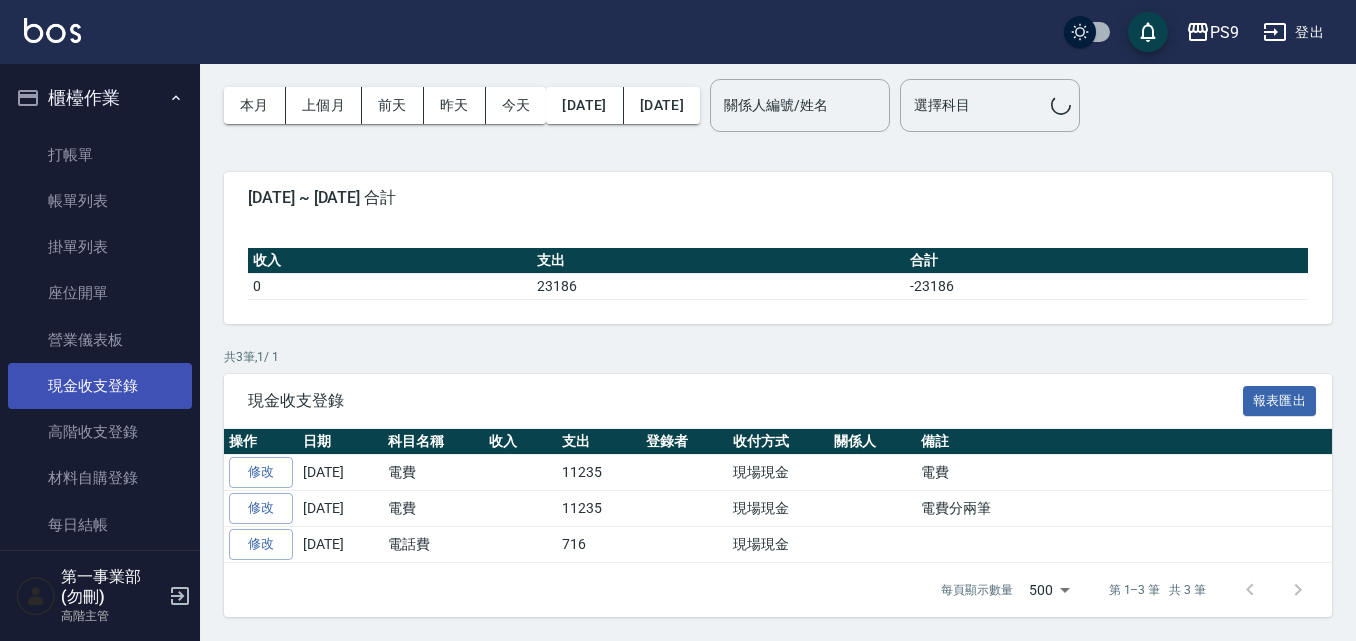 scroll, scrollTop: 0, scrollLeft: 0, axis: both 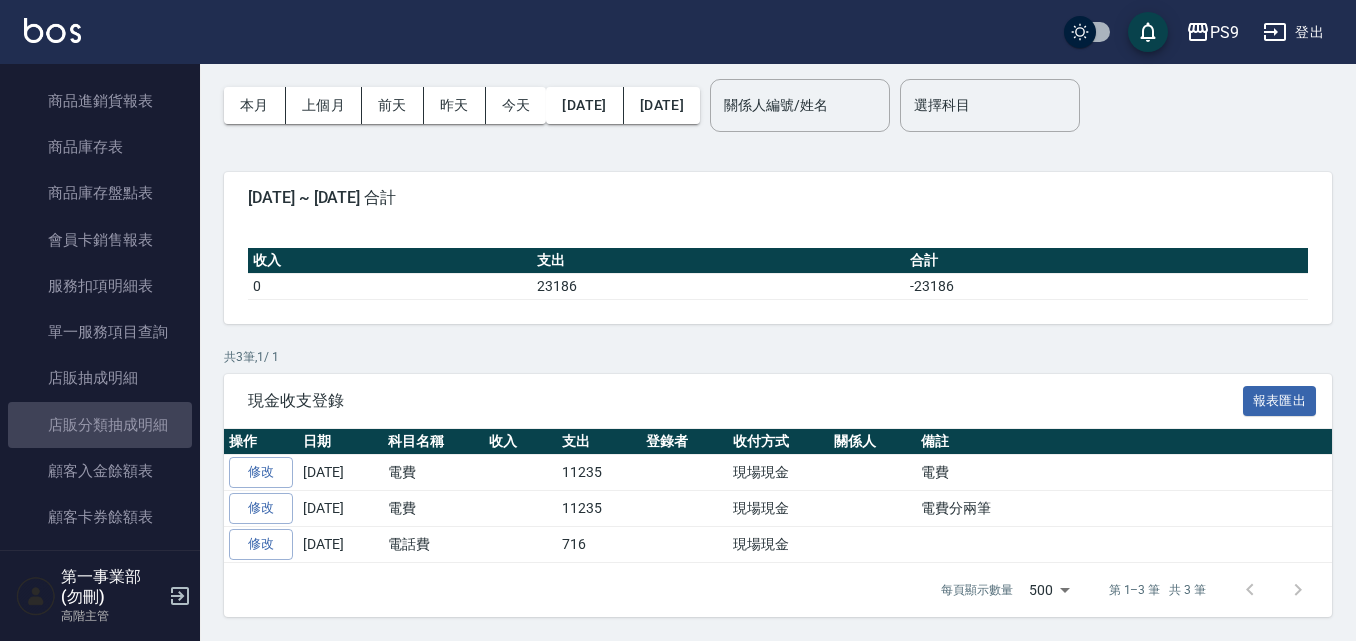 click on "店販分類抽成明細" at bounding box center (100, 425) 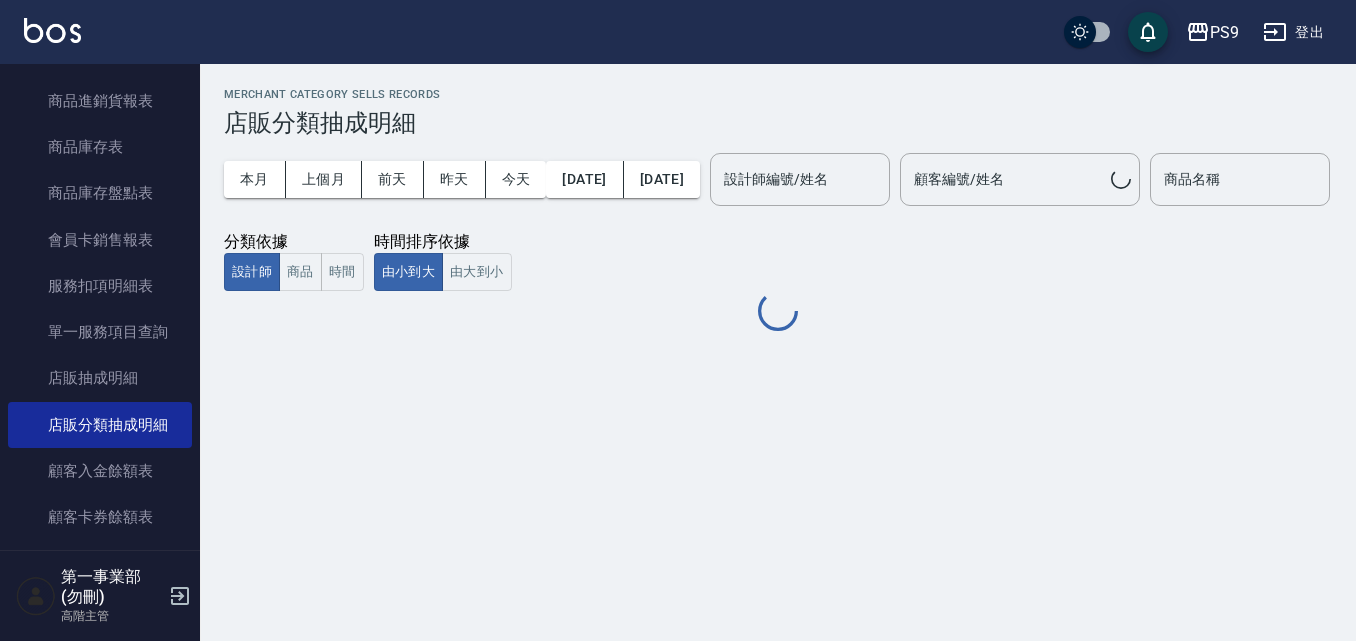 scroll, scrollTop: 0, scrollLeft: 0, axis: both 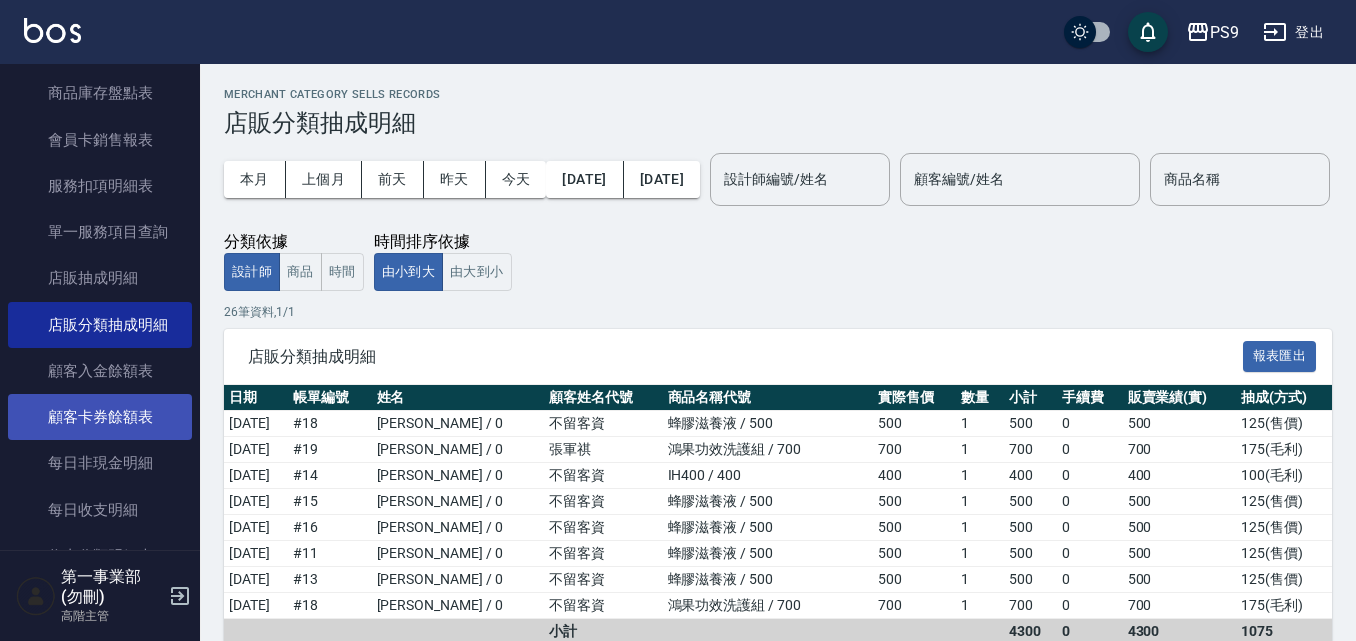 click on "顧客卡券餘額表" at bounding box center [100, 417] 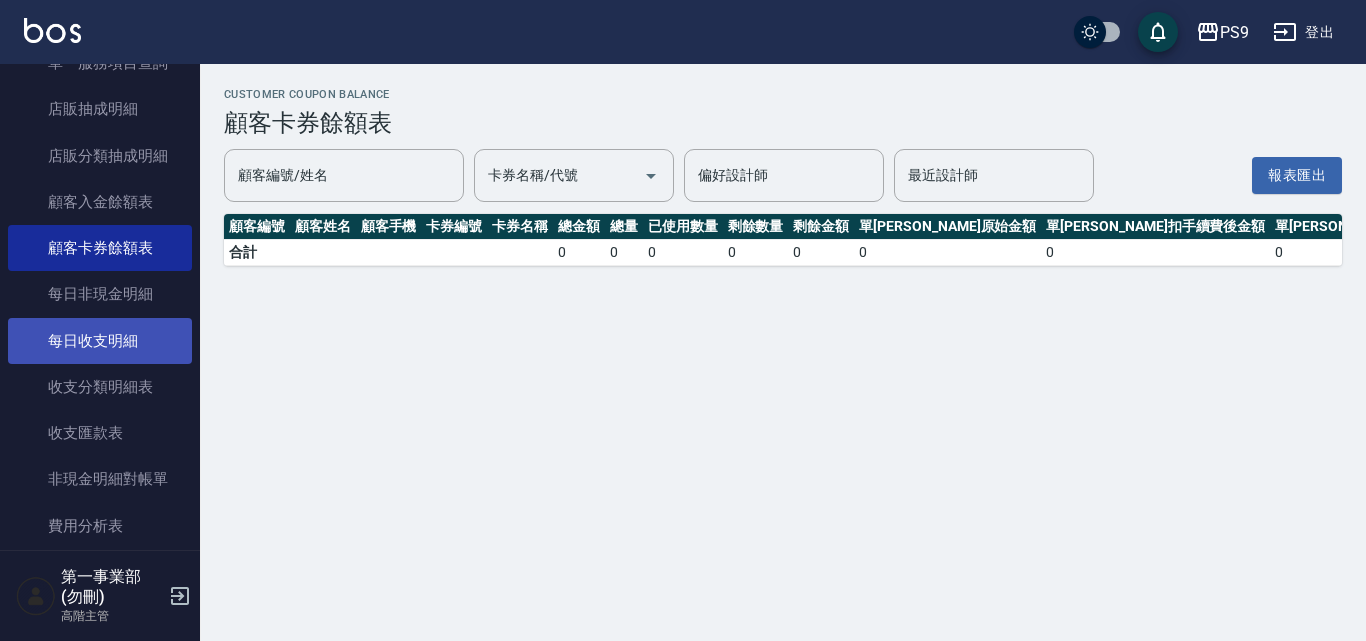 scroll, scrollTop: 2200, scrollLeft: 0, axis: vertical 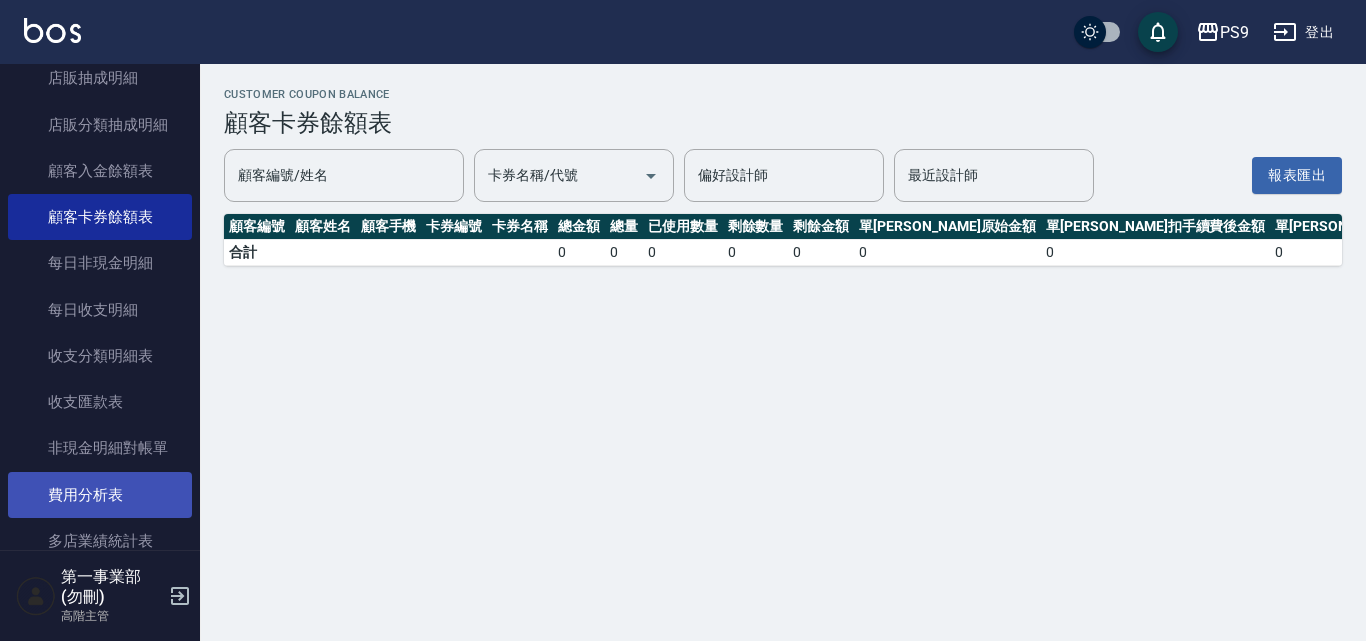 click on "費用分析表" at bounding box center (100, 495) 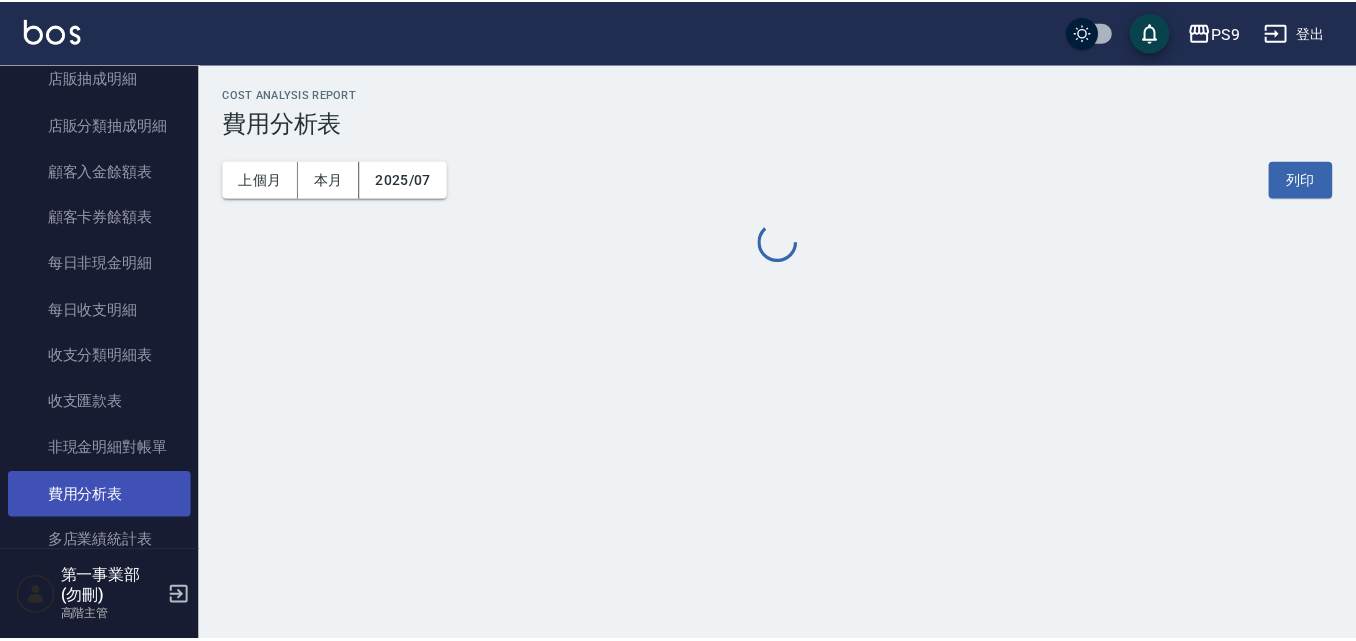 scroll, scrollTop: 2300, scrollLeft: 0, axis: vertical 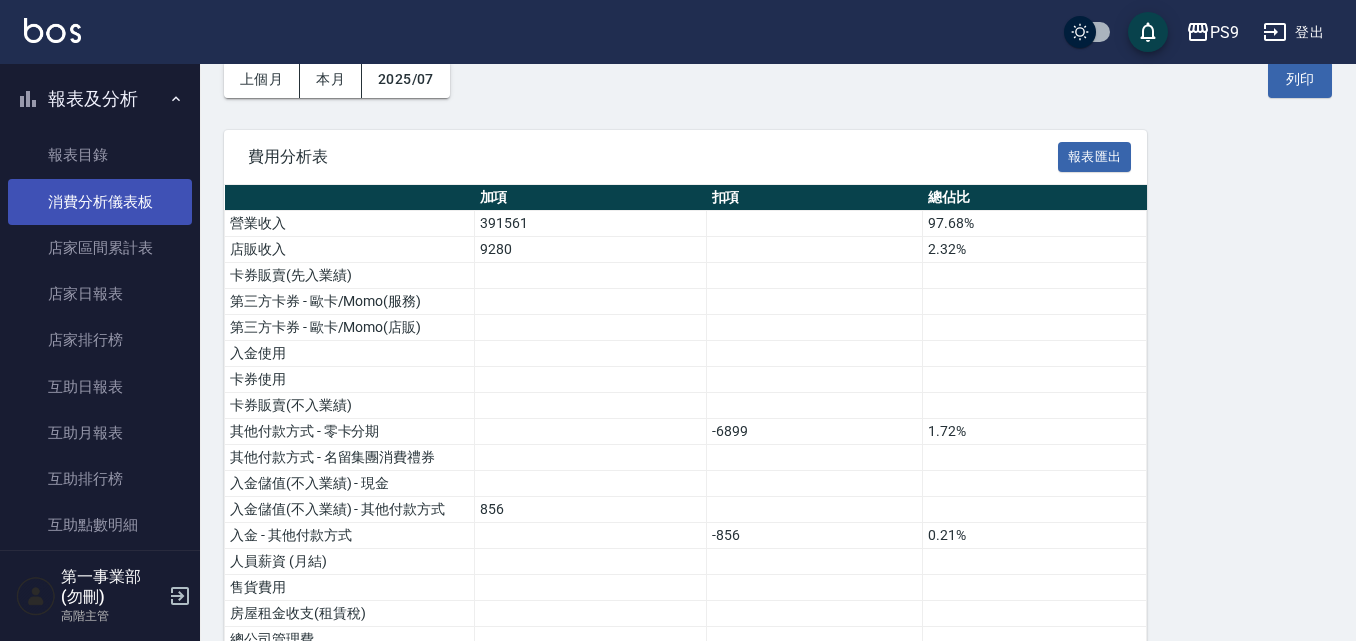 click on "消費分析儀表板" at bounding box center [100, 202] 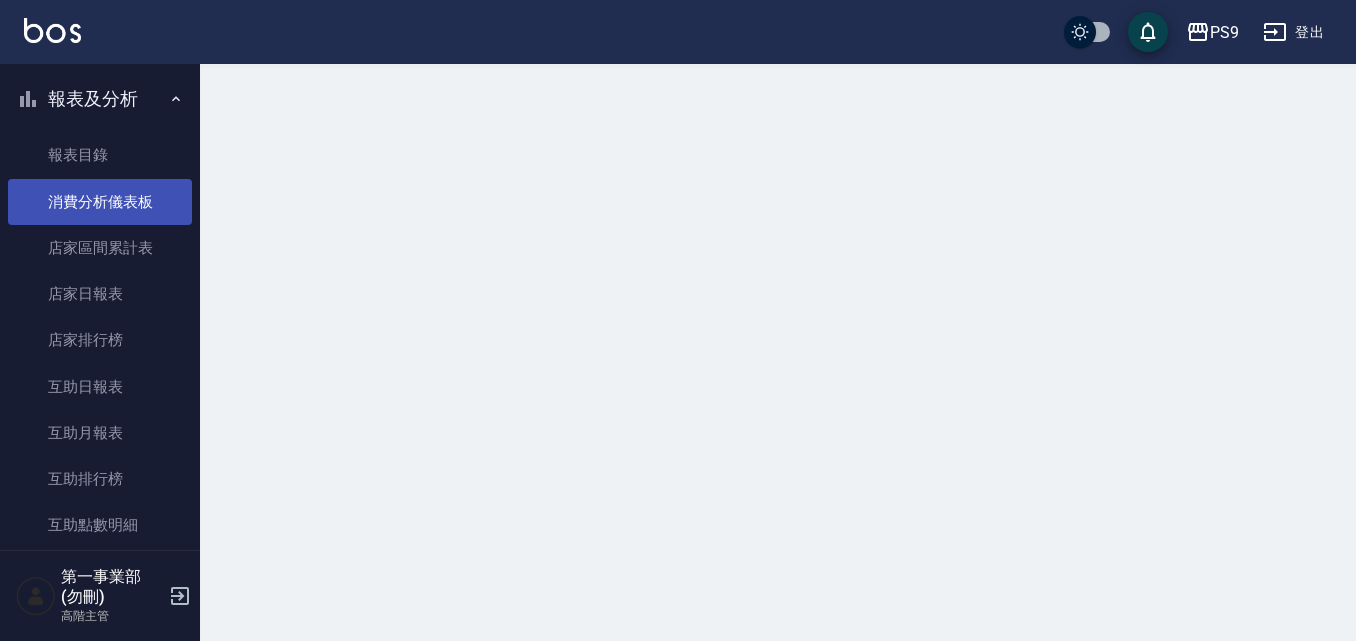 scroll, scrollTop: 0, scrollLeft: 0, axis: both 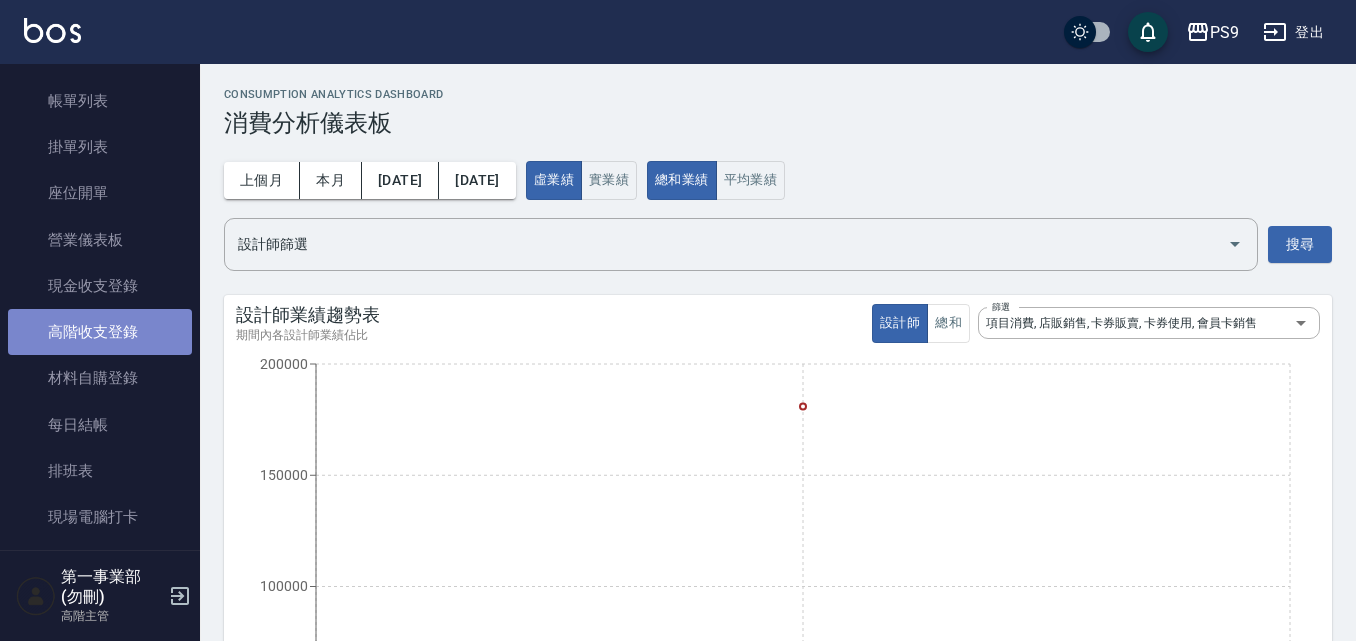 click on "高階收支登錄" at bounding box center [100, 332] 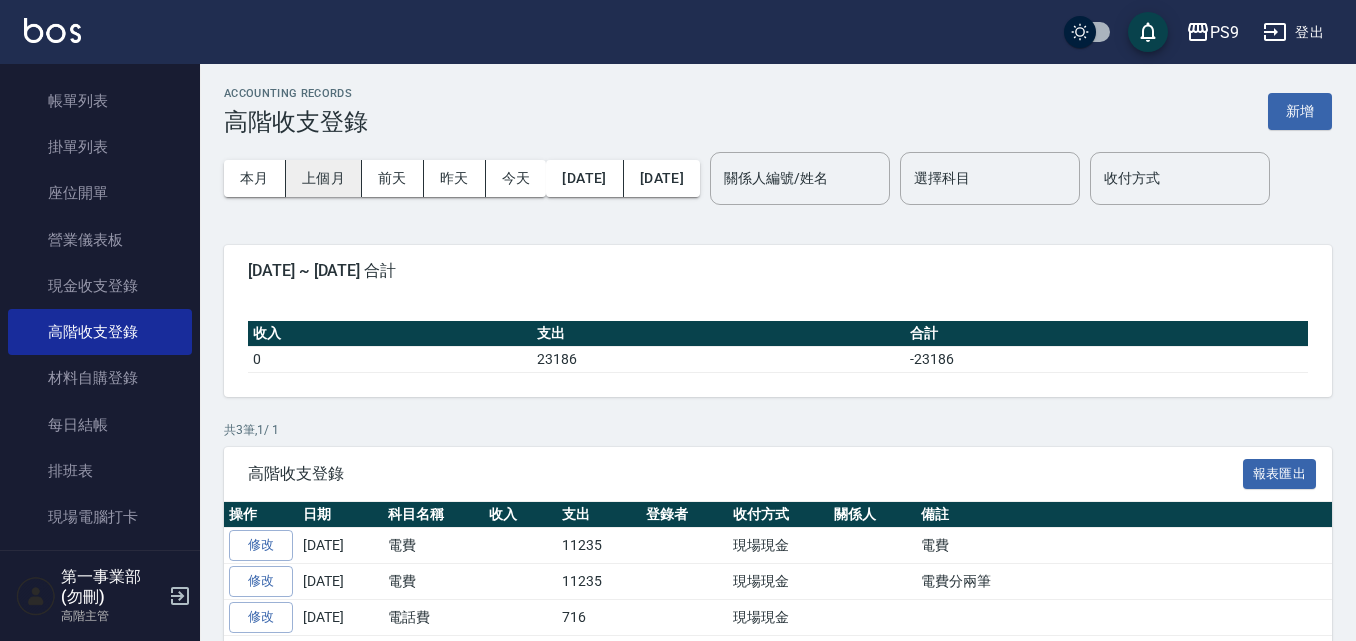 scroll, scrollTop: 0, scrollLeft: 0, axis: both 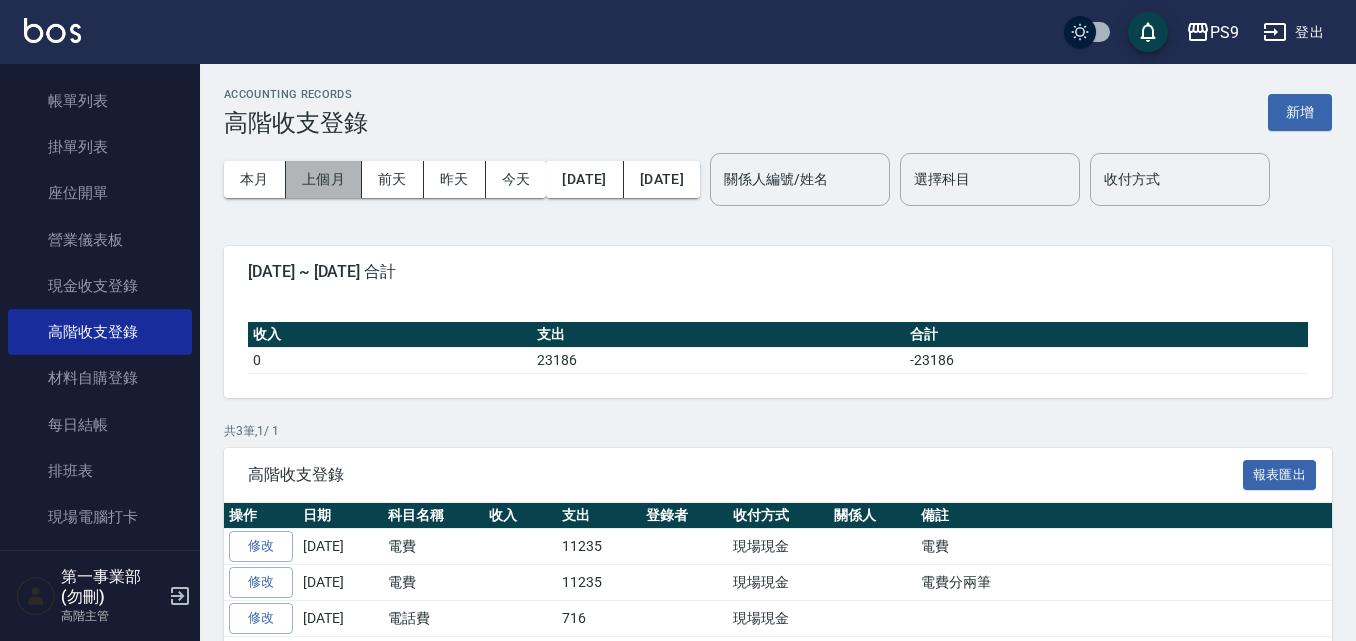 click on "上個月" at bounding box center (324, 179) 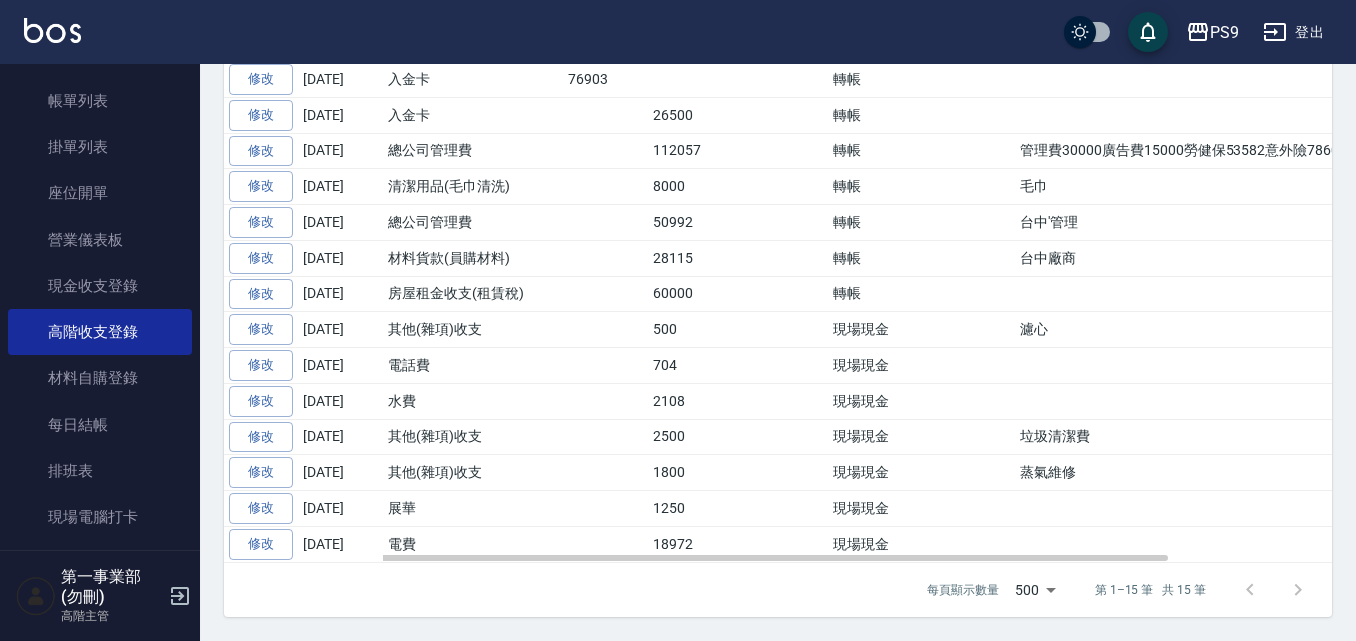 scroll, scrollTop: 566, scrollLeft: 0, axis: vertical 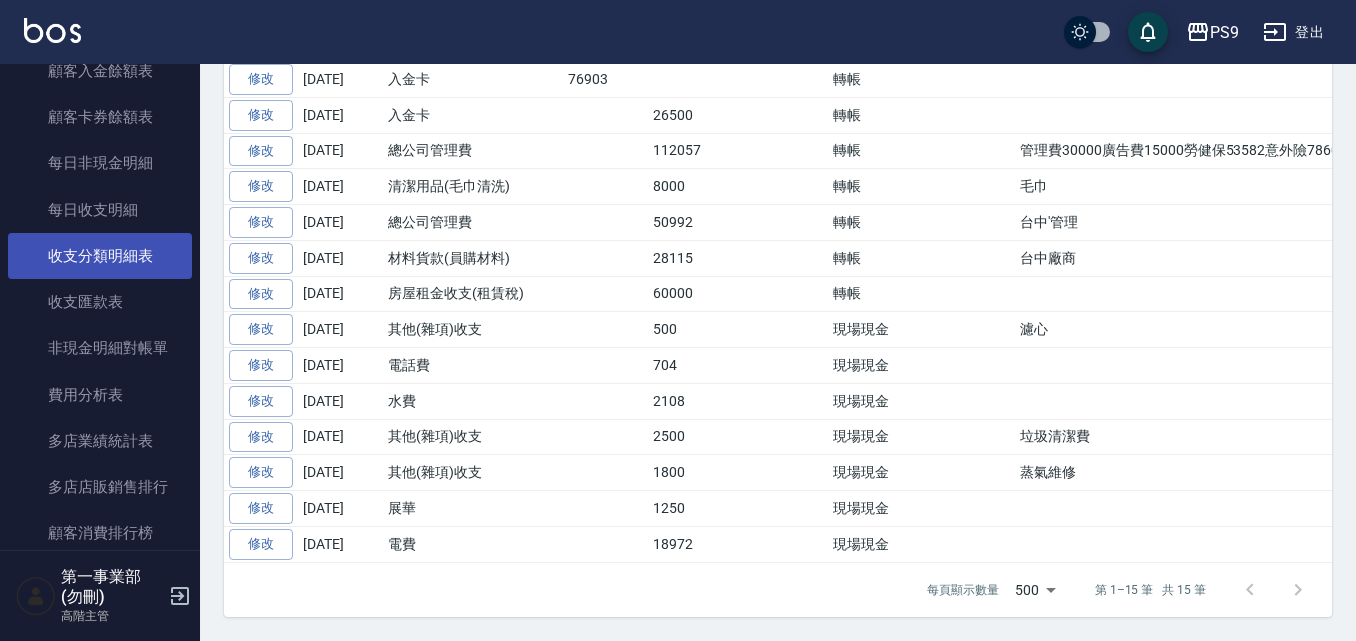 click on "收支分類明細表" at bounding box center [100, 256] 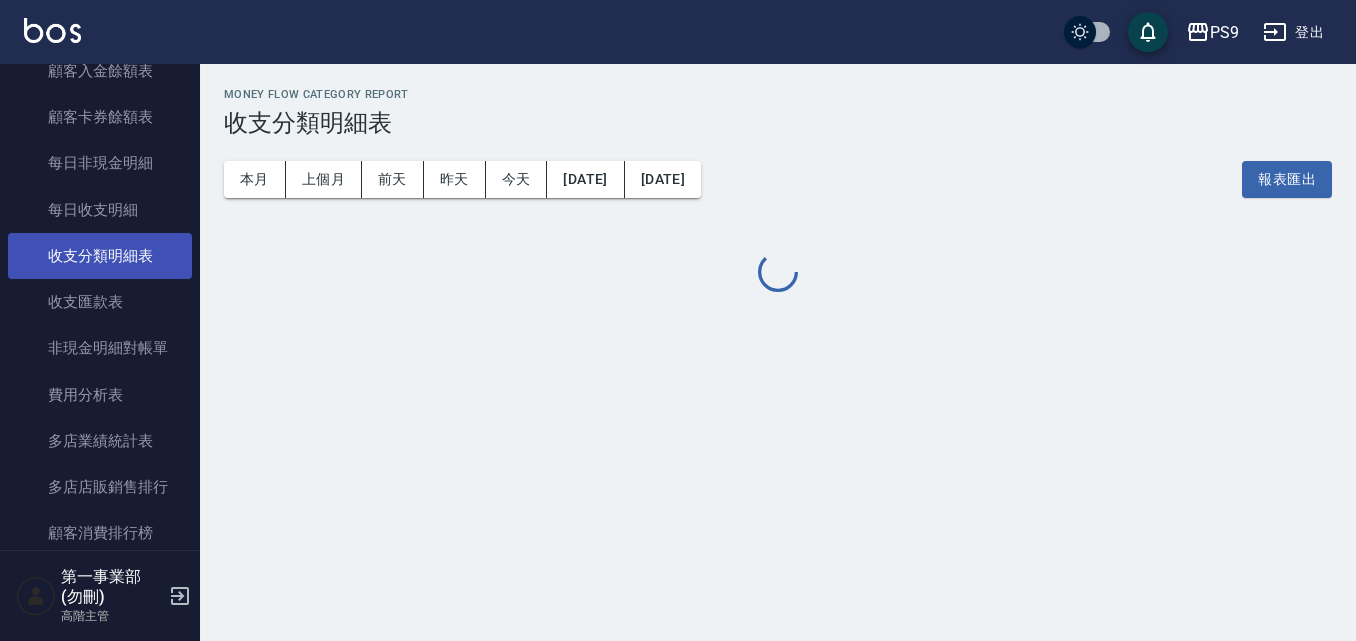 scroll, scrollTop: 0, scrollLeft: 0, axis: both 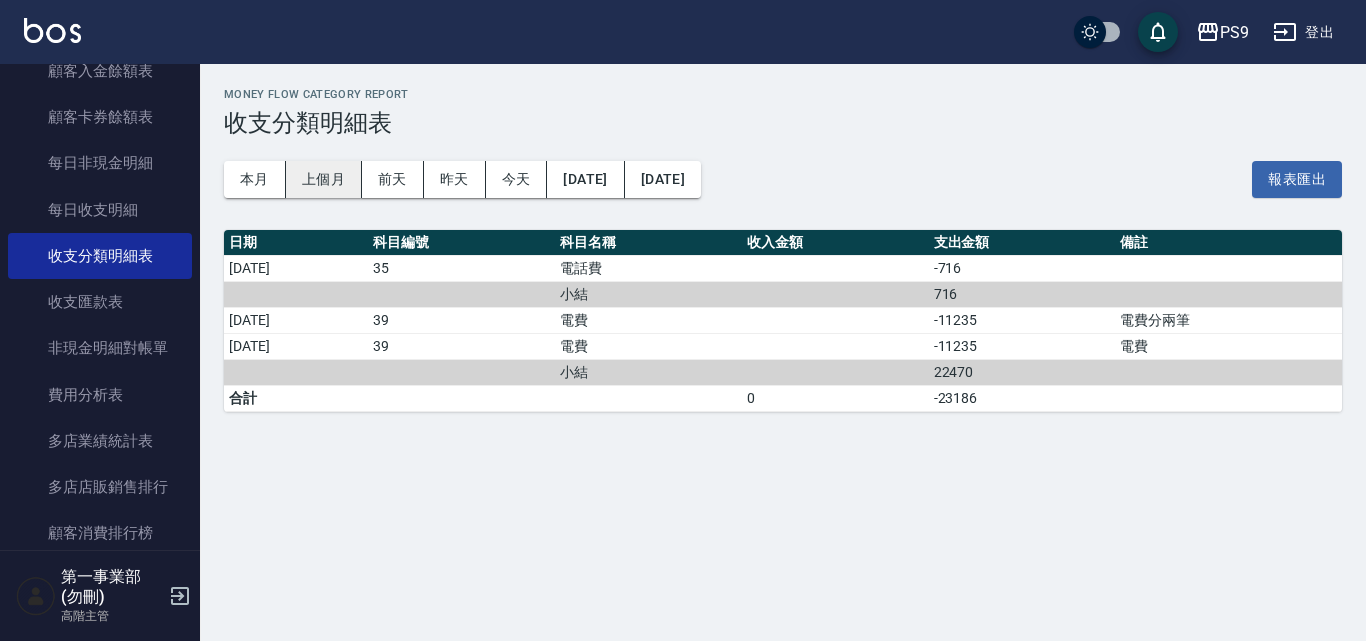 click on "上個月" at bounding box center [324, 179] 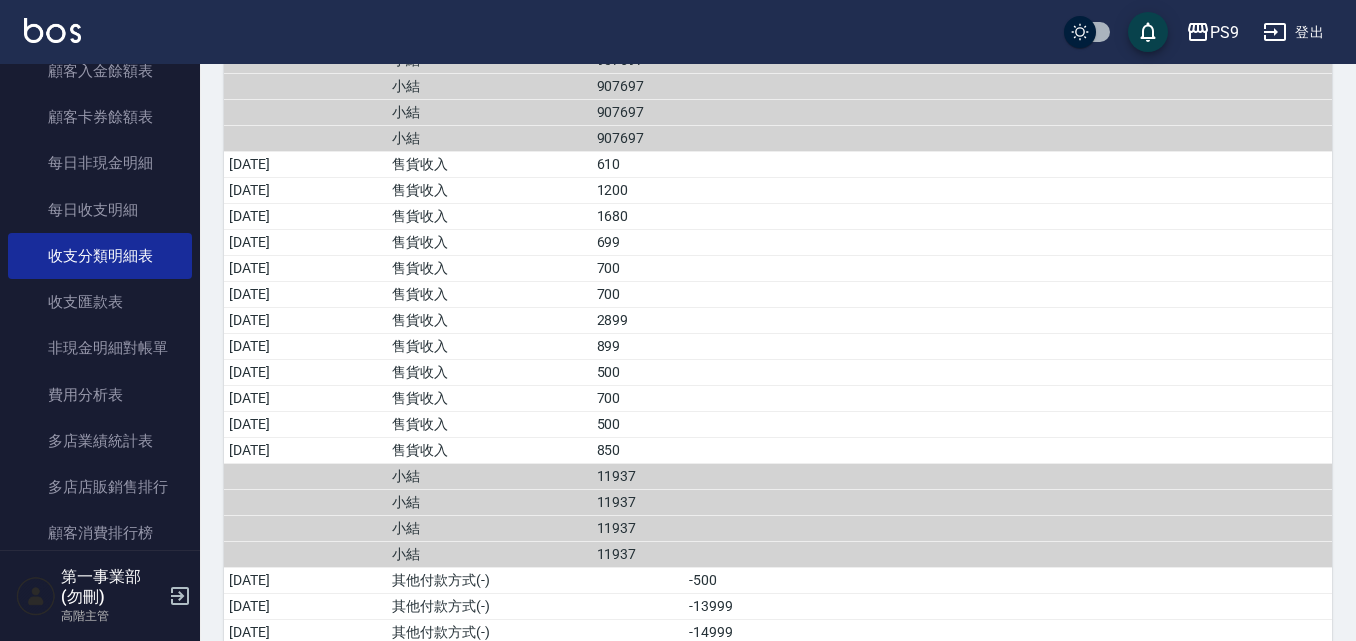 scroll, scrollTop: 800, scrollLeft: 0, axis: vertical 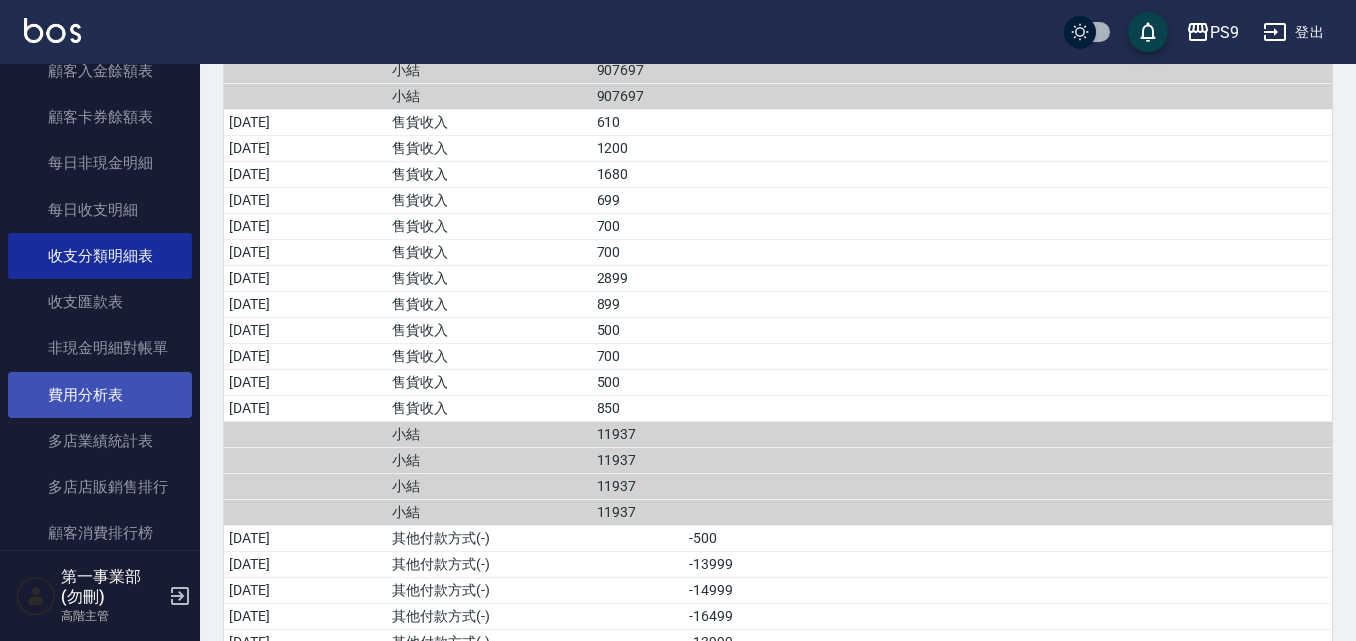 click on "費用分析表" at bounding box center [100, 395] 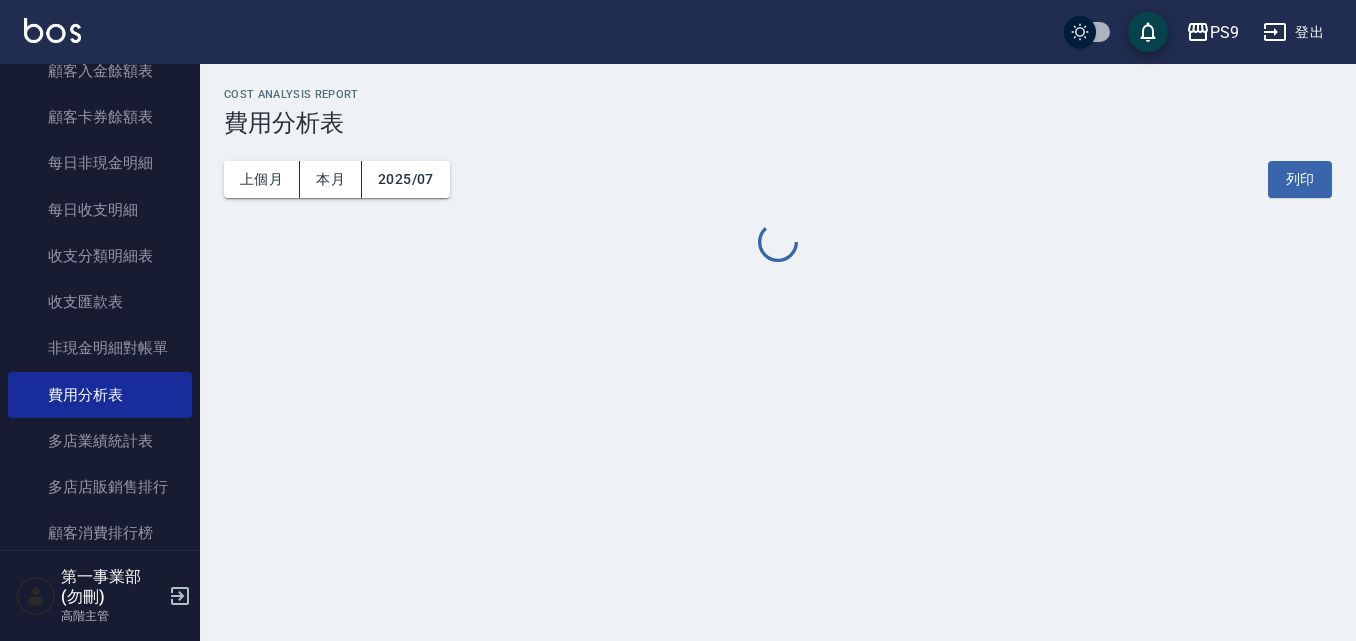 scroll, scrollTop: 0, scrollLeft: 0, axis: both 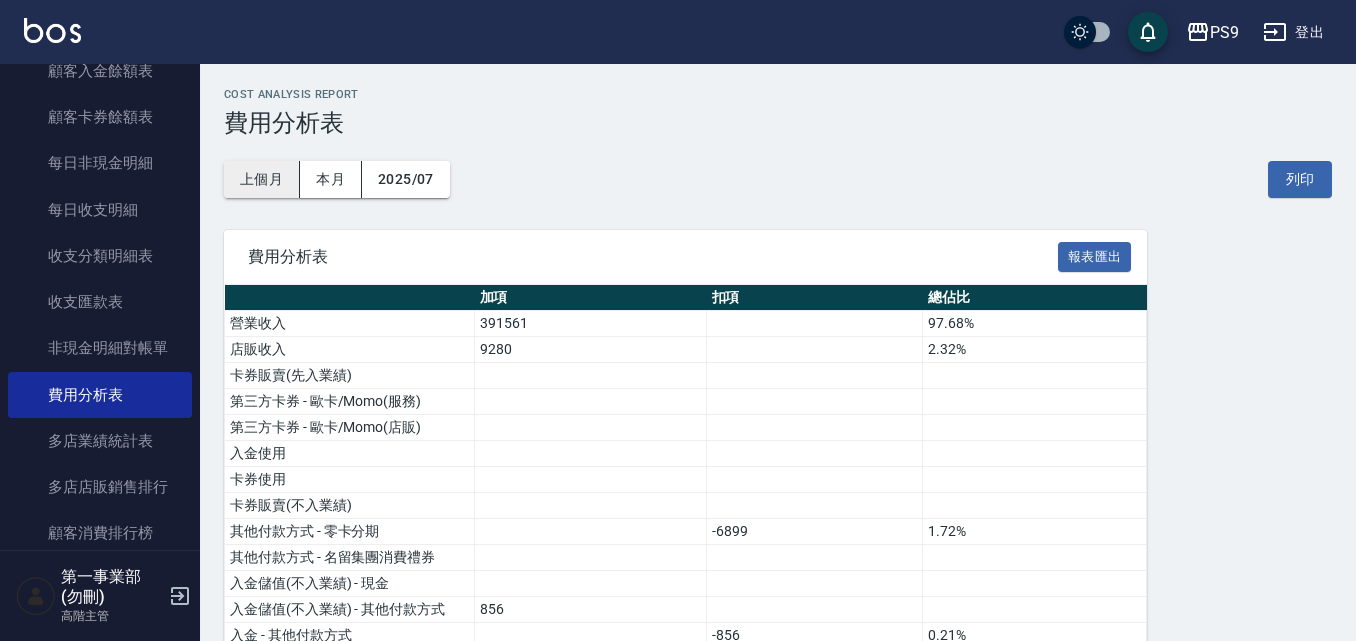 click on "上個月" at bounding box center (262, 179) 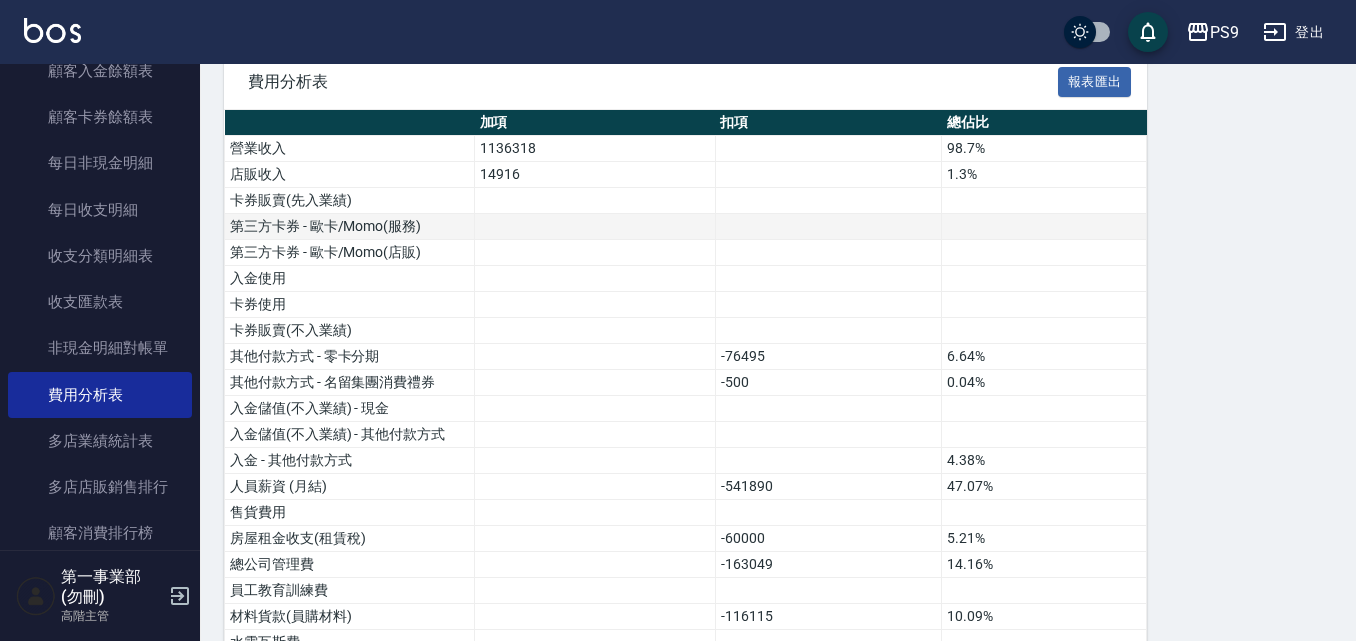 scroll, scrollTop: 300, scrollLeft: 0, axis: vertical 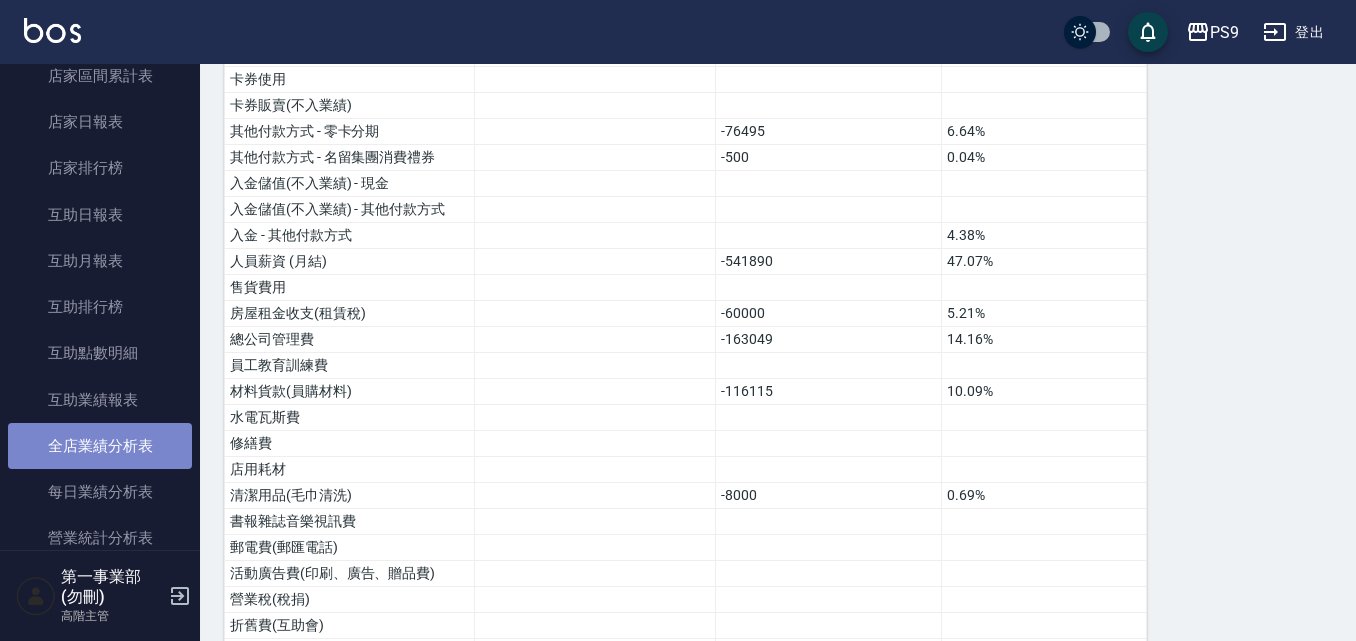 click on "全店業績分析表" at bounding box center (100, 446) 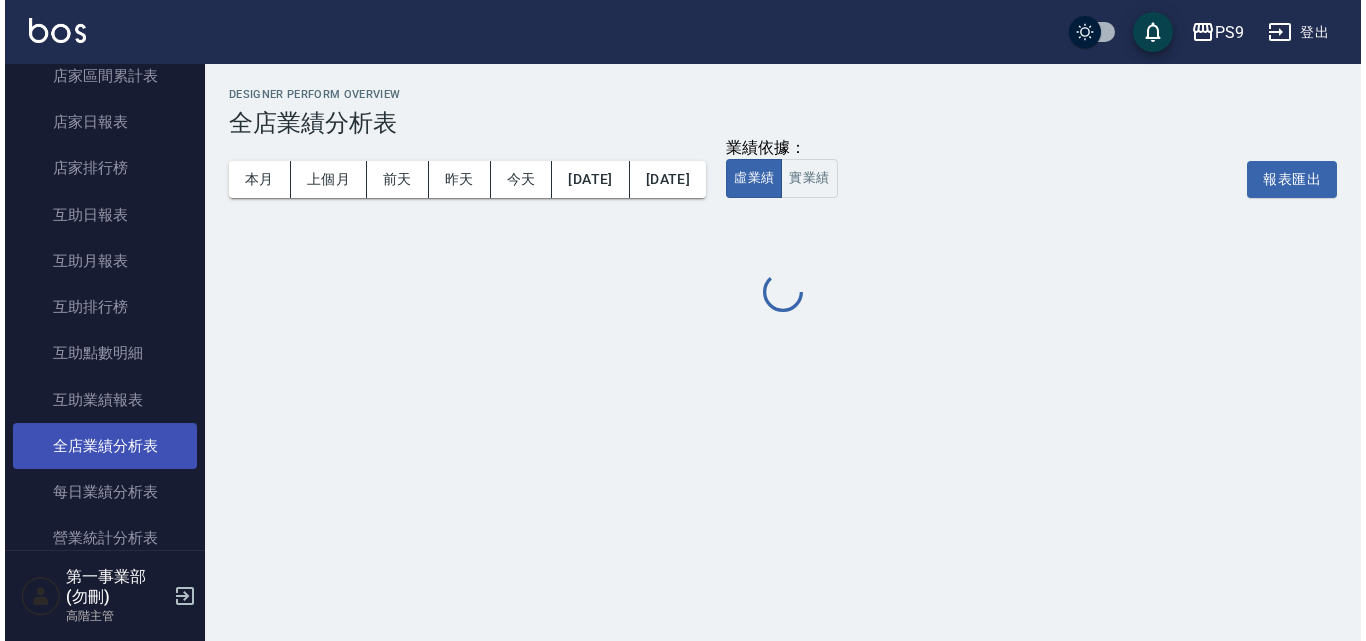 scroll, scrollTop: 0, scrollLeft: 0, axis: both 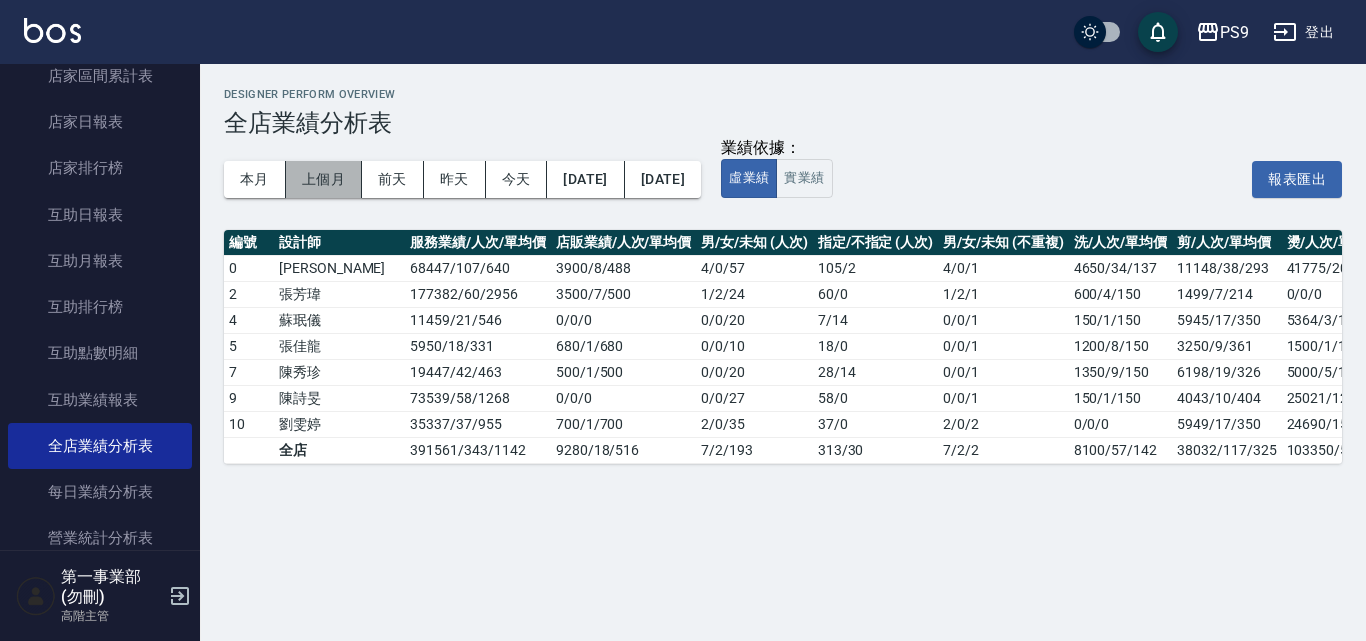 click on "上個月" at bounding box center [324, 179] 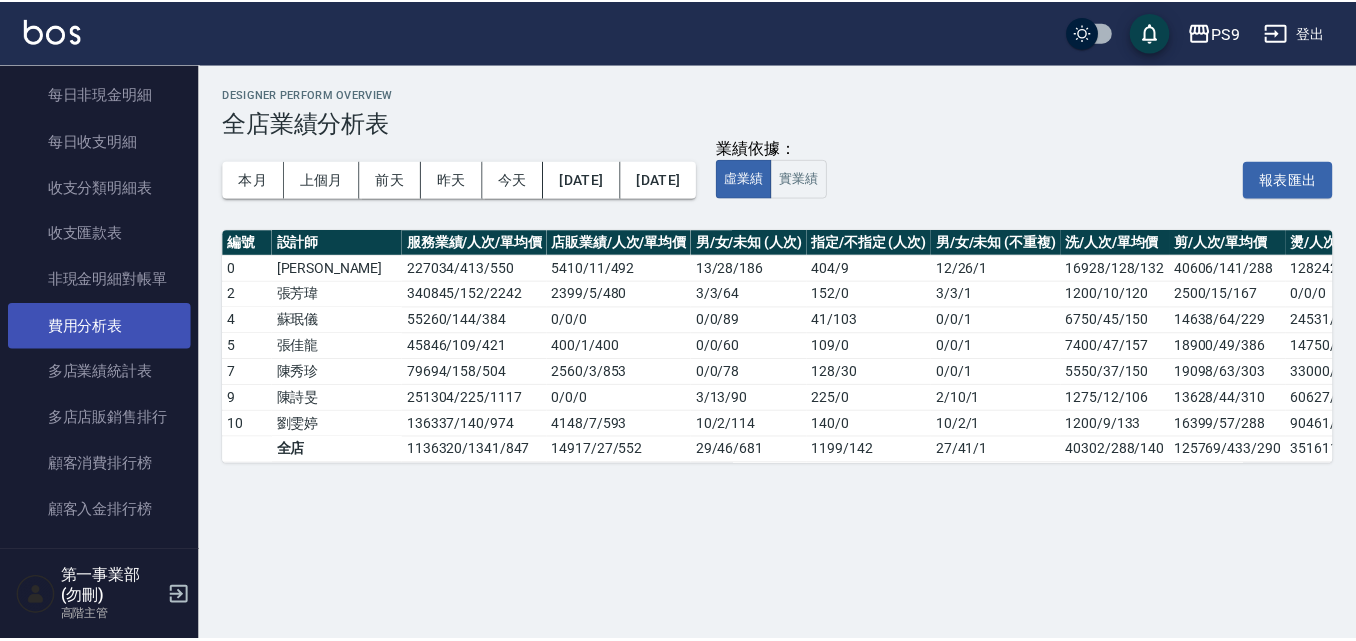 scroll, scrollTop: 2400, scrollLeft: 0, axis: vertical 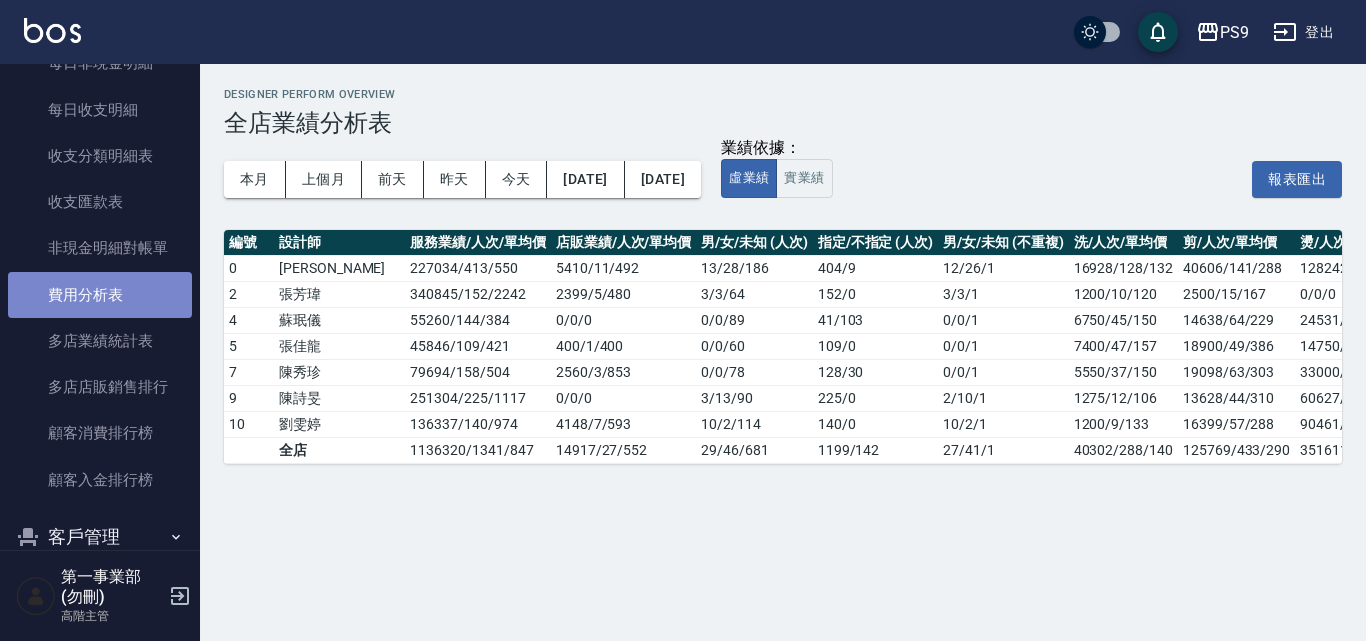 click on "費用分析表" at bounding box center (100, 295) 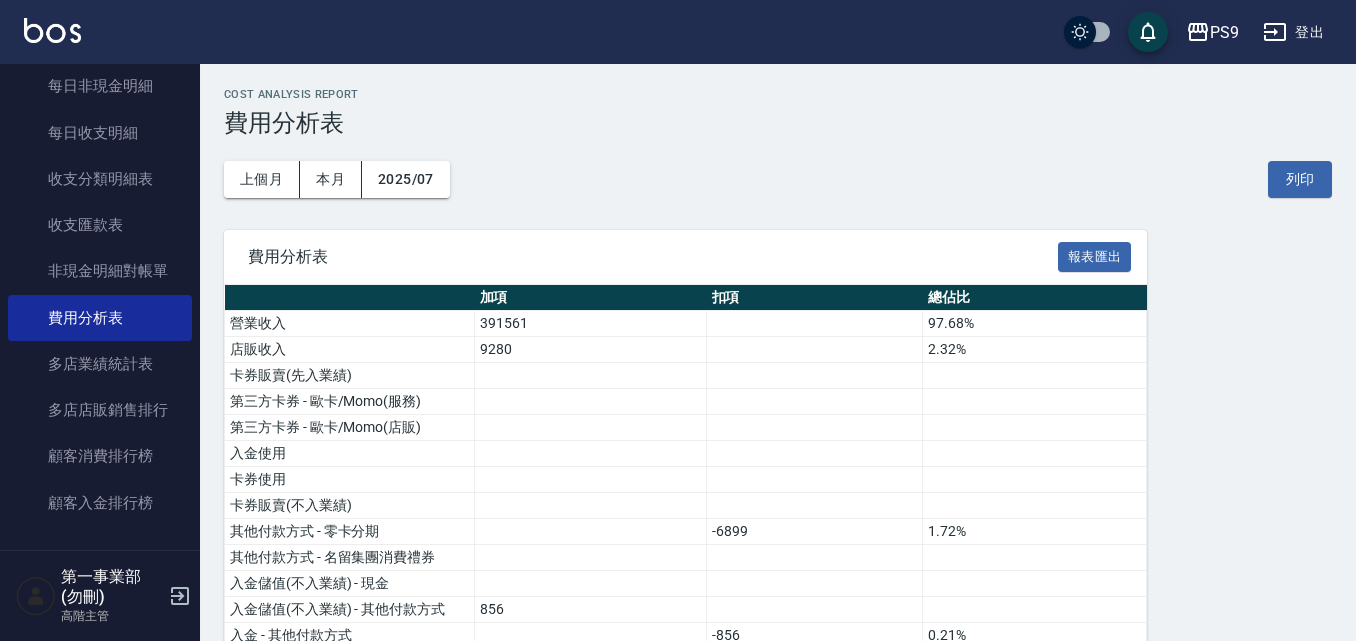 scroll, scrollTop: 2328, scrollLeft: 0, axis: vertical 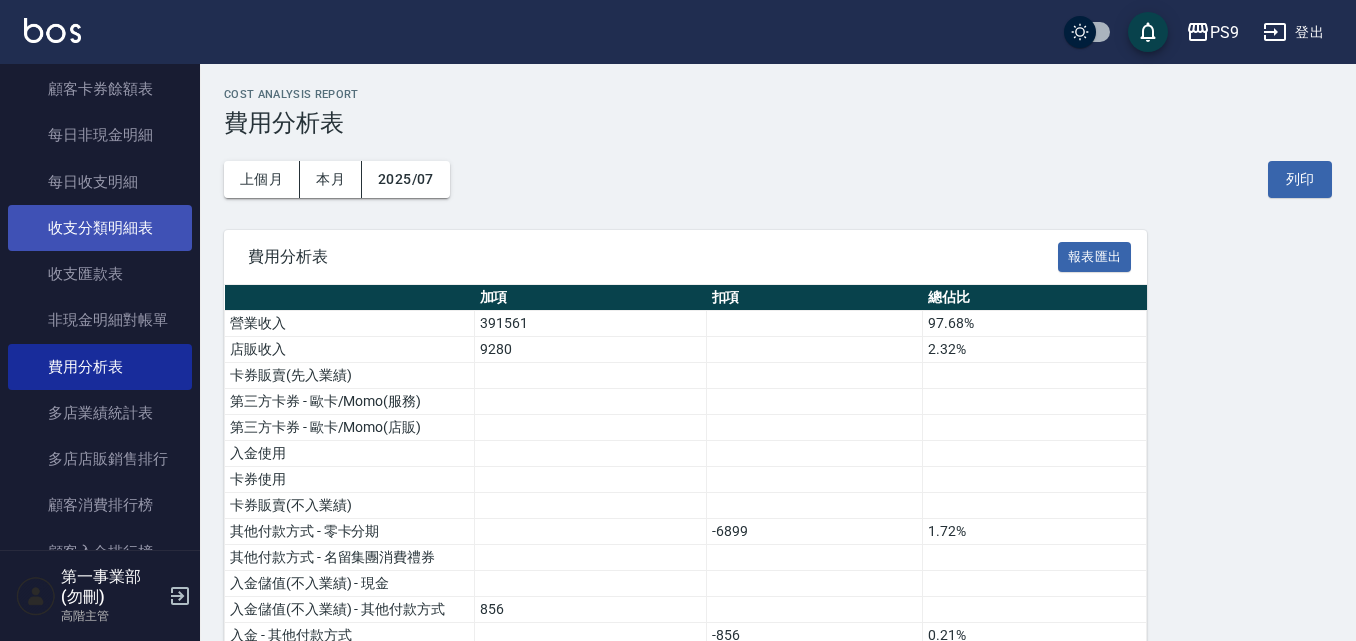 click on "收支分類明細表" at bounding box center [100, 228] 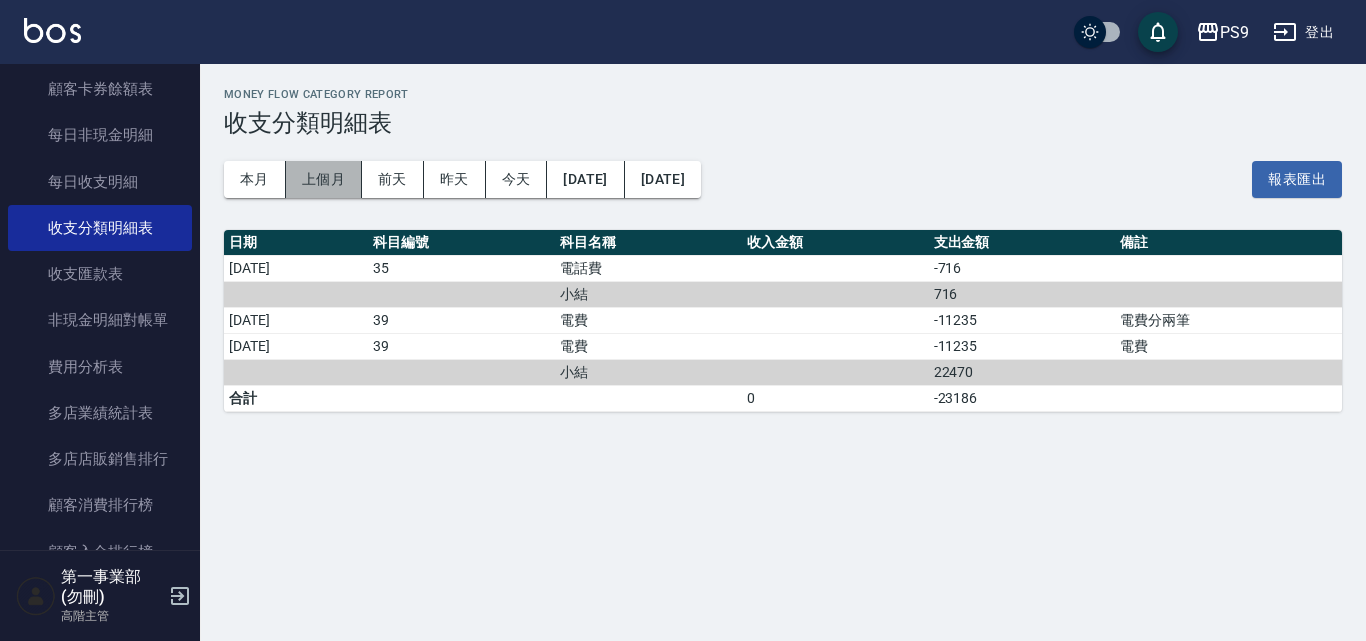 click on "上個月" at bounding box center [324, 179] 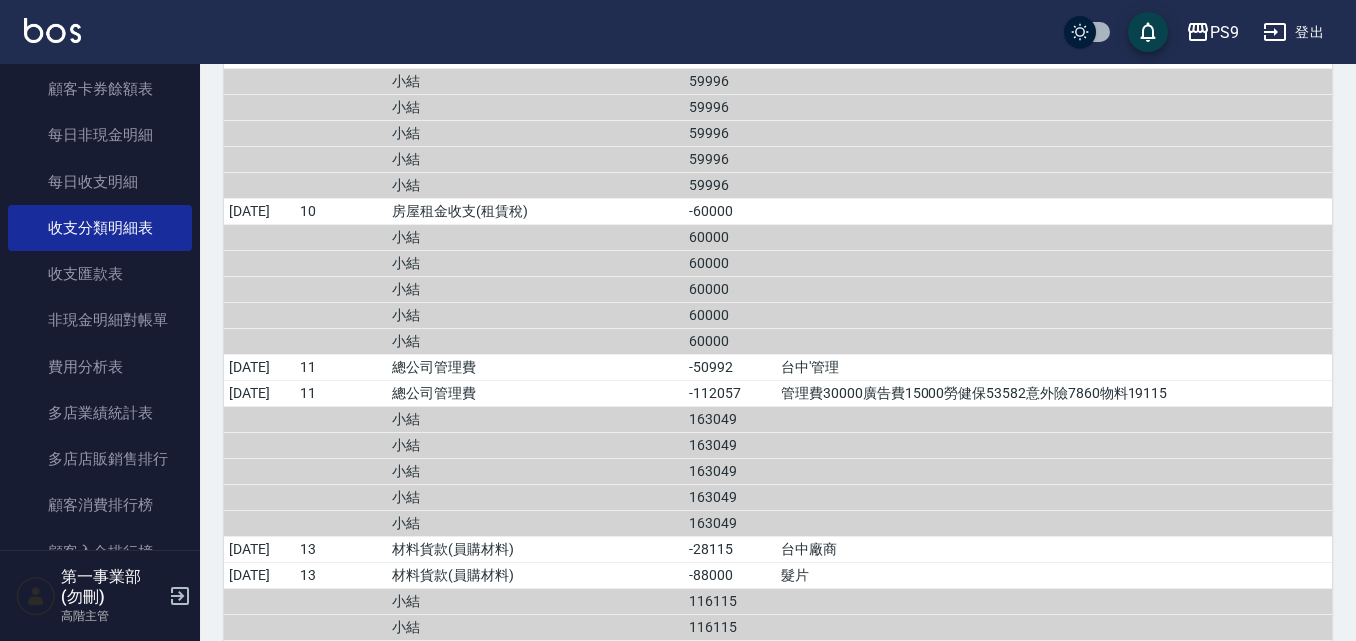 scroll, scrollTop: 1600, scrollLeft: 0, axis: vertical 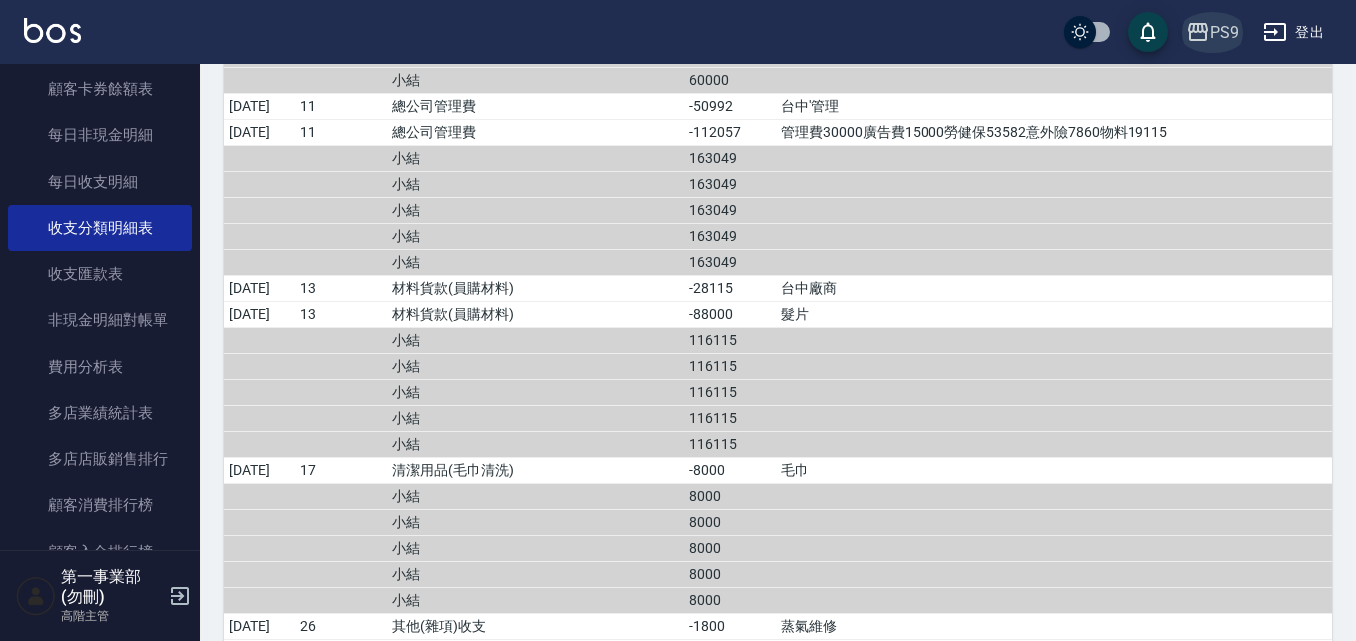 click on "PS9" at bounding box center [1224, 32] 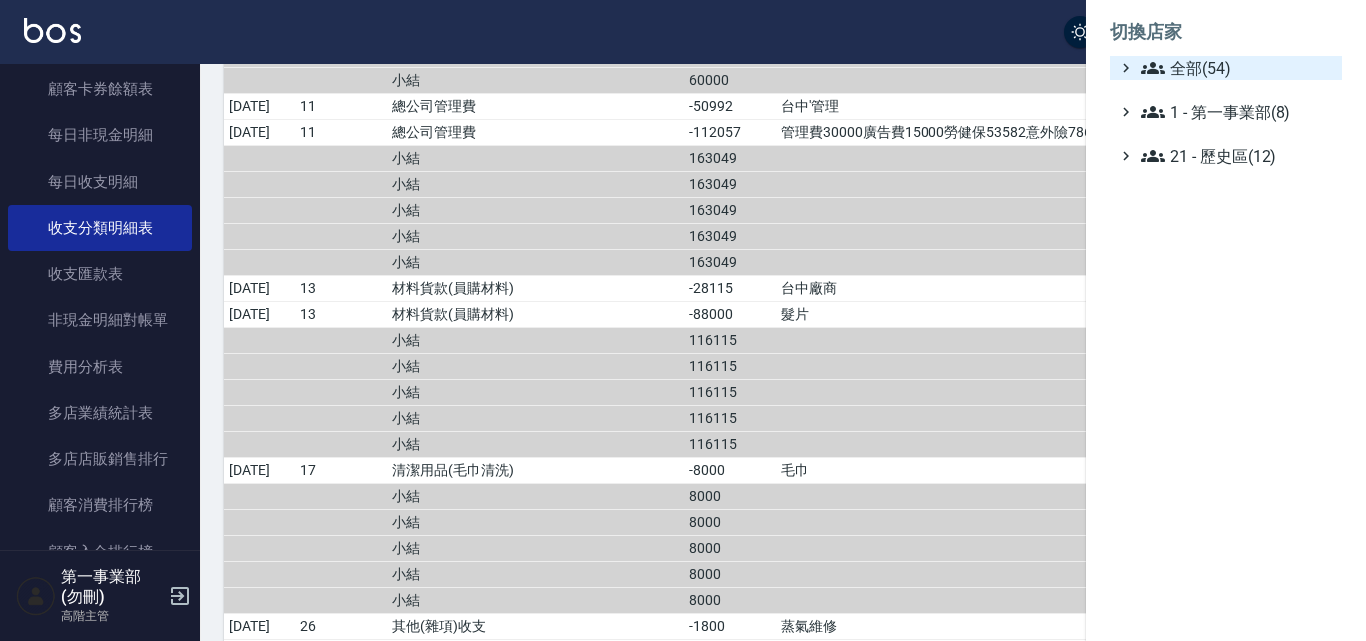 click on "全部(54)" at bounding box center (1237, 68) 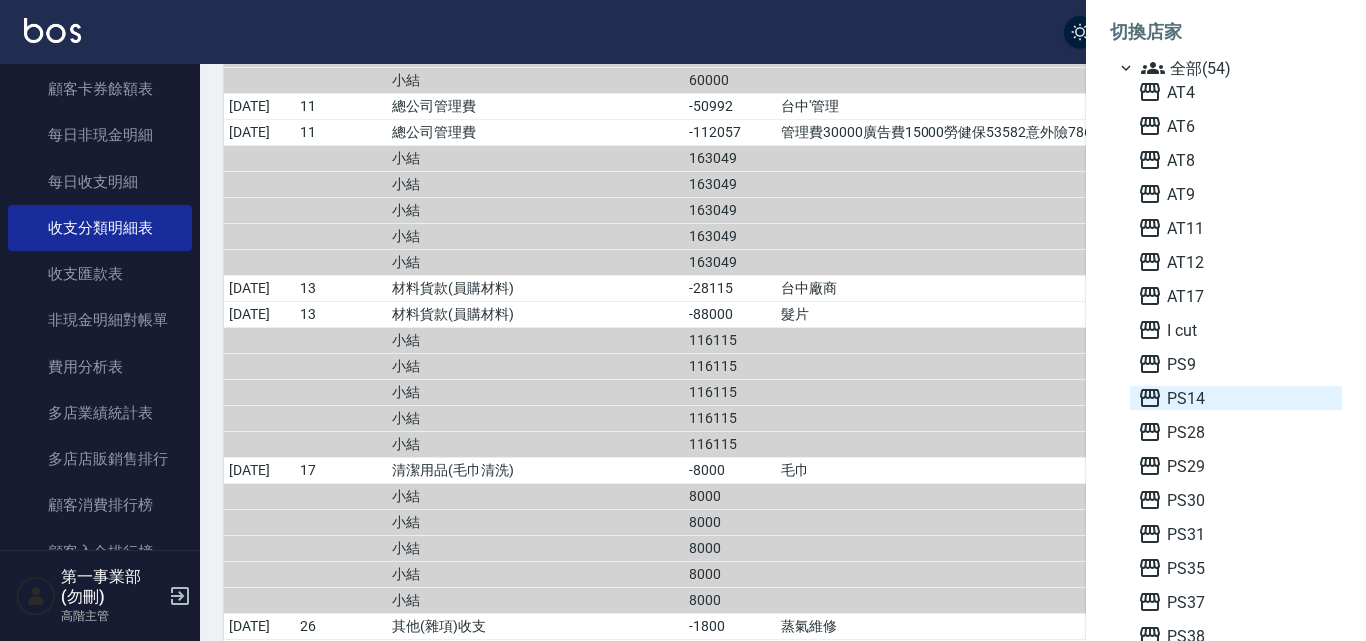 click on "PS14" at bounding box center [1236, 398] 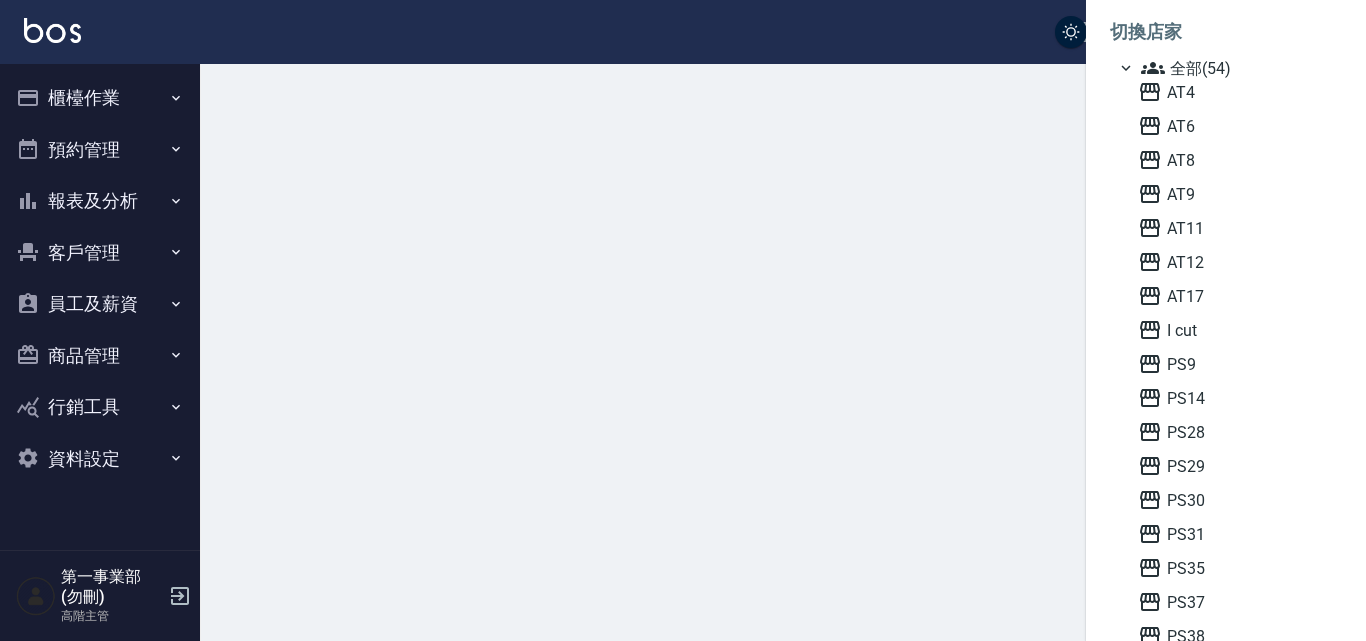 scroll, scrollTop: 0, scrollLeft: 0, axis: both 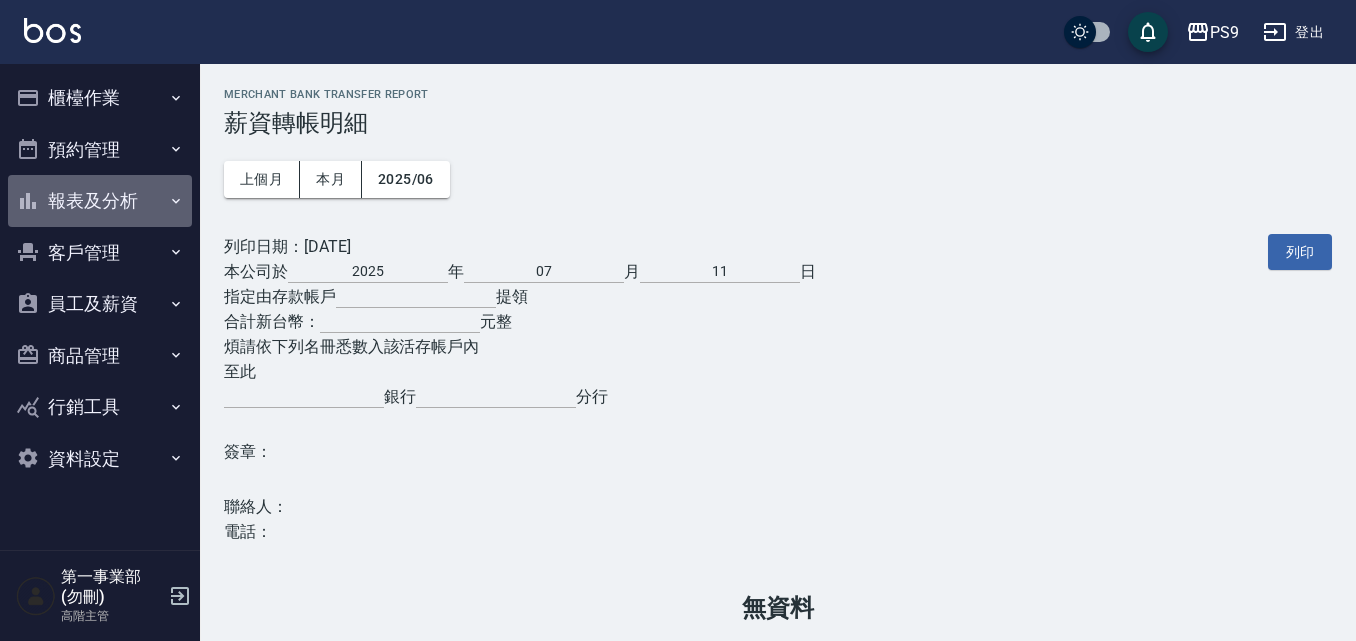 click on "報表及分析" at bounding box center (100, 201) 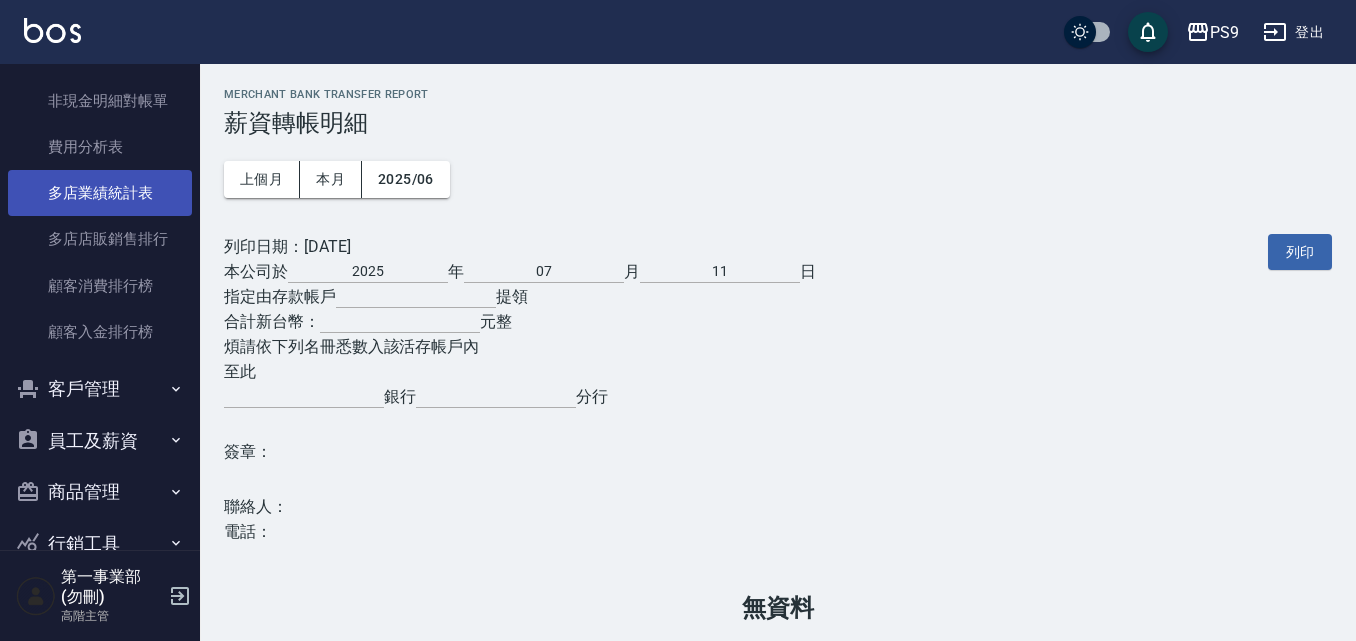 scroll, scrollTop: 1917, scrollLeft: 0, axis: vertical 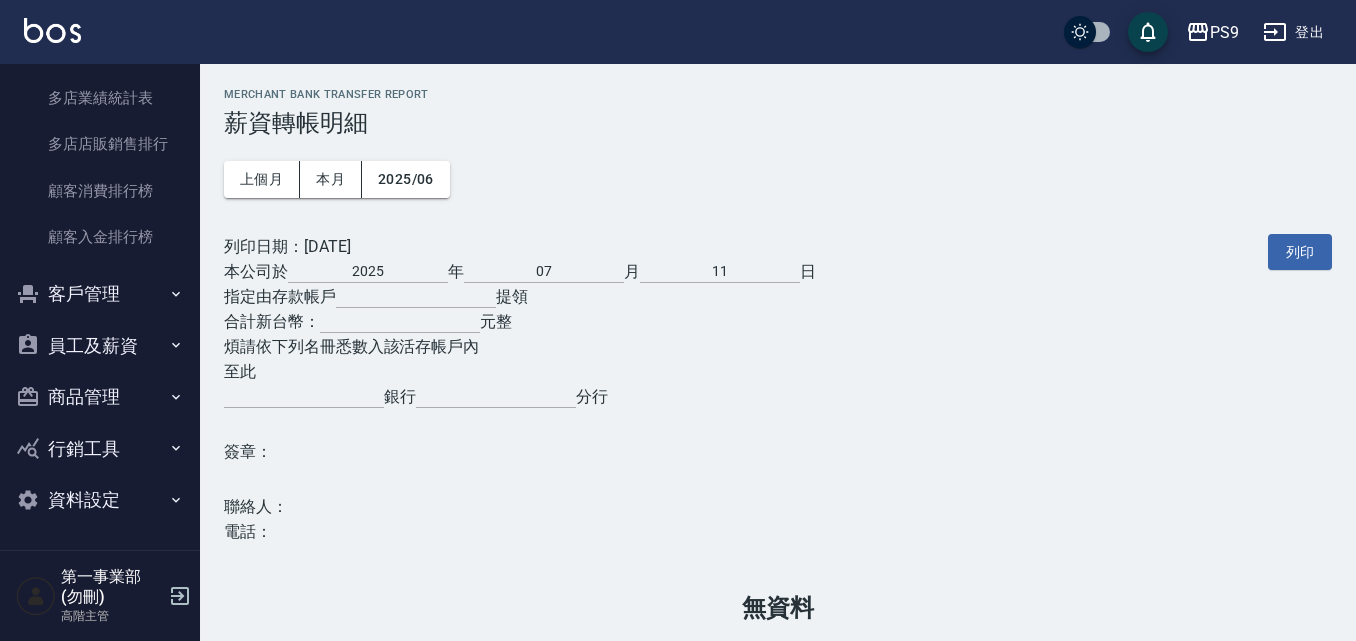 click on "員工及薪資" at bounding box center (100, 346) 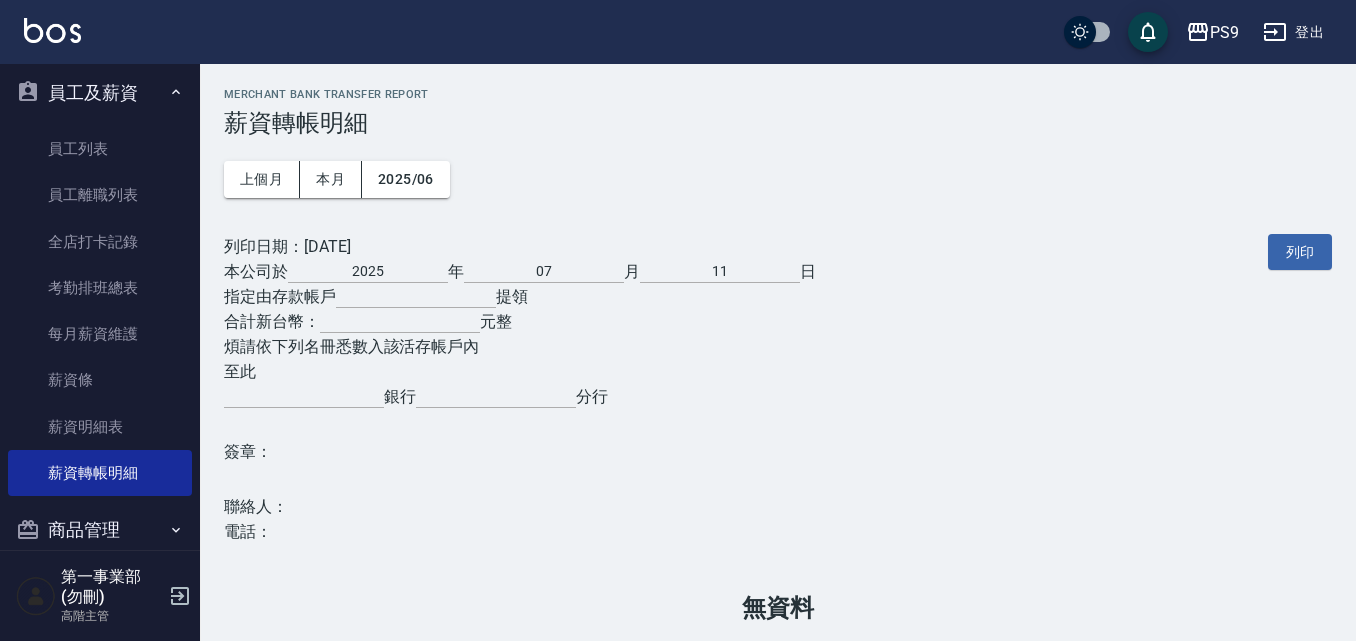 scroll, scrollTop: 2217, scrollLeft: 0, axis: vertical 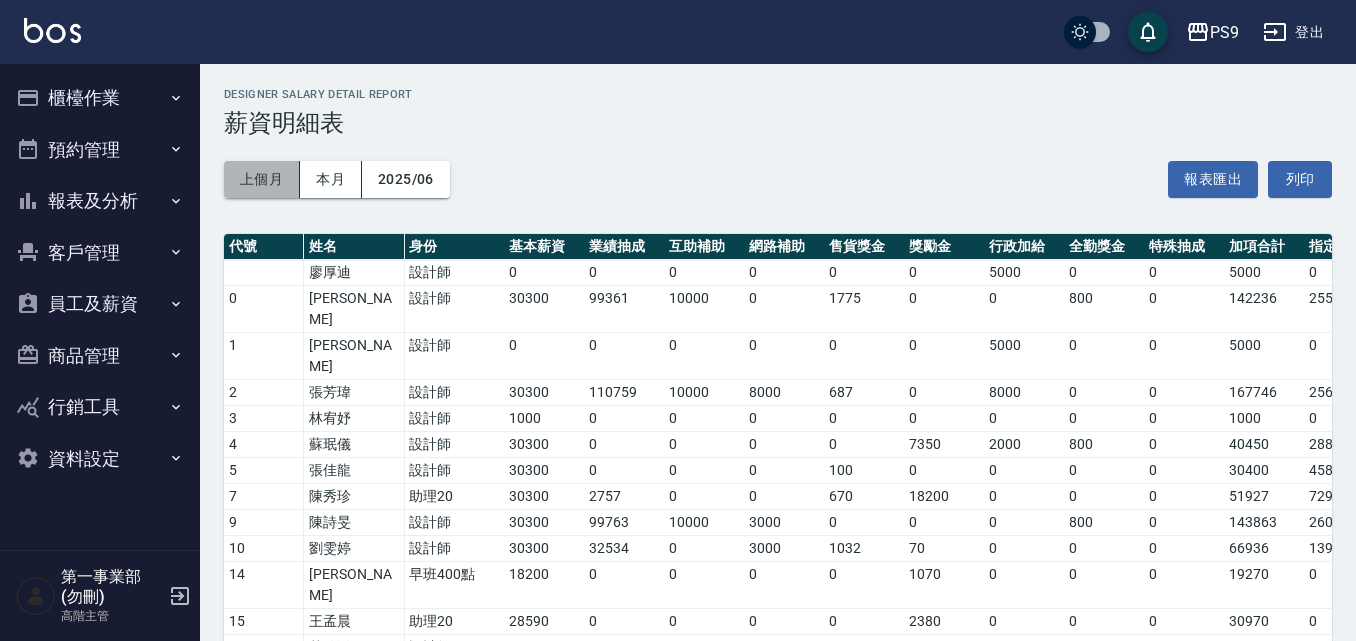 click on "上個月" at bounding box center (262, 179) 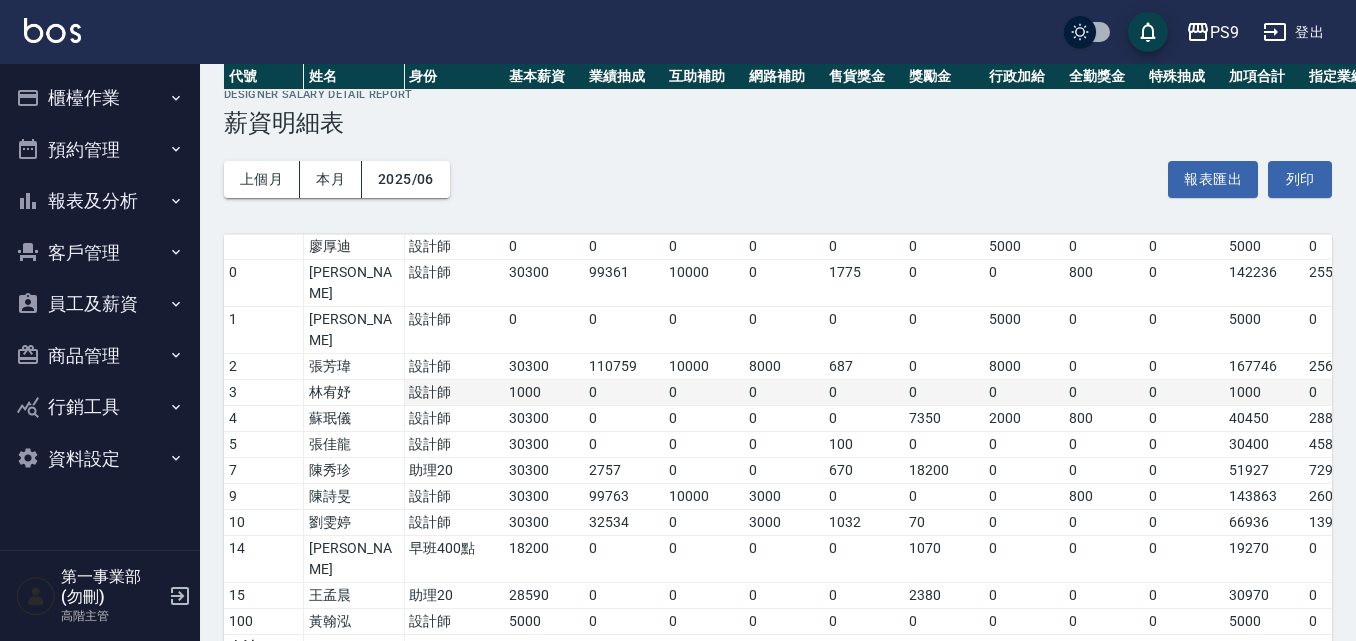 scroll, scrollTop: 401, scrollLeft: 0, axis: vertical 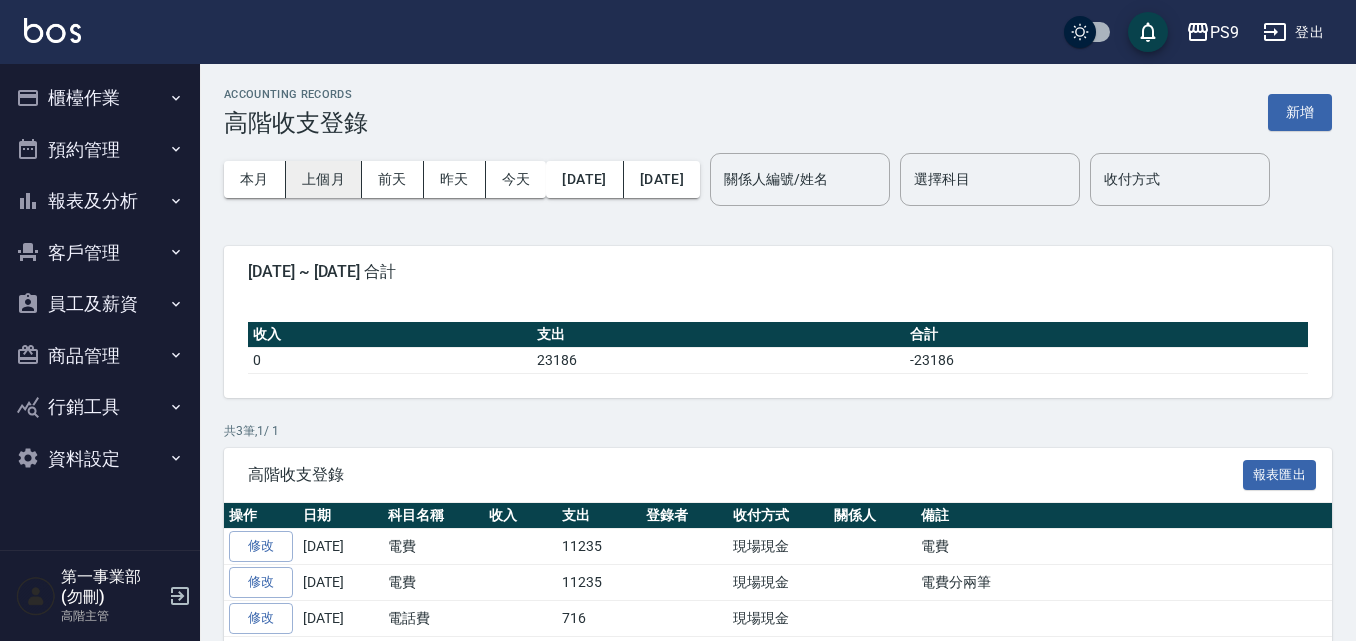 click on "上個月" at bounding box center (324, 179) 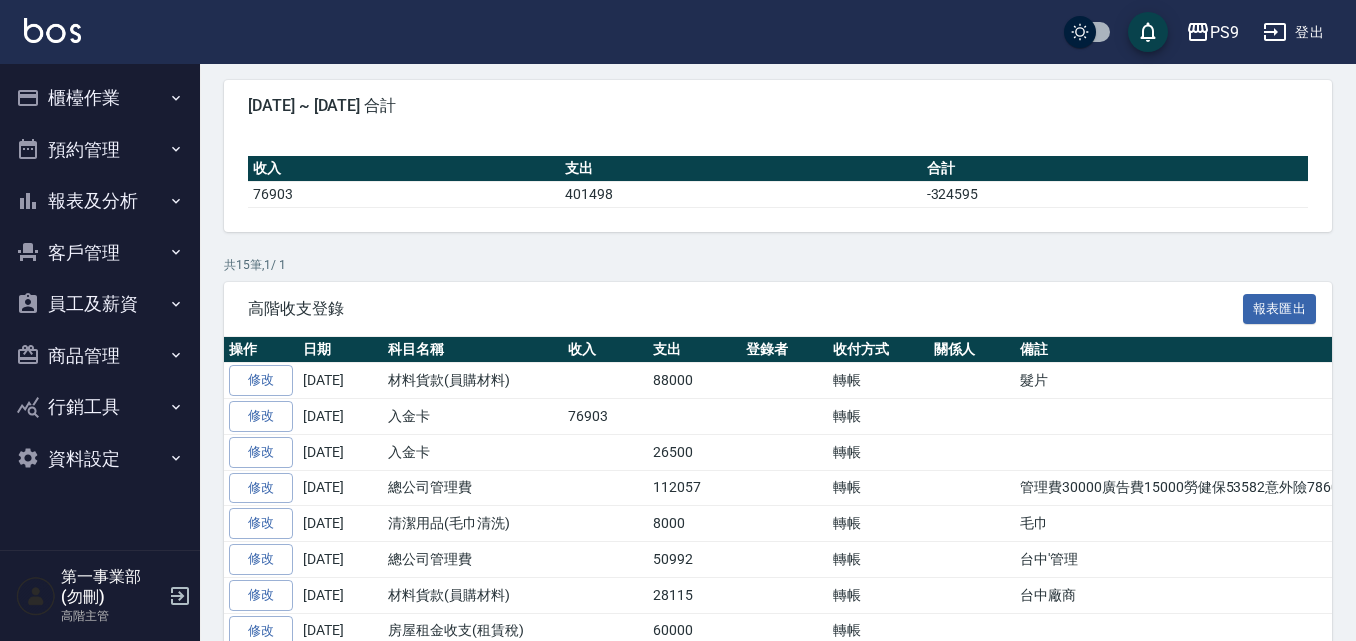 scroll, scrollTop: 66, scrollLeft: 0, axis: vertical 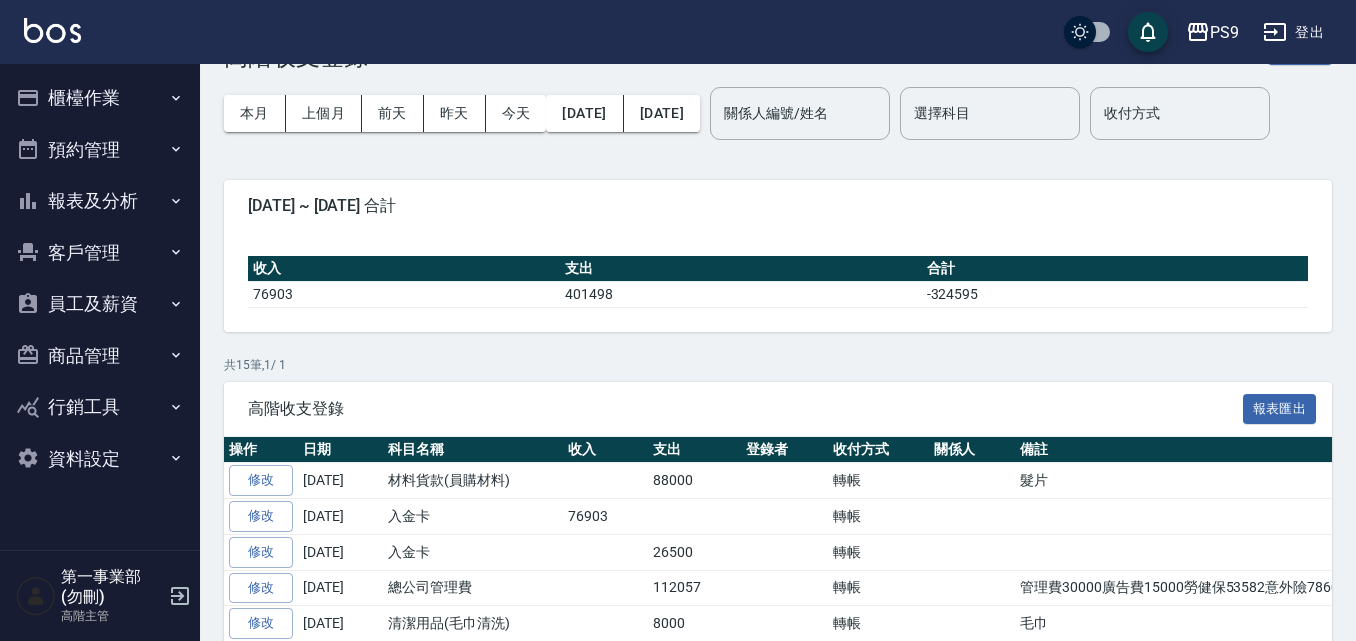 click on "本月 上個月 [DATE] [DATE] [DATE] [DATE] [DATE]" at bounding box center (462, 113) 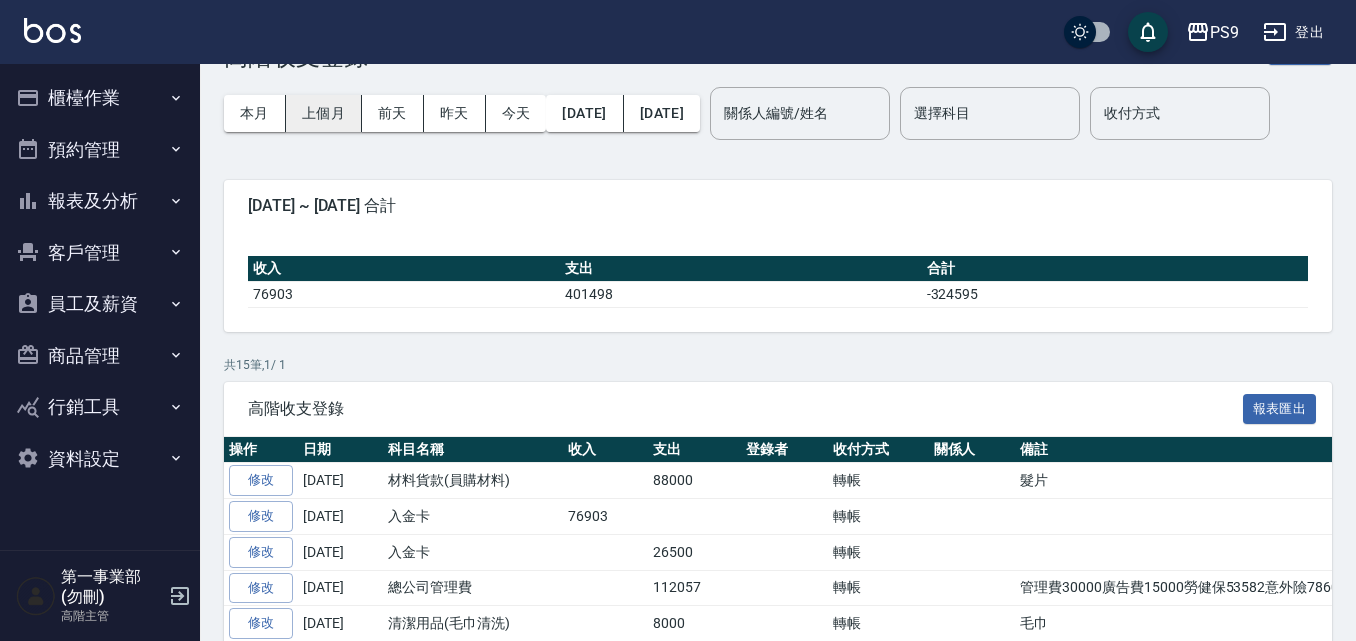 click on "上個月" at bounding box center [324, 113] 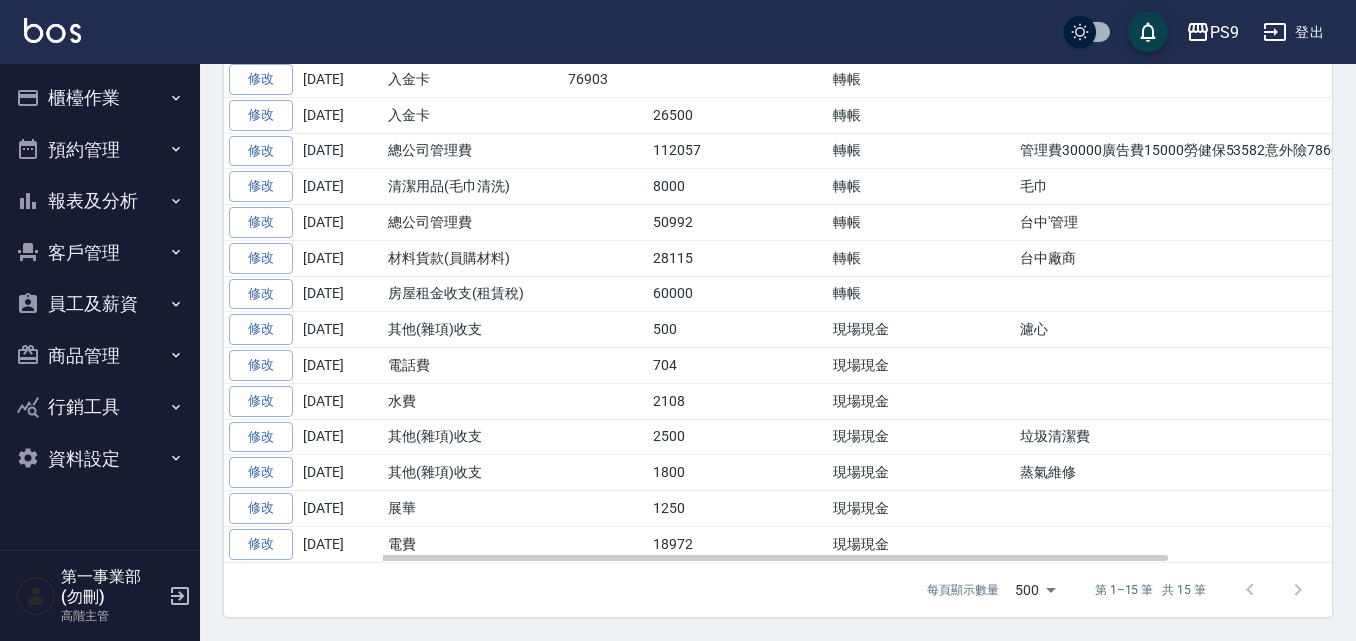 scroll, scrollTop: 566, scrollLeft: 0, axis: vertical 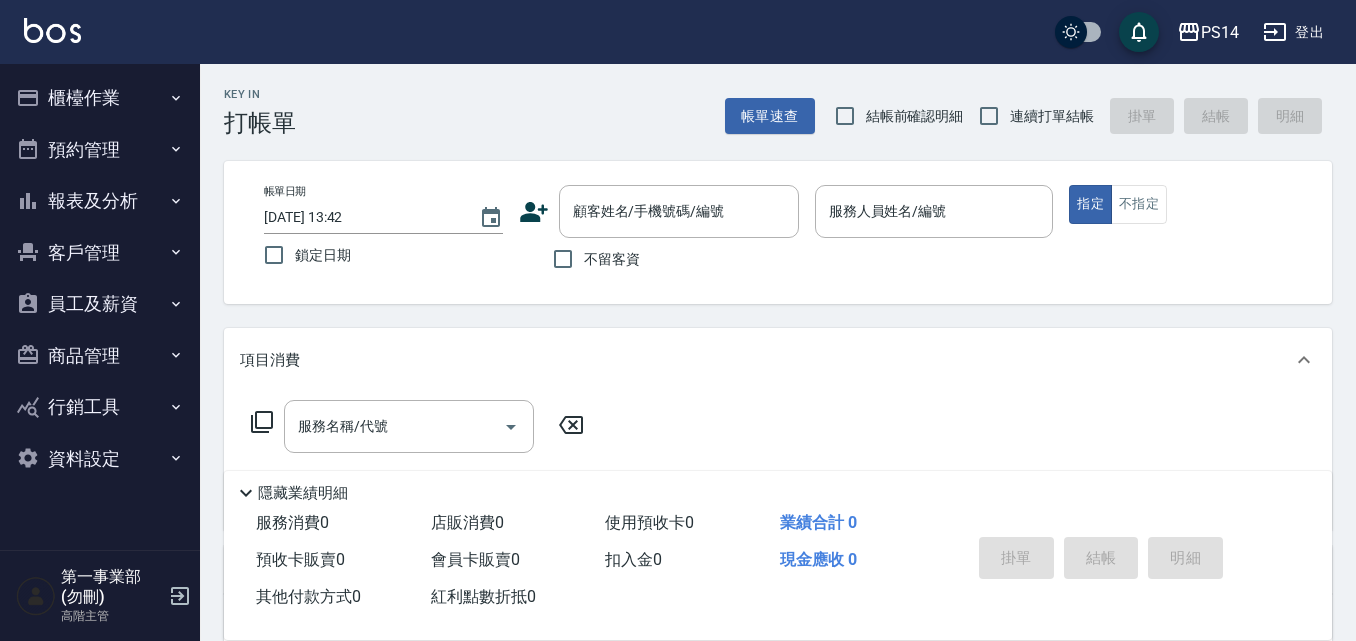 click on "紅利點數折抵  0" at bounding box center [483, 596] 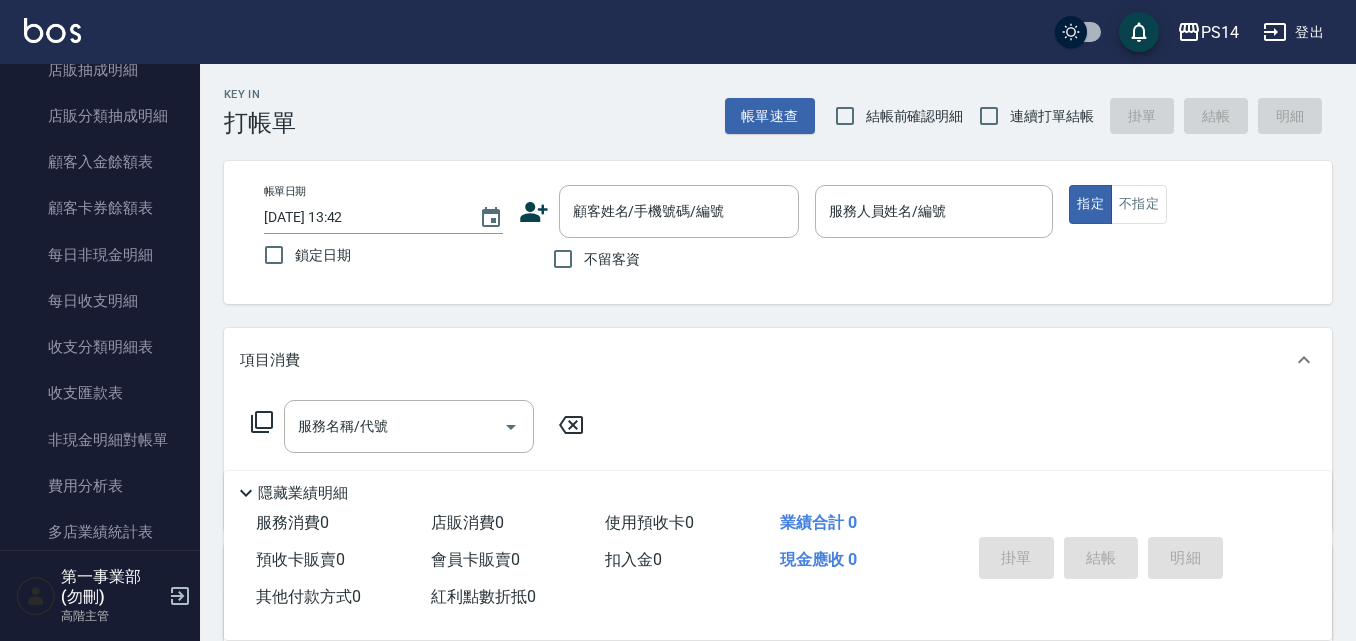 scroll, scrollTop: 1500, scrollLeft: 0, axis: vertical 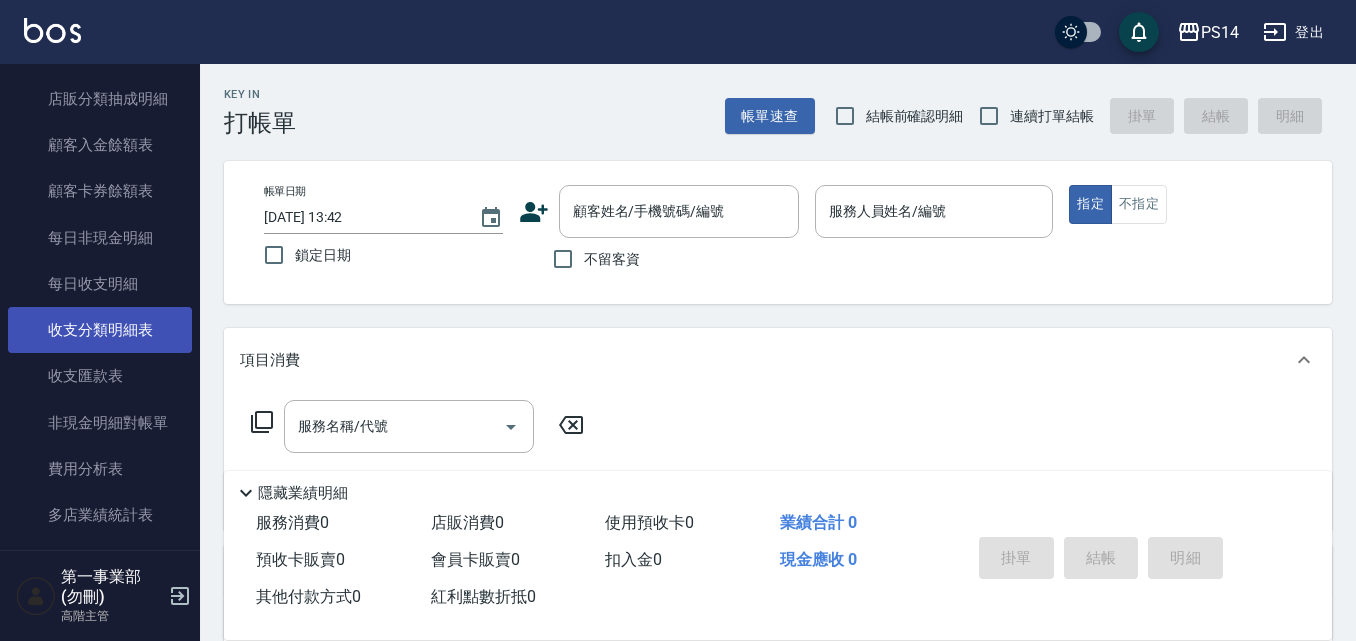 click on "收支分類明細表" at bounding box center [100, 330] 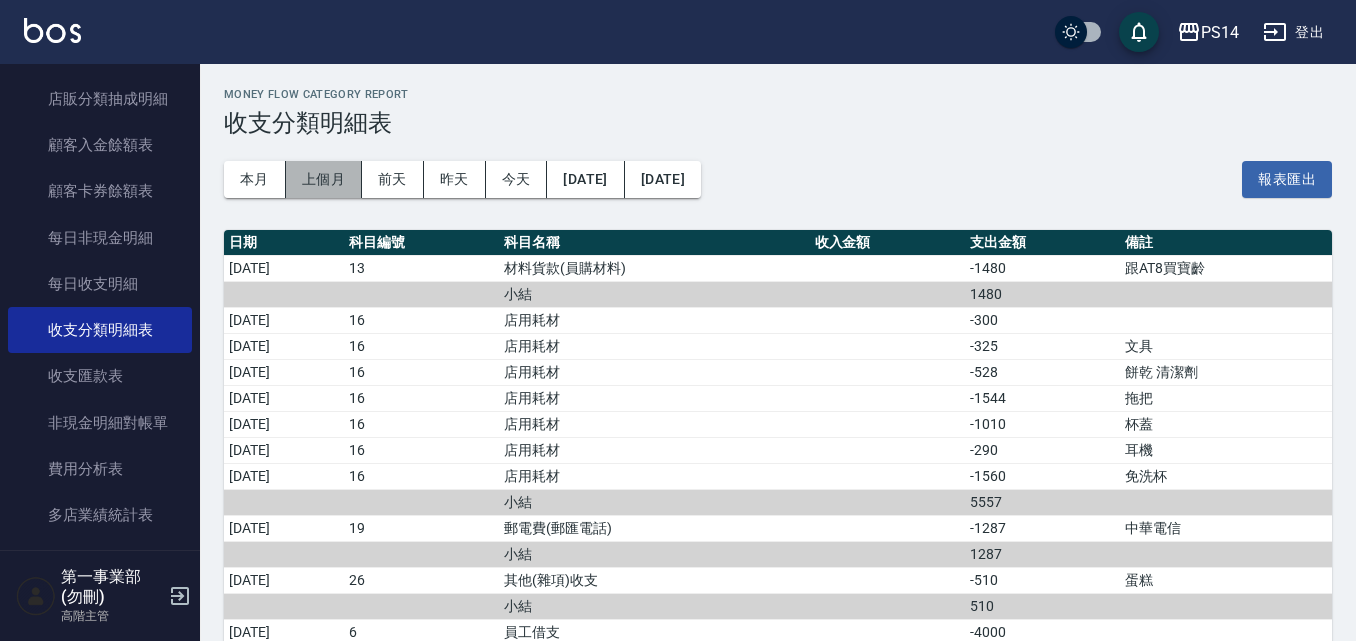 click on "上個月" at bounding box center (324, 179) 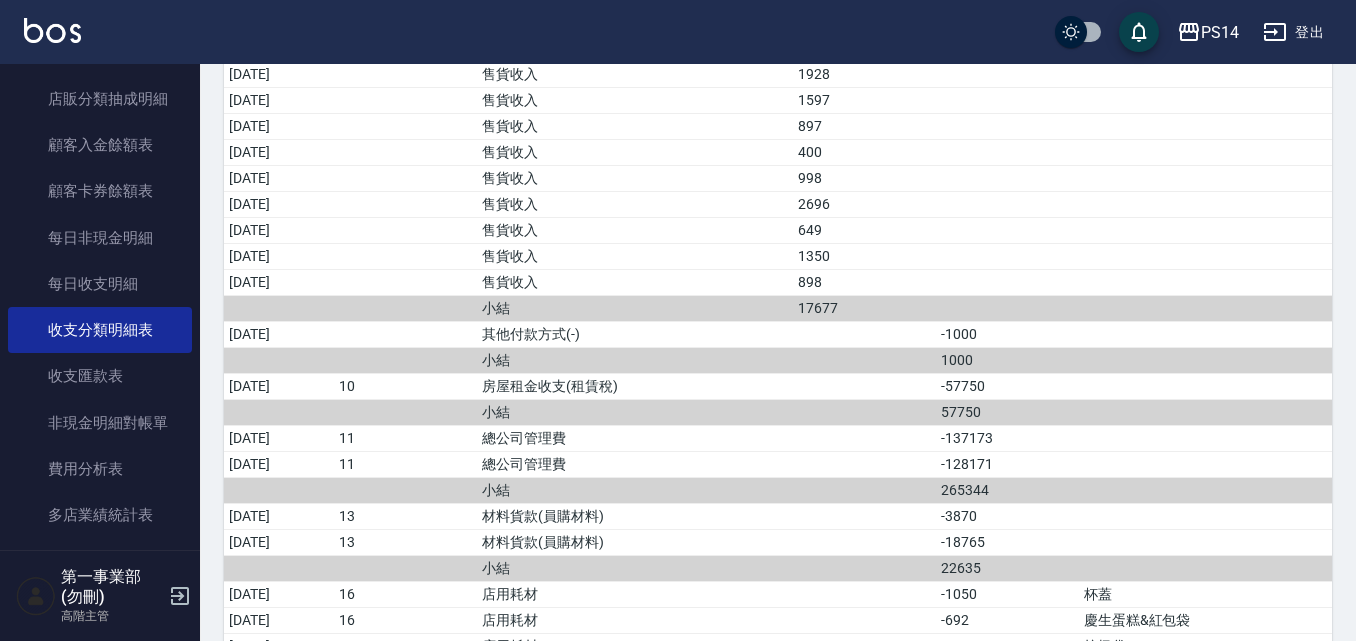 scroll, scrollTop: 1000, scrollLeft: 0, axis: vertical 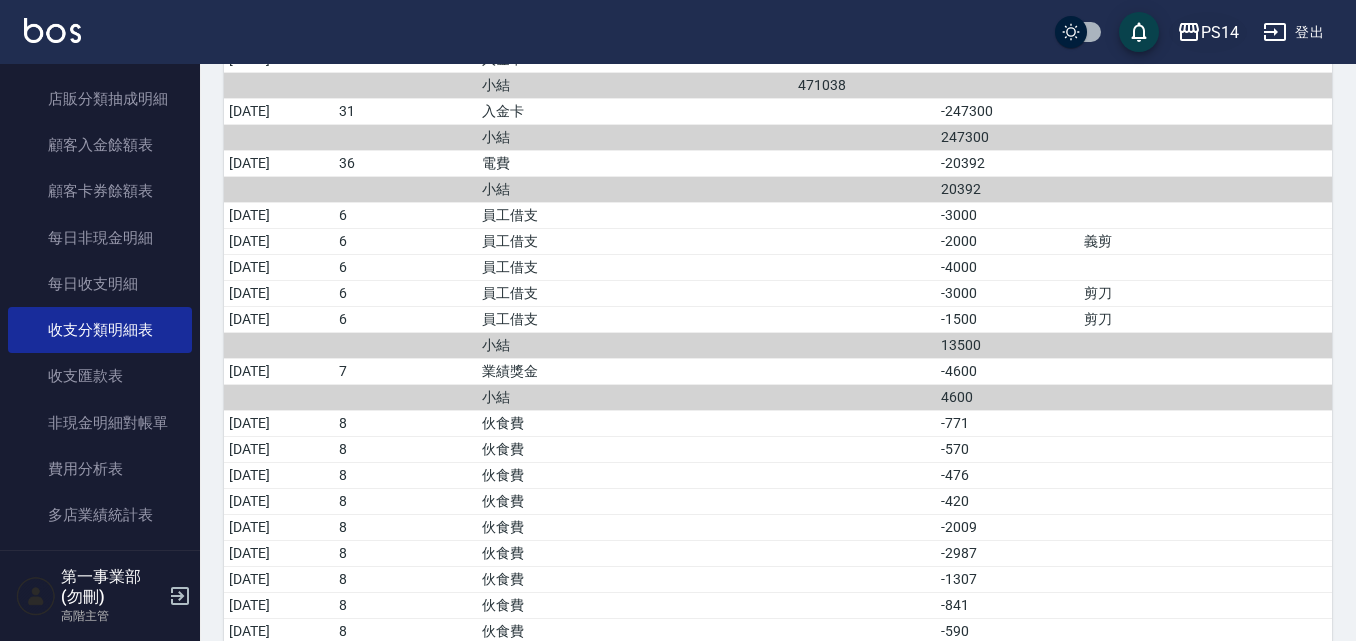 click on "PS14" at bounding box center (1220, 32) 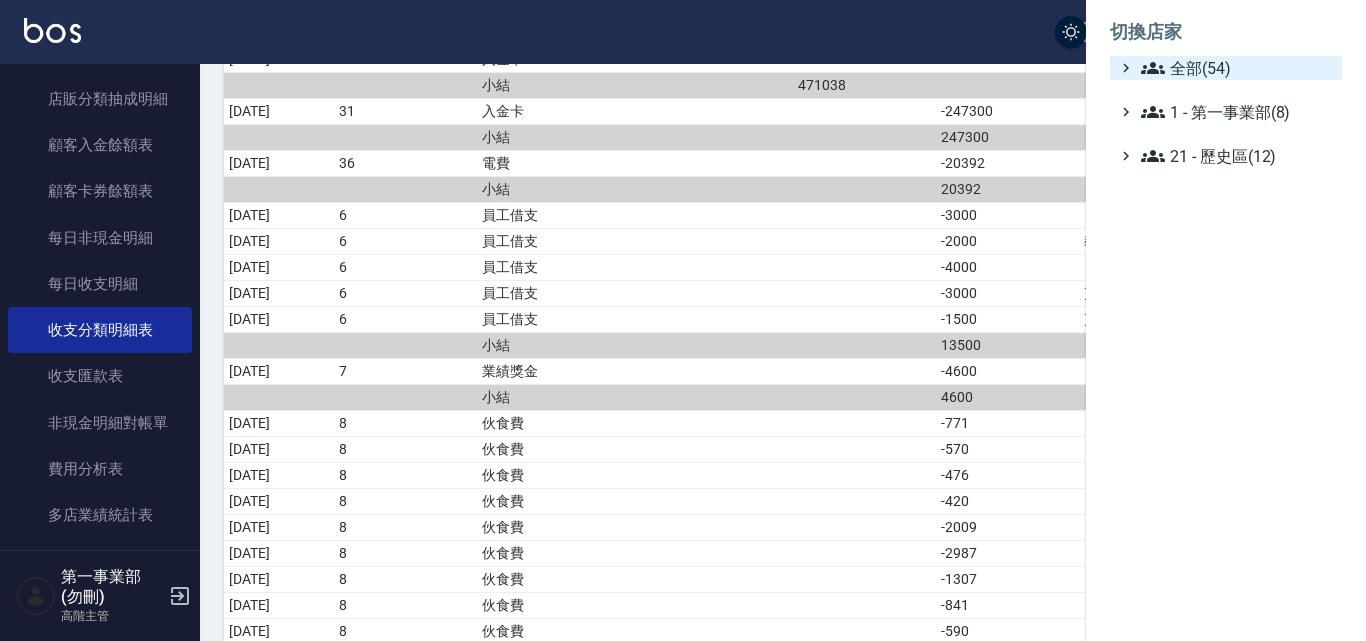 click on "全部(54)" at bounding box center [1237, 68] 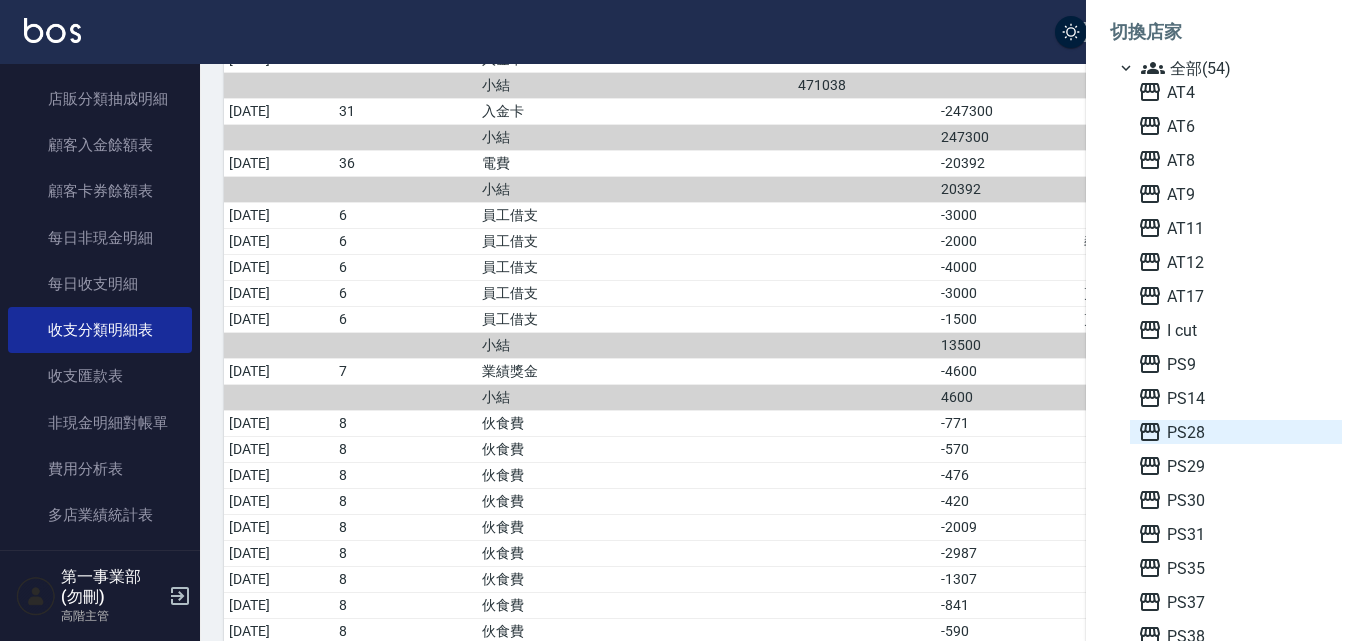click on "PS28" at bounding box center [1236, 432] 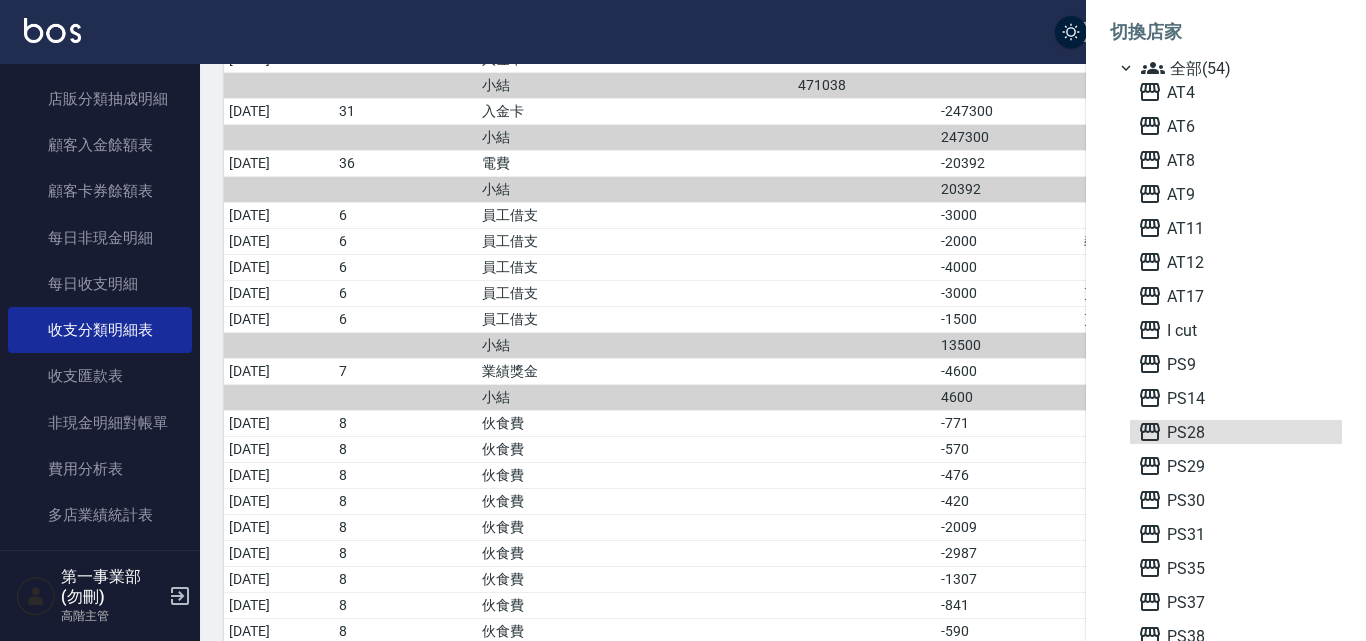 scroll, scrollTop: 0, scrollLeft: 0, axis: both 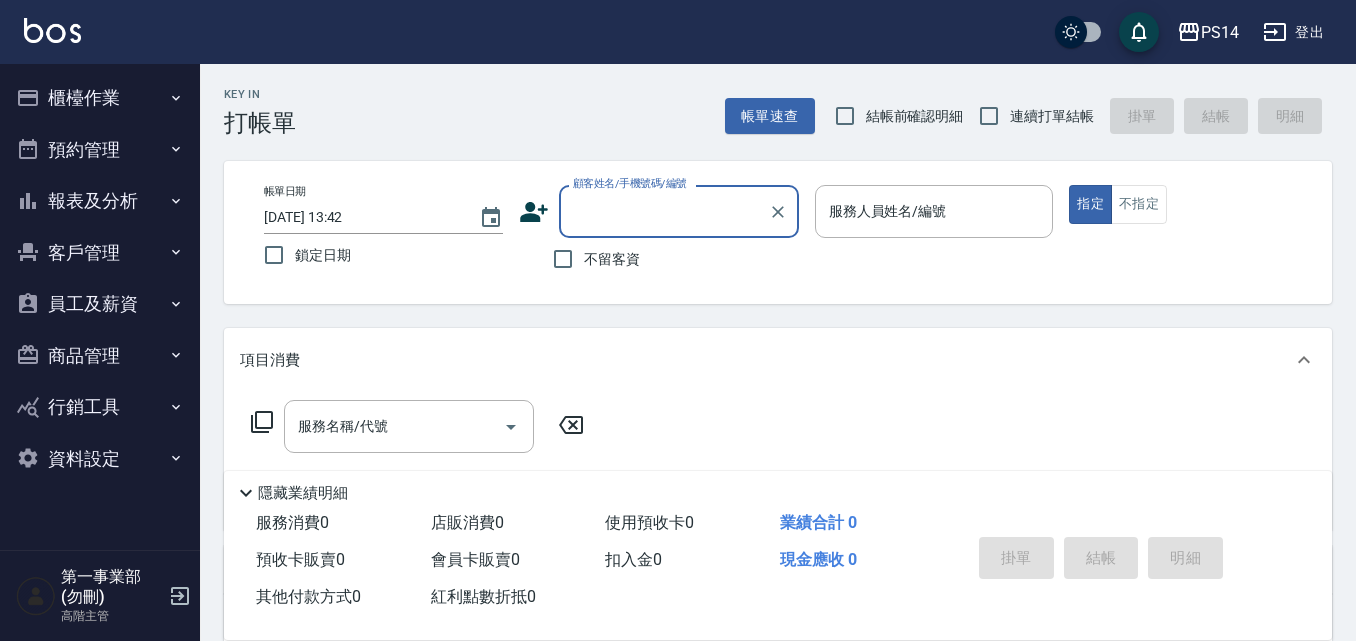 click on "報表及分析" at bounding box center [100, 201] 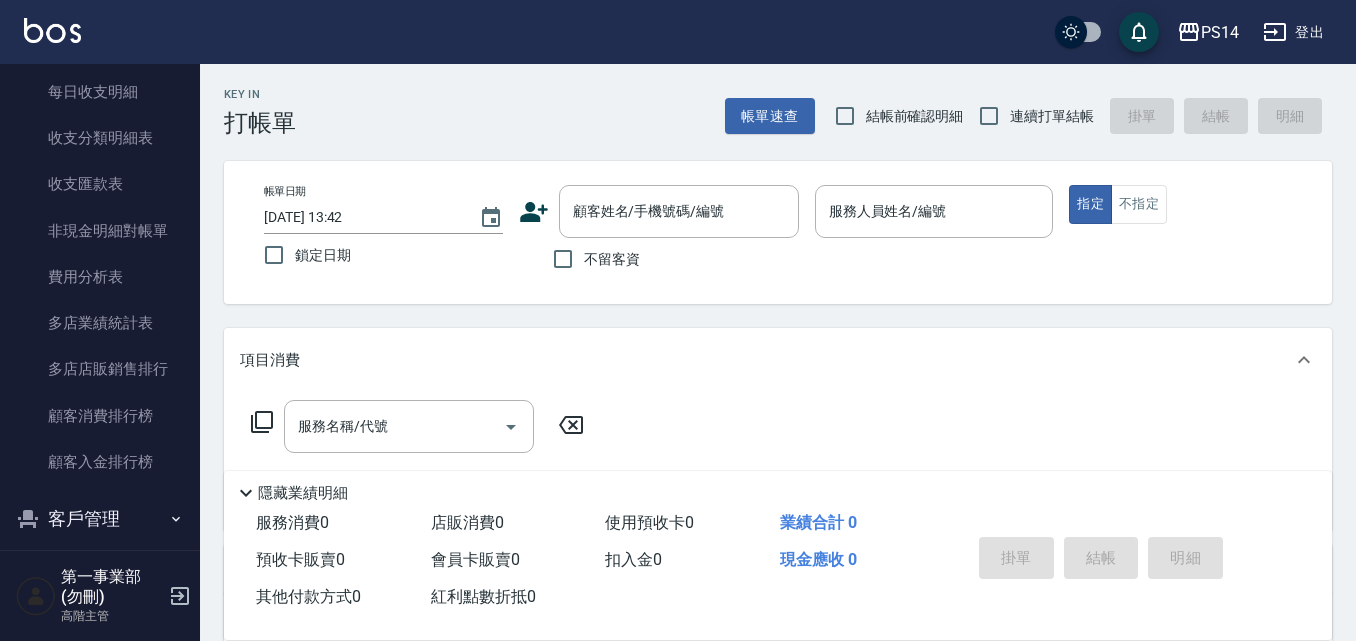 scroll, scrollTop: 1700, scrollLeft: 0, axis: vertical 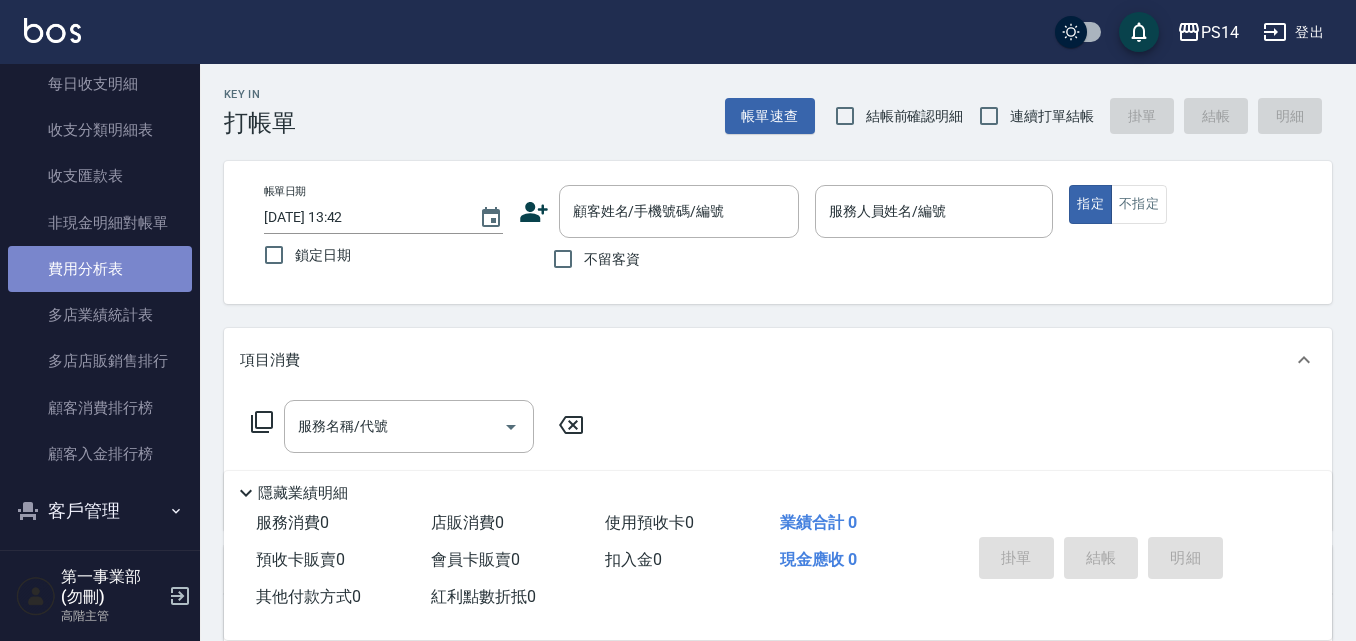 click on "費用分析表" at bounding box center [100, 269] 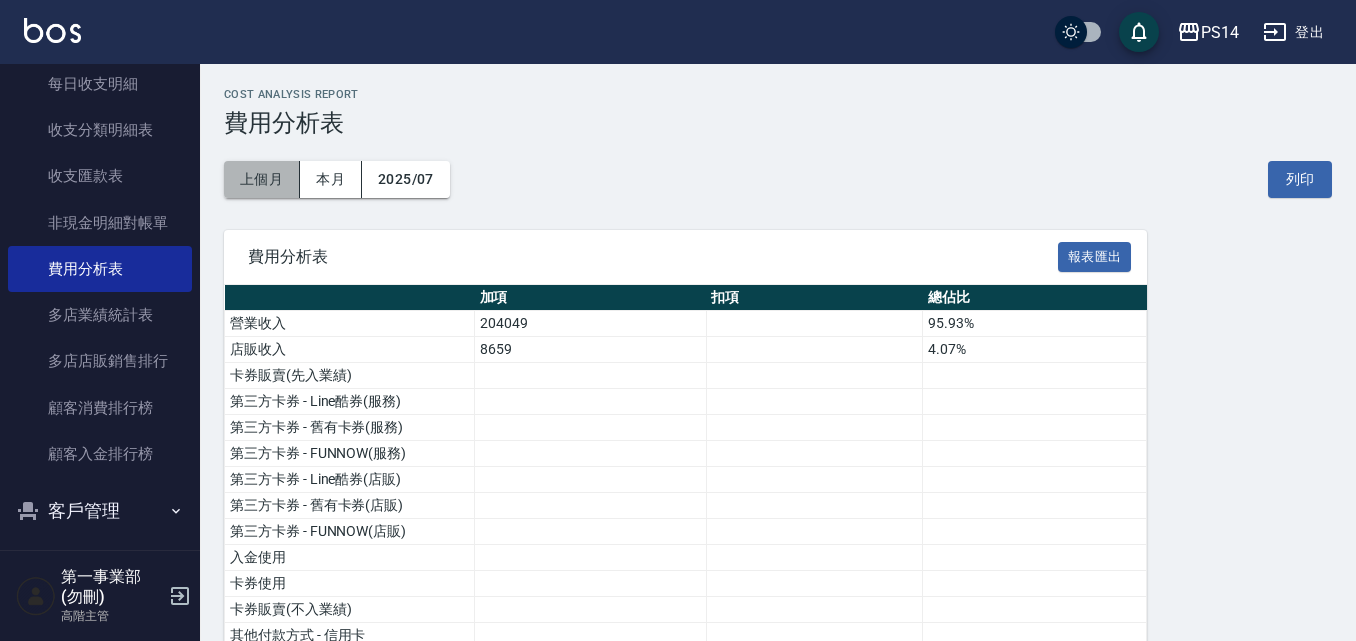 click on "上個月" at bounding box center [262, 179] 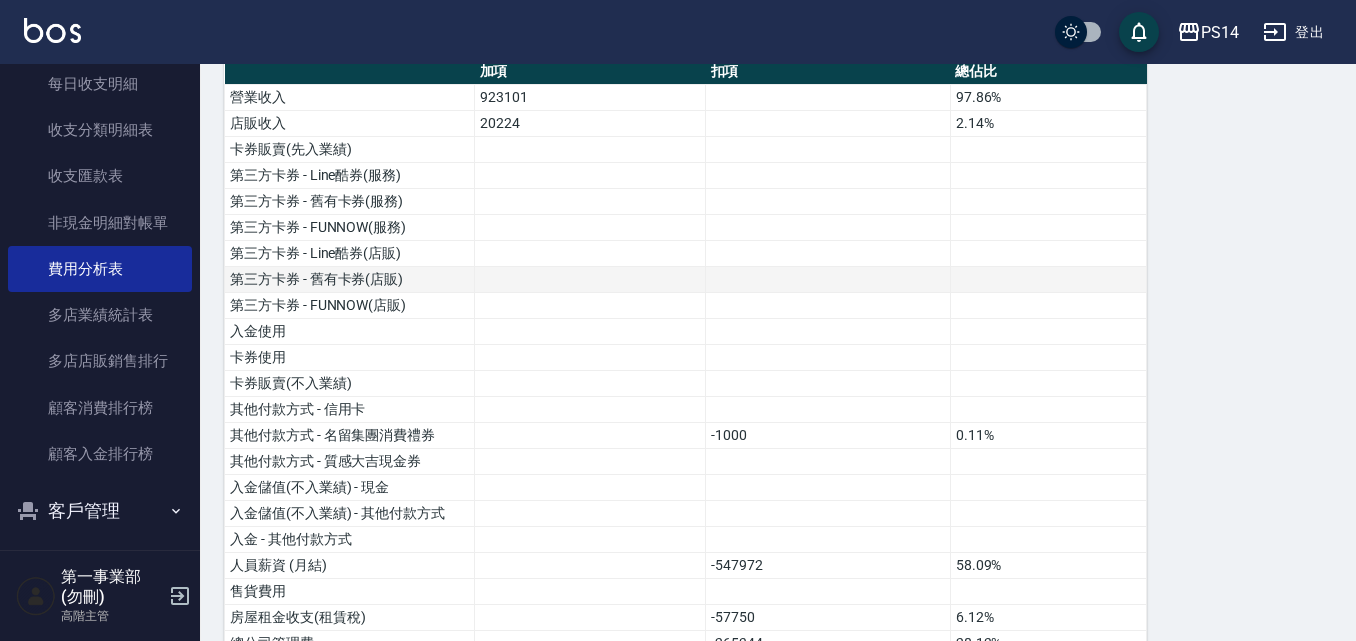 scroll, scrollTop: 300, scrollLeft: 0, axis: vertical 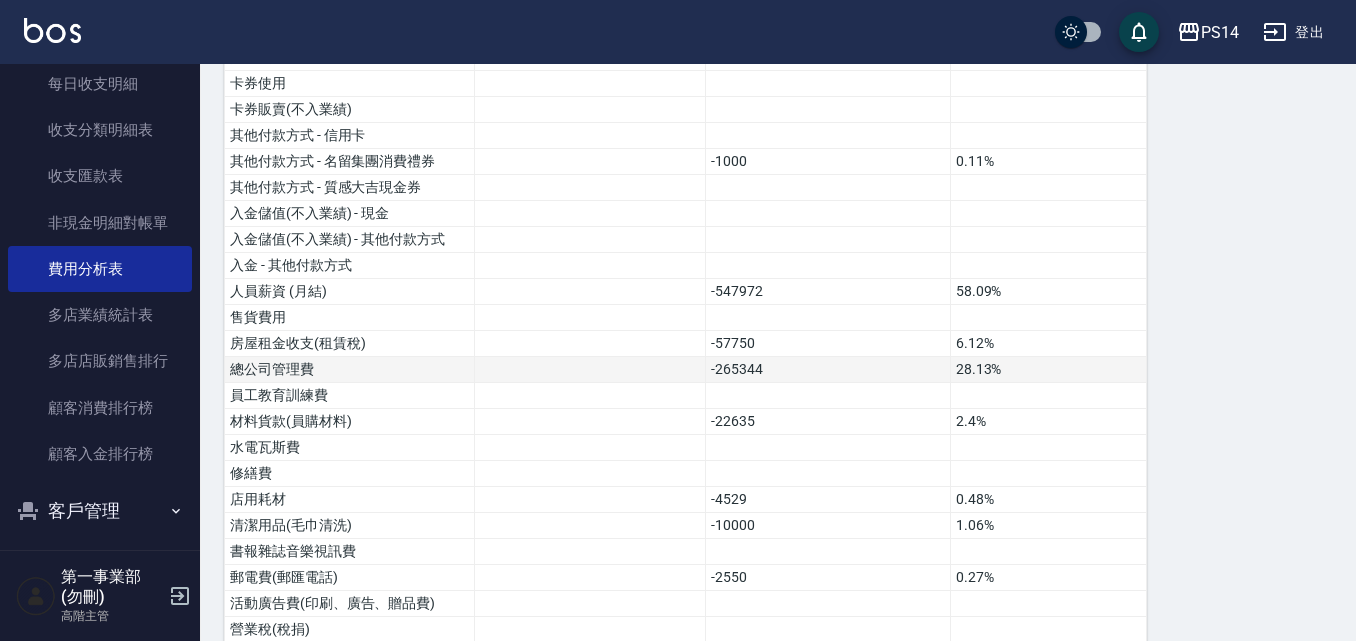 click on "總公司管理費 -265344 28.13%" at bounding box center [686, 370] 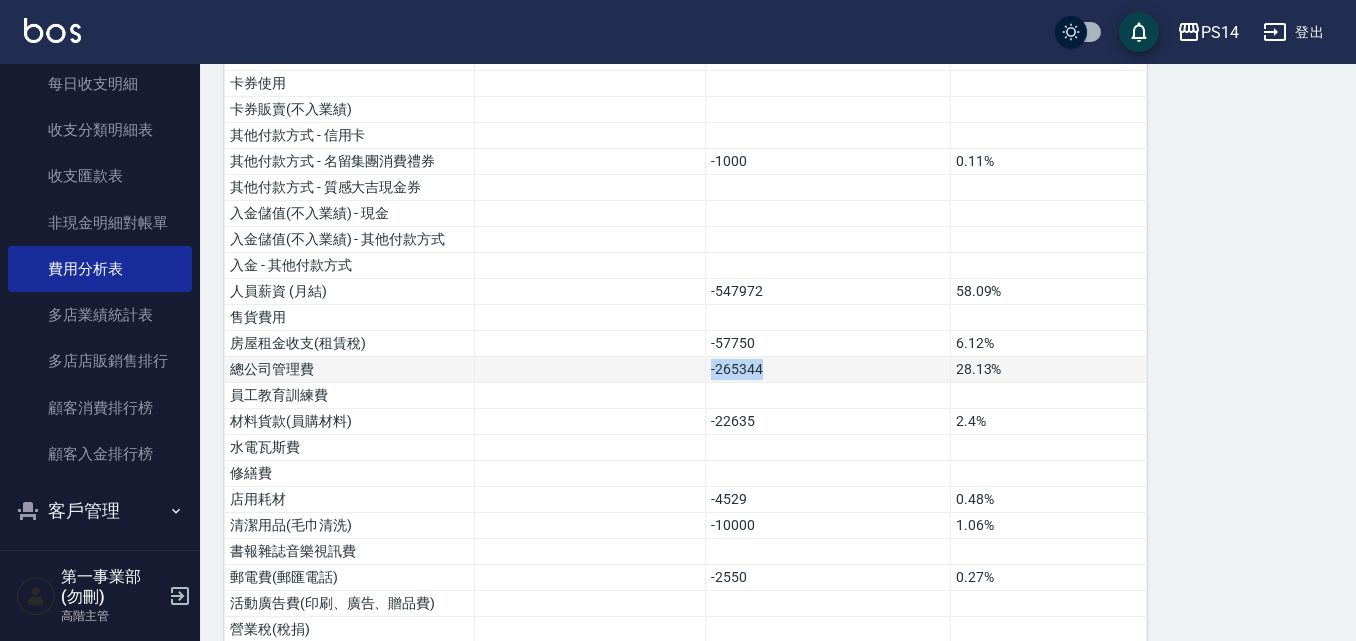drag, startPoint x: 773, startPoint y: 370, endPoint x: 690, endPoint y: 381, distance: 83.725746 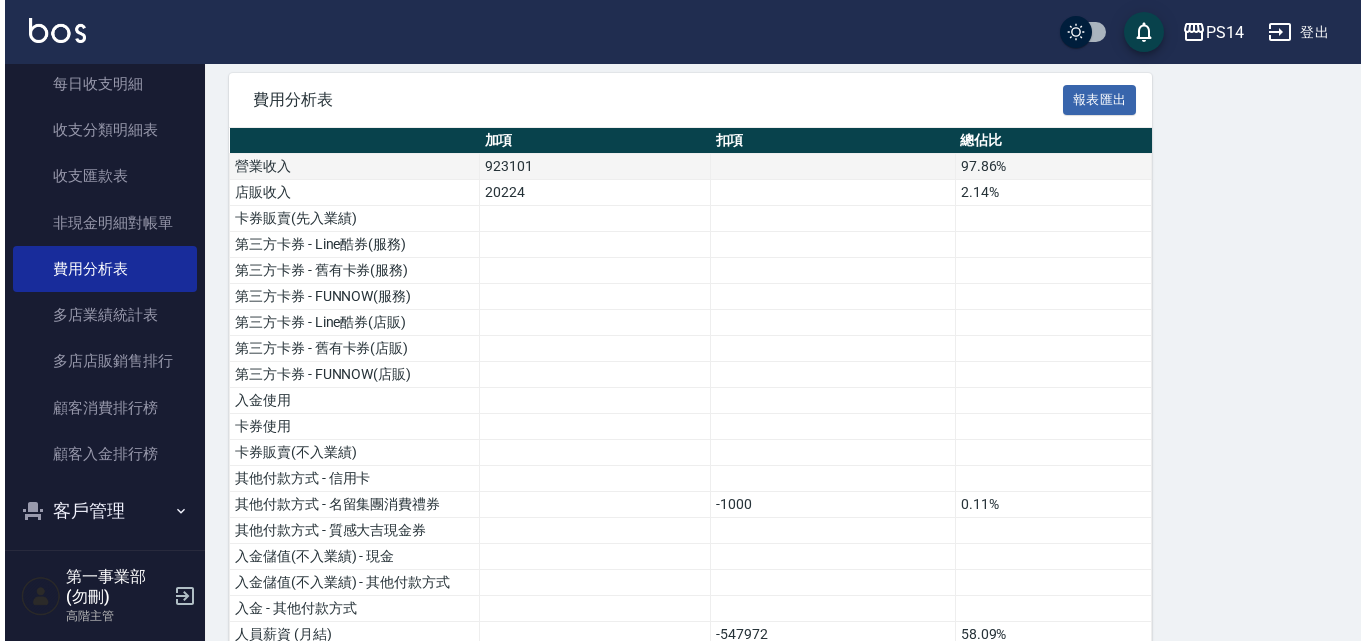 scroll, scrollTop: 0, scrollLeft: 0, axis: both 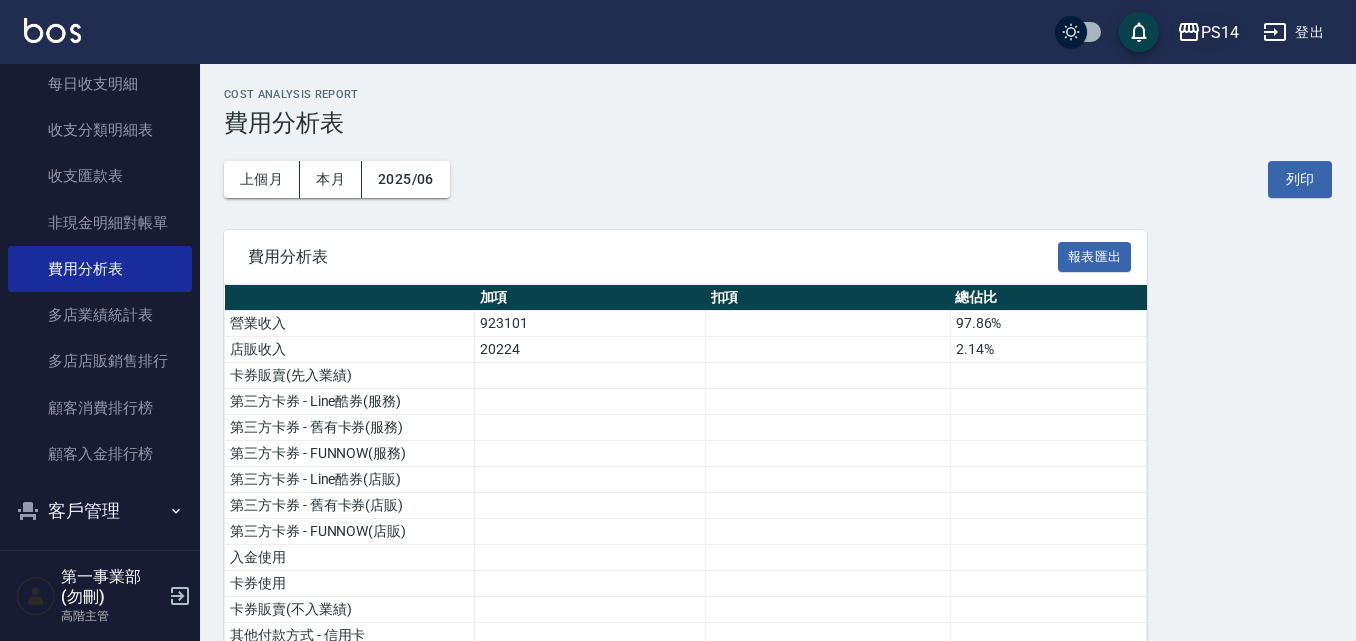 click on "PS14" at bounding box center (1208, 32) 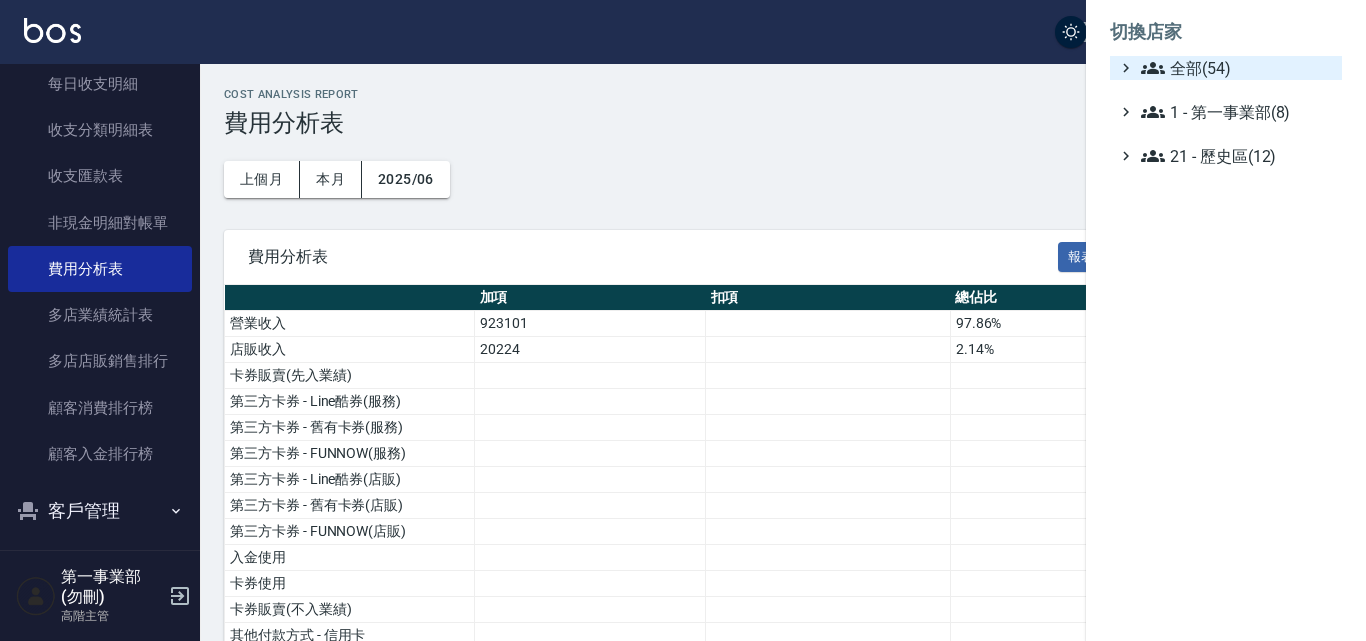 click on "全部(54)" at bounding box center [1237, 68] 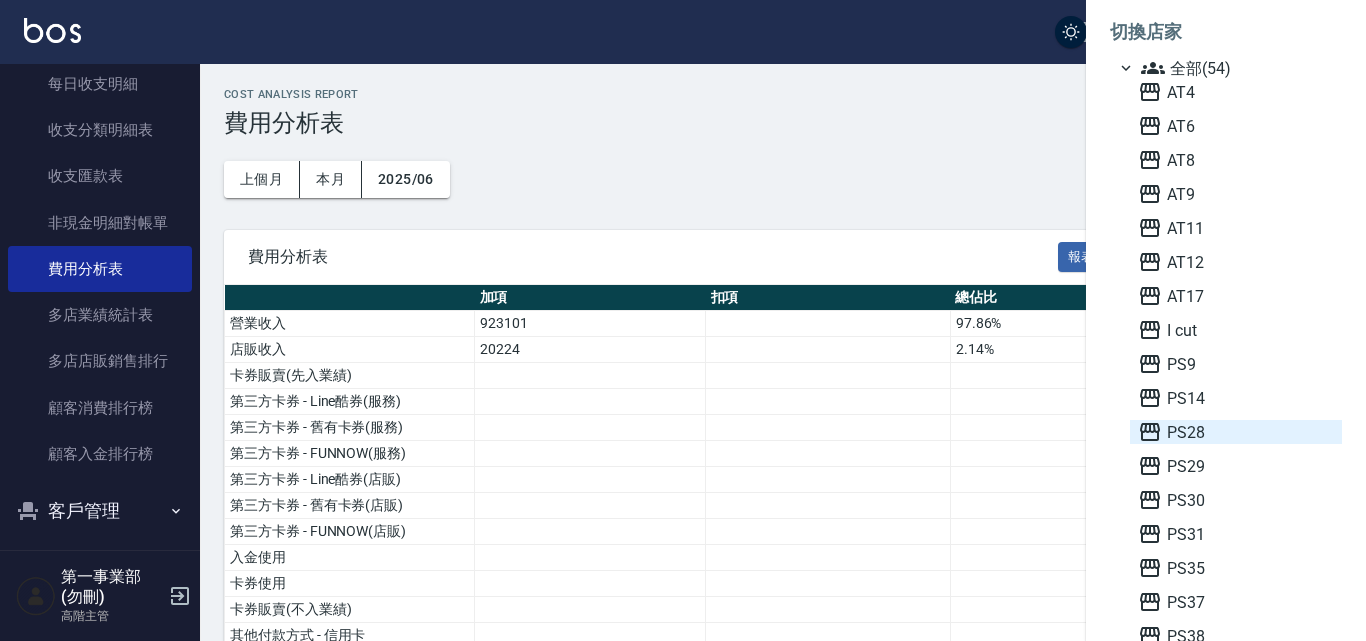 click on "PS28" at bounding box center [1236, 432] 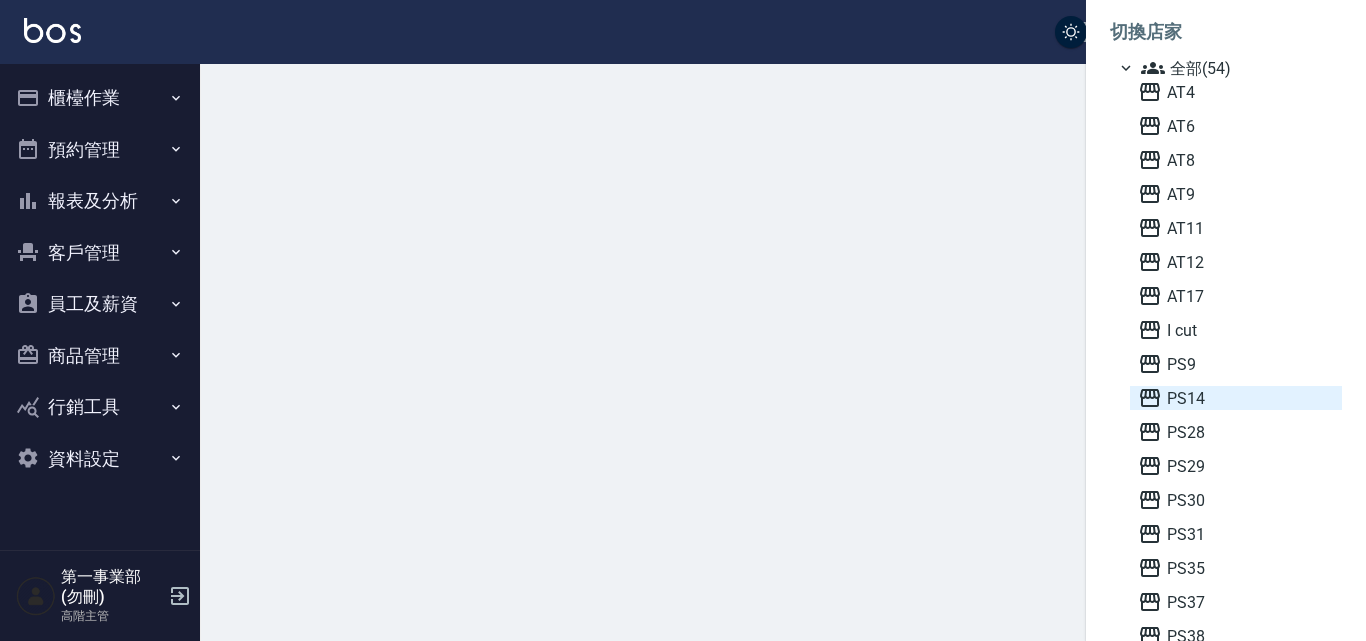 scroll, scrollTop: 0, scrollLeft: 0, axis: both 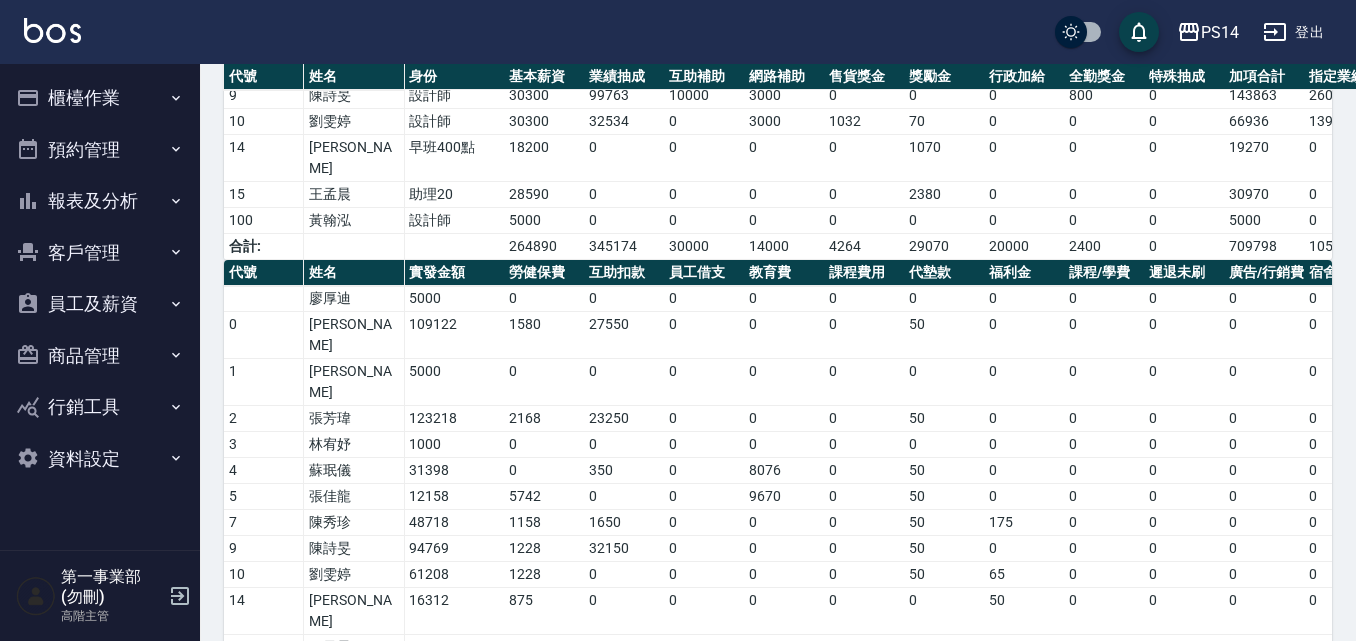 click on "員工及薪資" at bounding box center [100, 304] 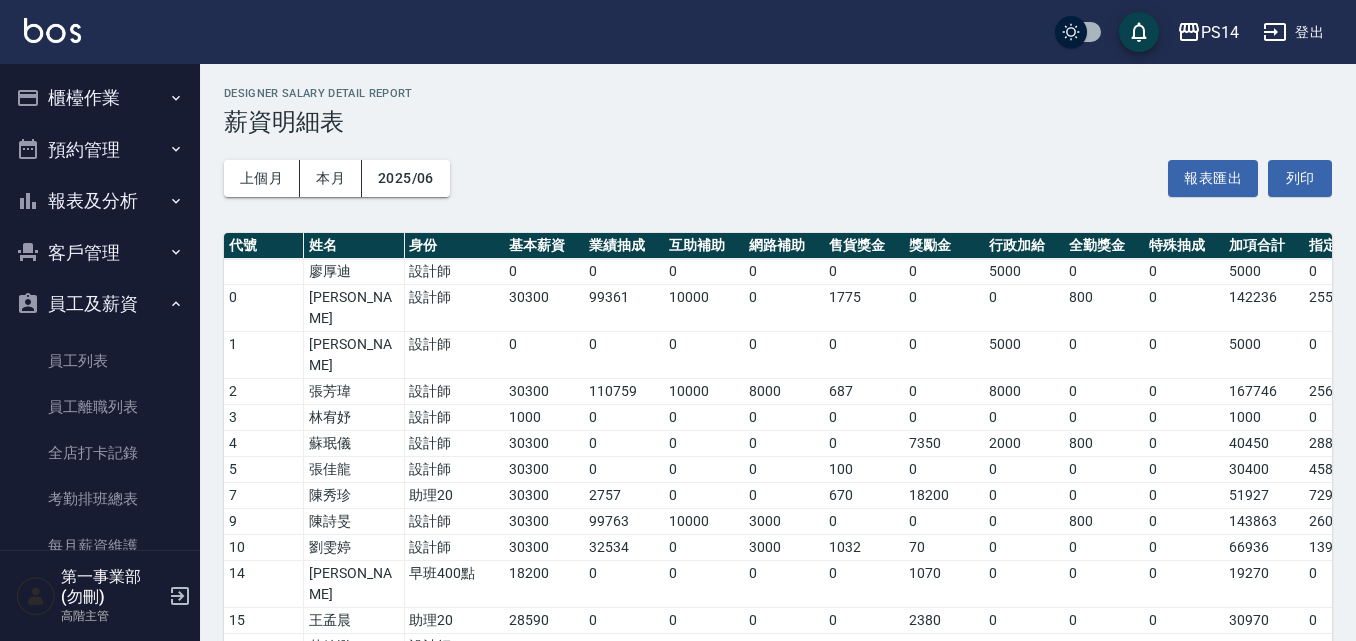 scroll, scrollTop: 0, scrollLeft: 0, axis: both 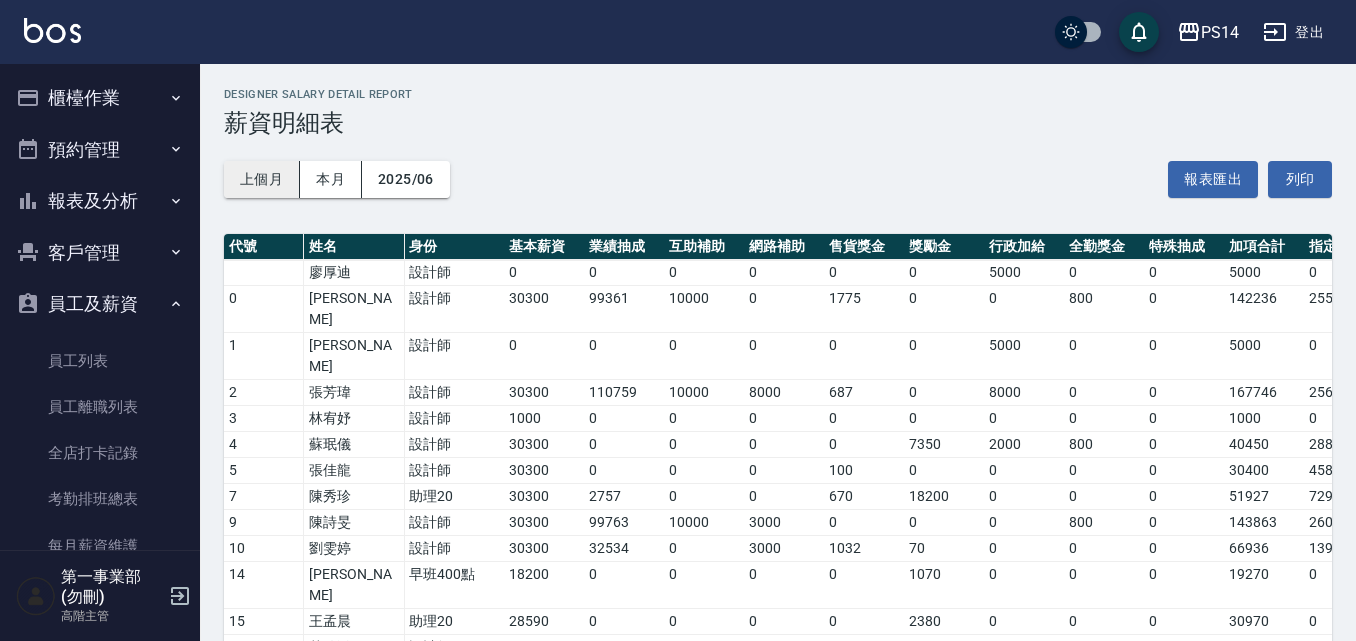 click on "上個月" at bounding box center [262, 179] 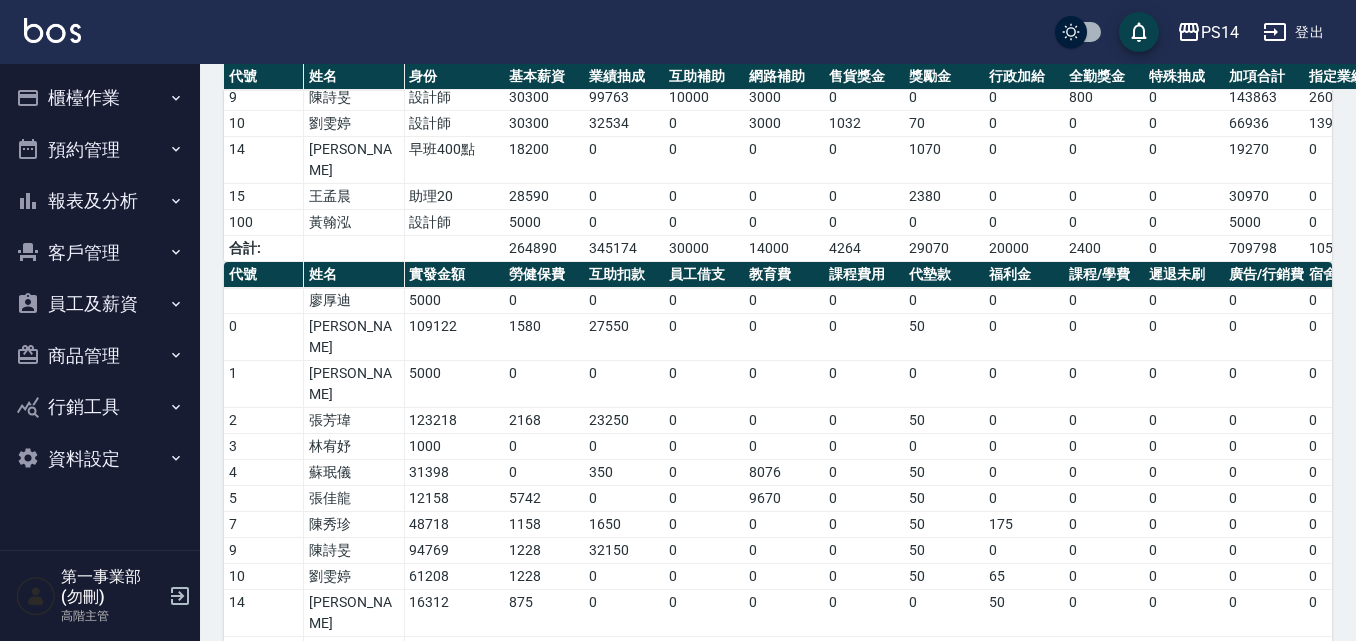 scroll, scrollTop: 401, scrollLeft: 0, axis: vertical 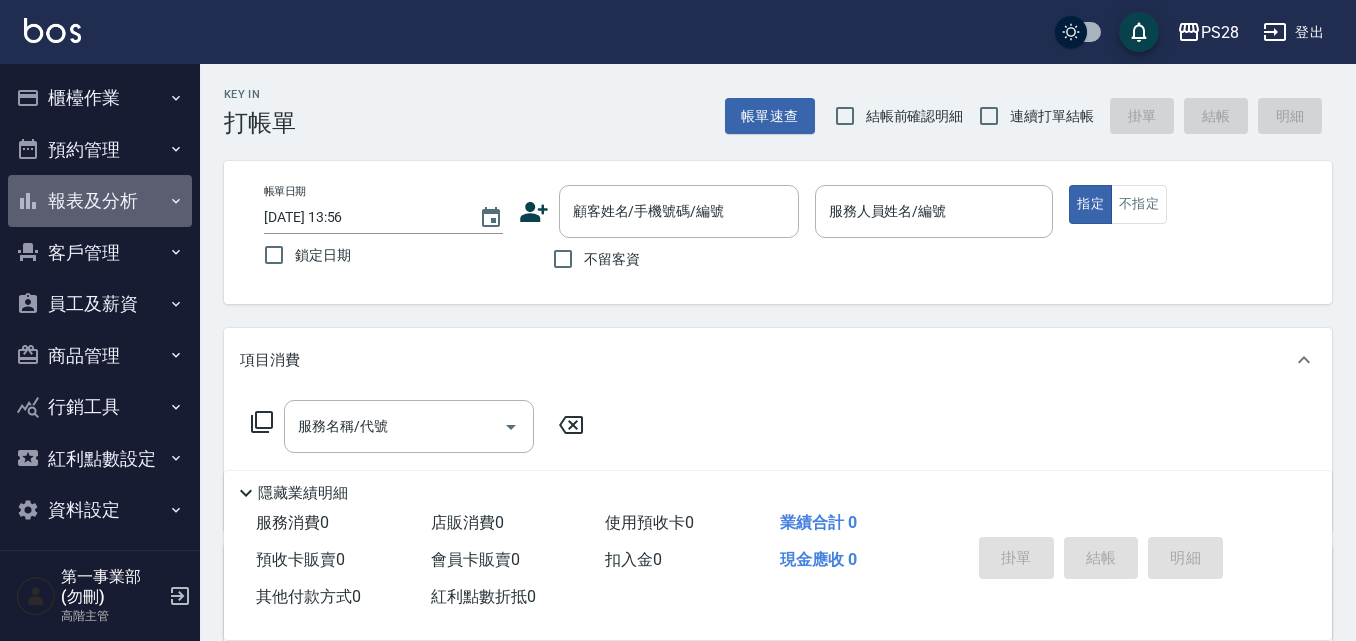click on "報表及分析" at bounding box center (100, 201) 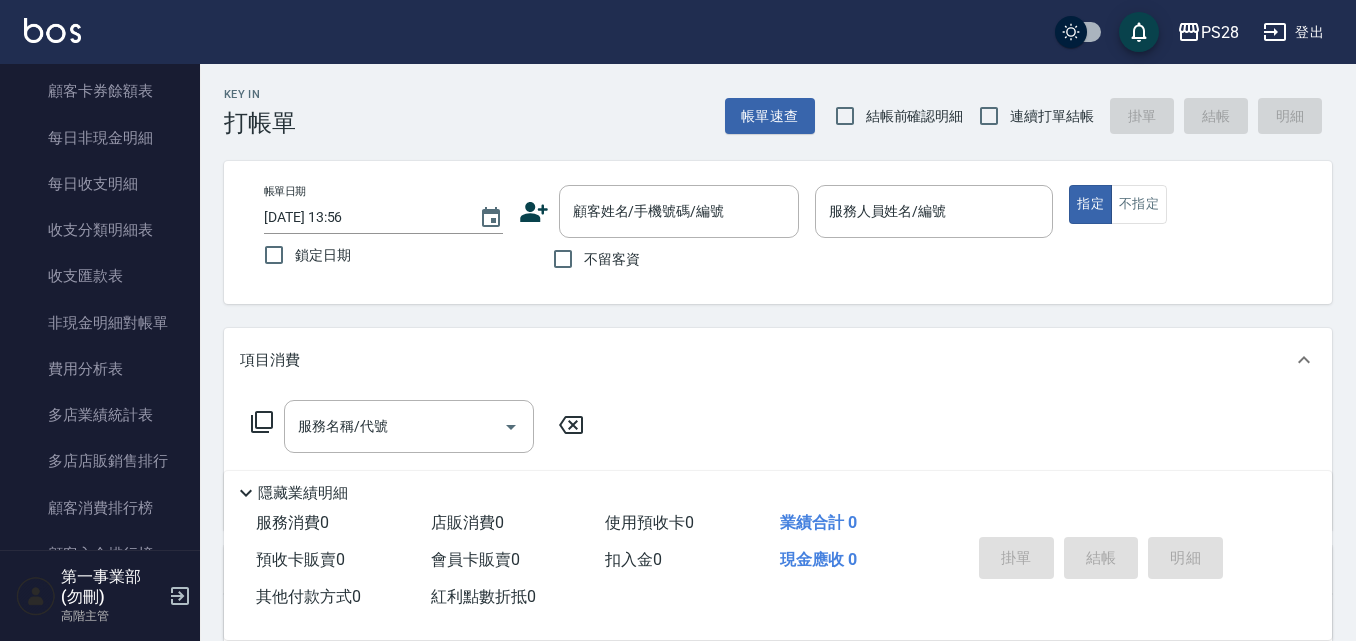 scroll, scrollTop: 1700, scrollLeft: 0, axis: vertical 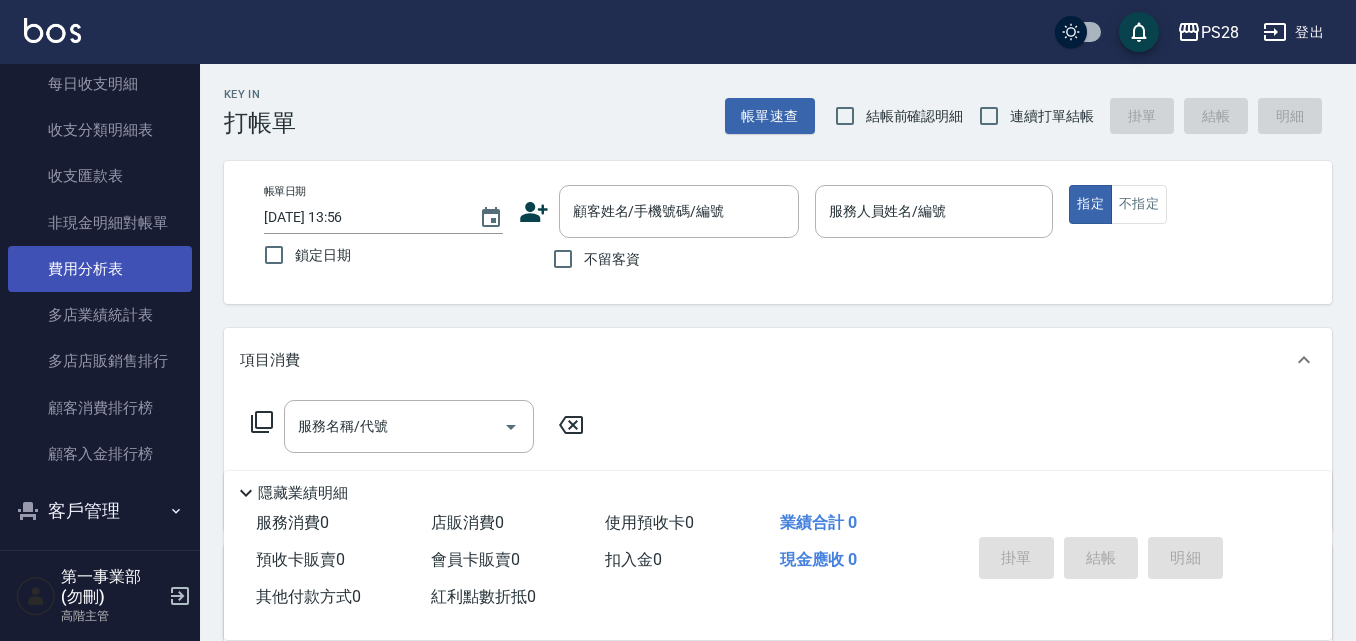 click on "費用分析表" at bounding box center [100, 269] 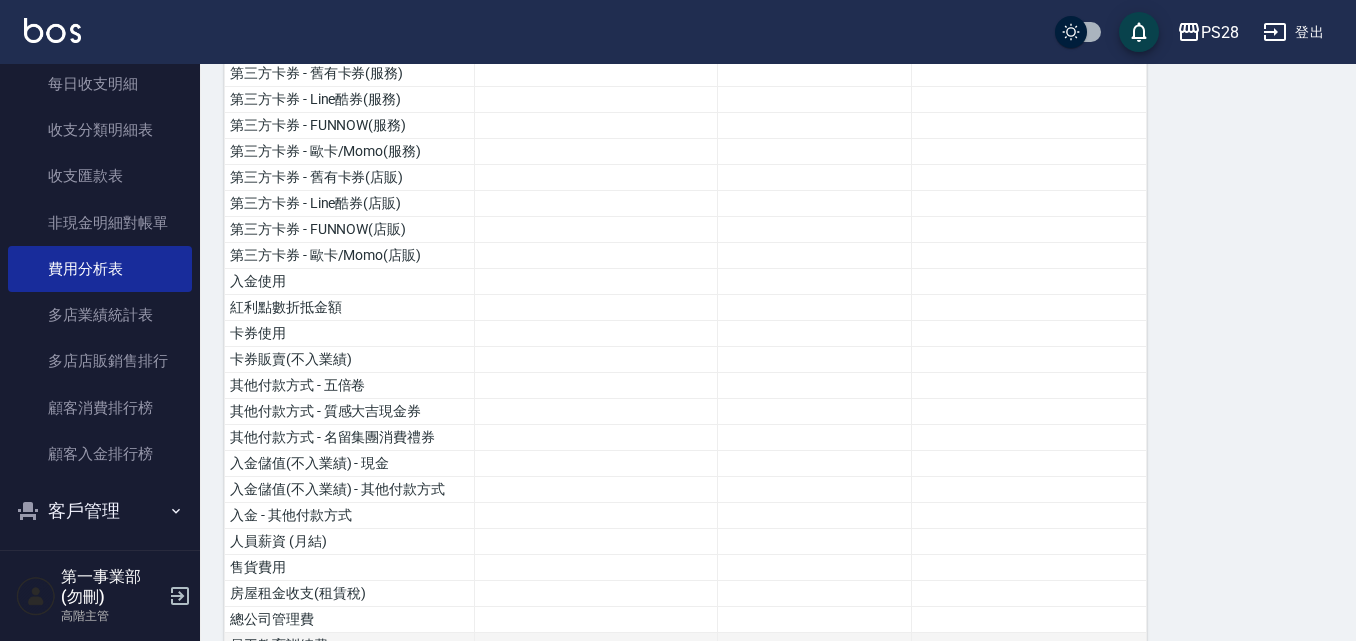 scroll, scrollTop: 400, scrollLeft: 0, axis: vertical 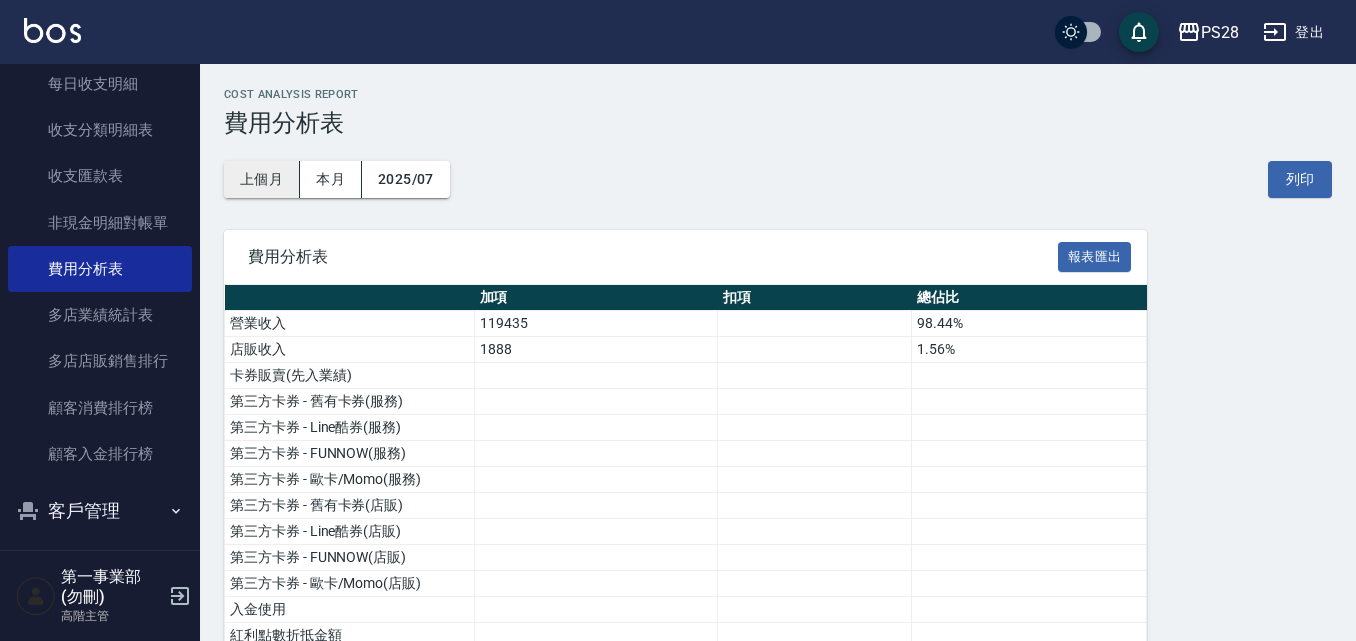 click on "上個月" at bounding box center [262, 179] 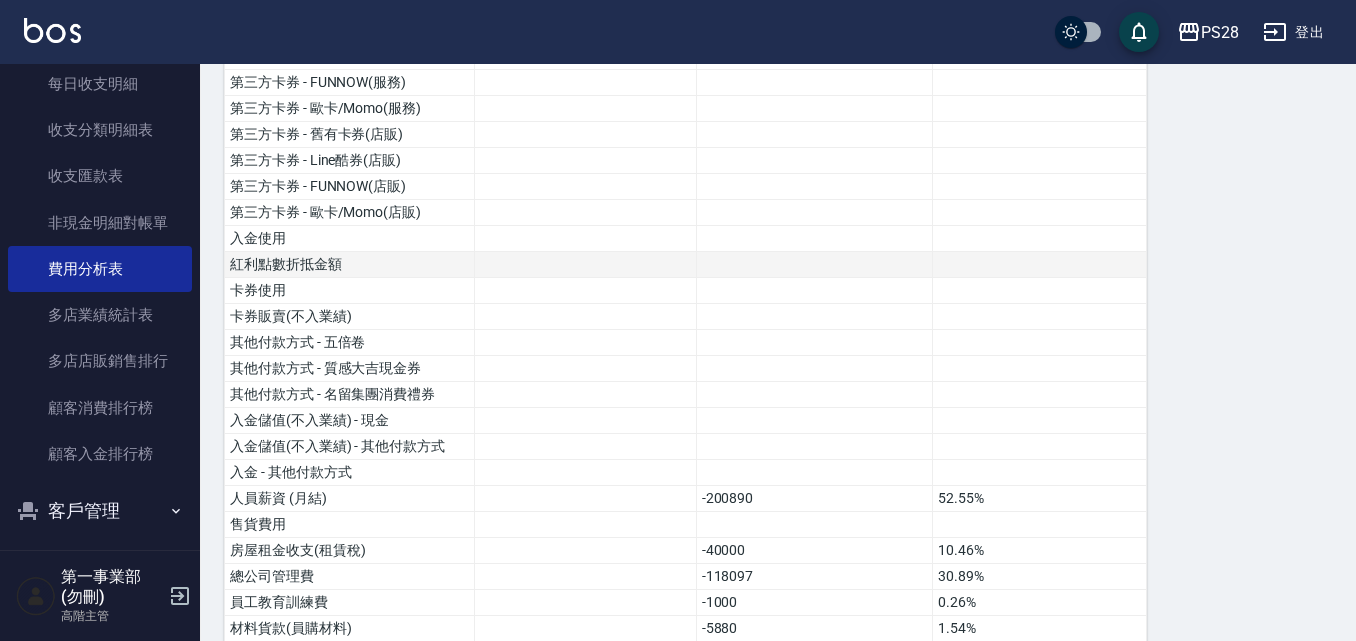 scroll, scrollTop: 500, scrollLeft: 0, axis: vertical 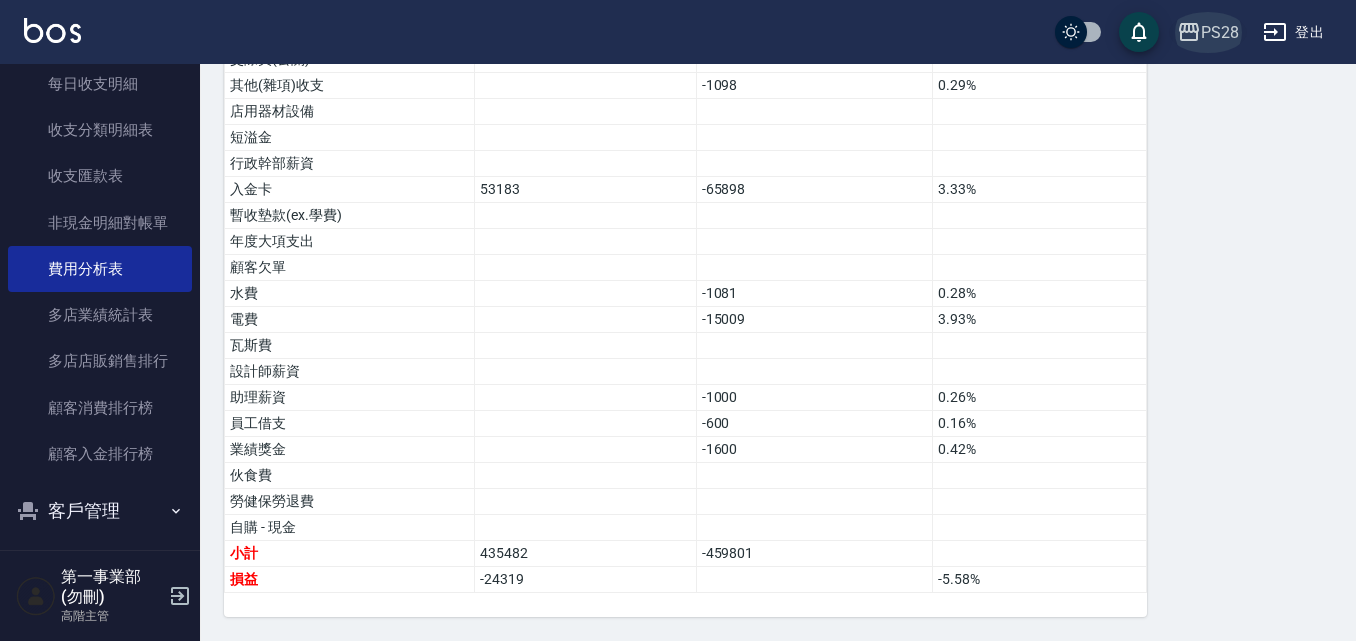 click 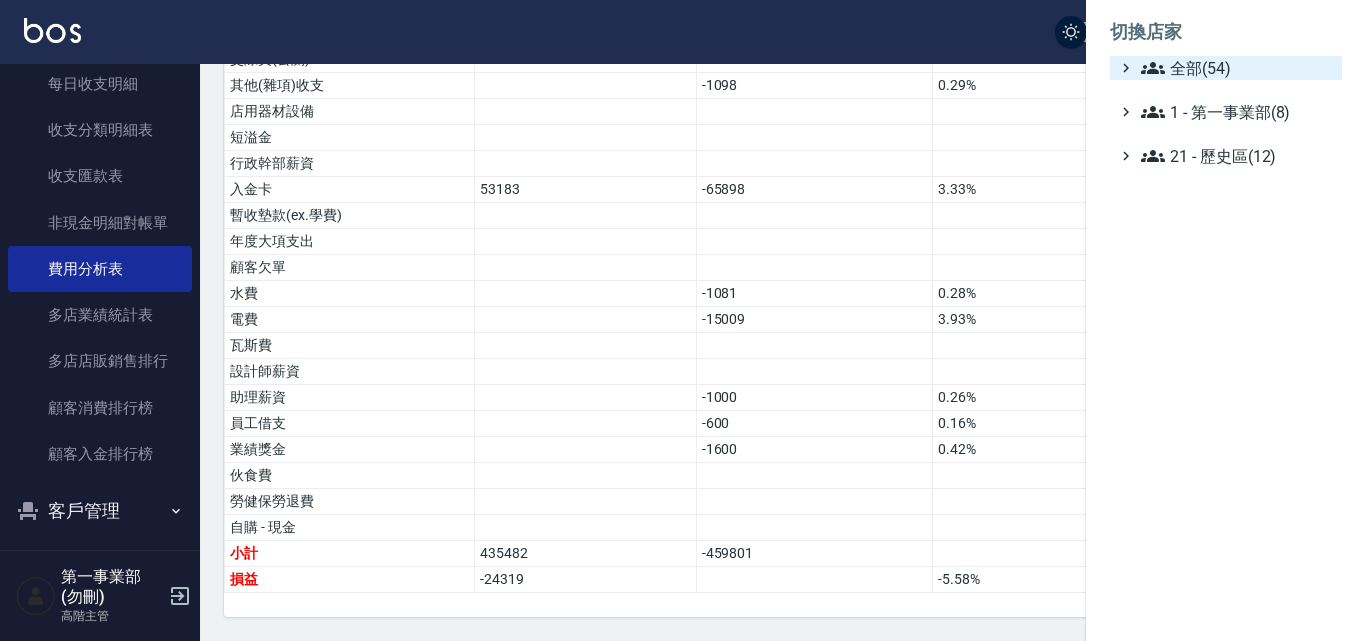 click on "全部(54)" at bounding box center (1237, 68) 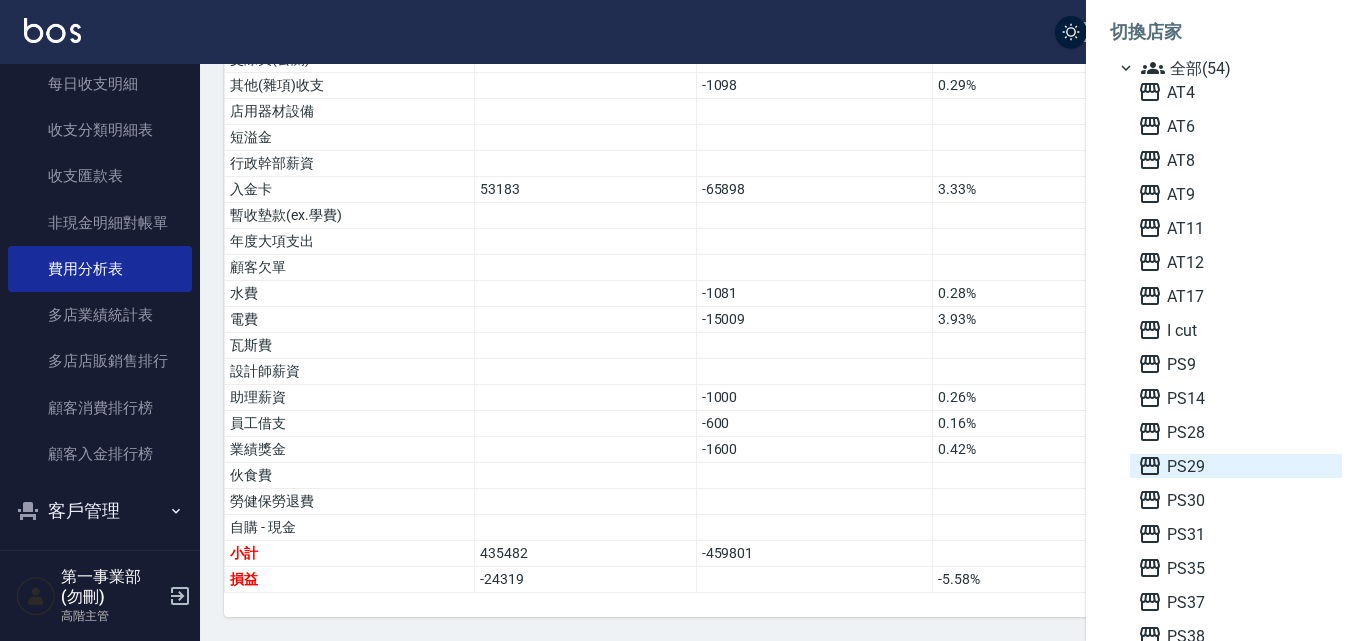 click on "PS29" at bounding box center [1236, 466] 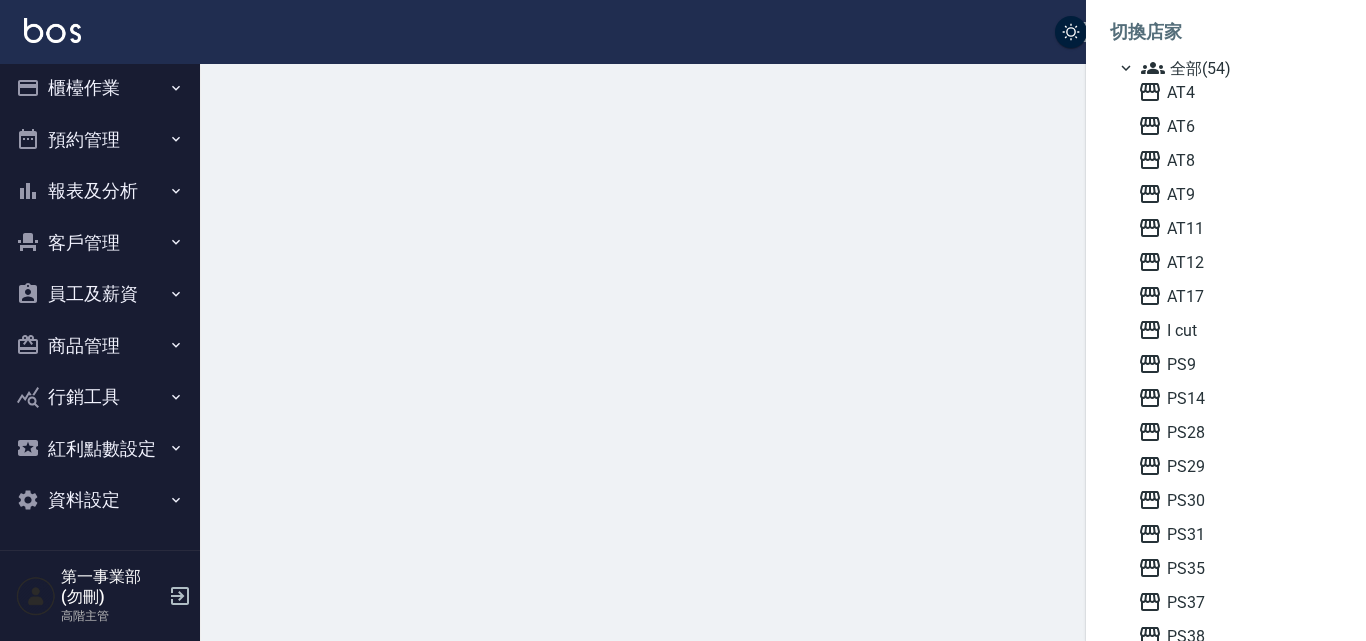 scroll, scrollTop: 0, scrollLeft: 0, axis: both 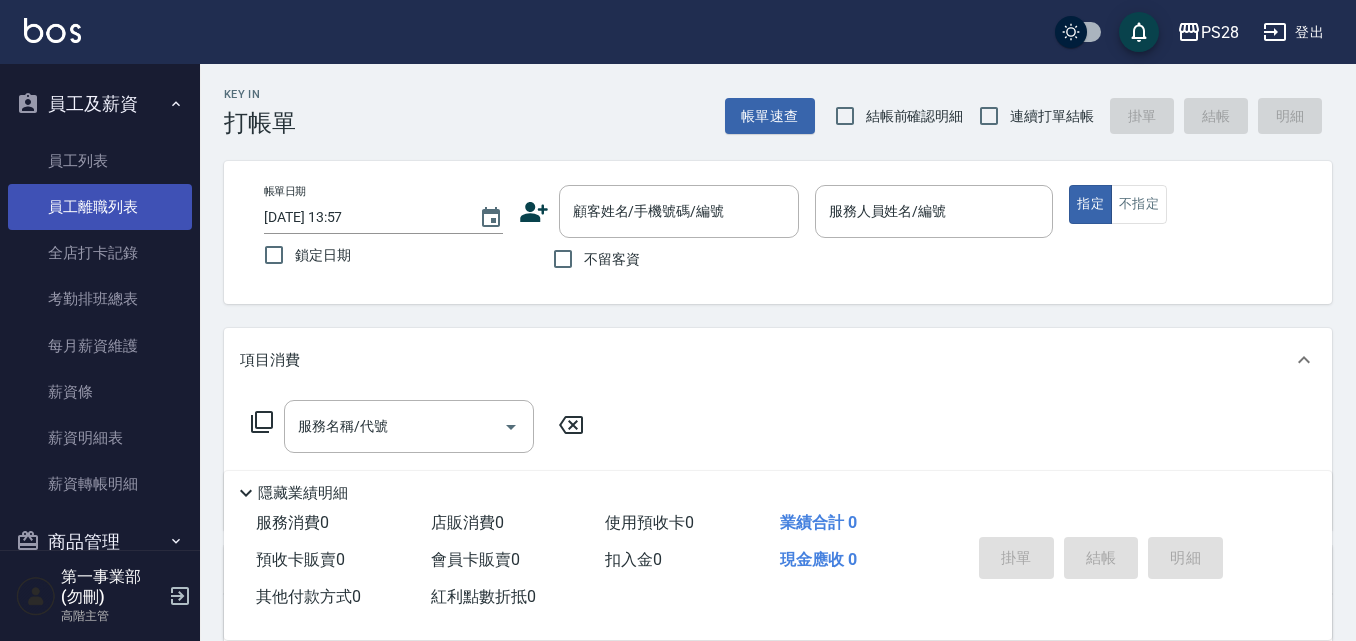 click on "薪資明細表" at bounding box center (100, 438) 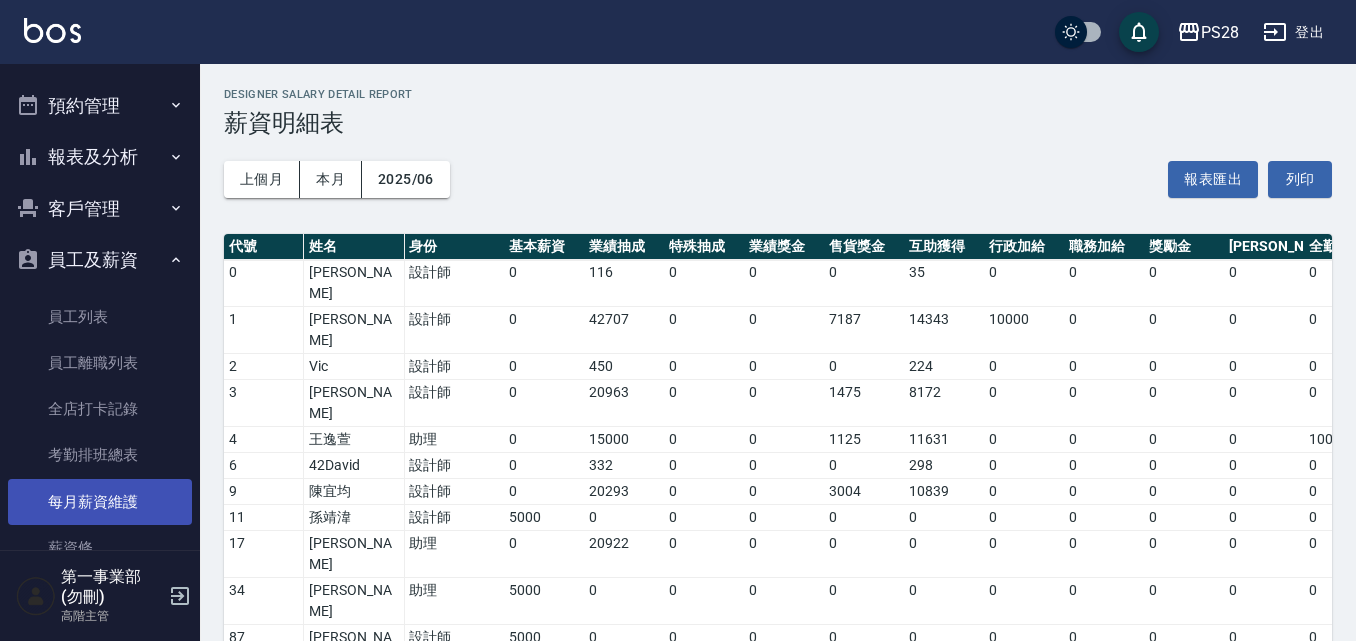 scroll, scrollTop: 0, scrollLeft: 0, axis: both 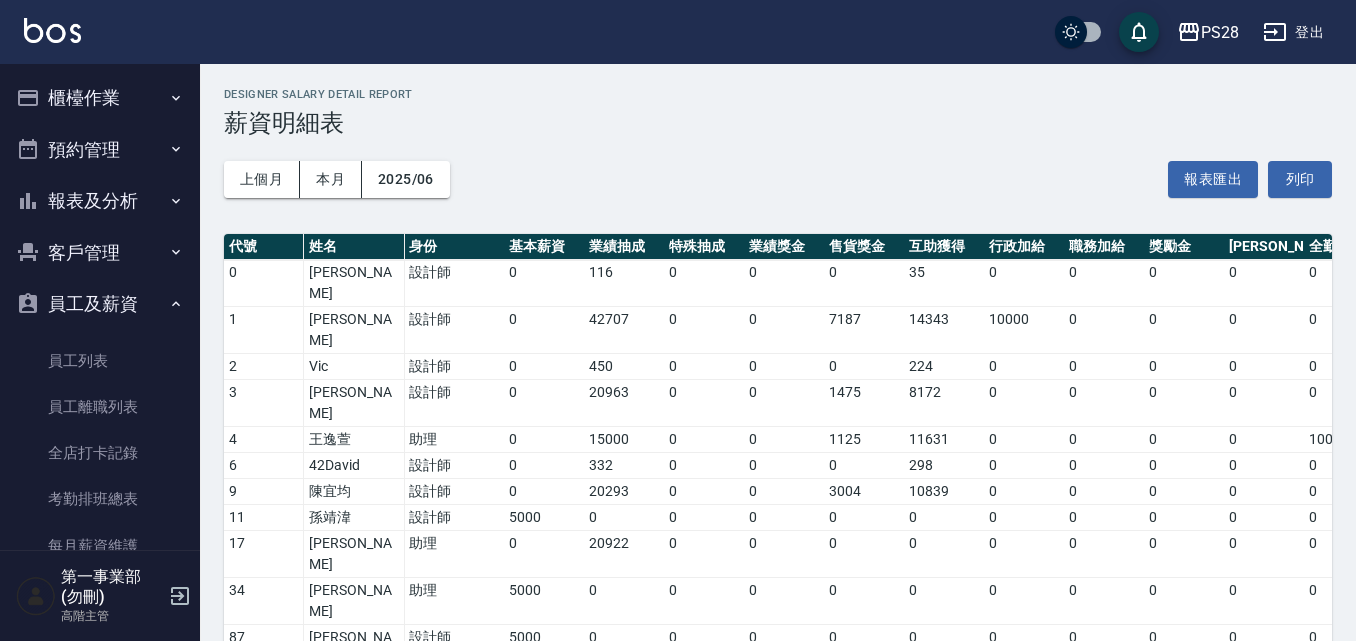 click on "報表及分析" at bounding box center [100, 201] 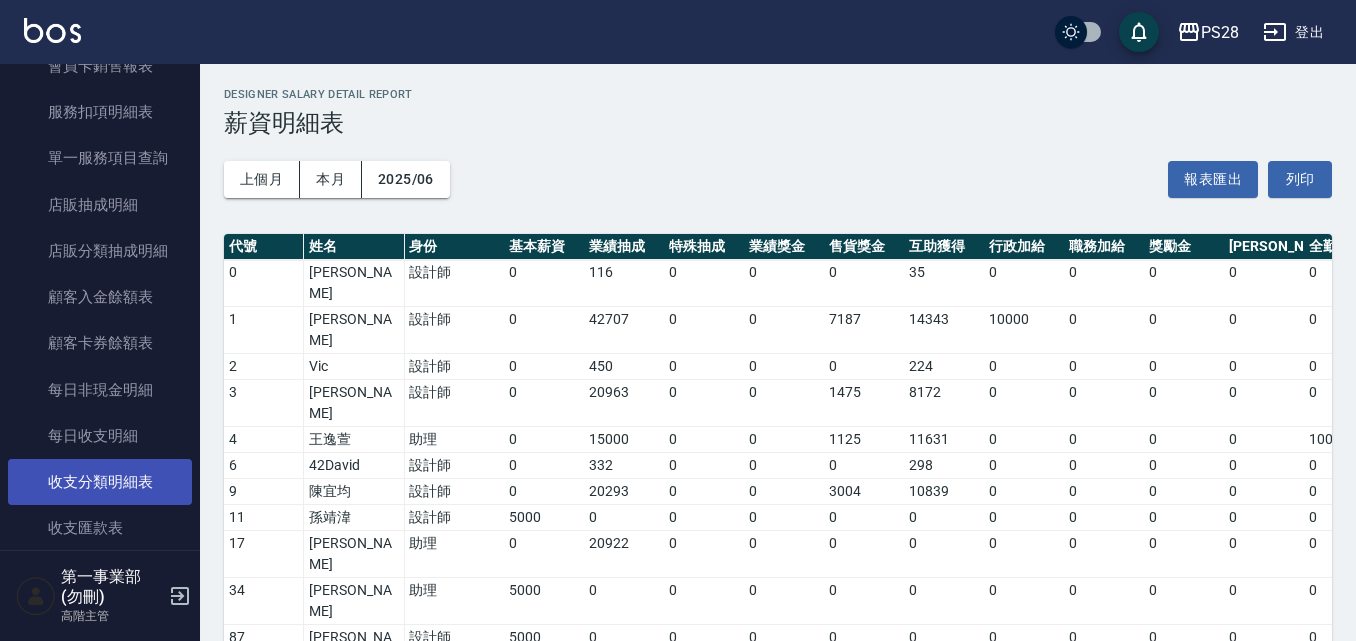 scroll, scrollTop: 1400, scrollLeft: 0, axis: vertical 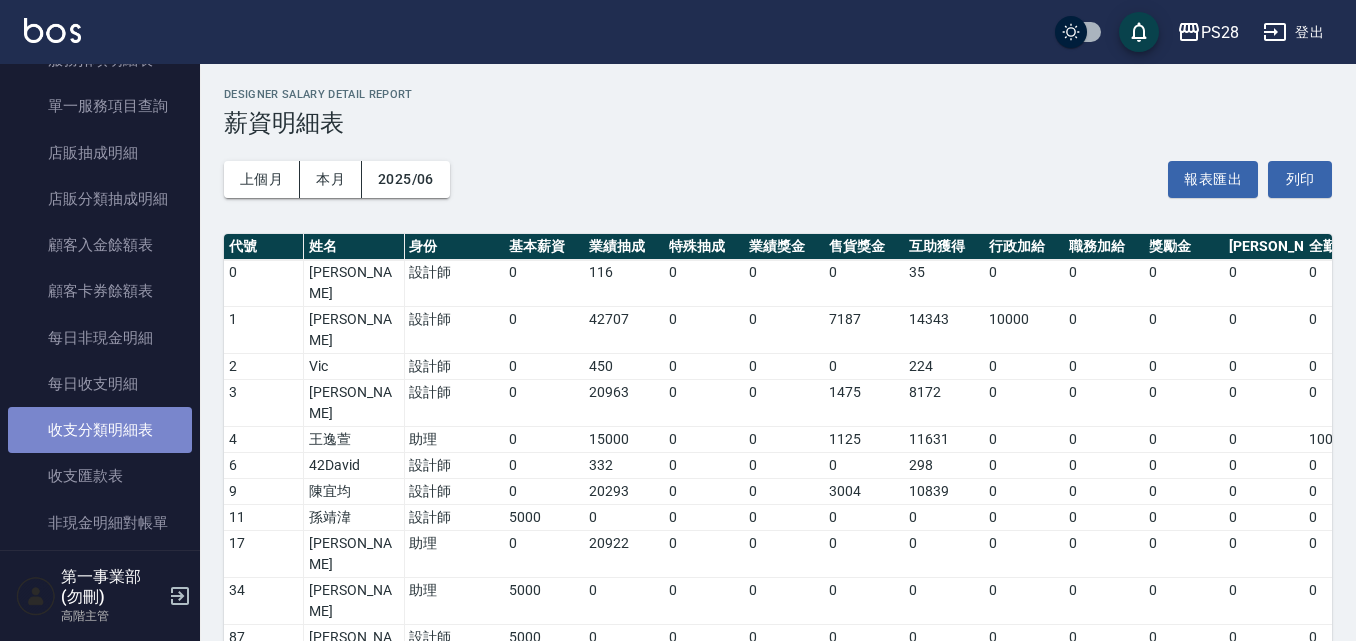 click on "收支分類明細表" at bounding box center [100, 430] 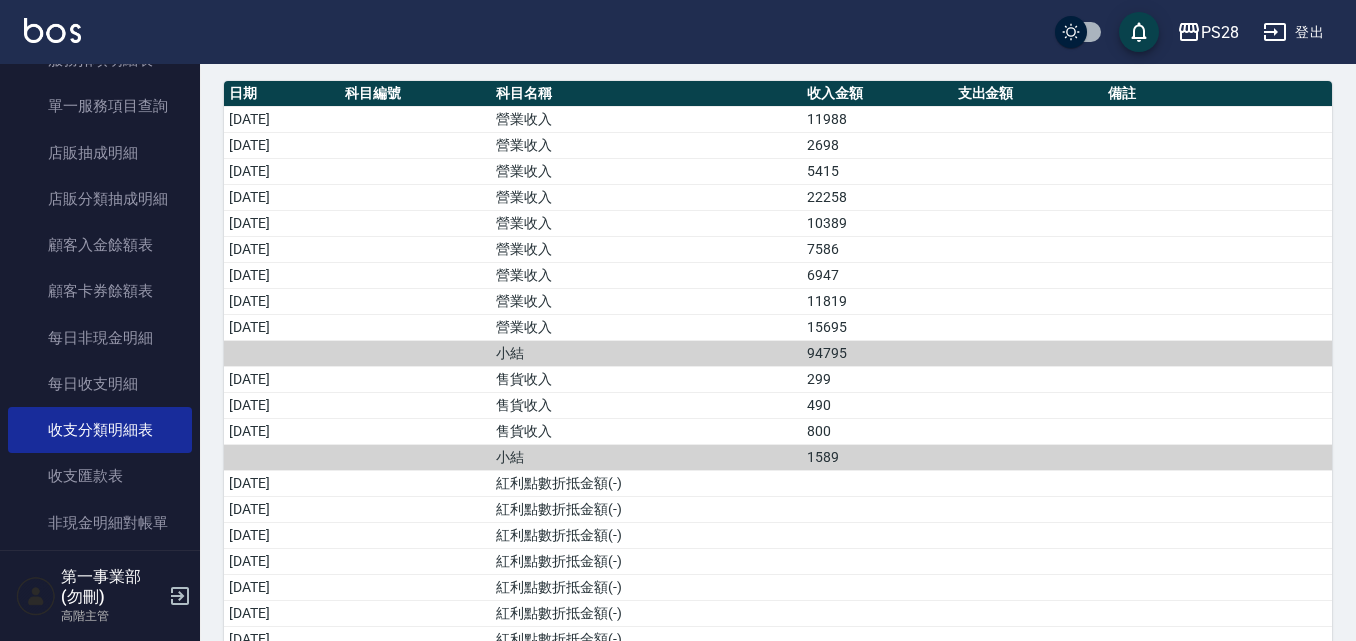 scroll, scrollTop: 200, scrollLeft: 0, axis: vertical 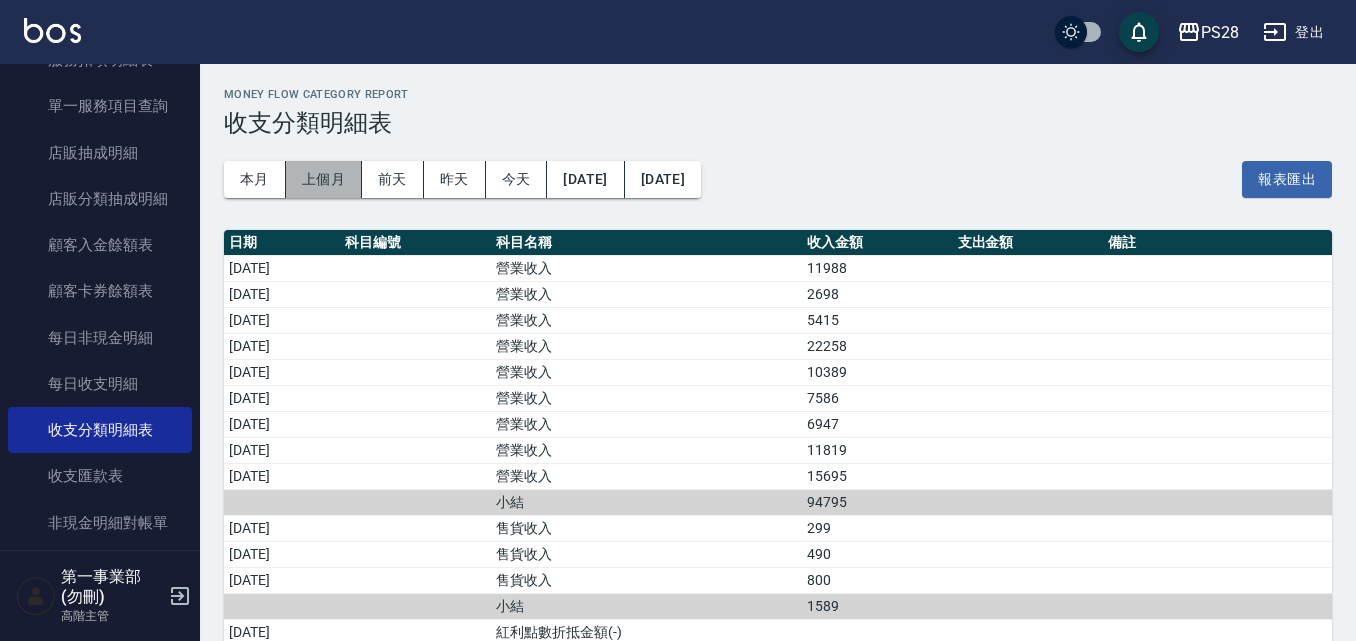 click on "上個月" at bounding box center (324, 179) 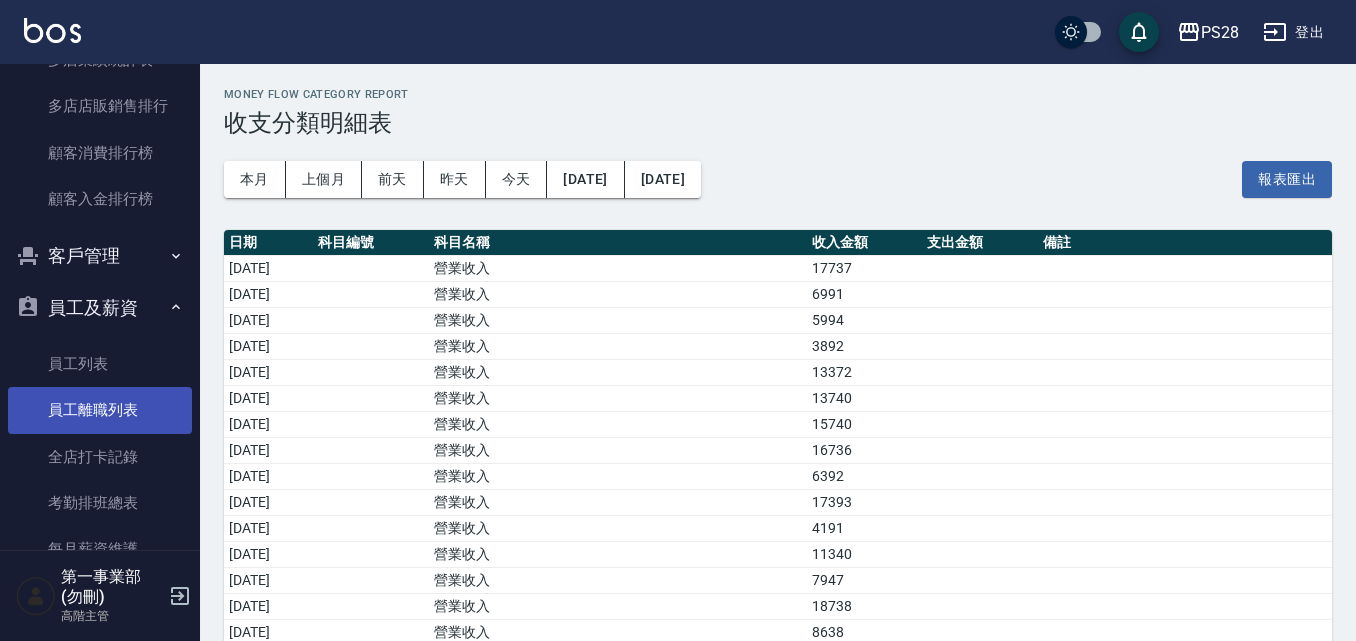 scroll, scrollTop: 2100, scrollLeft: 0, axis: vertical 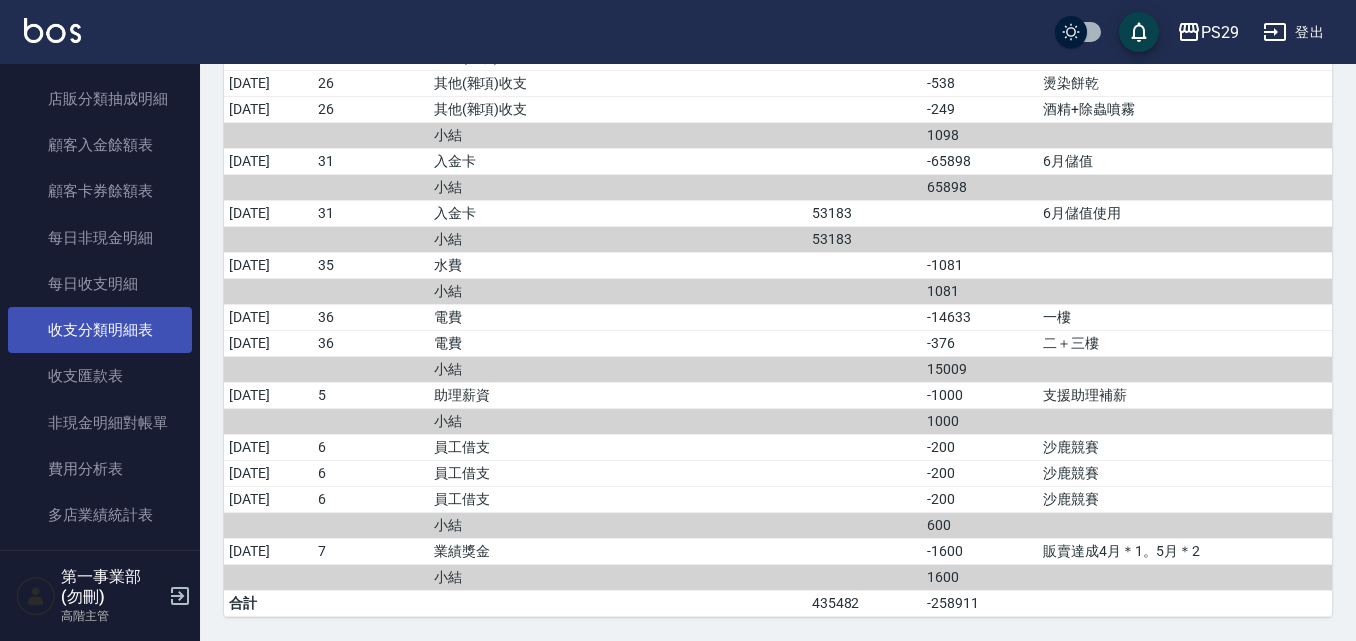 click on "收支分類明細表" at bounding box center (100, 330) 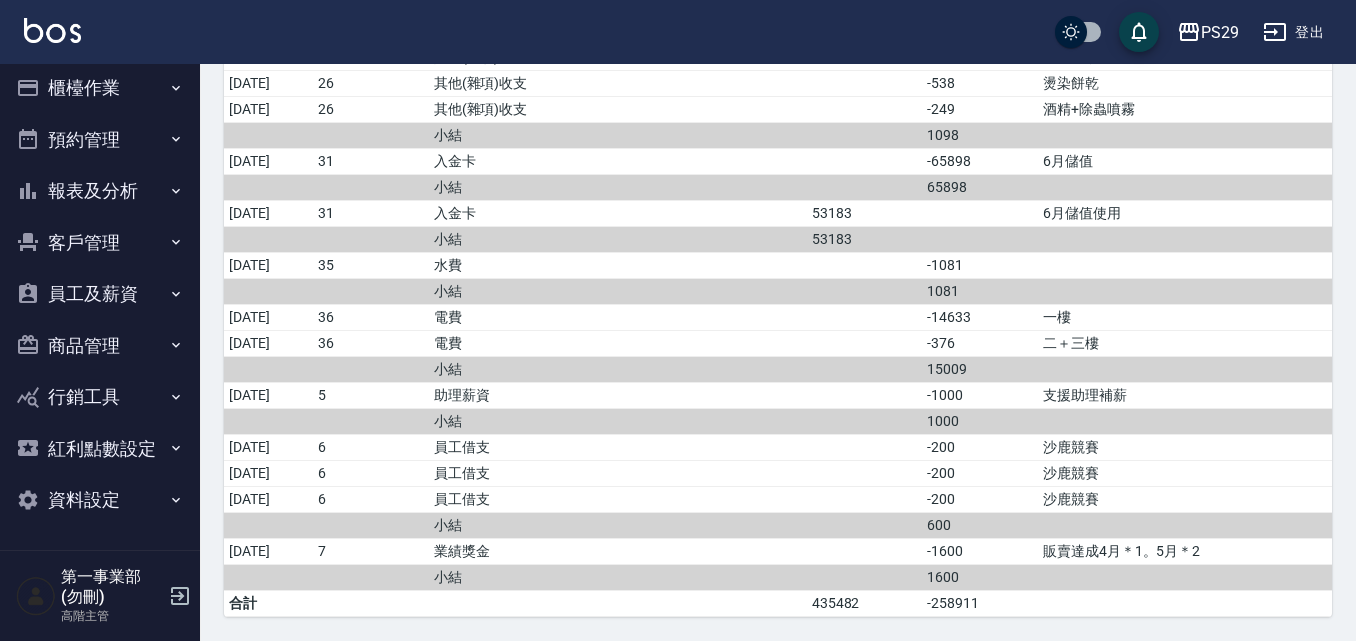 scroll, scrollTop: 10, scrollLeft: 0, axis: vertical 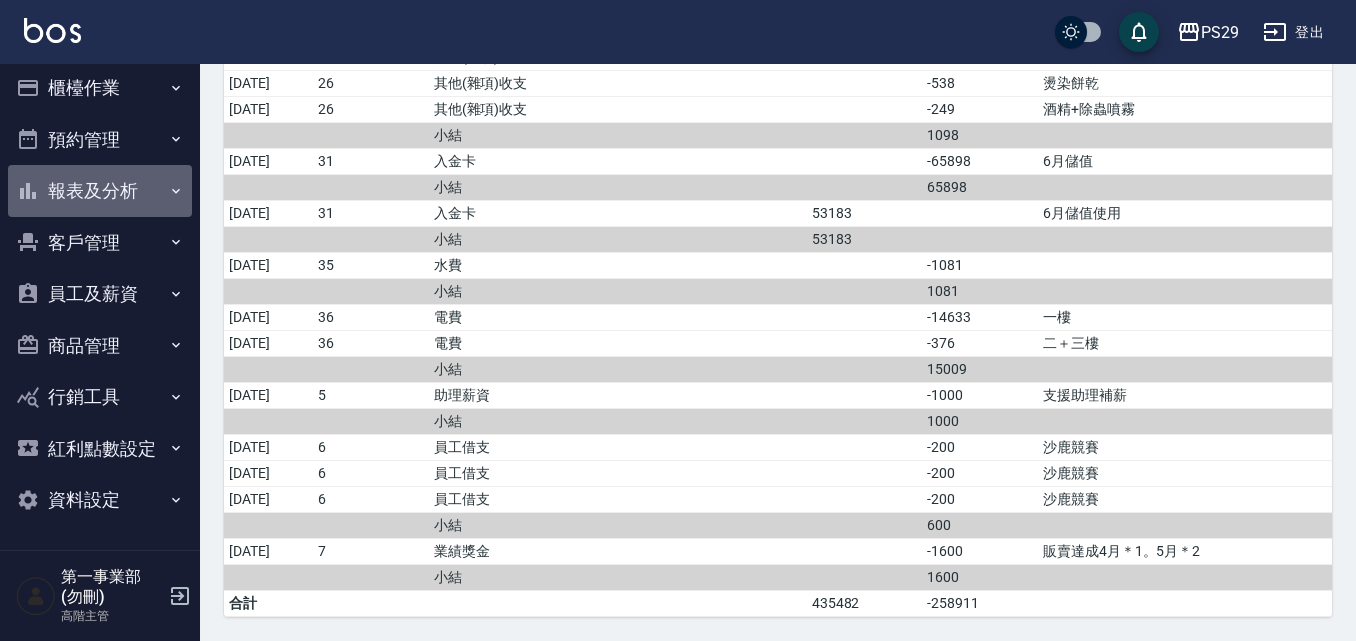 click on "報表及分析" at bounding box center [100, 191] 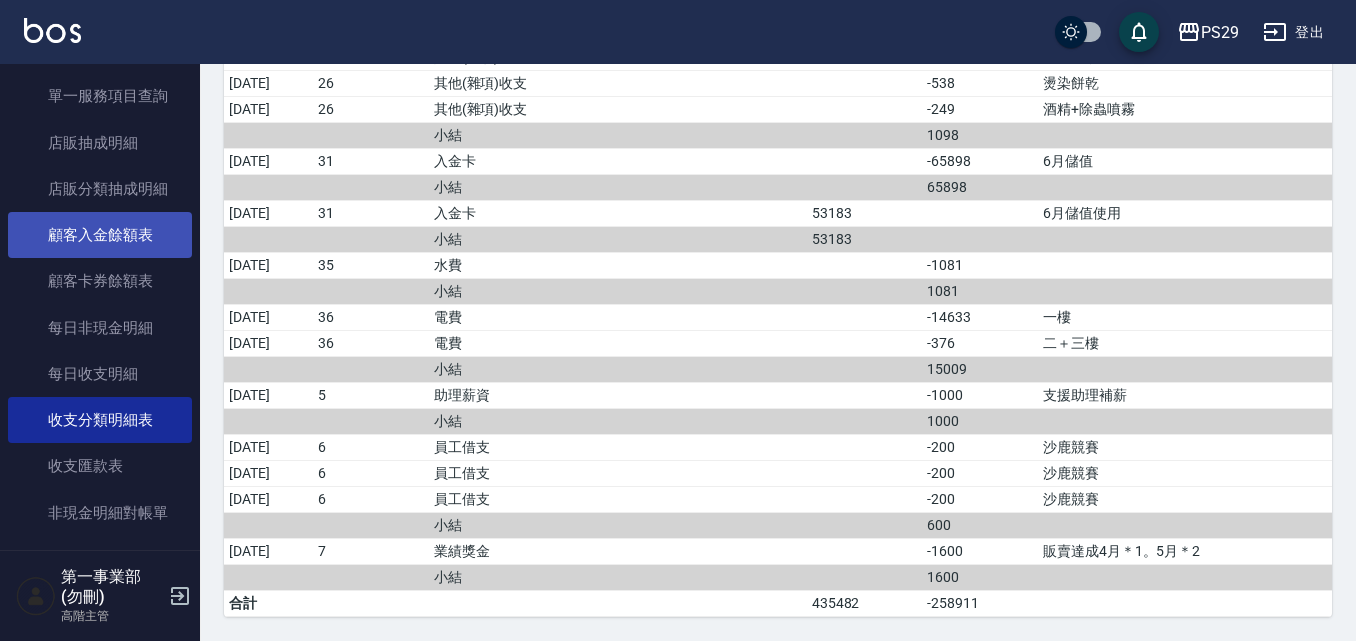 scroll, scrollTop: 1510, scrollLeft: 0, axis: vertical 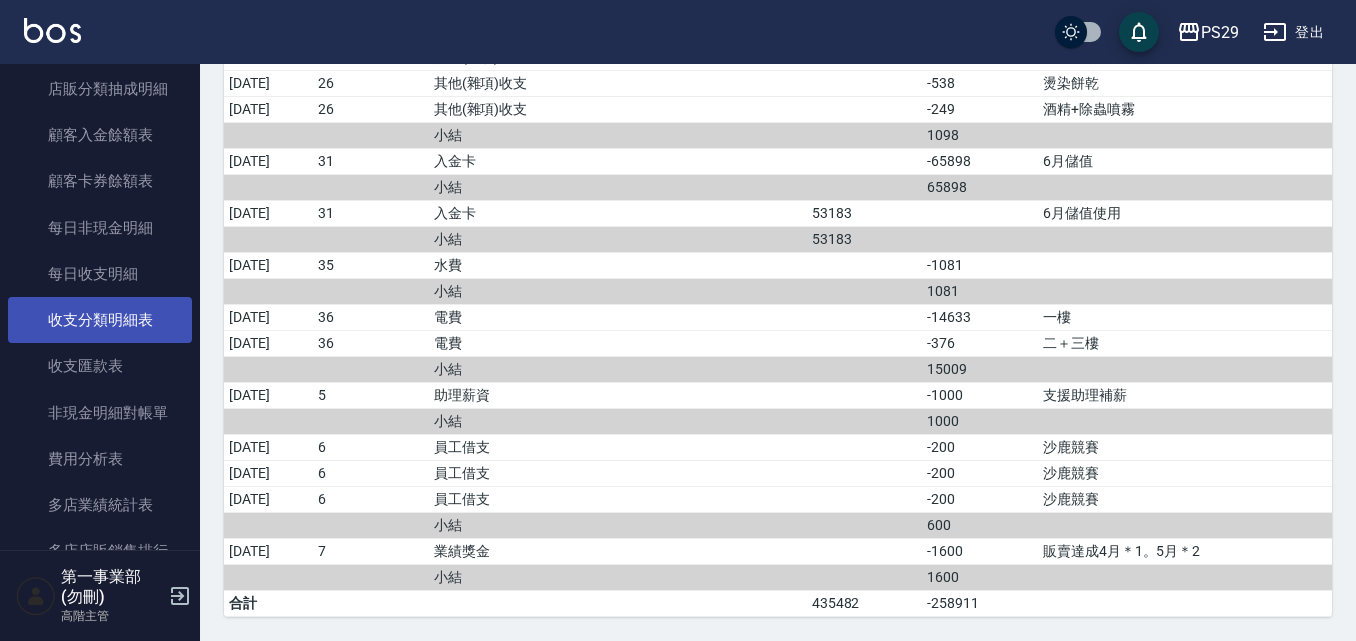 click on "收支分類明細表" at bounding box center [100, 320] 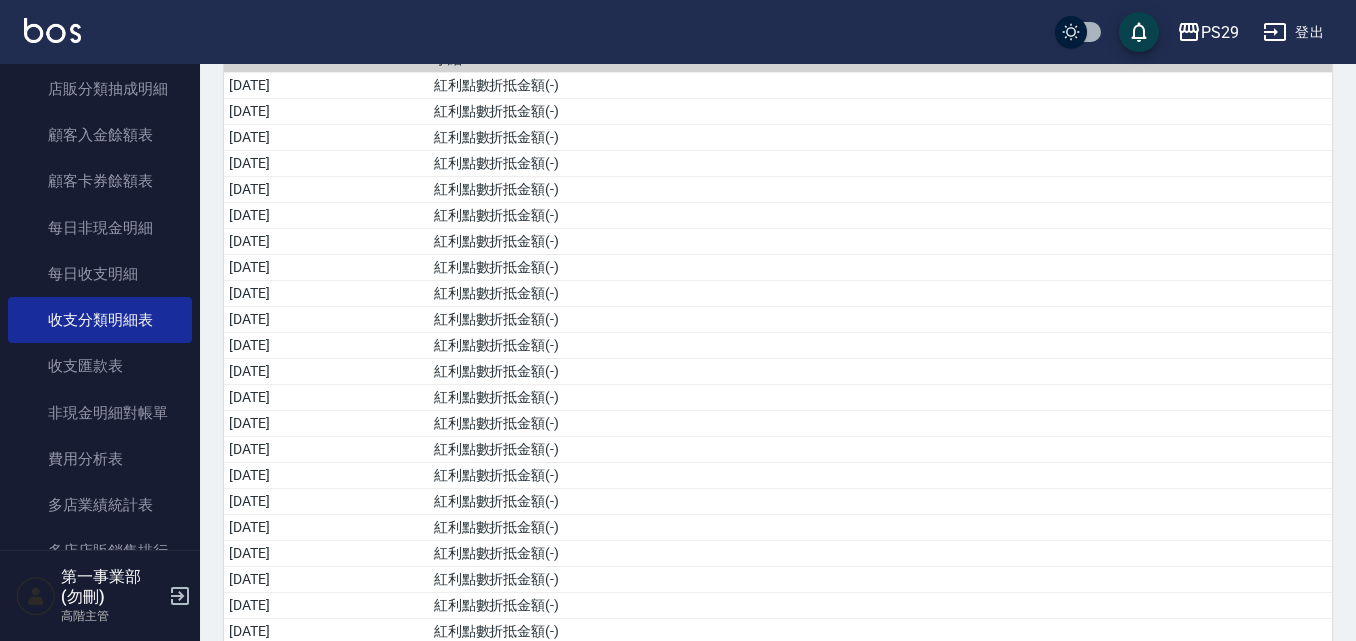 scroll, scrollTop: 1515, scrollLeft: 0, axis: vertical 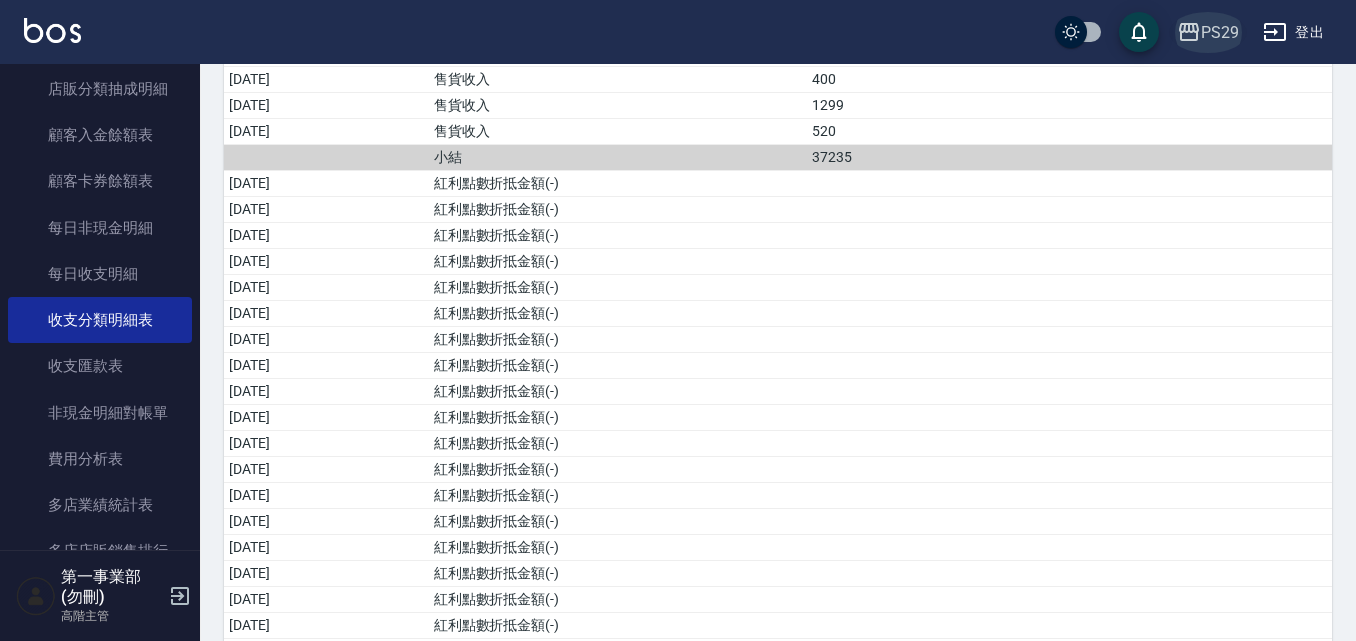 click on "PS29" at bounding box center (1220, 32) 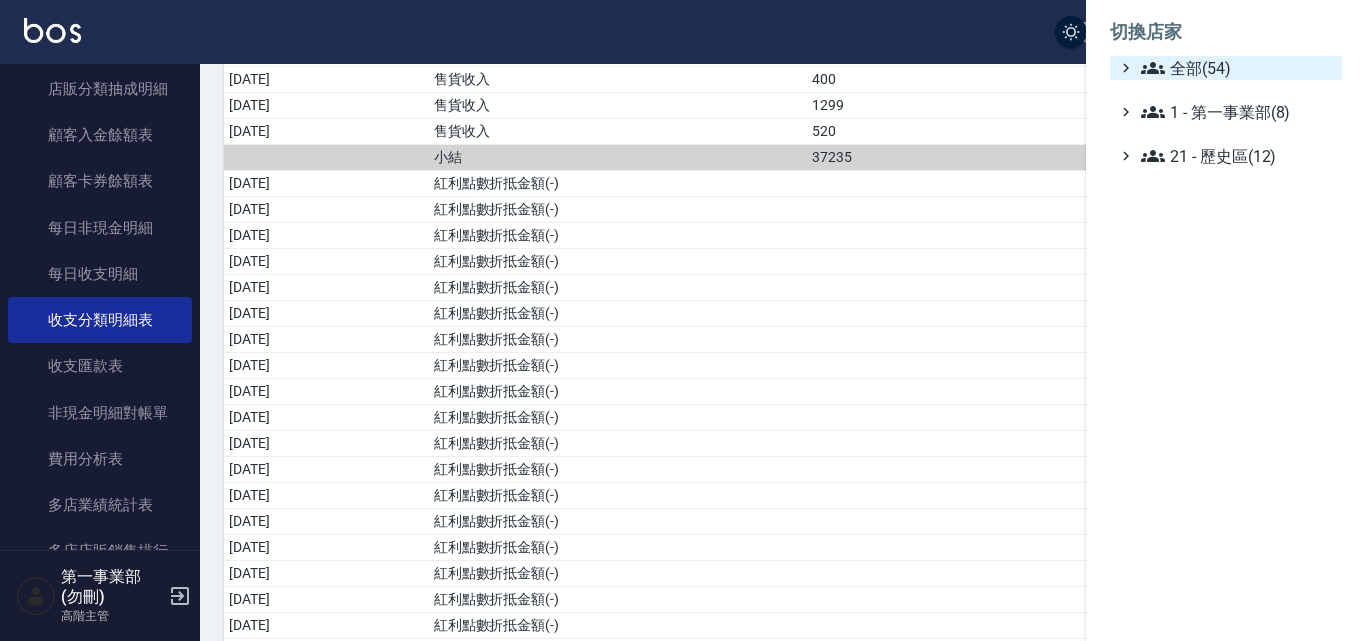 click on "全部(54)" at bounding box center (1237, 68) 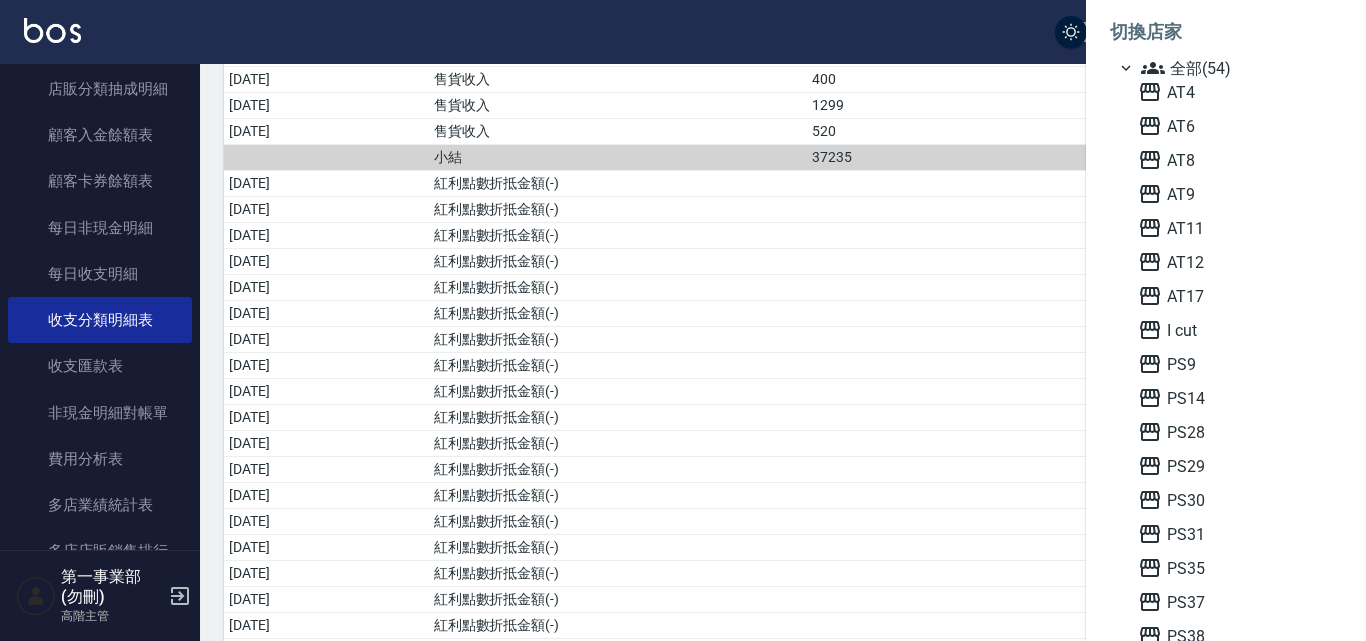 click at bounding box center [683, 320] 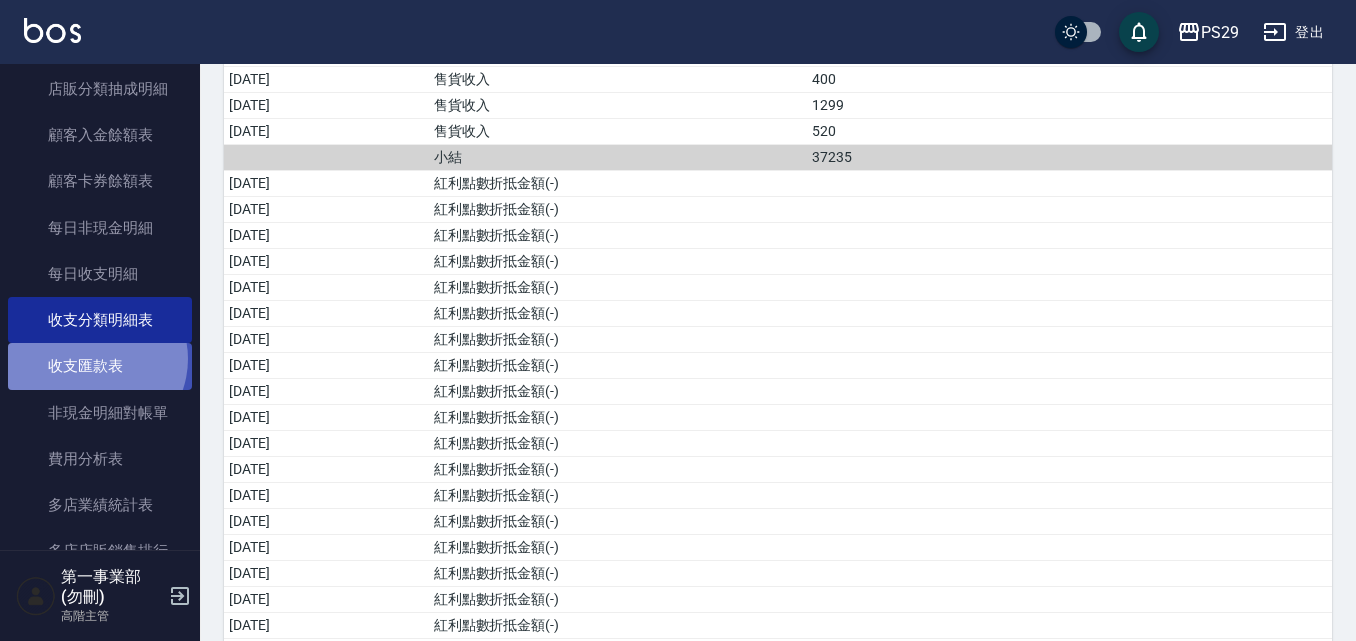 click on "收支匯款表" at bounding box center (100, 366) 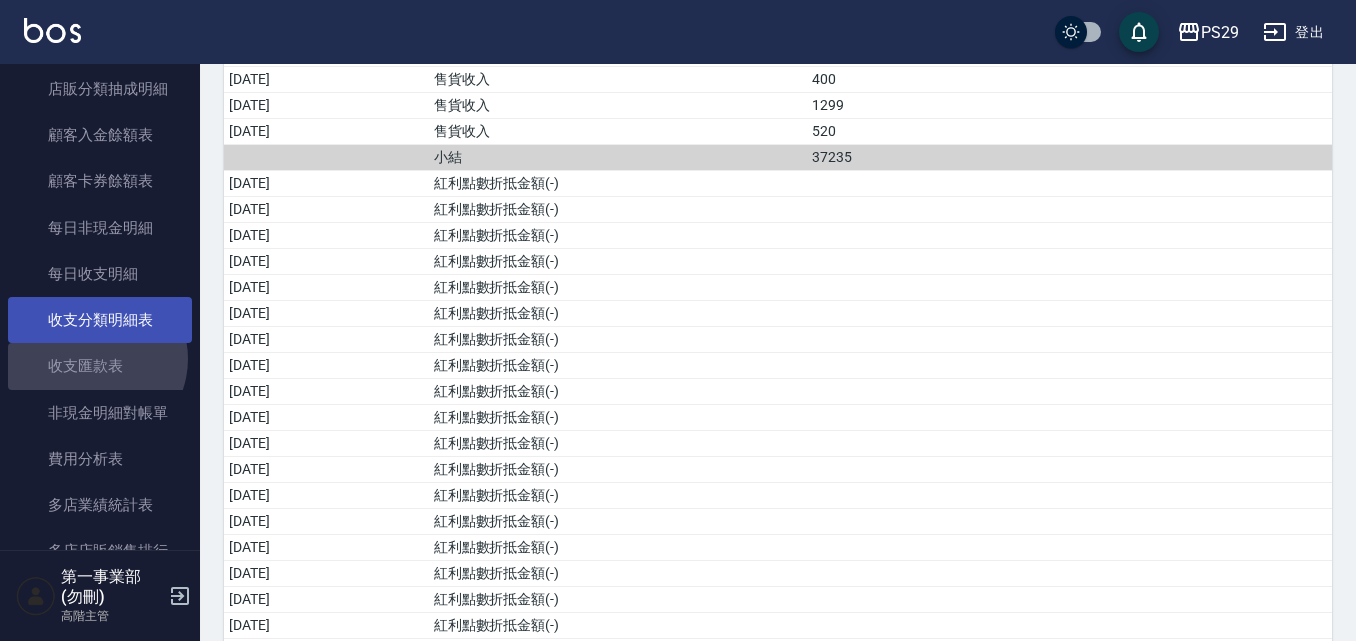 scroll, scrollTop: 0, scrollLeft: 0, axis: both 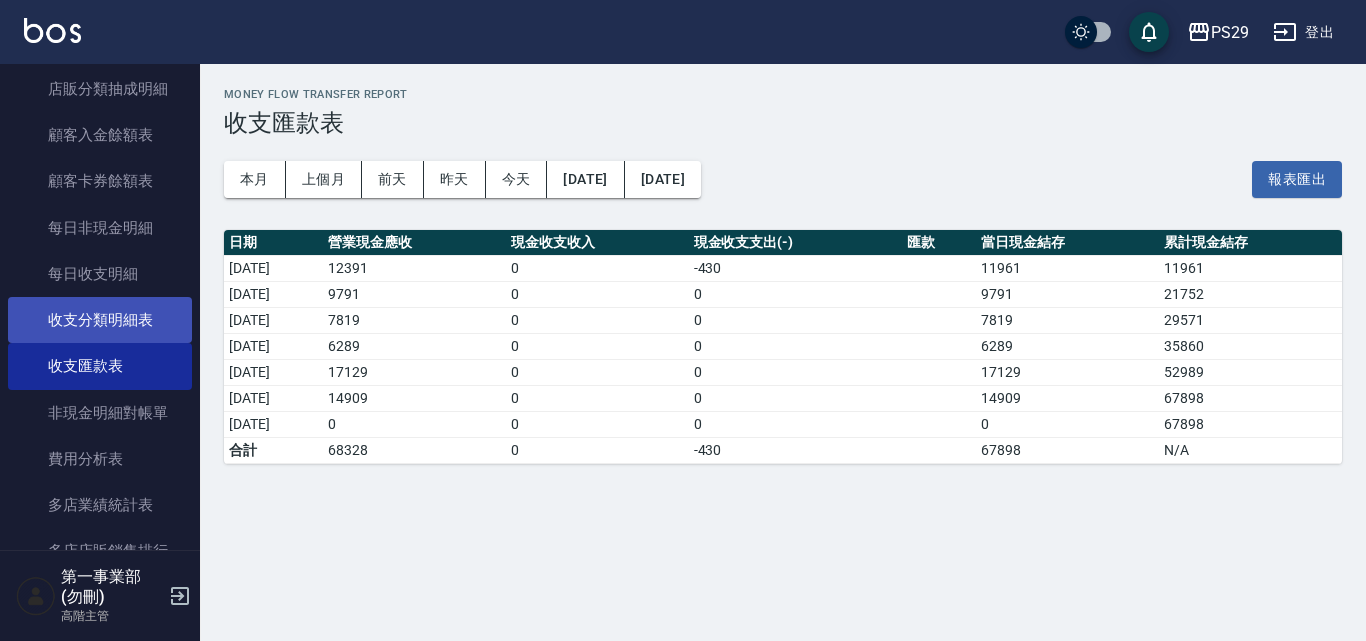 click on "收支分類明細表" at bounding box center (100, 320) 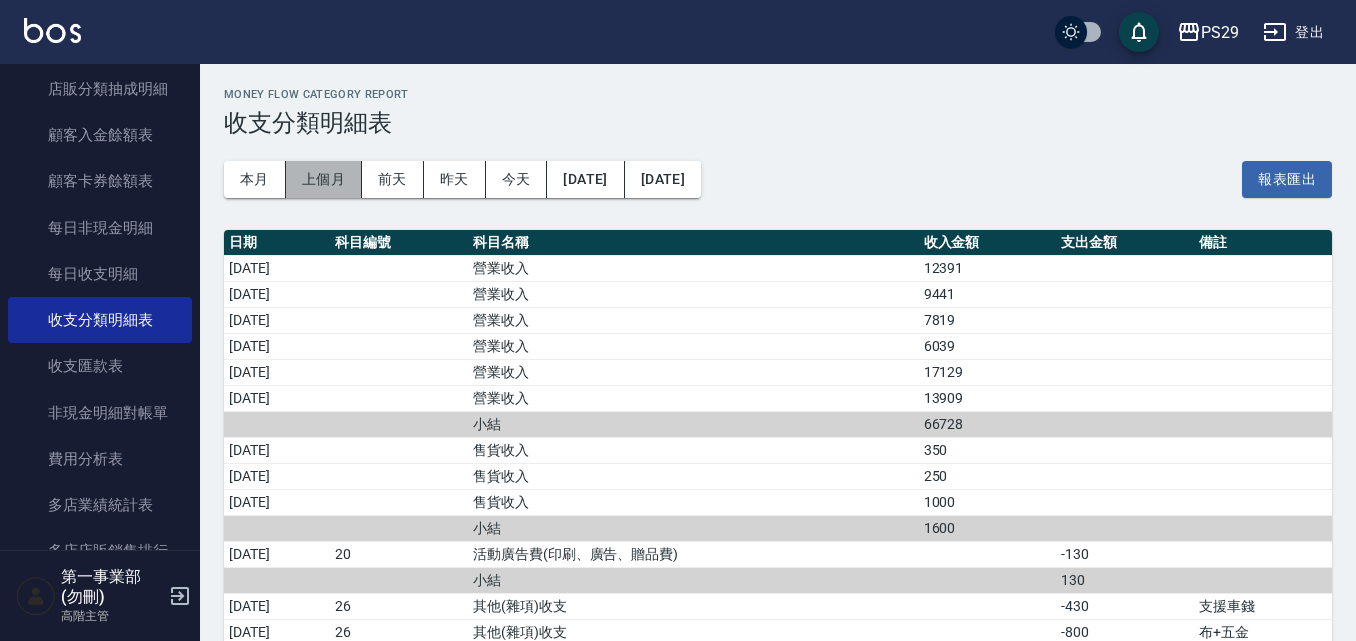 click on "上個月" at bounding box center [324, 179] 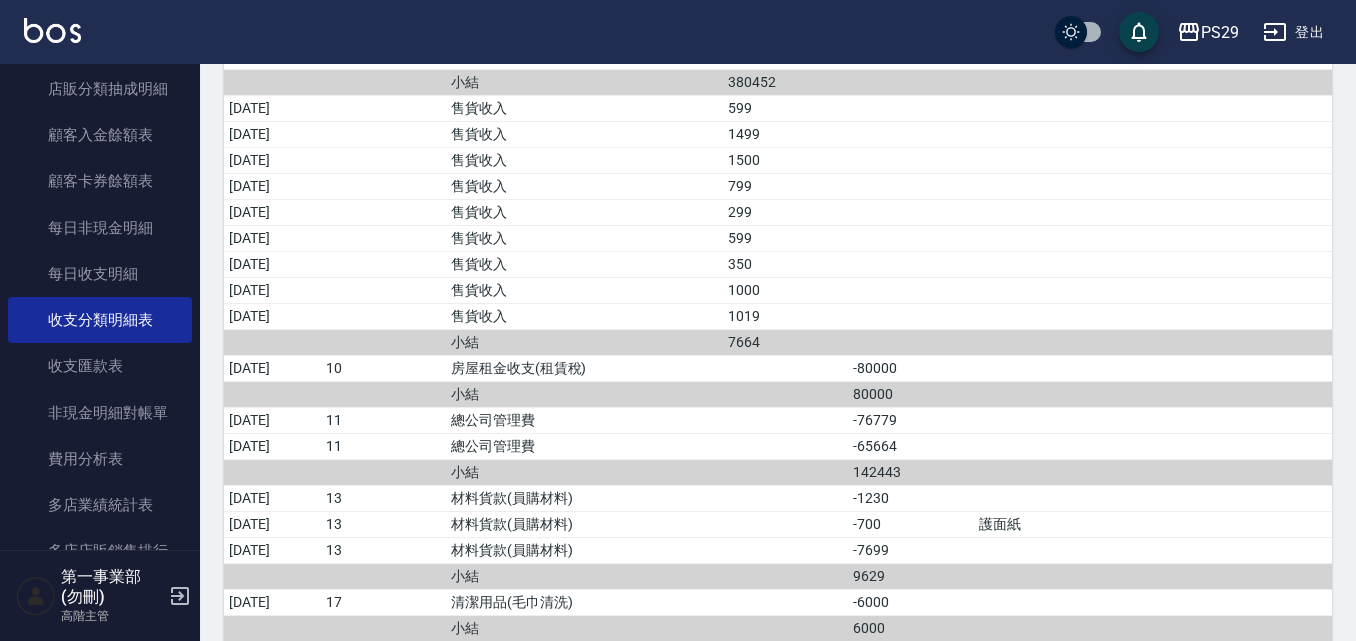 scroll, scrollTop: 1000, scrollLeft: 0, axis: vertical 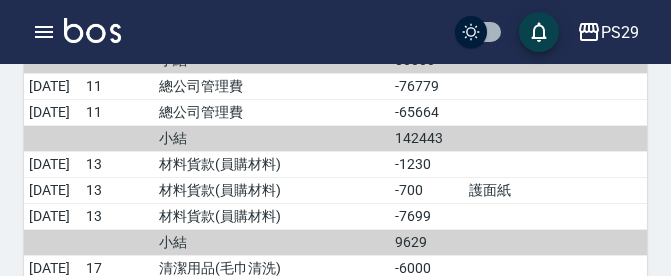 click at bounding box center [354, 242] 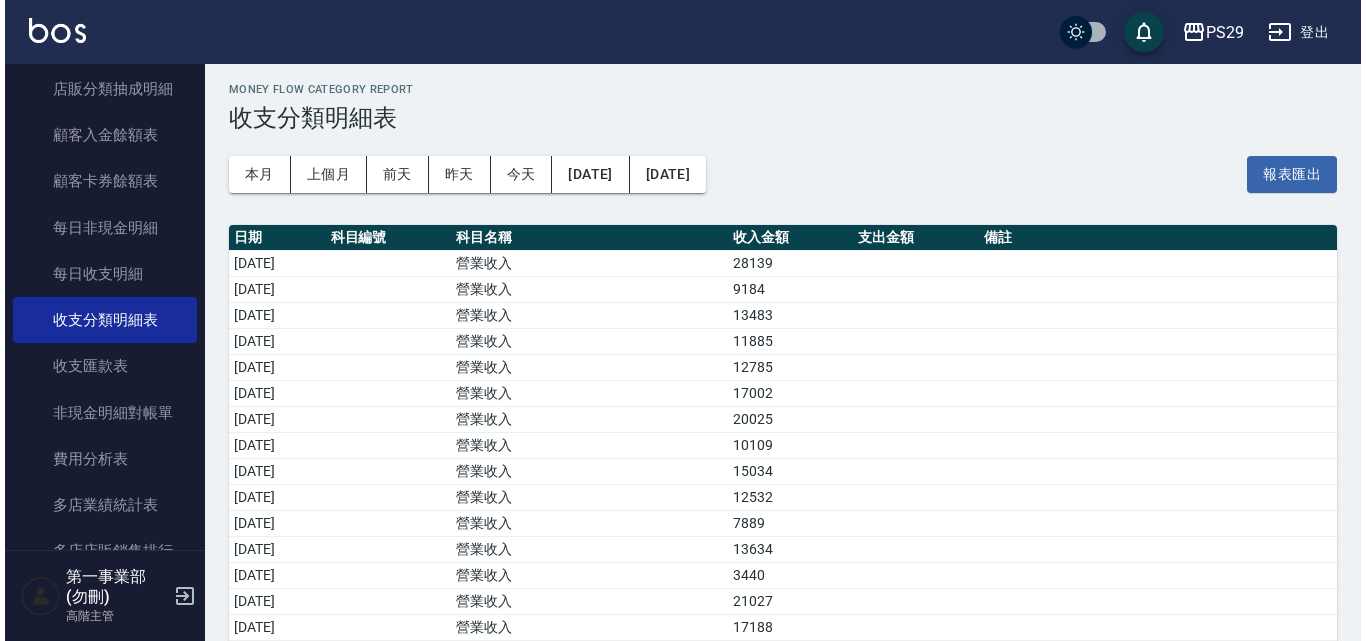 scroll, scrollTop: 0, scrollLeft: 0, axis: both 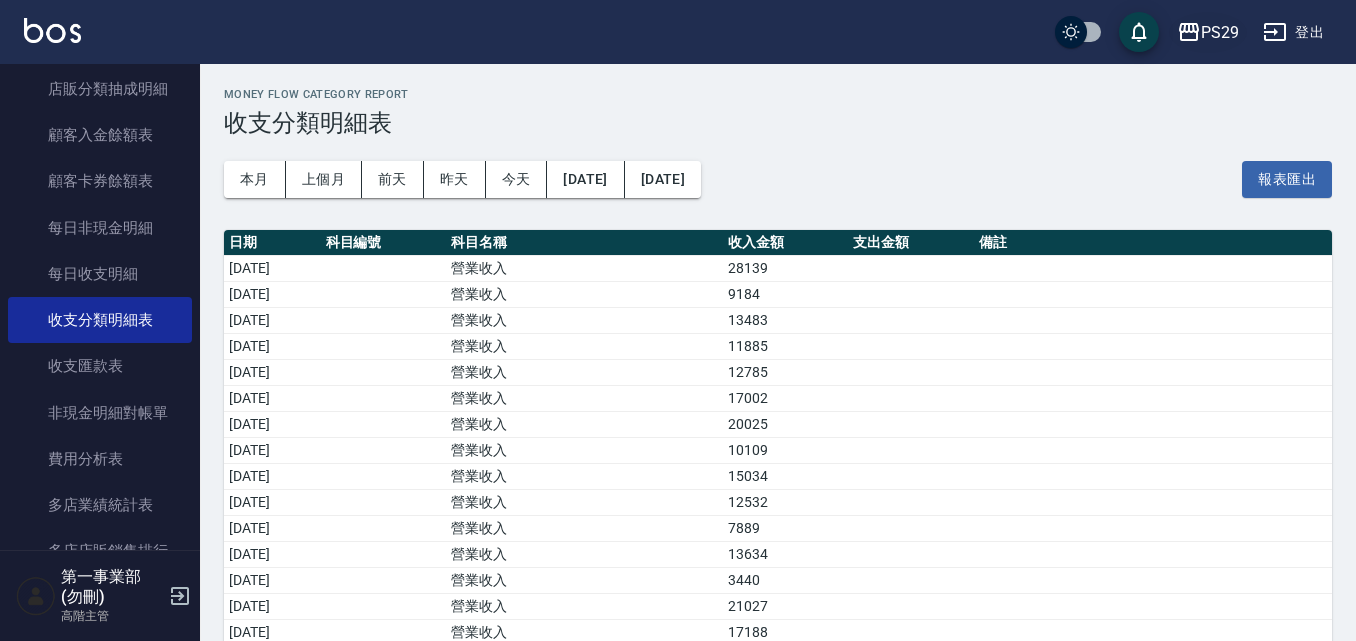 click on "PS29" at bounding box center [1208, 32] 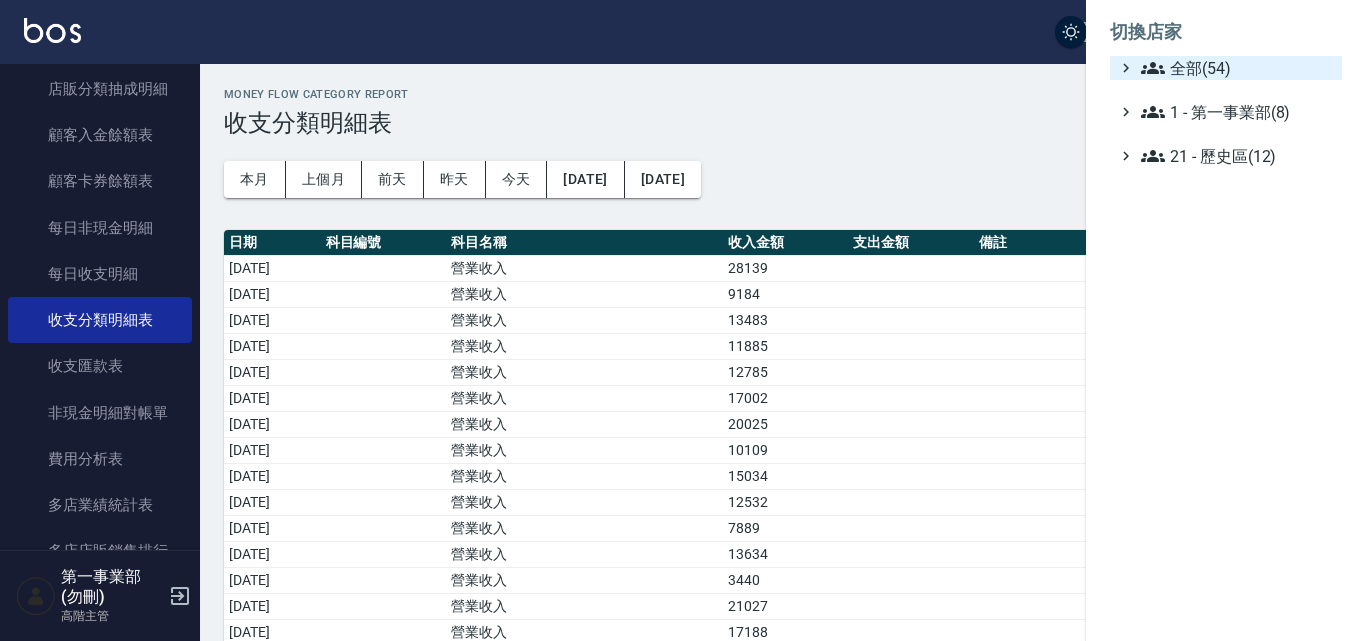 click on "全部(54)" at bounding box center [1237, 68] 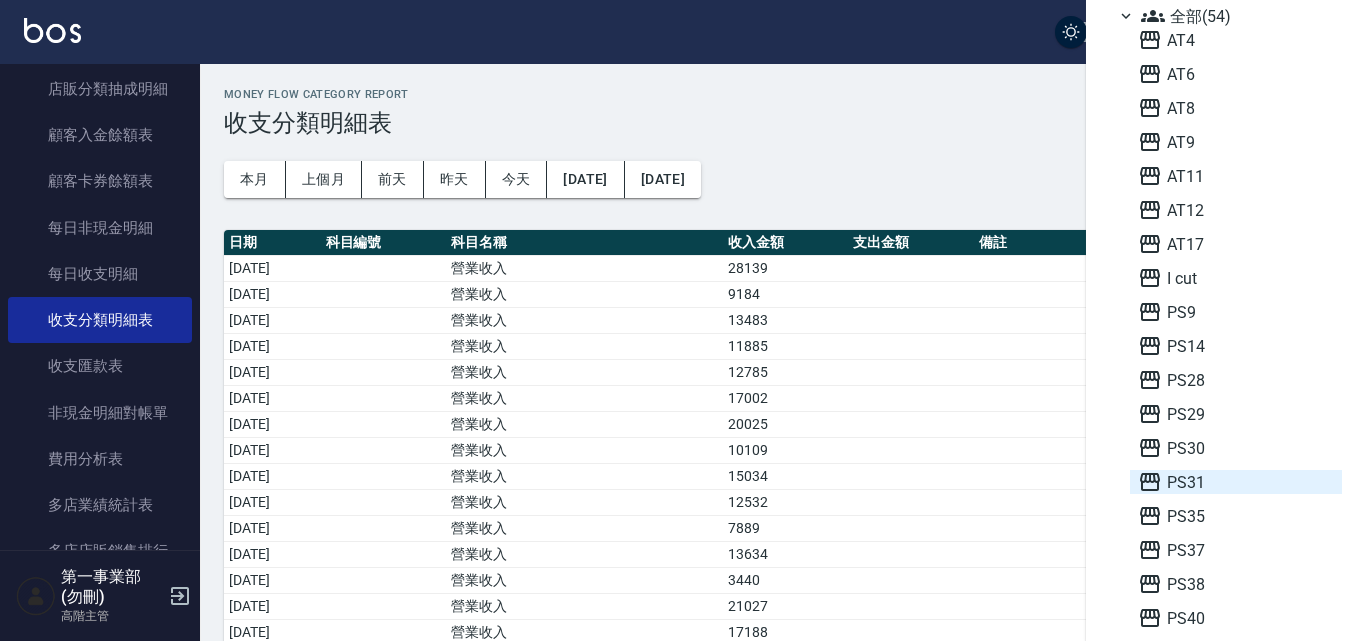 scroll, scrollTop: 100, scrollLeft: 0, axis: vertical 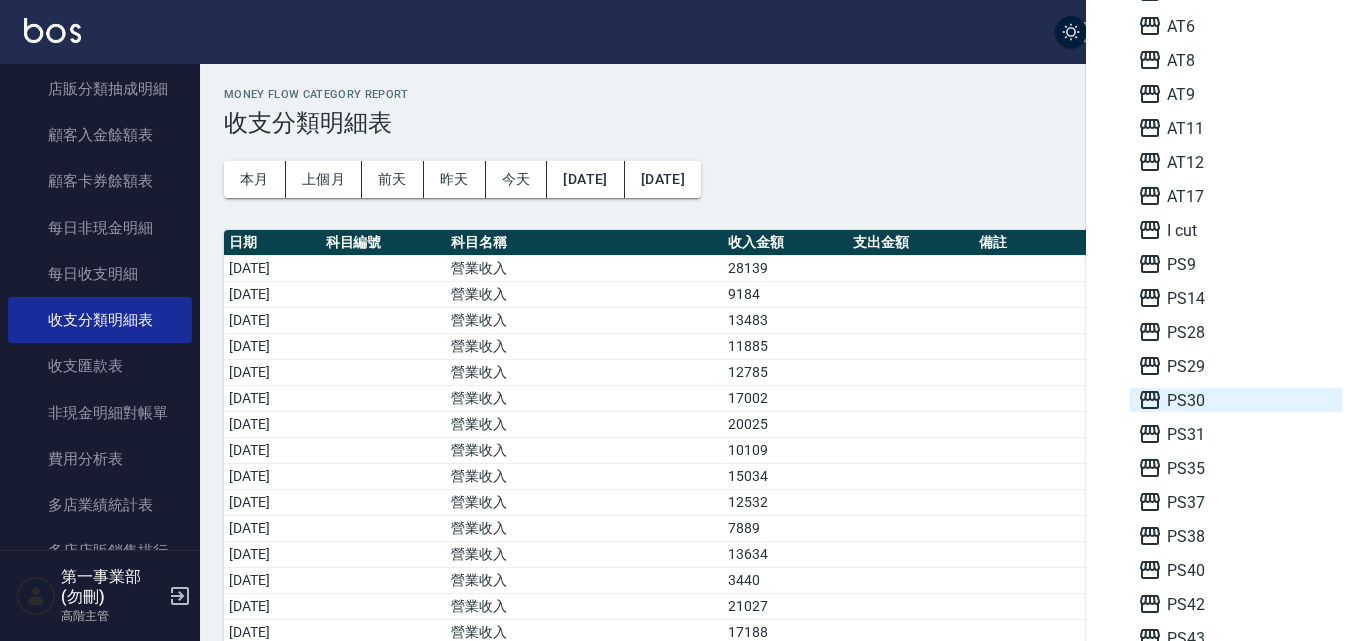 click on "PS30" at bounding box center [1236, 400] 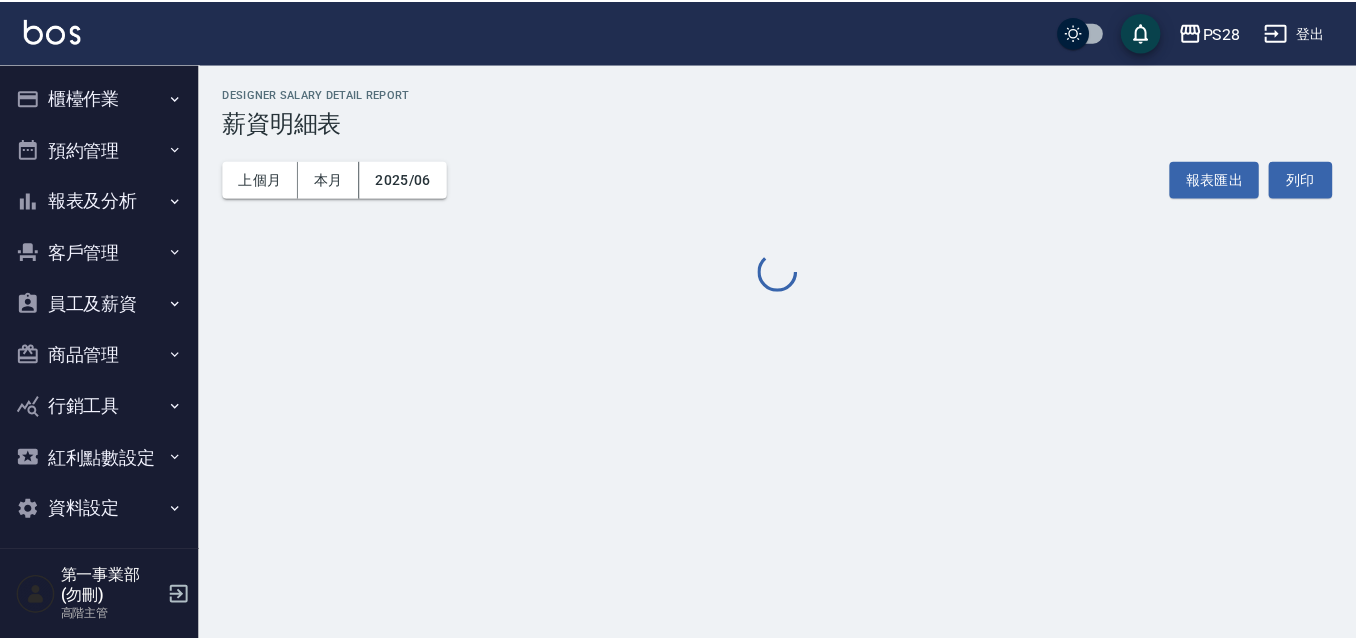 scroll, scrollTop: 0, scrollLeft: 0, axis: both 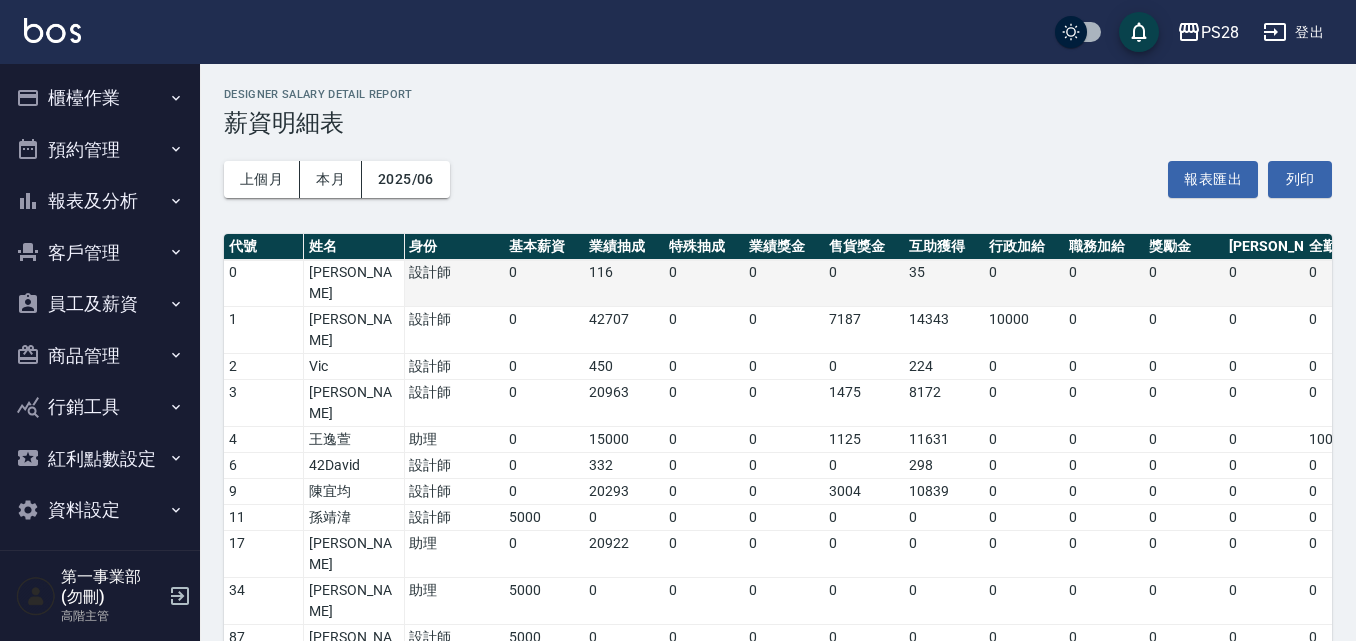 drag, startPoint x: 284, startPoint y: 184, endPoint x: 627, endPoint y: 282, distance: 356.72537 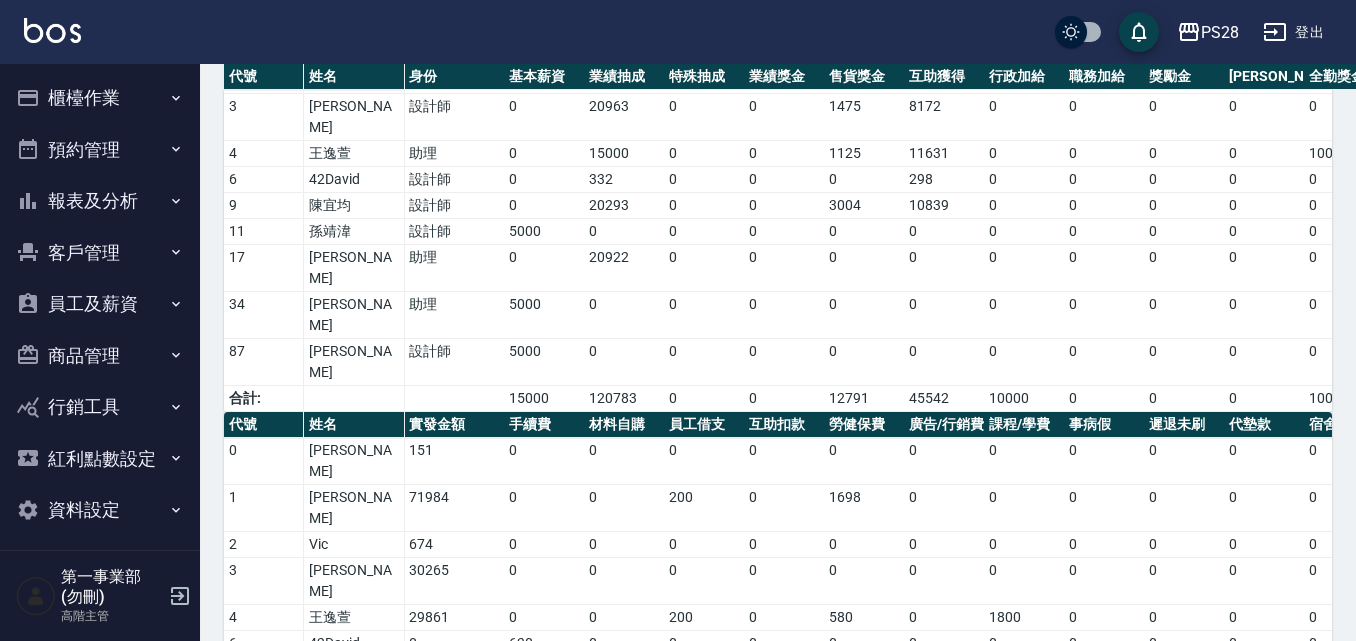 scroll, scrollTop: 297, scrollLeft: 0, axis: vertical 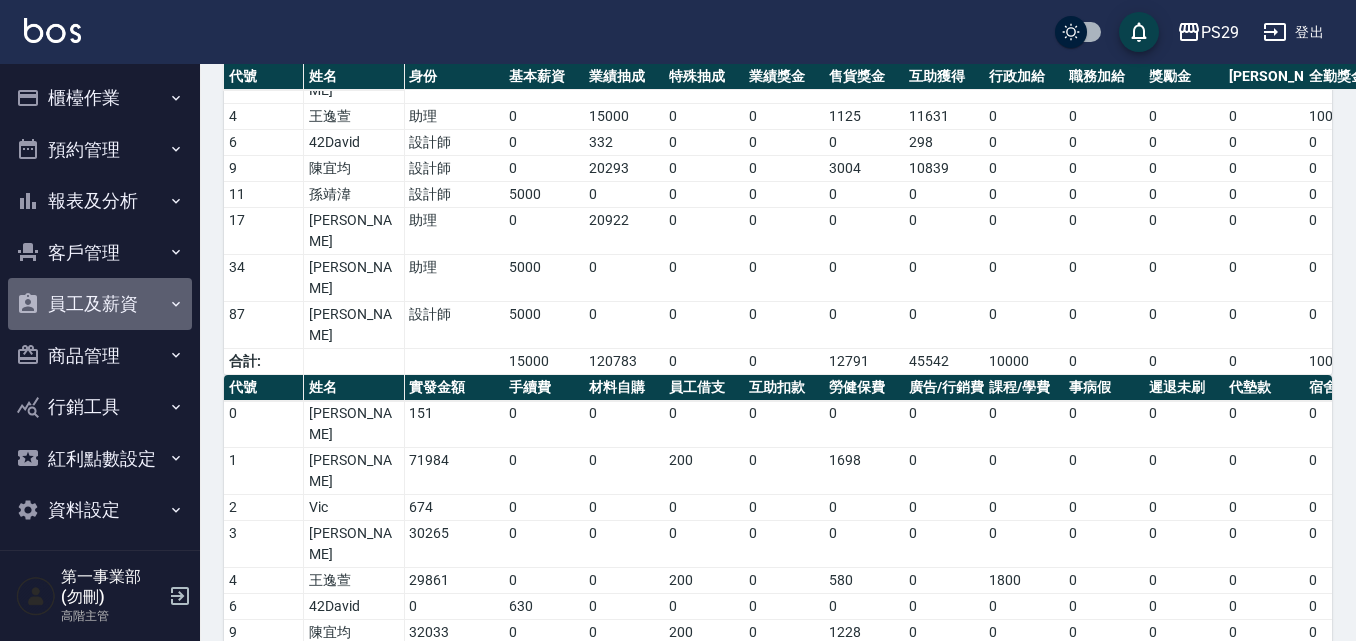 click on "員工及薪資" at bounding box center (100, 304) 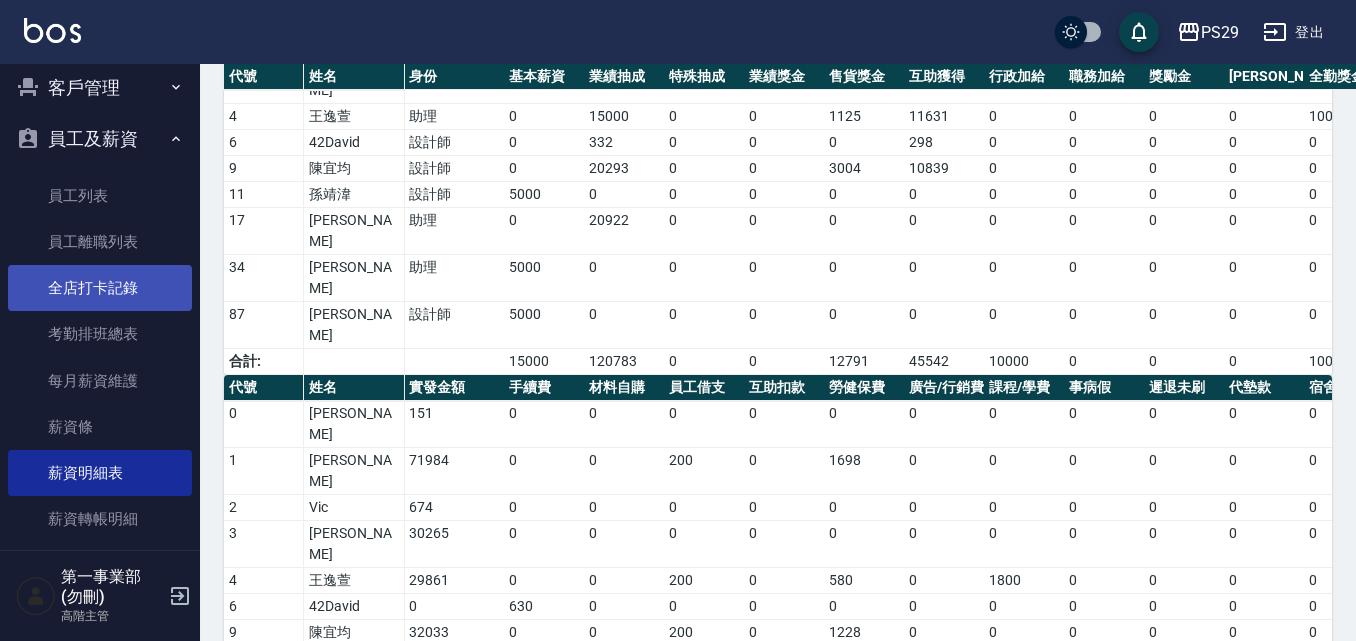 scroll, scrollTop: 200, scrollLeft: 0, axis: vertical 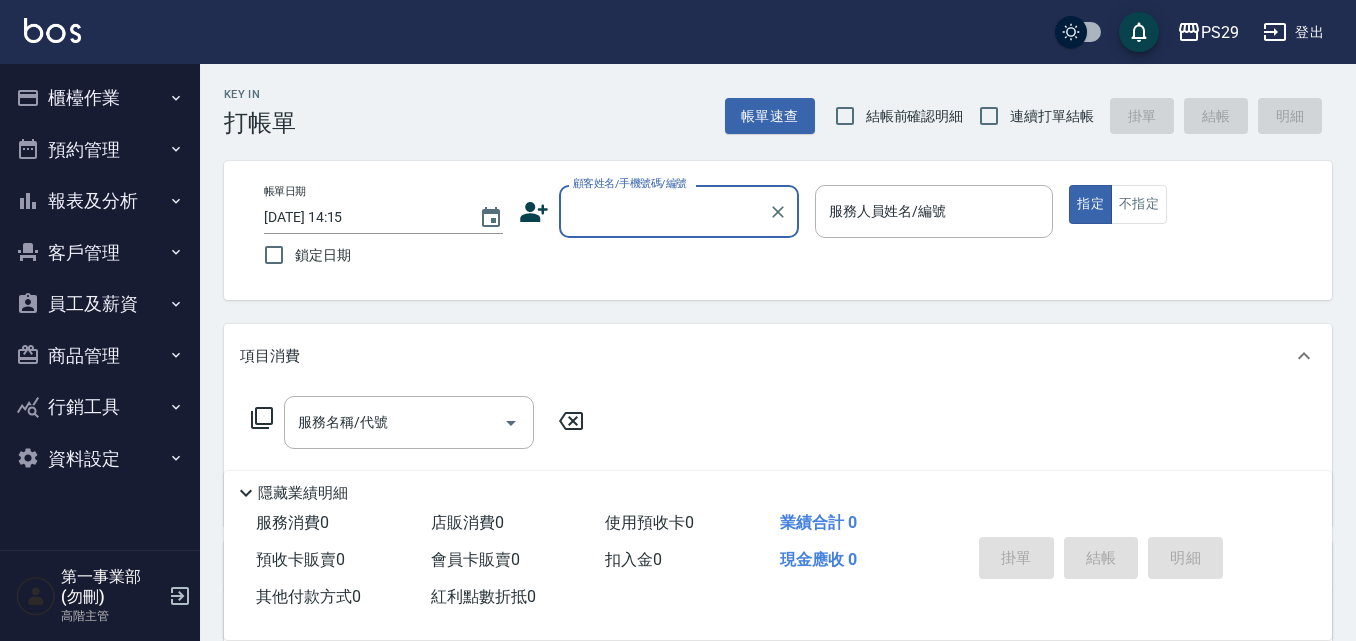 click on "報表及分析" at bounding box center (100, 201) 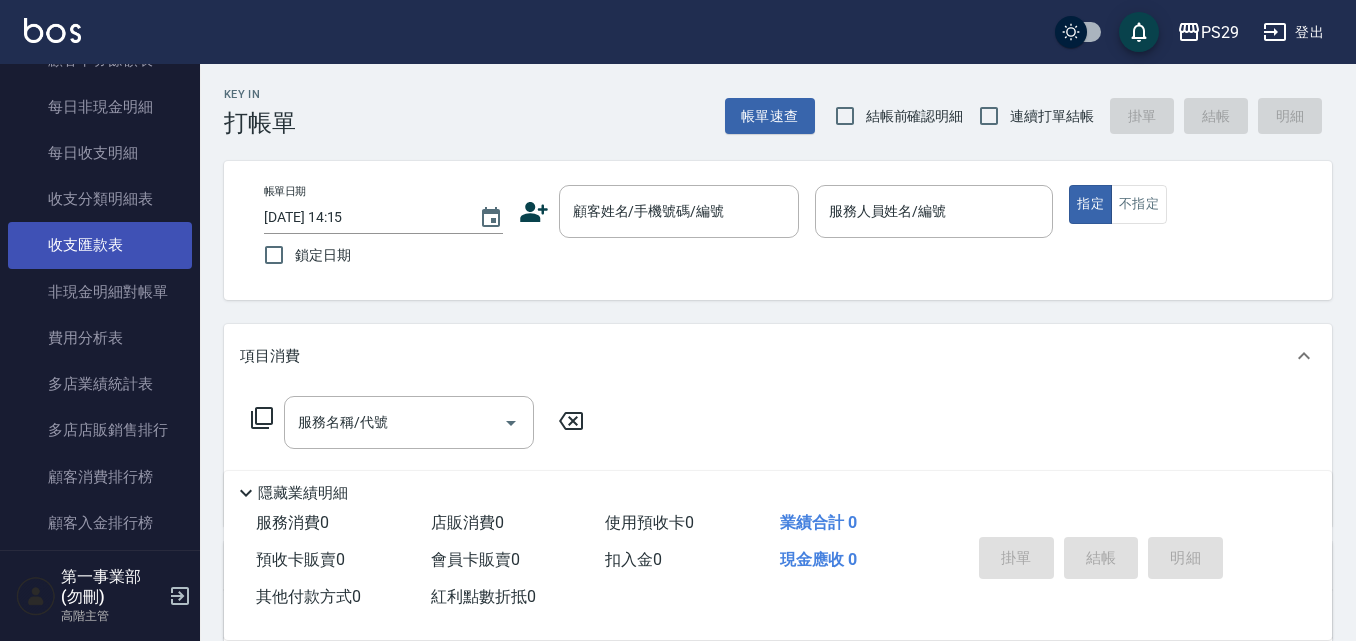 scroll, scrollTop: 1600, scrollLeft: 0, axis: vertical 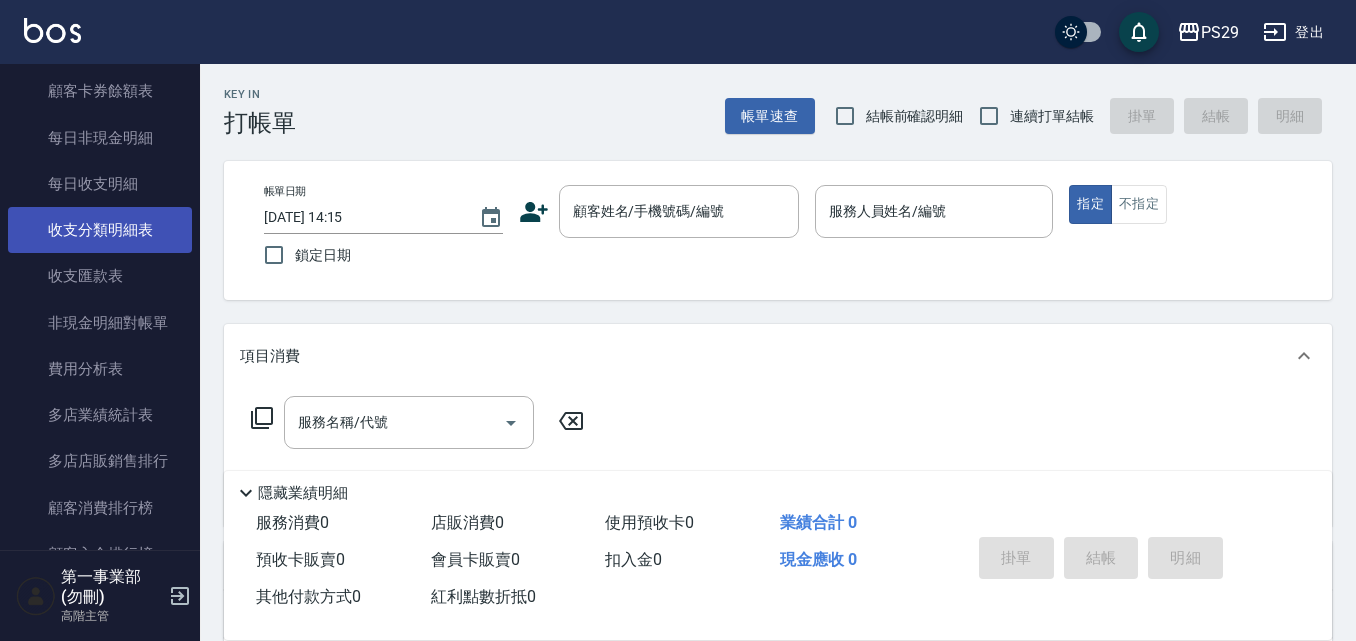 click on "收支分類明細表" at bounding box center (100, 230) 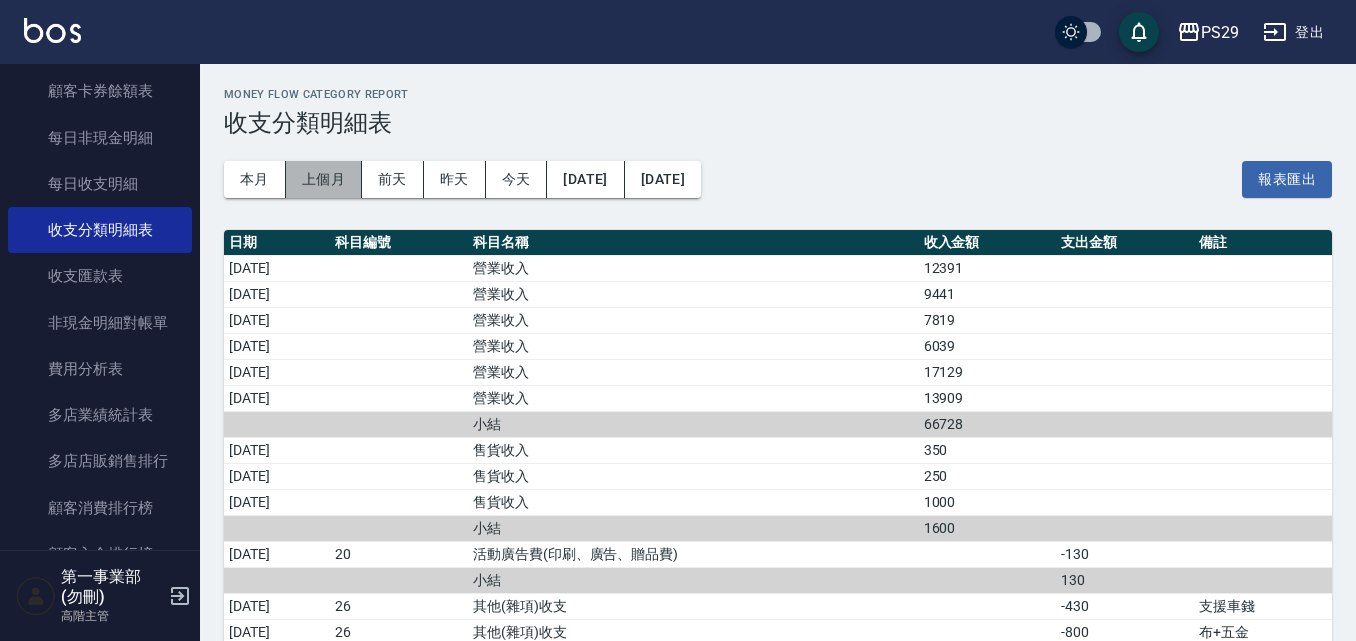click on "上個月" at bounding box center (324, 179) 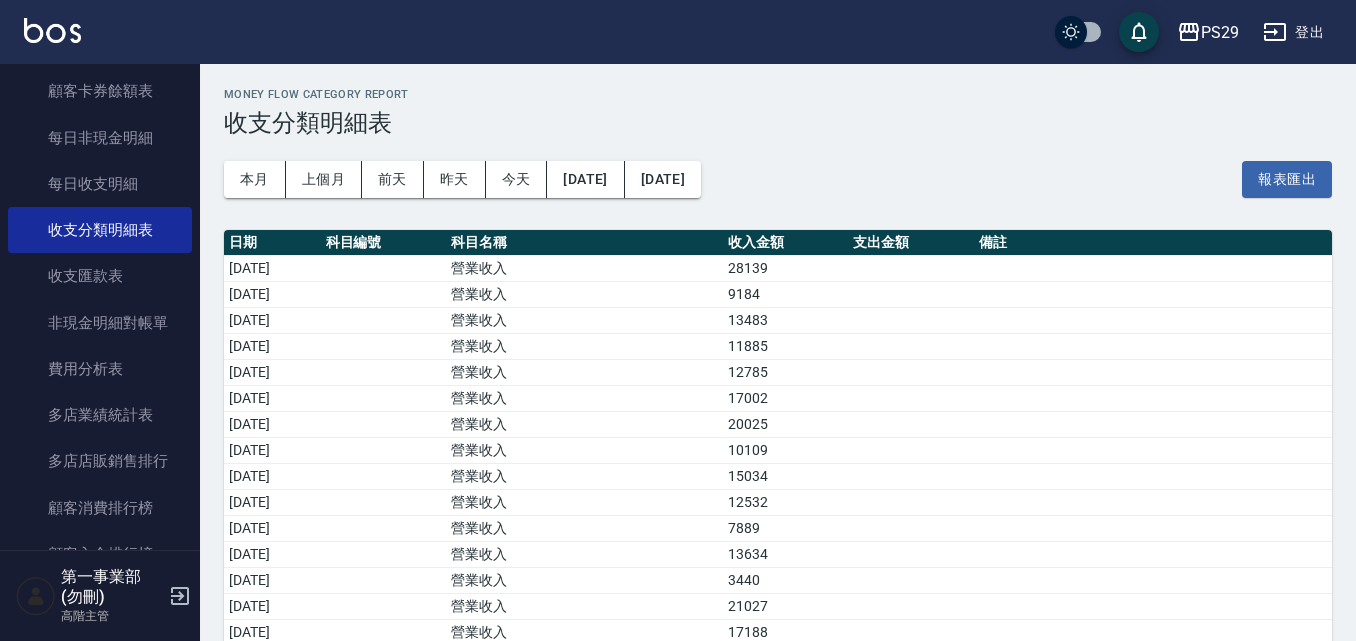 scroll, scrollTop: 100, scrollLeft: 0, axis: vertical 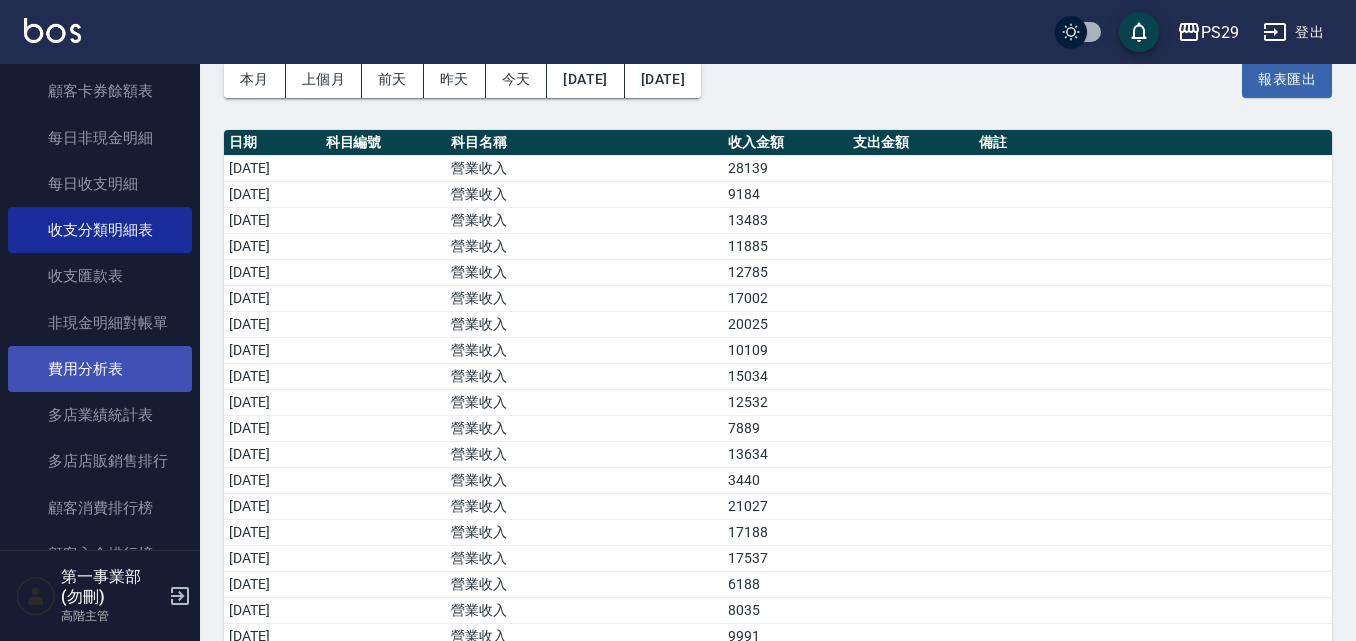 click on "費用分析表" at bounding box center [100, 369] 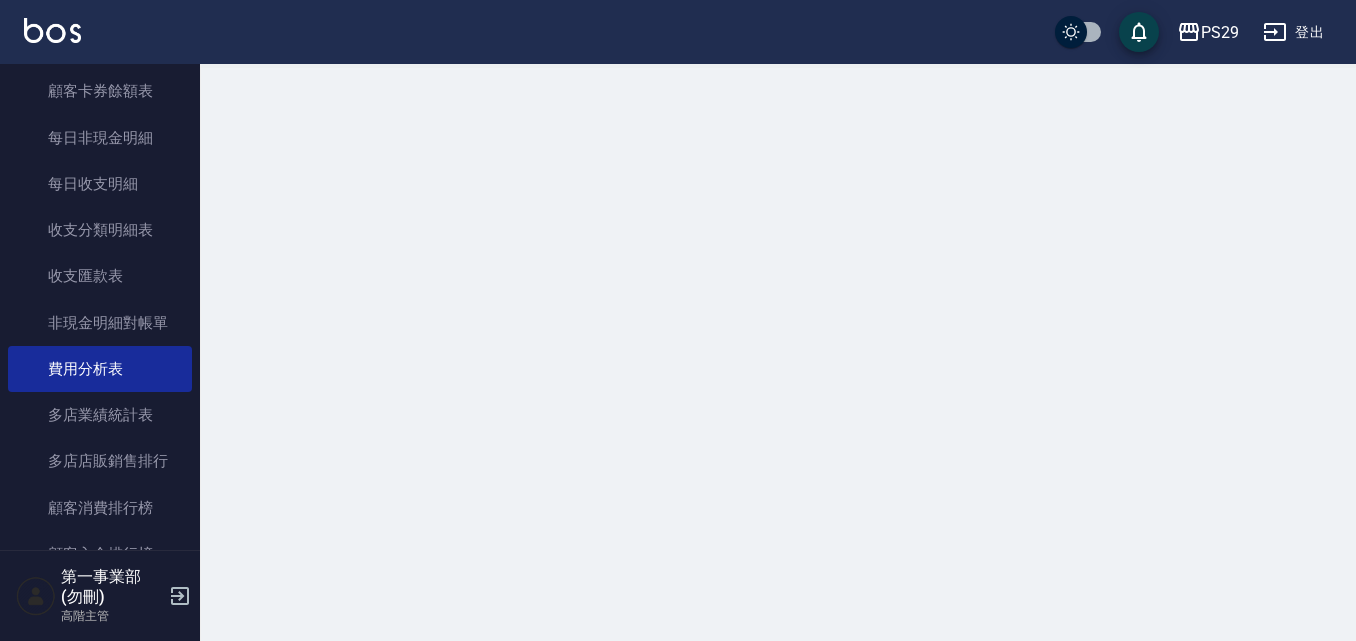 scroll, scrollTop: 0, scrollLeft: 0, axis: both 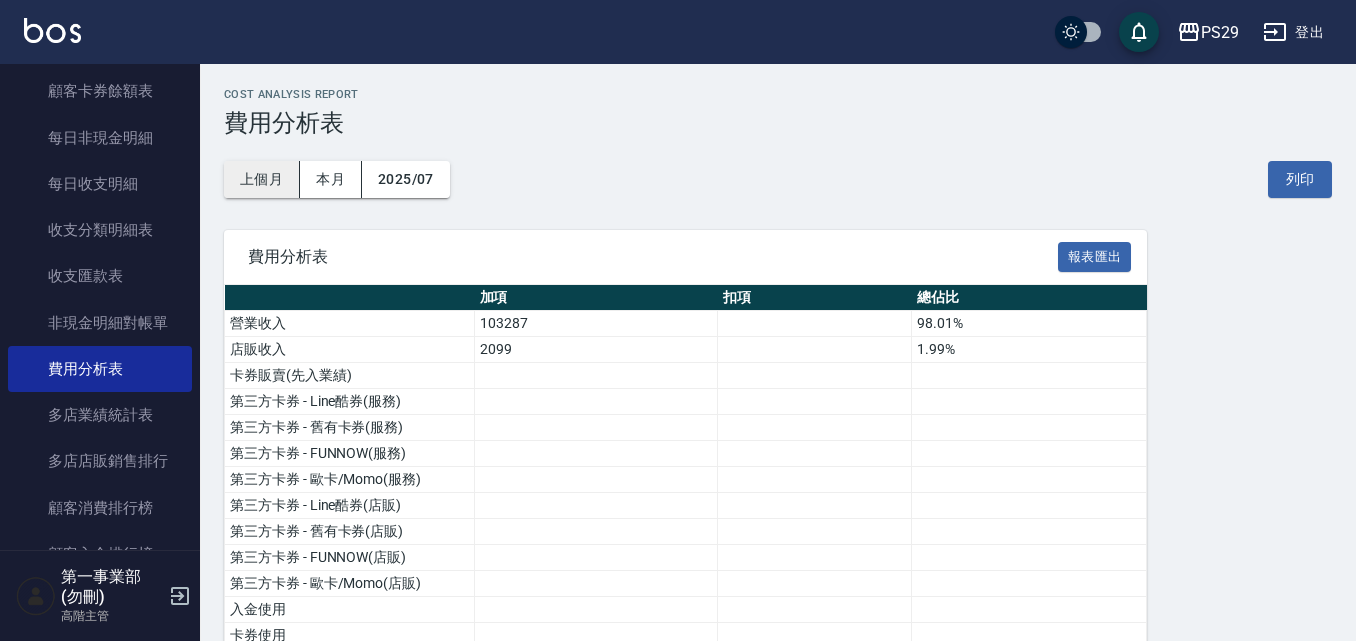 click on "上個月" at bounding box center (262, 179) 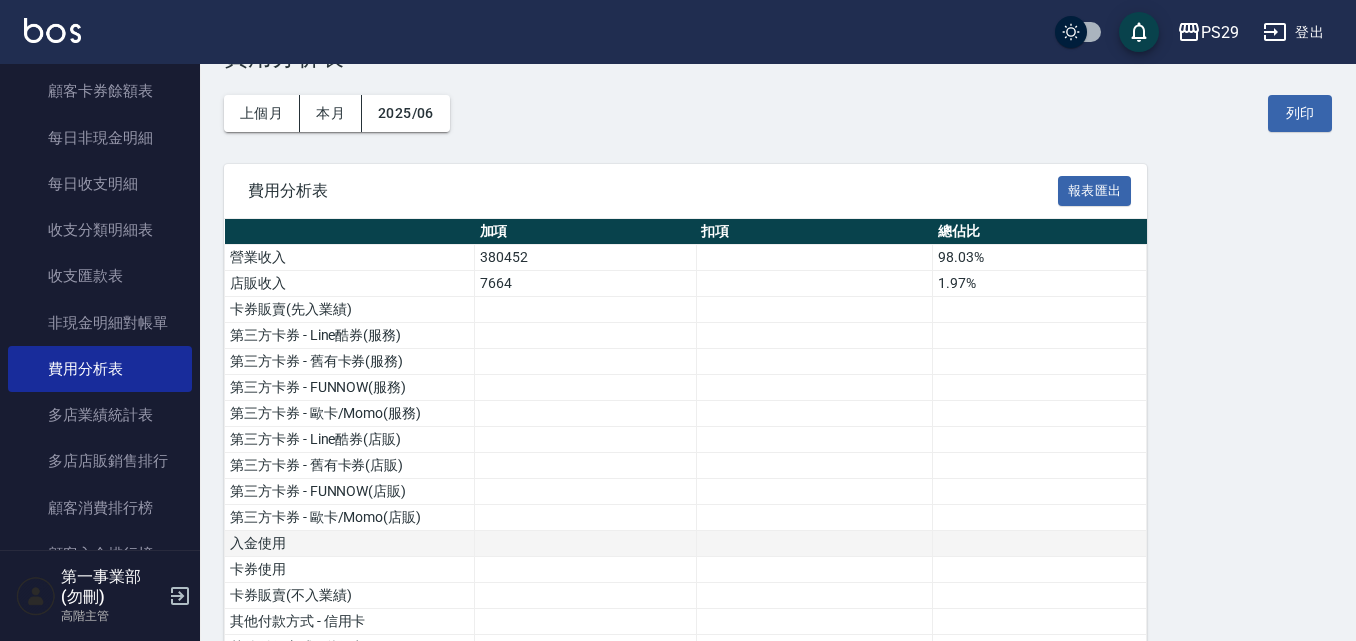 scroll, scrollTop: 200, scrollLeft: 0, axis: vertical 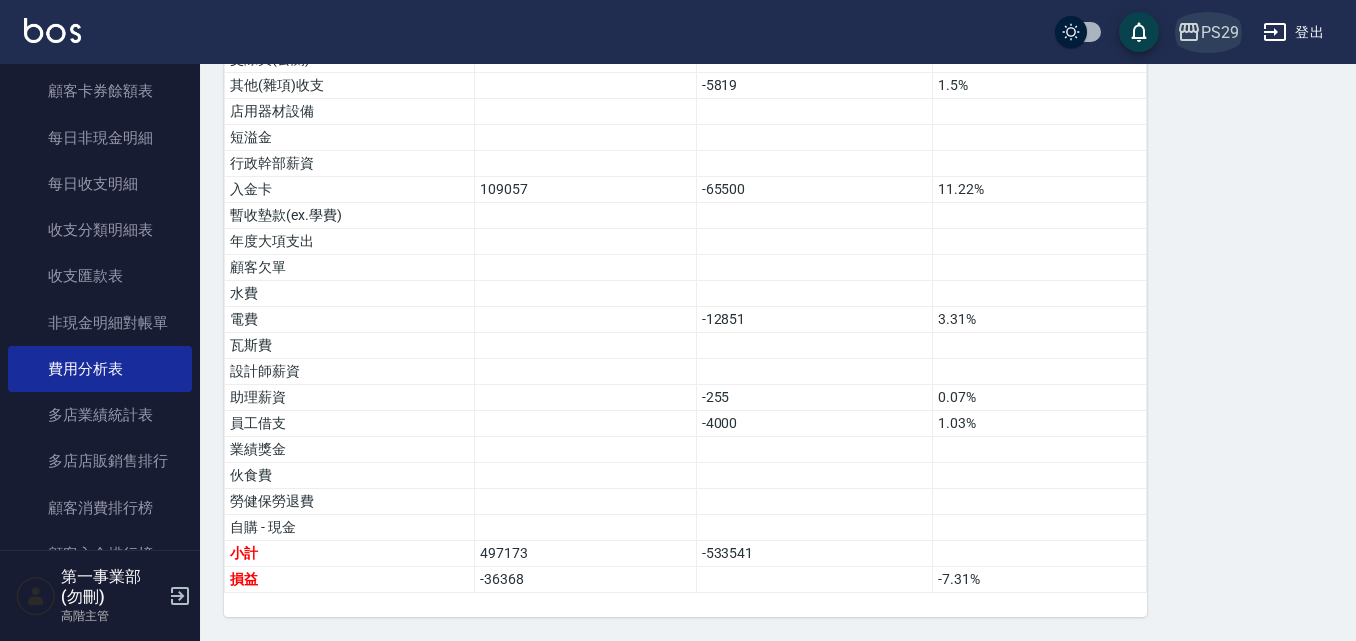 click on "PS29" at bounding box center [1220, 32] 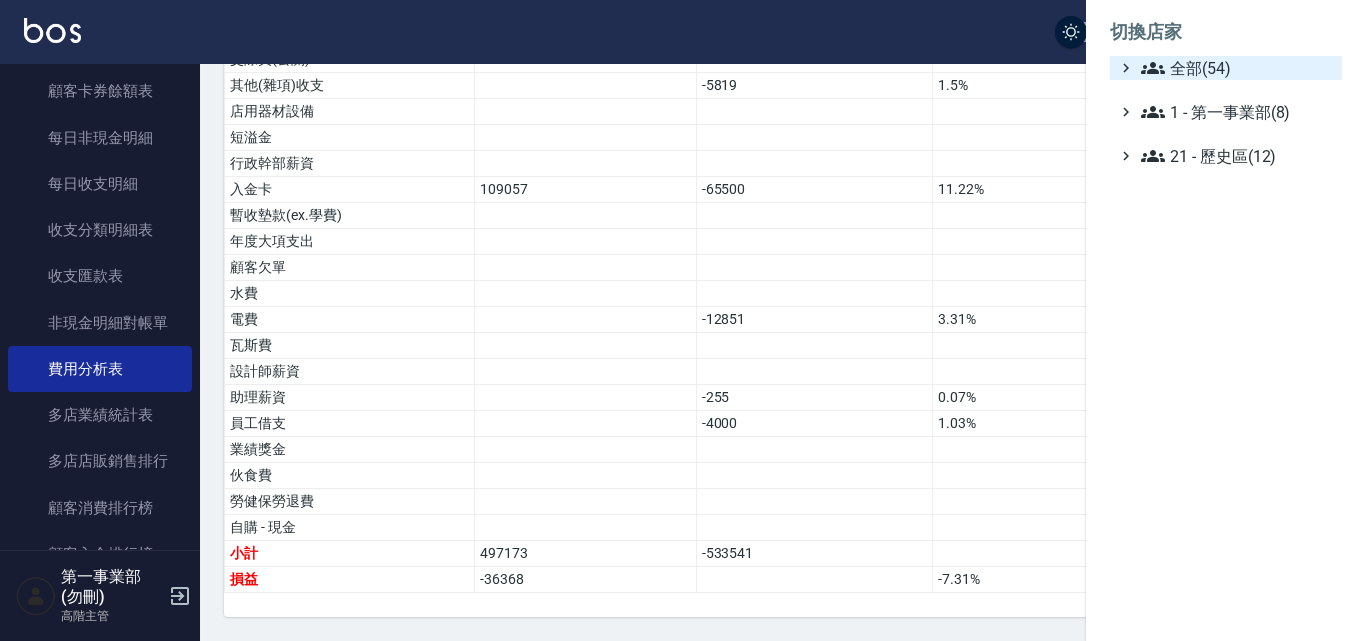 click on "全部(54)" at bounding box center (1237, 68) 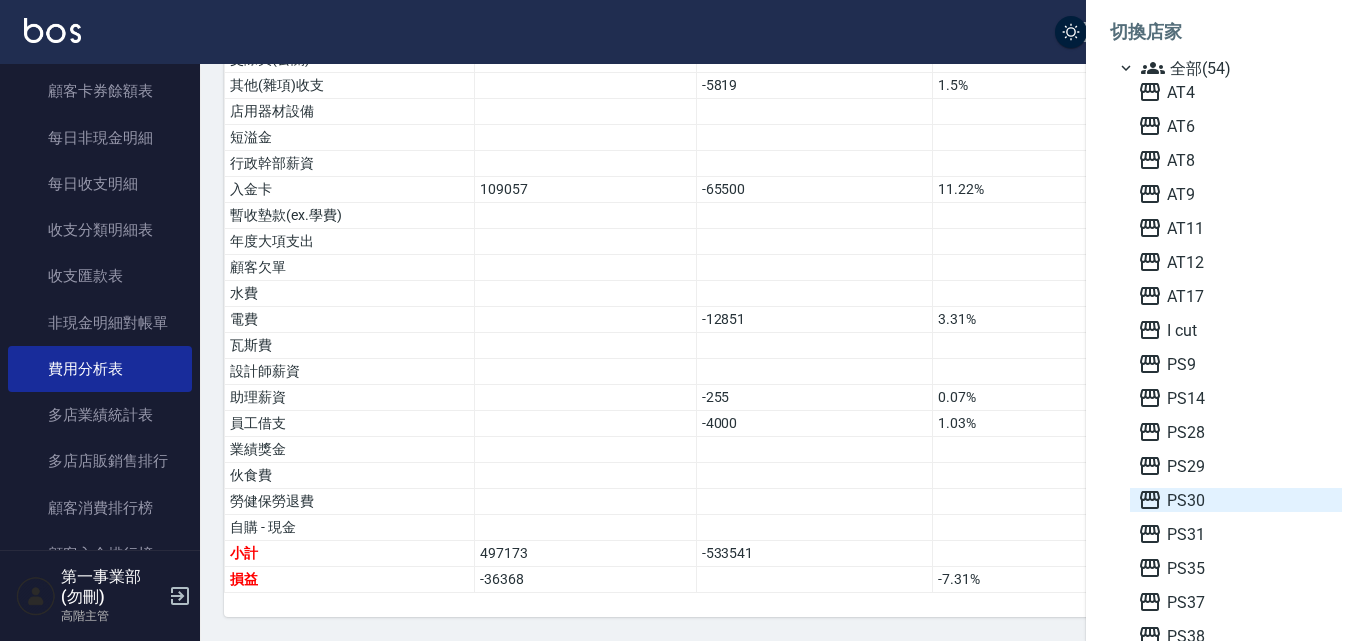 click on "PS30" at bounding box center (1236, 500) 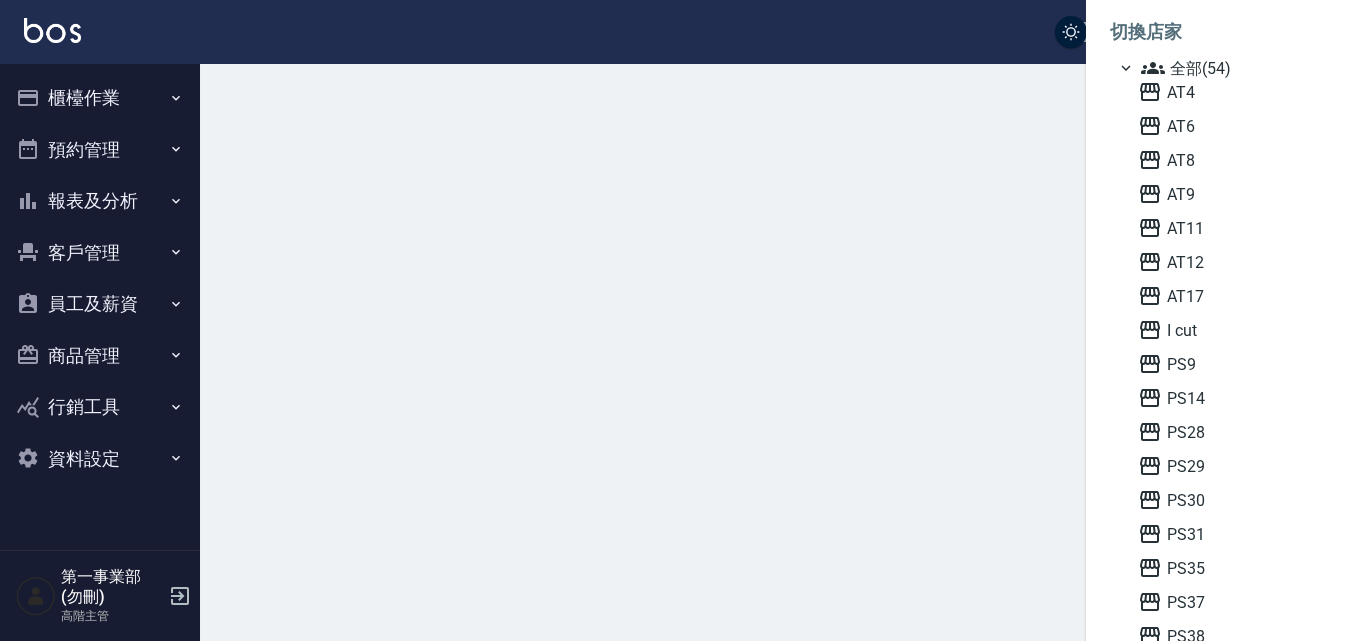 scroll, scrollTop: 0, scrollLeft: 0, axis: both 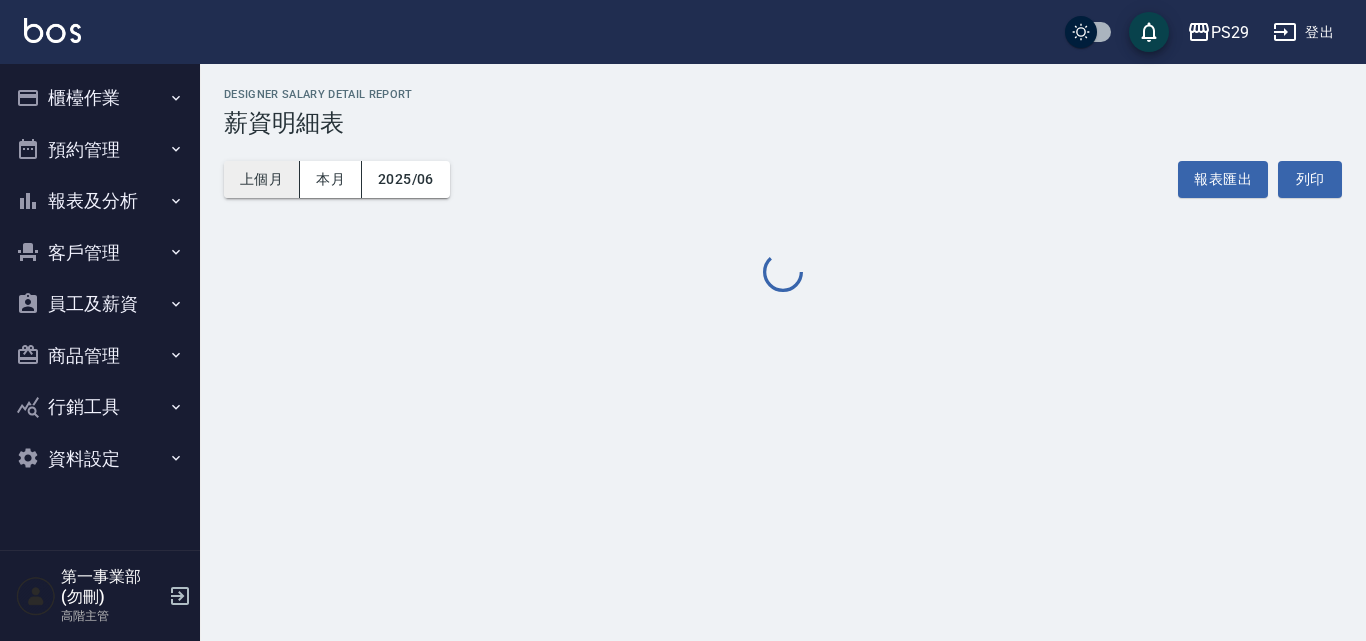 click on "上個月" at bounding box center [262, 179] 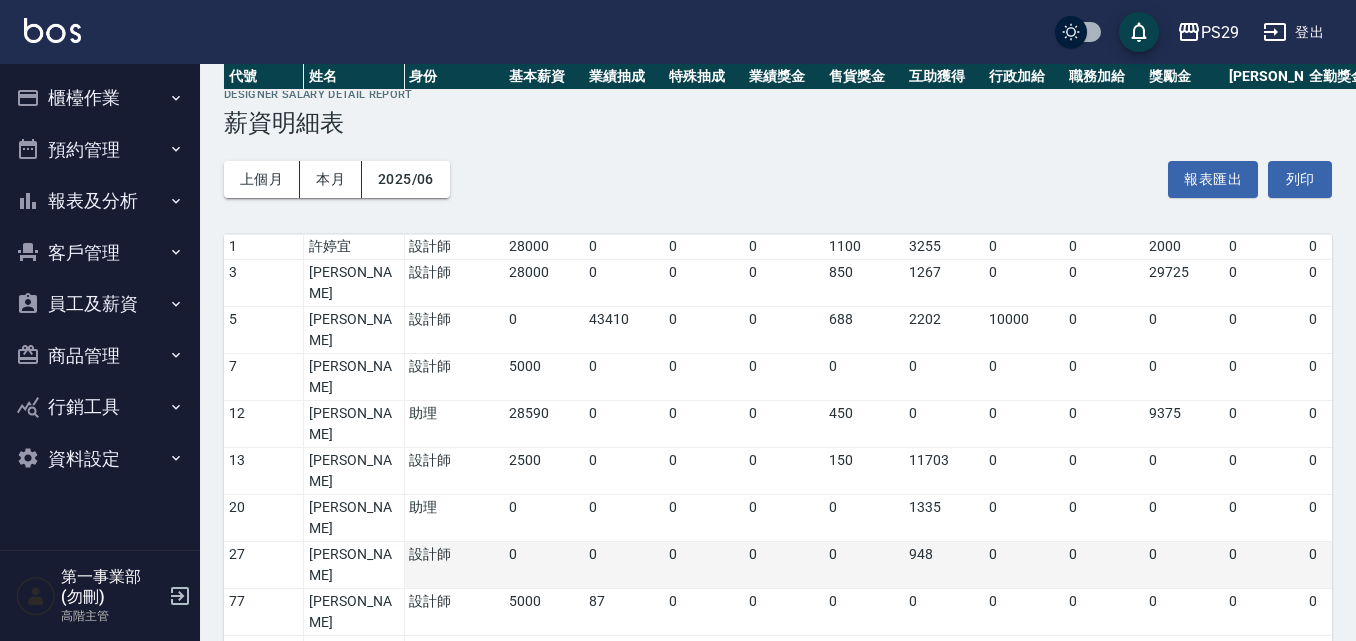scroll, scrollTop: 245, scrollLeft: 0, axis: vertical 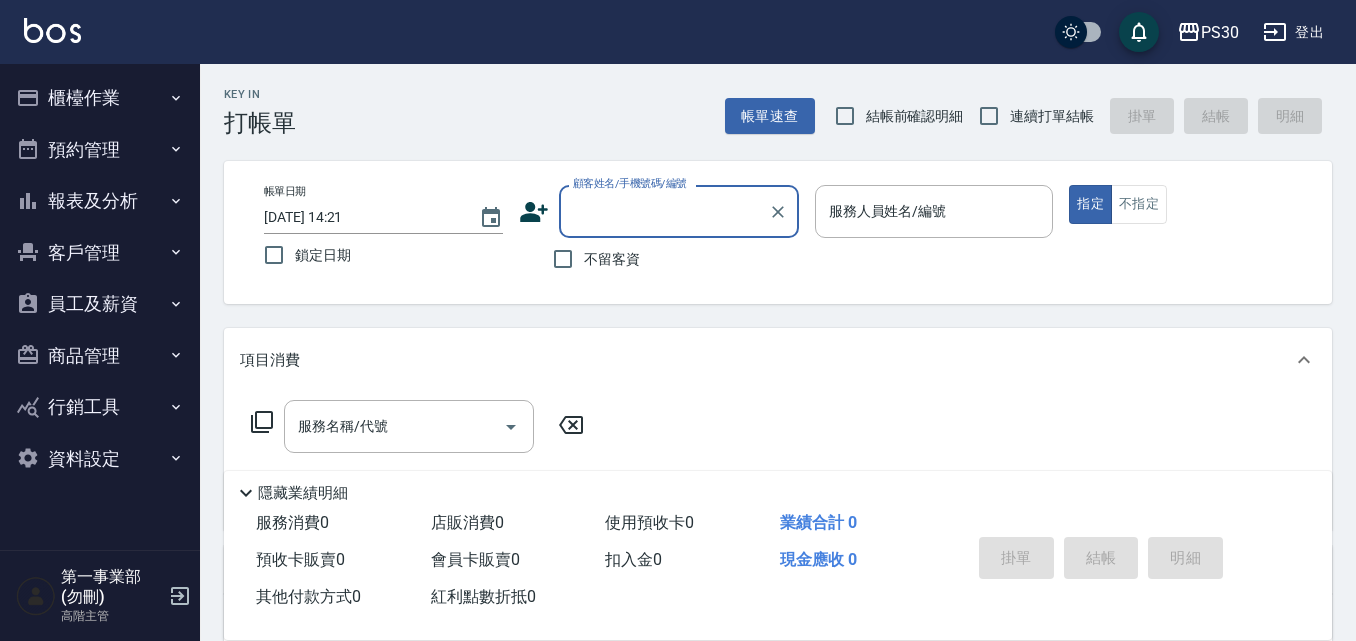 click on "員工及薪資" at bounding box center [100, 304] 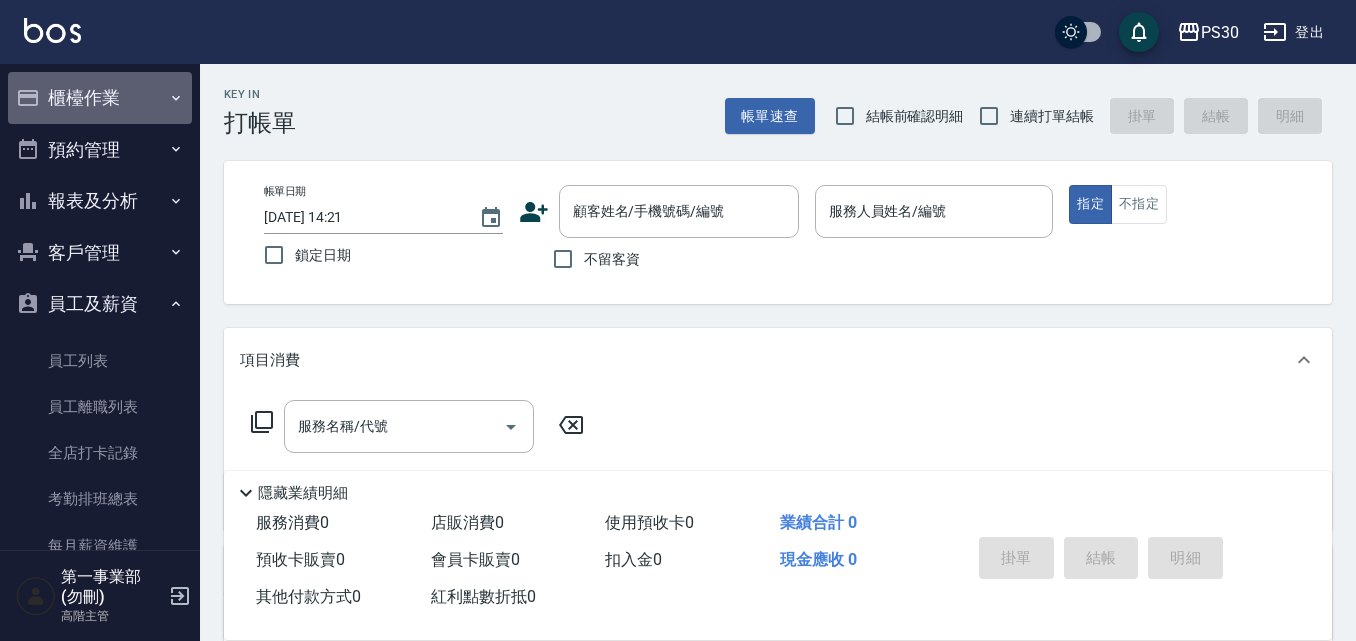 click on "櫃檯作業" at bounding box center (100, 98) 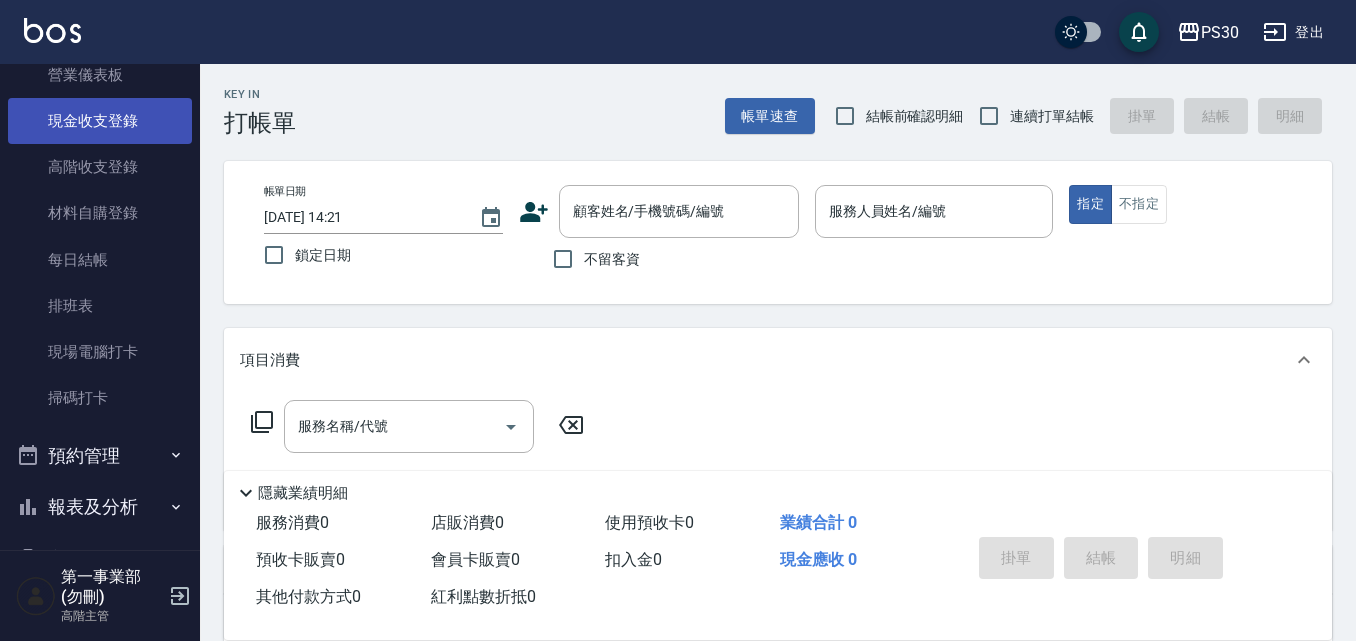 scroll, scrollTop: 300, scrollLeft: 0, axis: vertical 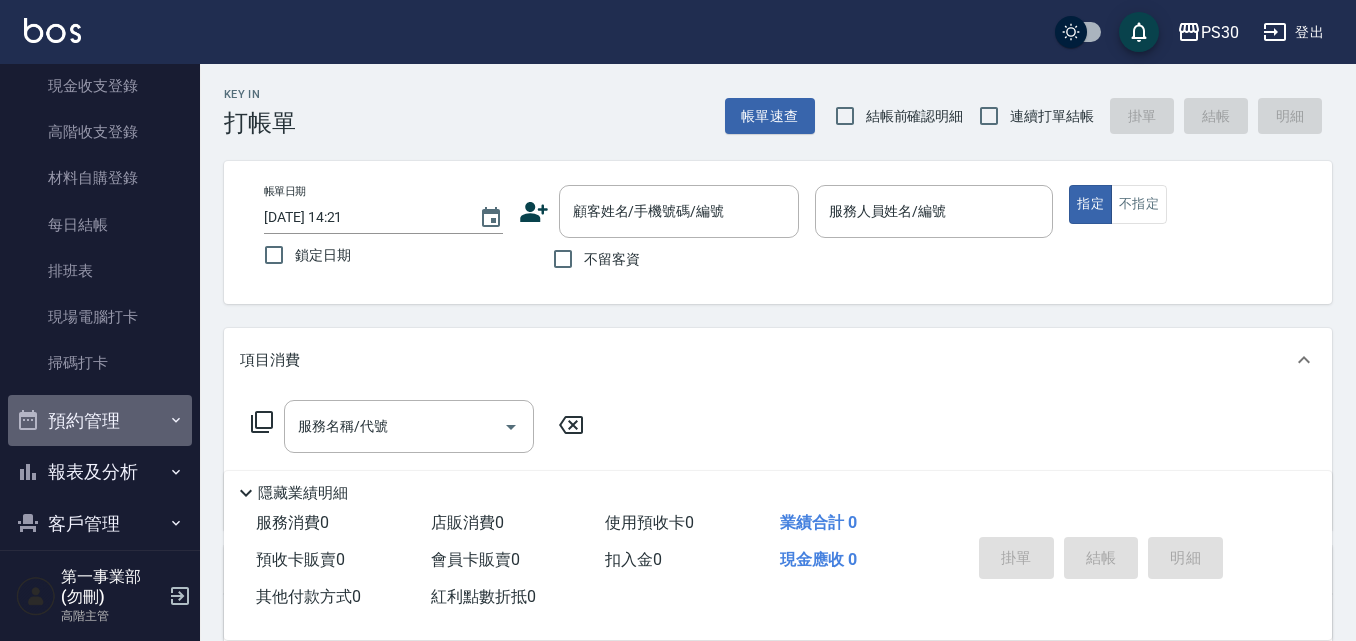 click on "預約管理" at bounding box center [100, 421] 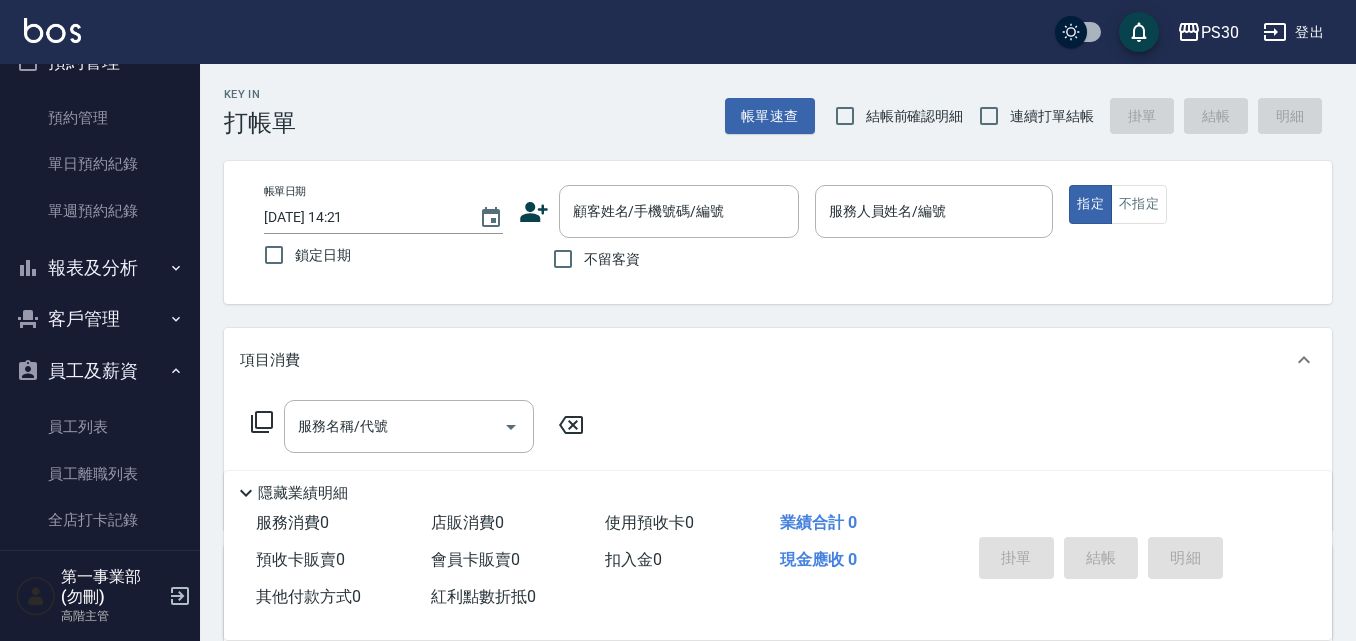 scroll, scrollTop: 700, scrollLeft: 0, axis: vertical 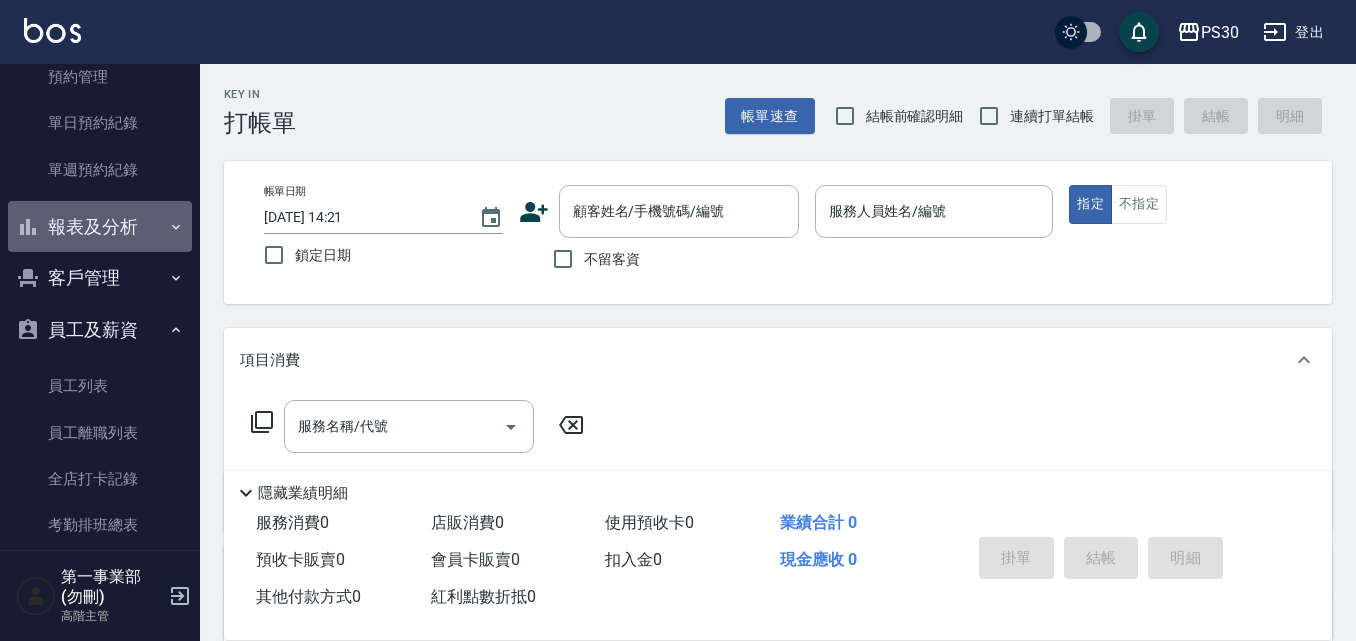 click 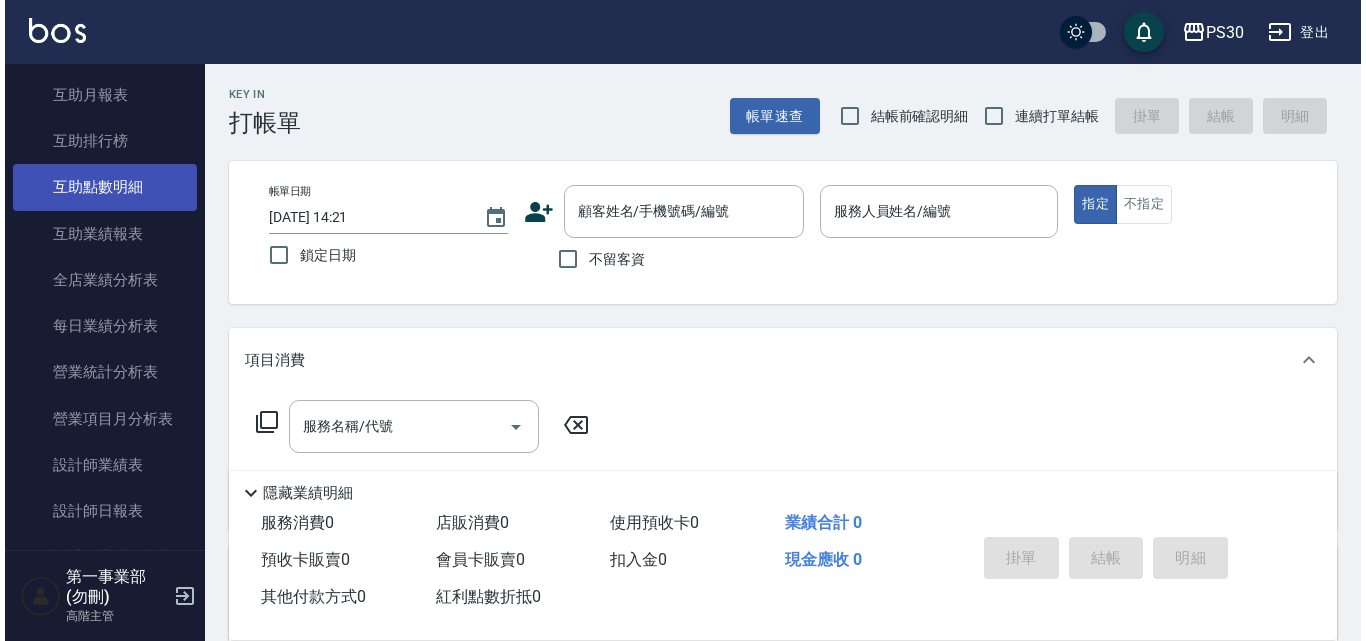 scroll, scrollTop: 1200, scrollLeft: 0, axis: vertical 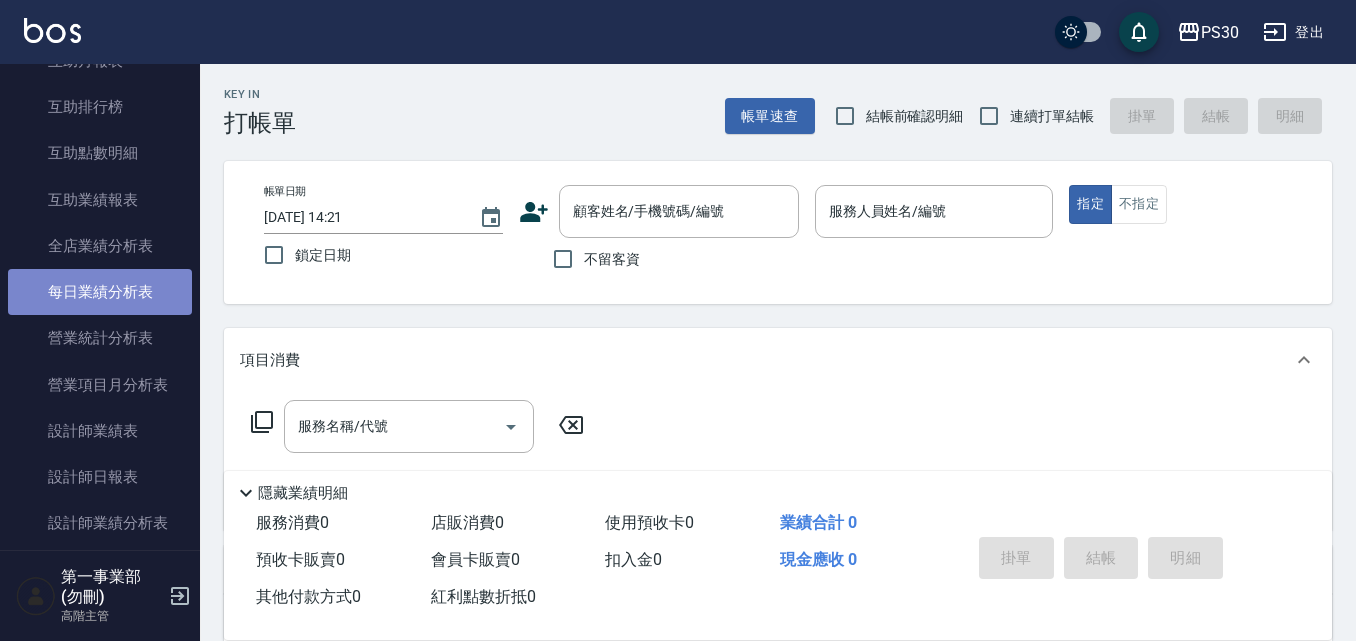 click on "每日業績分析表" at bounding box center (100, 292) 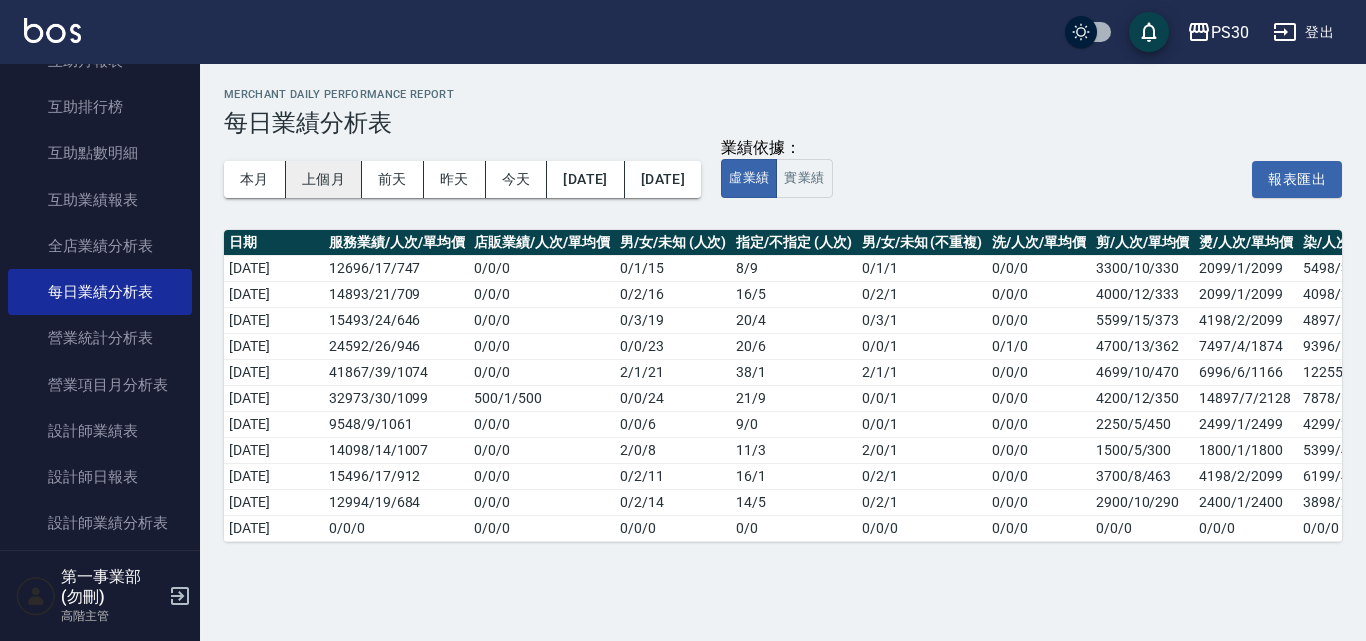 click on "上個月" at bounding box center (324, 179) 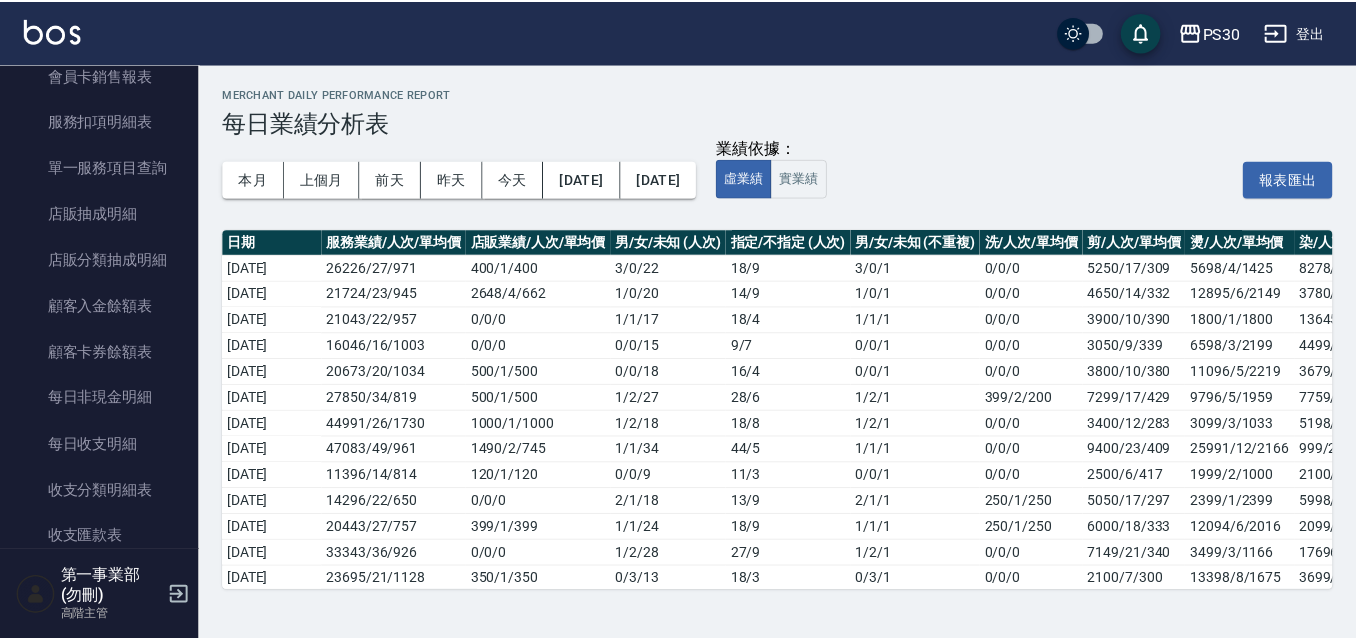 scroll, scrollTop: 2100, scrollLeft: 0, axis: vertical 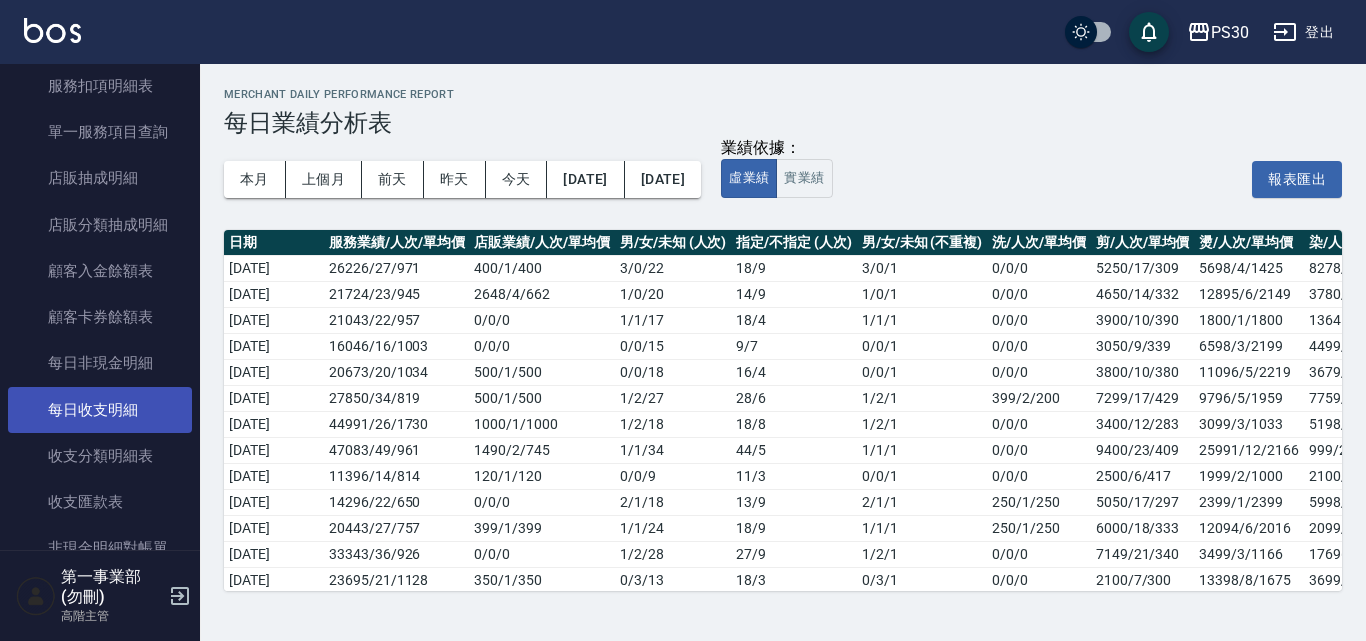 click on "每日收支明細" at bounding box center (100, 410) 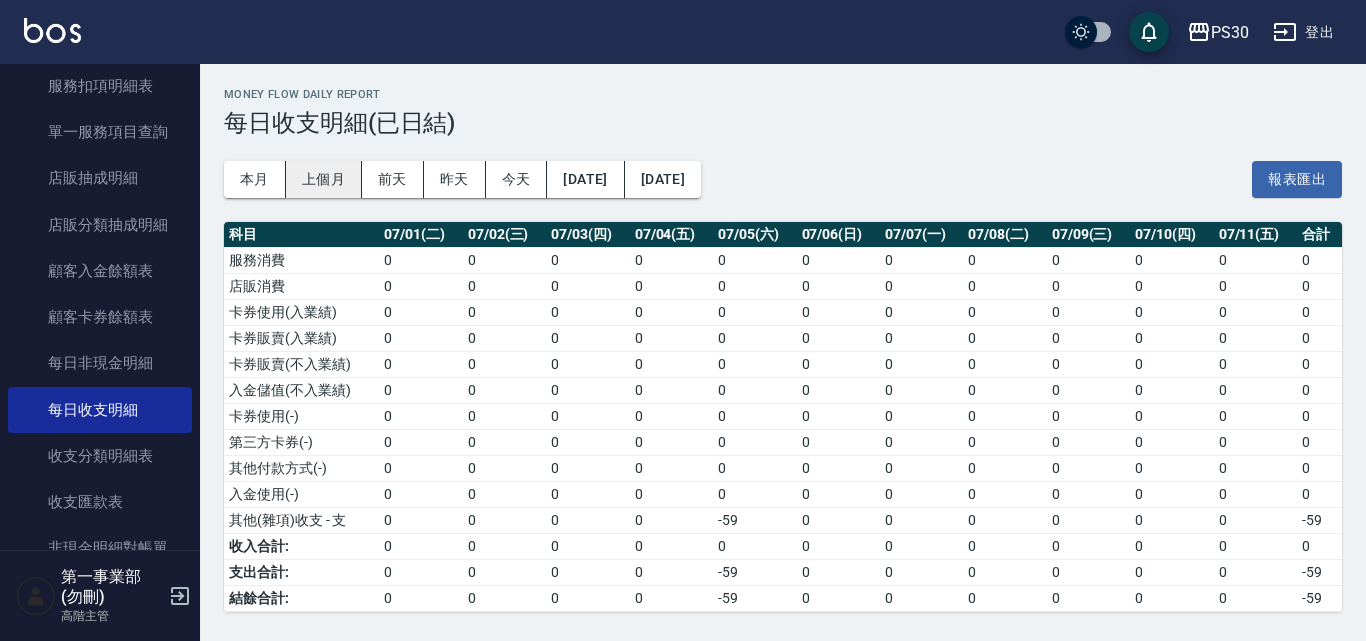 click on "上個月" at bounding box center [324, 179] 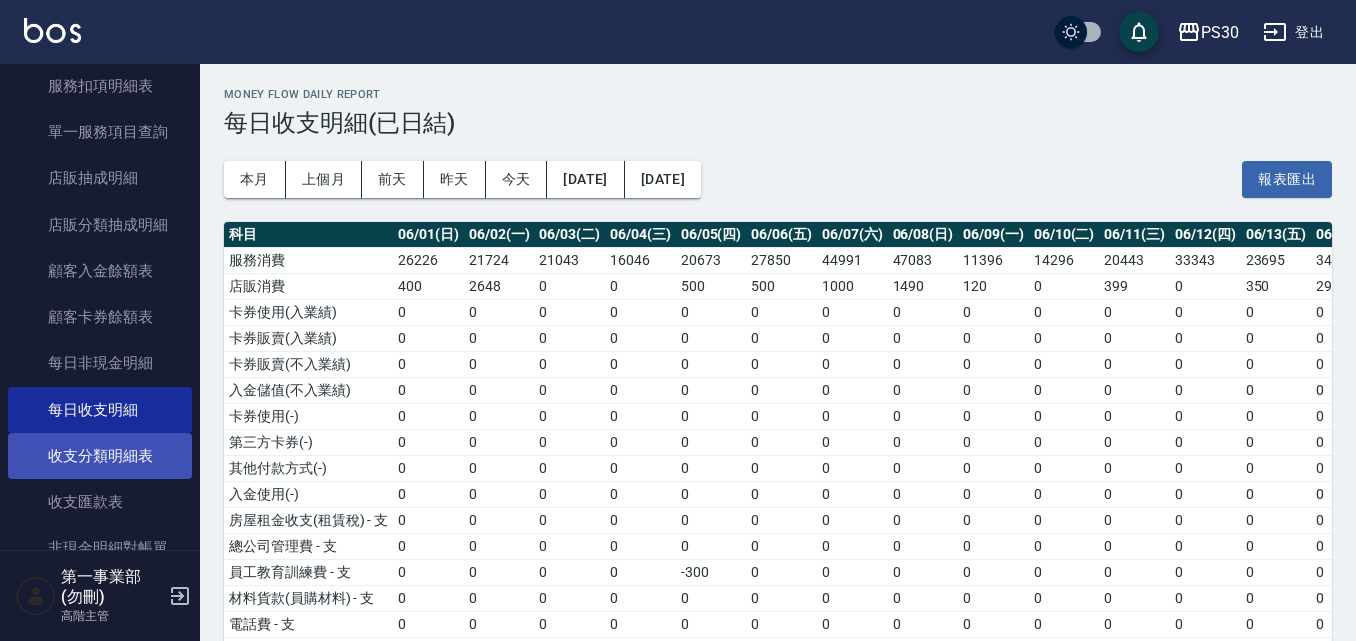 click on "收支分類明細表" at bounding box center (100, 456) 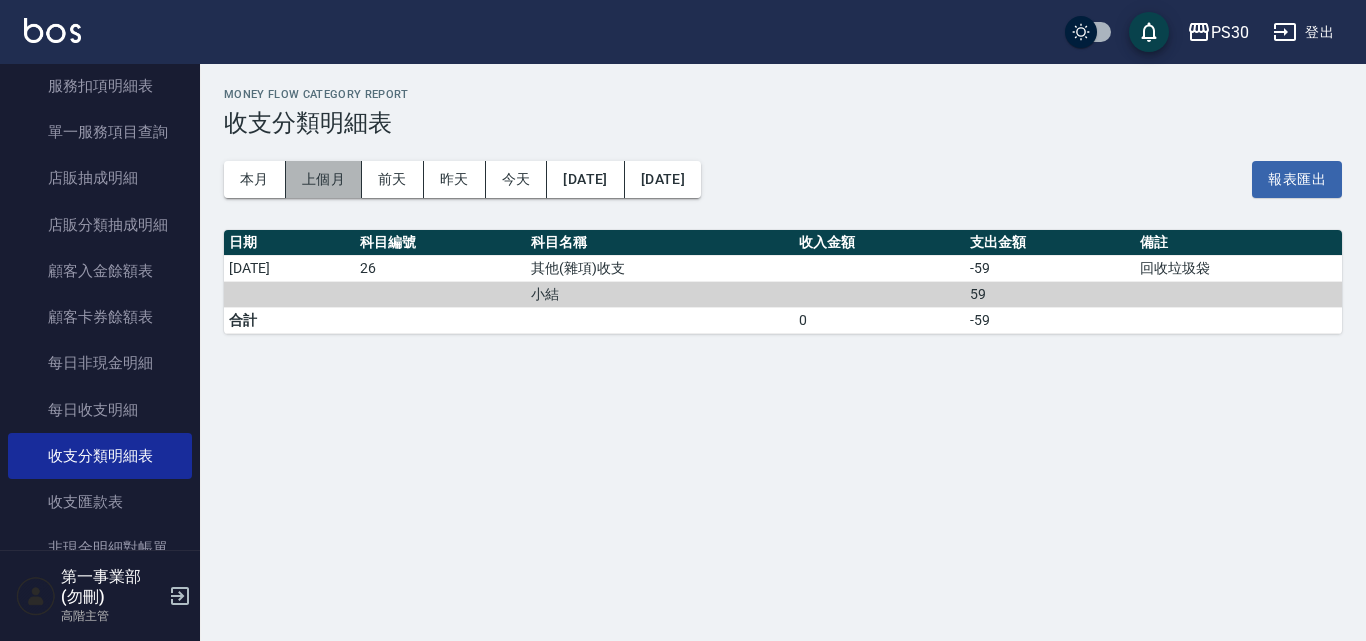 click on "上個月" at bounding box center (324, 179) 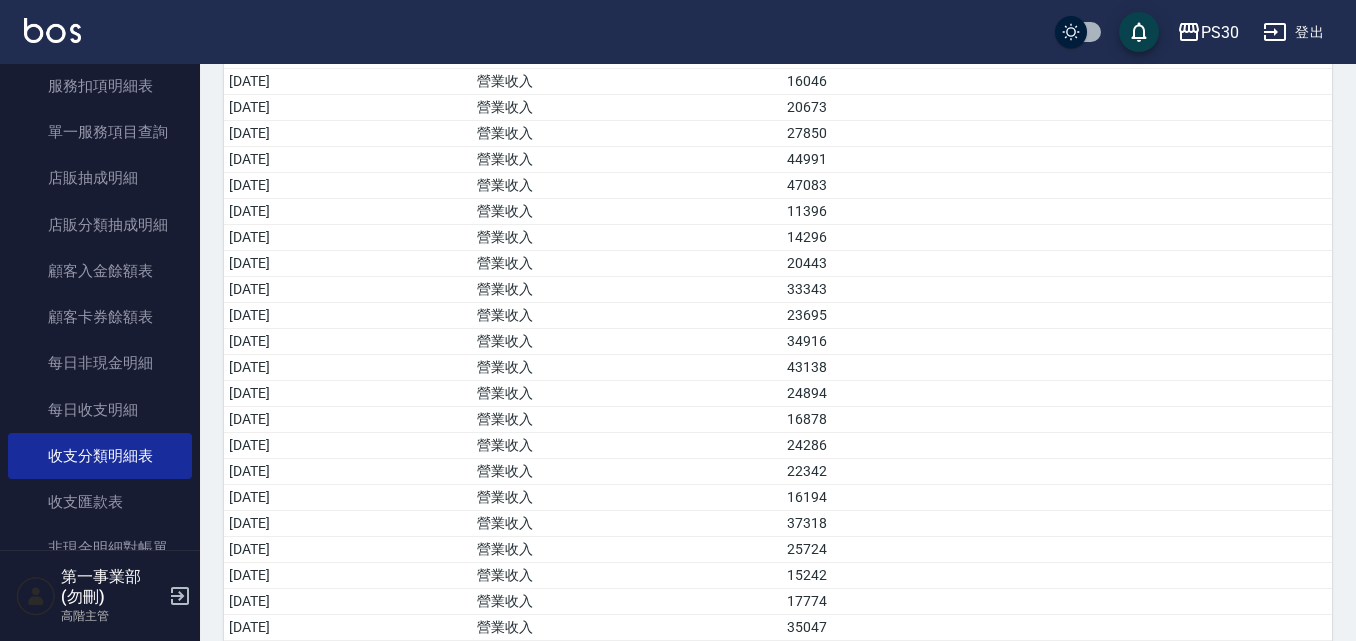 scroll, scrollTop: 300, scrollLeft: 0, axis: vertical 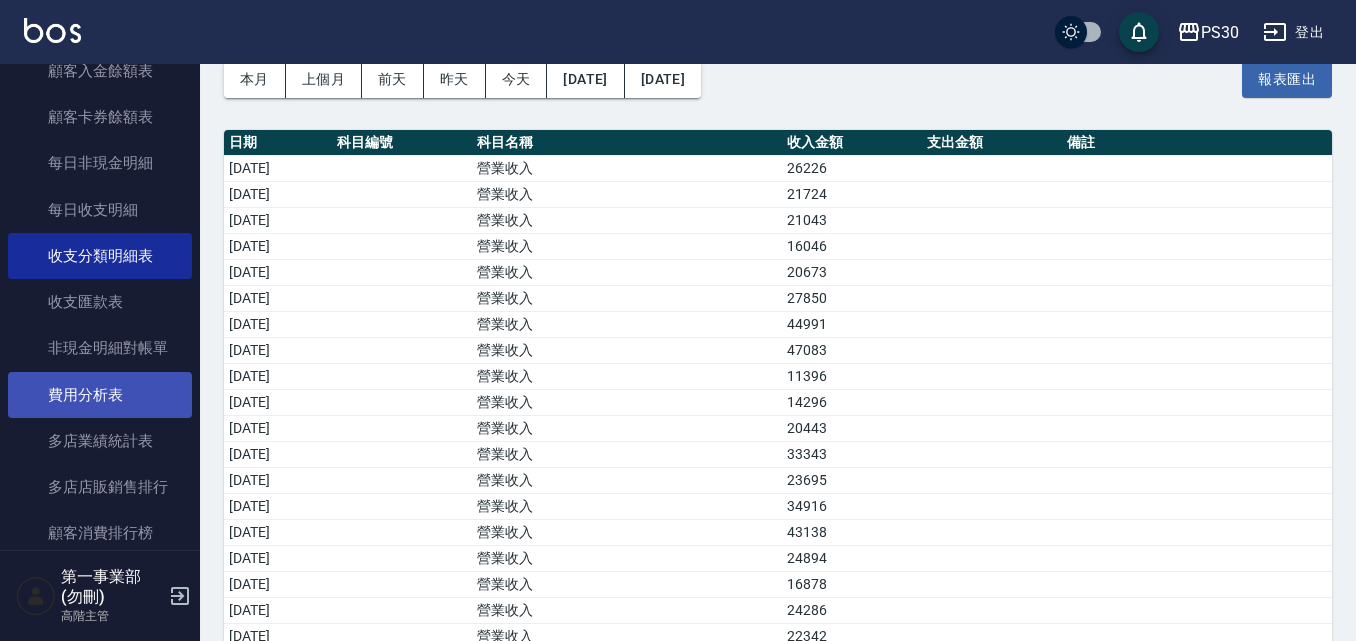 click on "費用分析表" at bounding box center (100, 395) 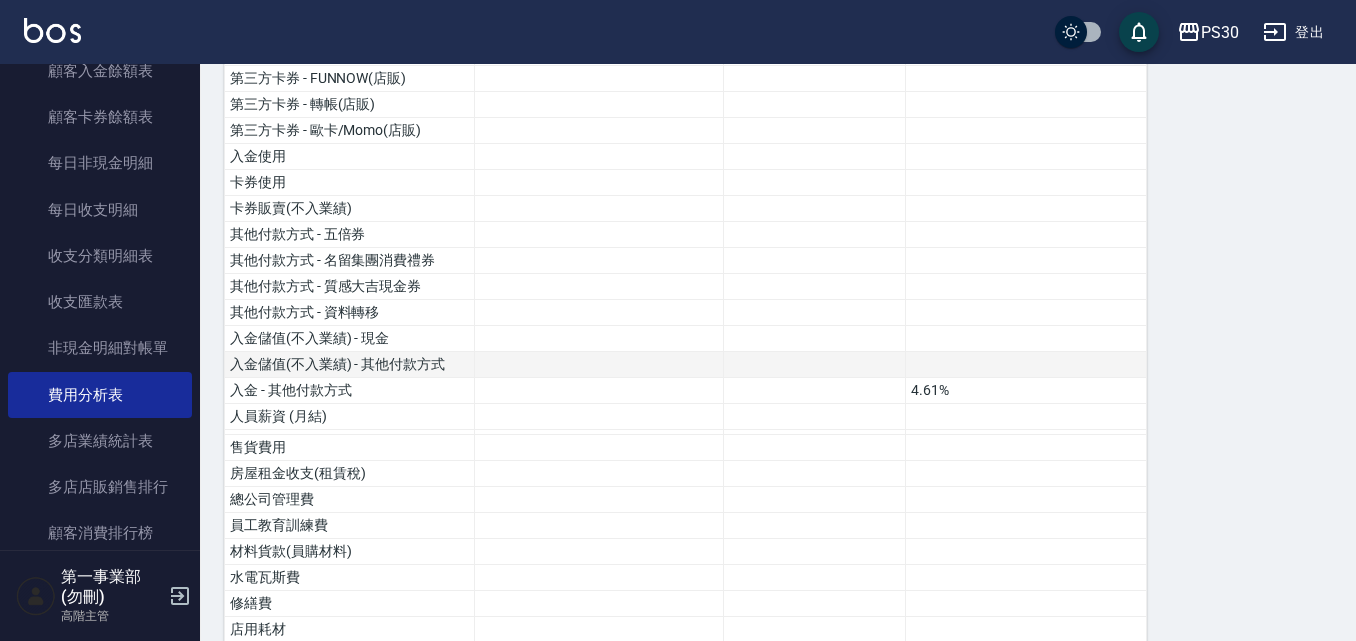 scroll, scrollTop: 500, scrollLeft: 0, axis: vertical 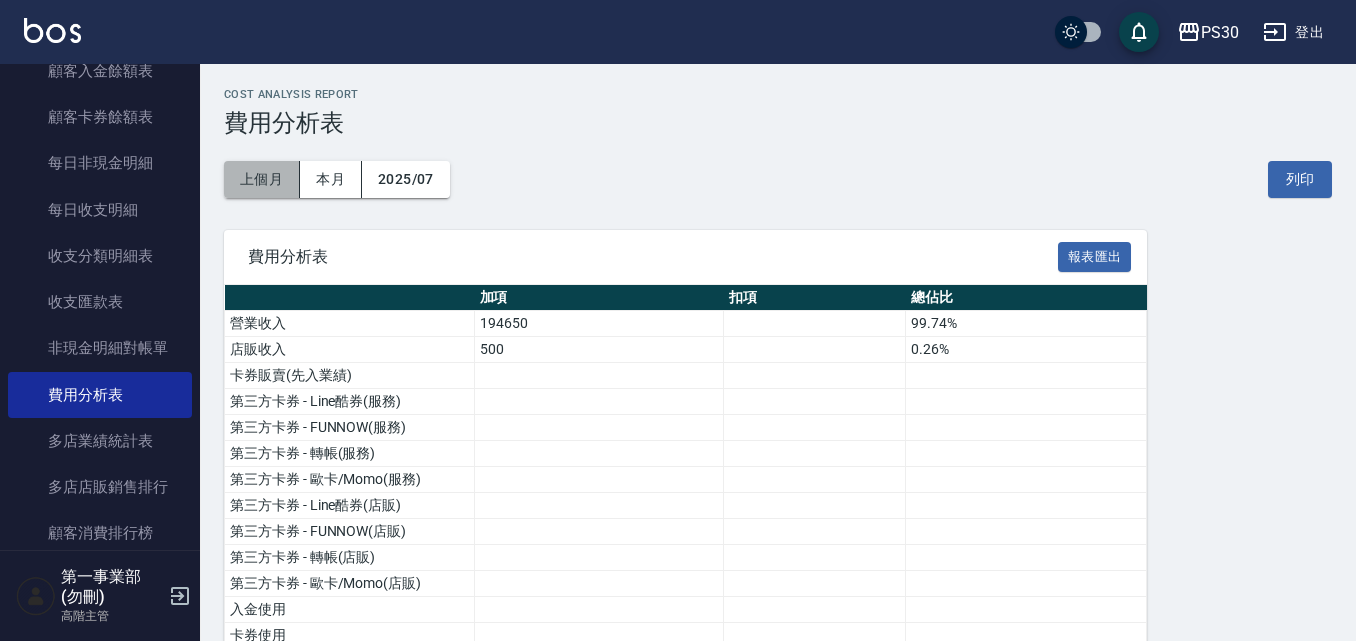 click on "上個月" at bounding box center [262, 179] 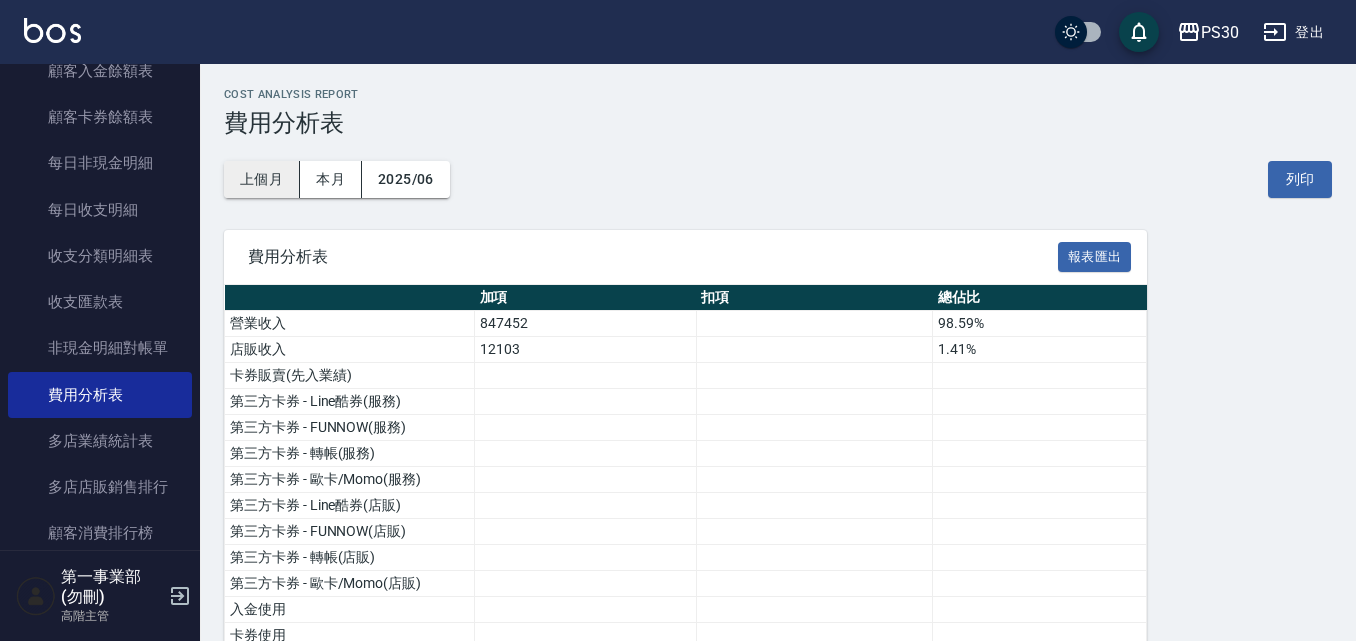 click on "上個月" at bounding box center (262, 179) 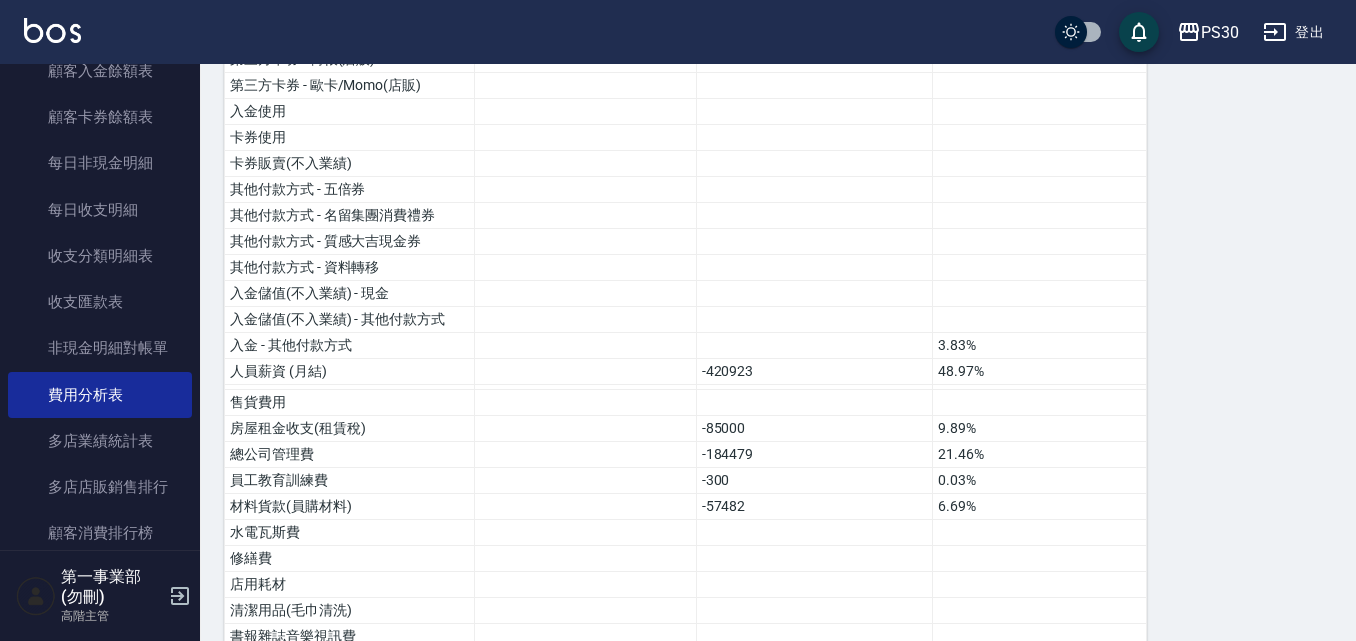 scroll, scrollTop: 500, scrollLeft: 0, axis: vertical 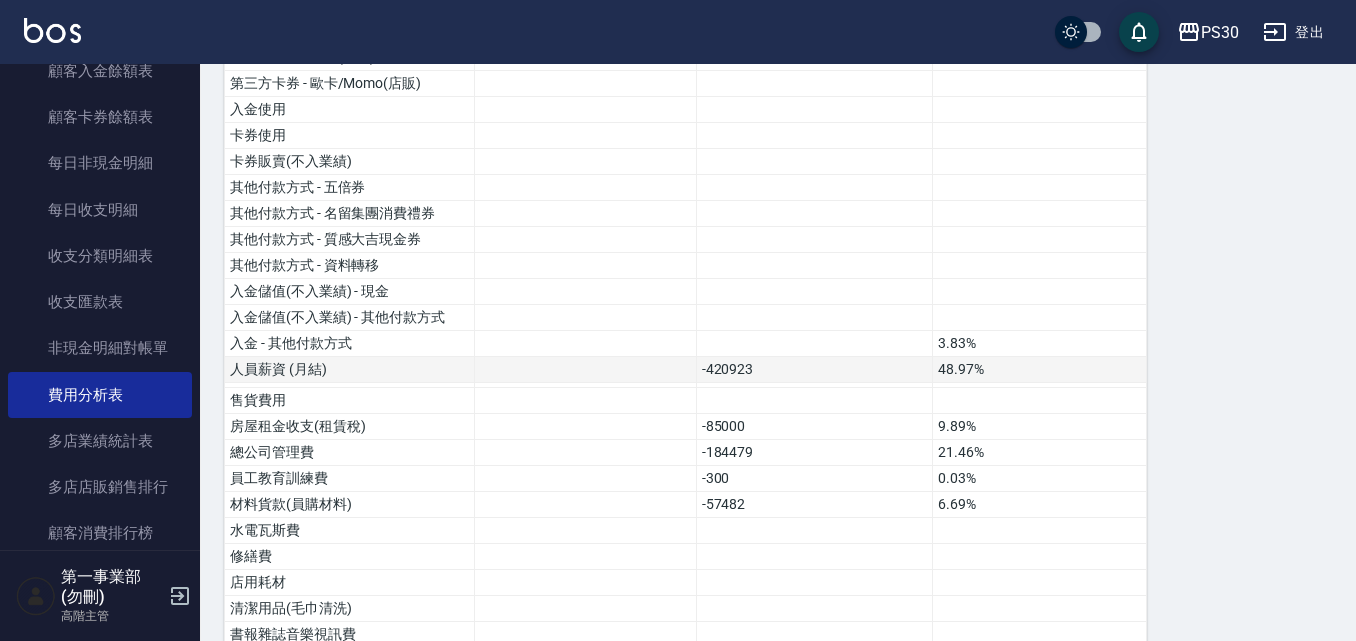 click at bounding box center [586, 370] 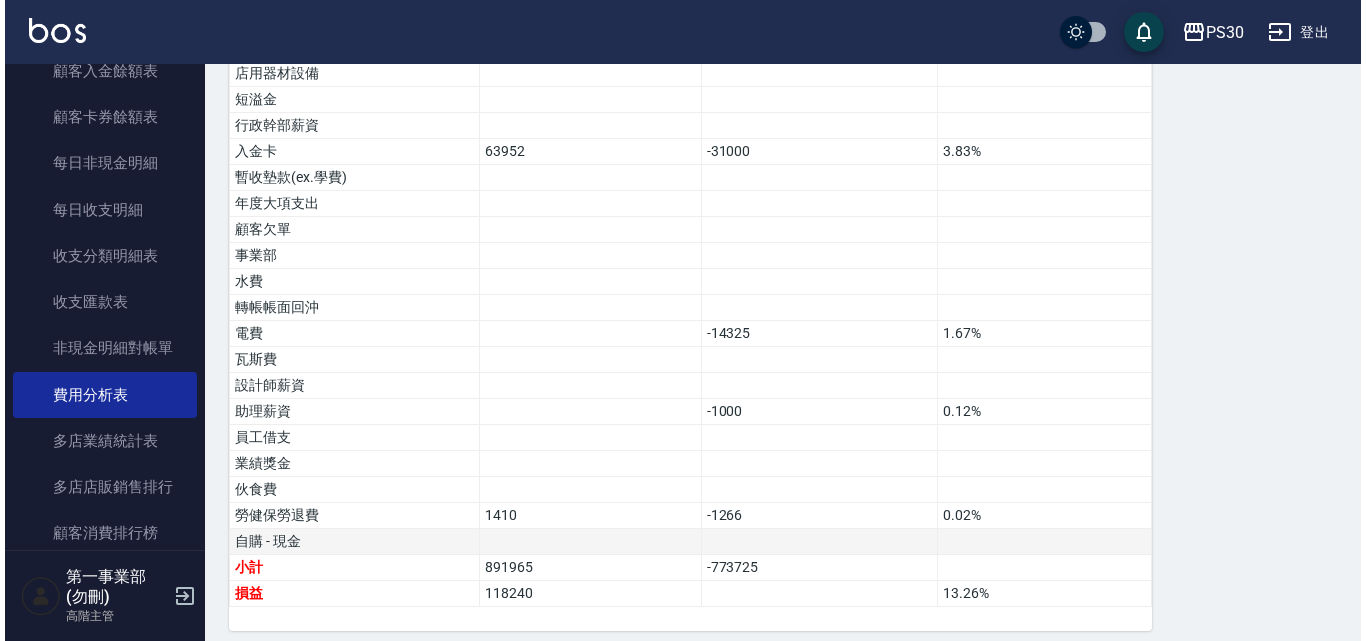 scroll, scrollTop: 1361, scrollLeft: 0, axis: vertical 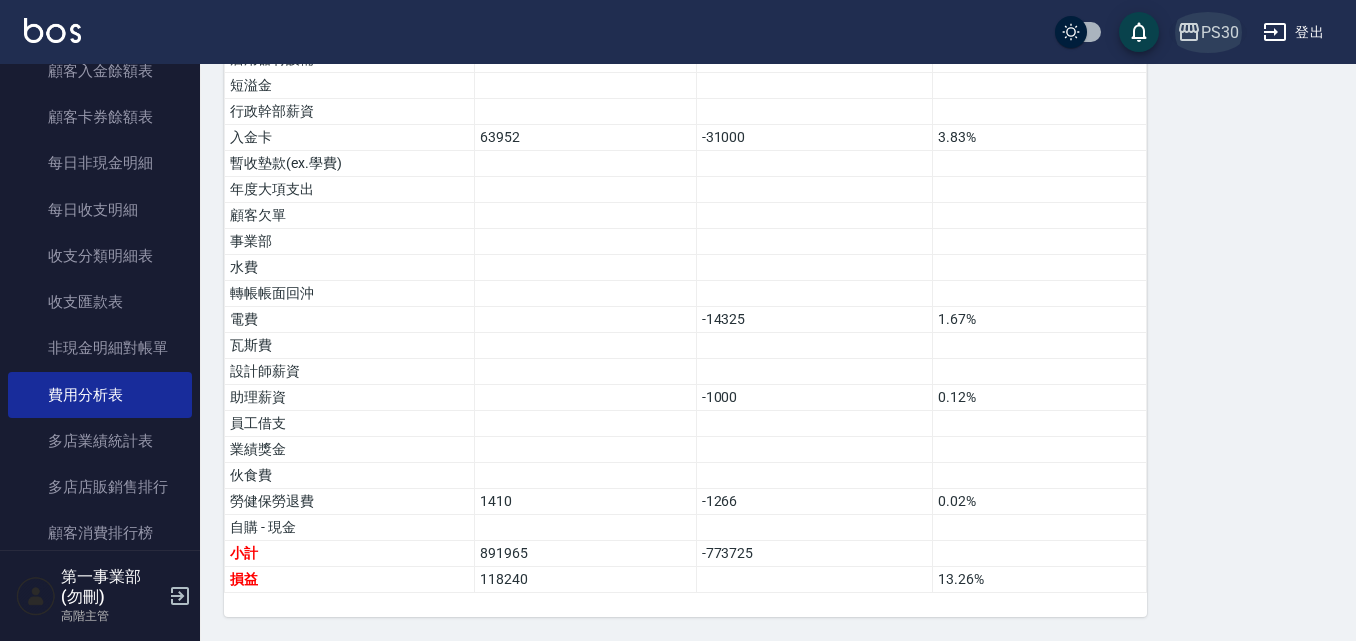 click on "PS30" at bounding box center (1220, 32) 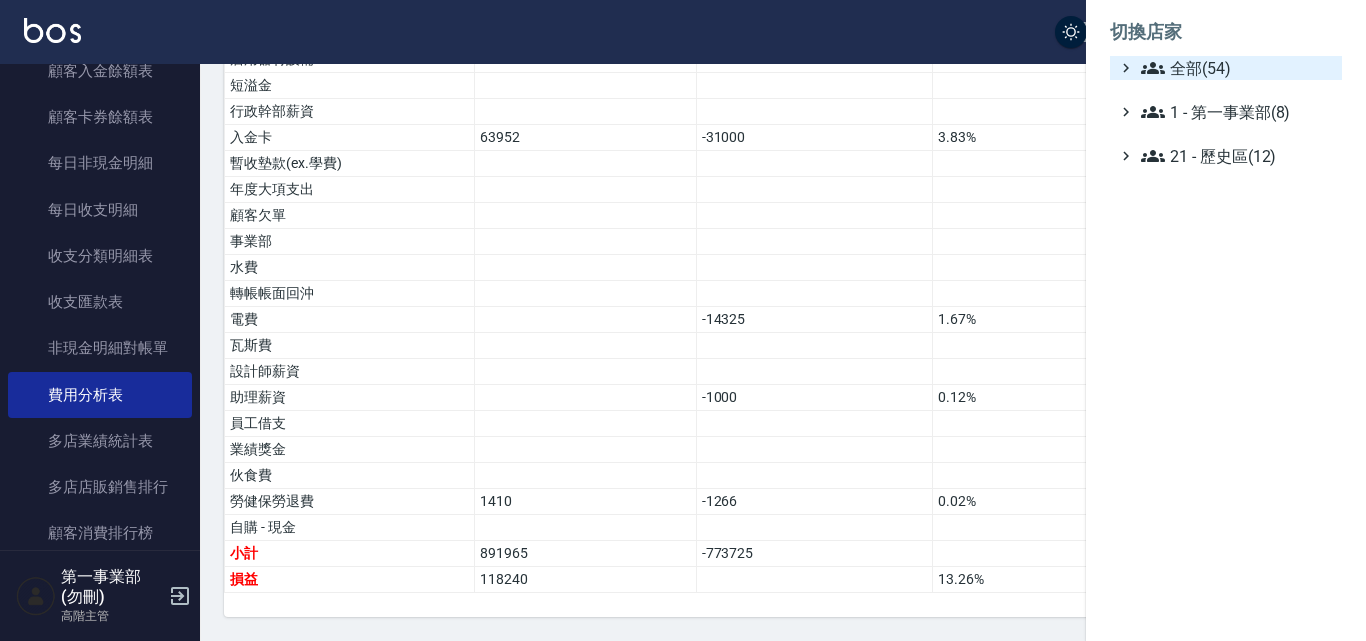 click on "全部(54)" at bounding box center (1237, 68) 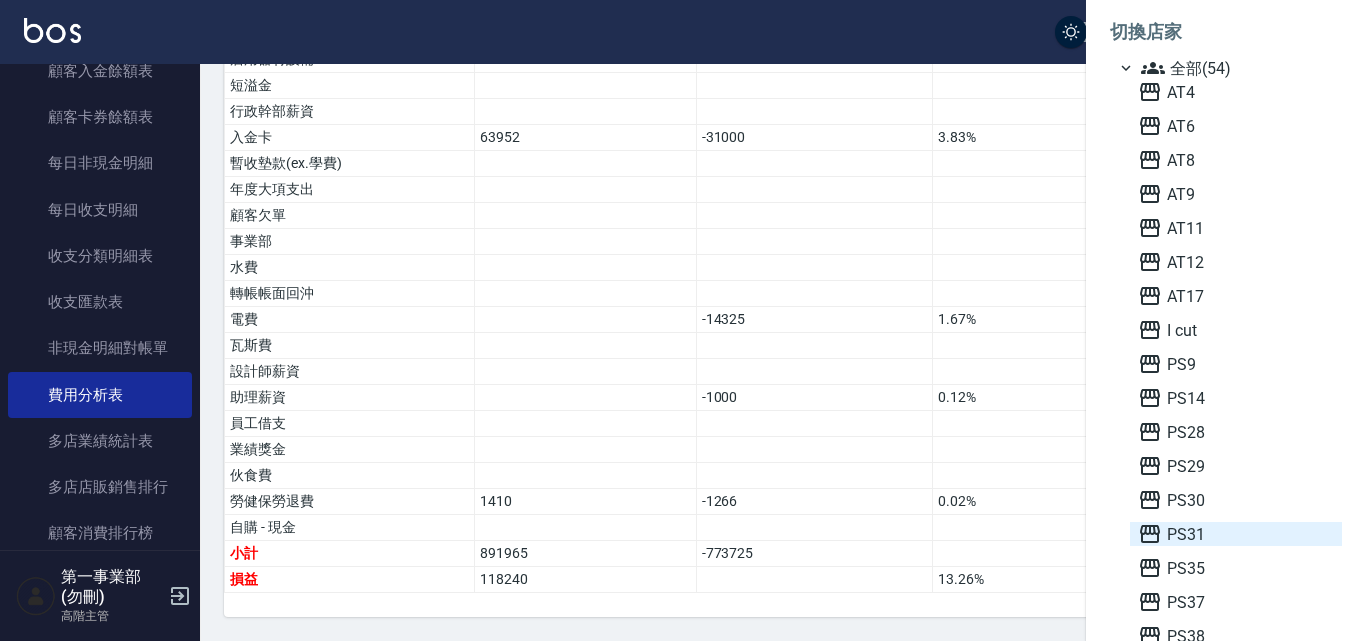 click on "PS31" at bounding box center [1236, 534] 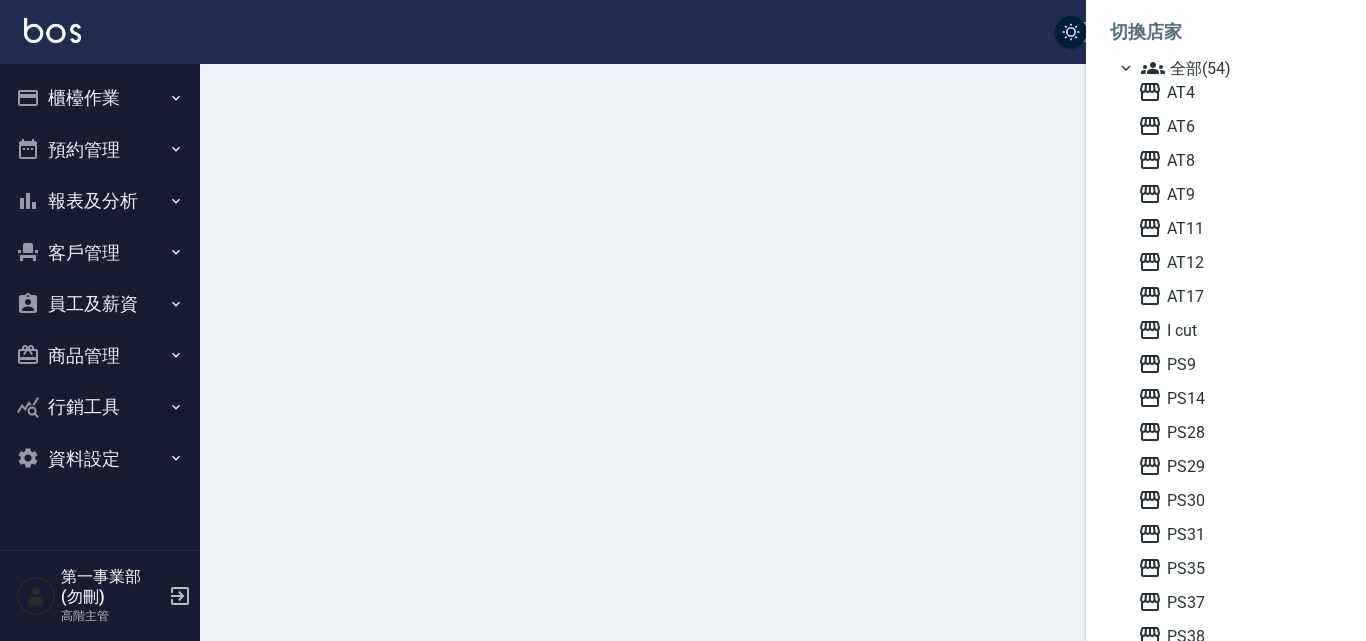 scroll, scrollTop: 0, scrollLeft: 0, axis: both 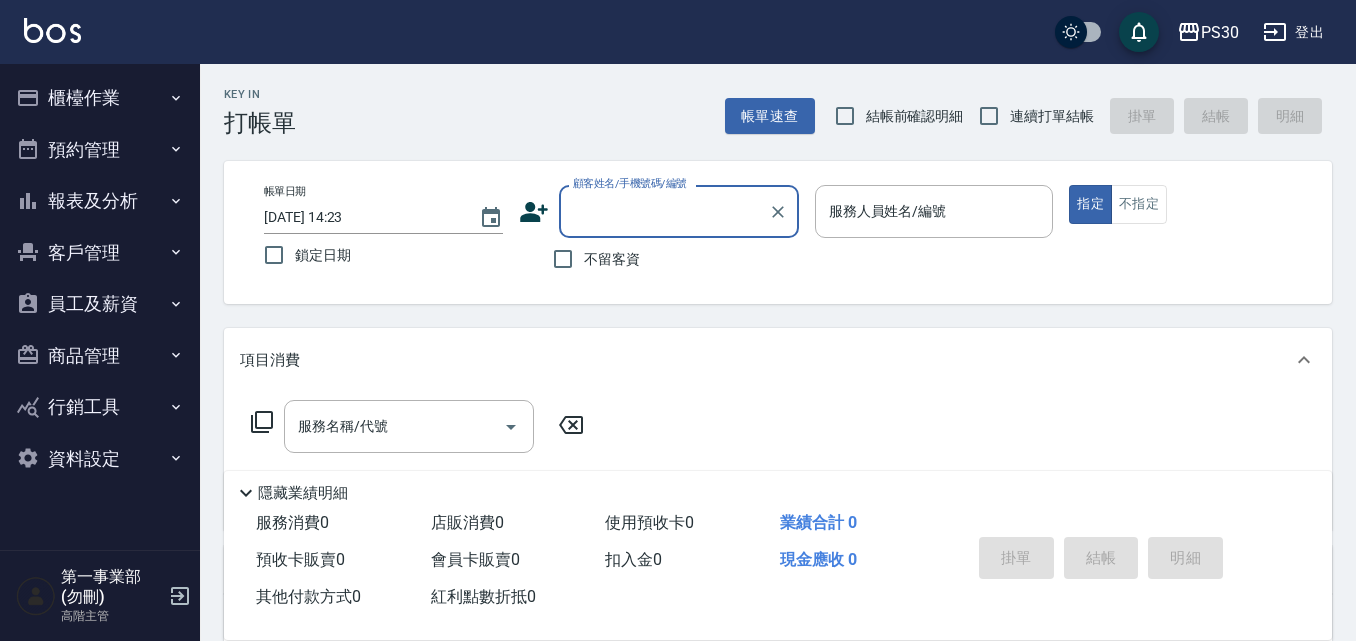 click on "報表及分析" at bounding box center [100, 201] 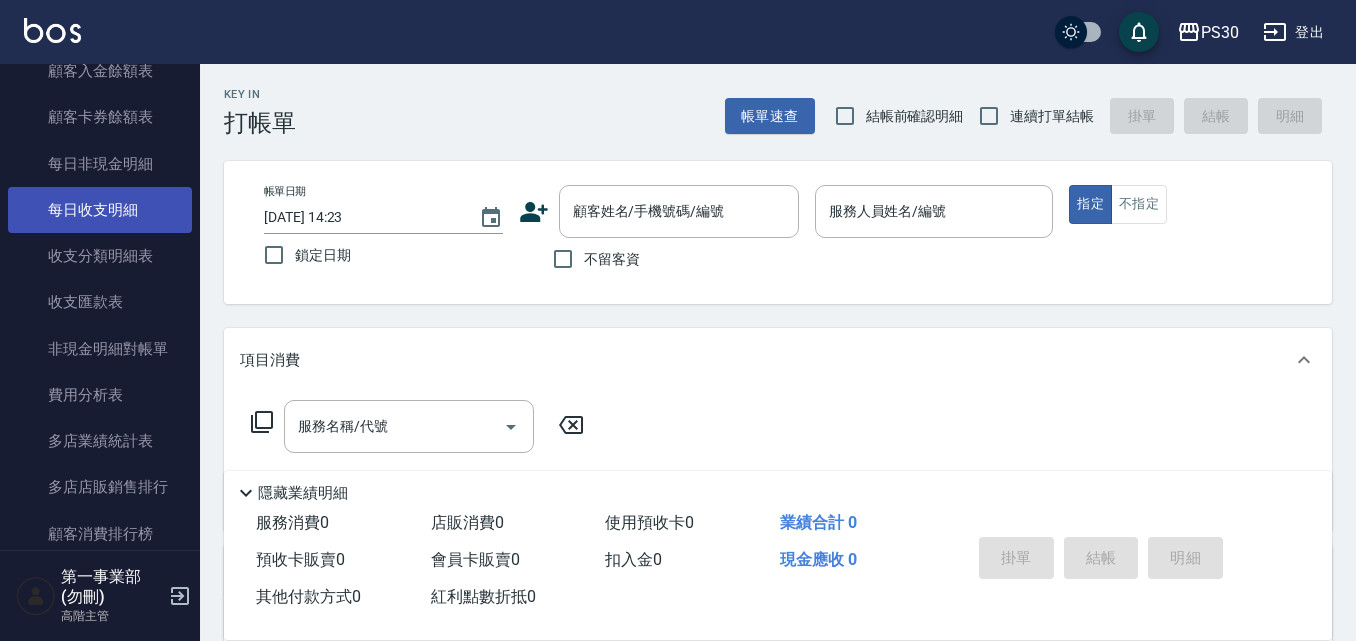 scroll, scrollTop: 1600, scrollLeft: 0, axis: vertical 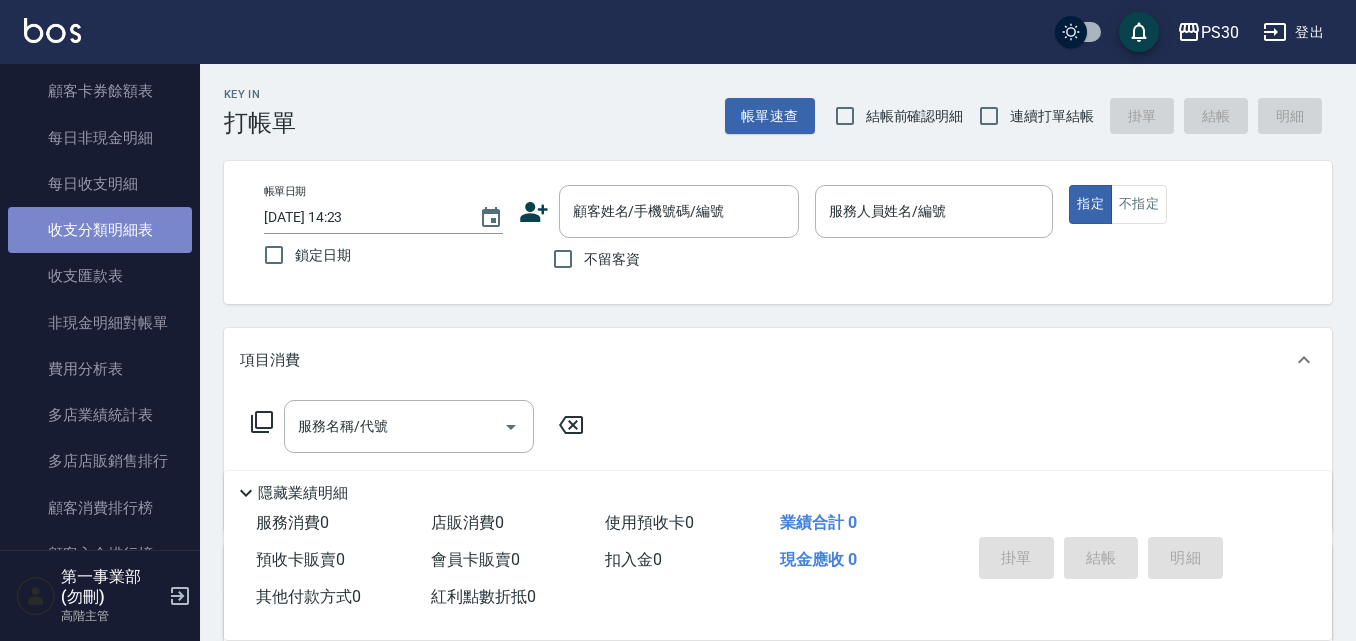 click on "收支分類明細表" at bounding box center [100, 230] 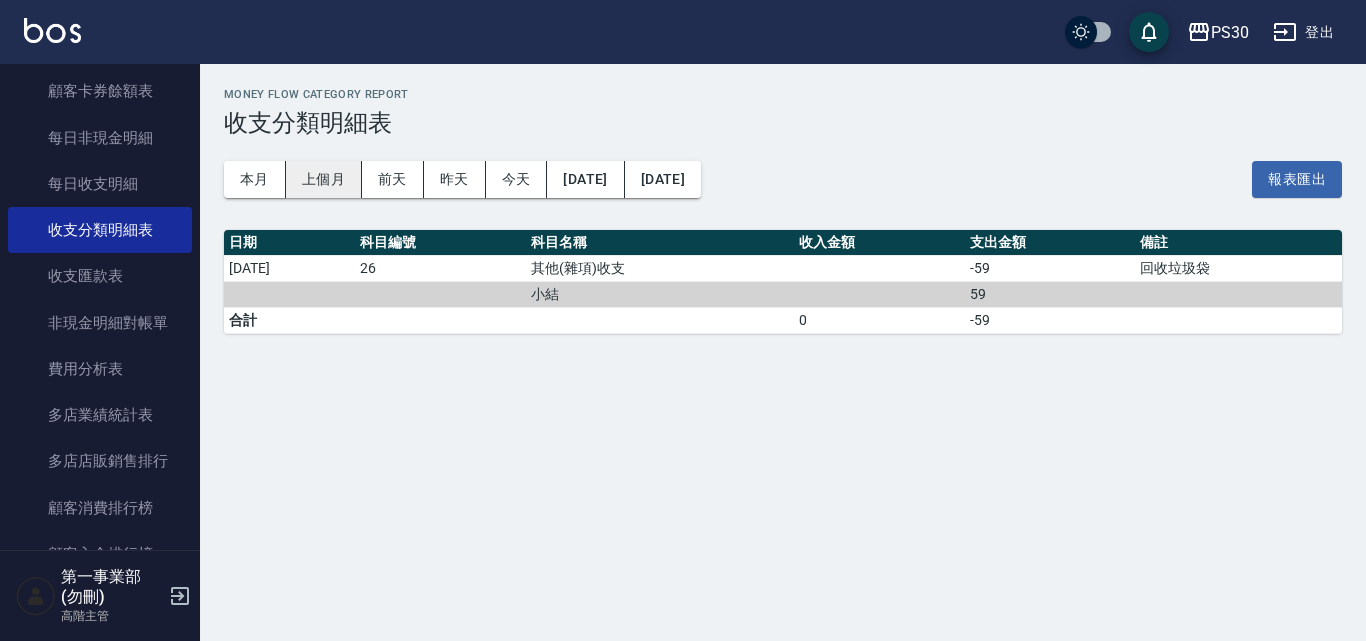 click on "上個月" at bounding box center (324, 179) 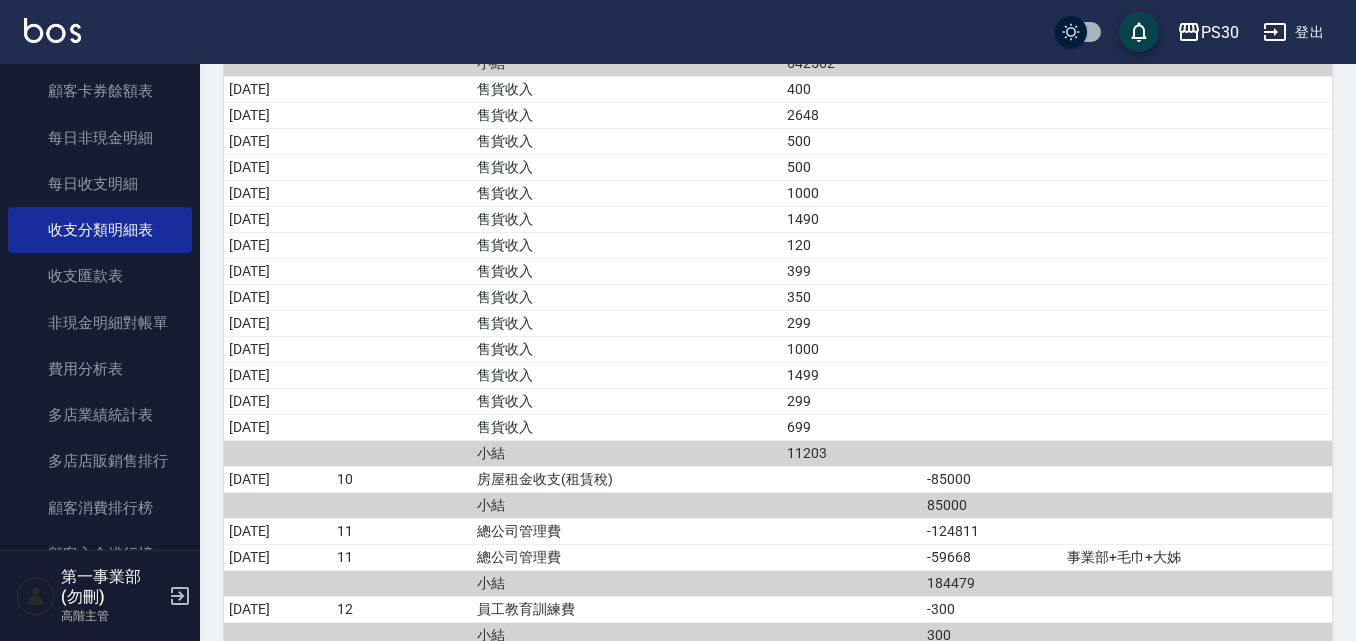 scroll, scrollTop: 900, scrollLeft: 0, axis: vertical 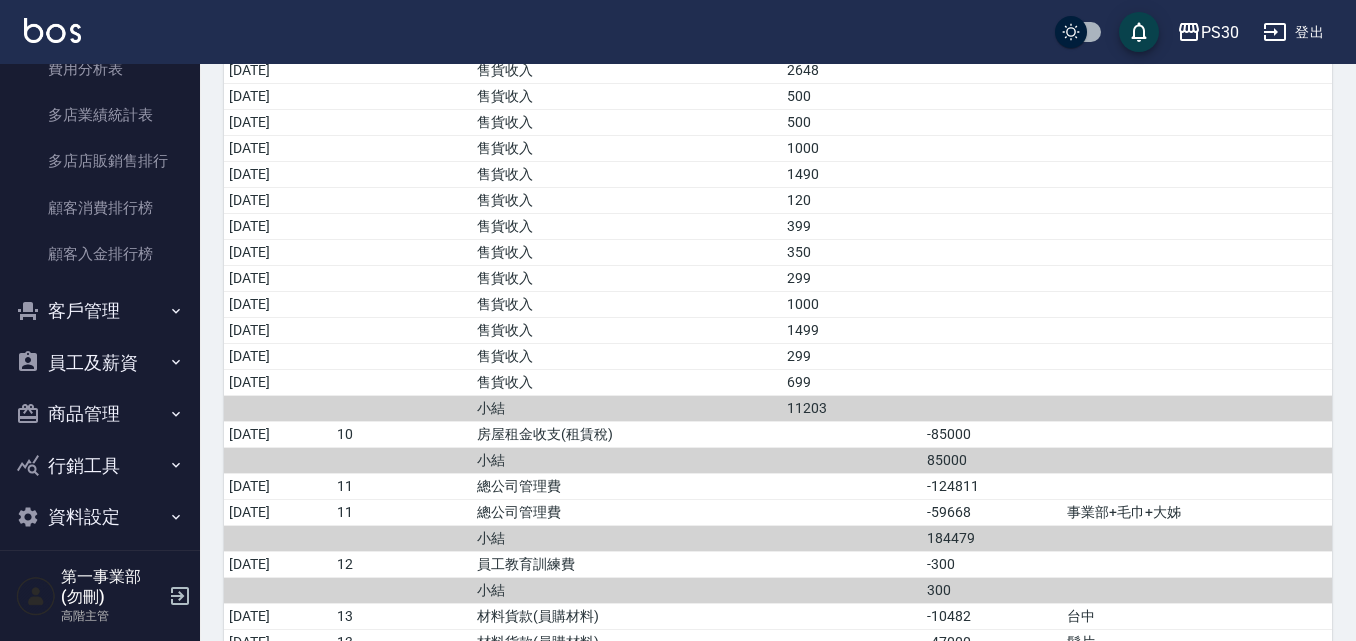 click on "員工及薪資" at bounding box center [100, 363] 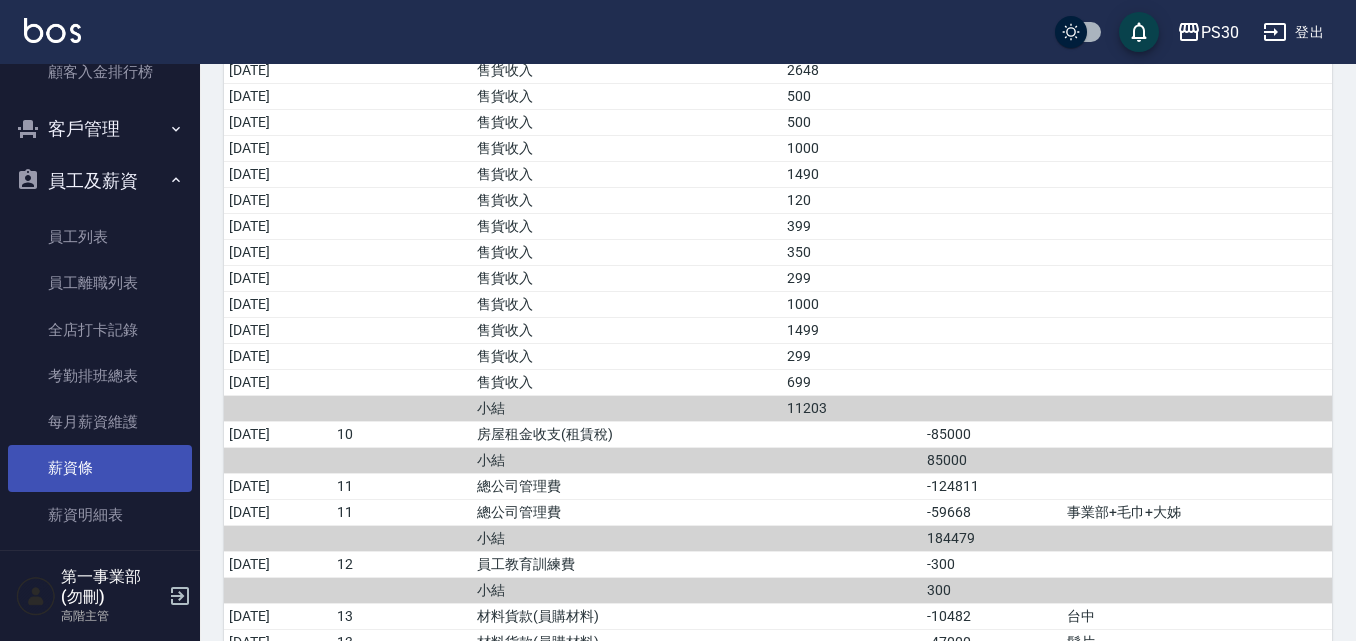 scroll, scrollTop: 2100, scrollLeft: 0, axis: vertical 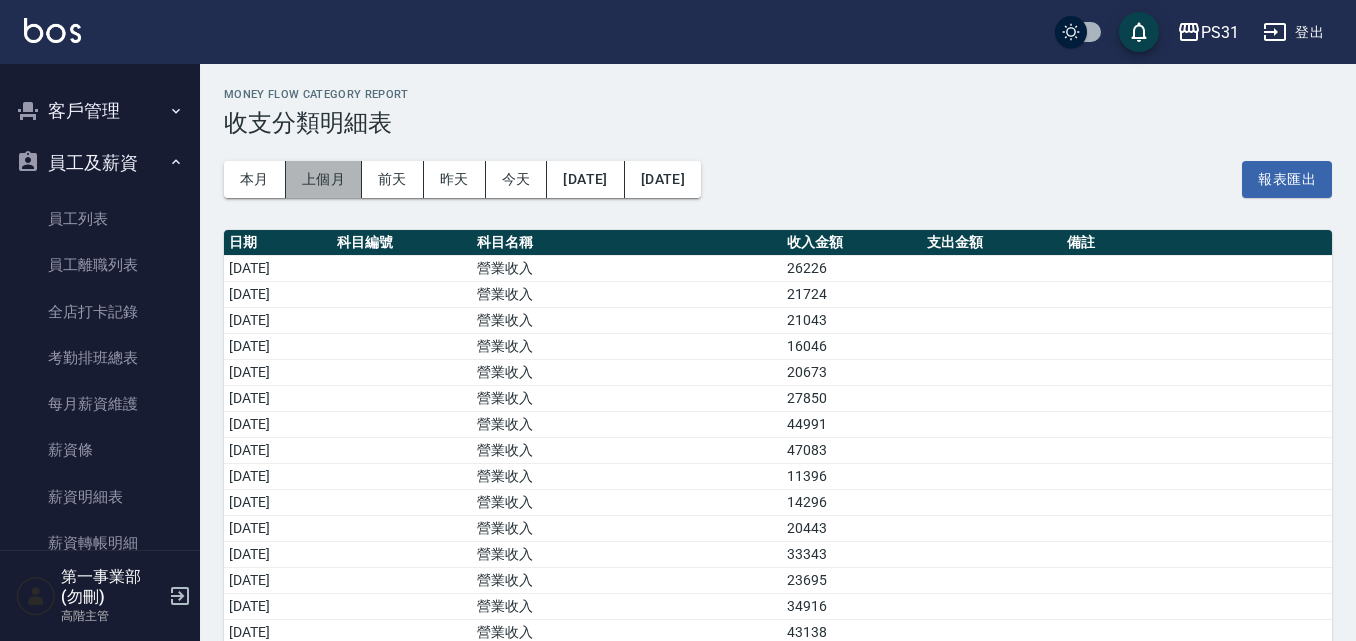 click on "上個月" at bounding box center [324, 179] 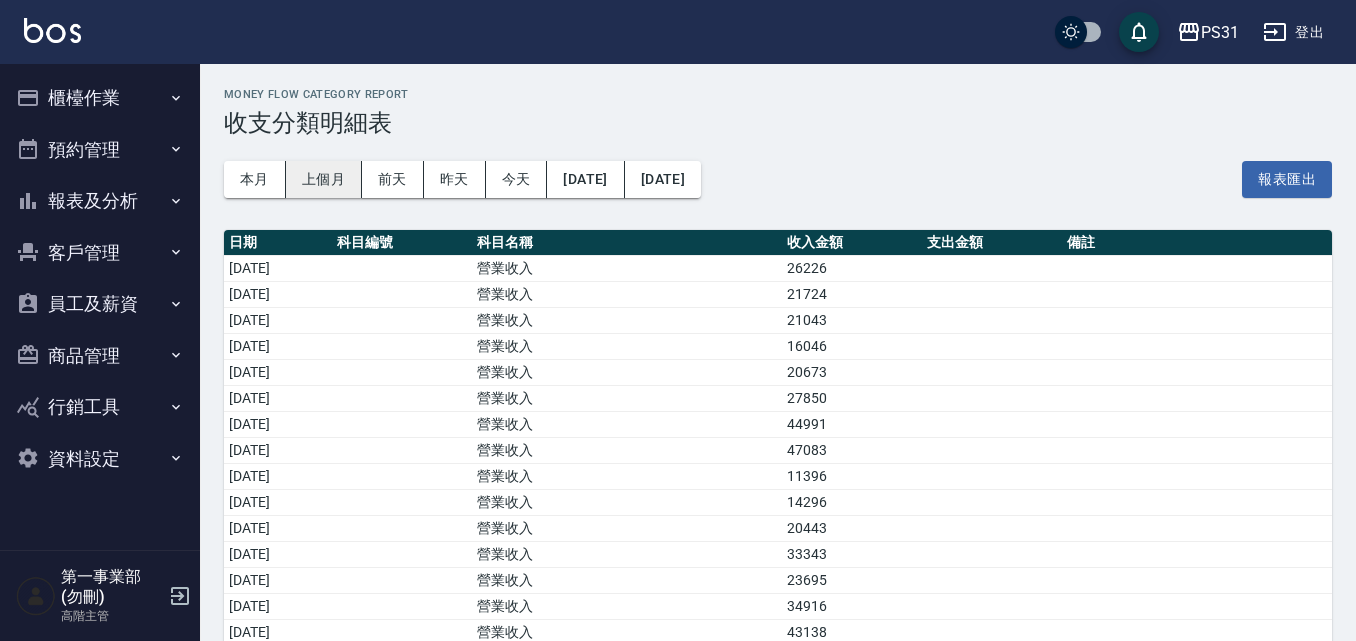 scroll, scrollTop: 0, scrollLeft: 0, axis: both 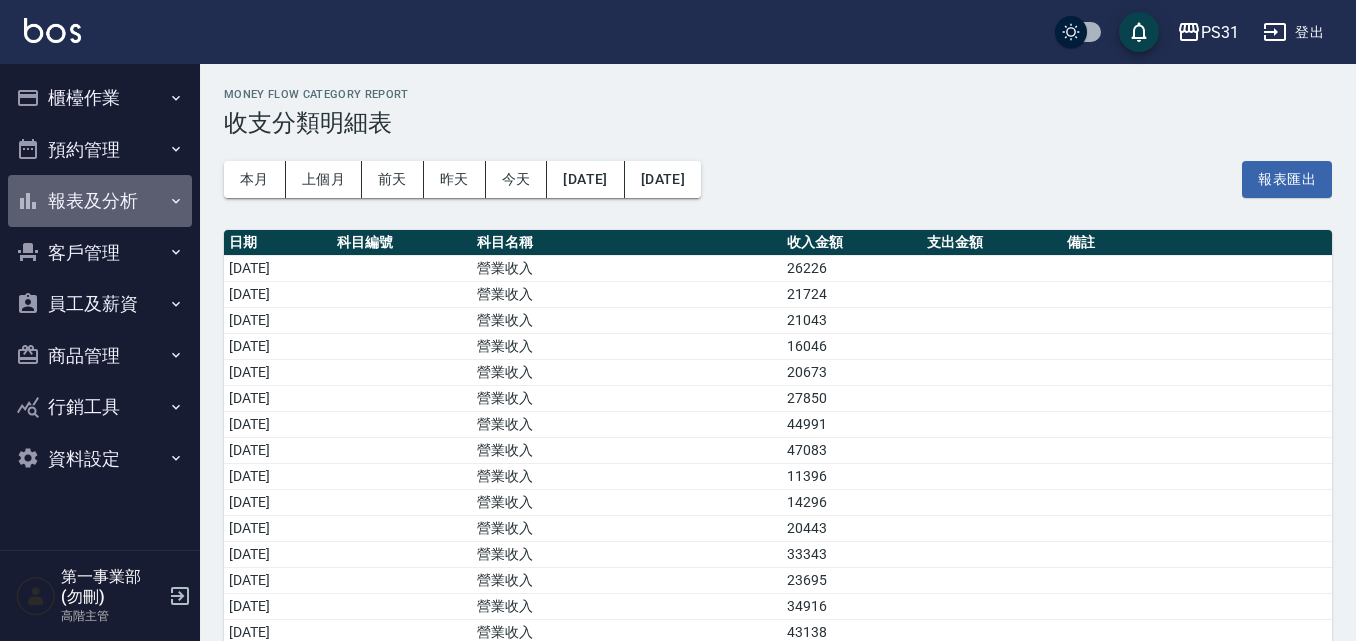 click on "報表及分析" at bounding box center [100, 201] 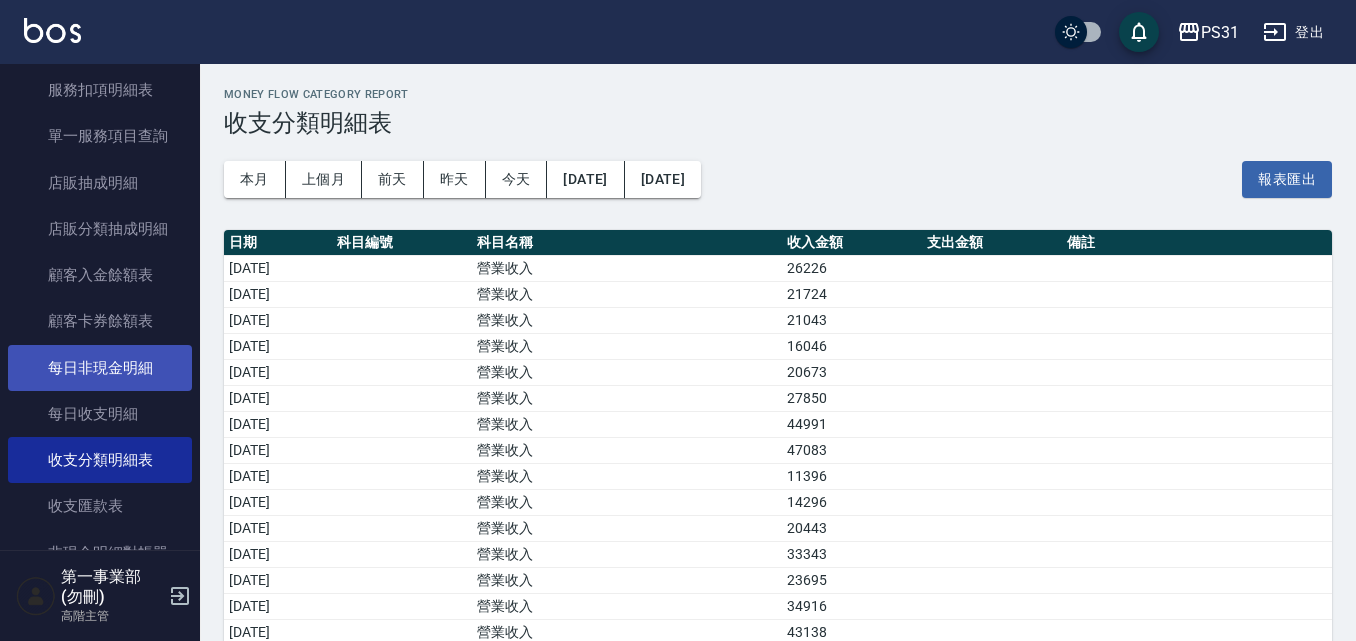 scroll, scrollTop: 1400, scrollLeft: 0, axis: vertical 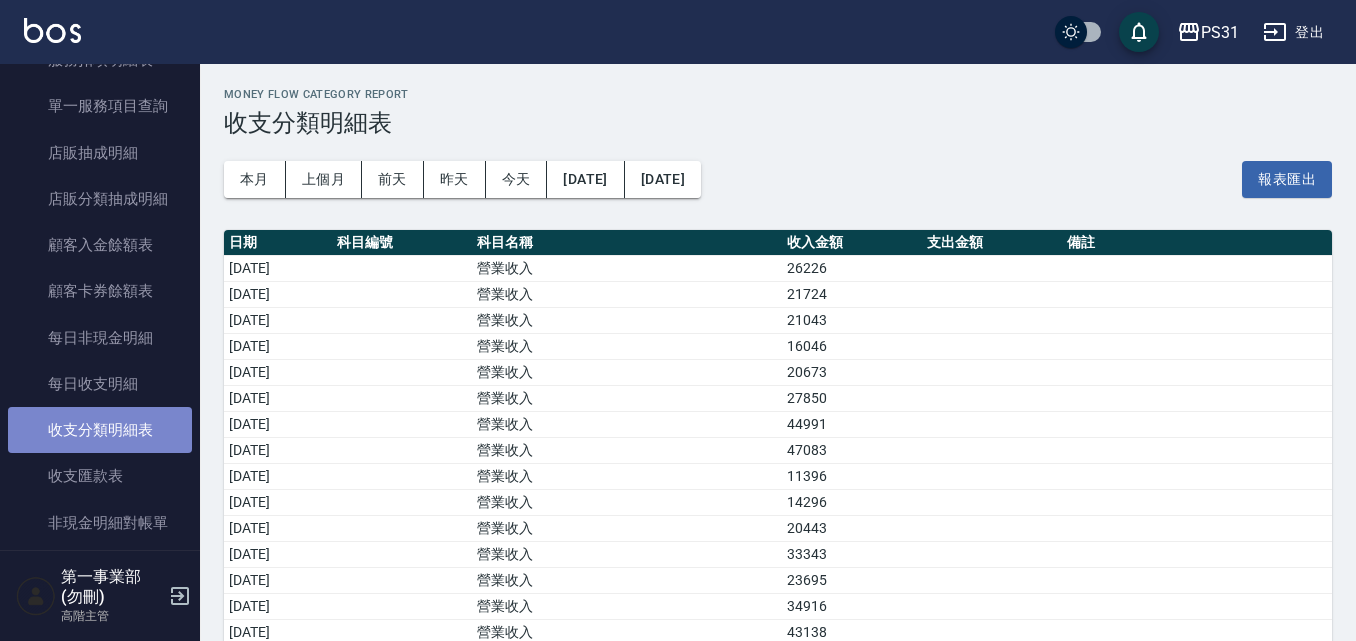 click on "收支分類明細表" at bounding box center [100, 430] 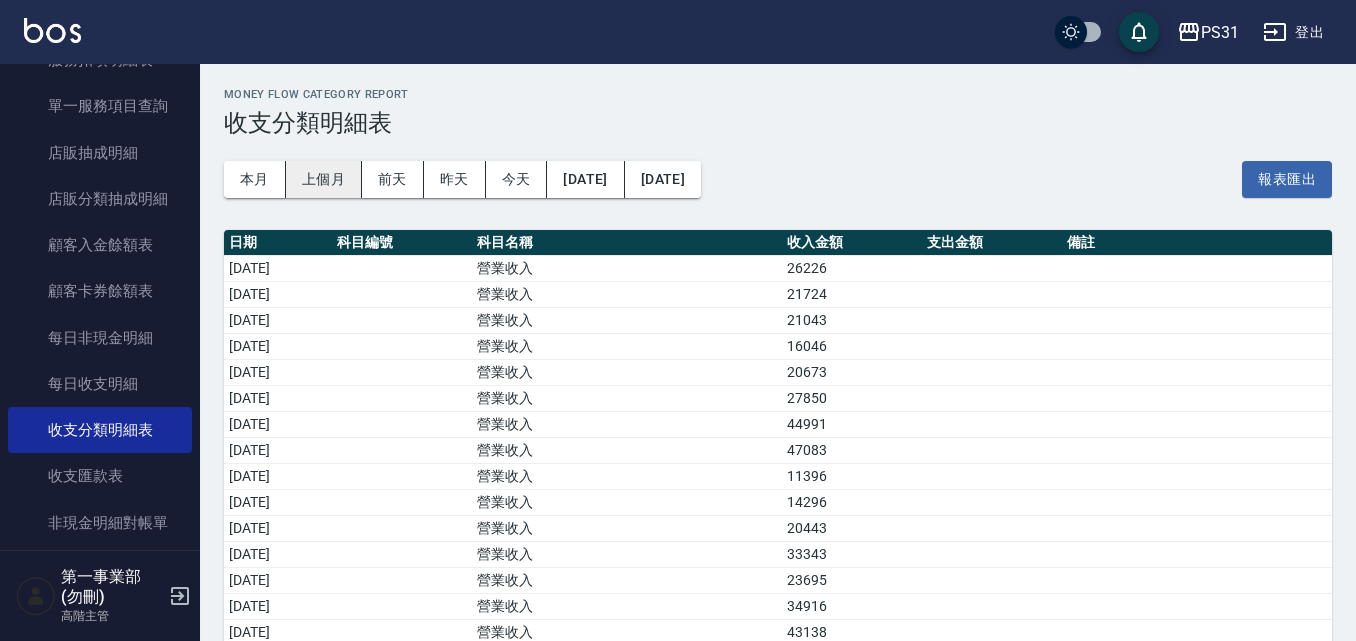 click on "上個月" at bounding box center (324, 179) 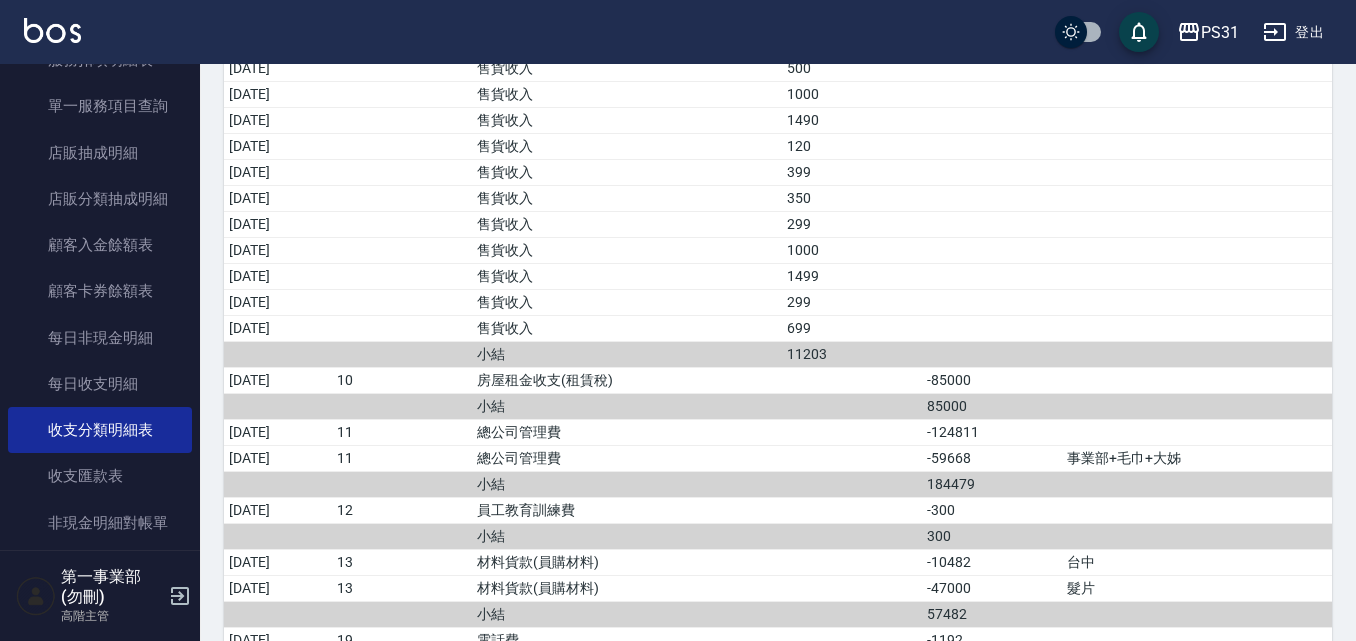 scroll, scrollTop: 1000, scrollLeft: 0, axis: vertical 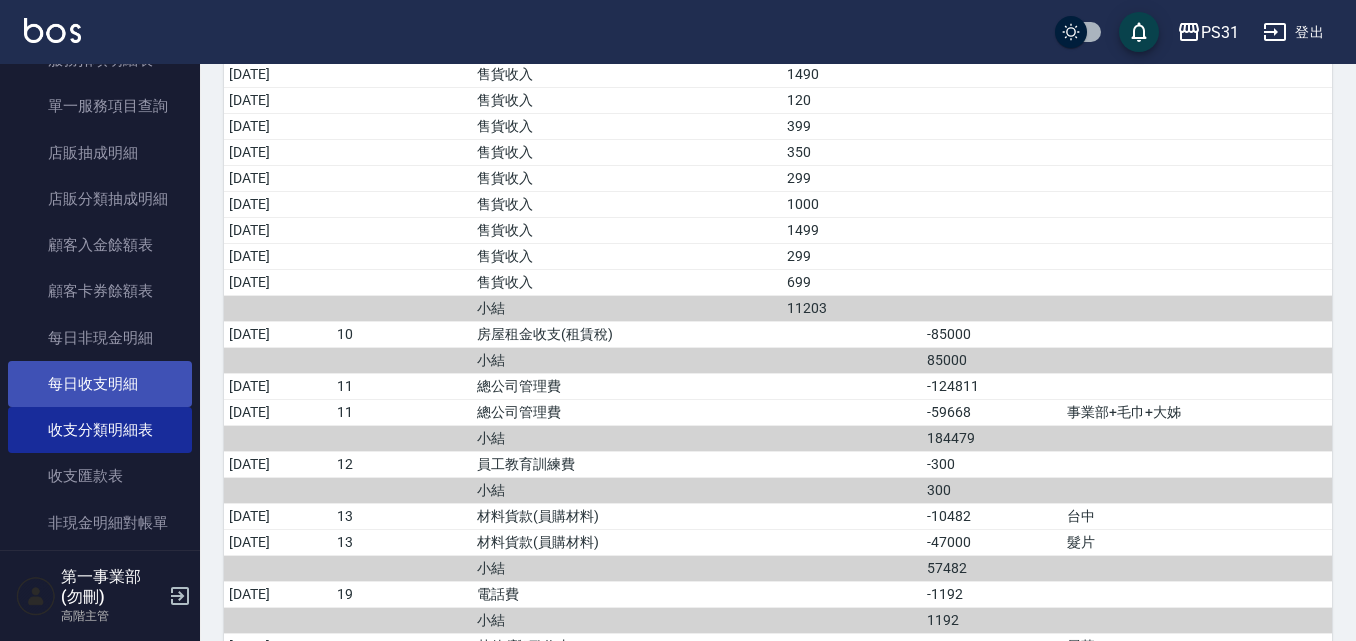 click on "每日收支明細" at bounding box center [100, 384] 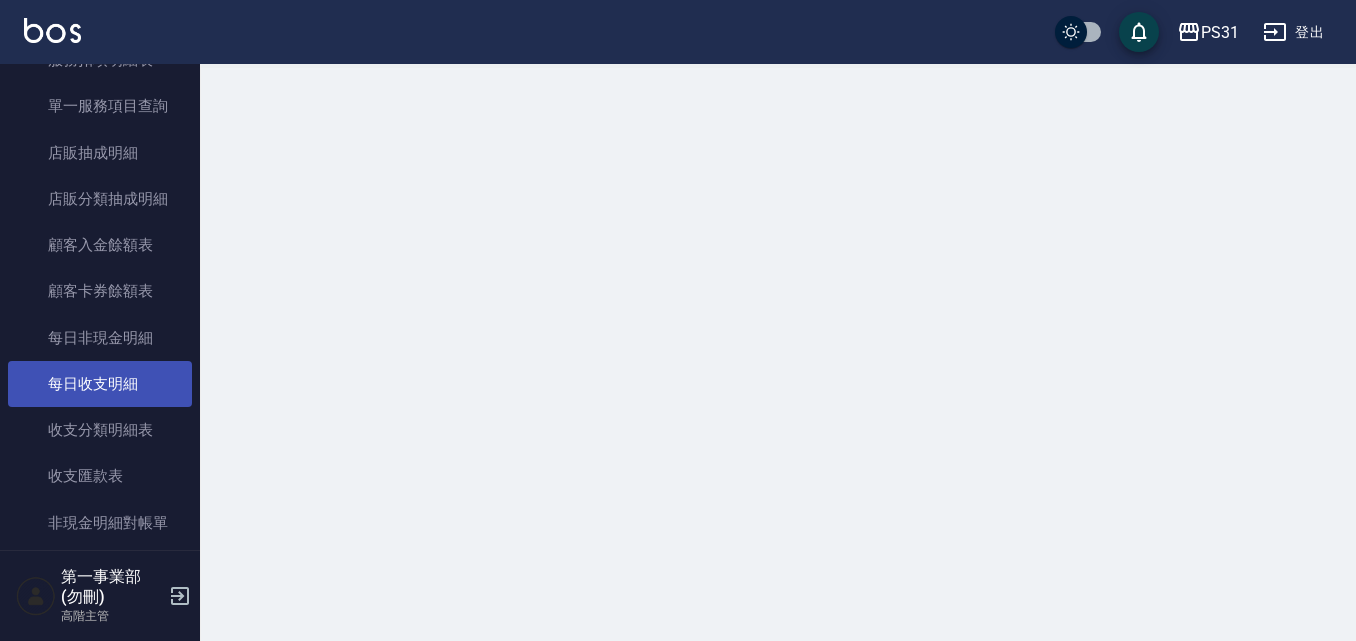 scroll, scrollTop: 0, scrollLeft: 0, axis: both 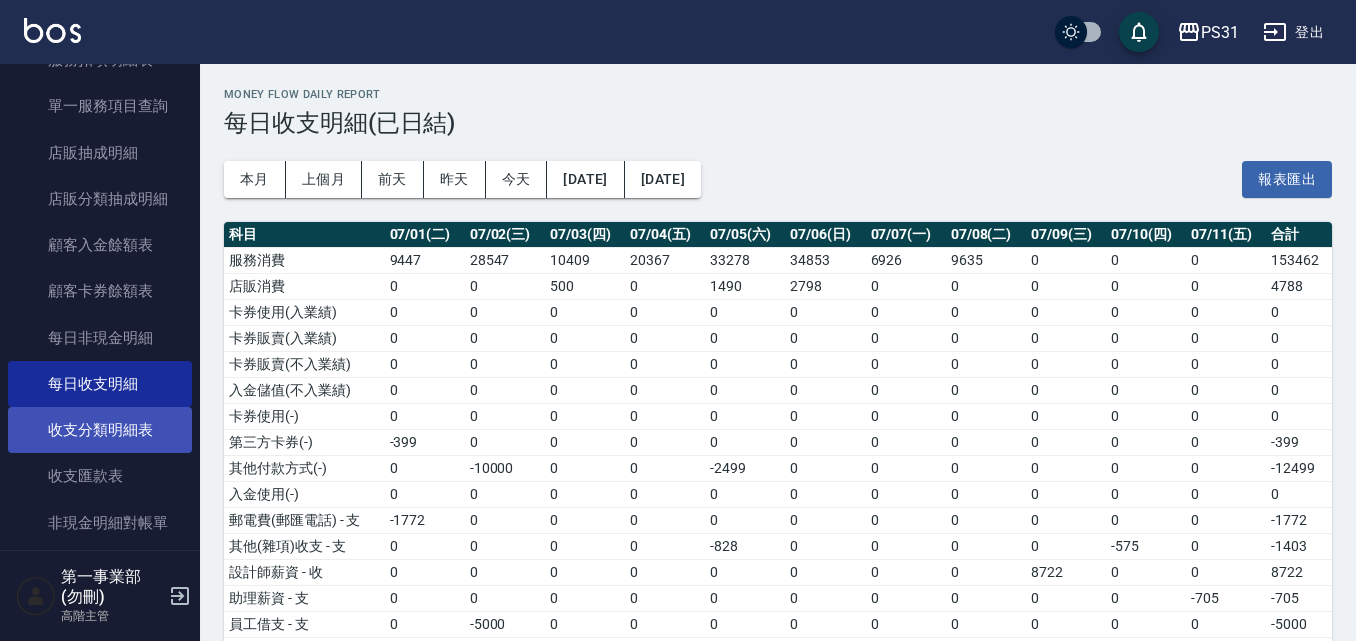 click on "收支分類明細表" at bounding box center [100, 430] 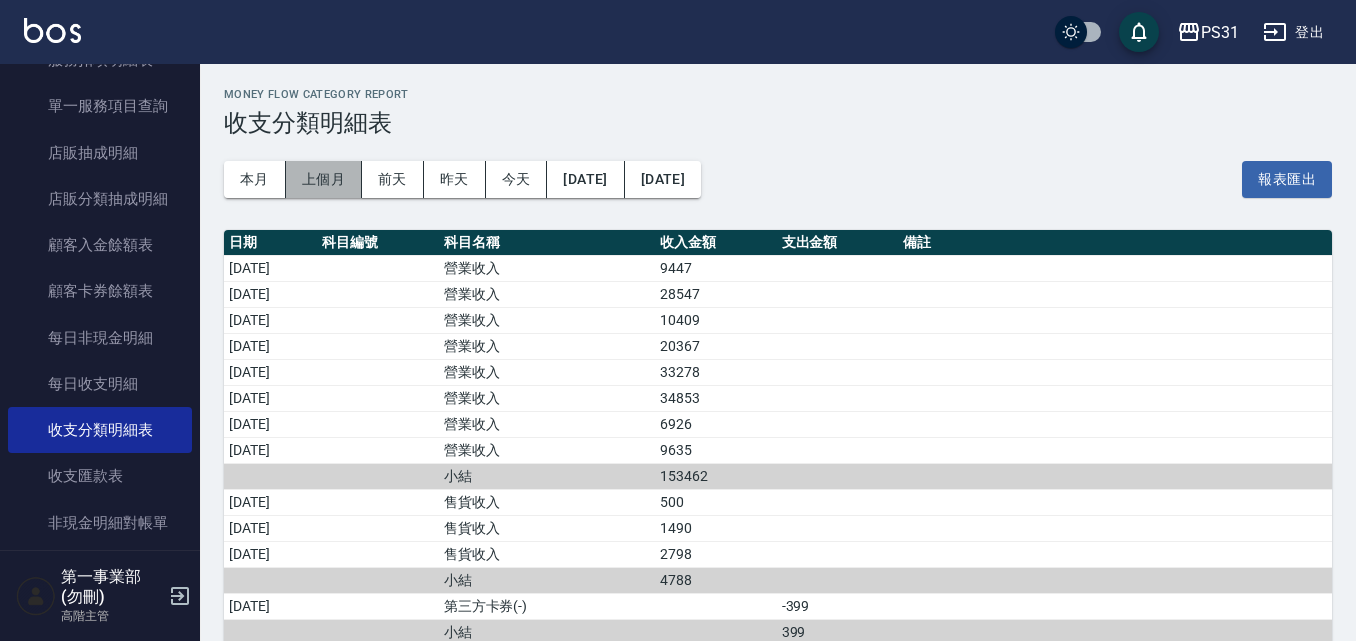 click on "上個月" at bounding box center (324, 179) 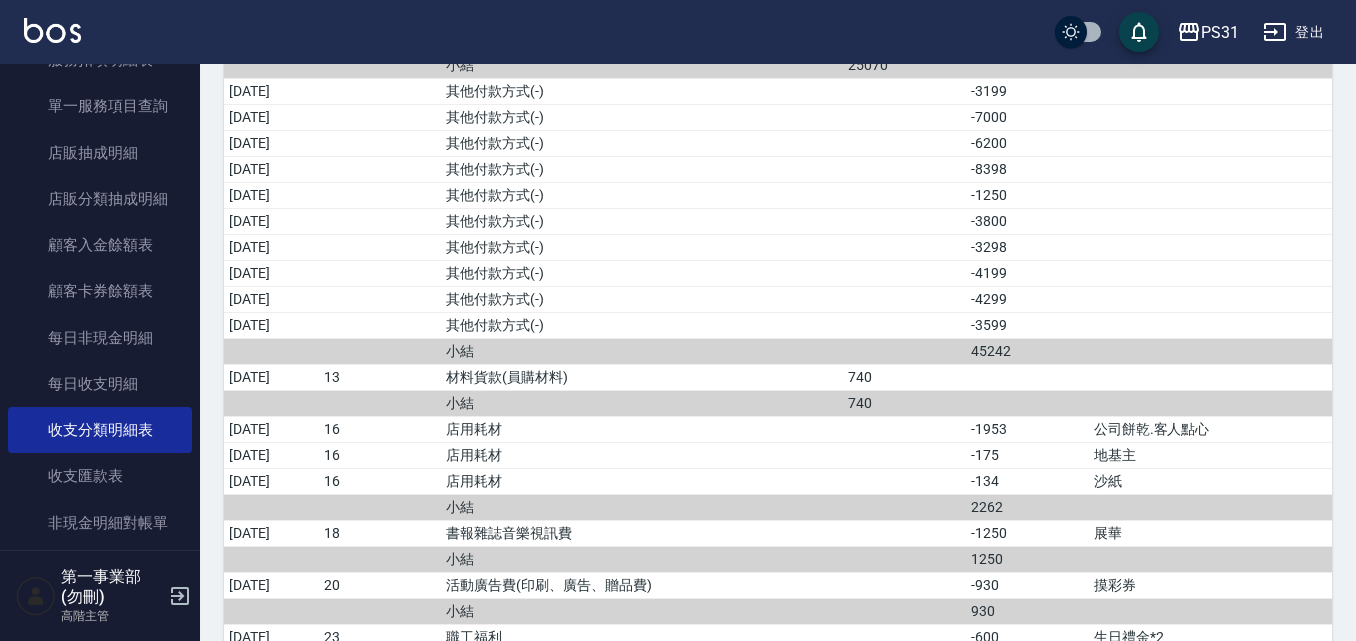 scroll, scrollTop: 1400, scrollLeft: 0, axis: vertical 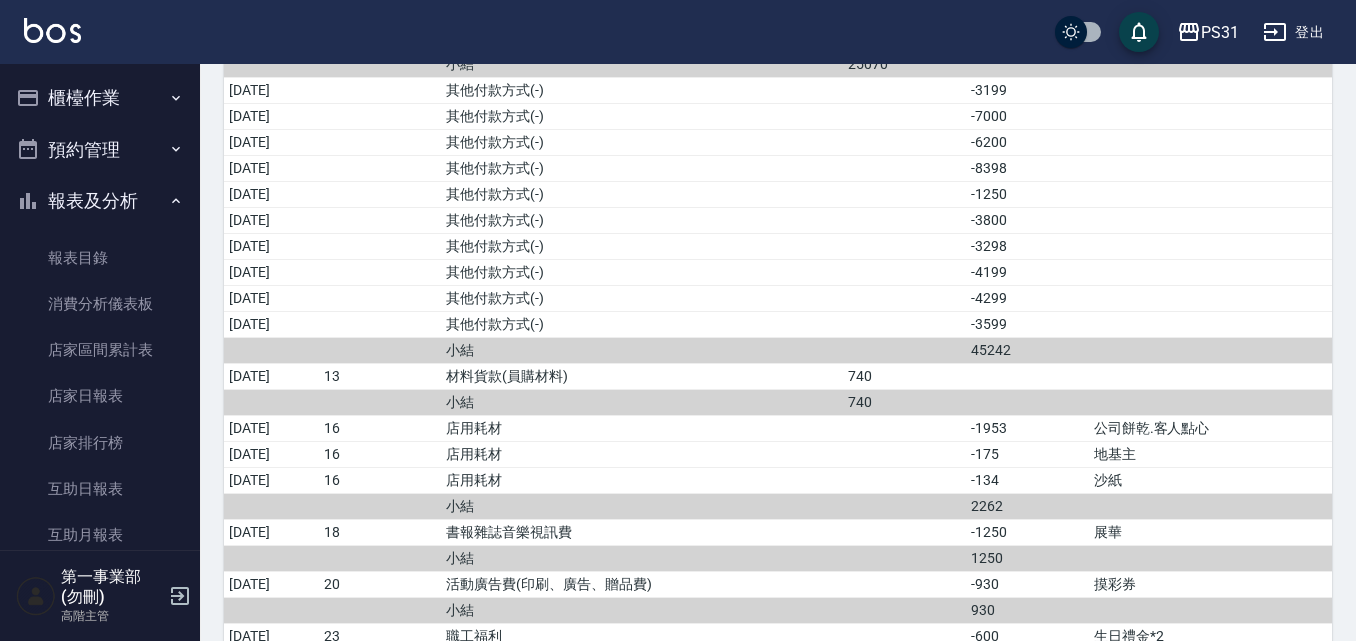 click on "櫃檯作業" at bounding box center [100, 98] 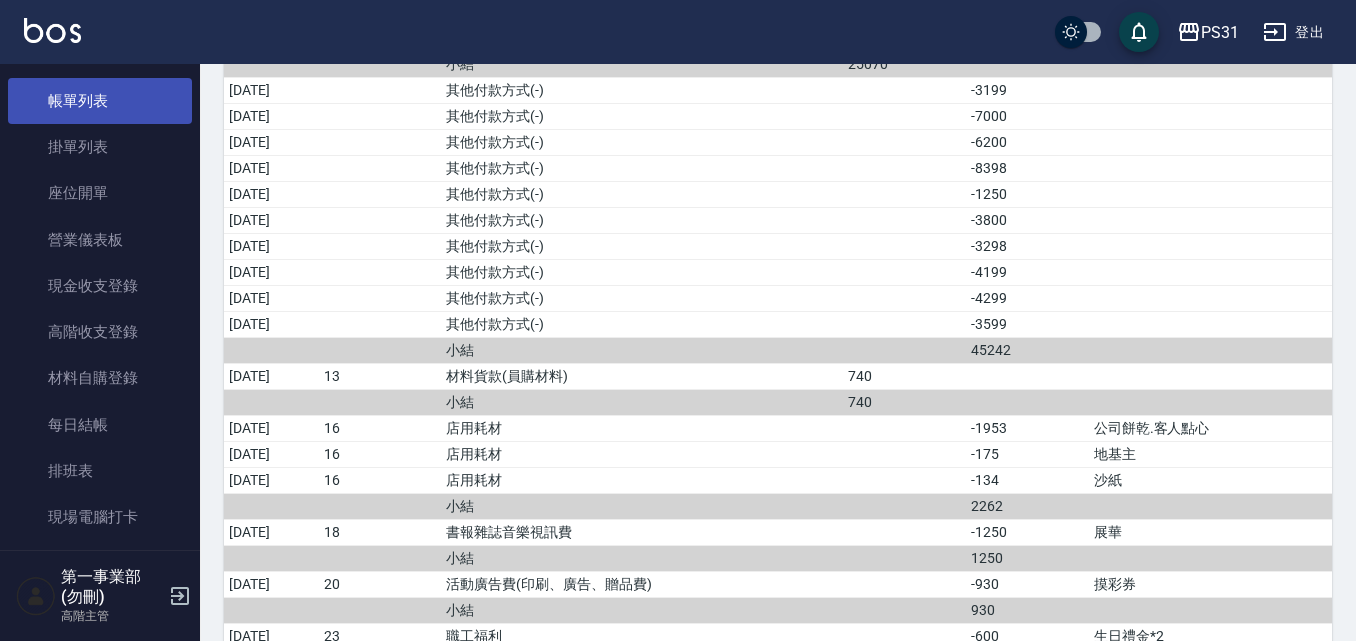 scroll, scrollTop: 200, scrollLeft: 0, axis: vertical 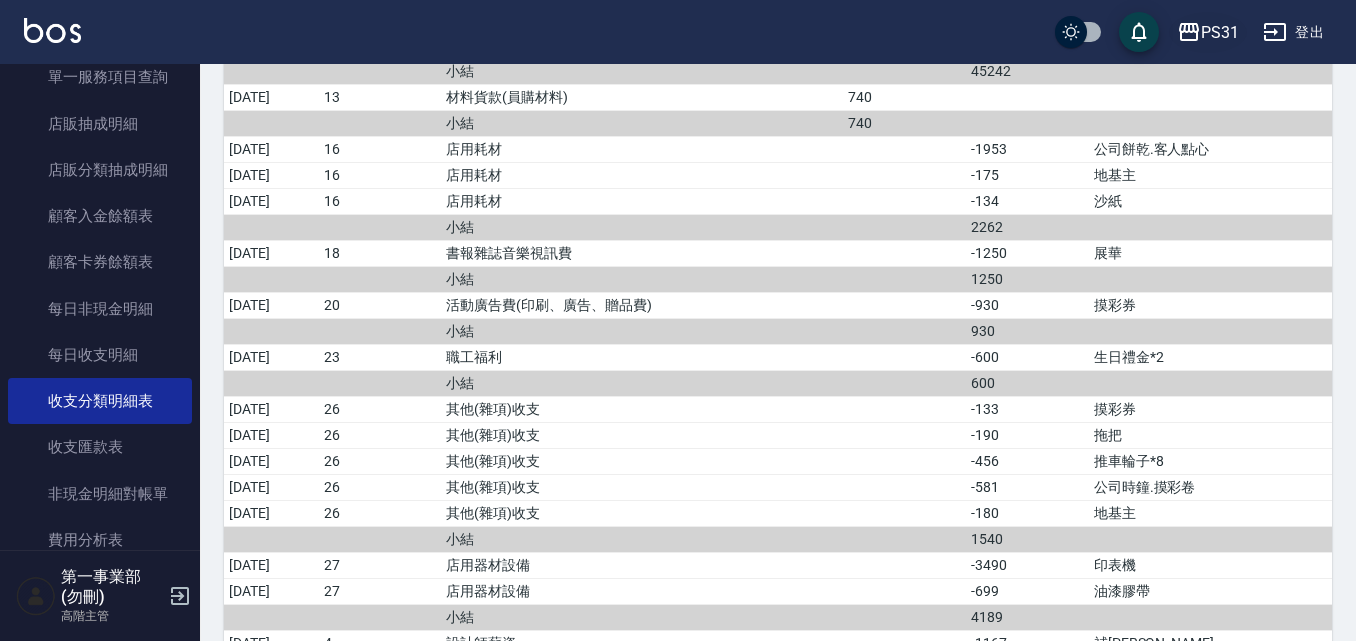 click on "PS31" at bounding box center (1220, 32) 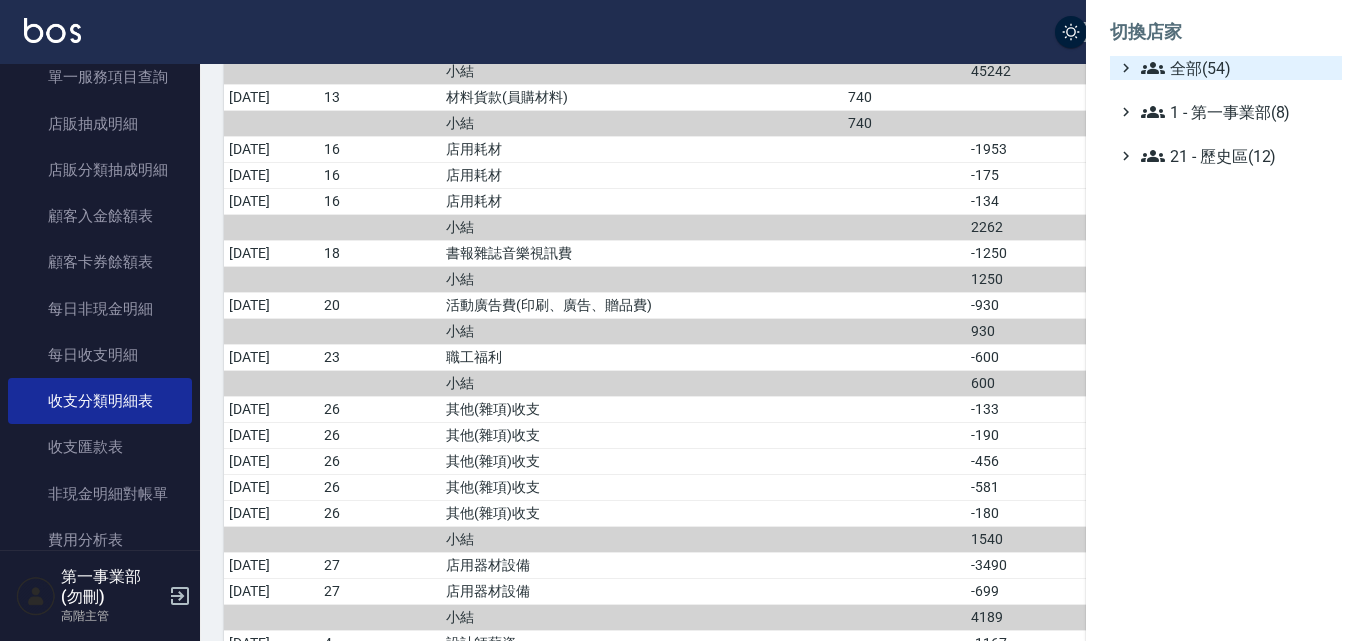 click on "全部(54)" at bounding box center [1237, 68] 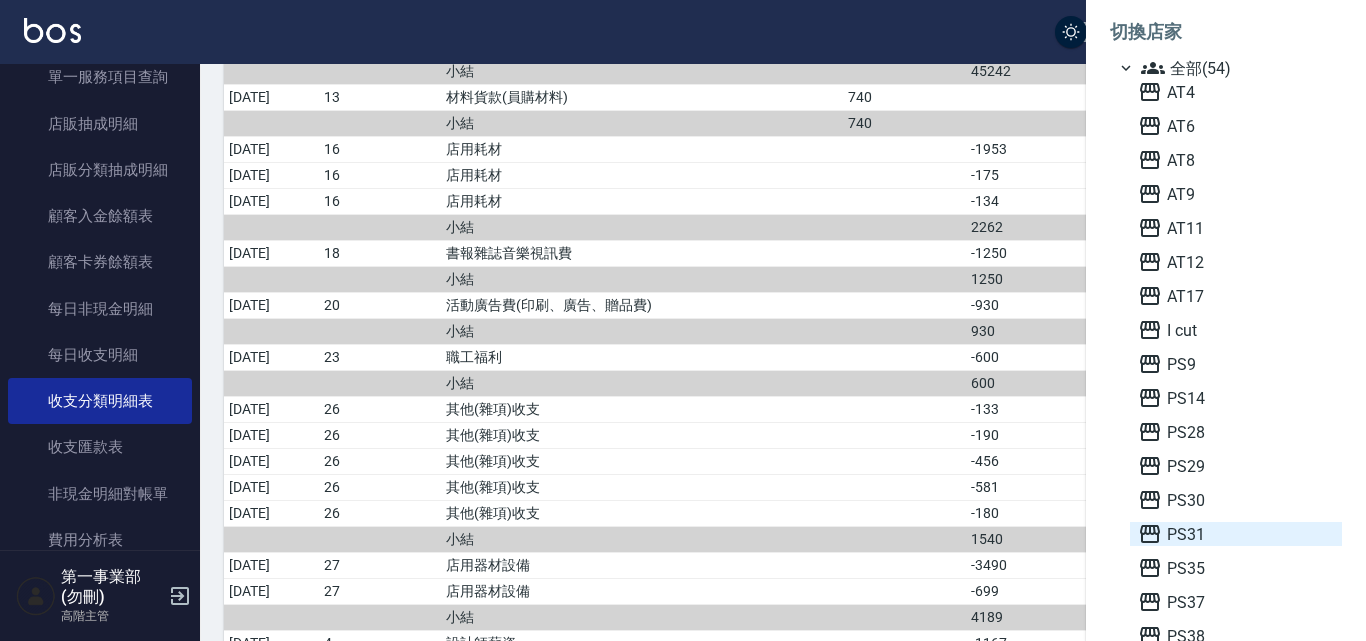 click on "PS31" at bounding box center [1236, 534] 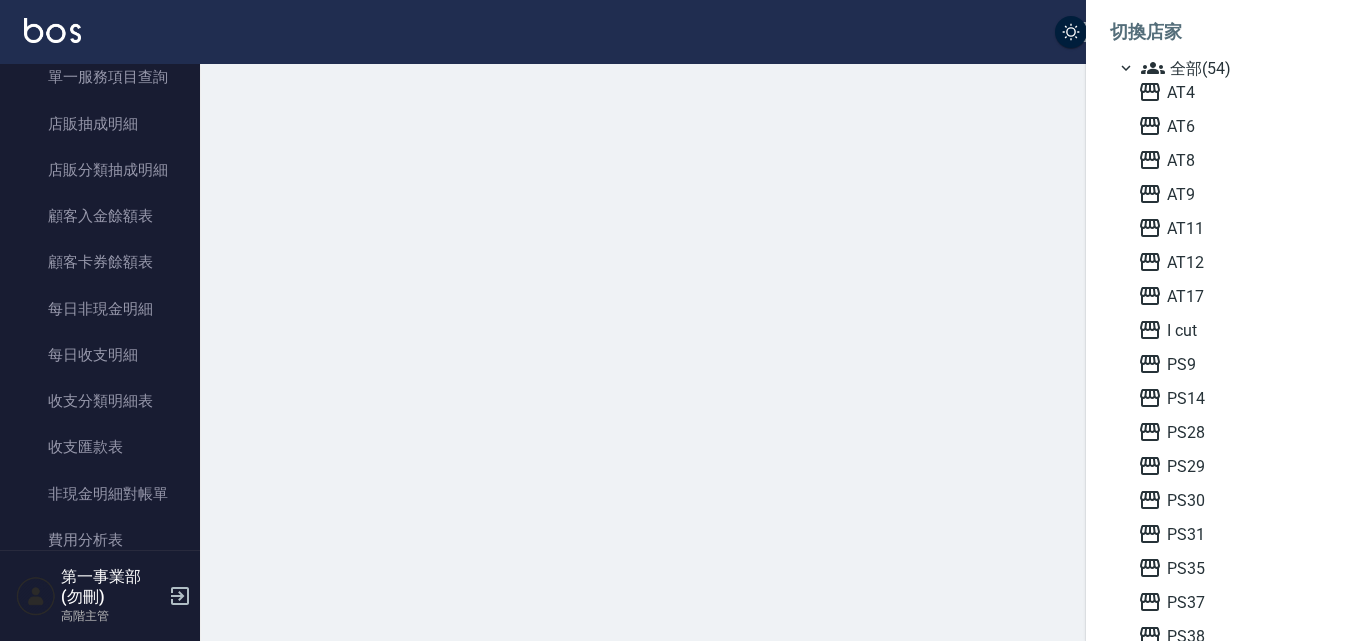 scroll, scrollTop: 0, scrollLeft: 0, axis: both 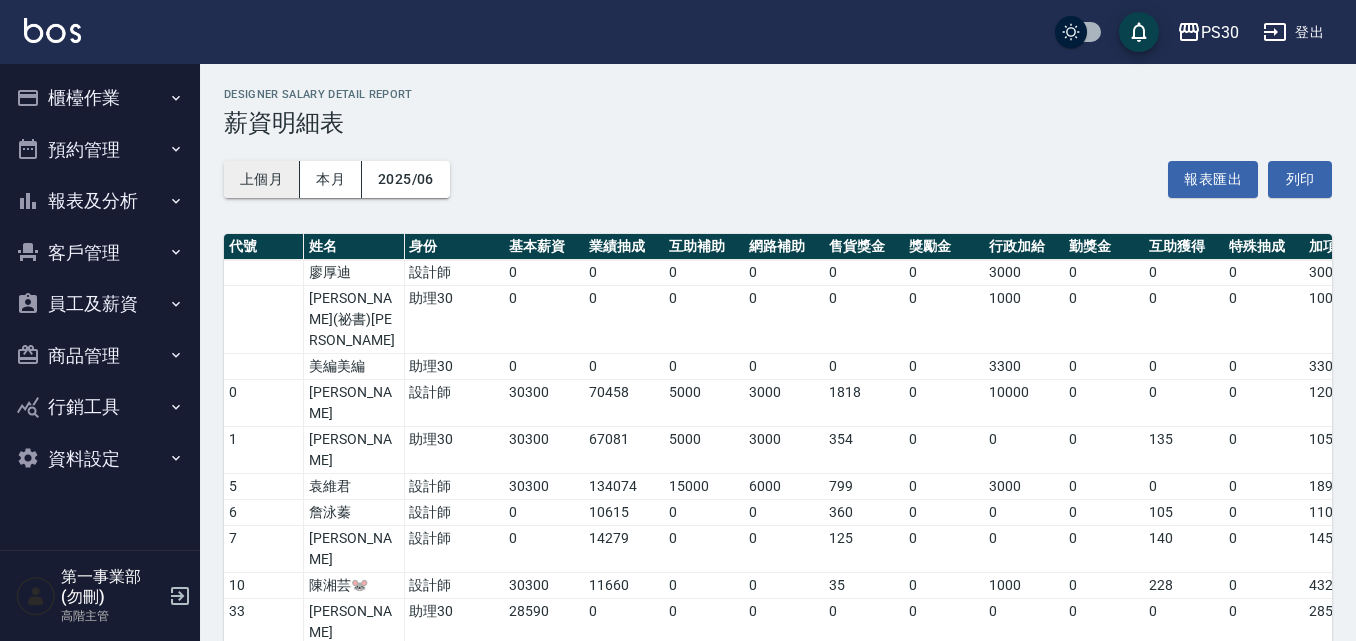 click on "上個月" at bounding box center (262, 179) 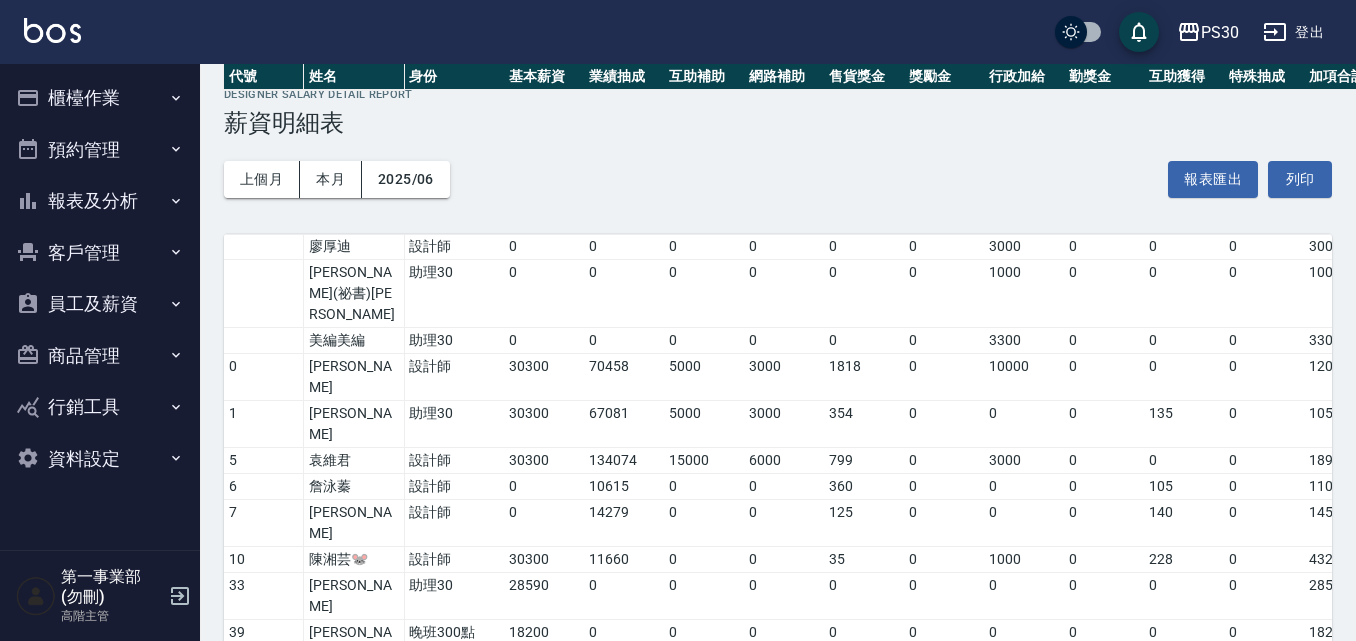 scroll, scrollTop: 443, scrollLeft: 0, axis: vertical 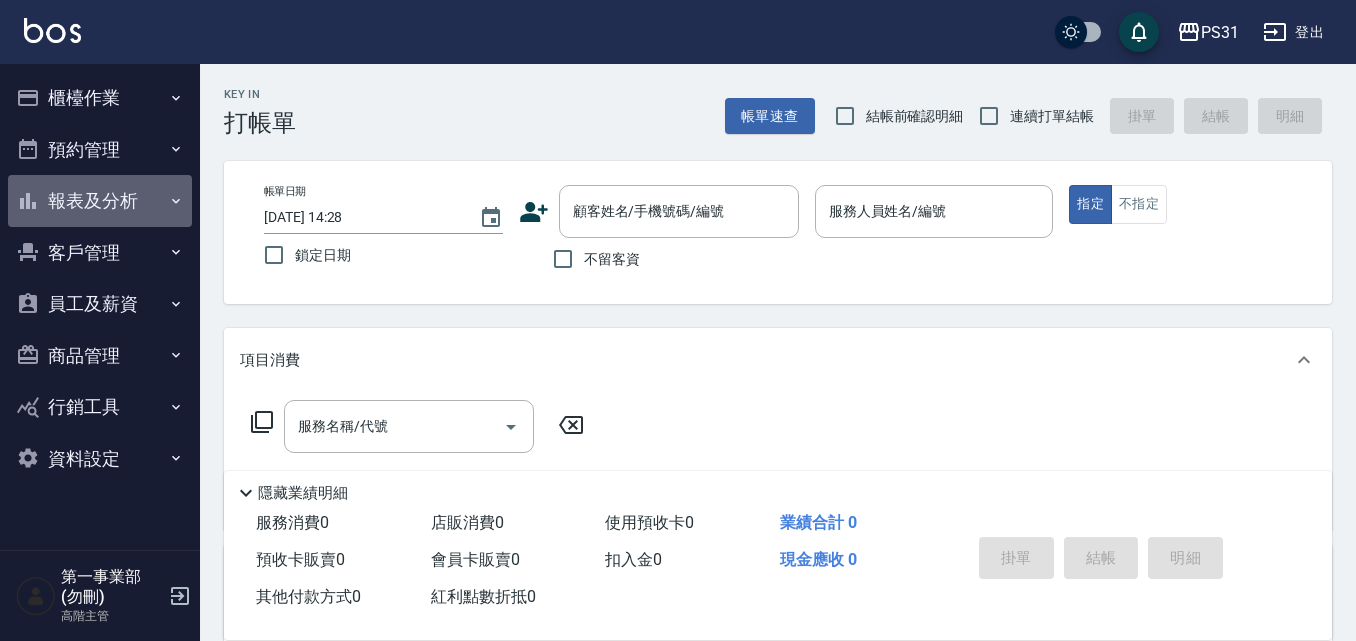 click on "報表及分析" at bounding box center (100, 201) 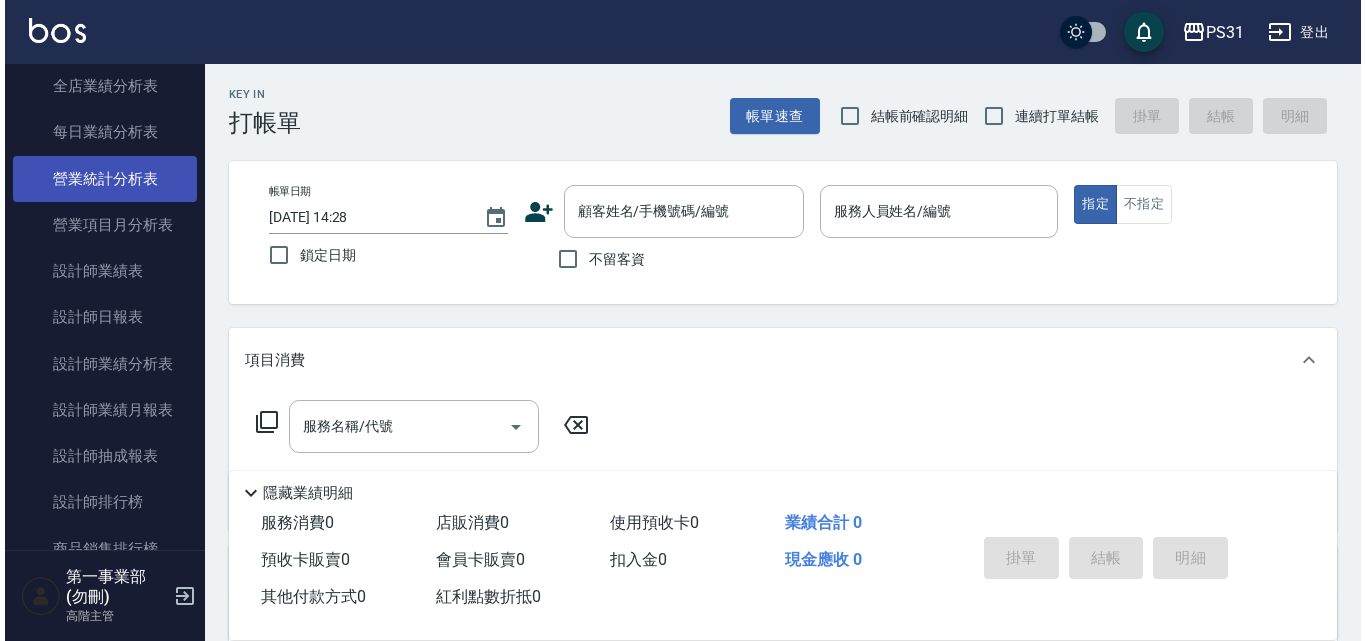 scroll, scrollTop: 600, scrollLeft: 0, axis: vertical 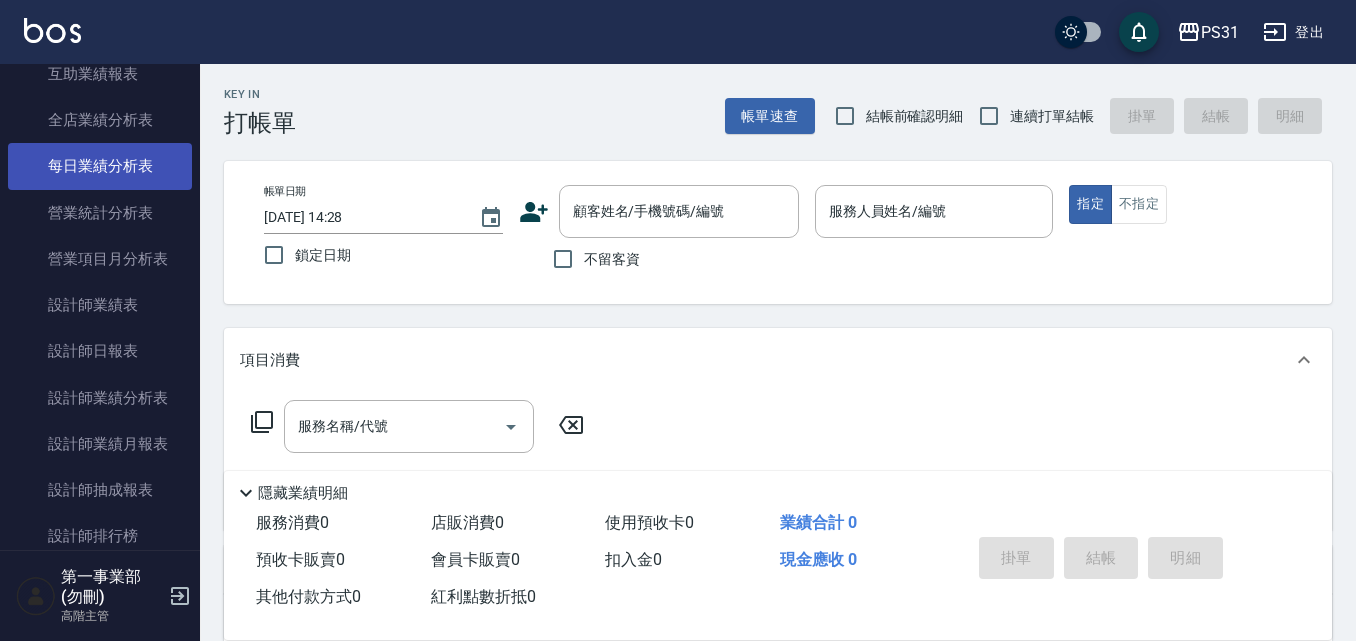 click on "每日業績分析表" at bounding box center (100, 166) 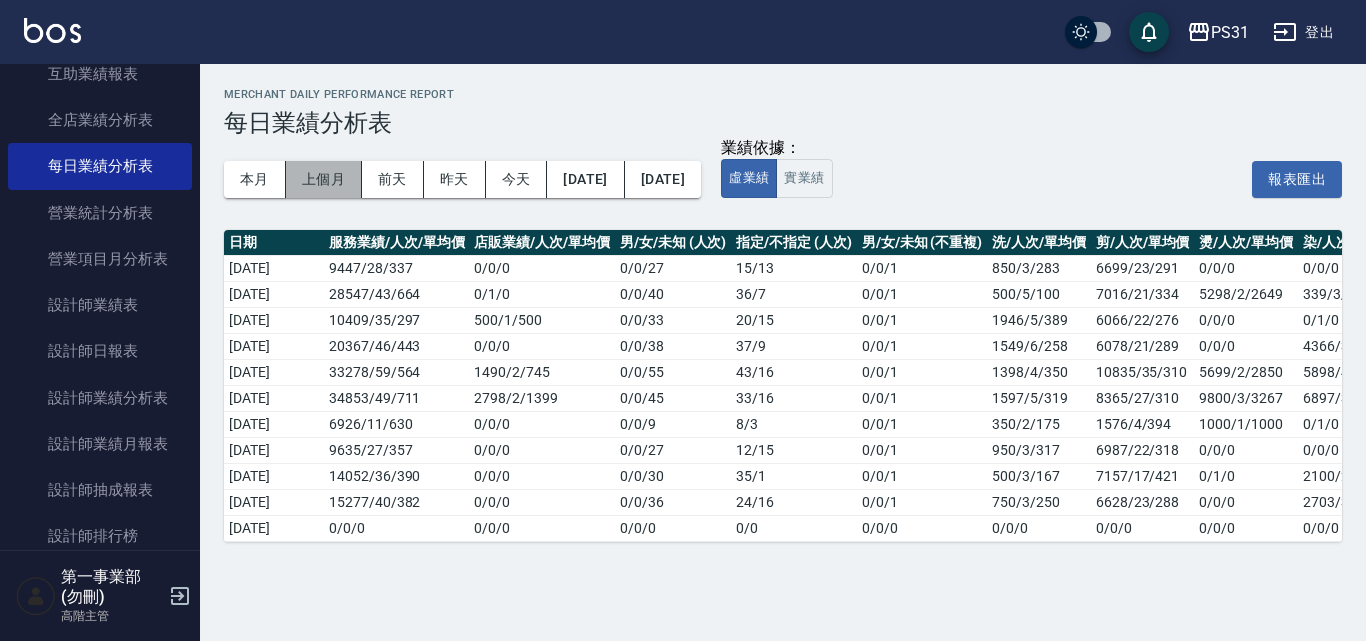 click on "上個月" at bounding box center (324, 179) 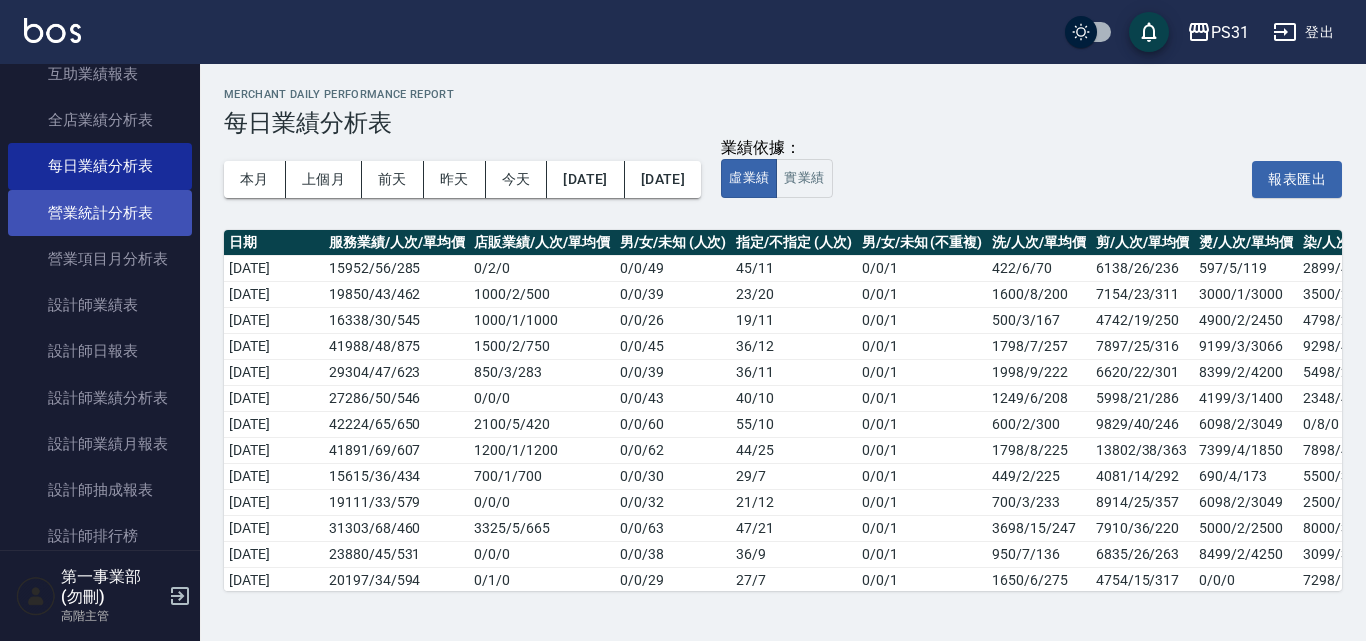 click on "營業統計分析表" at bounding box center (100, 213) 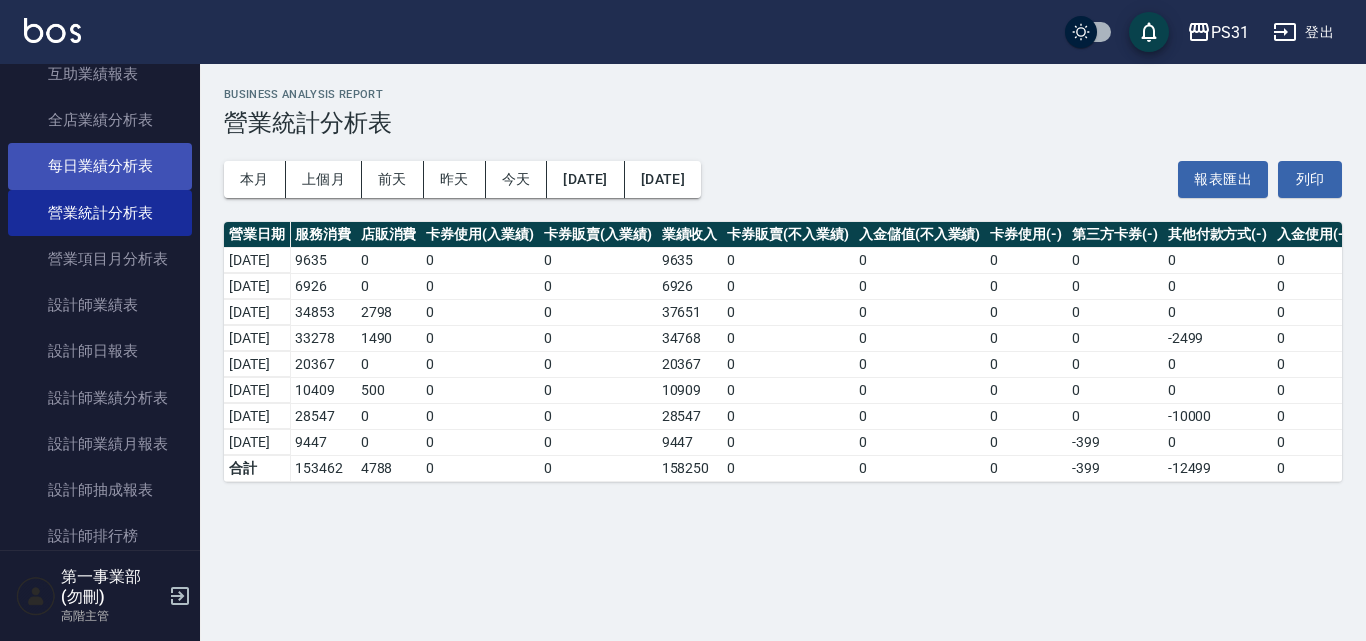 click on "每日業績分析表" at bounding box center [100, 166] 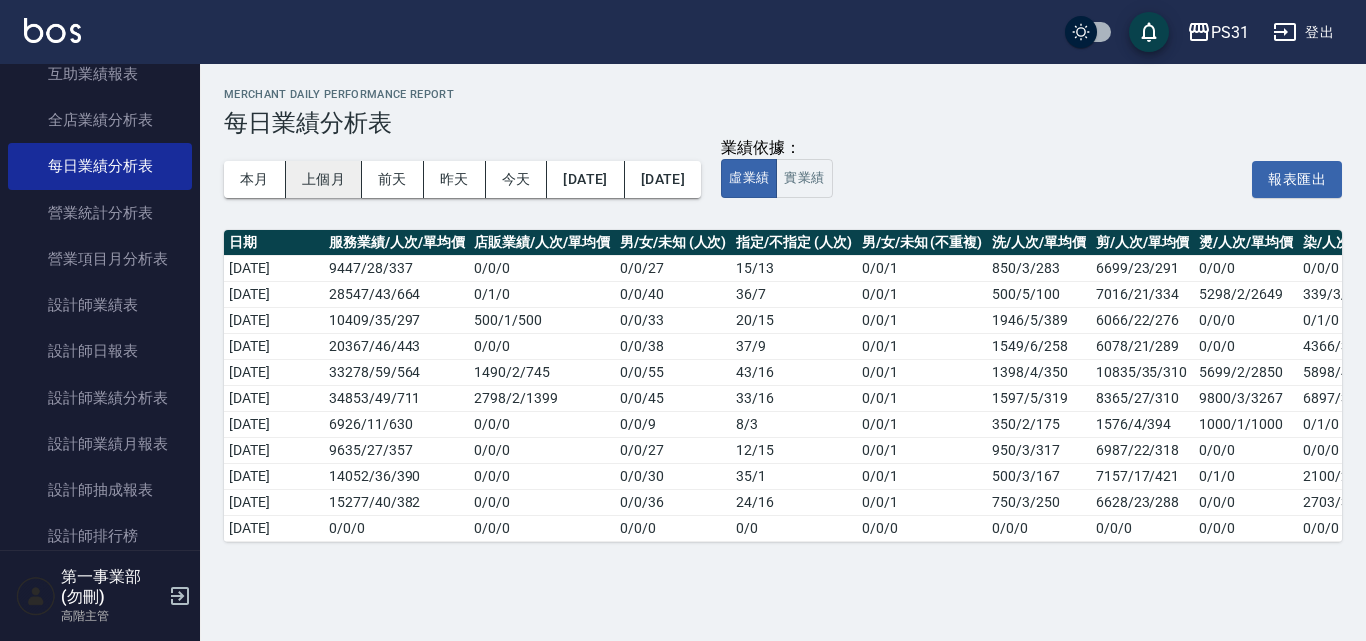 click on "上個月" at bounding box center [324, 179] 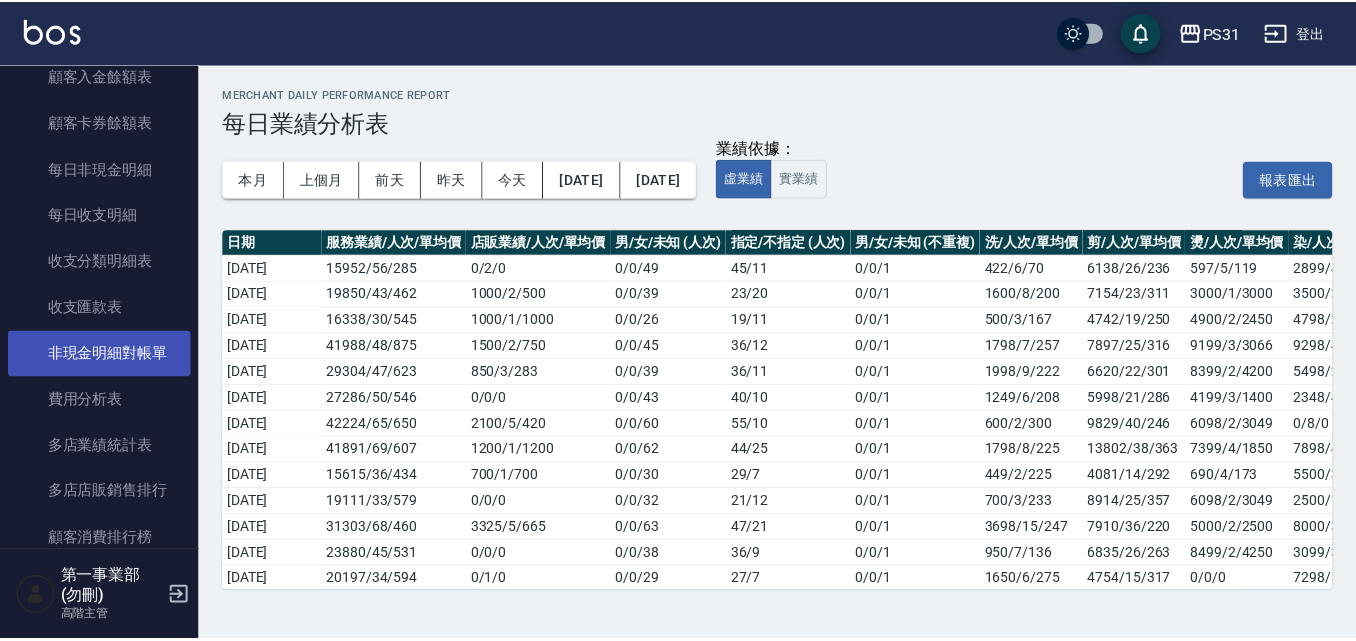 scroll, scrollTop: 1600, scrollLeft: 0, axis: vertical 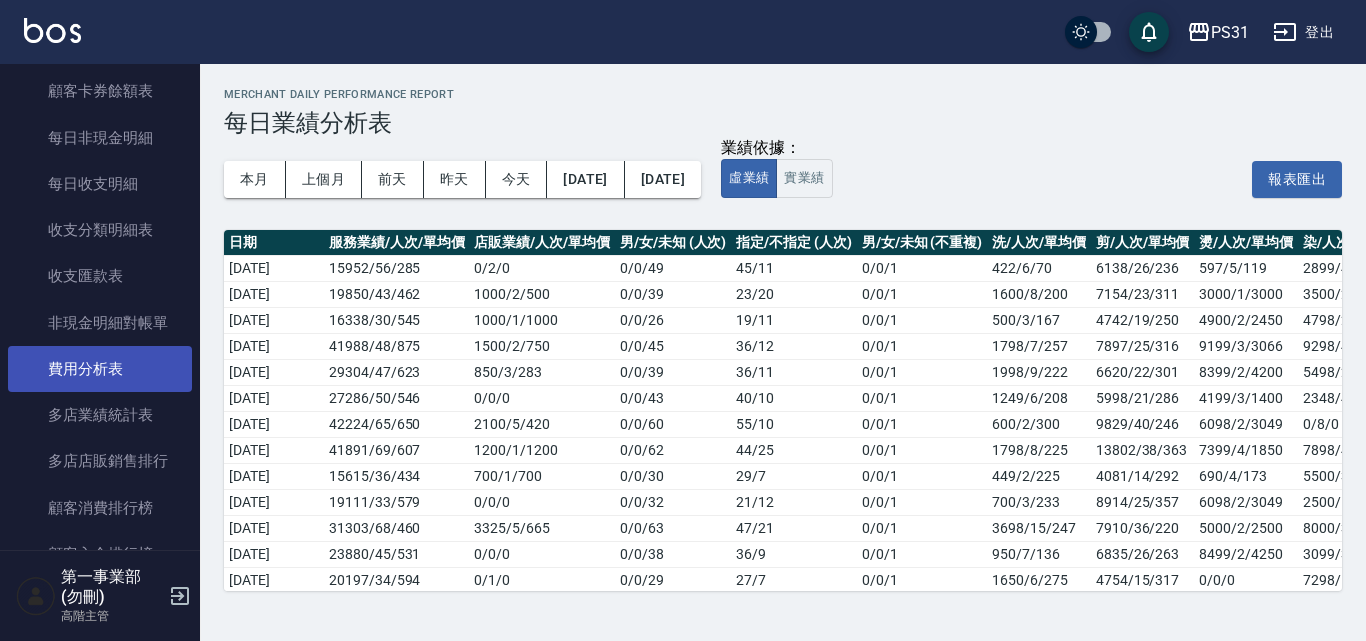 click on "費用分析表" at bounding box center [100, 369] 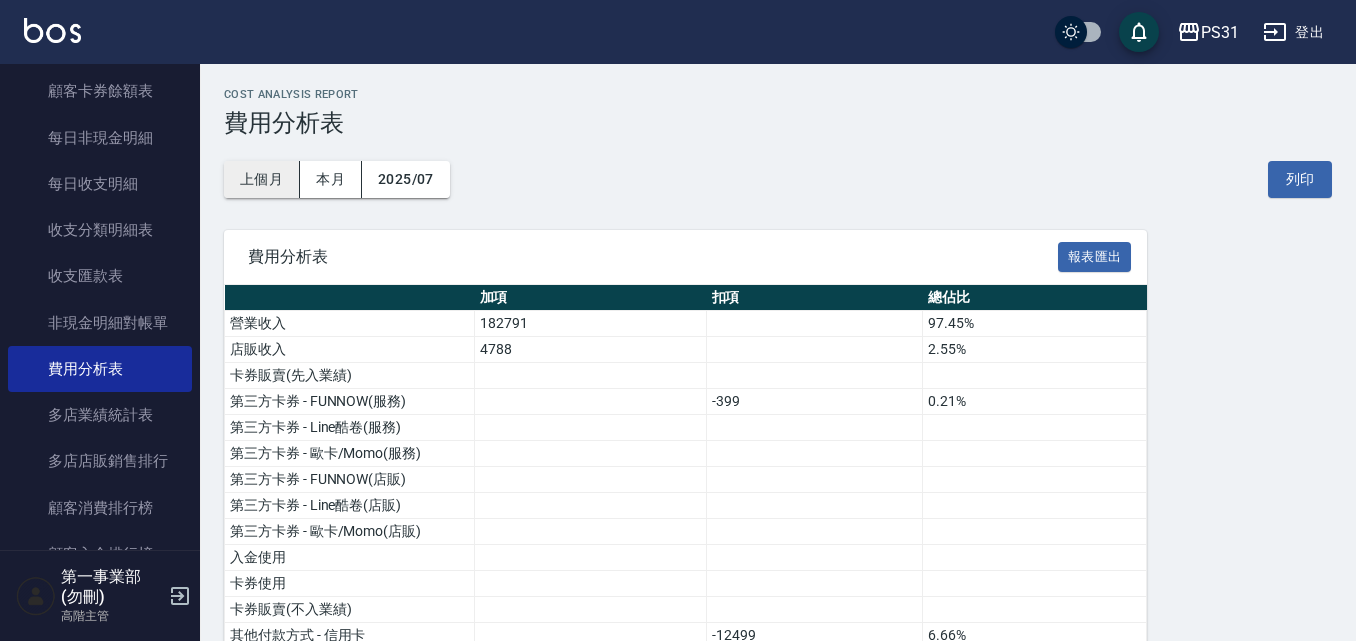 click on "上個月" at bounding box center [262, 179] 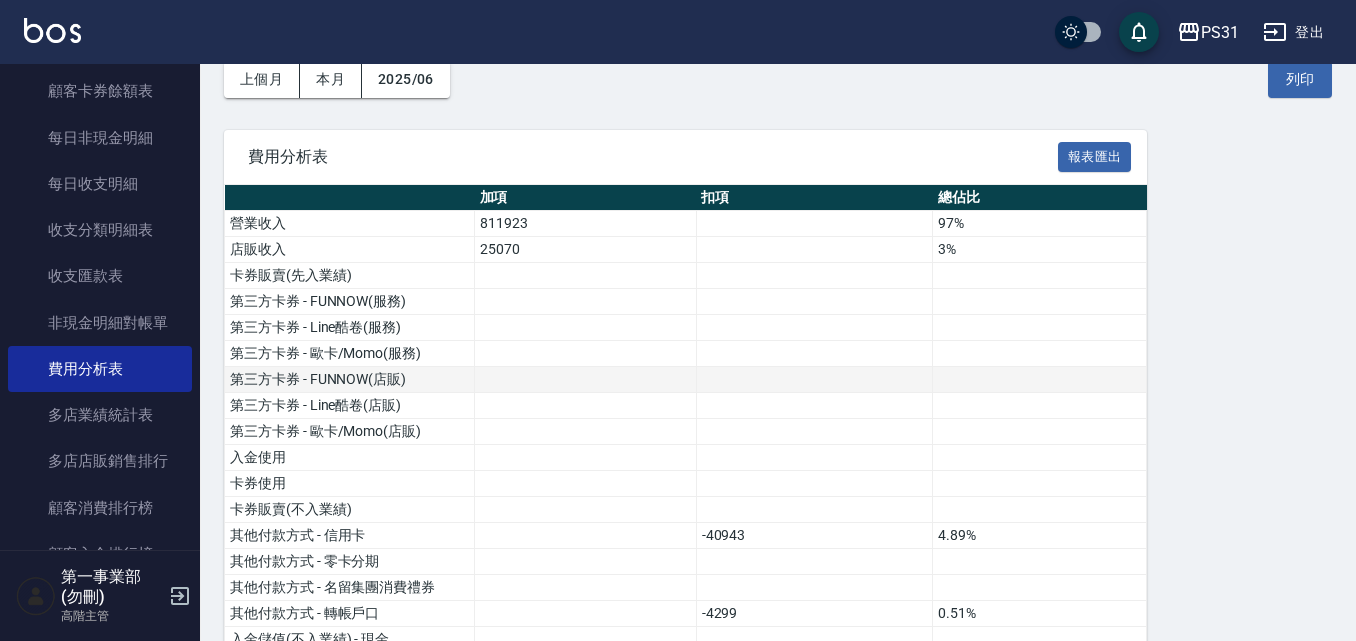 scroll, scrollTop: 0, scrollLeft: 0, axis: both 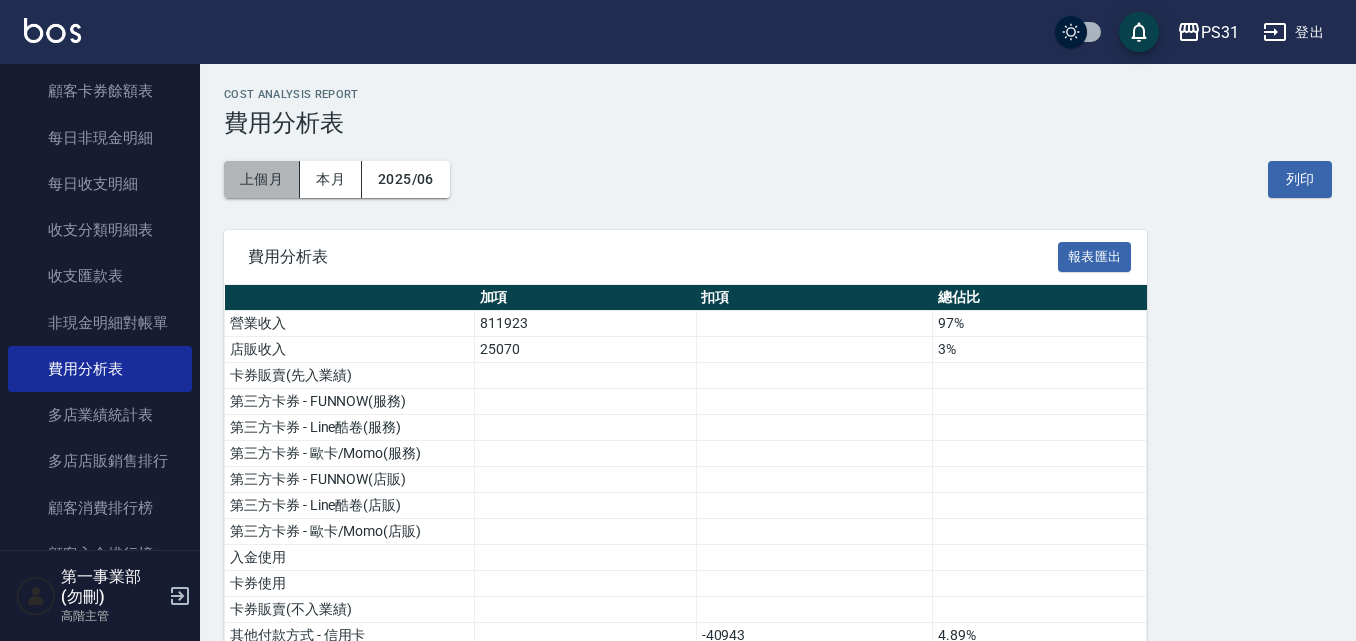 click on "上個月" at bounding box center (262, 179) 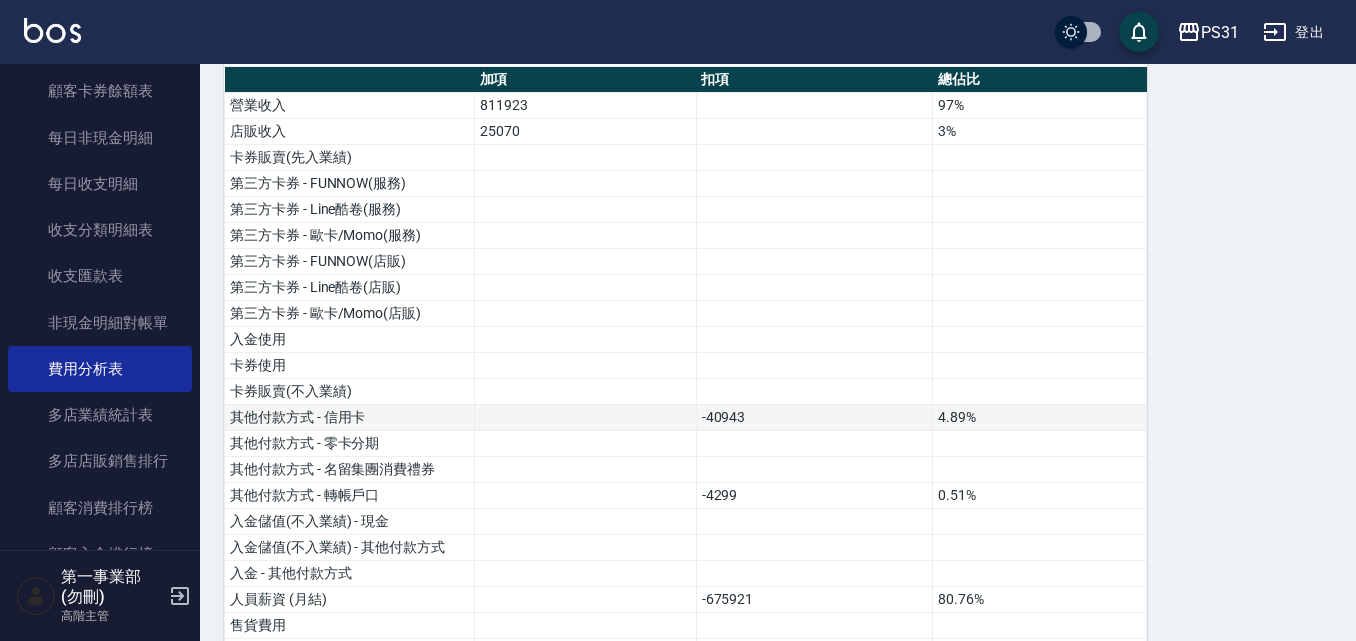 scroll, scrollTop: 300, scrollLeft: 0, axis: vertical 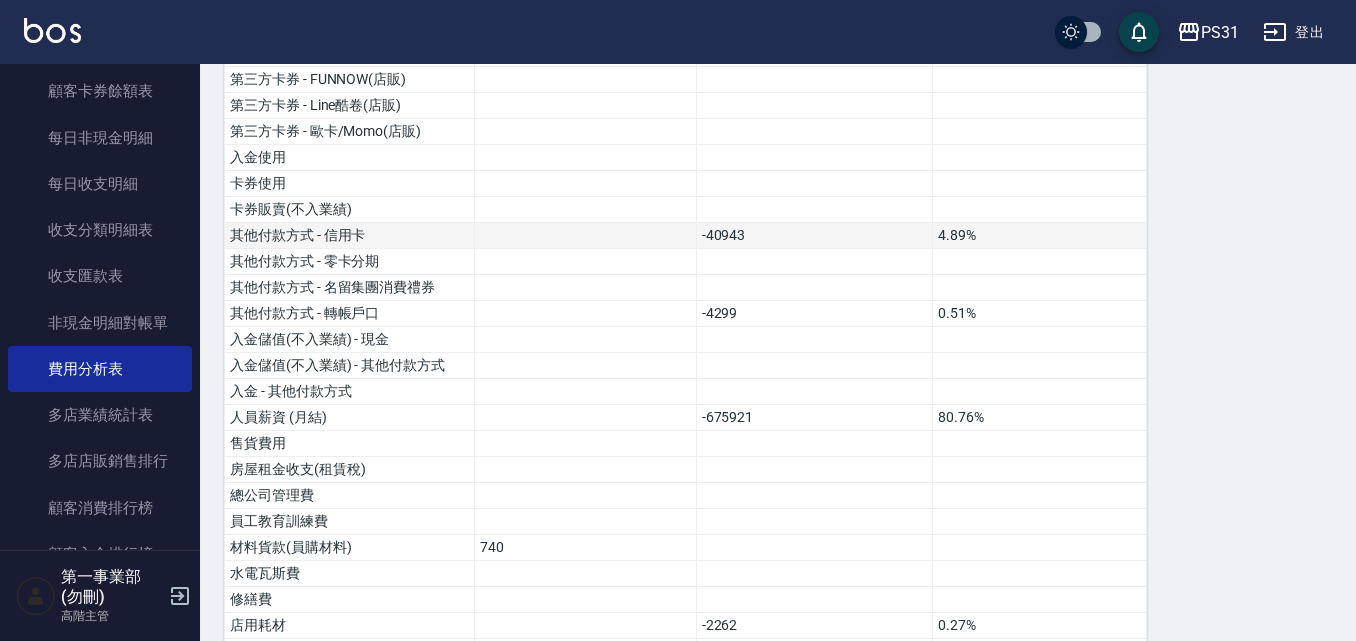 click on "-40943" at bounding box center [814, 236] 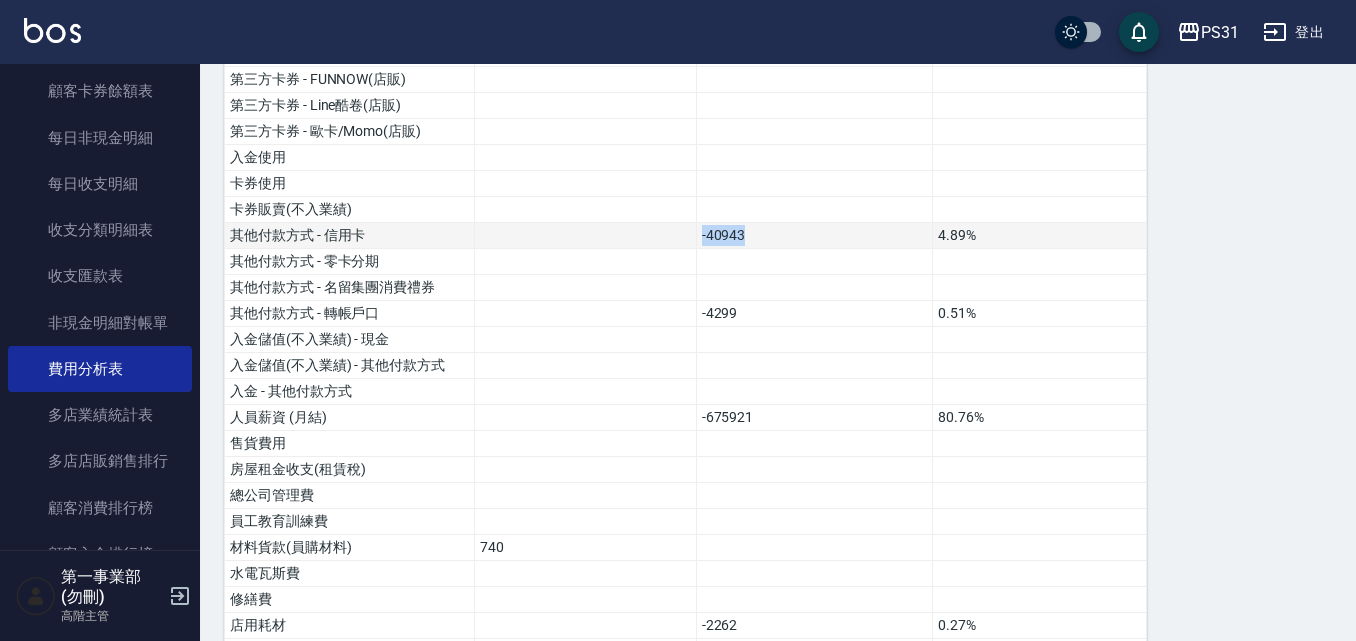 drag, startPoint x: 777, startPoint y: 230, endPoint x: 572, endPoint y: 232, distance: 205.00975 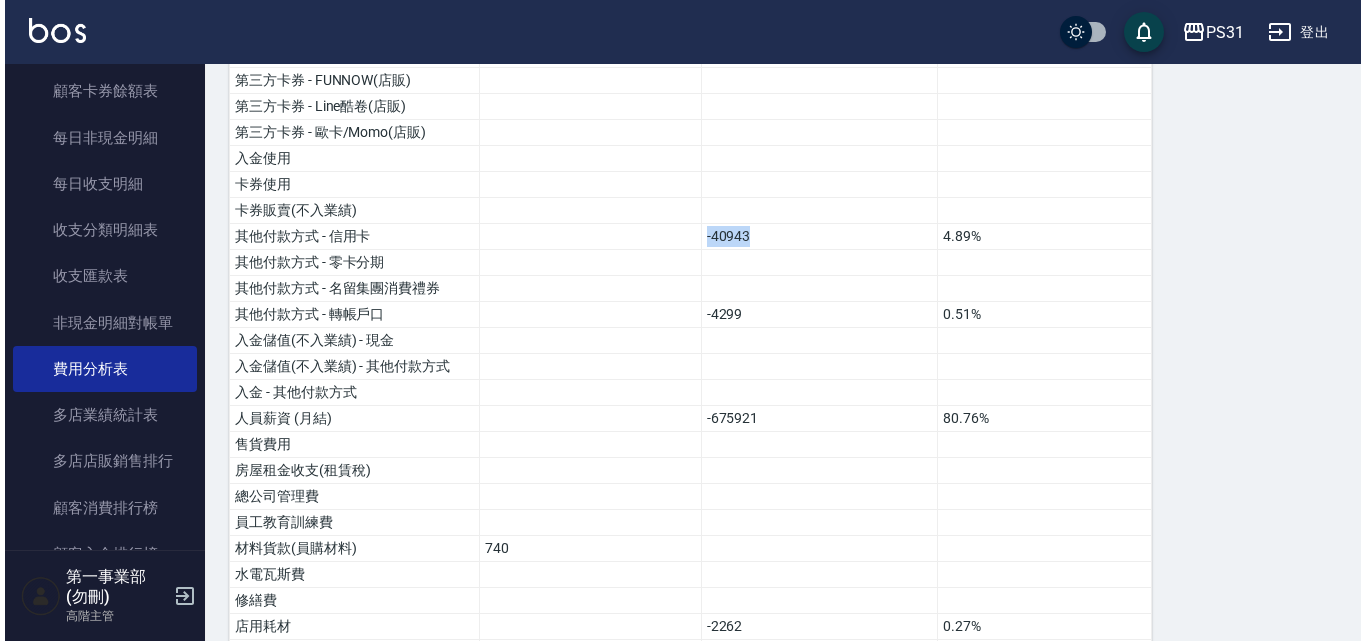 scroll, scrollTop: 352, scrollLeft: 0, axis: vertical 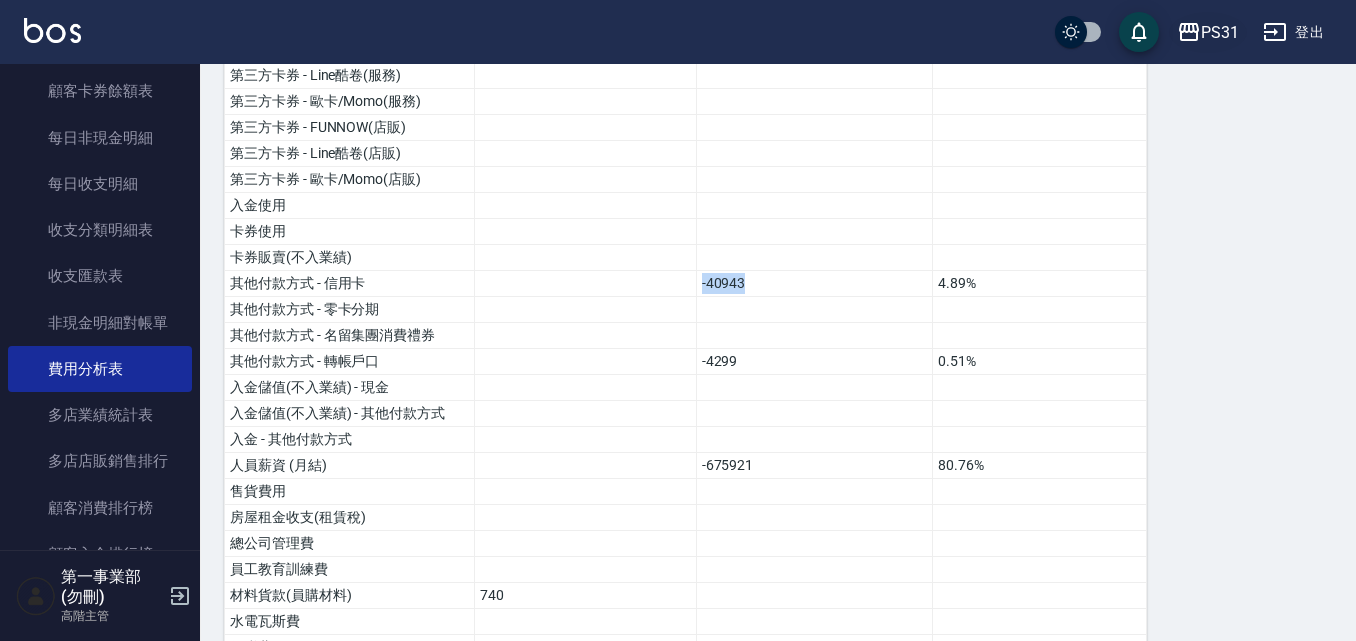 click on "PS31" at bounding box center (1220, 32) 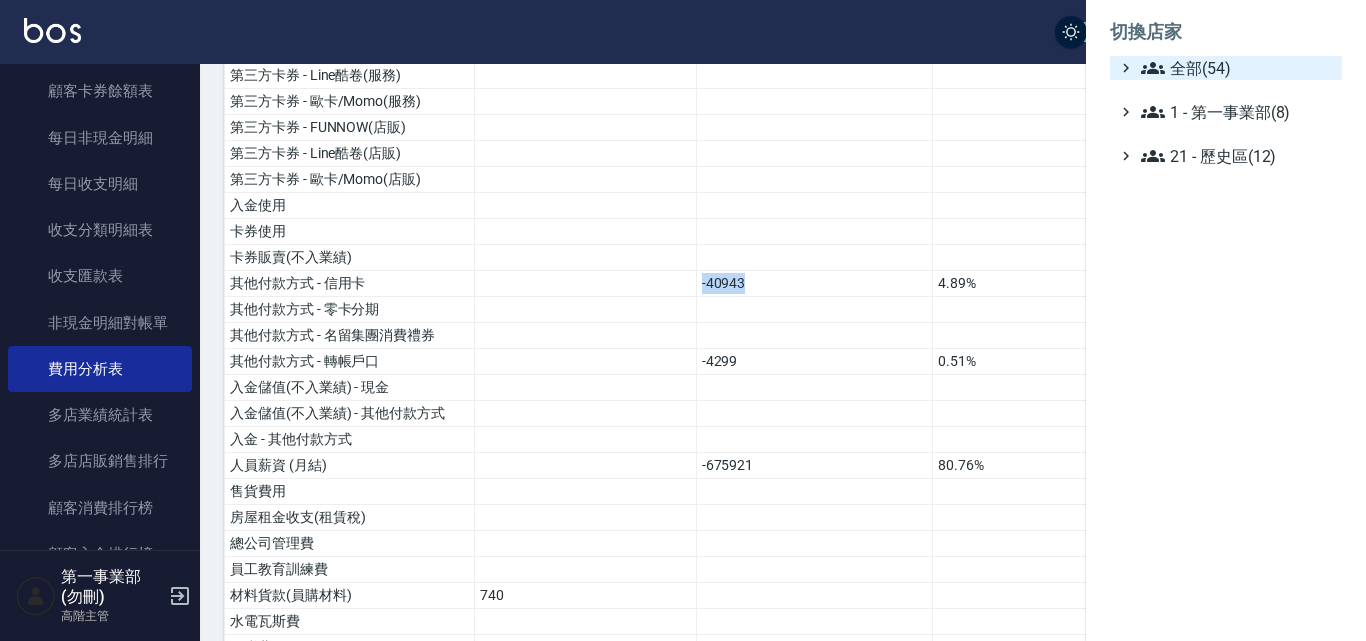 click on "全部(54)" at bounding box center [1237, 68] 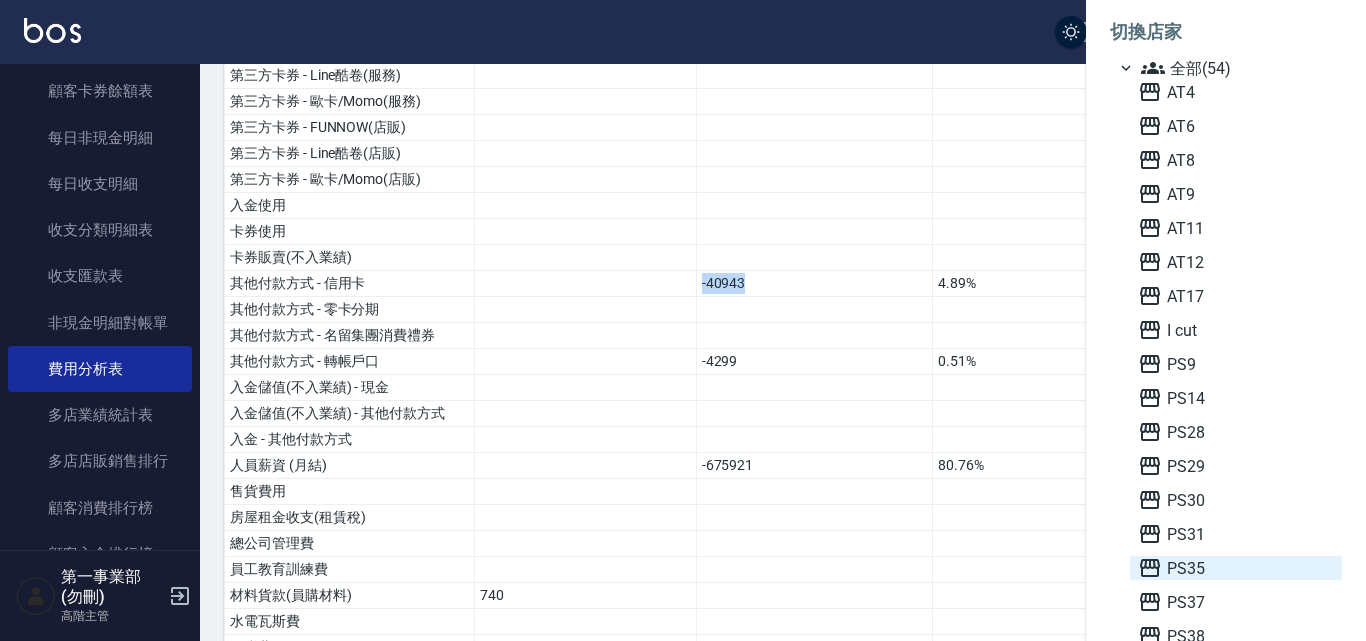 click on "PS35" at bounding box center [1236, 568] 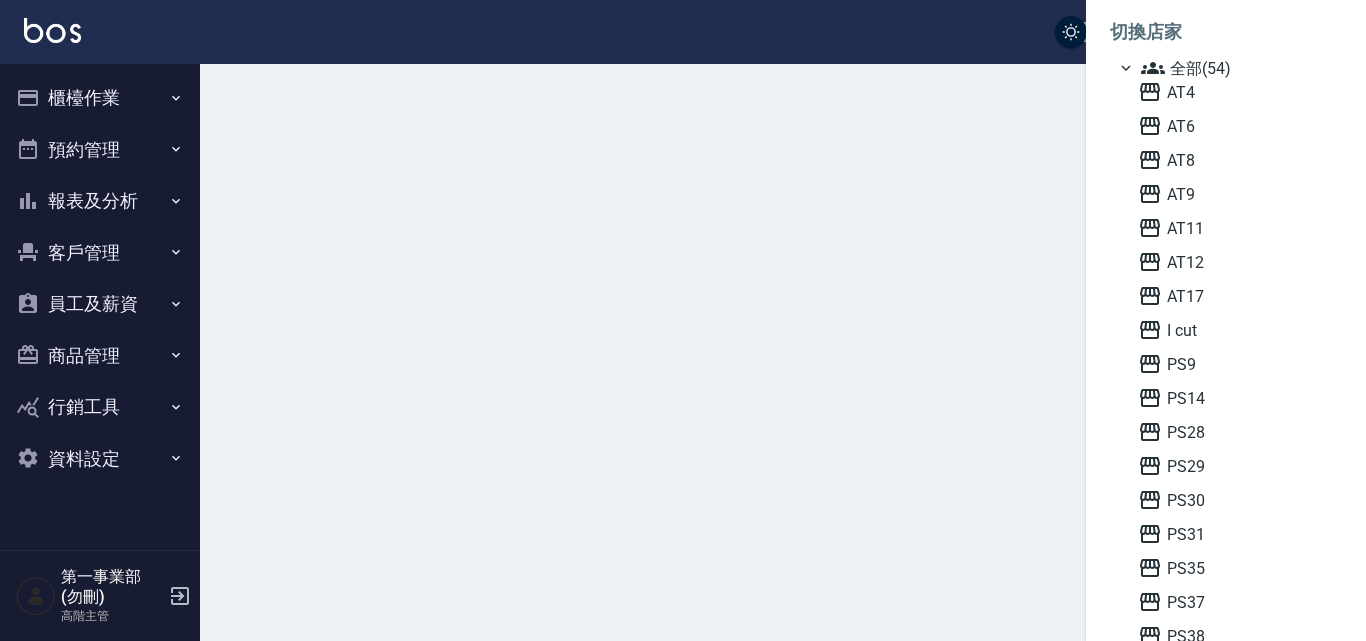 scroll, scrollTop: 0, scrollLeft: 0, axis: both 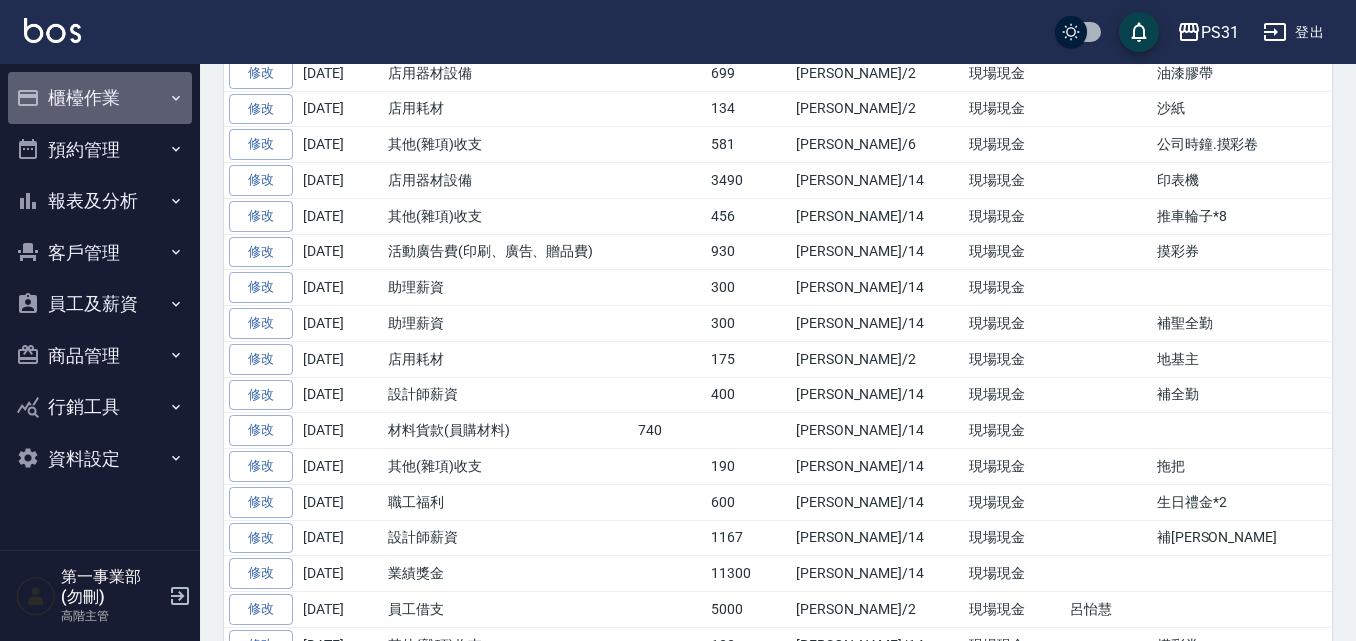click on "櫃檯作業" at bounding box center (100, 98) 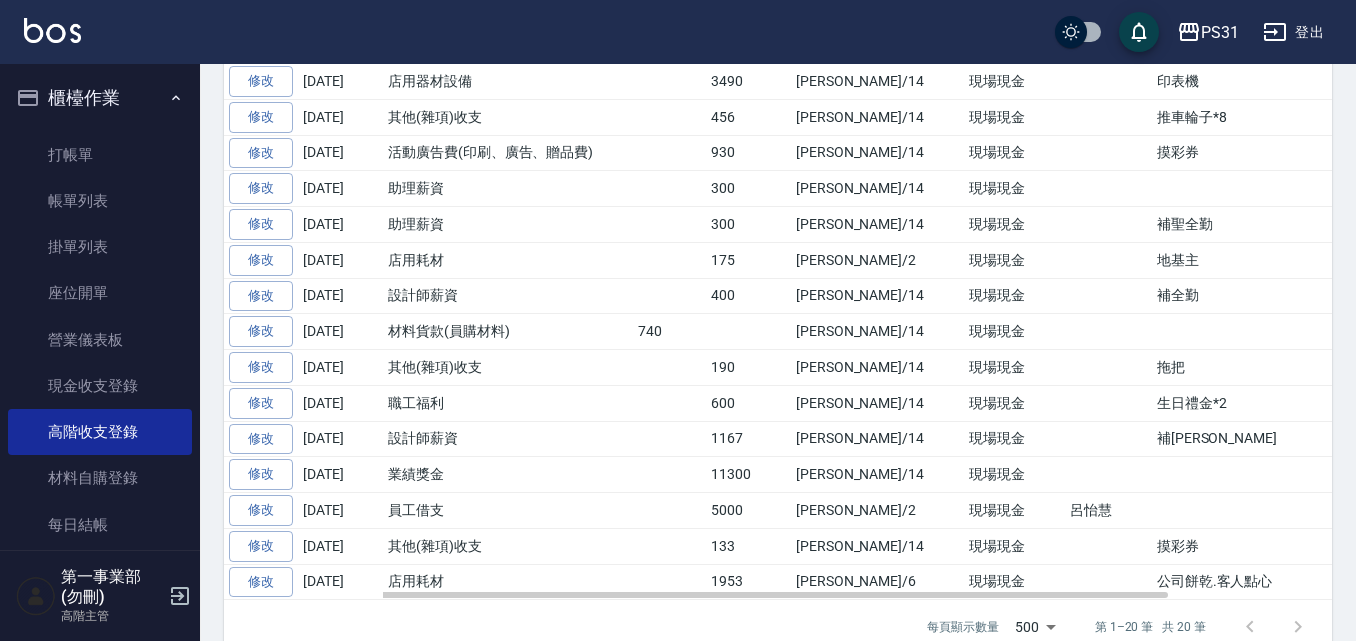 scroll, scrollTop: 645, scrollLeft: 0, axis: vertical 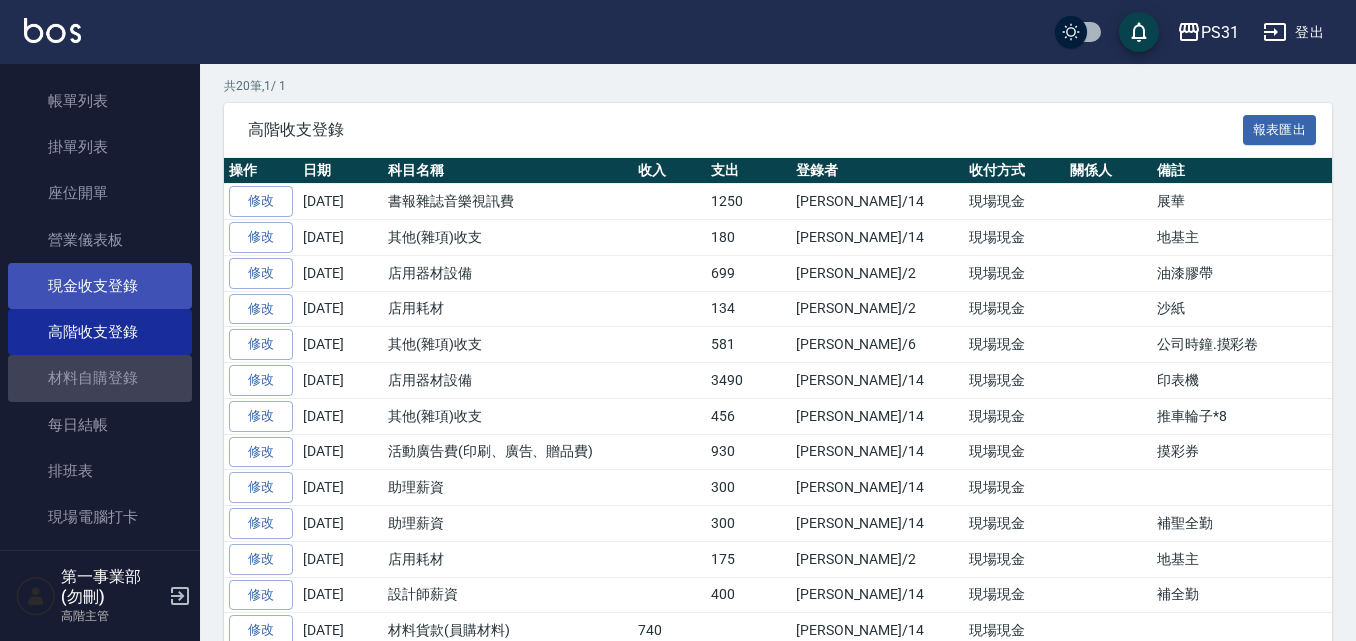 click on "材料自購登錄" at bounding box center [100, 378] 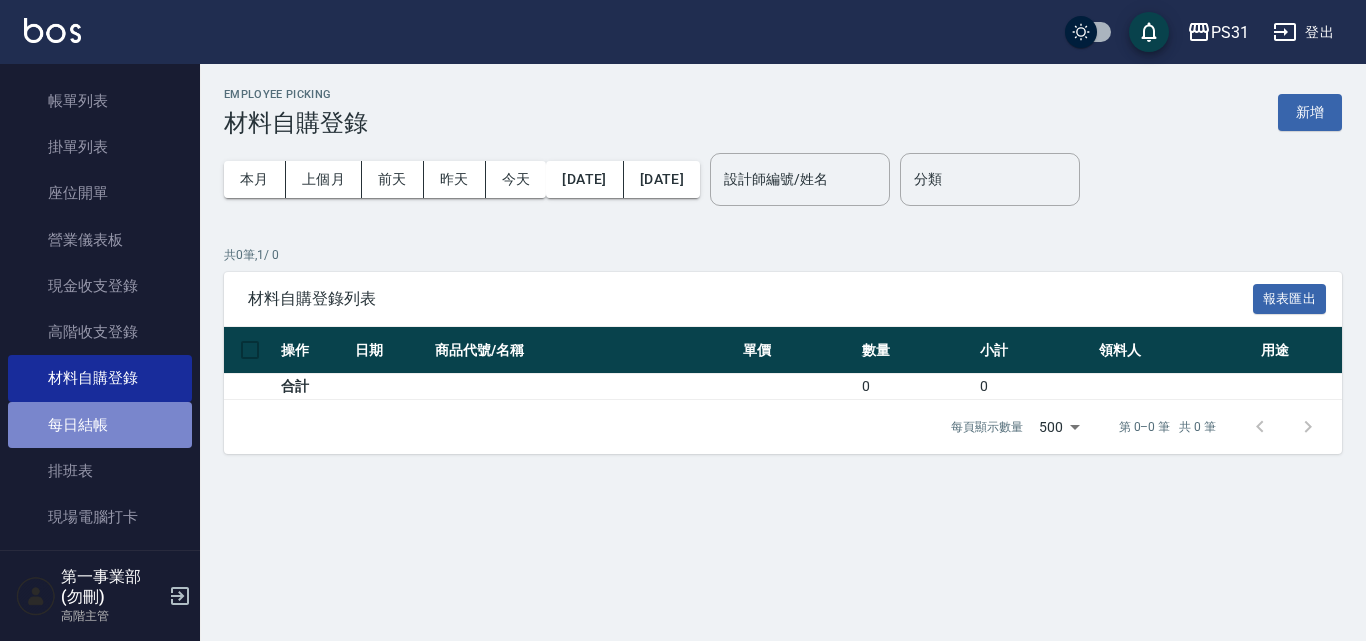 click on "每日結帳" at bounding box center [100, 425] 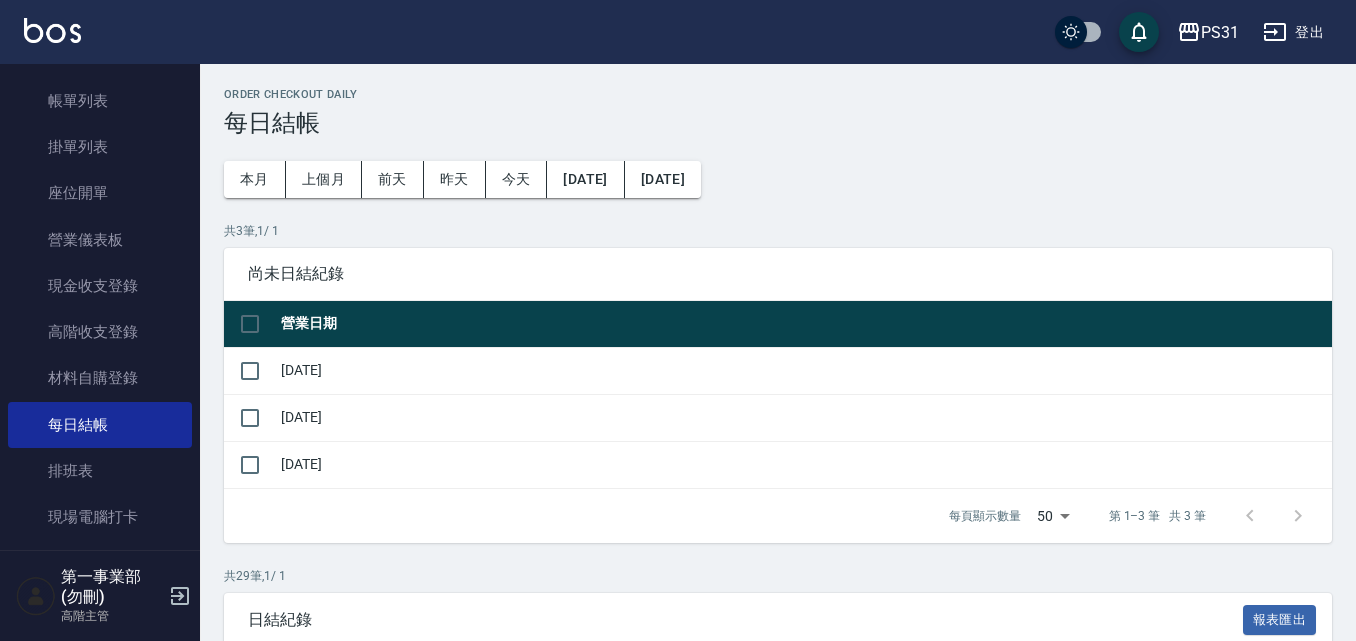 scroll, scrollTop: 300, scrollLeft: 0, axis: vertical 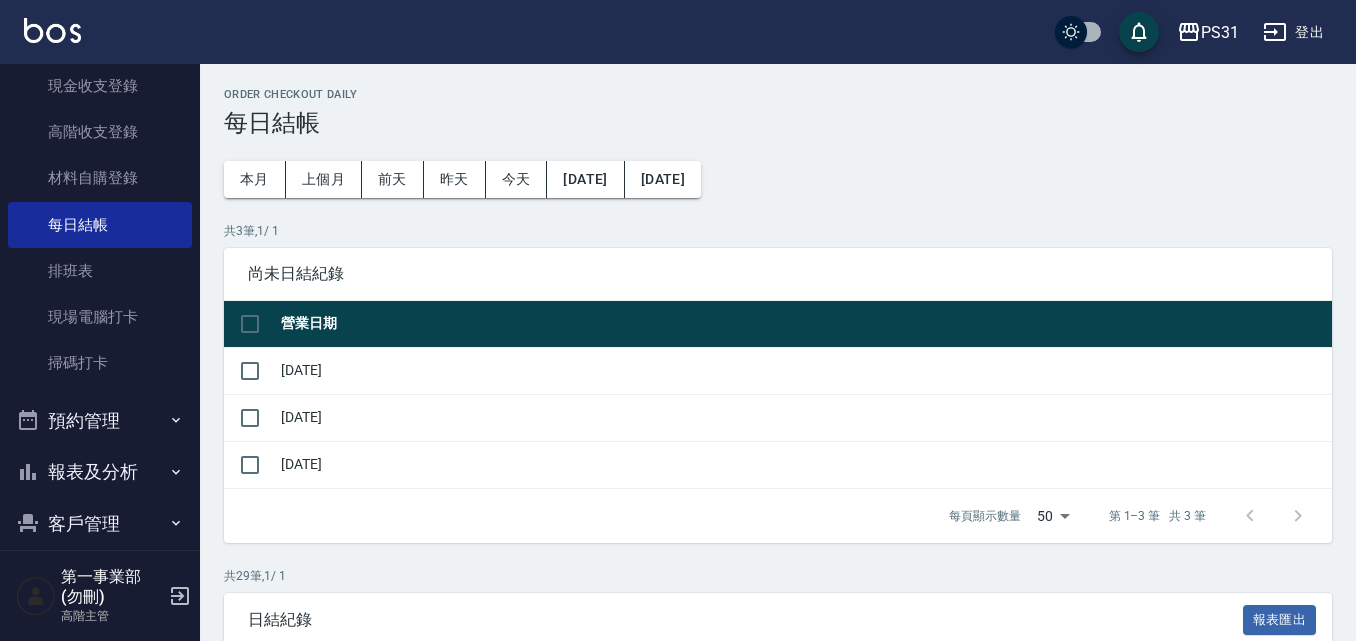 click on "預約管理" at bounding box center [100, 421] 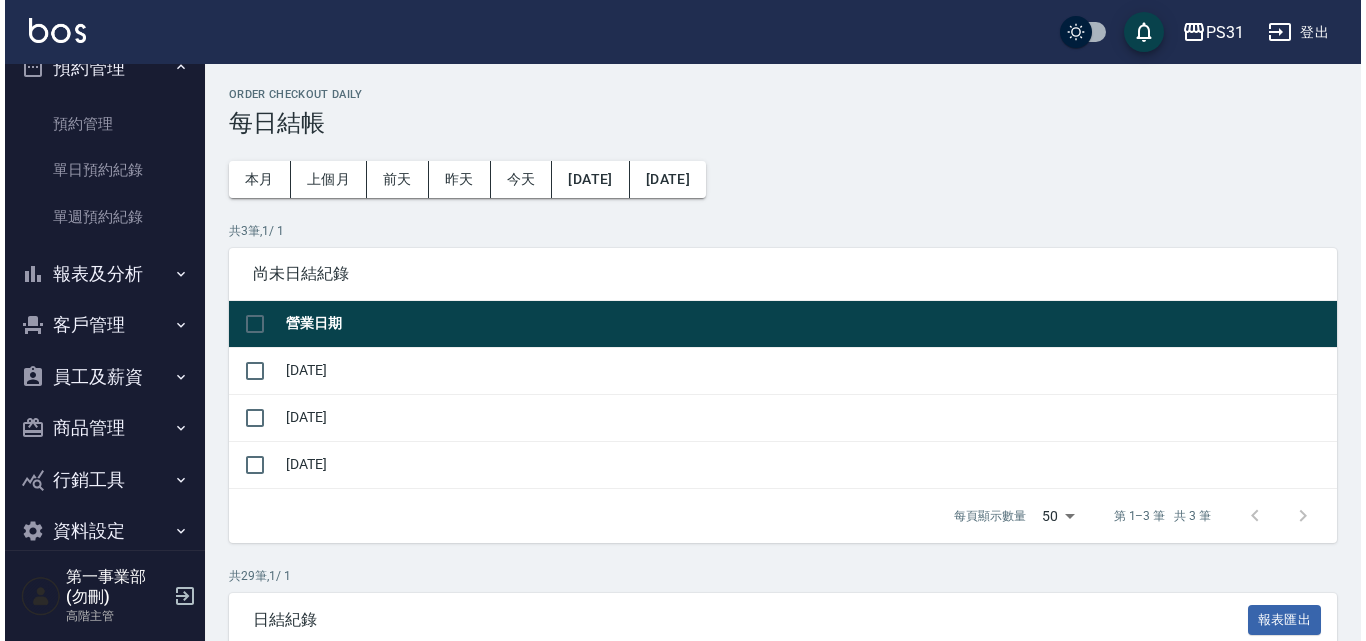 scroll, scrollTop: 684, scrollLeft: 0, axis: vertical 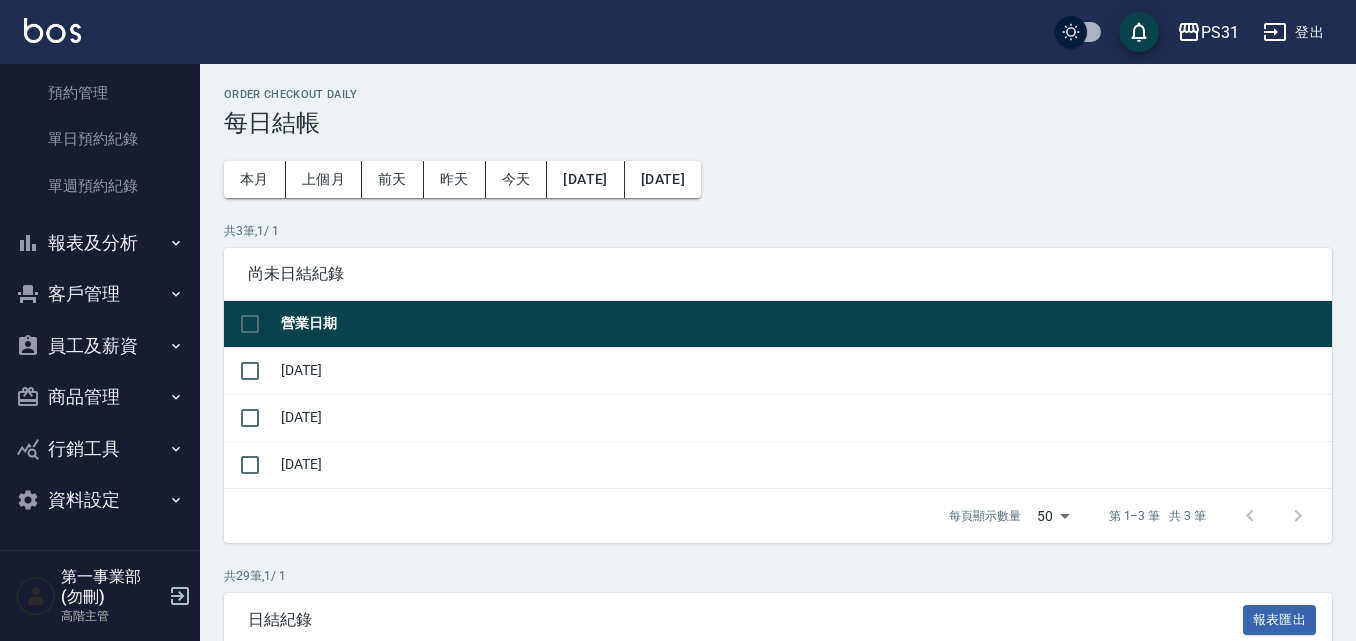 click on "報表及分析" at bounding box center (100, 243) 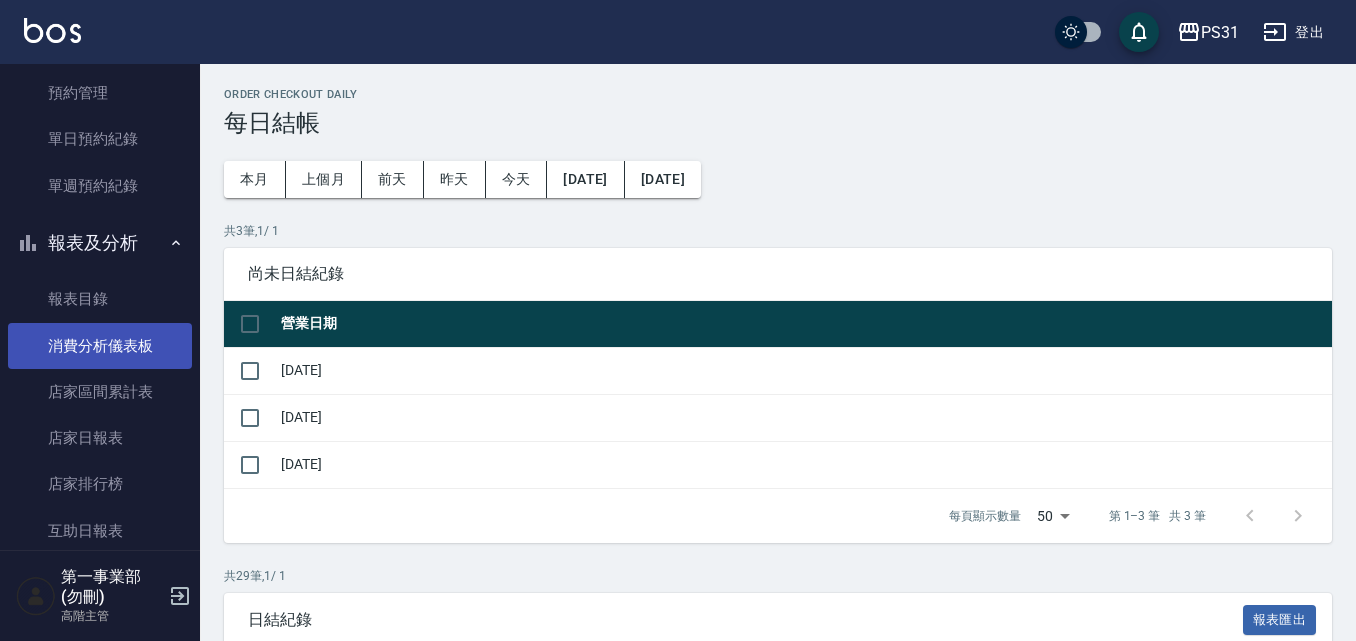 click on "消費分析儀表板" at bounding box center [100, 346] 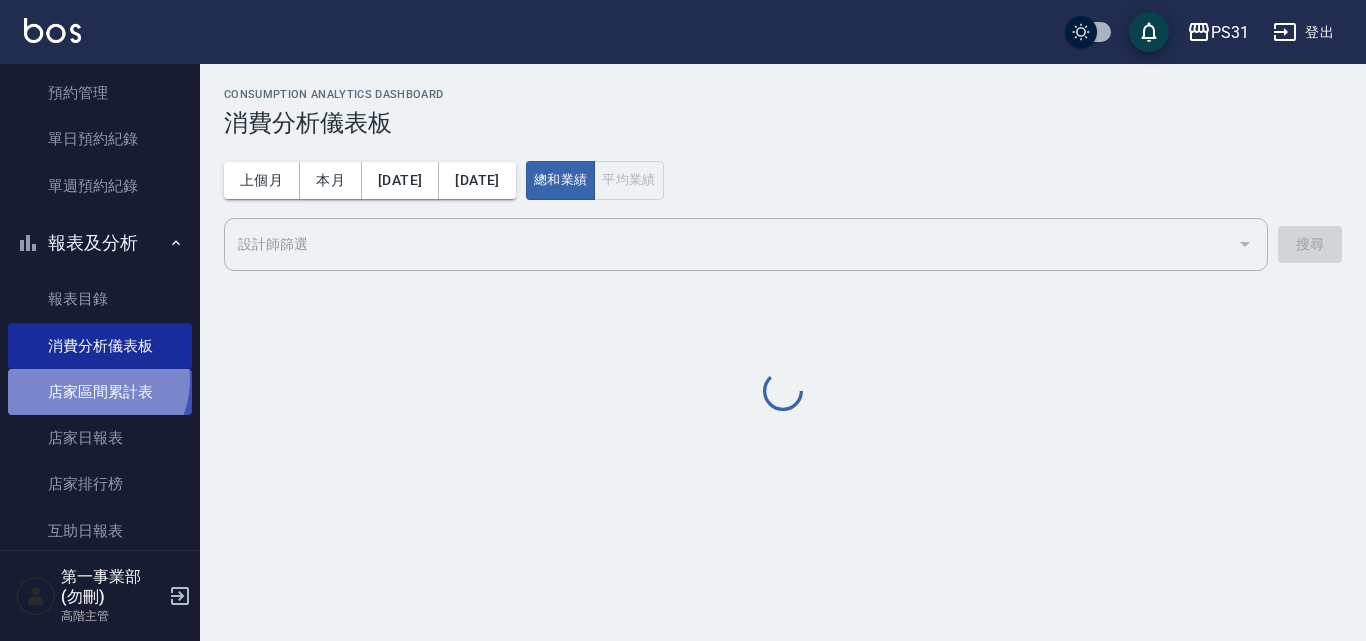 click on "店家區間累計表" at bounding box center (100, 392) 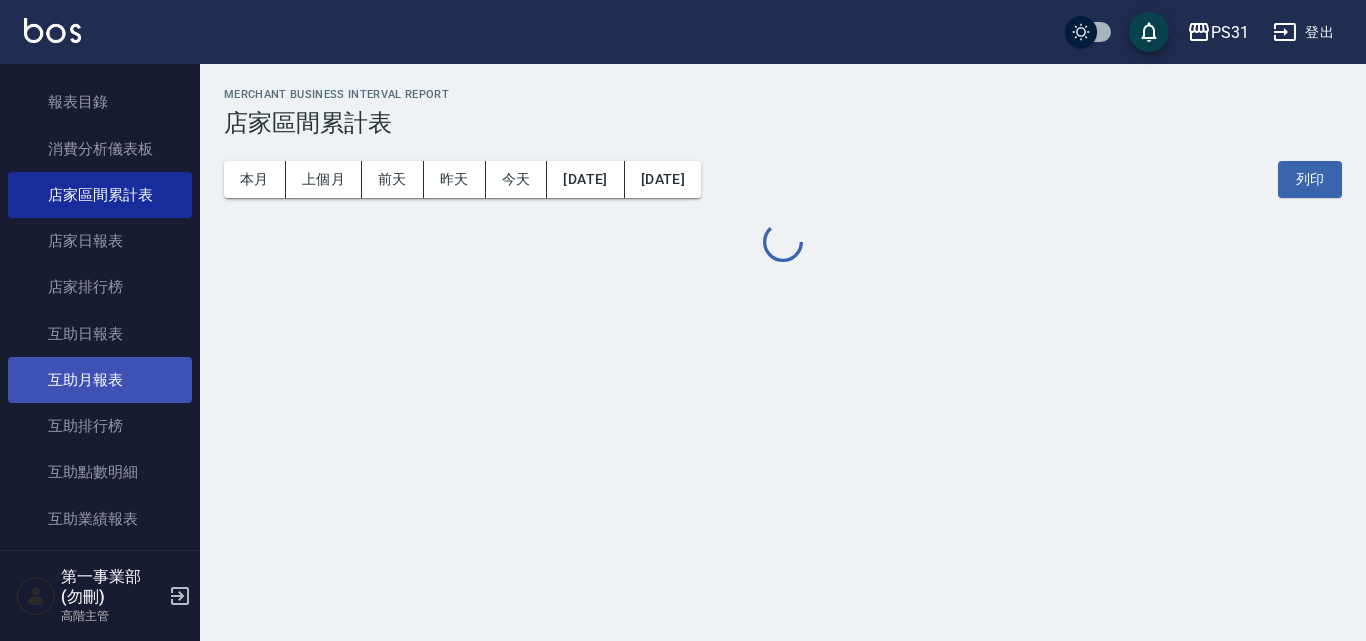 scroll, scrollTop: 884, scrollLeft: 0, axis: vertical 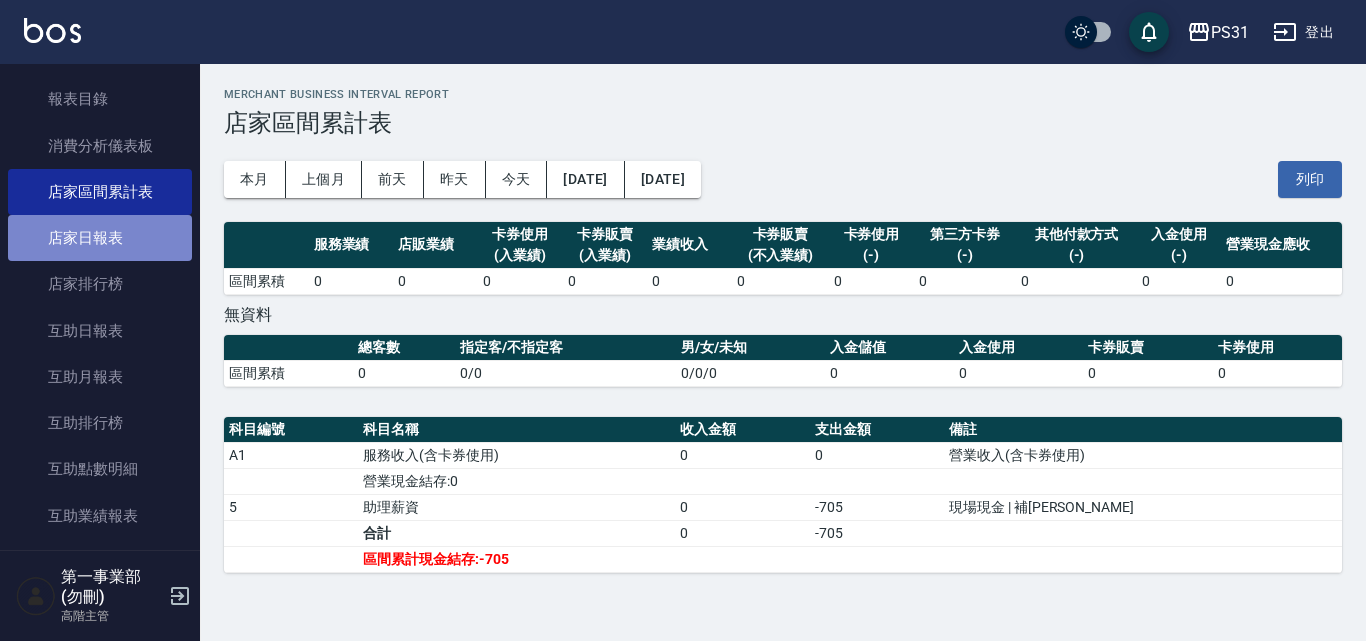 click on "店家日報表" at bounding box center [100, 238] 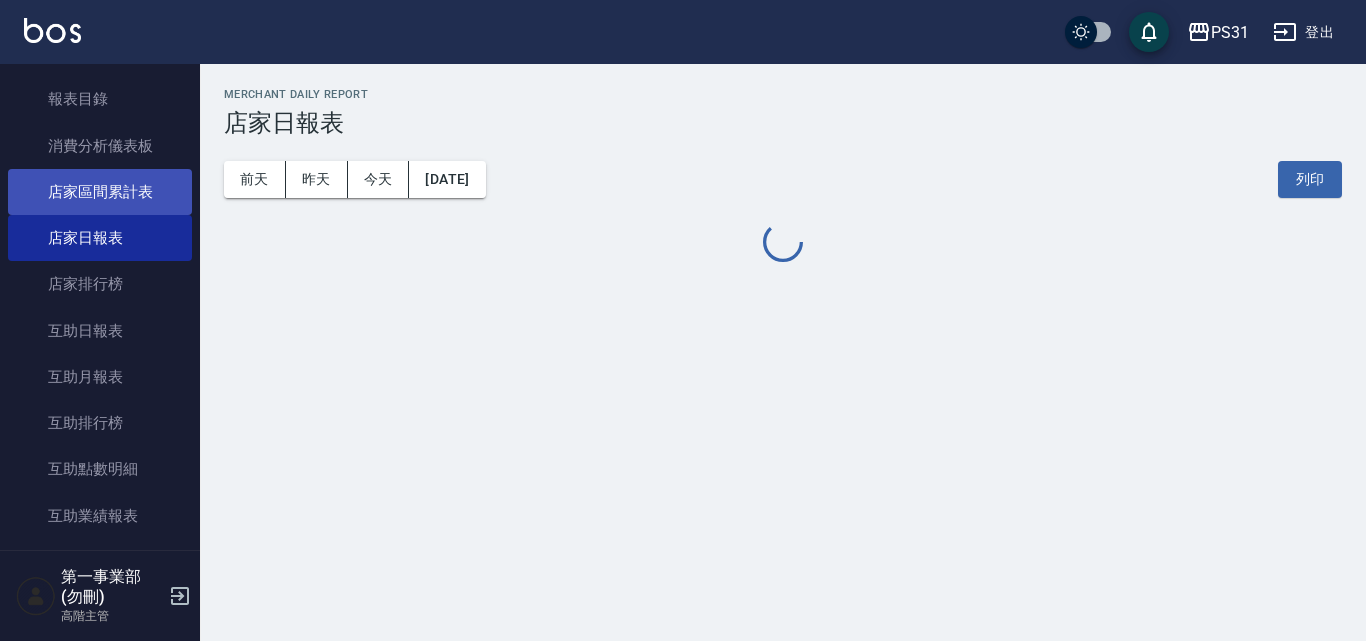 click on "店家區間累計表" at bounding box center (100, 192) 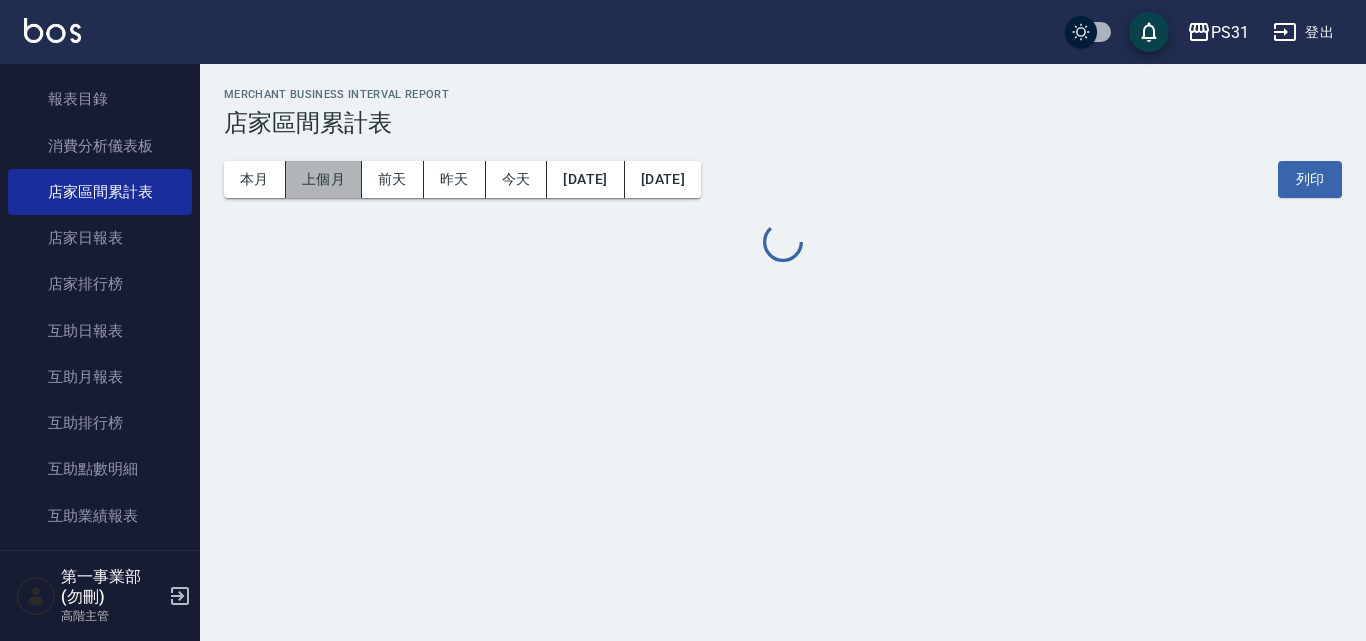 click on "上個月" at bounding box center (324, 179) 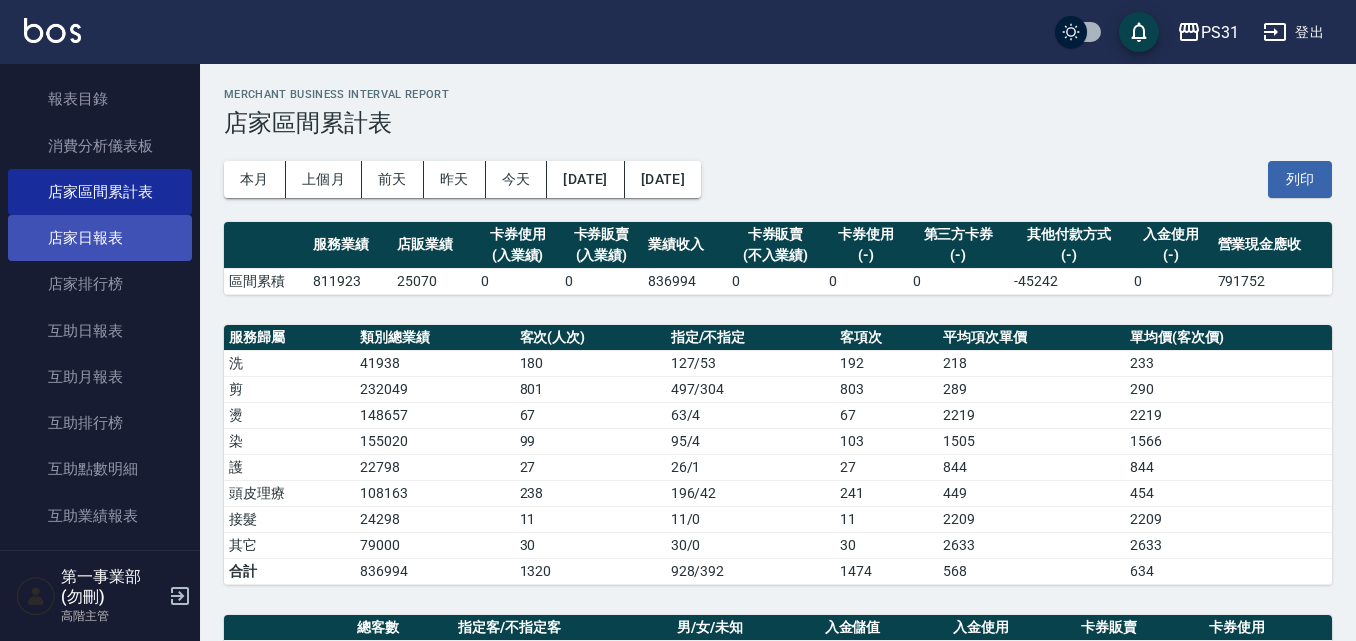 click on "店家日報表" at bounding box center [100, 238] 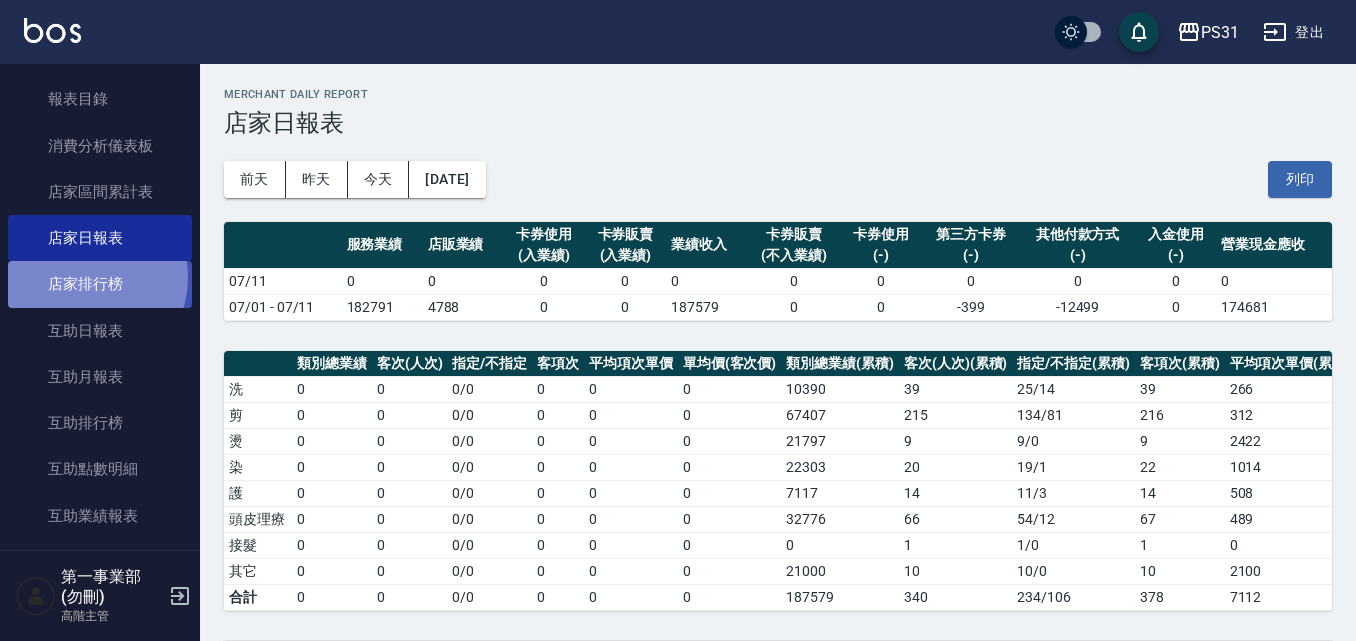 click on "店家排行榜" at bounding box center [100, 284] 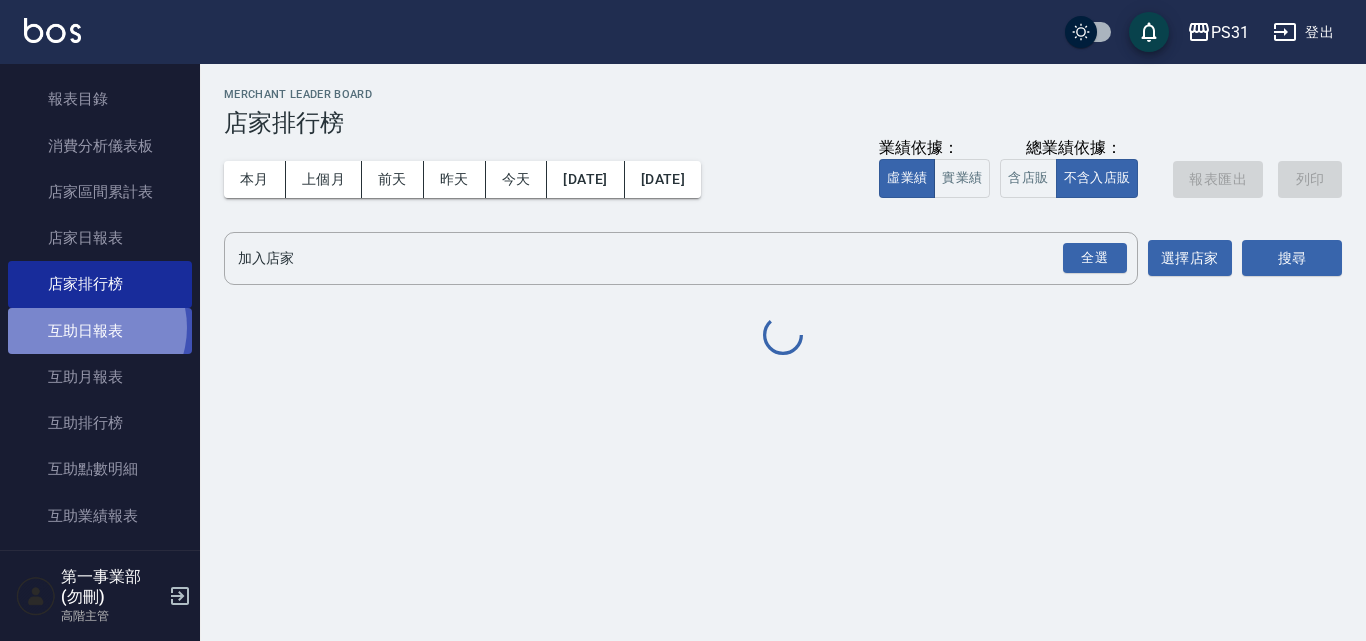 click on "互助日報表" at bounding box center (100, 331) 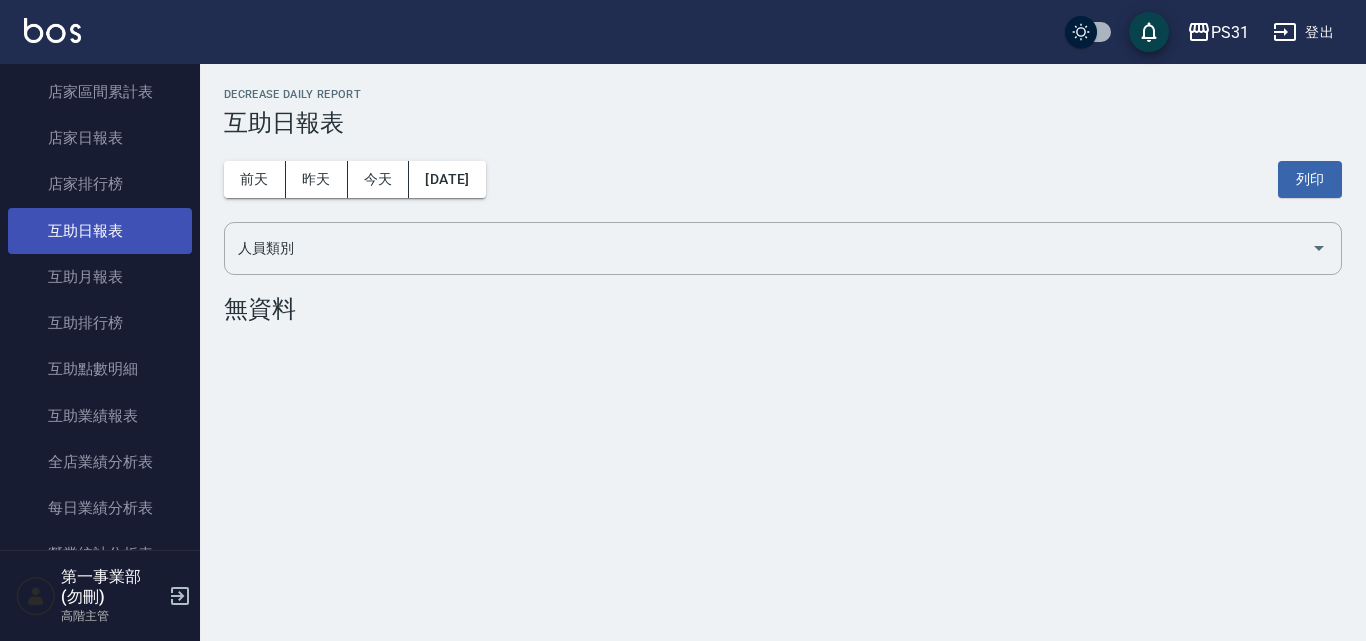 scroll, scrollTop: 1084, scrollLeft: 0, axis: vertical 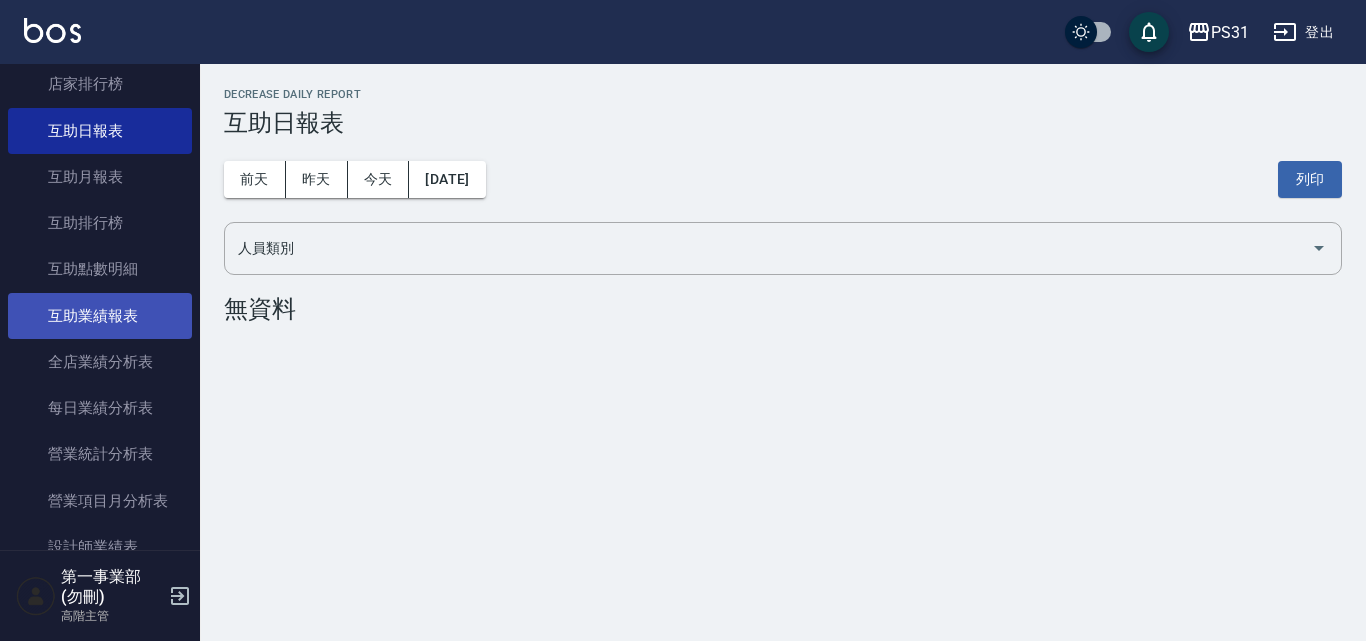 click on "互助業績報表" at bounding box center (100, 316) 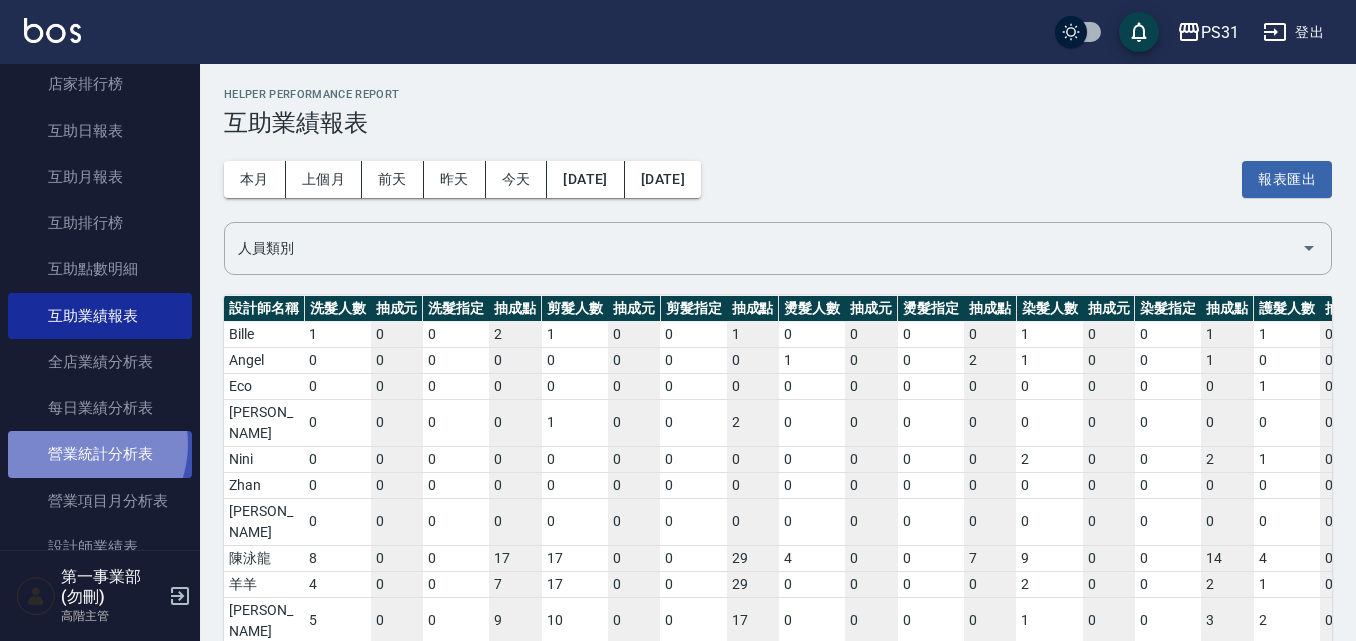 click on "營業統計分析表" at bounding box center [100, 454] 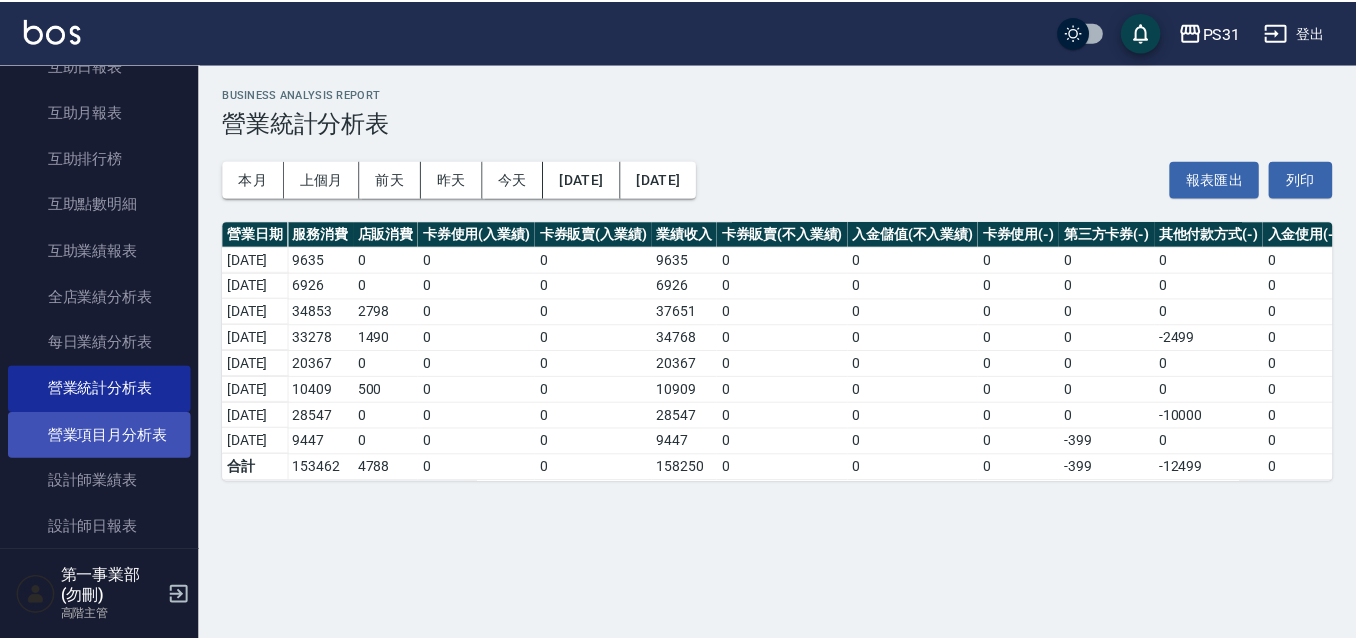 scroll, scrollTop: 1184, scrollLeft: 0, axis: vertical 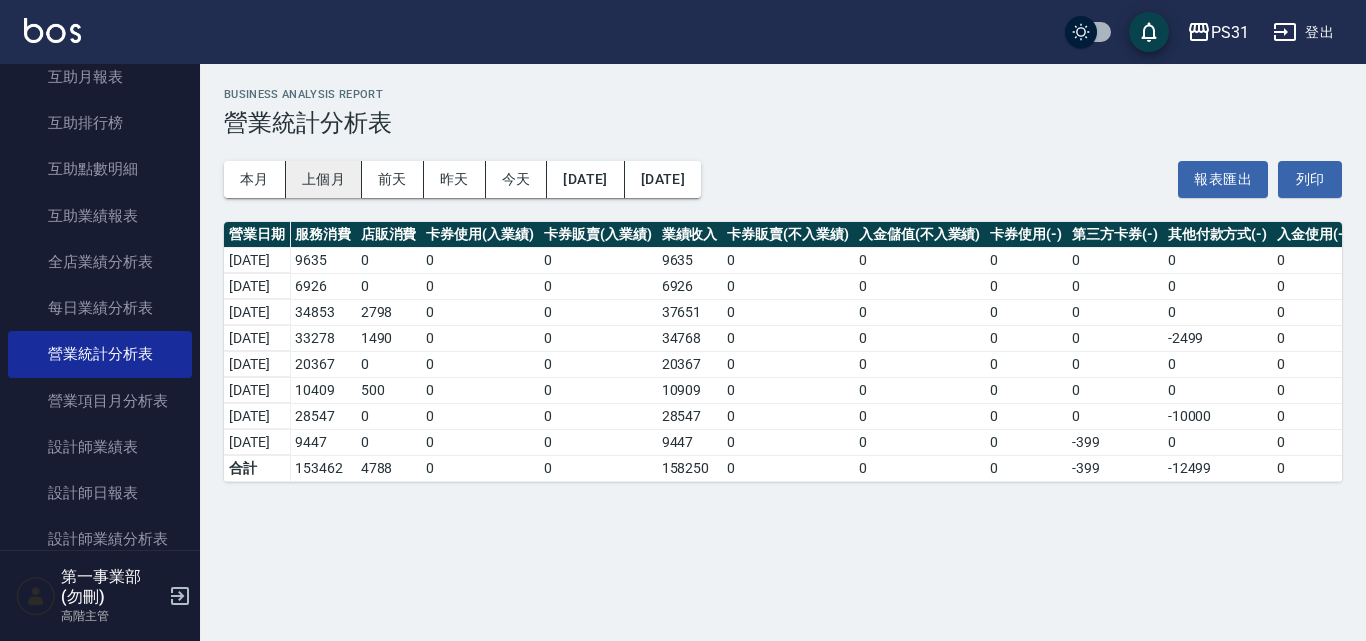 click on "上個月" at bounding box center (324, 179) 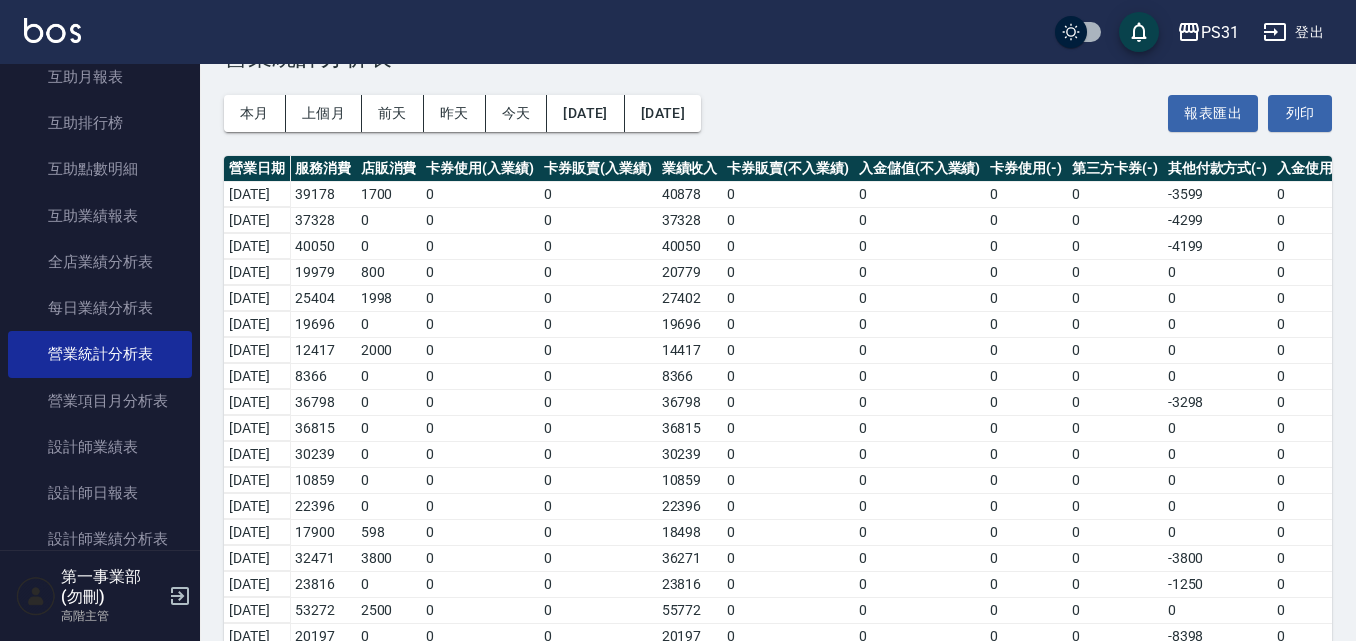 scroll, scrollTop: 100, scrollLeft: 0, axis: vertical 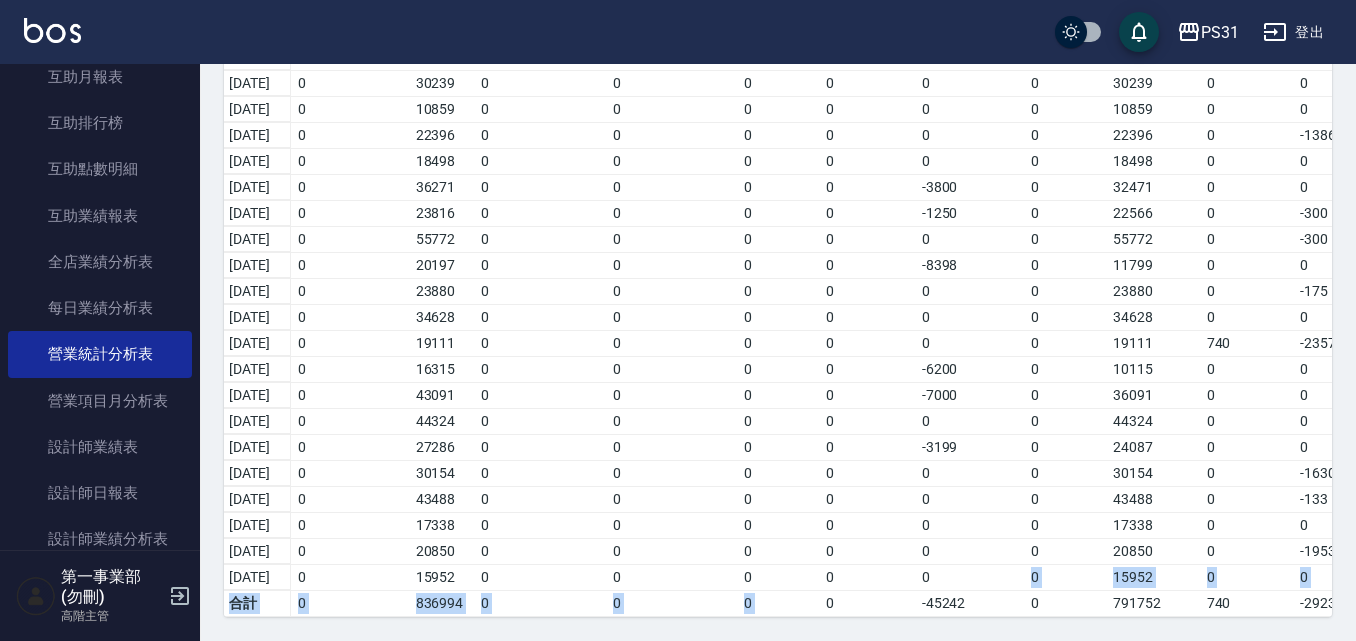 drag, startPoint x: 843, startPoint y: 597, endPoint x: 1020, endPoint y: 553, distance: 182.38695 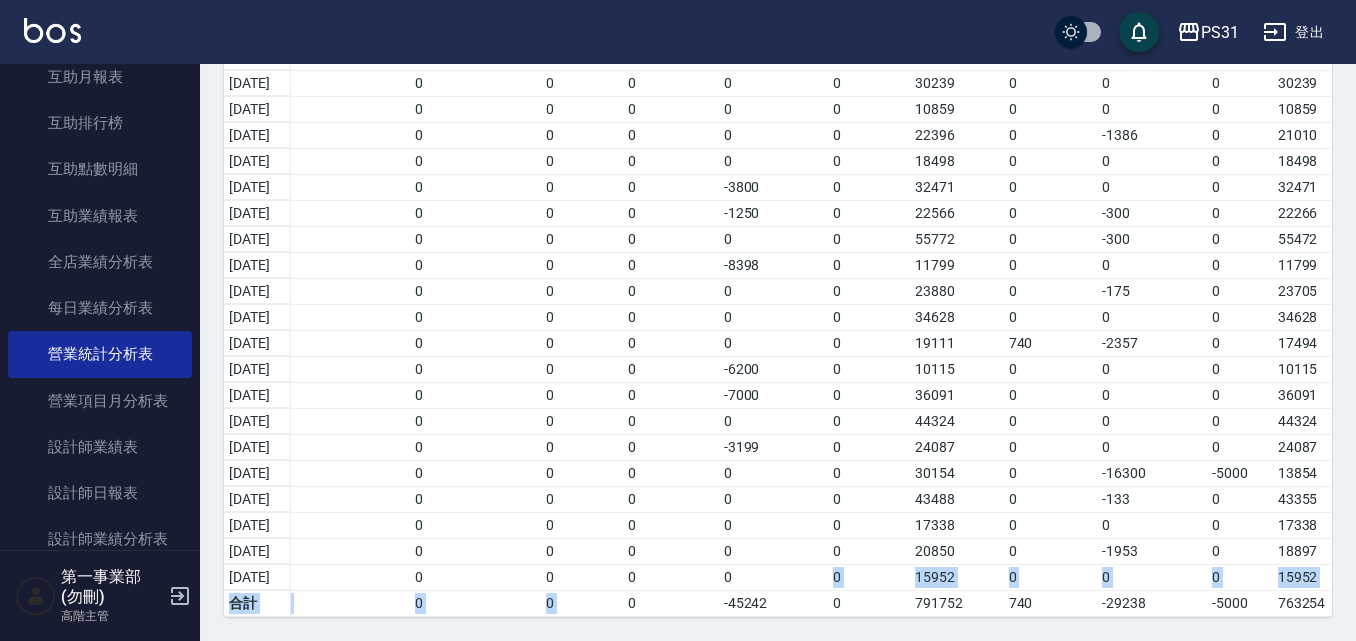 scroll, scrollTop: 0, scrollLeft: 465, axis: horizontal 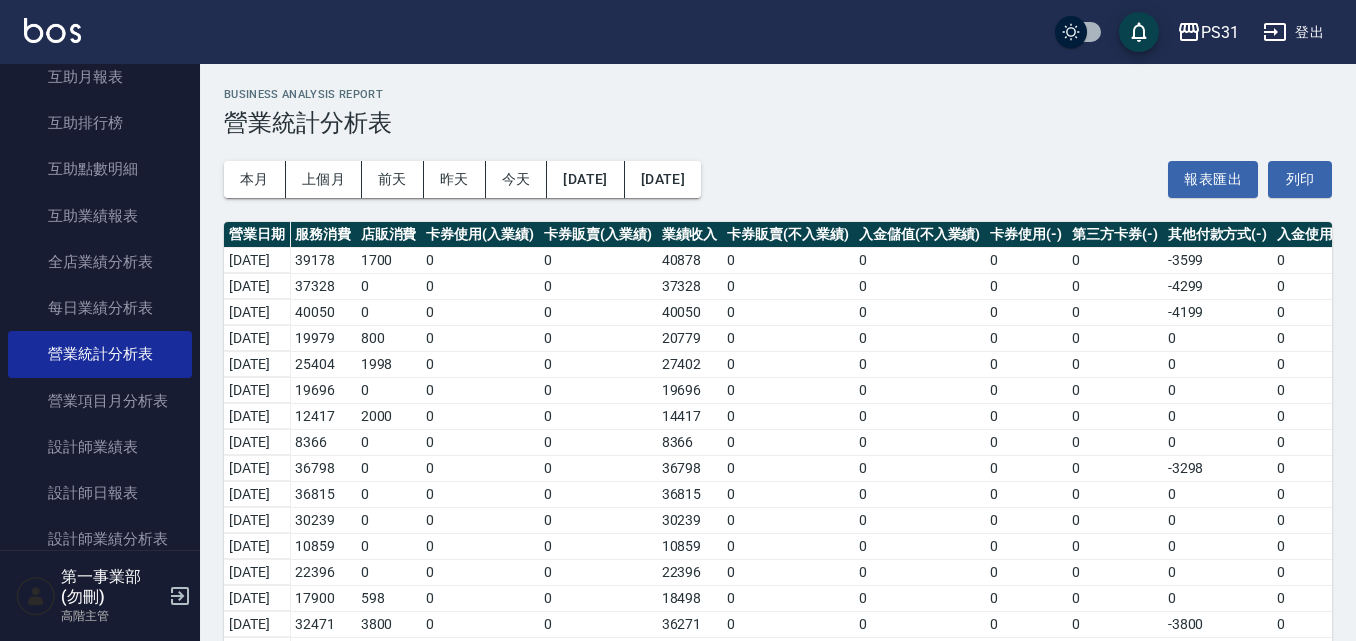 click on "本月 上個月 前天 昨天 今天 2025/06/01 2025/06/30 報表匯出 列印" at bounding box center [778, 179] 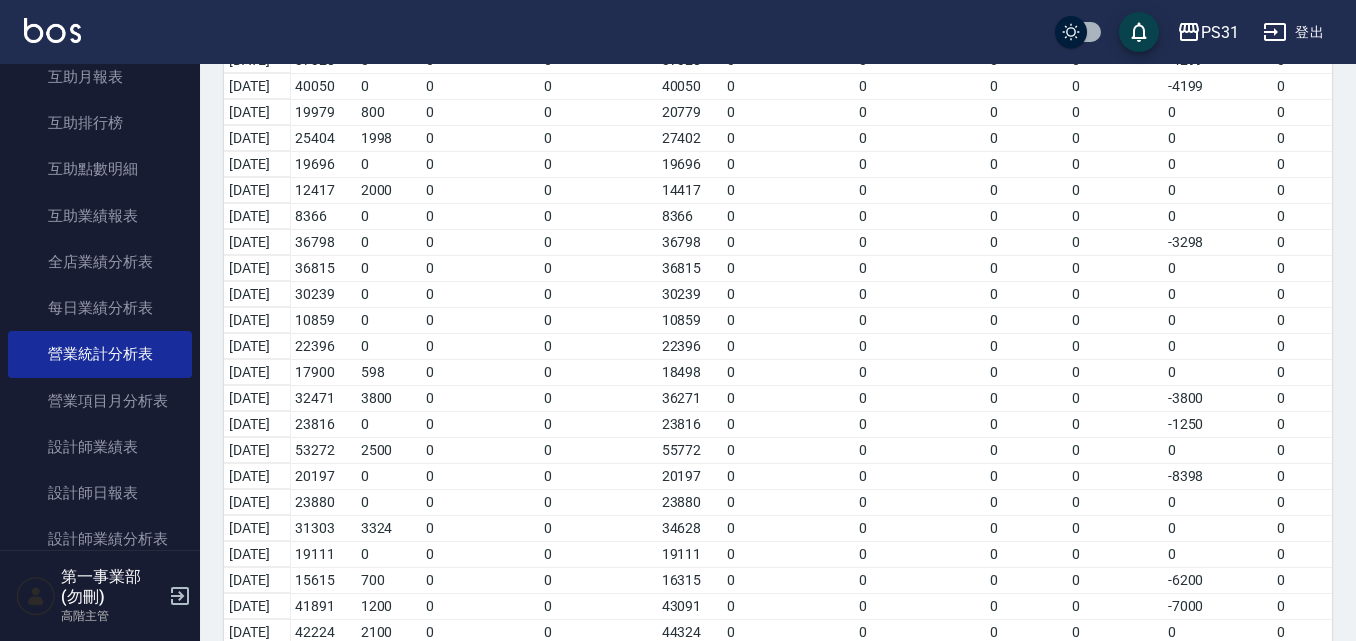 scroll, scrollTop: 300, scrollLeft: 0, axis: vertical 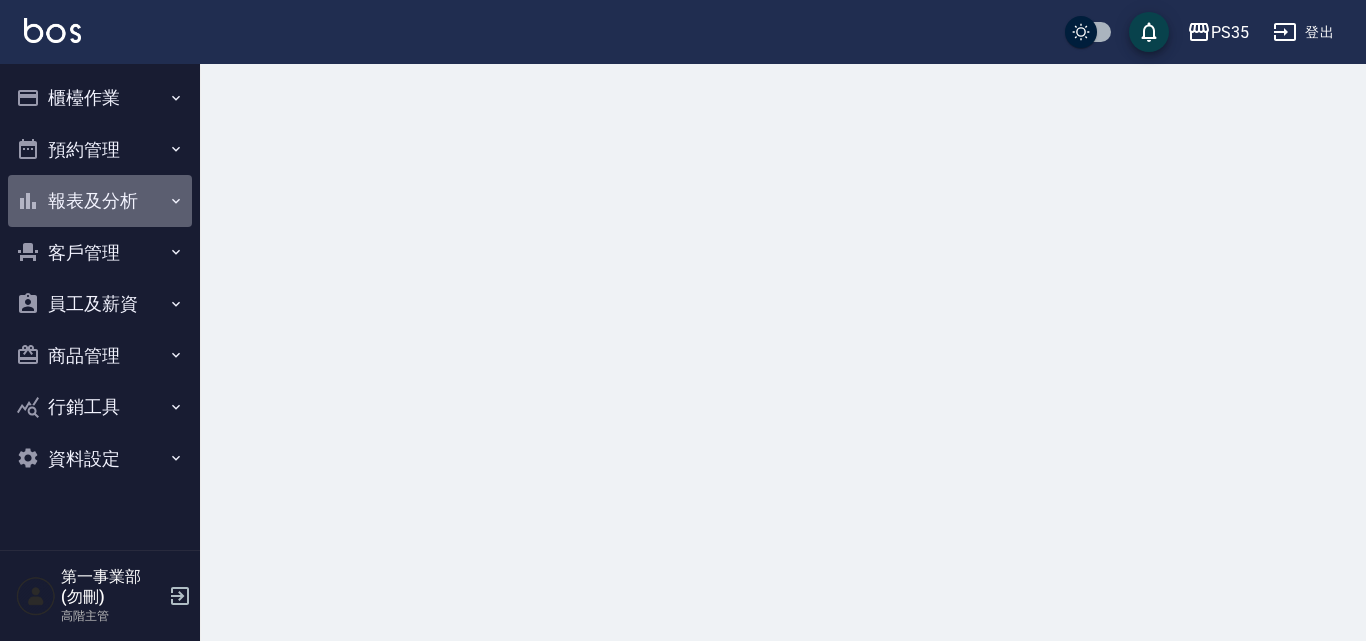 click on "報表及分析" at bounding box center (100, 201) 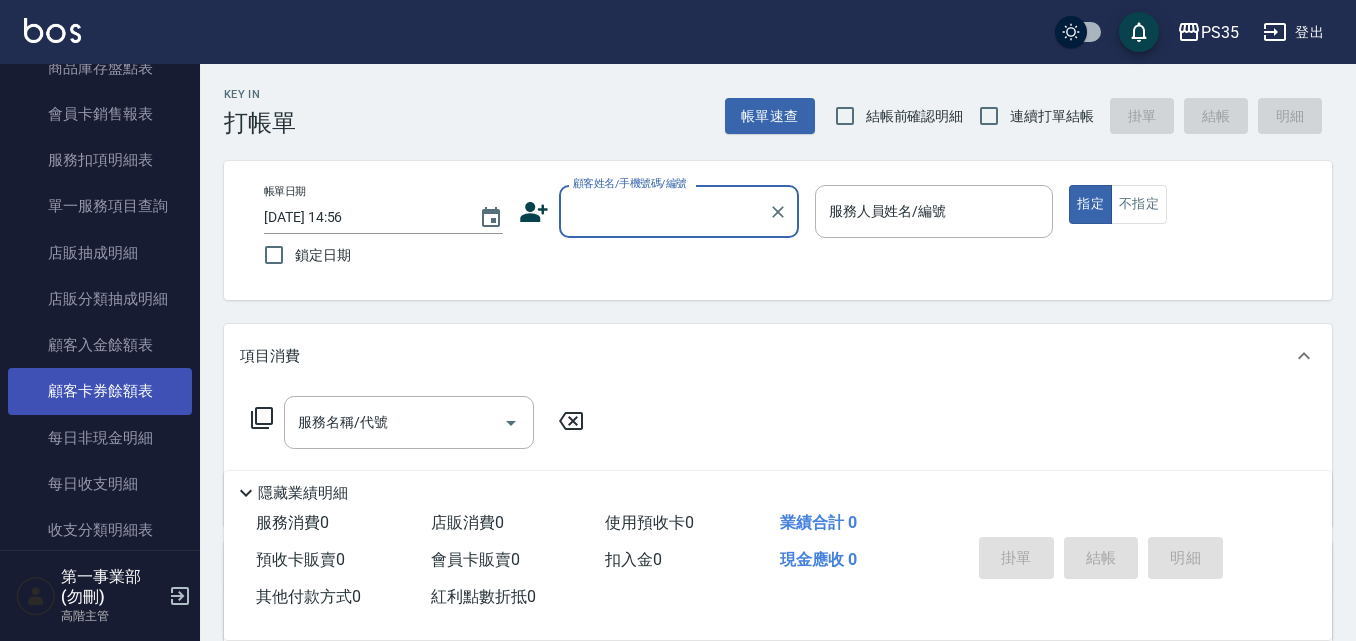 scroll, scrollTop: 1400, scrollLeft: 0, axis: vertical 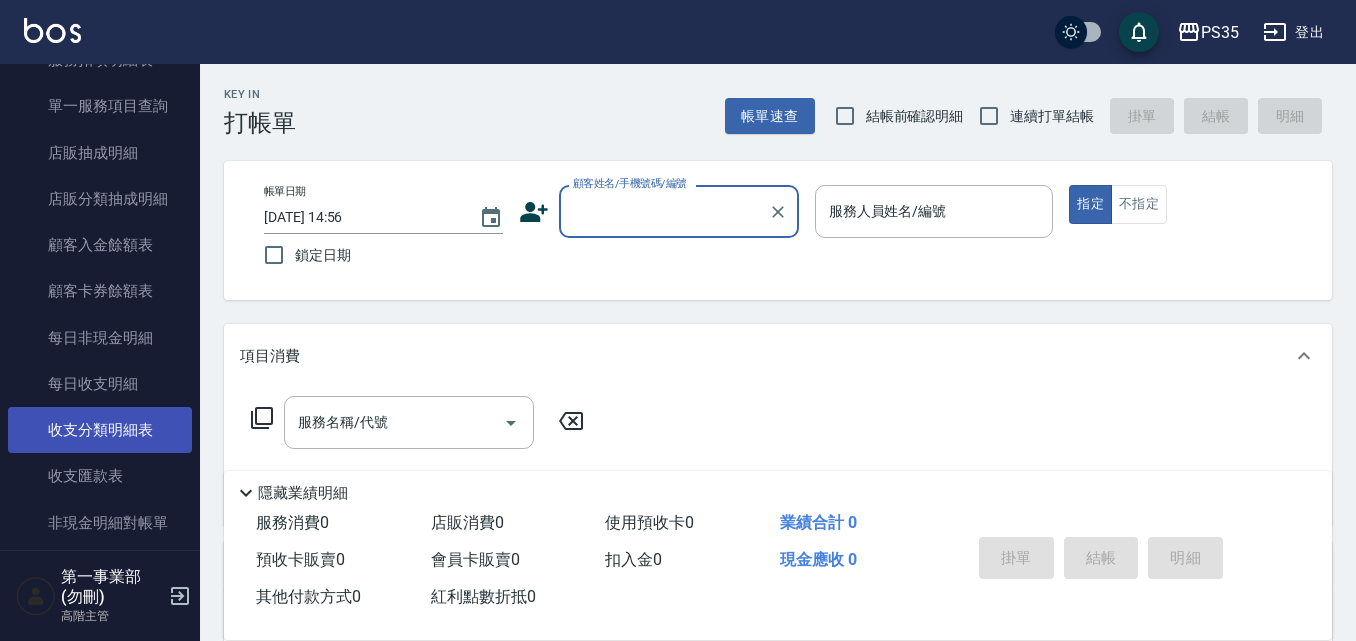 click on "收支分類明細表" at bounding box center [100, 430] 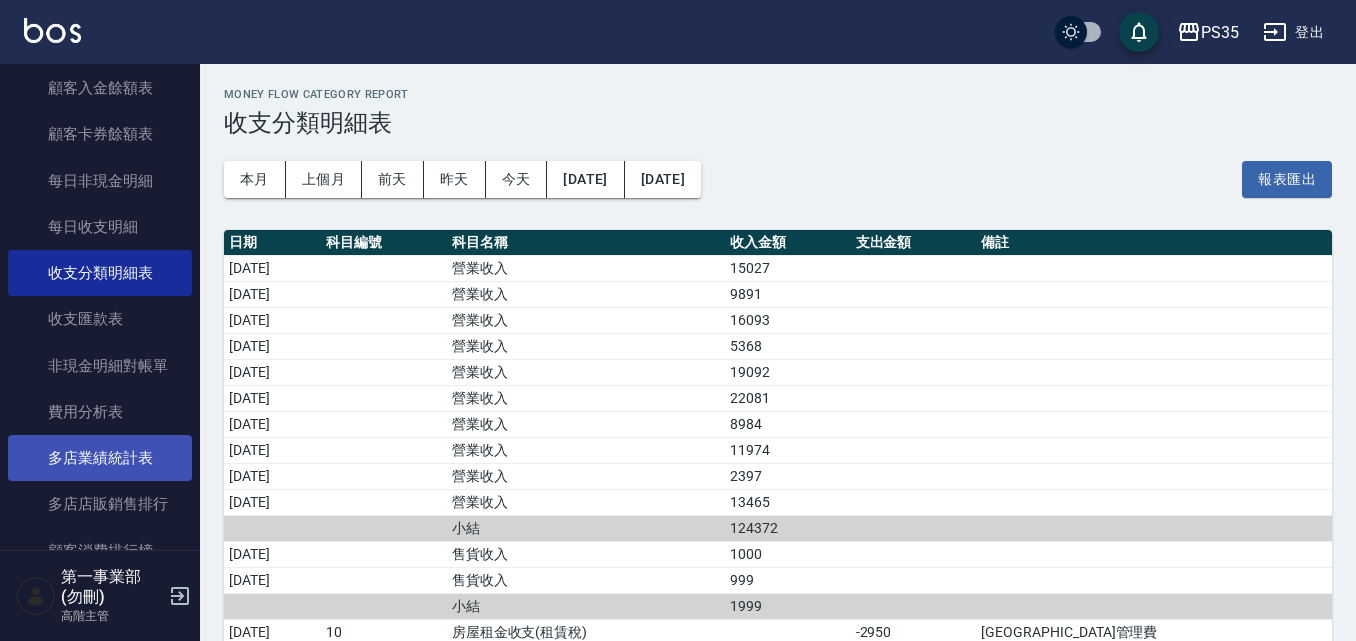 scroll, scrollTop: 1600, scrollLeft: 0, axis: vertical 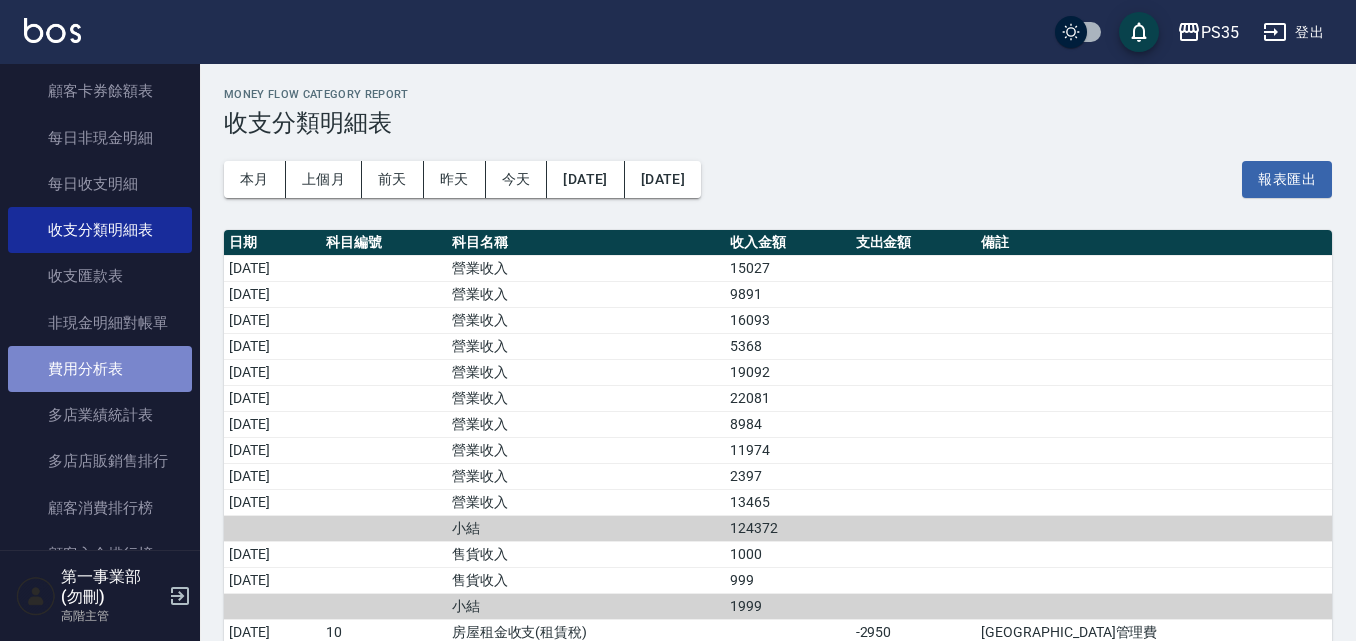 click on "費用分析表" at bounding box center (100, 369) 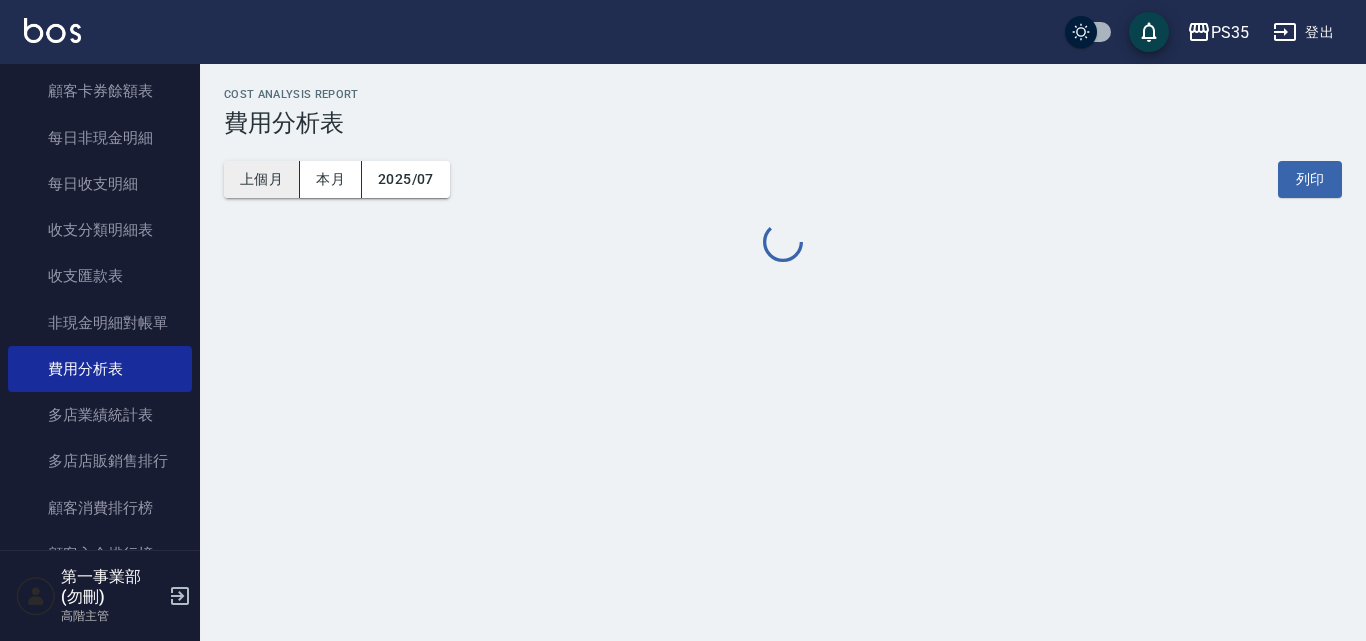 click on "上個月" at bounding box center [262, 179] 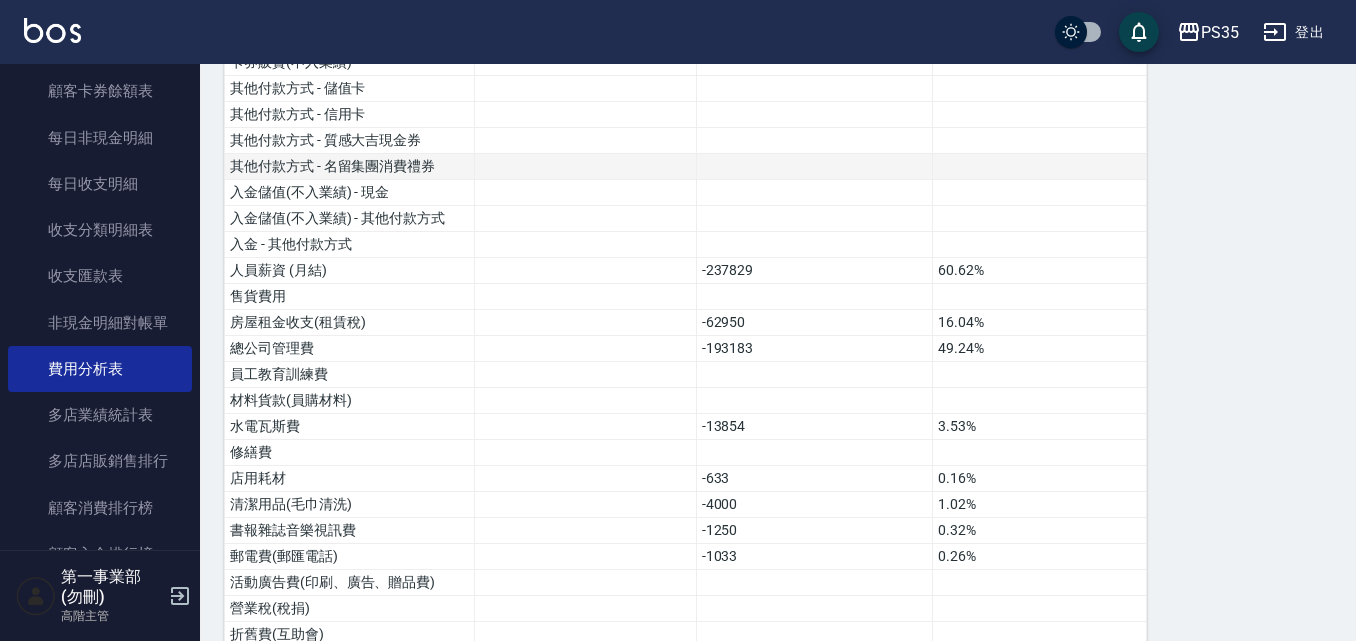 scroll, scrollTop: 600, scrollLeft: 0, axis: vertical 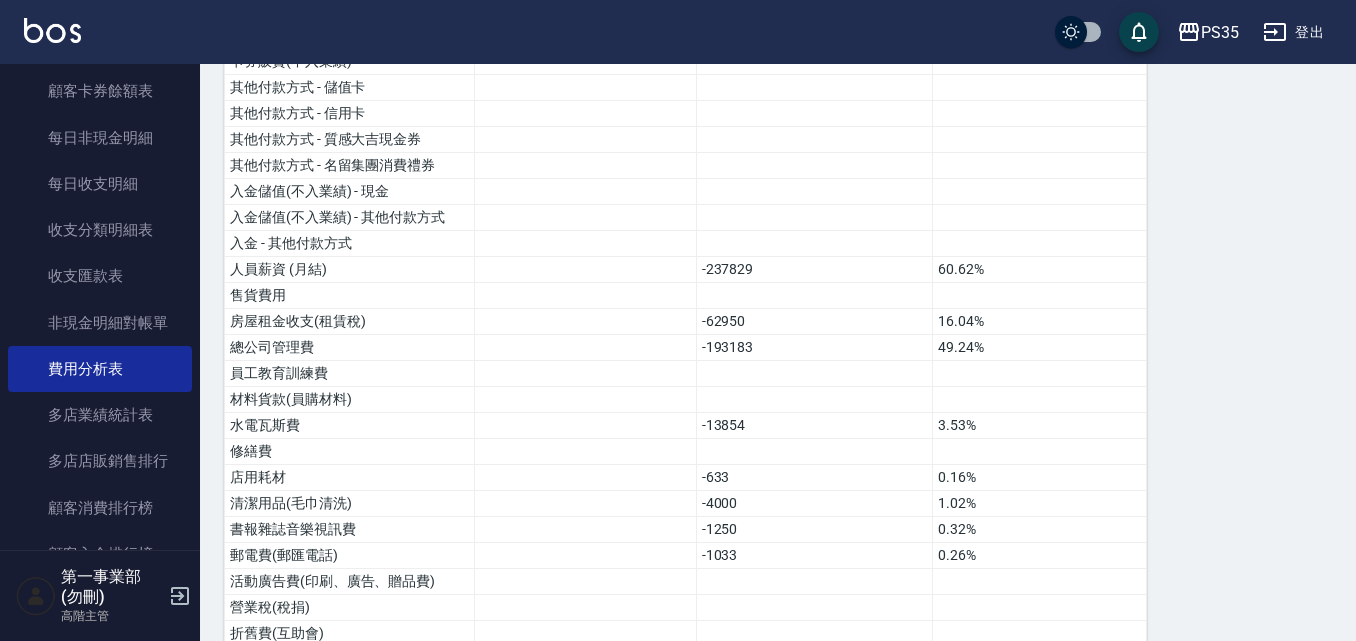 drag, startPoint x: 691, startPoint y: 258, endPoint x: 924, endPoint y: 36, distance: 321.8276 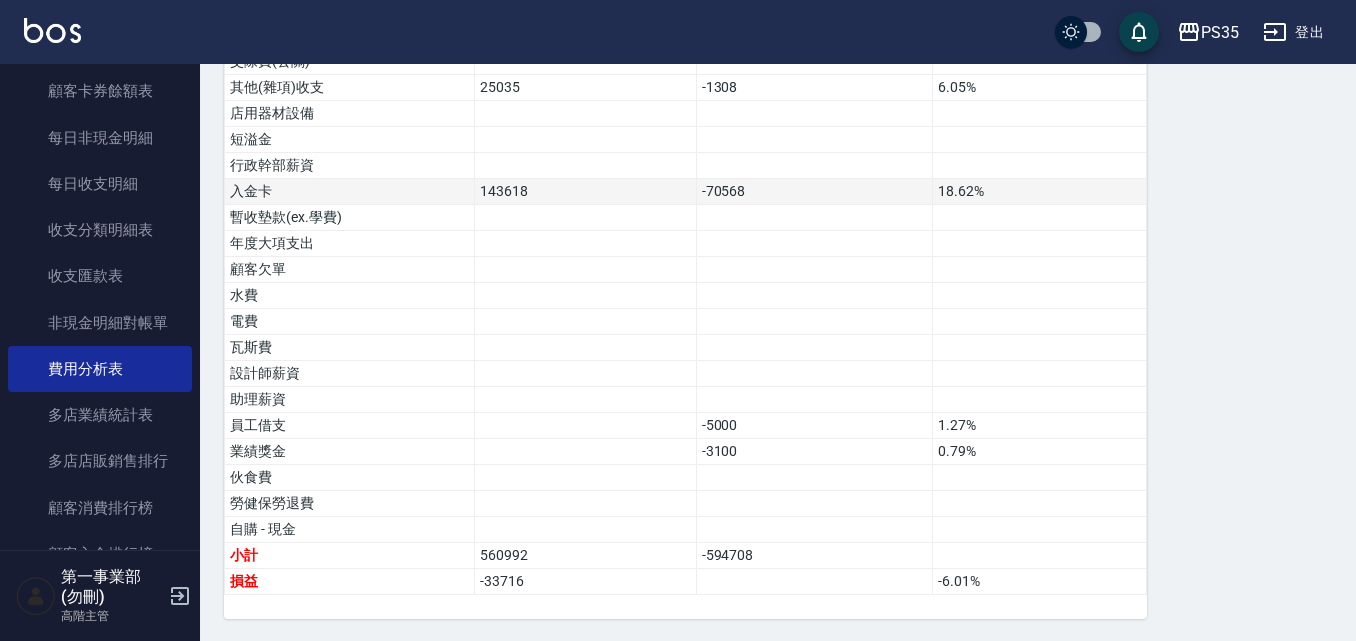 scroll, scrollTop: 1252, scrollLeft: 0, axis: vertical 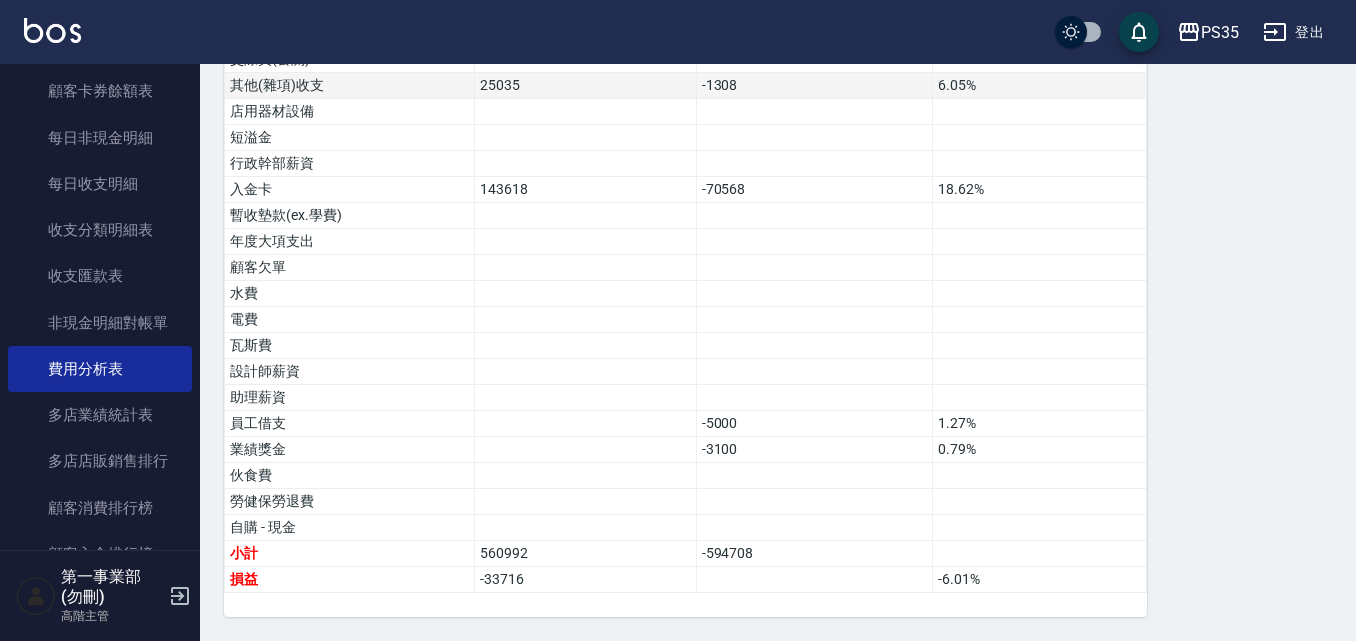 click on "25035" at bounding box center [586, 86] 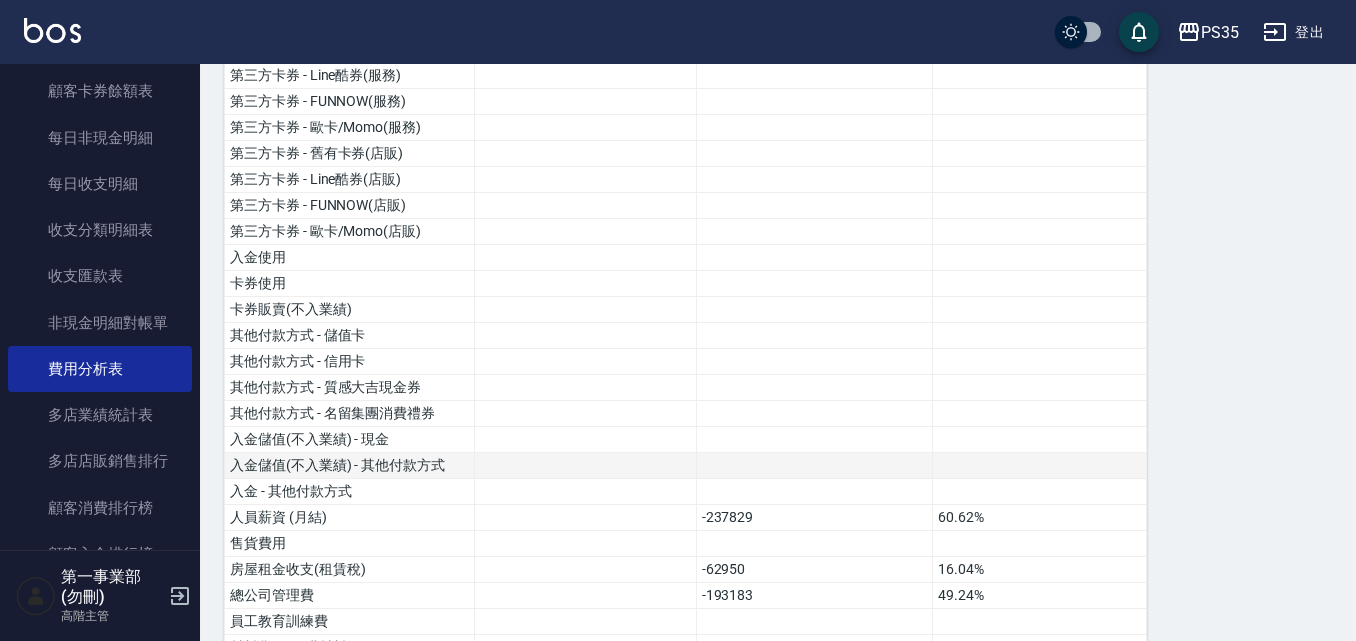 scroll, scrollTop: 452, scrollLeft: 0, axis: vertical 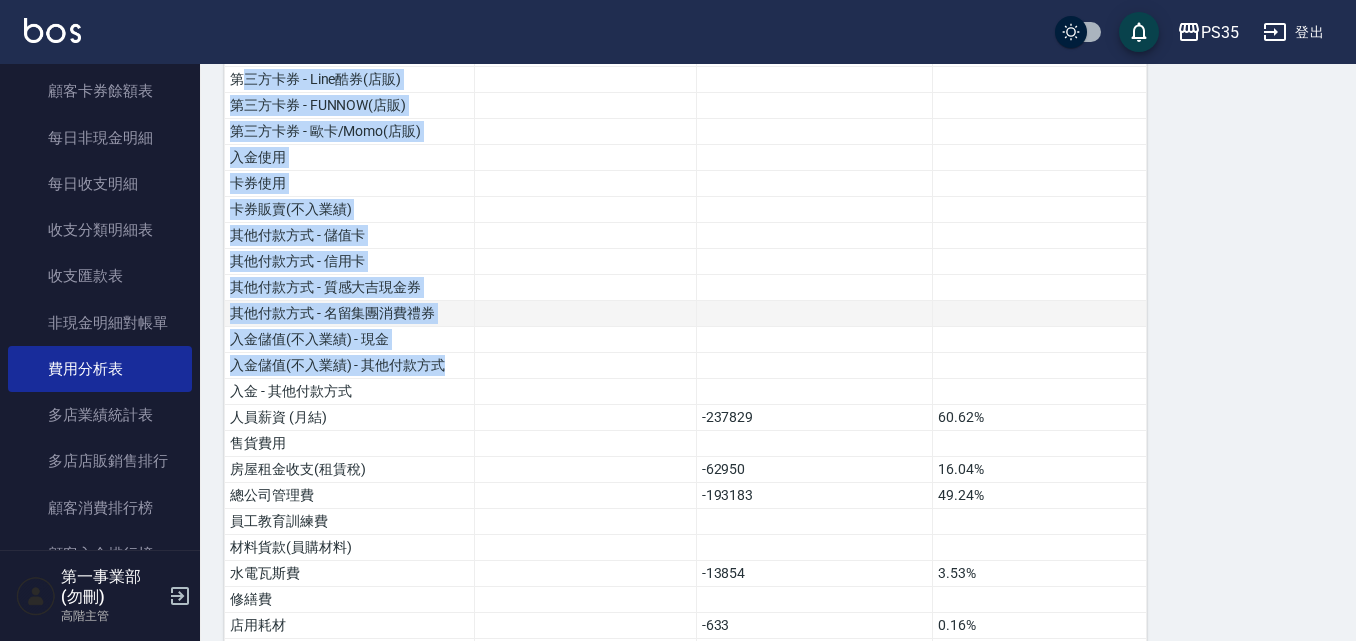drag, startPoint x: 242, startPoint y: 78, endPoint x: 1100, endPoint y: 308, distance: 888.2927 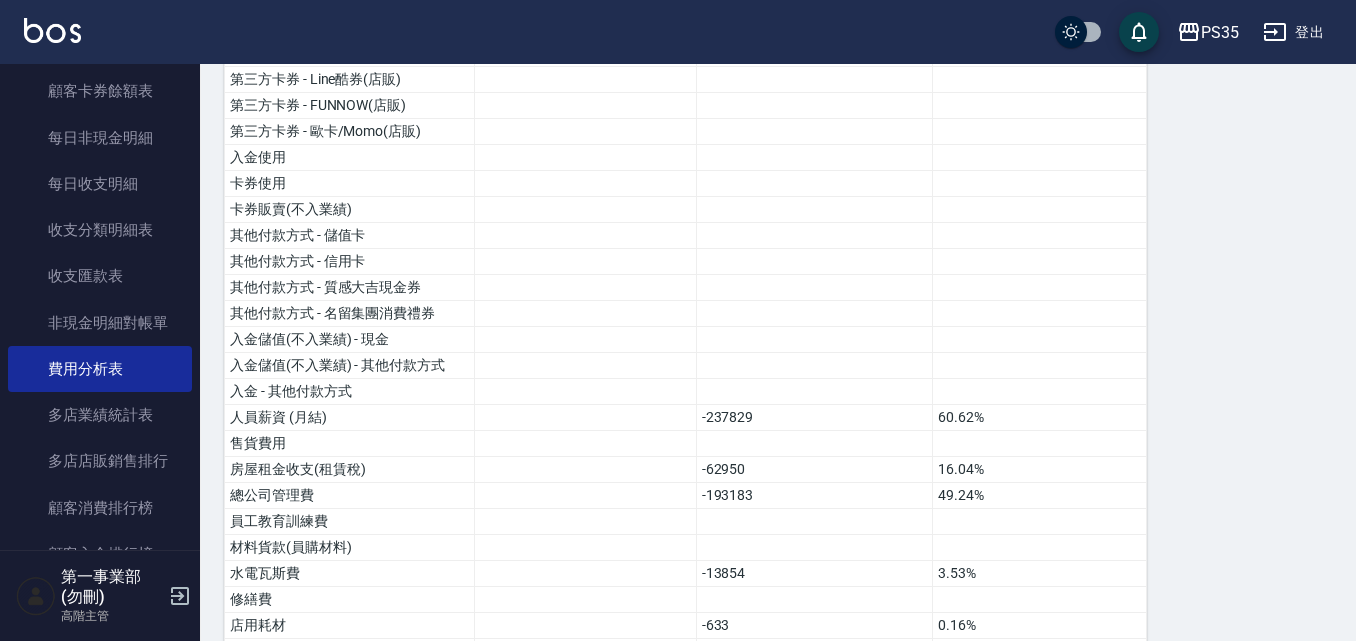 click on "費用分析表 報表匯出 加項 扣項 總佔比 營業收入 384024 97.88% 店販收入 8315 2.12% 卡券販賣(先入業績) 第三方卡券 - 舊有卡券(服務) 第三方卡券 - Line酷券(服務) 第三方卡券 - FUNNOW(服務) 第三方卡券 - 歐卡/Momo(服務) 第三方卡券 - 舊有卡券(店販) 第三方卡券 - Line酷券(店販) 第三方卡券 - FUNNOW(店販) 第三方卡券 - 歐卡/Momo(店販) 入金使用 卡券使用 卡券販賣(不入業績) 其他付款方式 - 儲值卡 其他付款方式 - 信用卡 其他付款方式 - 質感大吉現金券 其他付款方式 - 名留集團消費禮券 入金儲值(不入業績) - 現金 入金儲值(不入業績) - 其他付款方式 入金 - 其他付款方式 人員薪資 (月結) -237829 60.62% 售貨費用 房屋租金收支(租賃稅) -62950 16.04% 總公司管理費 -193183 49.24% 員工教育訓練費 材料貨款(員購材料) 水電瓦斯費 -13854 3.53% 修繕費 店用耗材 -633 0.16% 清潔用品(毛巾清洗) -4000 1.02% %" at bounding box center [778, 598] 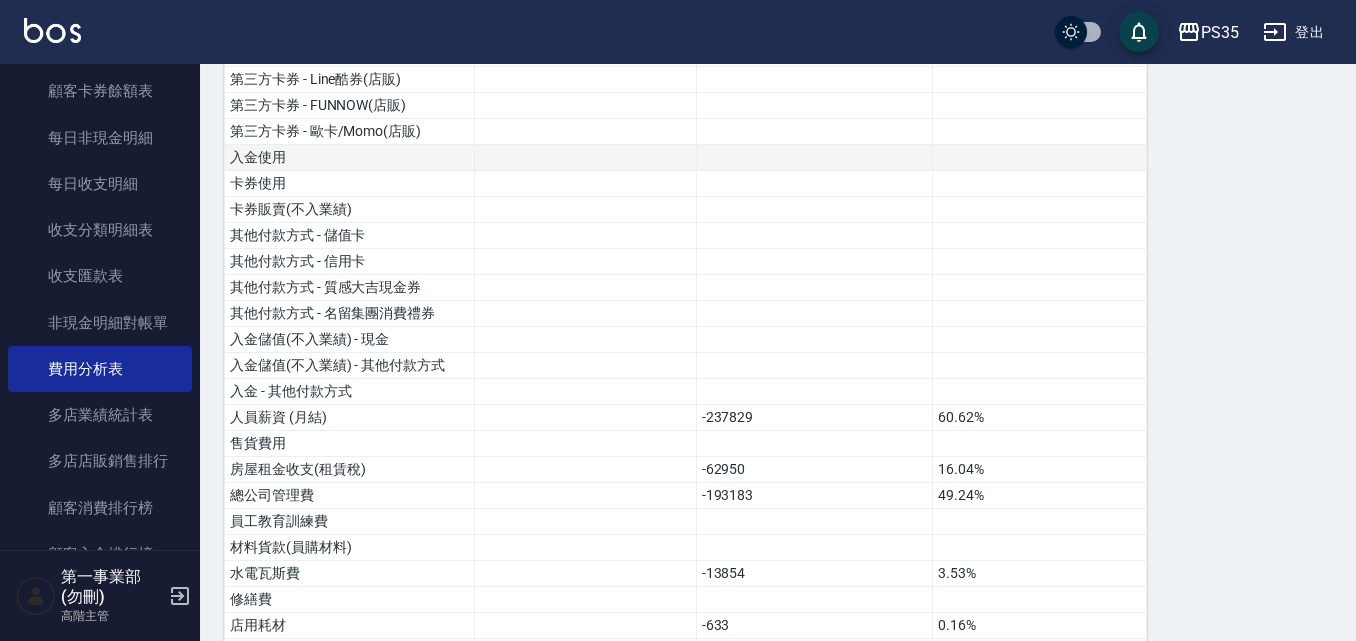 click at bounding box center (814, 158) 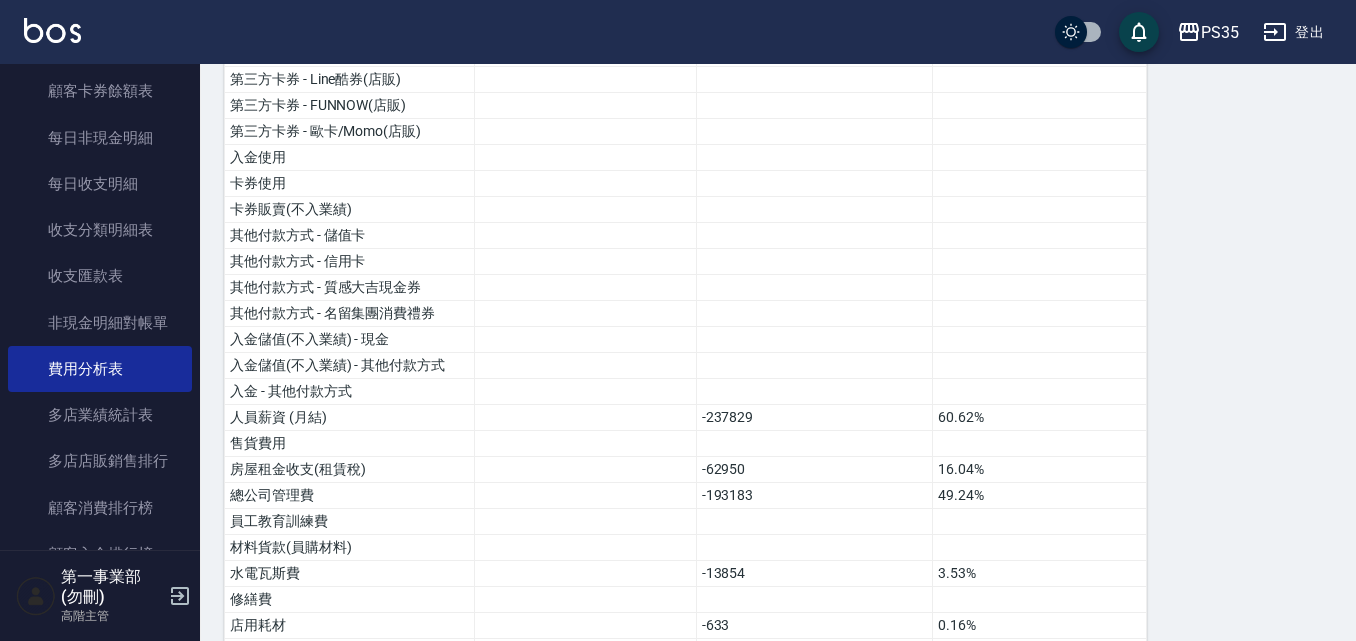 click on "費用分析表 報表匯出 加項 扣項 總佔比 營業收入 384024 97.88% 店販收入 8315 2.12% 卡券販賣(先入業績) 第三方卡券 - 舊有卡券(服務) 第三方卡券 - Line酷券(服務) 第三方卡券 - FUNNOW(服務) 第三方卡券 - 歐卡/Momo(服務) 第三方卡券 - 舊有卡券(店販) 第三方卡券 - Line酷券(店販) 第三方卡券 - FUNNOW(店販) 第三方卡券 - 歐卡/Momo(店販) 入金使用 卡券使用 卡券販賣(不入業績) 其他付款方式 - 儲值卡 其他付款方式 - 信用卡 其他付款方式 - 質感大吉現金券 其他付款方式 - 名留集團消費禮券 入金儲值(不入業績) - 現金 入金儲值(不入業績) - 其他付款方式 入金 - 其他付款方式 人員薪資 (月結) -237829 60.62% 售貨費用 房屋租金收支(租賃稅) -62950 16.04% 總公司管理費 -193183 49.24% 員工教育訓練費 材料貨款(員購材料) 水電瓦斯費 -13854 3.53% 修繕費 店用耗材 -633 0.16% 清潔用品(毛巾清洗) -4000 1.02% %" at bounding box center [778, 598] 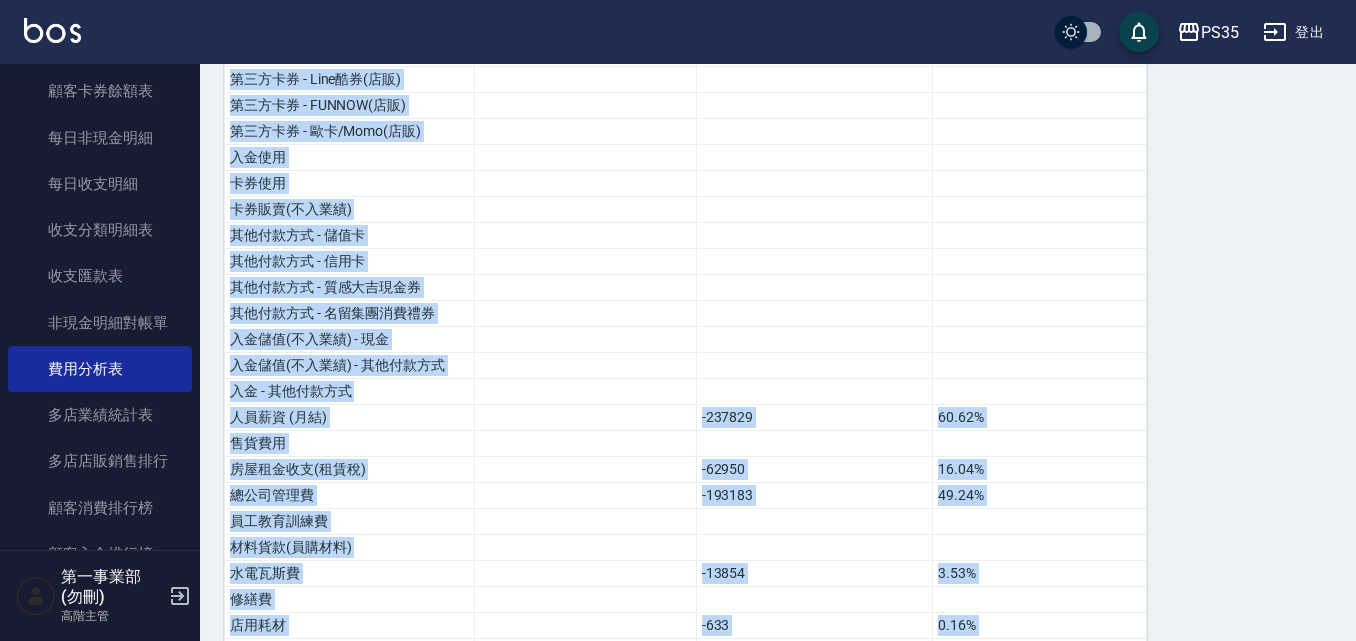 click on "費用分析表 報表匯出 加項 扣項 總佔比 營業收入 384024 97.88% 店販收入 8315 2.12% 卡券販賣(先入業績) 第三方卡券 - 舊有卡券(服務) 第三方卡券 - Line酷券(服務) 第三方卡券 - FUNNOW(服務) 第三方卡券 - 歐卡/Momo(服務) 第三方卡券 - 舊有卡券(店販) 第三方卡券 - Line酷券(店販) 第三方卡券 - FUNNOW(店販) 第三方卡券 - 歐卡/Momo(店販) 入金使用 卡券使用 卡券販賣(不入業績) 其他付款方式 - 儲值卡 其他付款方式 - 信用卡 其他付款方式 - 質感大吉現金券 其他付款方式 - 名留集團消費禮券 入金儲值(不入業績) - 現金 入金儲值(不入業績) - 其他付款方式 入金 - 其他付款方式 人員薪資 (月結) -237829 60.62% 售貨費用 房屋租金收支(租賃稅) -62950 16.04% 總公司管理費 -193183 49.24% 員工教育訓練費 材料貨款(員購材料) 水電瓦斯費 -13854 3.53% 修繕費 店用耗材 -633 0.16% 清潔用品(毛巾清洗) -4000 1.02% %" at bounding box center (778, 598) 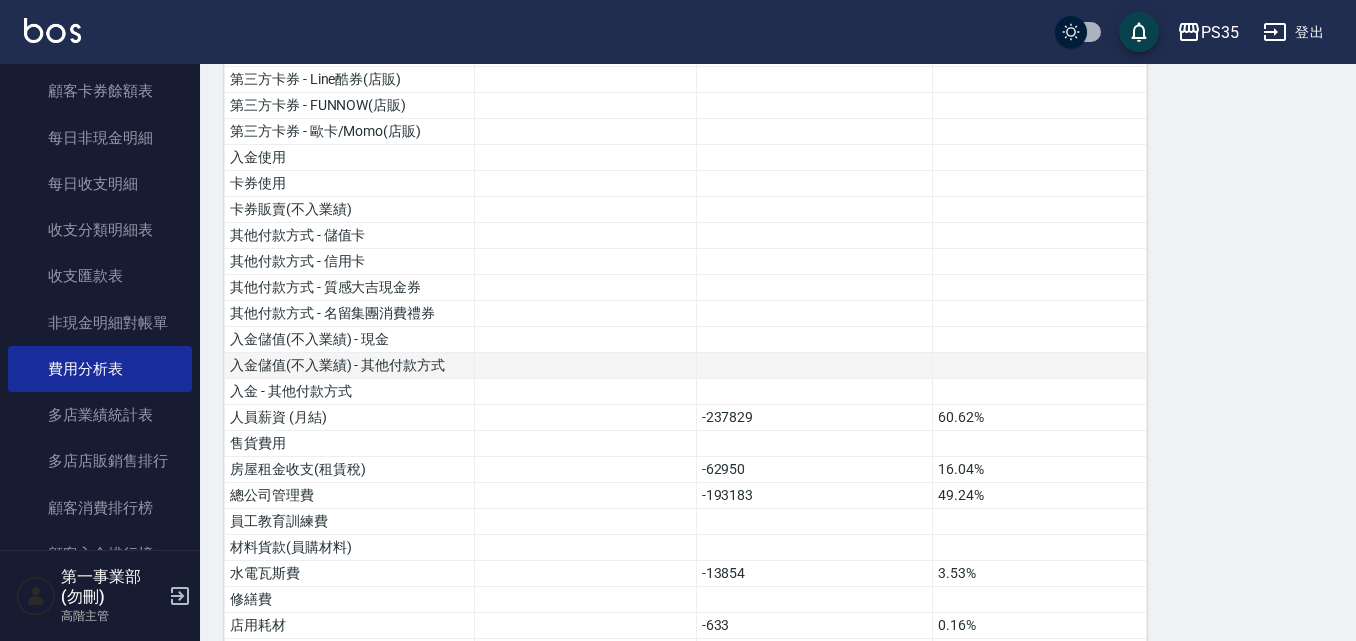 click on "入金儲值(不入業績) - 其他付款方式" at bounding box center (350, 366) 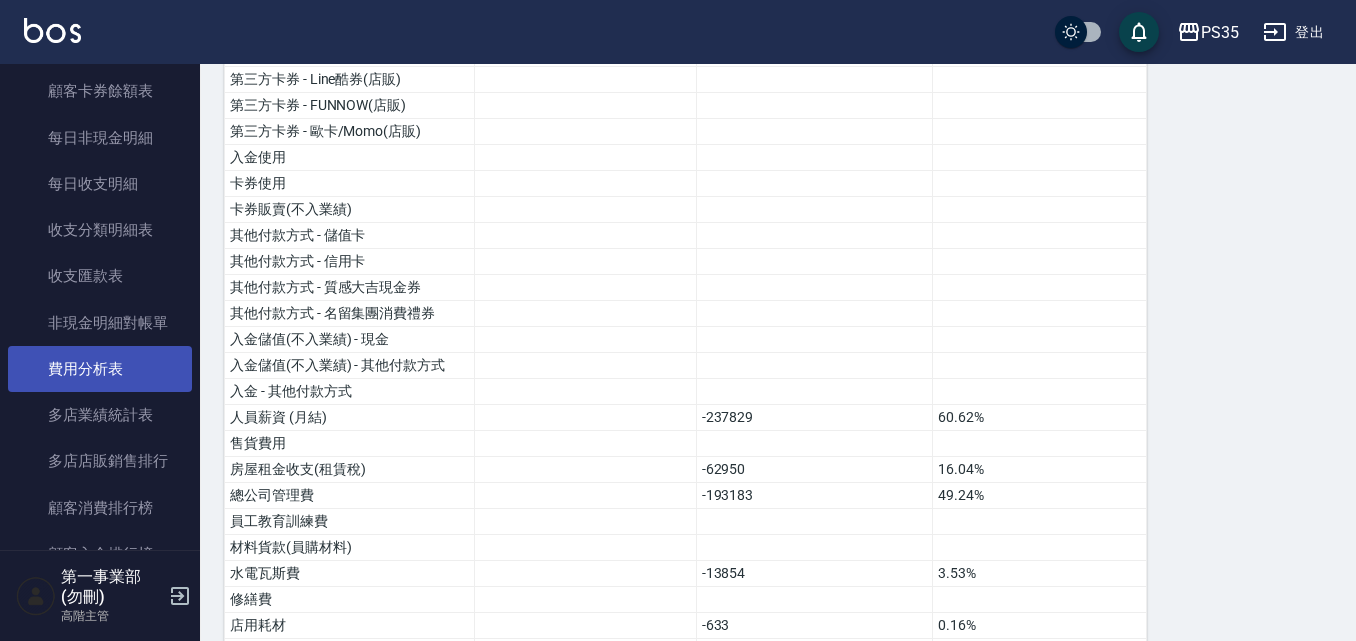 click on "費用分析表" at bounding box center [100, 369] 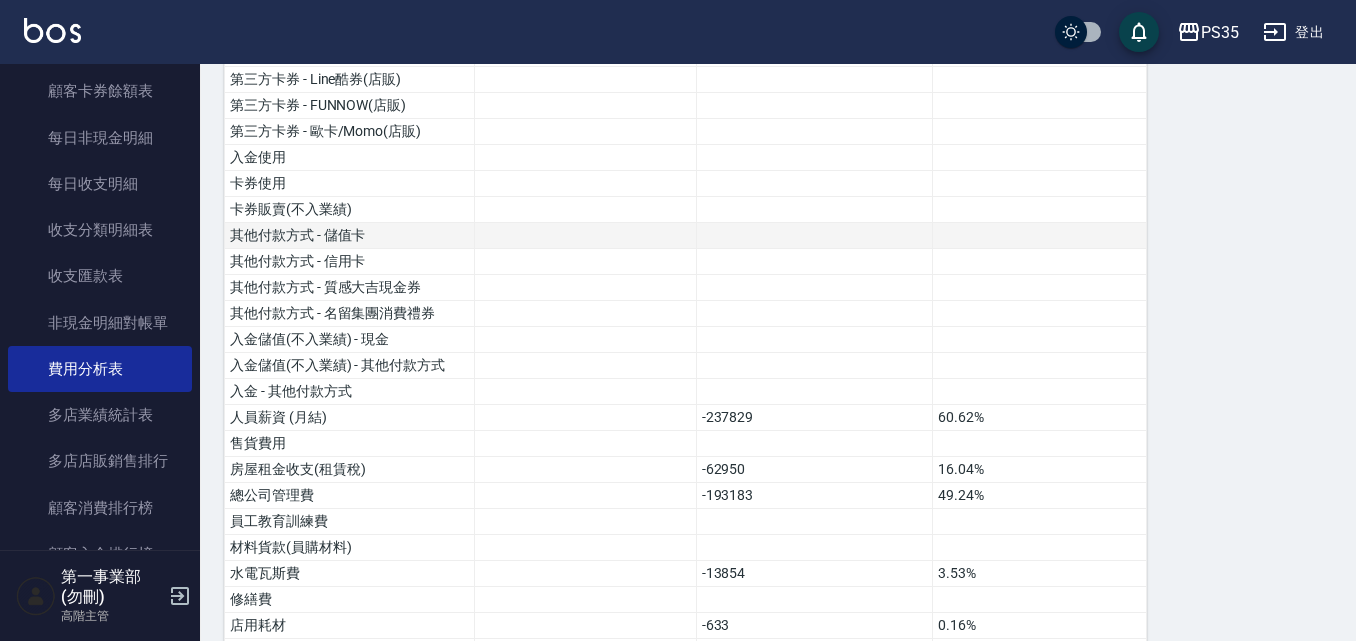 click at bounding box center [1040, 236] 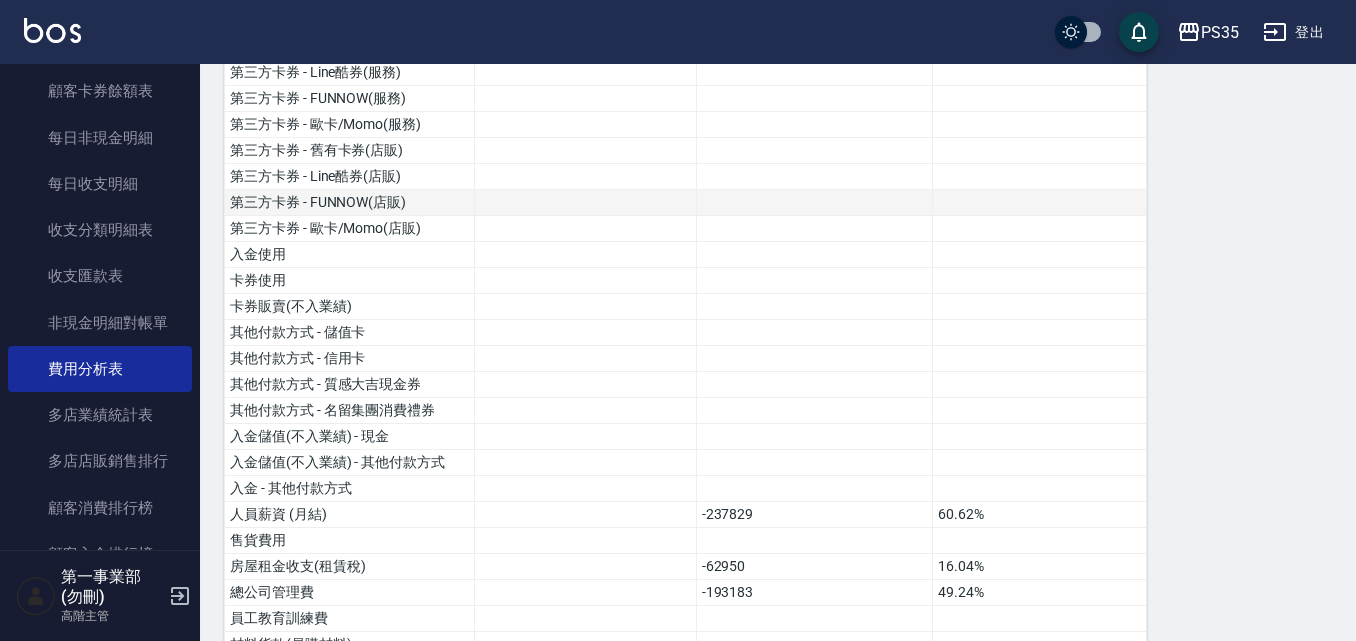 scroll, scrollTop: 352, scrollLeft: 0, axis: vertical 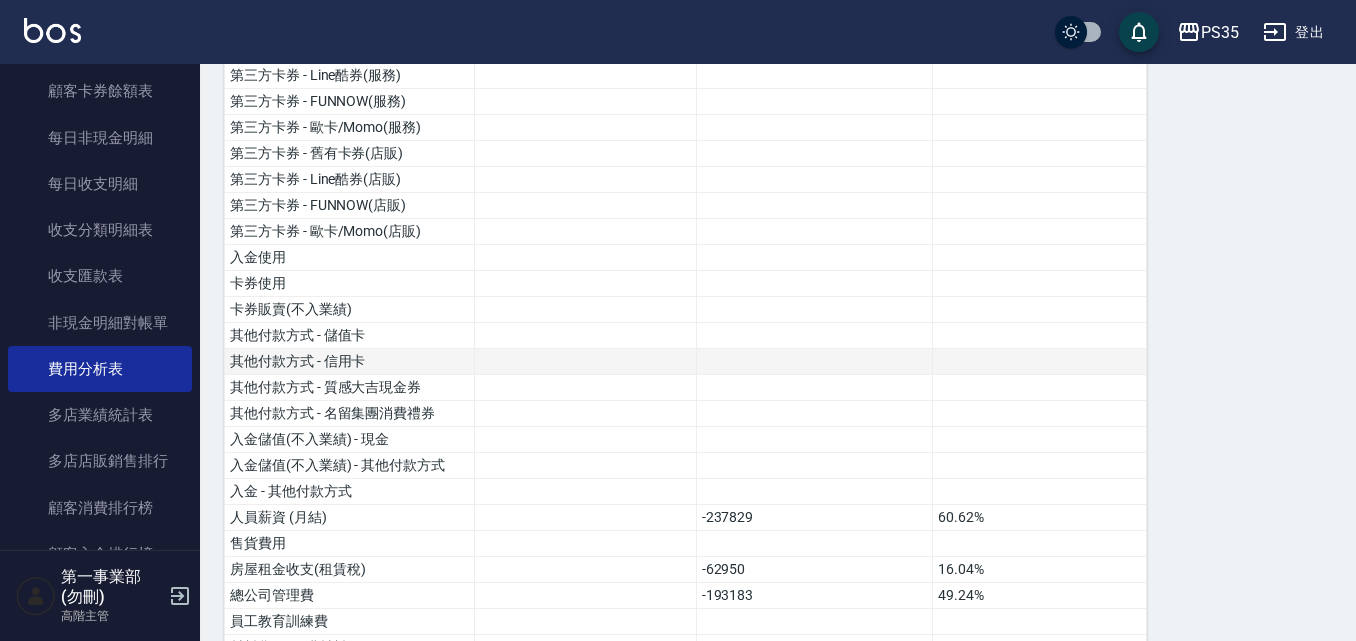 click at bounding box center [814, 362] 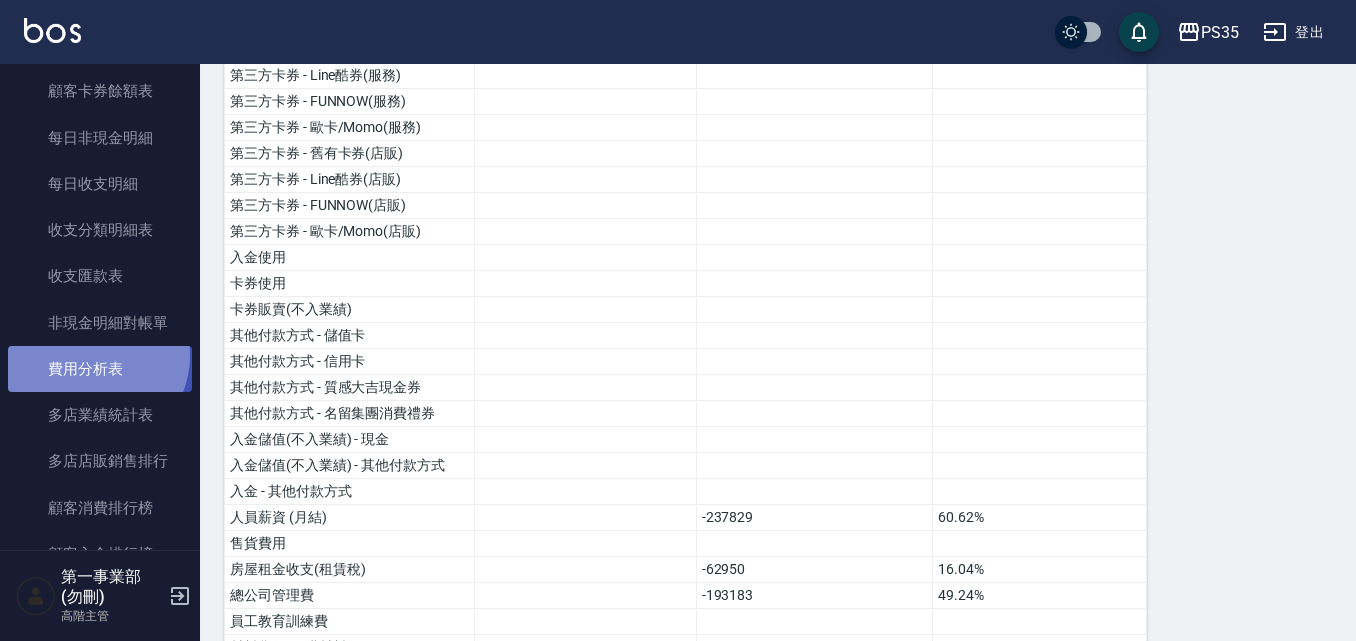 click on "費用分析表" at bounding box center [100, 369] 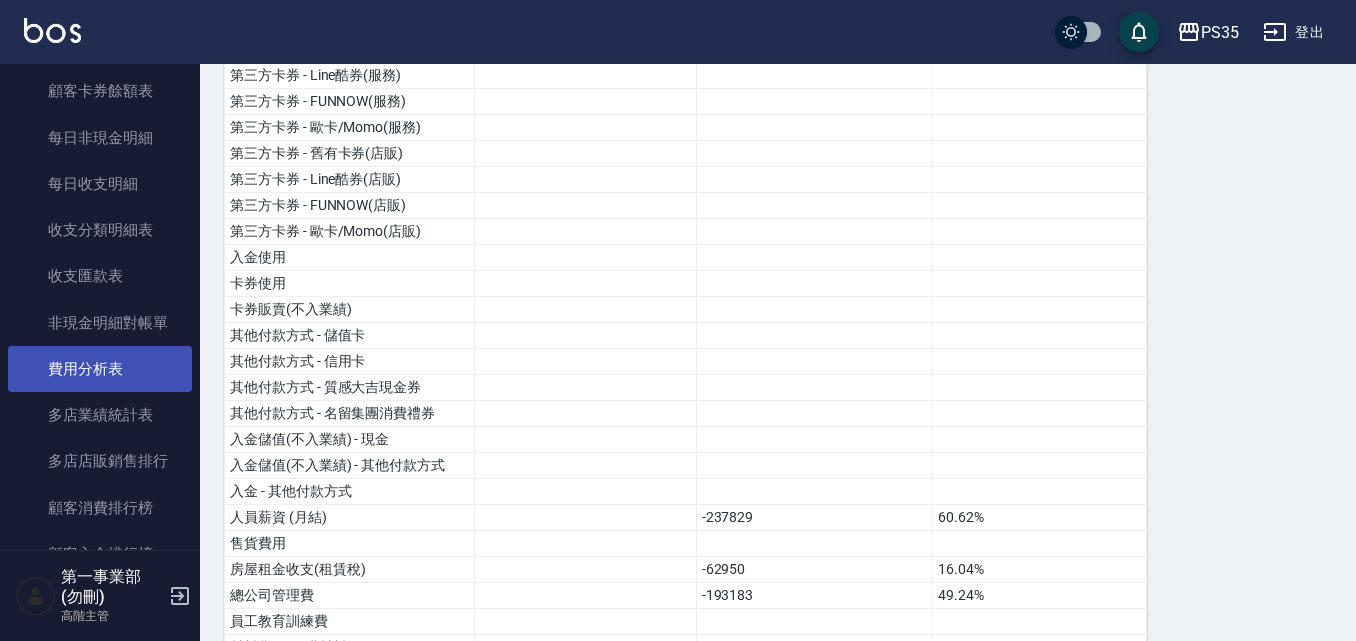click on "費用分析表" at bounding box center [100, 369] 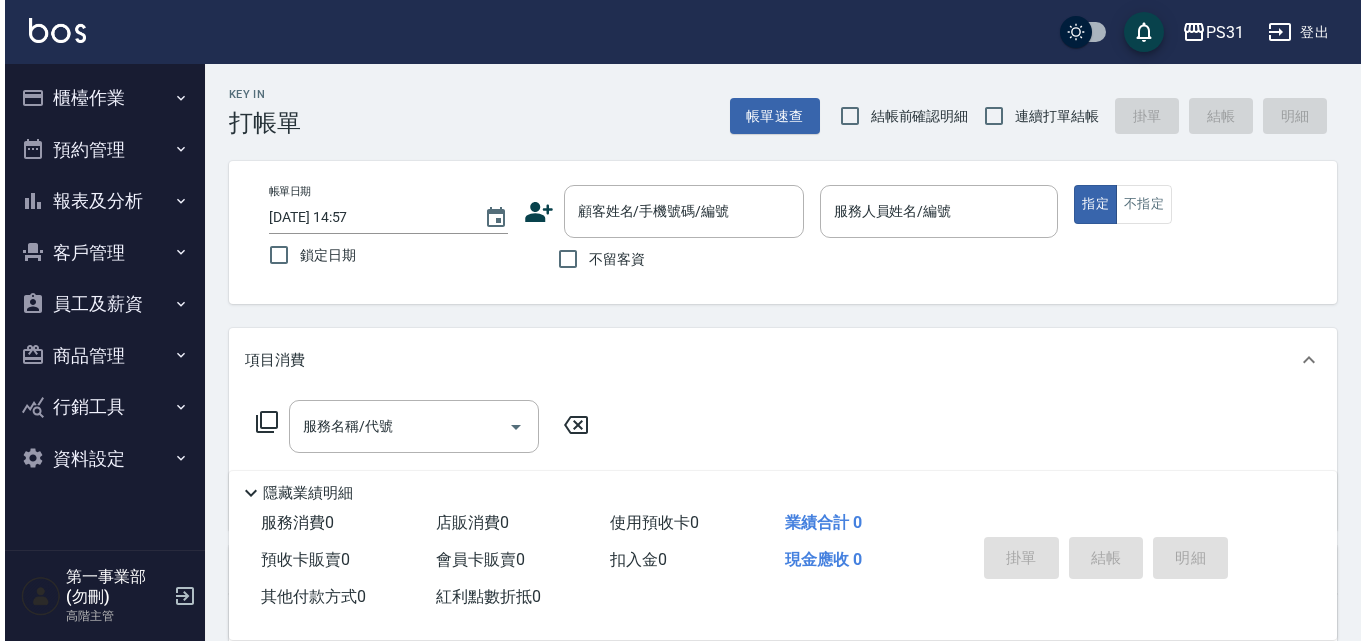 scroll, scrollTop: 0, scrollLeft: 0, axis: both 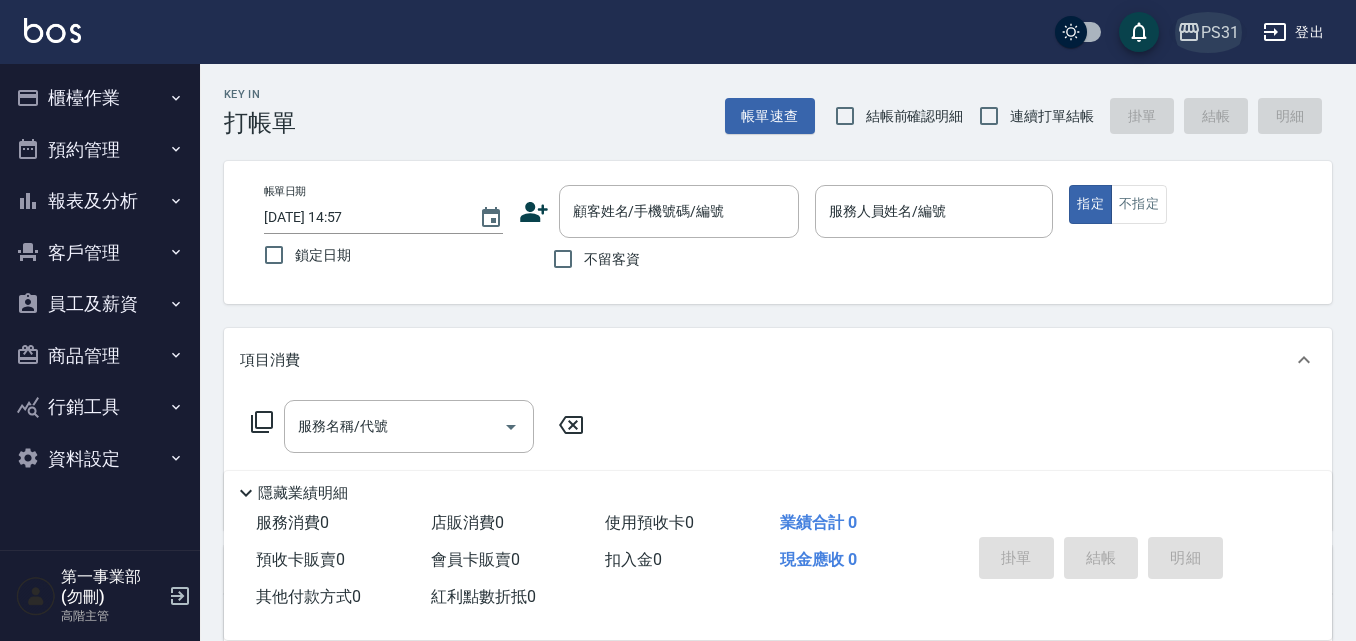 click on "PS31" at bounding box center (1220, 32) 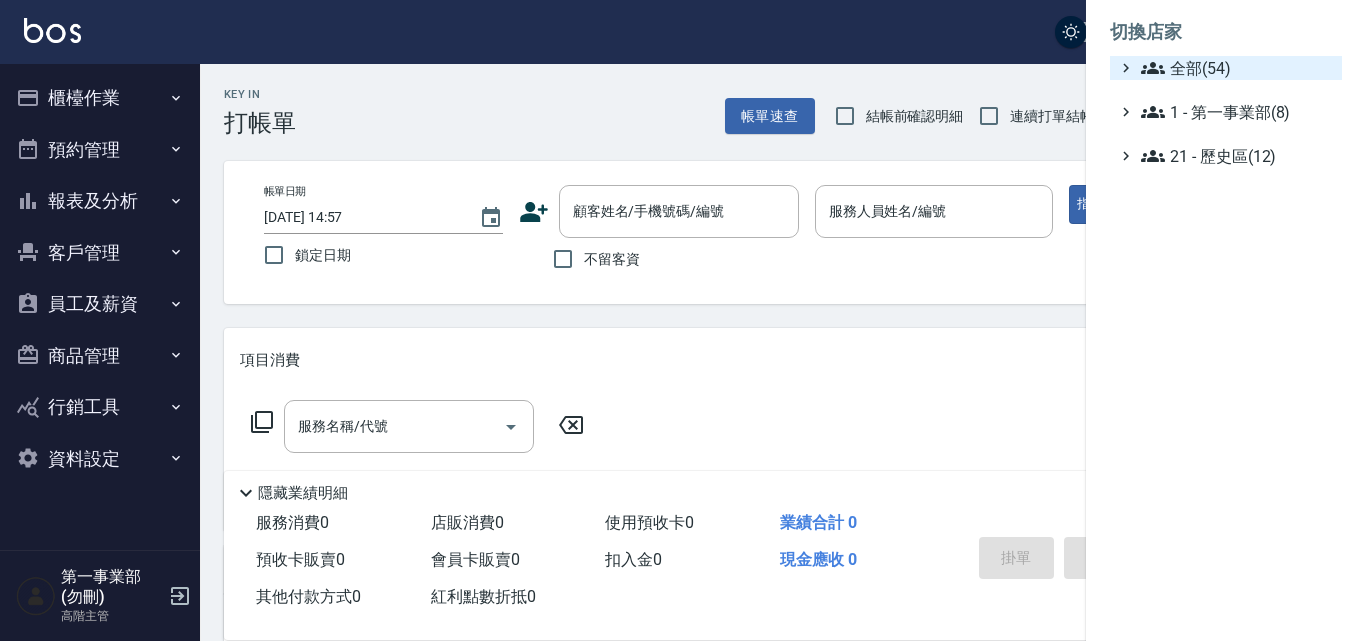 click on "全部(54)" at bounding box center (1237, 68) 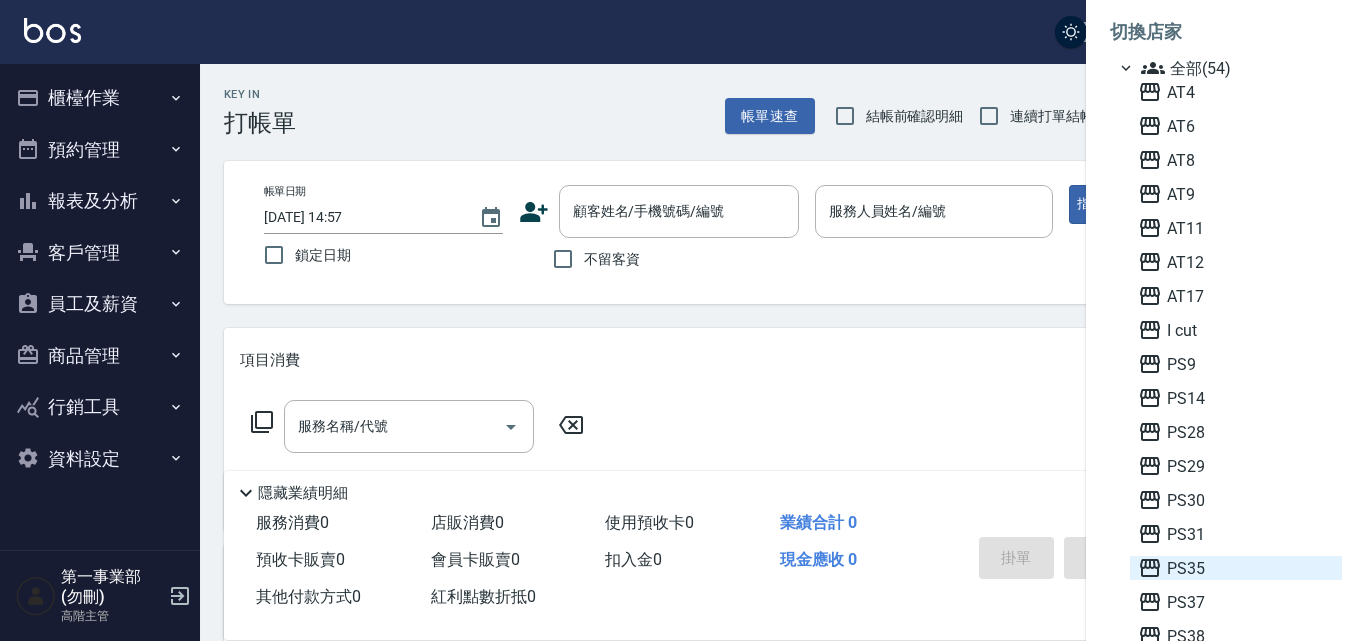 click on "PS35" at bounding box center (1236, 568) 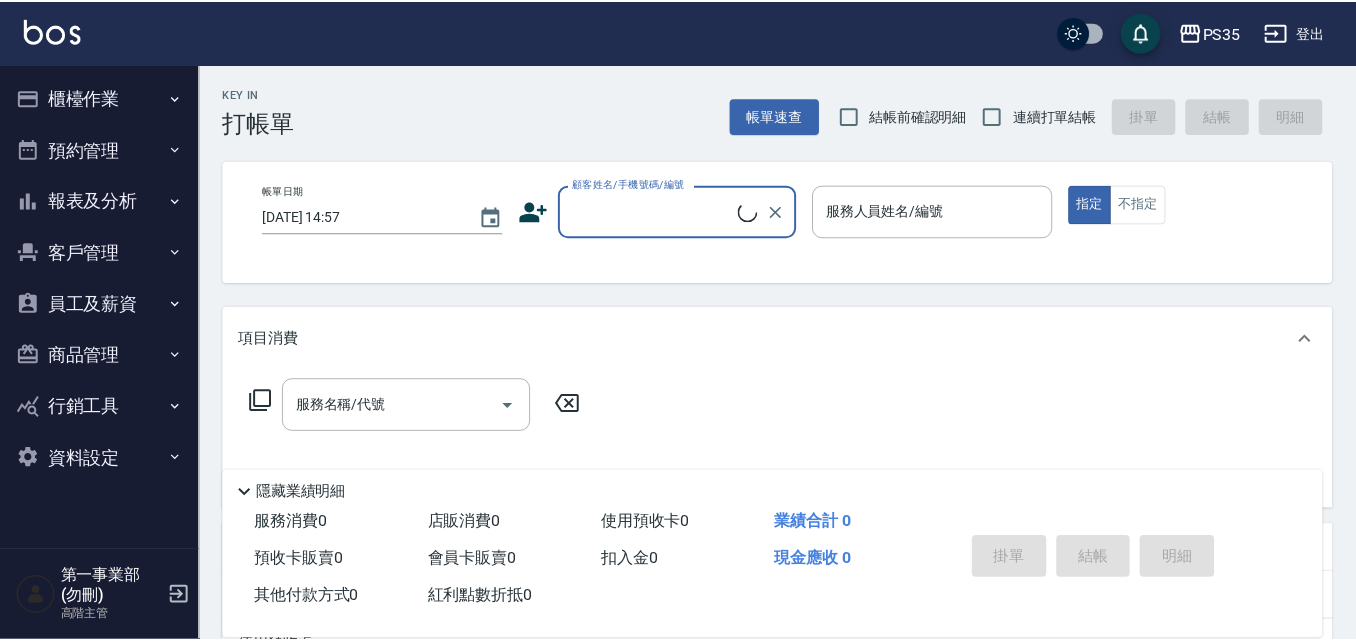 scroll, scrollTop: 0, scrollLeft: 0, axis: both 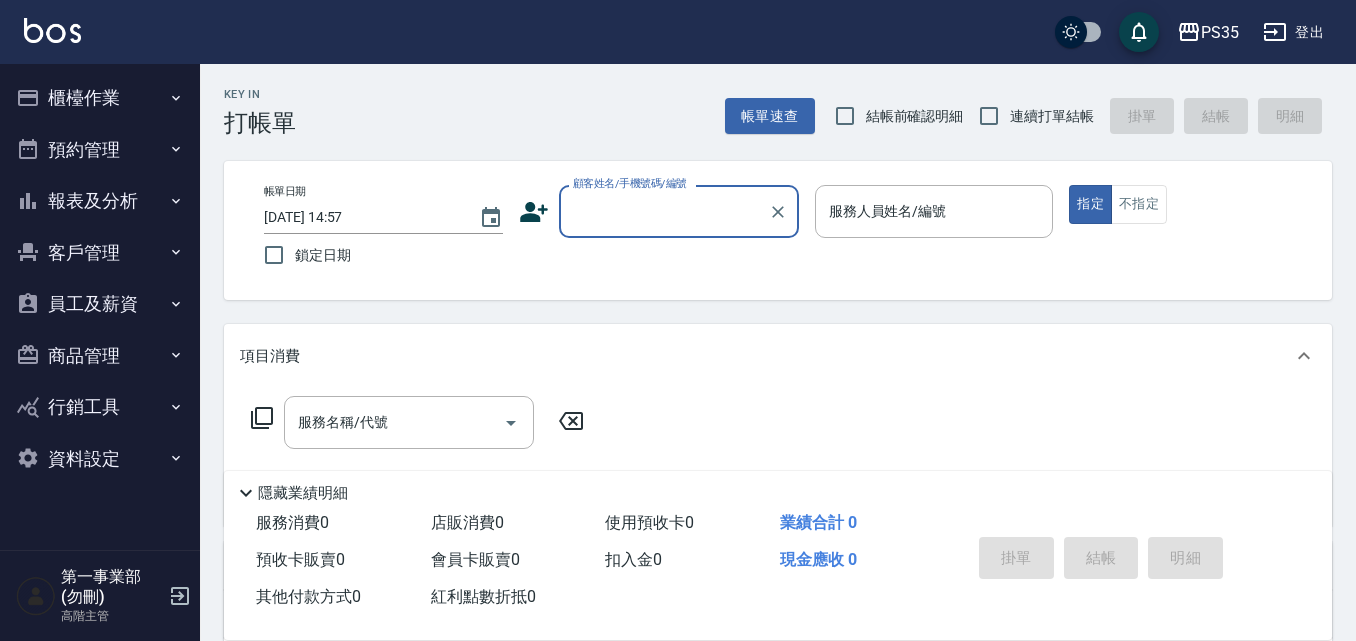 click on "報表及分析" at bounding box center (100, 201) 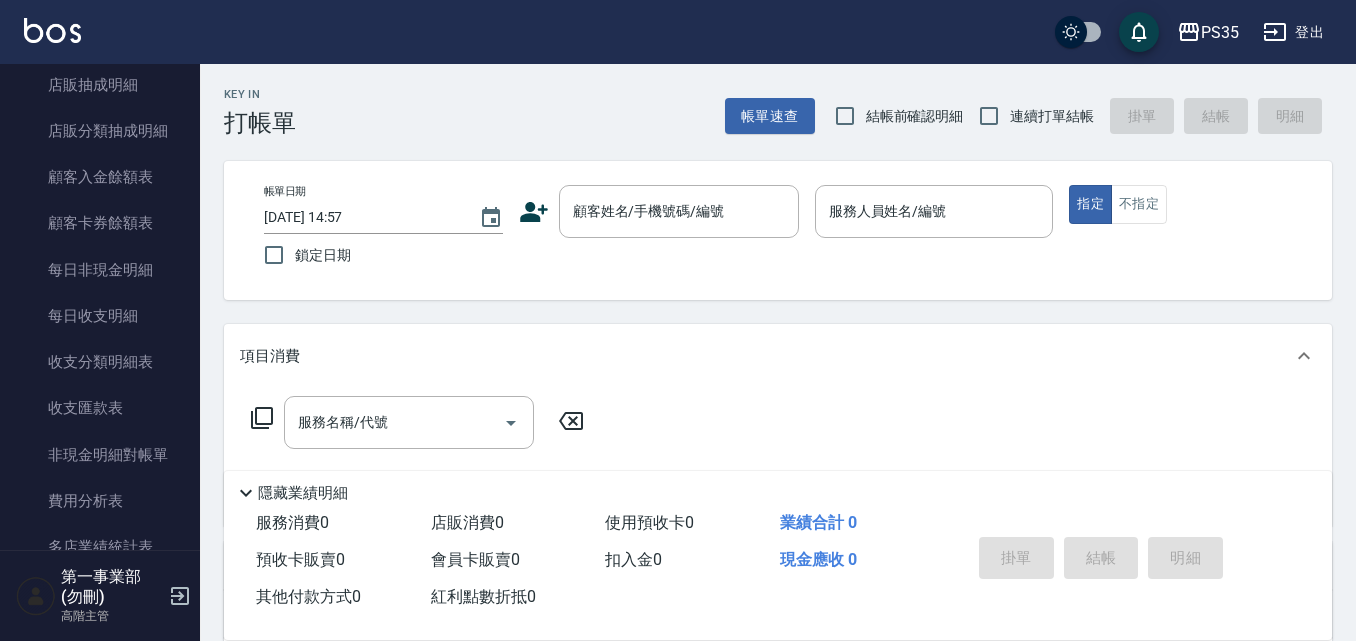 scroll, scrollTop: 1500, scrollLeft: 0, axis: vertical 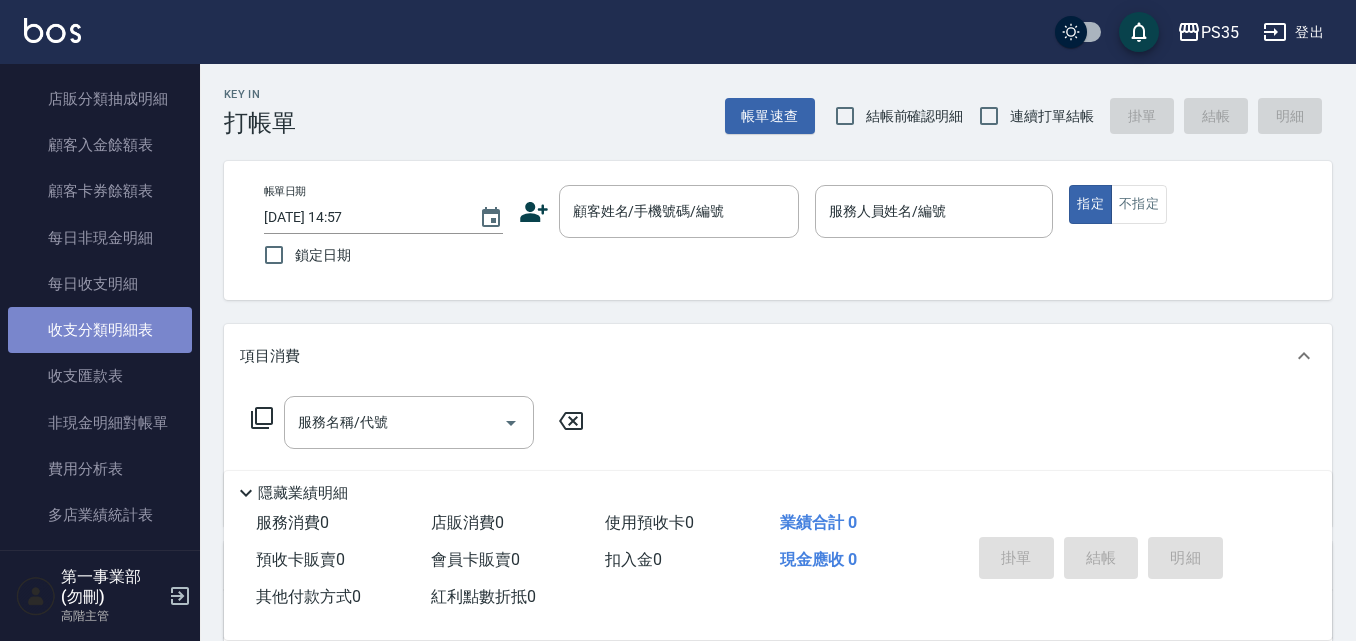 click on "收支分類明細表" at bounding box center (100, 330) 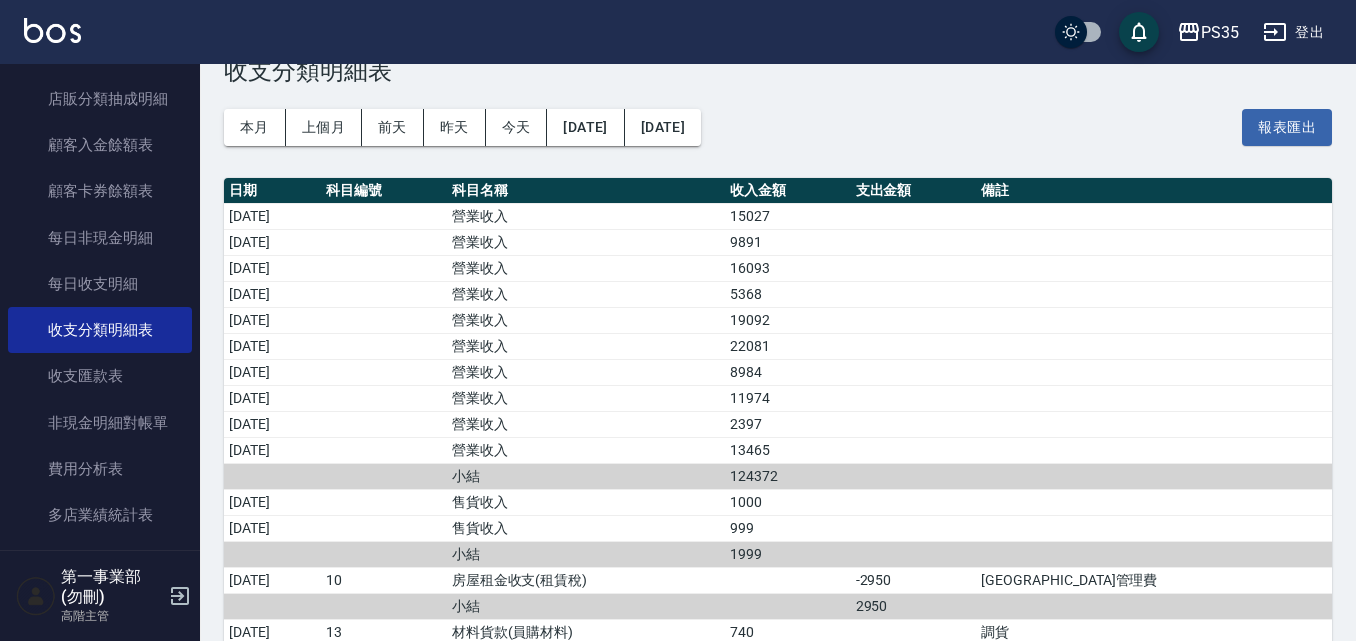 scroll, scrollTop: 100, scrollLeft: 0, axis: vertical 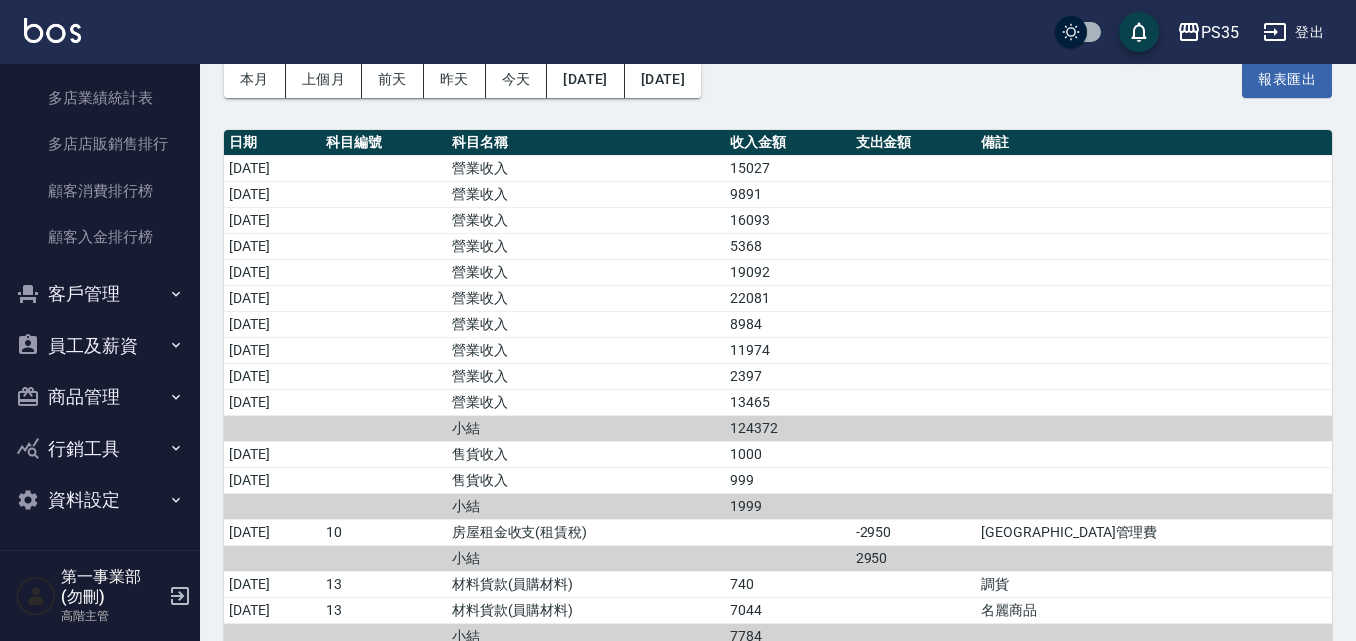 click on "員工及薪資" at bounding box center (100, 346) 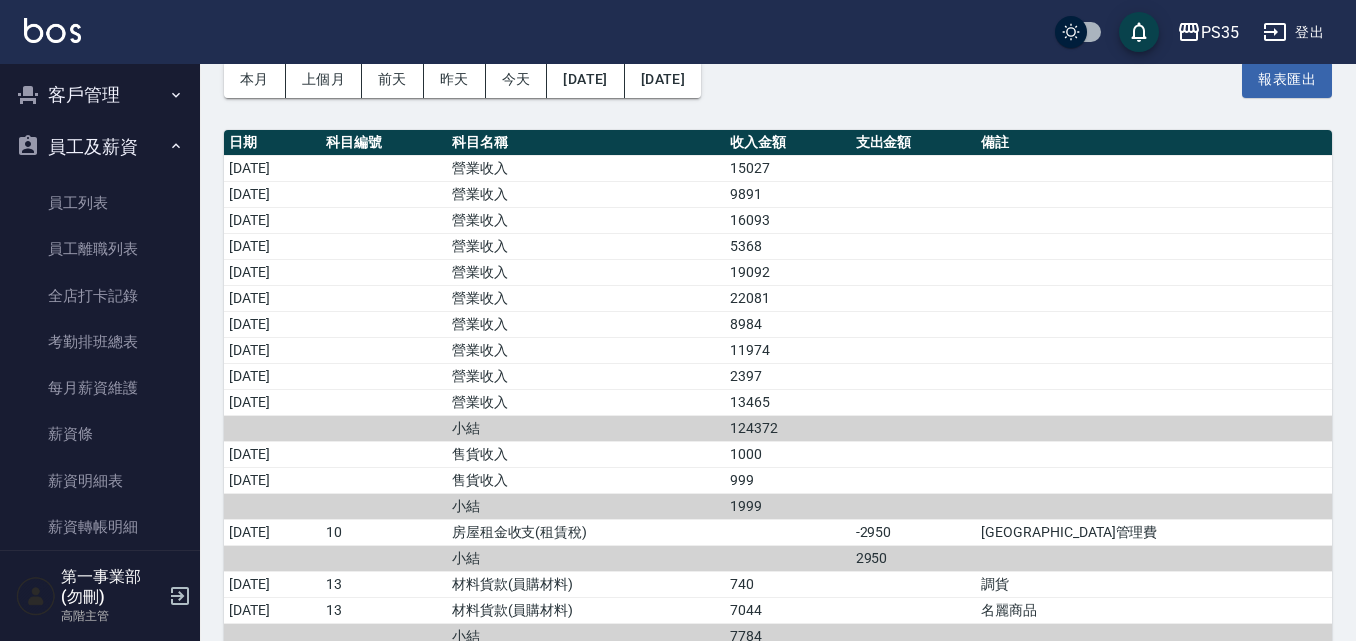 scroll, scrollTop: 2303, scrollLeft: 0, axis: vertical 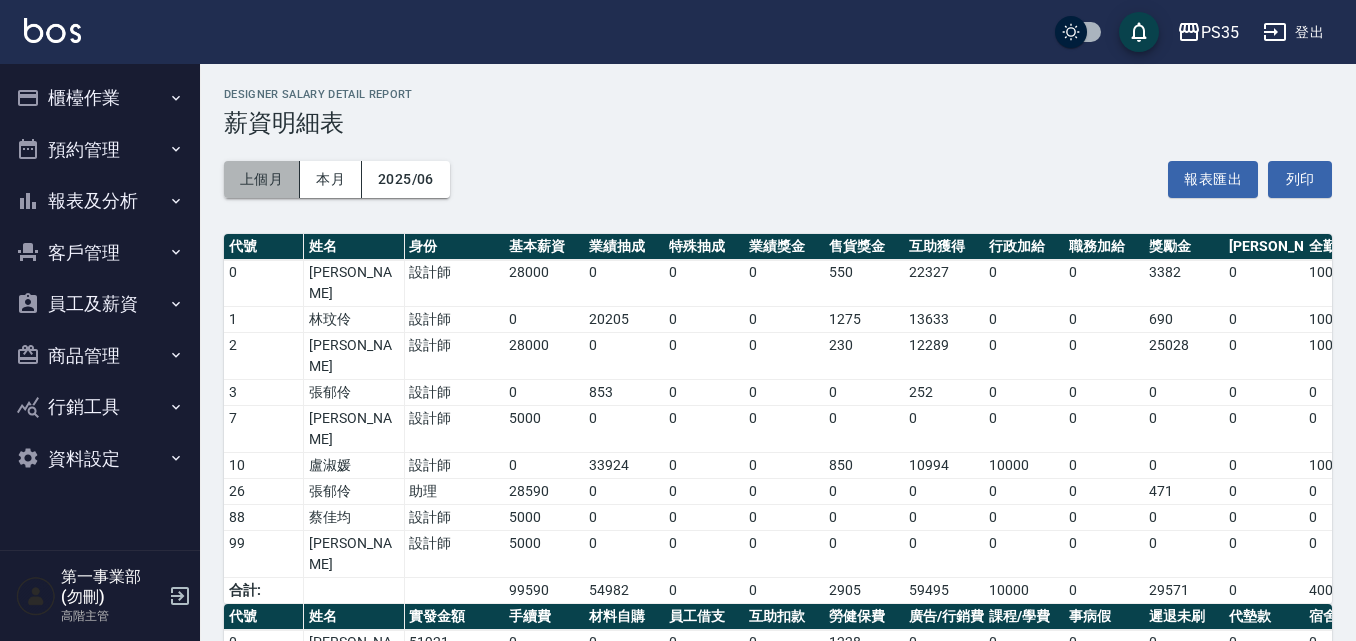 click on "上個月" at bounding box center (262, 179) 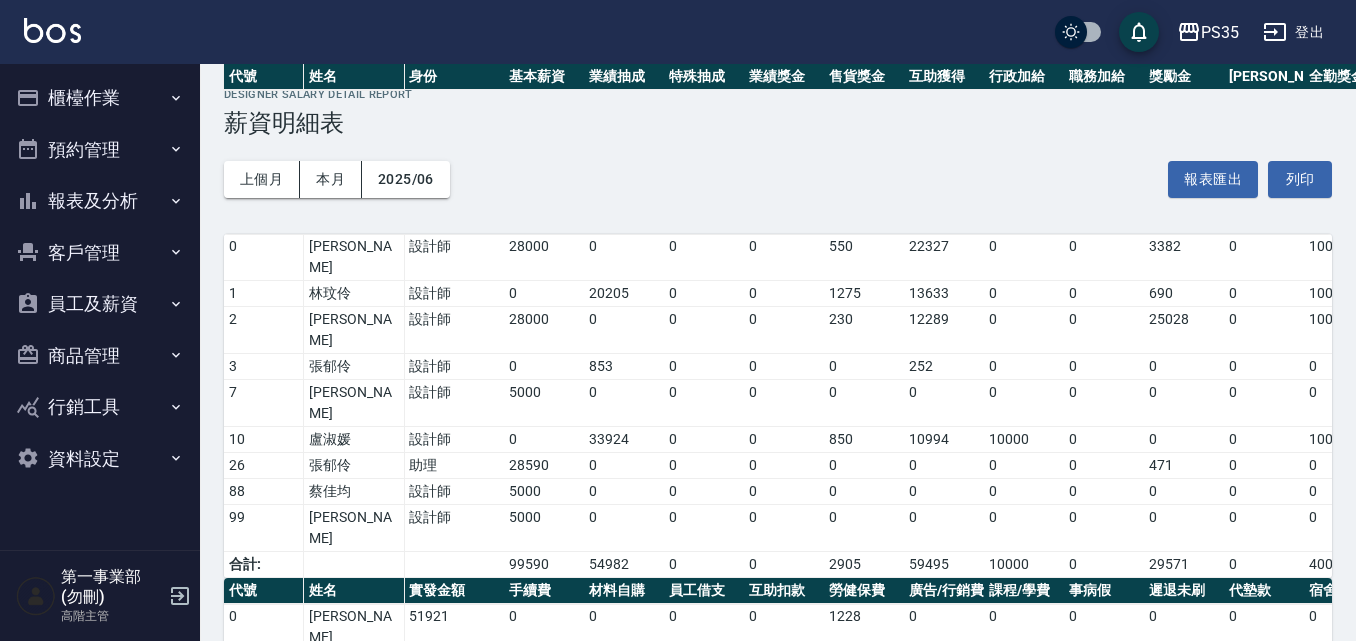 scroll, scrollTop: 193, scrollLeft: 0, axis: vertical 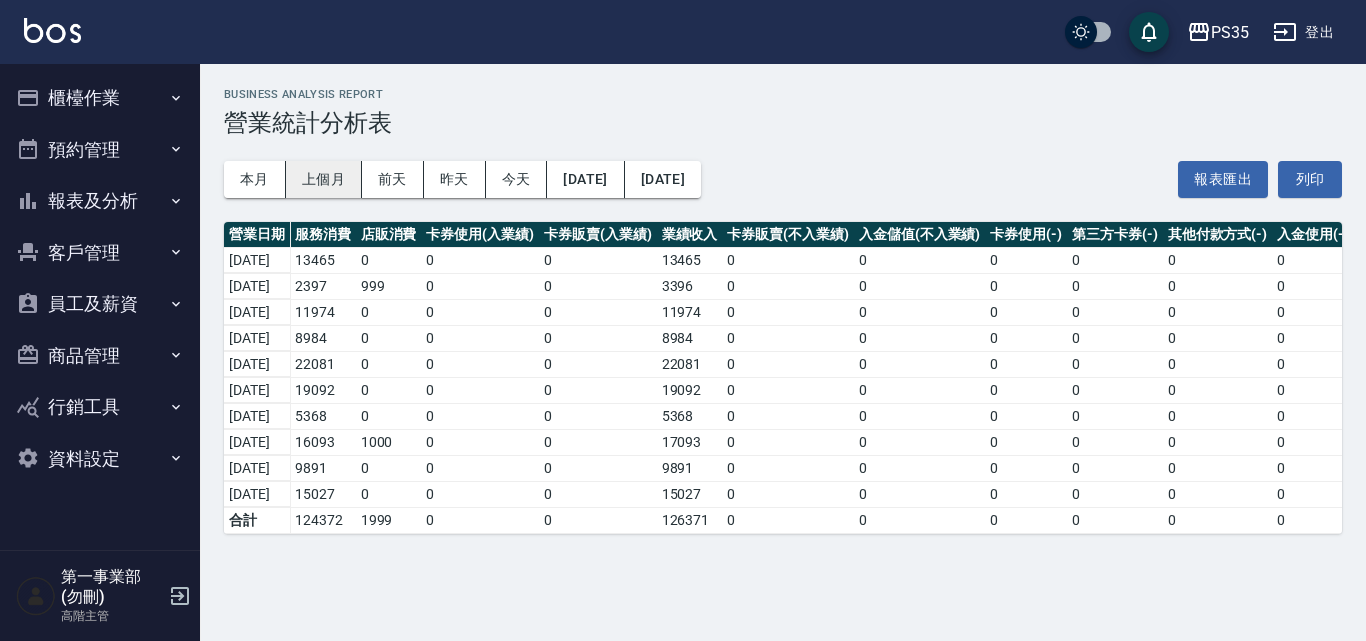 click on "上個月" at bounding box center [324, 179] 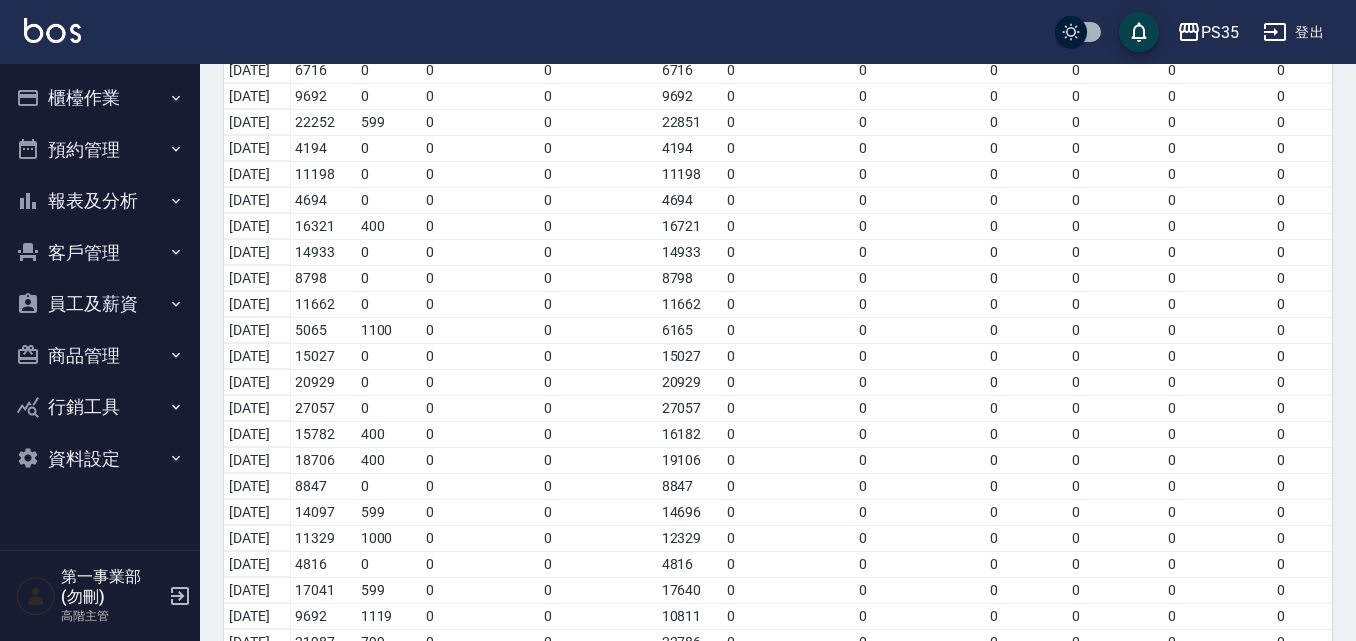 scroll, scrollTop: 300, scrollLeft: 0, axis: vertical 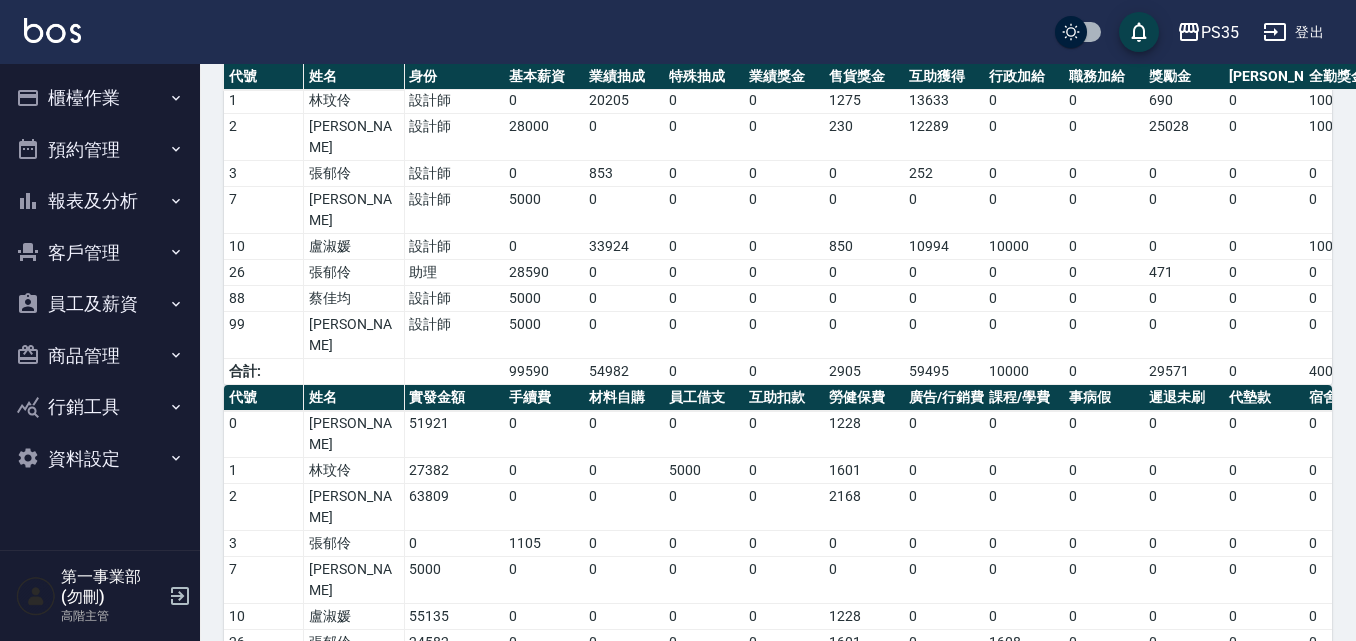 click on "PS35 登出" at bounding box center (678, 32) 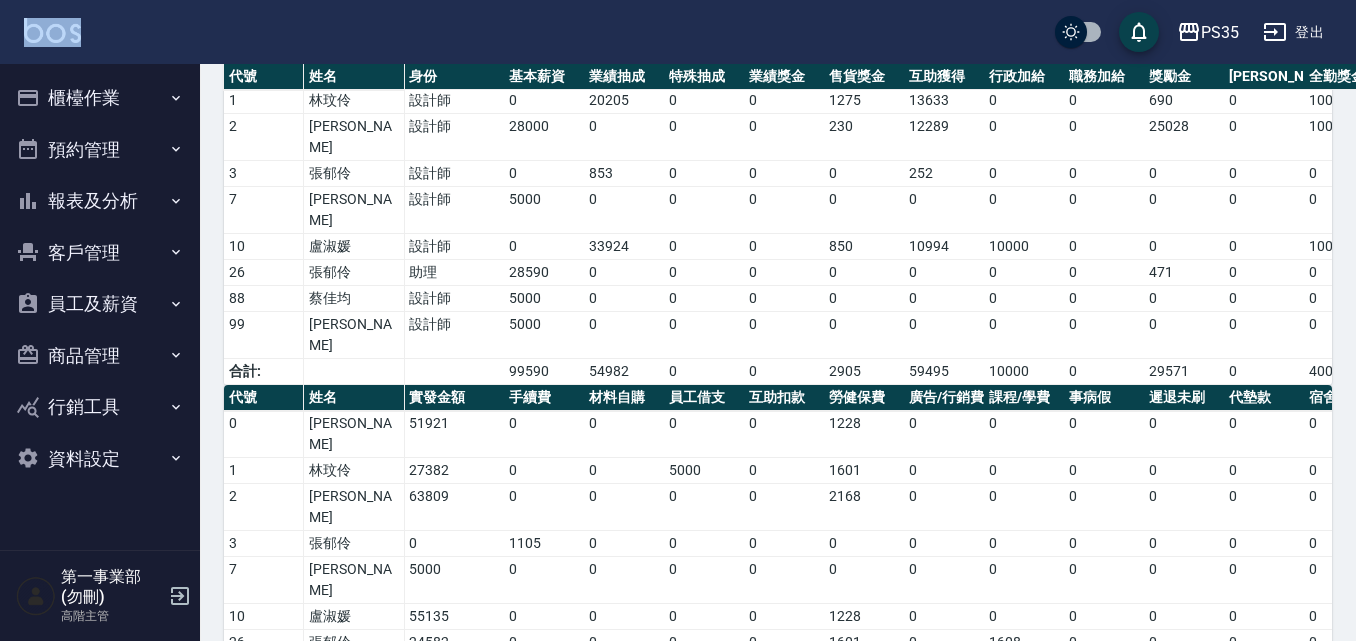 click on "PS35 登出" at bounding box center [678, 32] 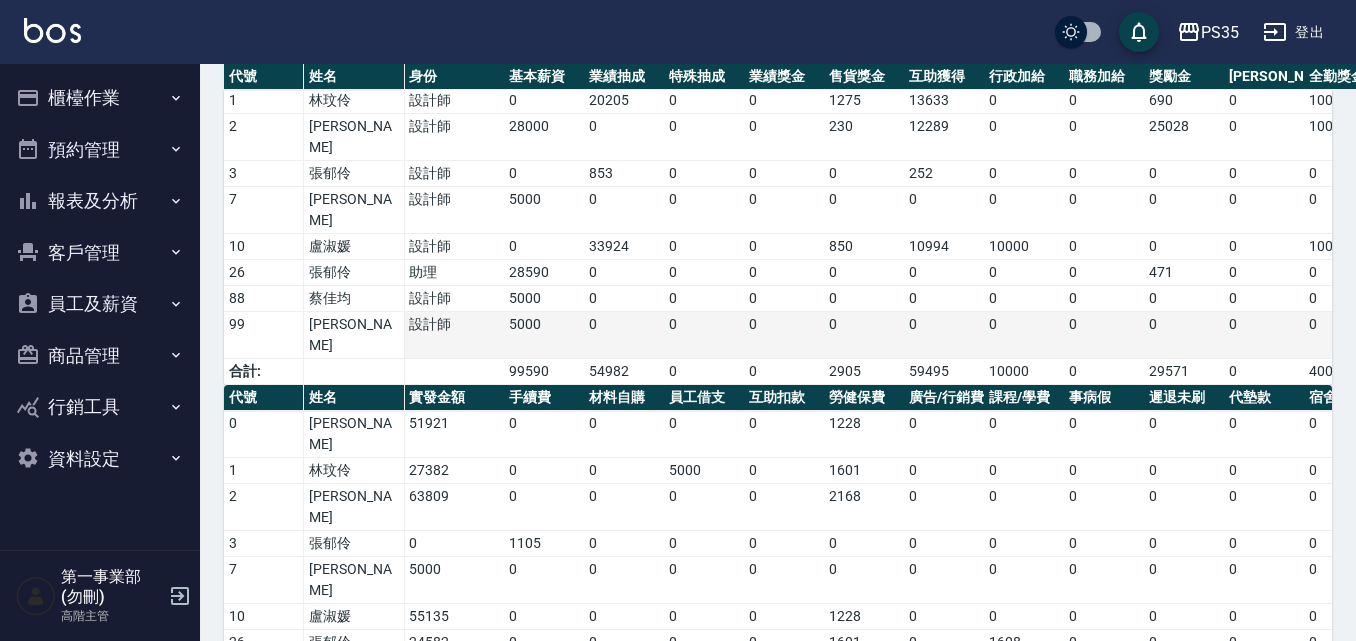 click on "0" at bounding box center (624, 335) 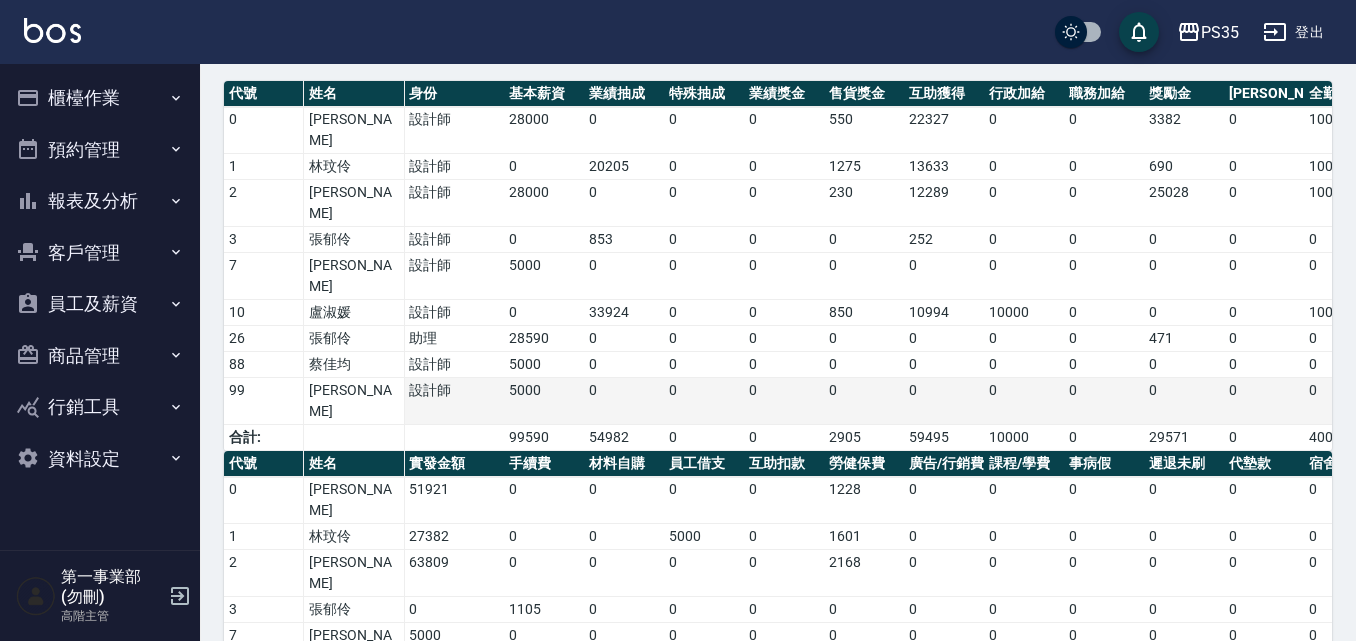 scroll, scrollTop: 193, scrollLeft: 0, axis: vertical 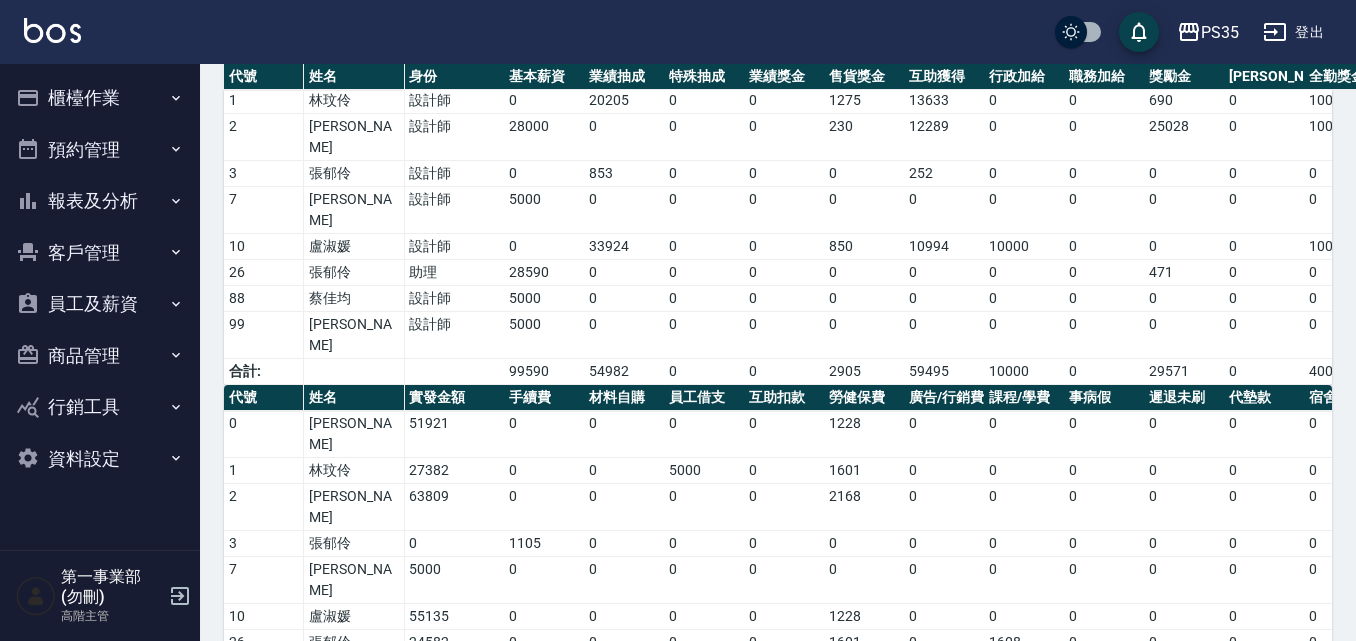 click on "PS35 登出" at bounding box center (678, 32) 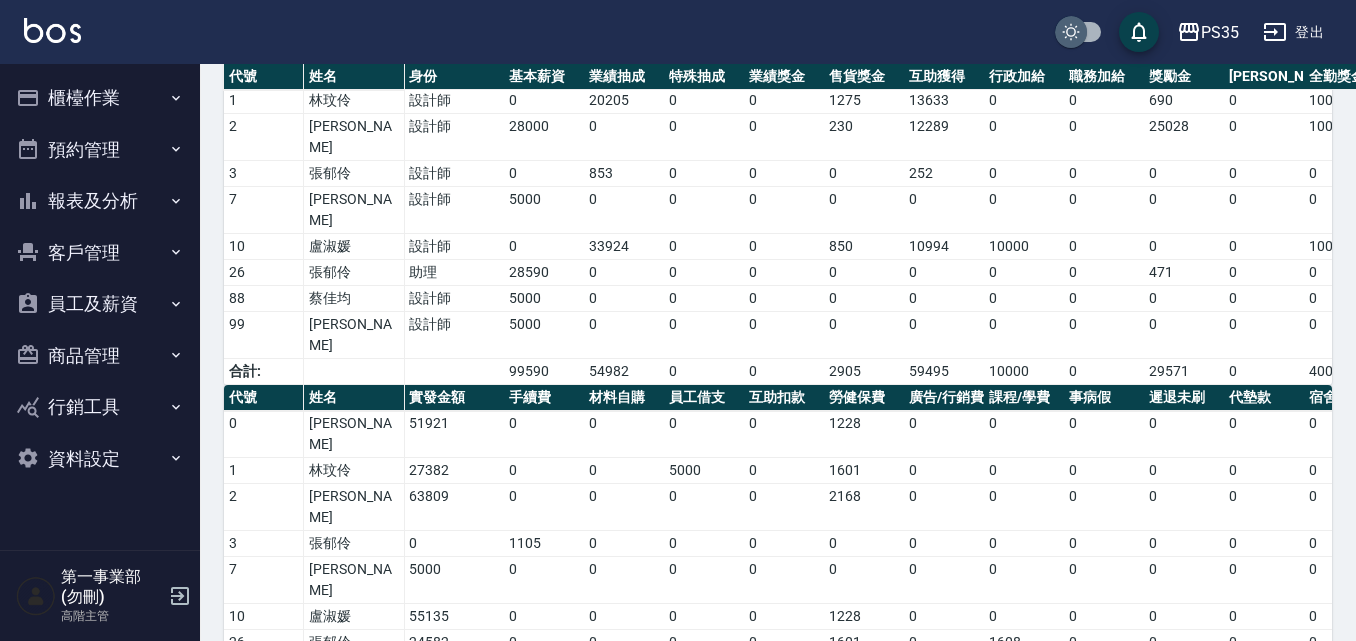 click at bounding box center (1071, 32) 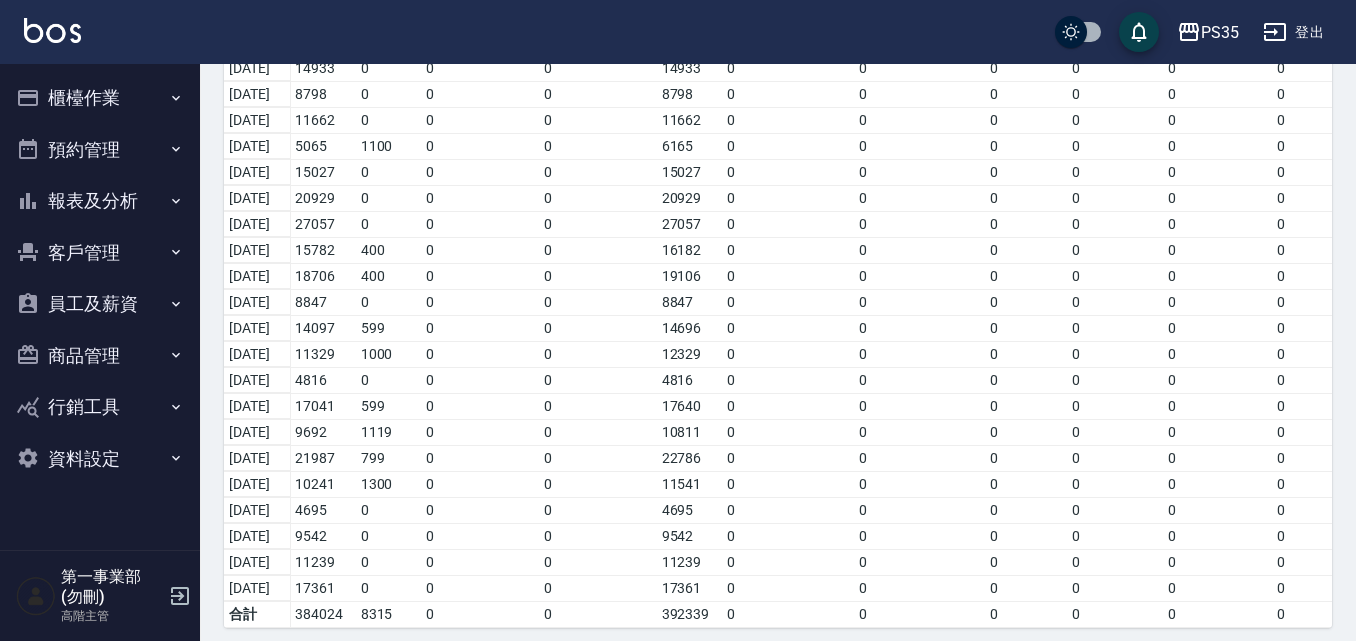 scroll, scrollTop: 452, scrollLeft: 0, axis: vertical 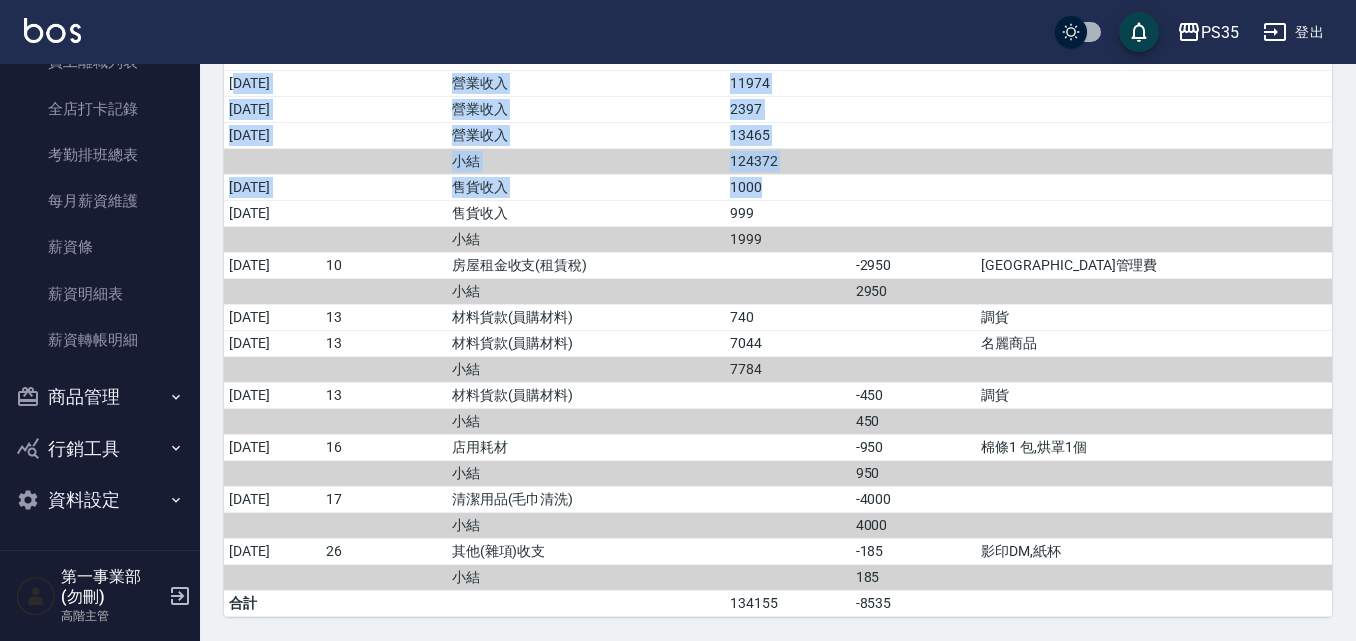 drag, startPoint x: 238, startPoint y: 80, endPoint x: 1207, endPoint y: 183, distance: 974.4588 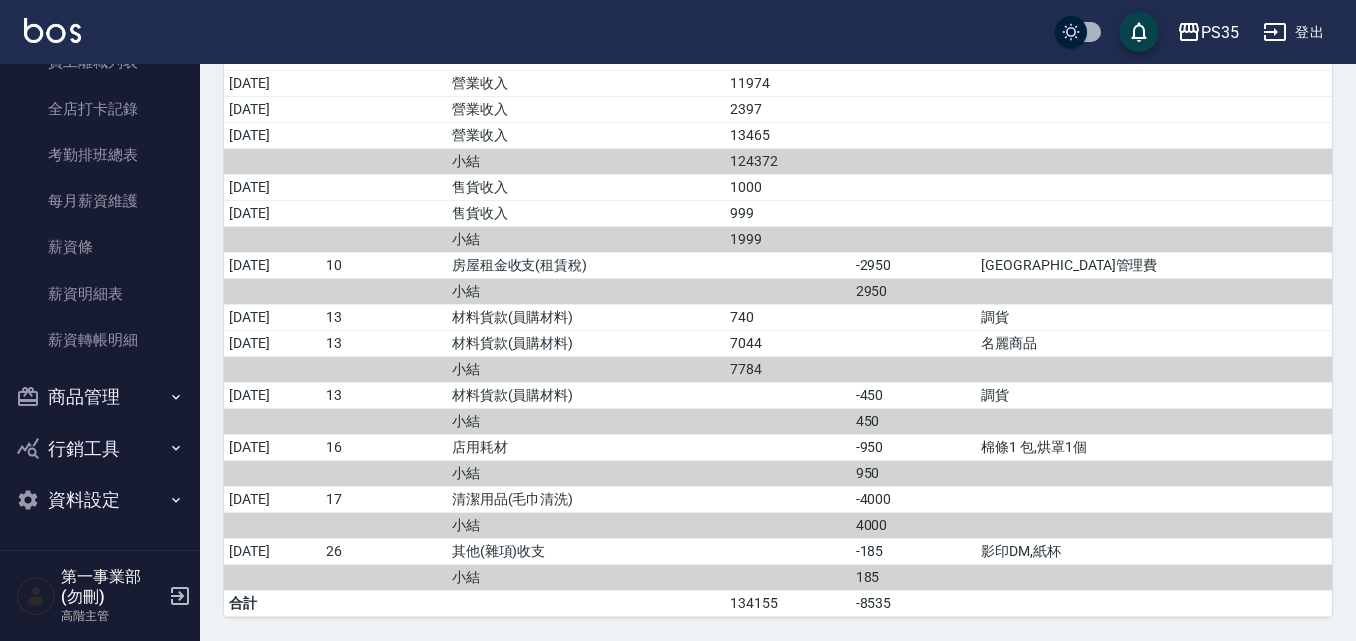 click on "小結" at bounding box center (586, 421) 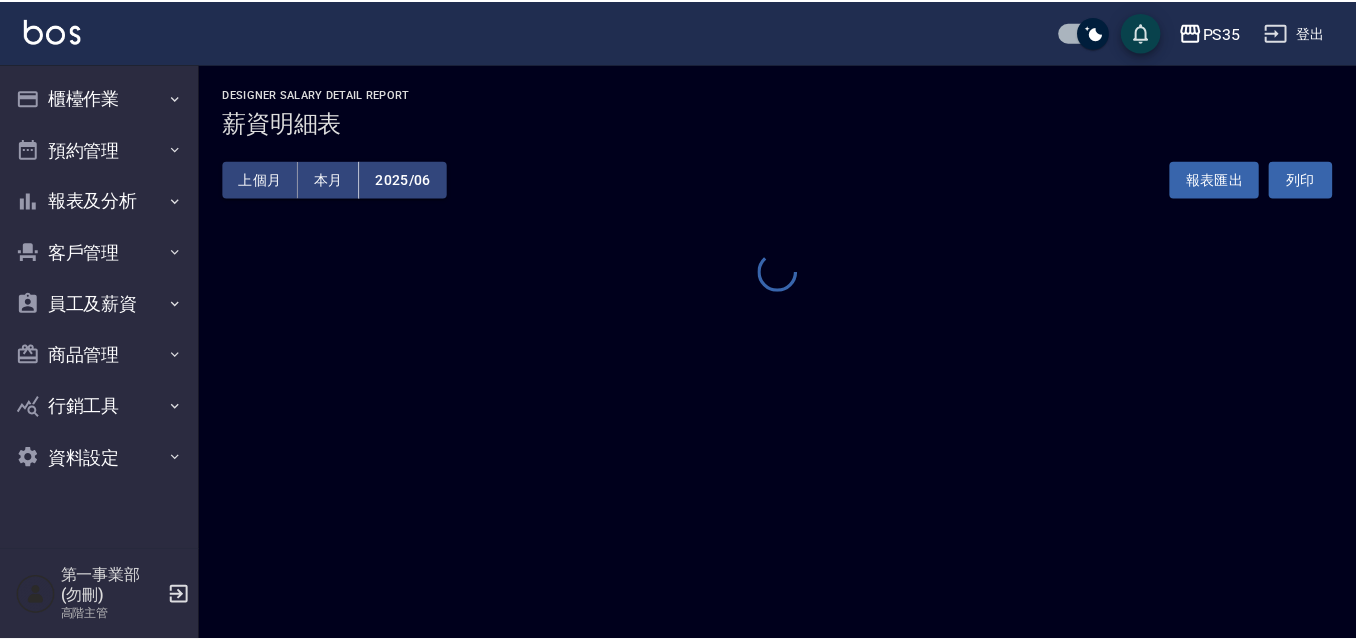 scroll, scrollTop: 0, scrollLeft: 0, axis: both 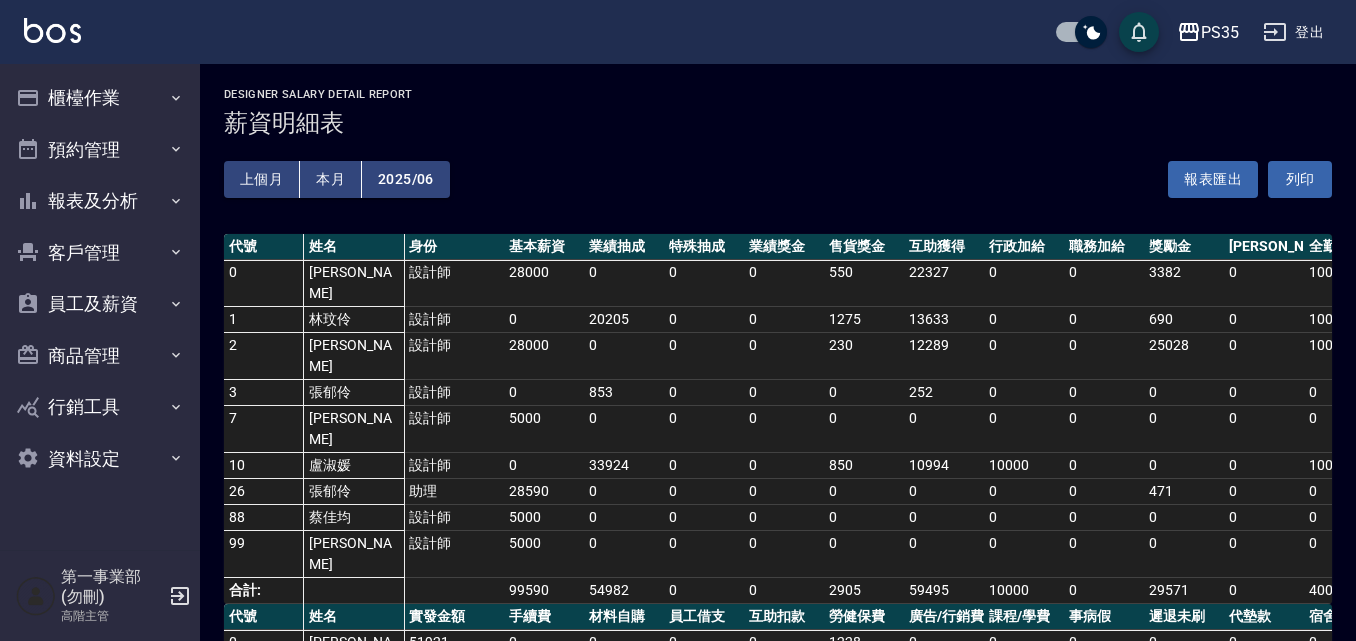 click at bounding box center (1091, 32) 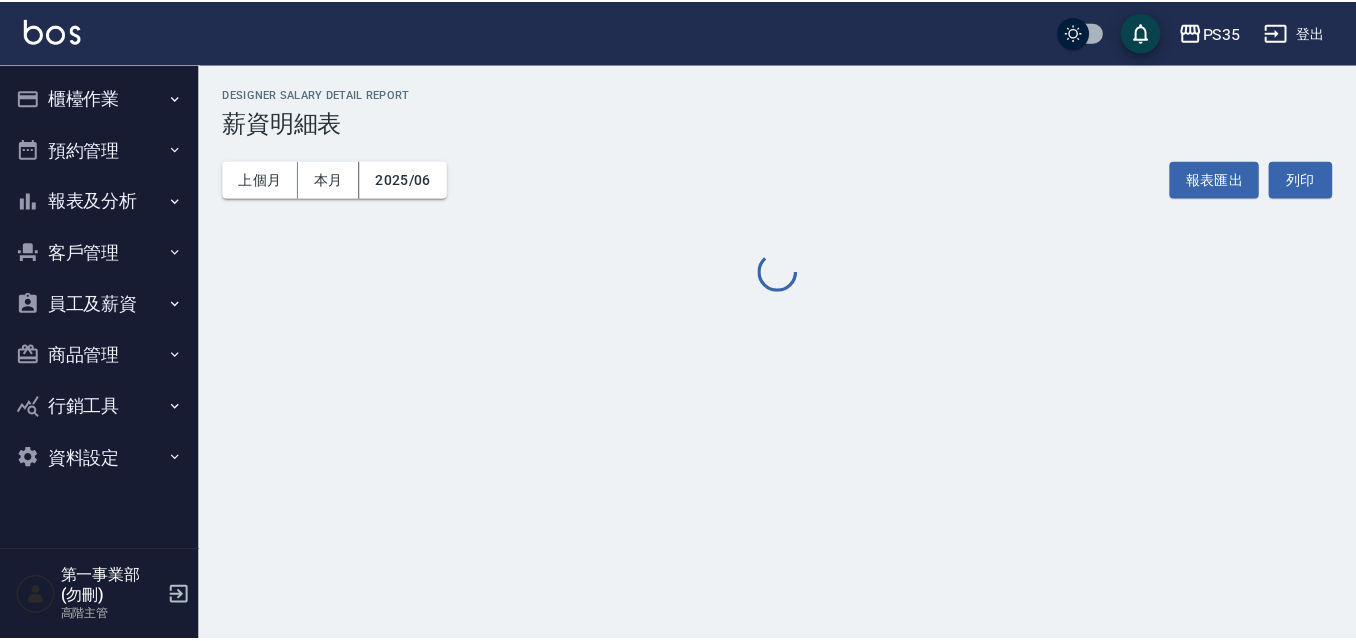 scroll, scrollTop: 0, scrollLeft: 0, axis: both 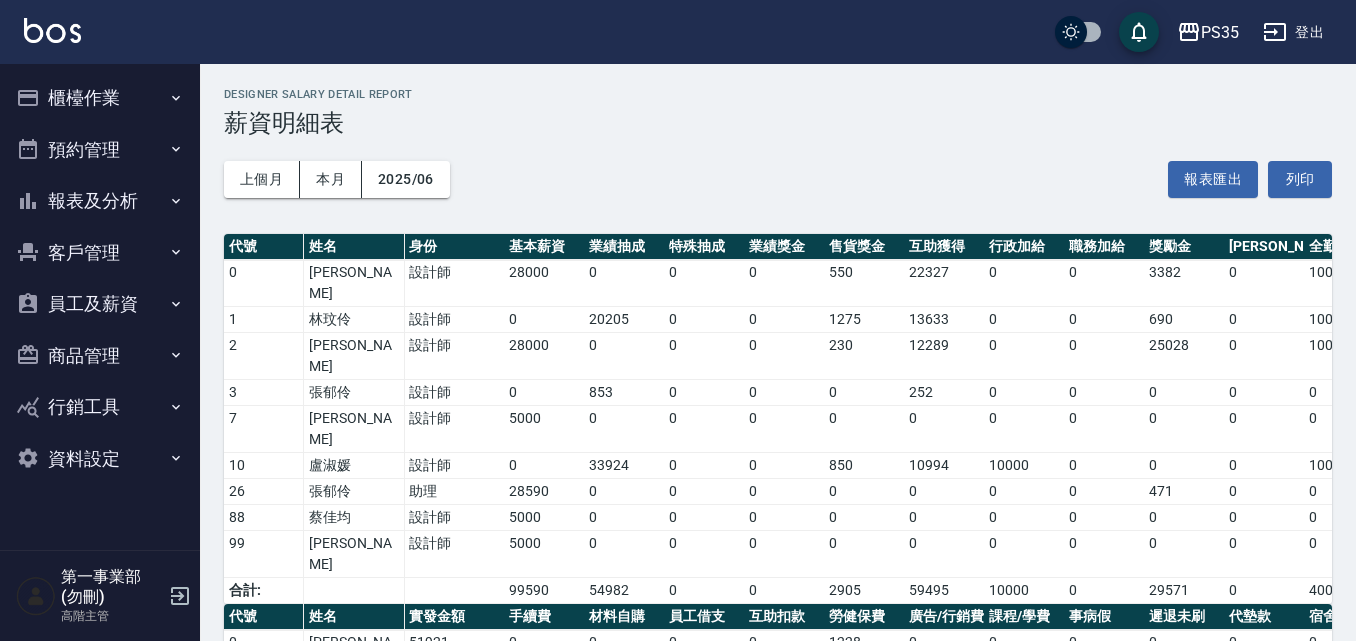 click on "Designer Salary Detail Report 薪資明細表" at bounding box center [778, 112] 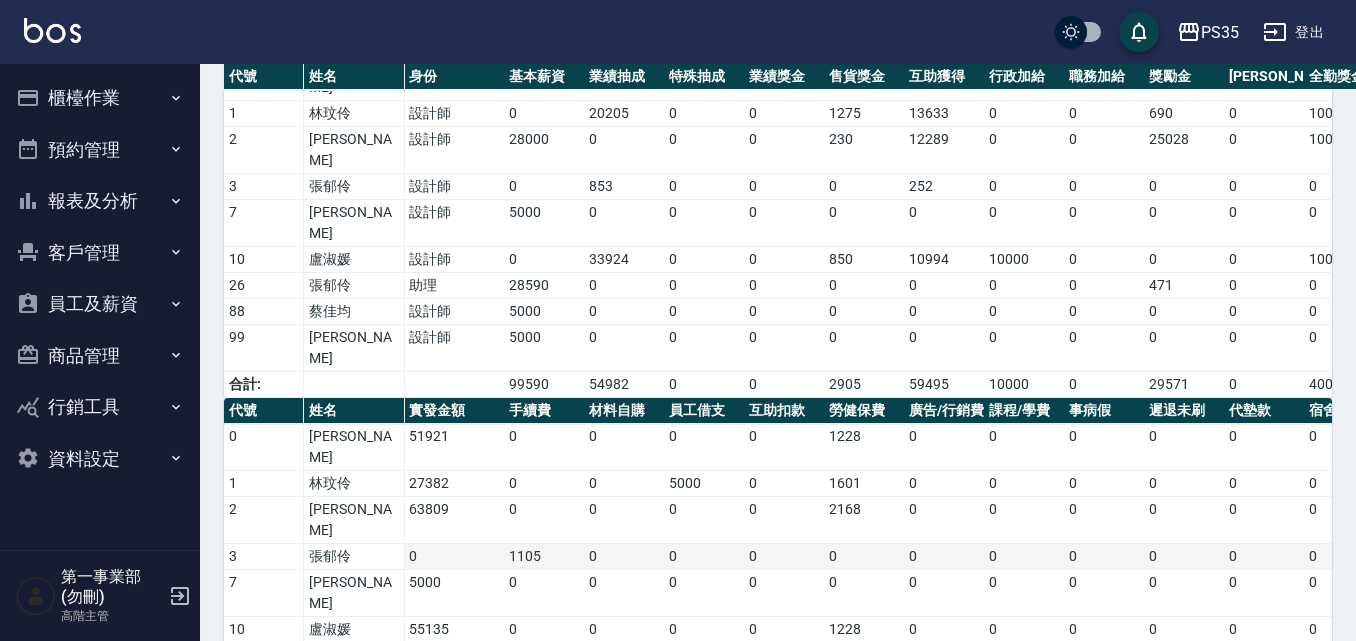 scroll, scrollTop: 193, scrollLeft: 0, axis: vertical 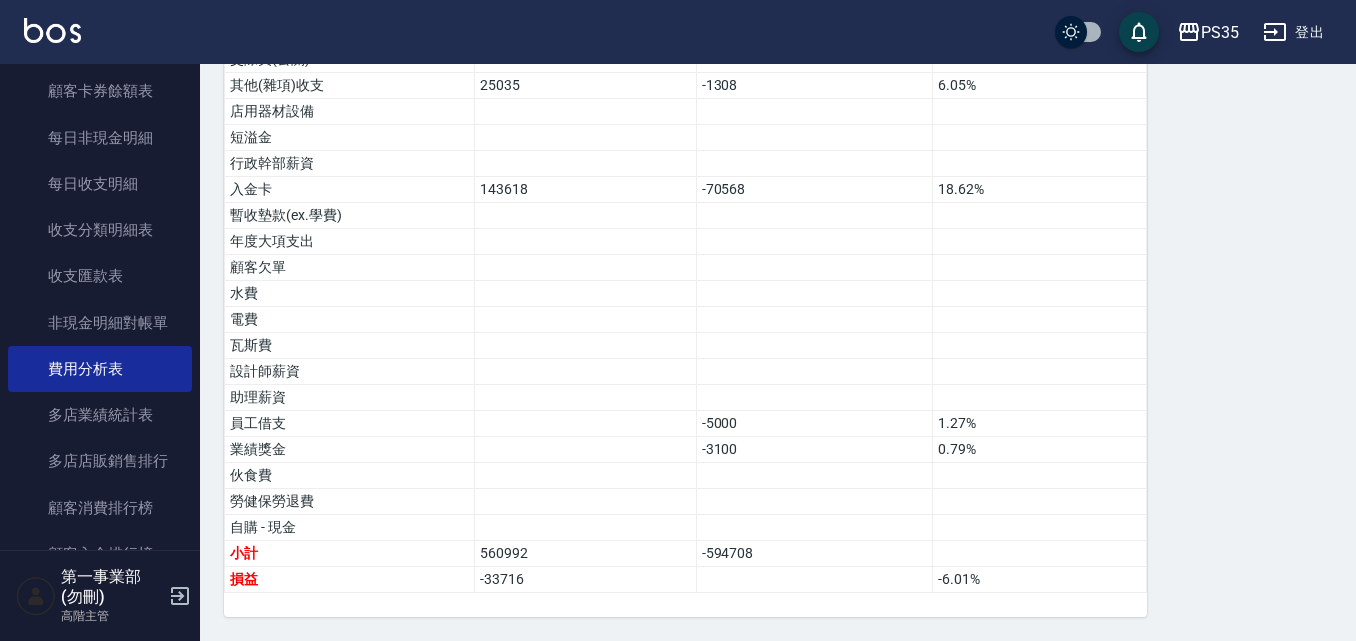 click at bounding box center [1071, 32] 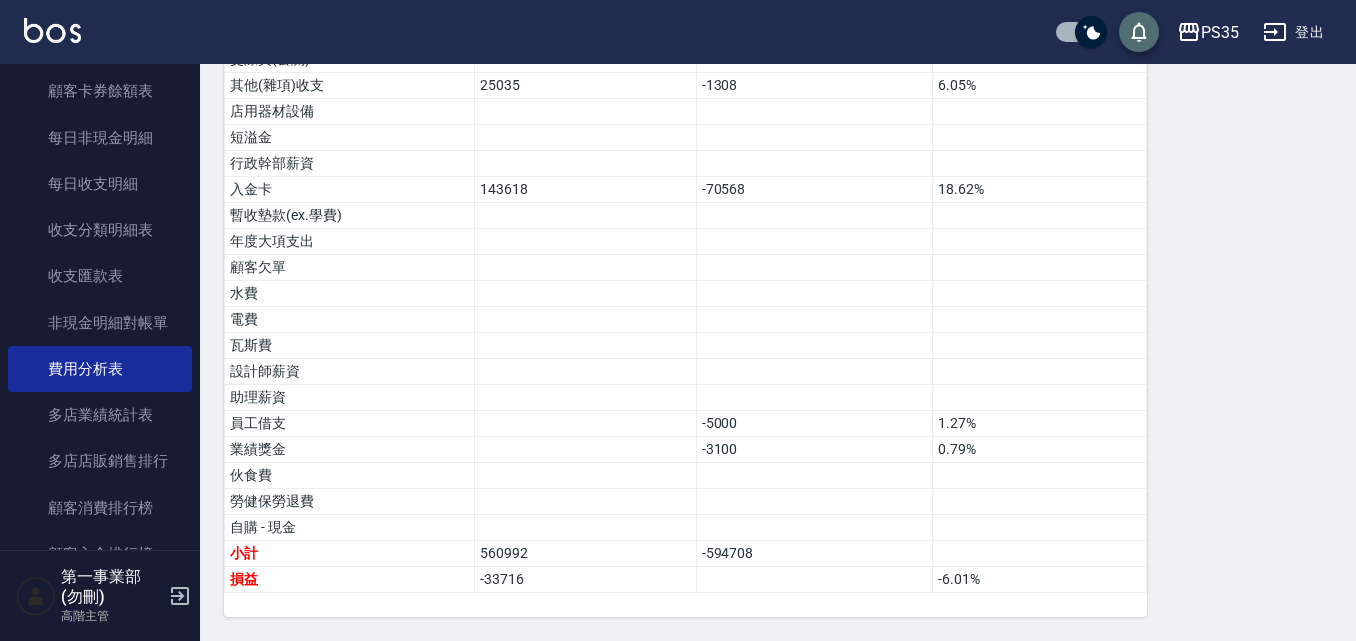 click 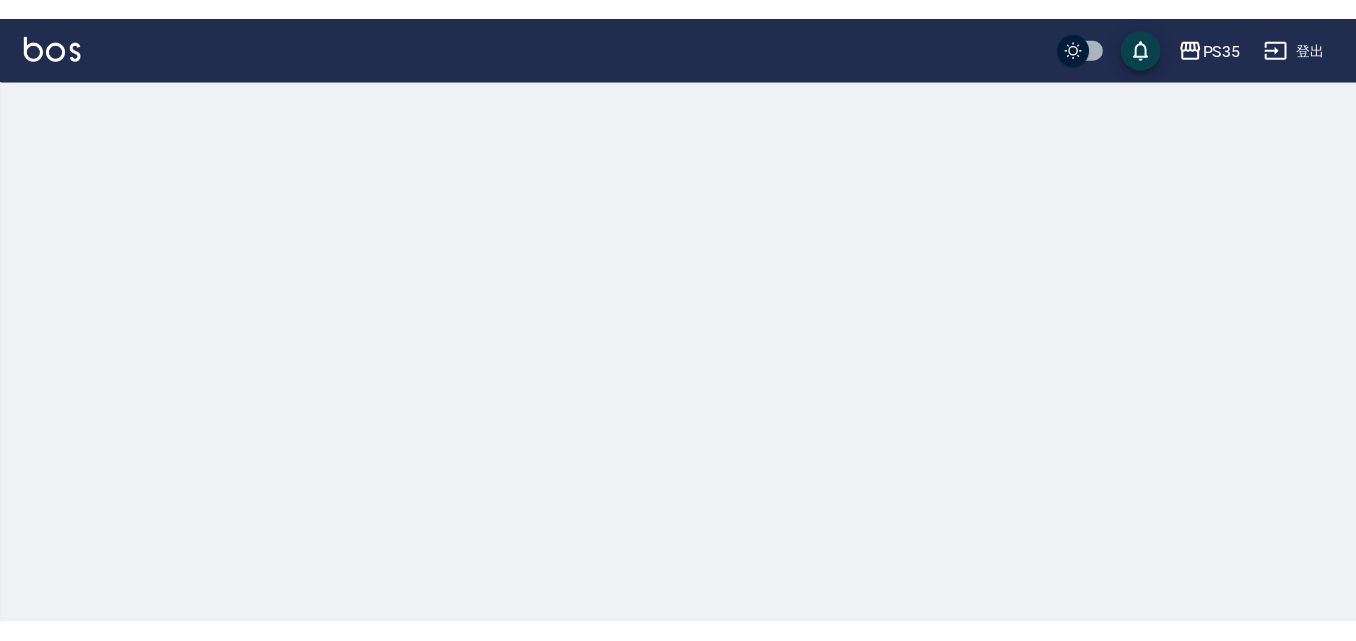 scroll, scrollTop: 0, scrollLeft: 0, axis: both 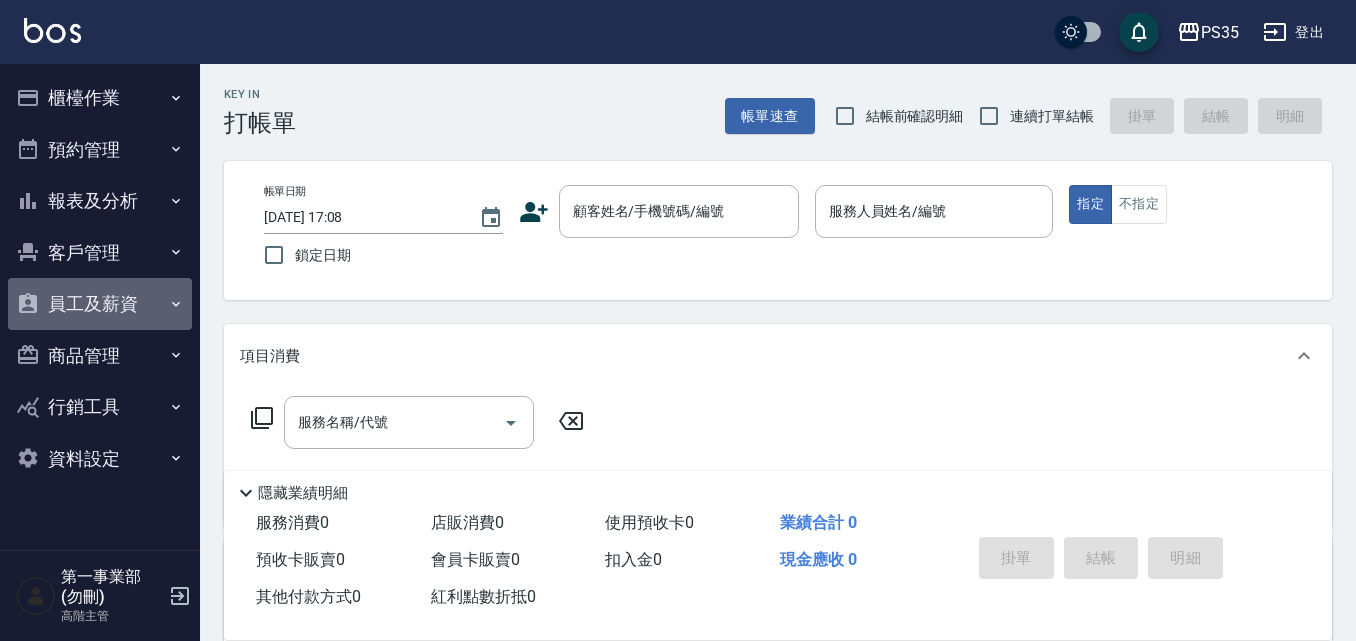 click on "員工及薪資" at bounding box center (100, 304) 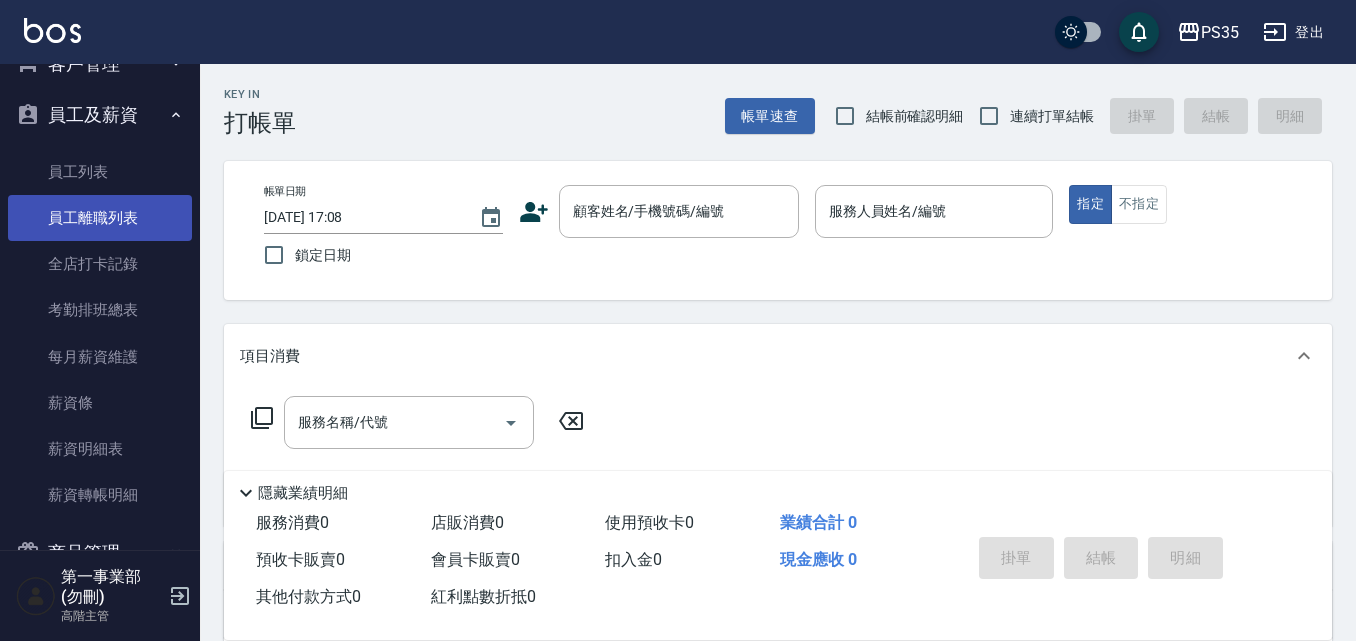 scroll, scrollTop: 200, scrollLeft: 0, axis: vertical 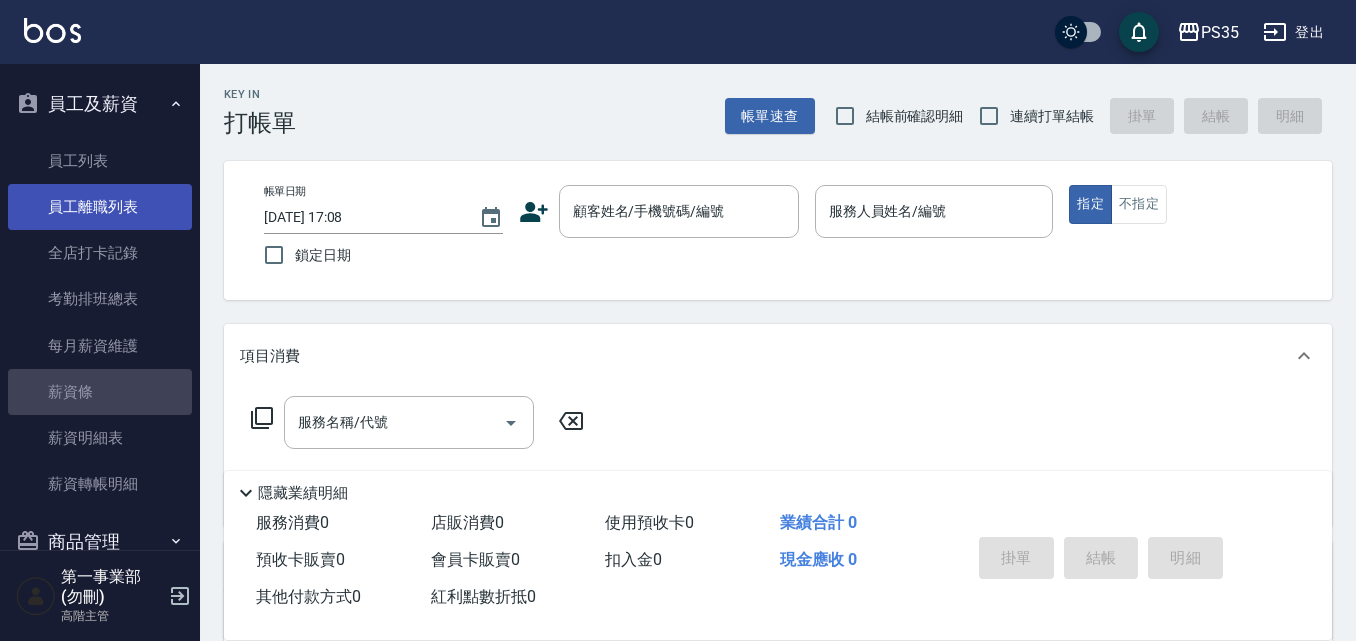 click on "薪資條" at bounding box center (100, 392) 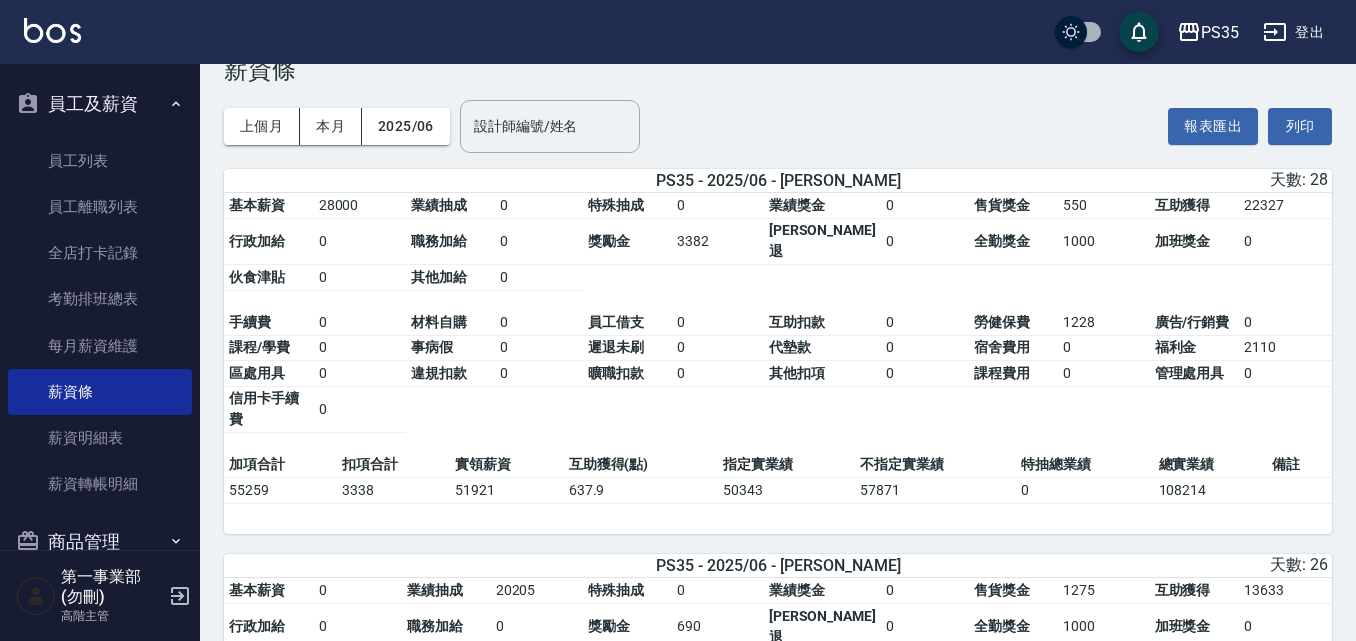 scroll, scrollTop: 100, scrollLeft: 0, axis: vertical 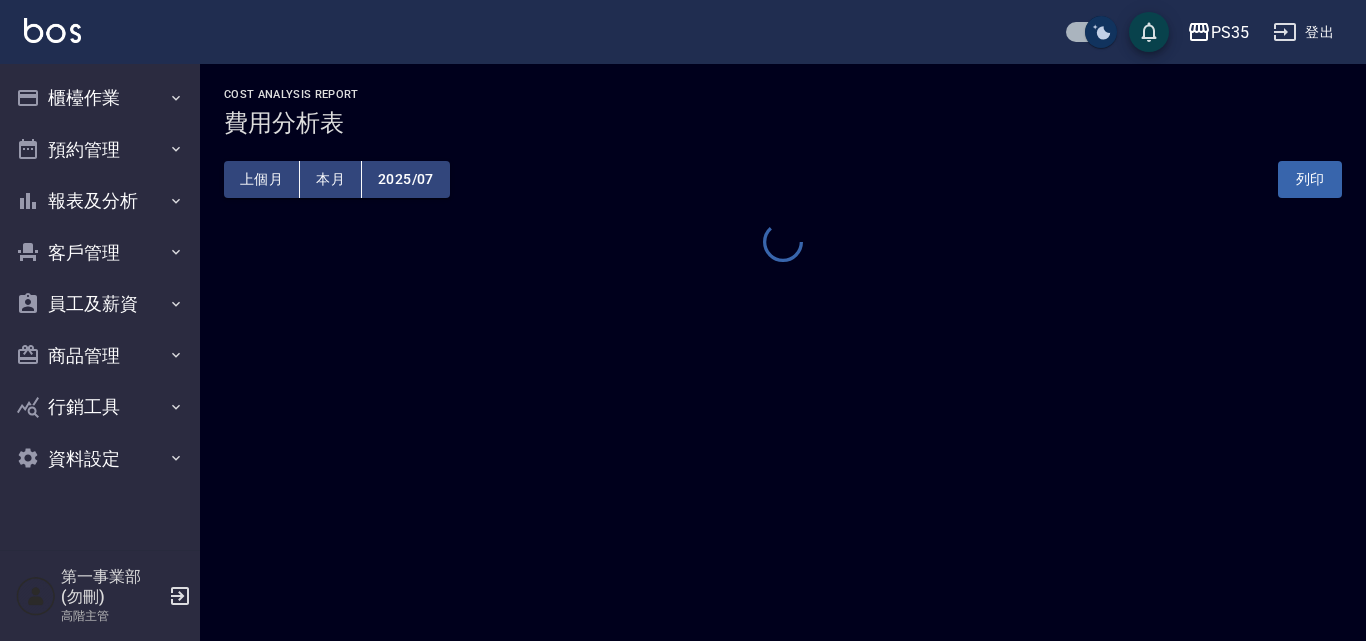 click at bounding box center (1101, 32) 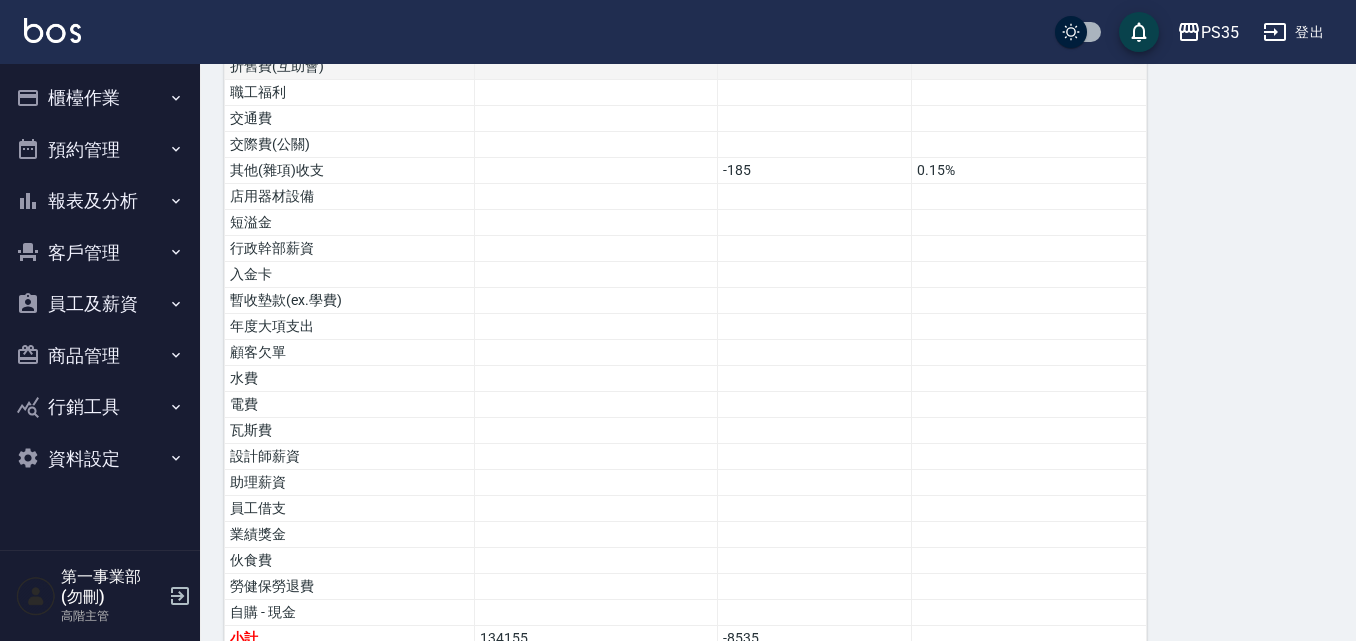 scroll, scrollTop: 1200, scrollLeft: 0, axis: vertical 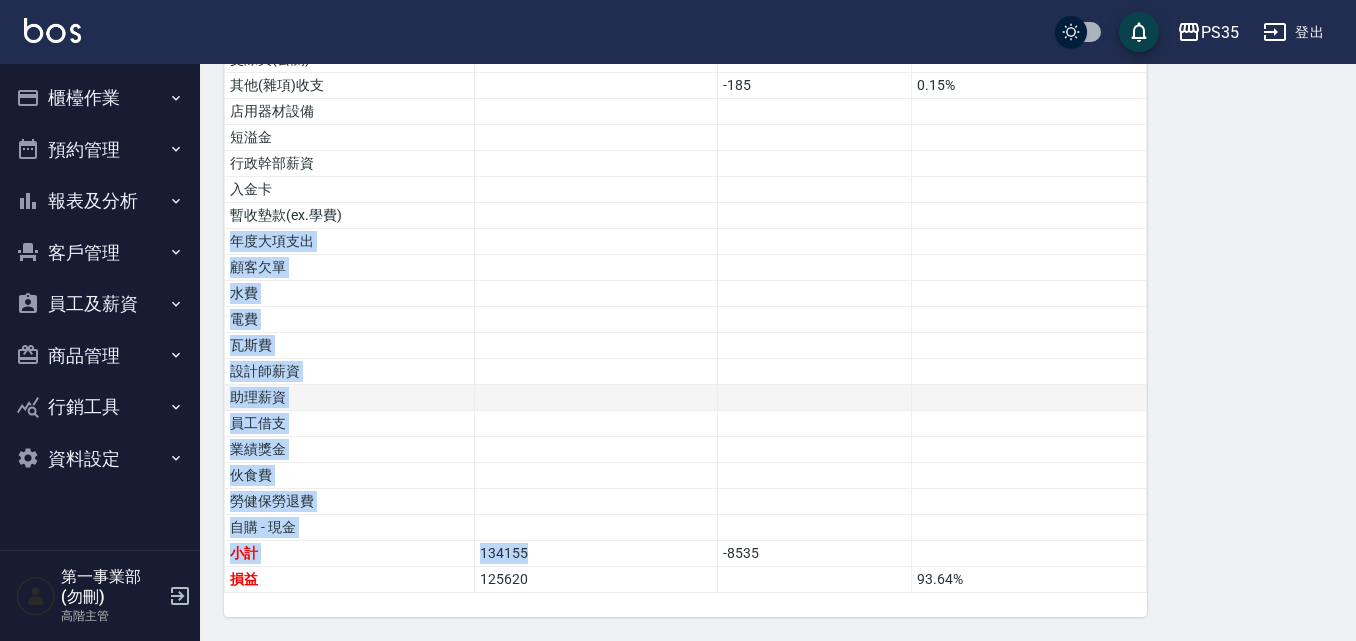 drag, startPoint x: 460, startPoint y: 271, endPoint x: 522, endPoint y: 397, distance: 140.42792 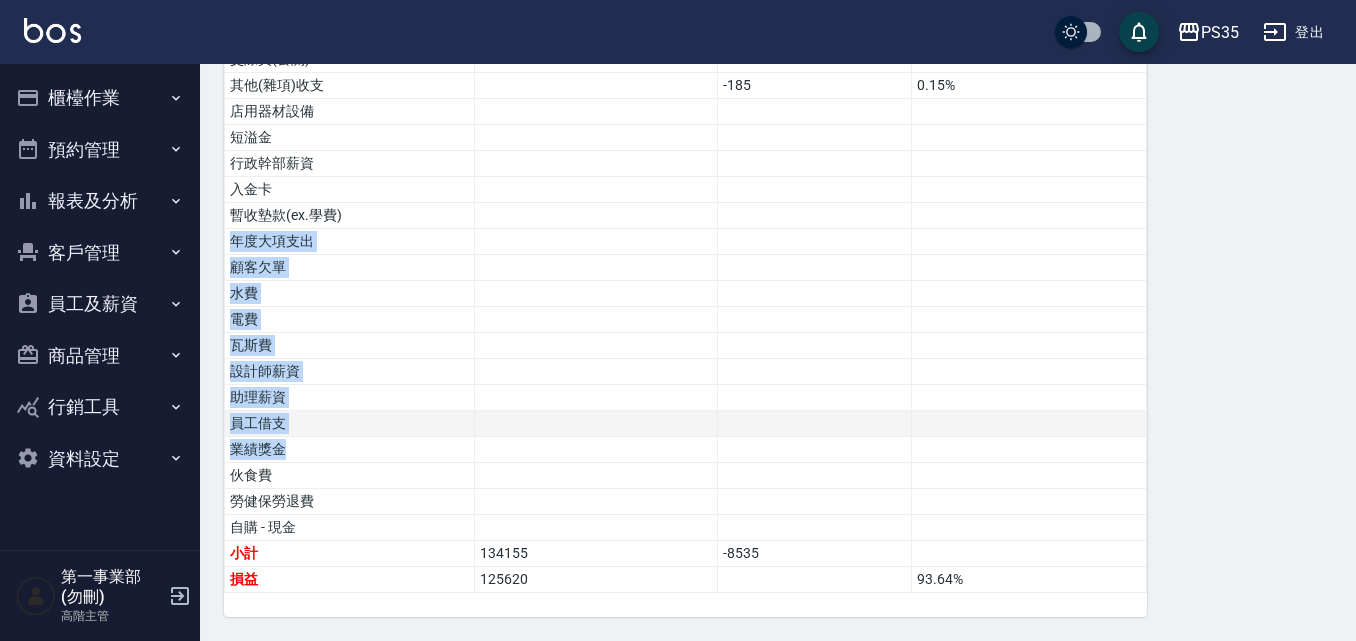 click at bounding box center [815, 424] 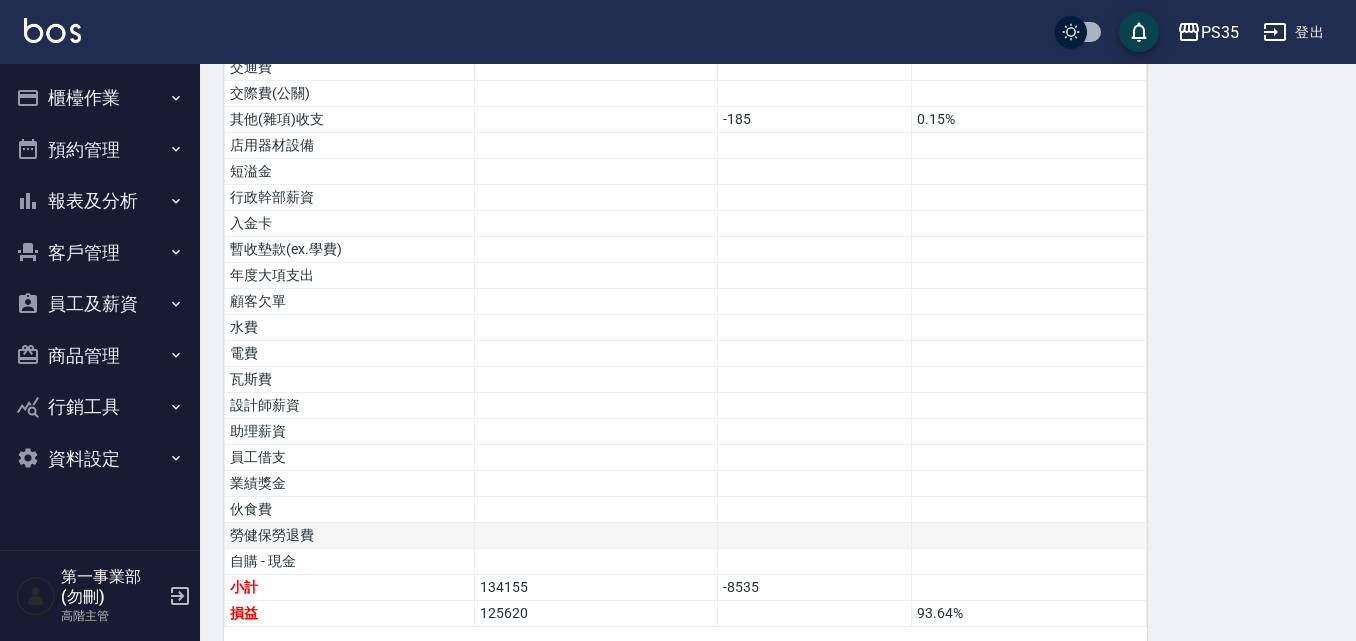 scroll, scrollTop: 1252, scrollLeft: 0, axis: vertical 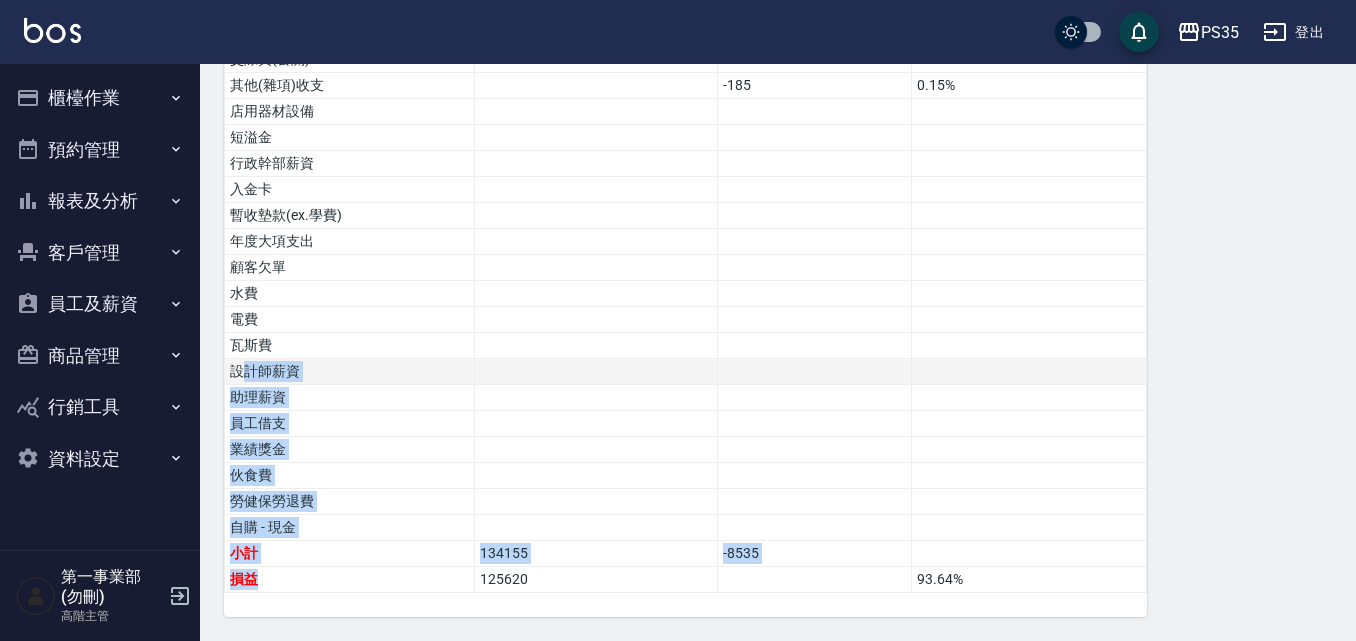 drag, startPoint x: 283, startPoint y: 573, endPoint x: 236, endPoint y: 360, distance: 218.12383 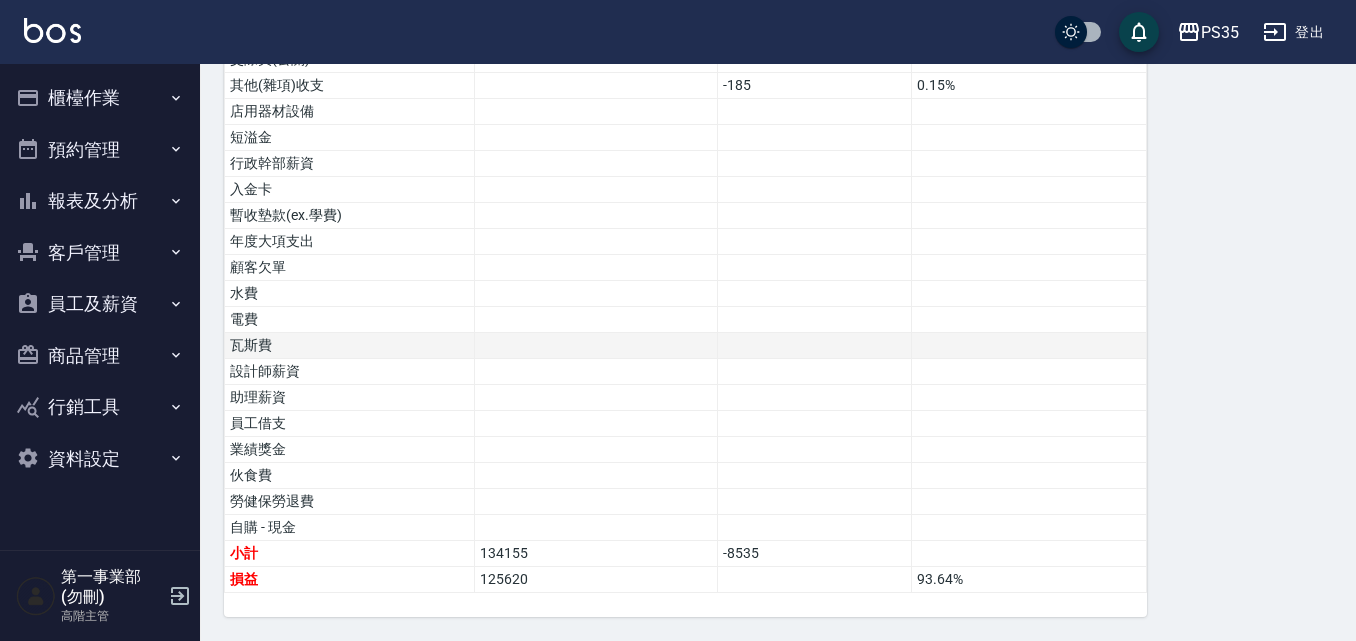 click on "瓦斯費" at bounding box center [350, 346] 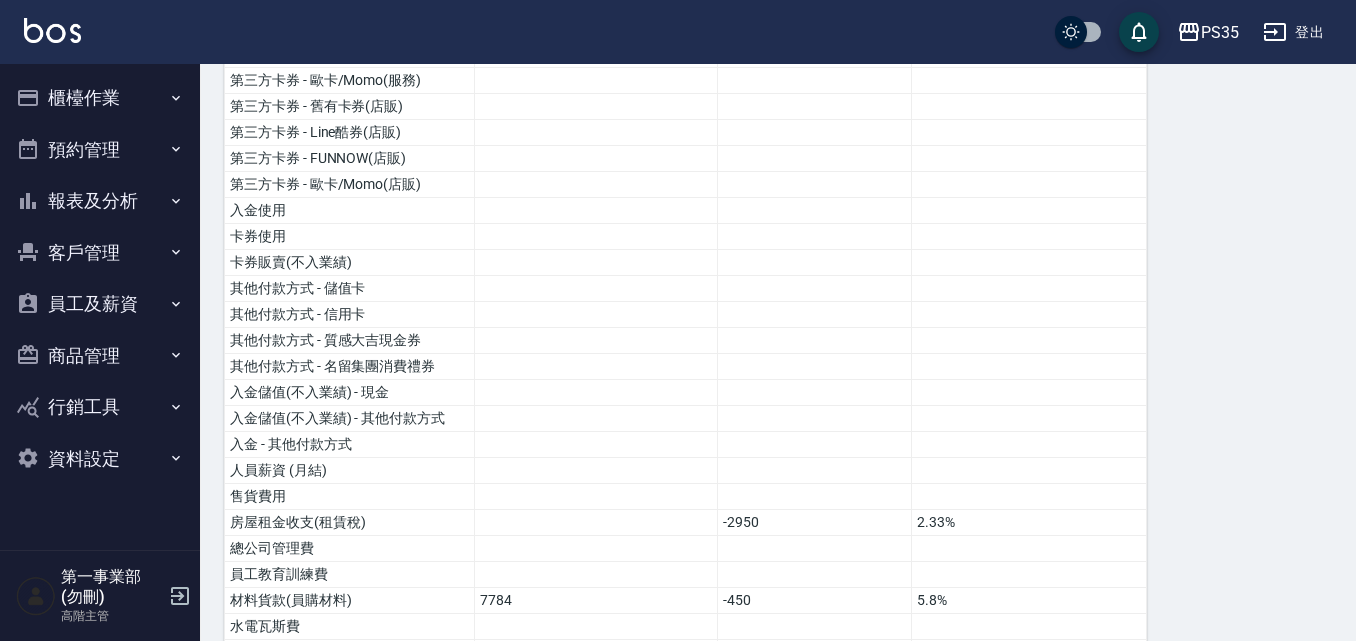 scroll, scrollTop: 400, scrollLeft: 0, axis: vertical 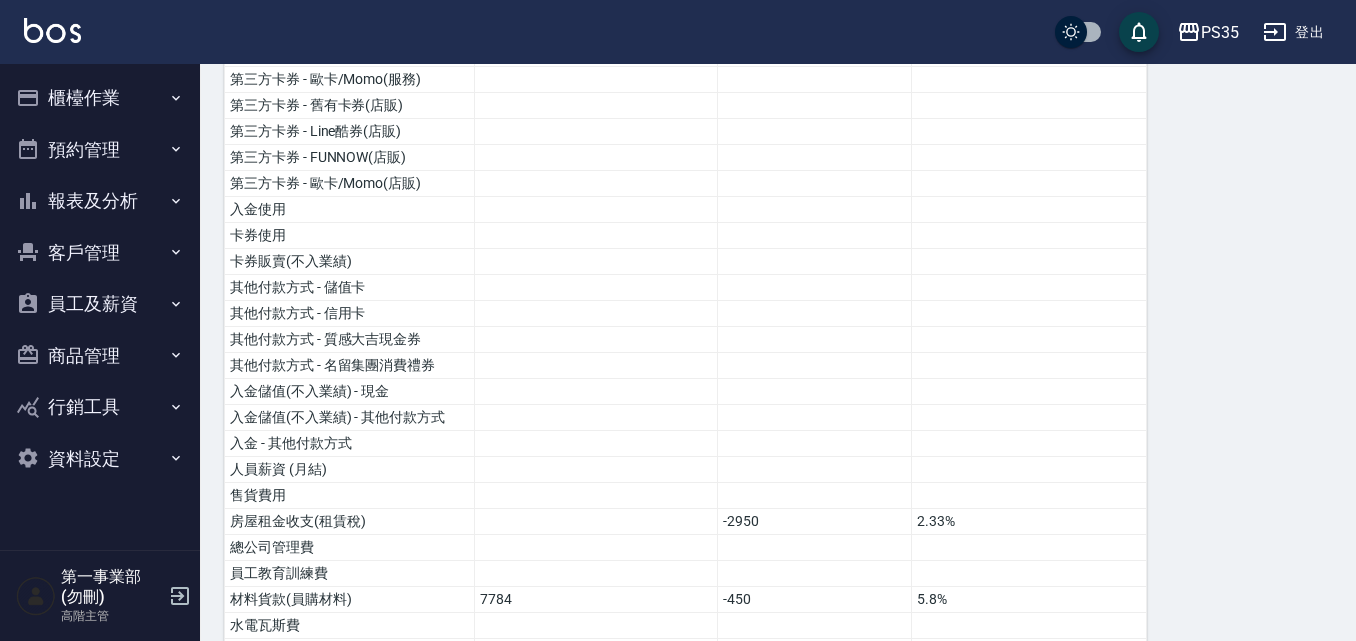 click on "費用分析表 報表匯出 加項 扣項 總佔比 營業收入 124372 98.42% 店販收入 1999 1.58% 卡券販賣(先入業績) 第三方卡券 - 舊有卡券(服務) 第三方卡券 - Line酷券(服務) 第三方卡券 - FUNNOW(服務) 第三方卡券 - 歐卡/Momo(服務) 第三方卡券 - 舊有卡券(店販) 第三方卡券 - Line酷券(店販) 第三方卡券 - FUNNOW(店販) 第三方卡券 - 歐卡/Momo(店販) 入金使用 卡券使用 卡券販賣(不入業績) 其他付款方式 - 儲值卡 其他付款方式 - 信用卡 其他付款方式 - 質感大吉現金券 其他付款方式 - 名留集團消費禮券 入金儲值(不入業績) - 現金 入金儲值(不入業績) - 其他付款方式 入金 - 其他付款方式 人員薪資 (月結) 售貨費用 房屋租金收支(租賃稅) -2950 2.33% 總公司管理費 員工教育訓練費 材料貨款(員購材料) 7784 -450 5.8% 水電瓦斯費 修繕費 店用耗材 -950 0.75% 清潔用品(毛巾清洗) -4000 3.17% 書報雜誌音樂視訊費 -185 %" at bounding box center [778, 650] 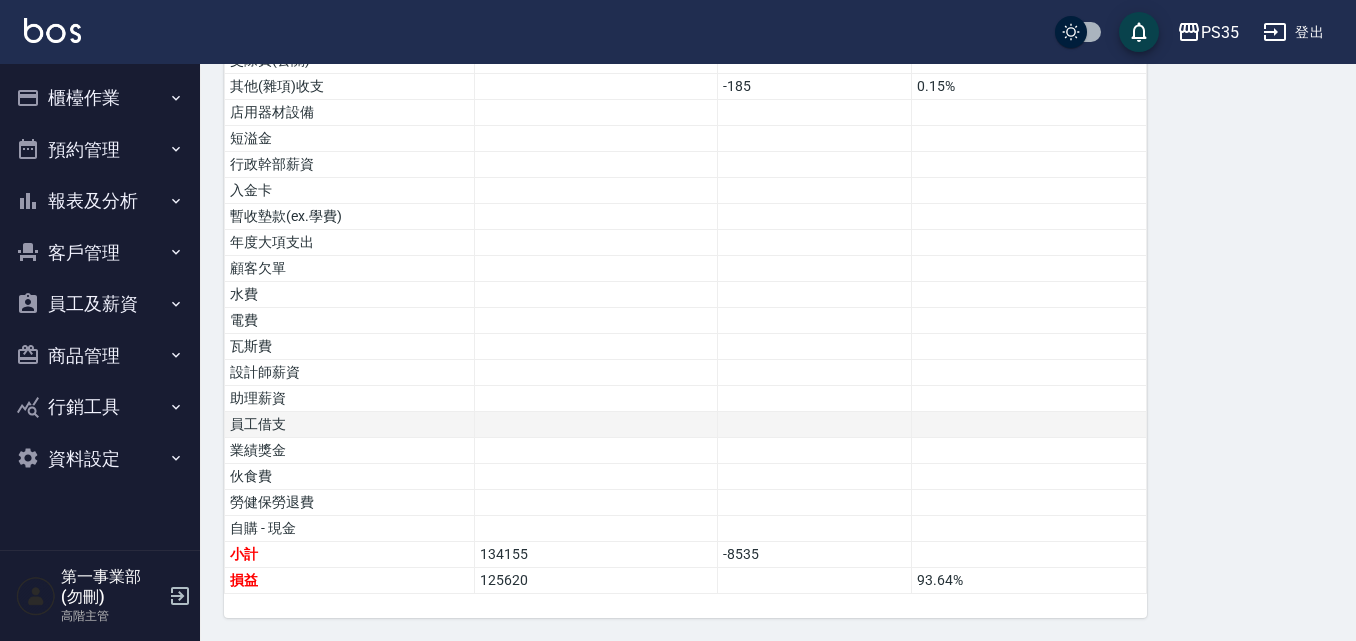 scroll, scrollTop: 1252, scrollLeft: 0, axis: vertical 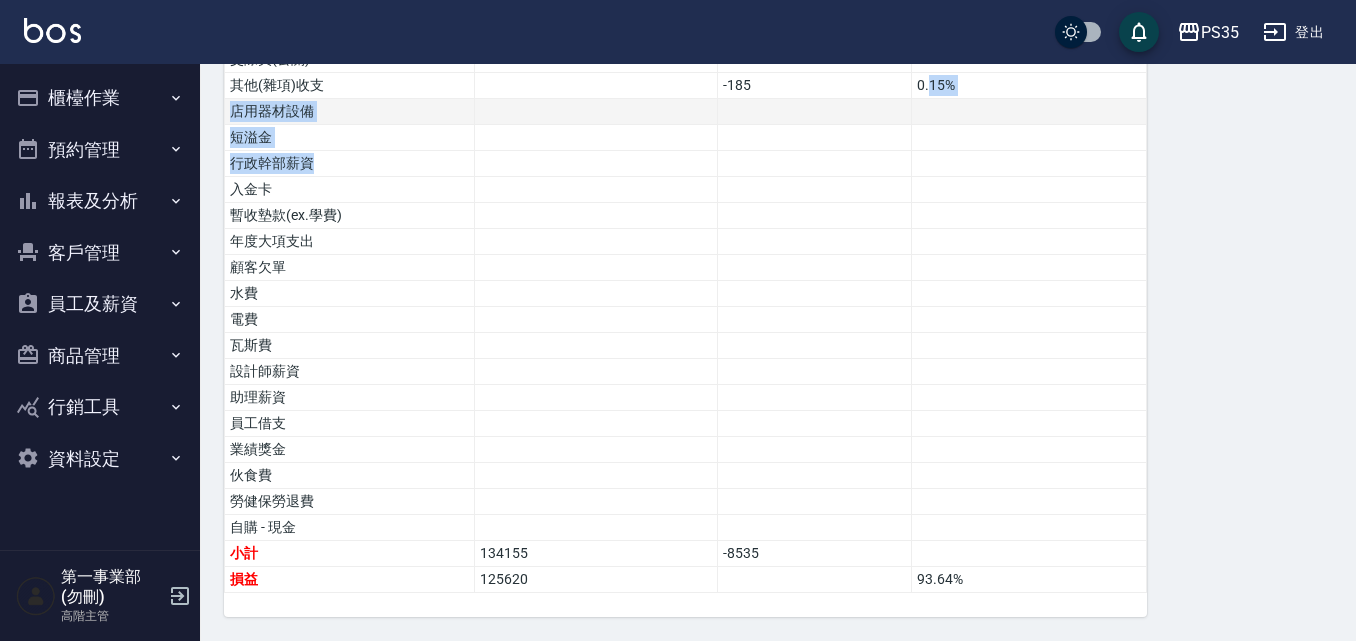 drag, startPoint x: 921, startPoint y: 88, endPoint x: 1131, endPoint y: 114, distance: 211.60341 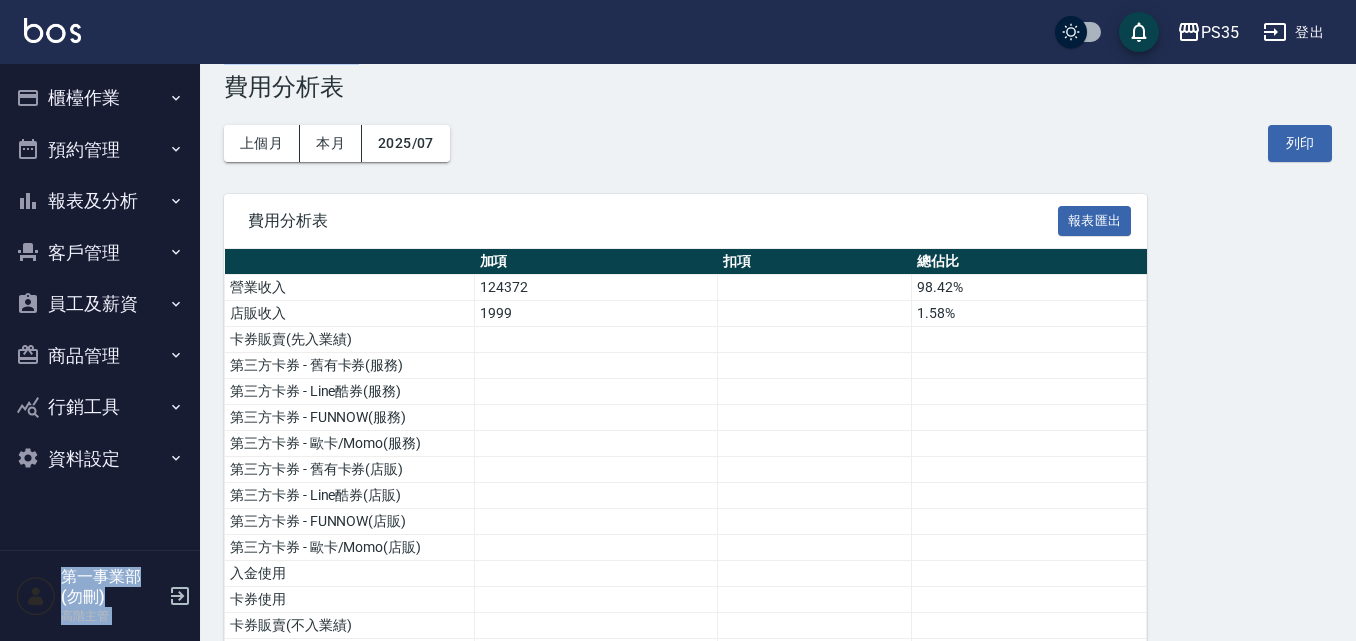 scroll, scrollTop: 0, scrollLeft: 0, axis: both 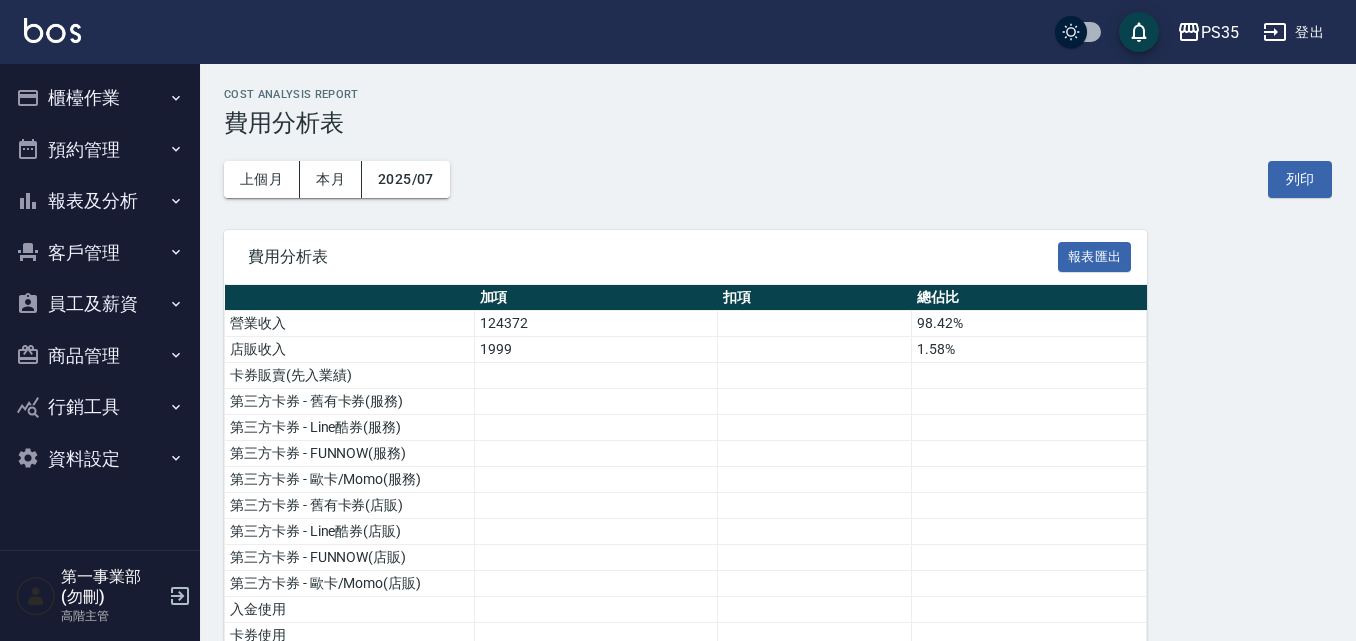 drag, startPoint x: 1173, startPoint y: 505, endPoint x: 782, endPoint y: 77, distance: 579.7111 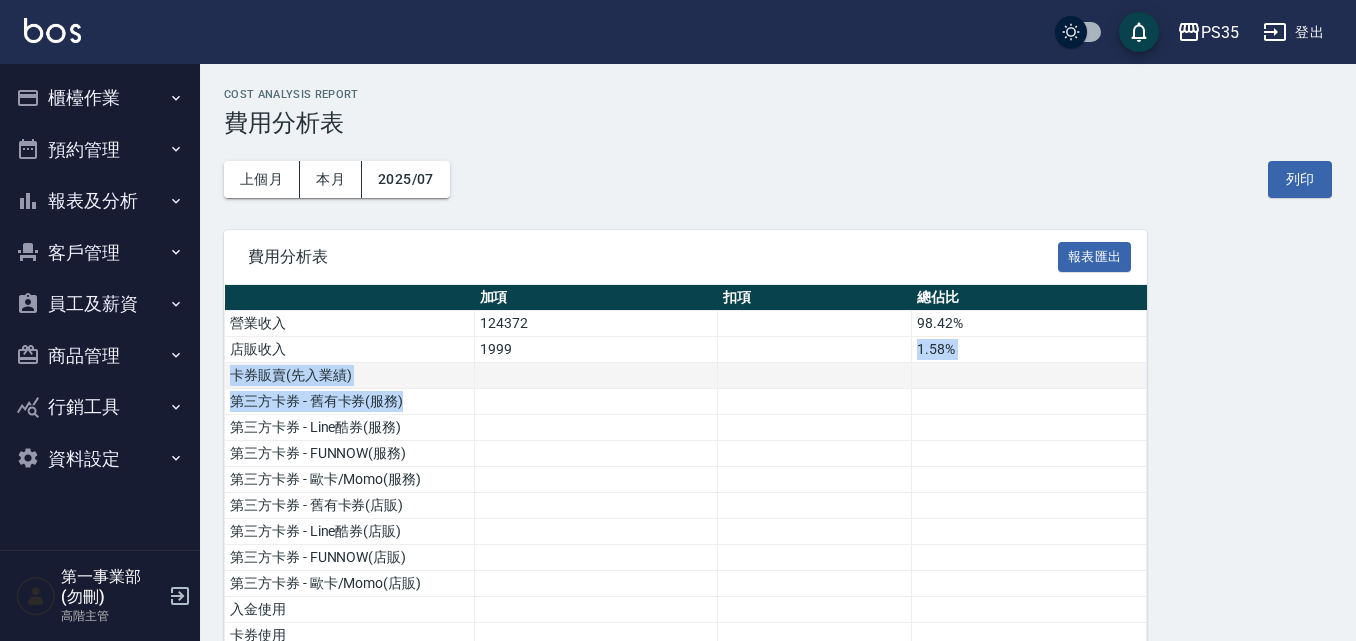 drag, startPoint x: 670, startPoint y: 344, endPoint x: 619, endPoint y: 385, distance: 65.43699 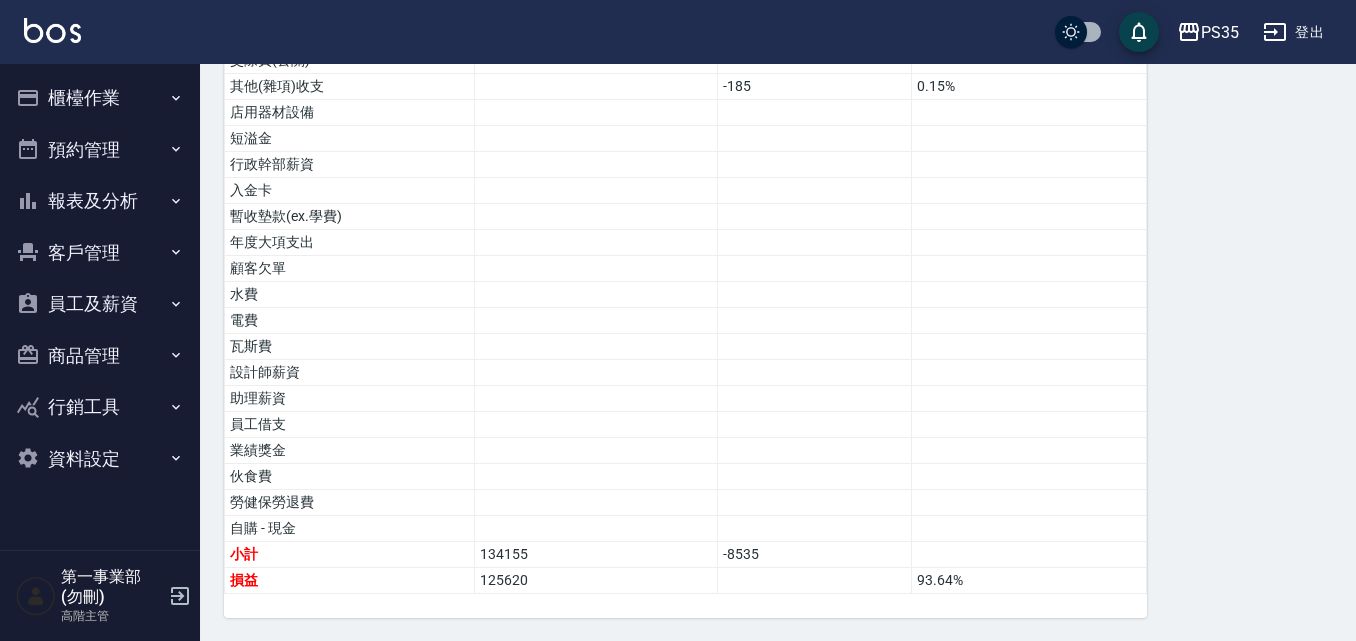 scroll, scrollTop: 1252, scrollLeft: 0, axis: vertical 